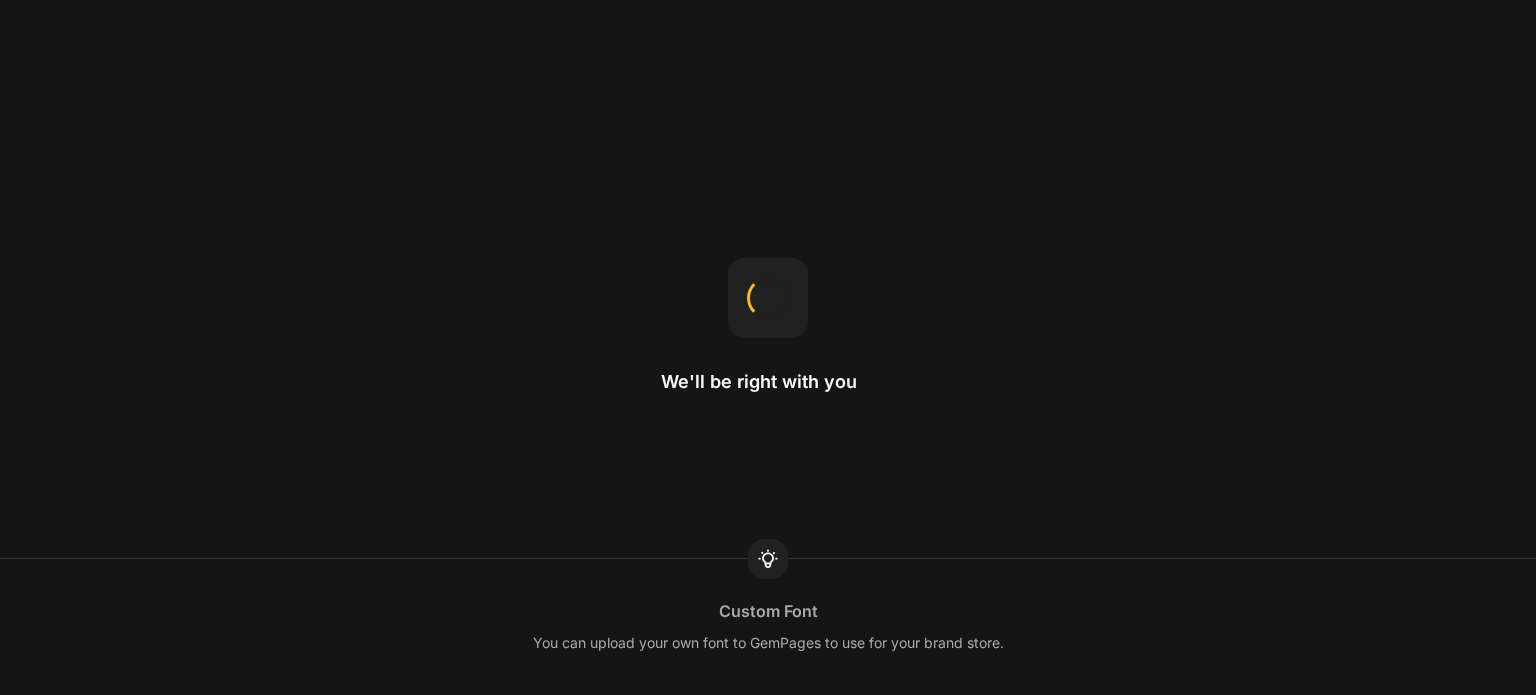scroll, scrollTop: 0, scrollLeft: 0, axis: both 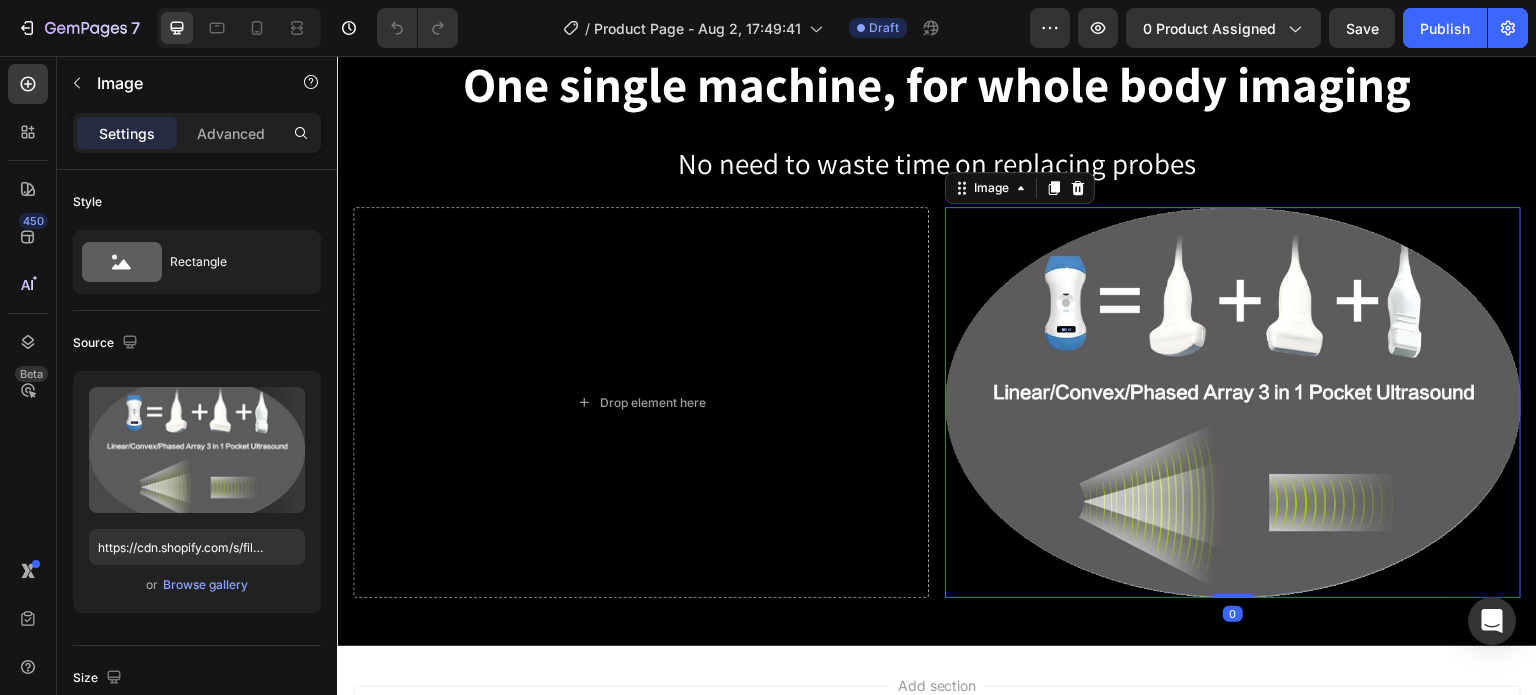 click at bounding box center [1233, 402] 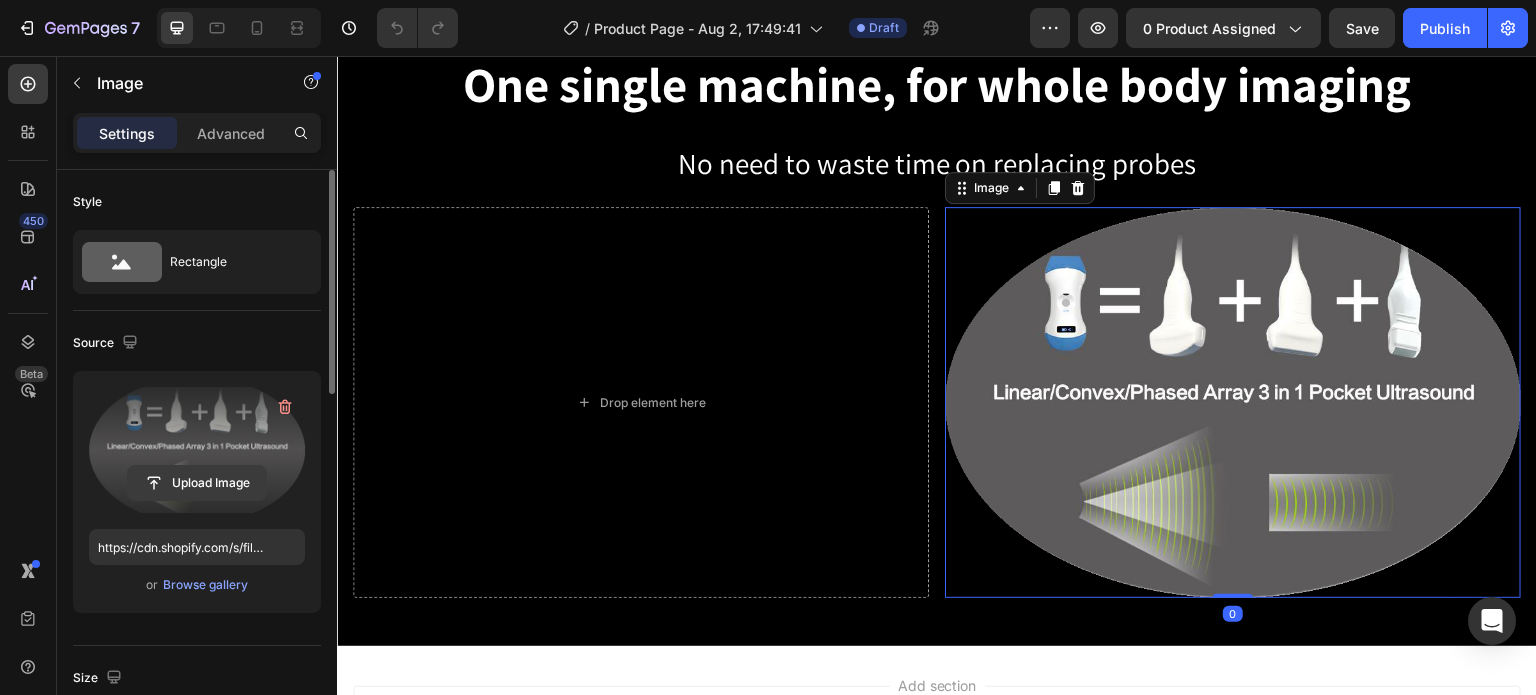 click 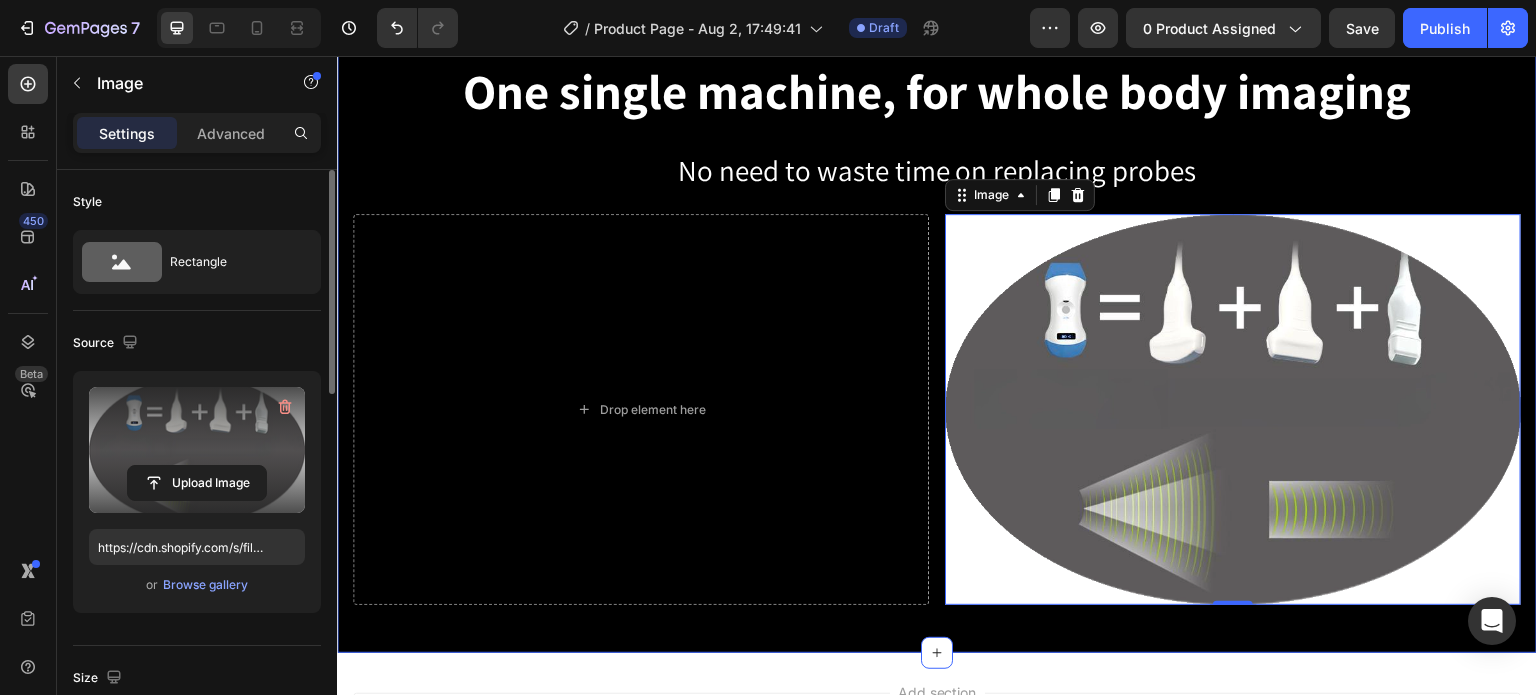 scroll, scrollTop: 700, scrollLeft: 0, axis: vertical 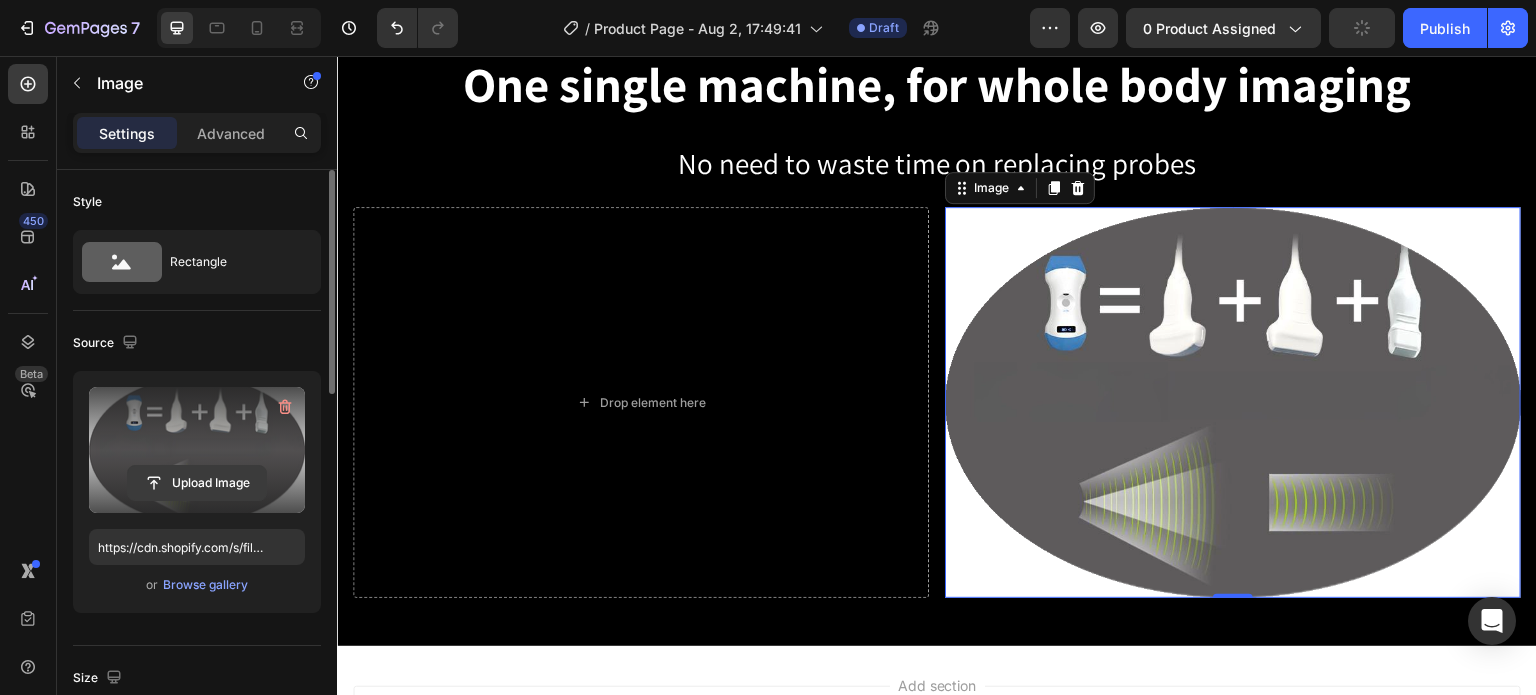 click 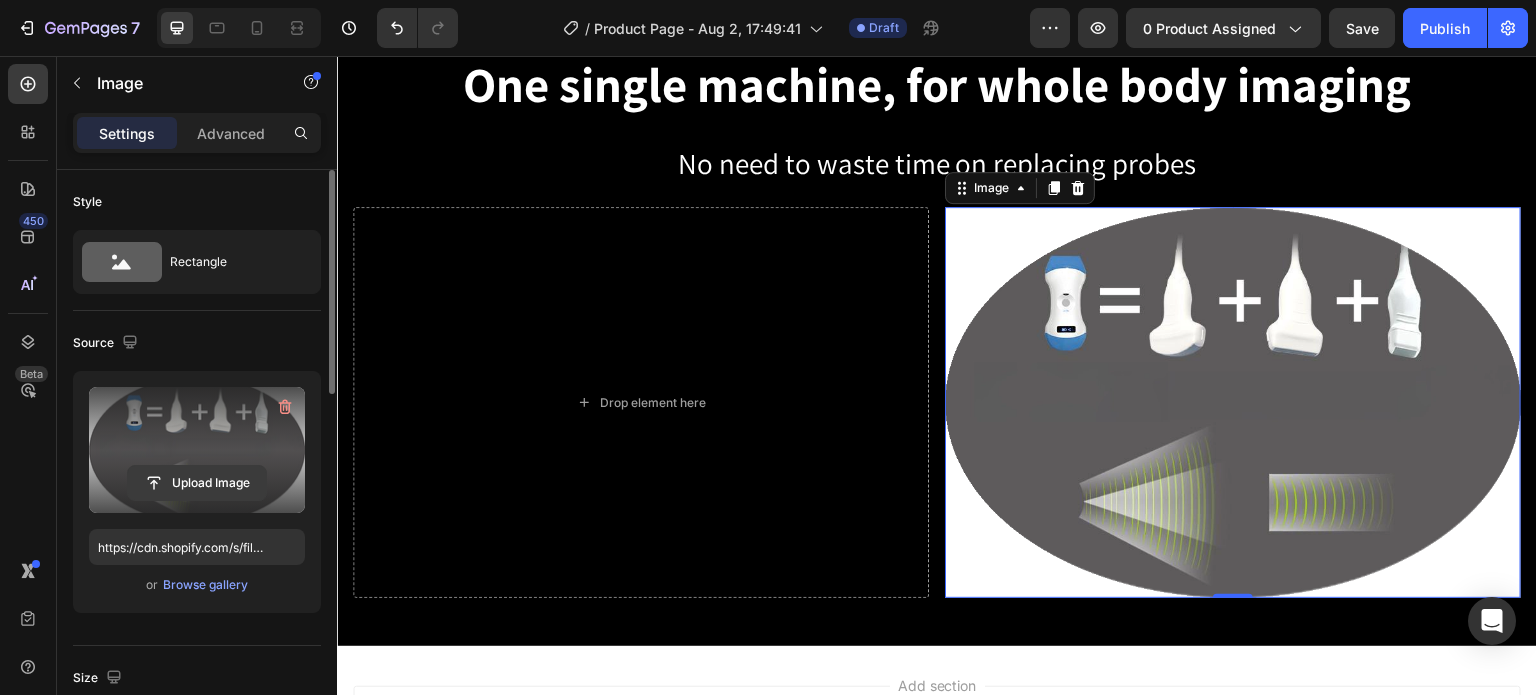 click 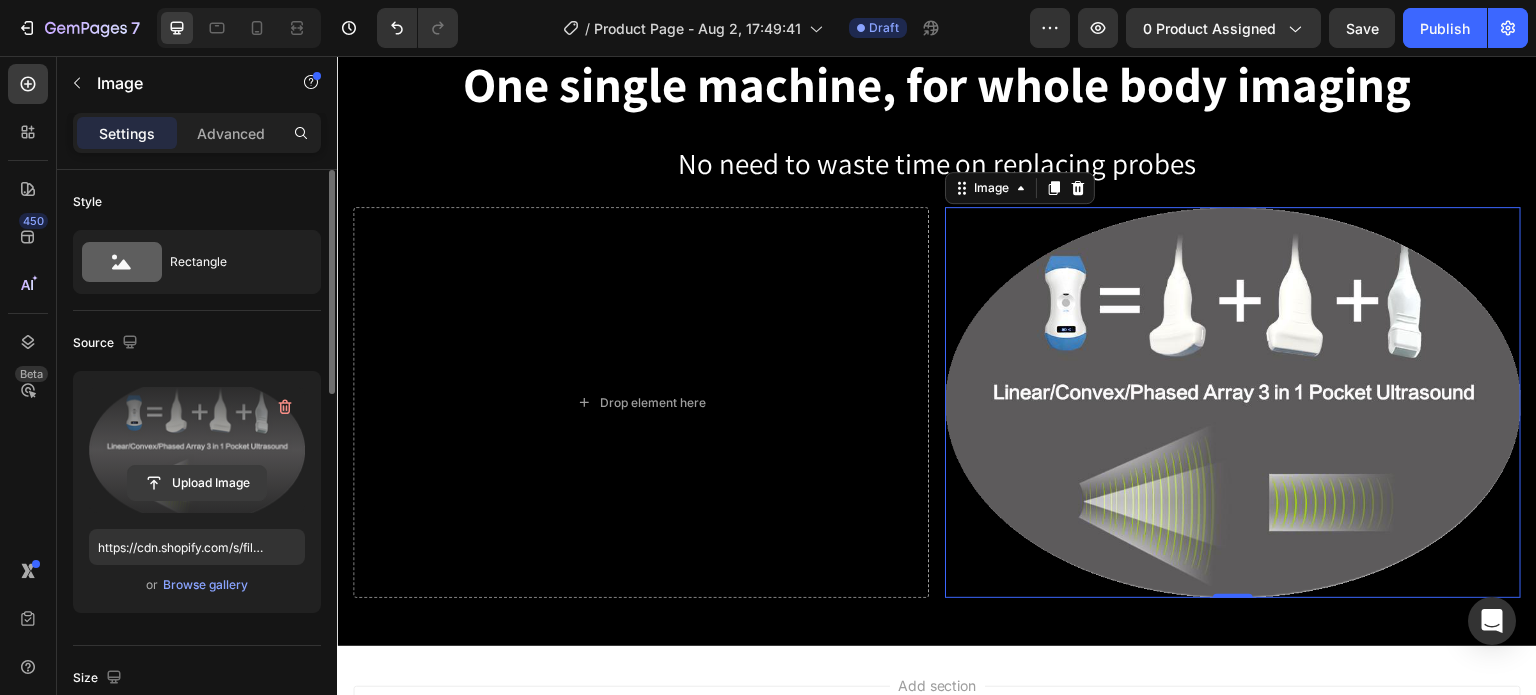 click 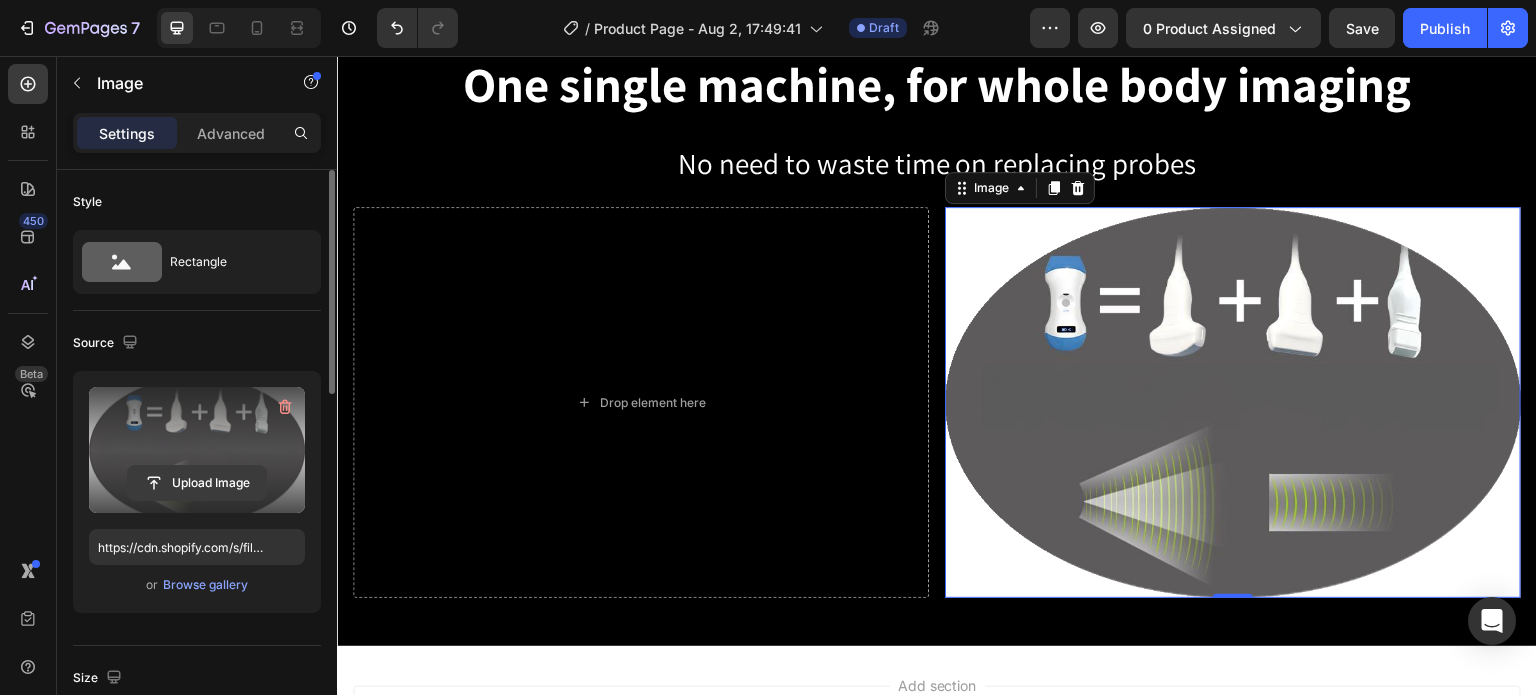 click 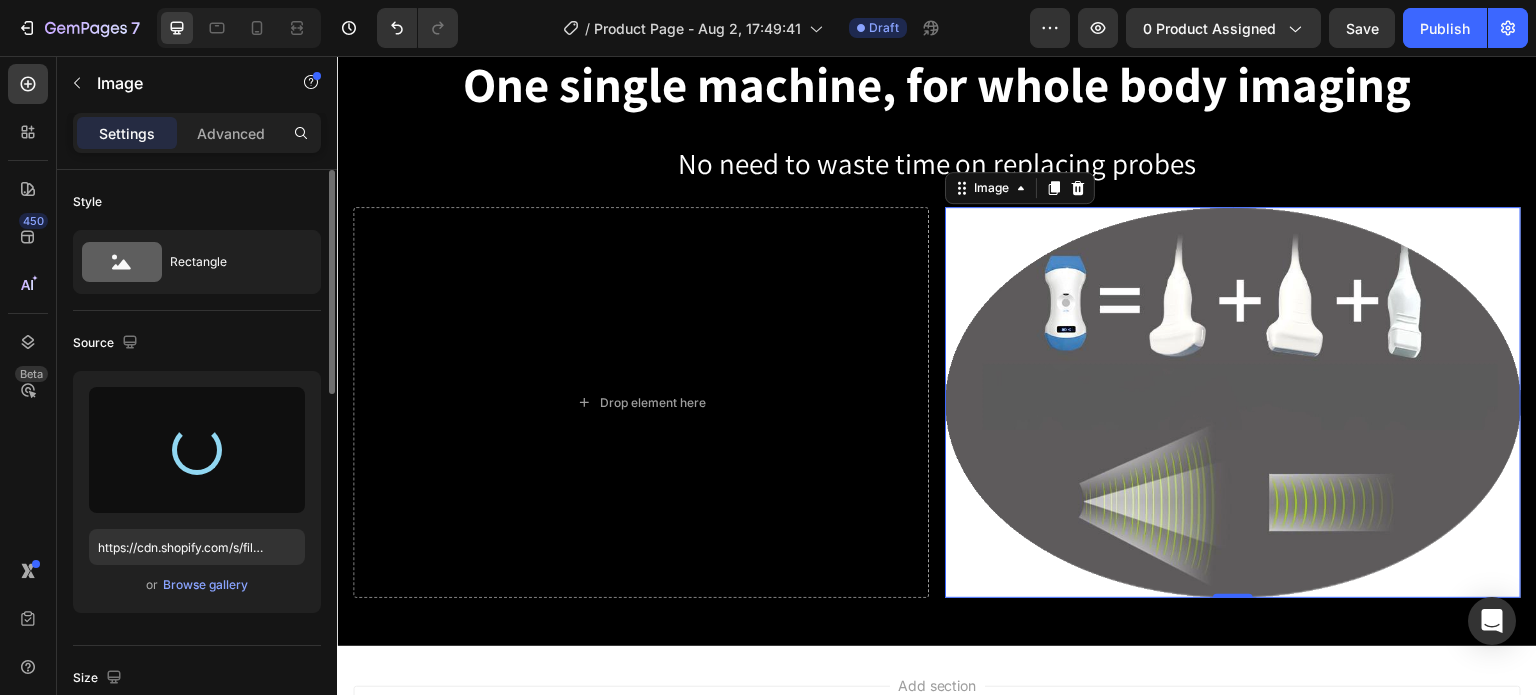 type on "https://cdn.shopify.com/s/files/1/0717/9822/7245/files/gempages_497106447956444296-09a60fe7-feca-4a09-be9c-c9ce9af1967d.png" 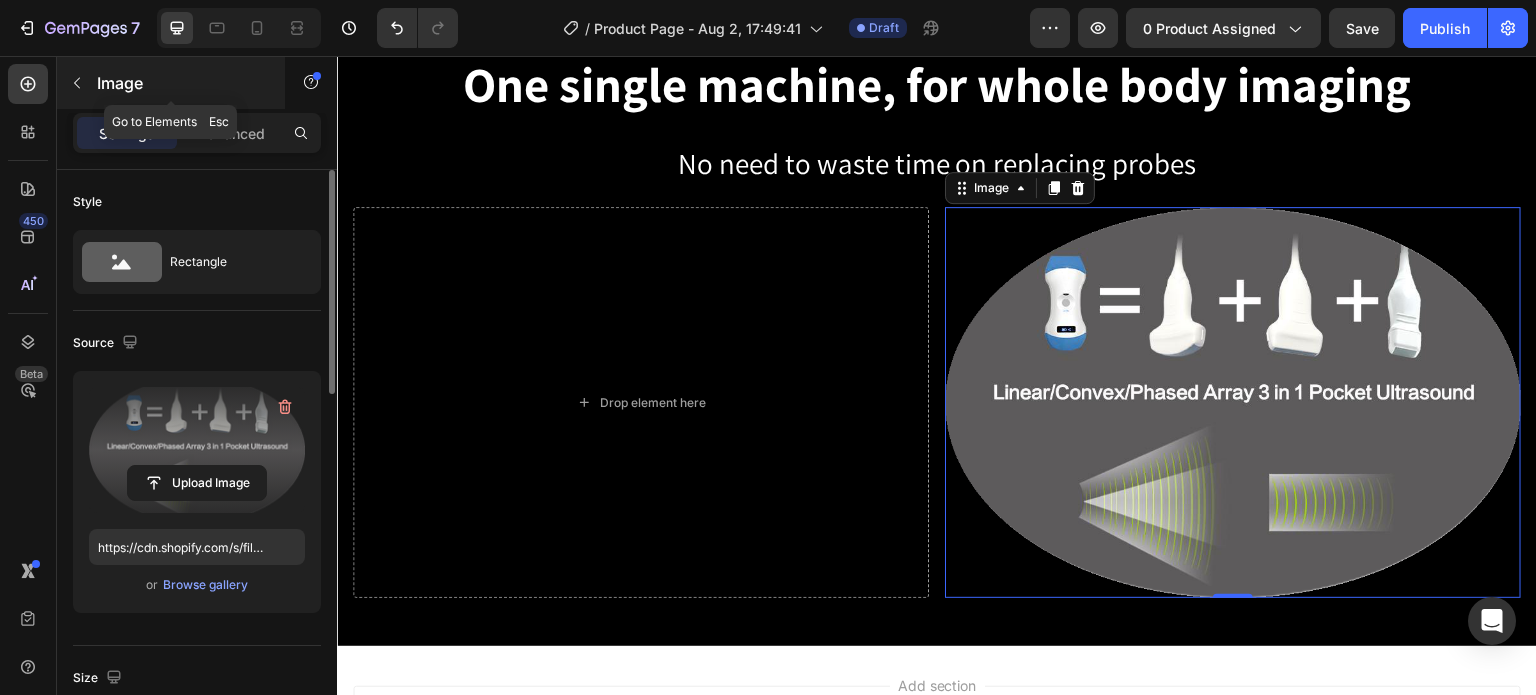 click 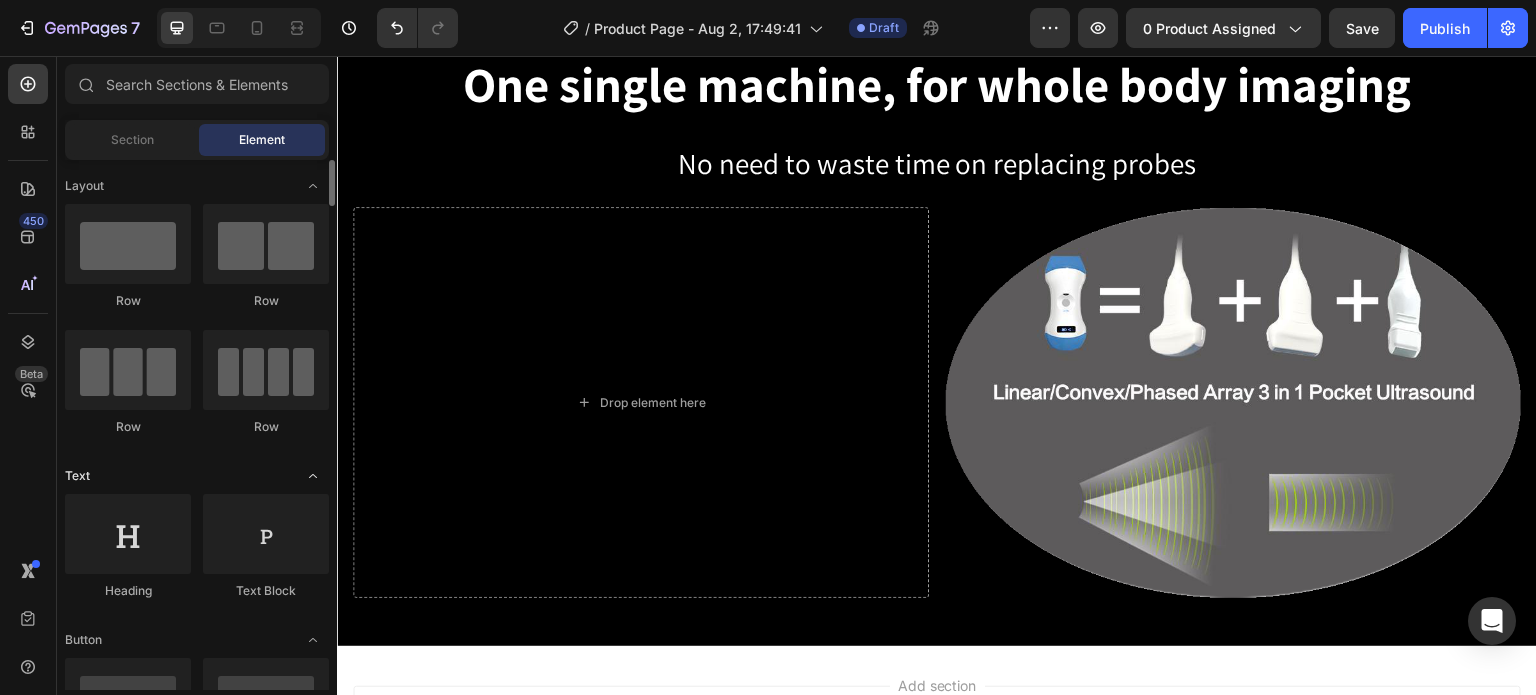 scroll, scrollTop: 100, scrollLeft: 0, axis: vertical 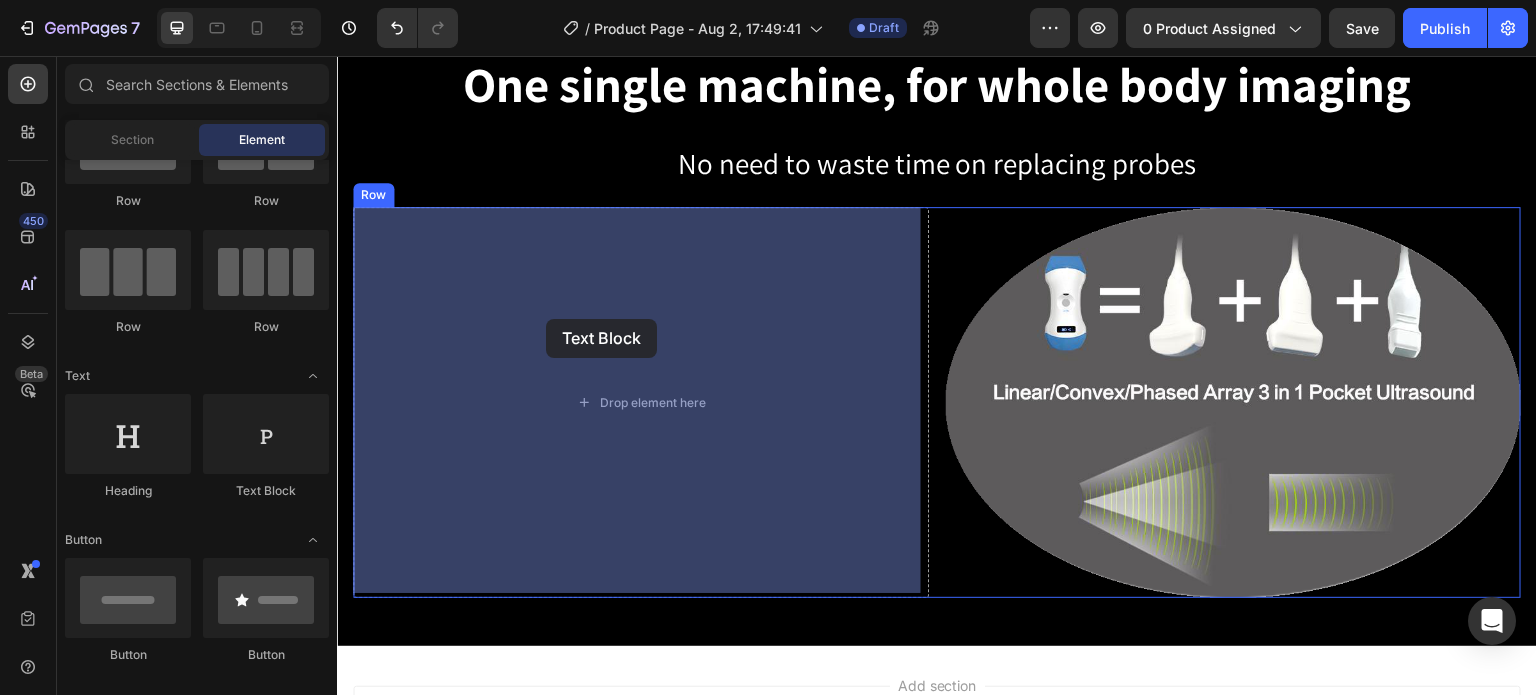 drag, startPoint x: 597, startPoint y: 504, endPoint x: 546, endPoint y: 319, distance: 191.90102 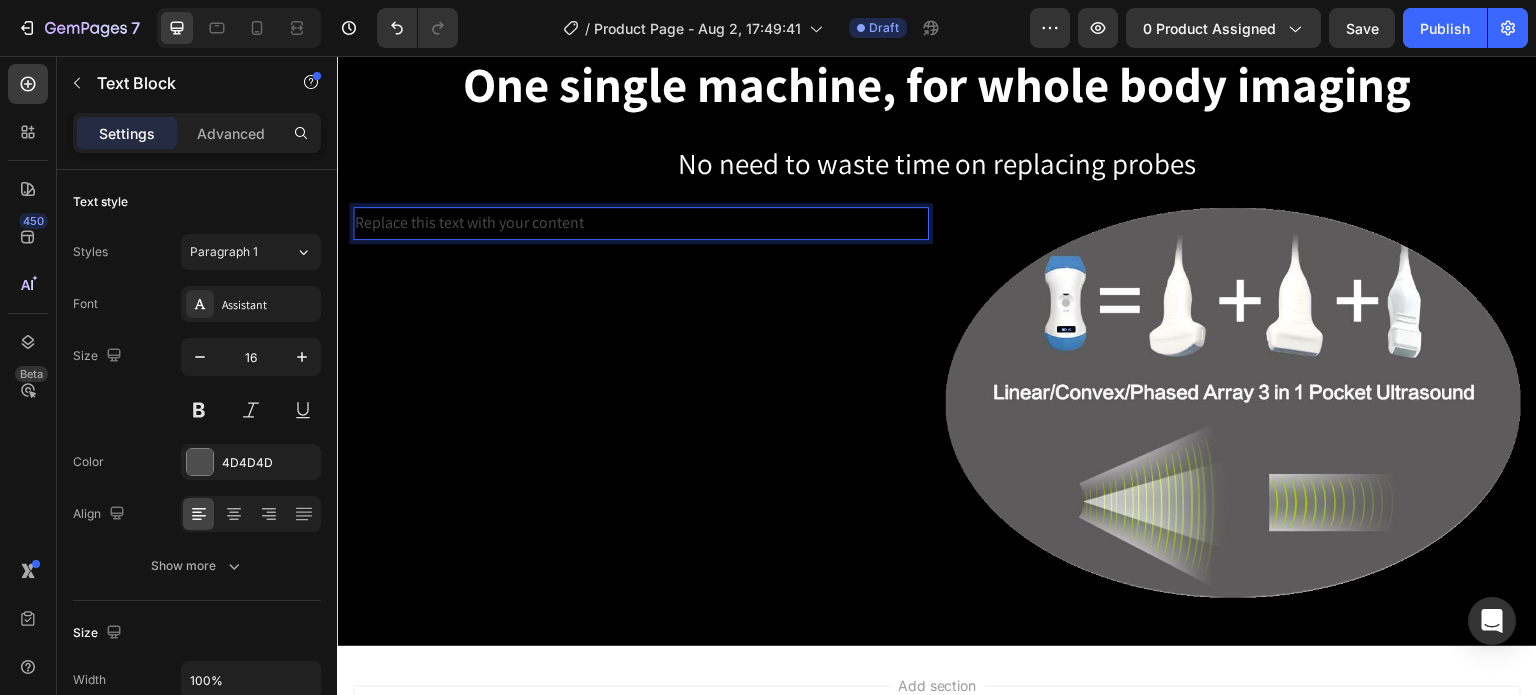 click on "Replace this text with your content" at bounding box center (641, 223) 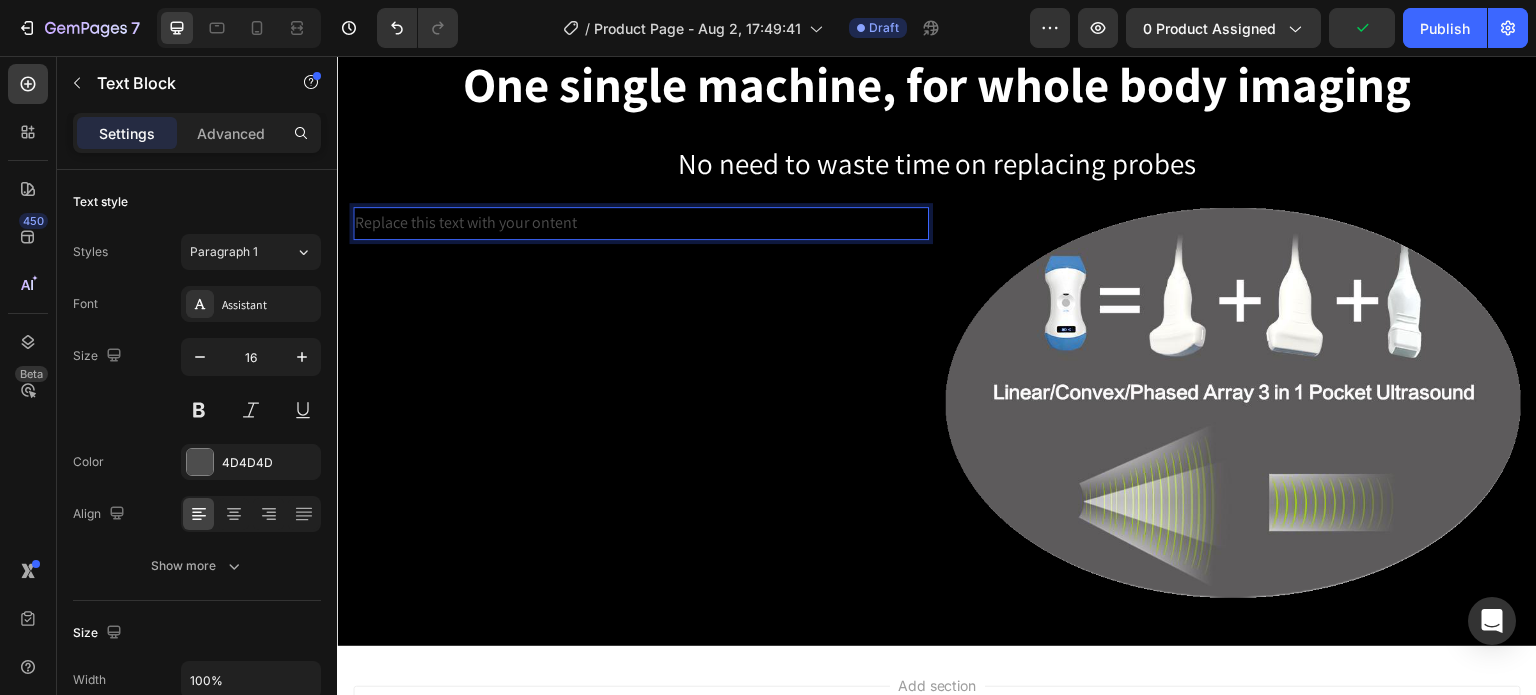 click on "Replace this text with your ontent" at bounding box center (641, 223) 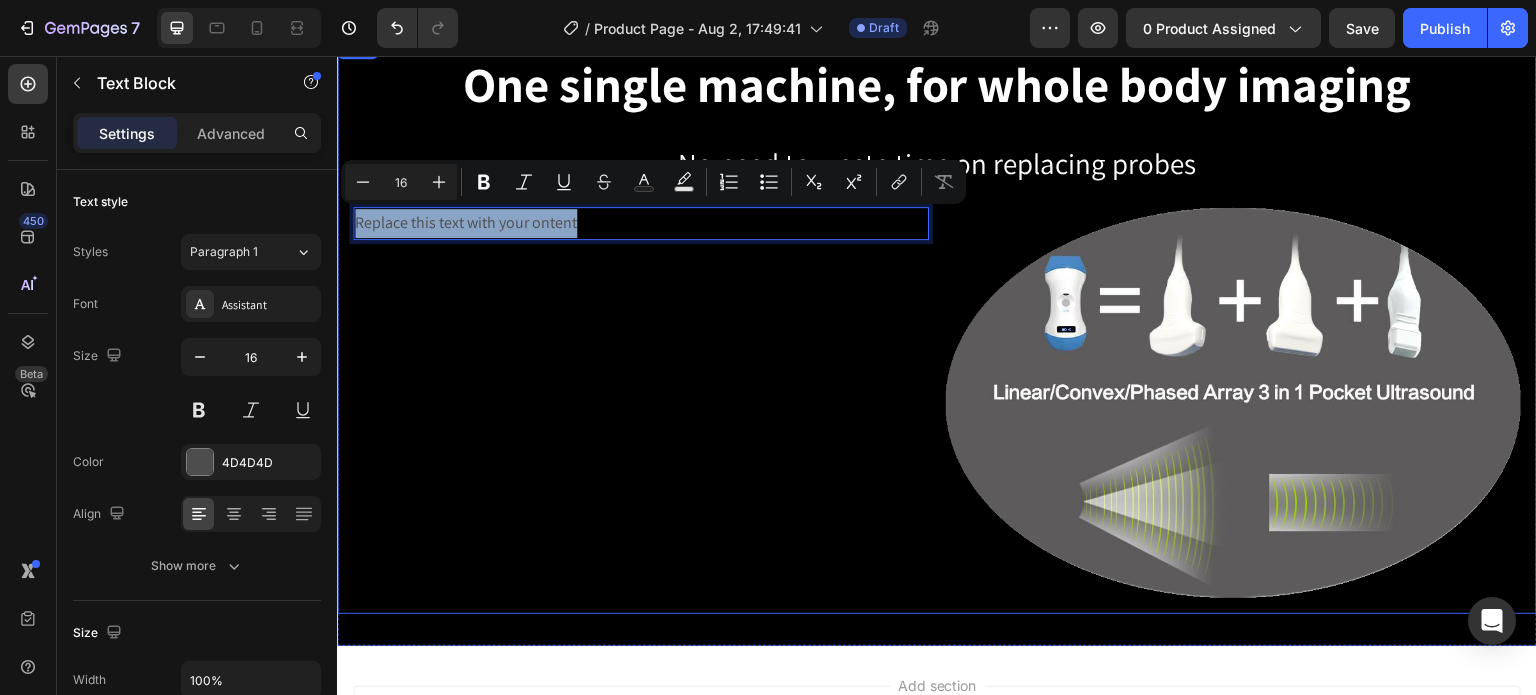 drag, startPoint x: 595, startPoint y: 222, endPoint x: 352, endPoint y: 229, distance: 243.1008 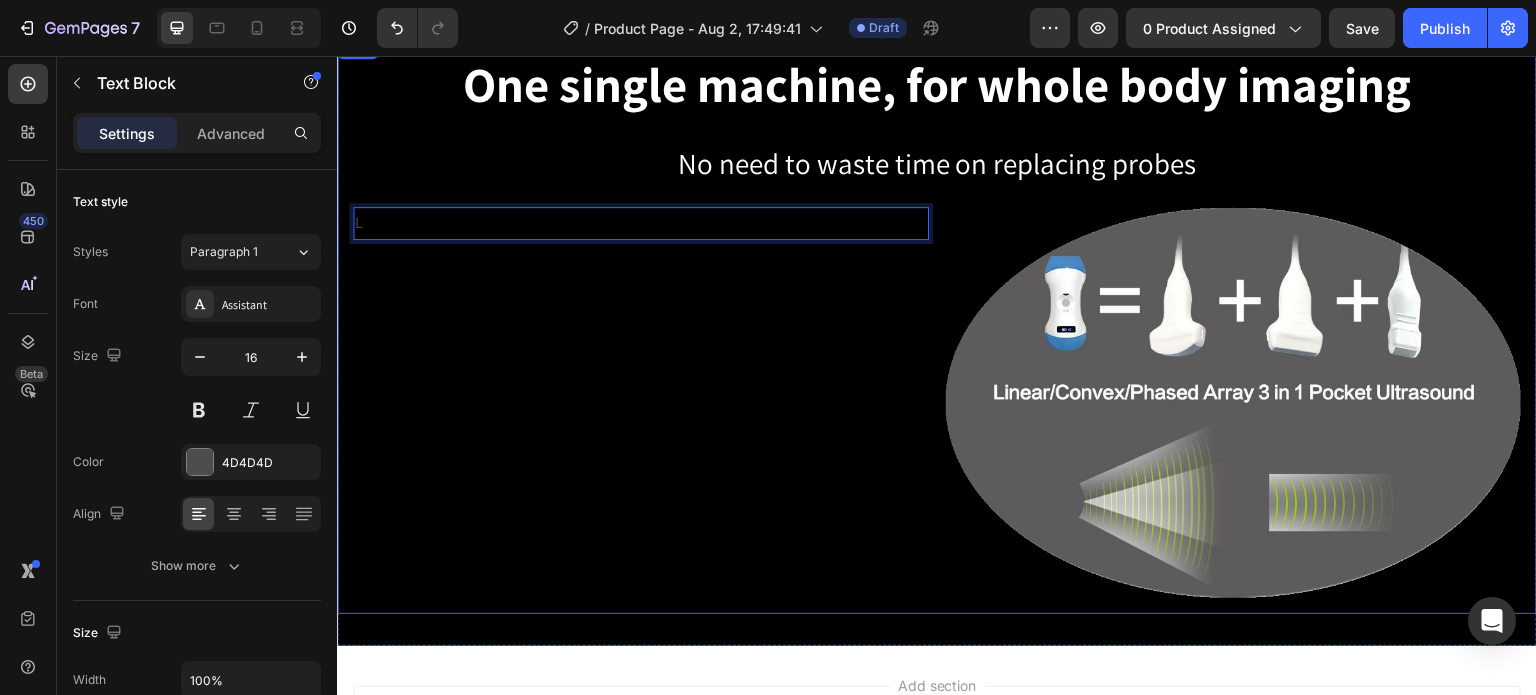 type 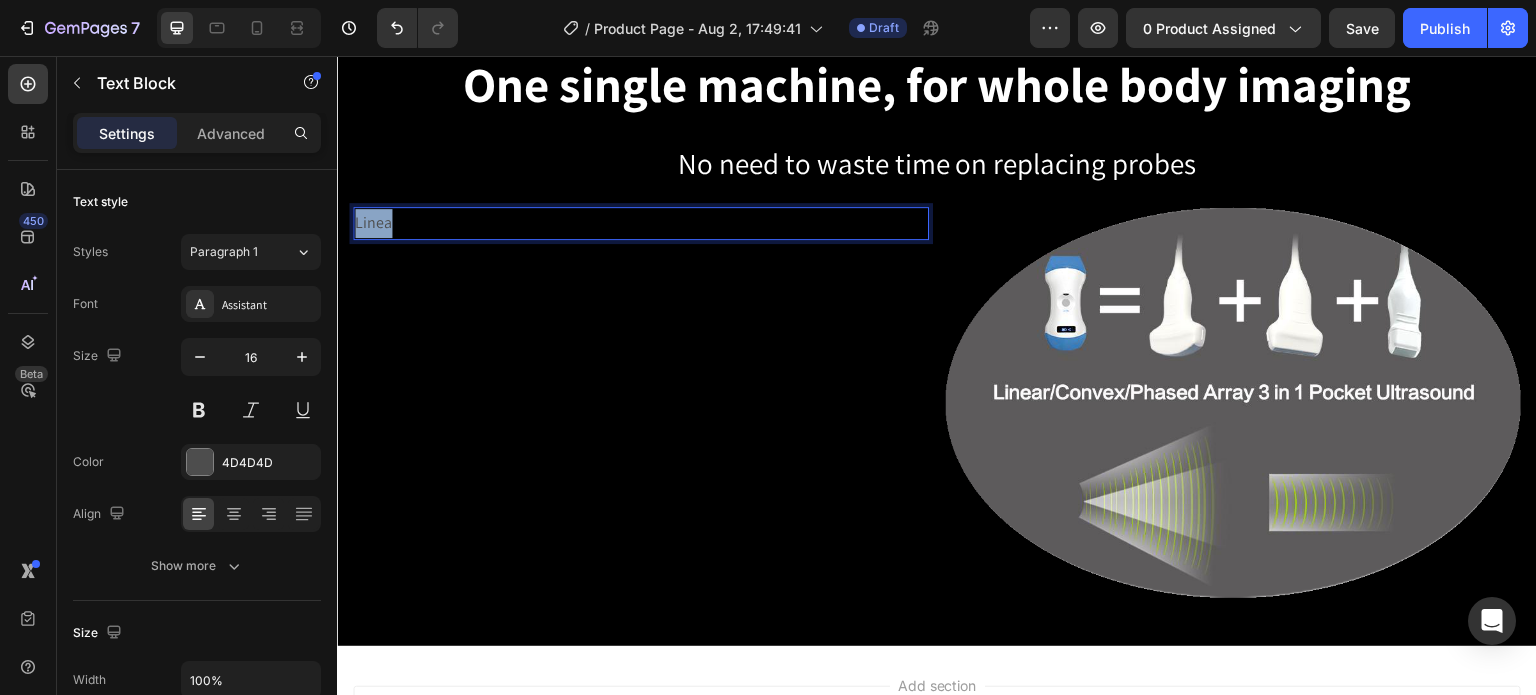 drag, startPoint x: 399, startPoint y: 223, endPoint x: 658, endPoint y: 278, distance: 264.7754 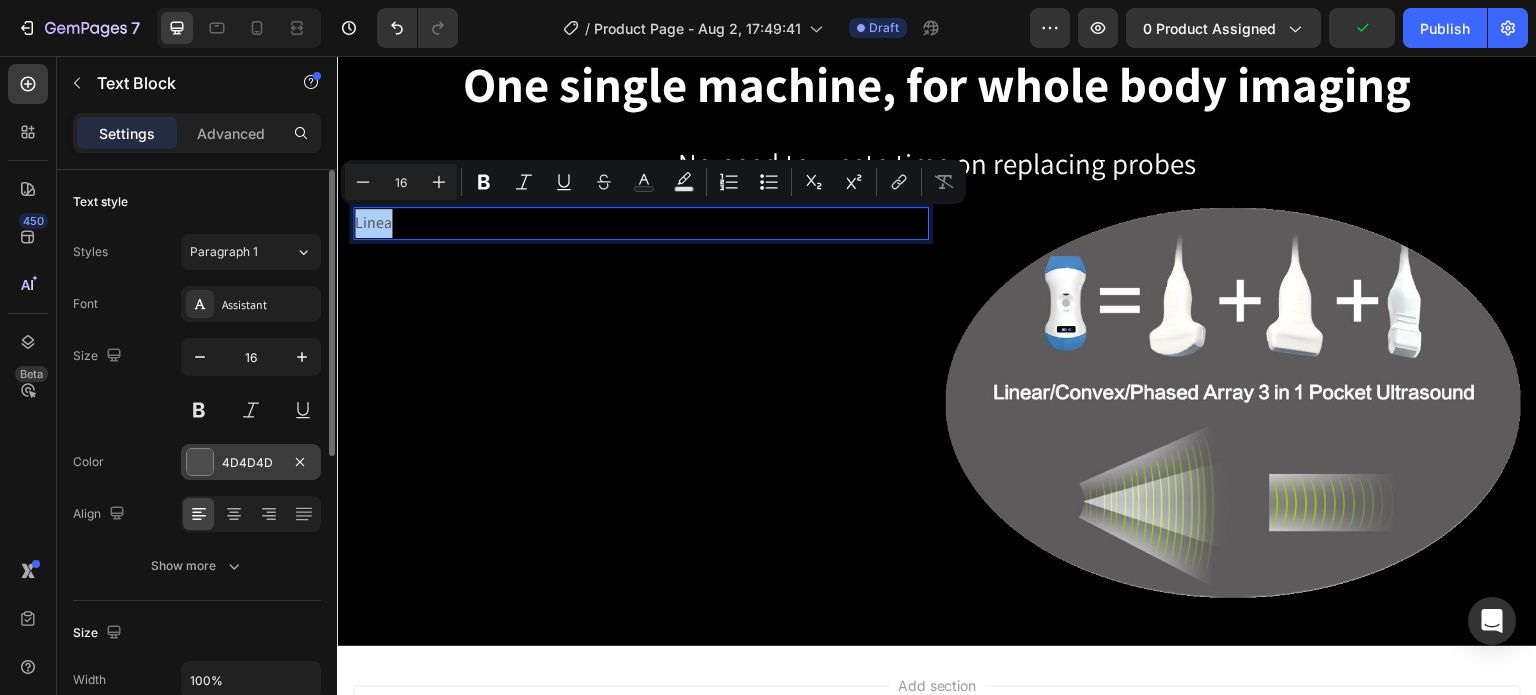 click on "4D4D4D" at bounding box center [251, 463] 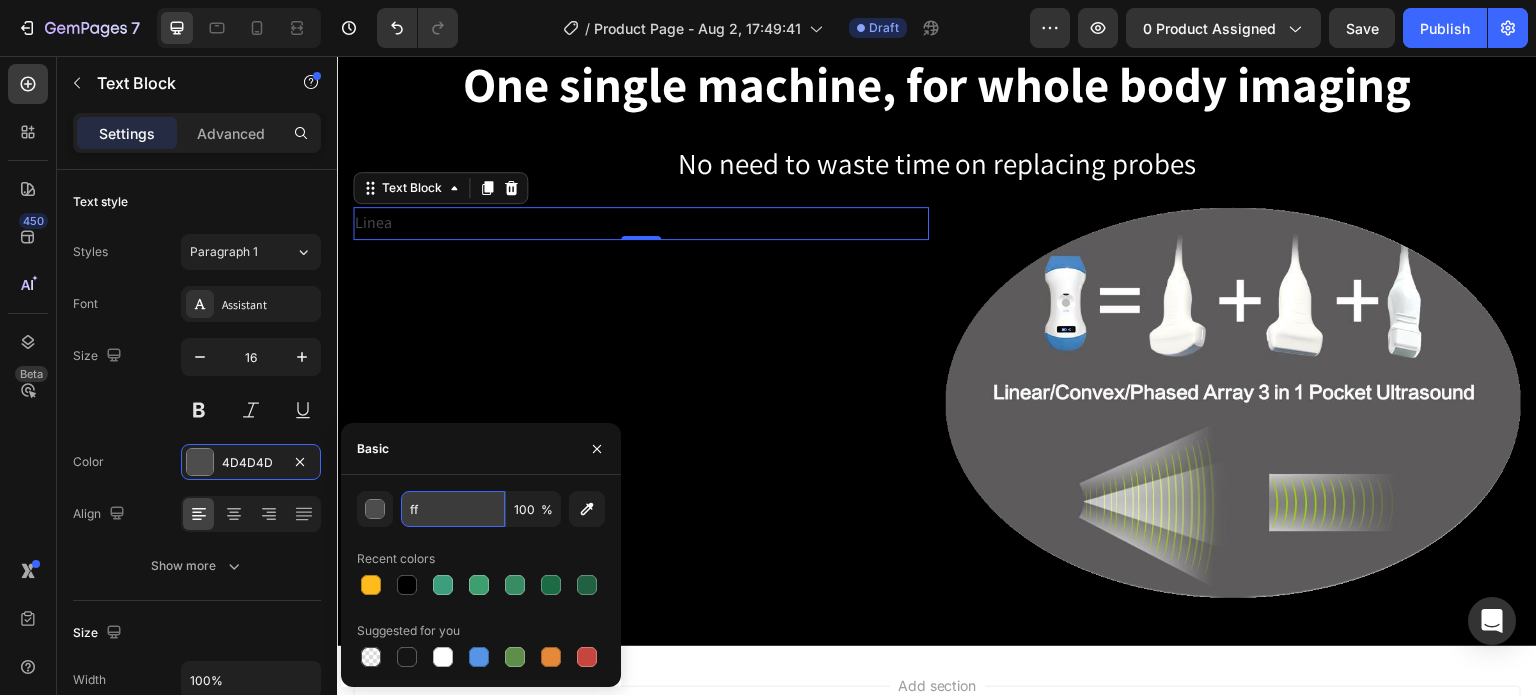 type on "FFFFFF" 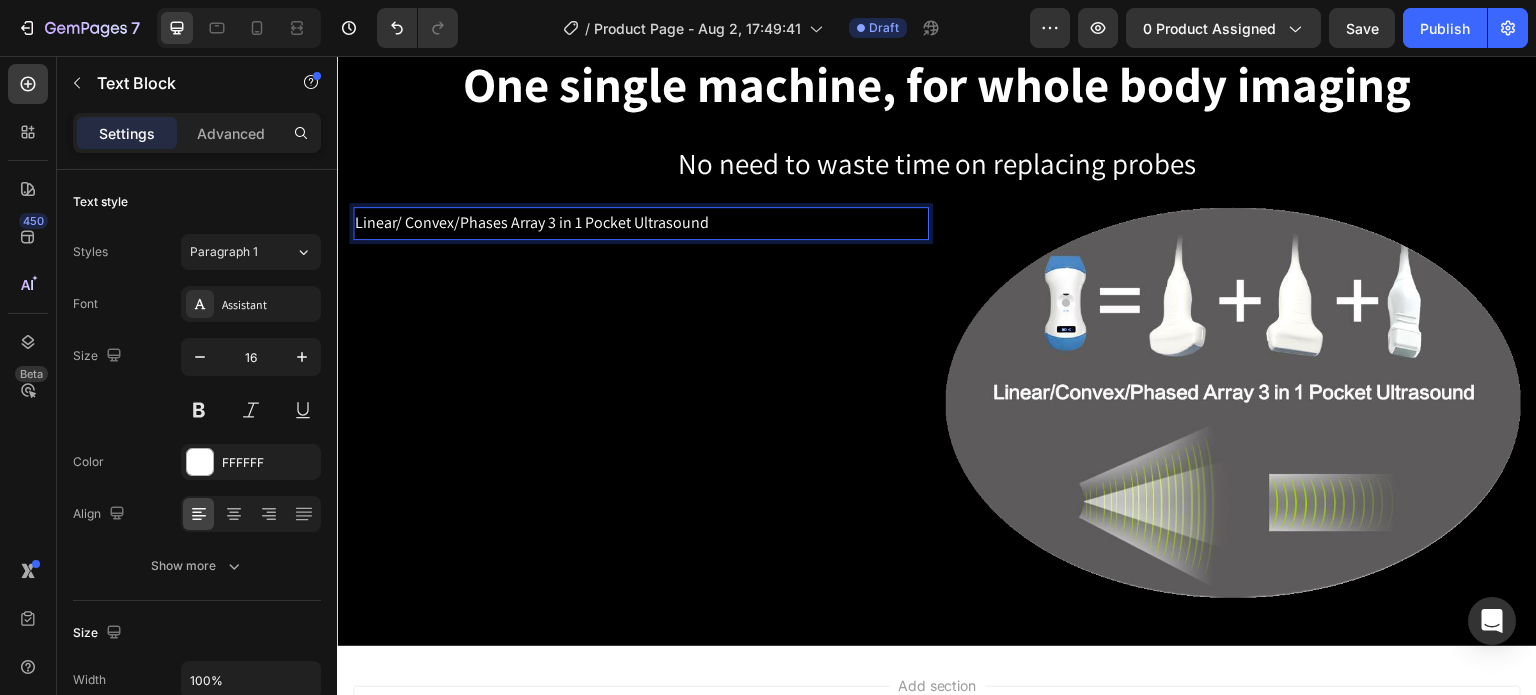 click on "Linear/ Convex/Phases Array 3 in 1 Pocket Ultrasound" at bounding box center [641, 223] 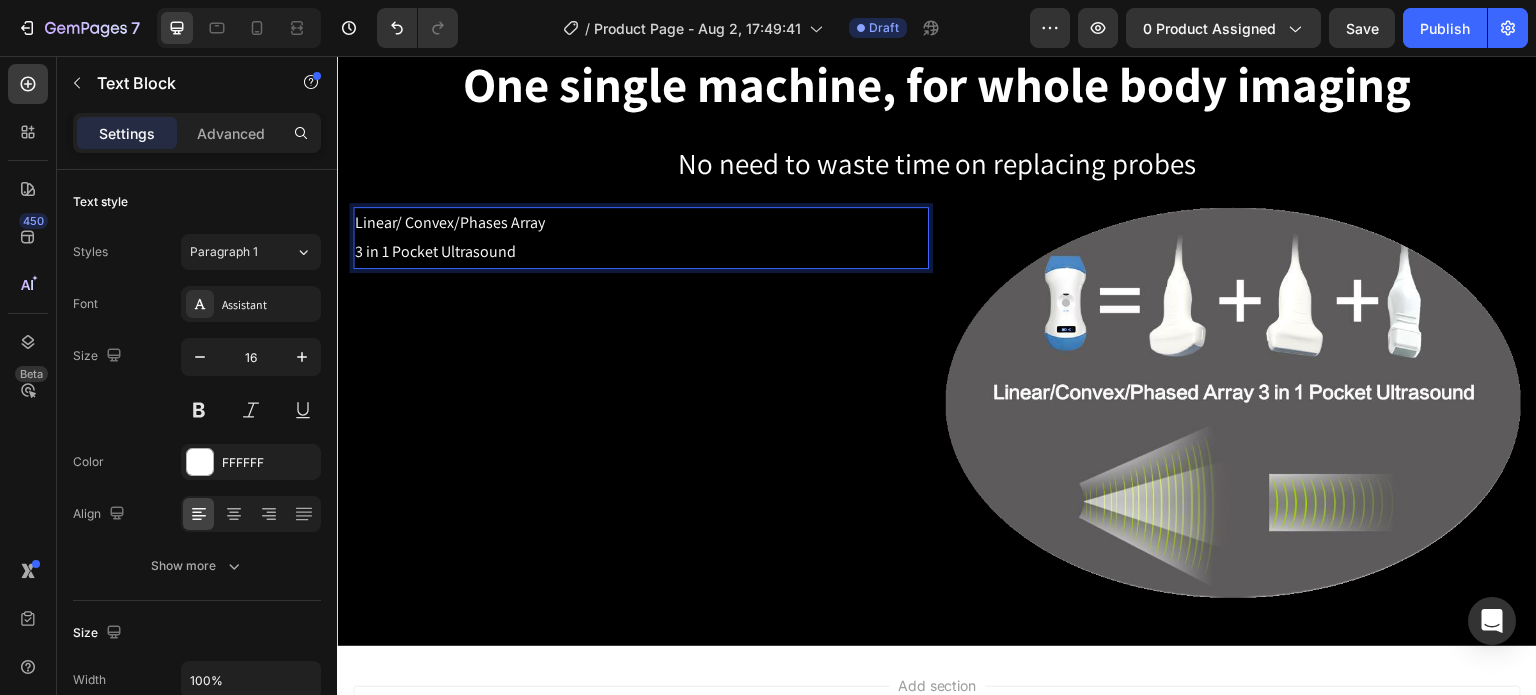 click on "3 in 1 Pocket Ultrasound" at bounding box center [641, 252] 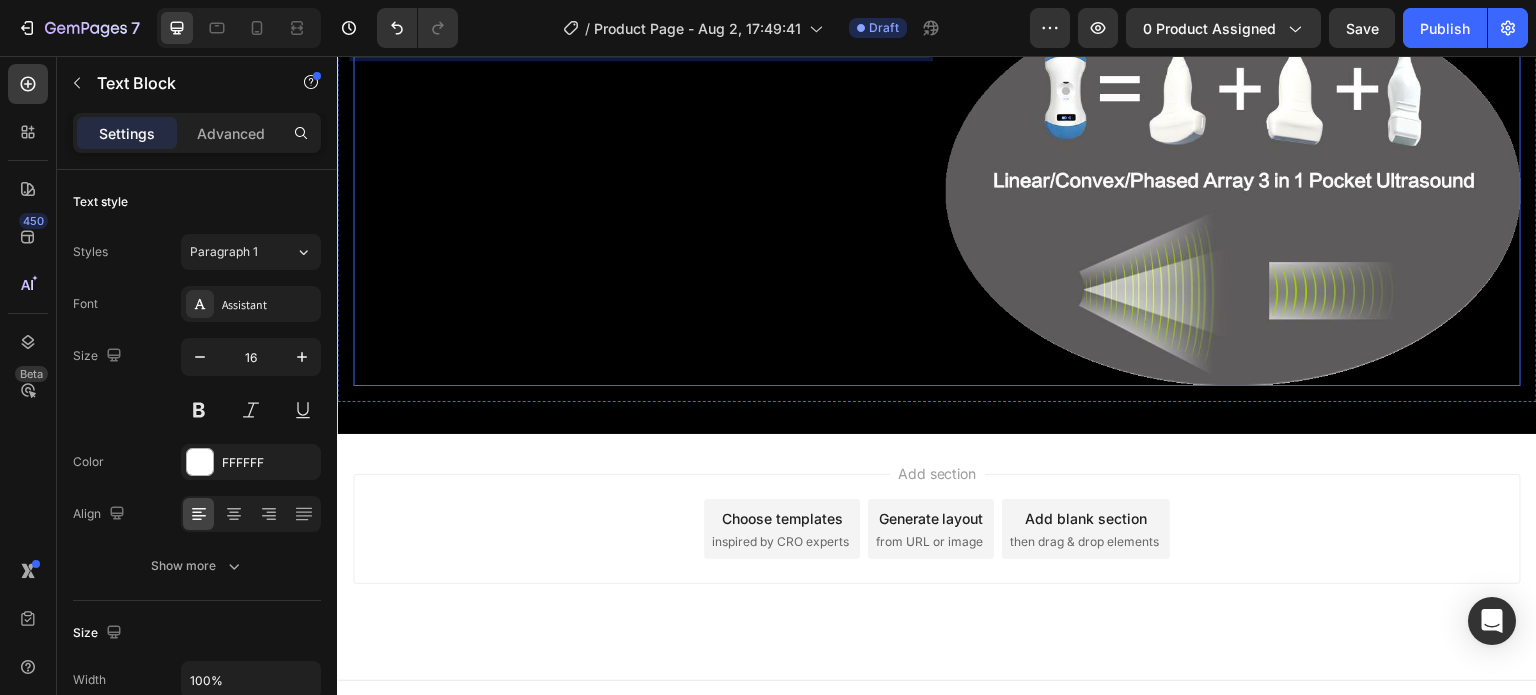 scroll, scrollTop: 932, scrollLeft: 0, axis: vertical 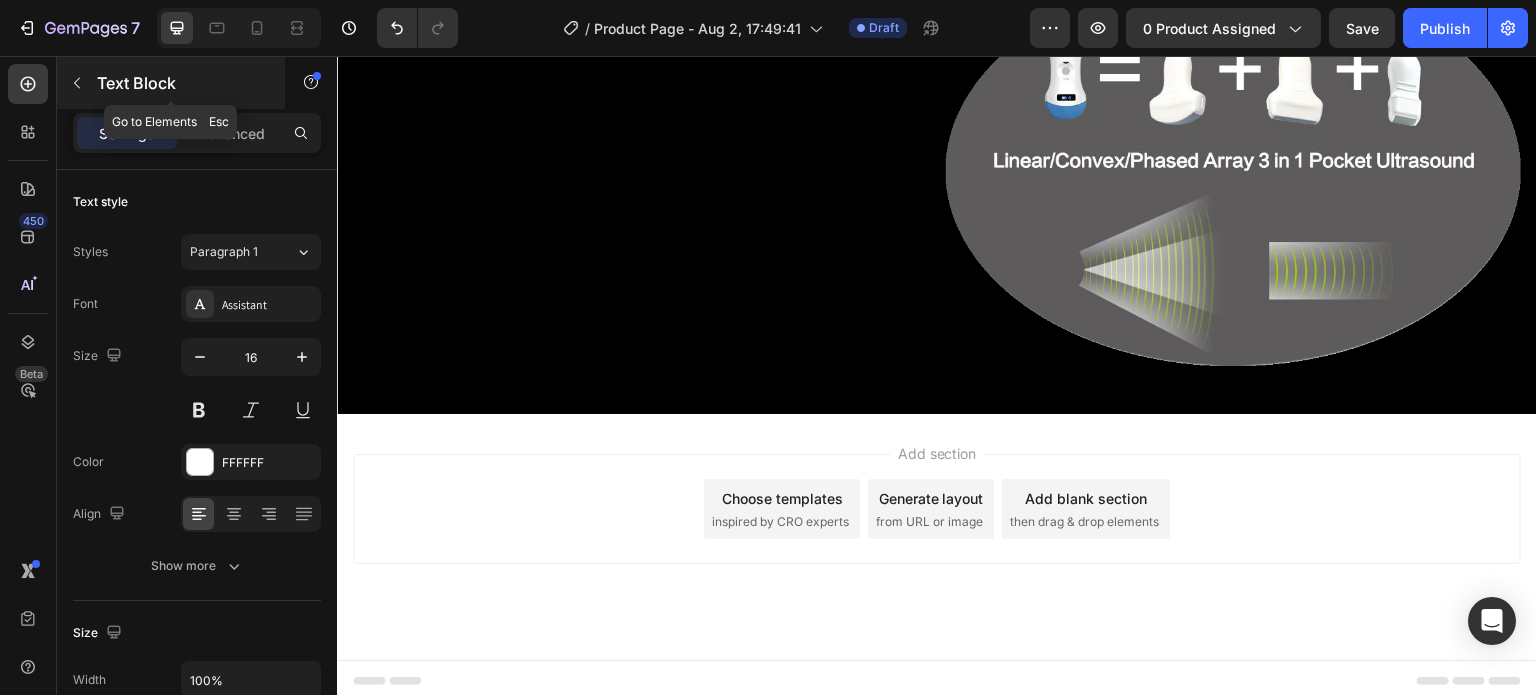 click 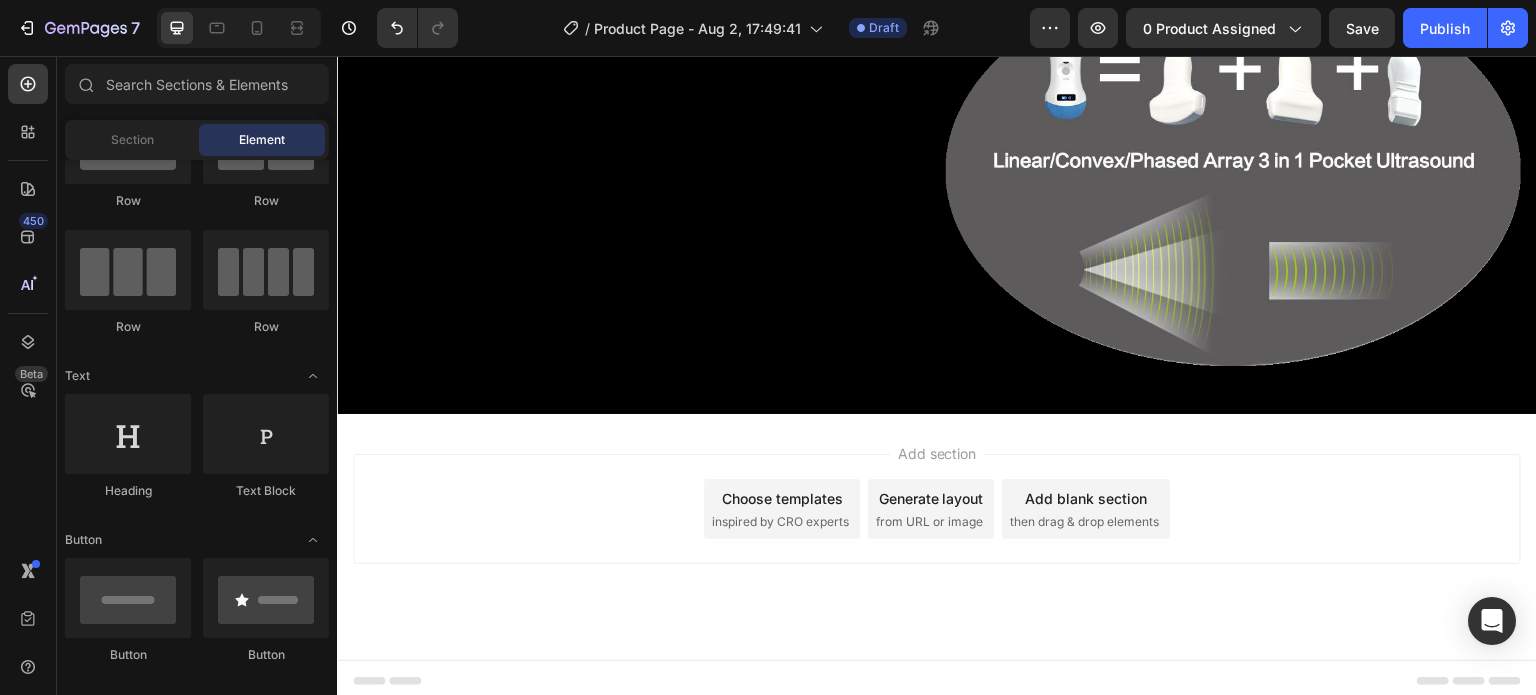 scroll, scrollTop: 0, scrollLeft: 0, axis: both 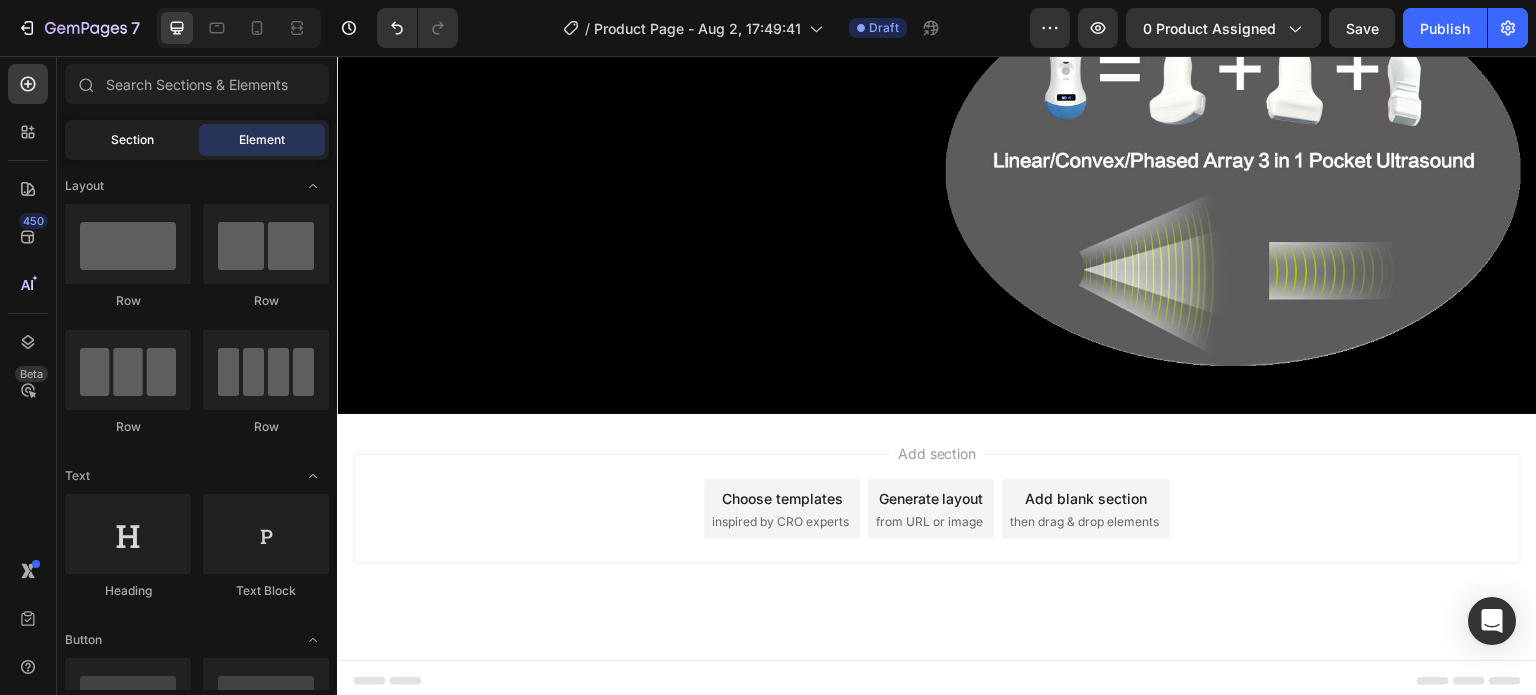 click on "Section" at bounding box center (132, 140) 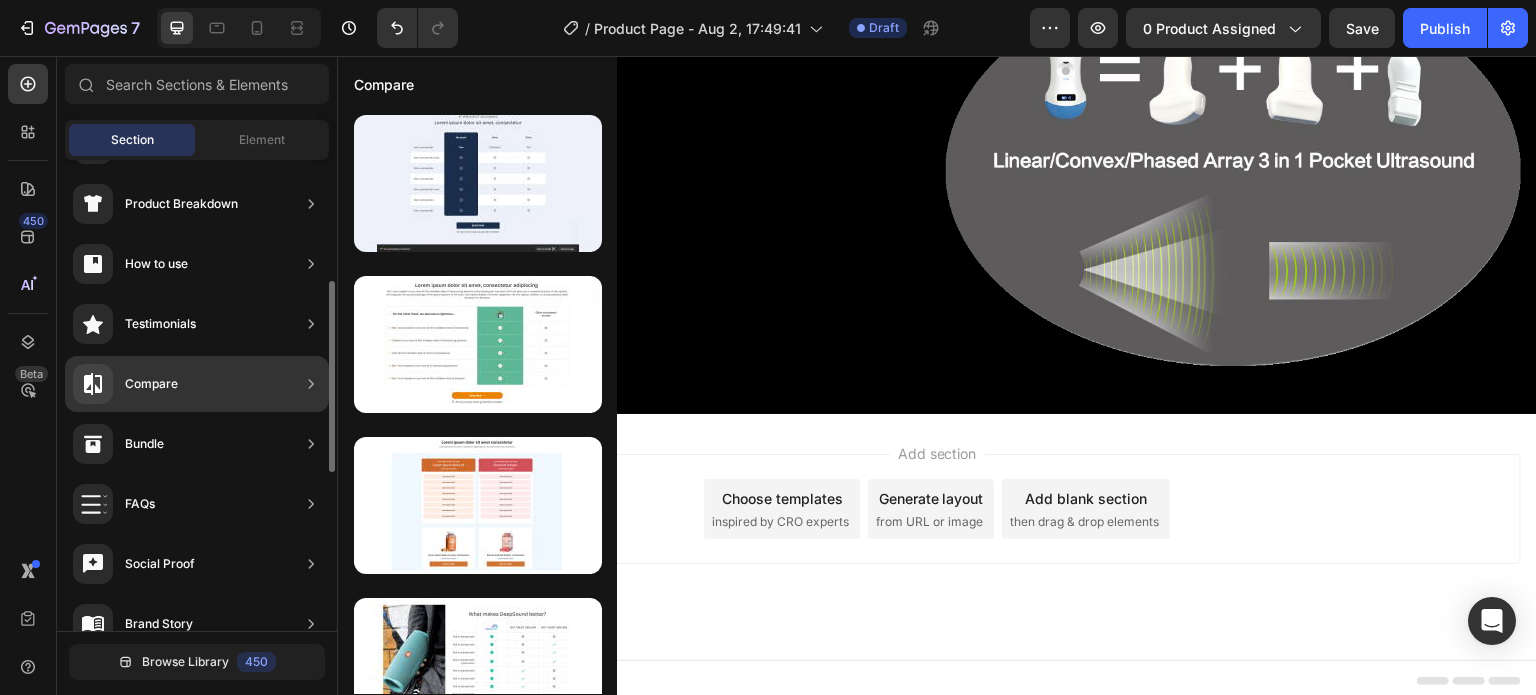 scroll, scrollTop: 400, scrollLeft: 0, axis: vertical 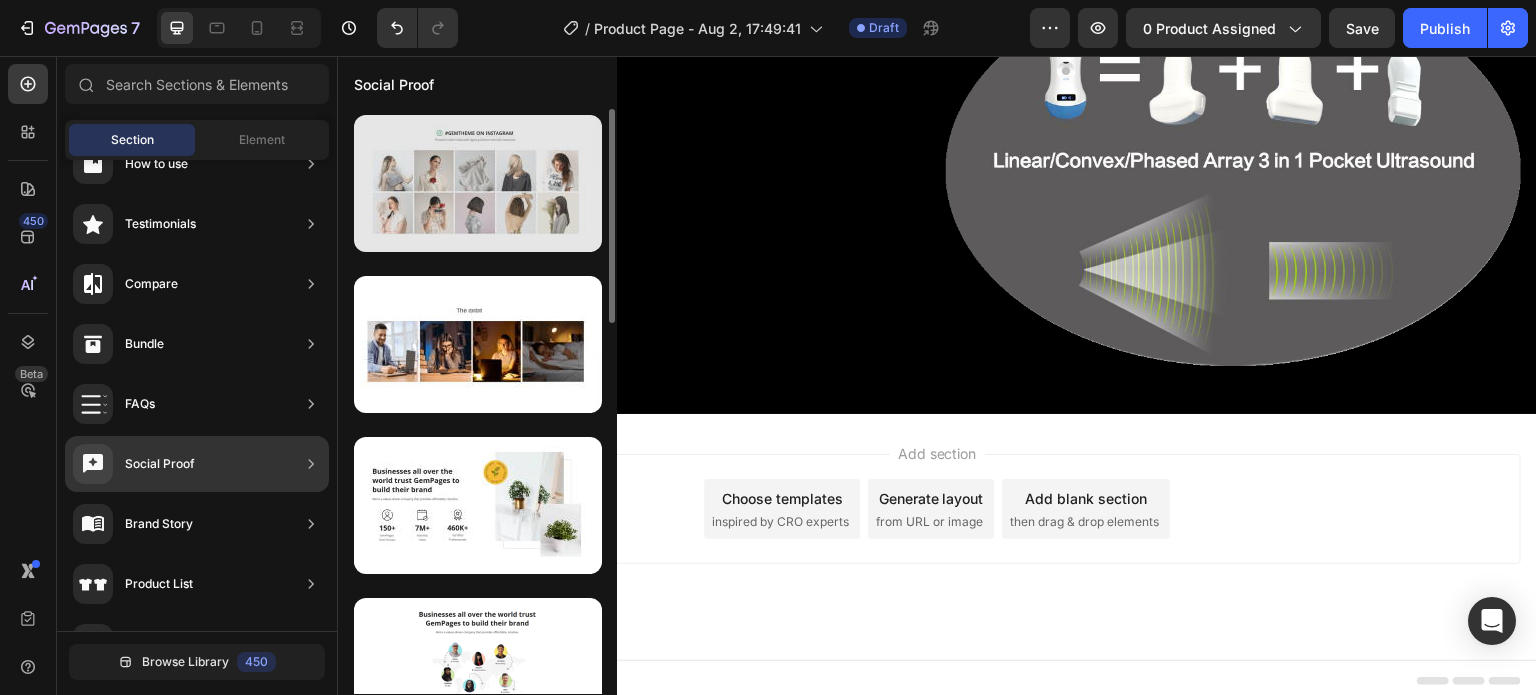 click at bounding box center (478, 183) 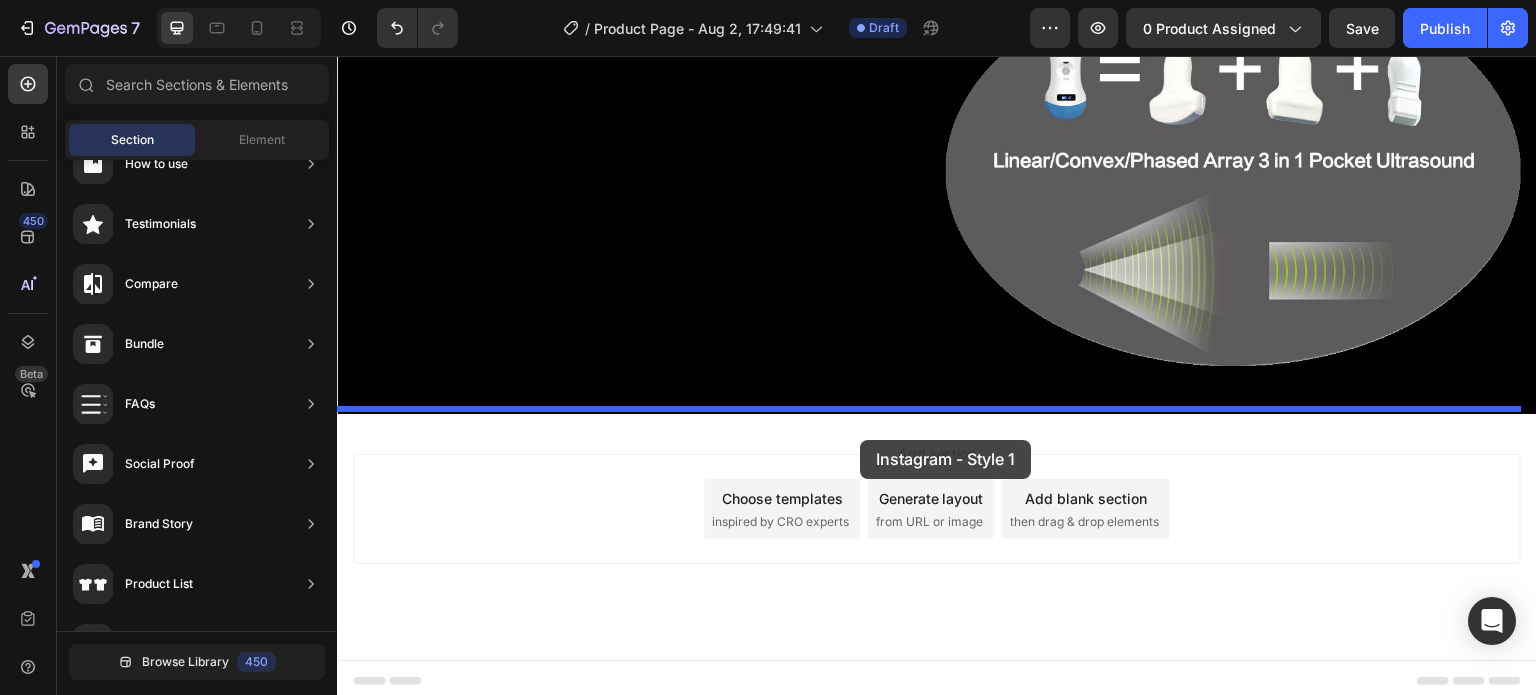 drag, startPoint x: 796, startPoint y: 230, endPoint x: 860, endPoint y: 436, distance: 215.71277 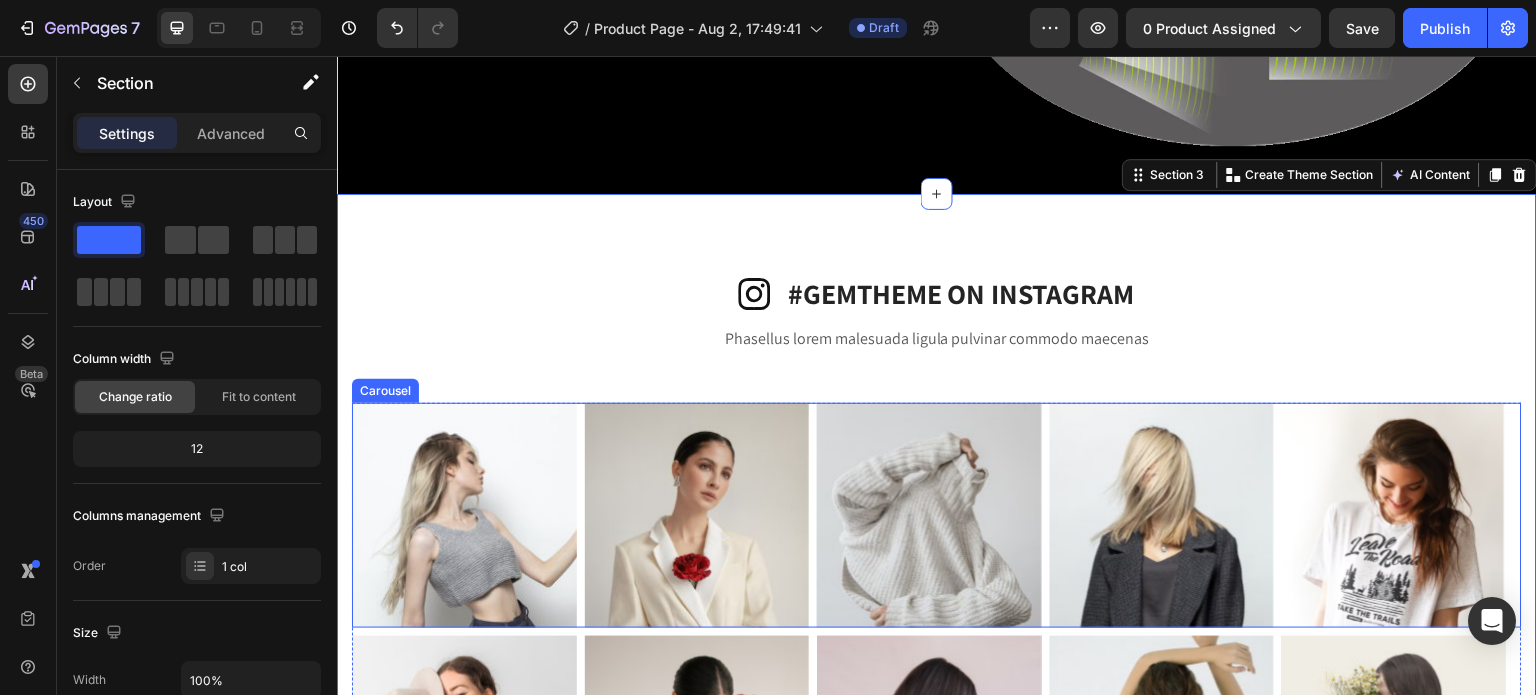 scroll, scrollTop: 1032, scrollLeft: 0, axis: vertical 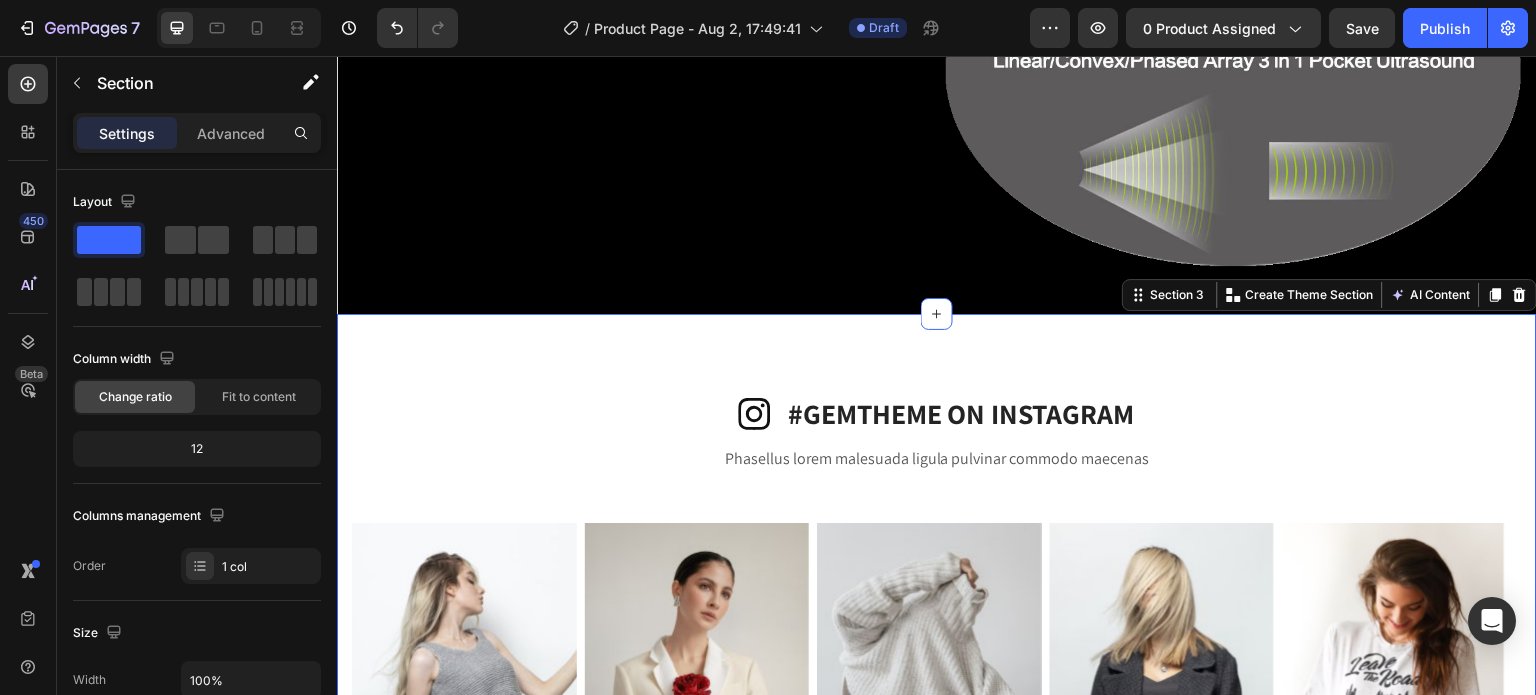 click on "Icon #GEMTHEME ON INSTAGRAM Heading Row Phasellus lorem malesuada ligula pulvinar commodo maecenas Text block Row Image Image Image Image Image Carousel Image Image Image Image Image Carousel Row Section 3   Create Theme Section AI Content Write with GemAI What would you like to describe here? Tone and Voice Persuasive Product Hearing Aid Show more Generate" at bounding box center (937, 687) 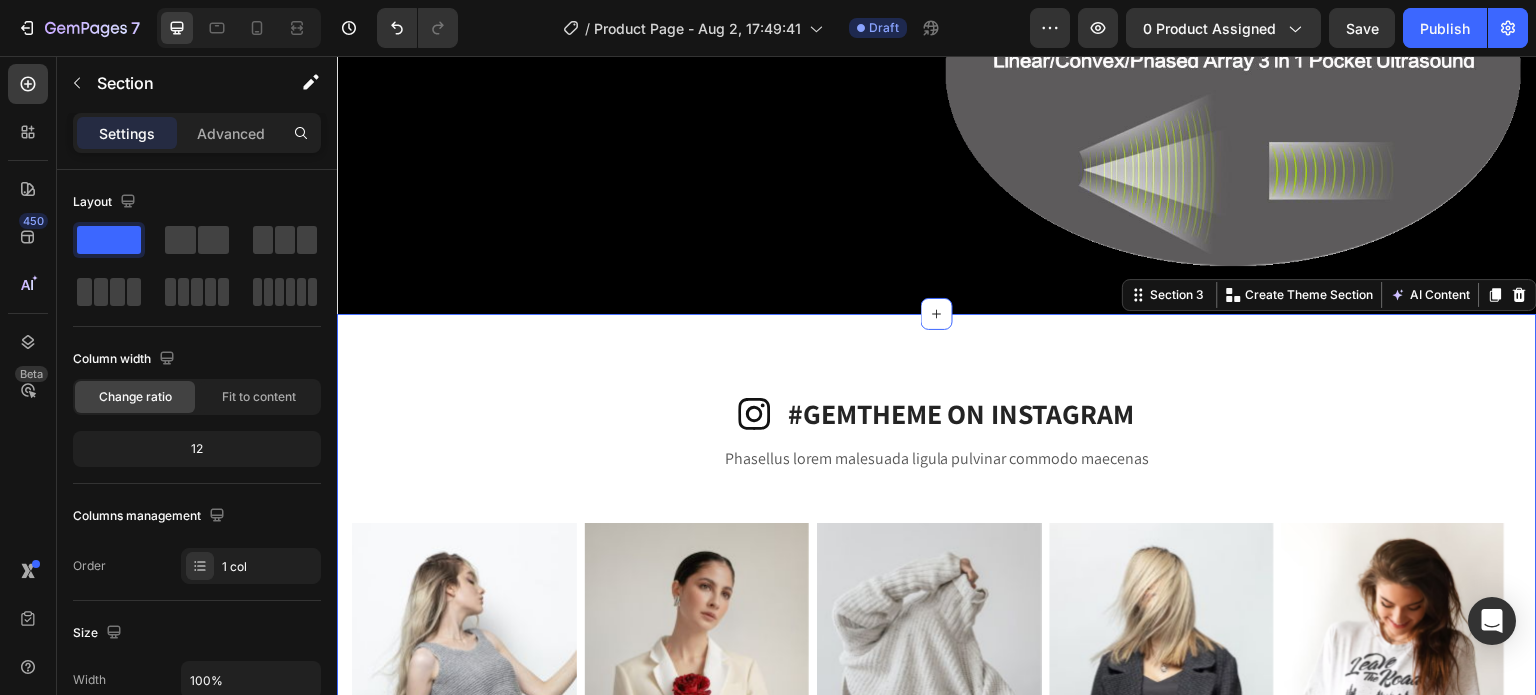 click on "Icon #GEMTHEME ON INSTAGRAM Heading Row Phasellus lorem malesuada ligula pulvinar commodo maecenas Text block Row Image Image Image Image Image Carousel Image Image Image Image Image Carousel Row Section 3   Create Theme Section AI Content Write with GemAI What would you like to describe here? Tone and Voice Persuasive Product Hearing Aid Show more Generate" at bounding box center [937, 687] 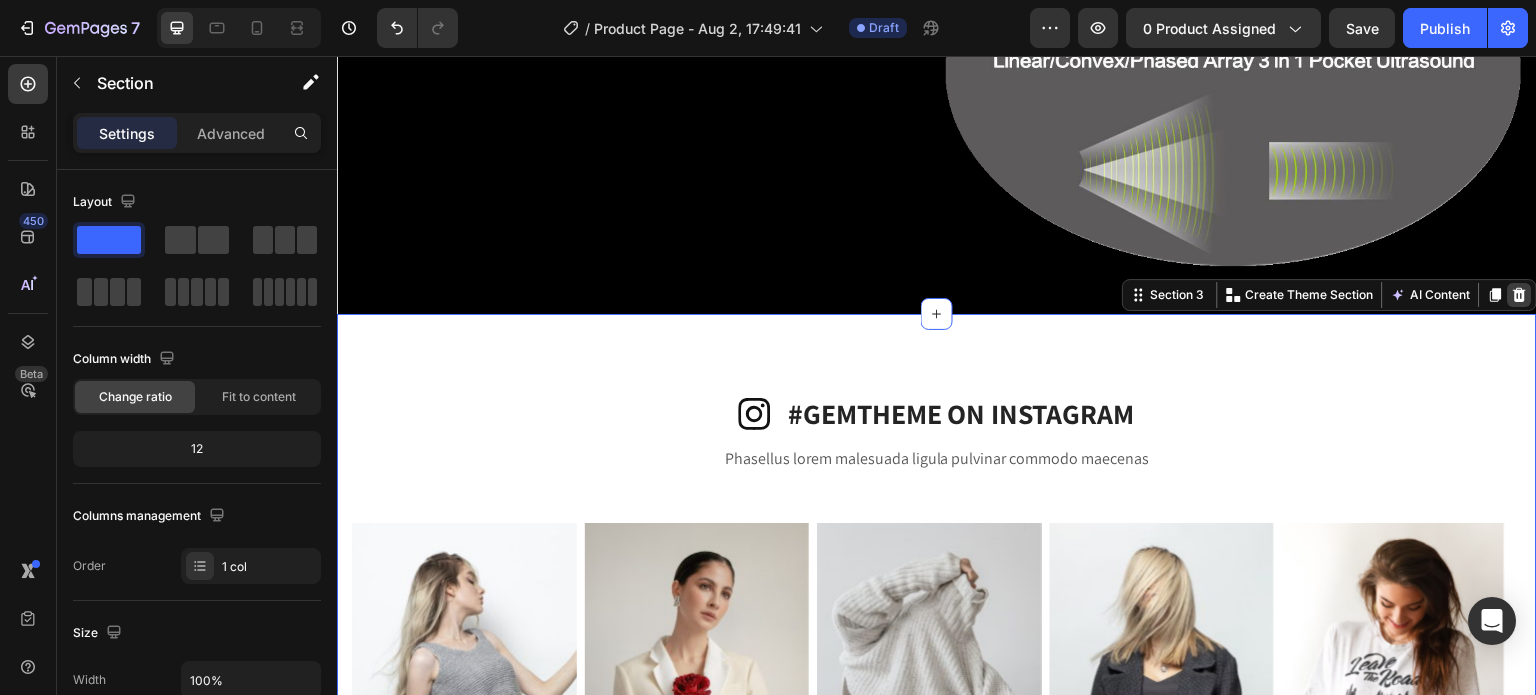 click 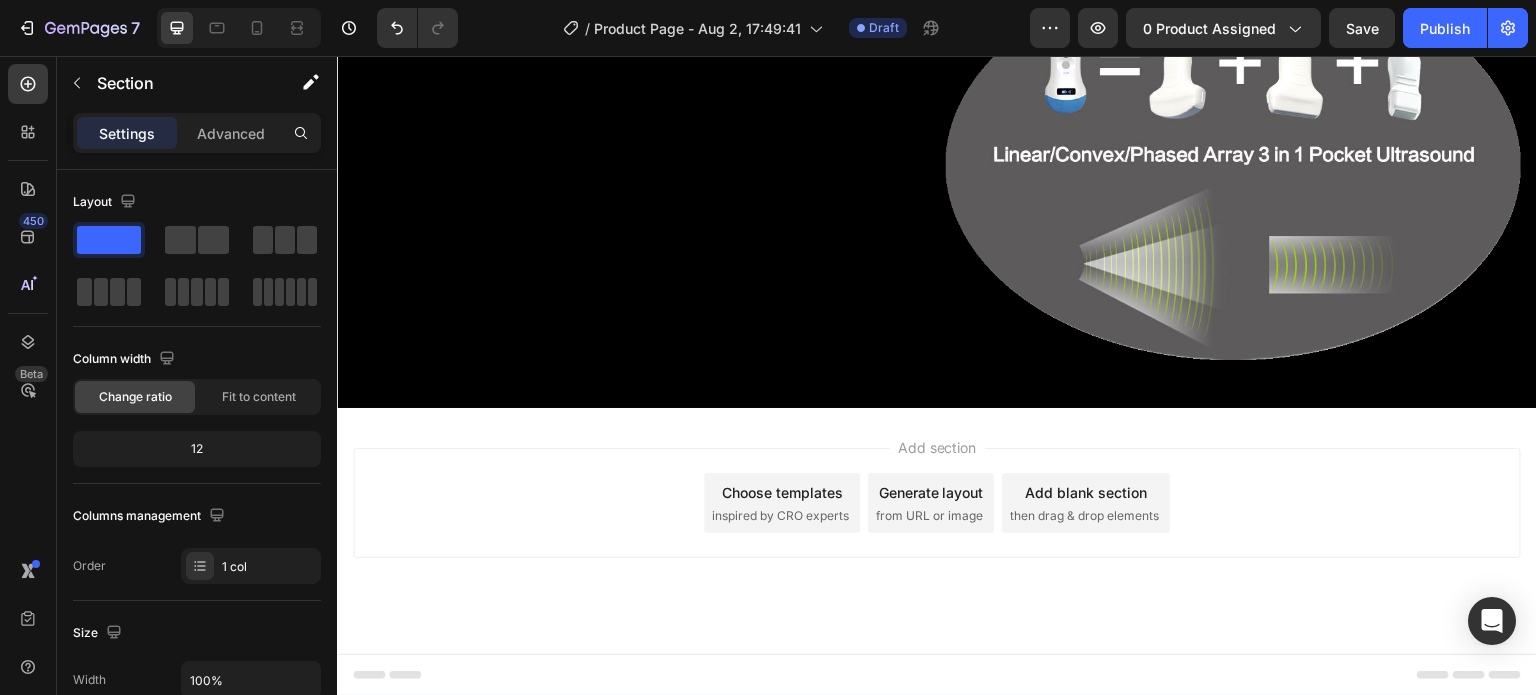 scroll, scrollTop: 932, scrollLeft: 0, axis: vertical 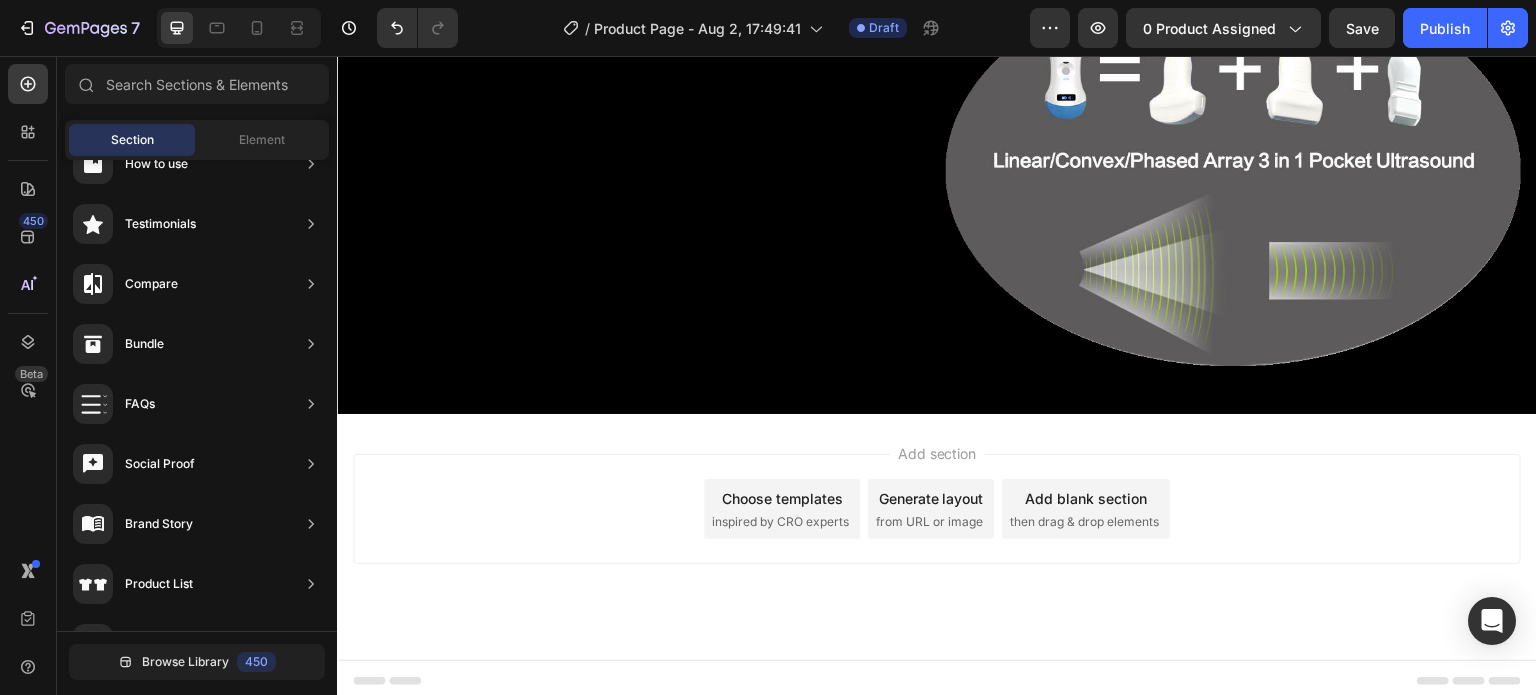 click on "Choose templates inspired by CRO experts" at bounding box center (782, 509) 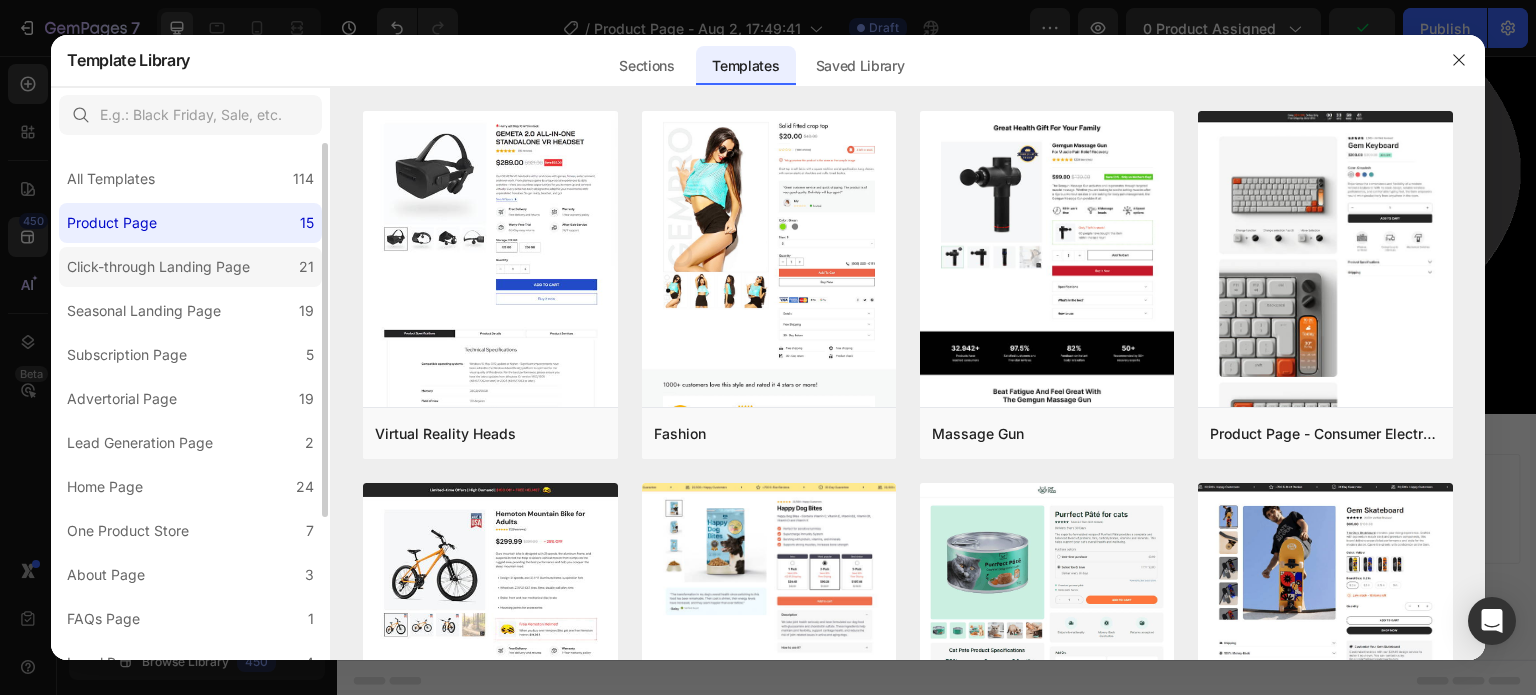 click on "Click-through Landing Page 21" 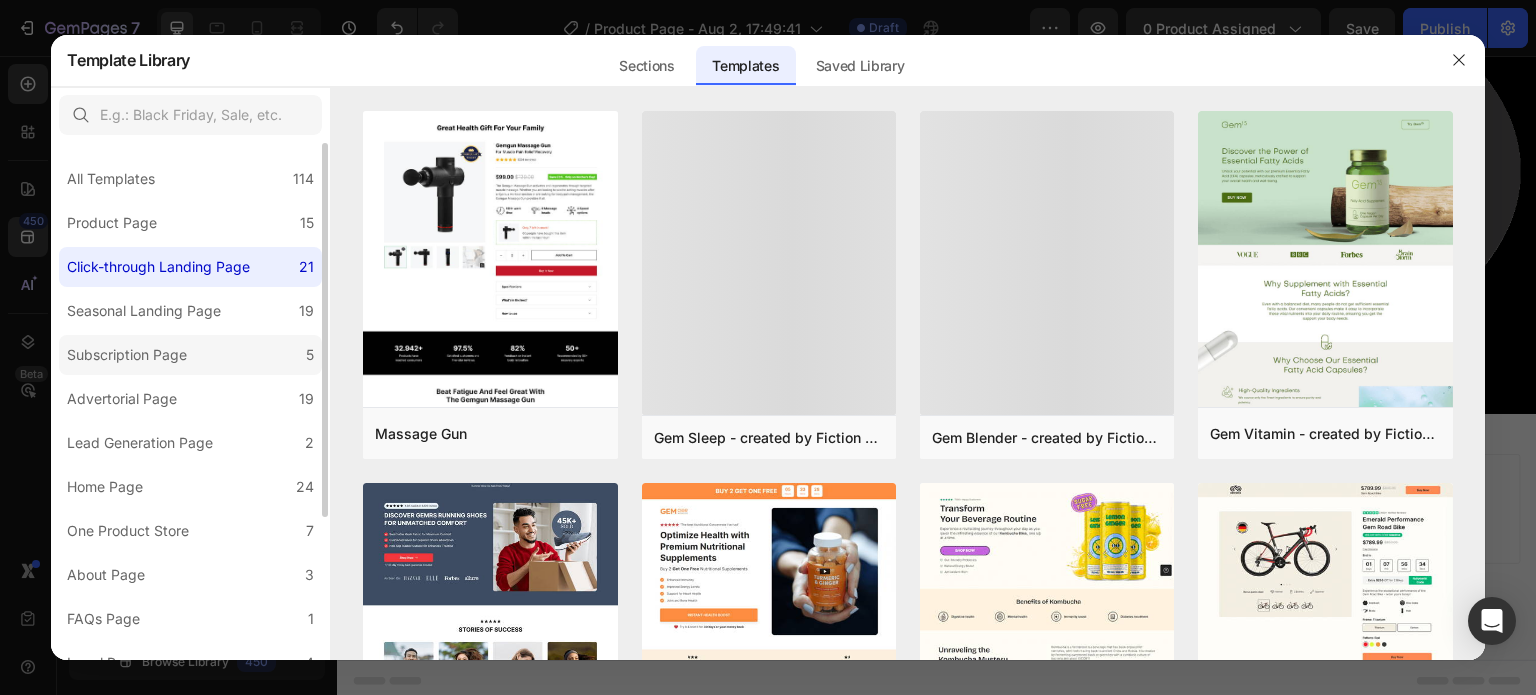 click on "Subscription Page" at bounding box center (127, 355) 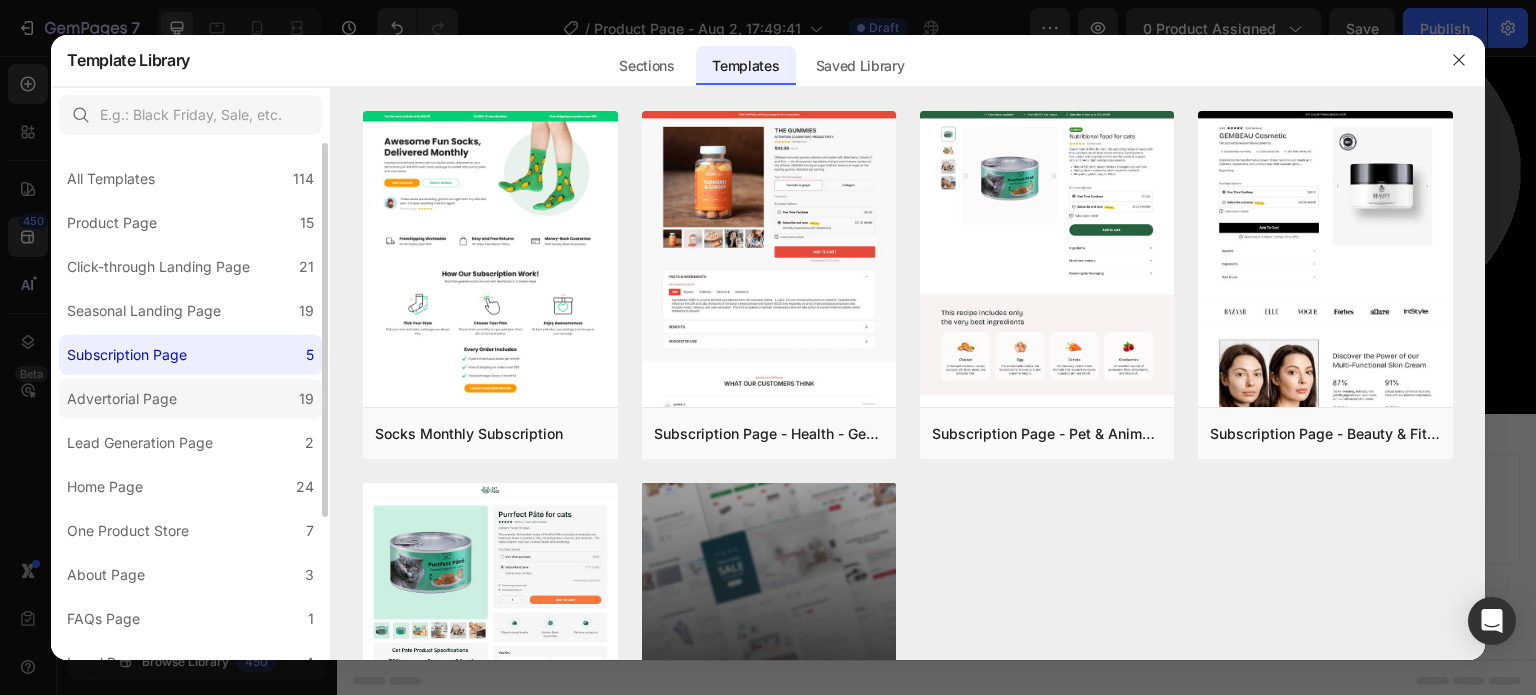click on "Advertorial Page" at bounding box center [122, 399] 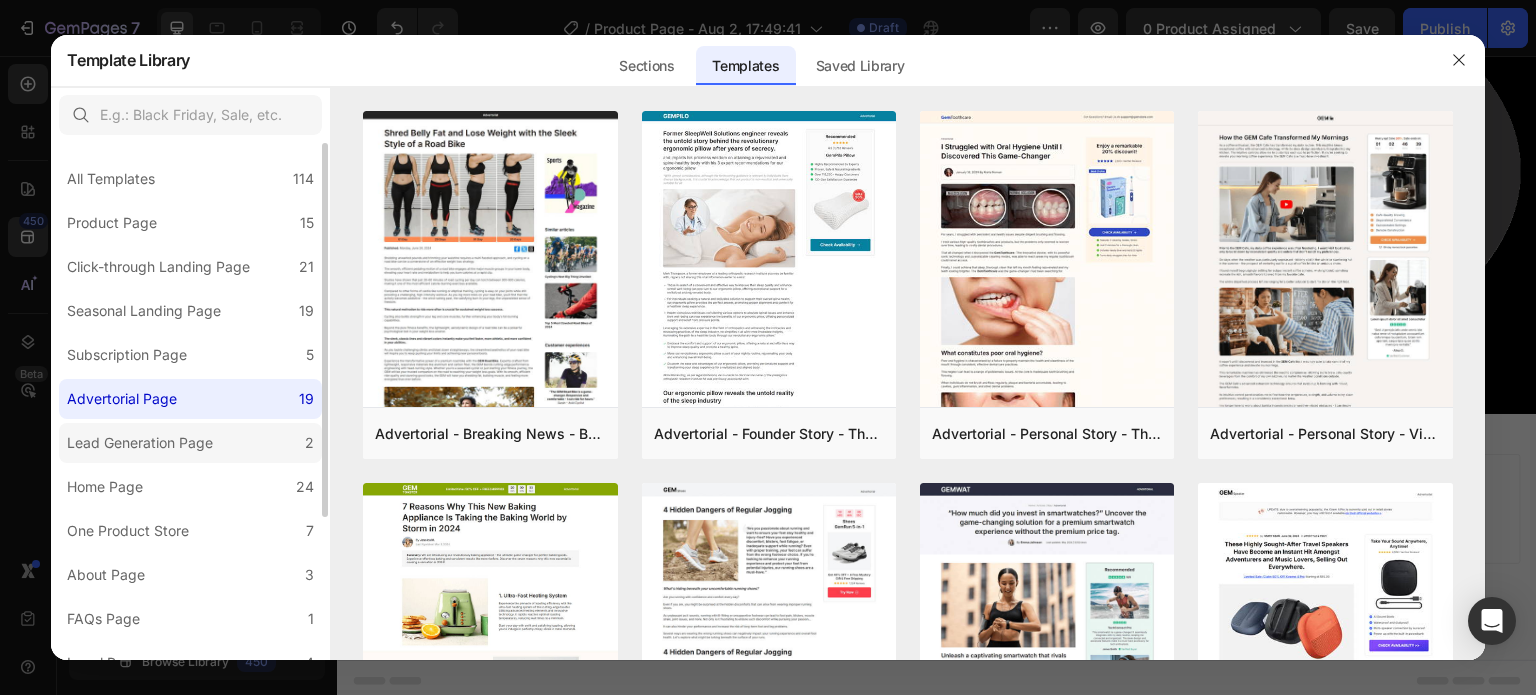click on "Lead Generation Page" at bounding box center (140, 443) 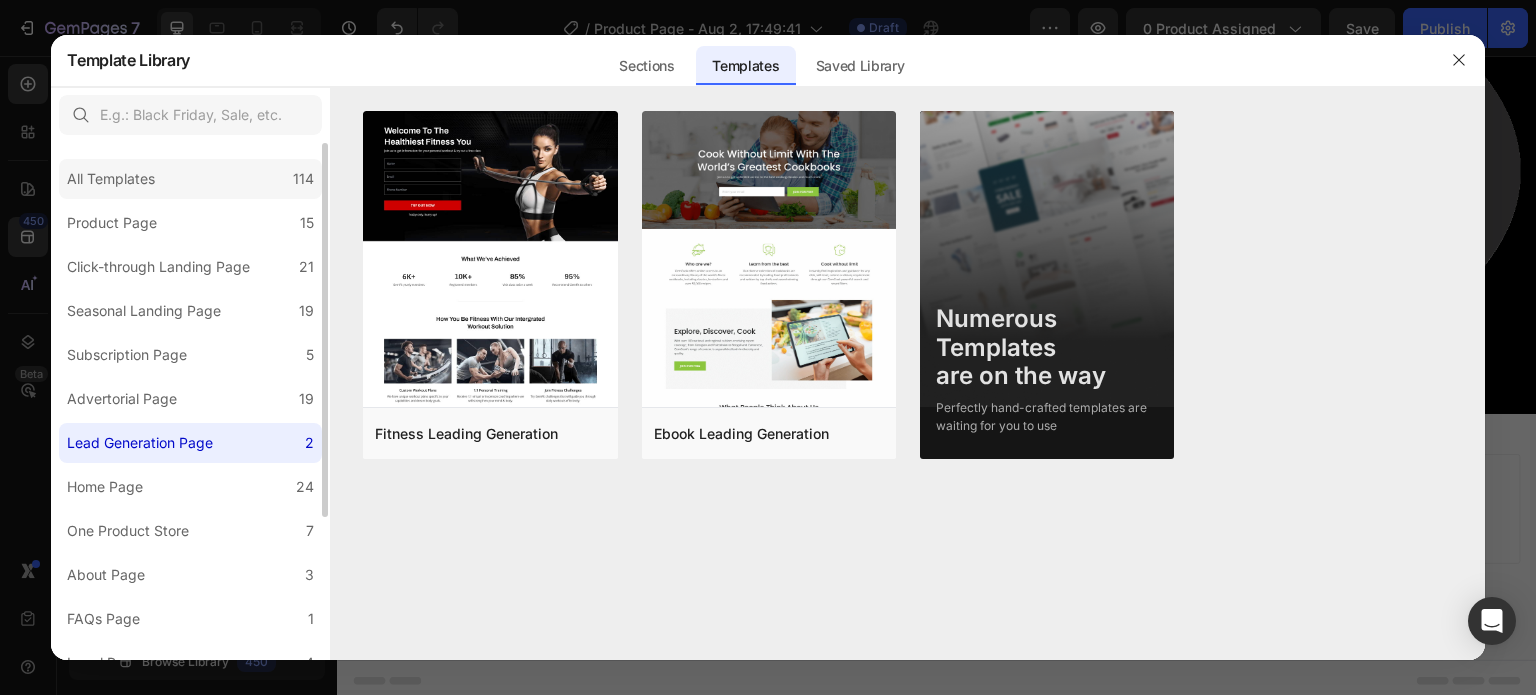 click on "All Templates" at bounding box center [111, 179] 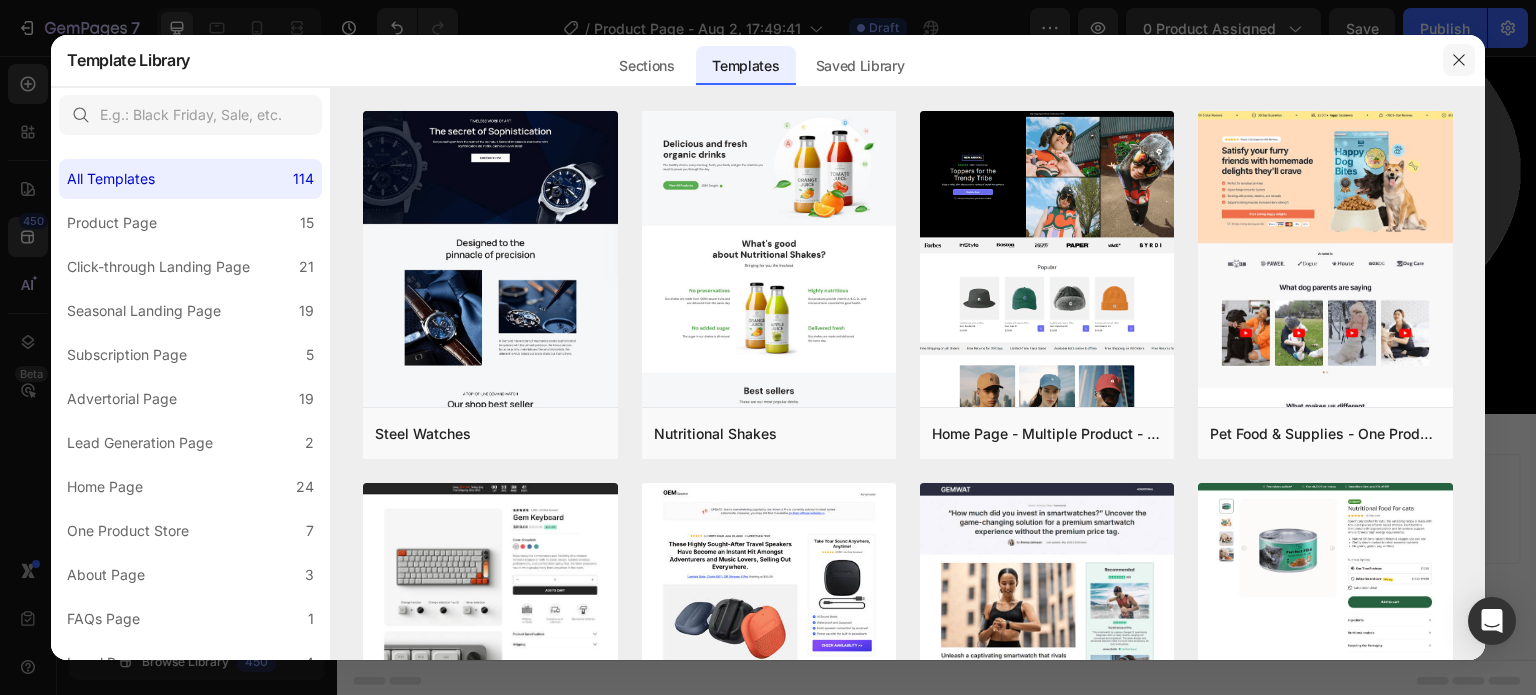 click 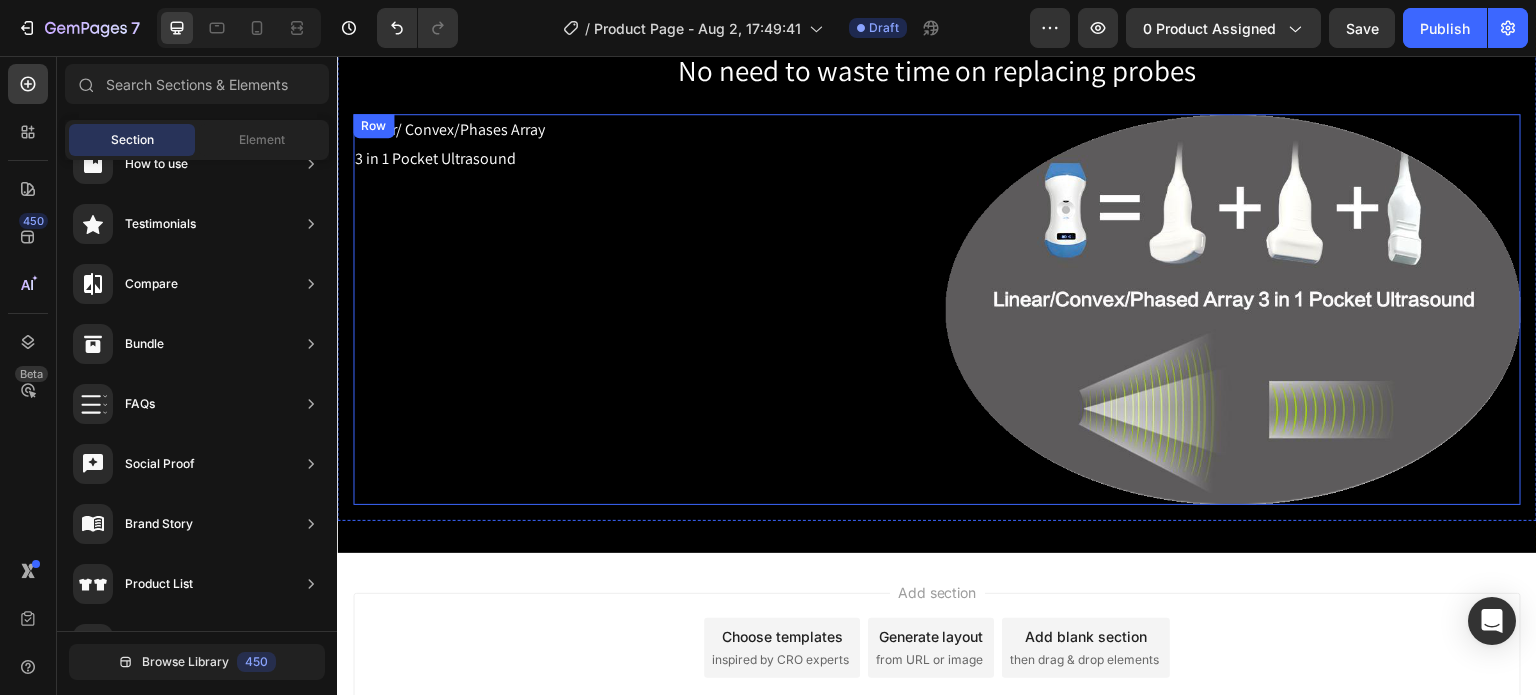 scroll, scrollTop: 632, scrollLeft: 0, axis: vertical 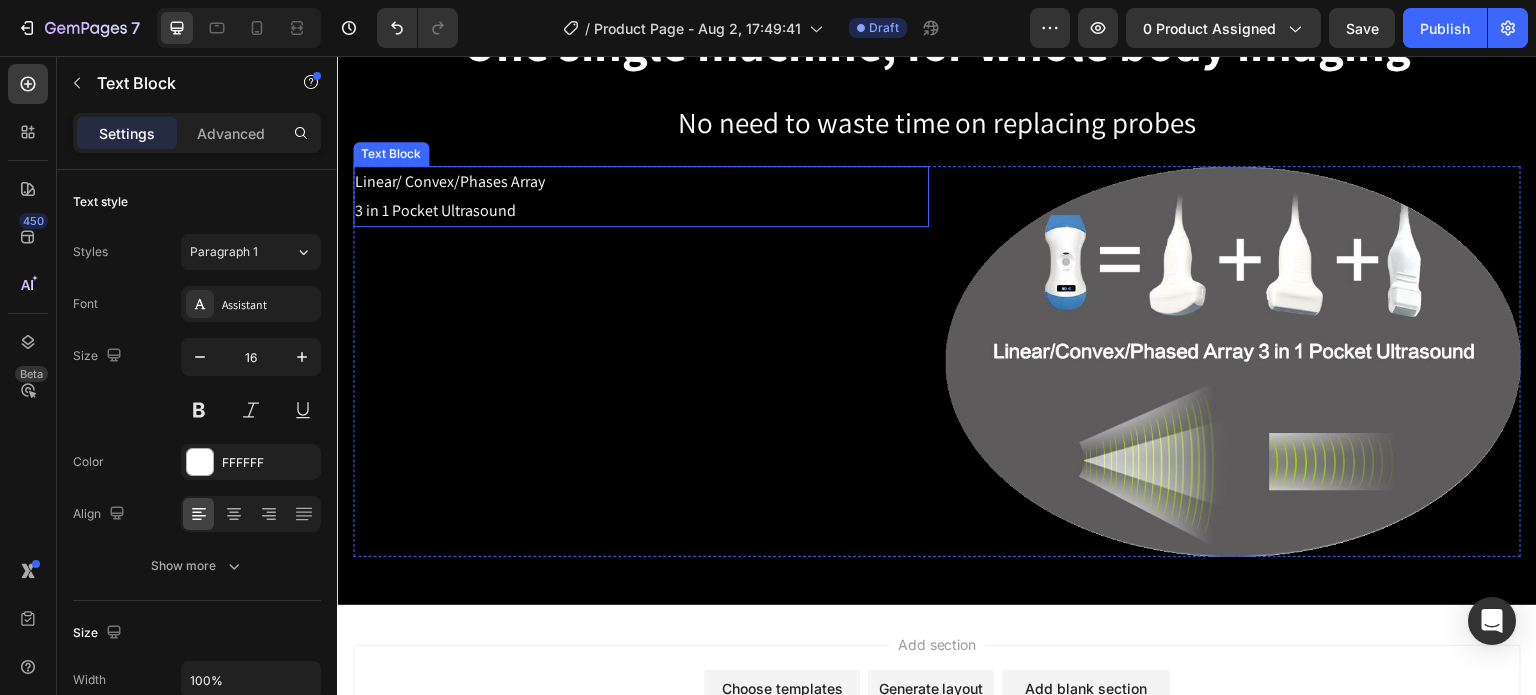 click on "Text Block" at bounding box center [391, 154] 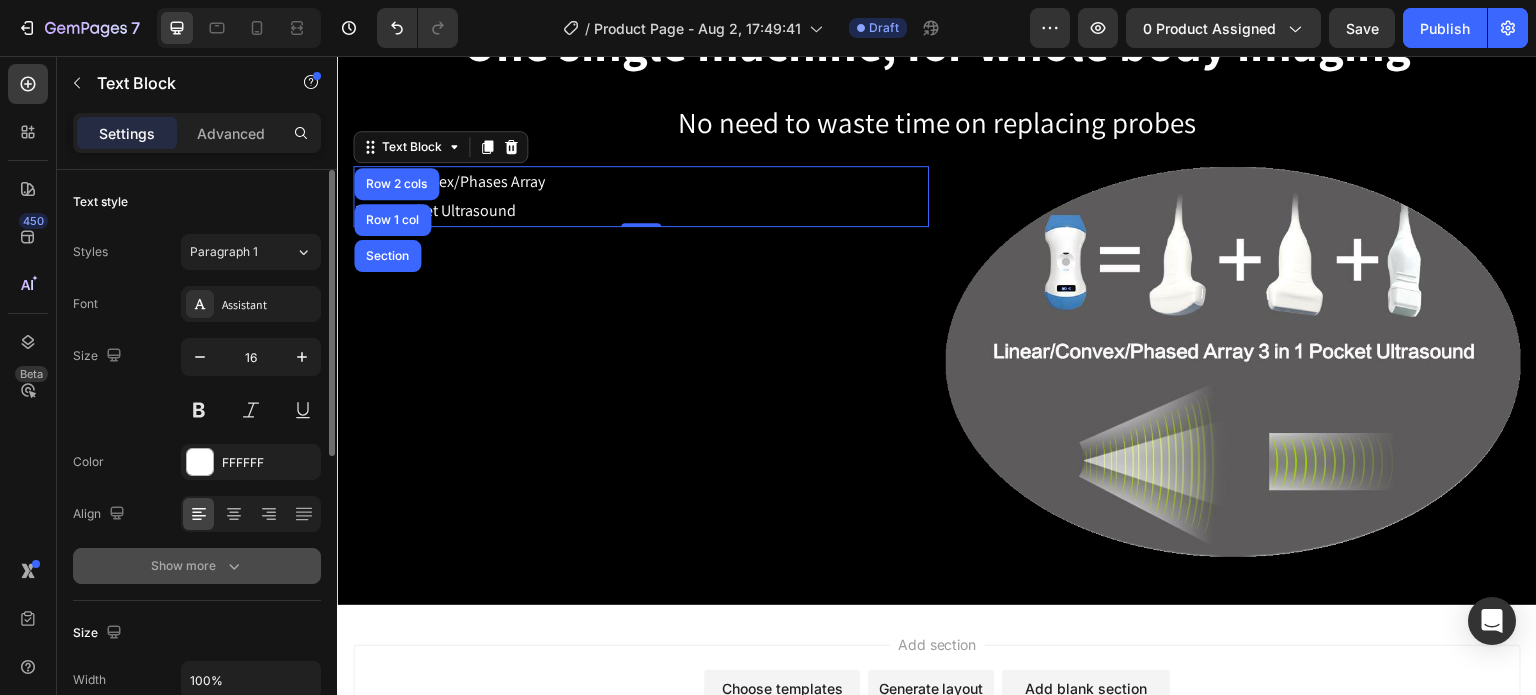 click 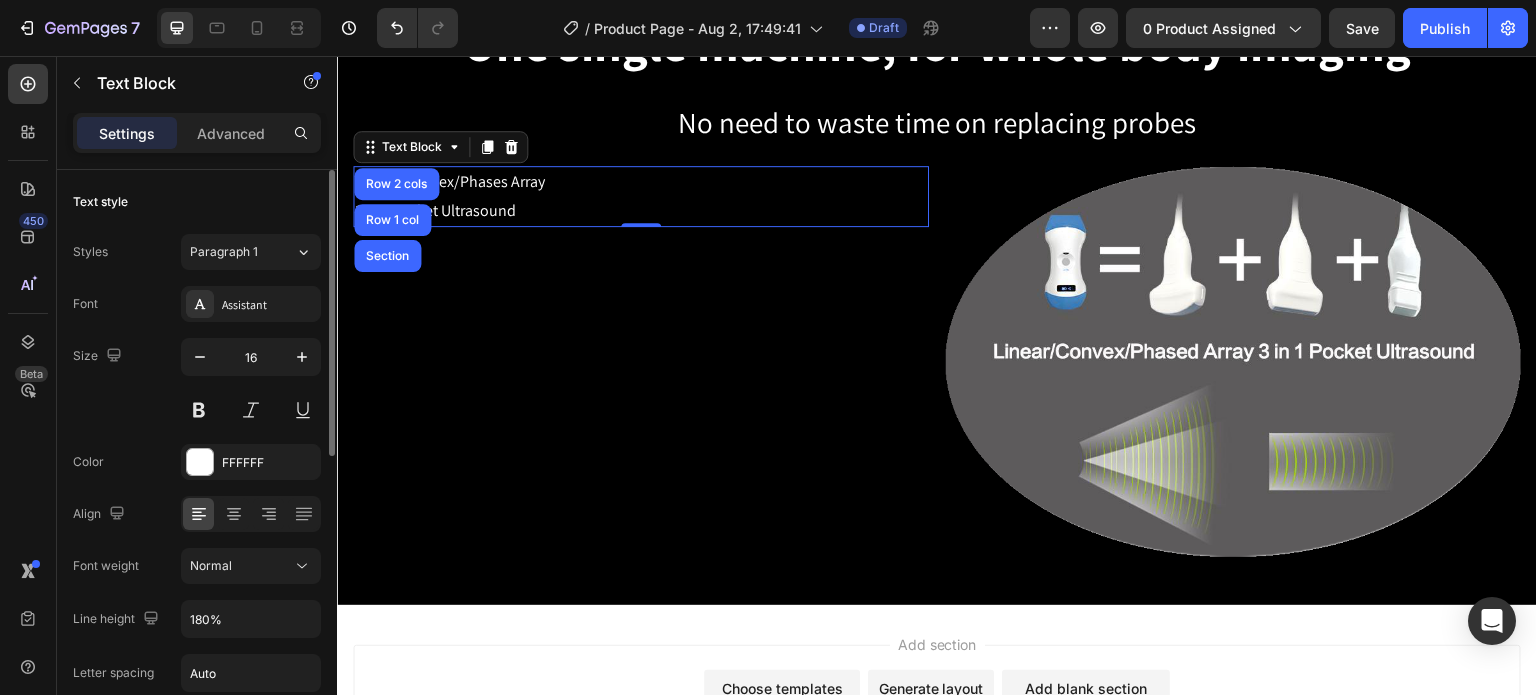 click on "Linear/ Convex/Phases Array" at bounding box center [641, 182] 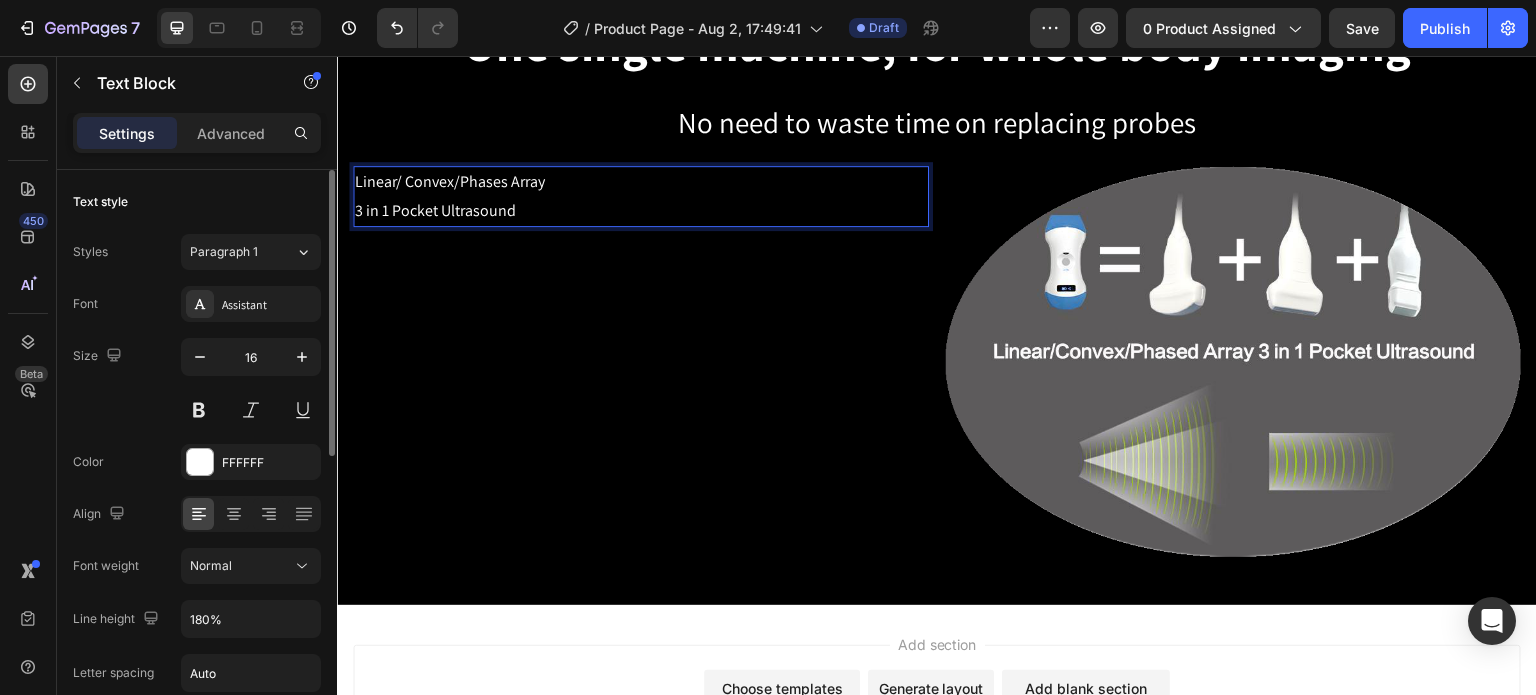 click on "3 in 1 Pocket Ultrasound" at bounding box center (641, 211) 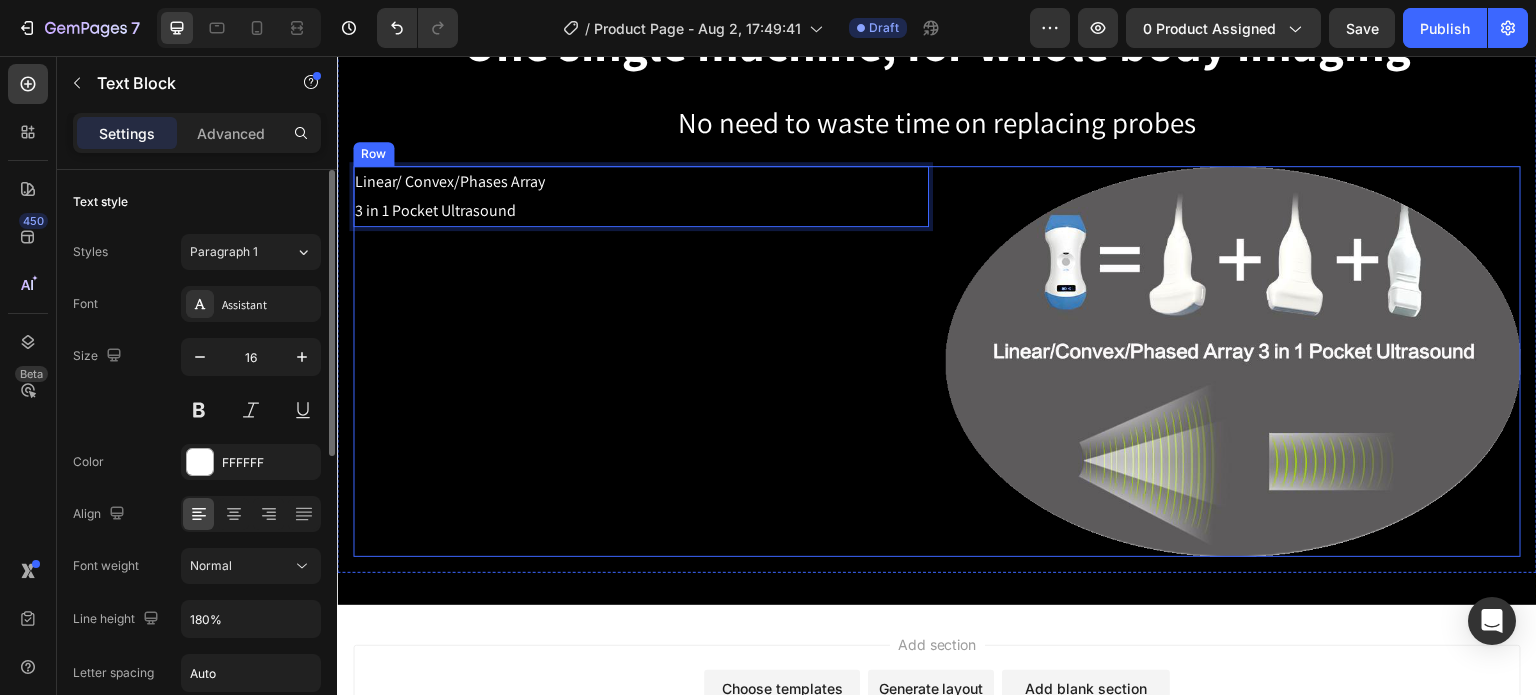 click on "Linear/ Convex/Phases Array  3 in 1 Pocket Ultrasound Text Block Row 2 cols Row 1 col Section   0" at bounding box center (641, 361) 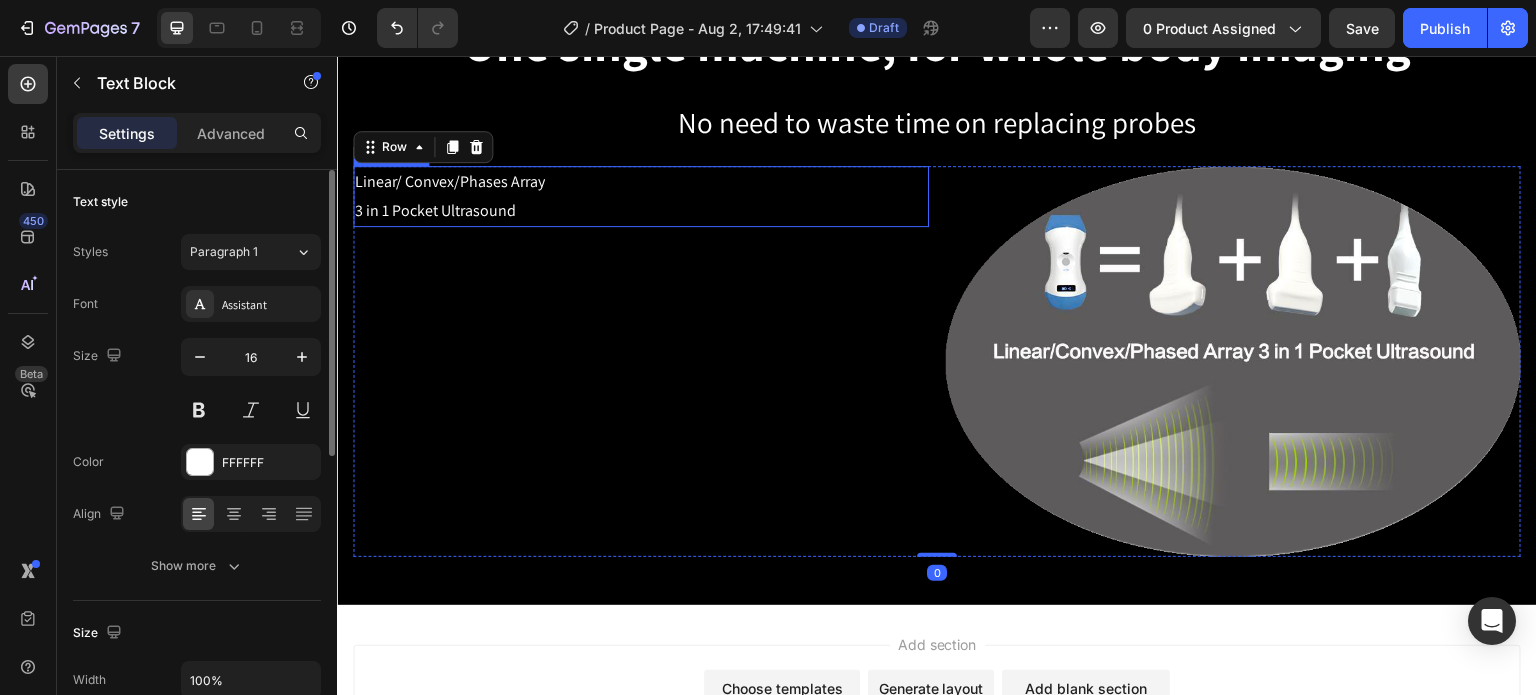 click on "Linear/ Convex/Phases Array" at bounding box center (641, 182) 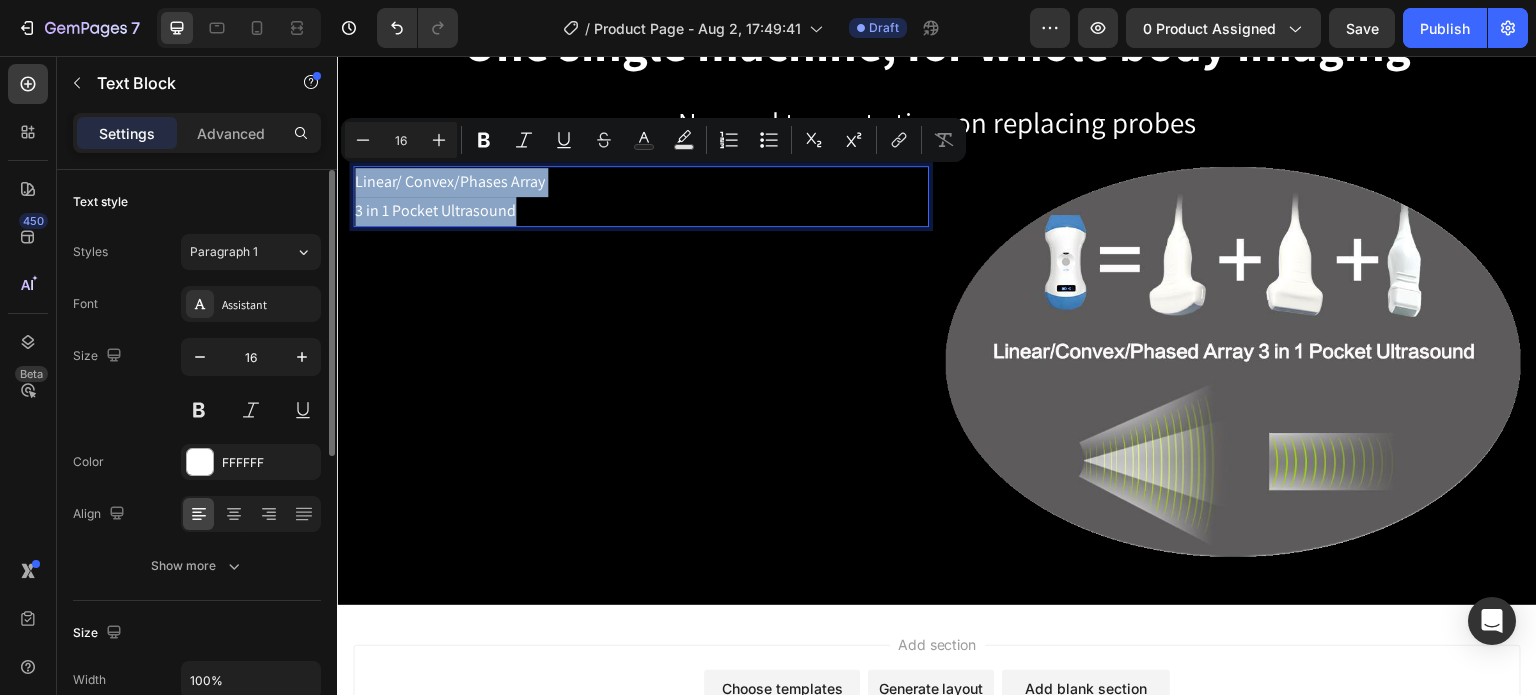 drag, startPoint x: 524, startPoint y: 207, endPoint x: 353, endPoint y: 185, distance: 172.4094 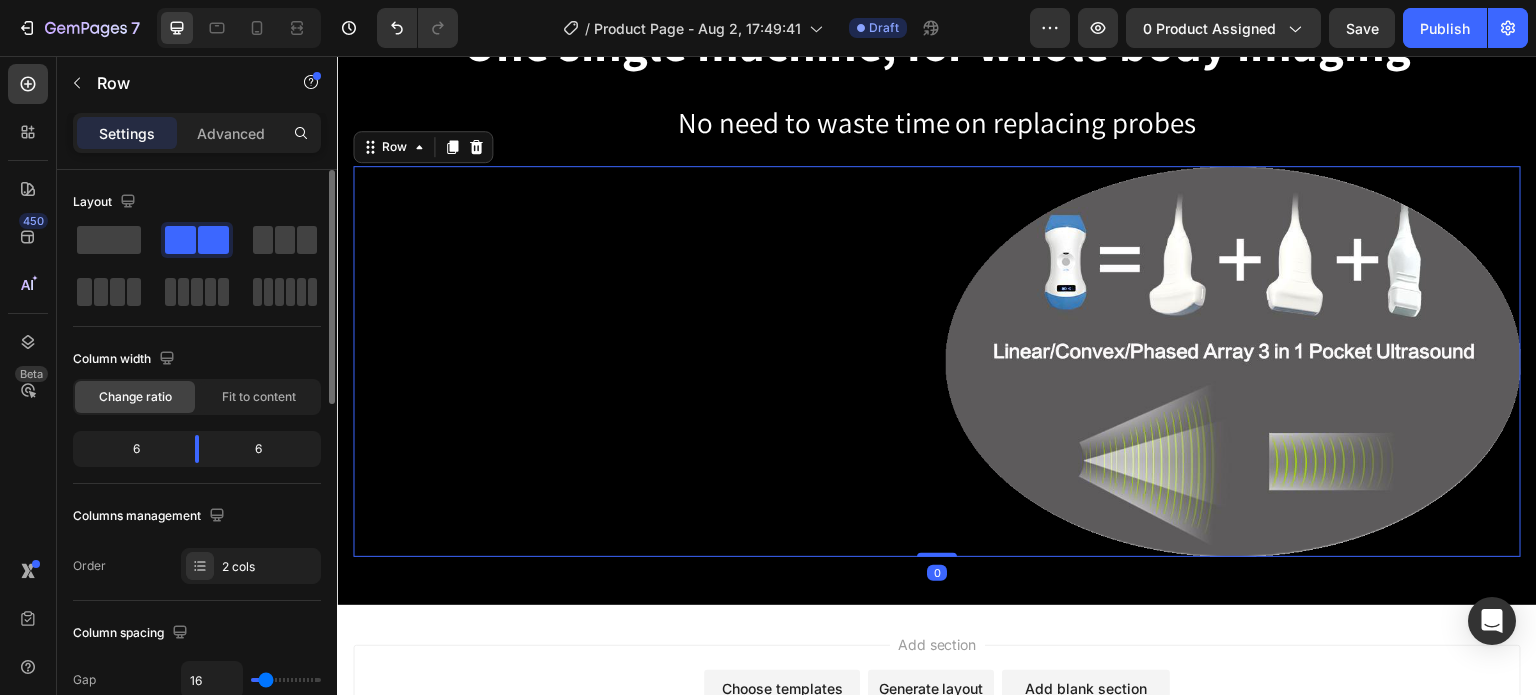 click on "Text Block" at bounding box center (641, 361) 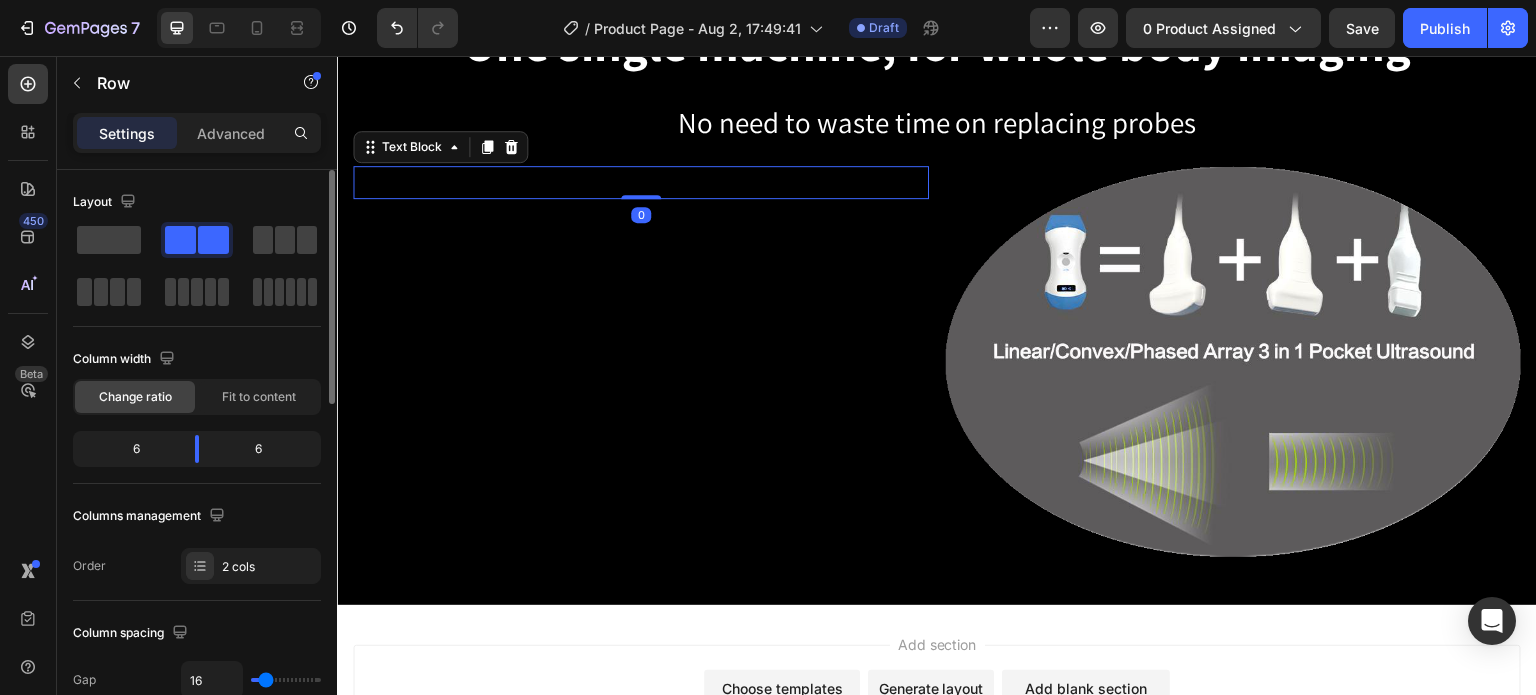 click at bounding box center (641, 182) 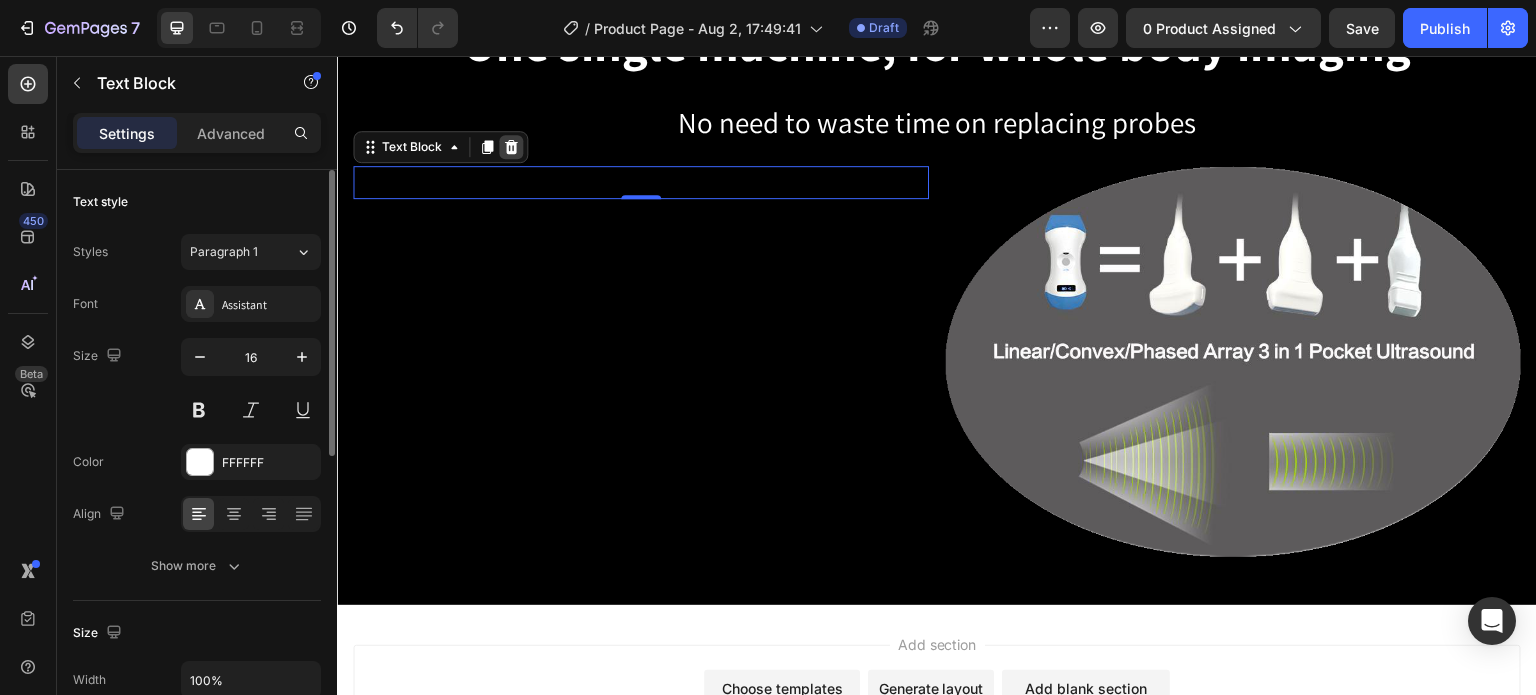 click 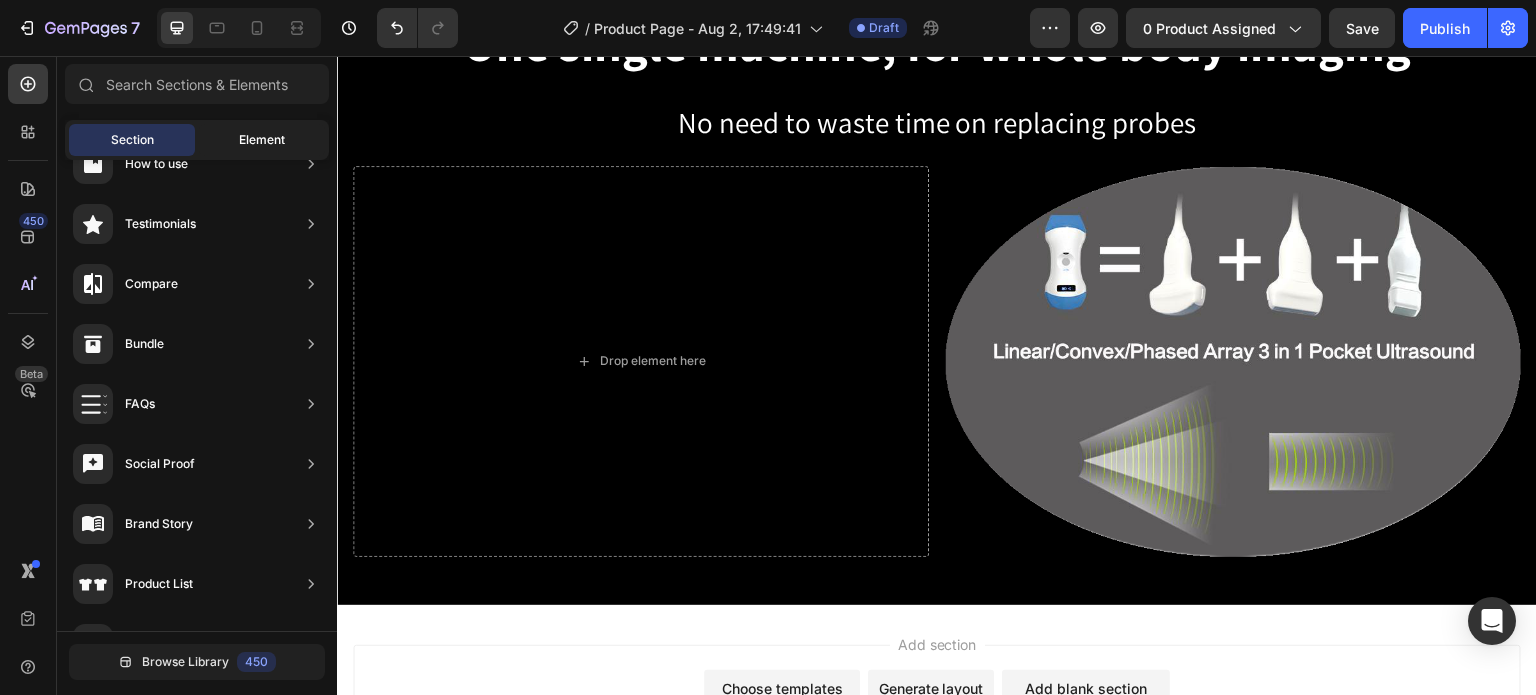 click on "Element" at bounding box center [262, 140] 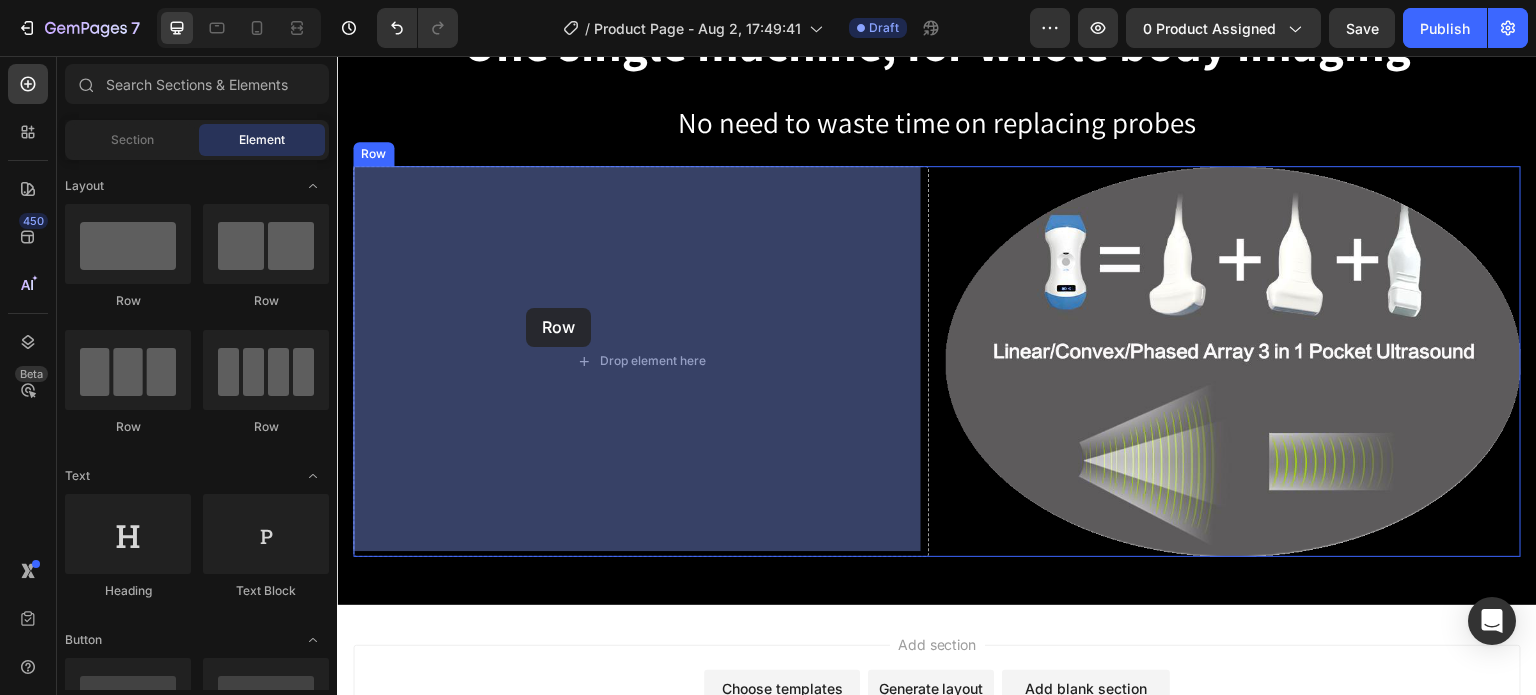 drag, startPoint x: 463, startPoint y: 320, endPoint x: 526, endPoint y: 308, distance: 64.132675 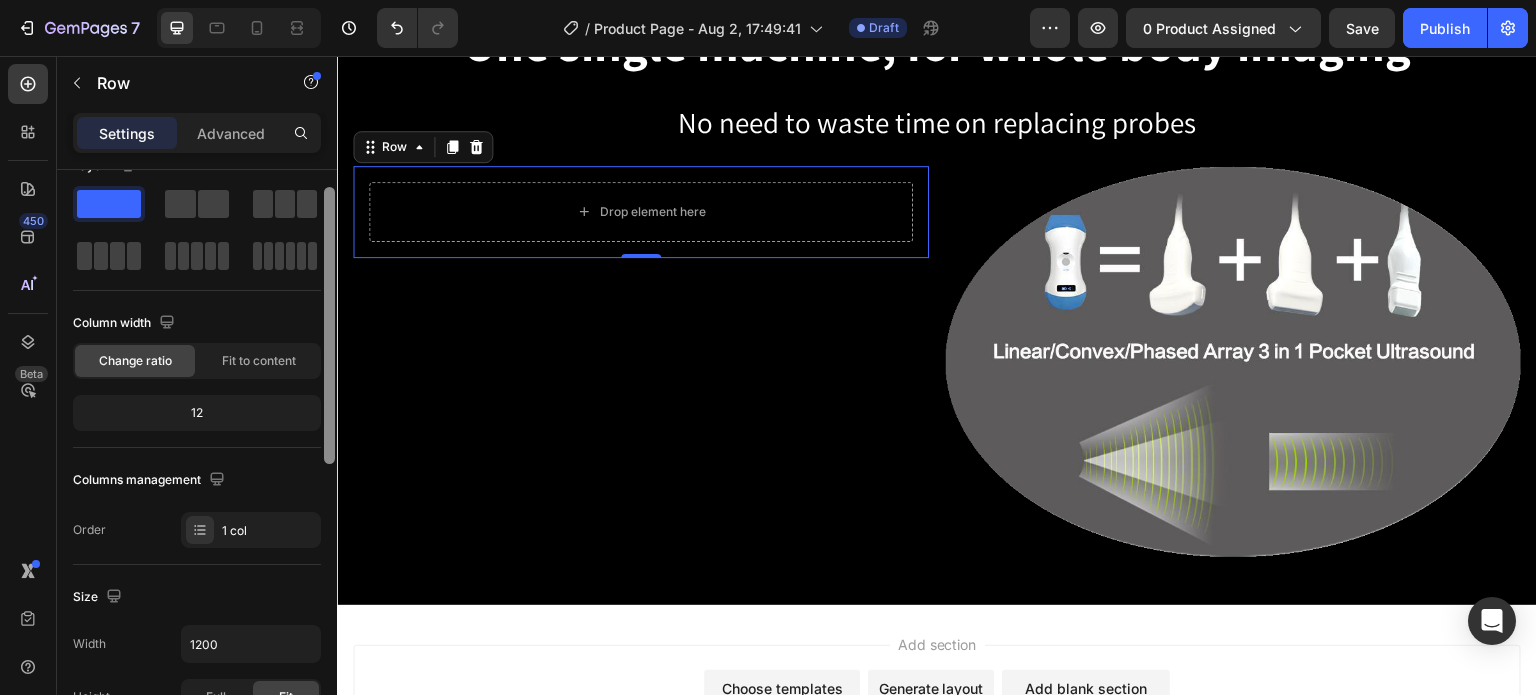 scroll, scrollTop: 0, scrollLeft: 0, axis: both 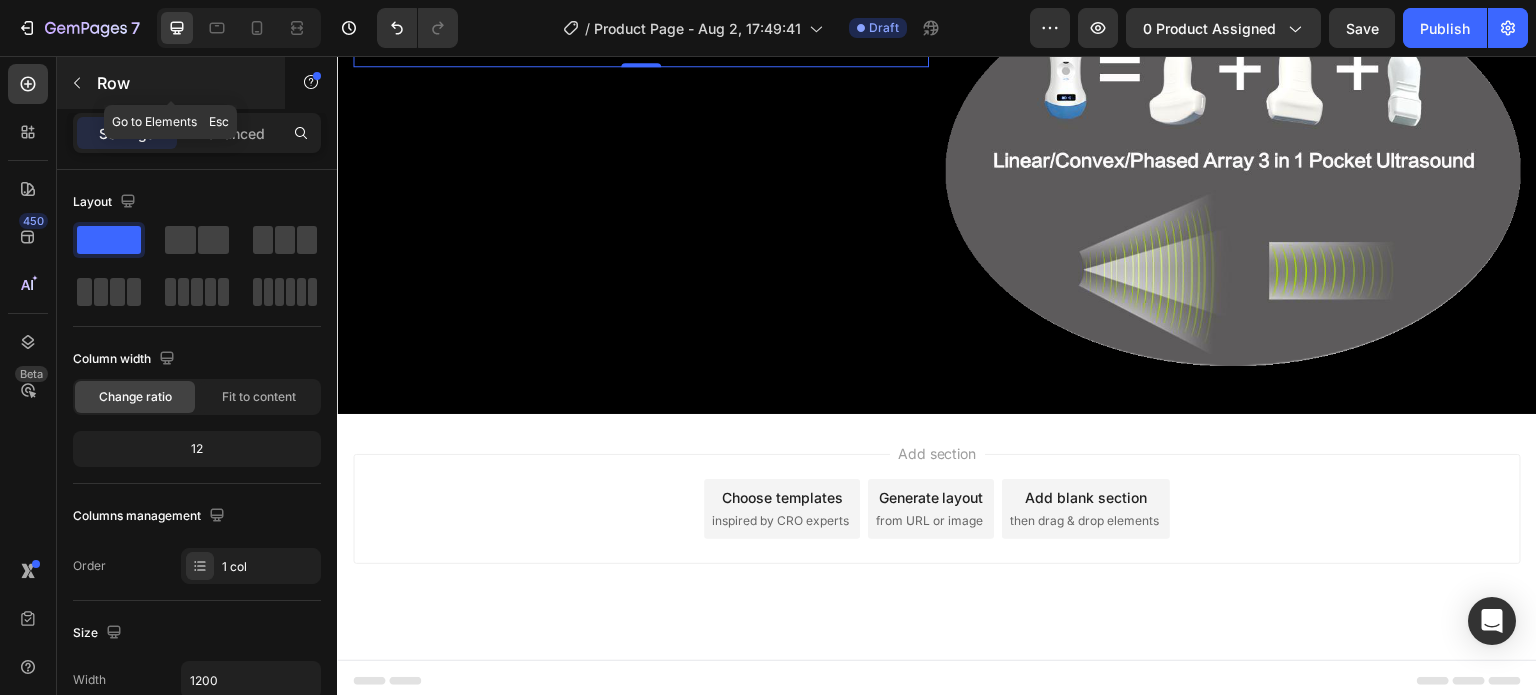 click 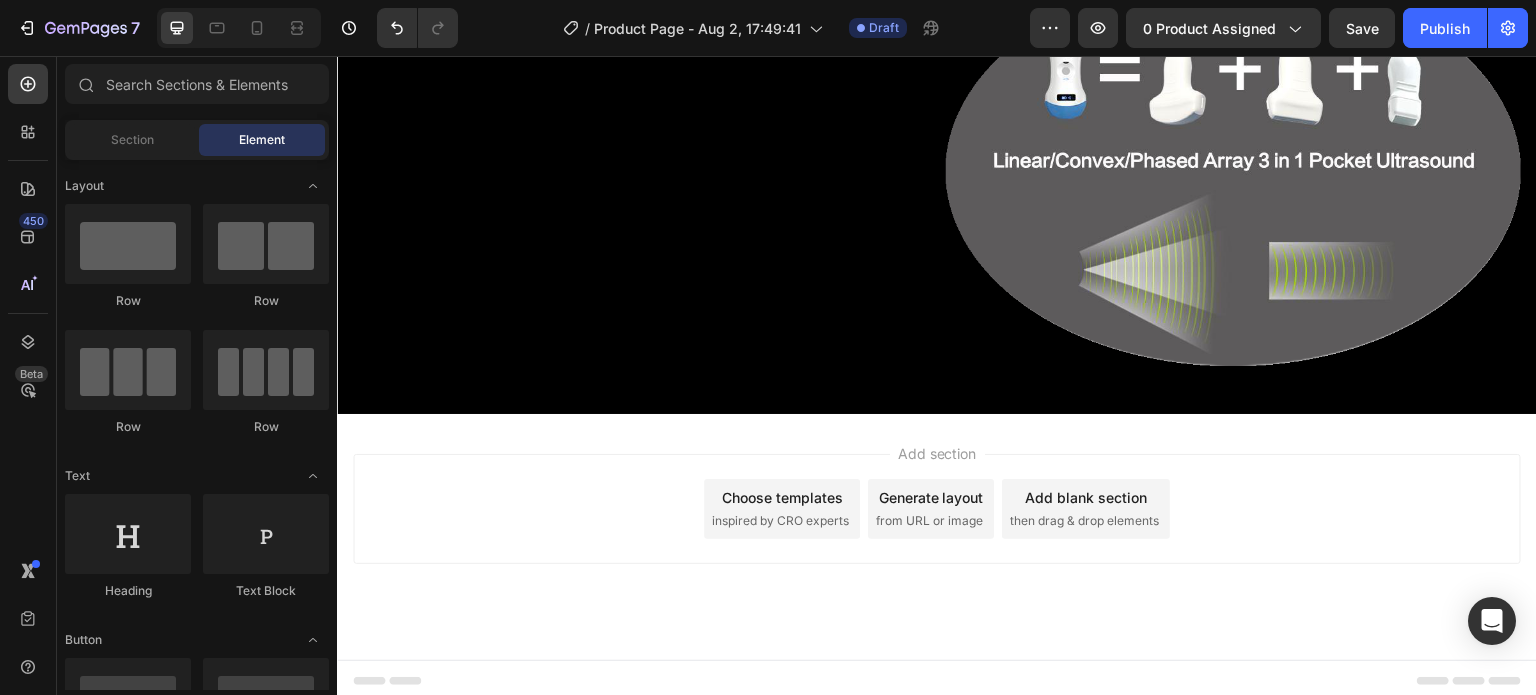 click on "then drag & drop elements" at bounding box center (1084, 521) 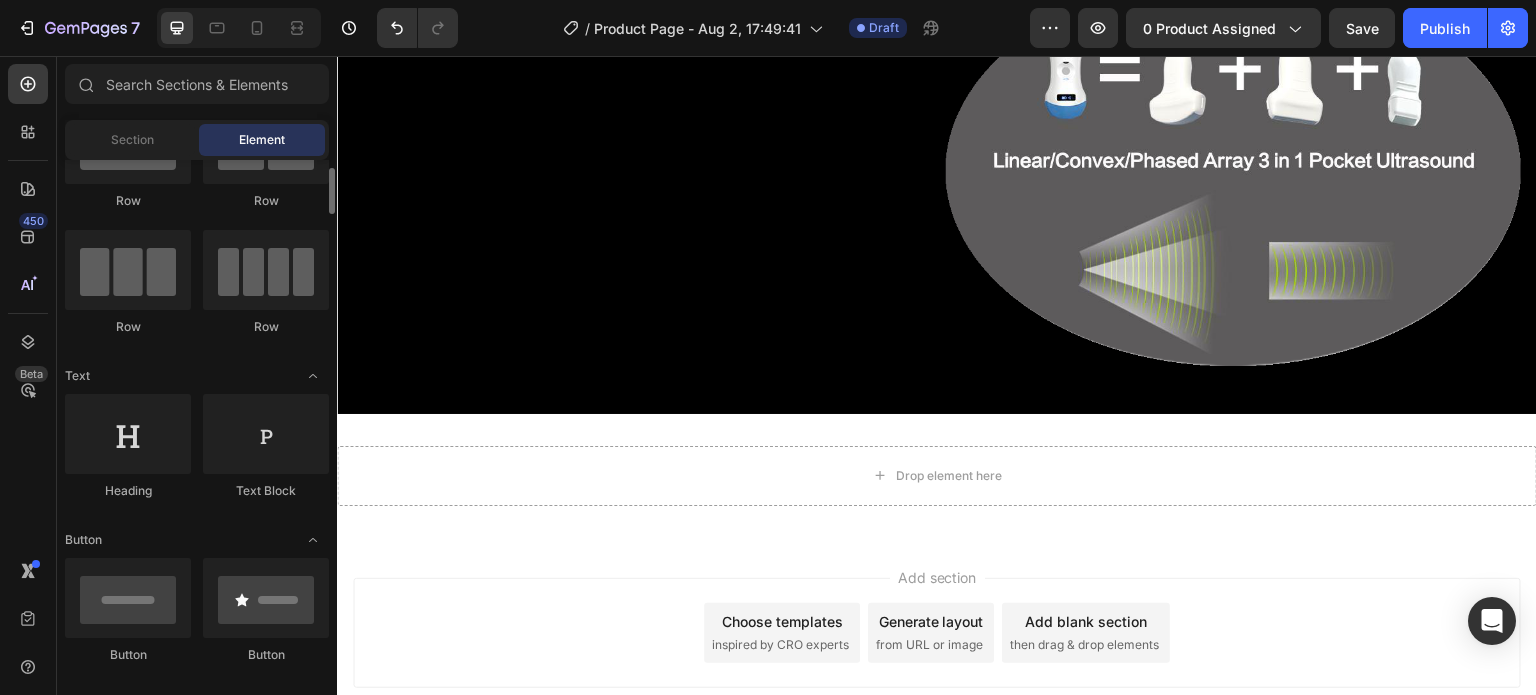 scroll, scrollTop: 0, scrollLeft: 0, axis: both 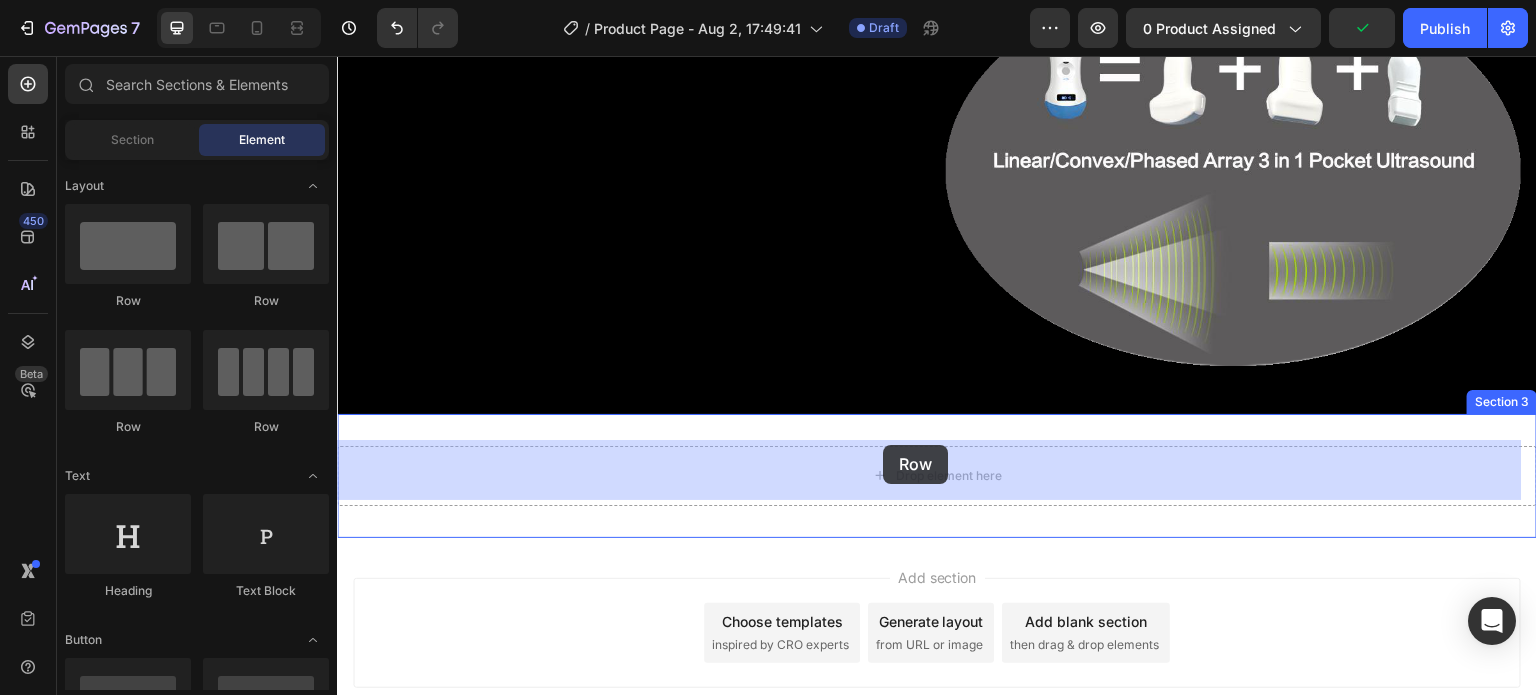 drag, startPoint x: 457, startPoint y: 310, endPoint x: 883, endPoint y: 445, distance: 446.87918 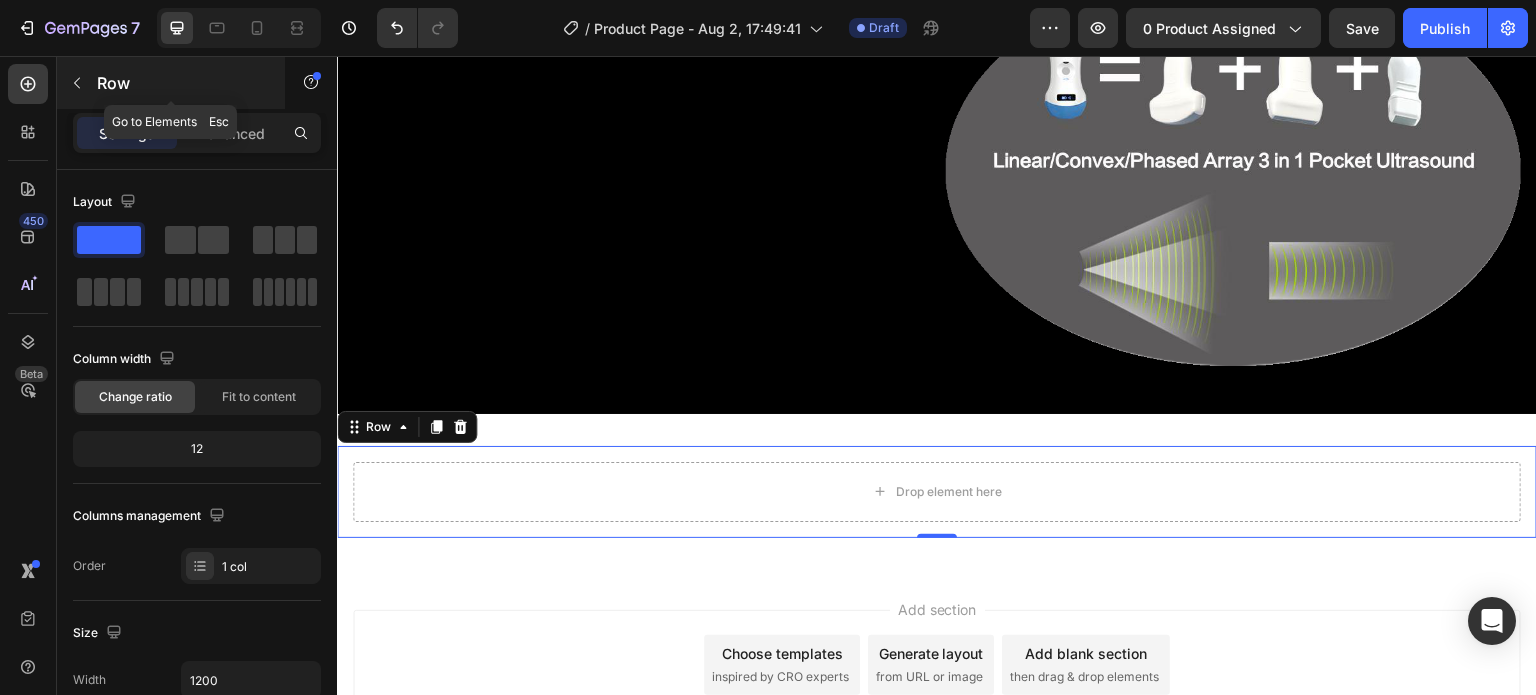 click 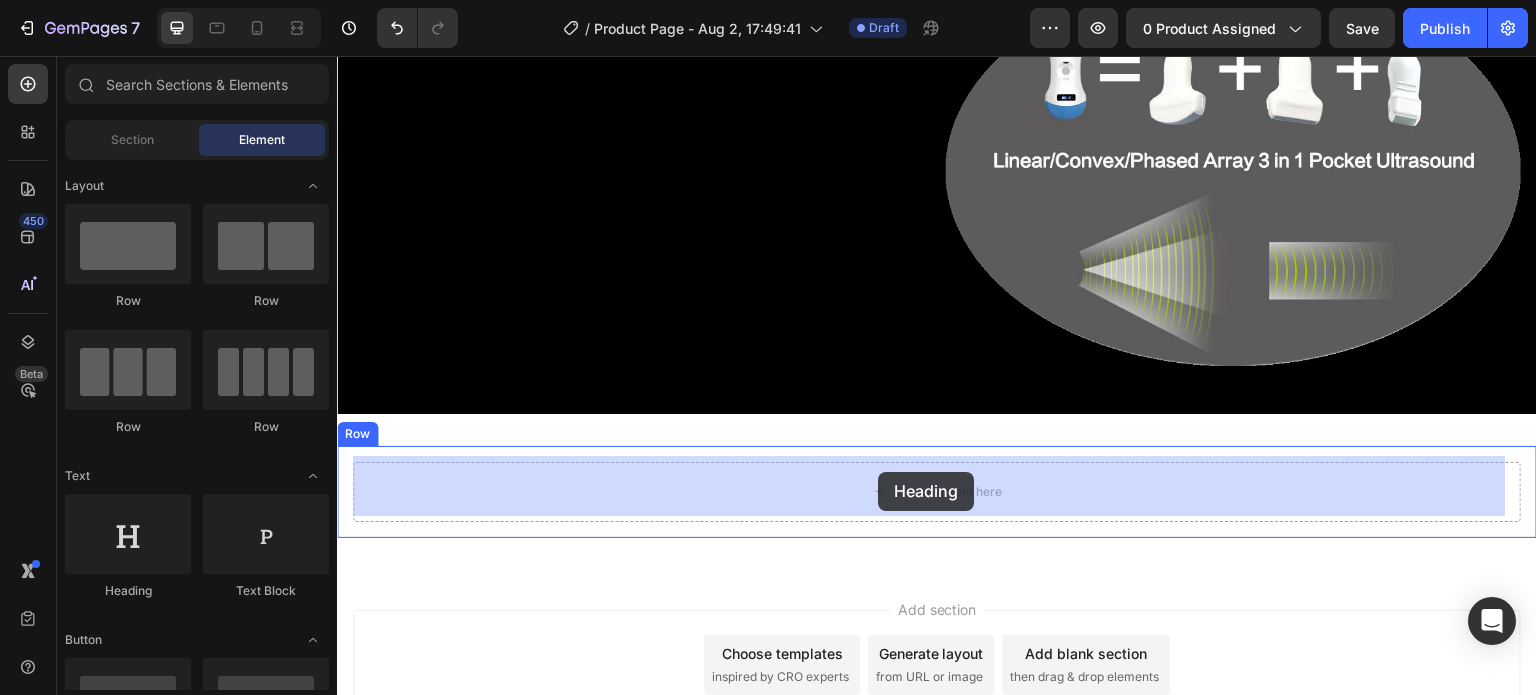 drag, startPoint x: 477, startPoint y: 604, endPoint x: 878, endPoint y: 472, distance: 422.16702 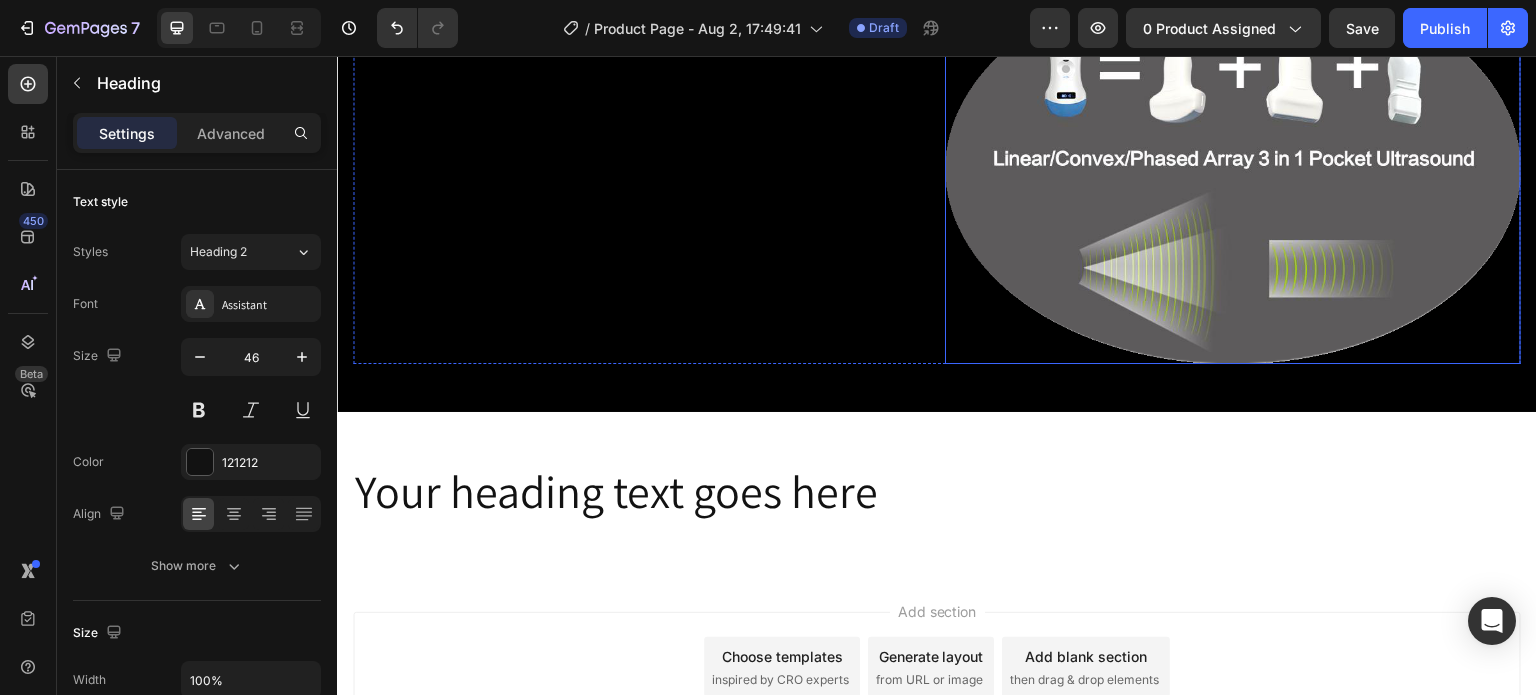 scroll, scrollTop: 1092, scrollLeft: 0, axis: vertical 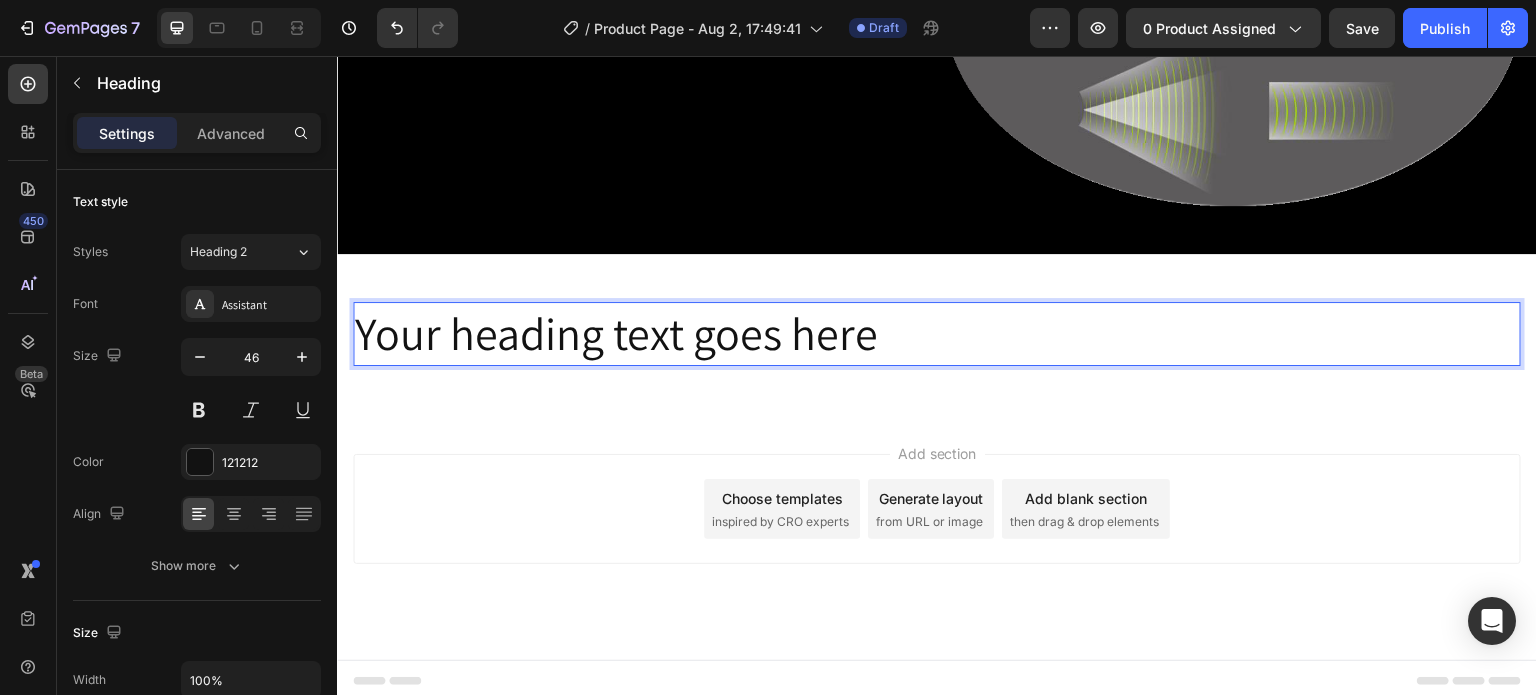 click on "Your heading text goes here" at bounding box center [937, 334] 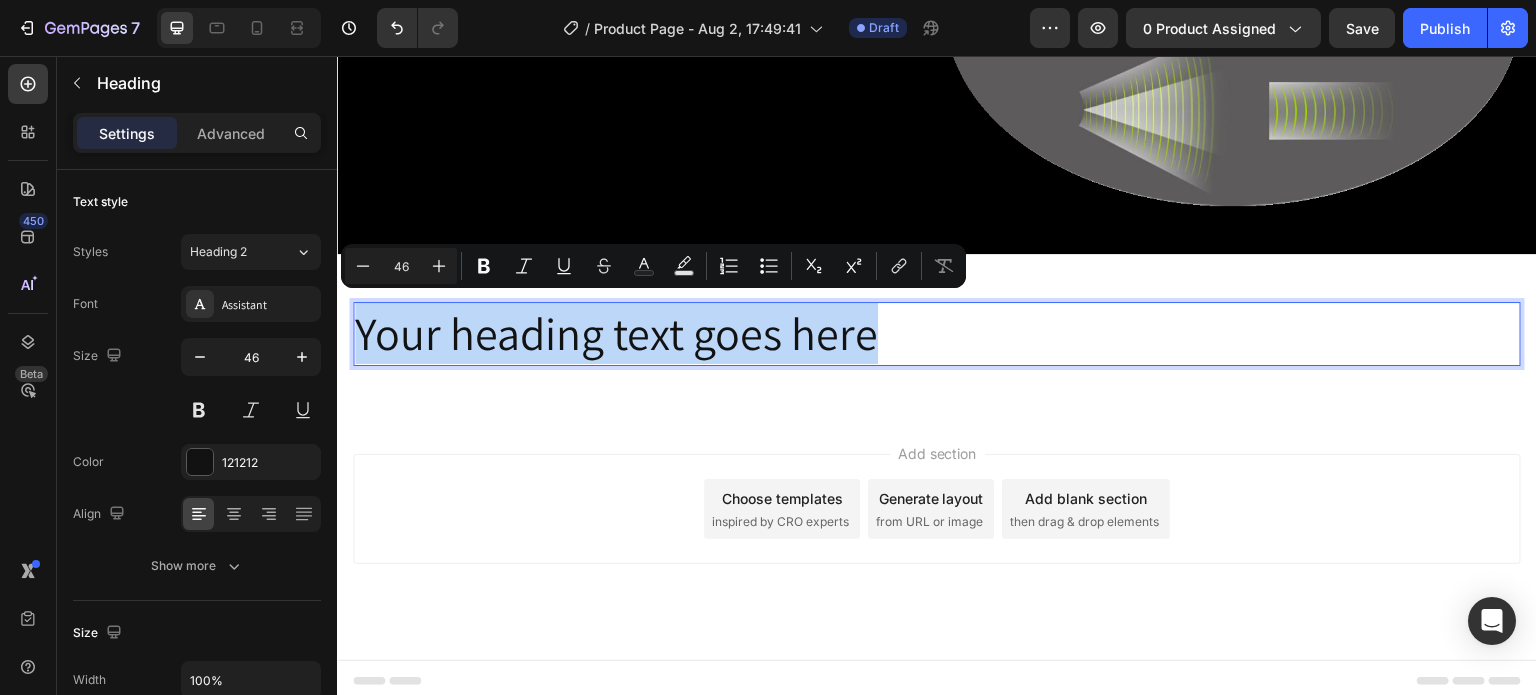 drag, startPoint x: 908, startPoint y: 325, endPoint x: 318, endPoint y: 330, distance: 590.0212 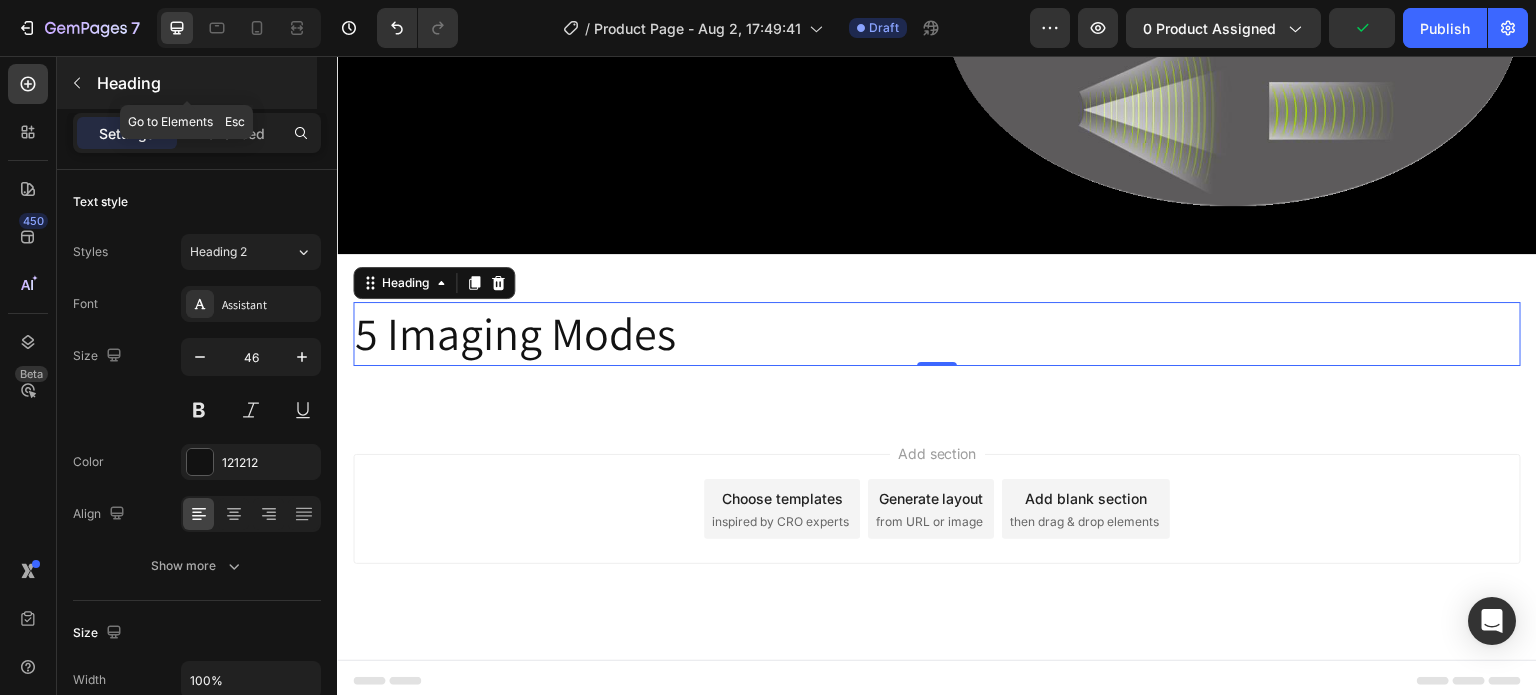 click 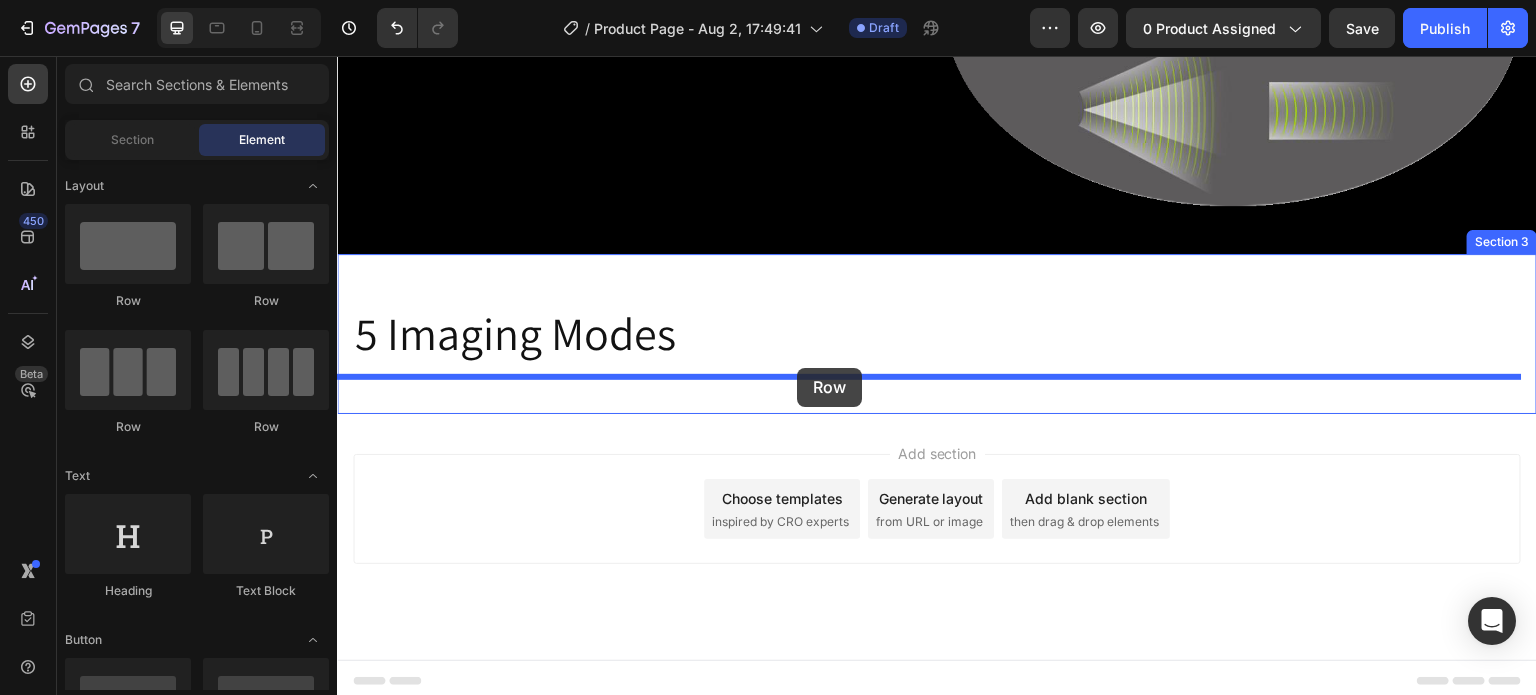 drag, startPoint x: 599, startPoint y: 430, endPoint x: 797, endPoint y: 368, distance: 207.48012 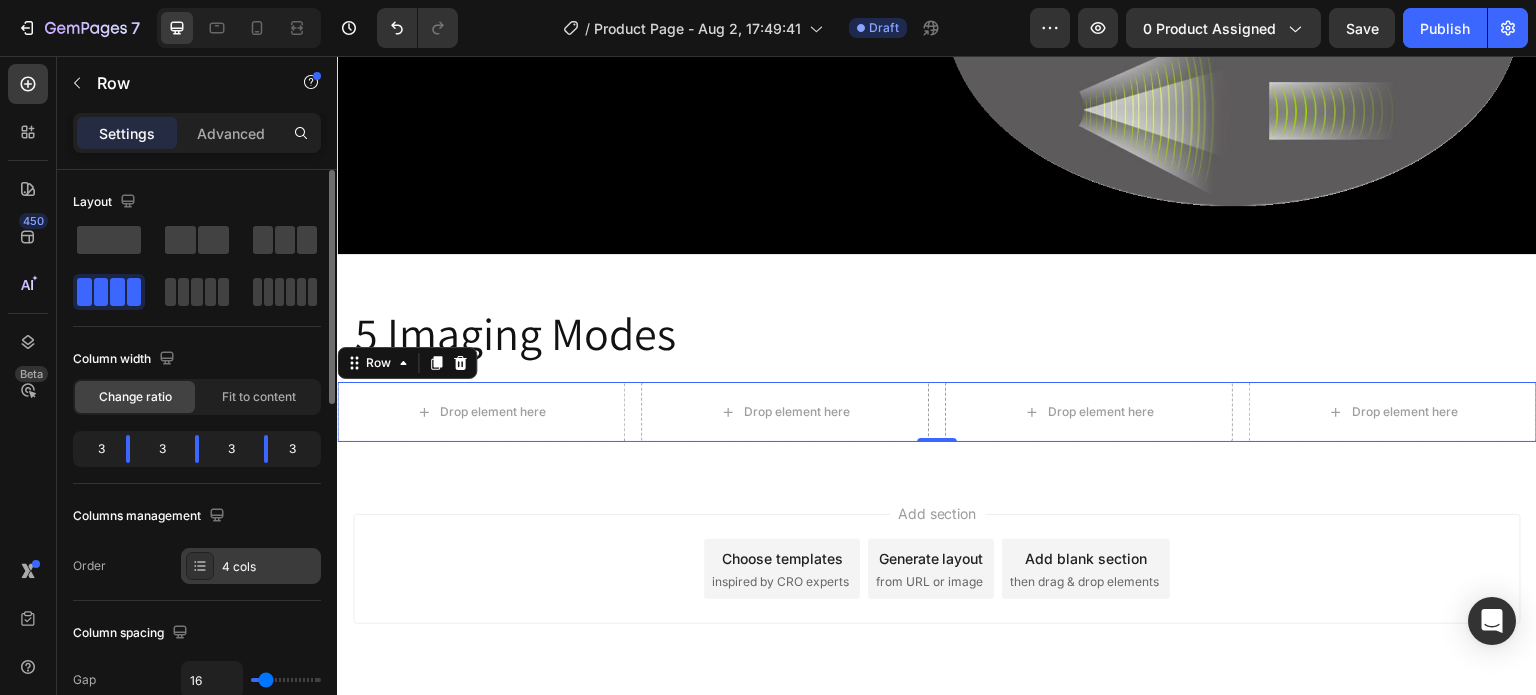 click on "4 cols" at bounding box center [269, 567] 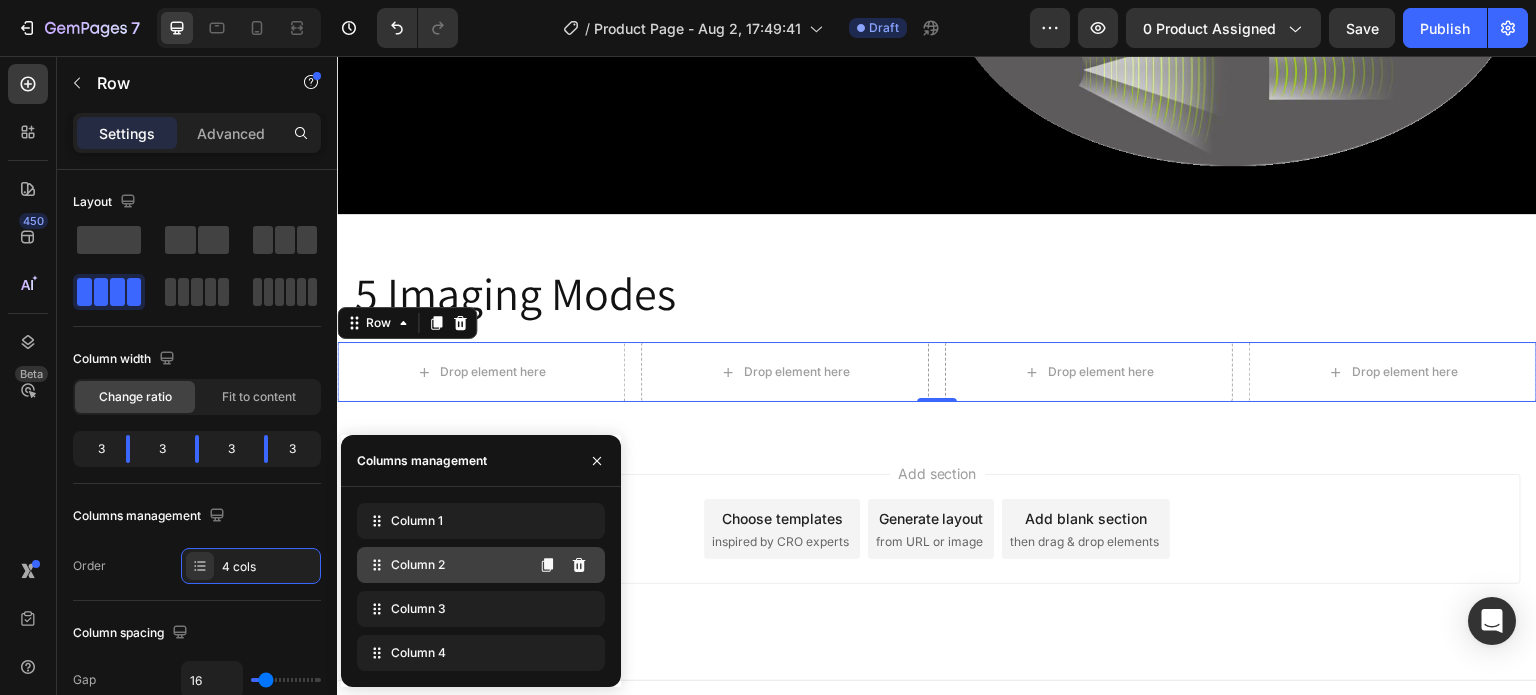 scroll, scrollTop: 1152, scrollLeft: 0, axis: vertical 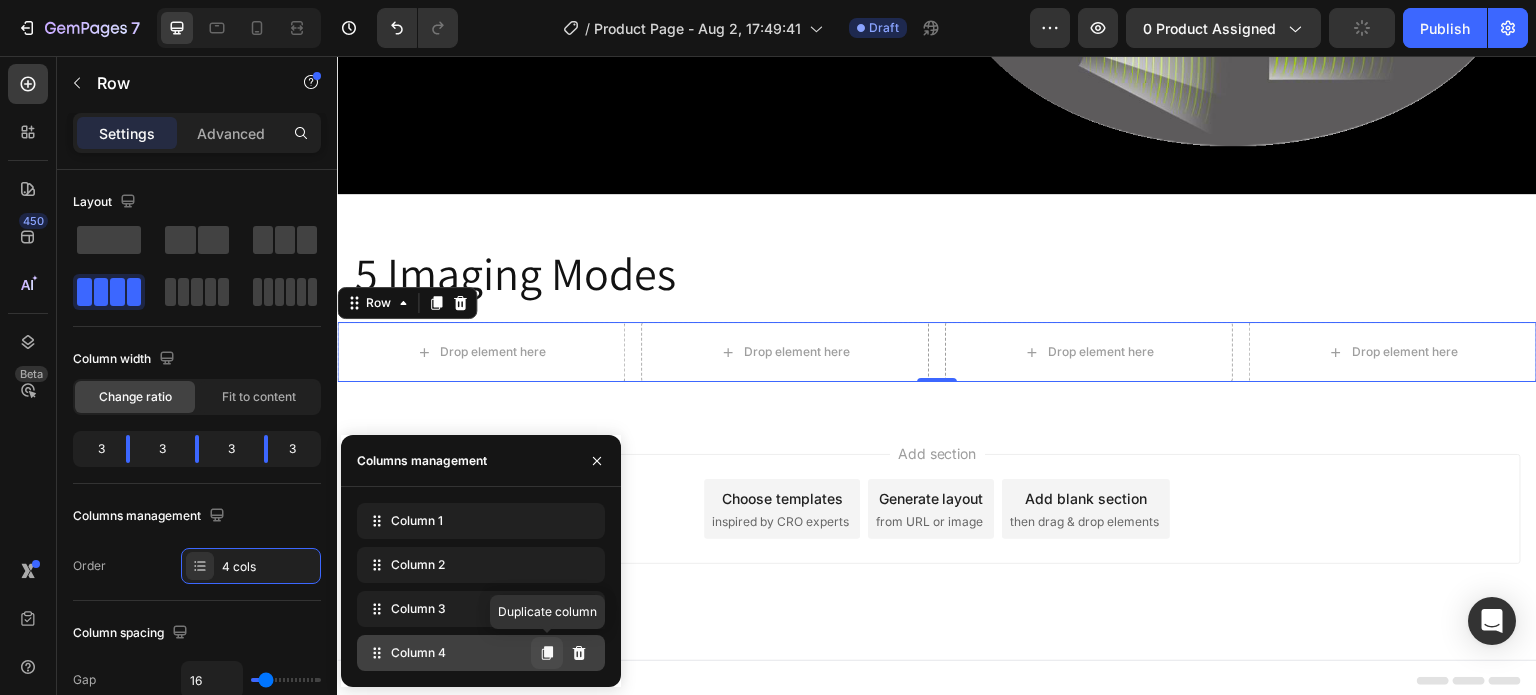 click 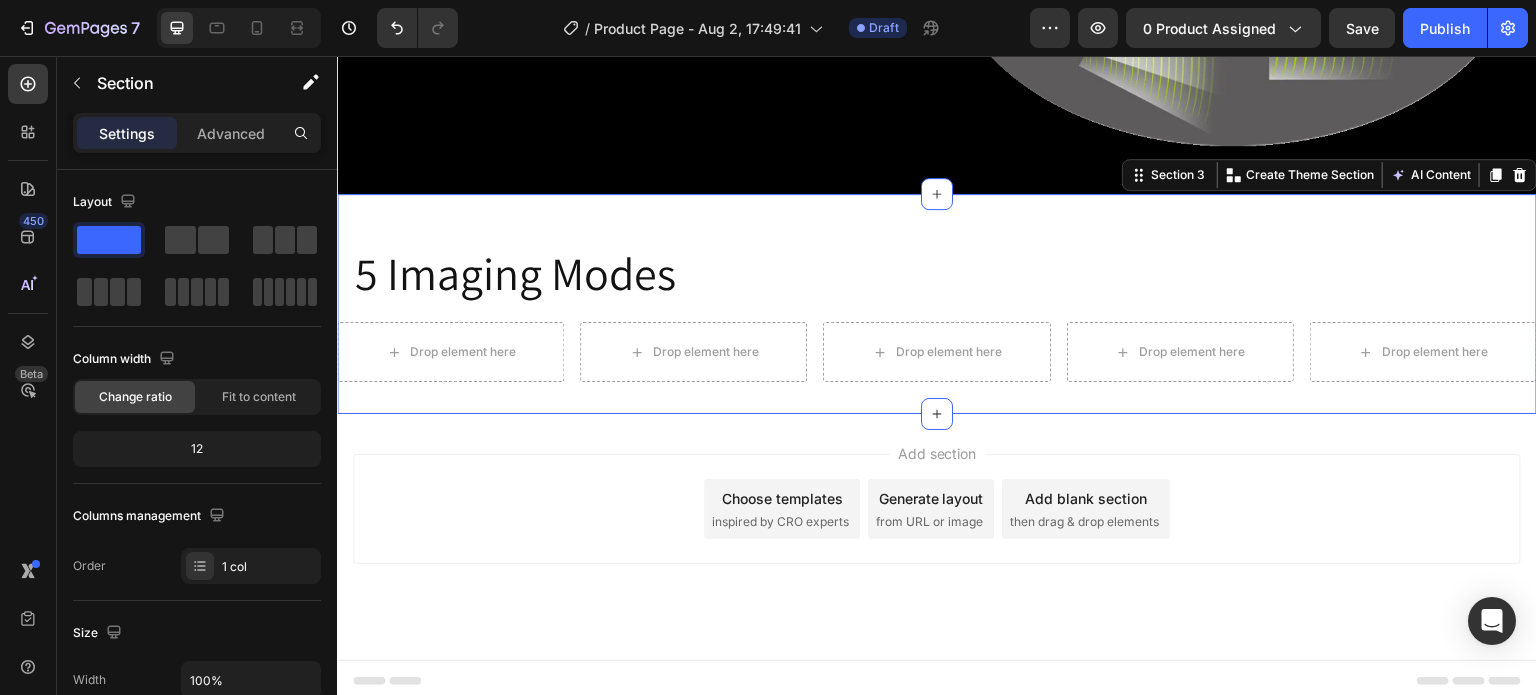 click on "5 Imaging Modes Heading Row
Drop element here
Drop element here
Drop element here
Drop element here
Drop element here Row Section 3   Create Theme Section AI Content Write with GemAI What would you like to describe here? Tone and Voice Persuasive Product Hearing Aid Show more Generate" at bounding box center [937, 304] 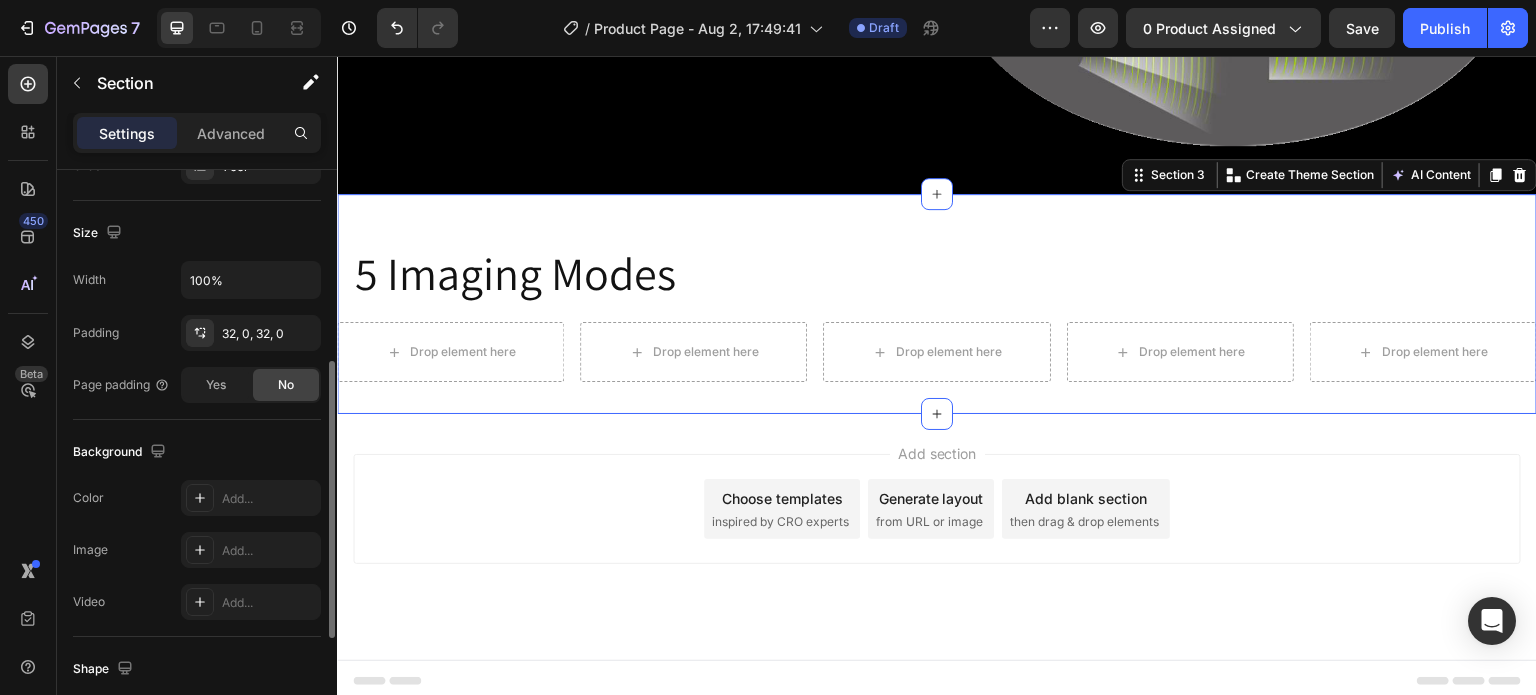 scroll, scrollTop: 500, scrollLeft: 0, axis: vertical 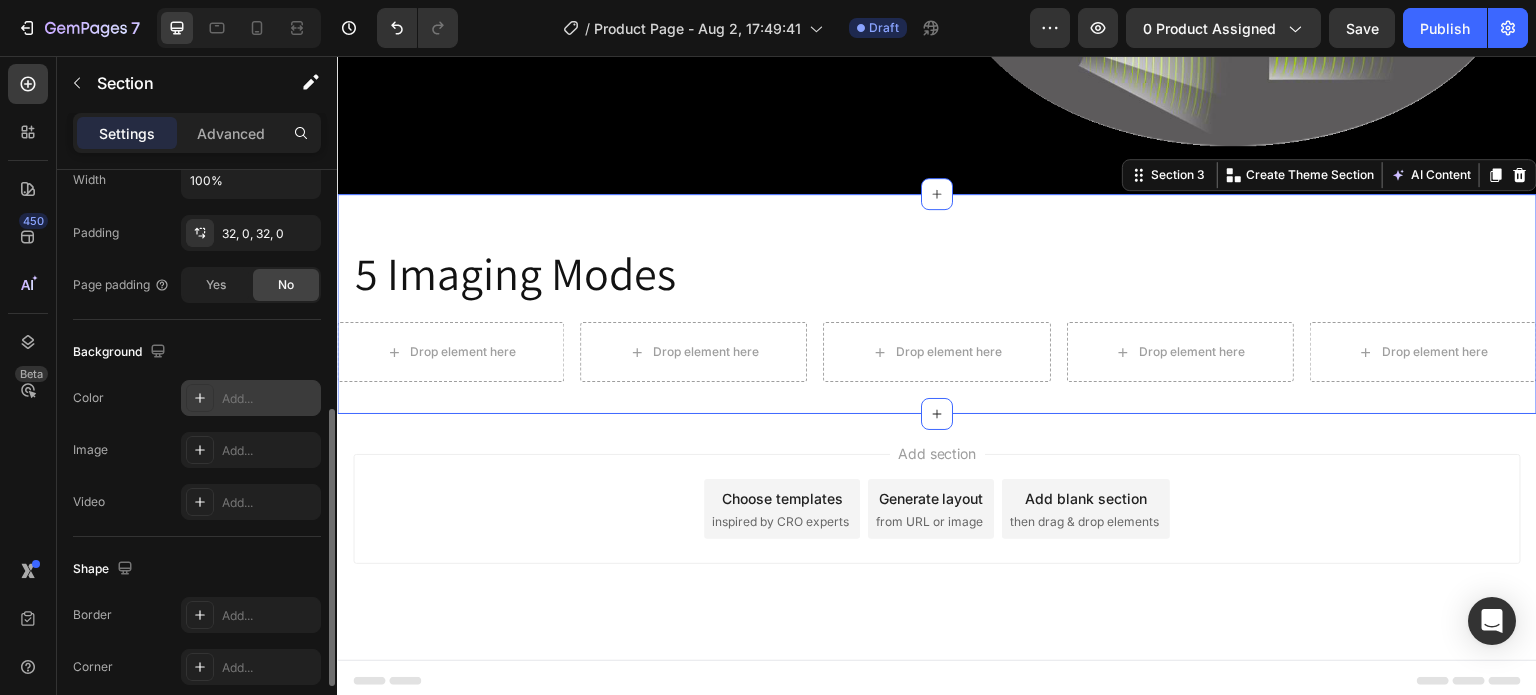 click on "Add..." at bounding box center (269, 399) 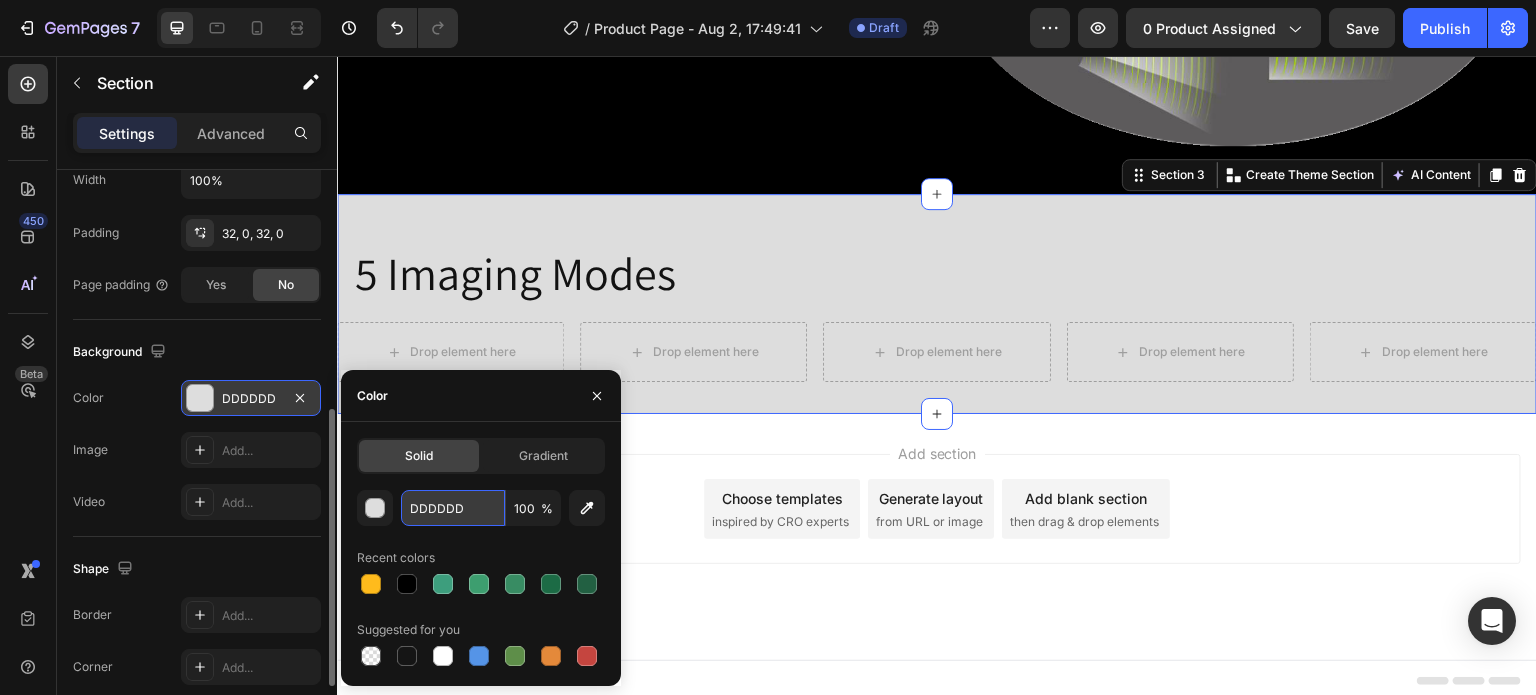 click on "DDDDDD" at bounding box center (453, 508) 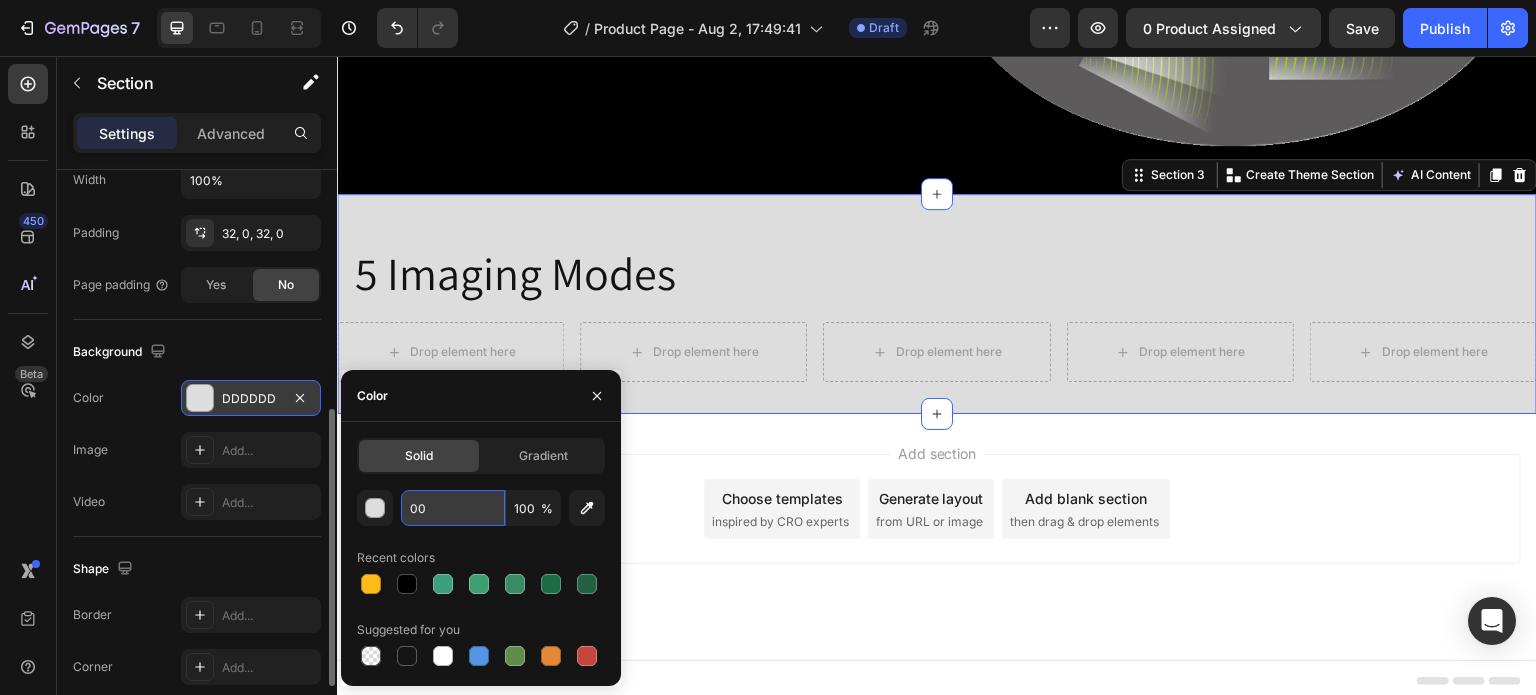 type on "000" 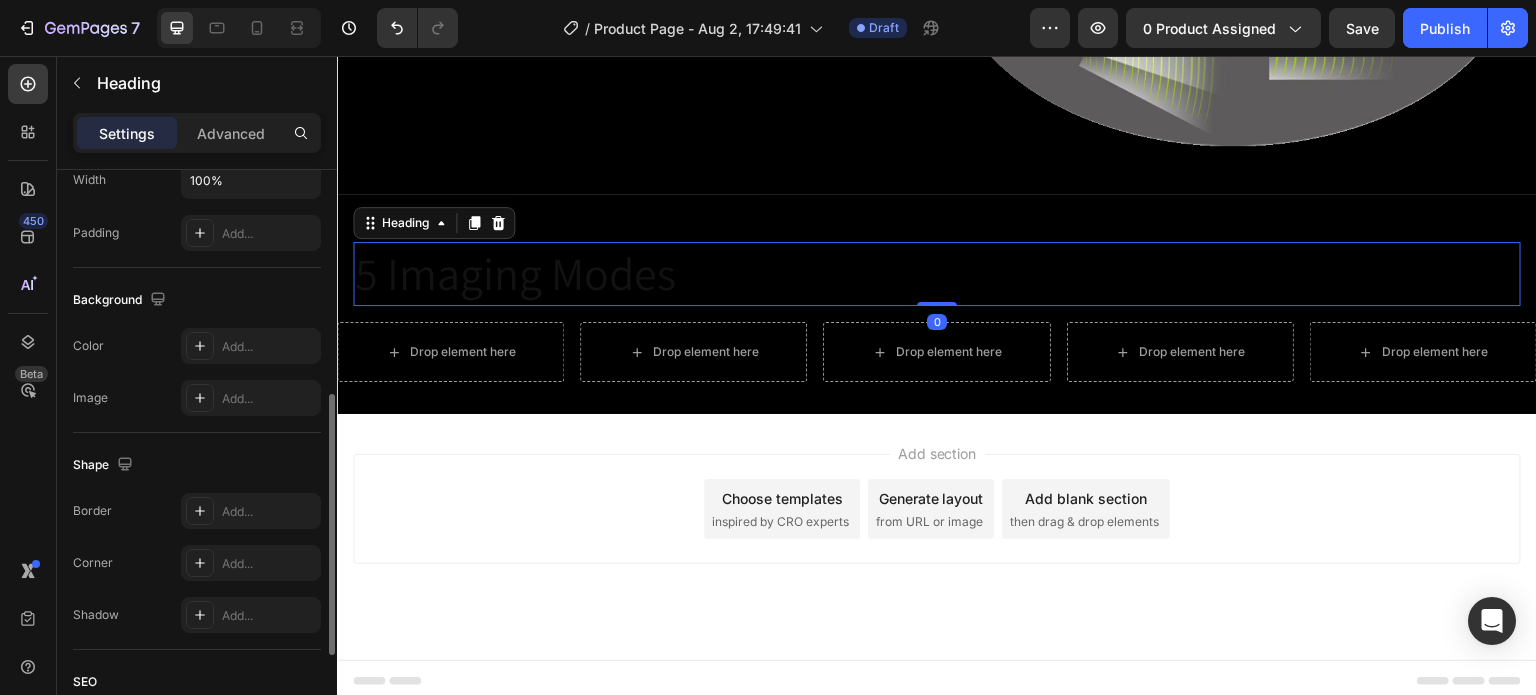 click on "5 Imaging Modes" at bounding box center [937, 274] 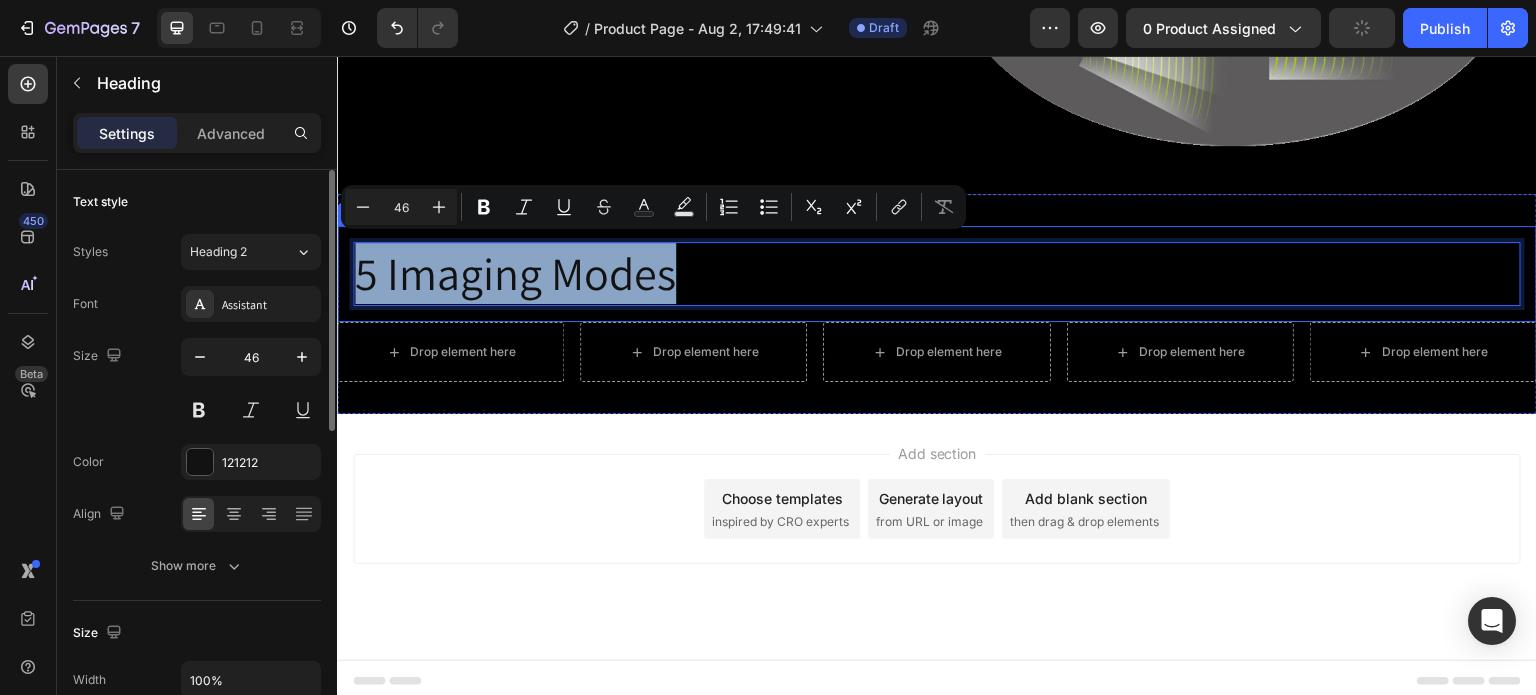drag, startPoint x: 1337, startPoint y: 266, endPoint x: 340, endPoint y: 259, distance: 997.0246 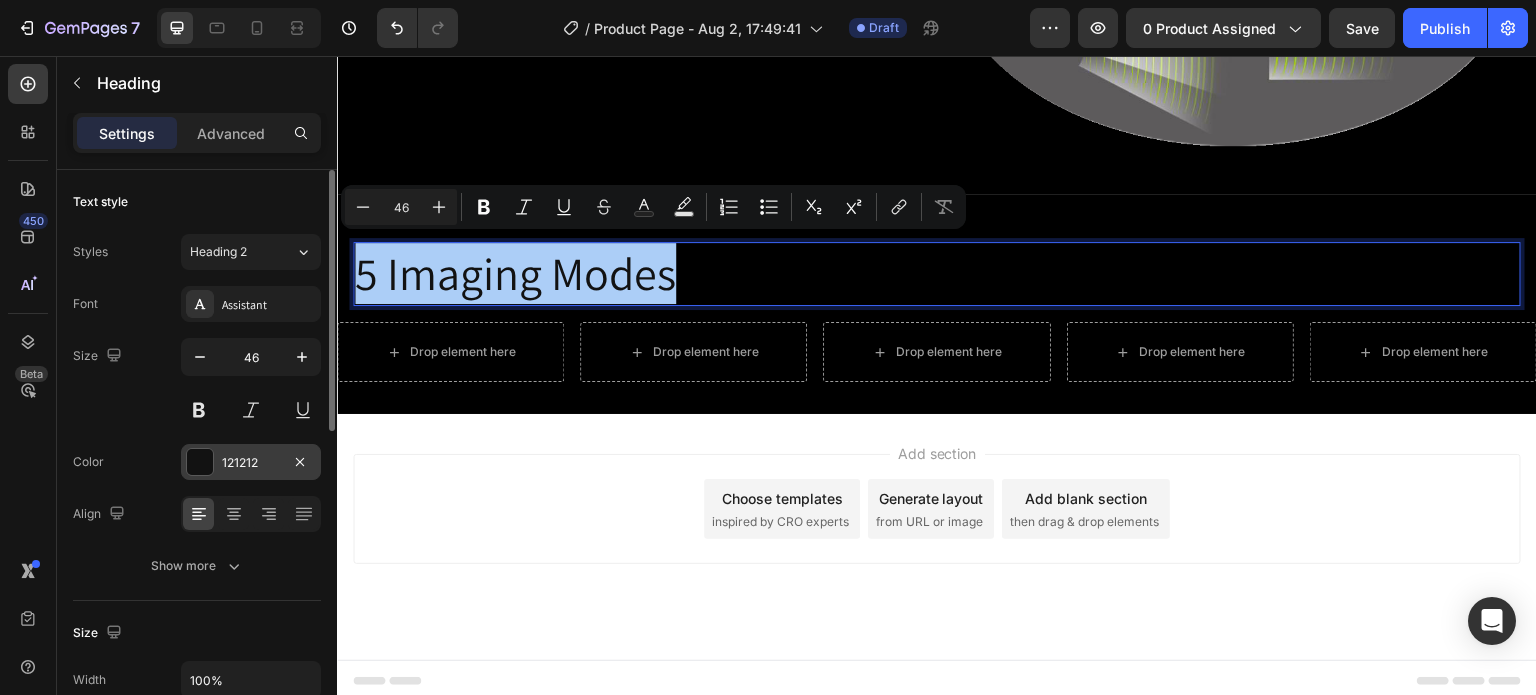 click on "121212" at bounding box center [251, 463] 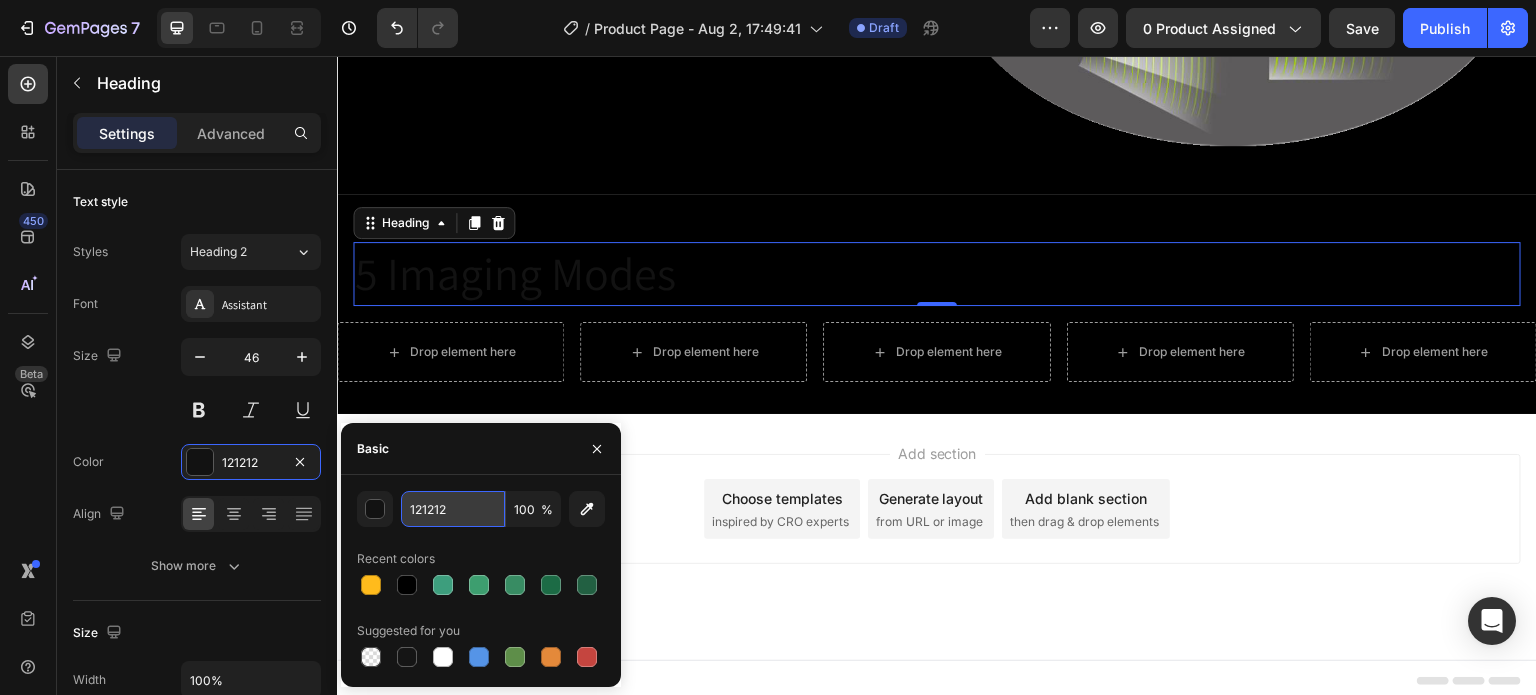 click on "121212" at bounding box center [453, 509] 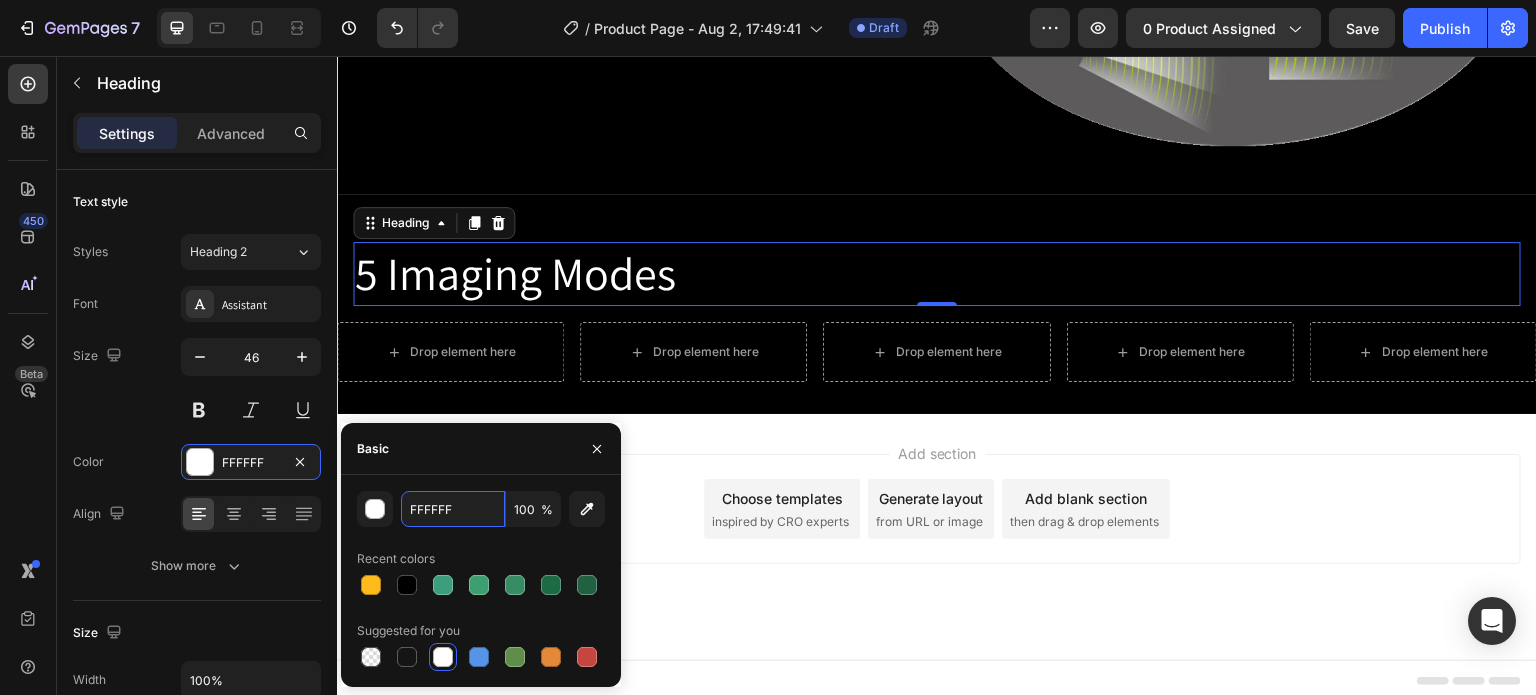 type on "FFFFFF" 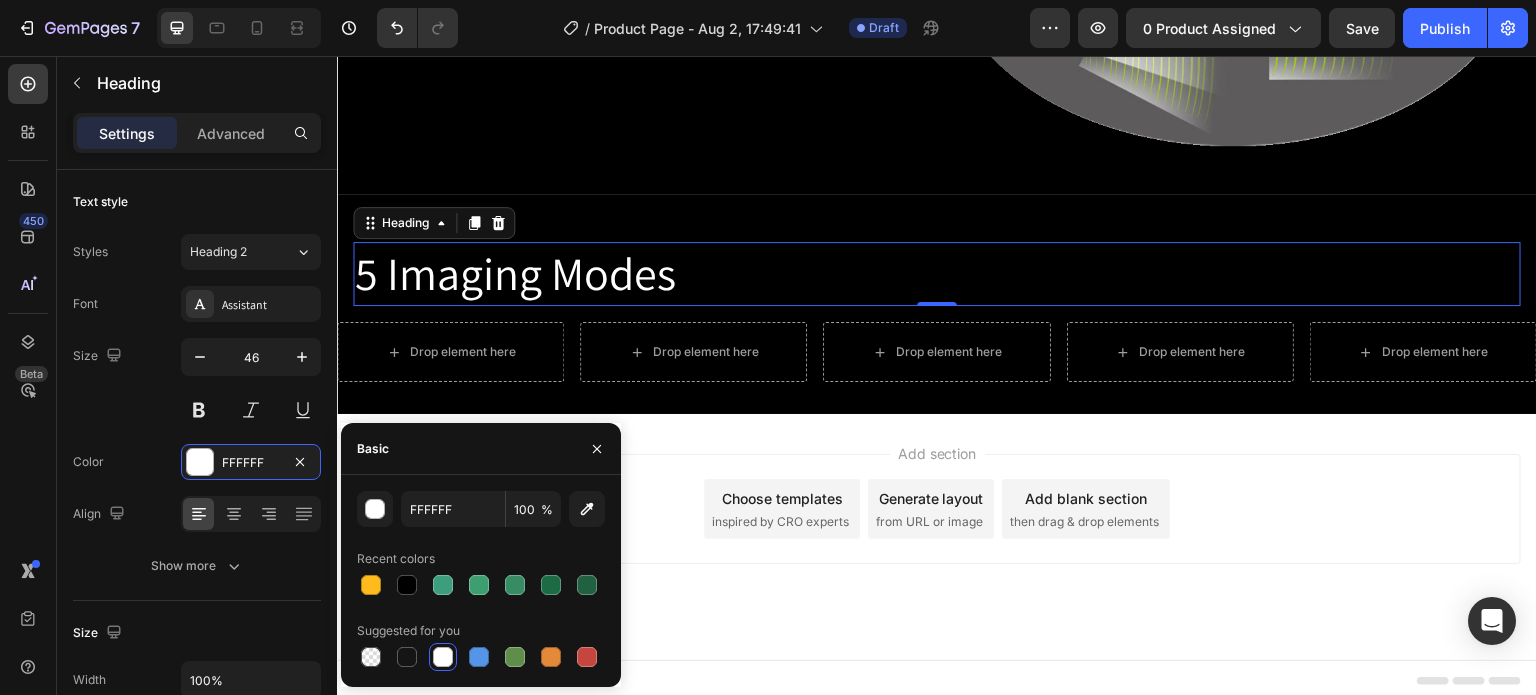 click on "FFFFFF 100 % Recent colors Suggested for you" at bounding box center [481, 581] 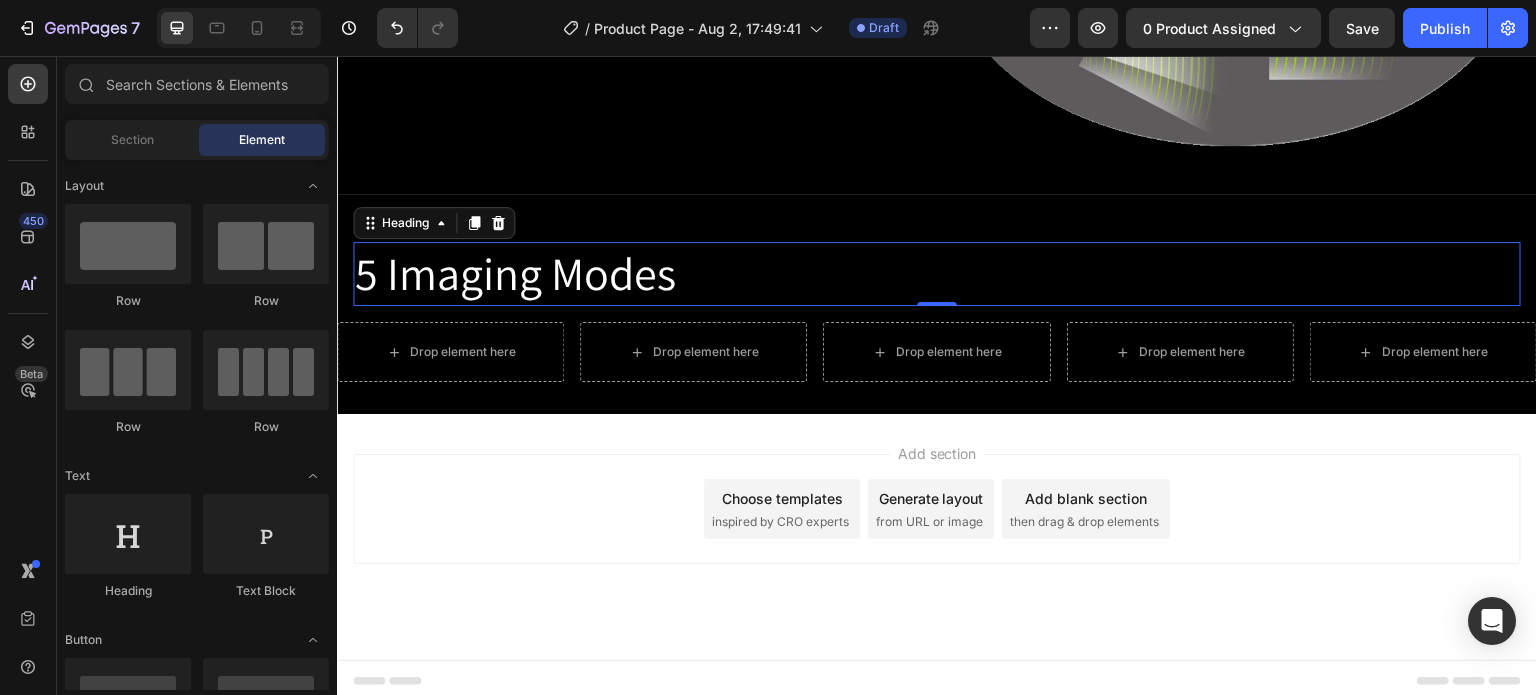 click on "Add section Choose templates inspired by CRO experts Generate layout from URL or image Add blank section then drag & drop elements" at bounding box center [937, 537] 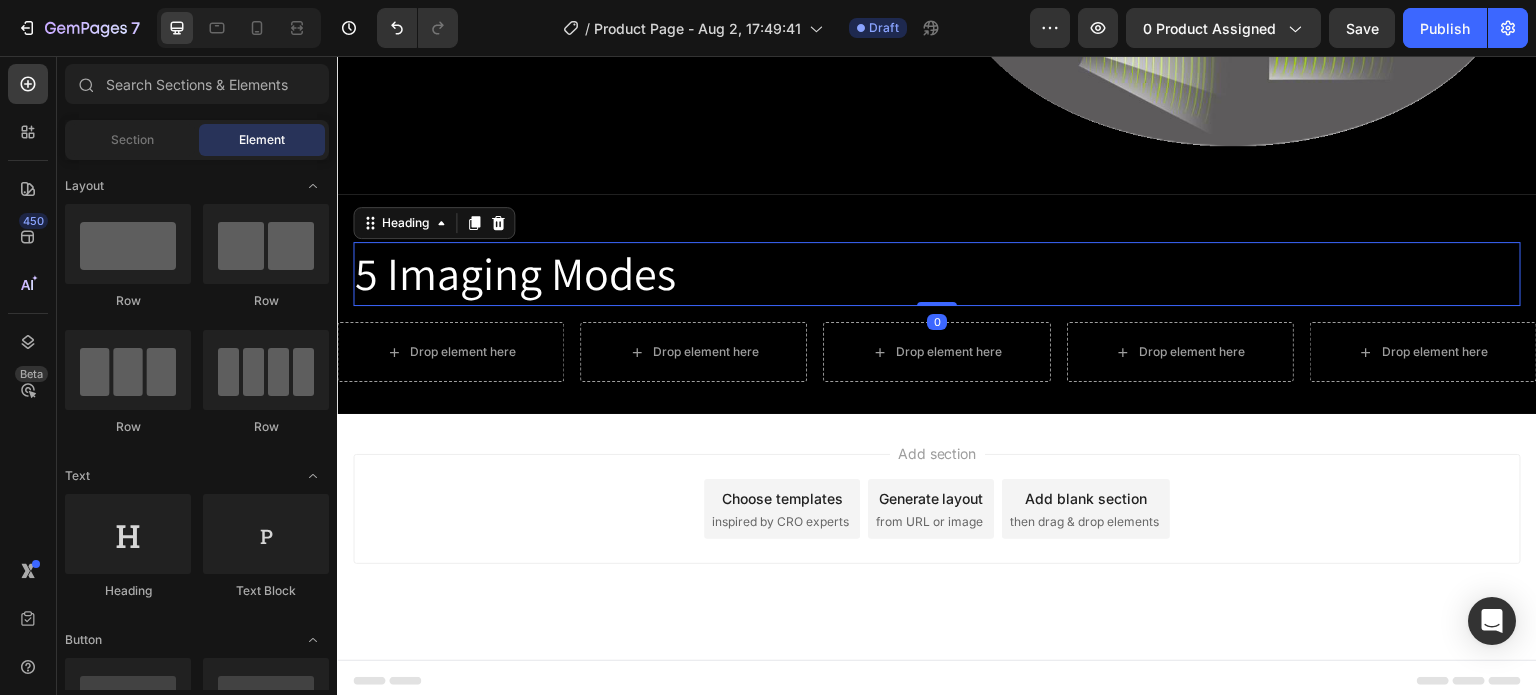 click on "5 Imaging Modes" at bounding box center (937, 274) 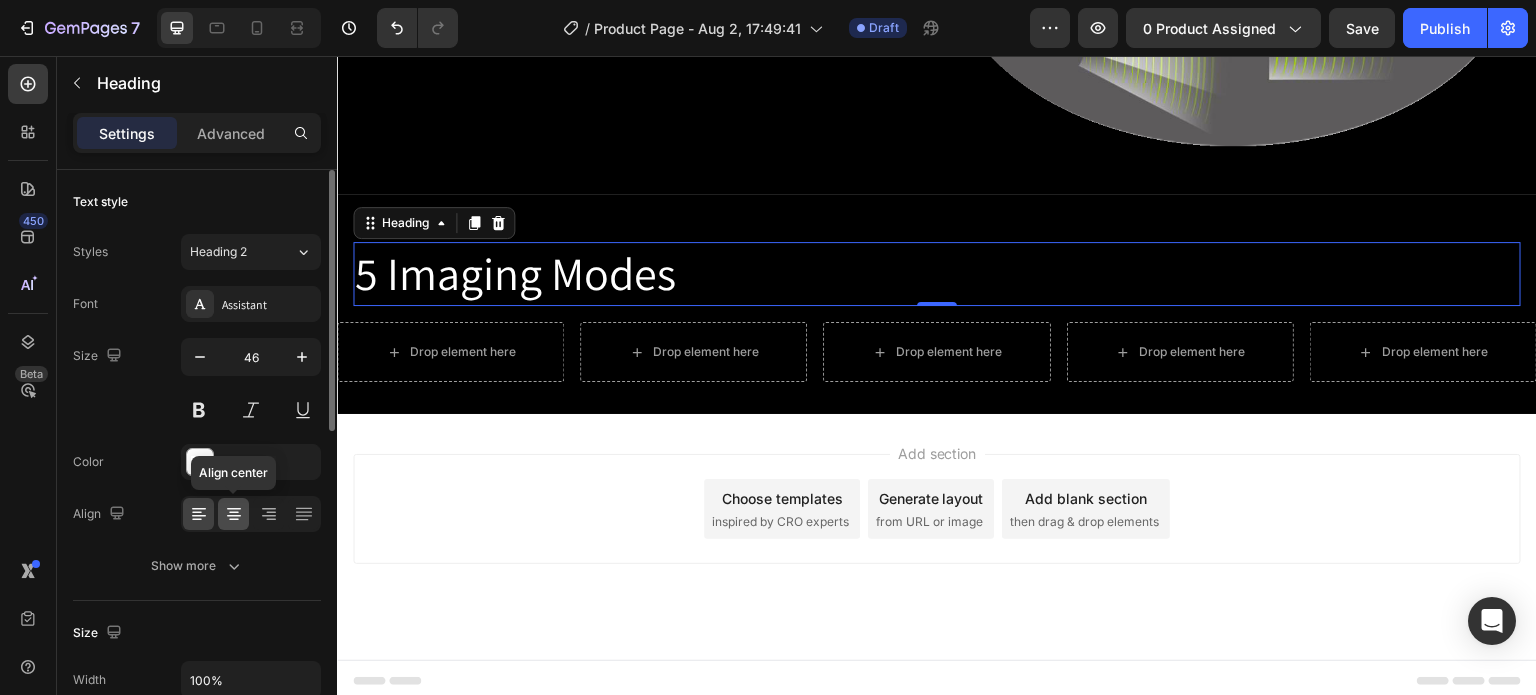 click 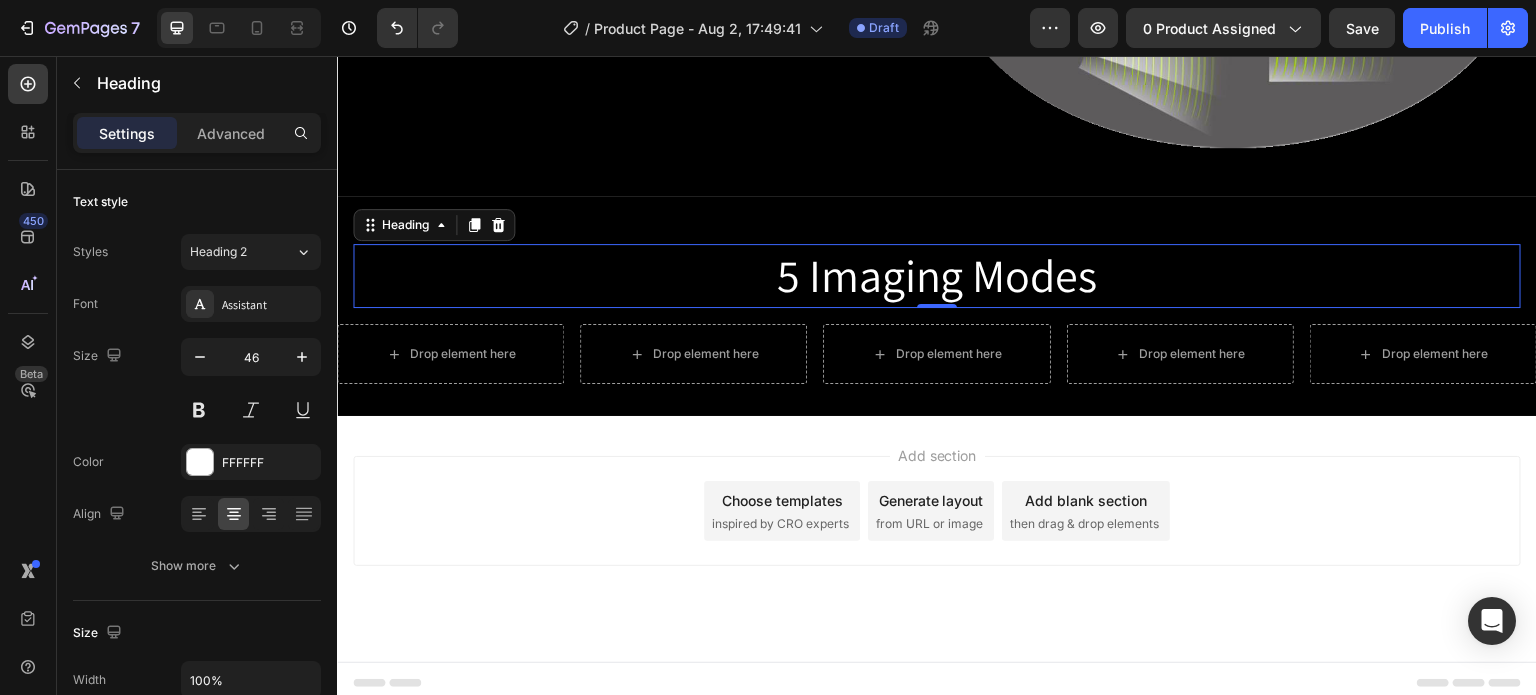 scroll, scrollTop: 1152, scrollLeft: 0, axis: vertical 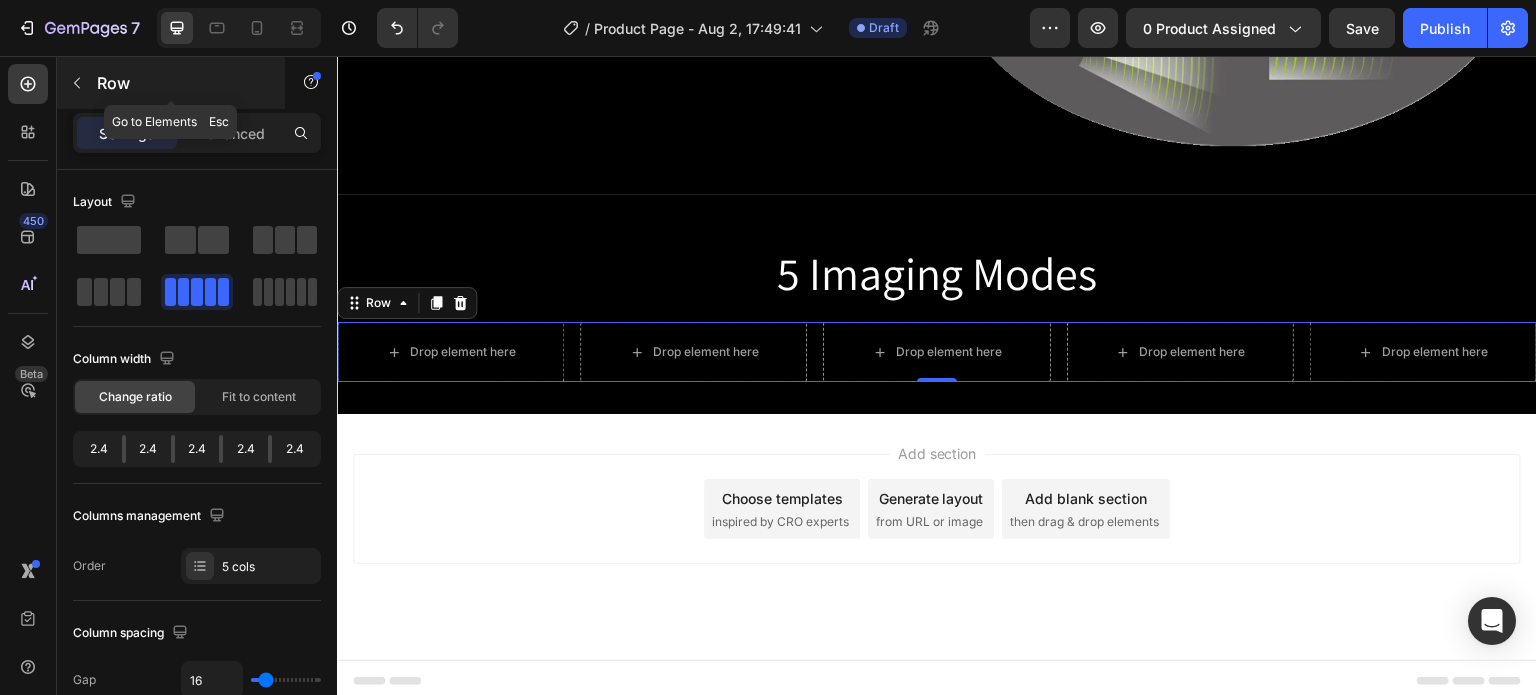 click 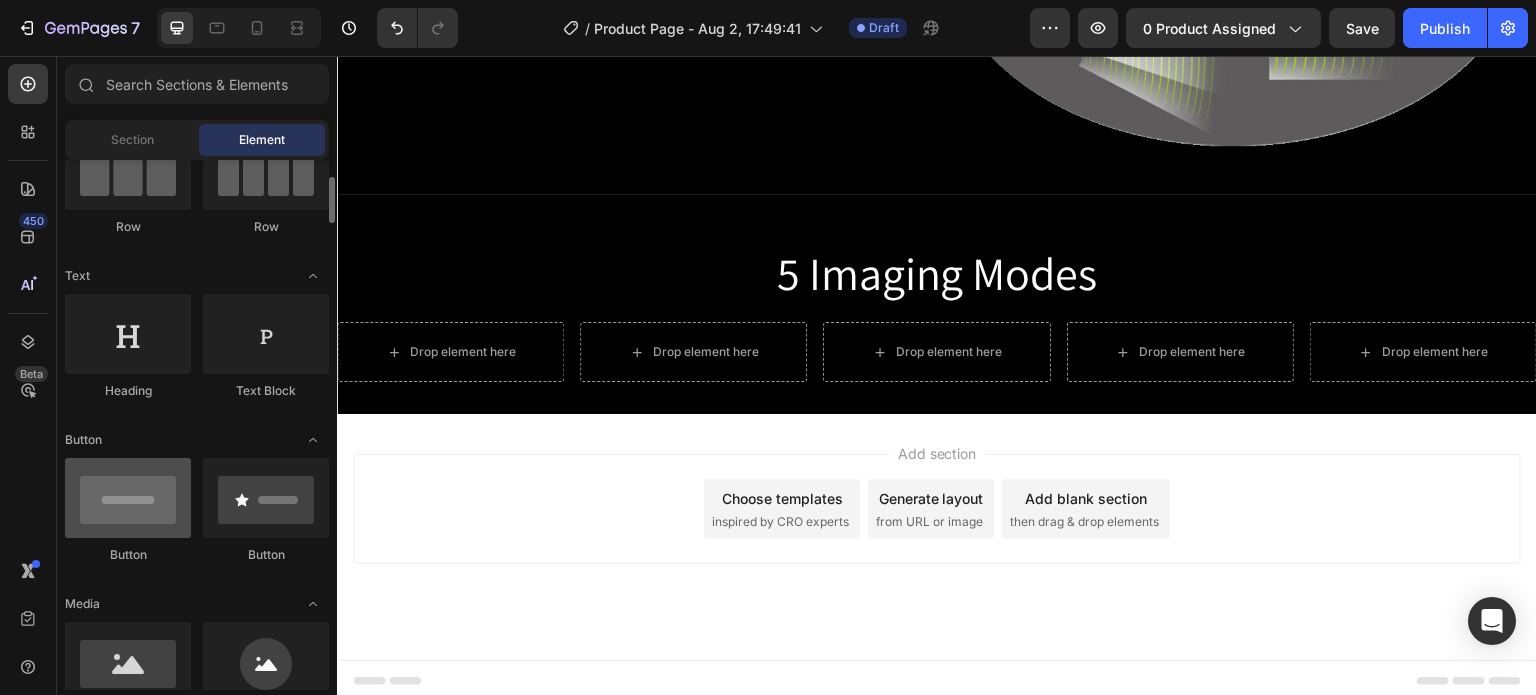 scroll, scrollTop: 300, scrollLeft: 0, axis: vertical 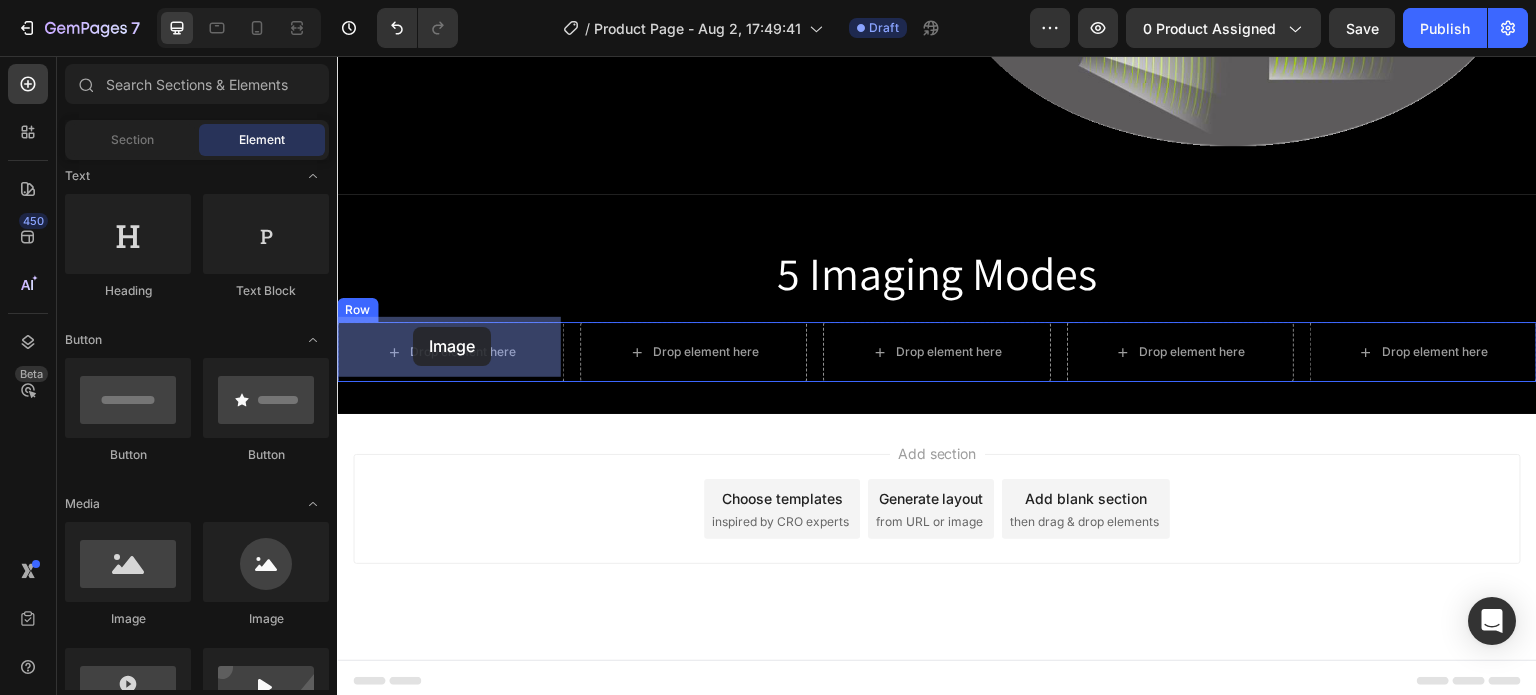 drag, startPoint x: 463, startPoint y: 623, endPoint x: 413, endPoint y: 327, distance: 300.19327 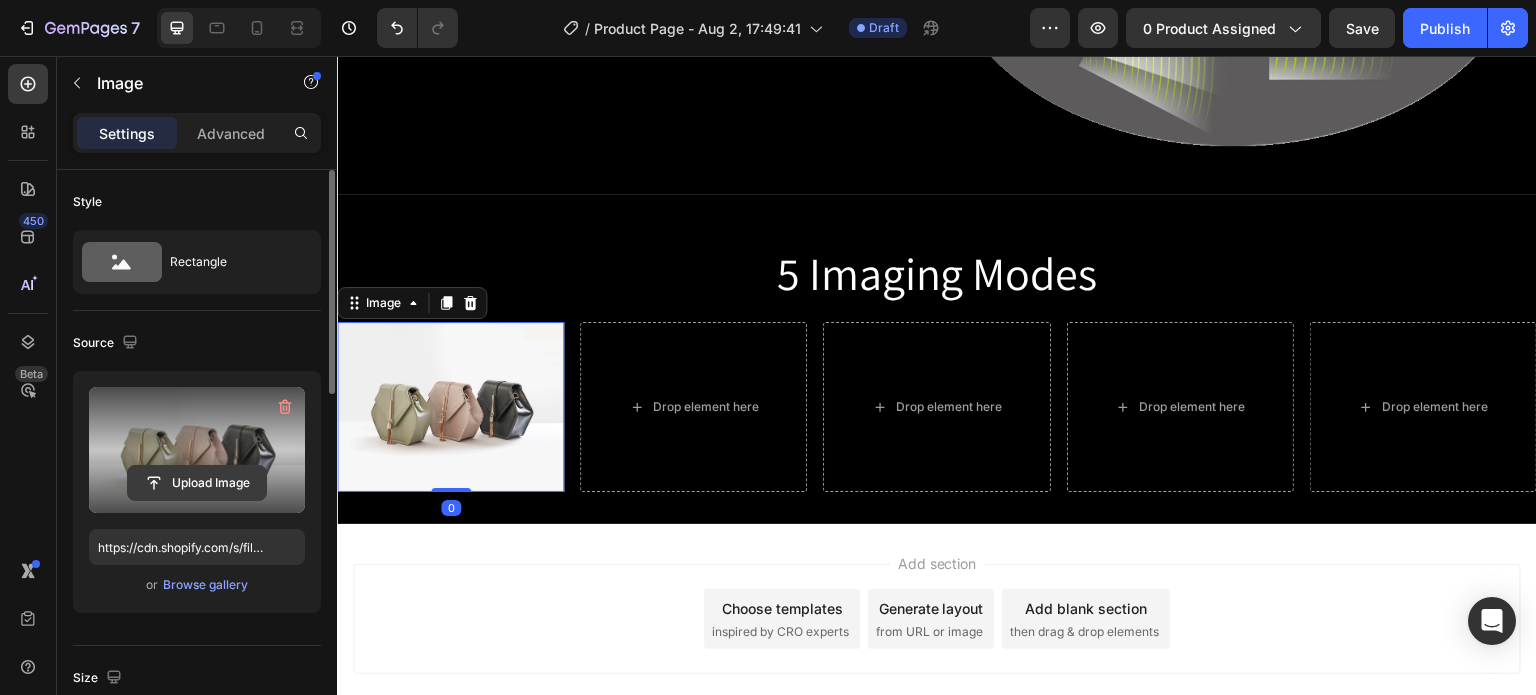click 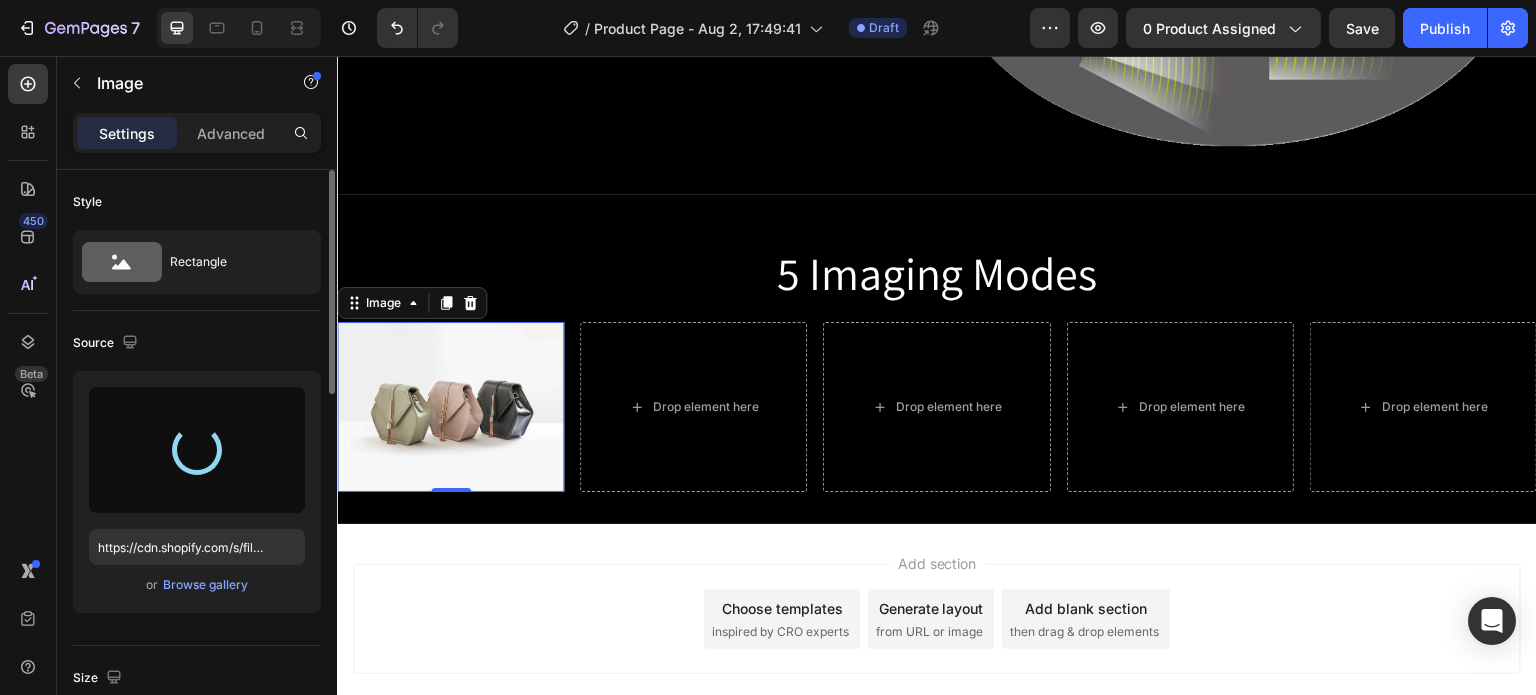 type on "https://cdn.shopify.com/s/files/1/0717/9822/7245/files/gempages_497106447956444296-4585c1e7-4cd0-480c-85e3-61d70485cf54.jpg" 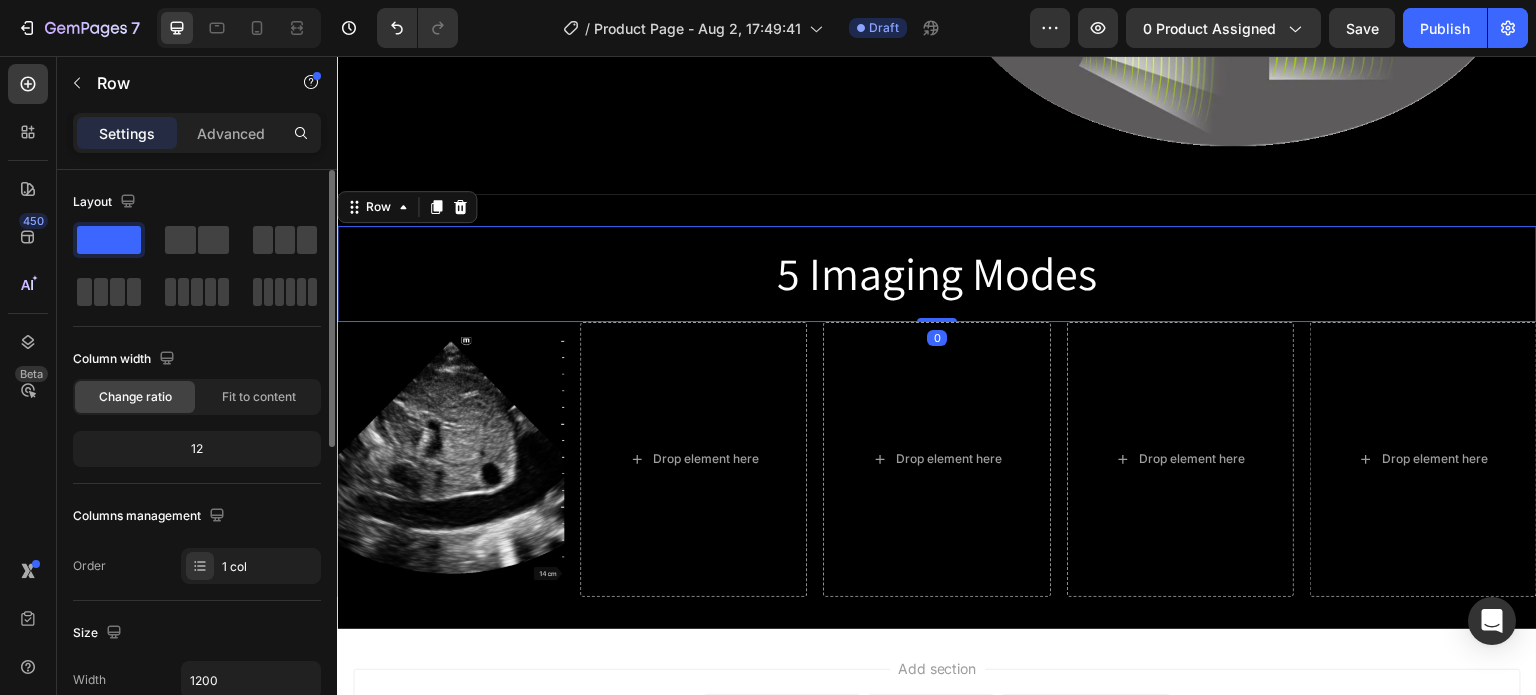 click on "5 Imaging Modes Heading Row   0" at bounding box center (937, 274) 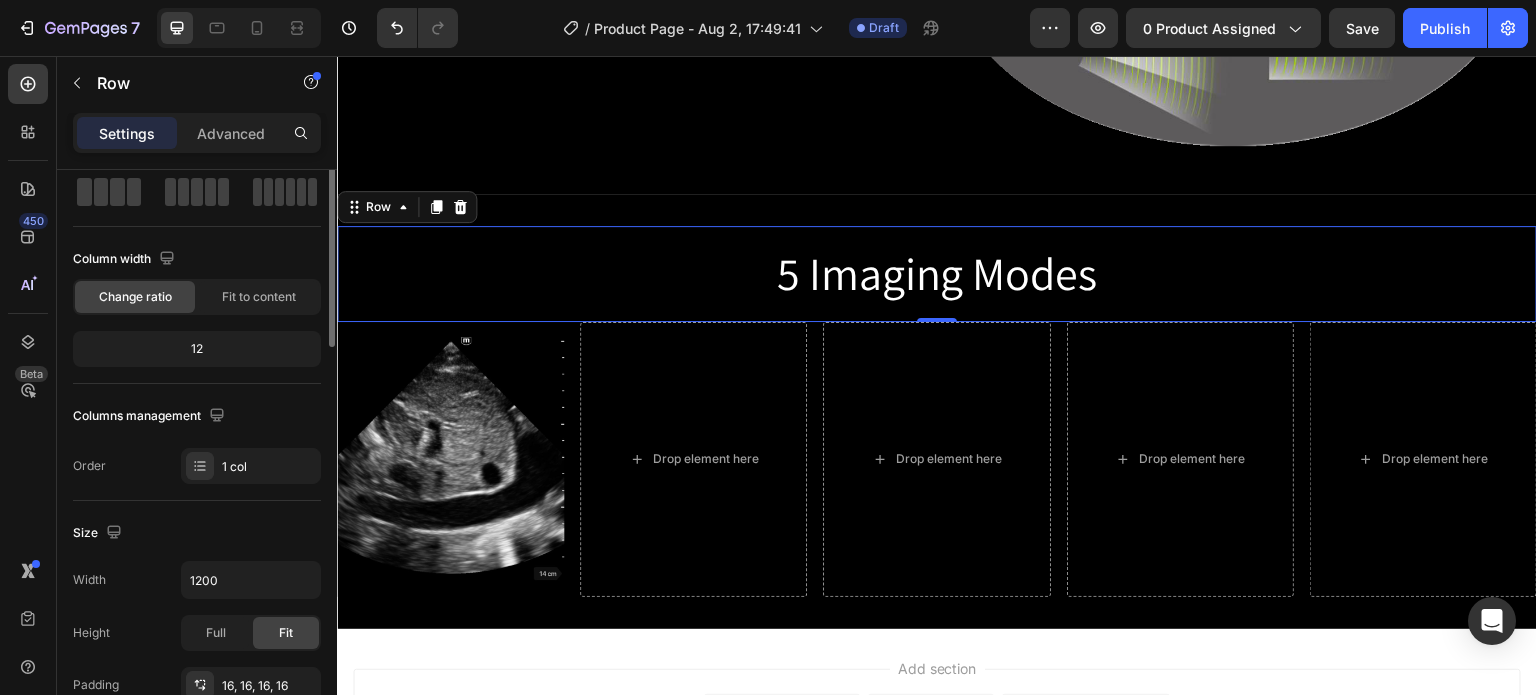scroll, scrollTop: 0, scrollLeft: 0, axis: both 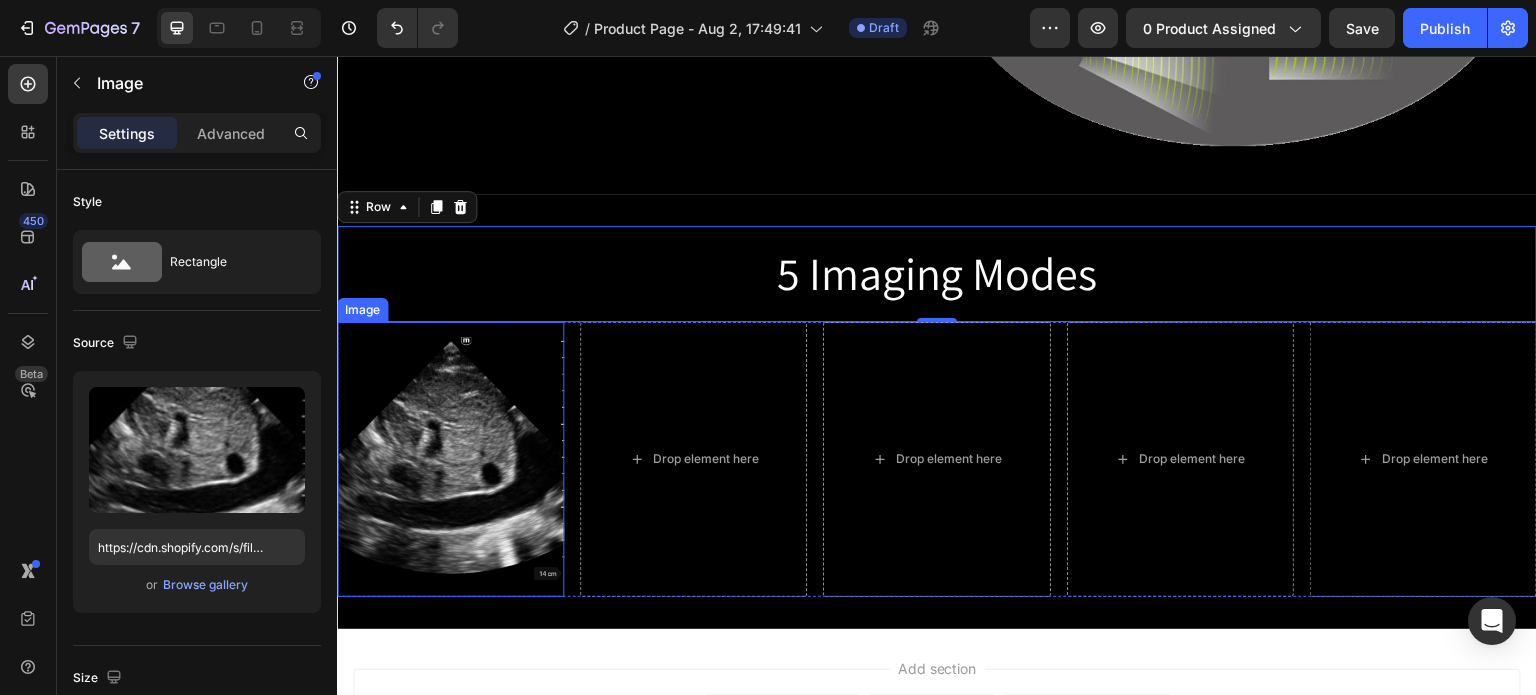 click on "Image" at bounding box center [362, 310] 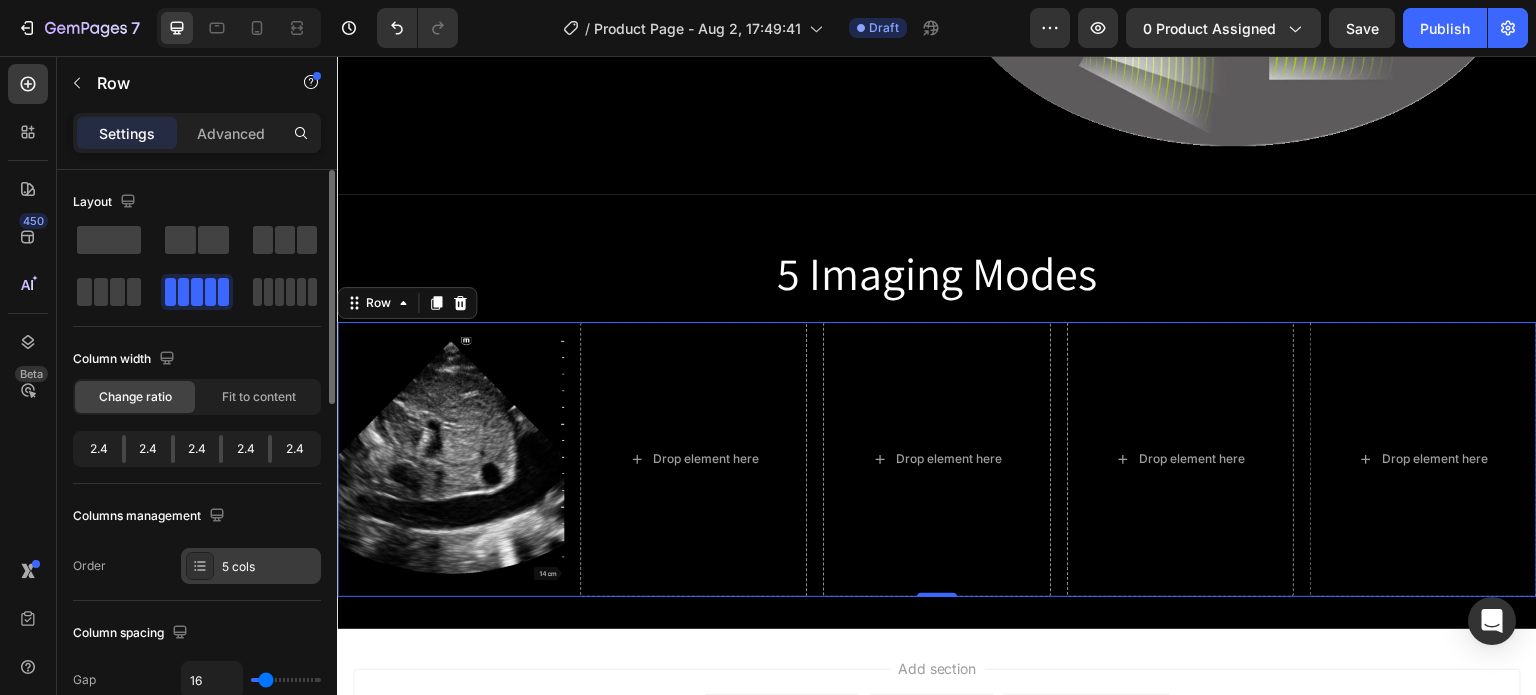 click on "5 cols" at bounding box center [269, 567] 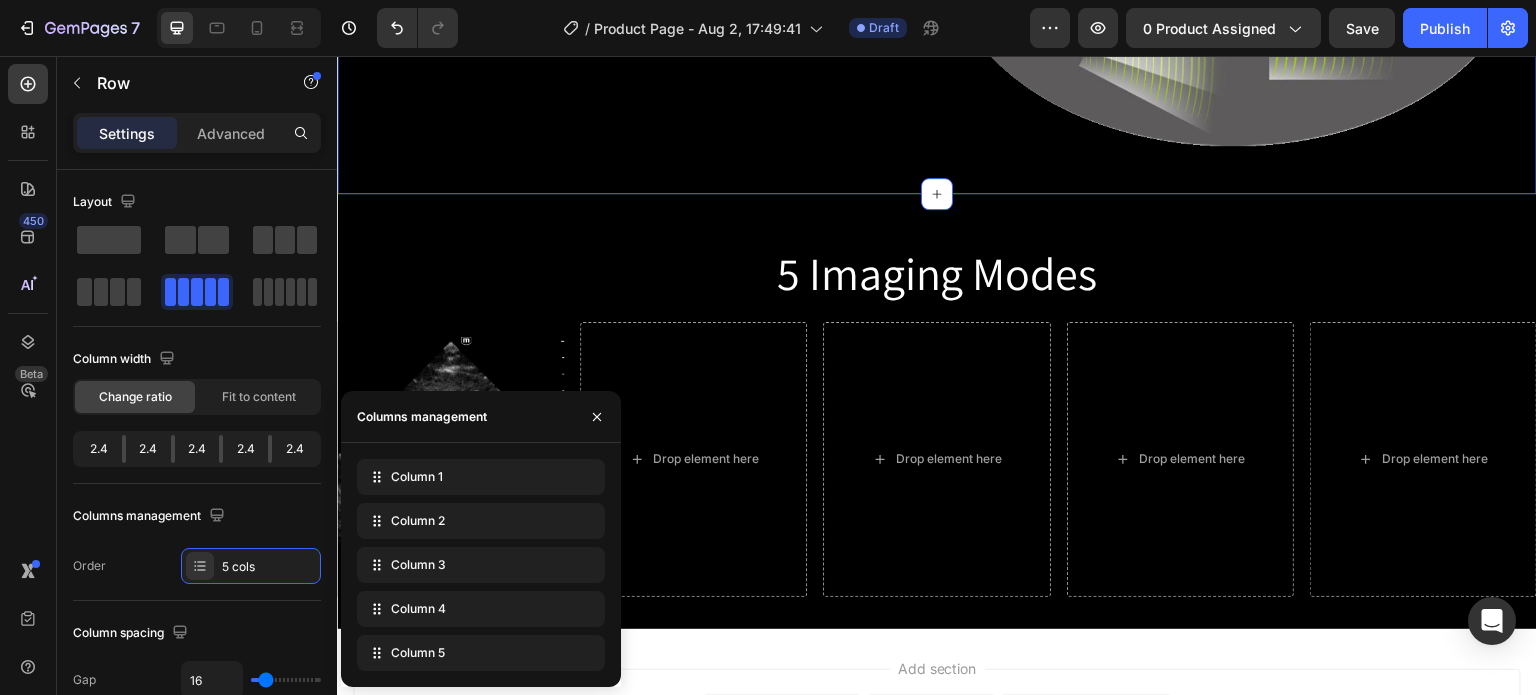 click on "One single machine, for whole body imaging Heading No need to waste time on replacing probes Text Block Row
Drop element here Row Image Row Row Section 2   Create Theme Section AI Content Write with GemAI What would you like to describe here? Tone and Voice Persuasive Product Hearing Aid Show more Generate" at bounding box center (937, -128) 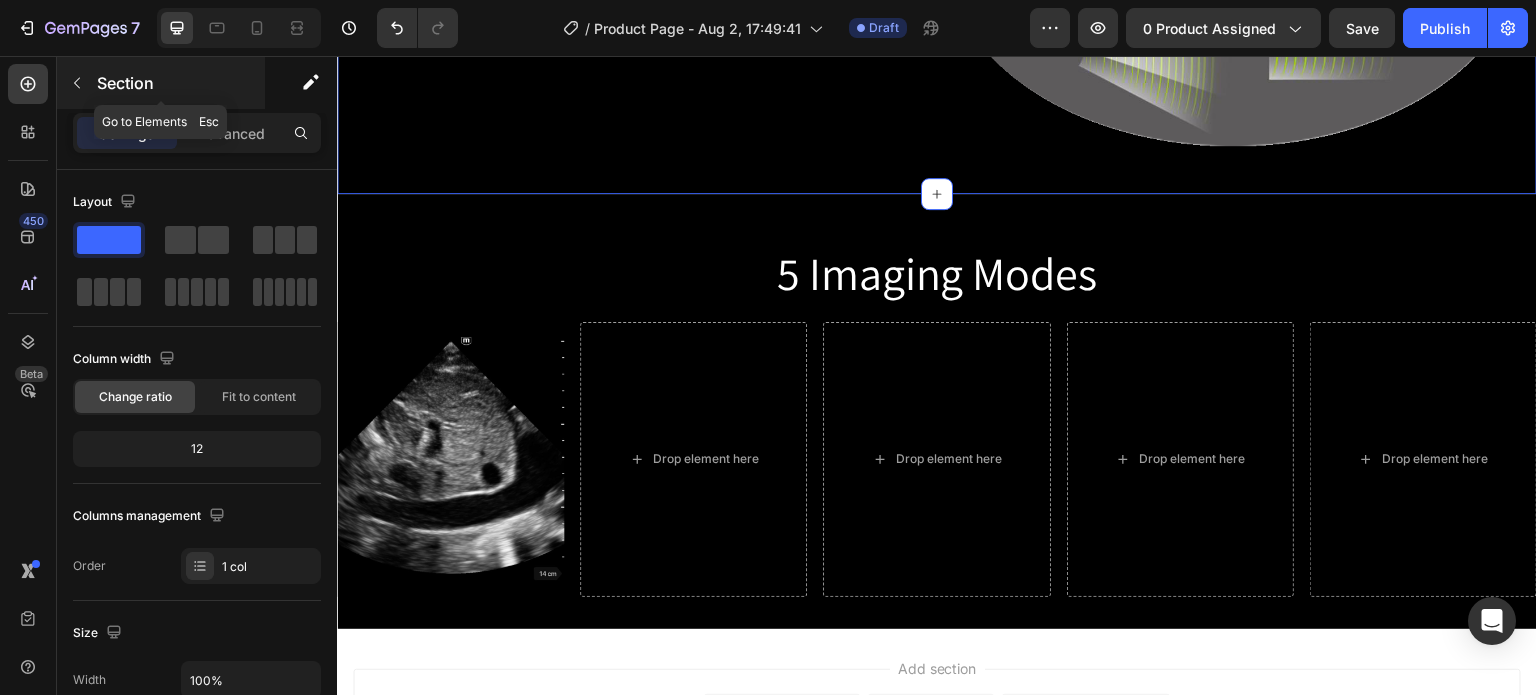 click 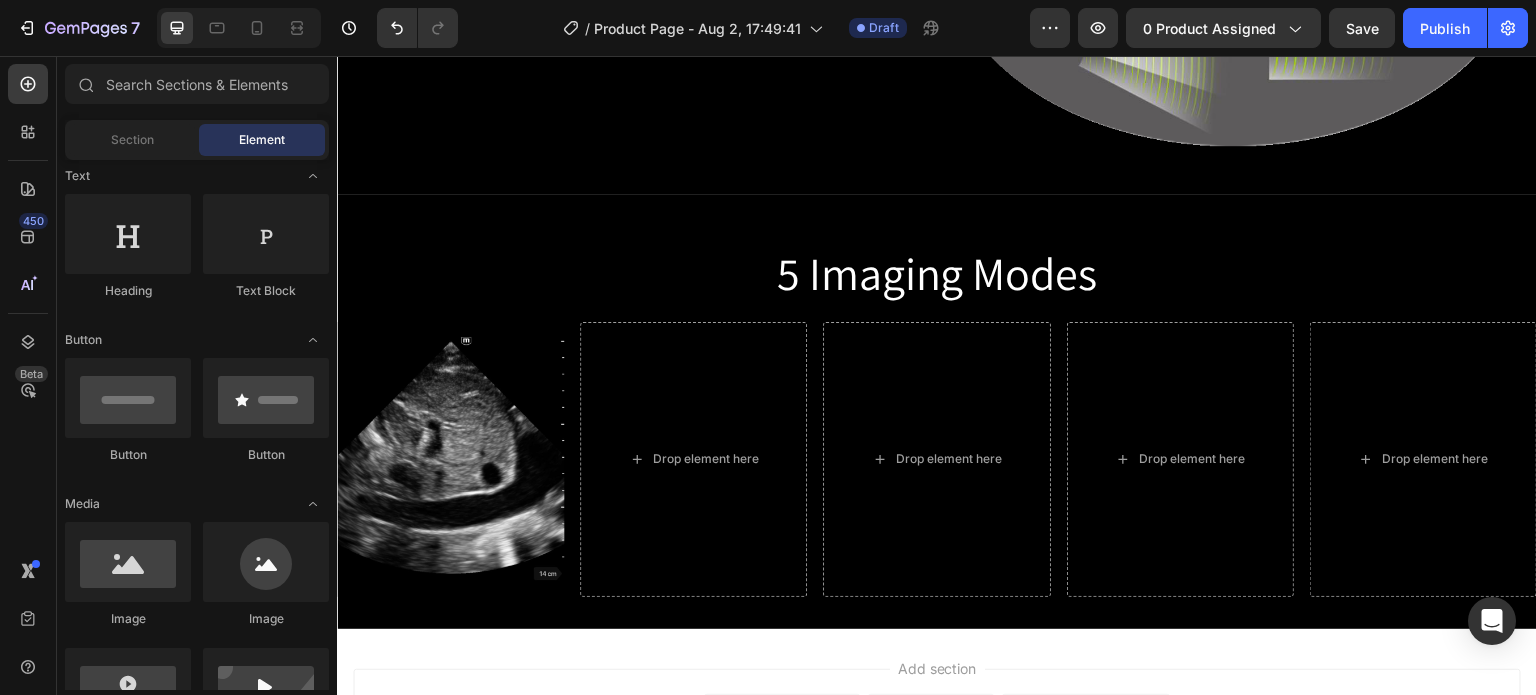 scroll, scrollTop: 0, scrollLeft: 0, axis: both 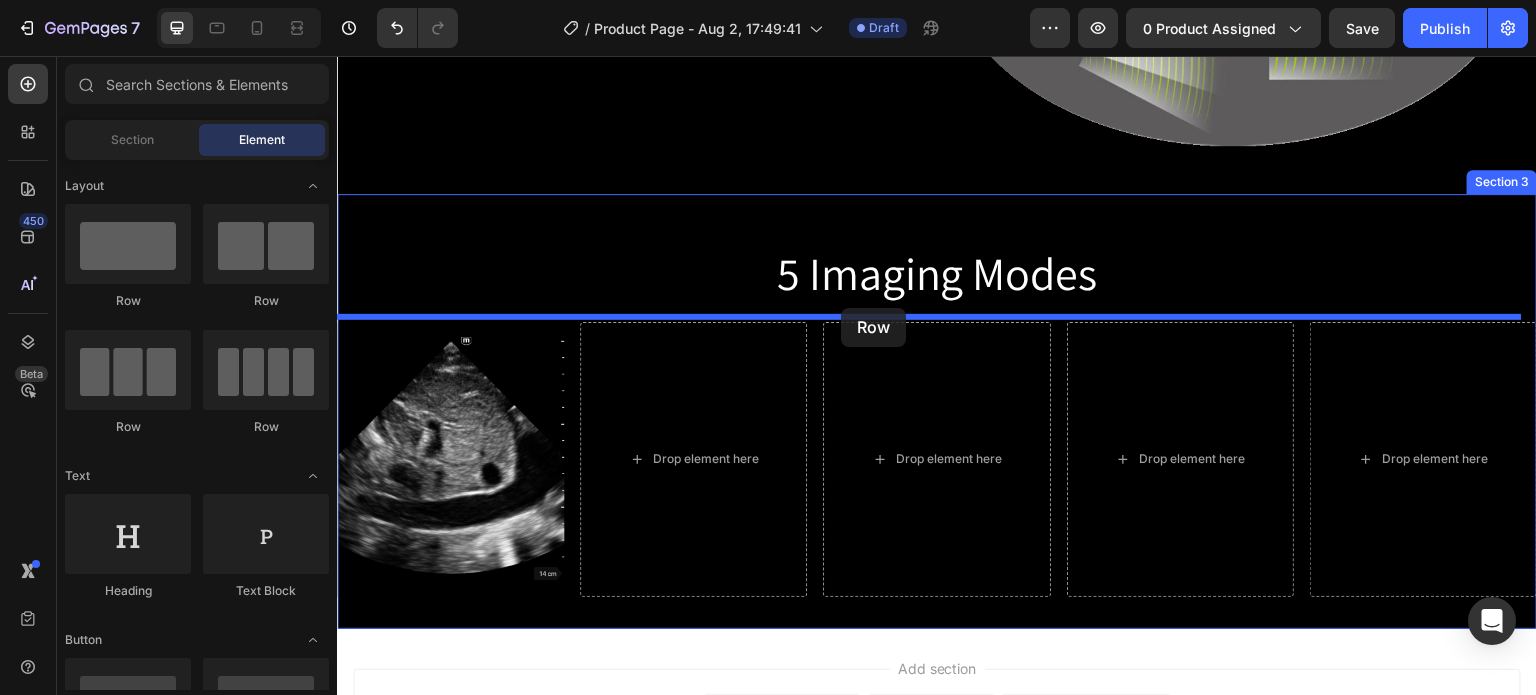 drag, startPoint x: 453, startPoint y: 301, endPoint x: 841, endPoint y: 308, distance: 388.06314 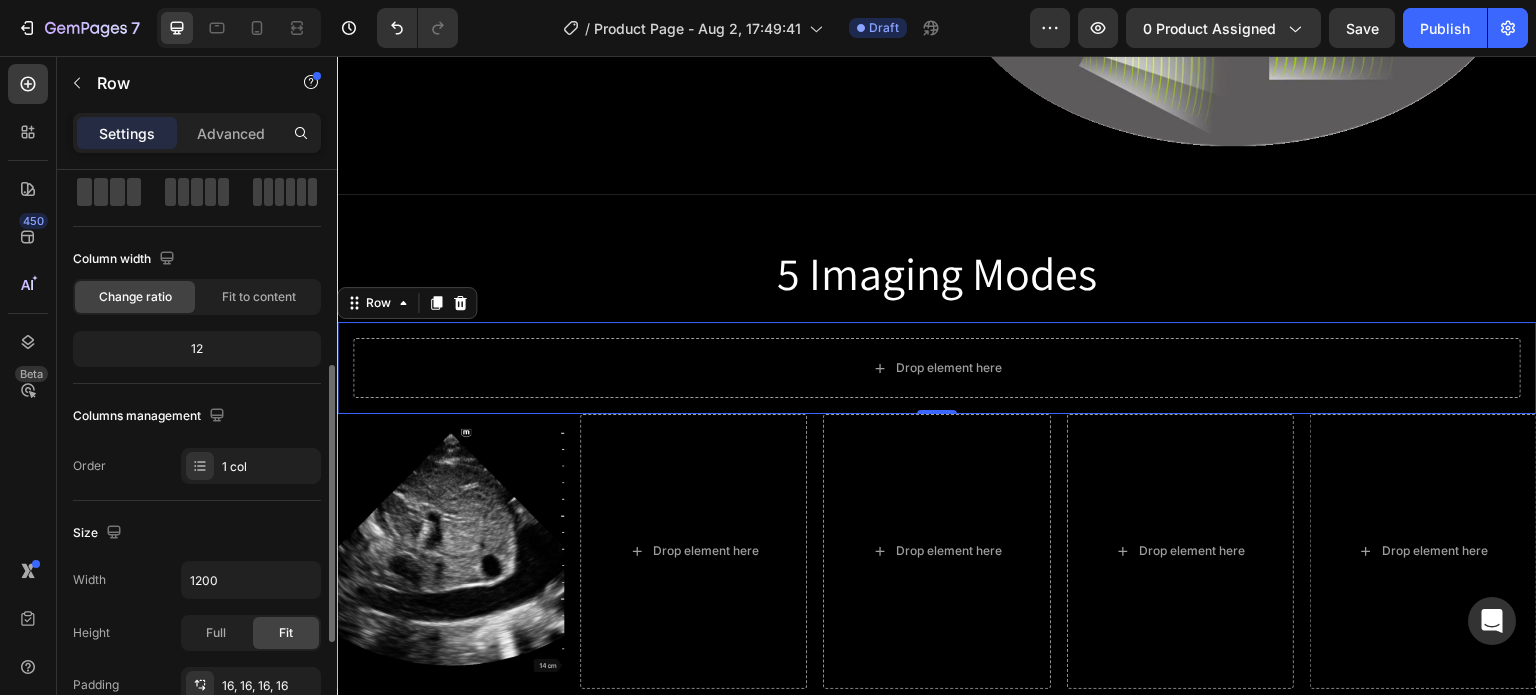 scroll, scrollTop: 0, scrollLeft: 0, axis: both 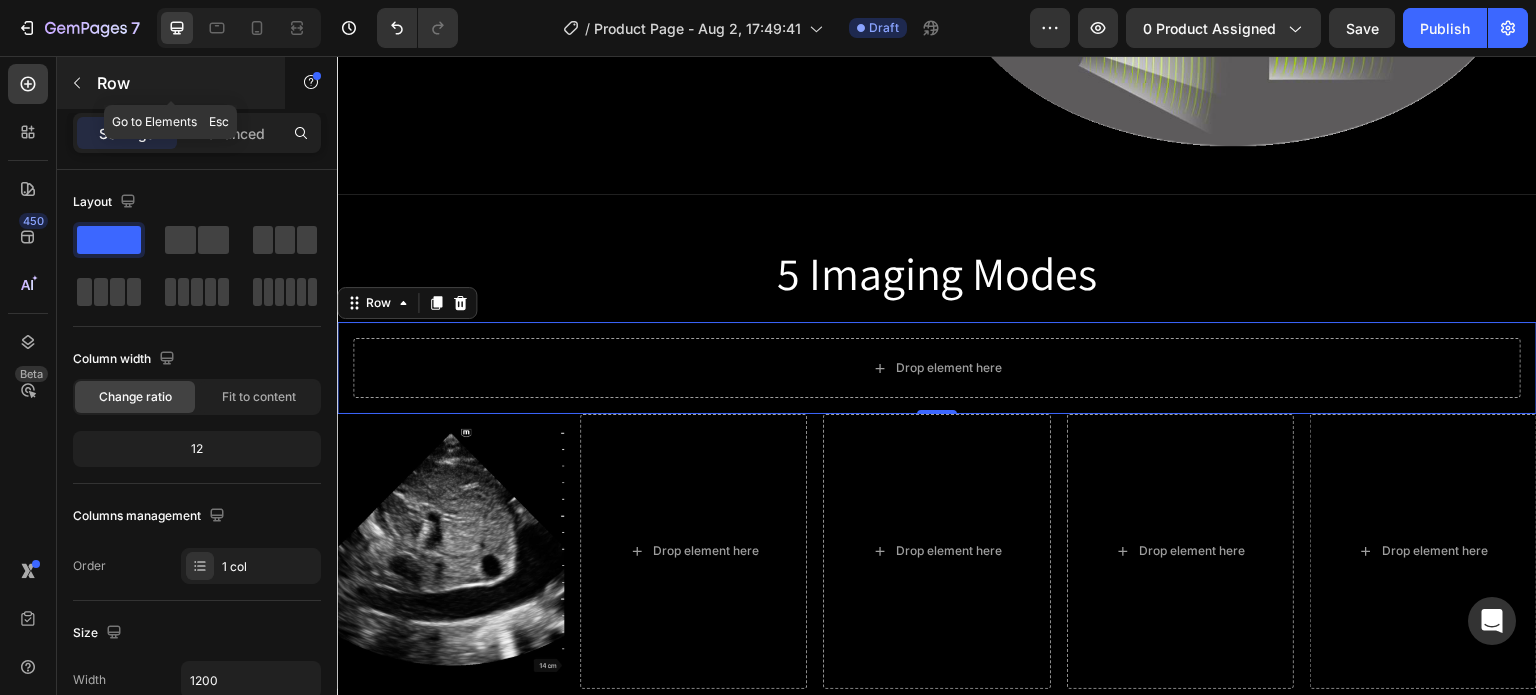click 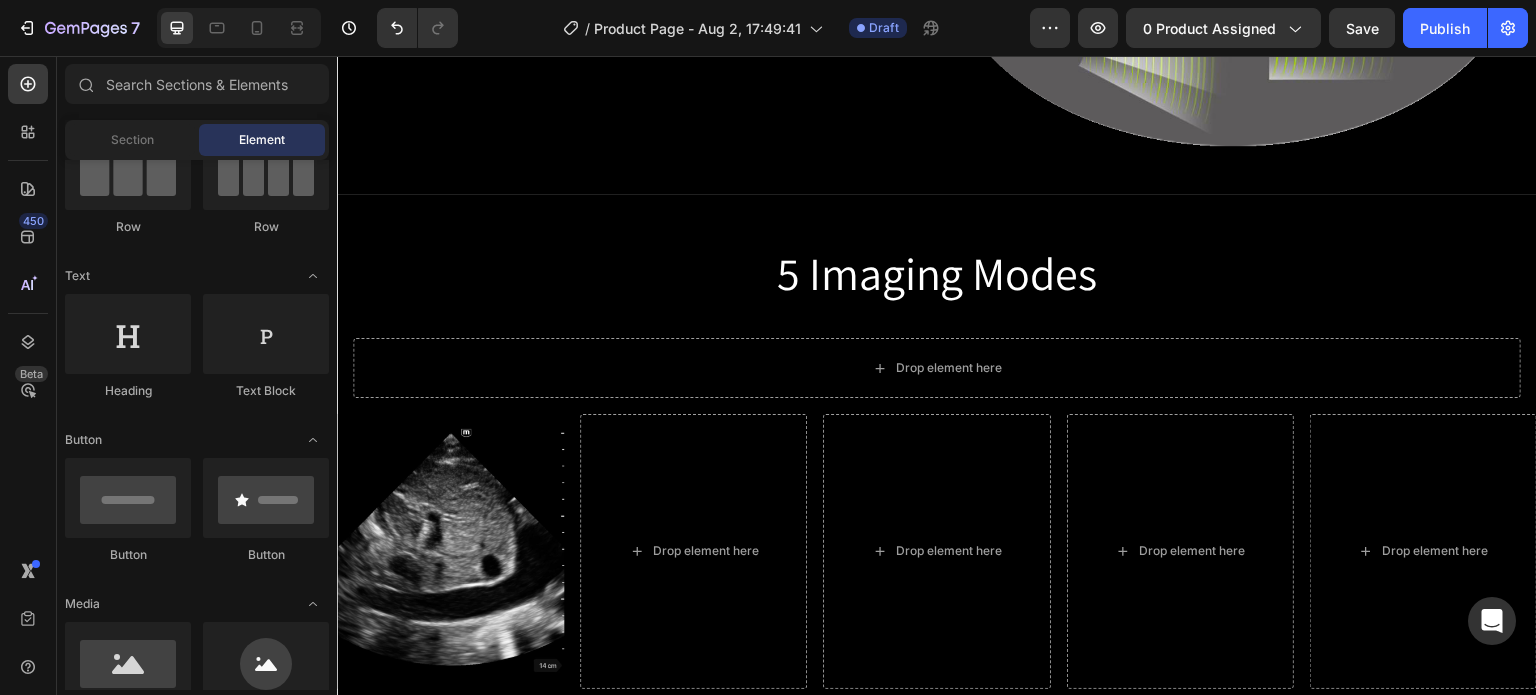 scroll, scrollTop: 400, scrollLeft: 0, axis: vertical 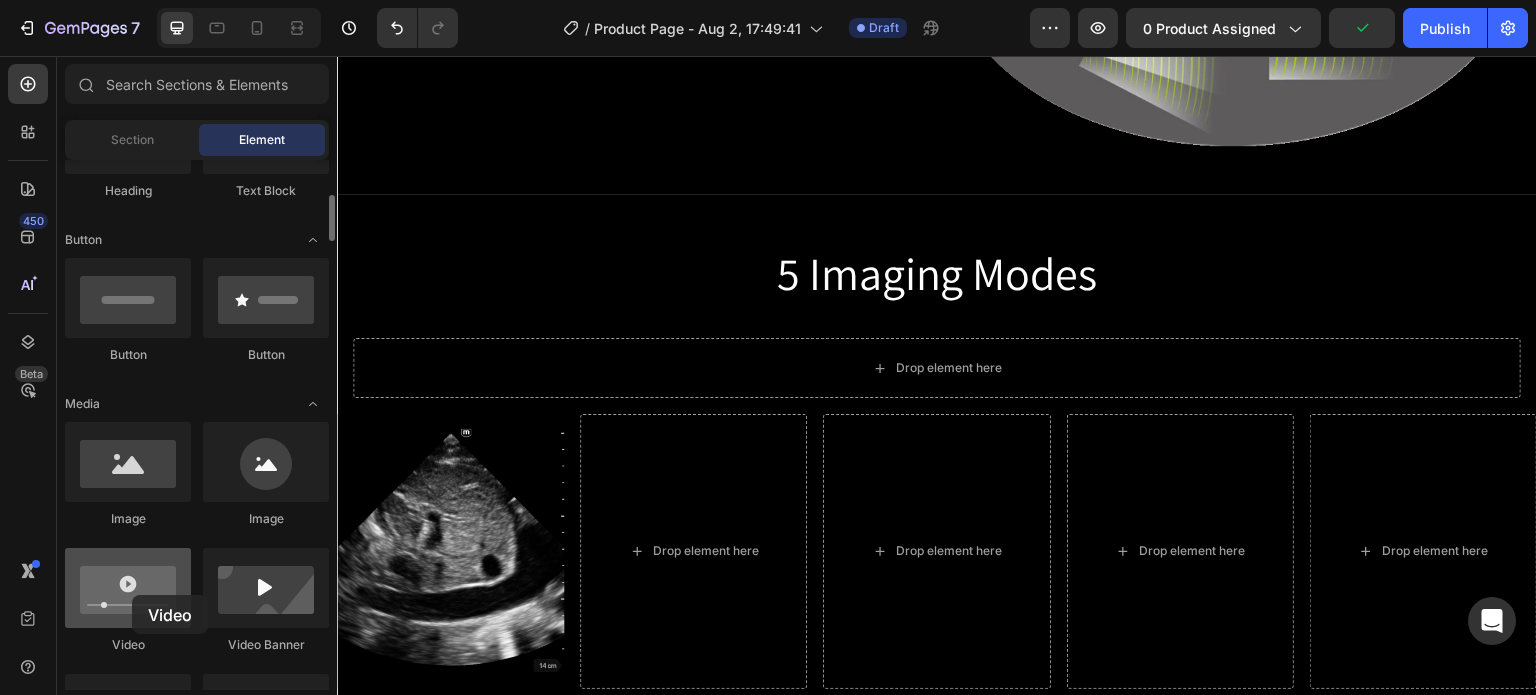 click at bounding box center [128, 588] 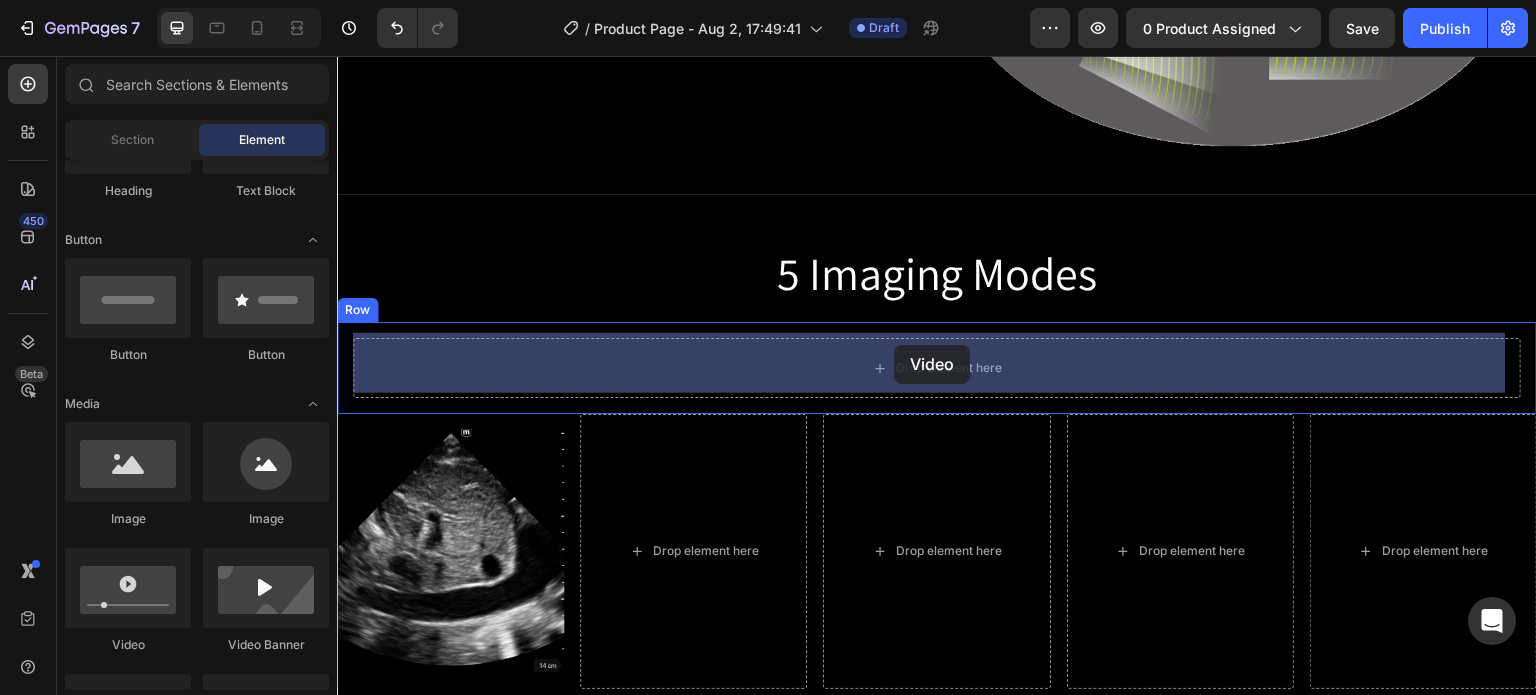 drag, startPoint x: 458, startPoint y: 663, endPoint x: 894, endPoint y: 345, distance: 539.648 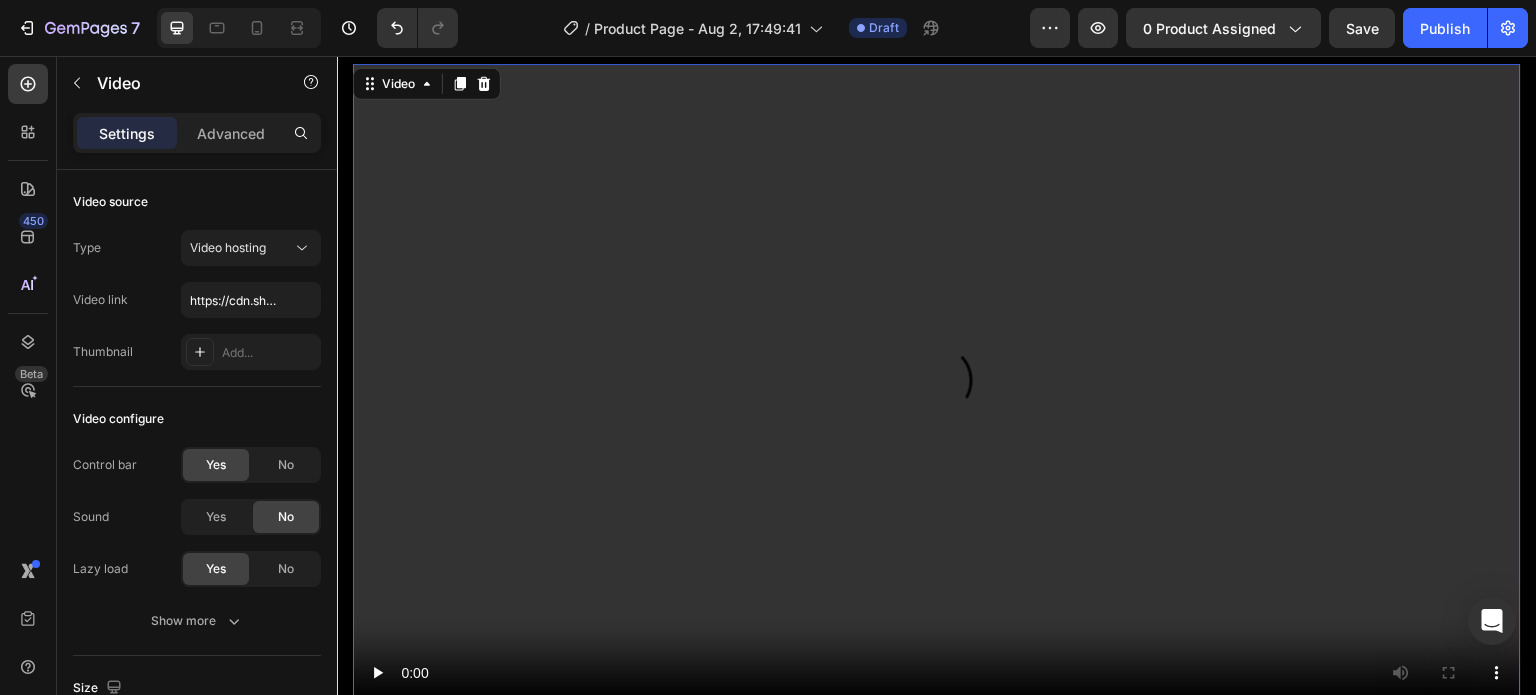 scroll, scrollTop: 1452, scrollLeft: 0, axis: vertical 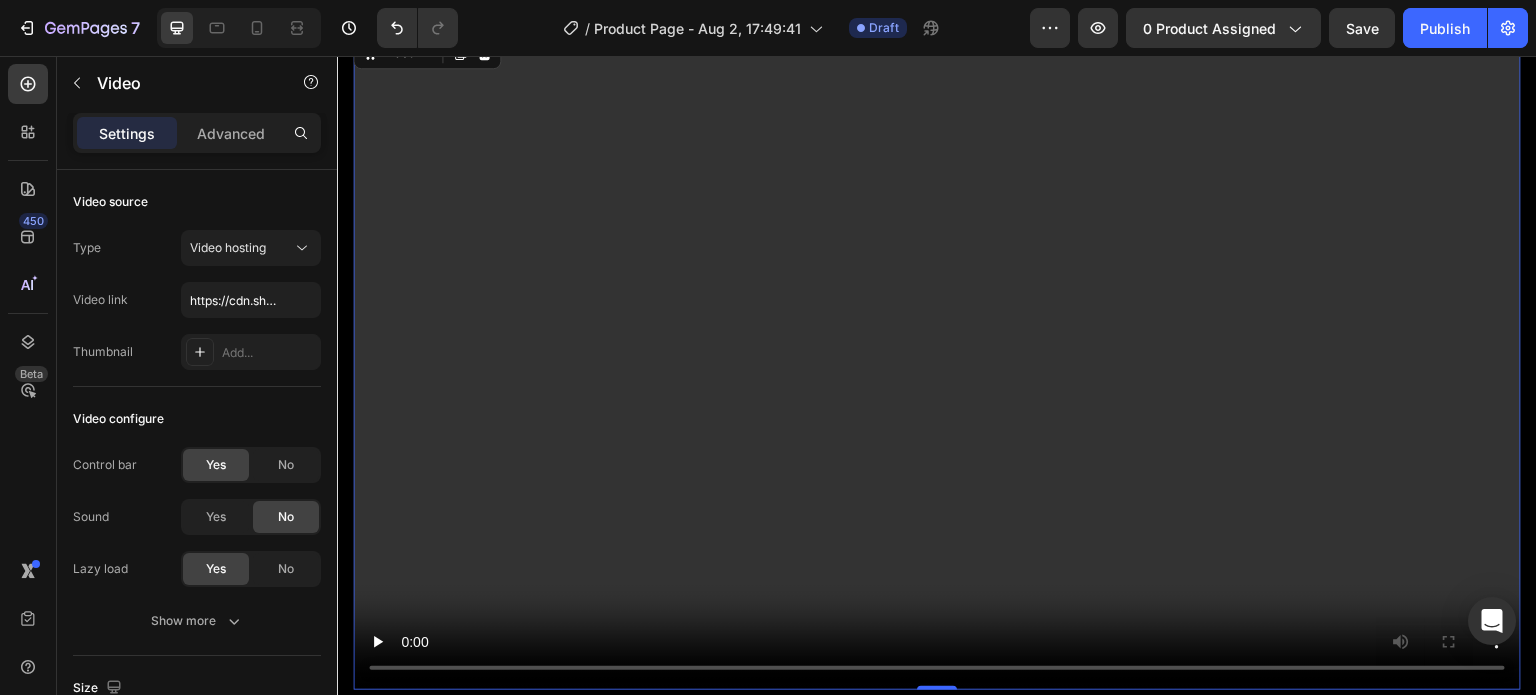 click at bounding box center (937, 361) 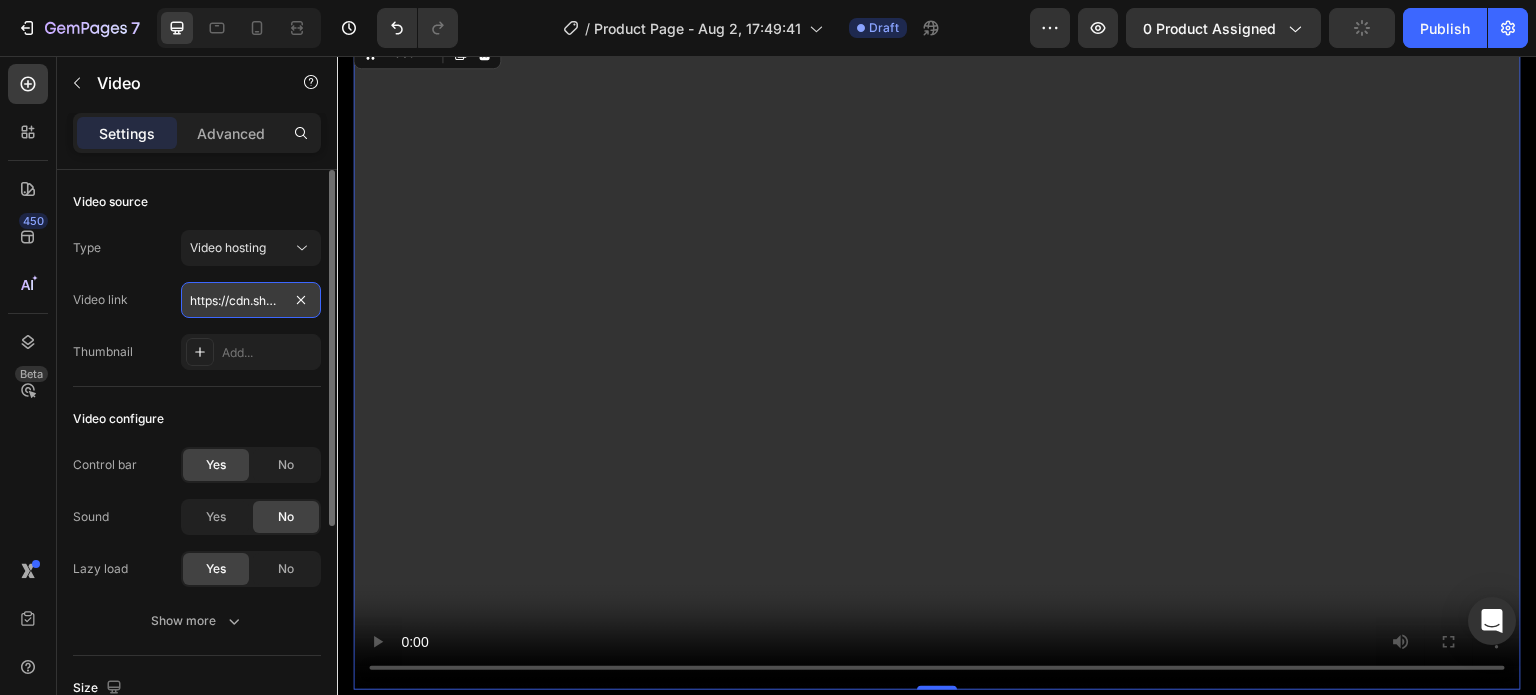 click on "https://cdn.shopify.com/videos/c/o/v/2cd3deb506b54b009063f7270ab5cf2e.mp4" at bounding box center [251, 300] 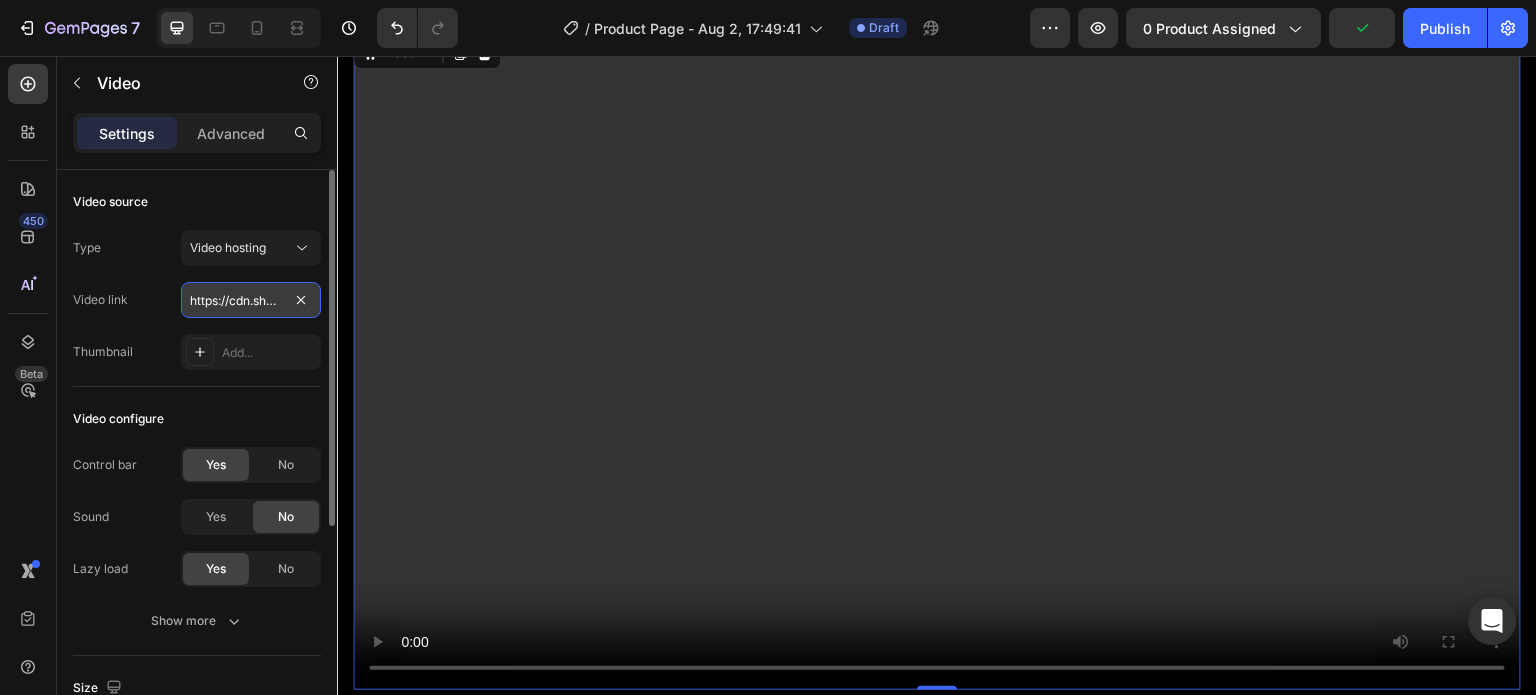 click on "https://cdn.shopify.com/videos/c/o/v/2cd3deb506b54b009063f7270ab5cf2e.mp4" at bounding box center (251, 300) 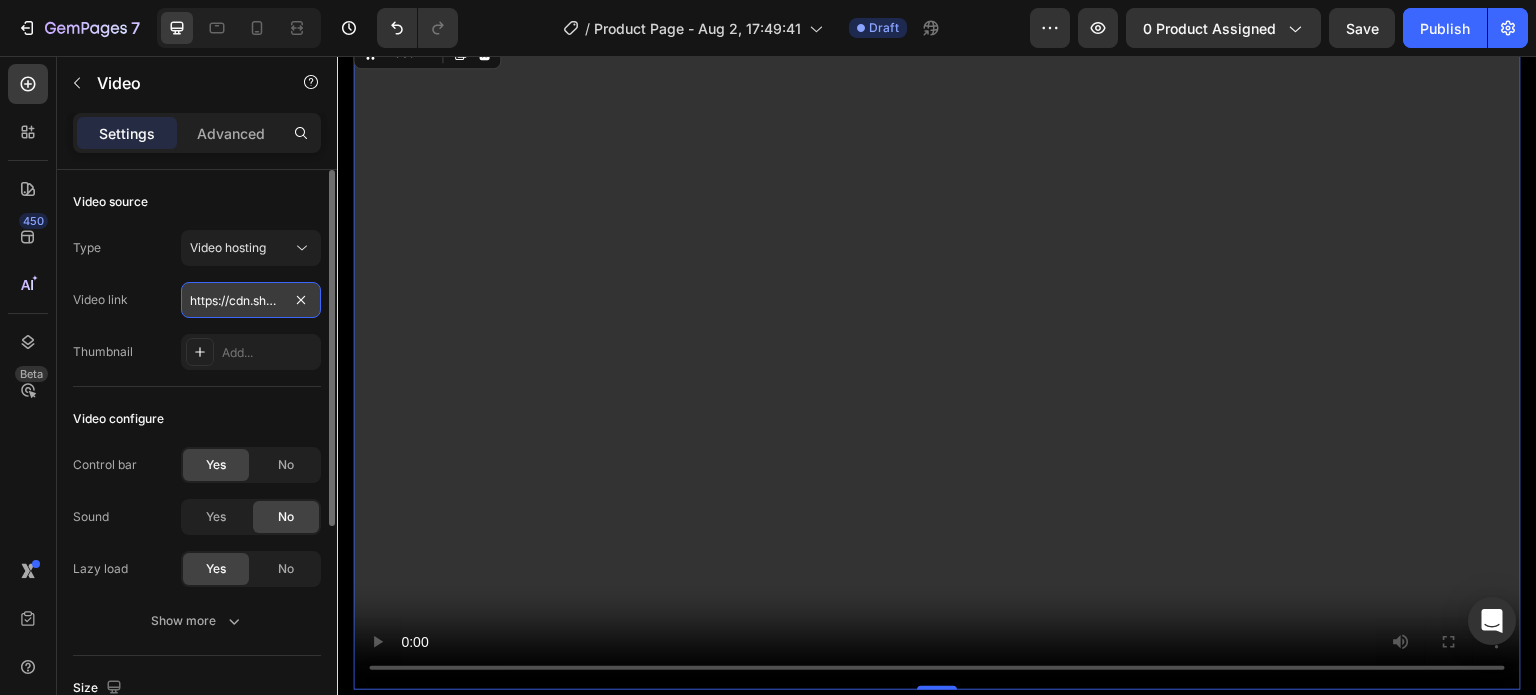click on "https://cdn.shopify.com/videos/c/o/v/2cd3deb506b54b009063f7270ab5cf2e.mp4" at bounding box center [251, 300] 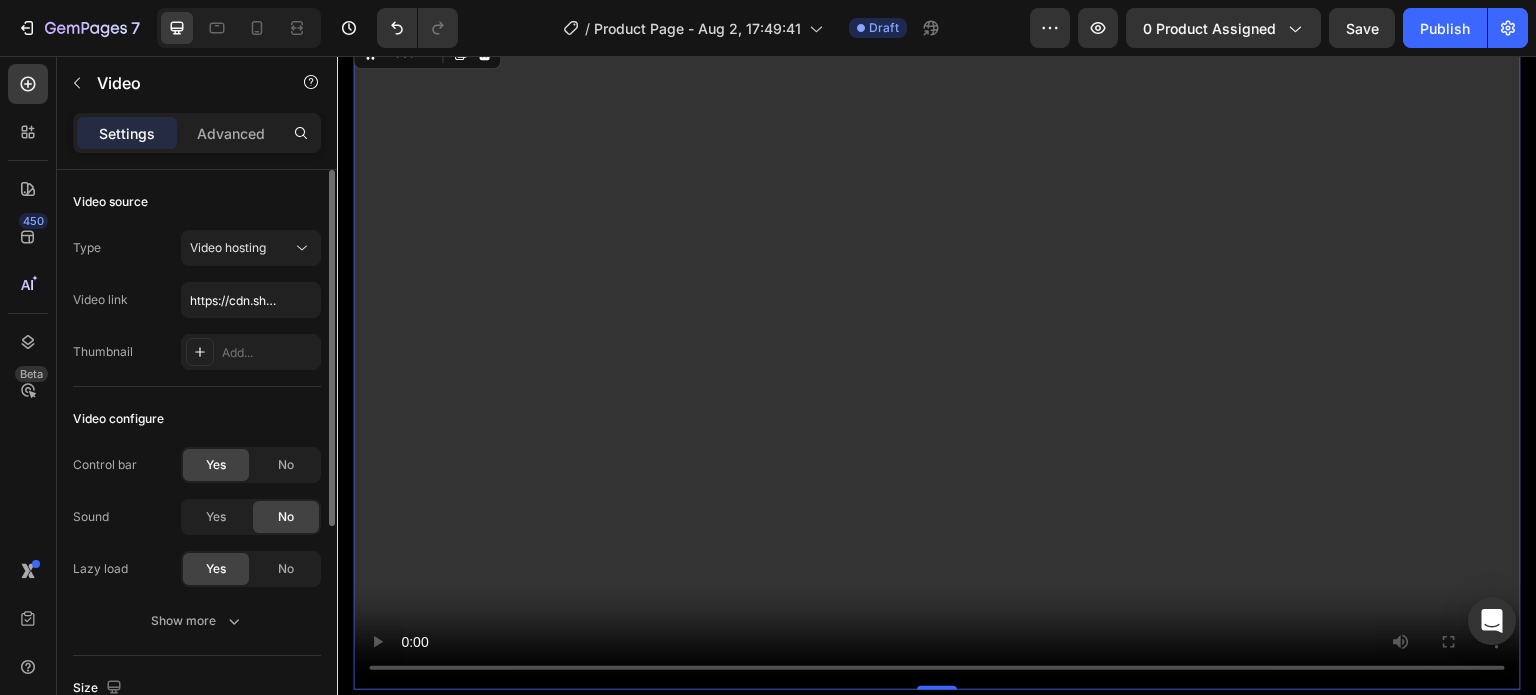 click on "Video source" at bounding box center [110, 202] 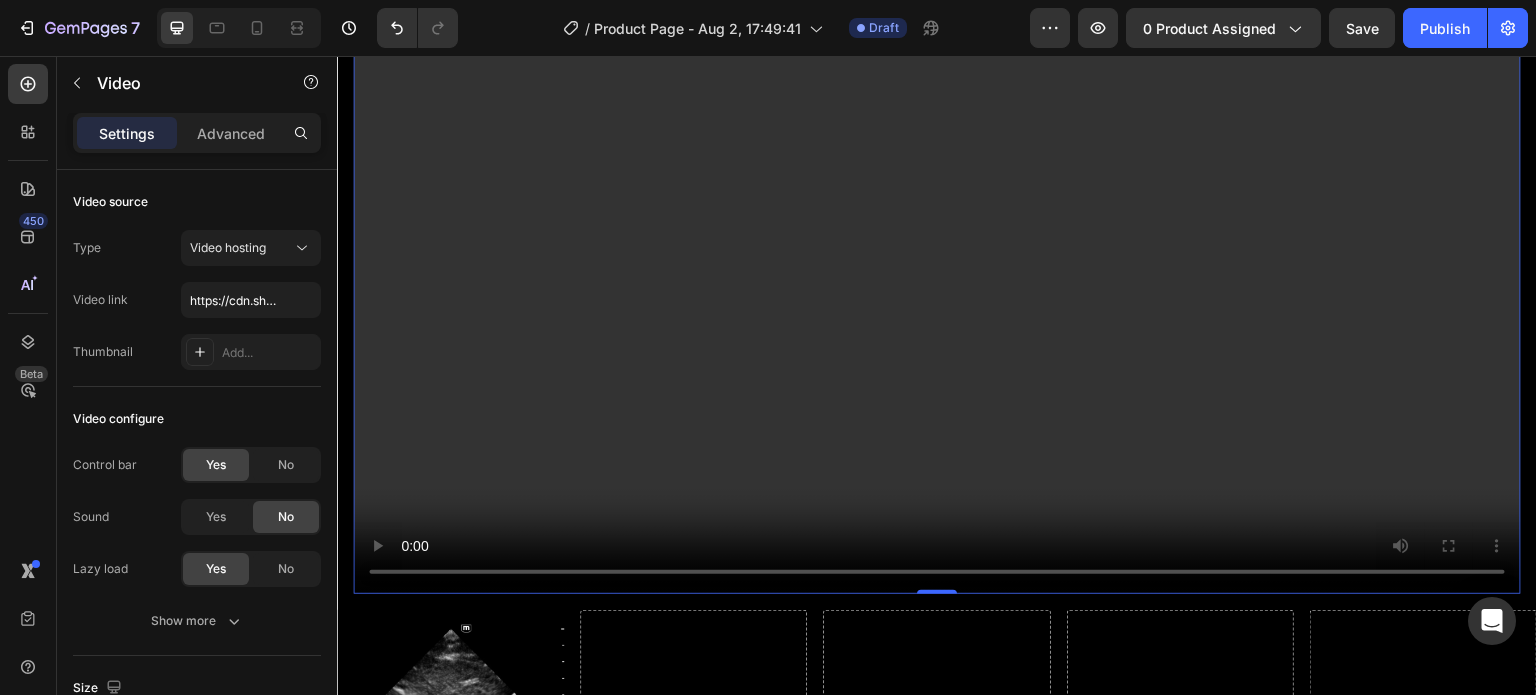 scroll, scrollTop: 1552, scrollLeft: 0, axis: vertical 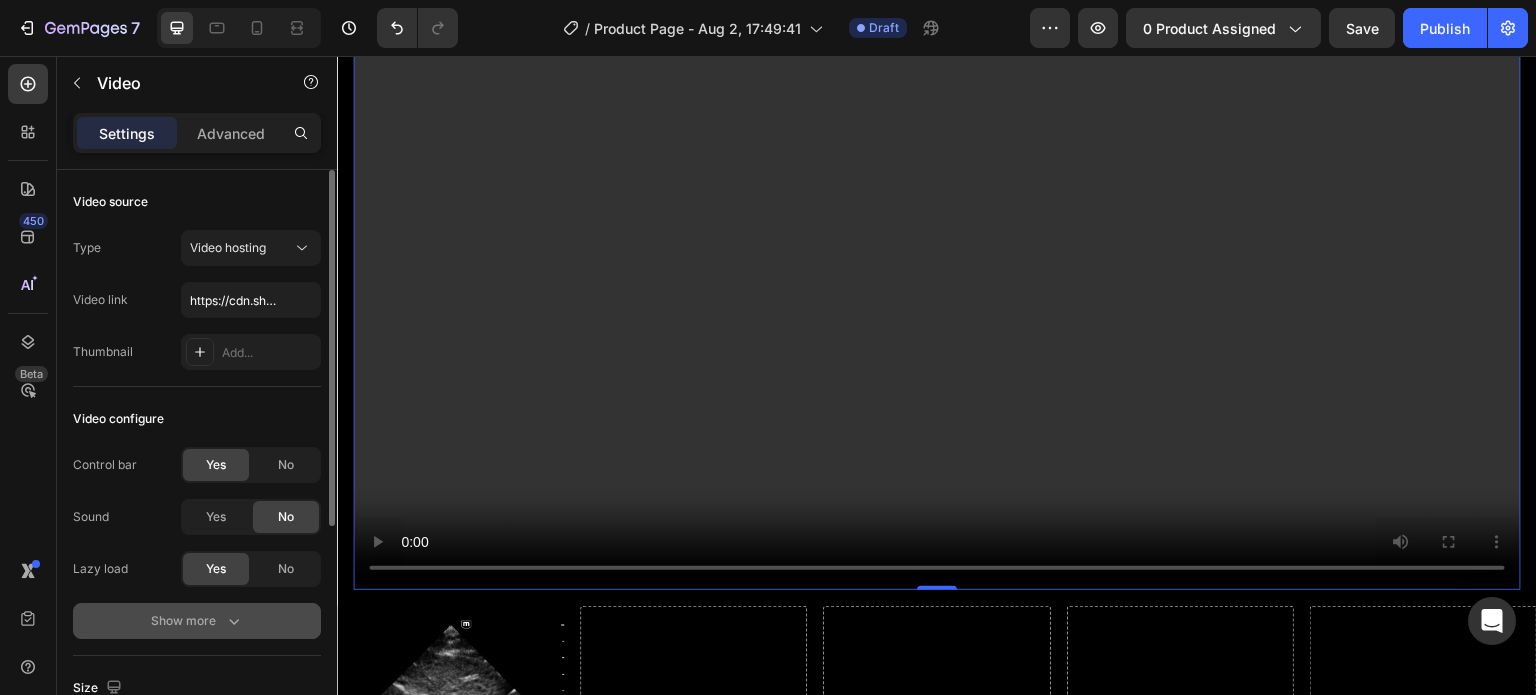 click on "Show more" at bounding box center [197, 621] 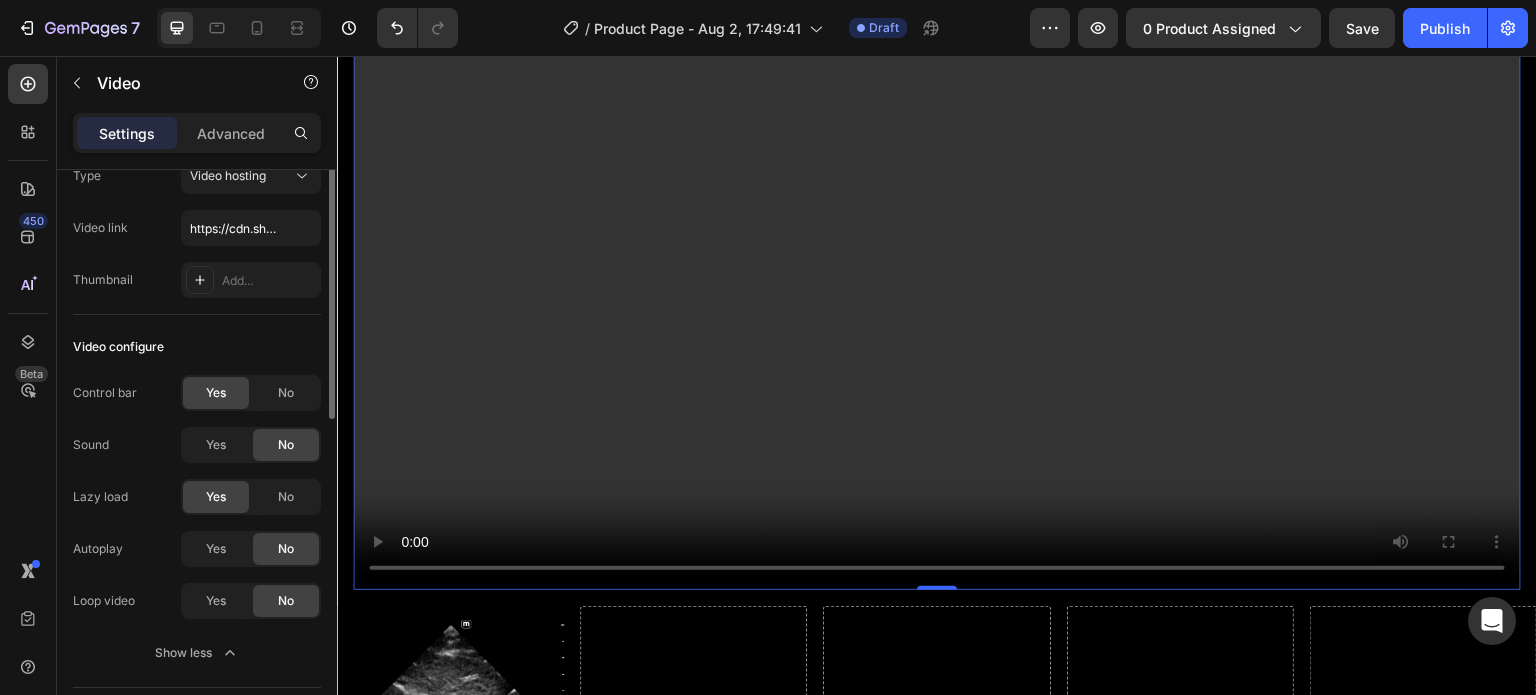 scroll, scrollTop: 0, scrollLeft: 0, axis: both 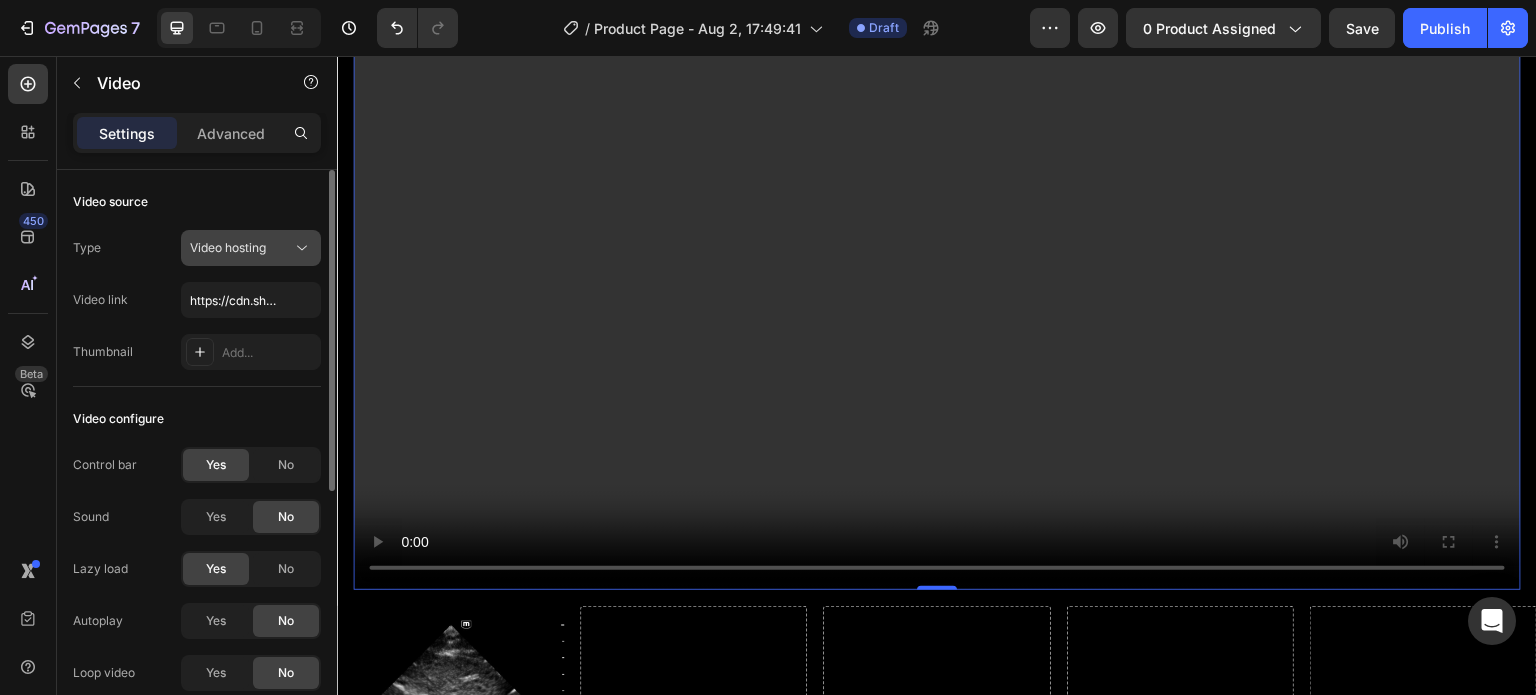 click on "Video hosting" at bounding box center (241, 248) 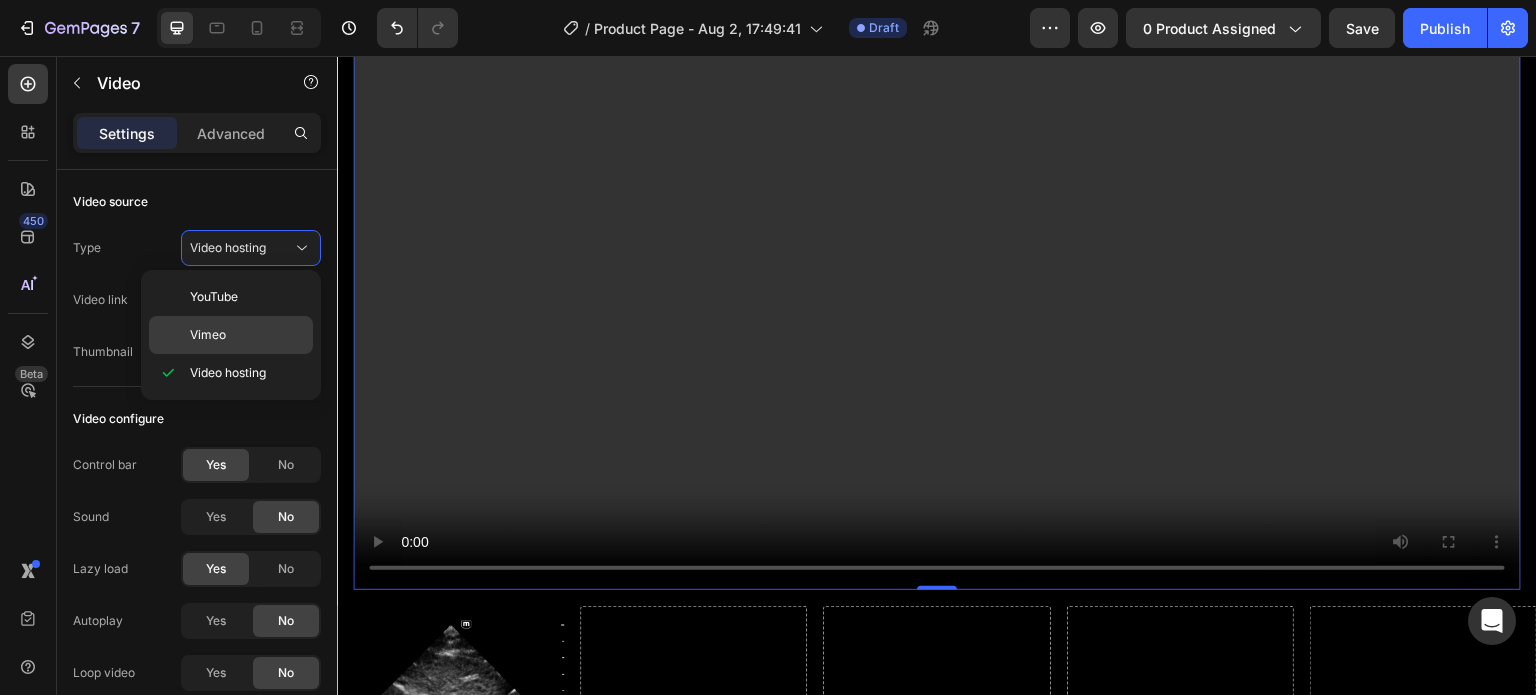 click on "Vimeo" at bounding box center [247, 335] 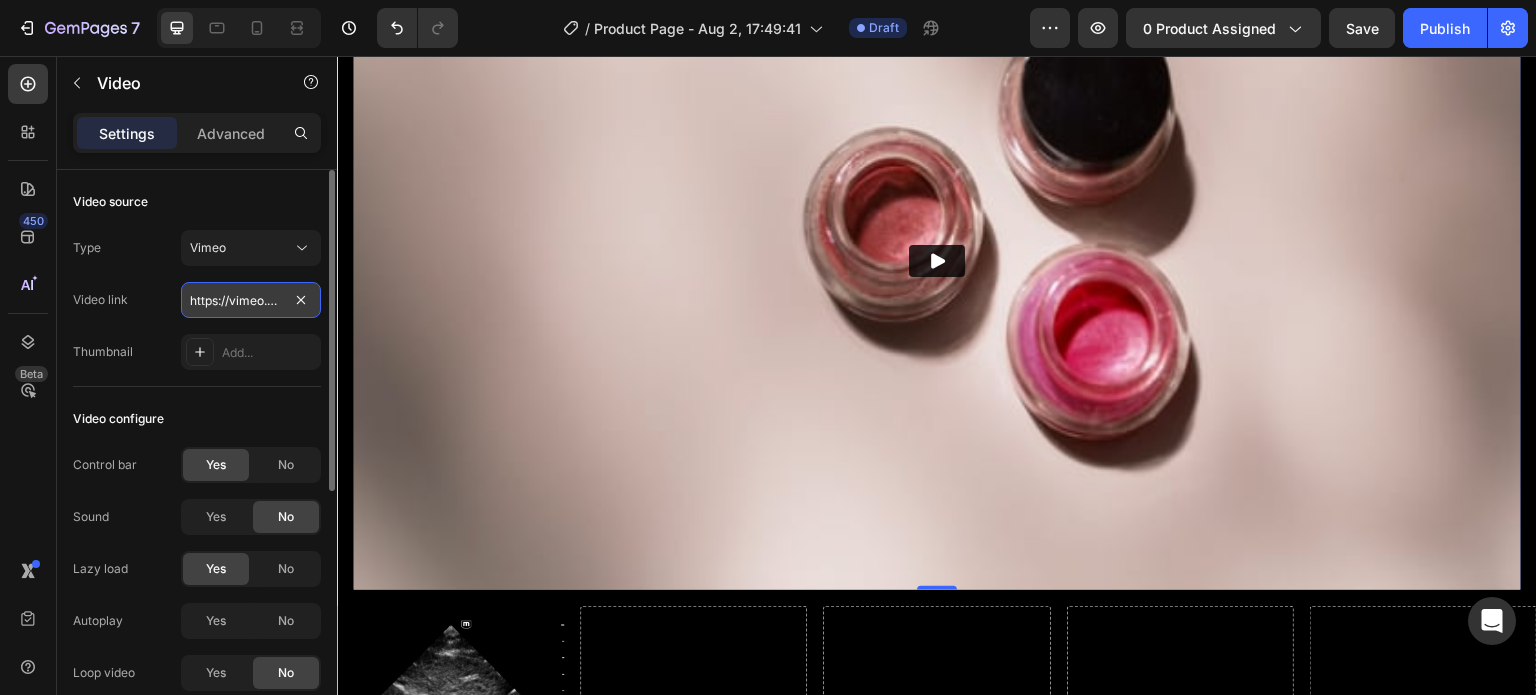 click on "https://vimeo.com/1095883398" at bounding box center (251, 300) 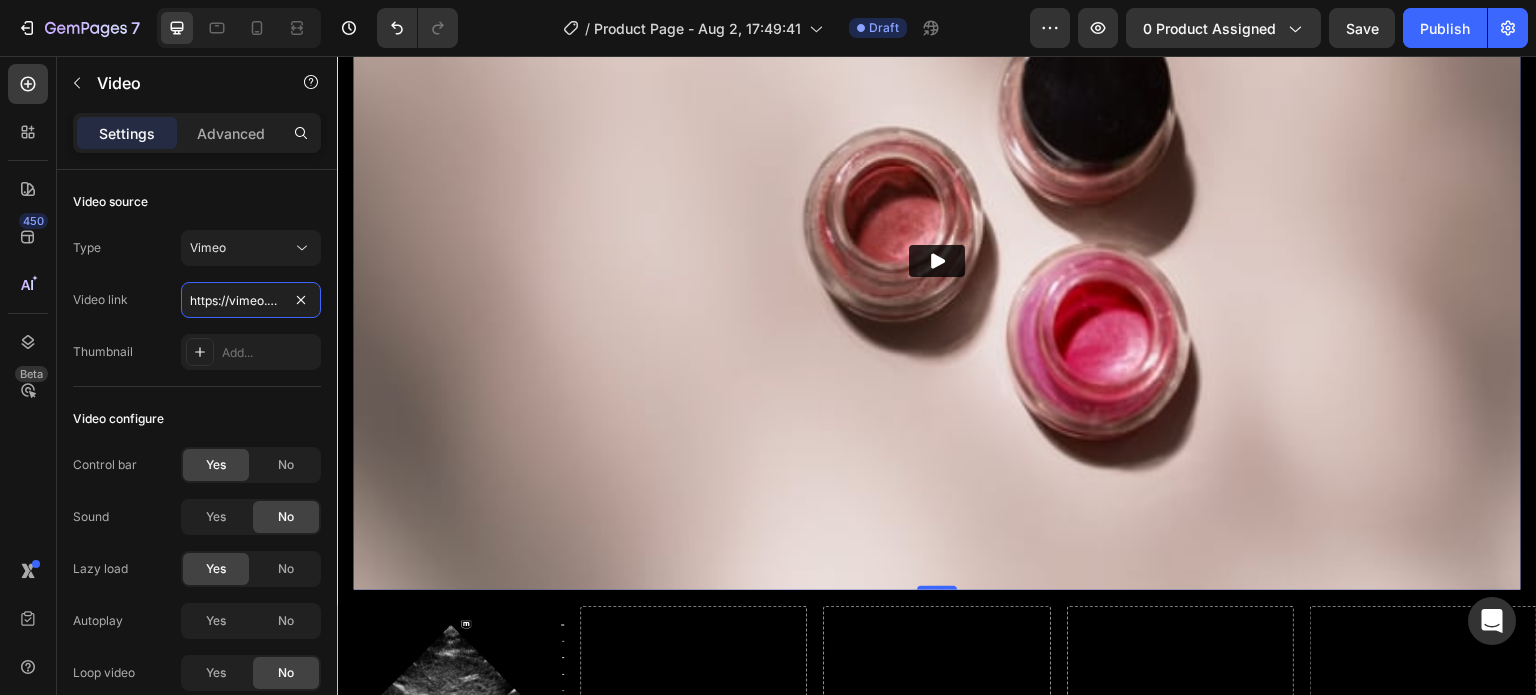 scroll, scrollTop: 0, scrollLeft: 88, axis: horizontal 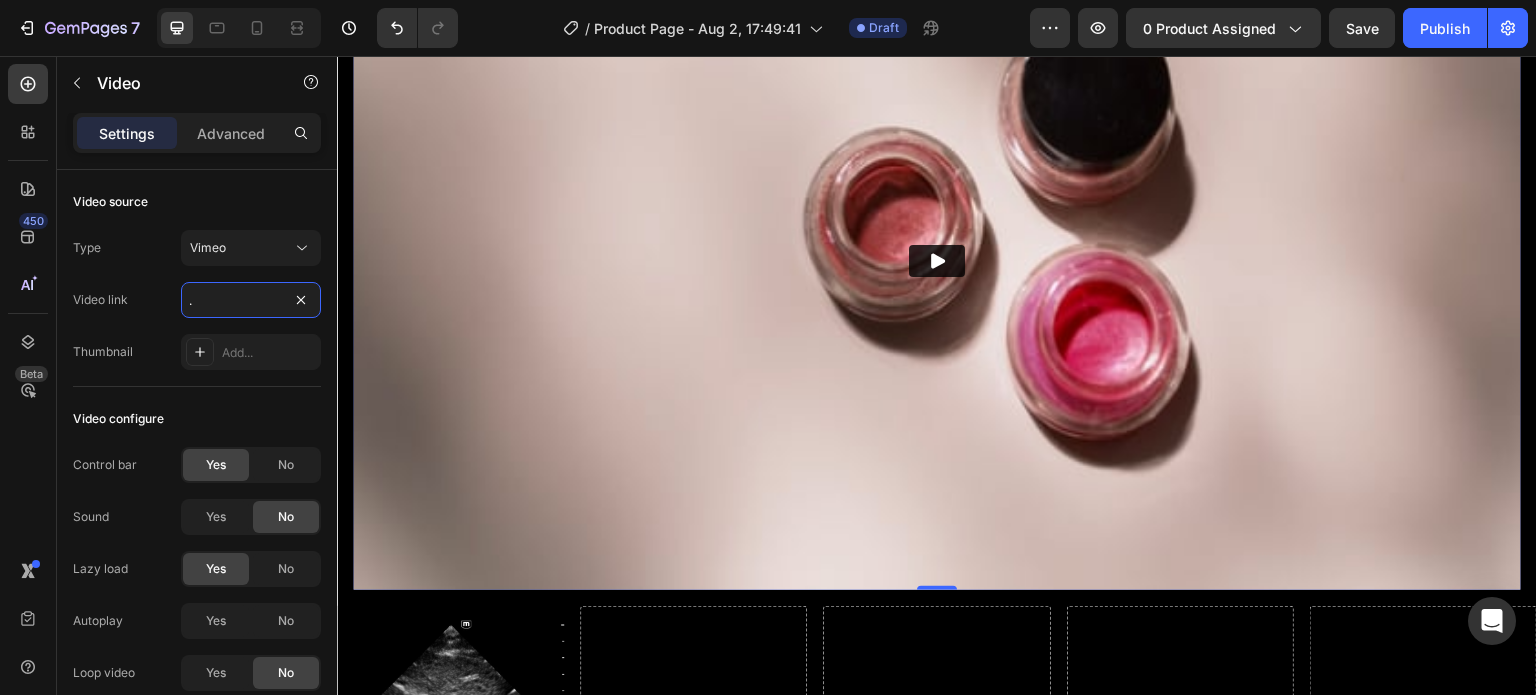 drag, startPoint x: 522, startPoint y: 352, endPoint x: 381, endPoint y: 335, distance: 142.02112 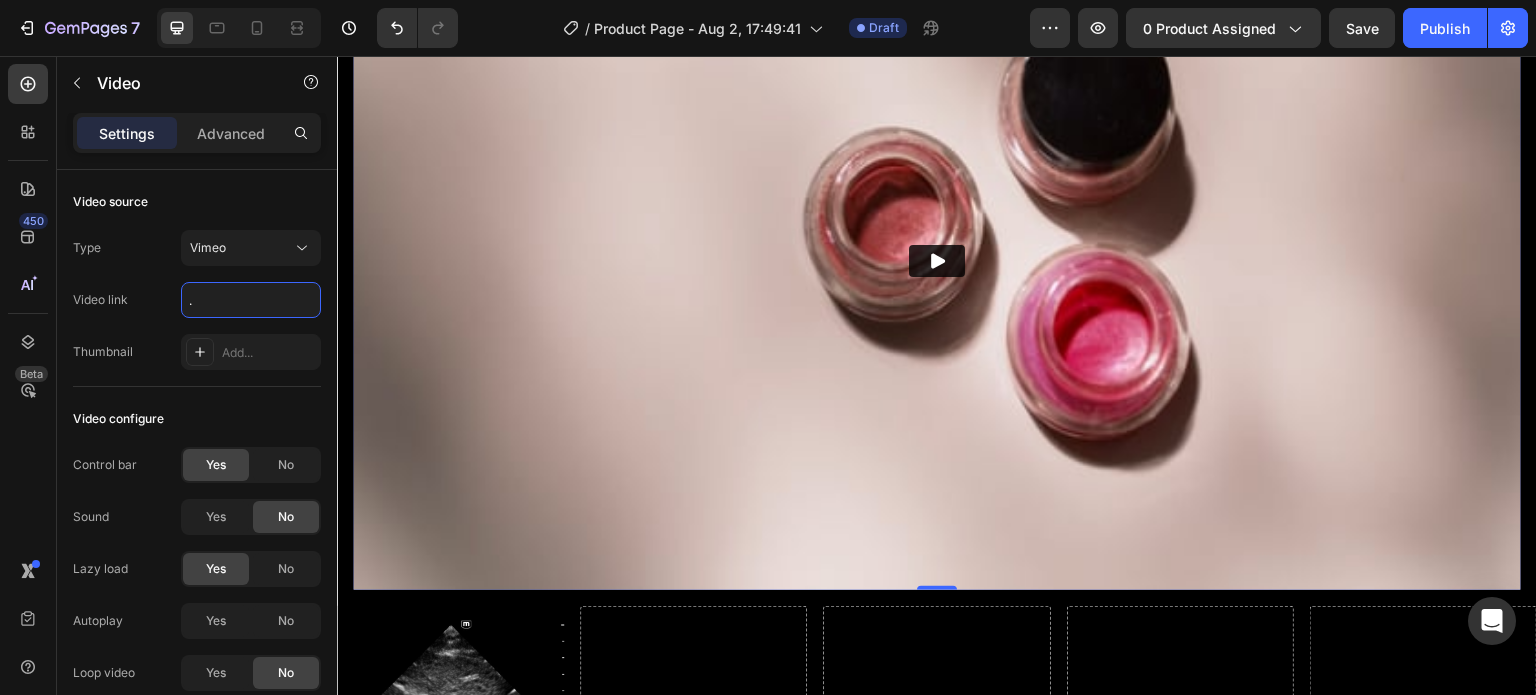 scroll, scrollTop: 0, scrollLeft: 0, axis: both 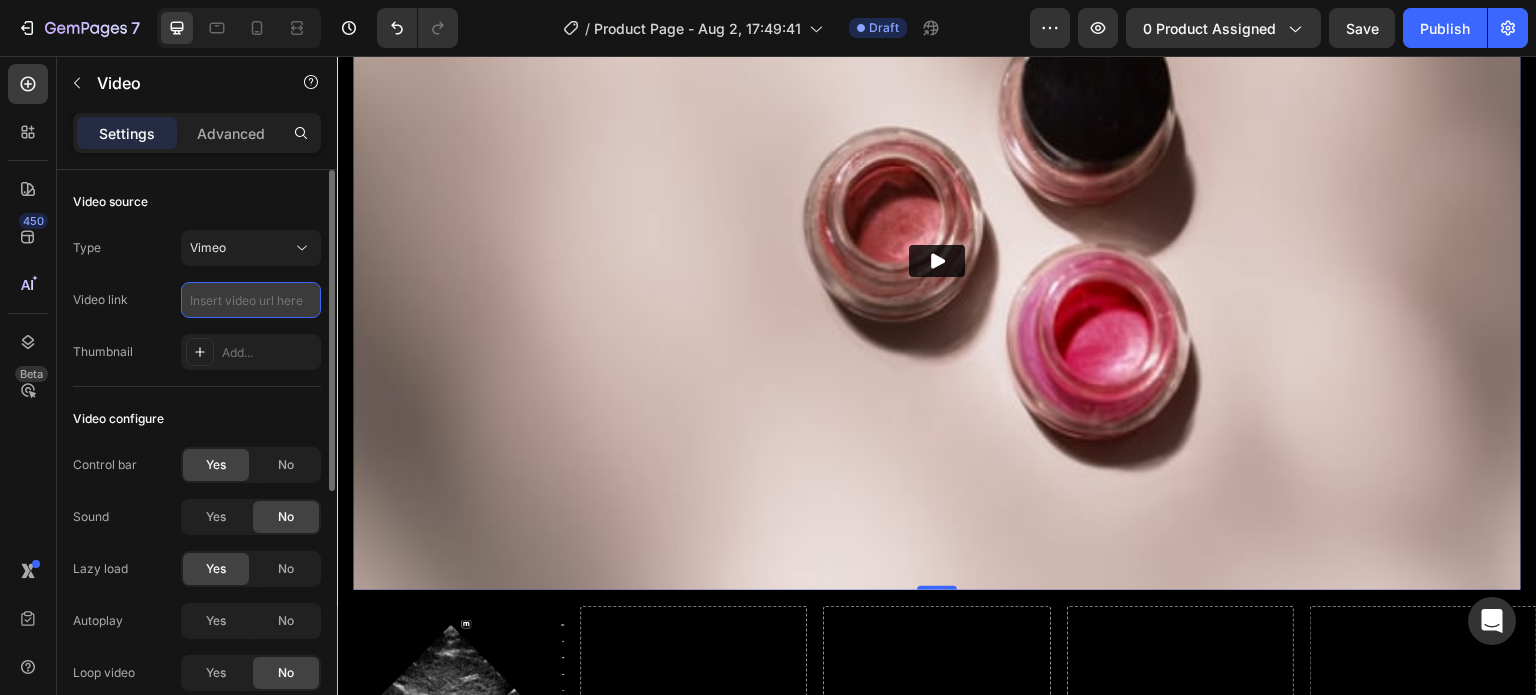 paste on "https://vimeo.com/manage/videos/797213517" 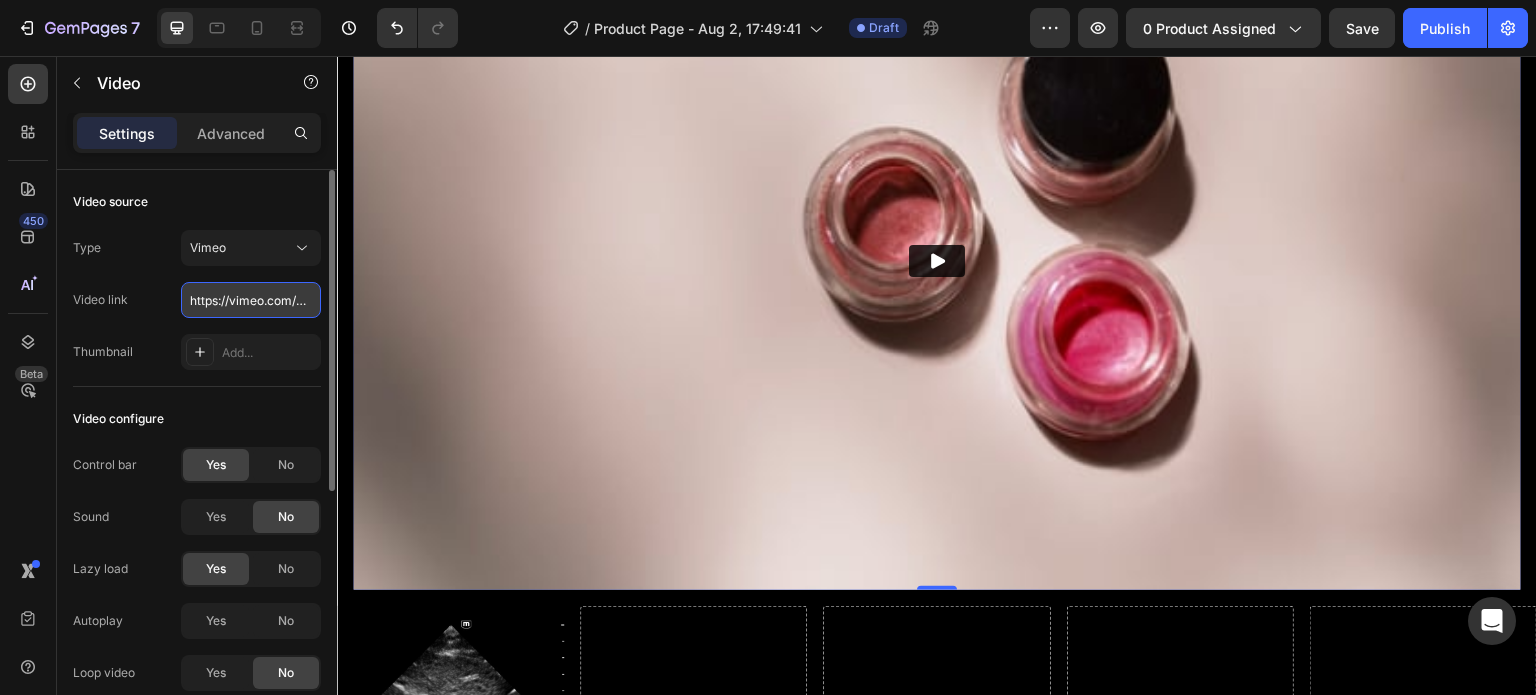 scroll, scrollTop: 0, scrollLeft: 168, axis: horizontal 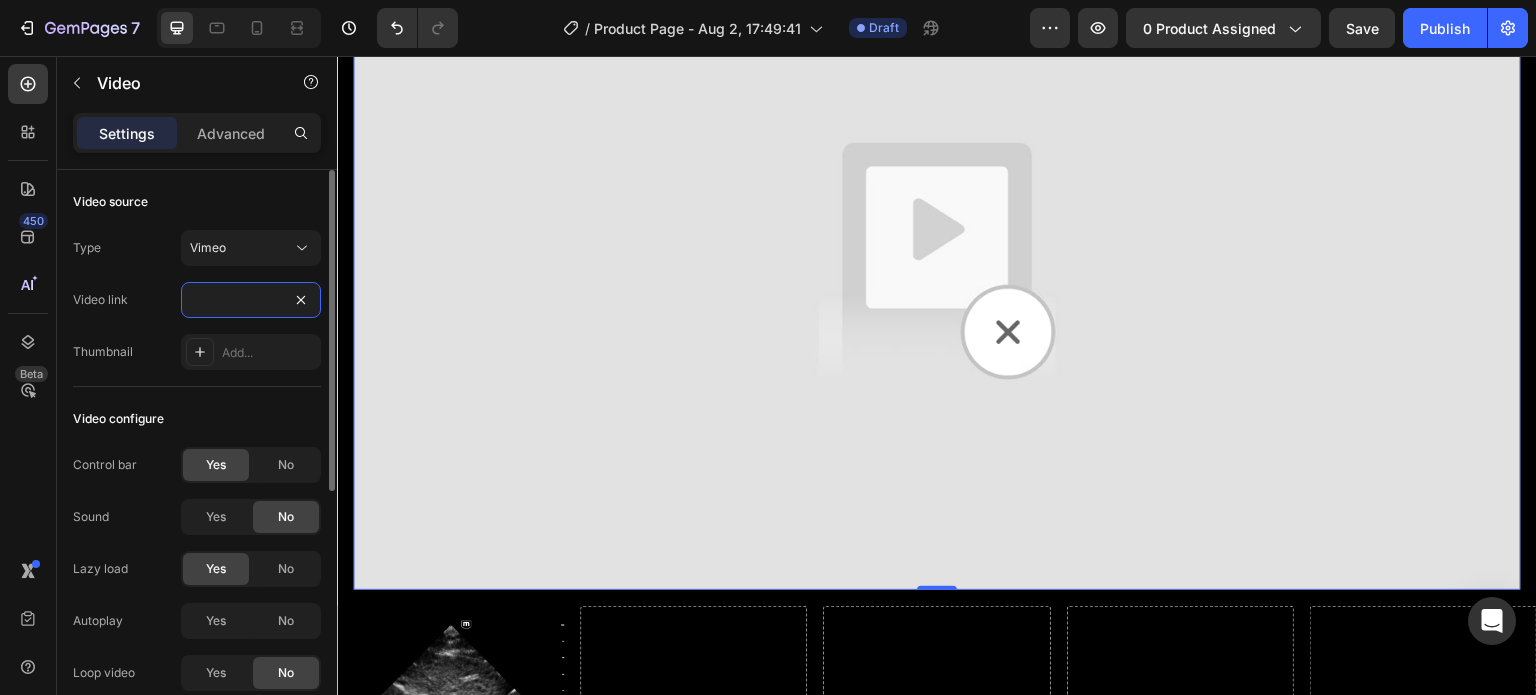type on "https://vimeo.com/manage/videos/797213517" 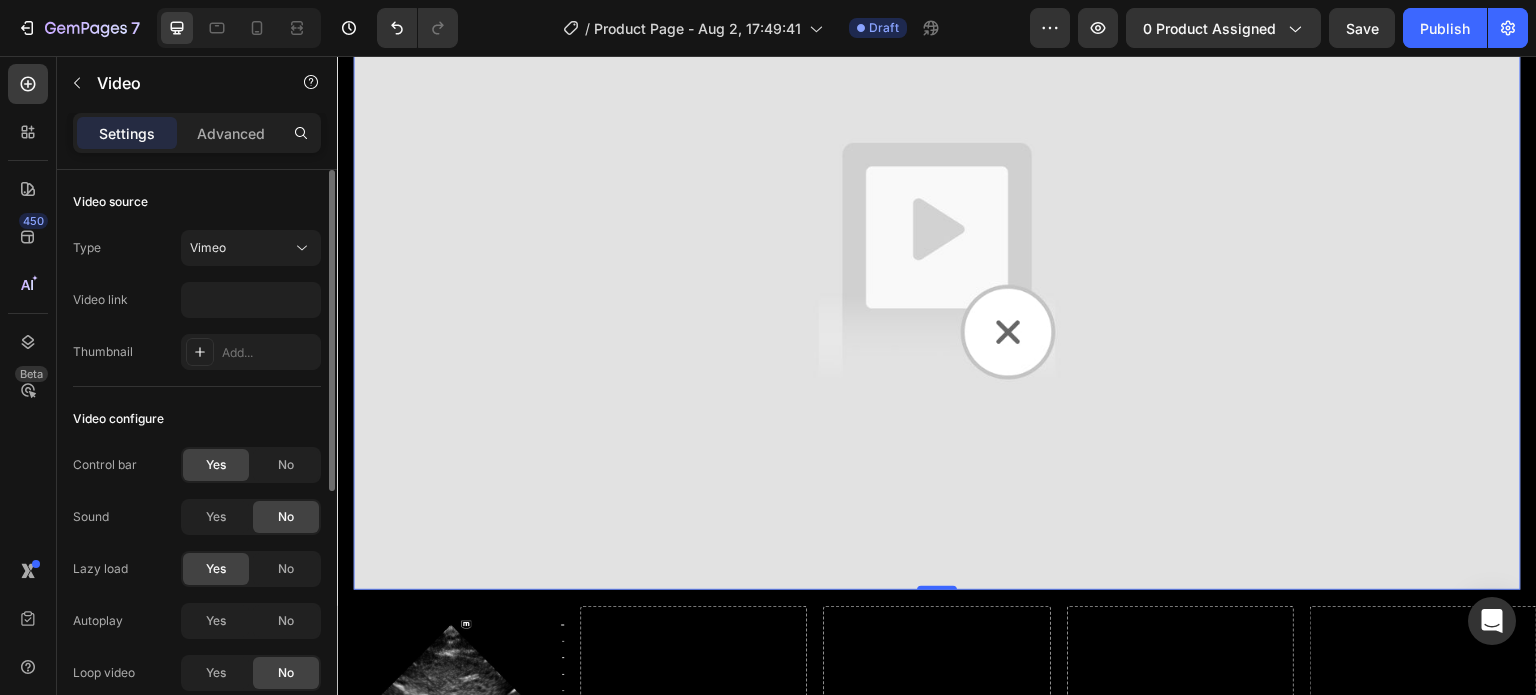 scroll, scrollTop: 0, scrollLeft: 0, axis: both 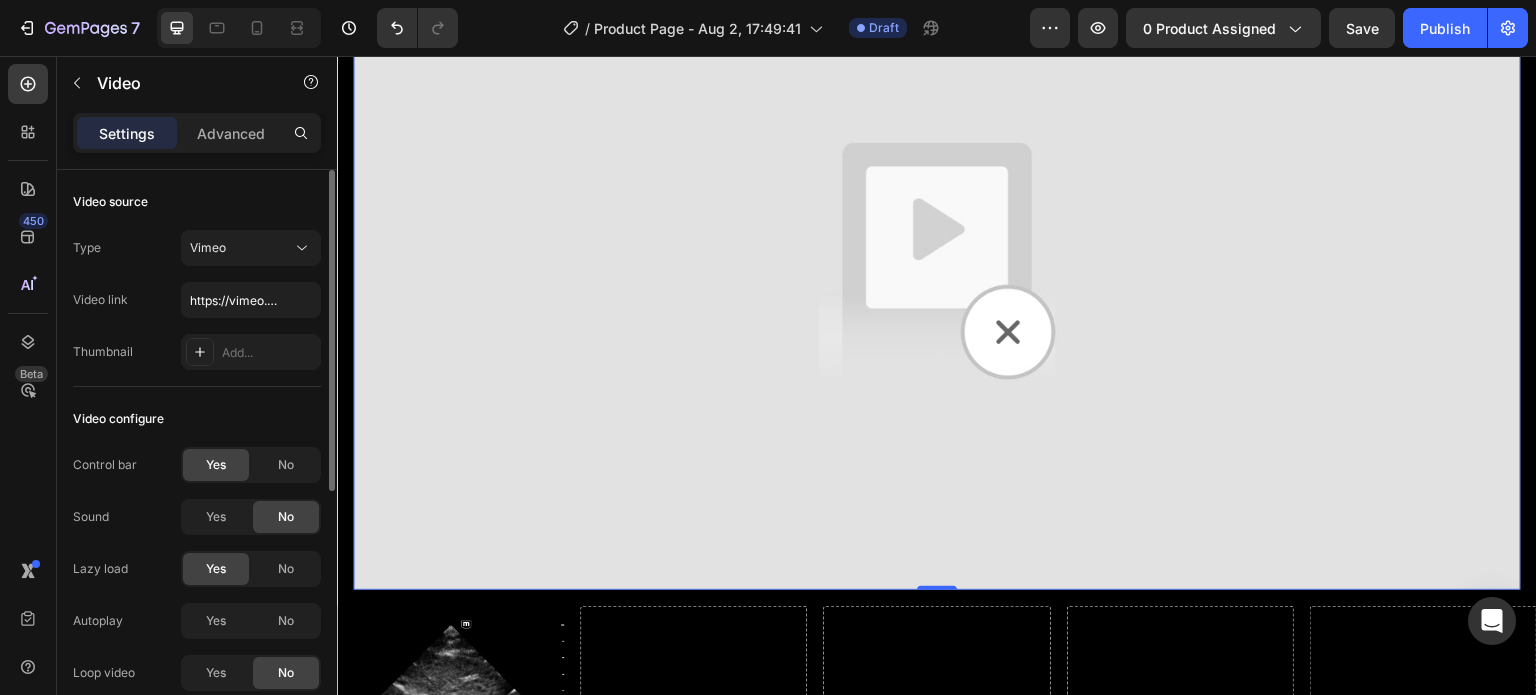 click on "Video configure" at bounding box center [197, 419] 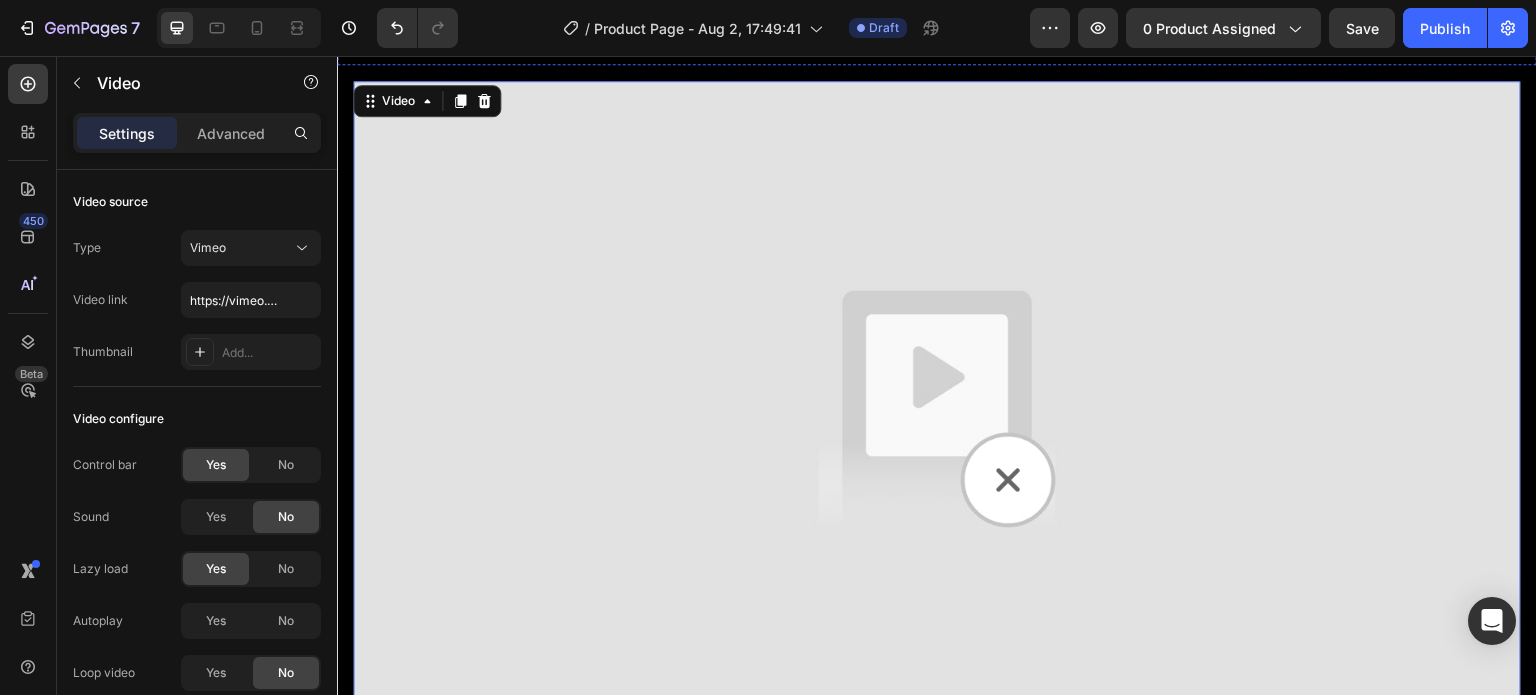 scroll, scrollTop: 1452, scrollLeft: 0, axis: vertical 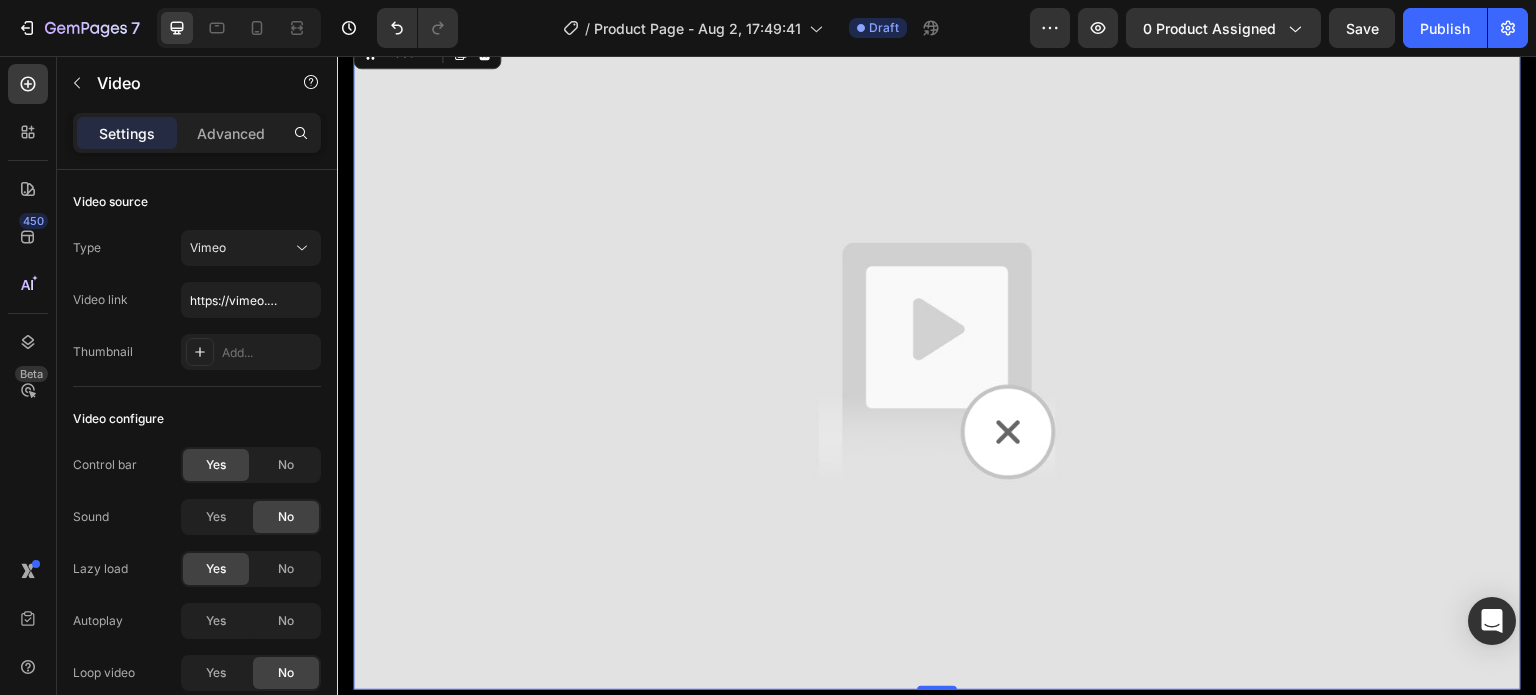 click at bounding box center (937, 361) 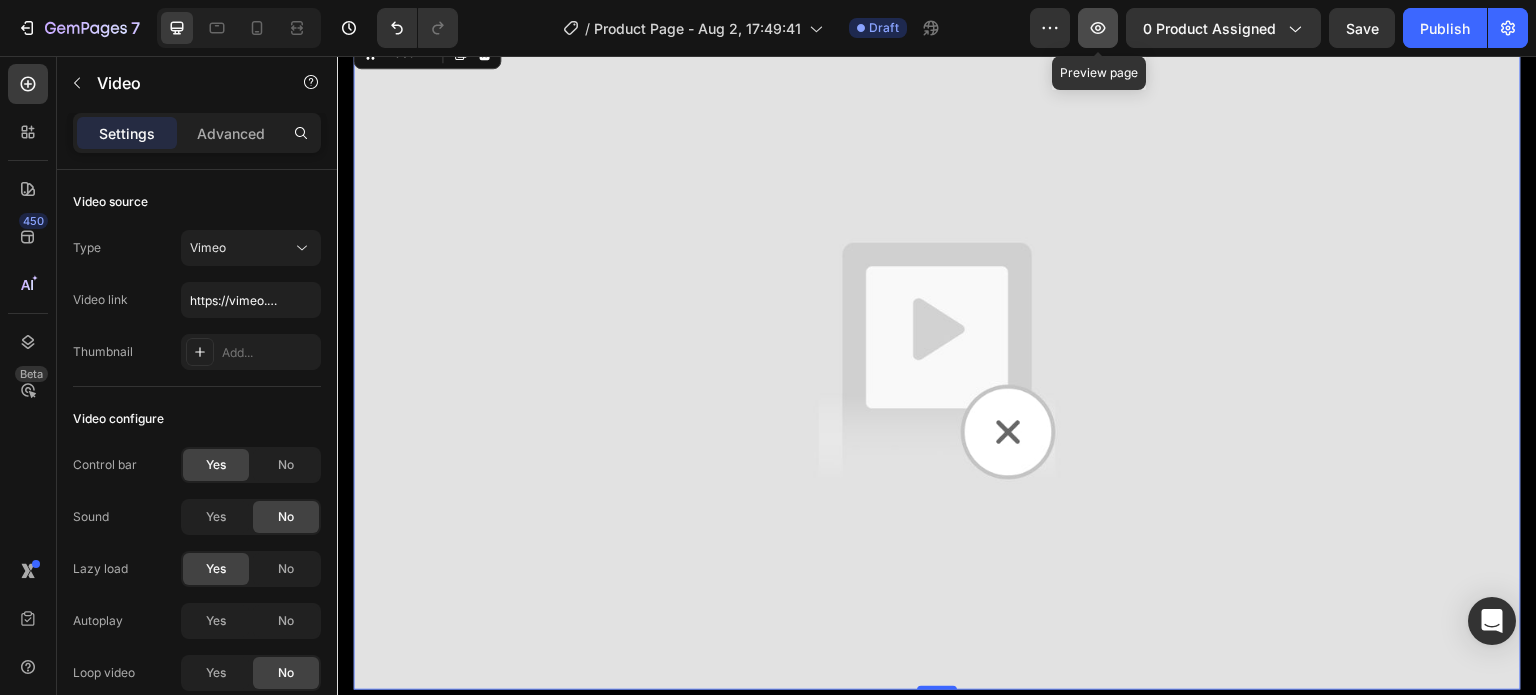 click 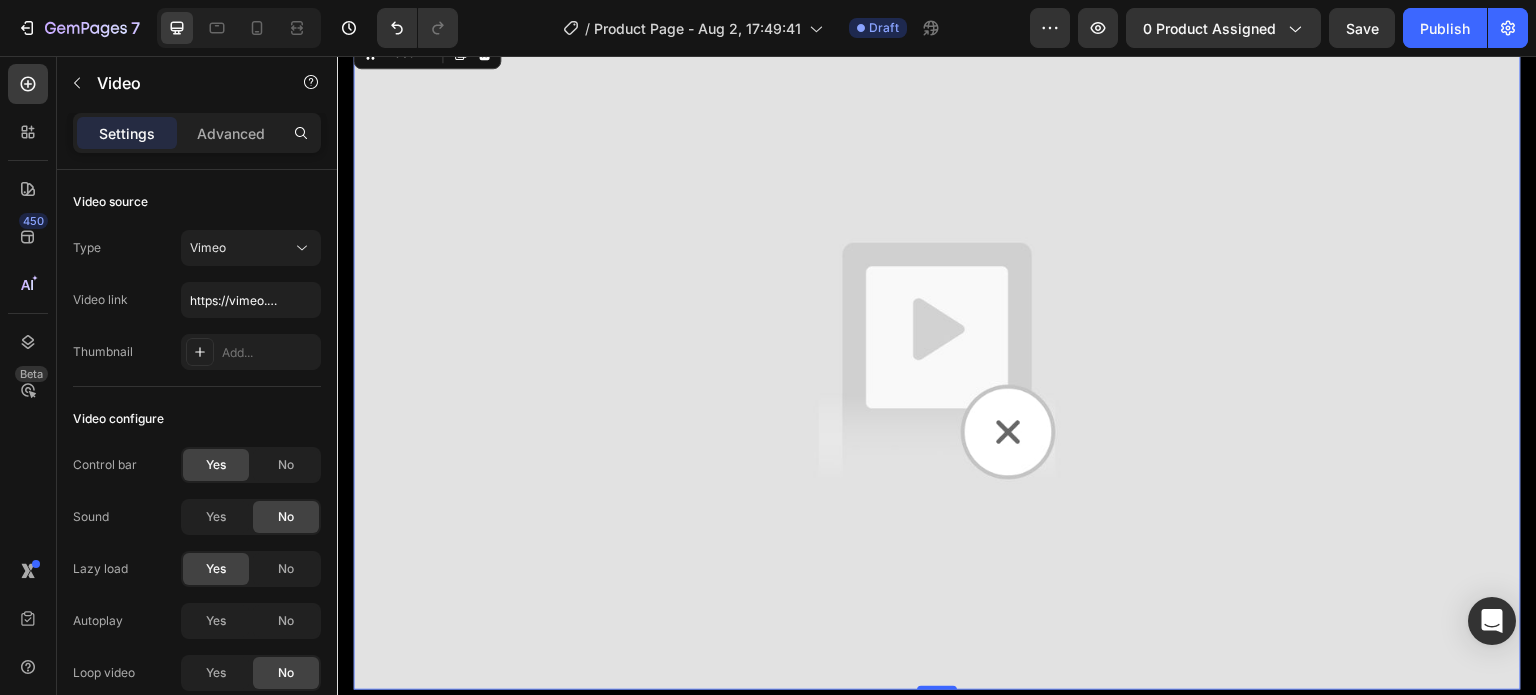 scroll, scrollTop: 1252, scrollLeft: 0, axis: vertical 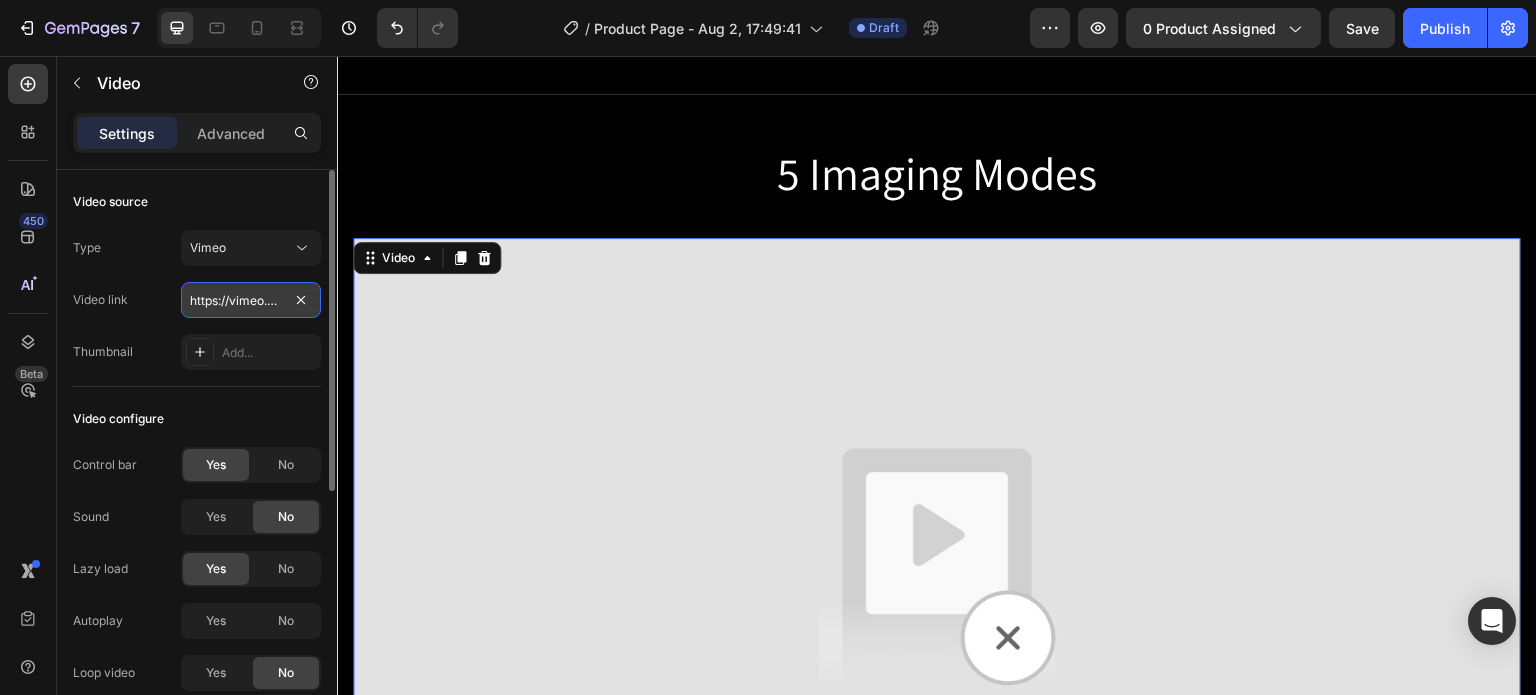 click on "https://vimeo.com/manage/videos/797213517" at bounding box center (251, 300) 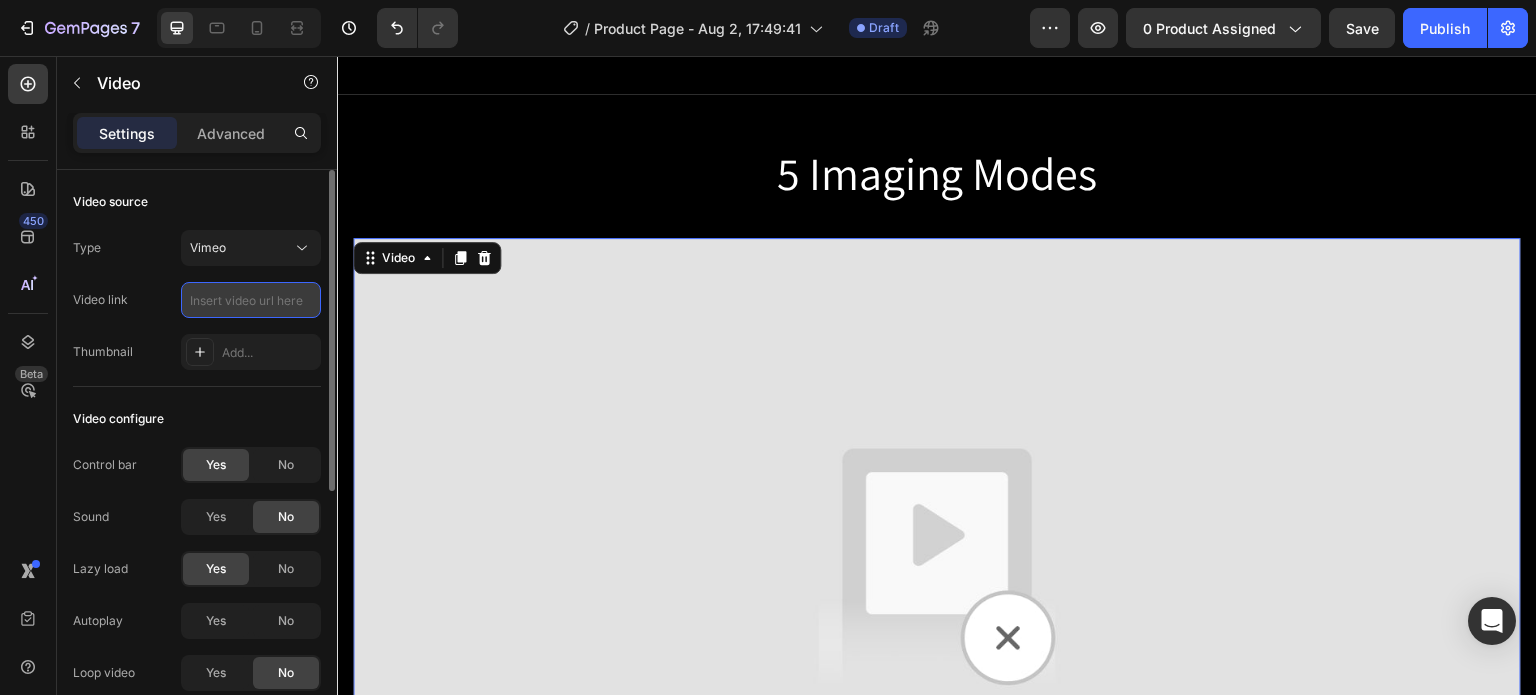 click at bounding box center [251, 300] 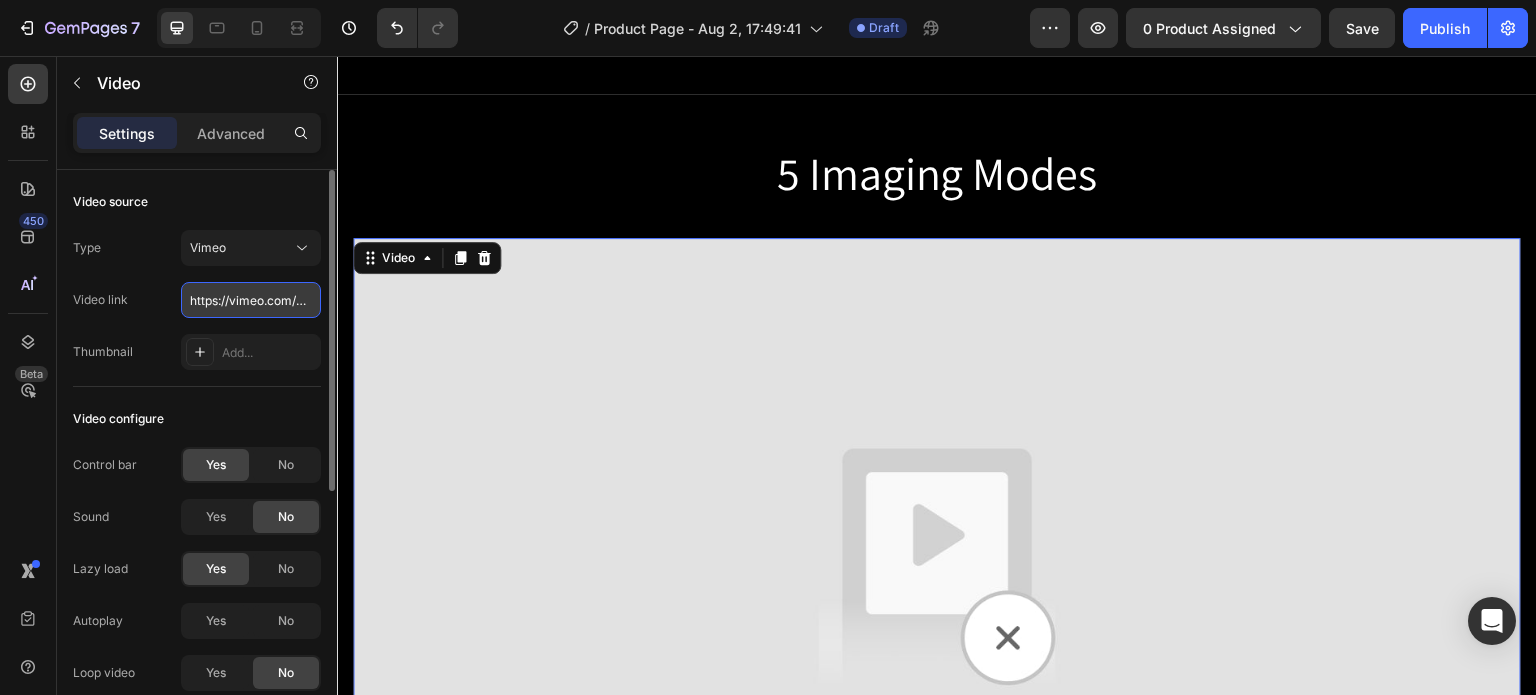 scroll, scrollTop: 0, scrollLeft: 168, axis: horizontal 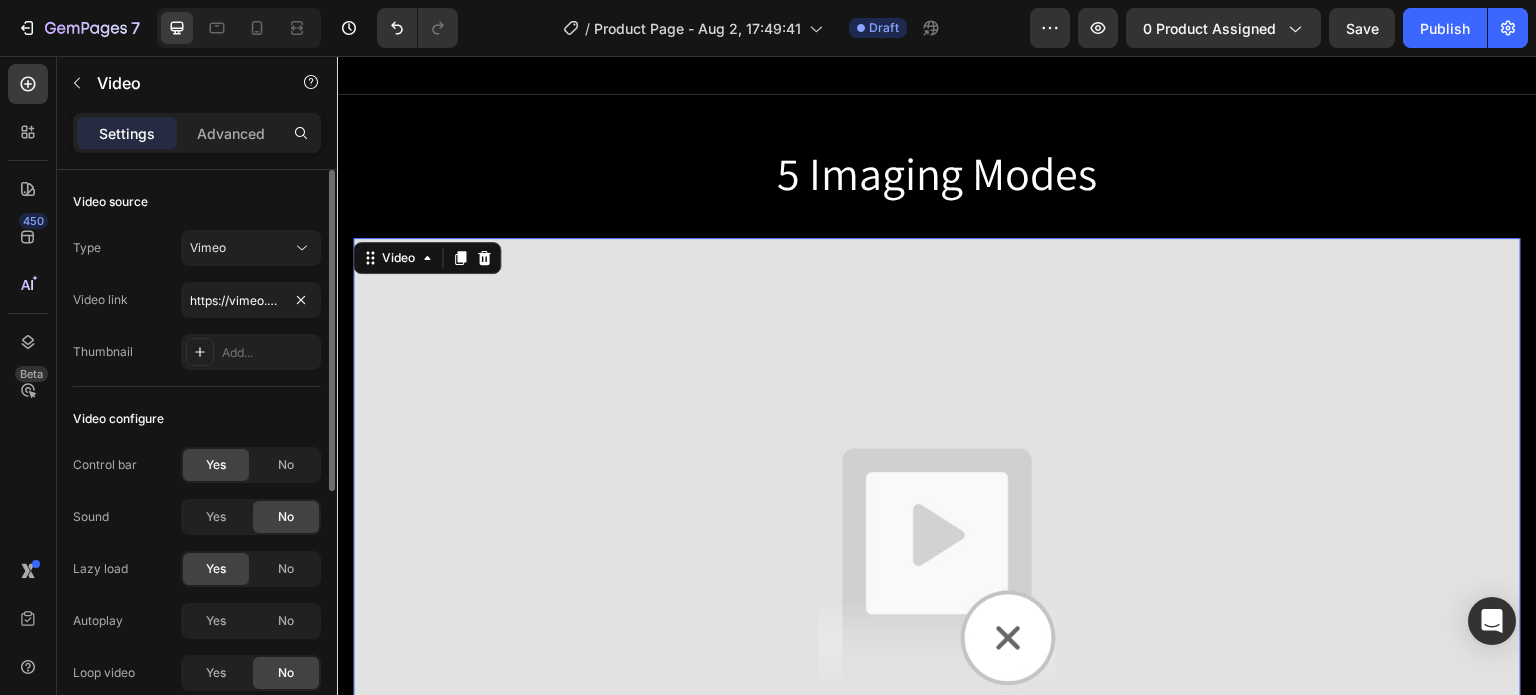 click on "Type Vimeo Video link https://vimeo.com/manage/videos/797213517 Thumbnail Add..." at bounding box center (197, 300) 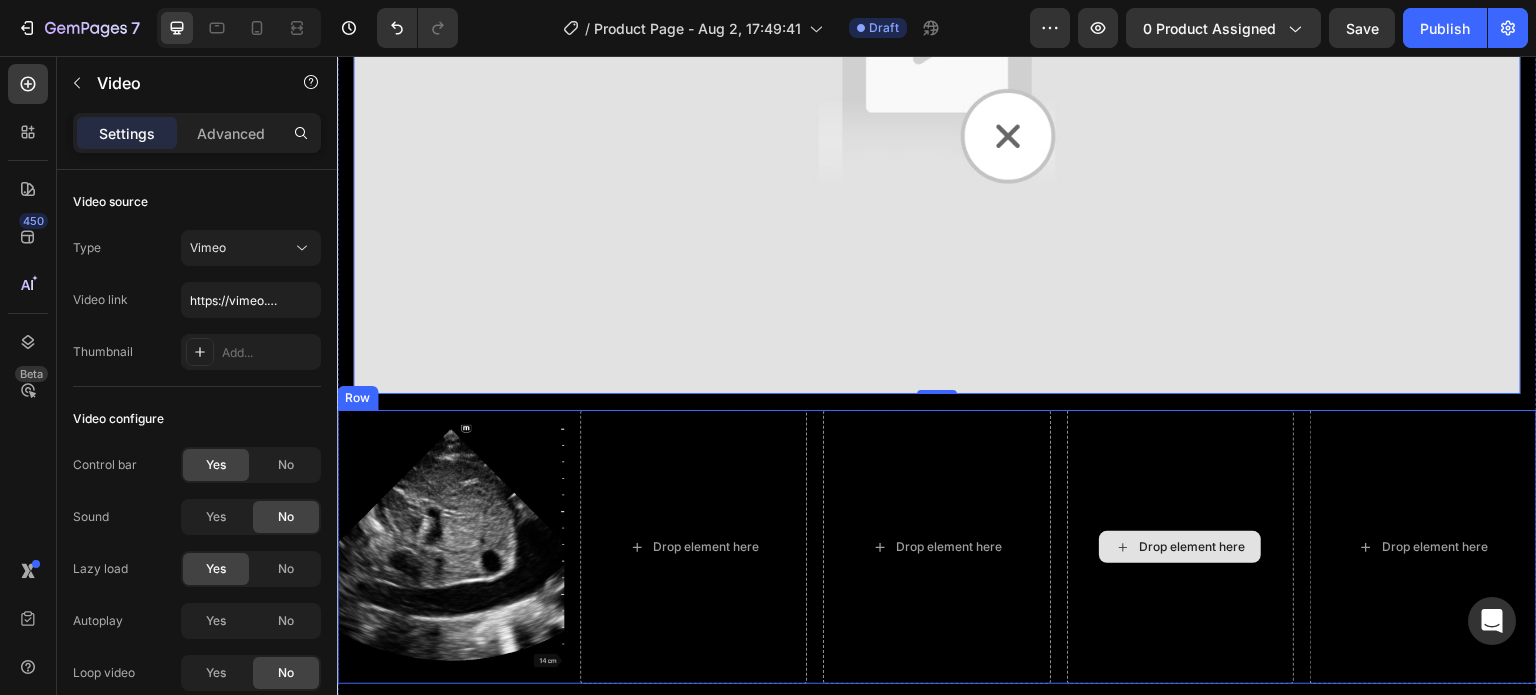 scroll, scrollTop: 1752, scrollLeft: 0, axis: vertical 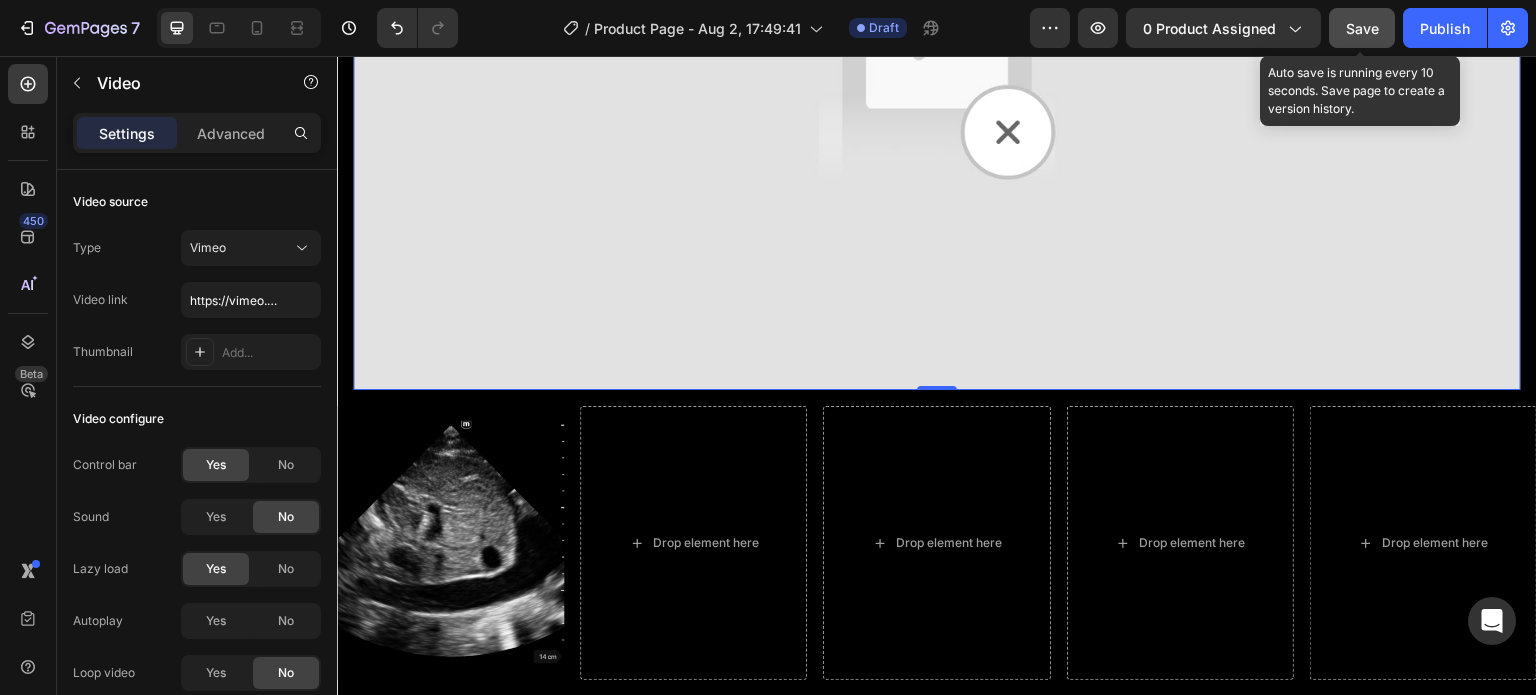 click on "Save" at bounding box center (1362, 28) 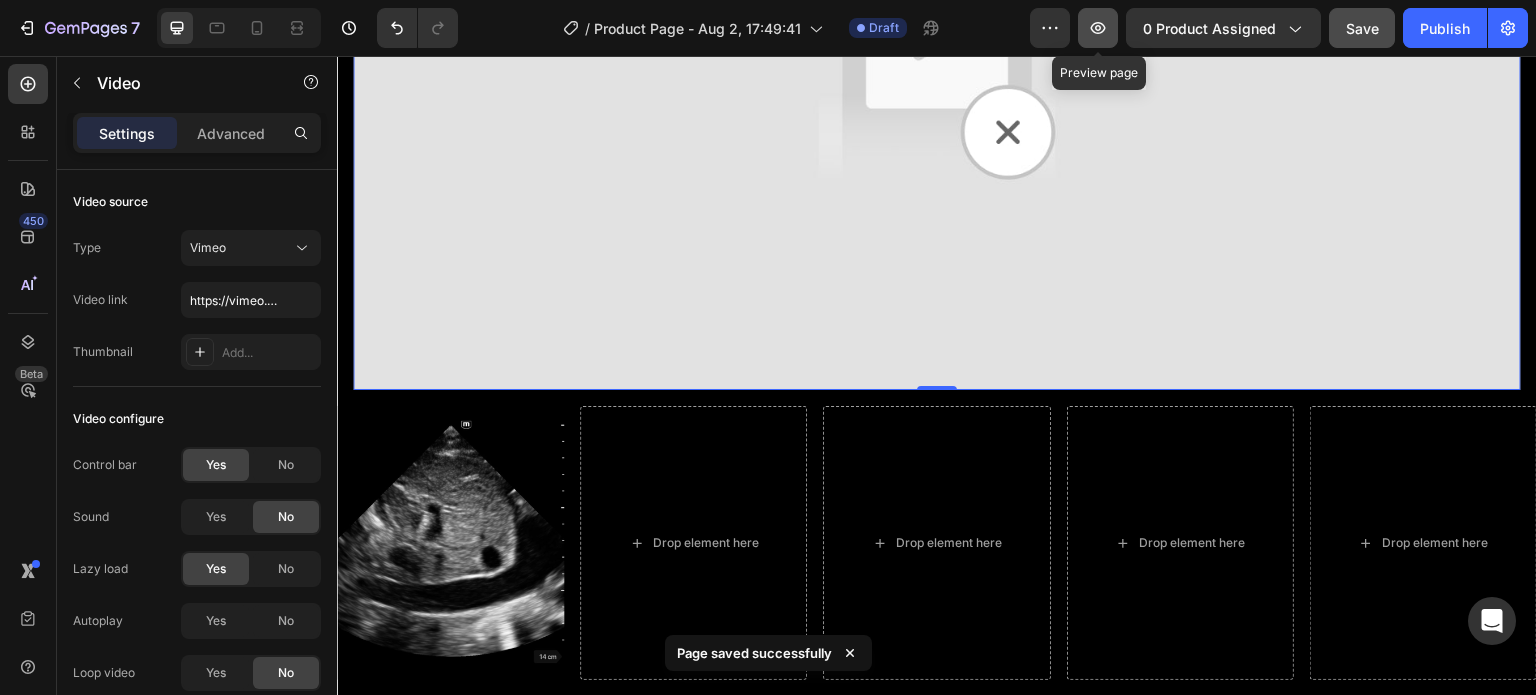 click 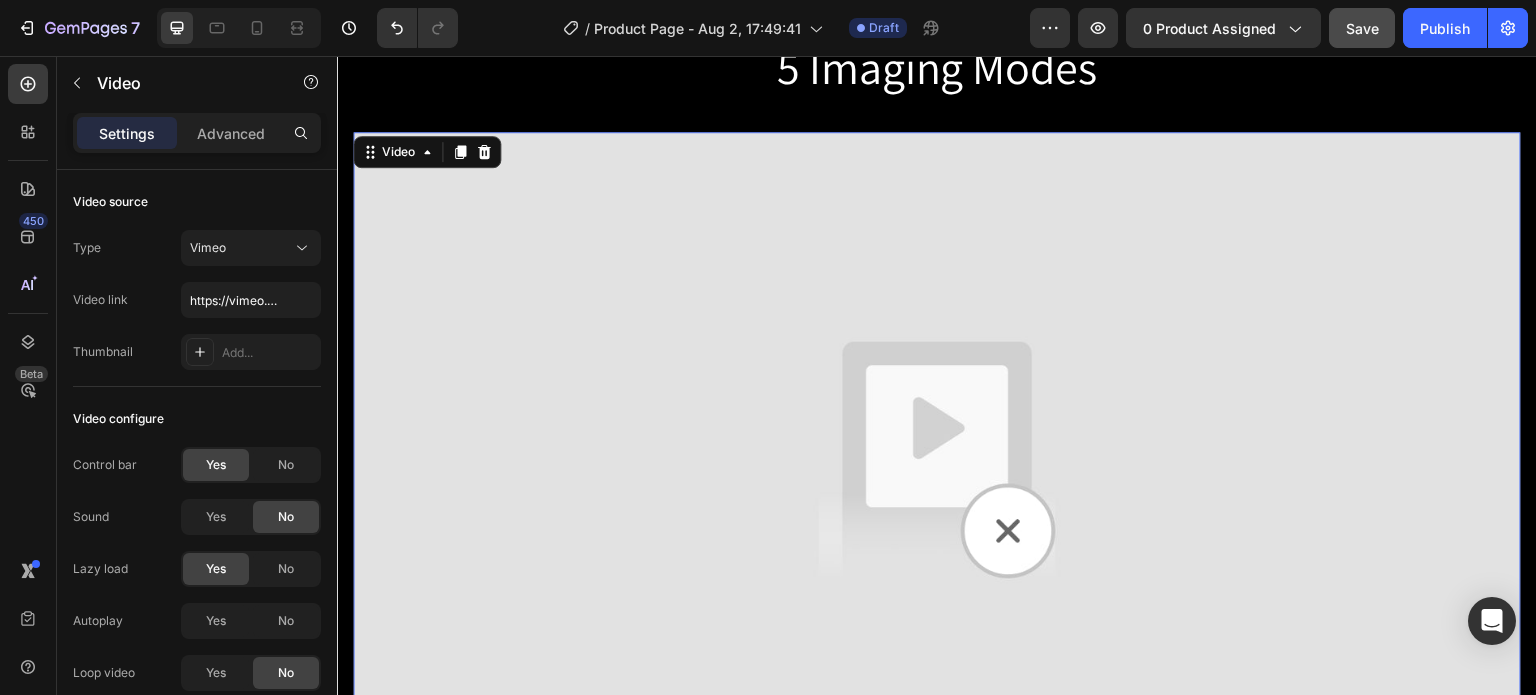 scroll, scrollTop: 1352, scrollLeft: 0, axis: vertical 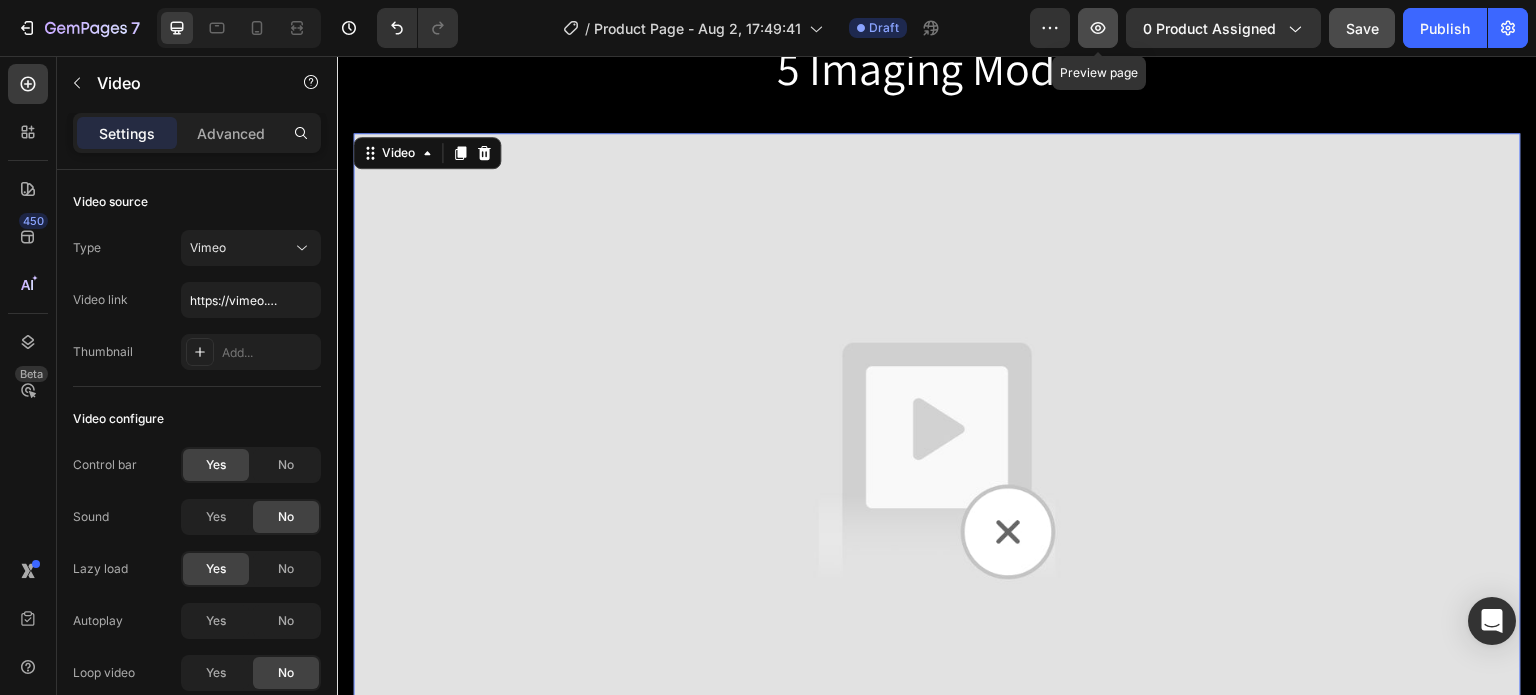 click 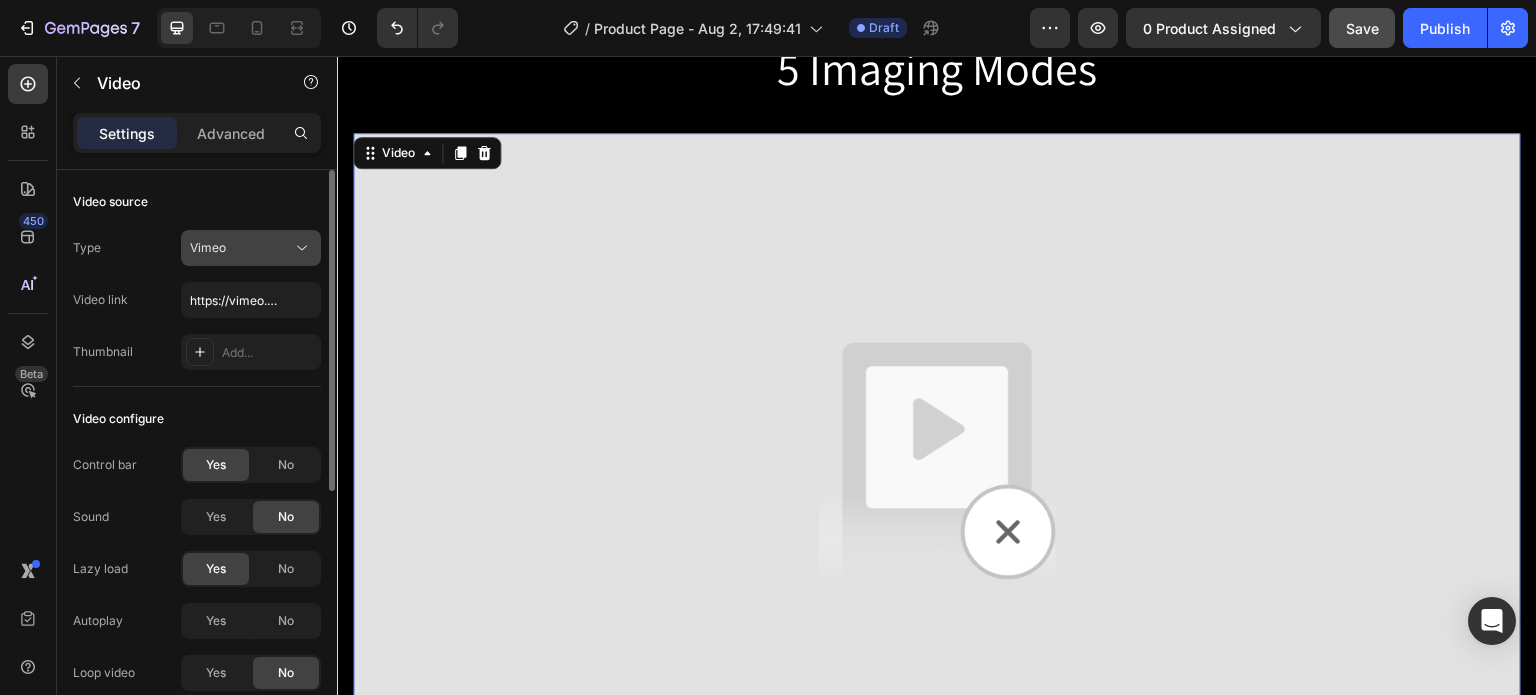 click on "Vimeo" at bounding box center (241, 248) 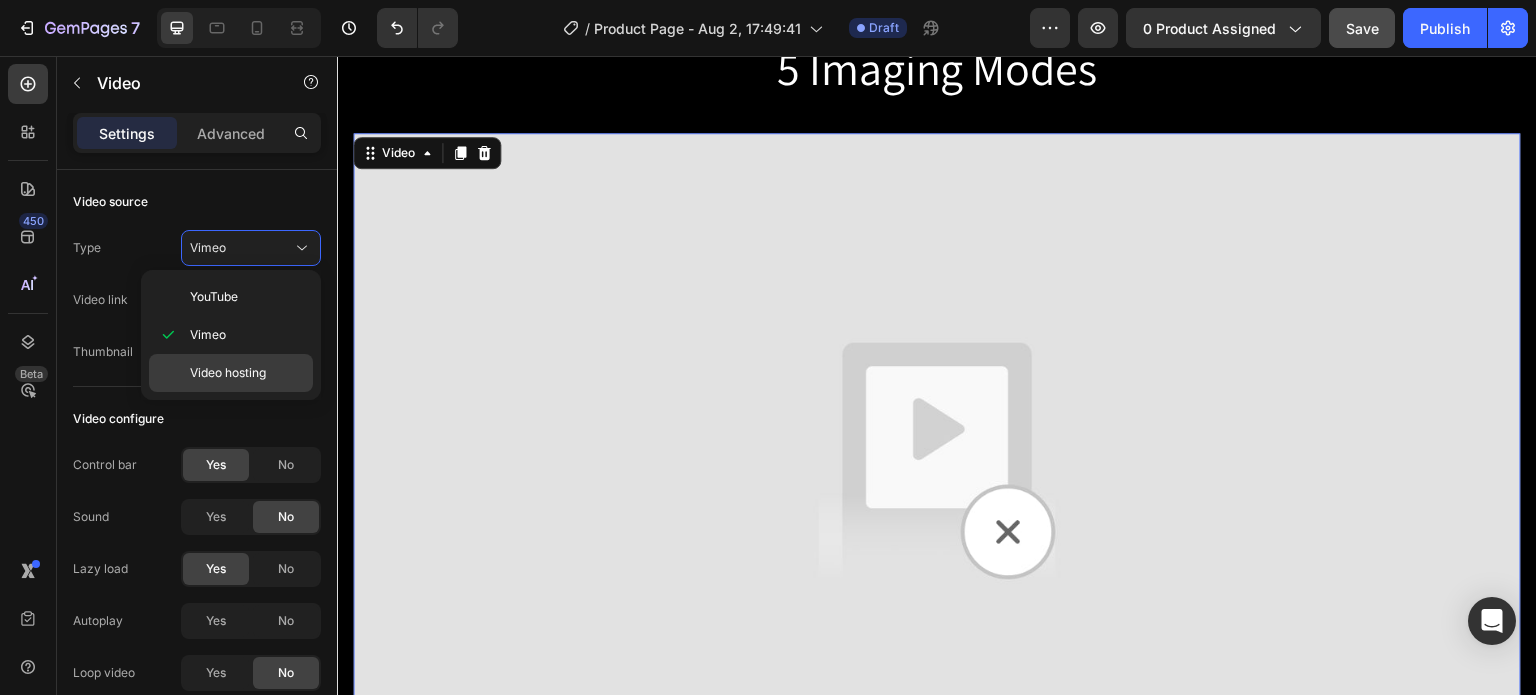 click on "Video hosting" at bounding box center [228, 373] 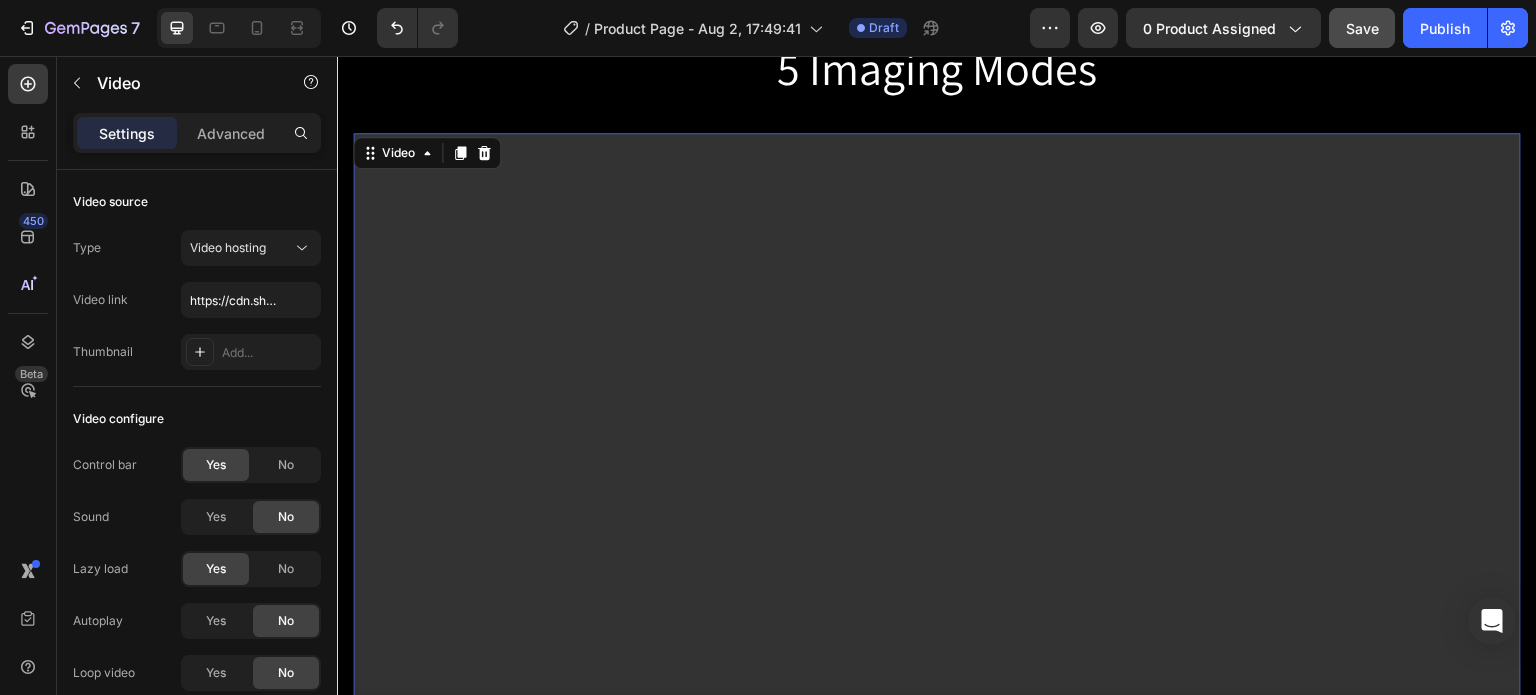 click at bounding box center [937, 461] 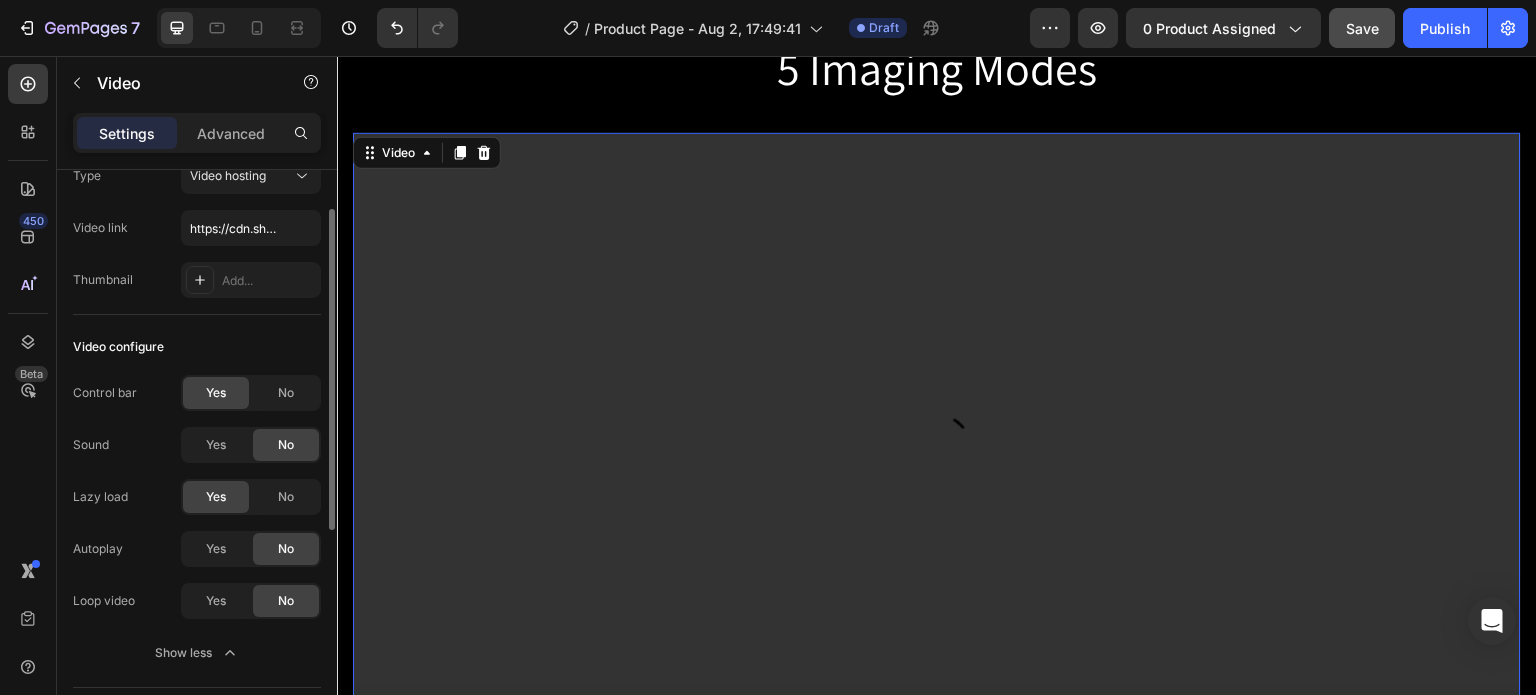 scroll, scrollTop: 0, scrollLeft: 0, axis: both 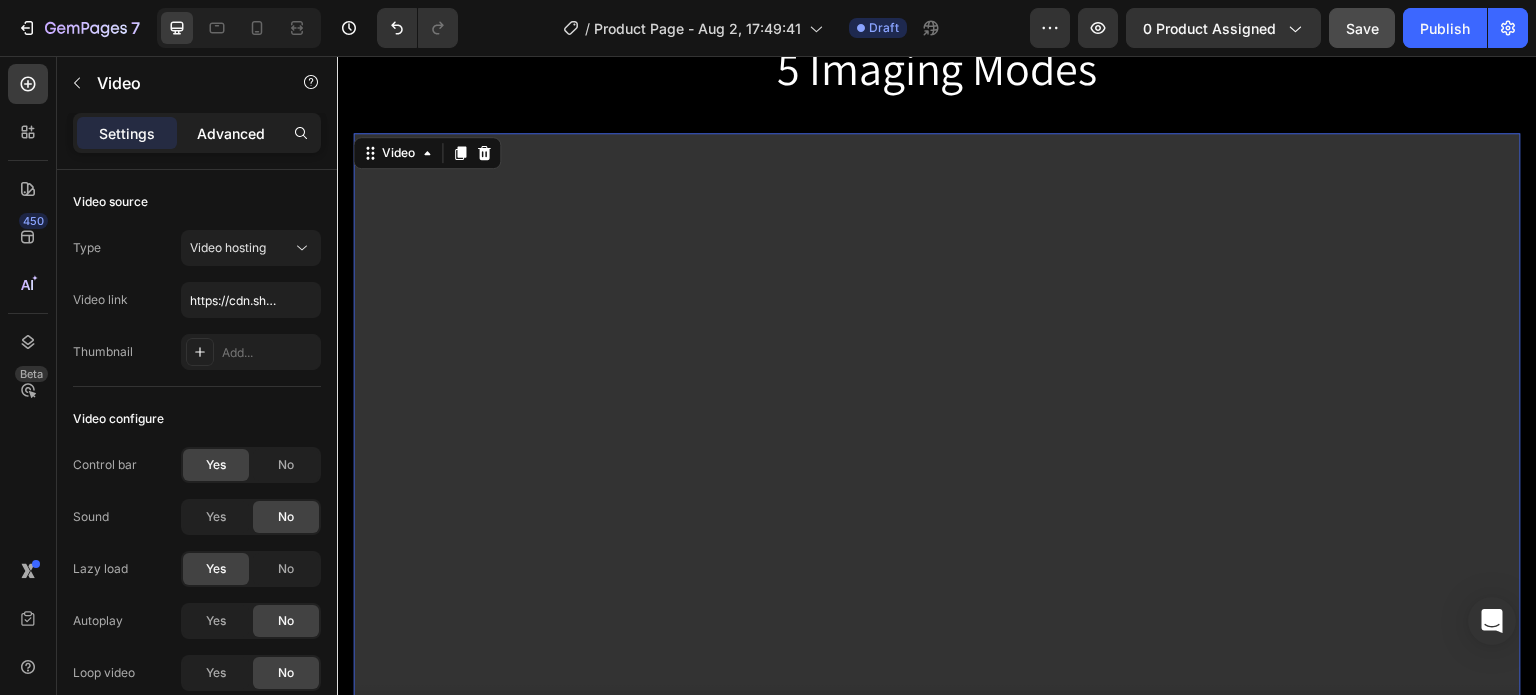 click on "Advanced" at bounding box center [231, 133] 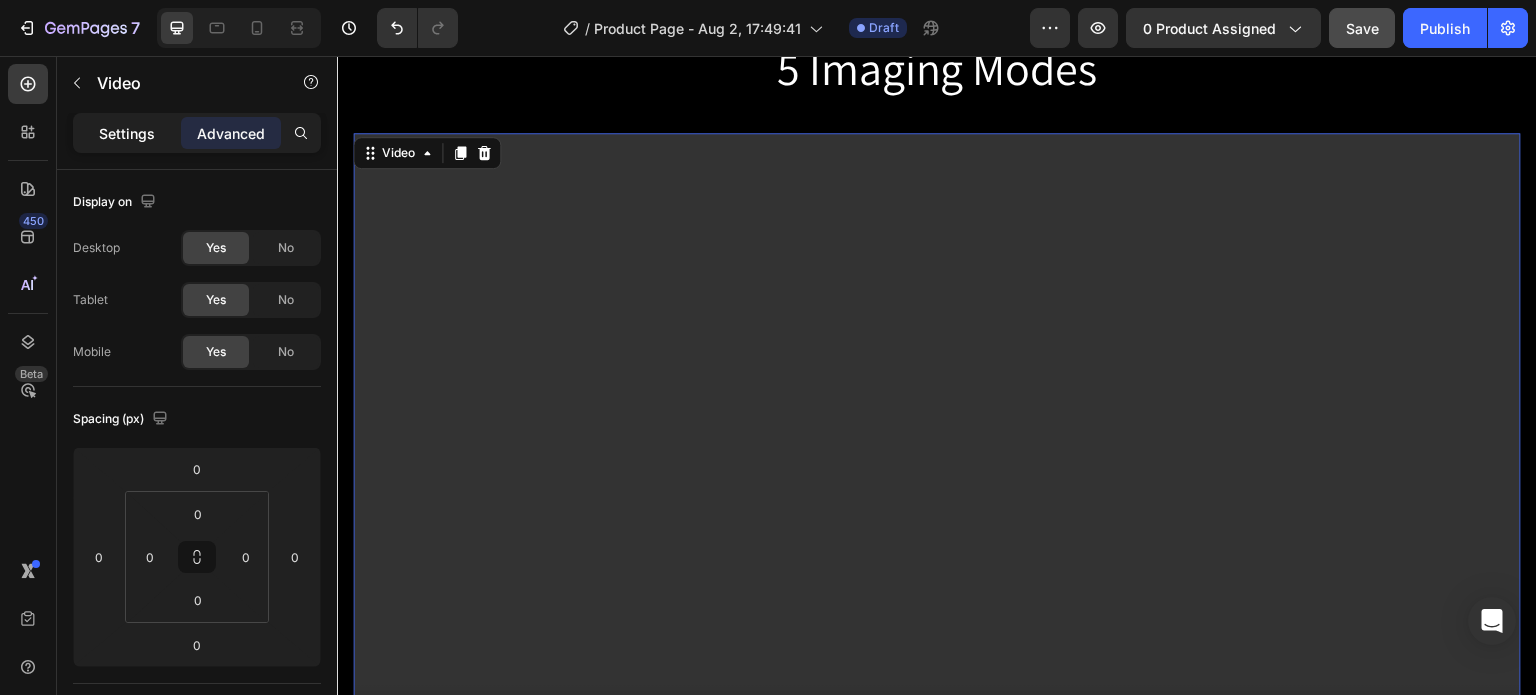 click on "Settings" at bounding box center (127, 133) 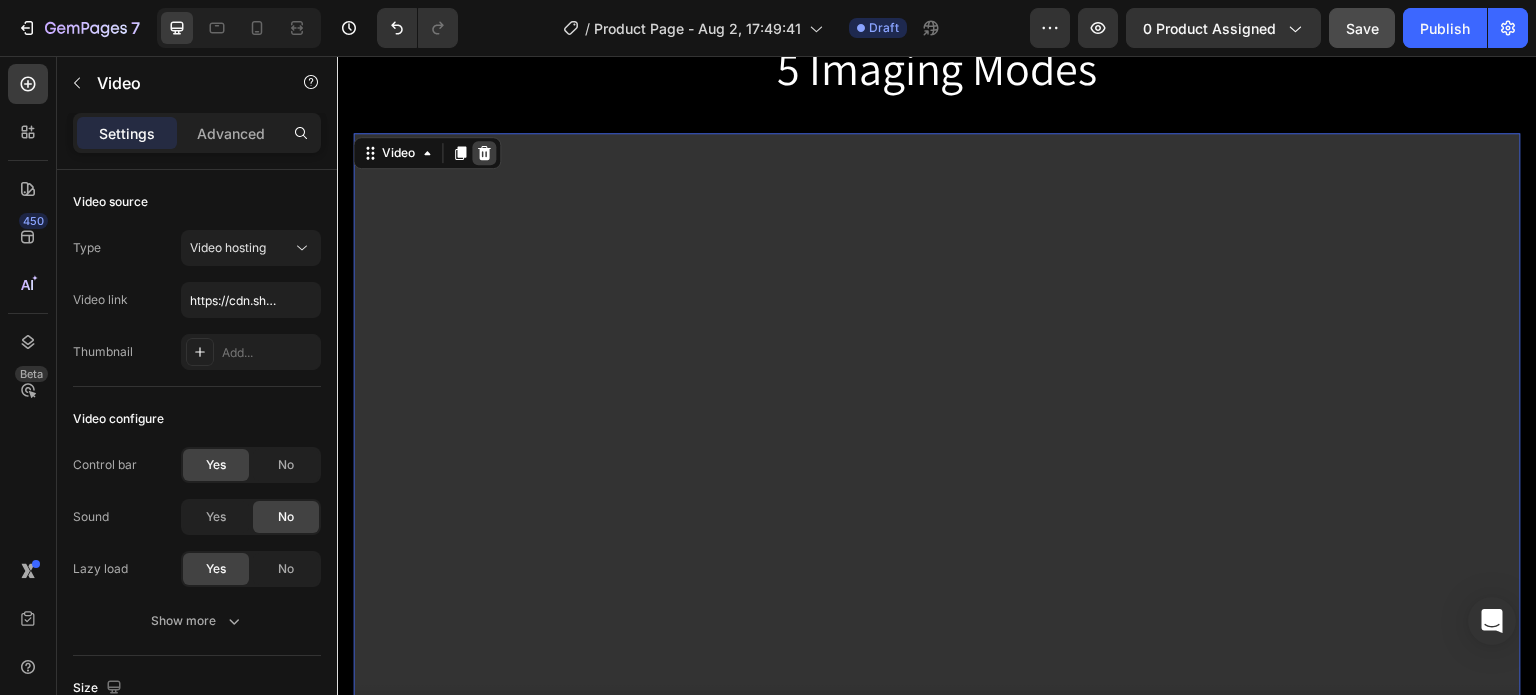 click 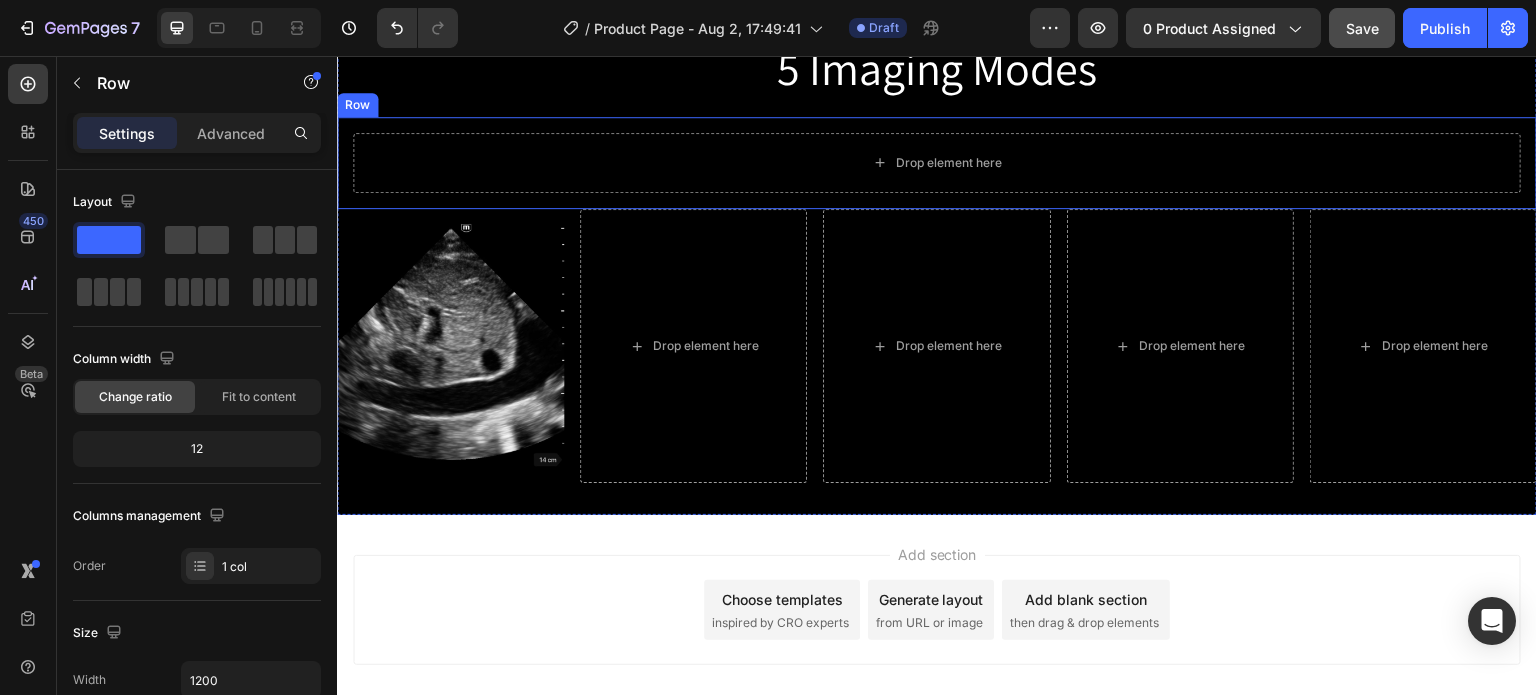 click on "5 Imaging Modes Heading Row
Drop element here Row Image
Drop element here
Drop element here
Drop element here
Drop element here Row" at bounding box center (937, 252) 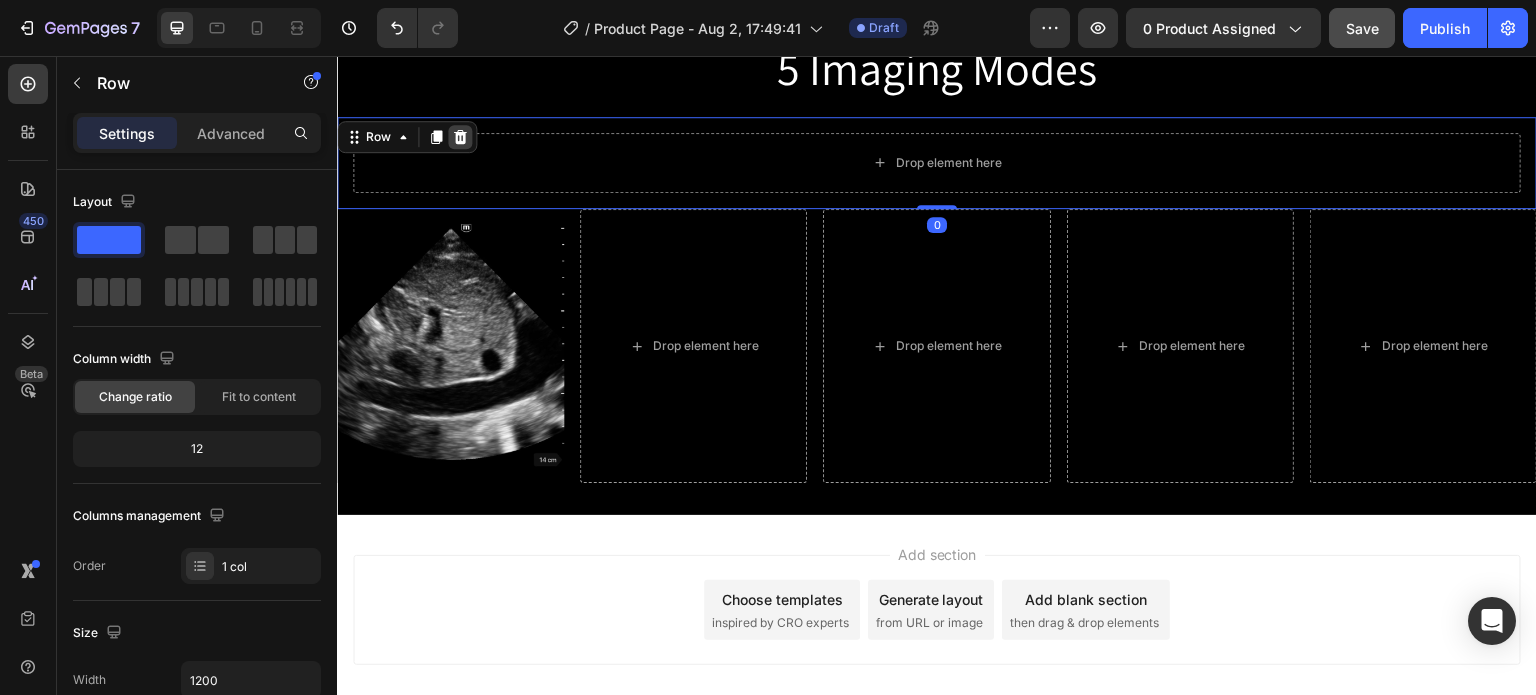 click 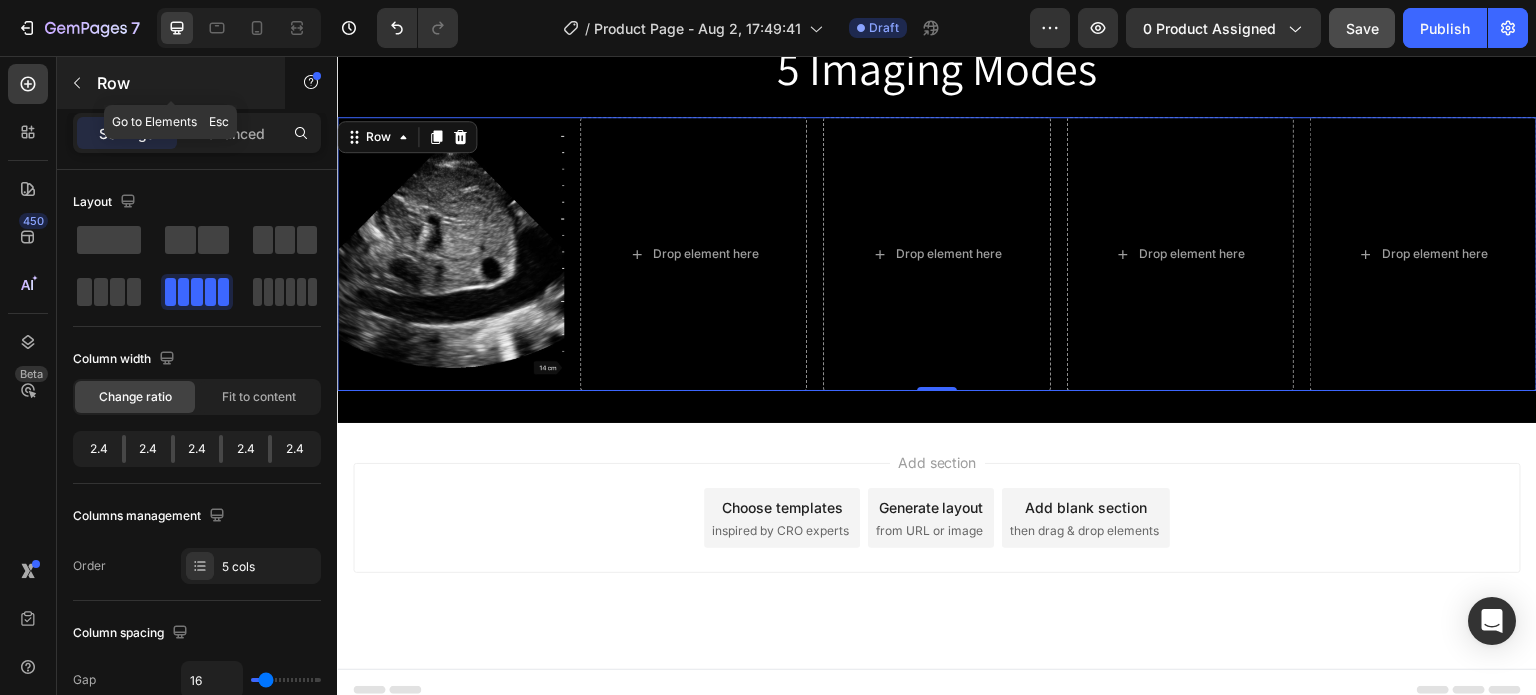 click 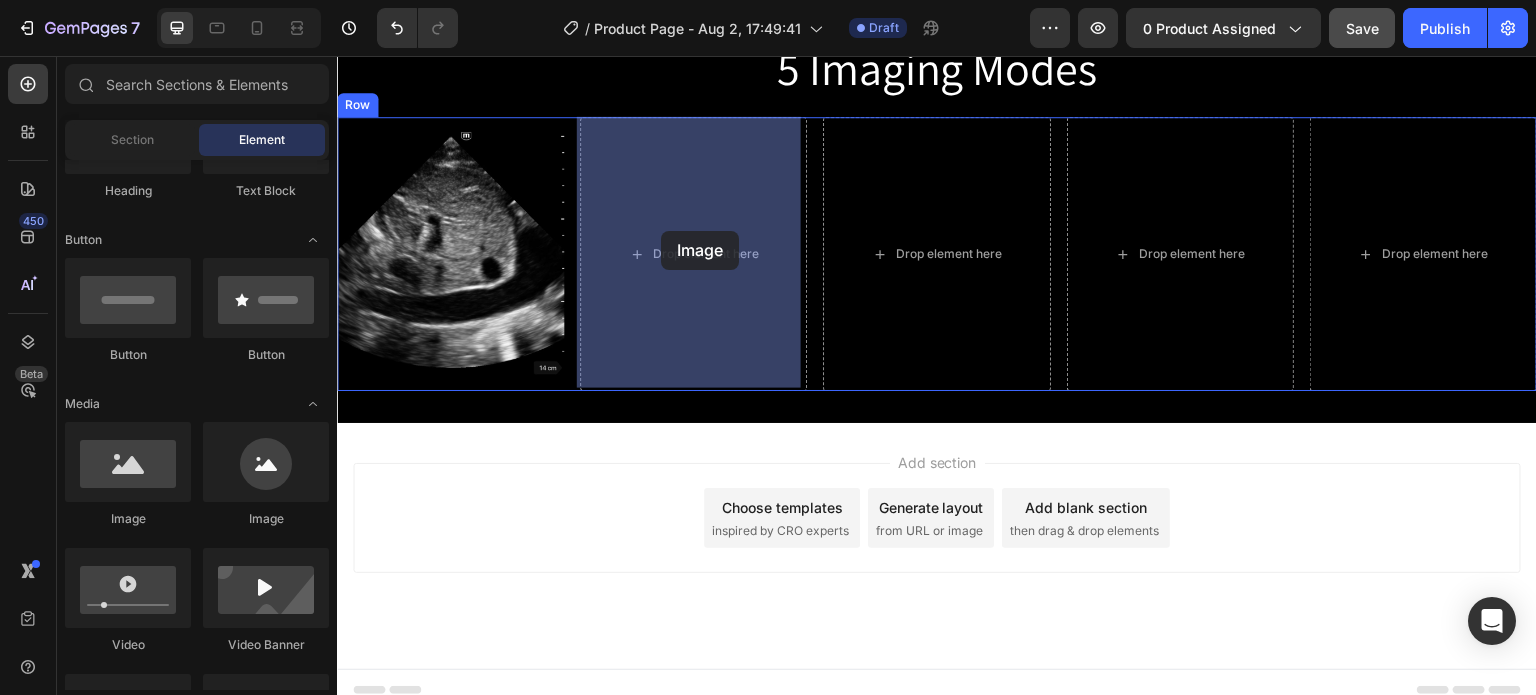 drag, startPoint x: 472, startPoint y: 532, endPoint x: 661, endPoint y: 231, distance: 355.41806 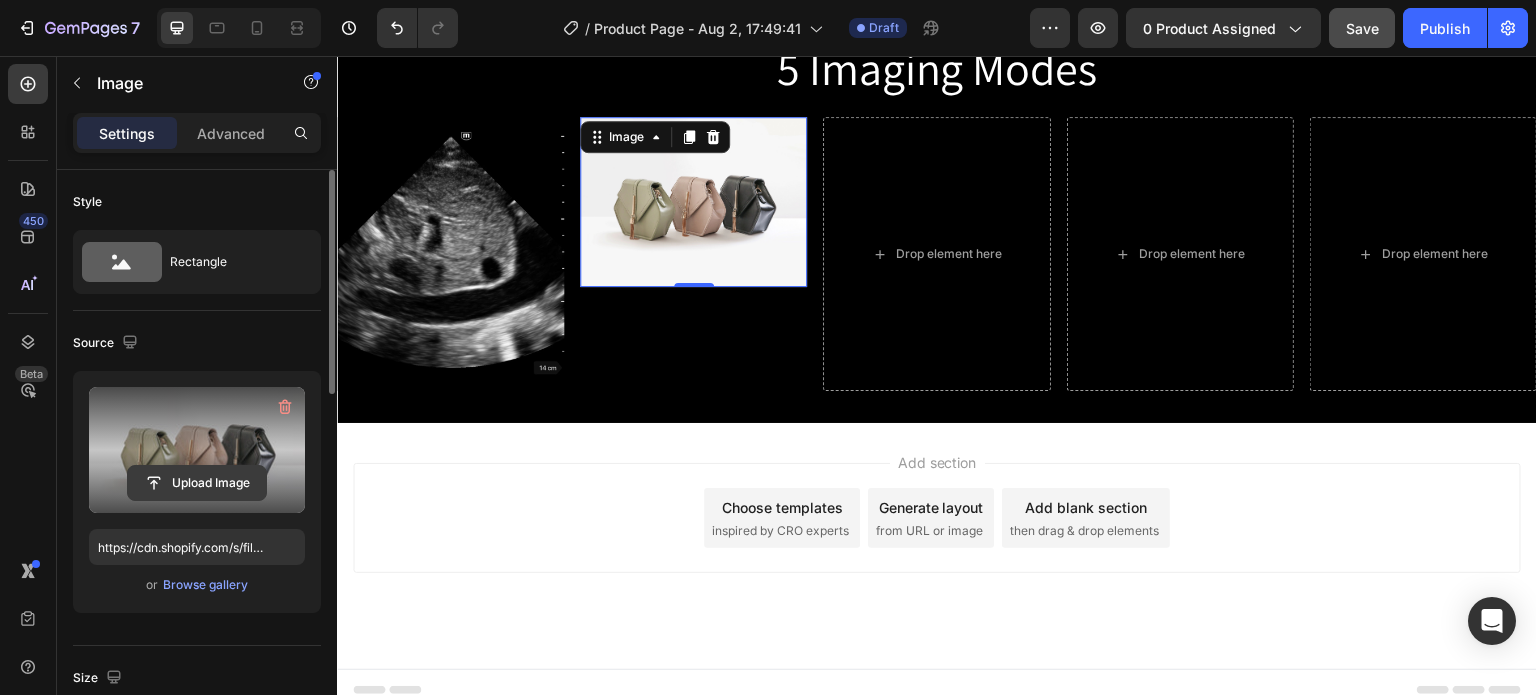 click 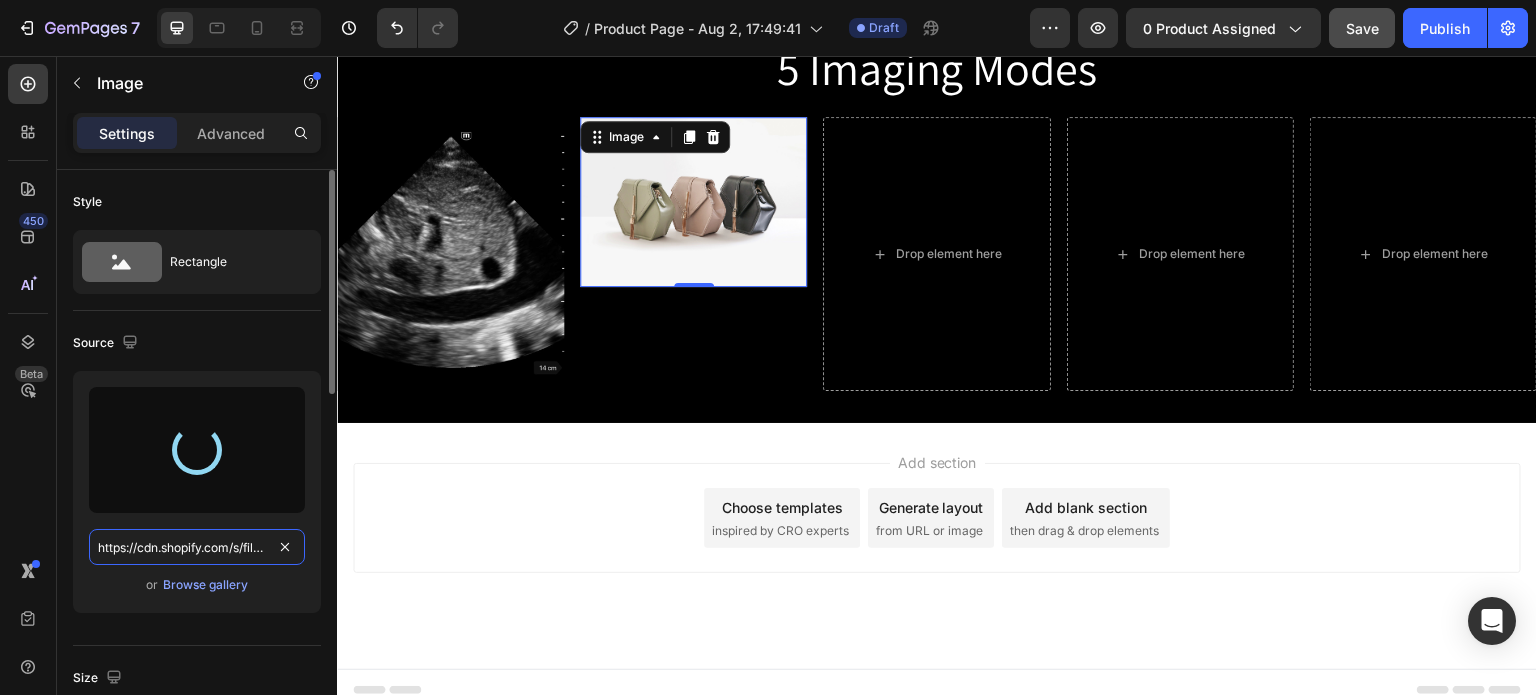 click on "https://cdn.shopify.com/s/files/1/2005/9307/files/image_demo.jpg" at bounding box center (197, 547) 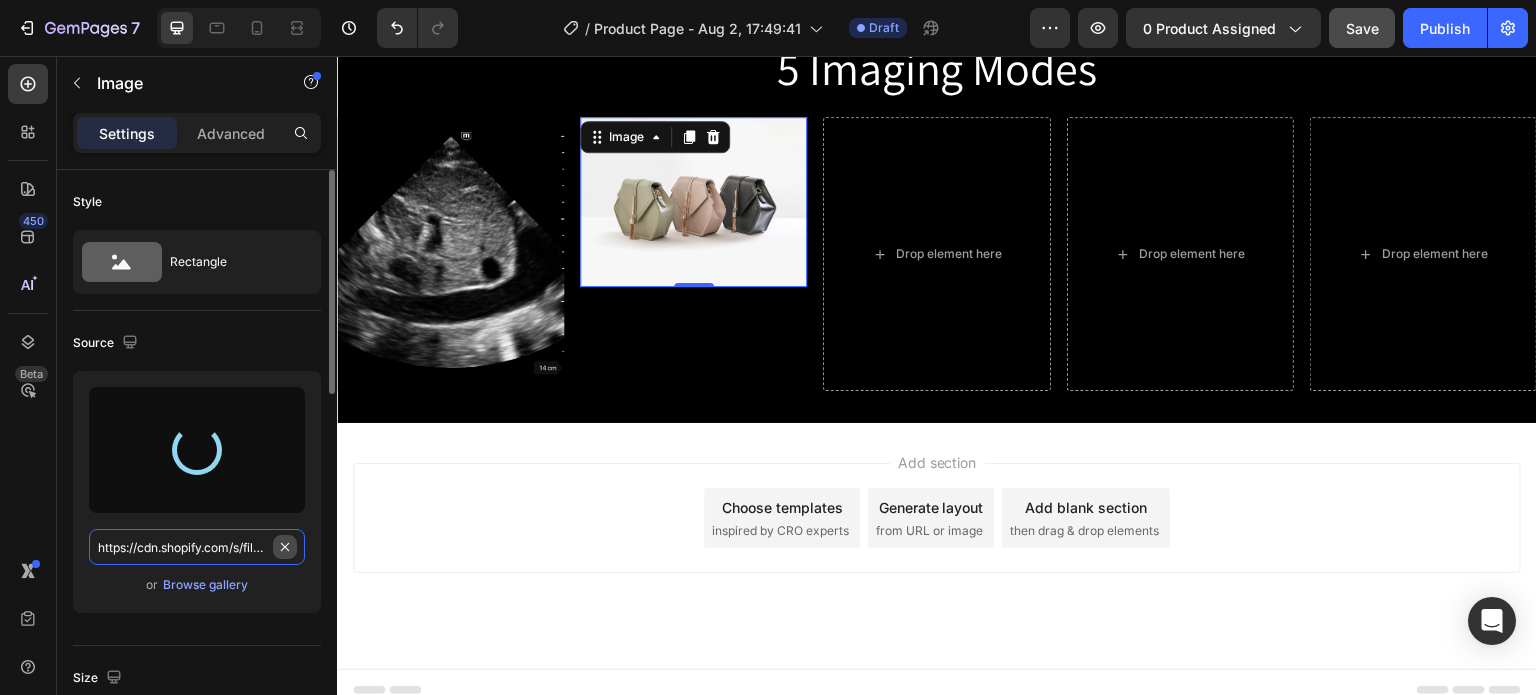 type 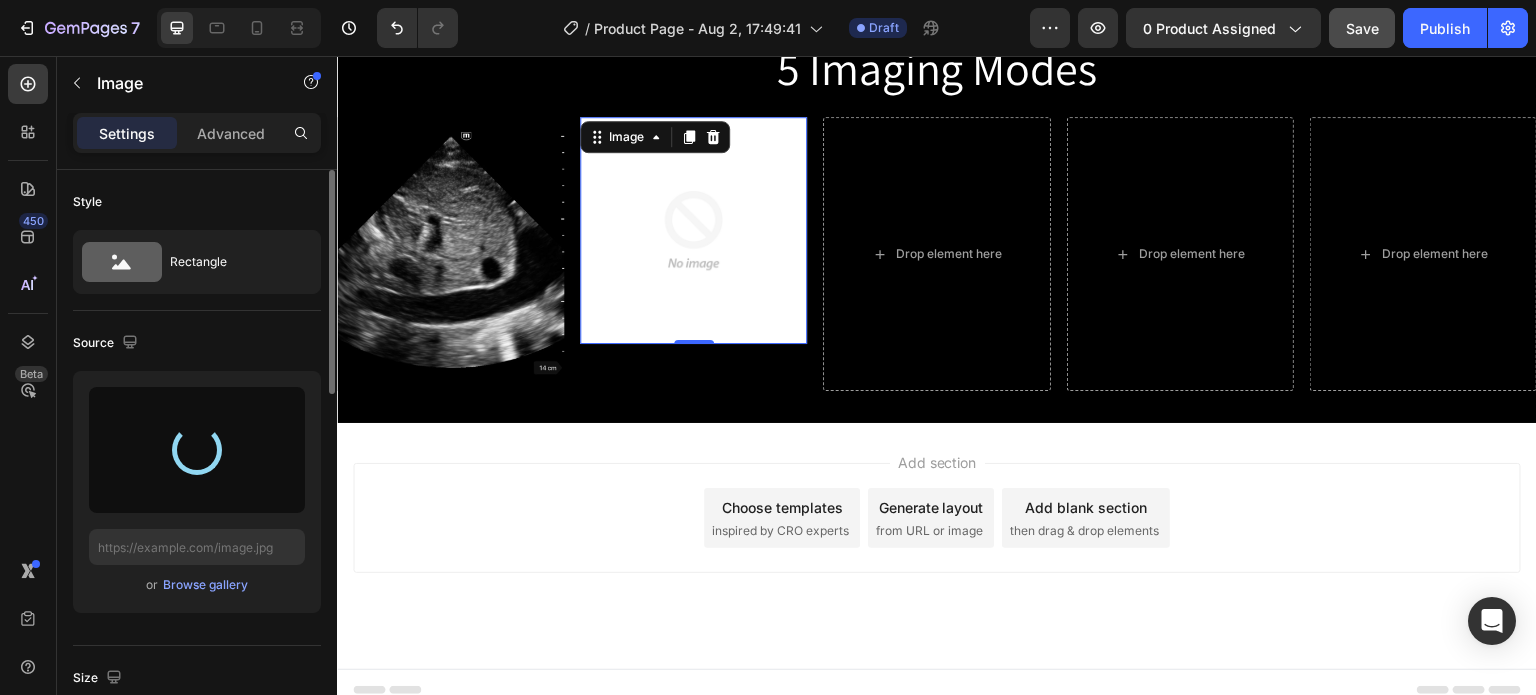 click at bounding box center [197, 450] 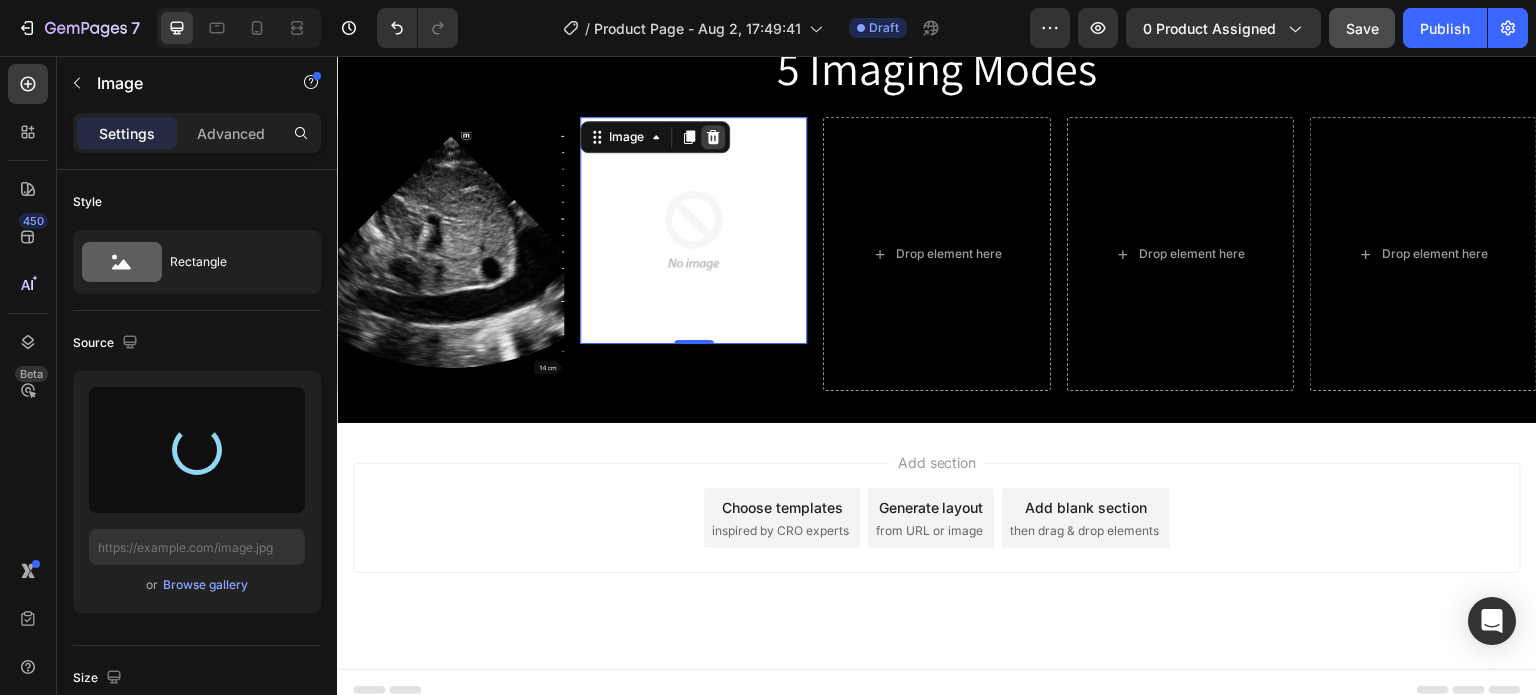 click 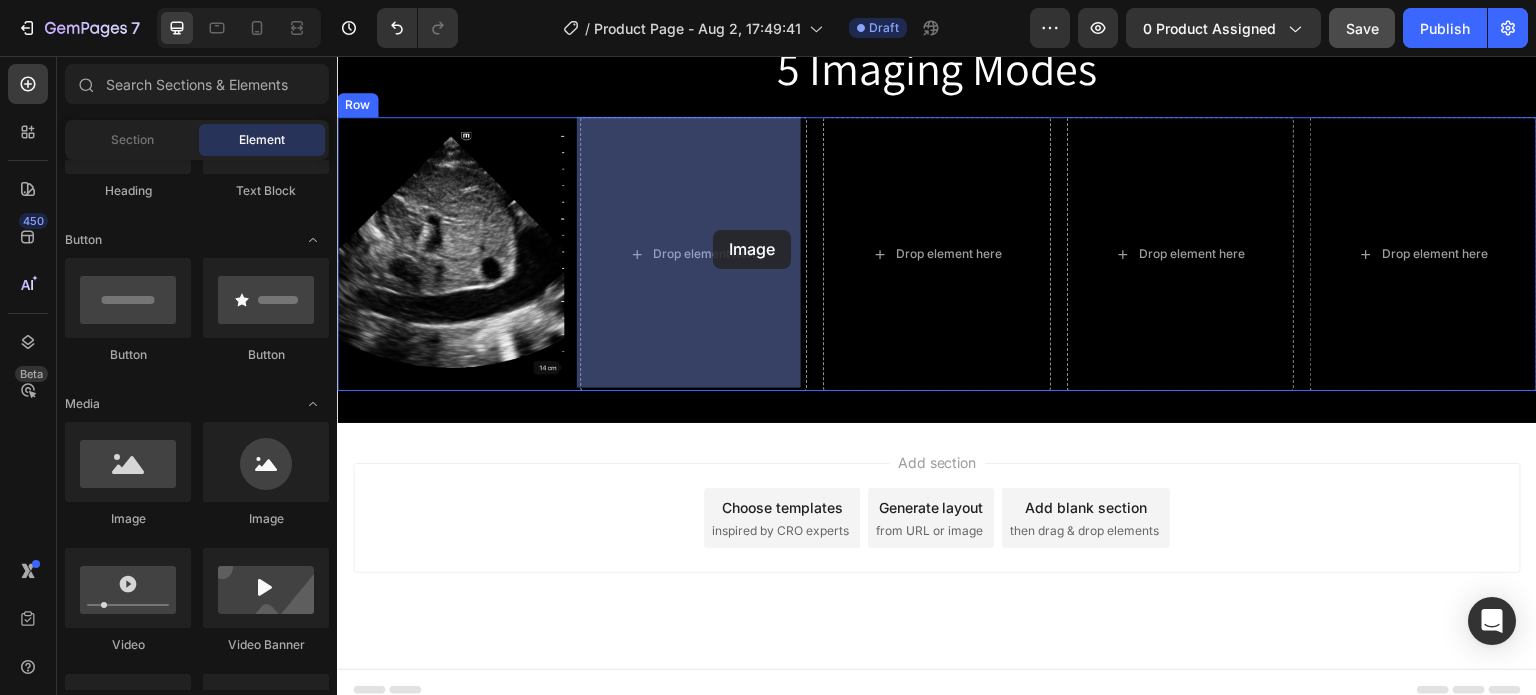 drag, startPoint x: 470, startPoint y: 514, endPoint x: 713, endPoint y: 230, distance: 373.77133 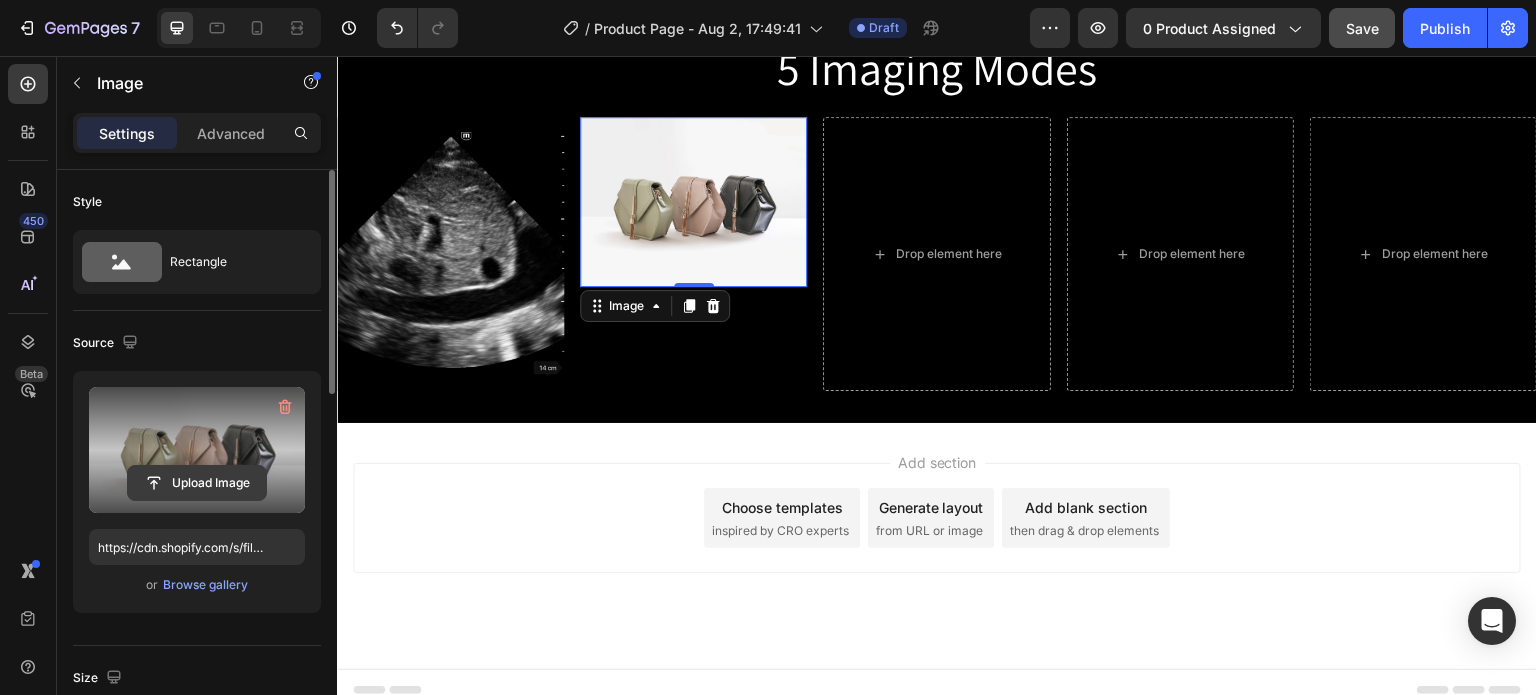 click 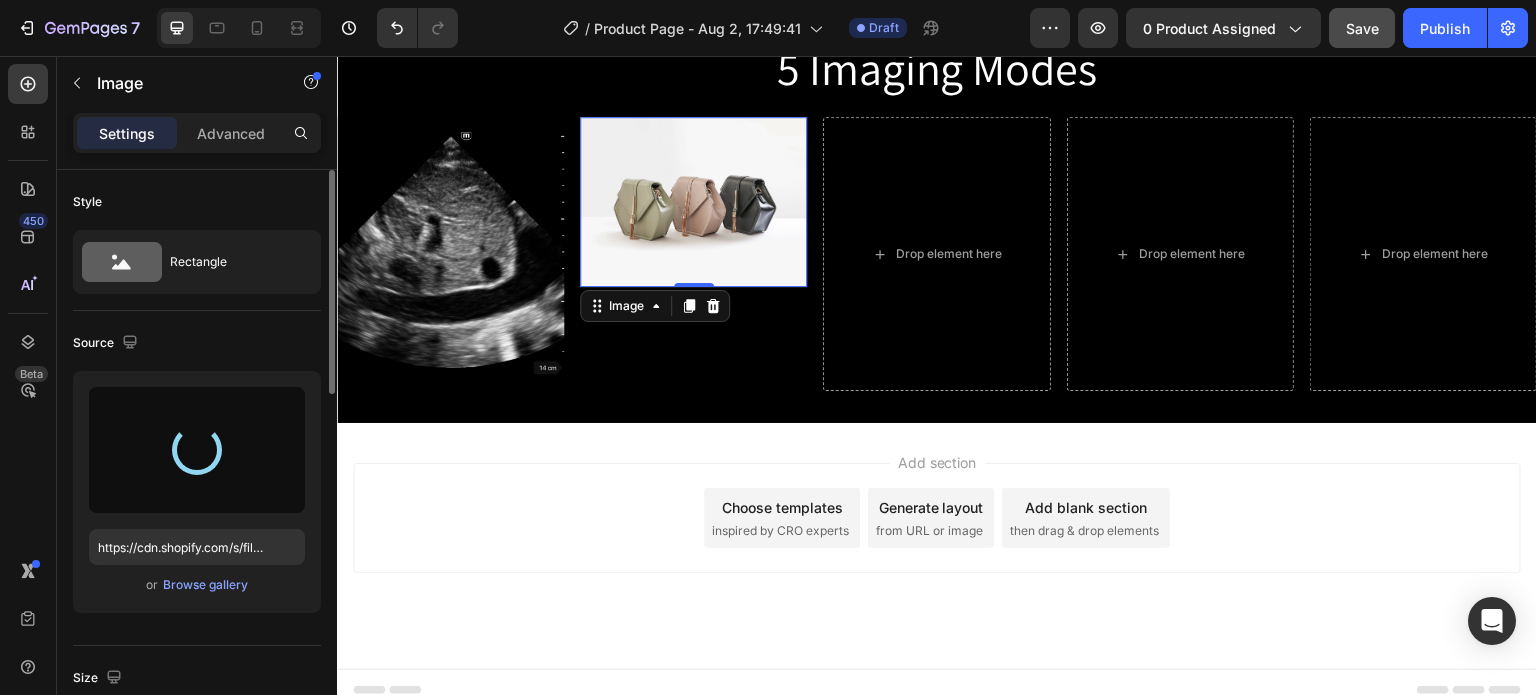 type on "https://cdn.shopify.com/s/files/1/0717/9822/7245/files/gempages_497106447956444296-23f90d8c-0b29-44ba-8edd-7d7aa997c6ee.jpg" 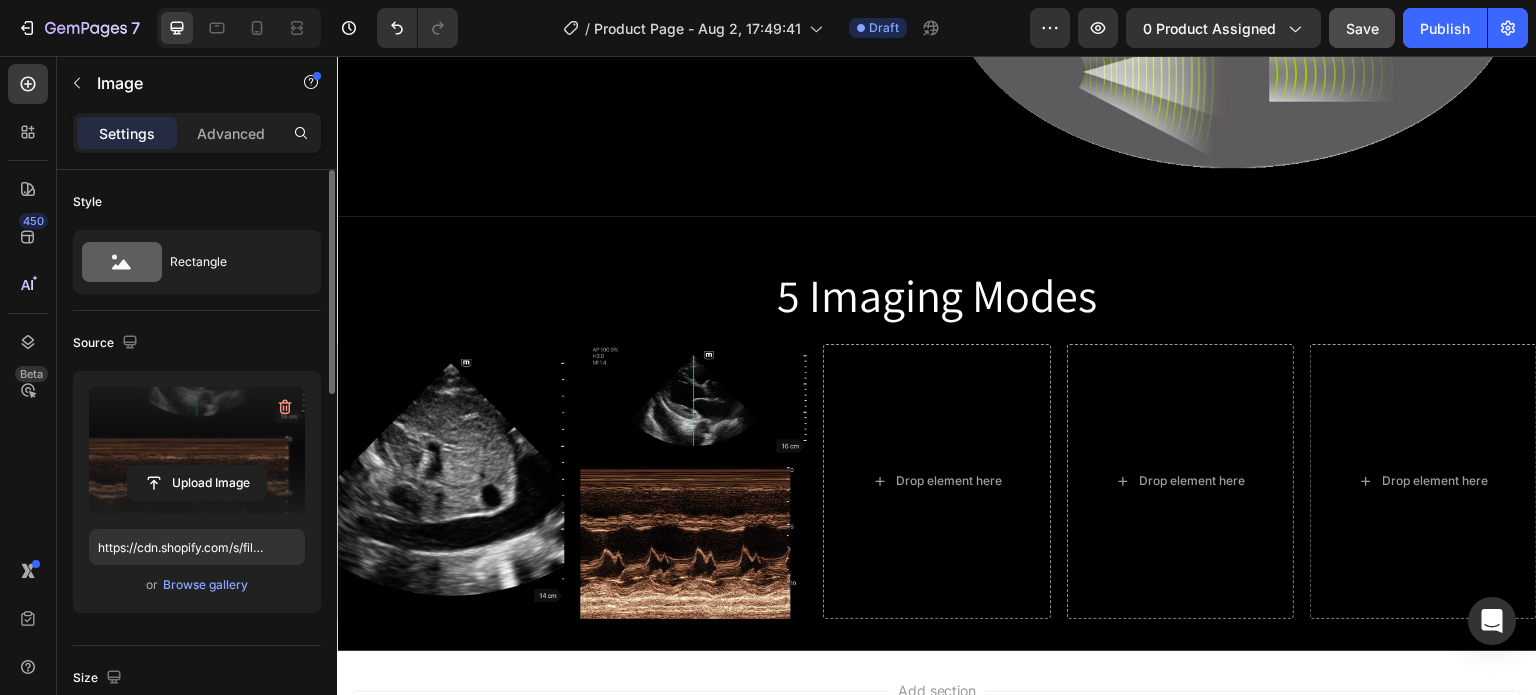 scroll, scrollTop: 1164, scrollLeft: 0, axis: vertical 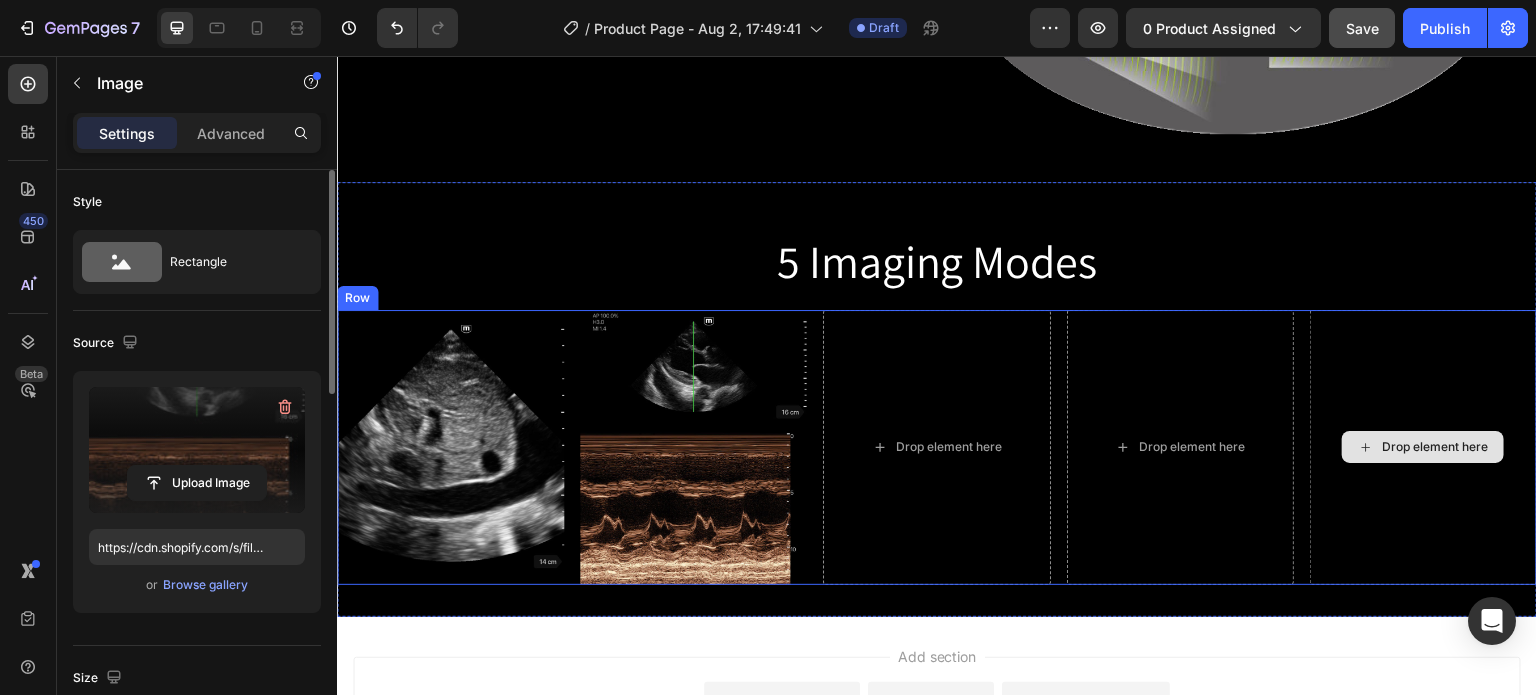 click on "Drop element here" at bounding box center [1423, 447] 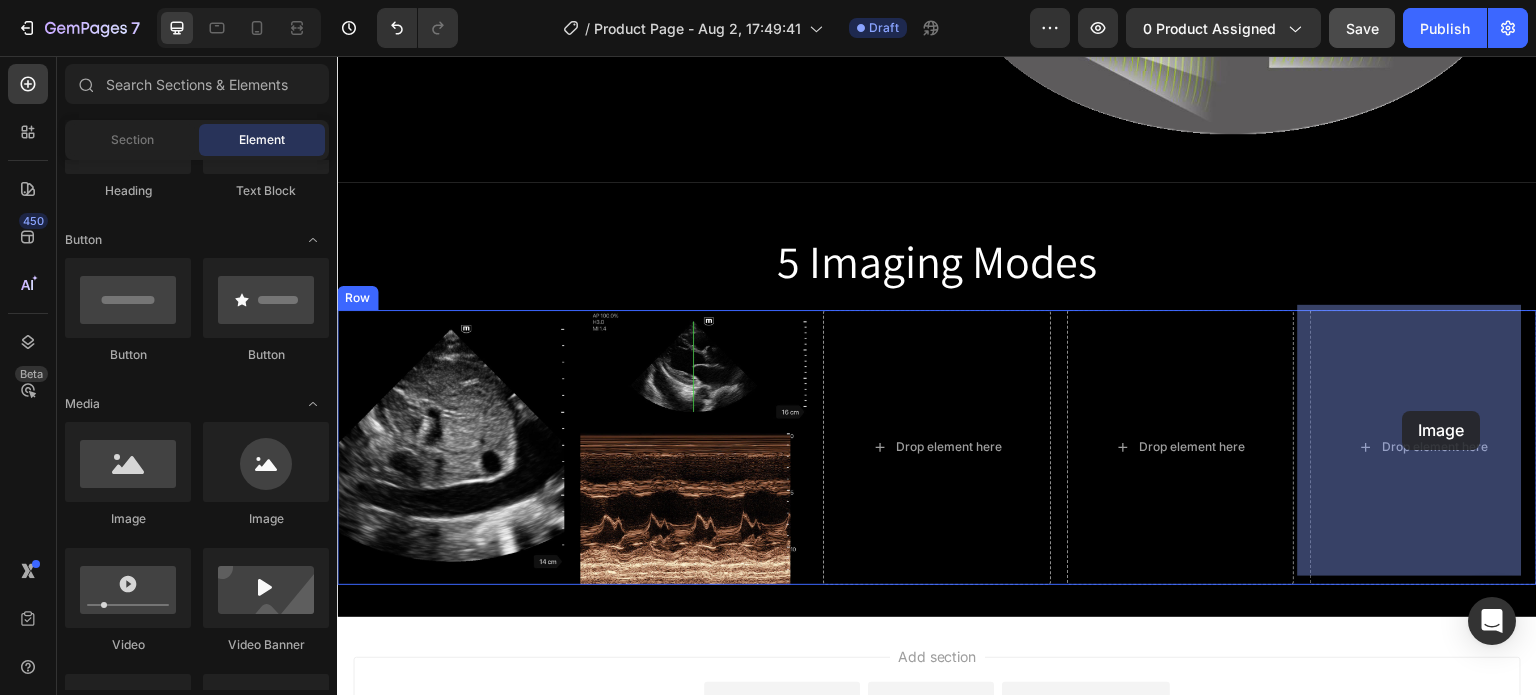 drag, startPoint x: 457, startPoint y: 532, endPoint x: 1403, endPoint y: 411, distance: 953.707 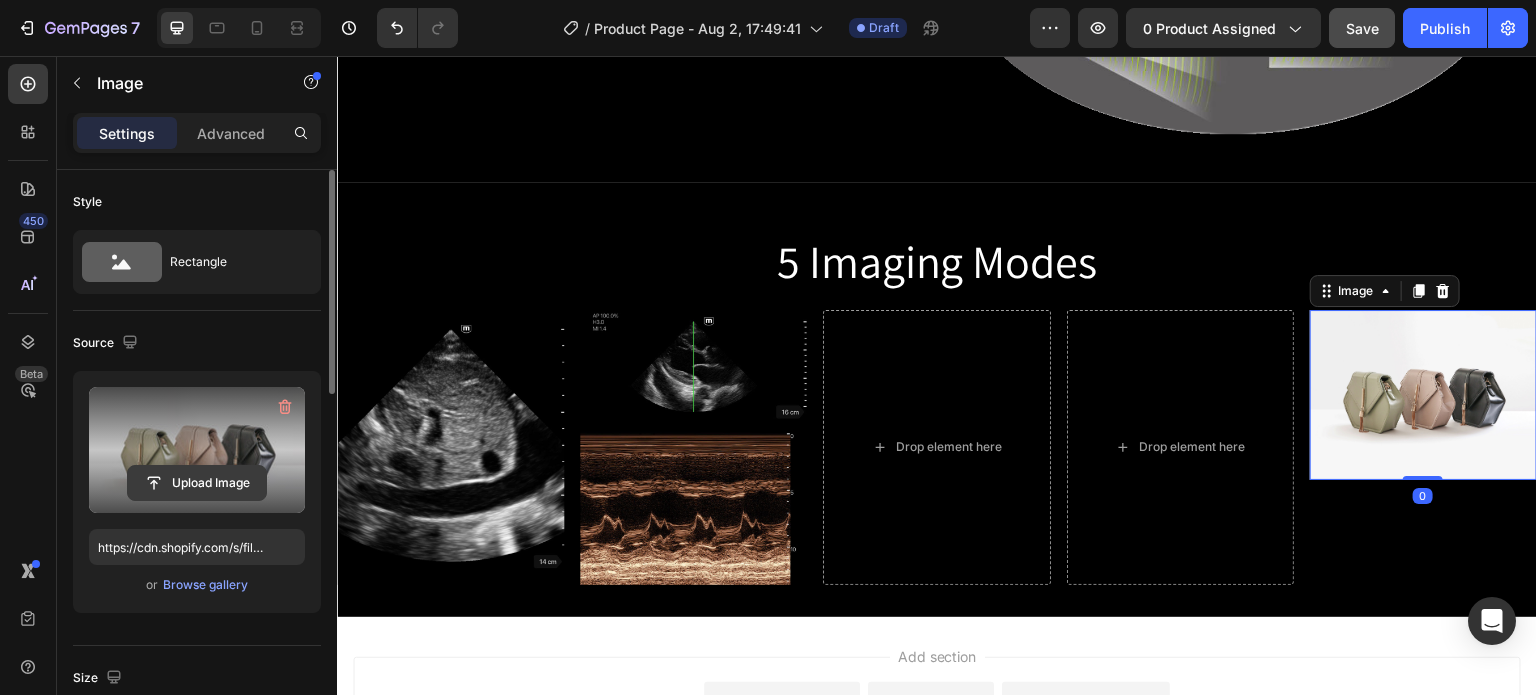 click 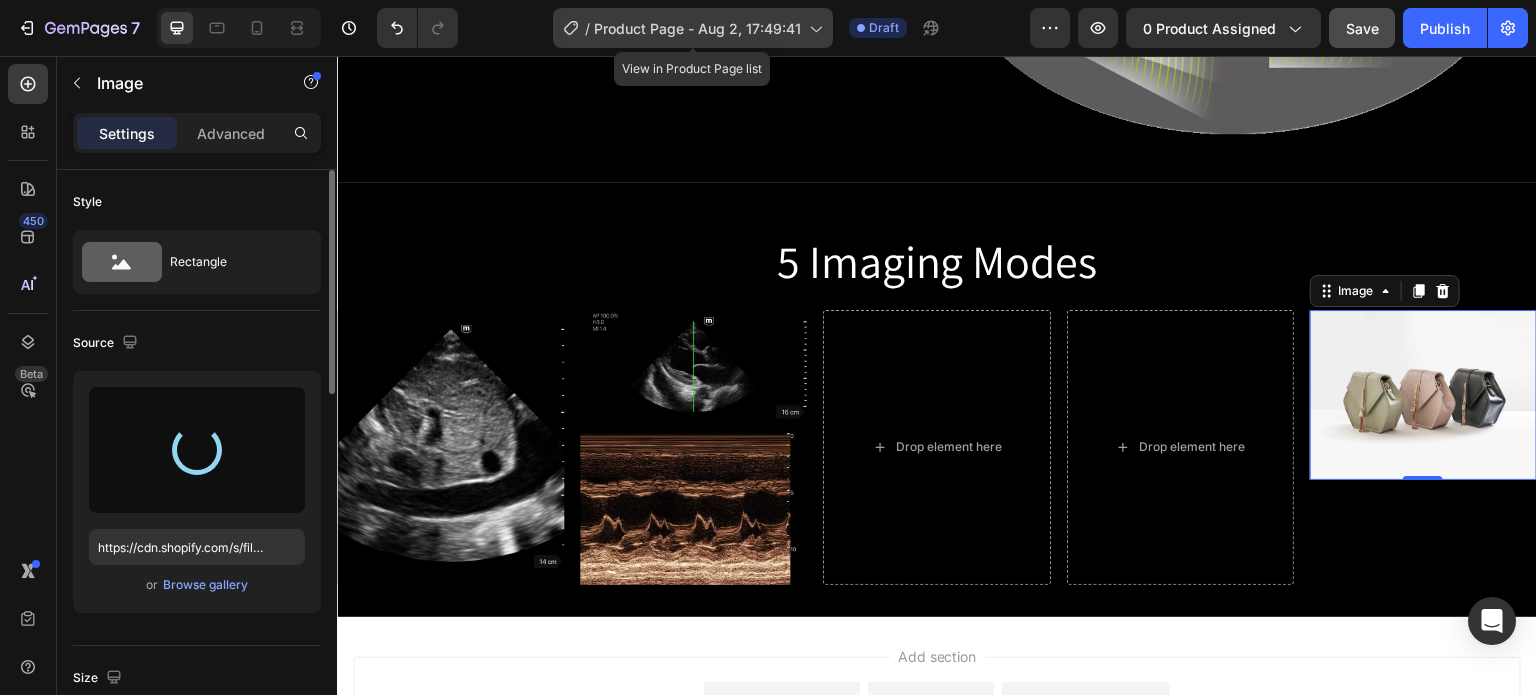type on "https://cdn.shopify.com/s/files/1/0717/9822/7245/files/gempages_497106447956444296-09f2a09c-d9b4-4200-869d-37bd1c6b1814.png" 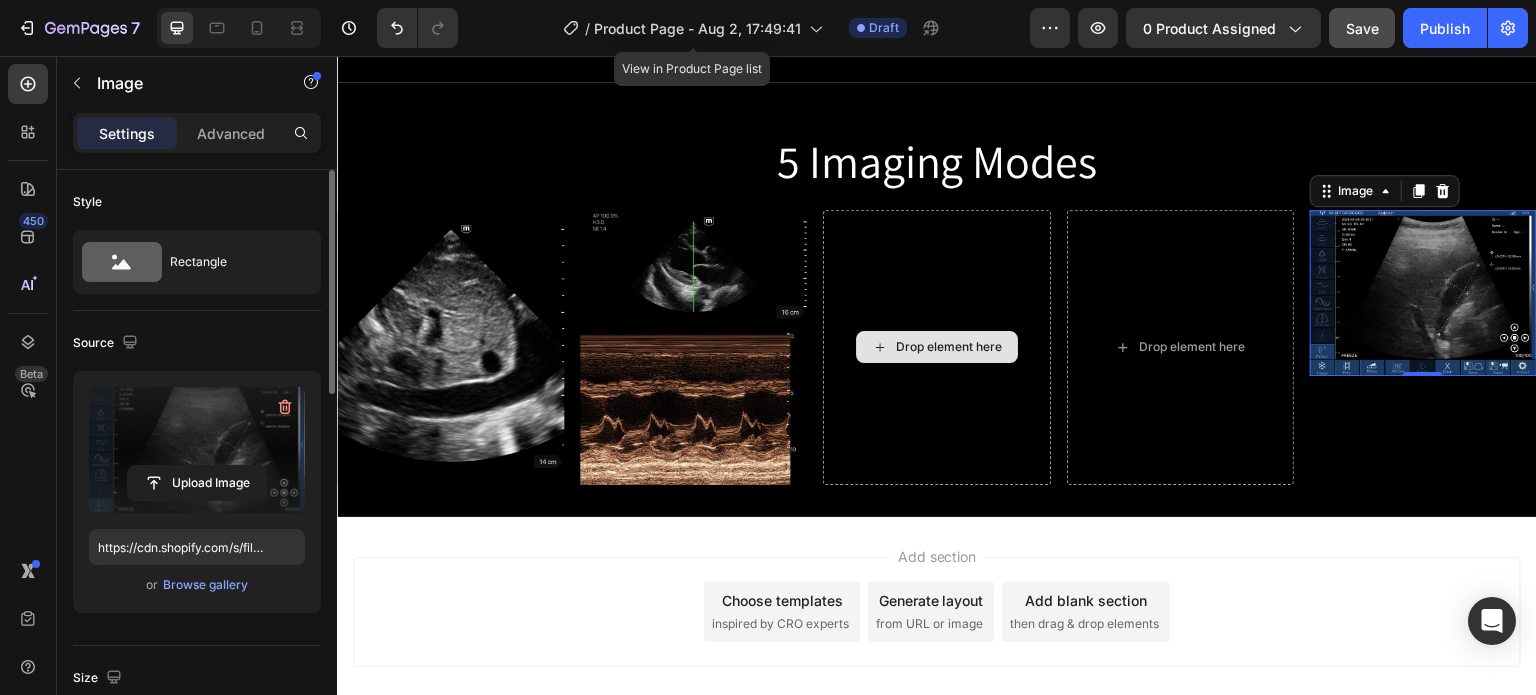 scroll, scrollTop: 1164, scrollLeft: 0, axis: vertical 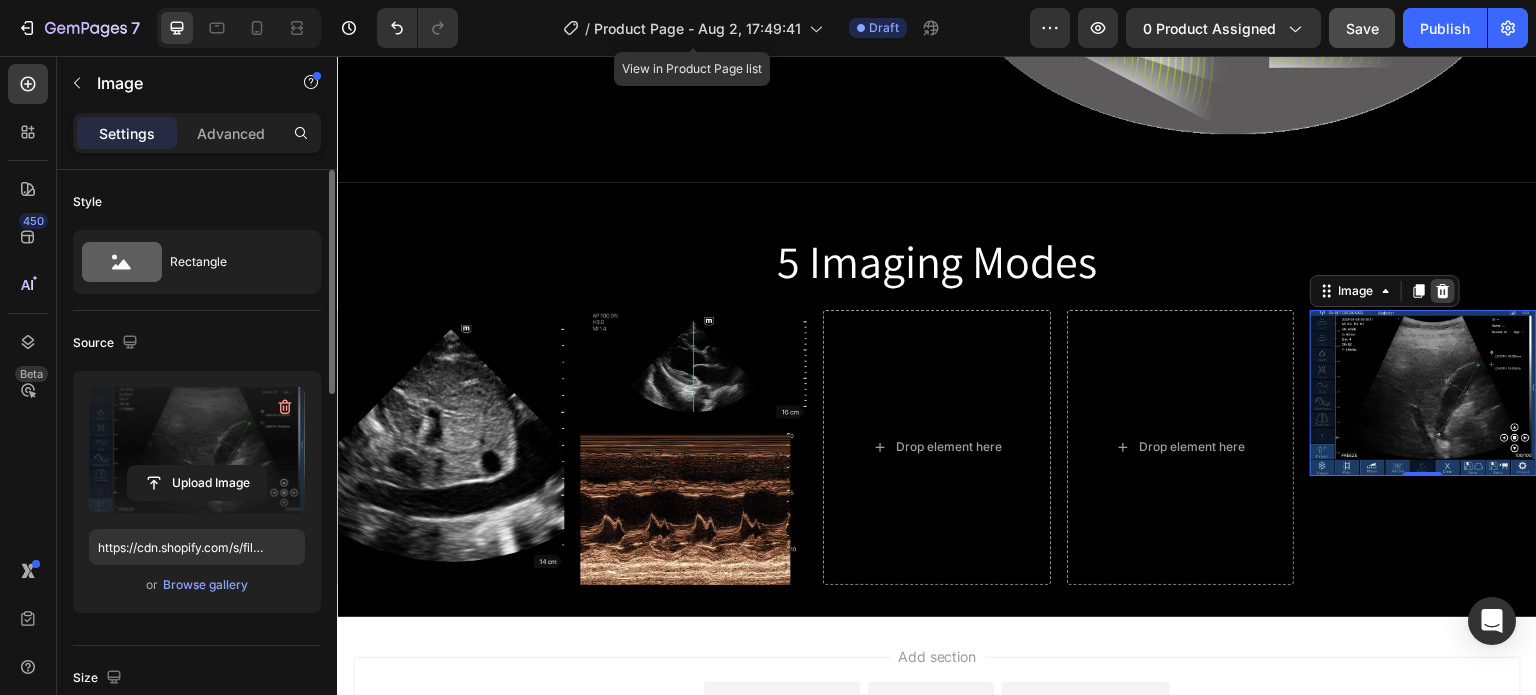 click 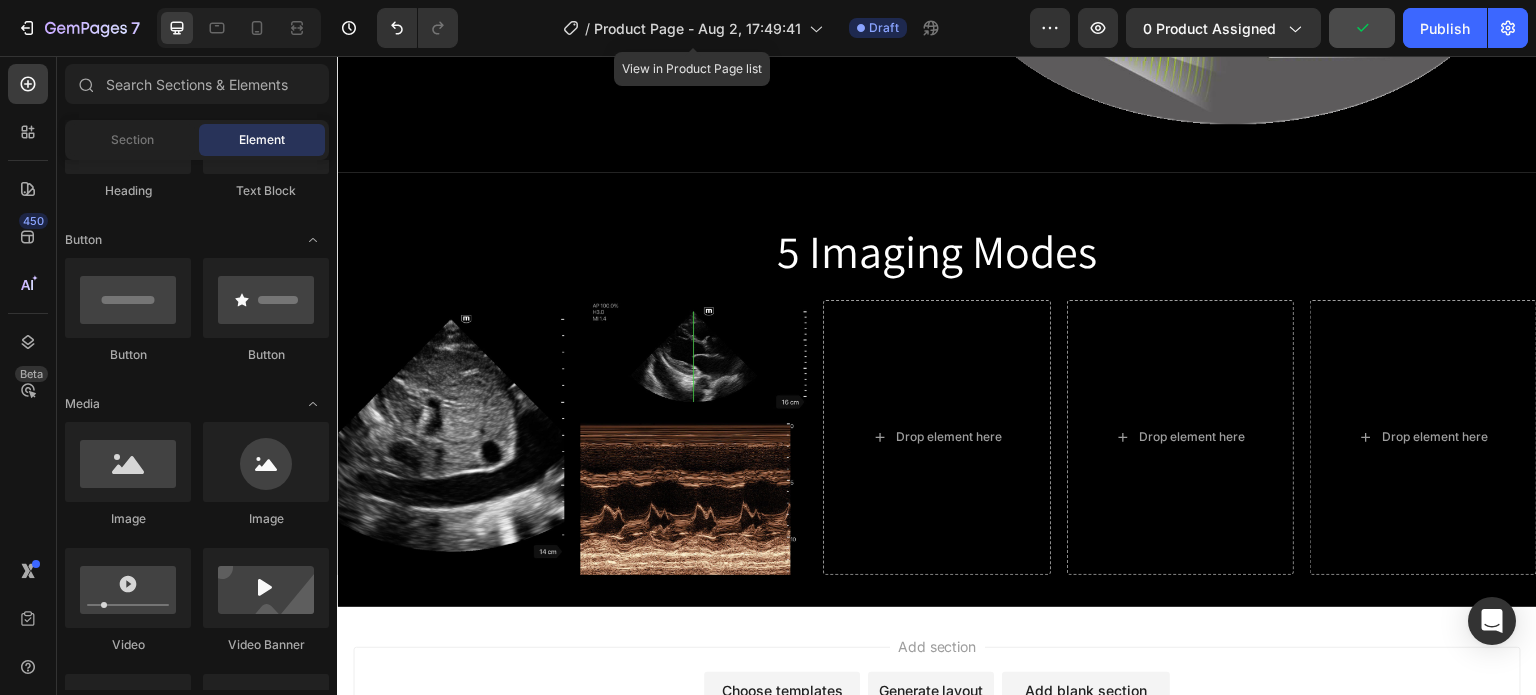 scroll, scrollTop: 1164, scrollLeft: 0, axis: vertical 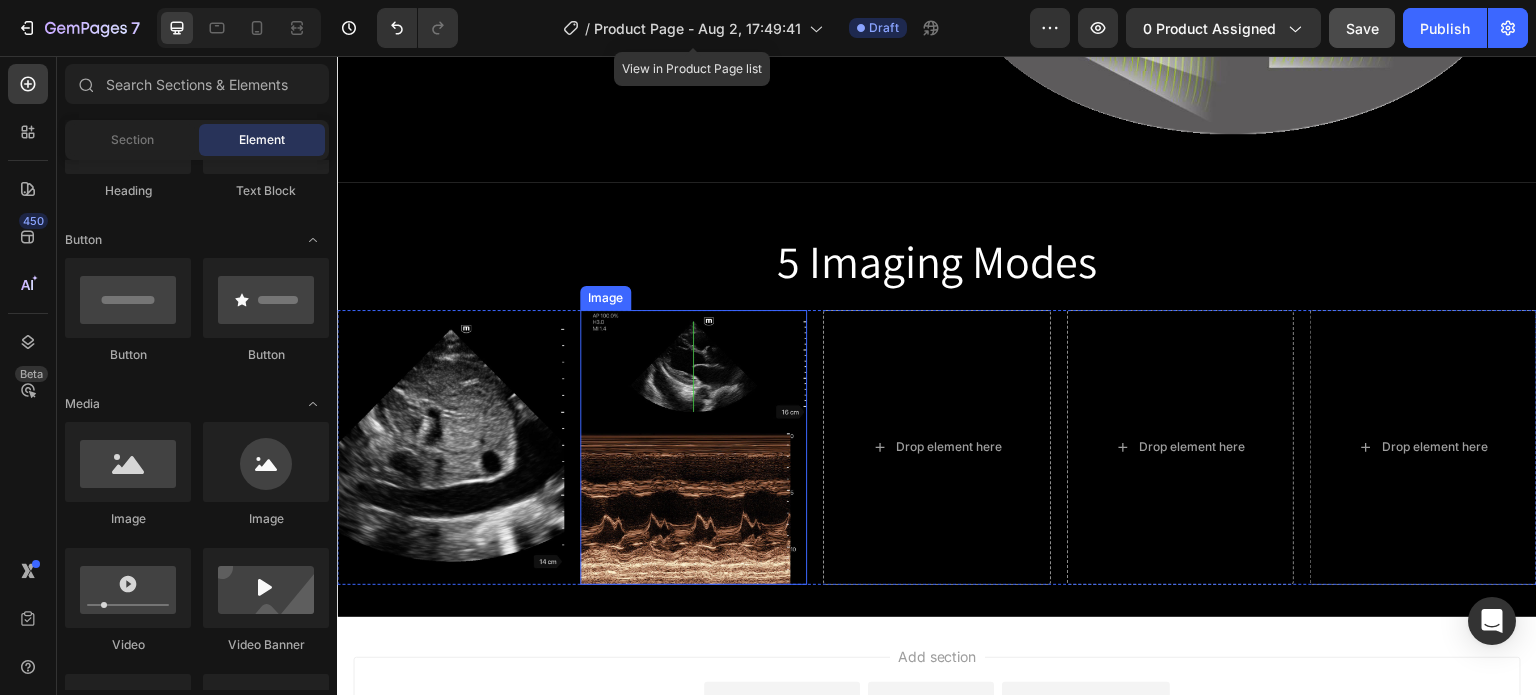 click at bounding box center (693, 447) 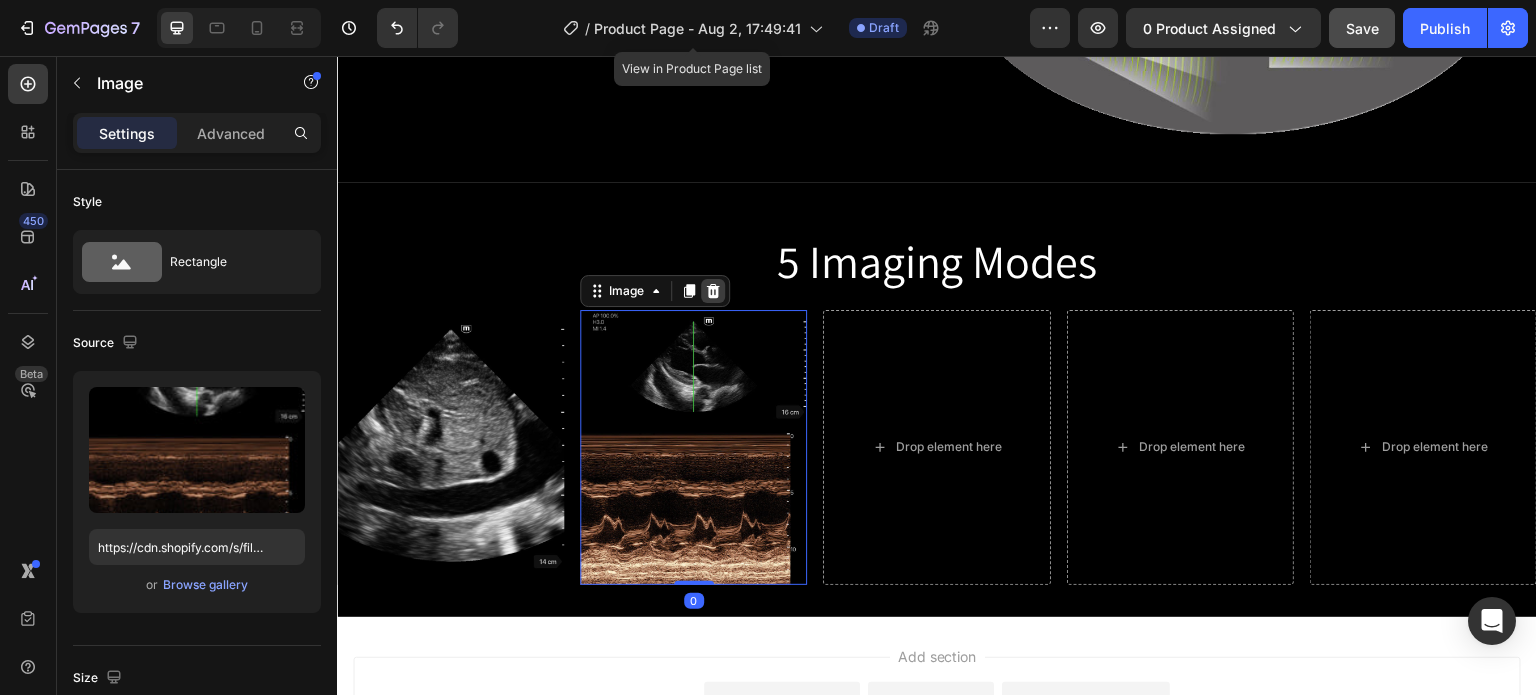 click 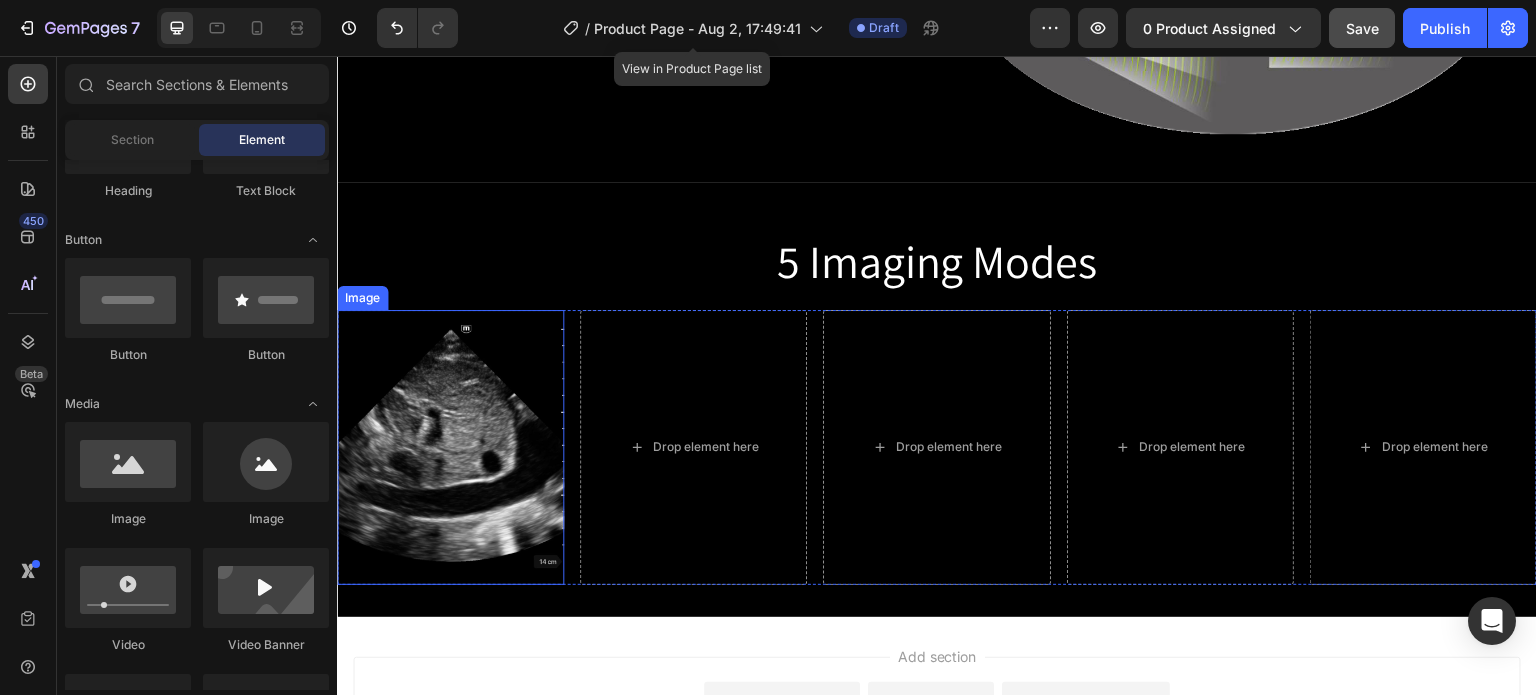 click at bounding box center (450, 447) 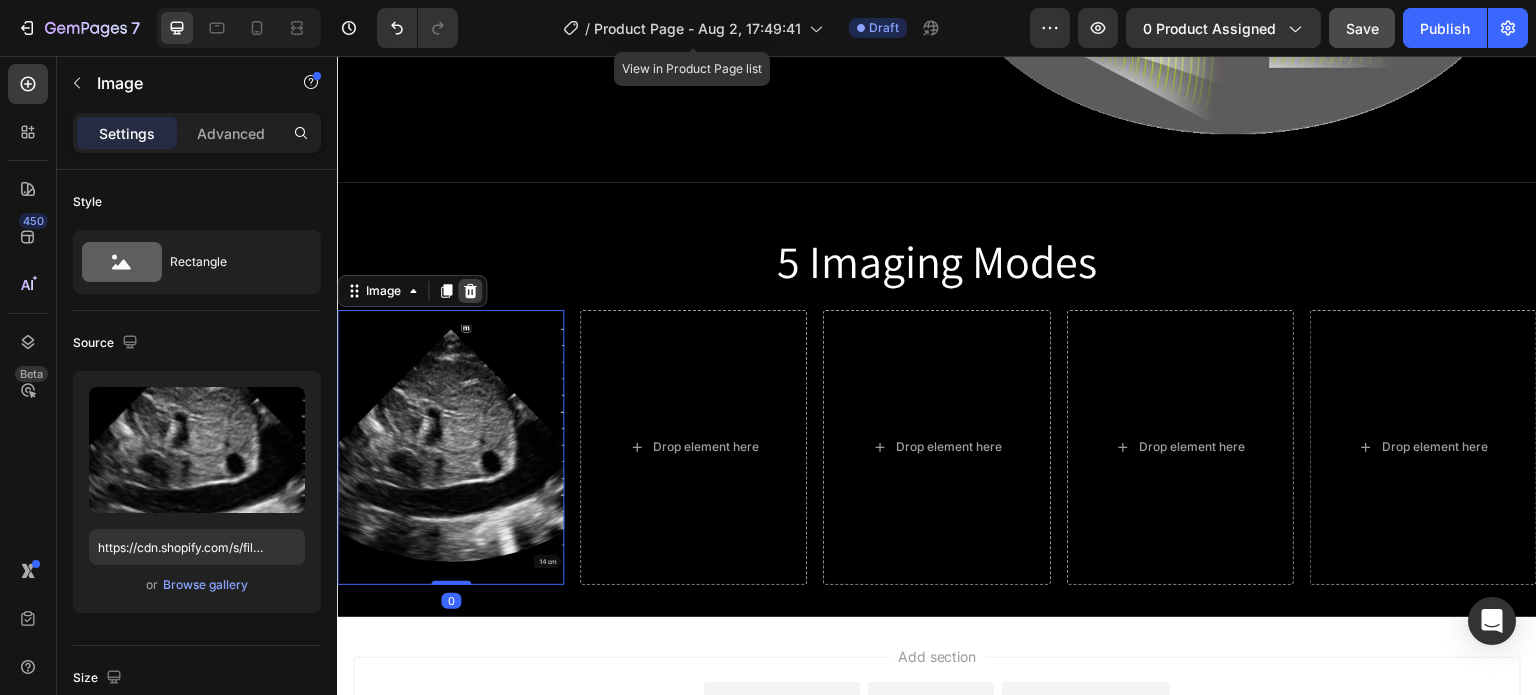click 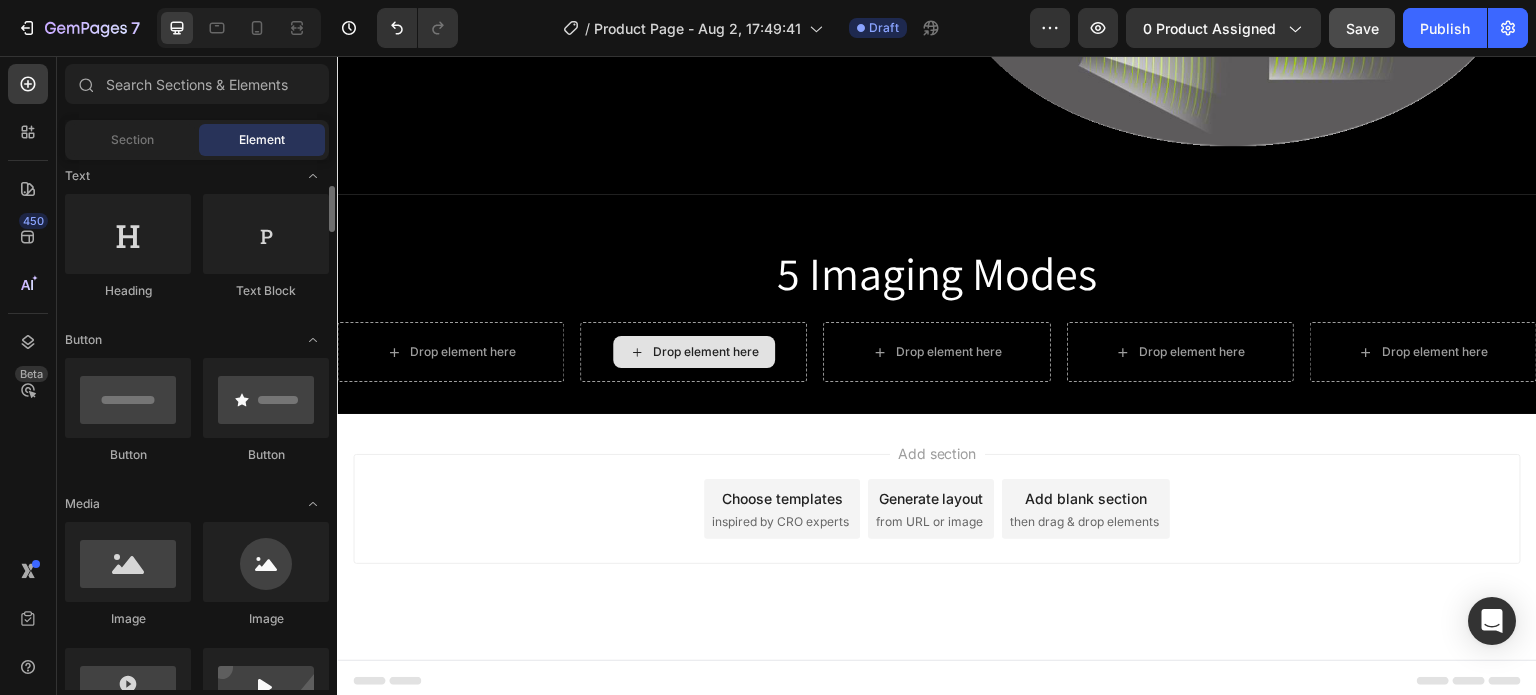 scroll, scrollTop: 400, scrollLeft: 0, axis: vertical 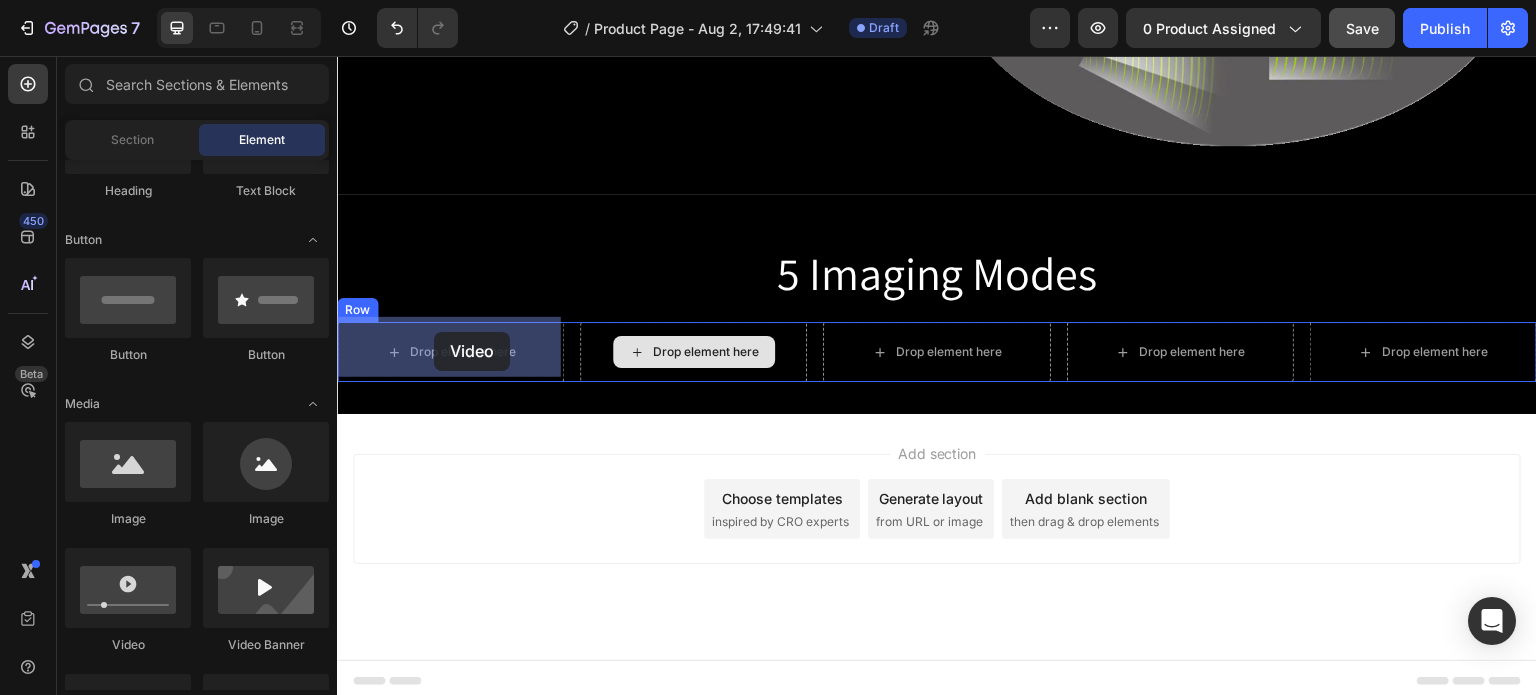 drag, startPoint x: 463, startPoint y: 655, endPoint x: 434, endPoint y: 332, distance: 324.29926 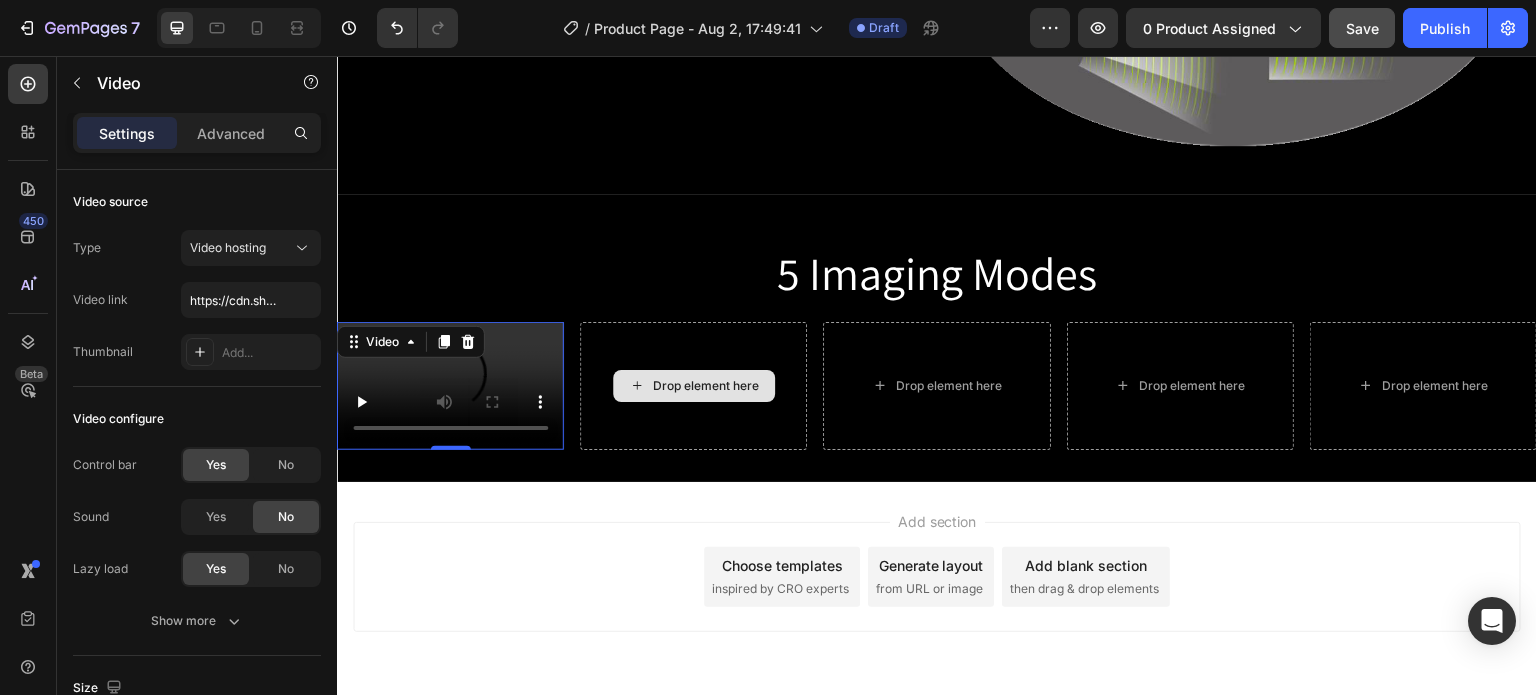scroll, scrollTop: 1164, scrollLeft: 0, axis: vertical 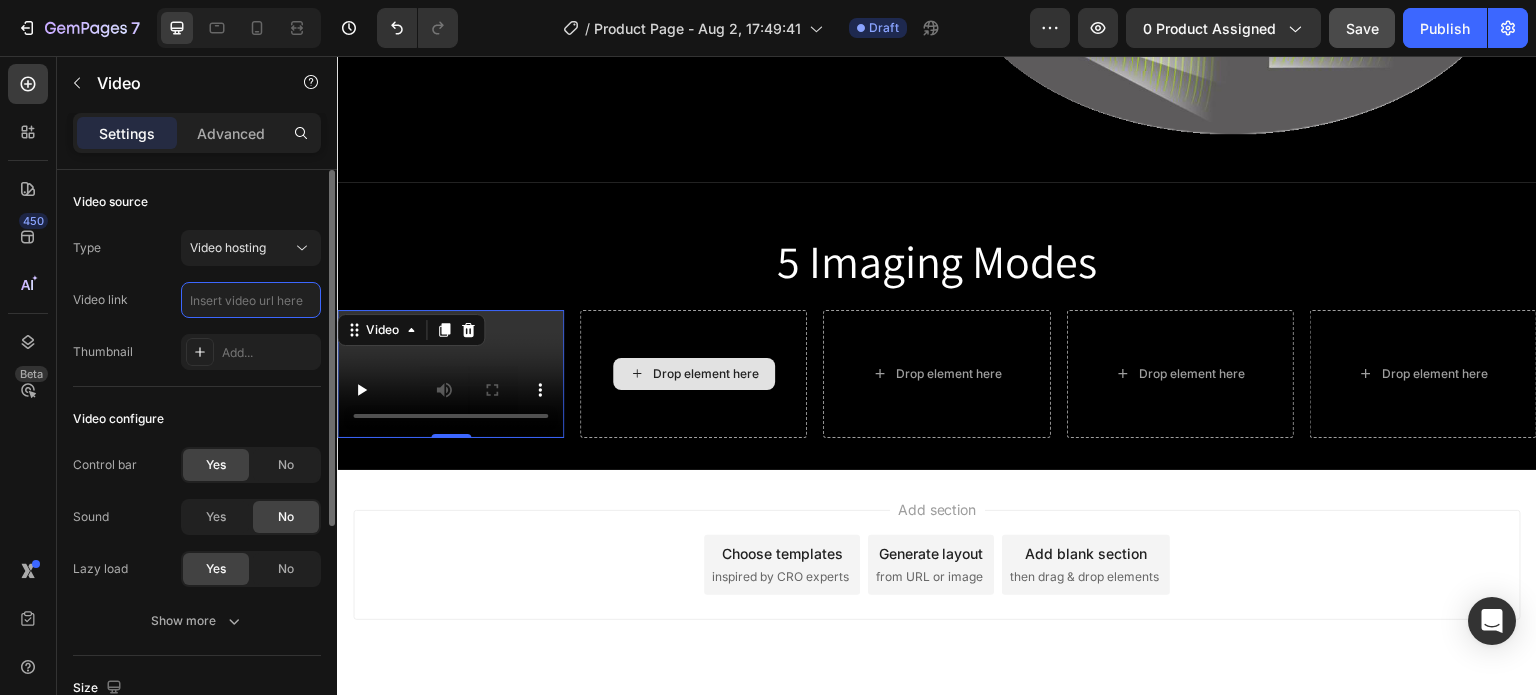paste on "https://cdn.shopify.com/videos/c/o/v/26a86fa85f9c43aab2161a176eeda184.mp4" 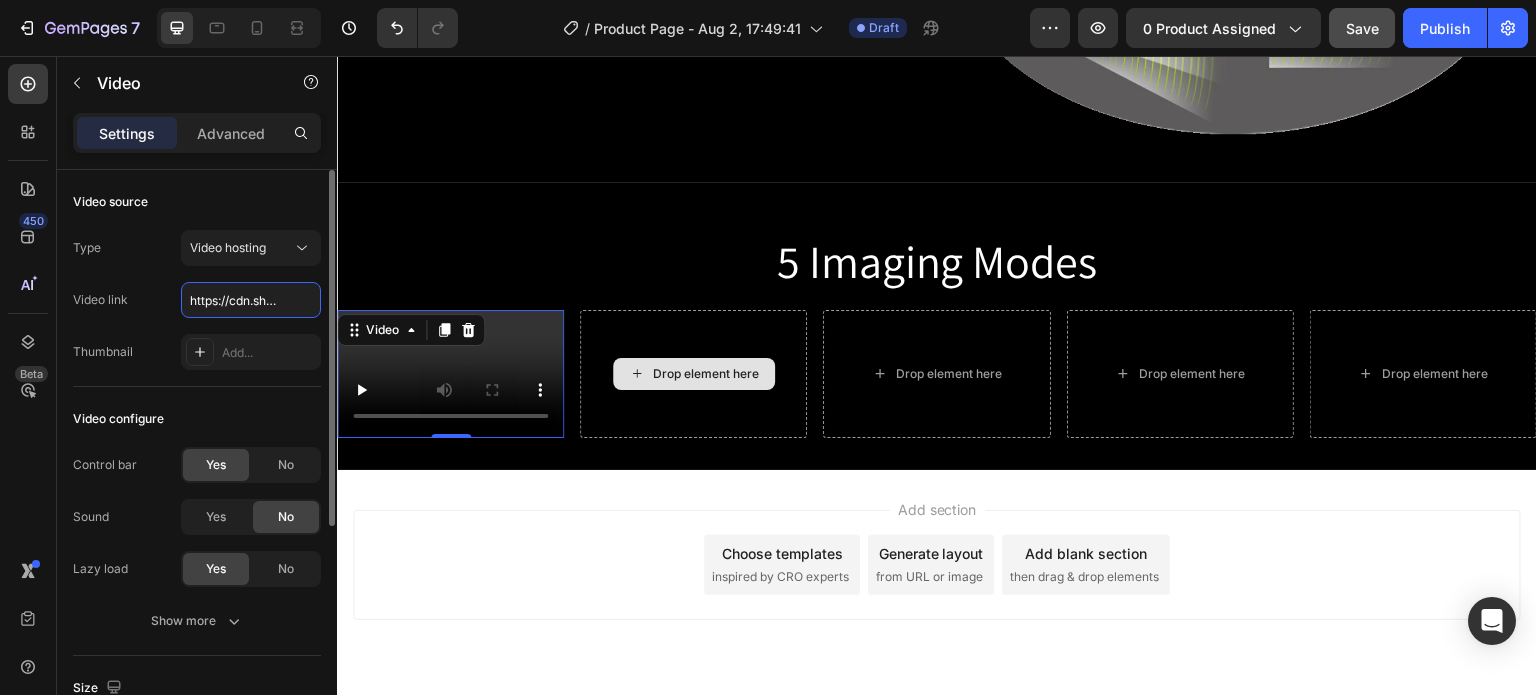 scroll, scrollTop: 0, scrollLeft: 366, axis: horizontal 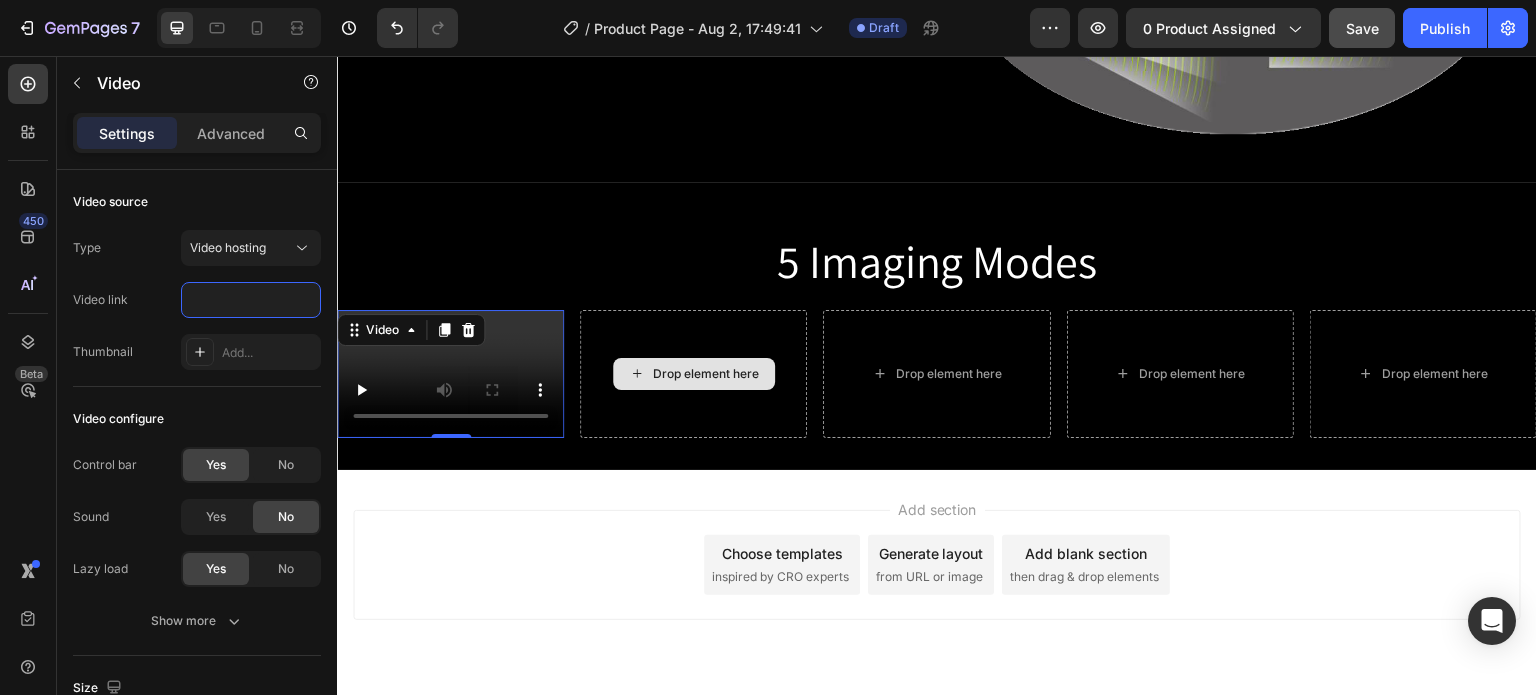 type on "https://cdn.shopify.com/videos/c/o/v/26a86fa85f9c43aab2161a176eeda184.mp4" 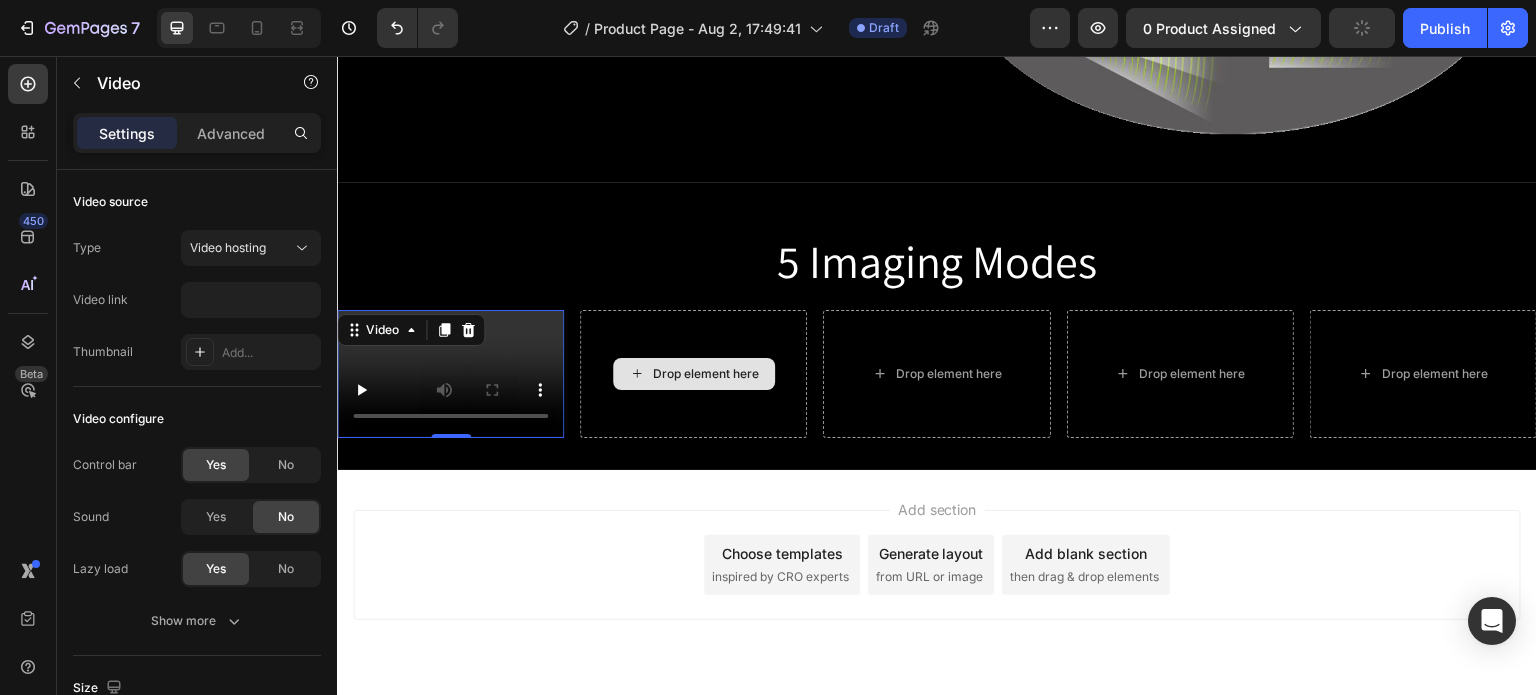 scroll, scrollTop: 0, scrollLeft: 0, axis: both 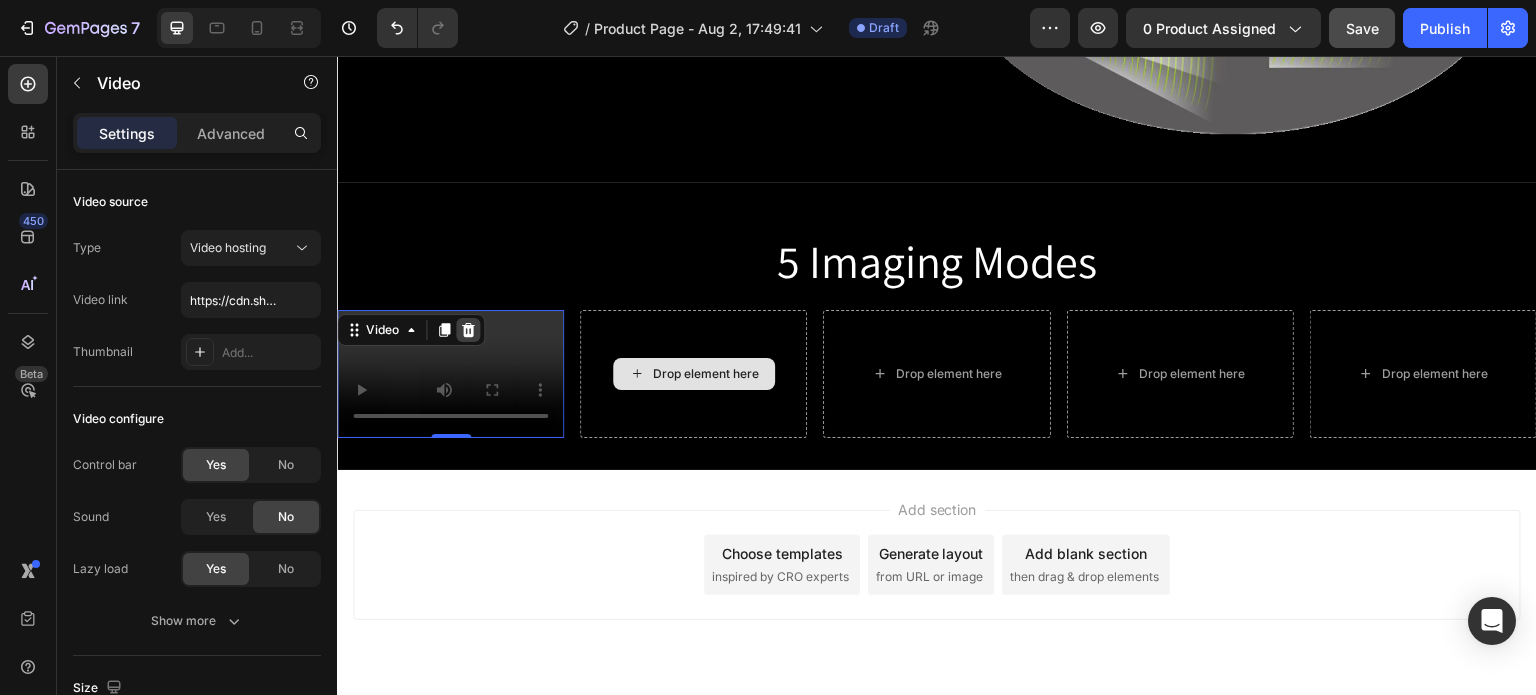click 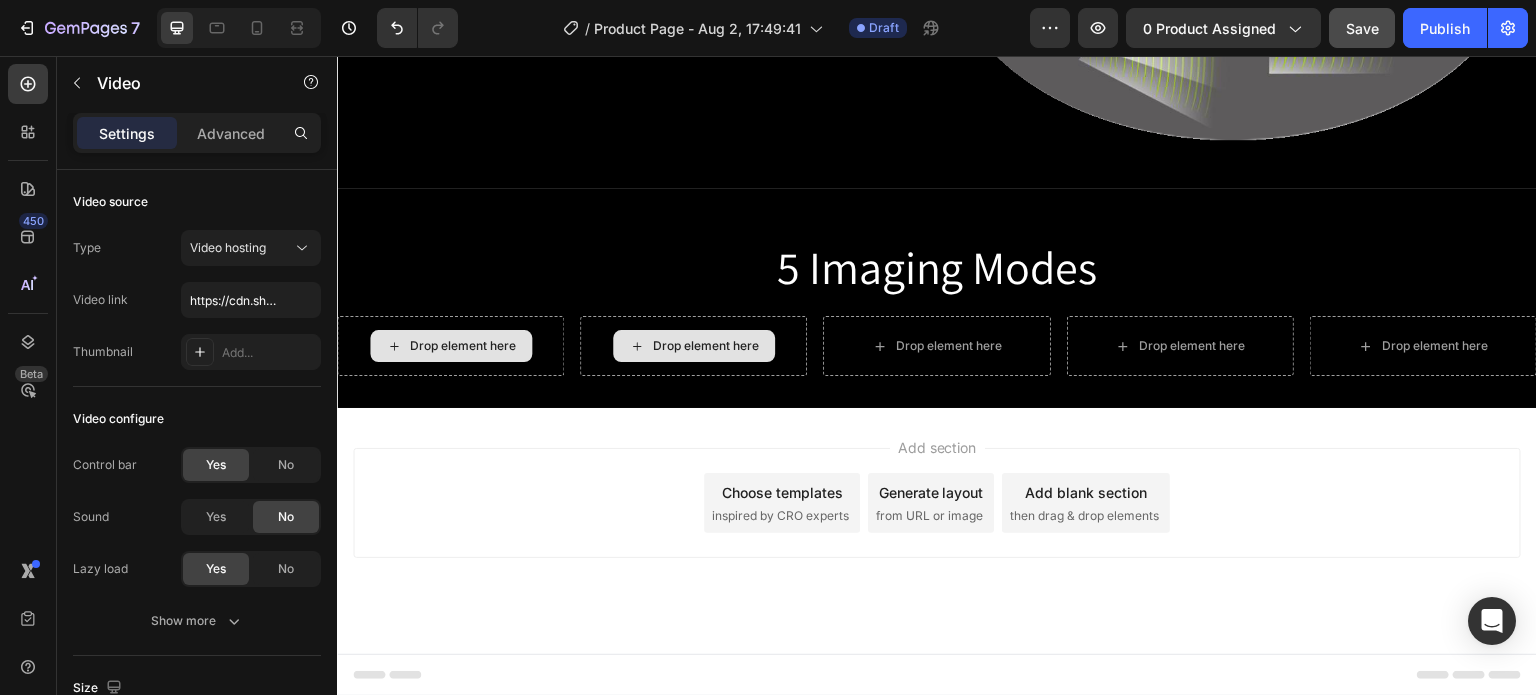 scroll, scrollTop: 1152, scrollLeft: 0, axis: vertical 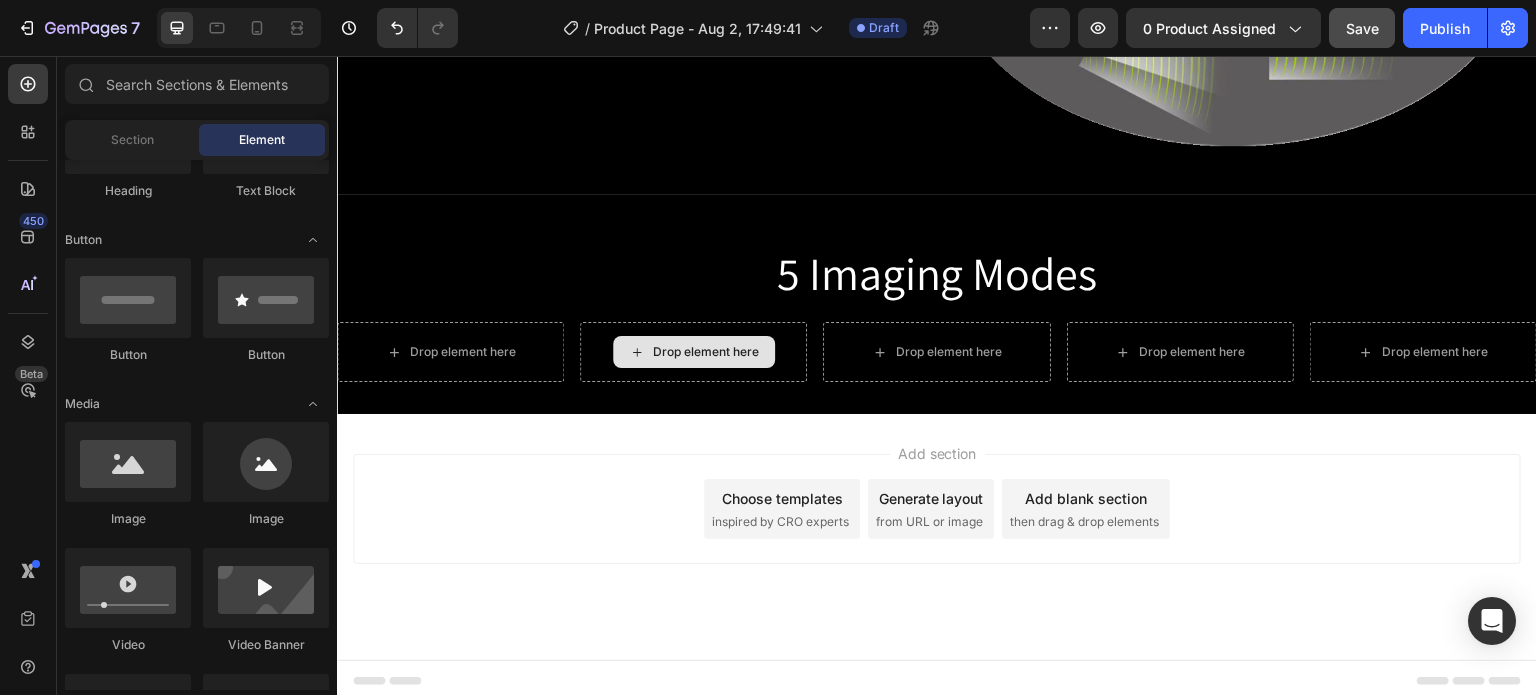 click on "Add section Choose templates inspired by CRO experts Generate layout from URL or image Add blank section then drag & drop elements" at bounding box center (937, 509) 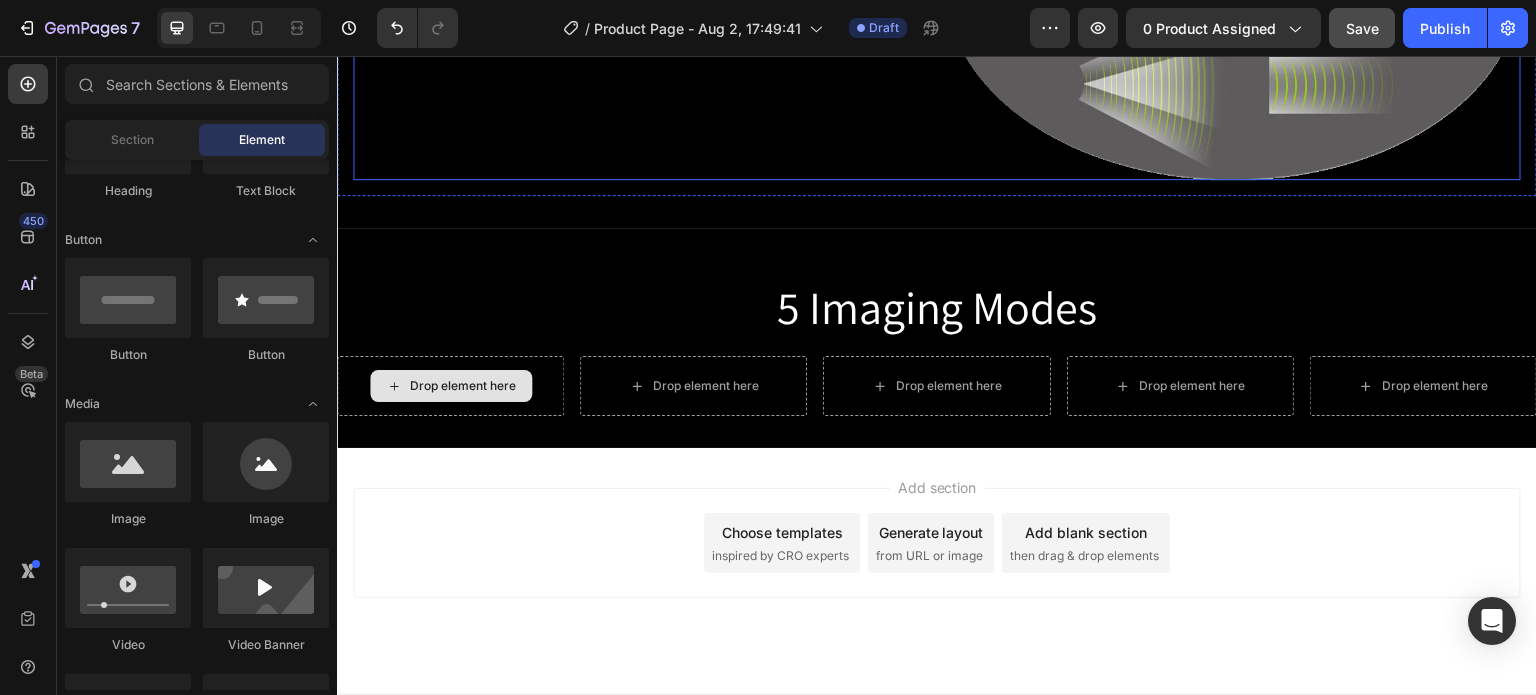 scroll, scrollTop: 1152, scrollLeft: 0, axis: vertical 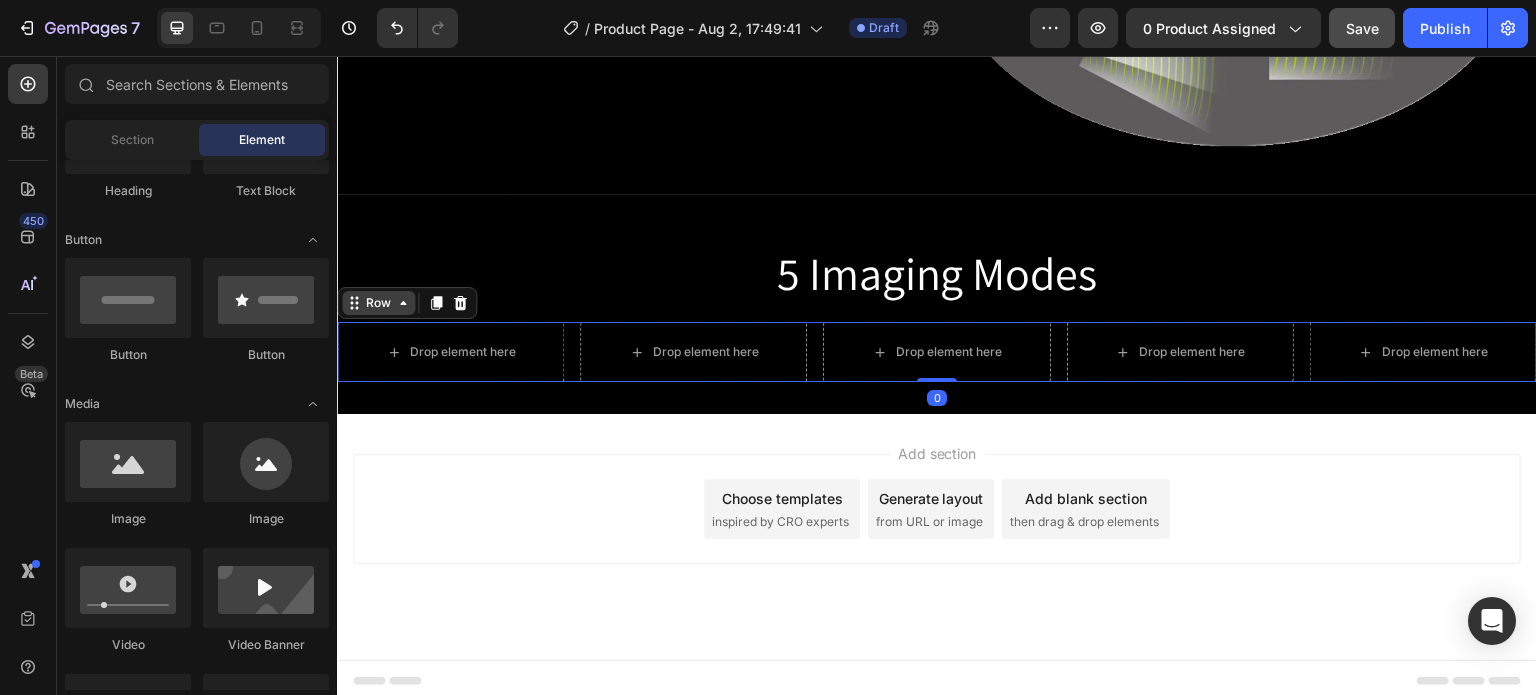click on "Row" at bounding box center [378, 303] 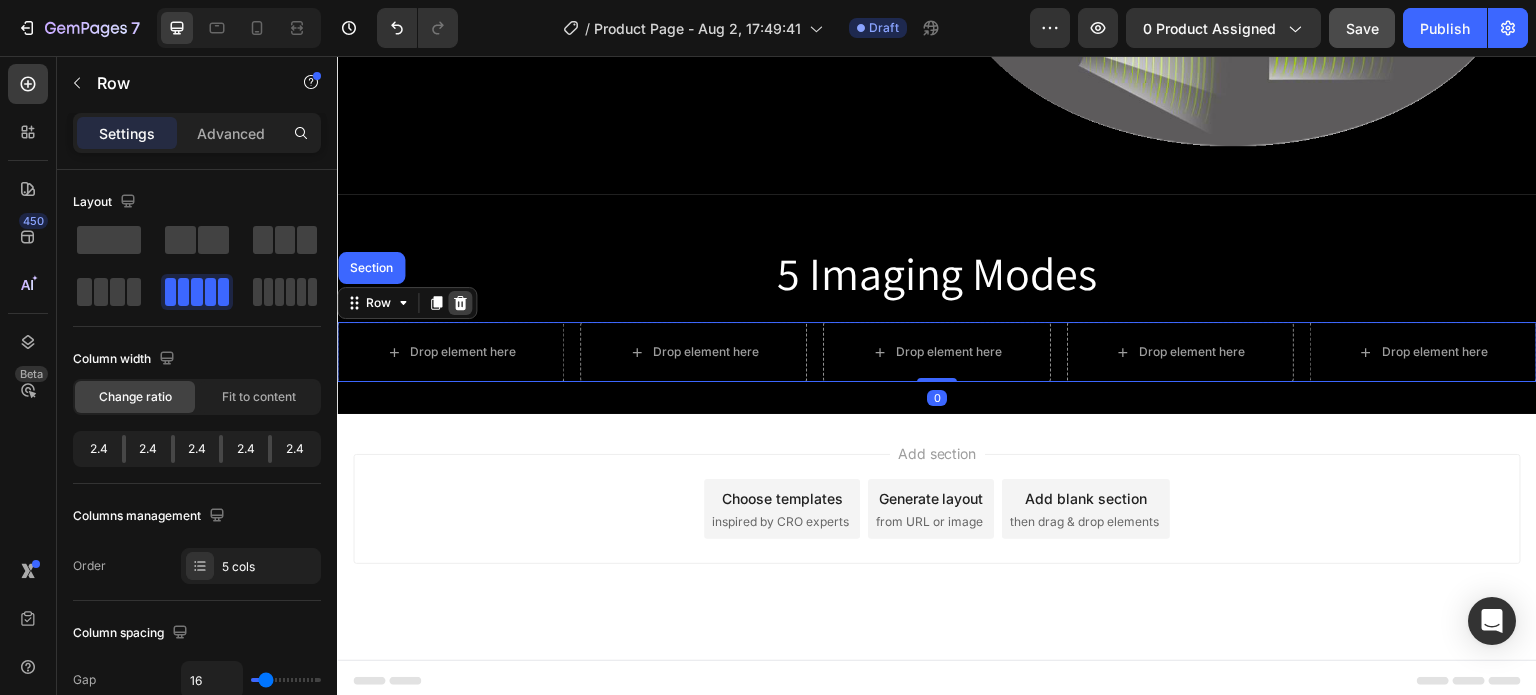 click 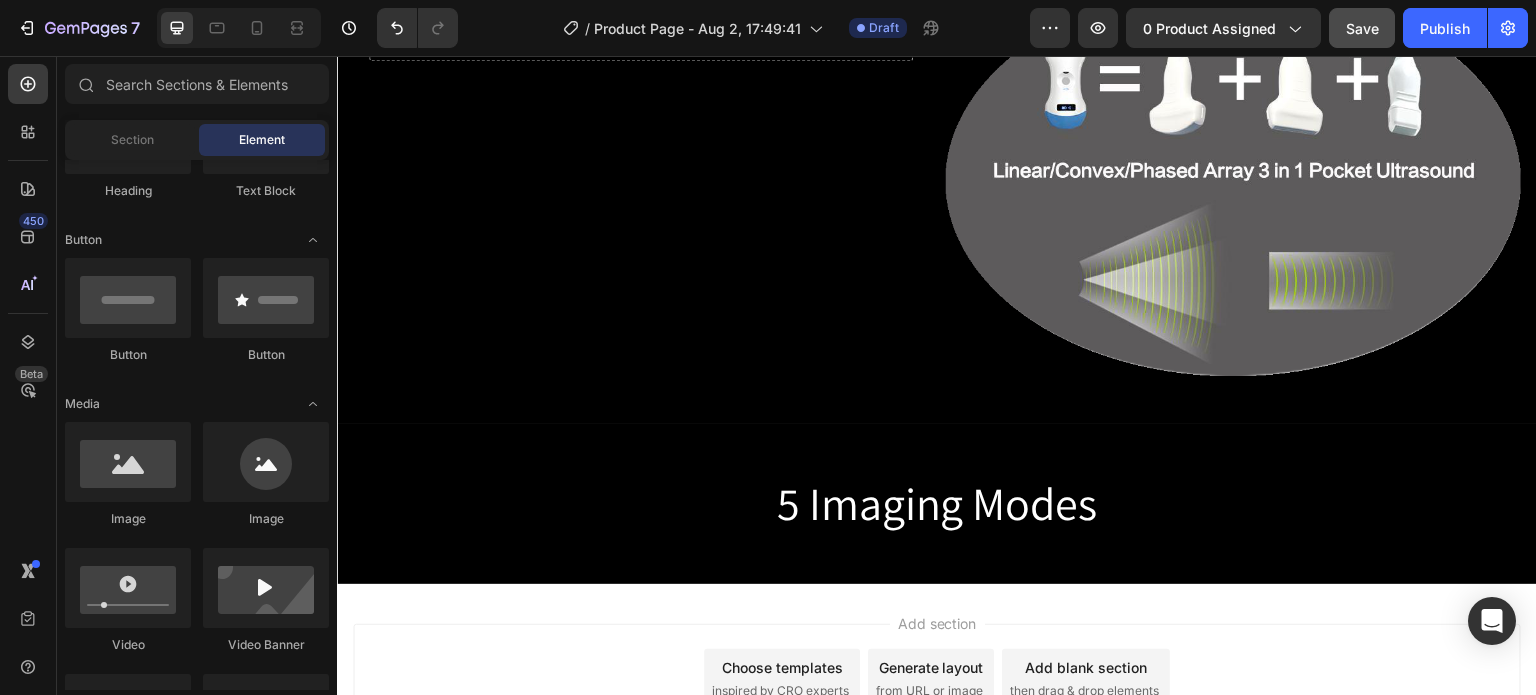 scroll, scrollTop: 983, scrollLeft: 0, axis: vertical 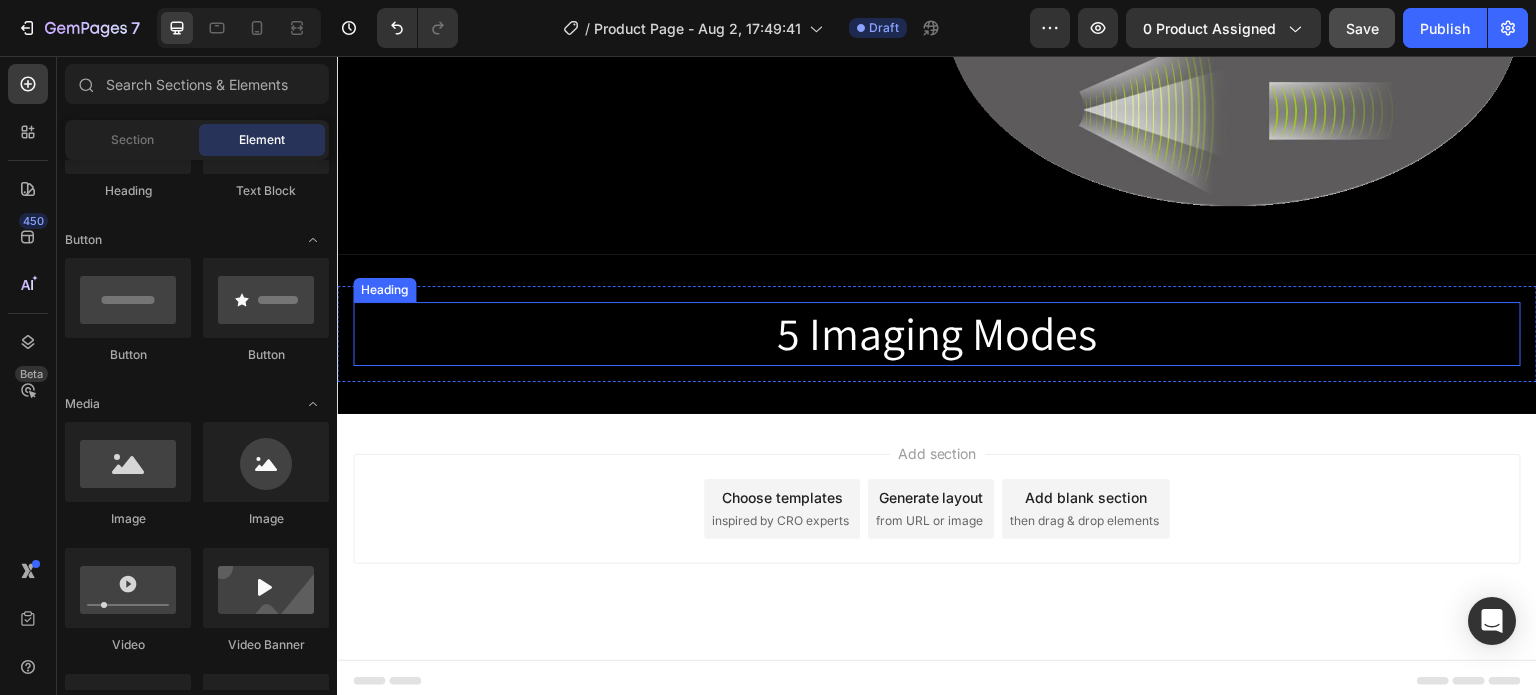click on "Heading" at bounding box center [384, 290] 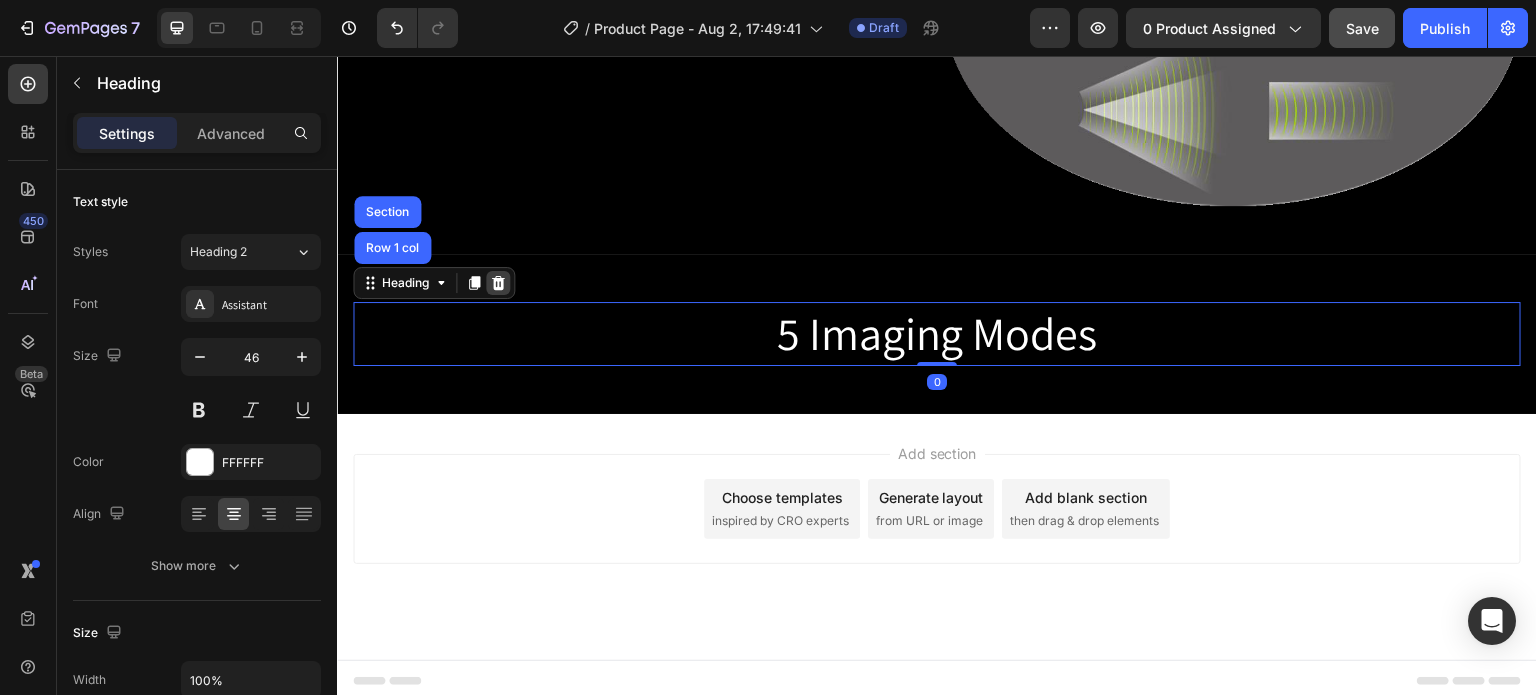 click 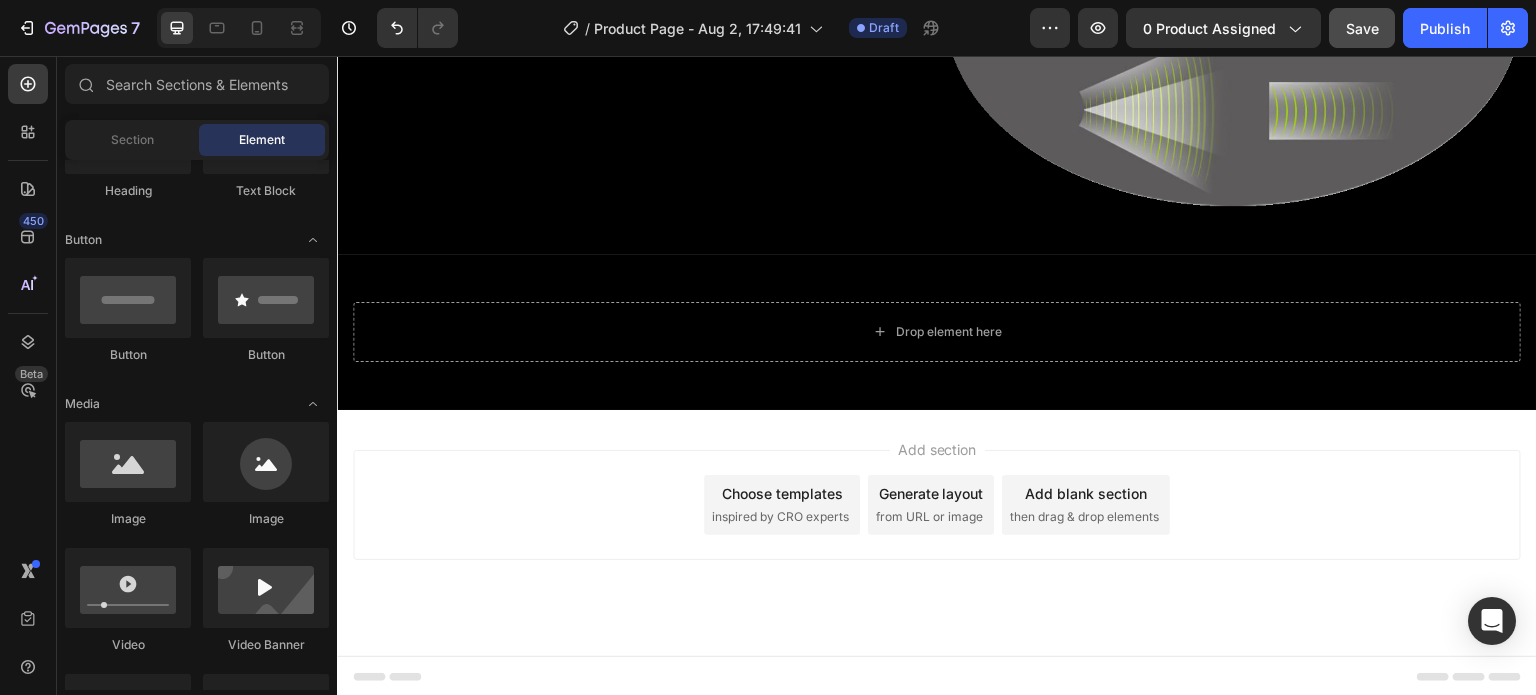 scroll, scrollTop: 979, scrollLeft: 0, axis: vertical 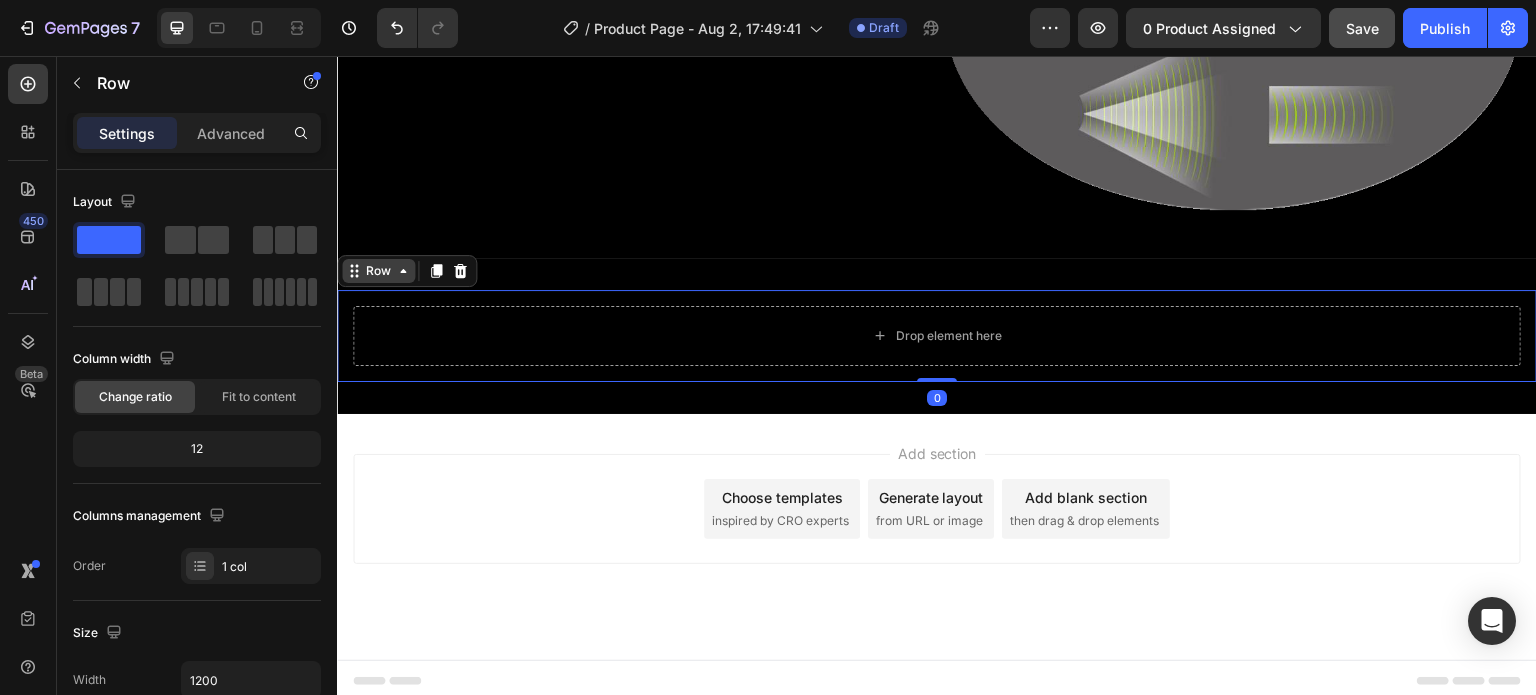 click on "Row" at bounding box center (407, 271) 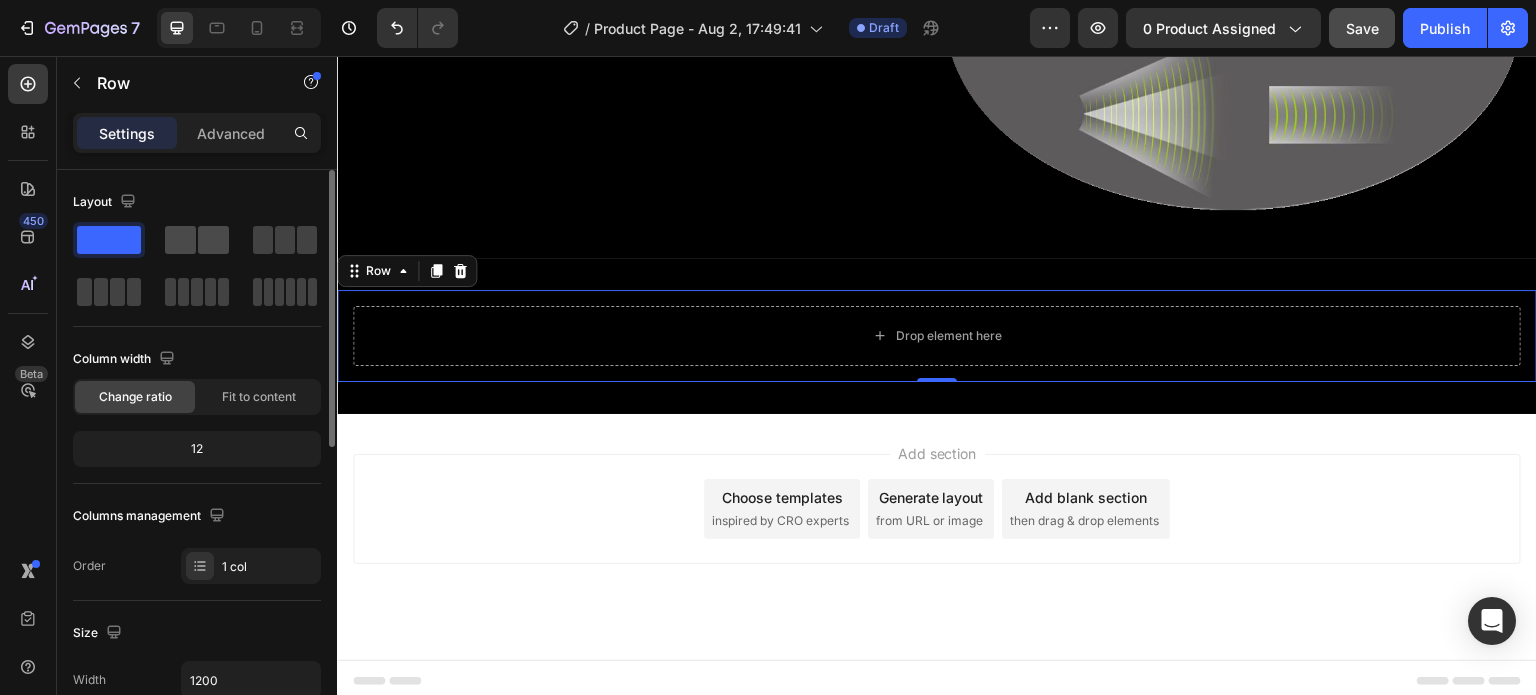 click 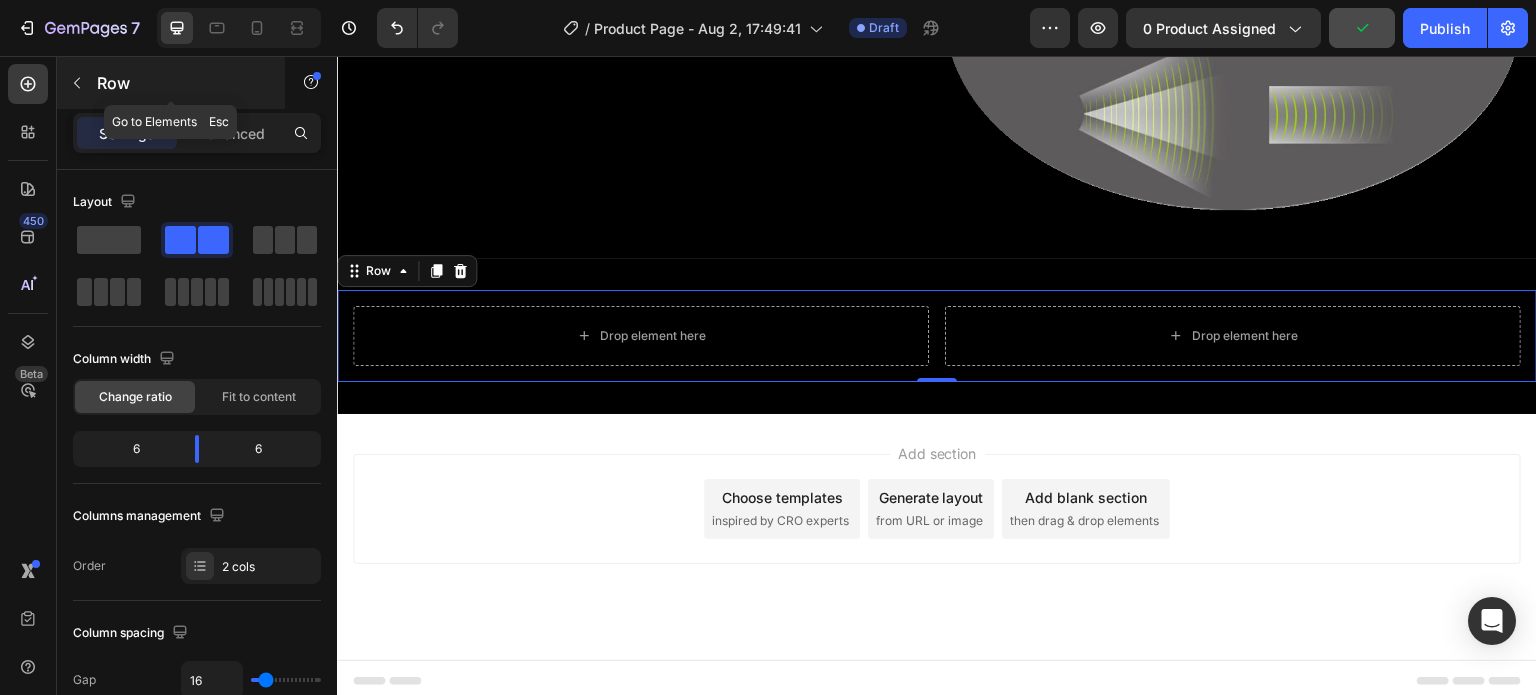 click 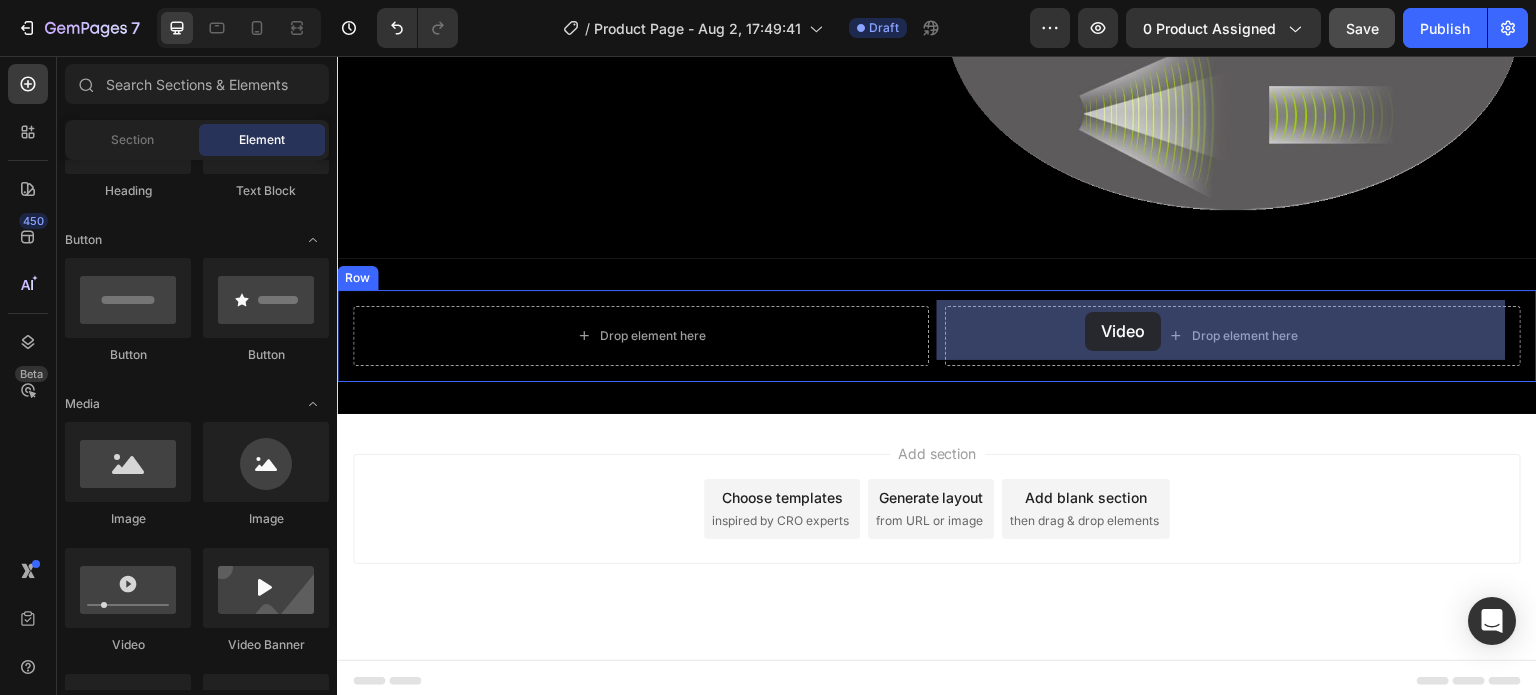 drag, startPoint x: 462, startPoint y: 651, endPoint x: 1086, endPoint y: 312, distance: 710.13873 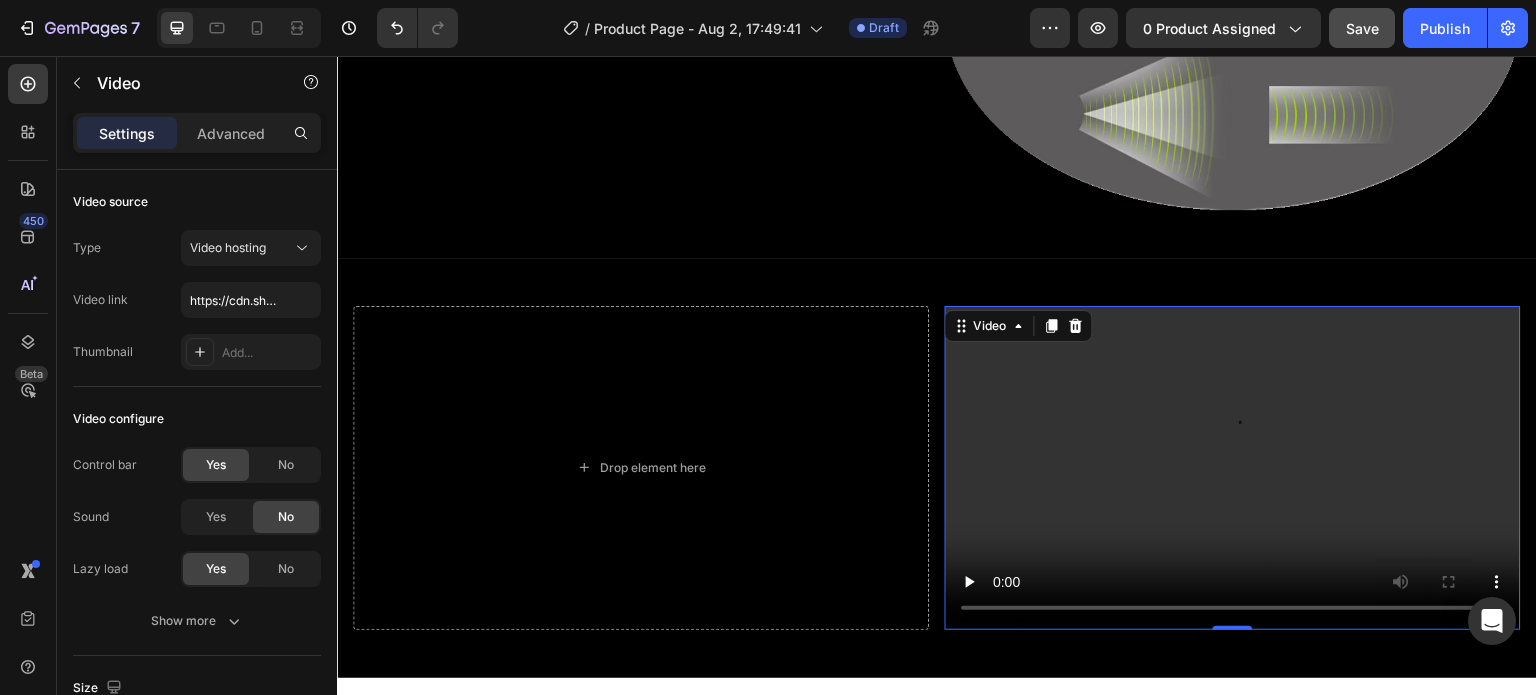 scroll, scrollTop: 983, scrollLeft: 0, axis: vertical 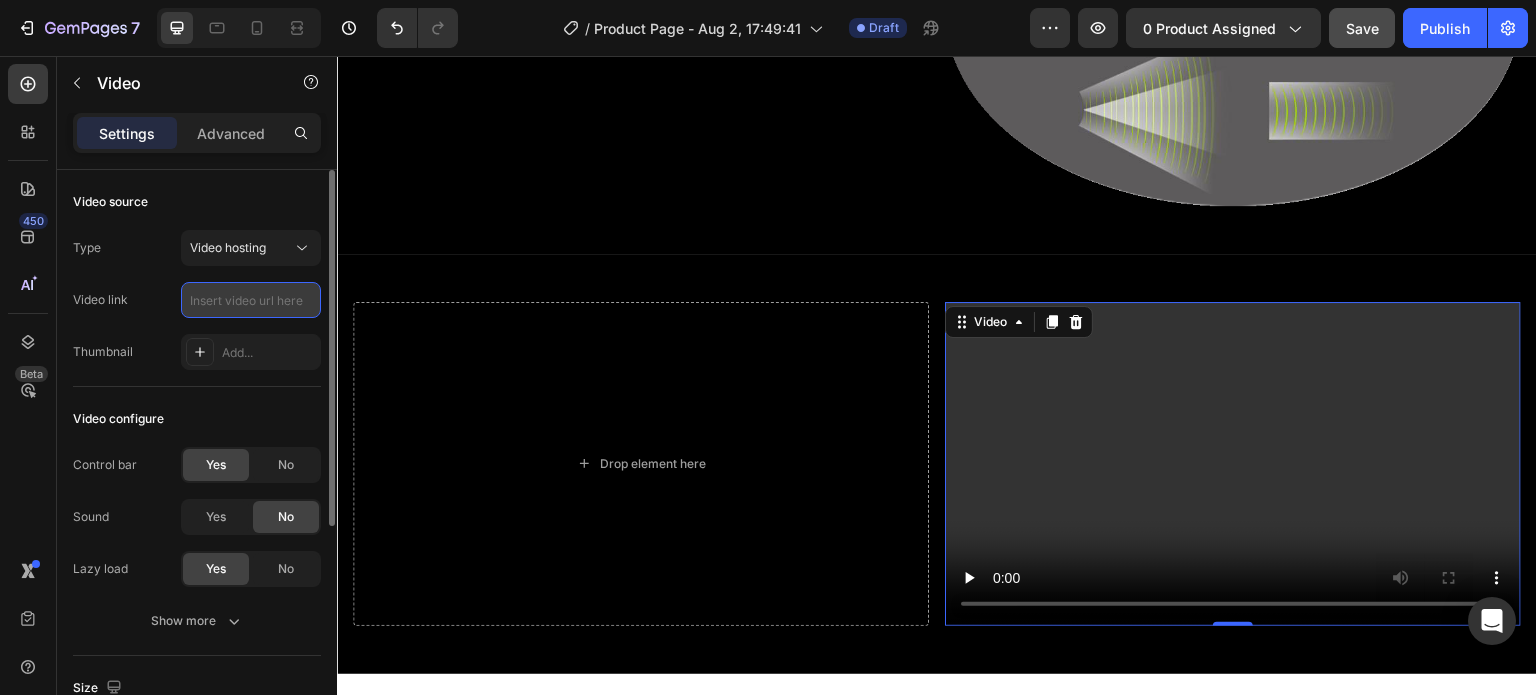 paste on "https://cdn.shopify.com/videos/c/o/v/4c76d8badce943258b9063186fa15a4d.mp4" 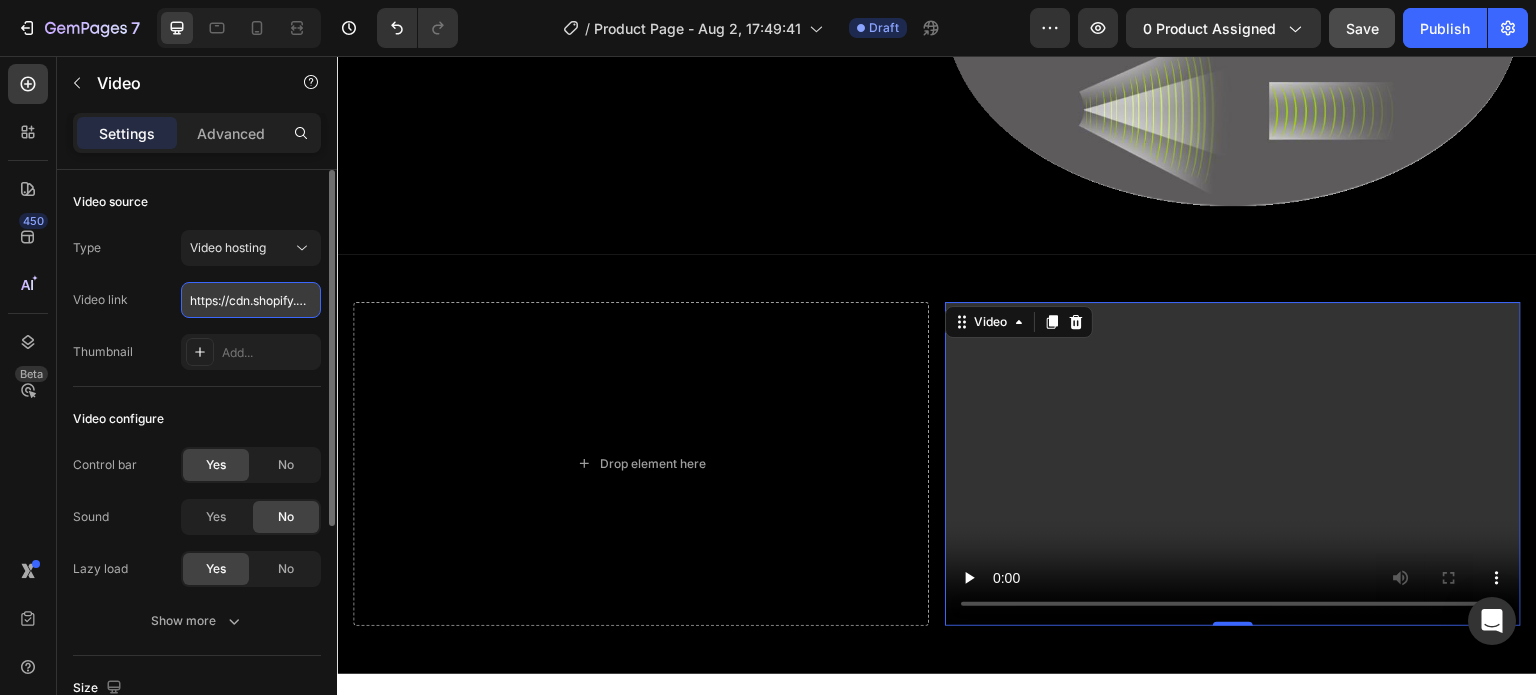 scroll, scrollTop: 0, scrollLeft: 377, axis: horizontal 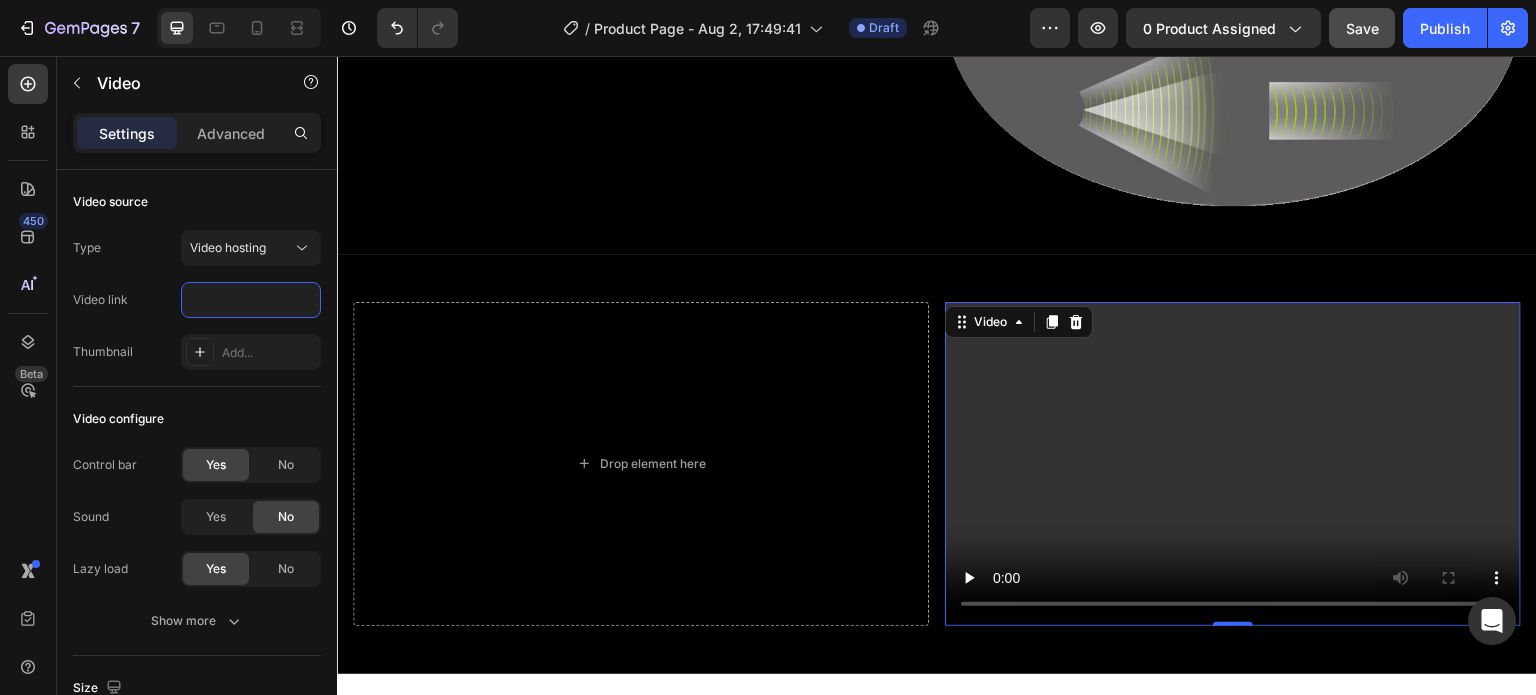 type on "https://cdn.shopify.com/videos/c/o/v/4c76d8badce943258b9063186fa15a4d.mp4" 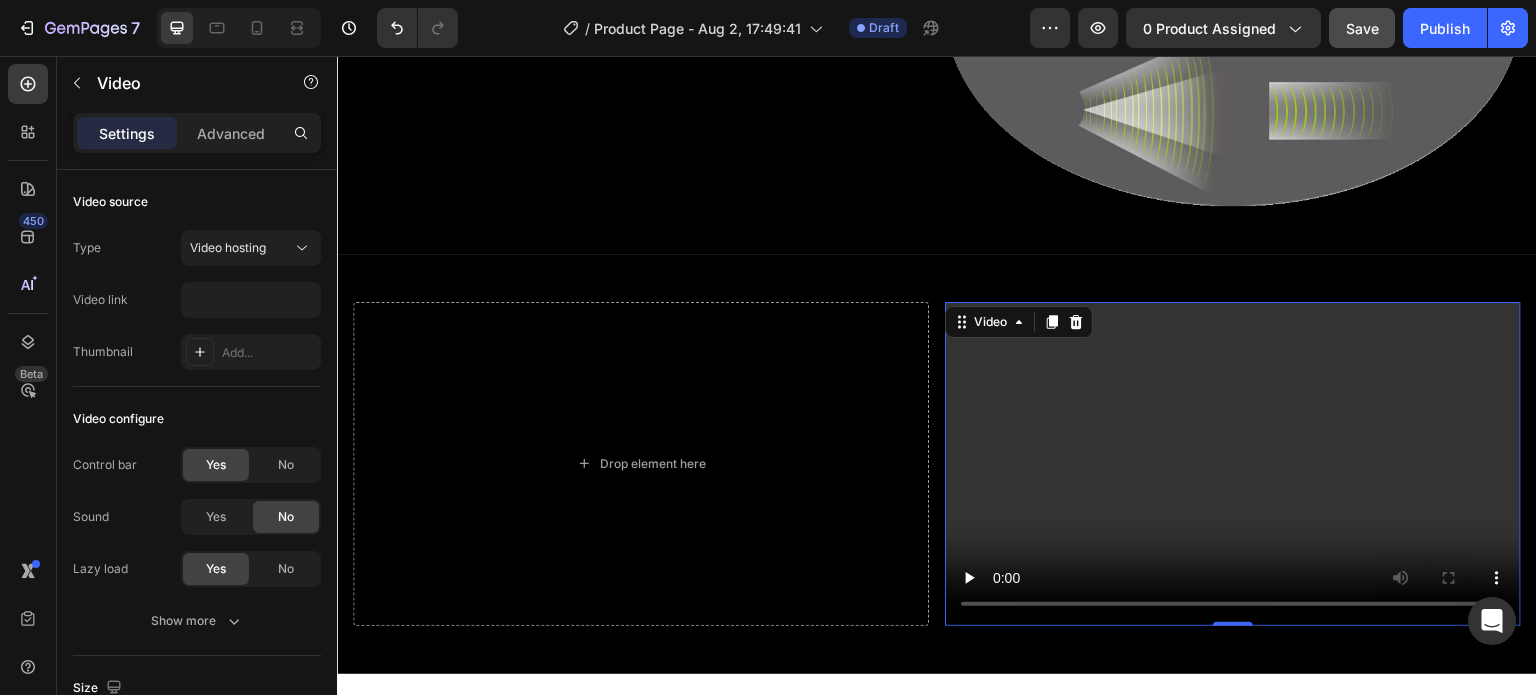 scroll, scrollTop: 0, scrollLeft: 0, axis: both 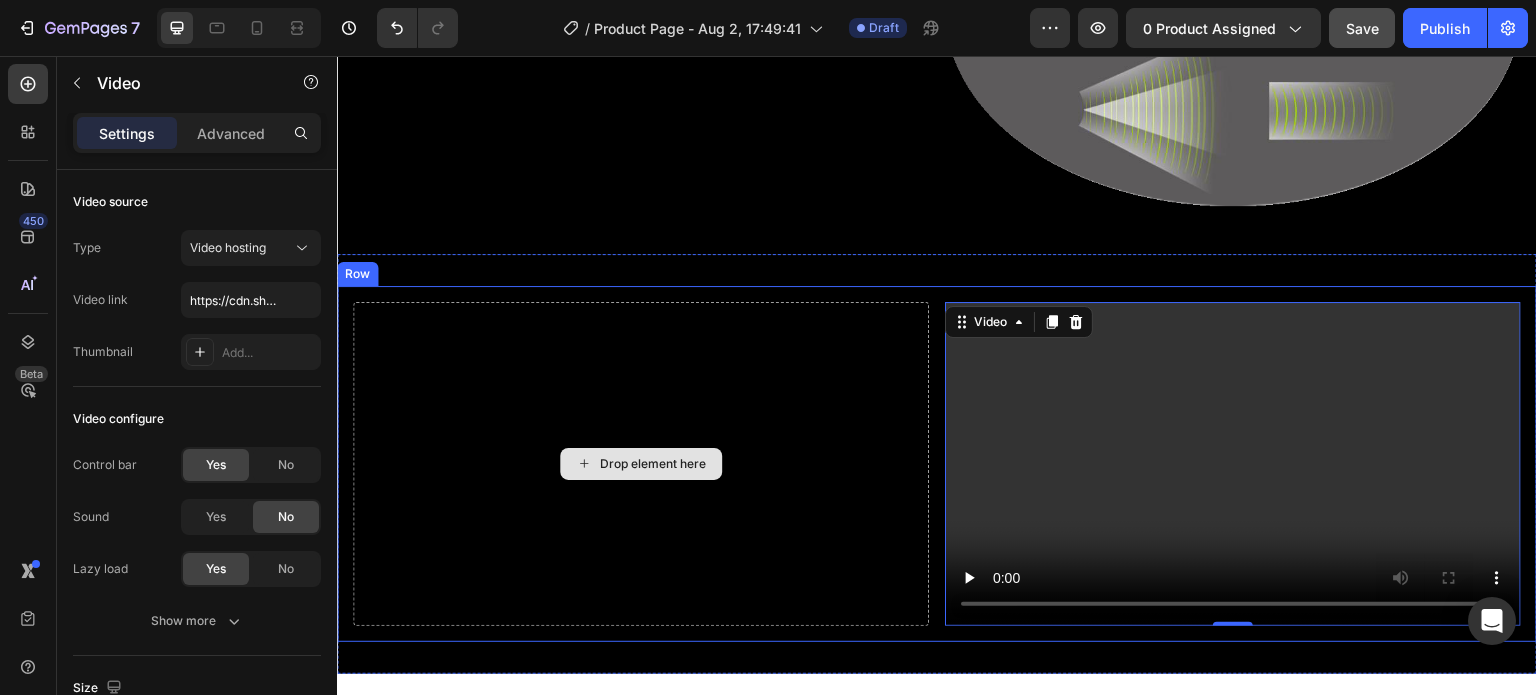 click on "Drop element here" at bounding box center [653, 464] 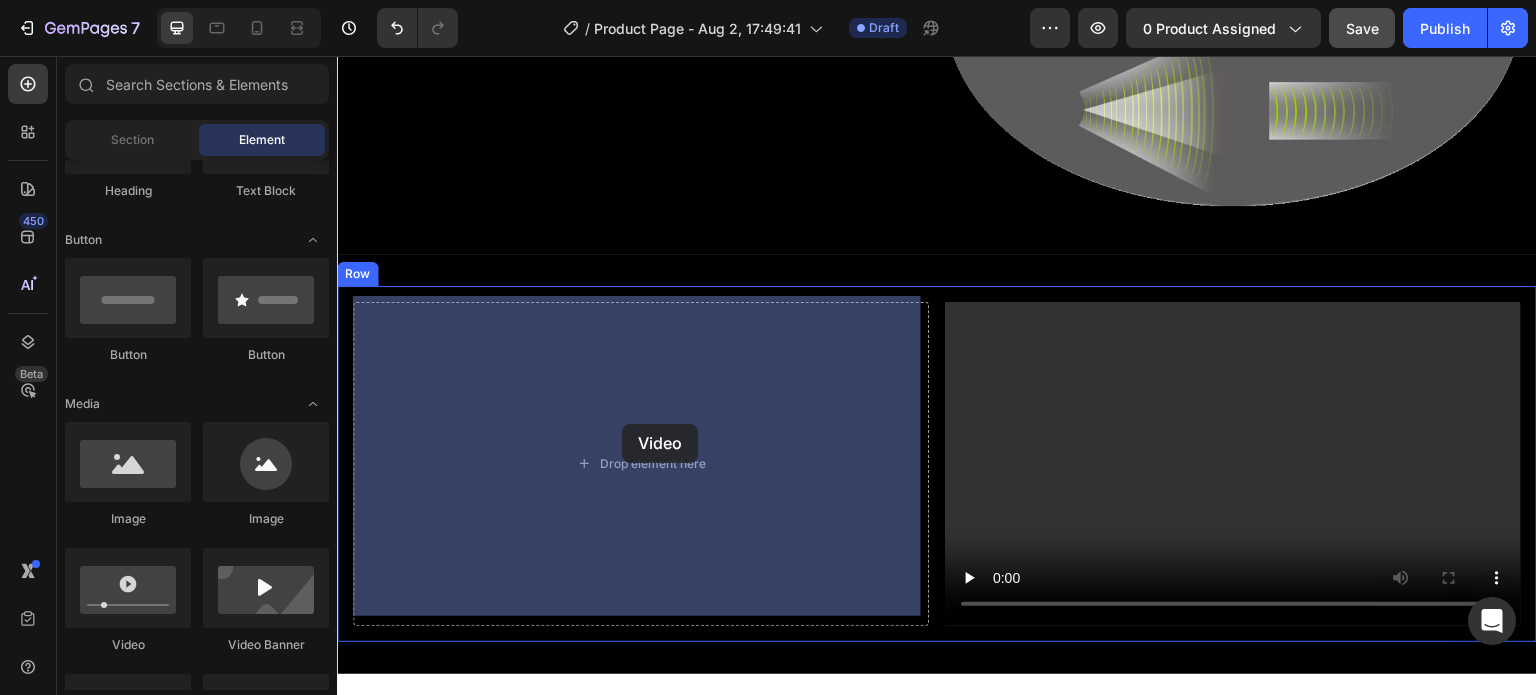 drag, startPoint x: 458, startPoint y: 659, endPoint x: 622, endPoint y: 424, distance: 286.56763 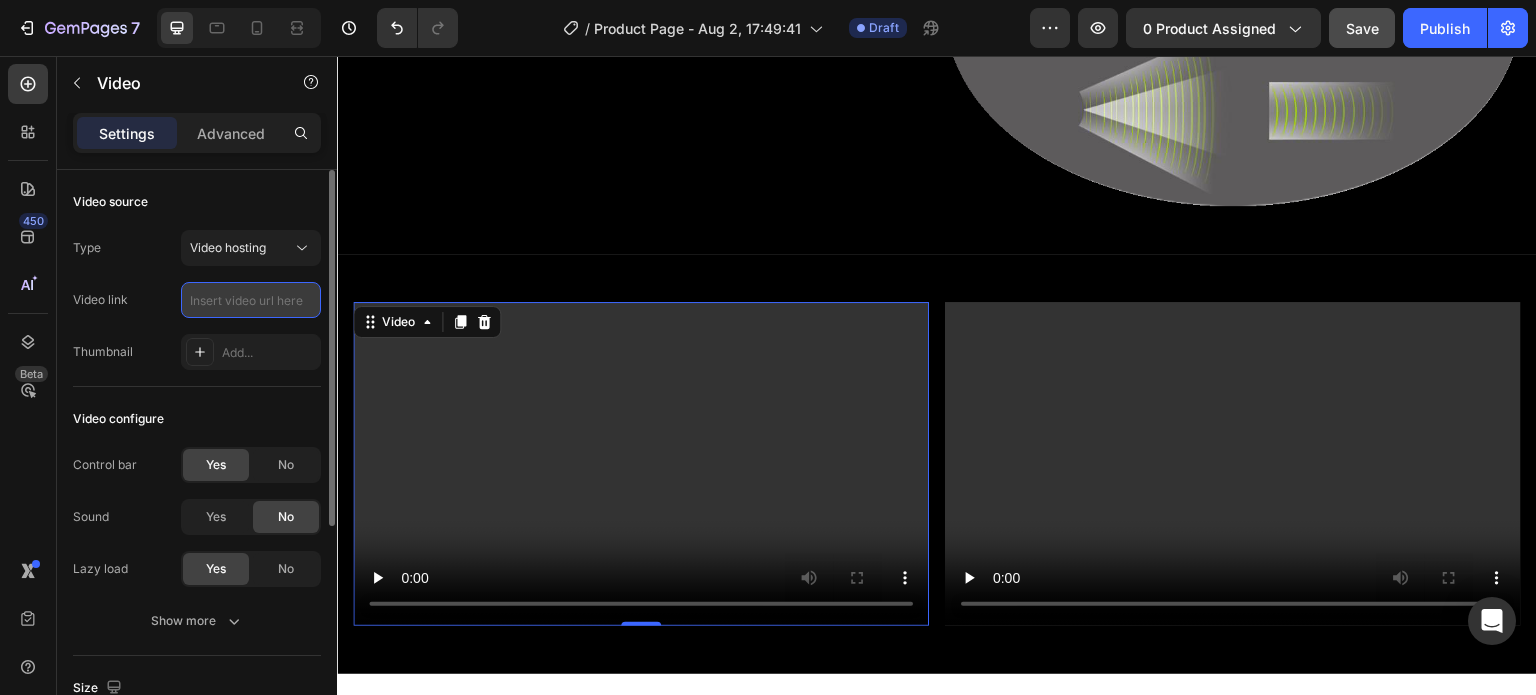 scroll, scrollTop: 0, scrollLeft: 0, axis: both 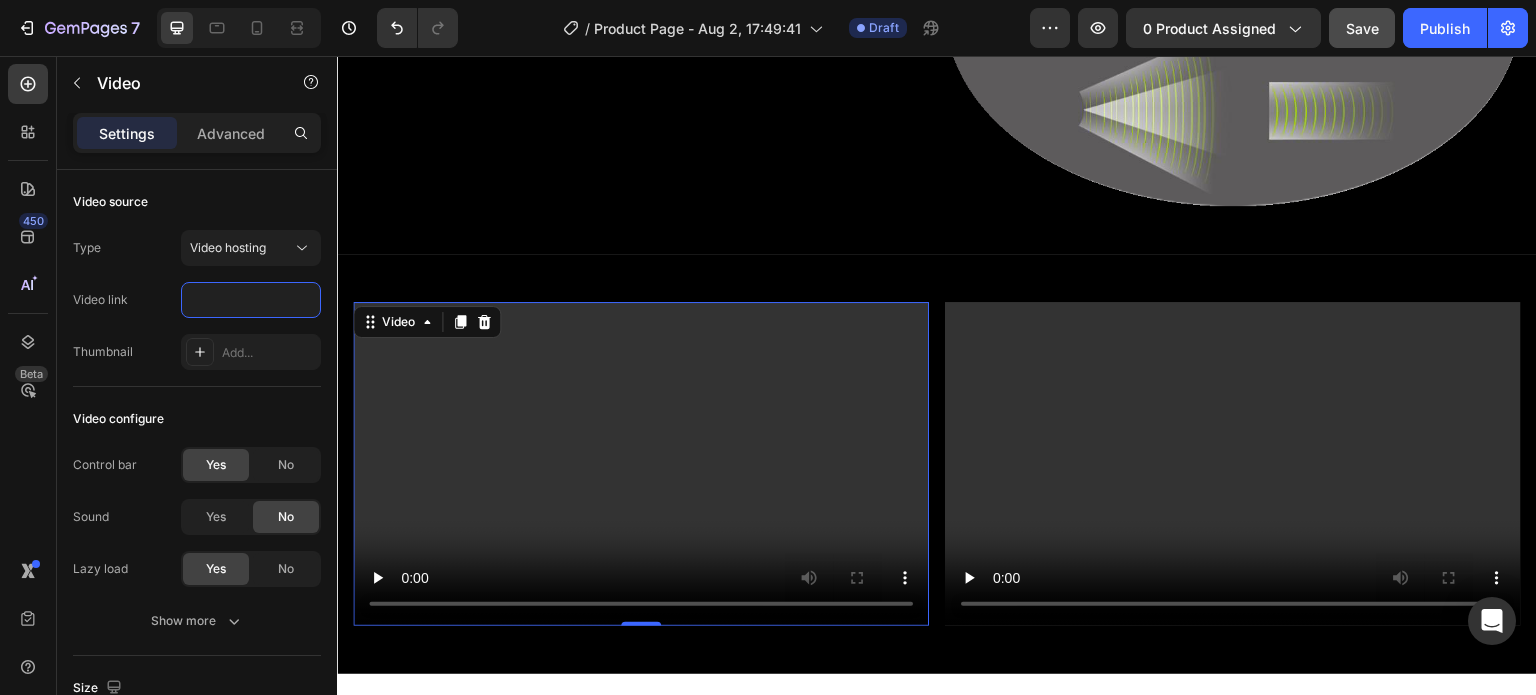 type on "https://cdn.shopify.com/videos/c/o/v/0f7b42b0e0f846b1af143db28d4dda7d.mp4" 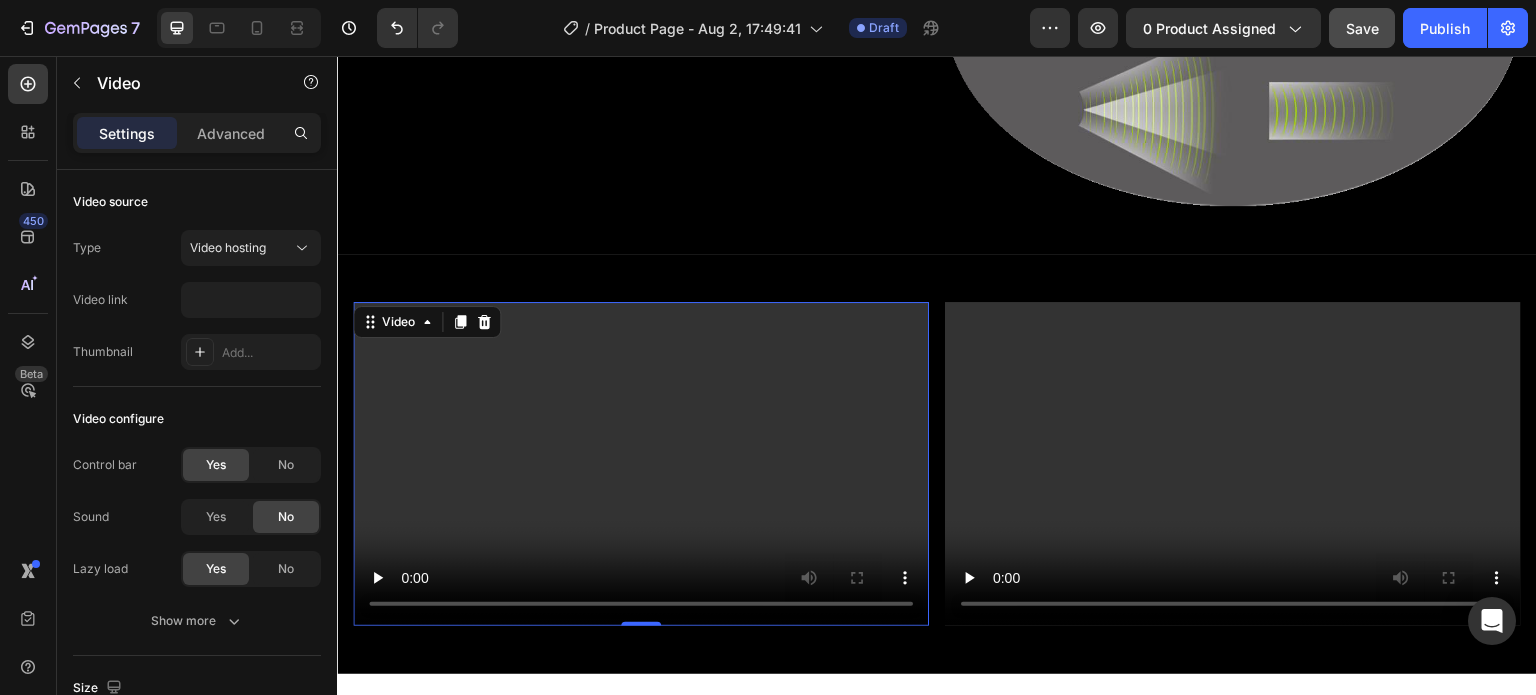 scroll, scrollTop: 0, scrollLeft: 0, axis: both 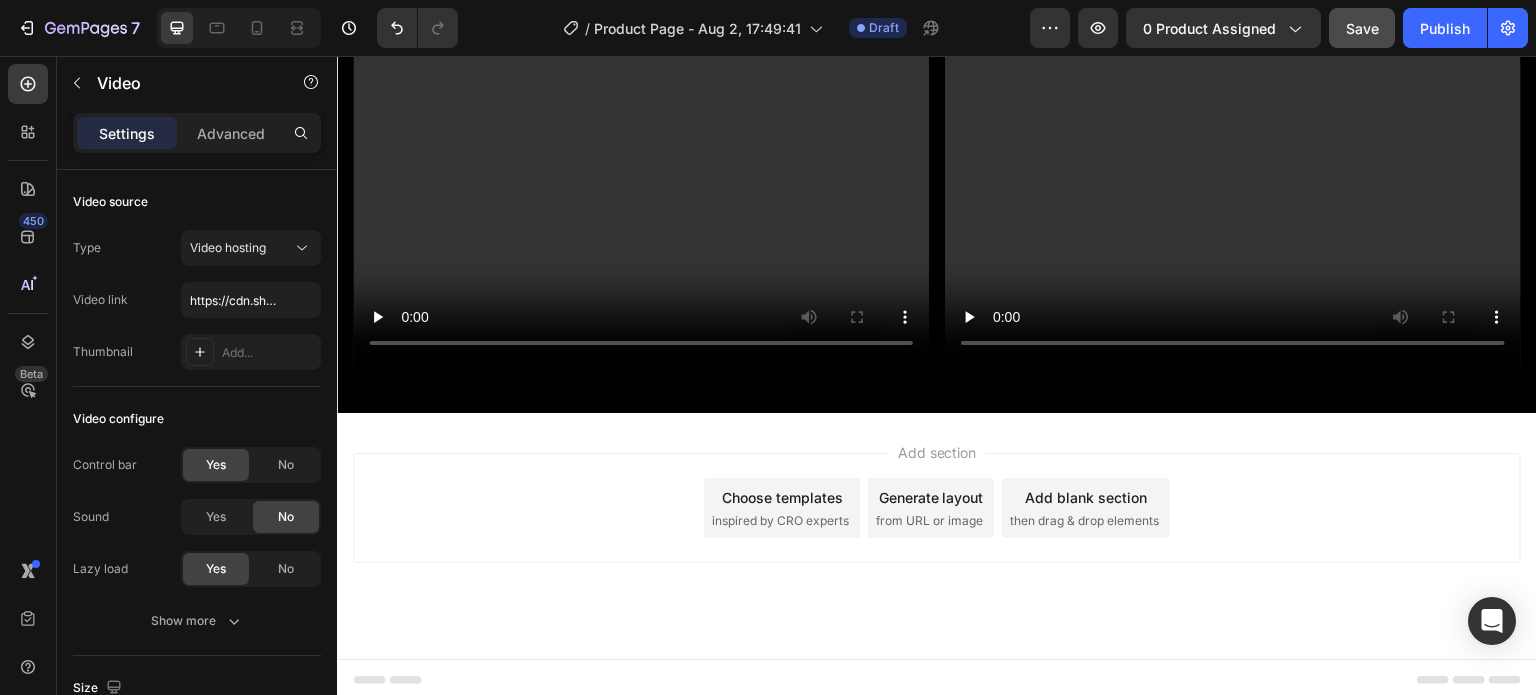 click on "Add blank section" at bounding box center [1086, 497] 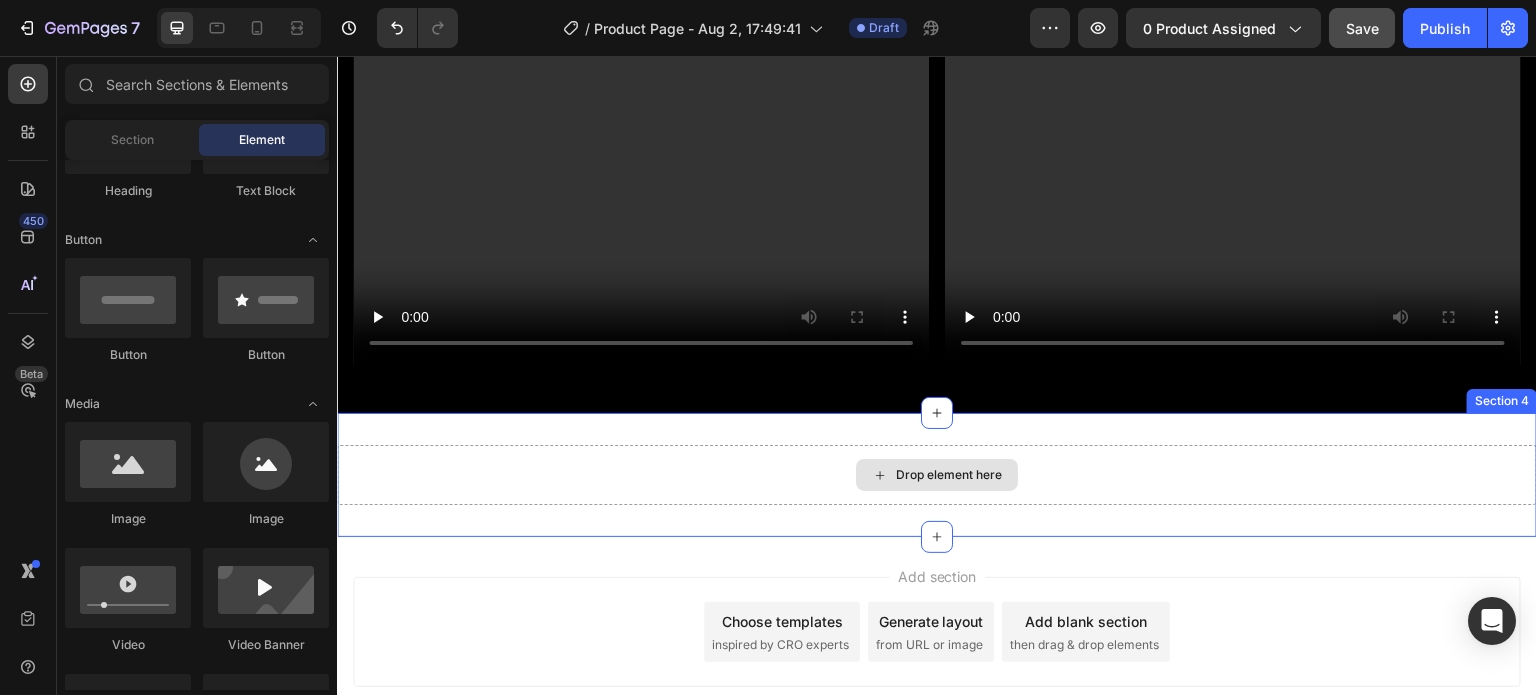 click on "Drop element here" at bounding box center (949, 475) 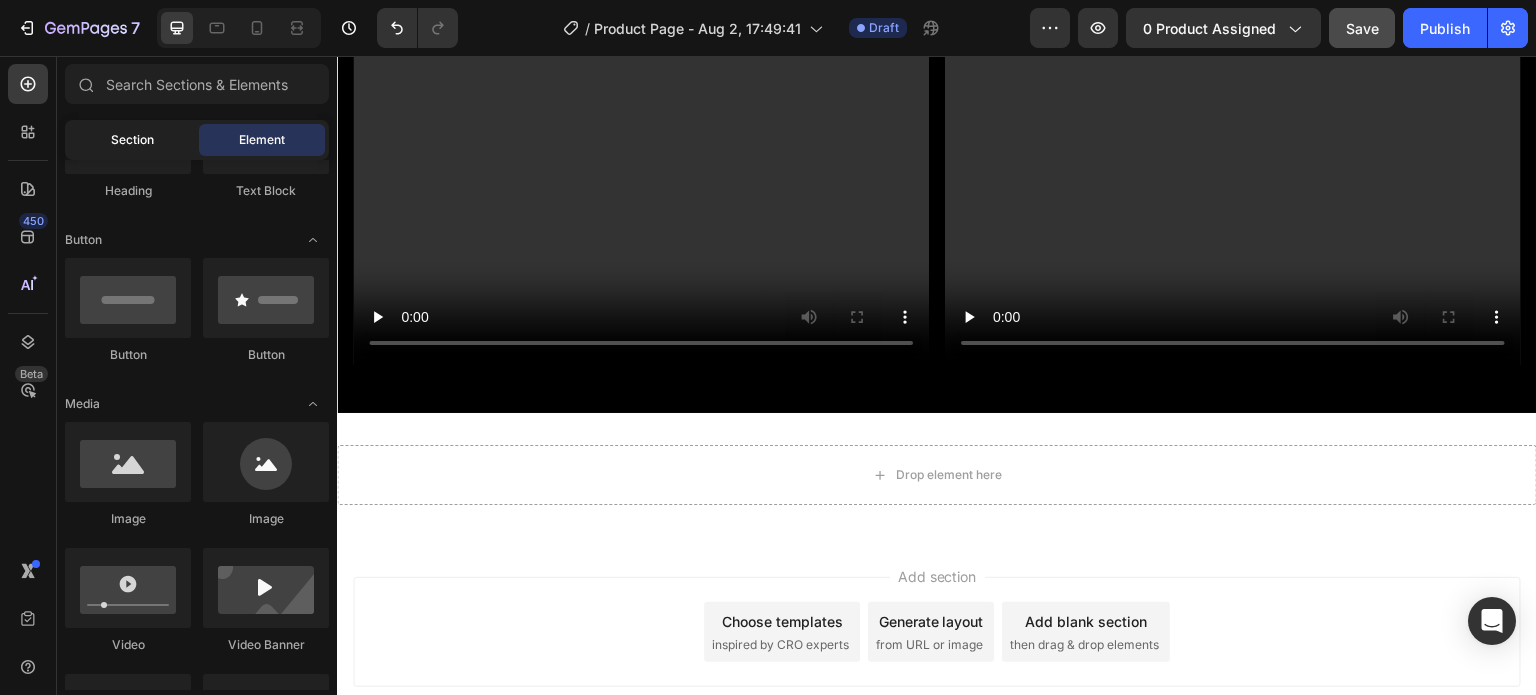 click on "Section" at bounding box center [132, 140] 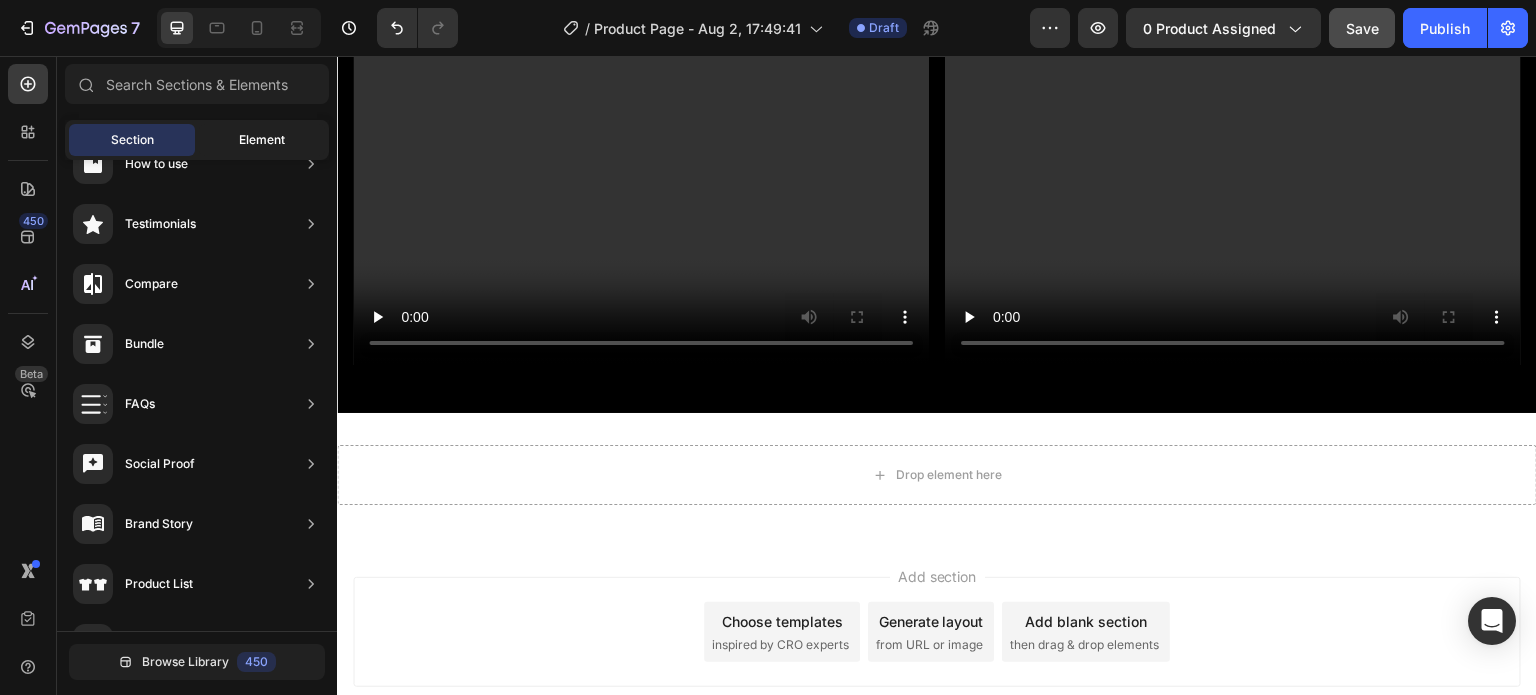click on "Element" at bounding box center [262, 140] 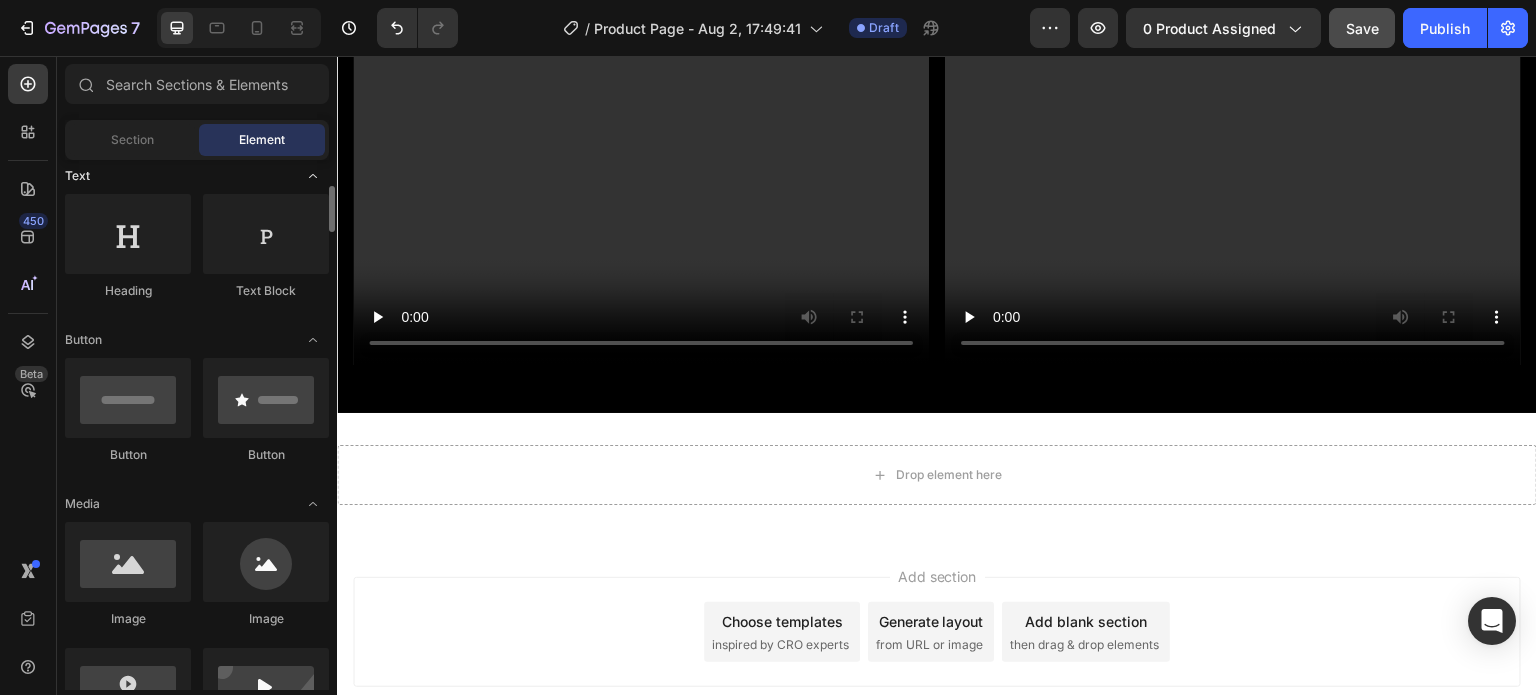 scroll, scrollTop: 0, scrollLeft: 0, axis: both 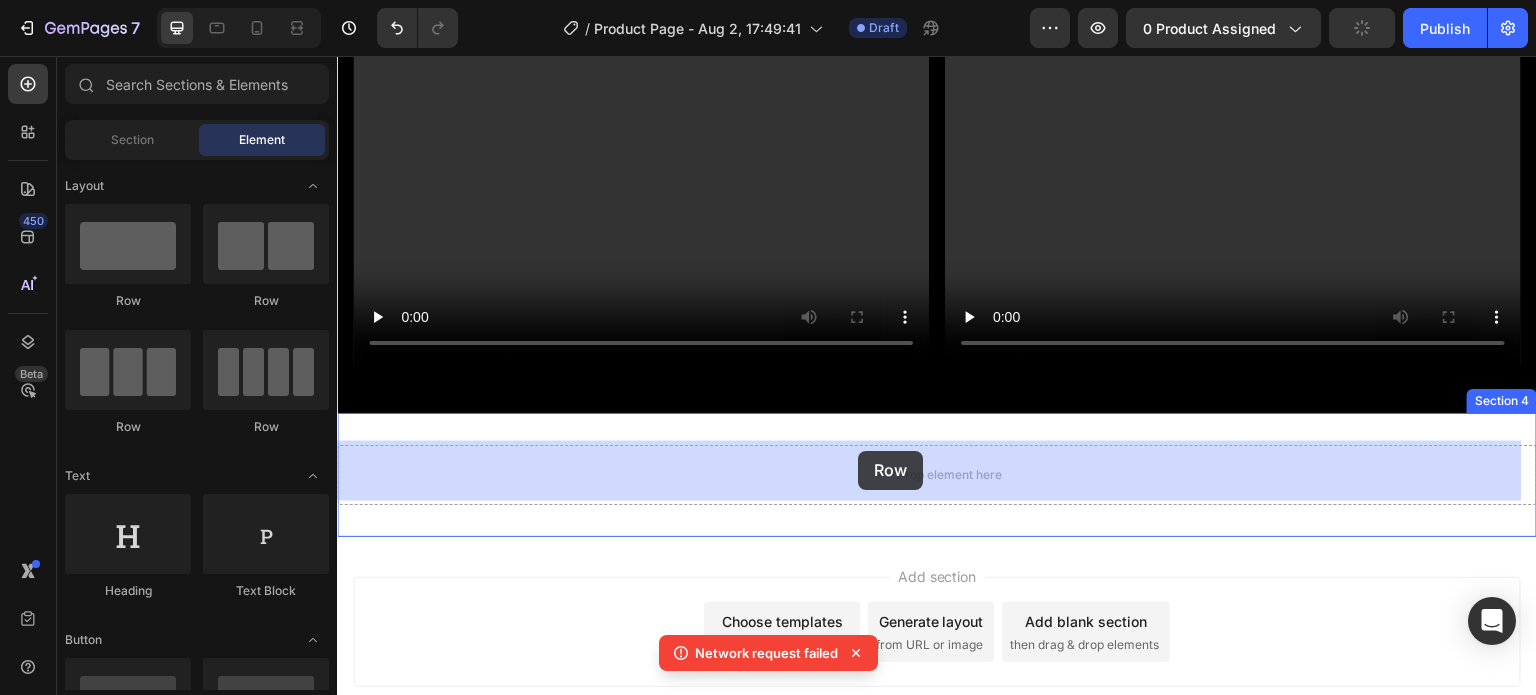 drag, startPoint x: 577, startPoint y: 295, endPoint x: 858, endPoint y: 451, distance: 321.3985 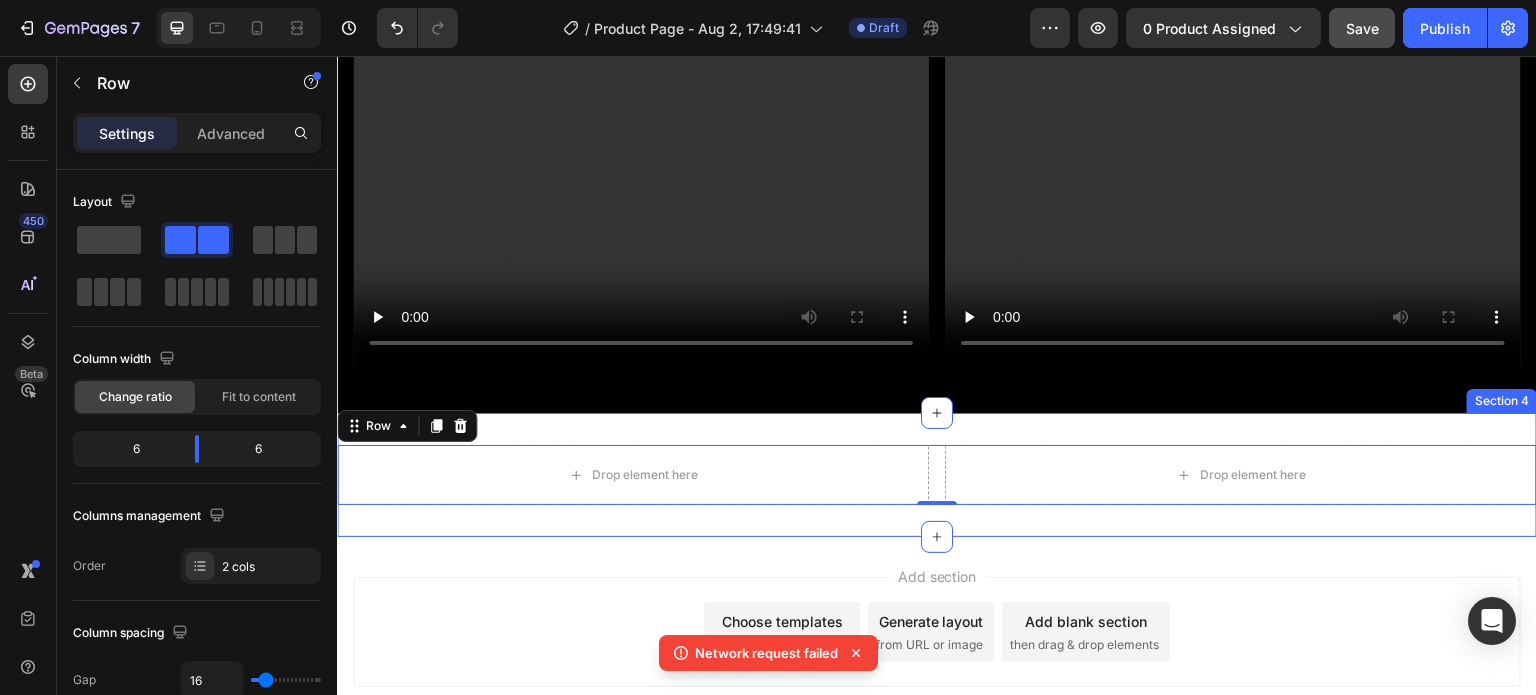 click on "Drop element here
Drop element here Row   0 Section 4" at bounding box center [937, 475] 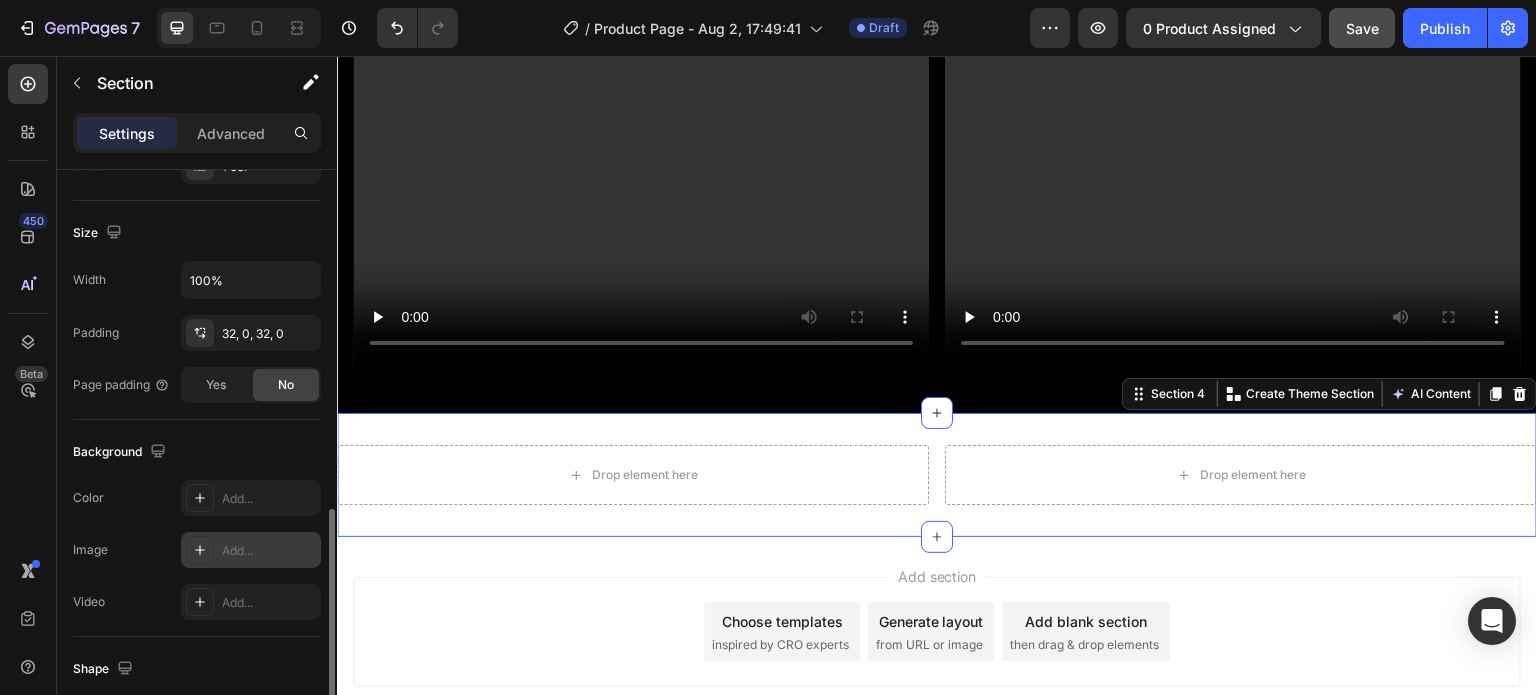 scroll, scrollTop: 500, scrollLeft: 0, axis: vertical 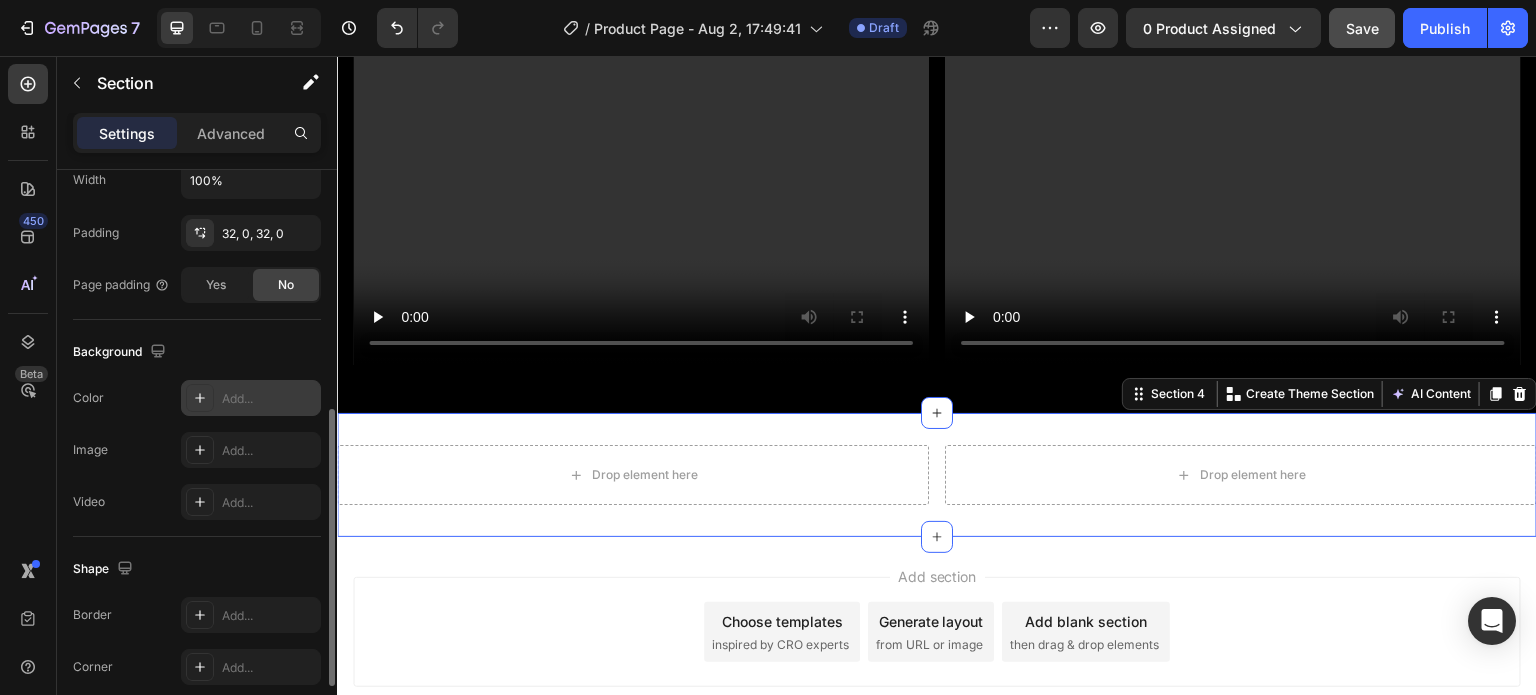 click on "Add..." at bounding box center (269, 399) 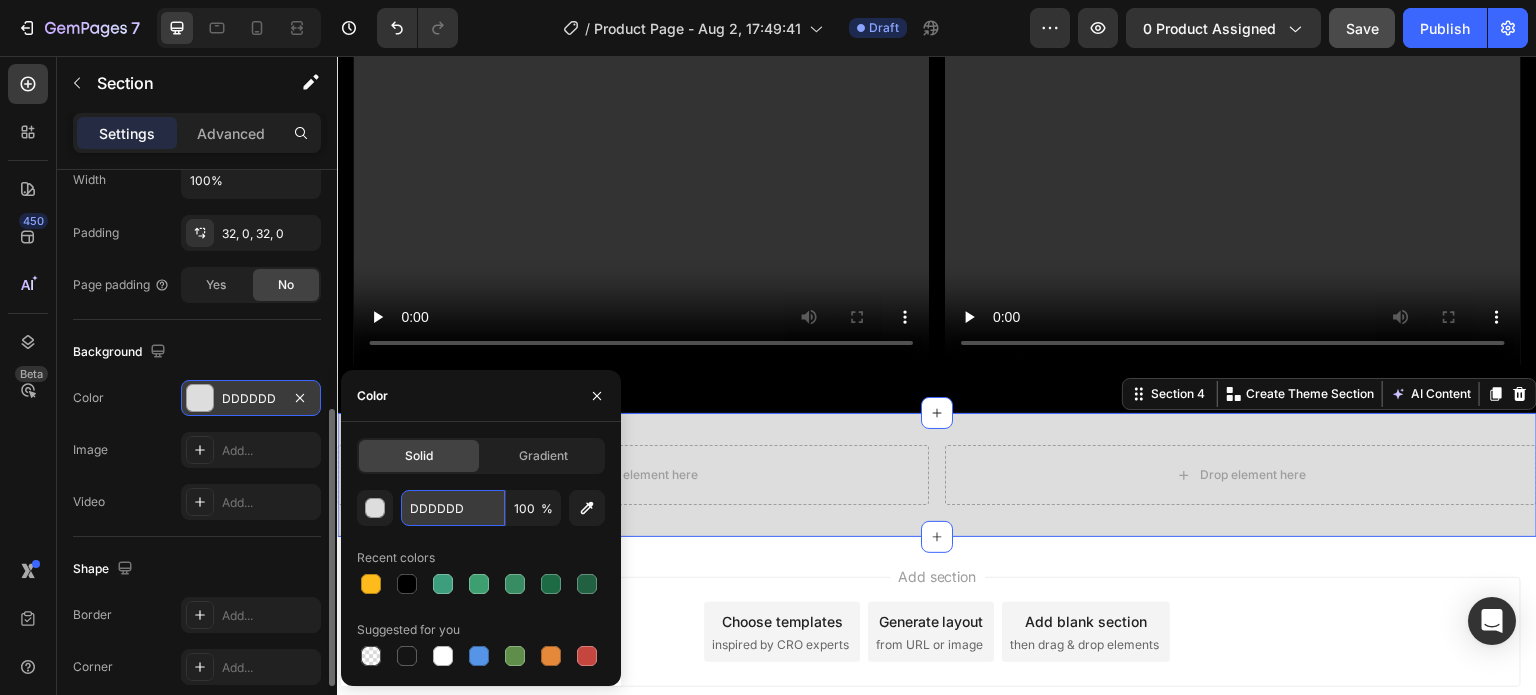 click on "DDDDDD" at bounding box center [453, 508] 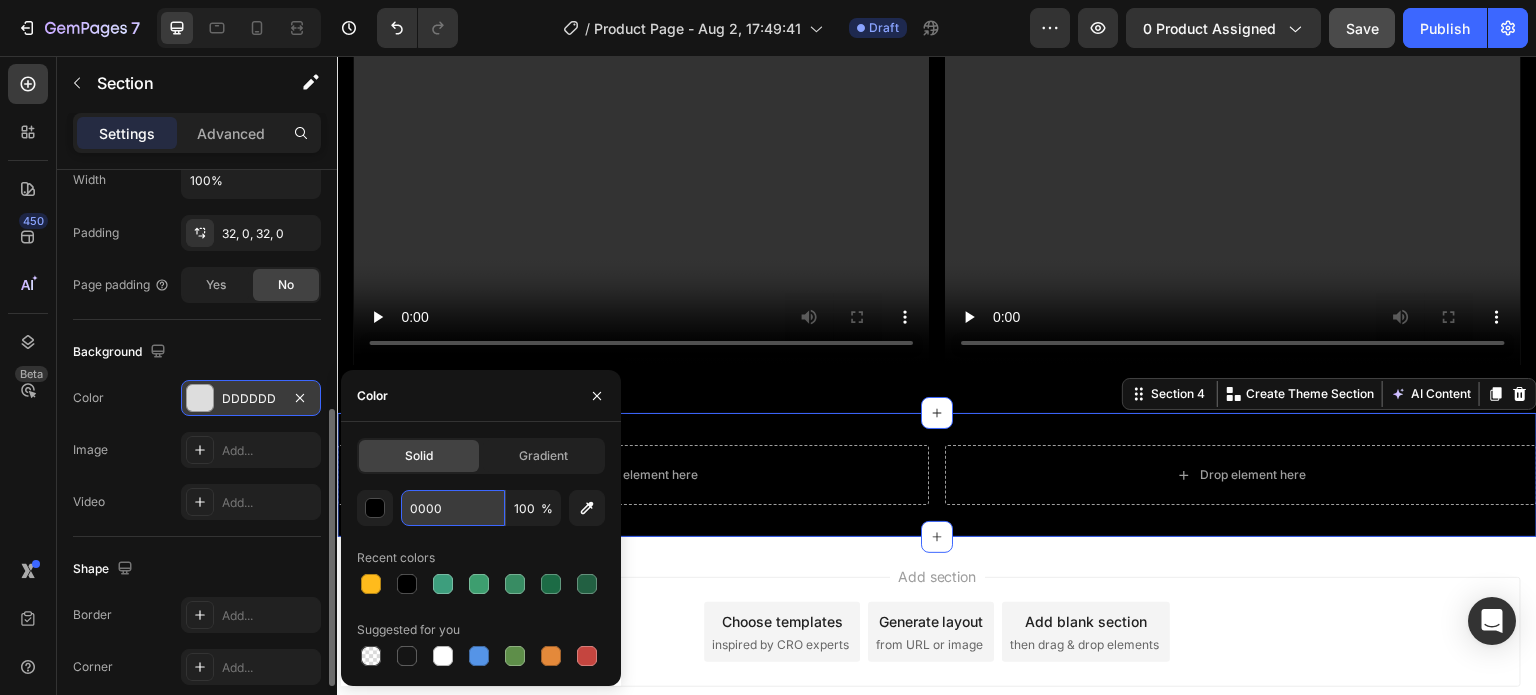 type on "00000" 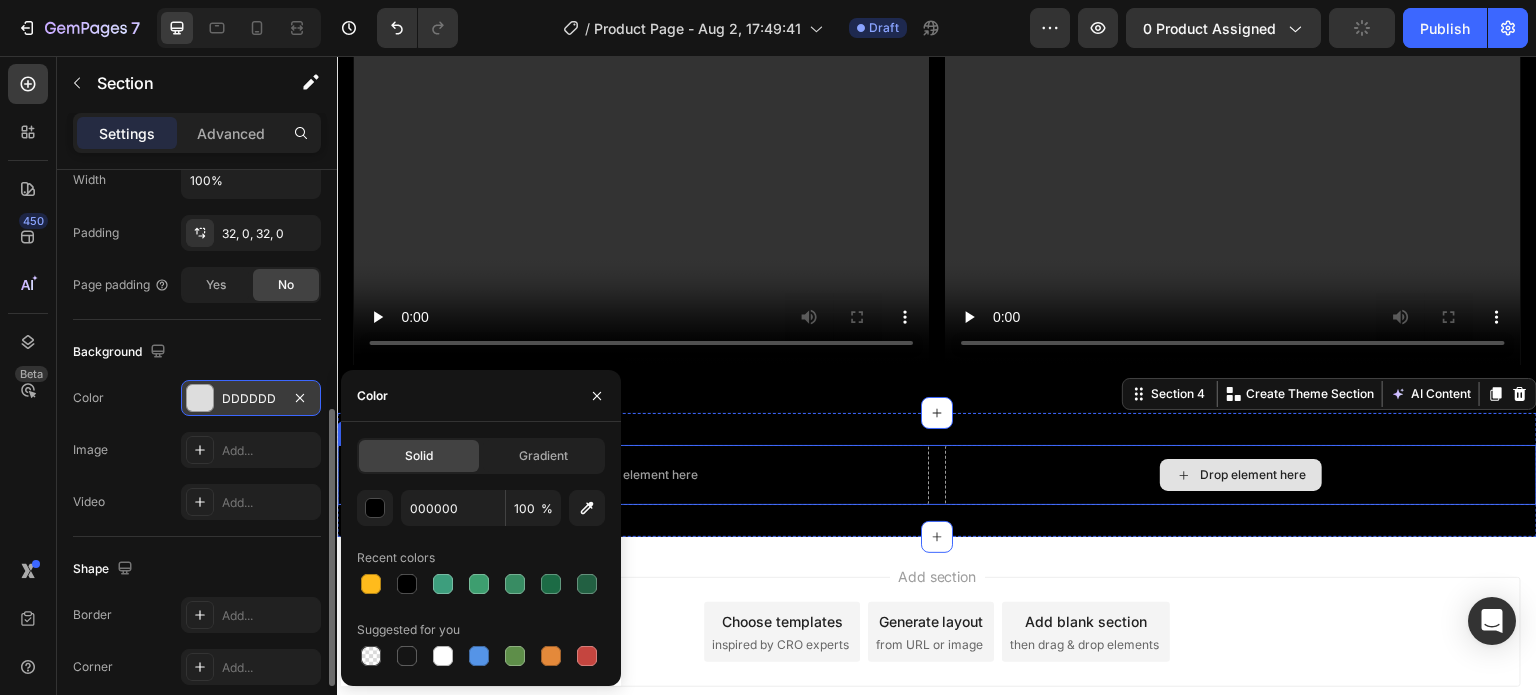 click on "Drop element here" at bounding box center [1241, 475] 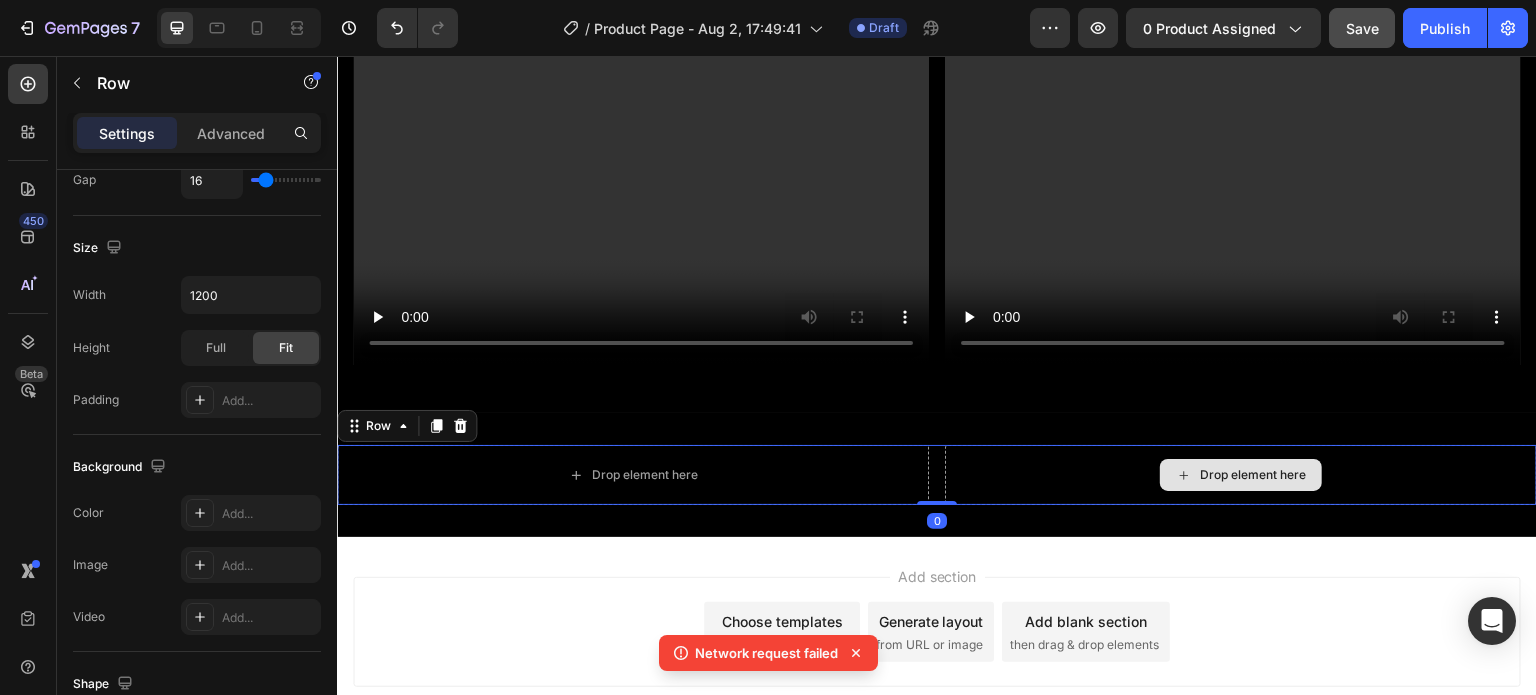 scroll, scrollTop: 0, scrollLeft: 0, axis: both 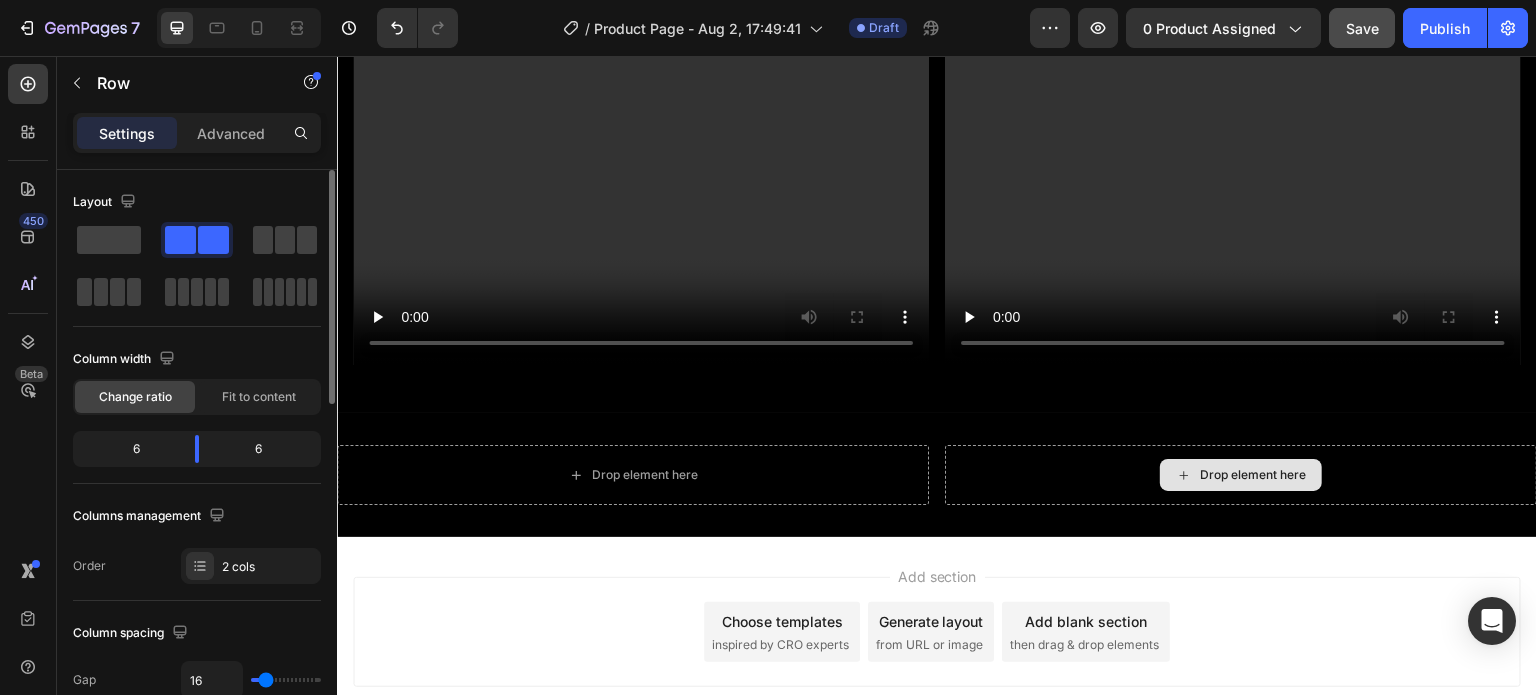 click on "Drop element here" at bounding box center [1241, 475] 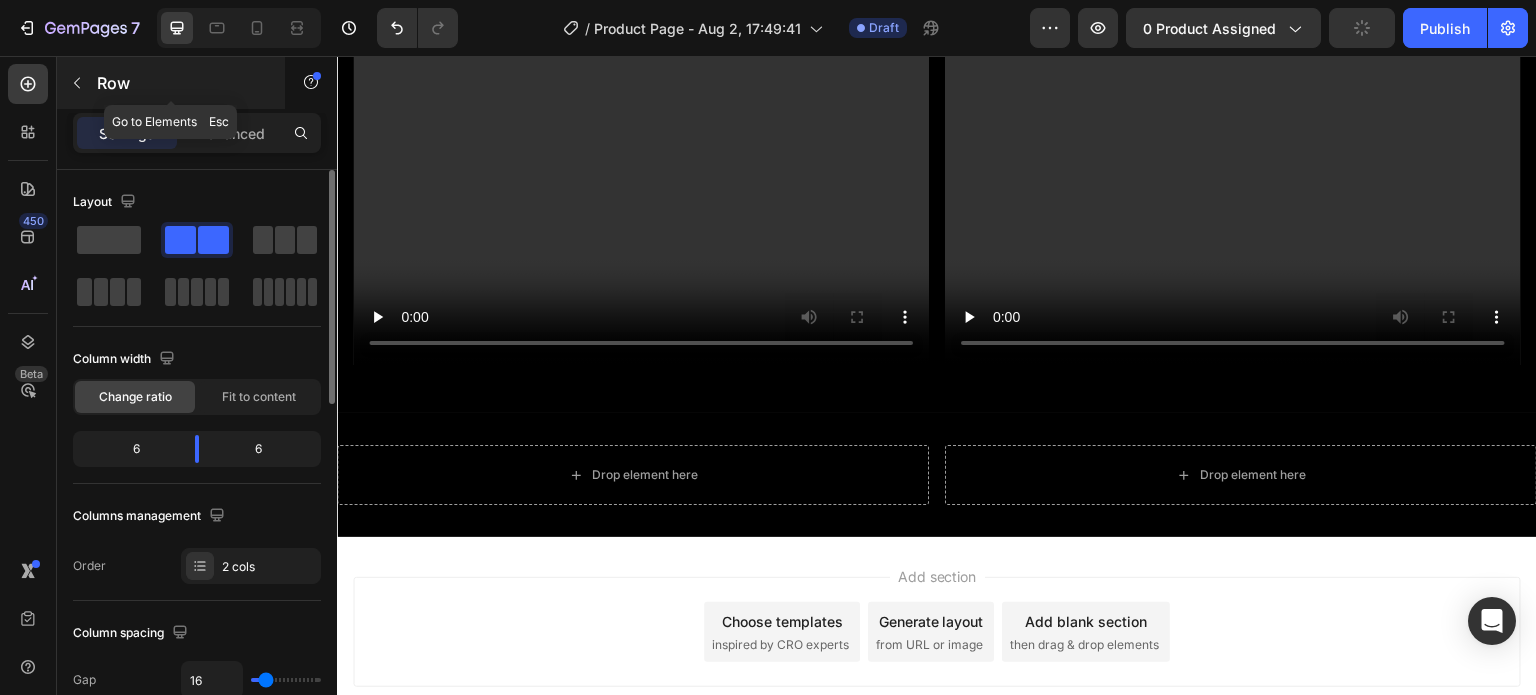 click 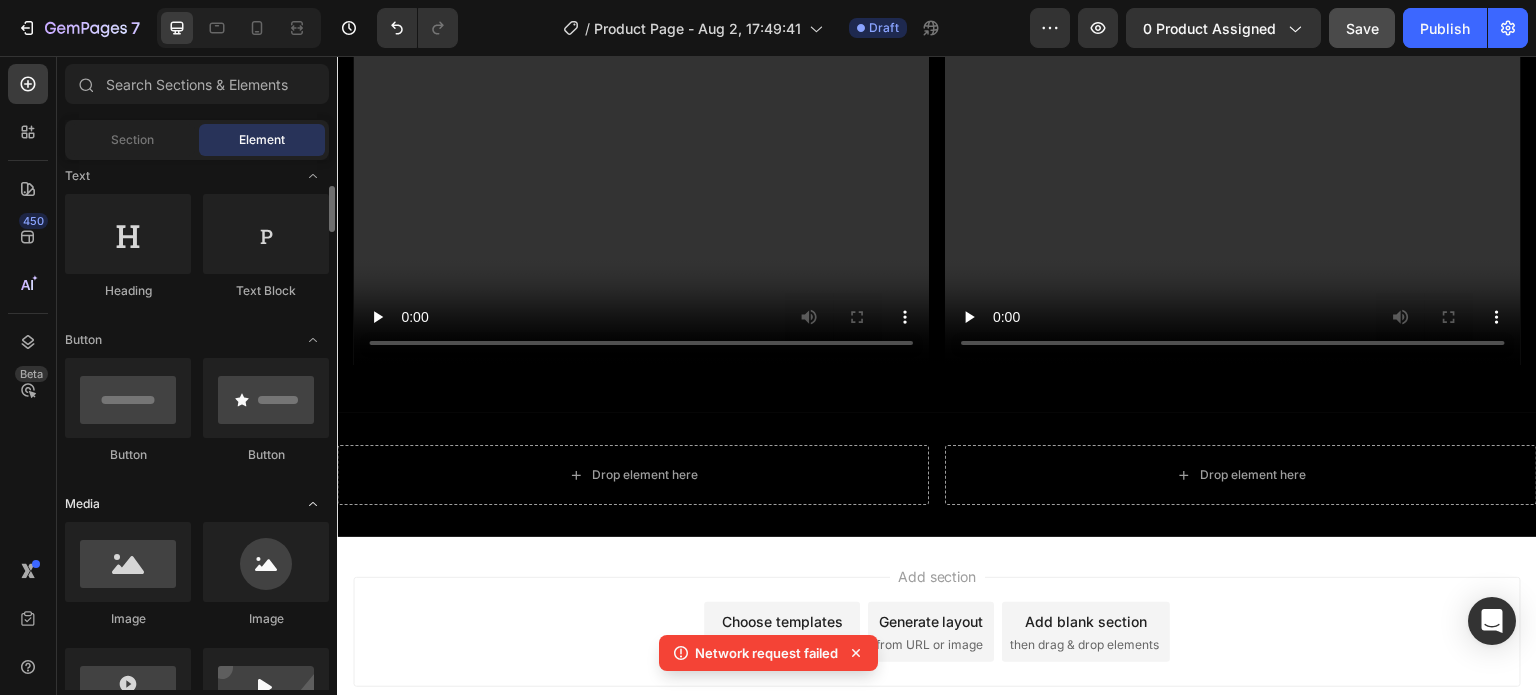 scroll, scrollTop: 400, scrollLeft: 0, axis: vertical 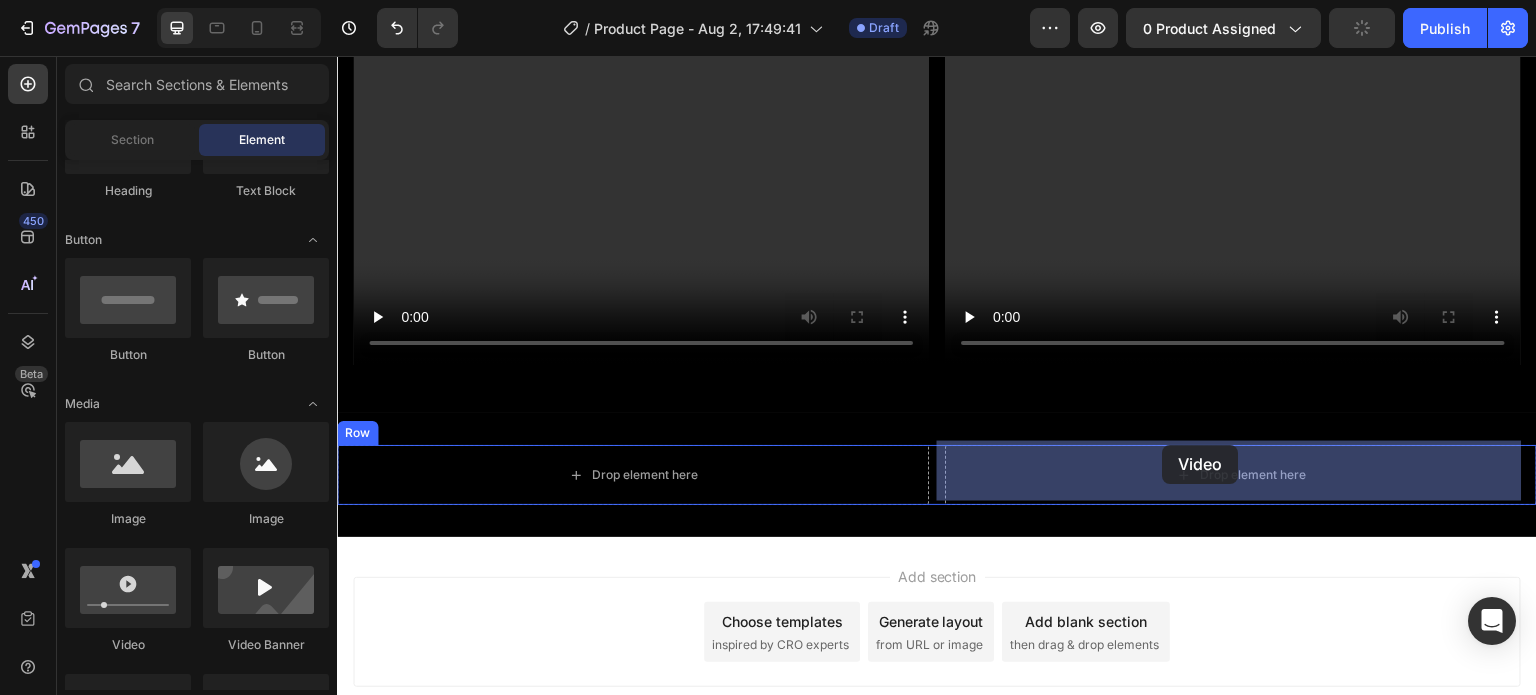 drag, startPoint x: 466, startPoint y: 648, endPoint x: 1163, endPoint y: 445, distance: 725.9601 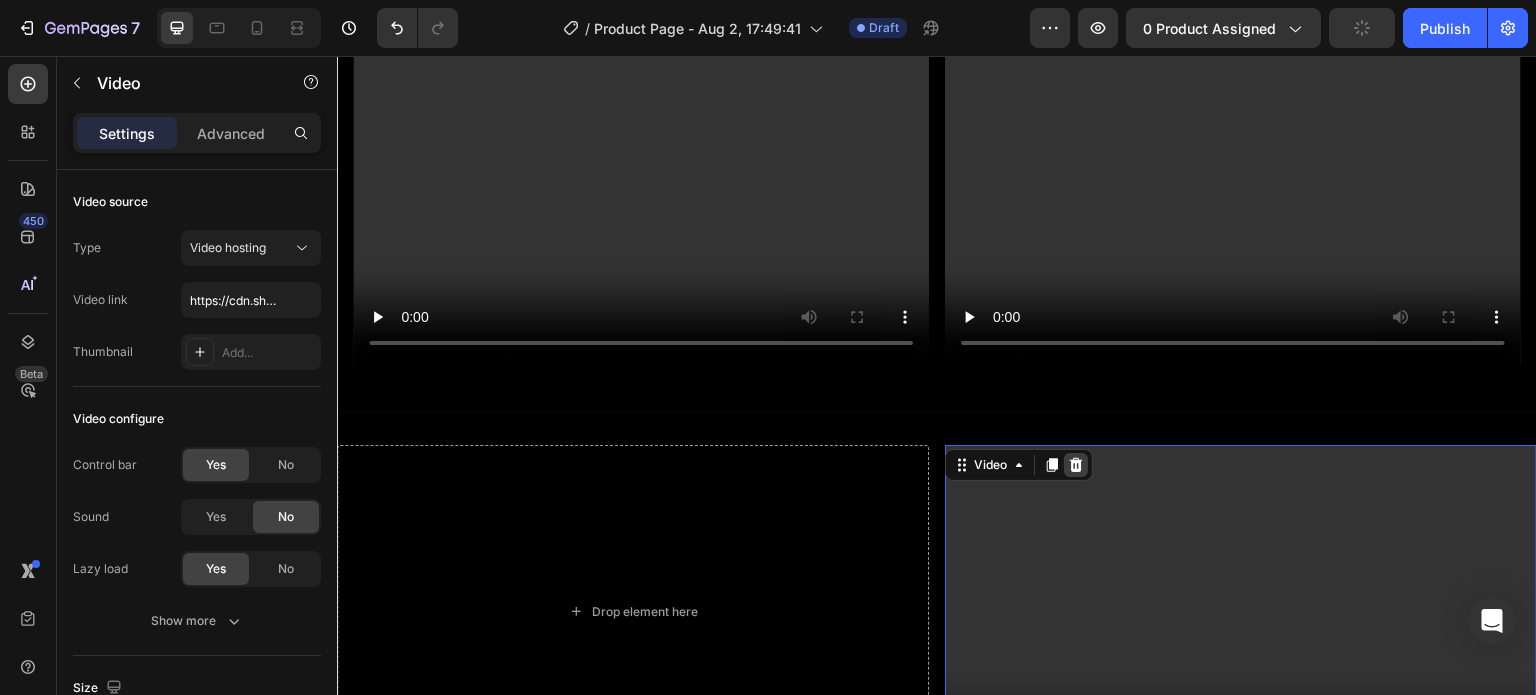 click 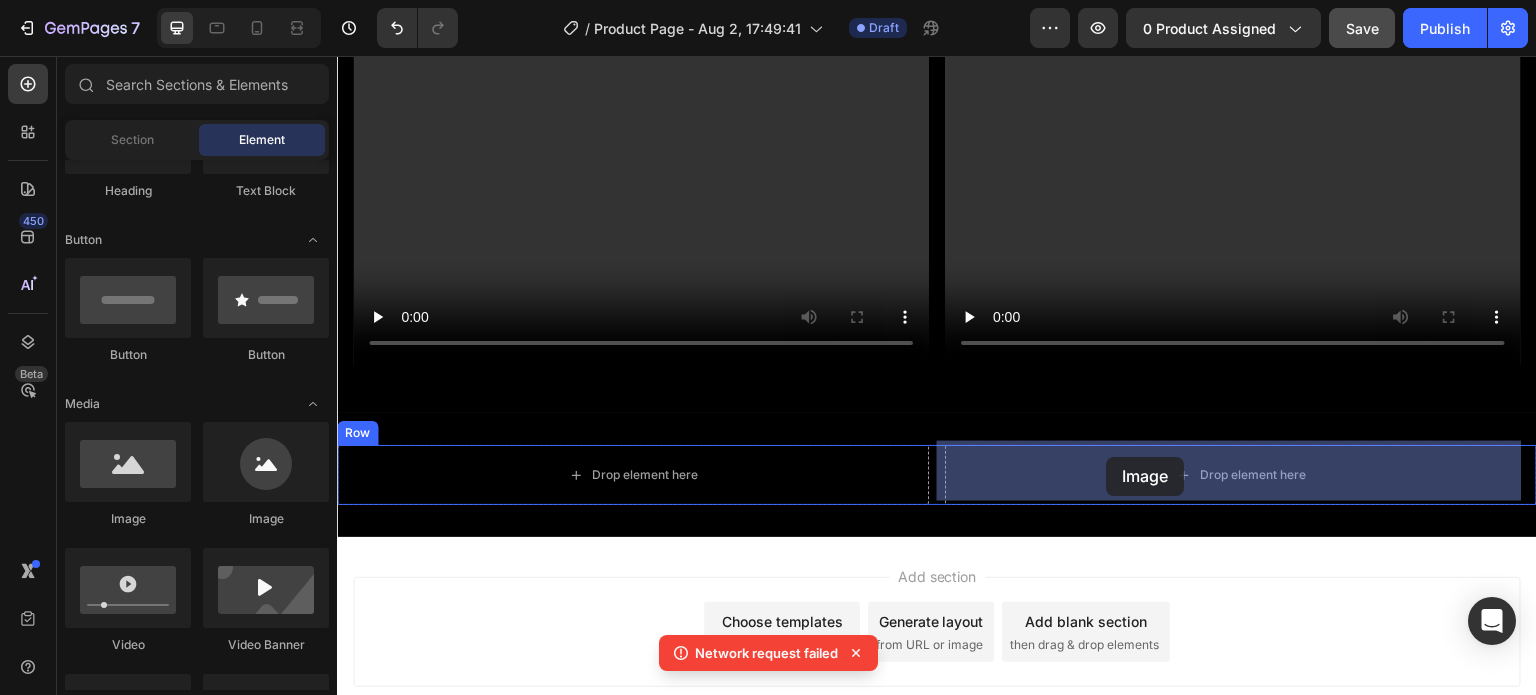 drag, startPoint x: 468, startPoint y: 516, endPoint x: 1107, endPoint y: 457, distance: 641.718 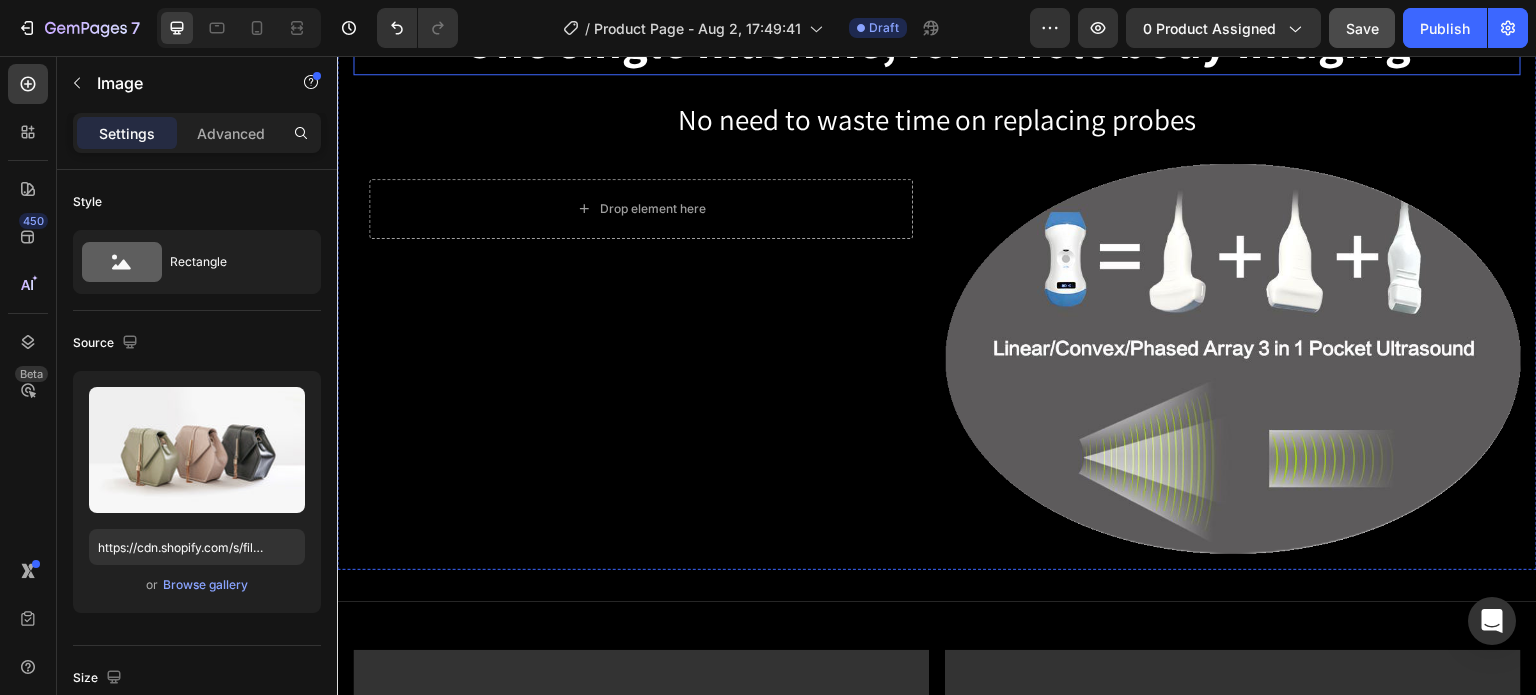 scroll, scrollTop: 348, scrollLeft: 0, axis: vertical 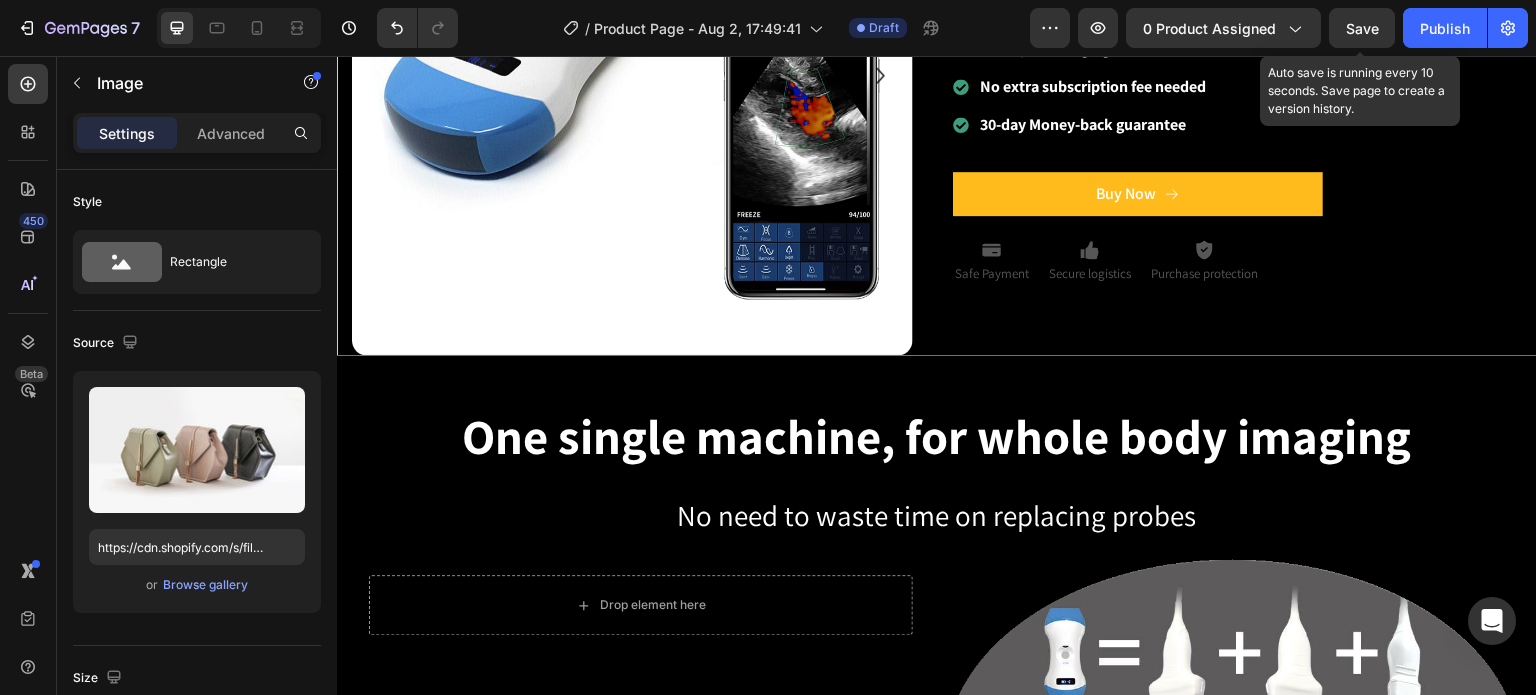 click on "Save" at bounding box center [1362, 28] 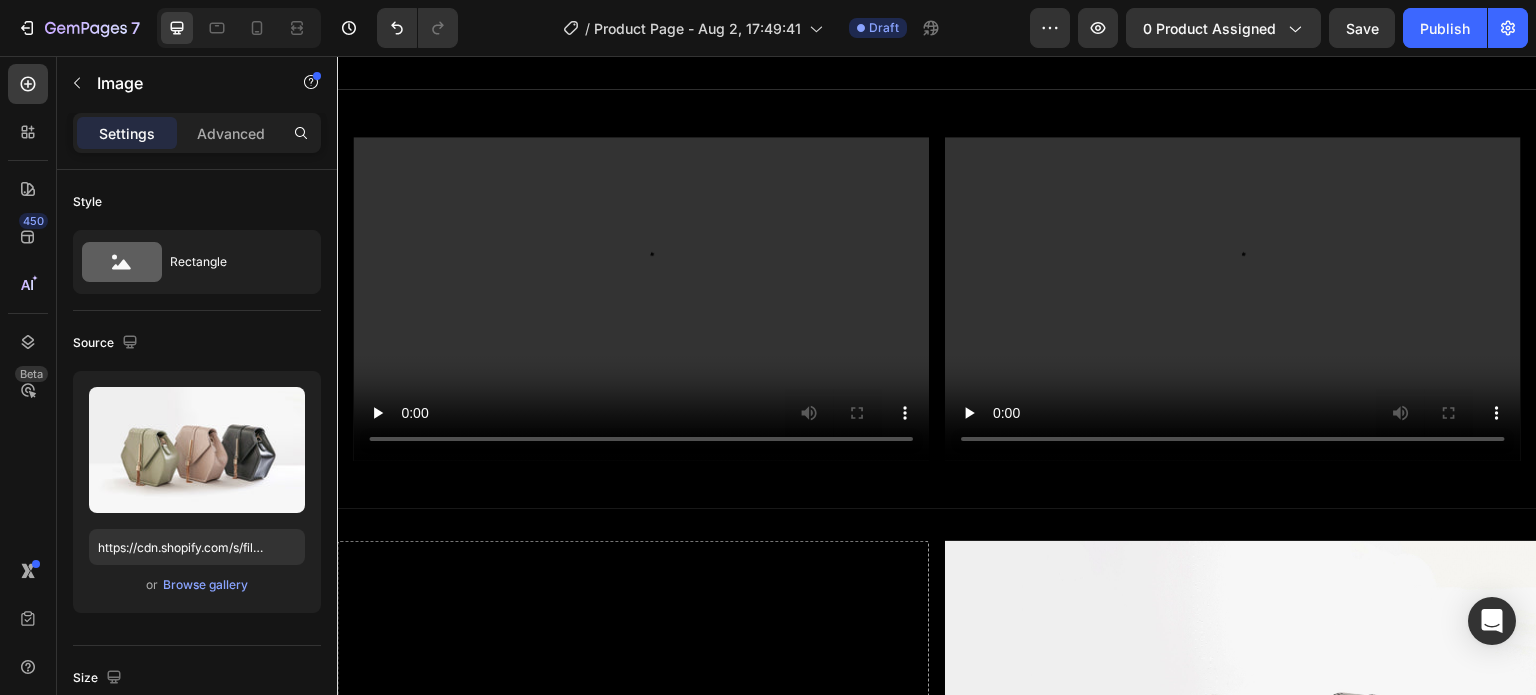 scroll, scrollTop: 1100, scrollLeft: 0, axis: vertical 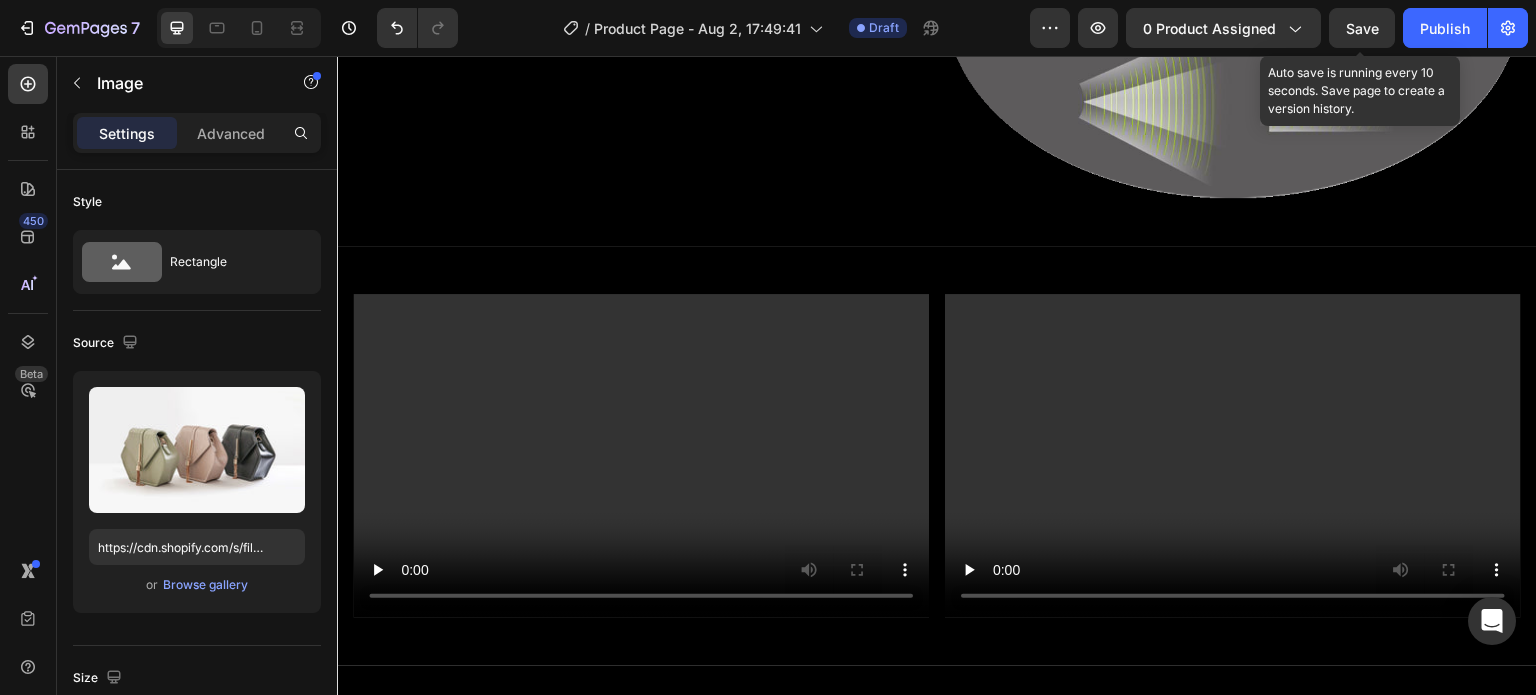 click on "Save" at bounding box center [1362, 28] 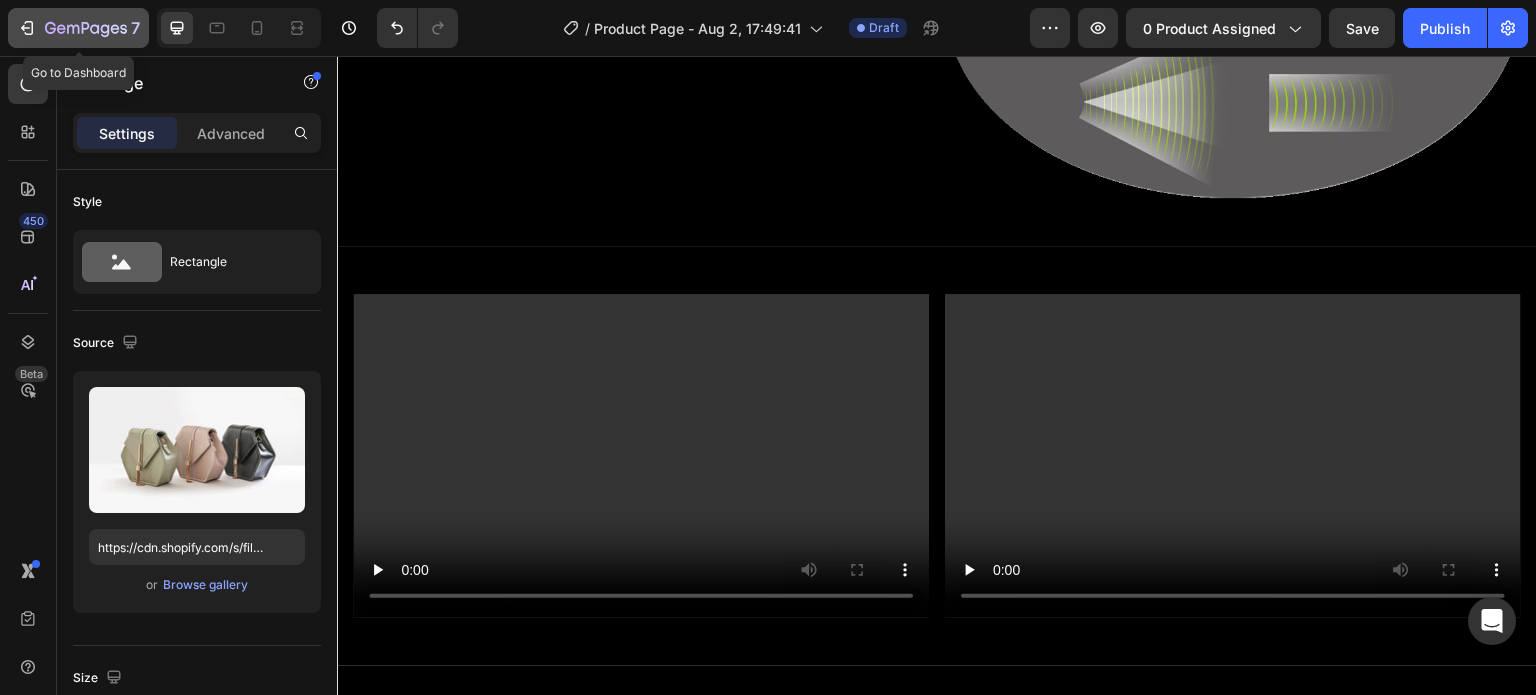 click 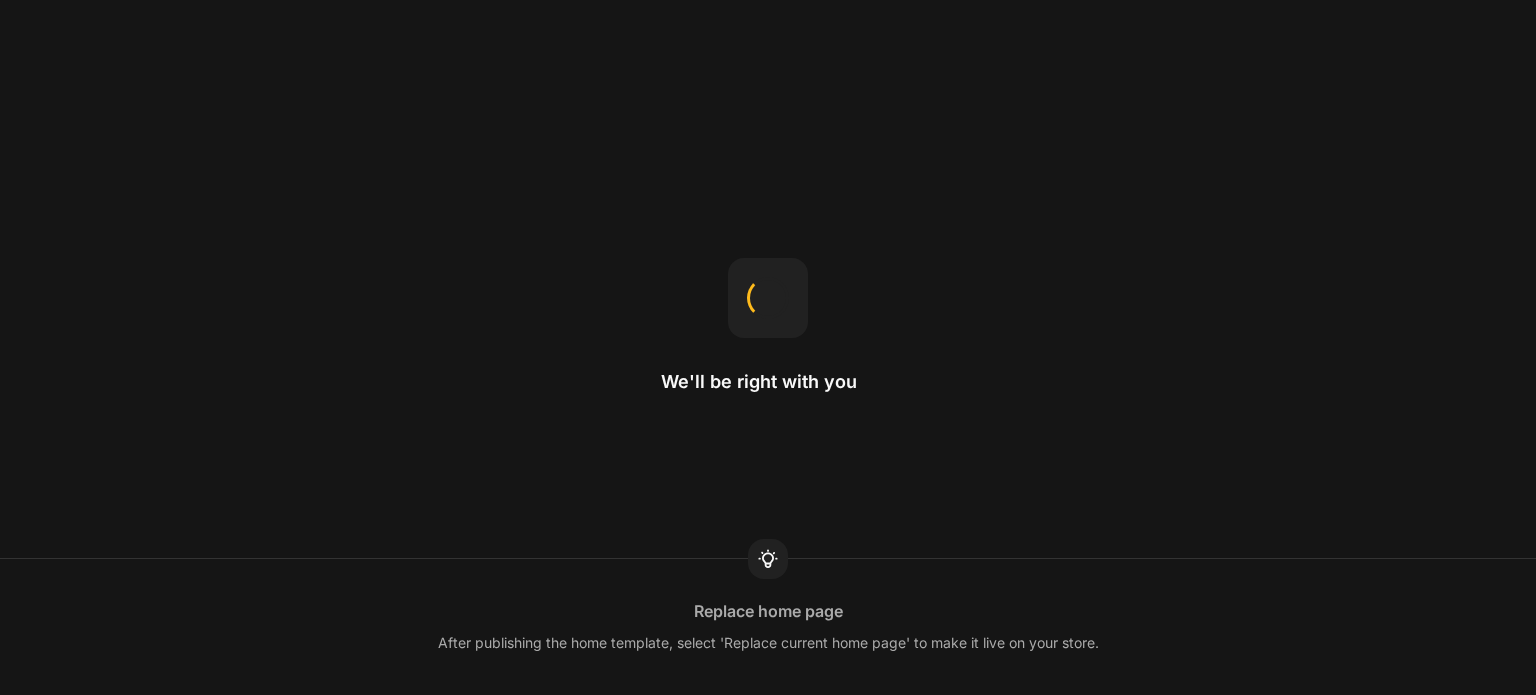 scroll, scrollTop: 0, scrollLeft: 0, axis: both 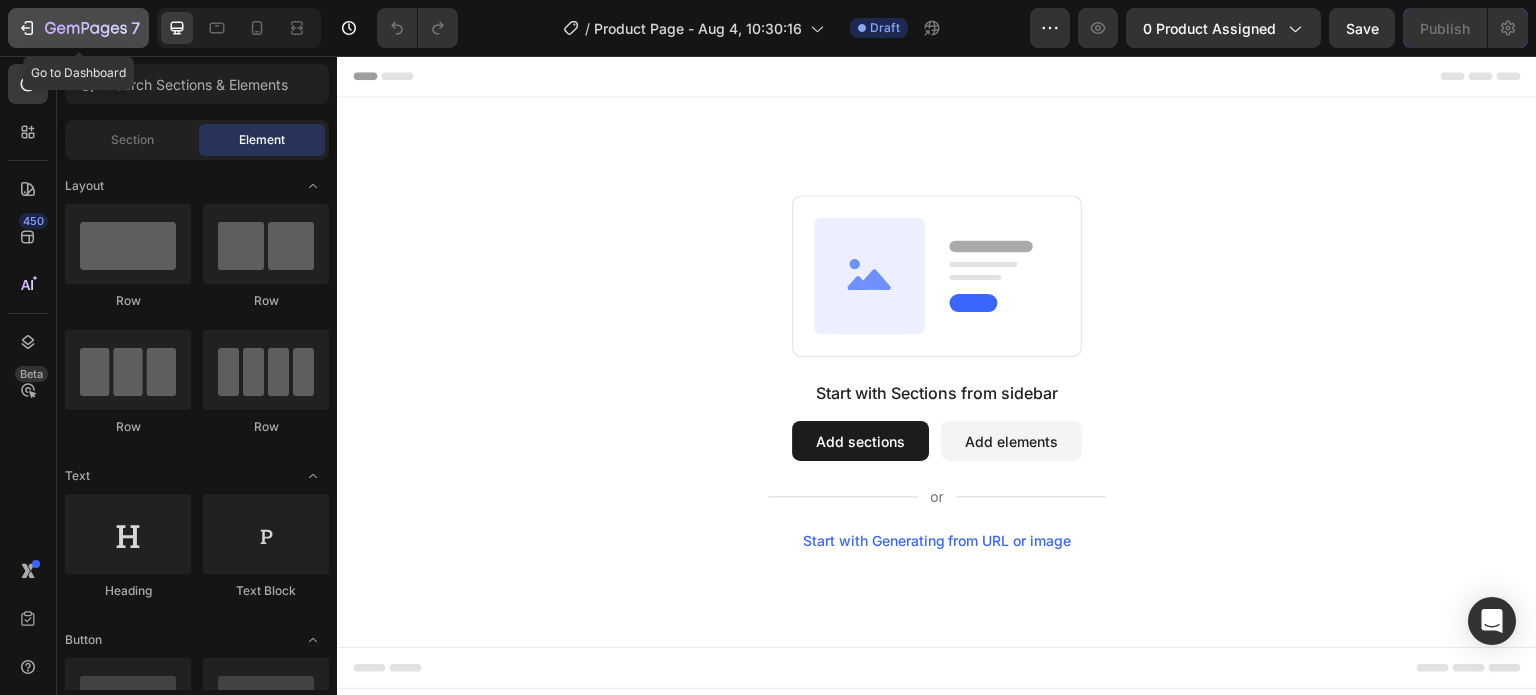 click on "7" at bounding box center [78, 28] 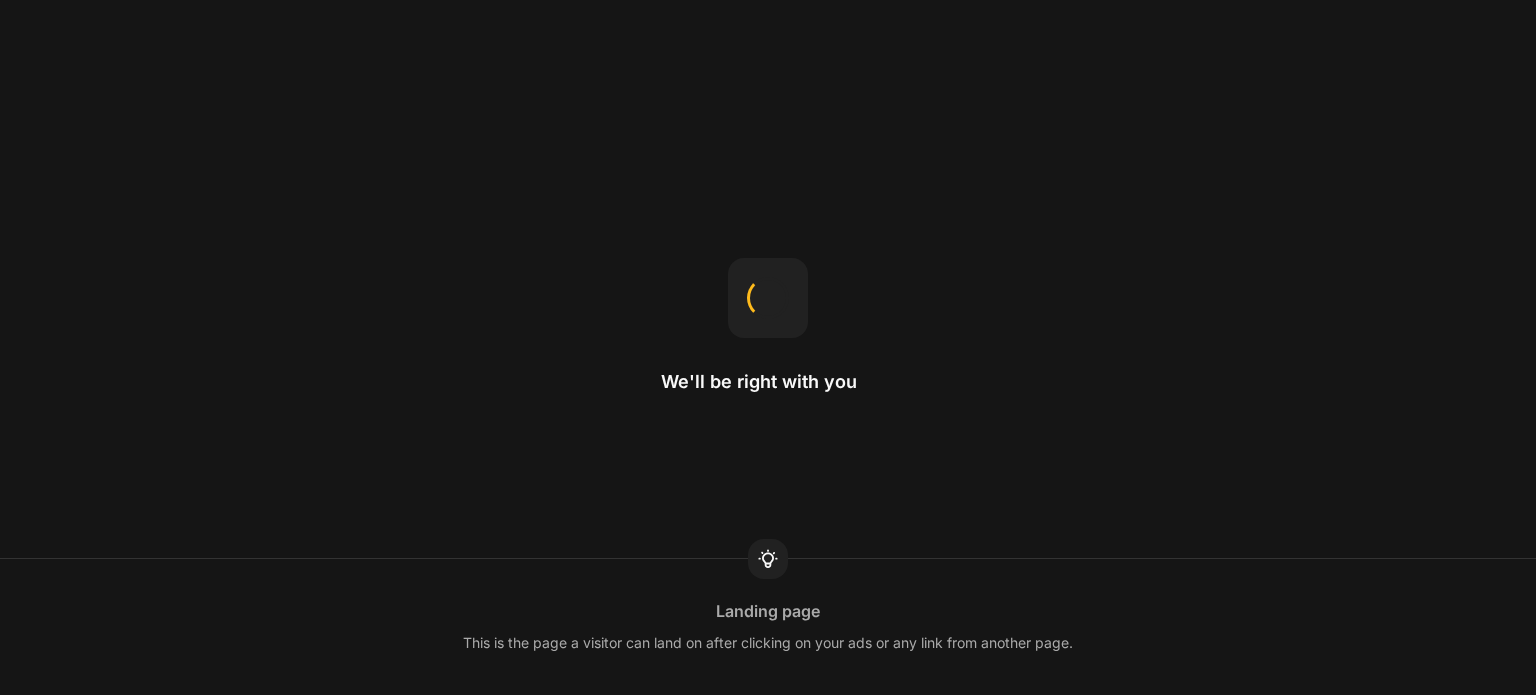 scroll, scrollTop: 0, scrollLeft: 0, axis: both 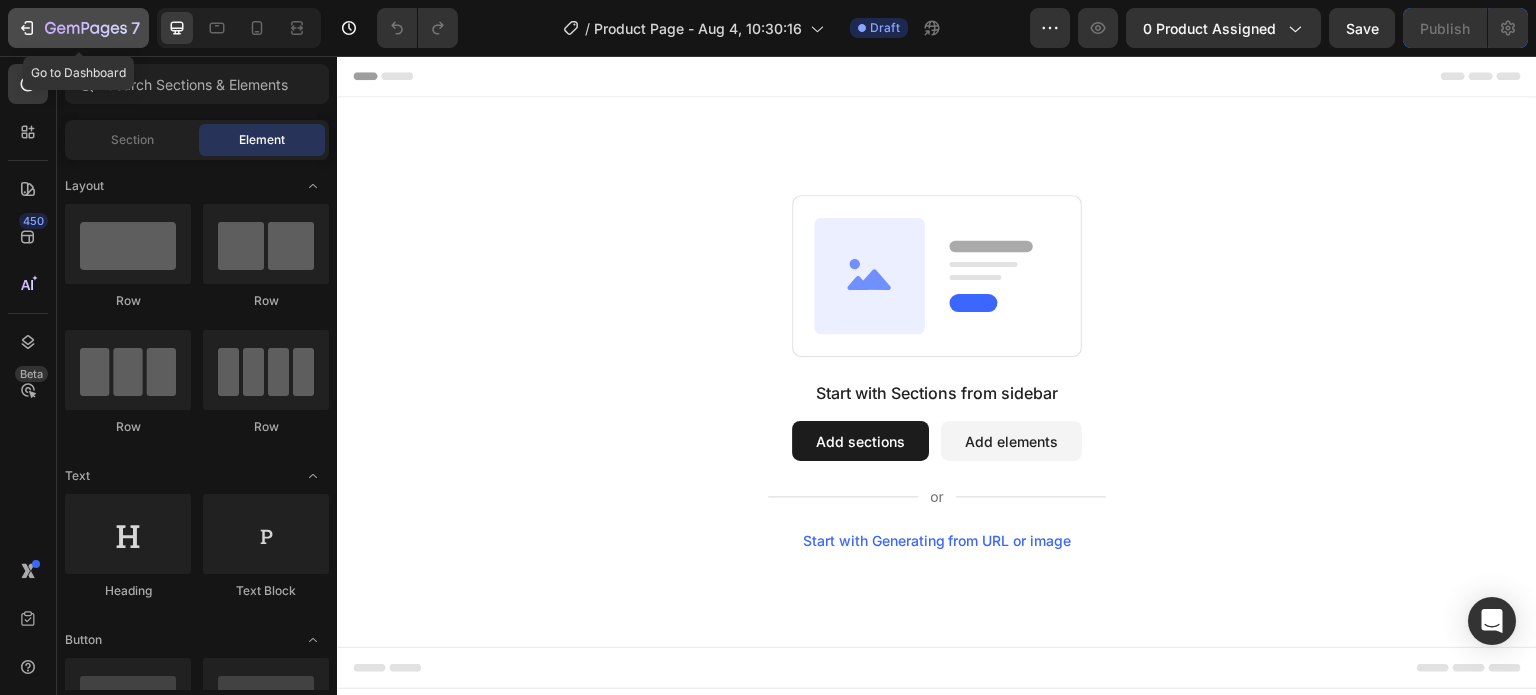 click 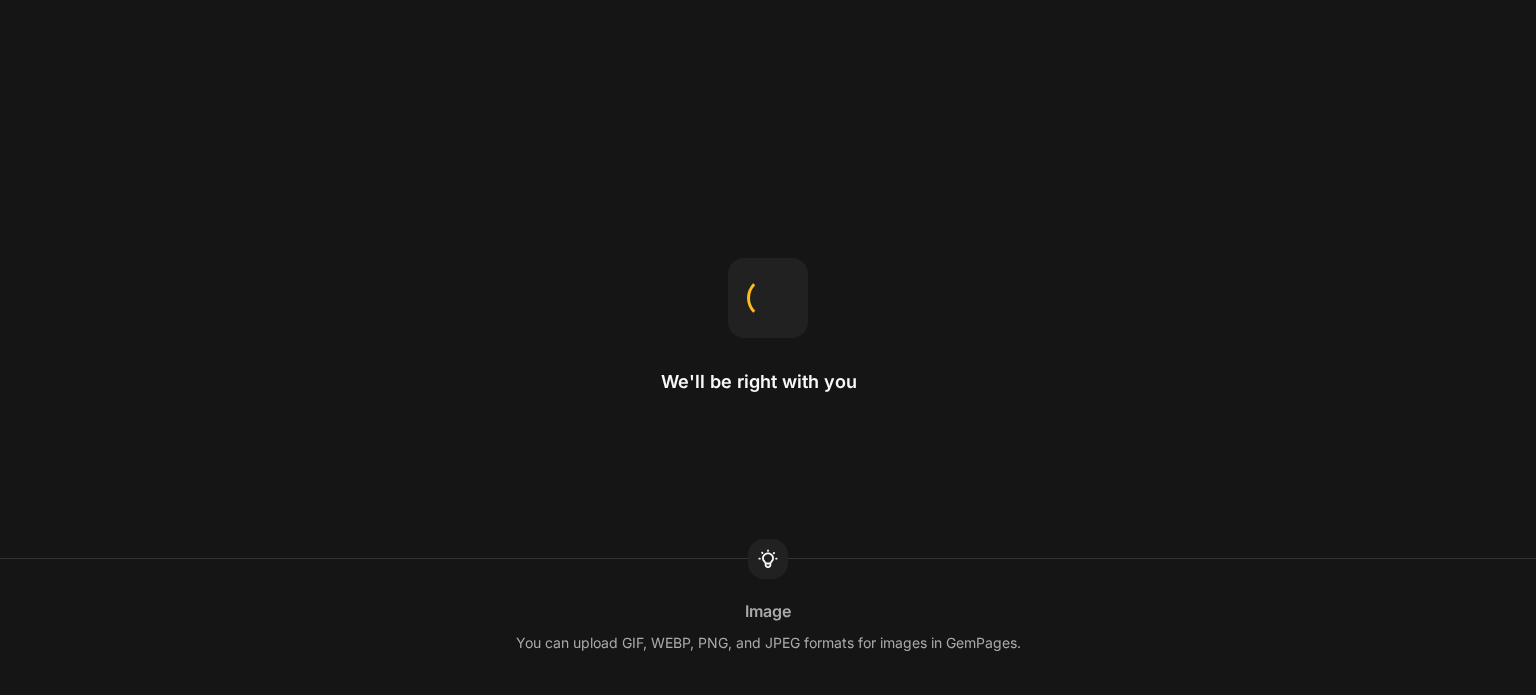scroll, scrollTop: 0, scrollLeft: 0, axis: both 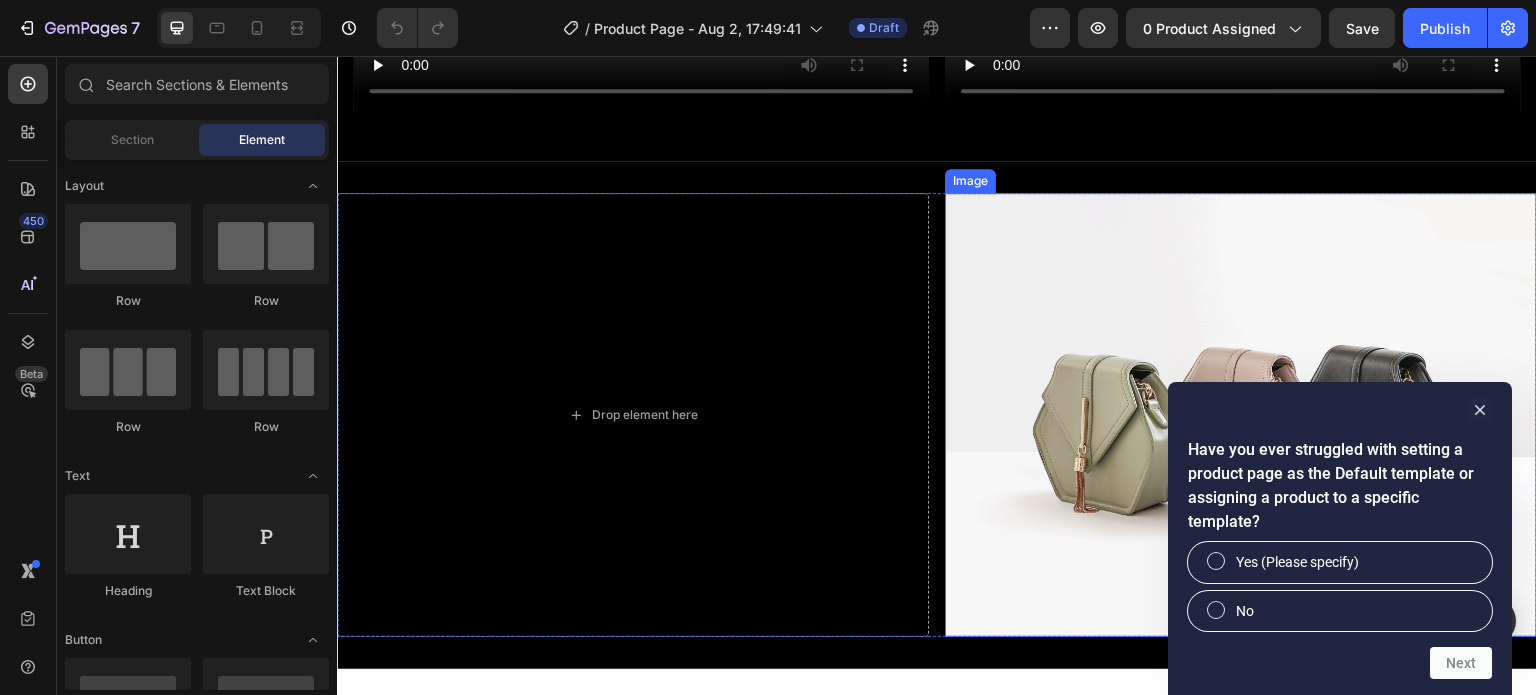 click at bounding box center (1241, 415) 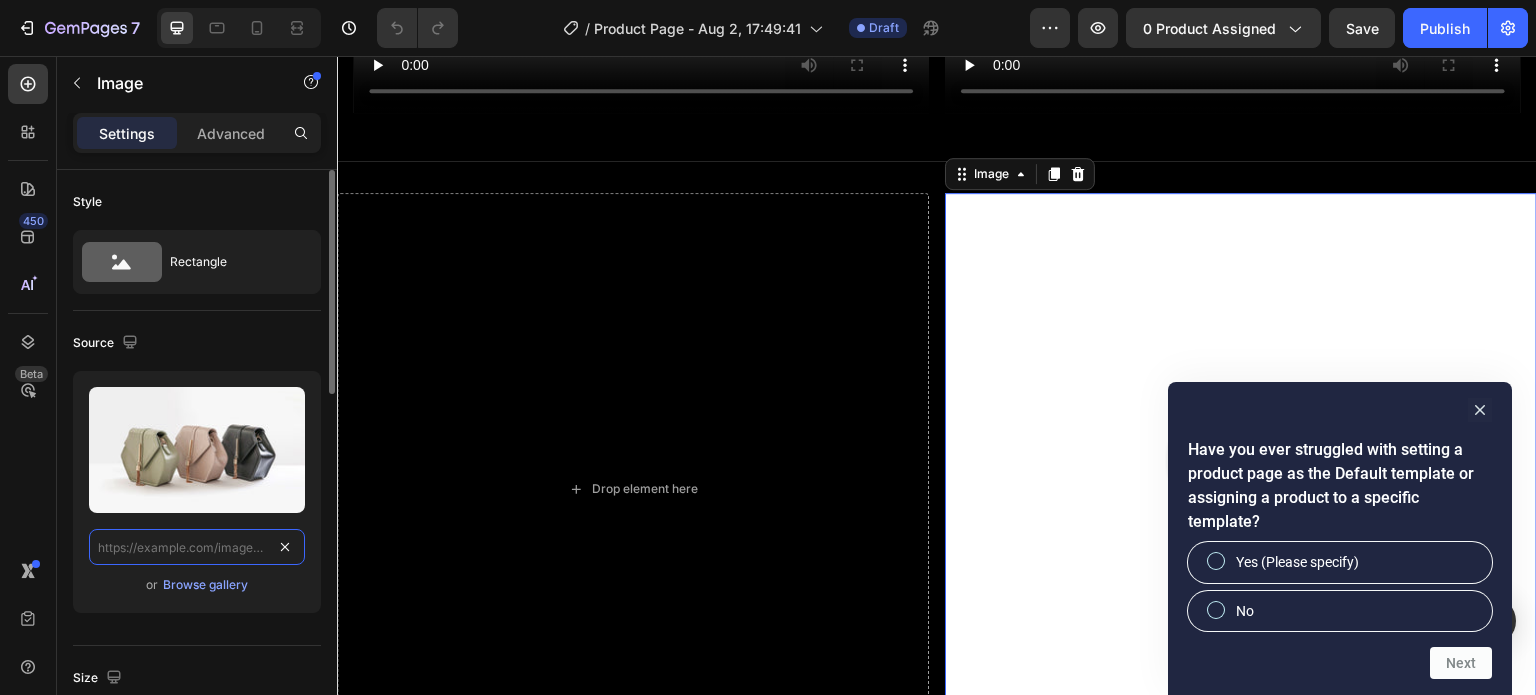 scroll, scrollTop: 0, scrollLeft: 0, axis: both 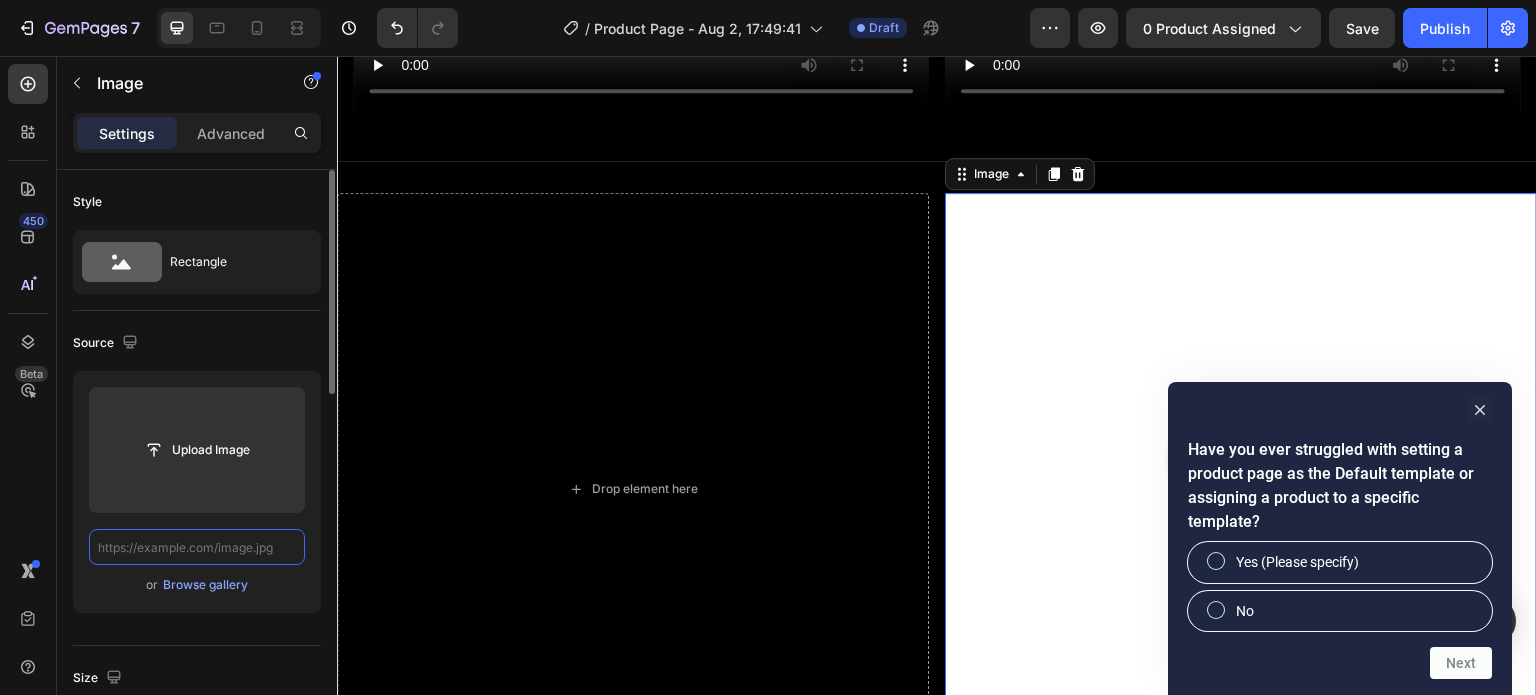 paste on "https://cdn.shopify.com/s/files/1/0717/9822/7245/files/pulsewave_mode.gif?v=1754277462" 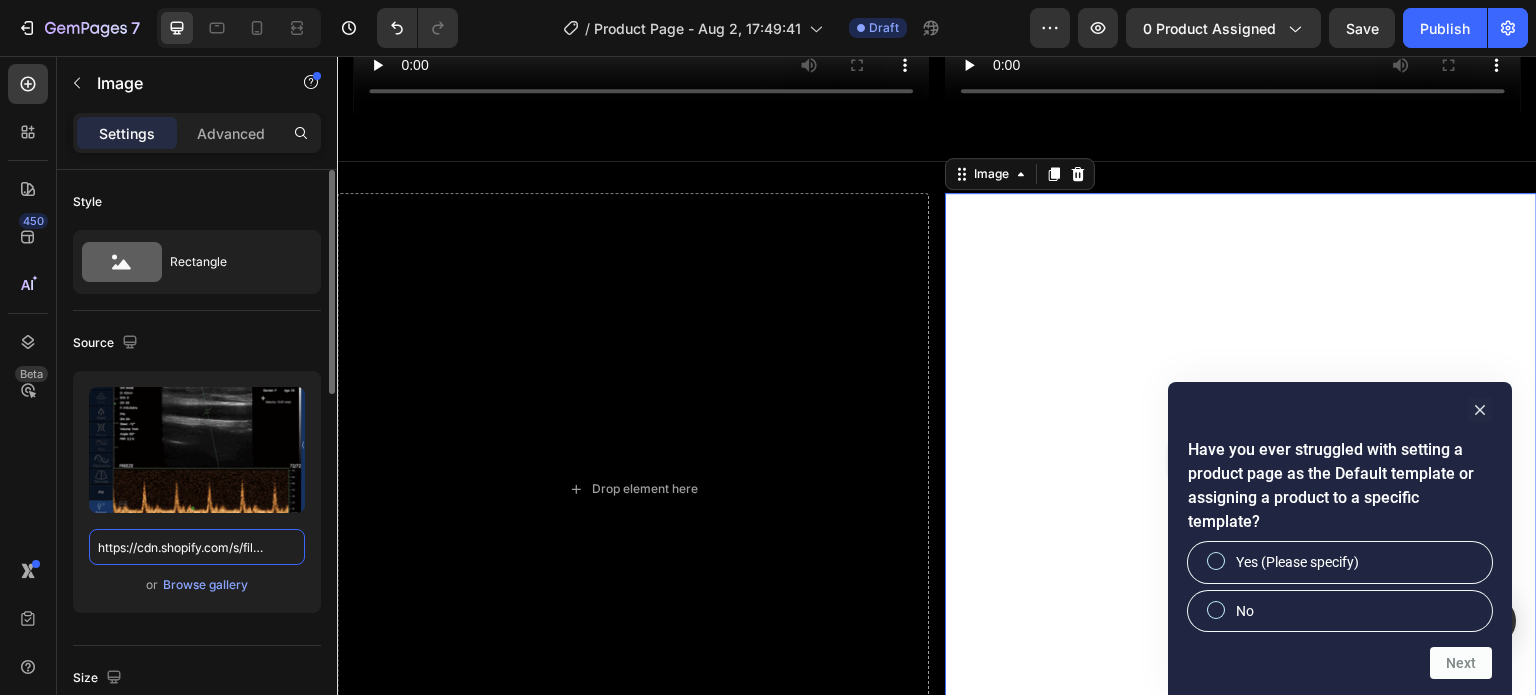 scroll, scrollTop: 0, scrollLeft: 352, axis: horizontal 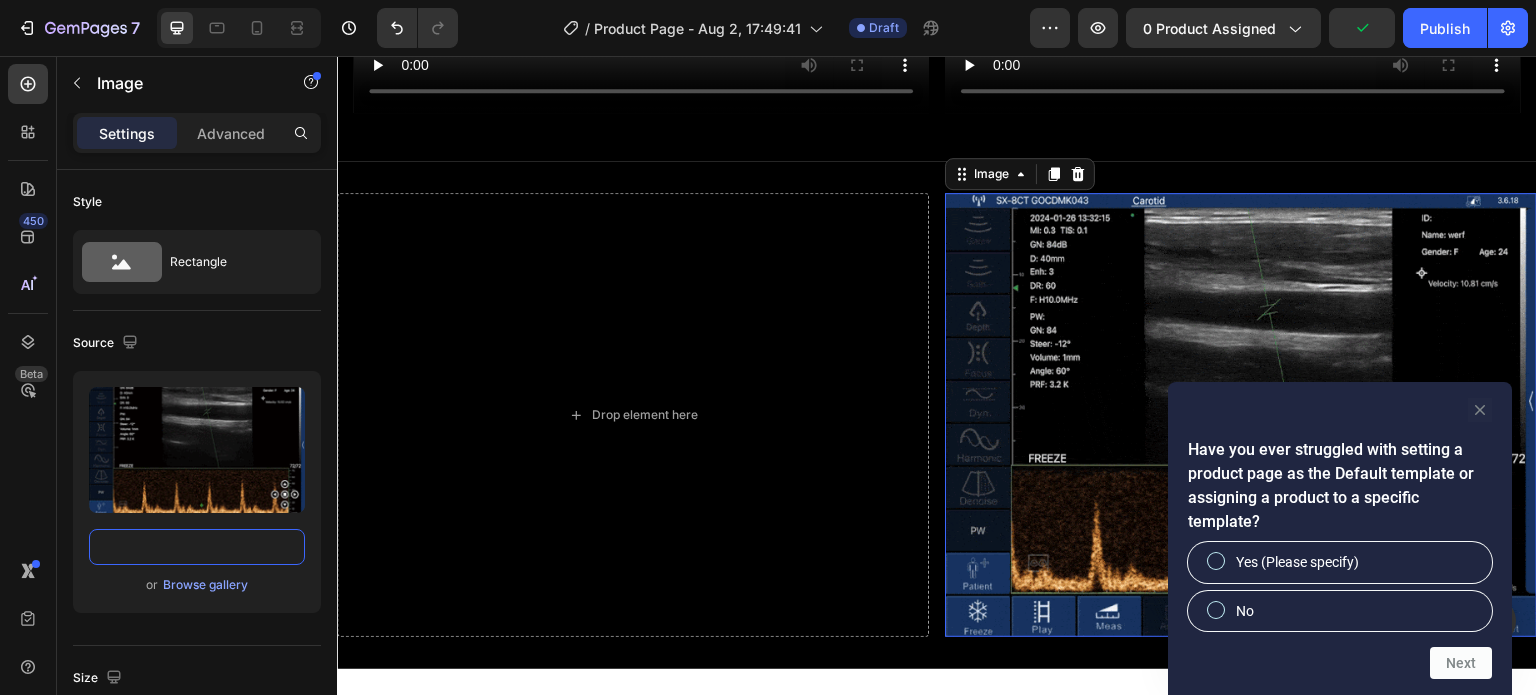 type on "https://cdn.shopify.com/s/files/1/0717/9822/7245/files/pulsewave_mode.gif?v=1754277462" 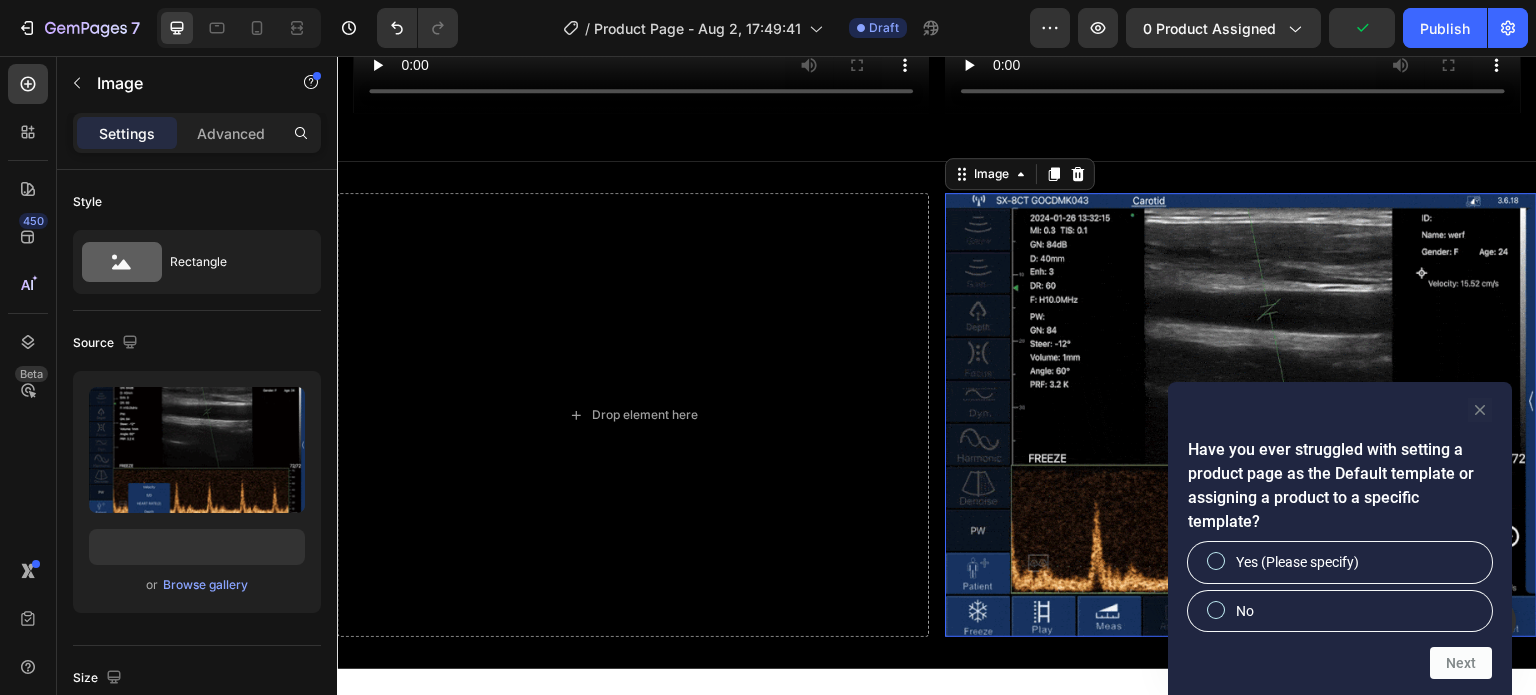 scroll, scrollTop: 0, scrollLeft: 0, axis: both 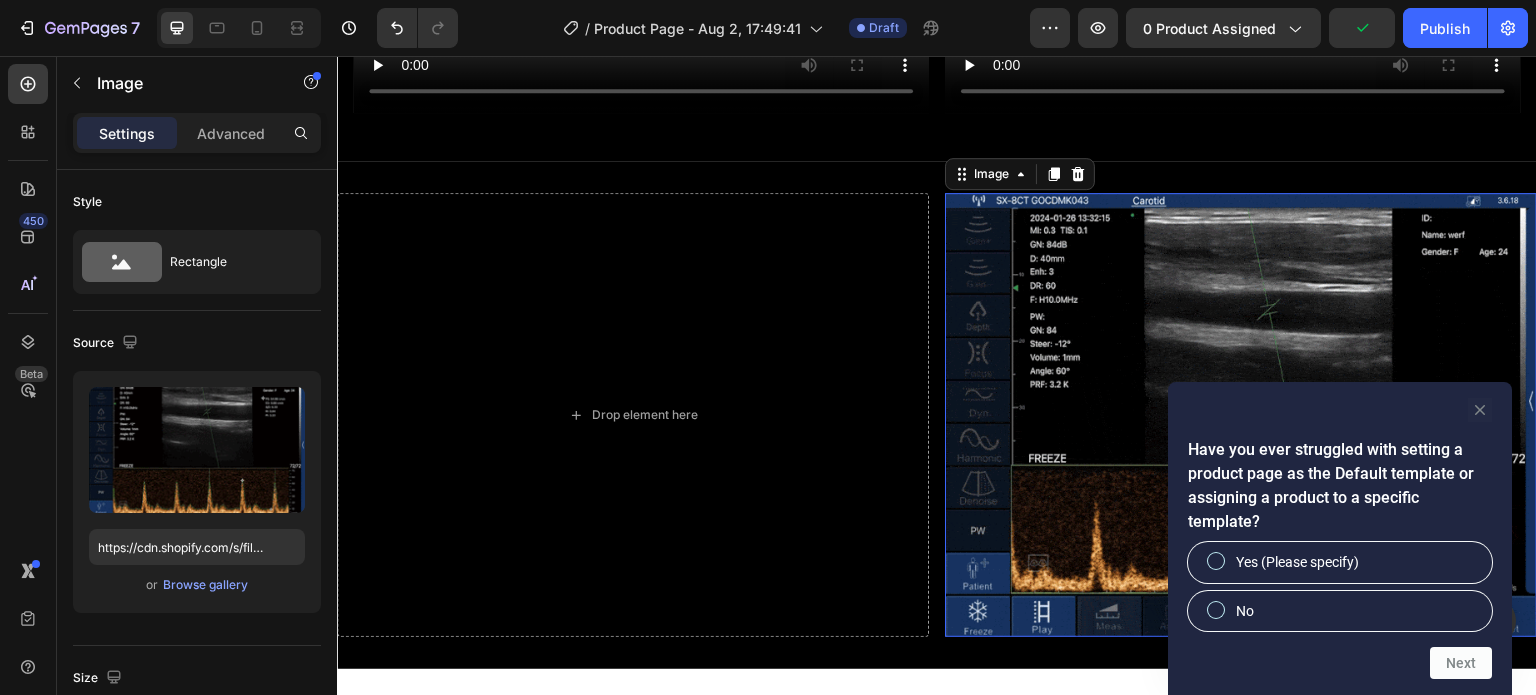 click 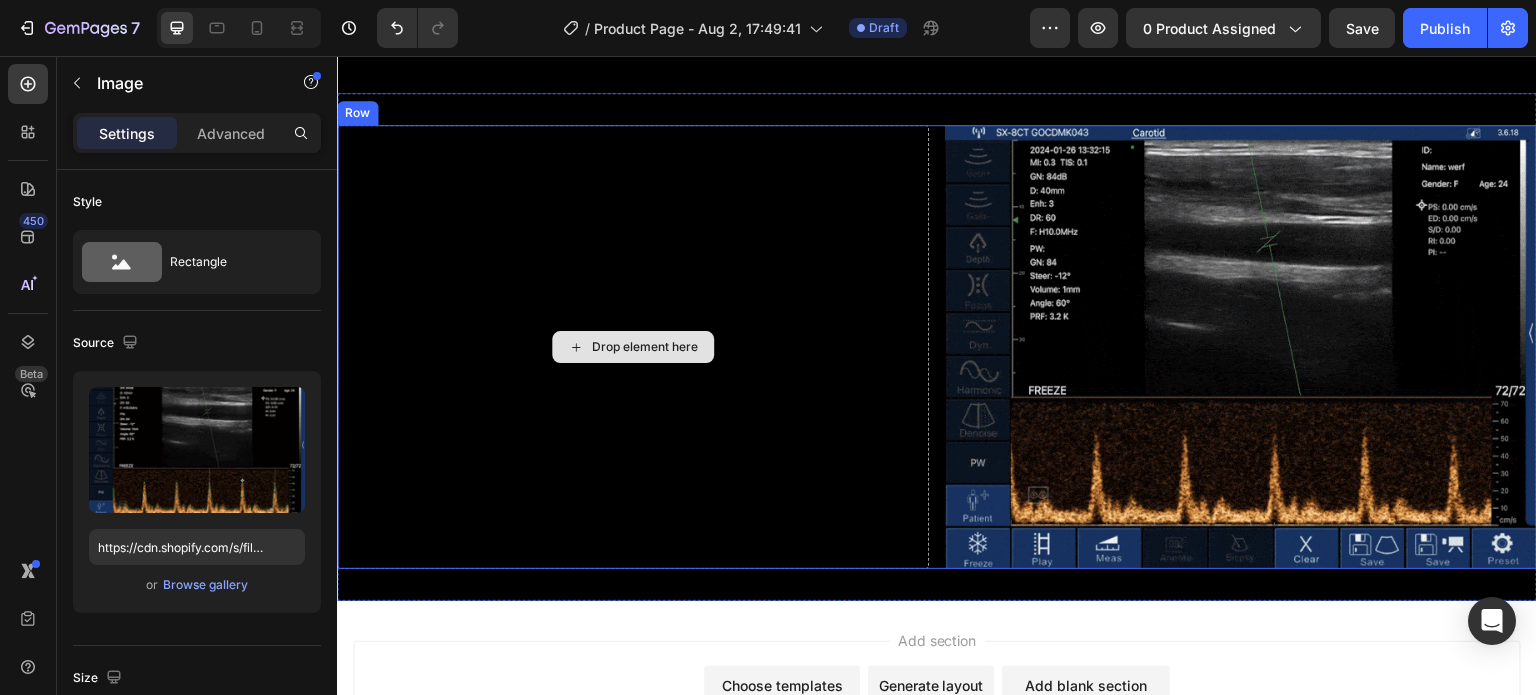 scroll, scrollTop: 1700, scrollLeft: 0, axis: vertical 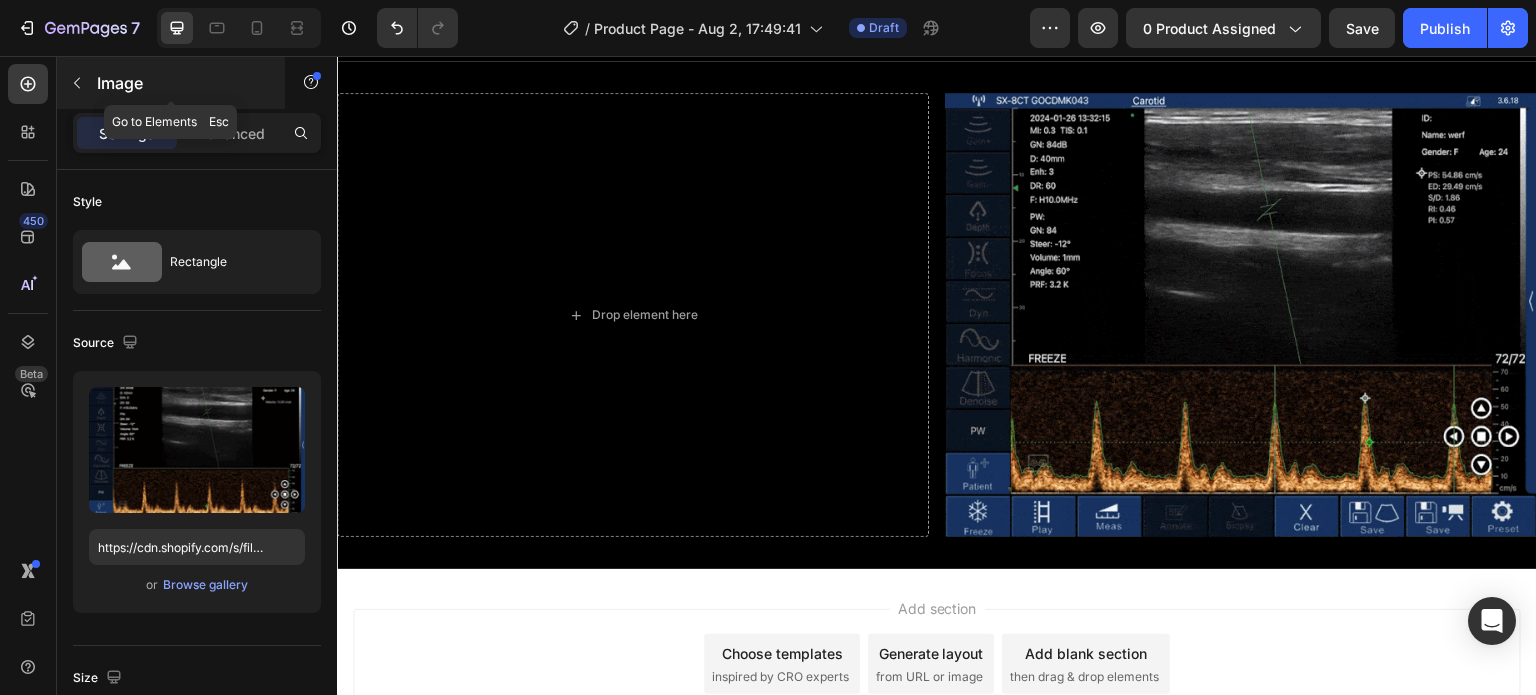 click 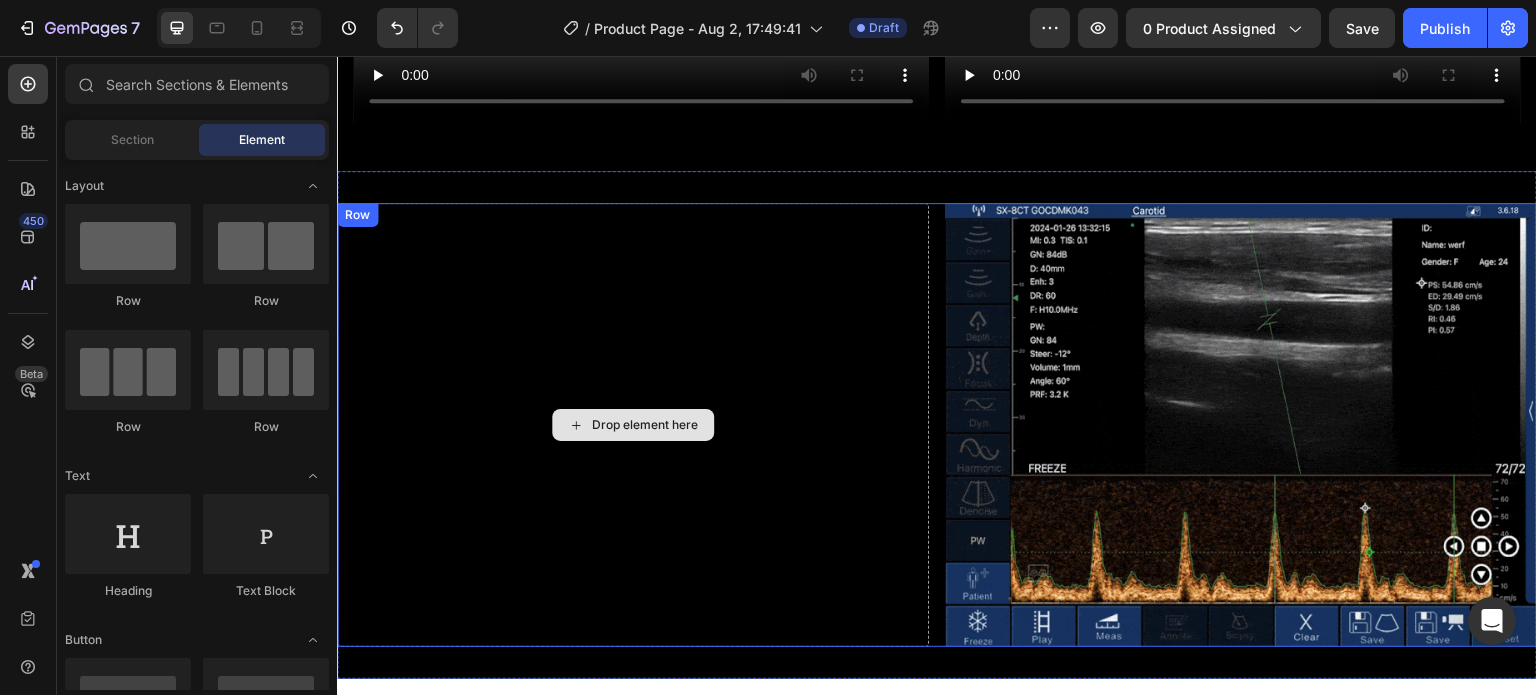 scroll, scrollTop: 1500, scrollLeft: 0, axis: vertical 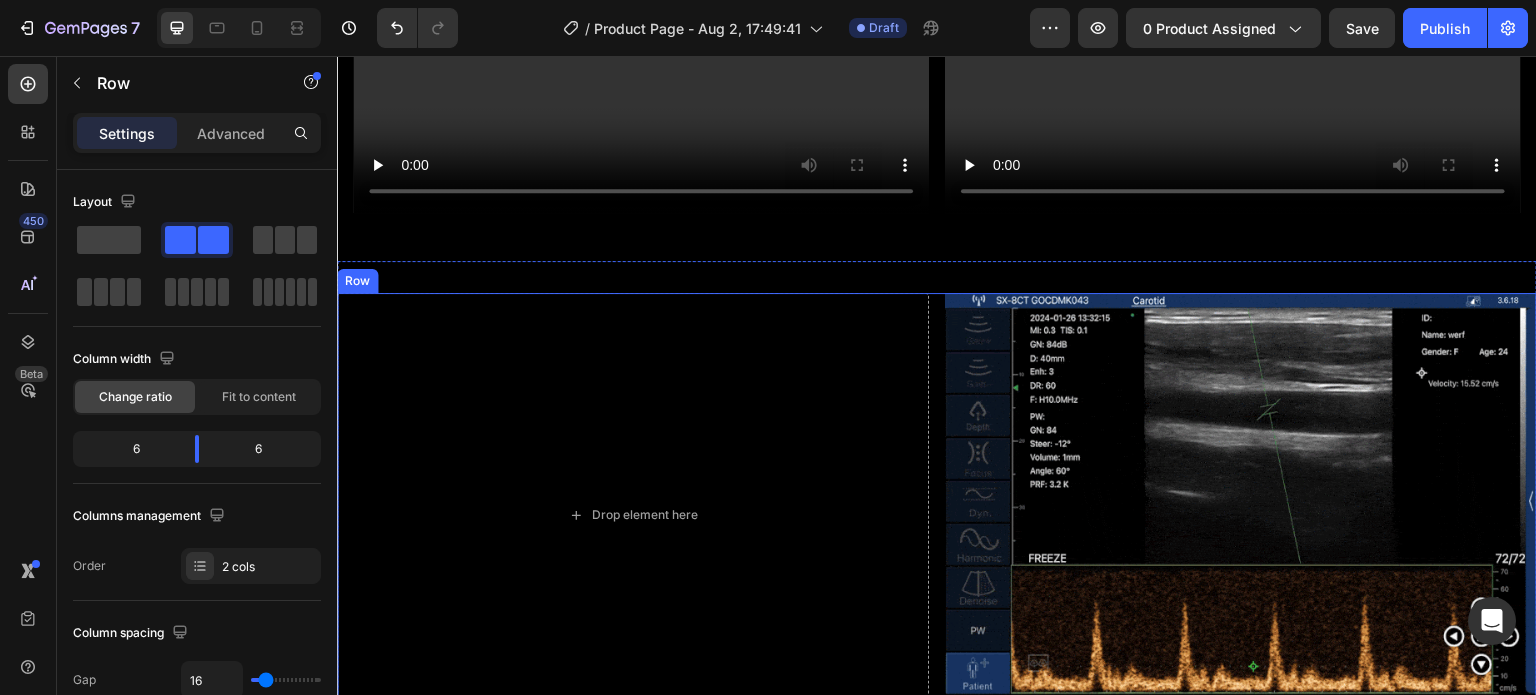 click on "Row" at bounding box center (357, 281) 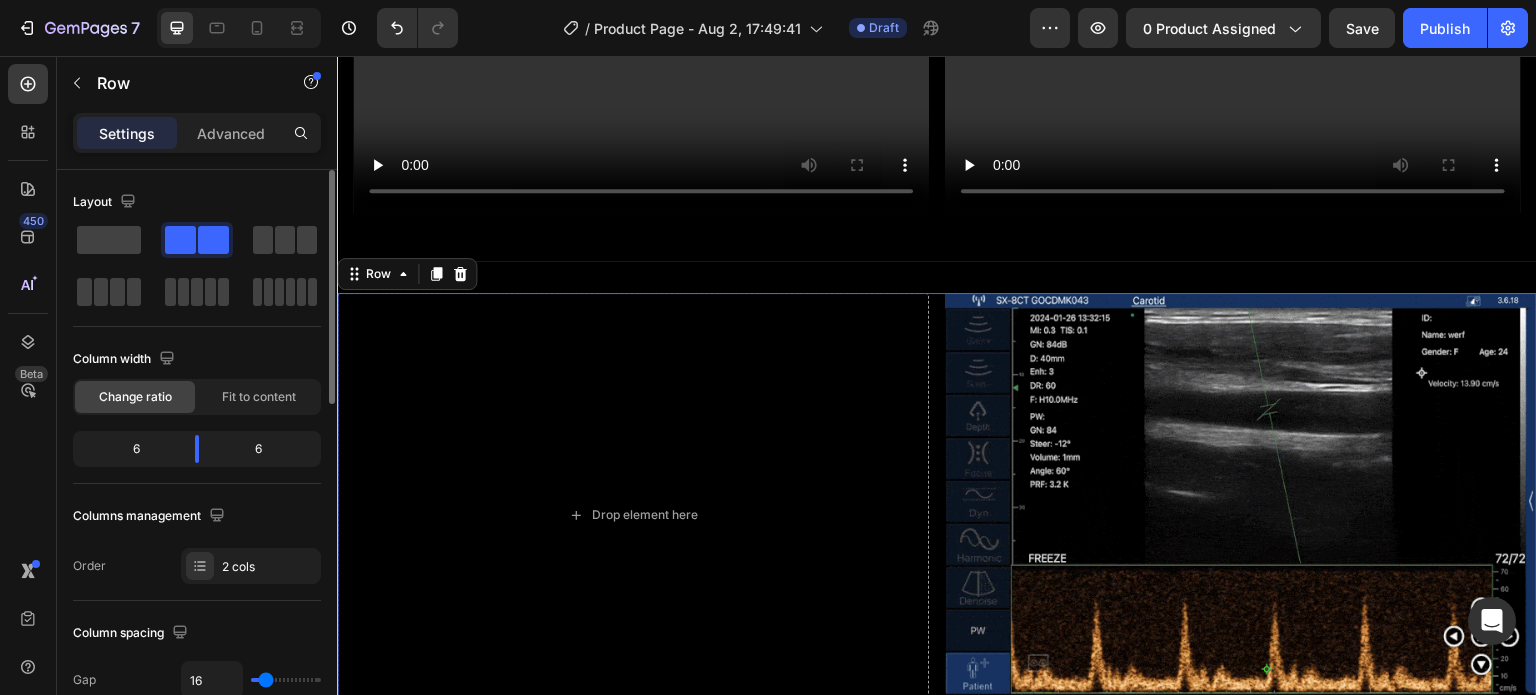 scroll, scrollTop: 100, scrollLeft: 0, axis: vertical 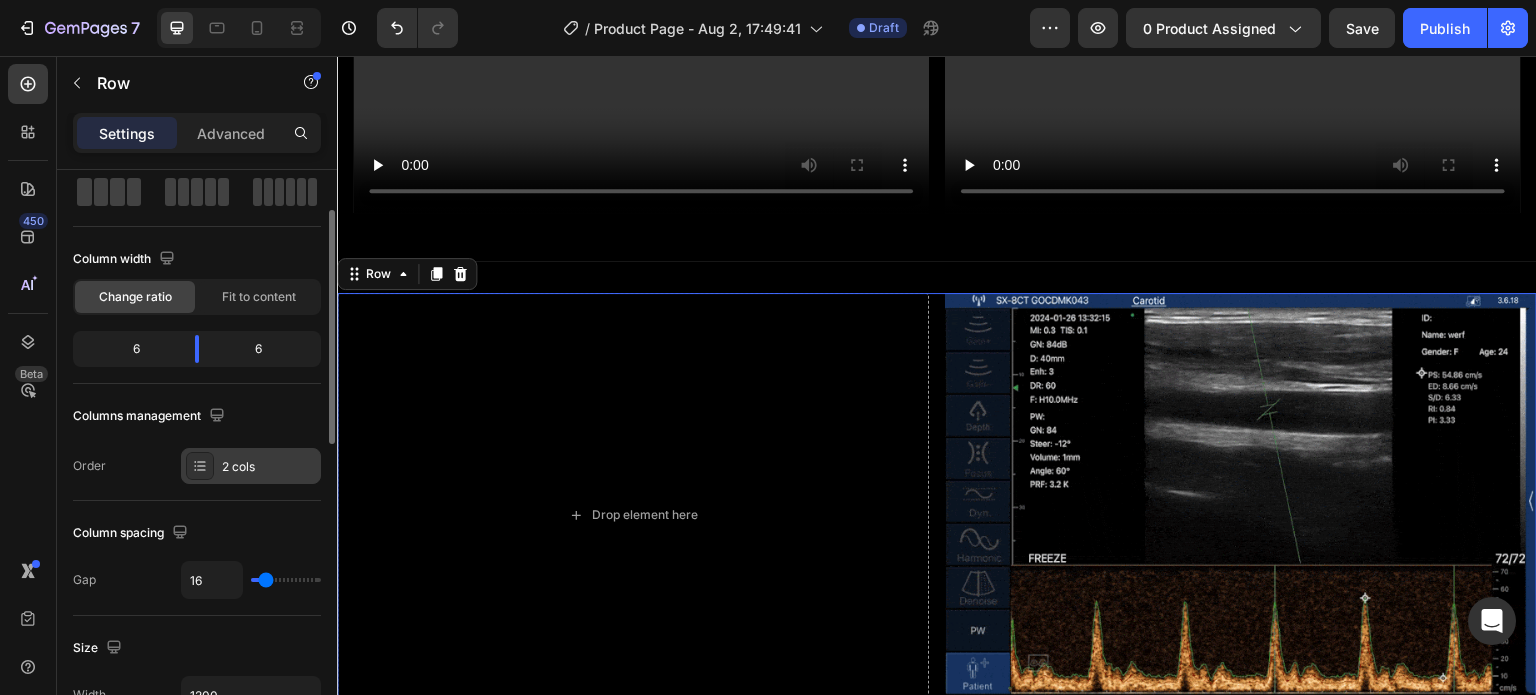 click on "2 cols" at bounding box center [269, 467] 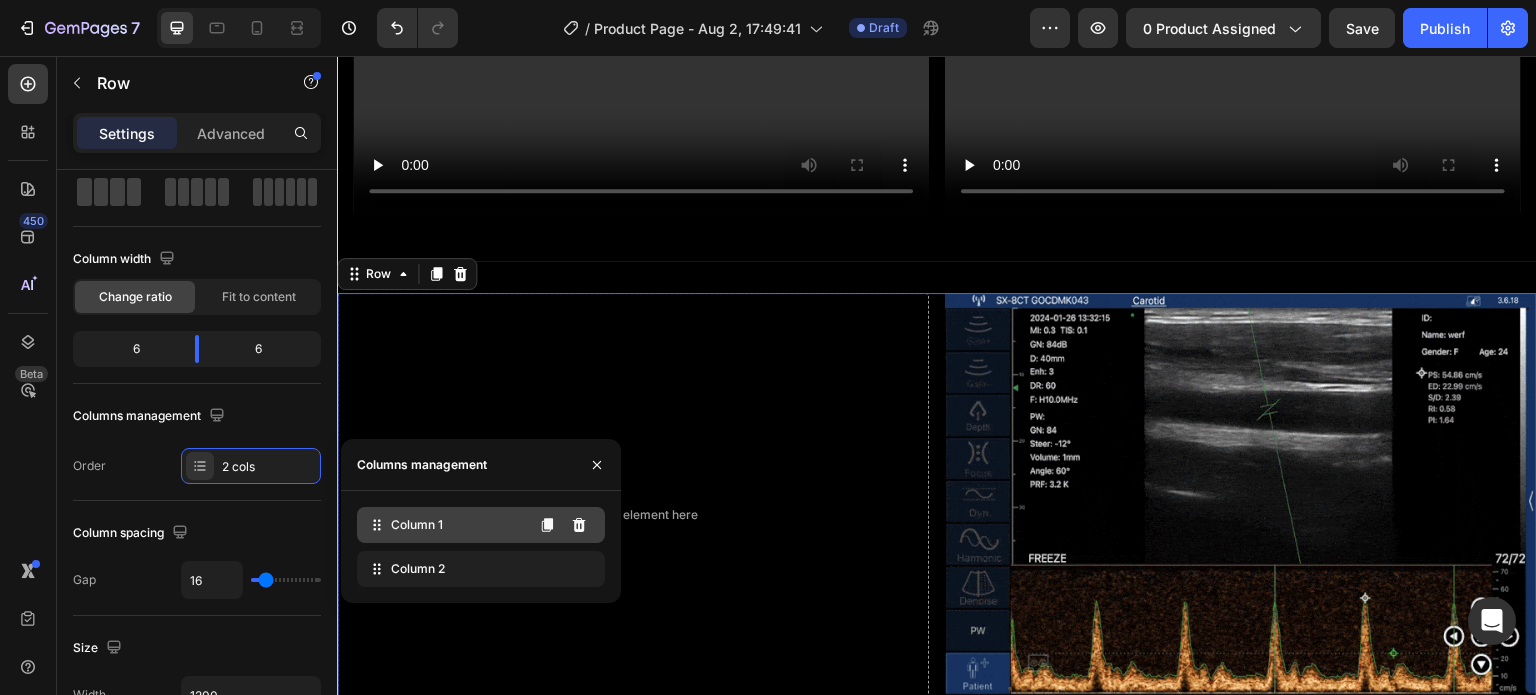 click on "Column 1" at bounding box center (417, 525) 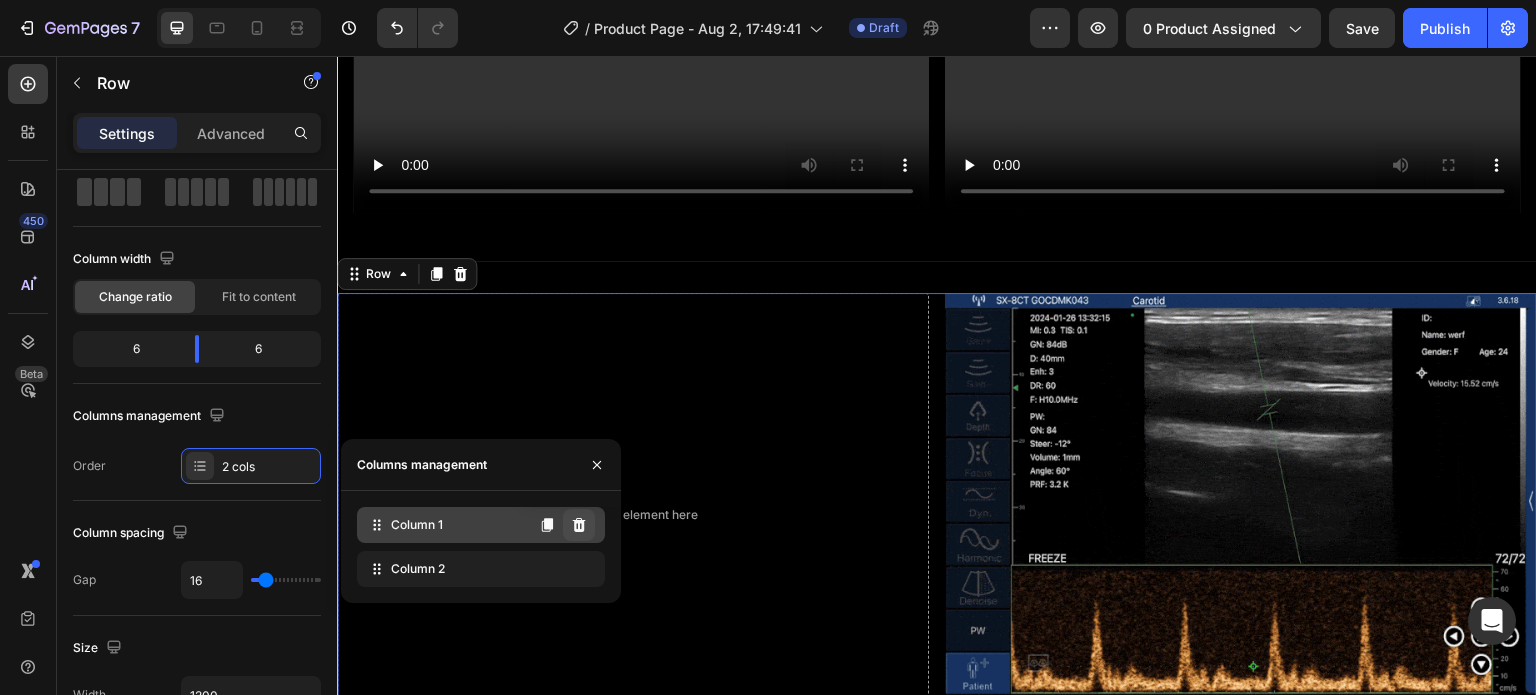 click 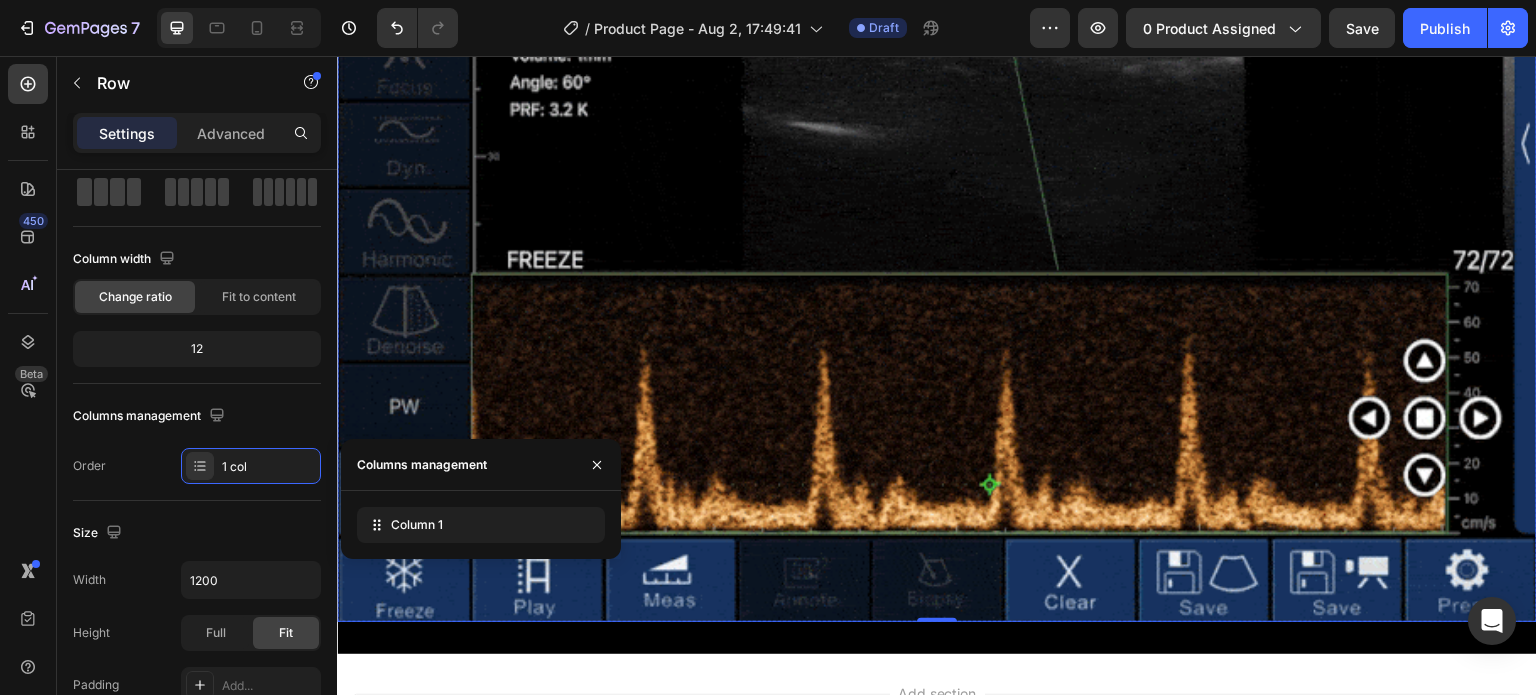 scroll, scrollTop: 2200, scrollLeft: 0, axis: vertical 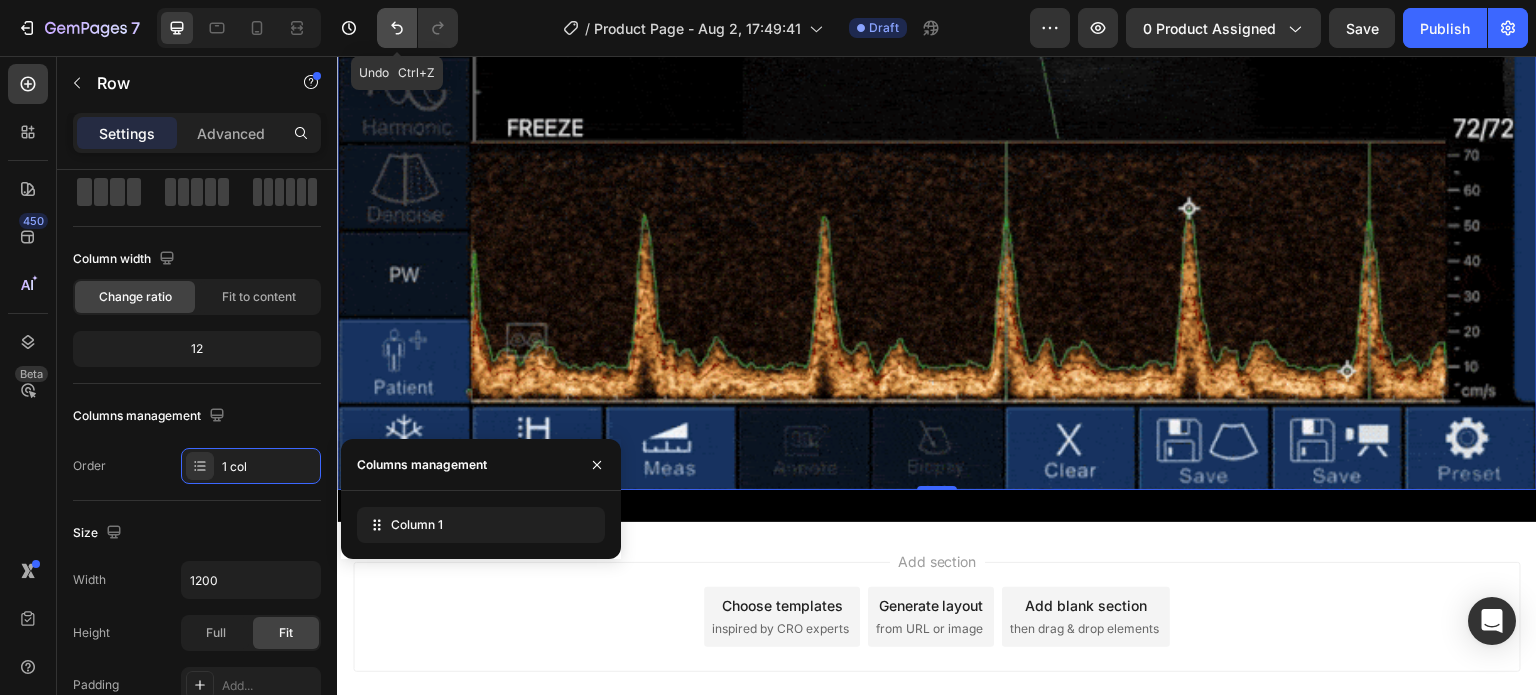 click 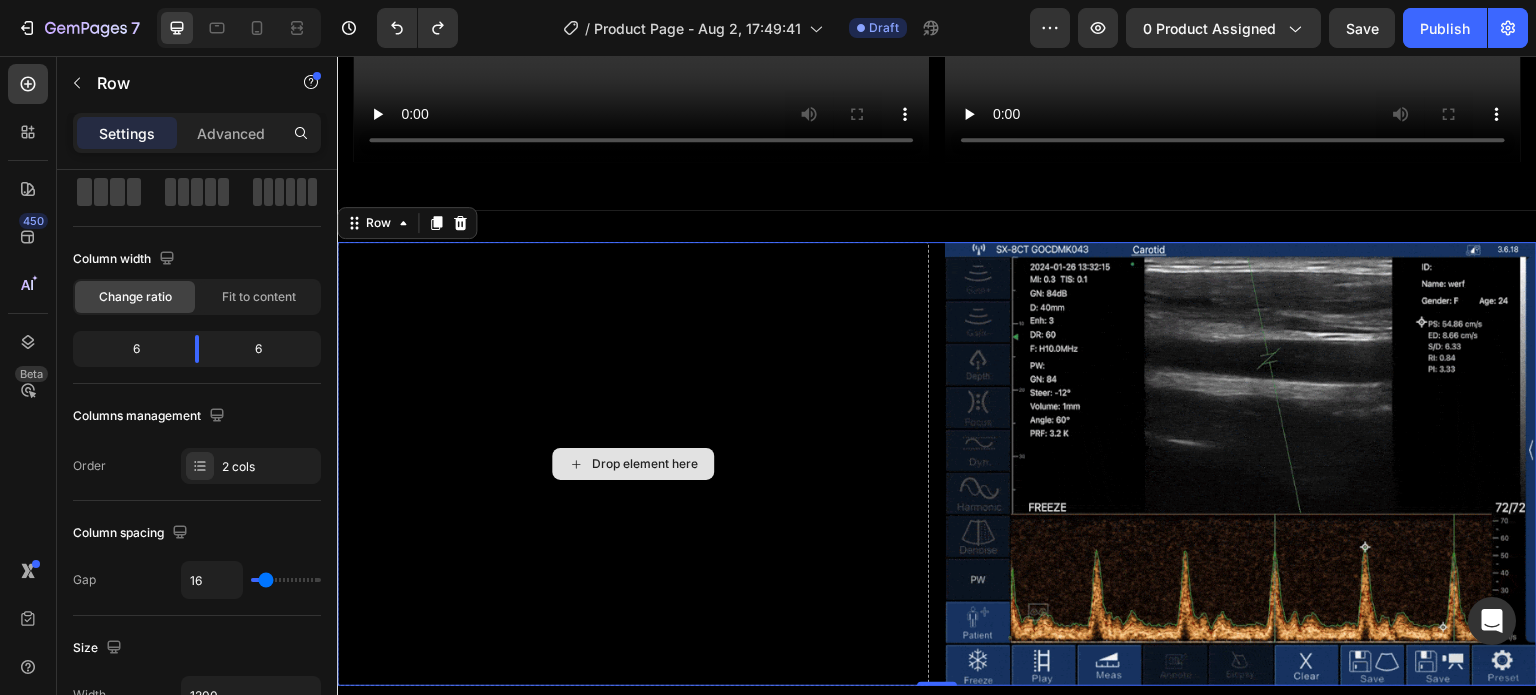 scroll, scrollTop: 1651, scrollLeft: 0, axis: vertical 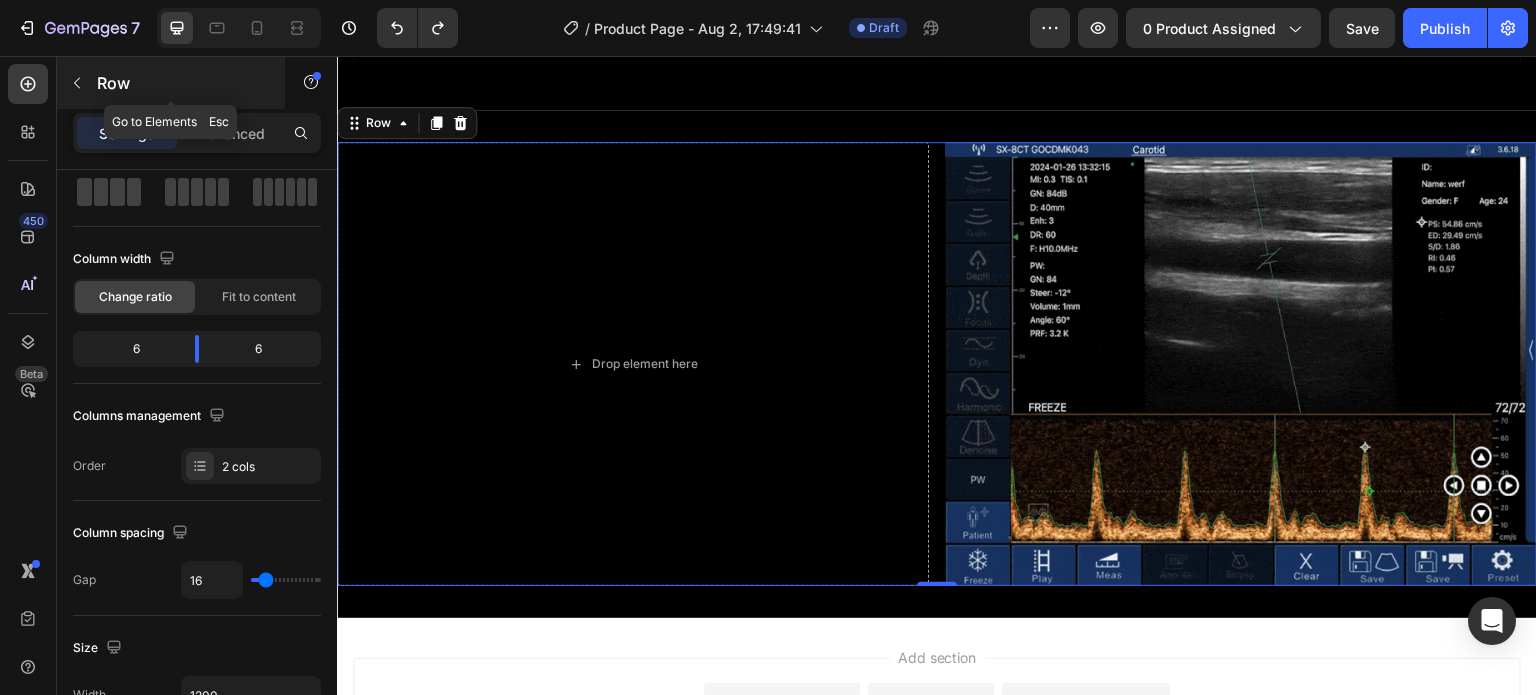 click 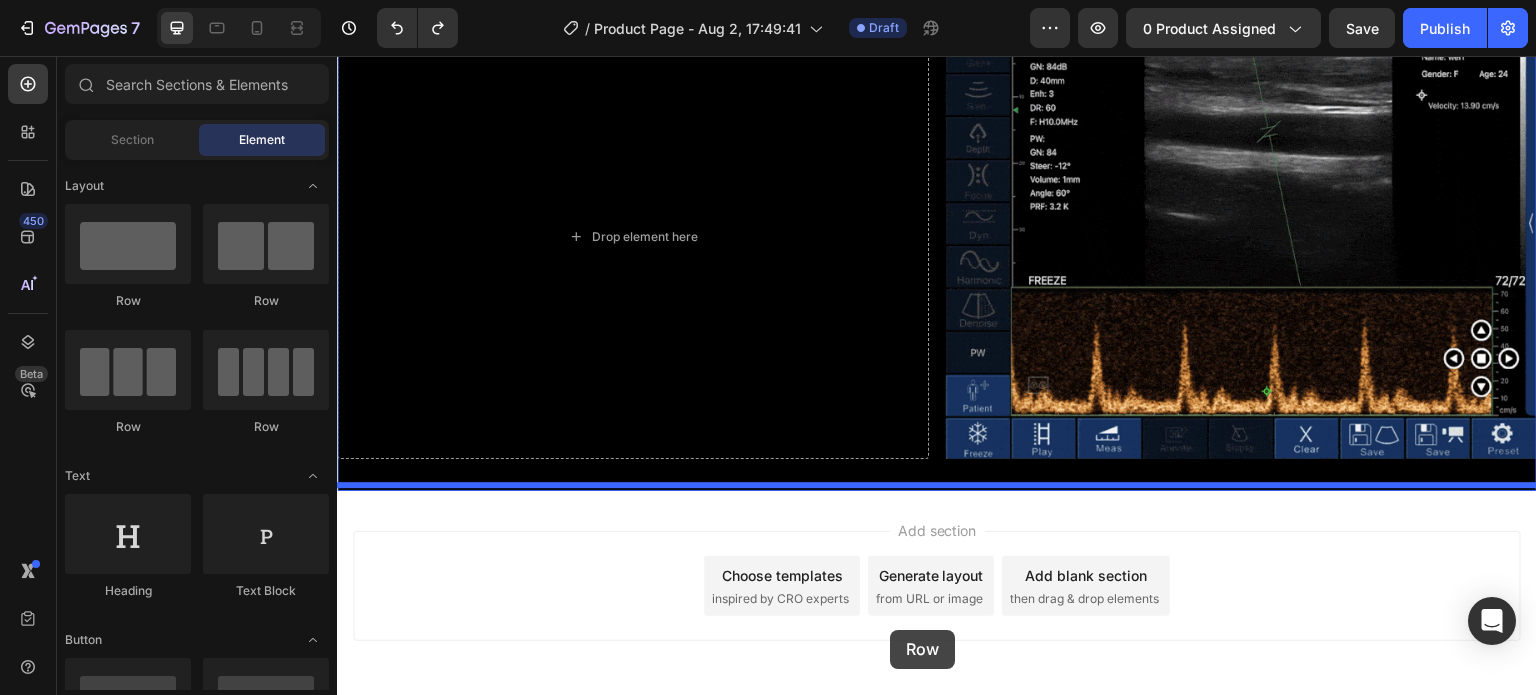 scroll, scrollTop: 1798, scrollLeft: 0, axis: vertical 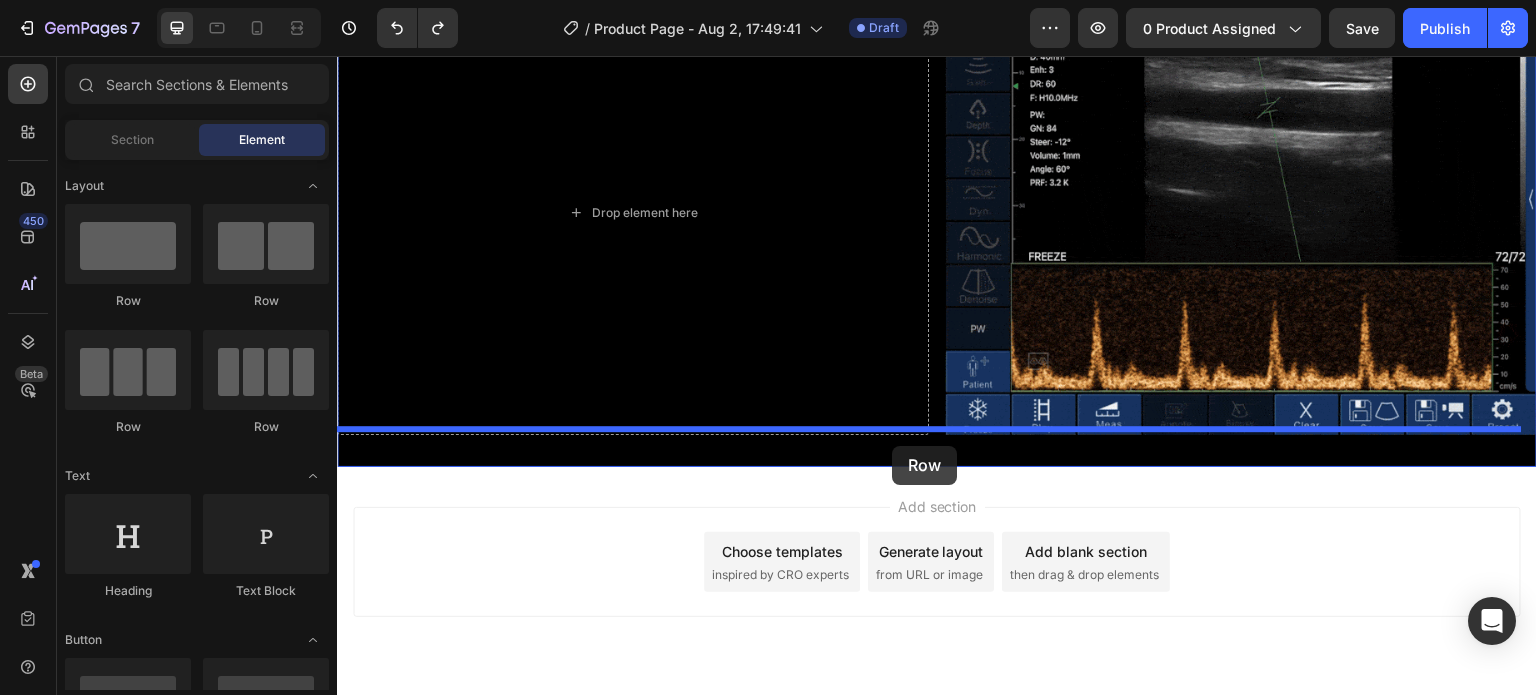 drag, startPoint x: 599, startPoint y: 297, endPoint x: 892, endPoint y: 446, distance: 328.7096 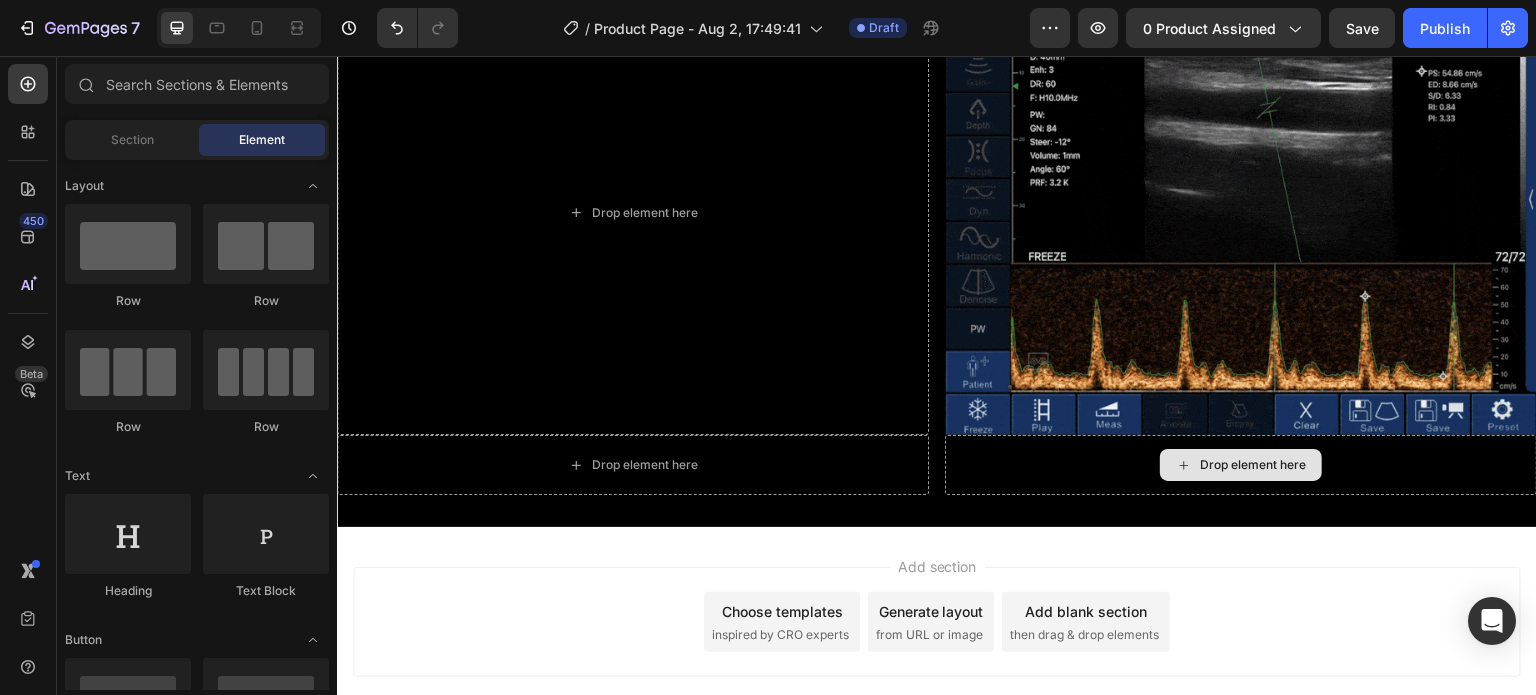 click on "Drop element here" at bounding box center [1253, 465] 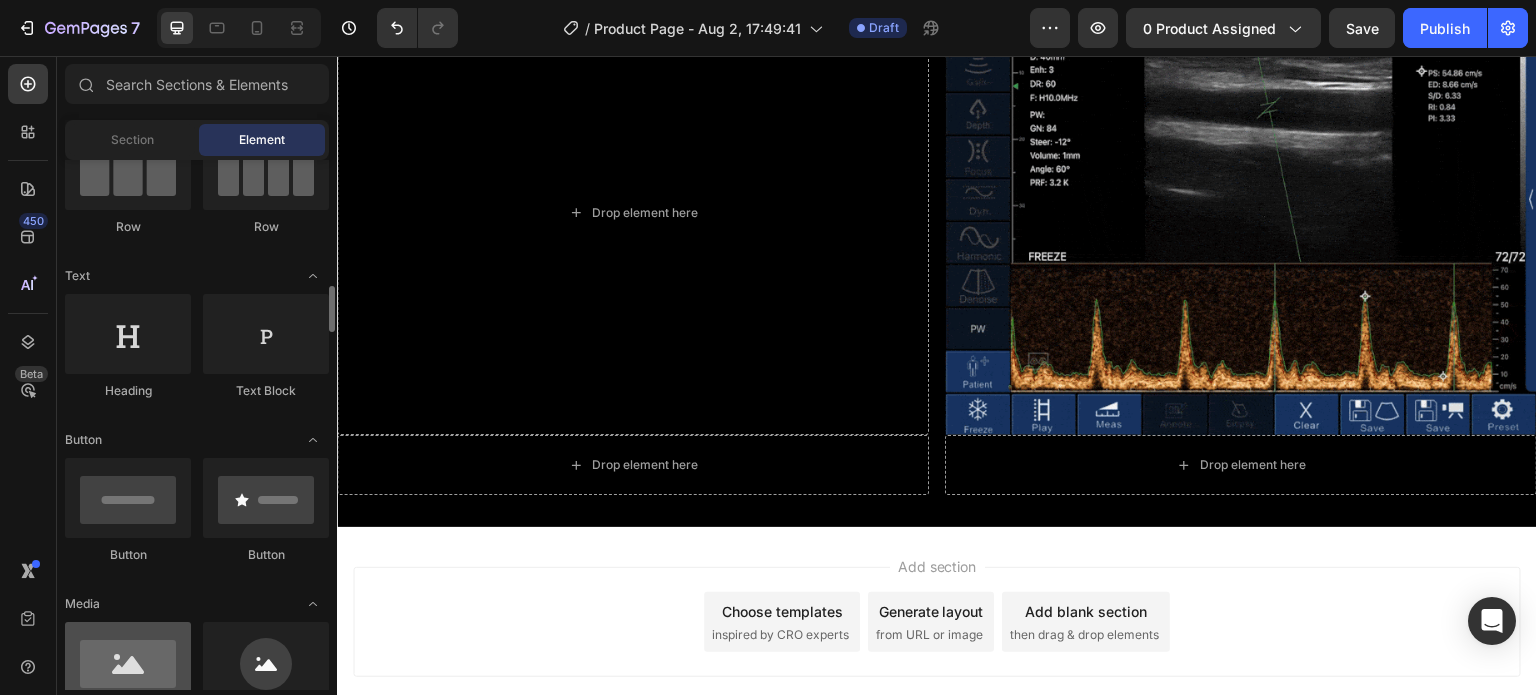 scroll, scrollTop: 300, scrollLeft: 0, axis: vertical 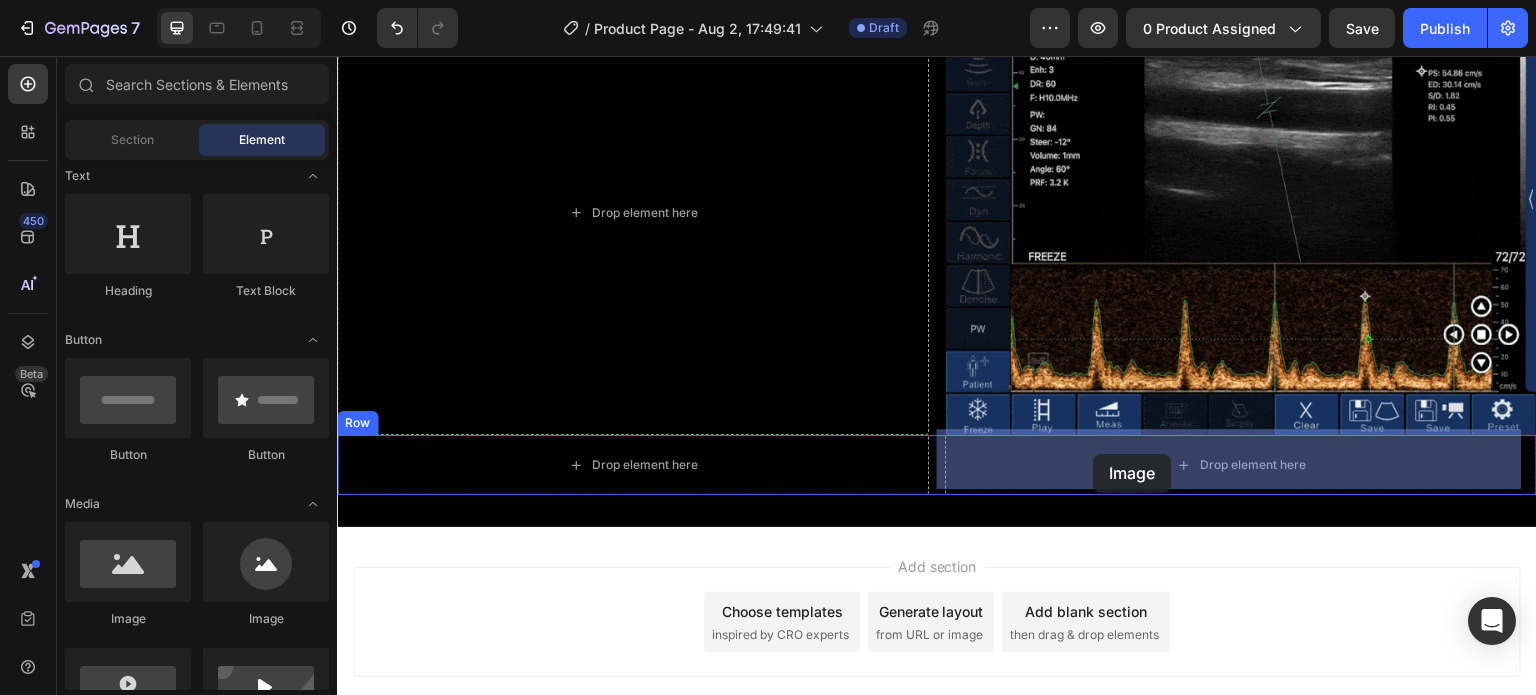 drag, startPoint x: 459, startPoint y: 631, endPoint x: 1094, endPoint y: 454, distance: 659.2071 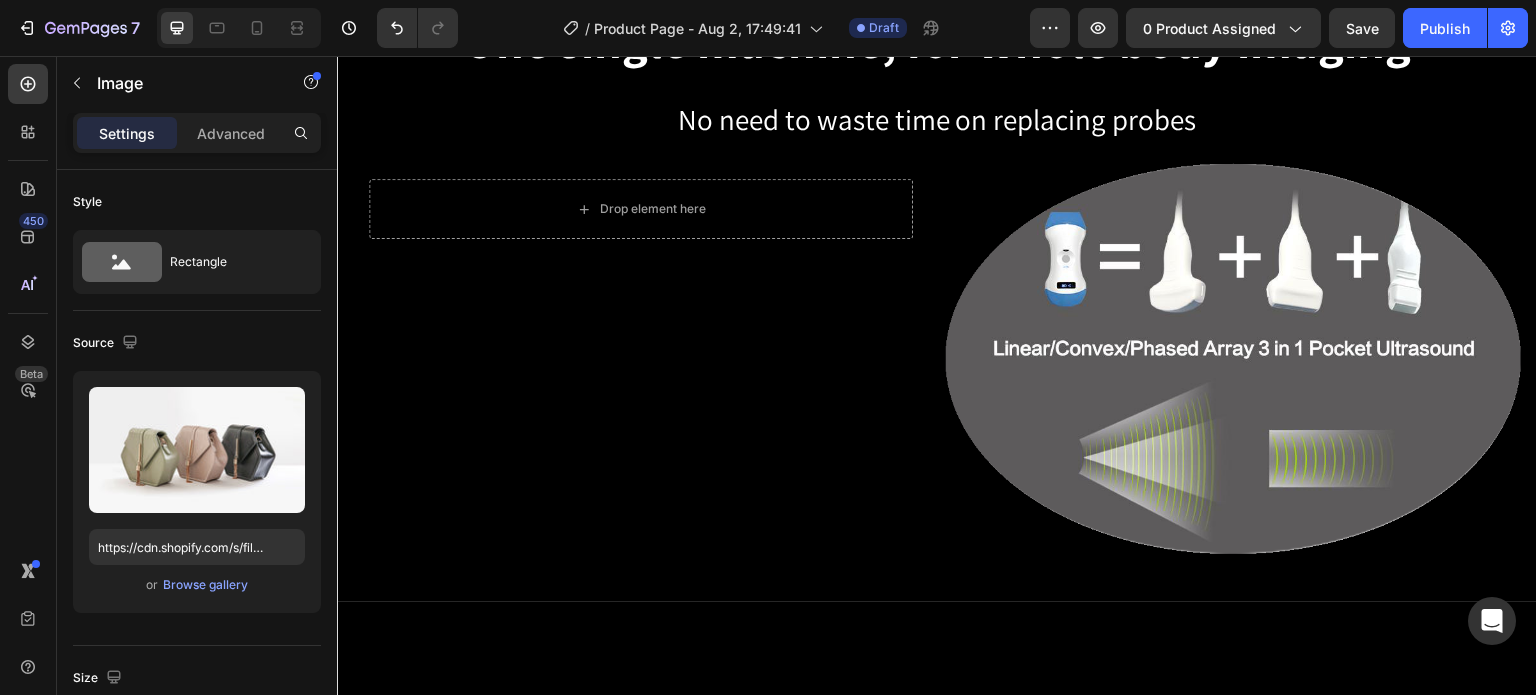 scroll, scrollTop: 598, scrollLeft: 0, axis: vertical 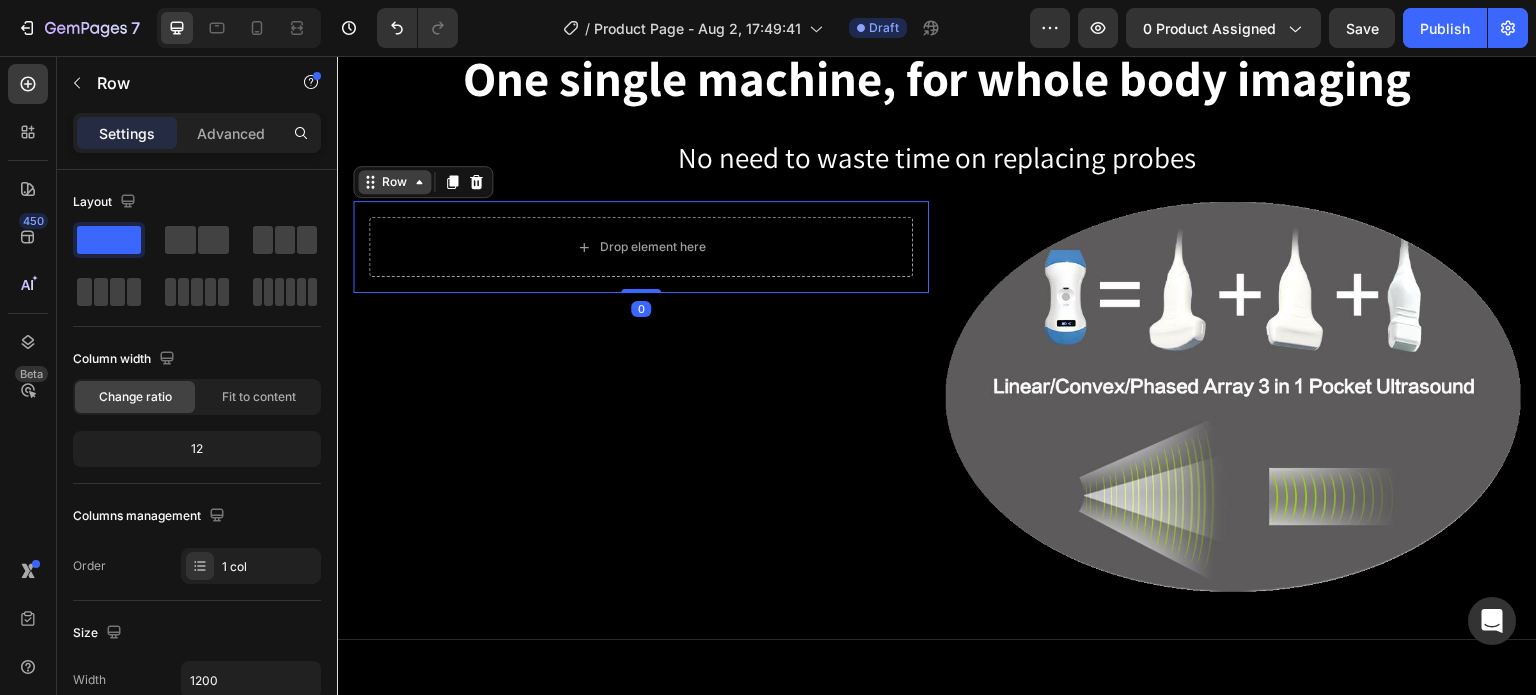 click on "Row" at bounding box center (423, 182) 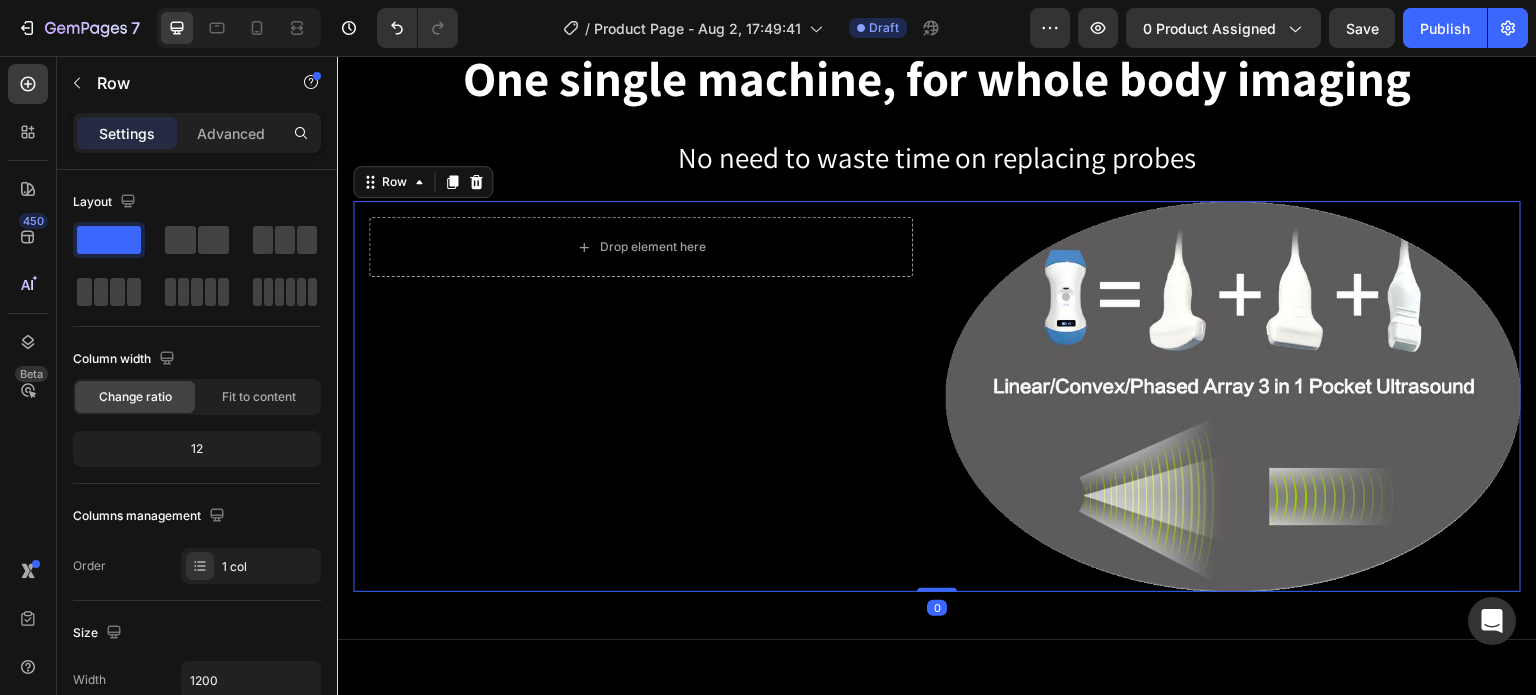 scroll, scrollTop: 100, scrollLeft: 0, axis: vertical 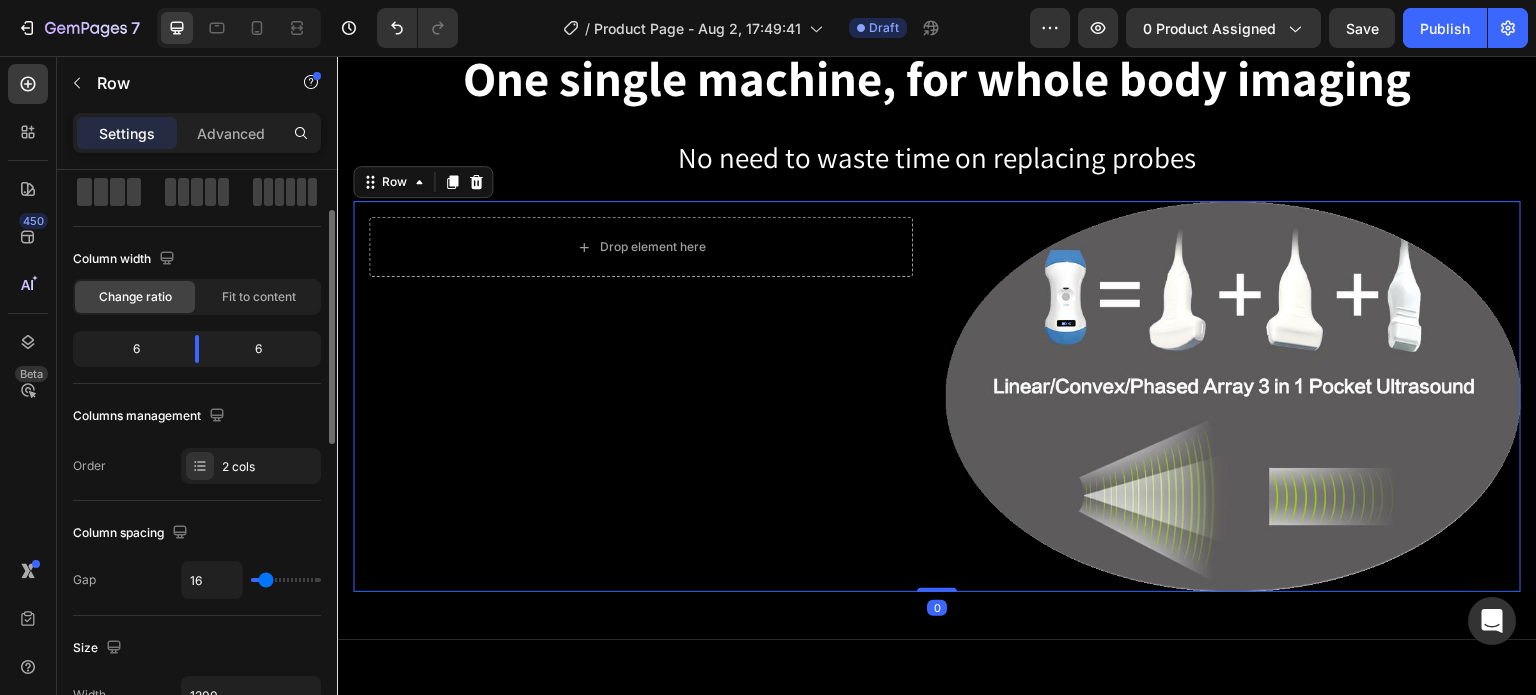 click on "Drop element here Row" at bounding box center [641, 396] 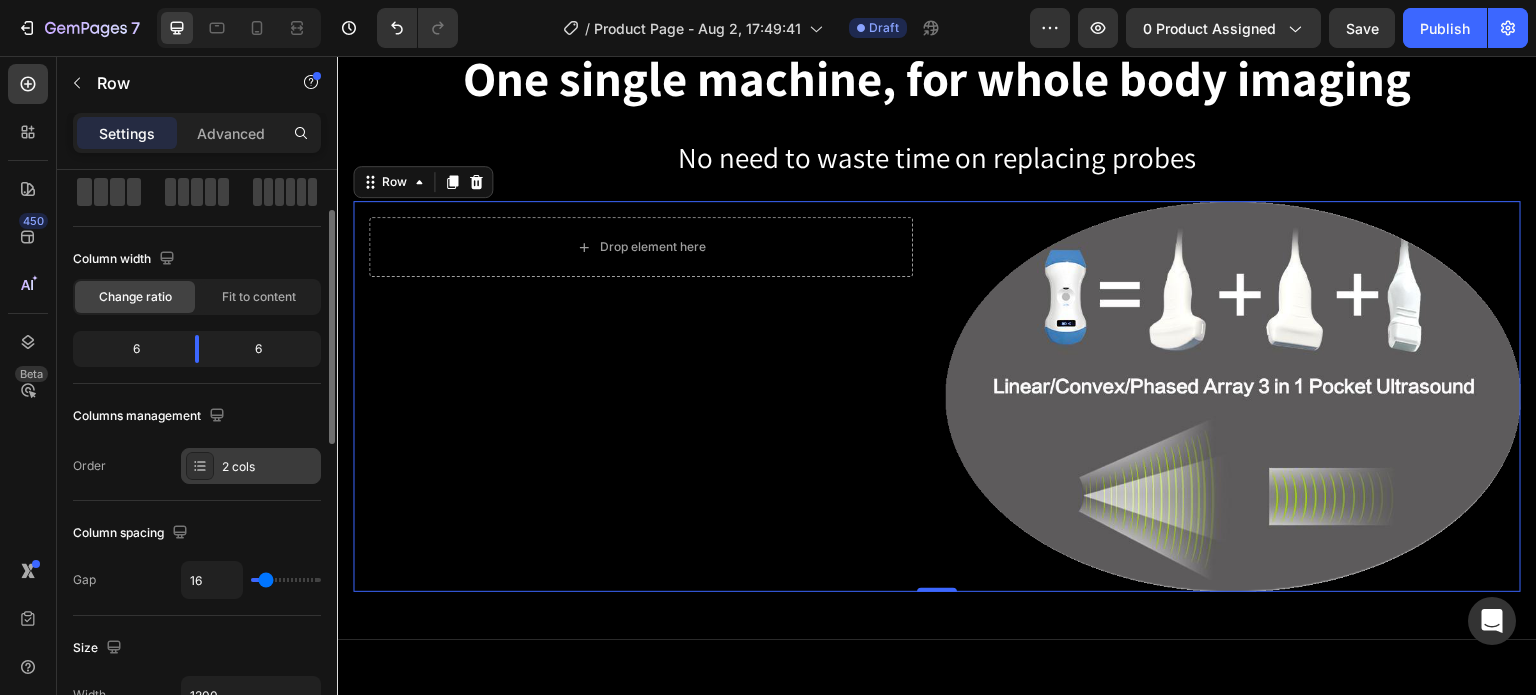 click on "2 cols" at bounding box center [269, 467] 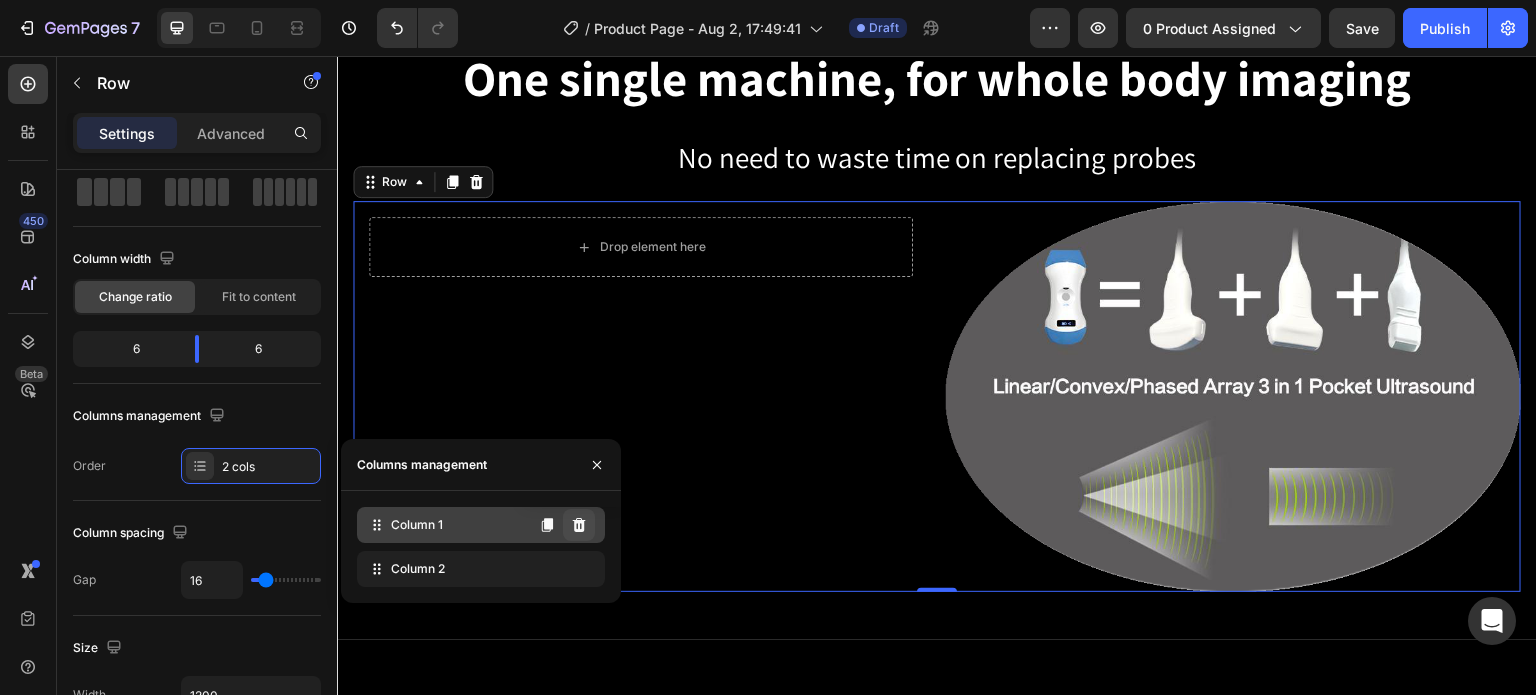 click 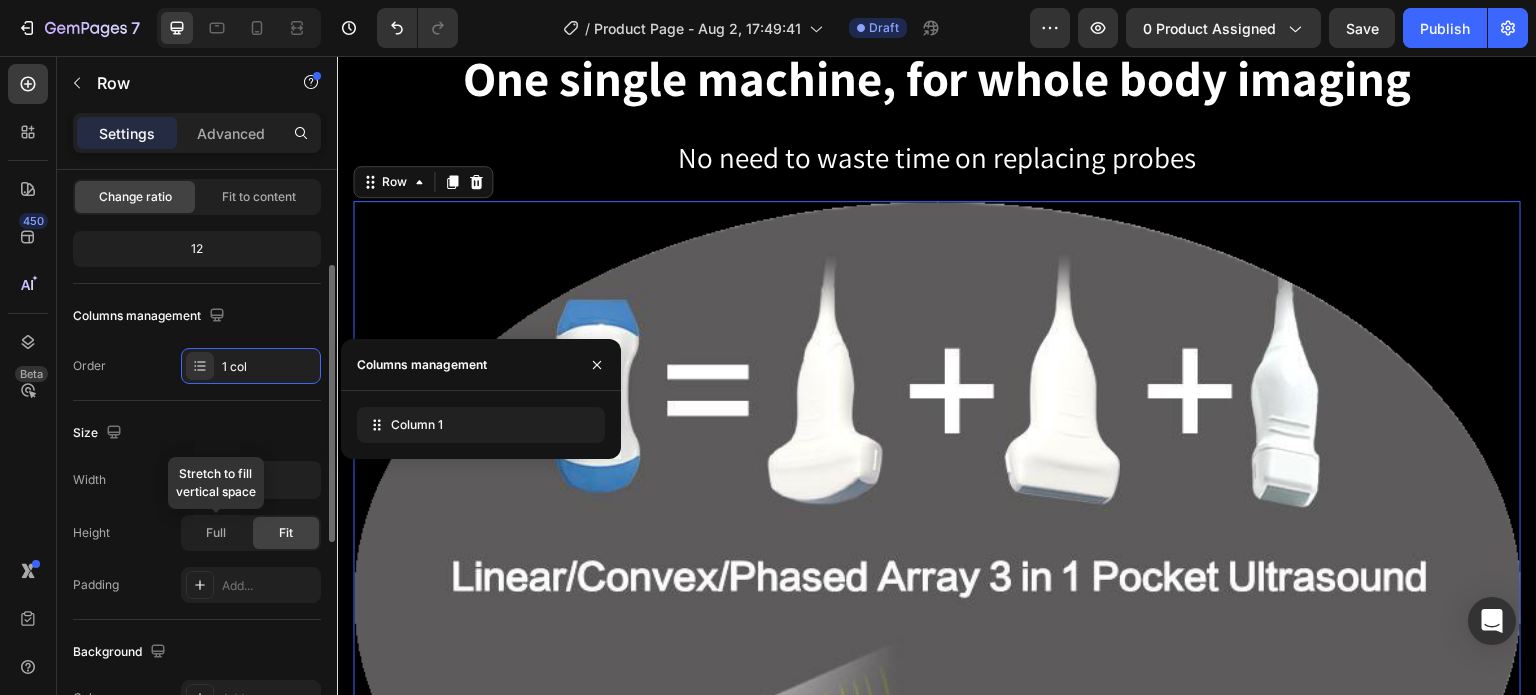 scroll, scrollTop: 300, scrollLeft: 0, axis: vertical 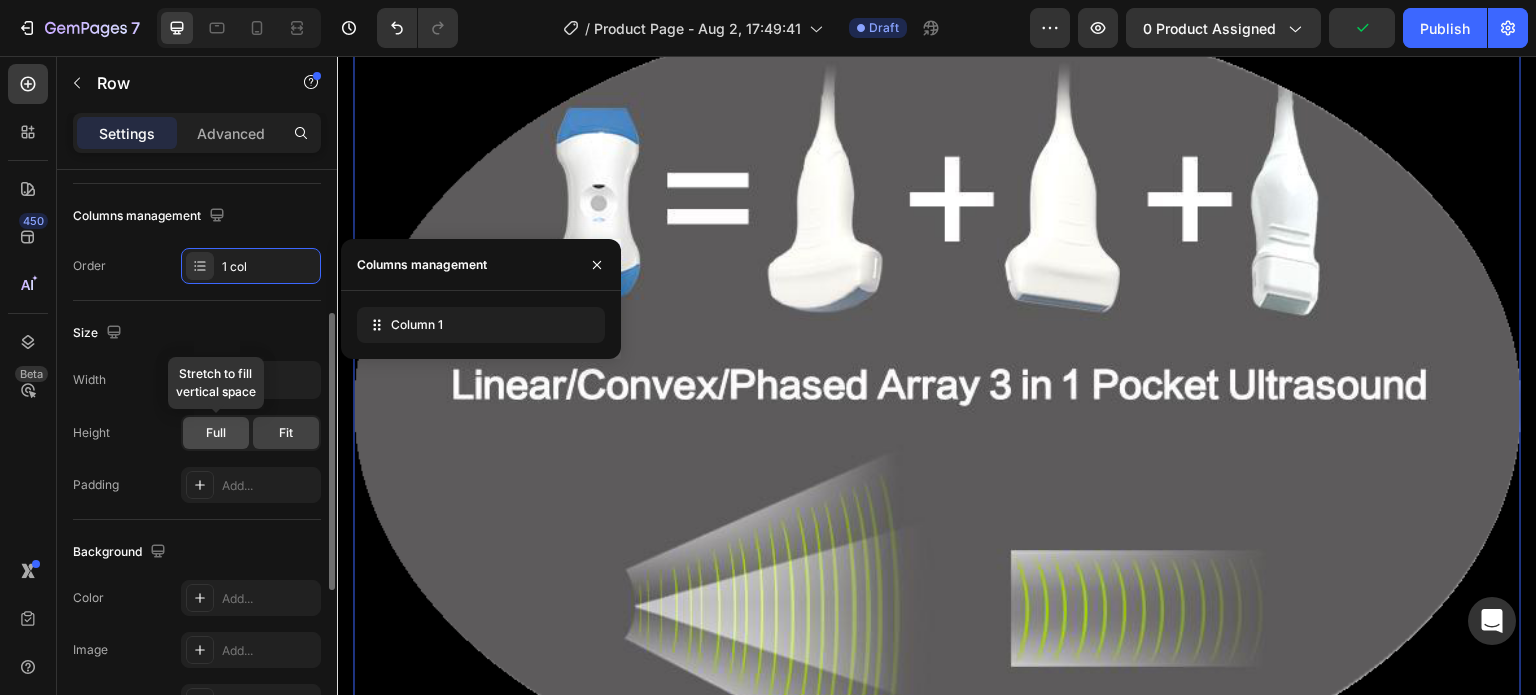 click on "Full" 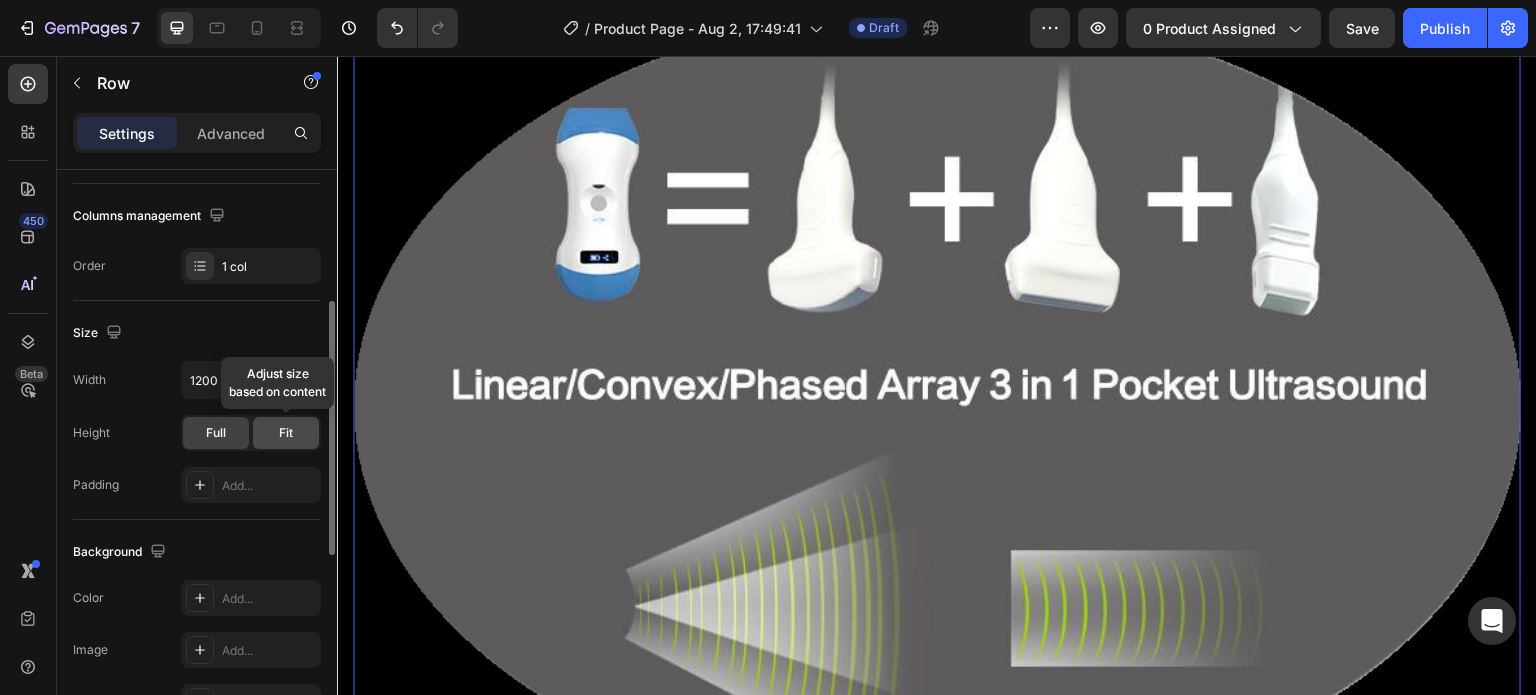 click on "Fit" 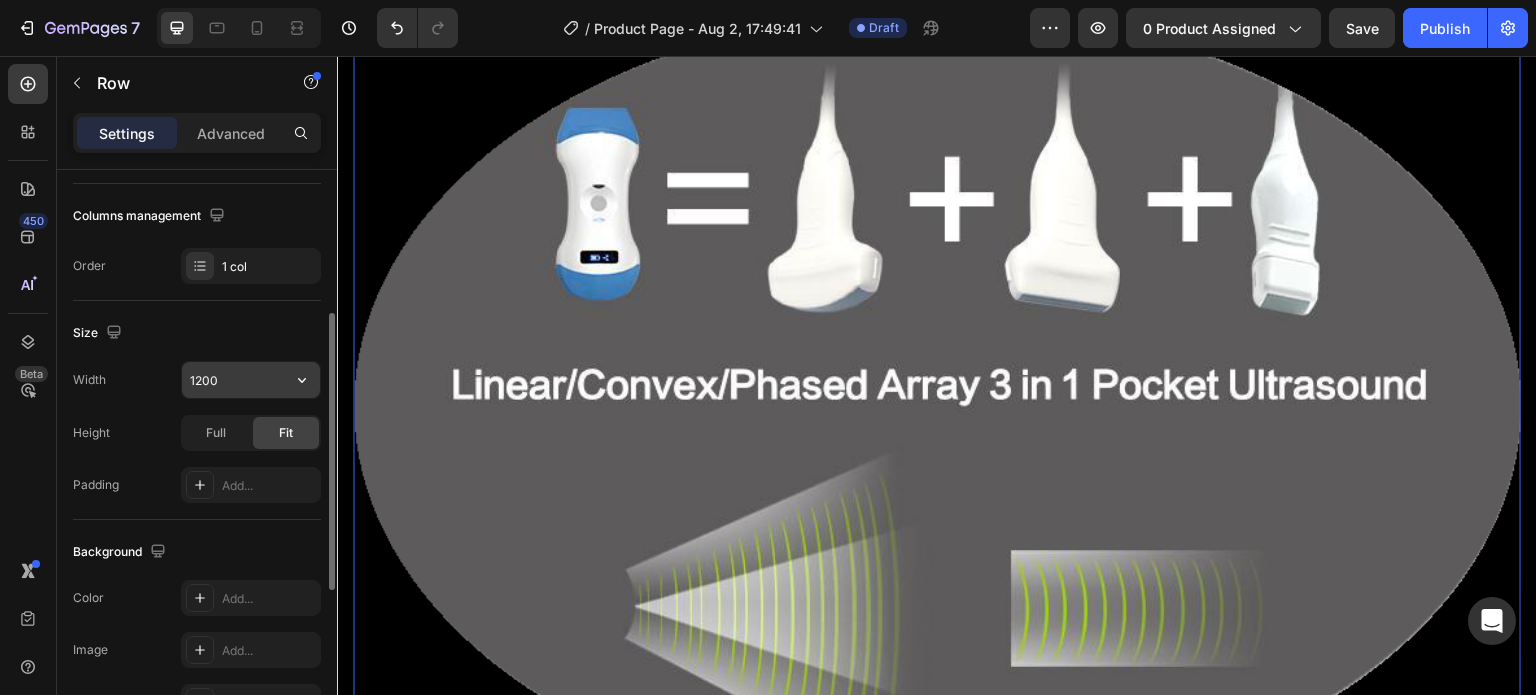 click on "1200" at bounding box center (251, 380) 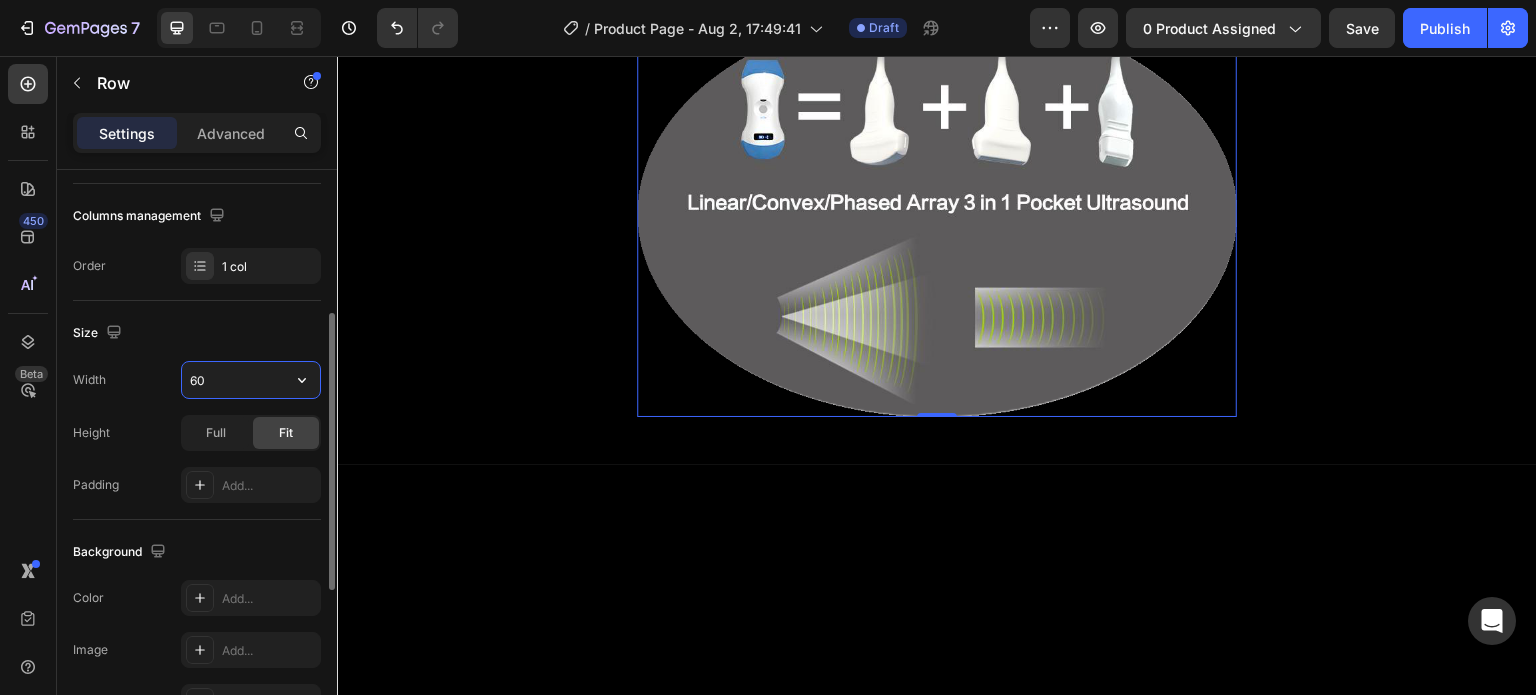 type on "600" 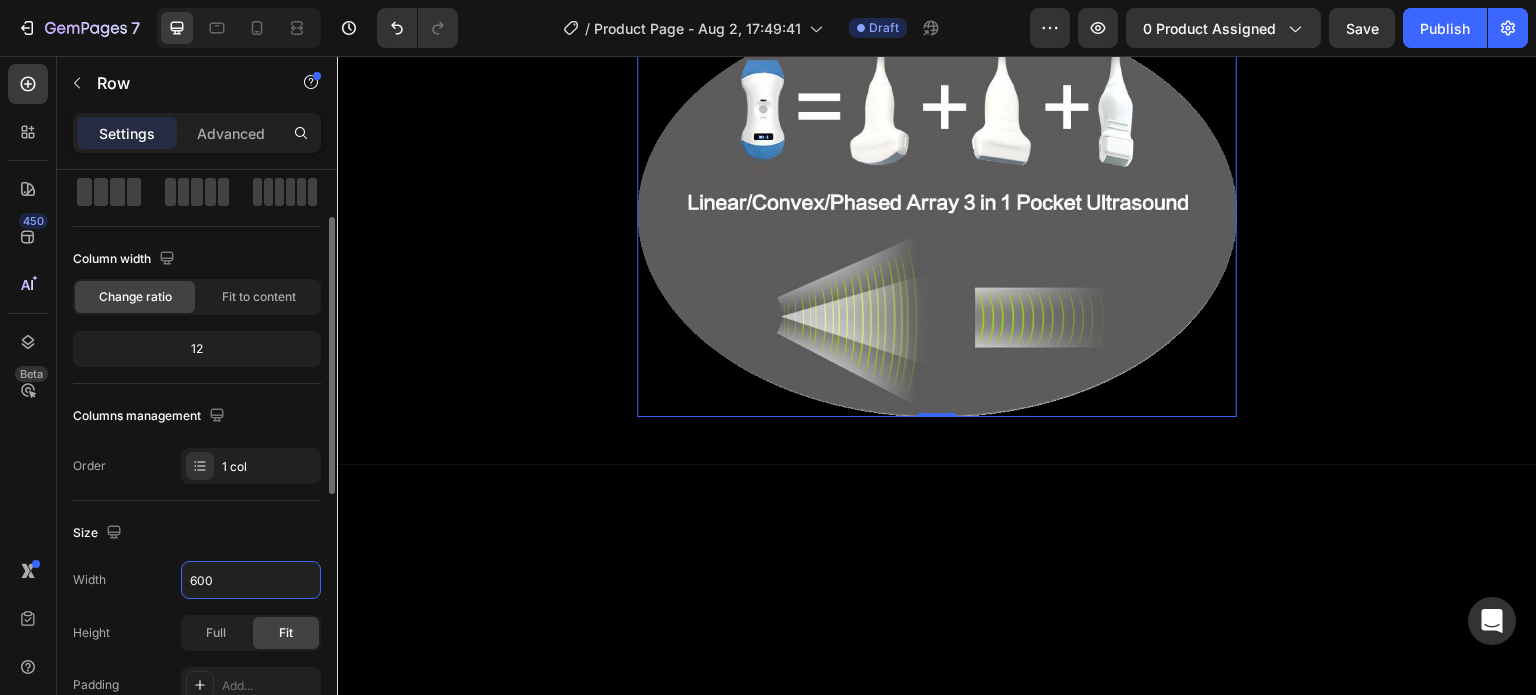 scroll, scrollTop: 0, scrollLeft: 0, axis: both 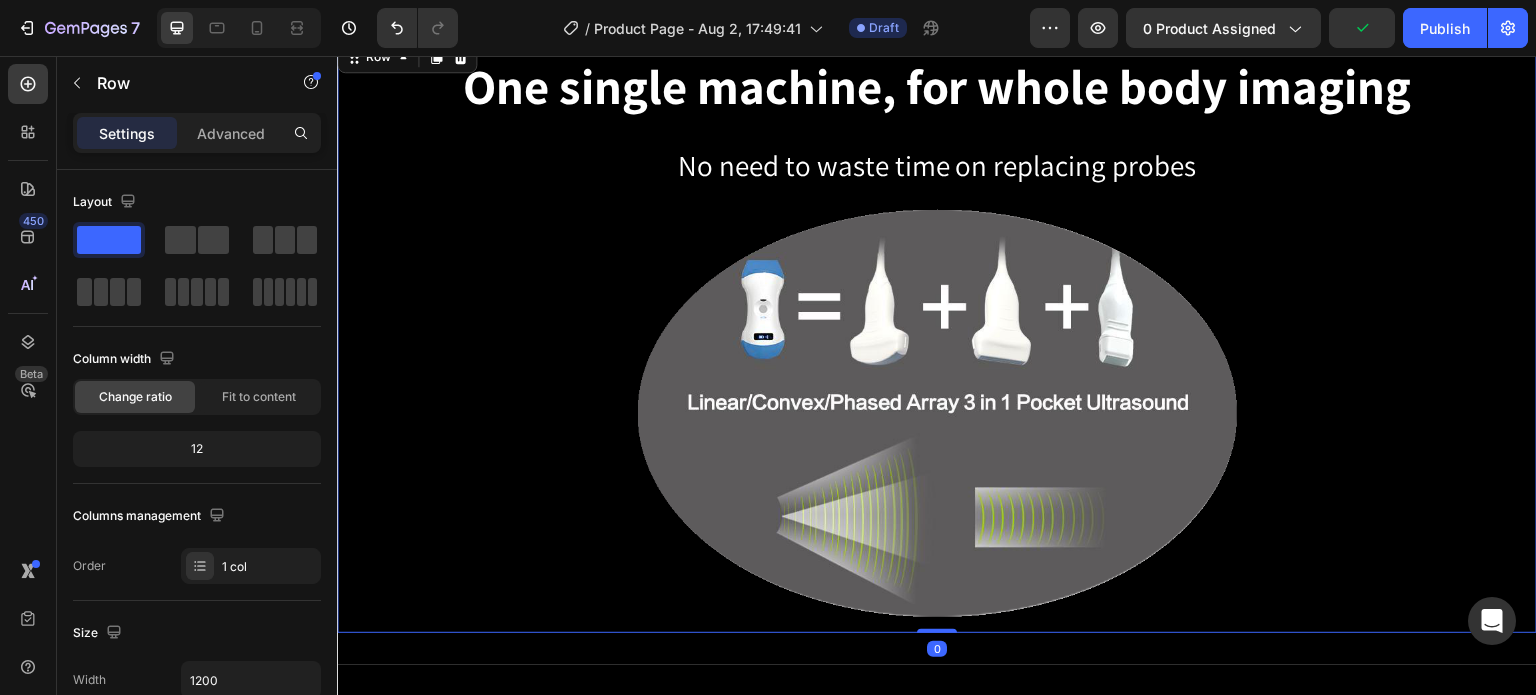 click on "One single machine, for whole body imaging Heading No need to waste time on replacing probes Text Block Row Image Row" at bounding box center (937, 334) 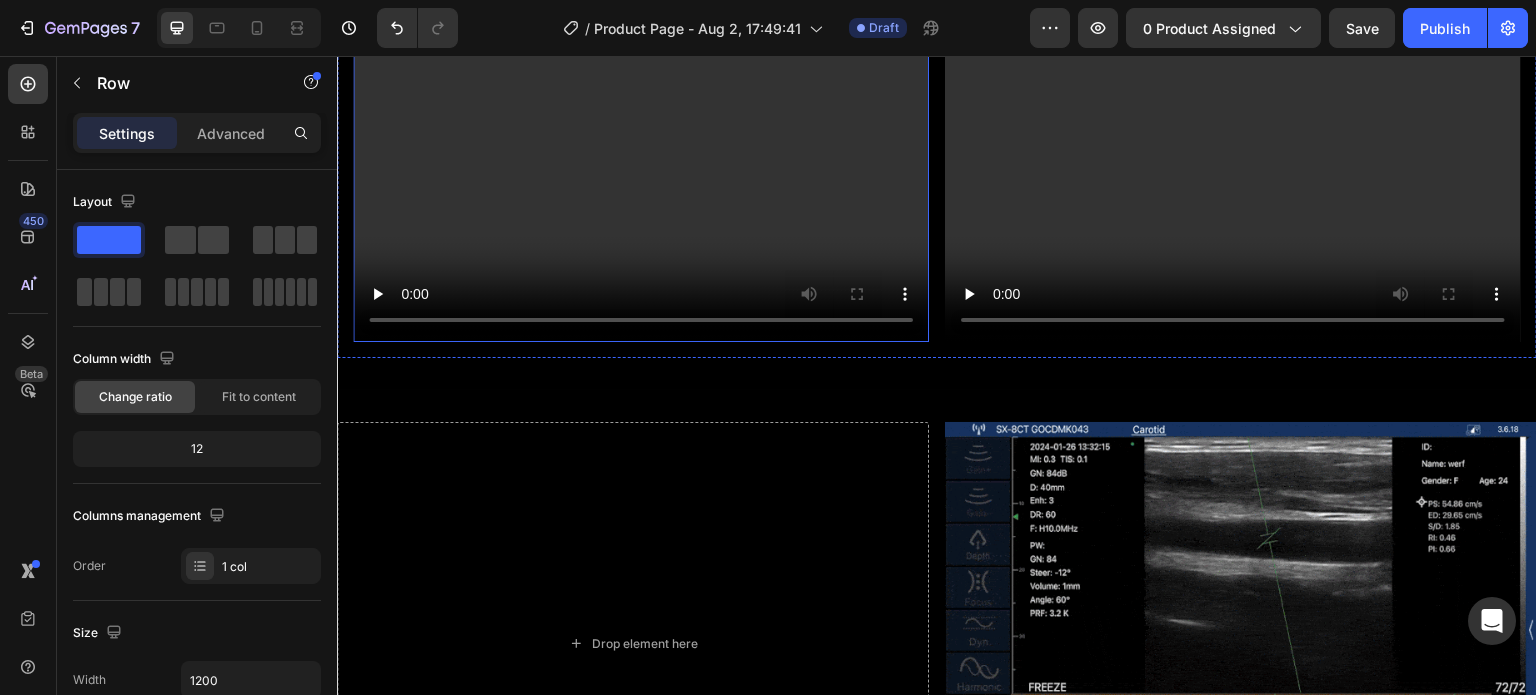 scroll, scrollTop: 1498, scrollLeft: 0, axis: vertical 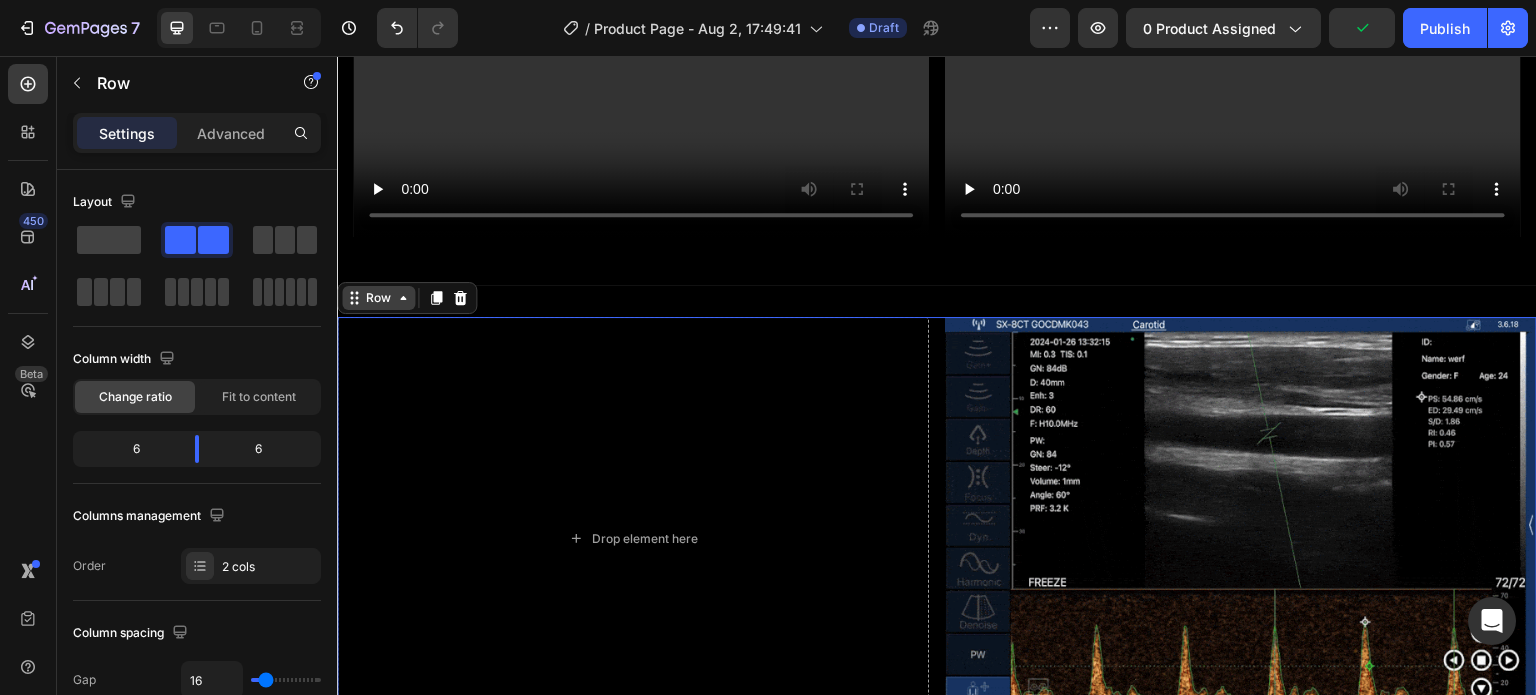 click on "Row" at bounding box center [407, 298] 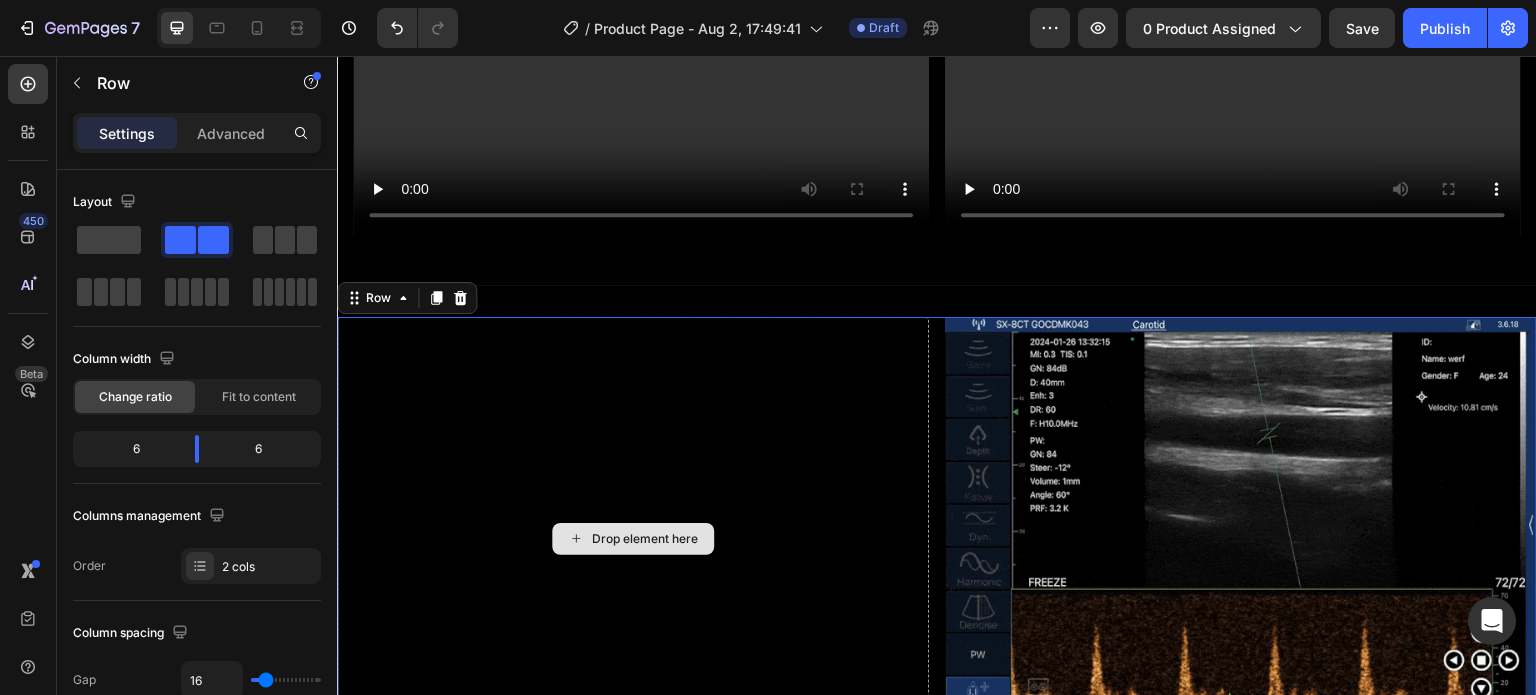 click on "Drop element here" at bounding box center [633, 539] 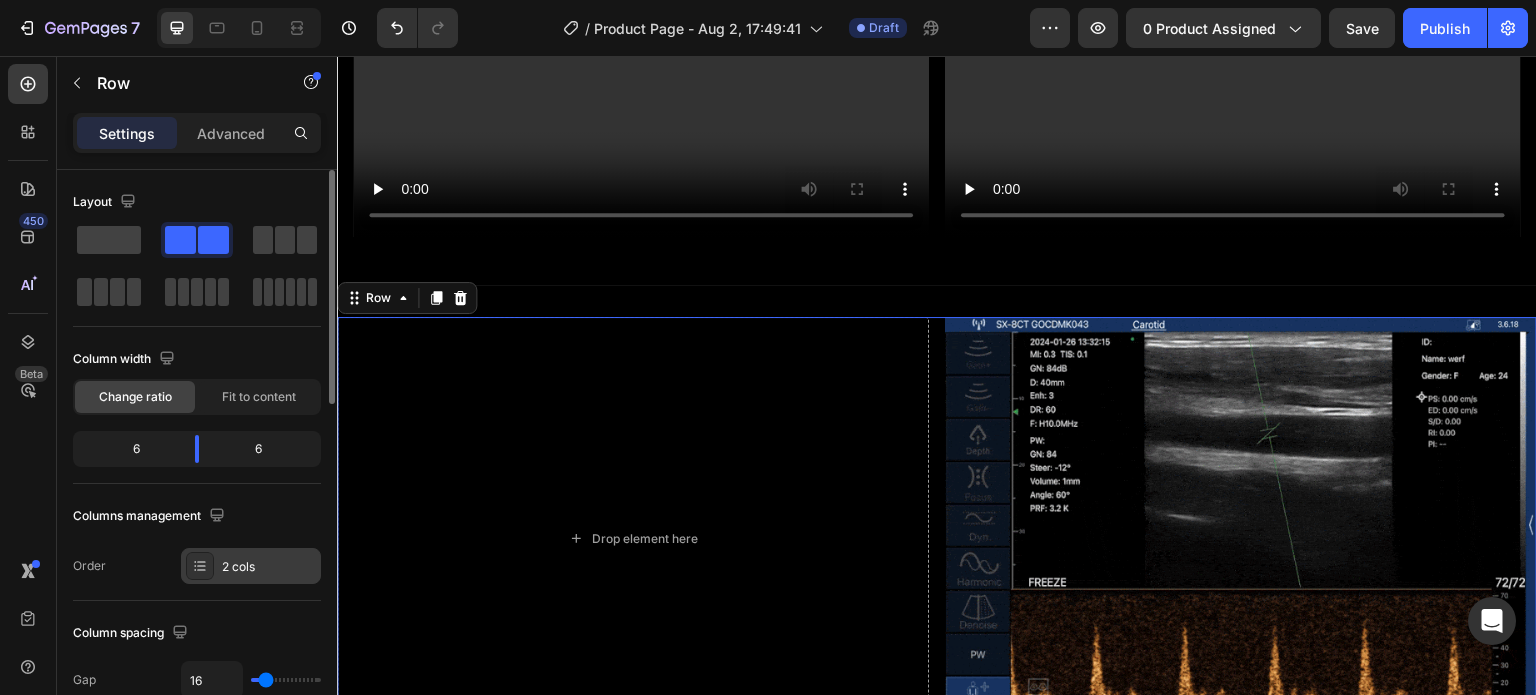 click on "2 cols" at bounding box center (269, 567) 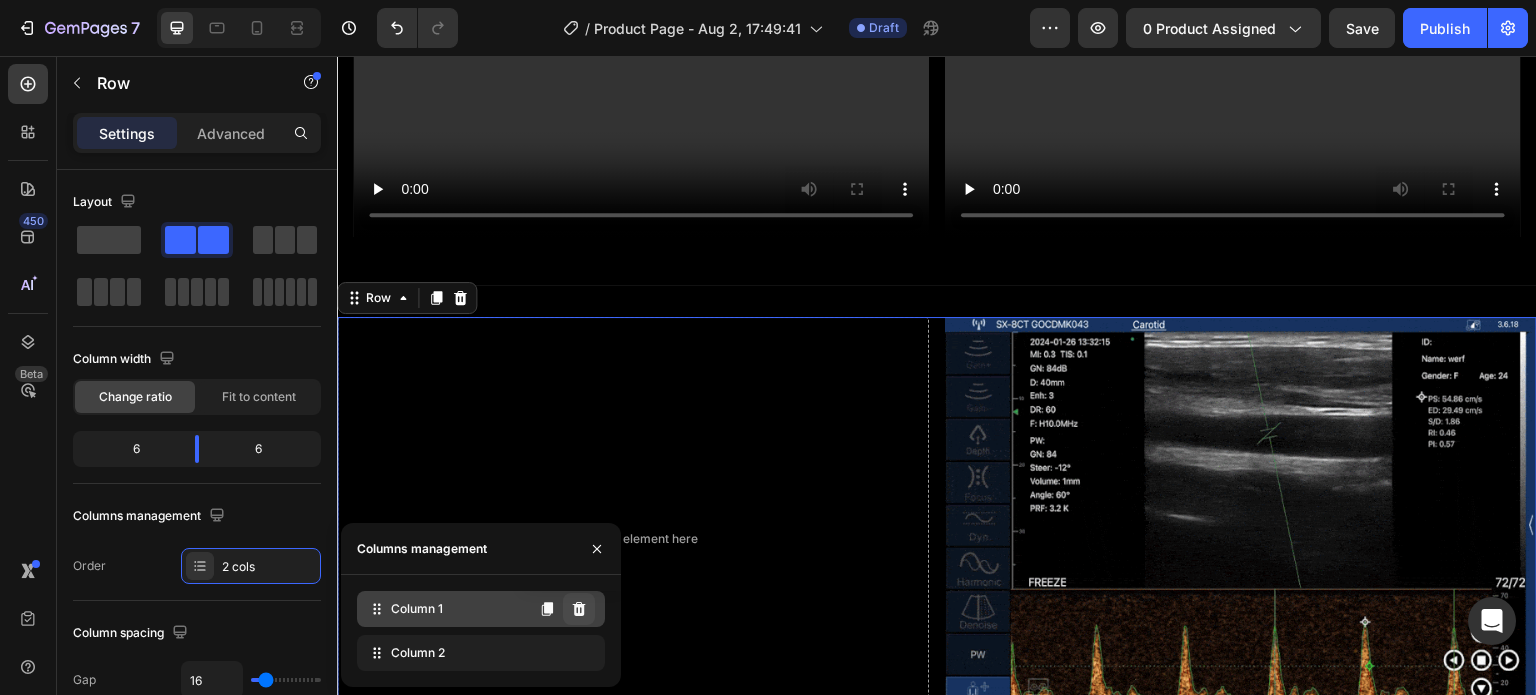 click 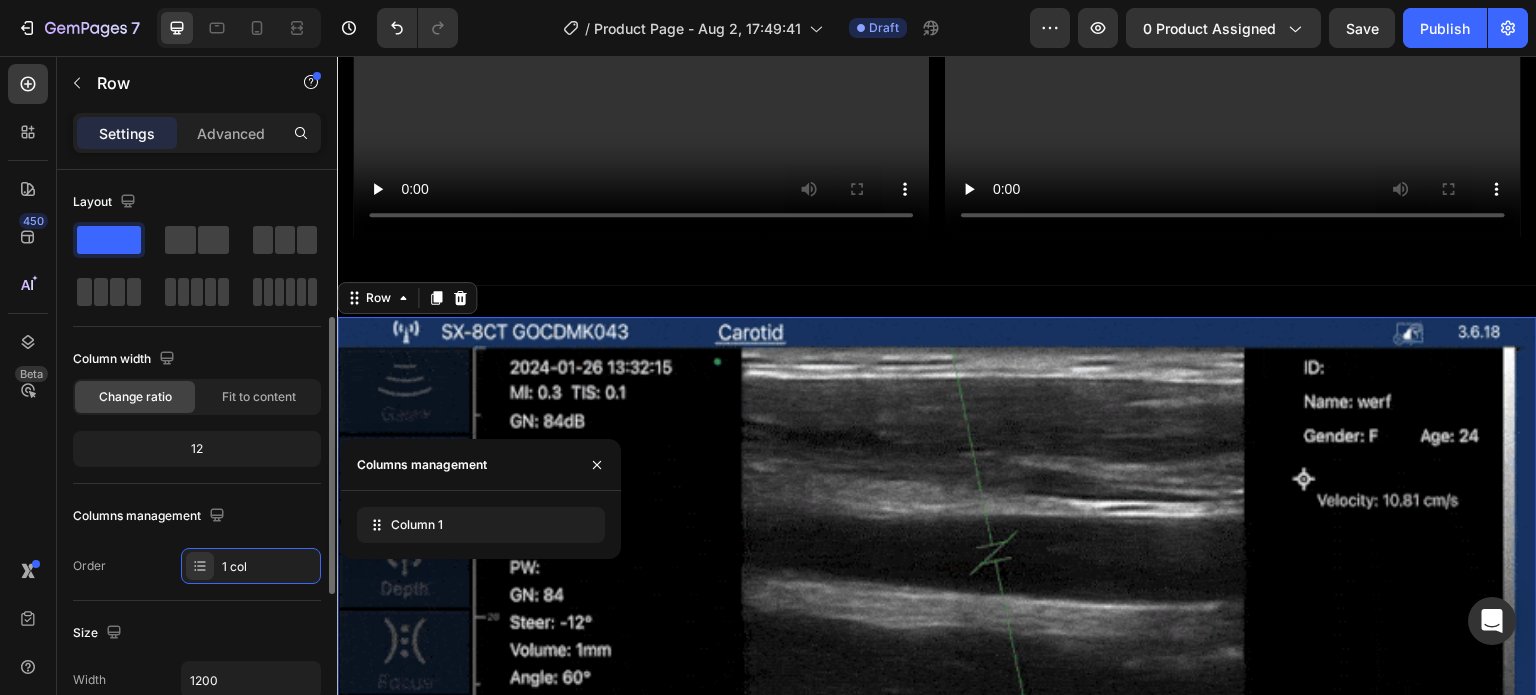 scroll, scrollTop: 100, scrollLeft: 0, axis: vertical 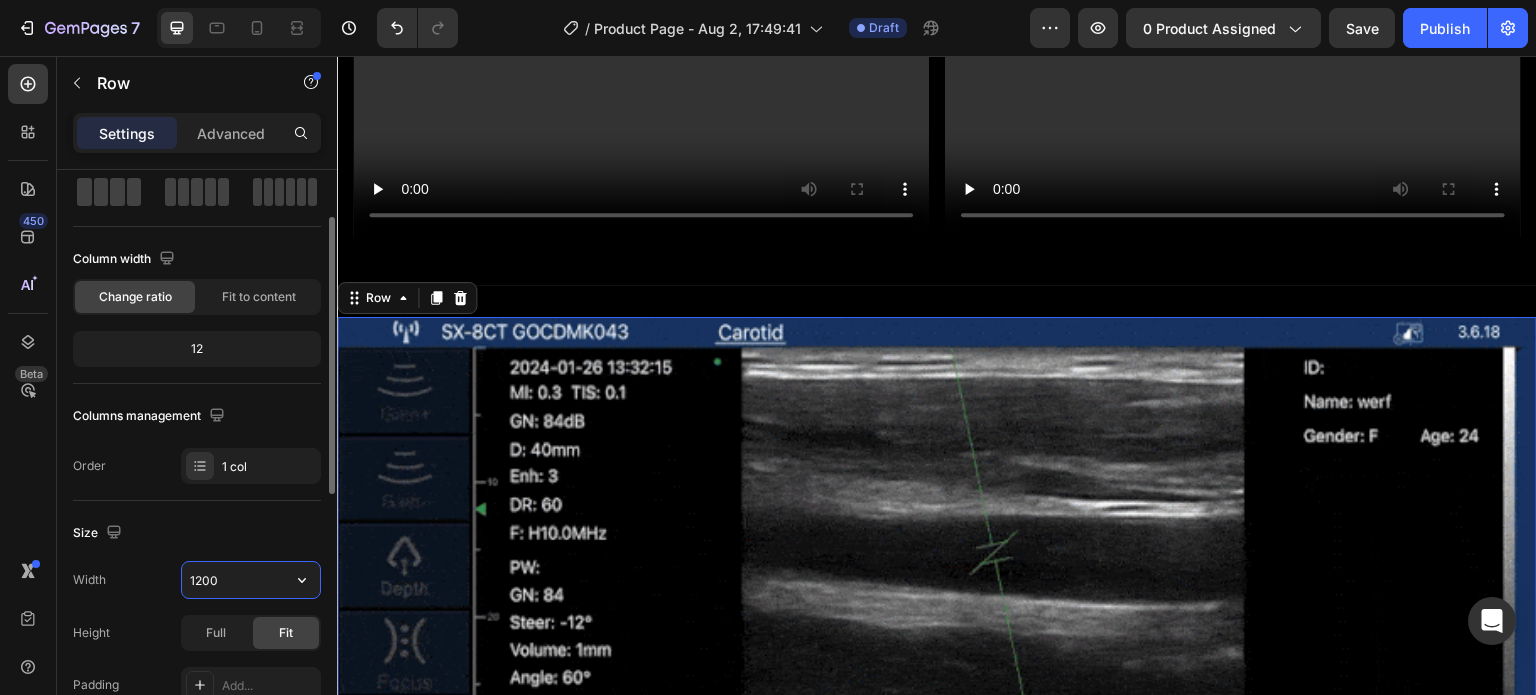 click on "1200" at bounding box center (251, 580) 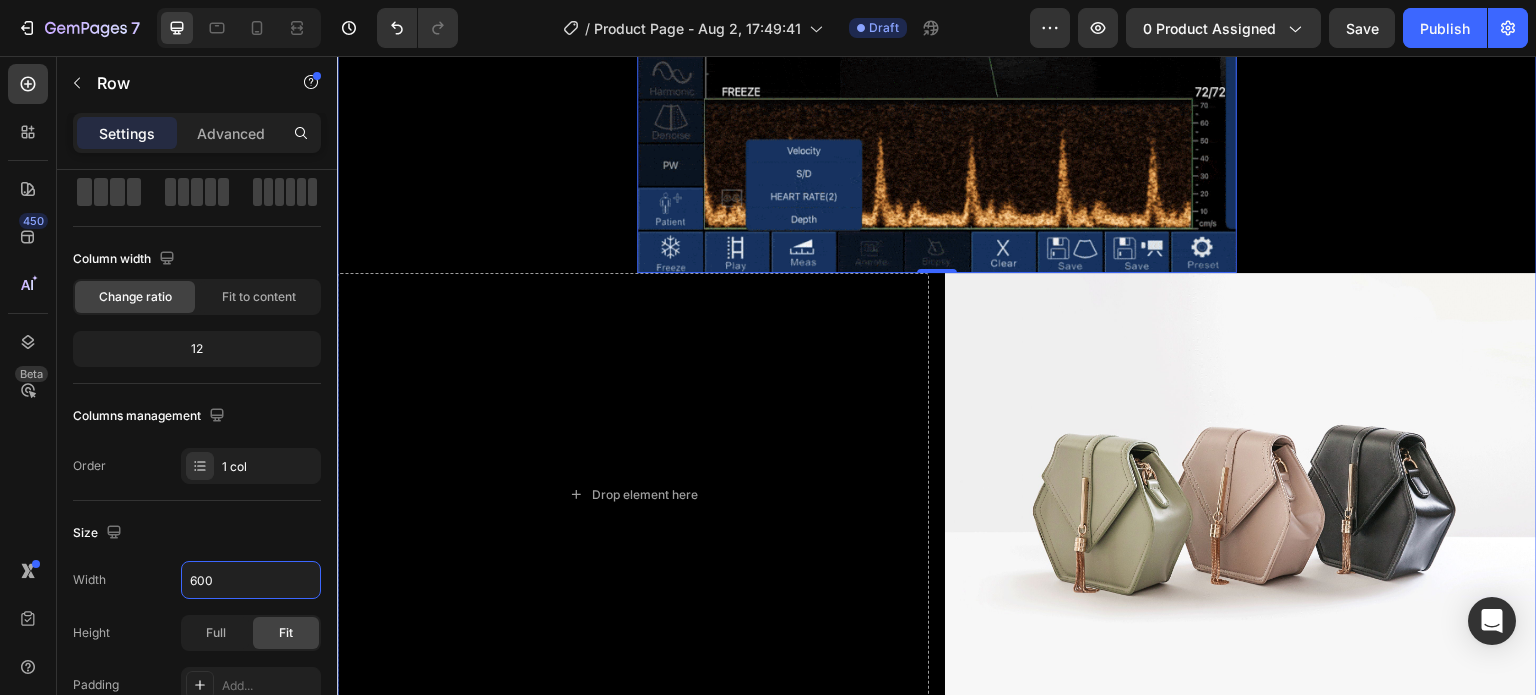 scroll, scrollTop: 2098, scrollLeft: 0, axis: vertical 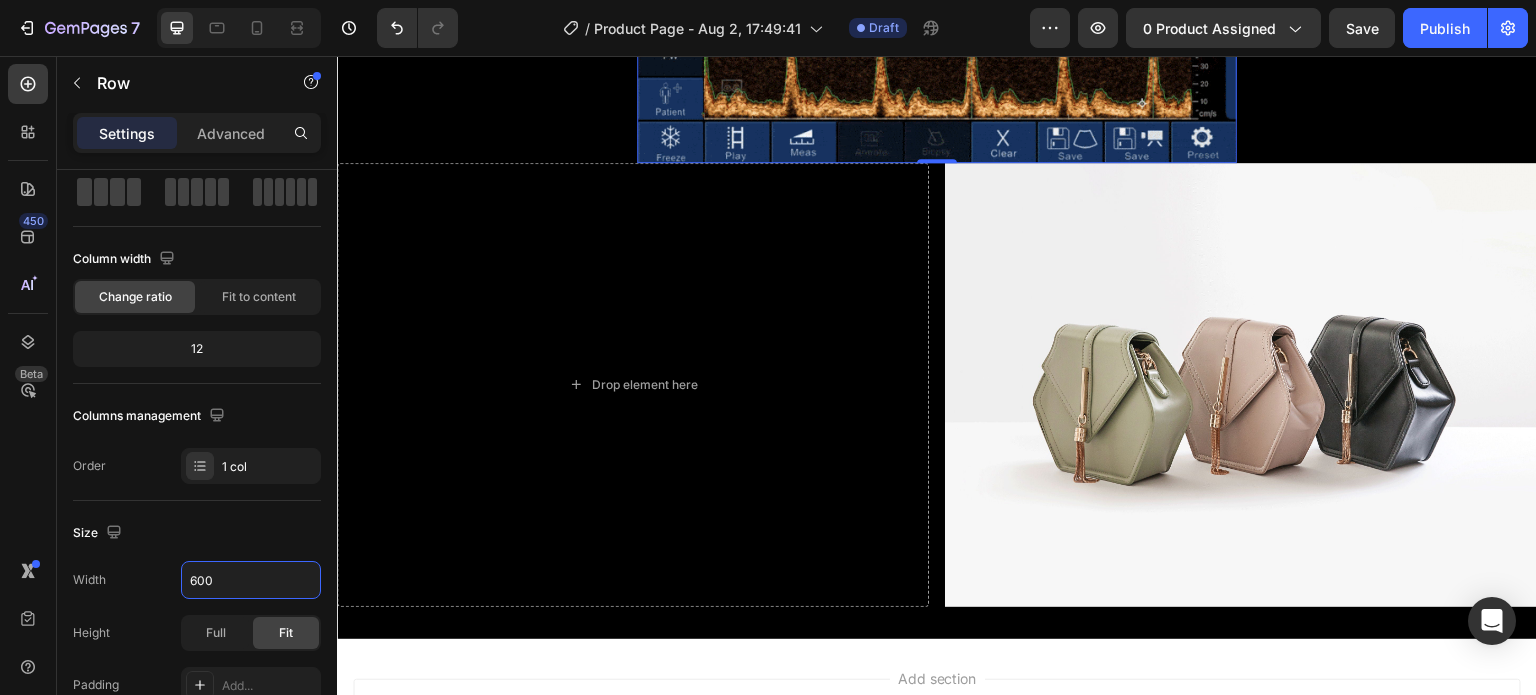type on "600" 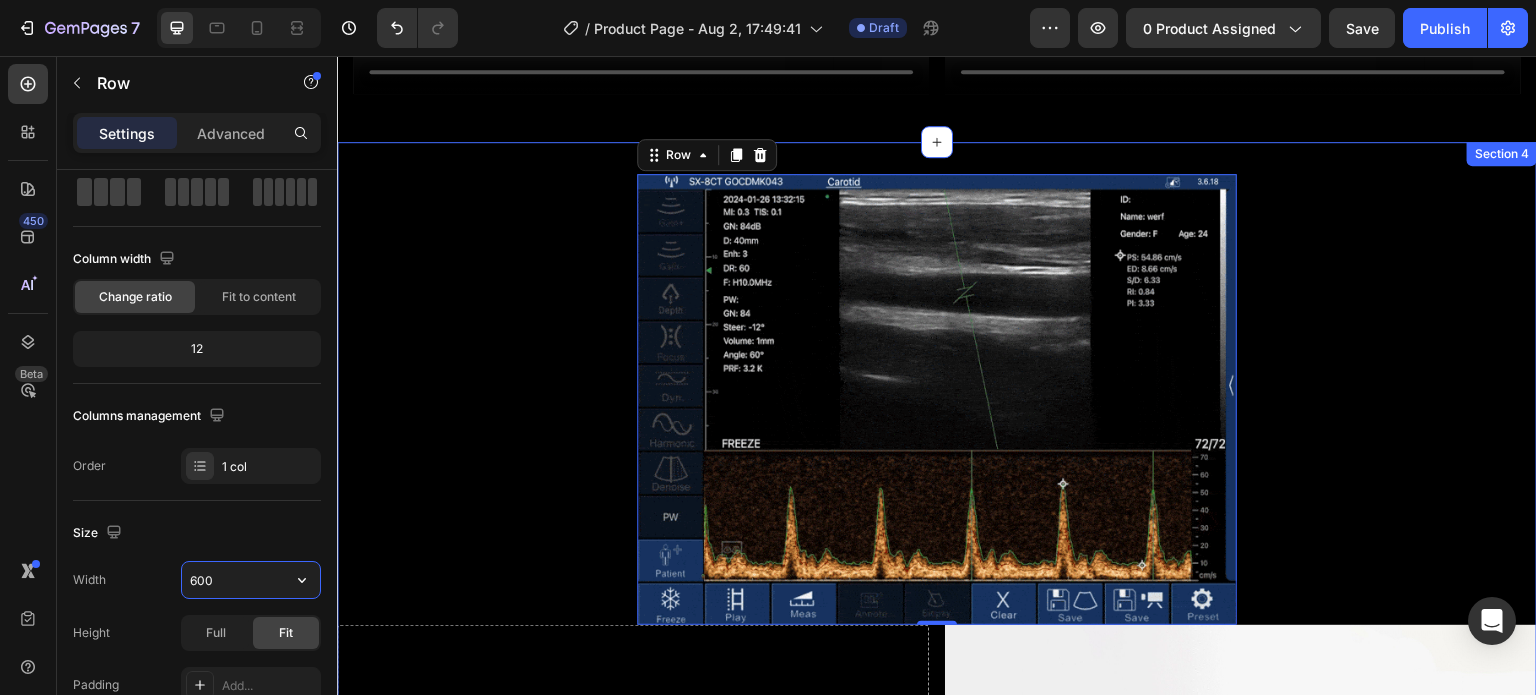 scroll, scrollTop: 1098, scrollLeft: 0, axis: vertical 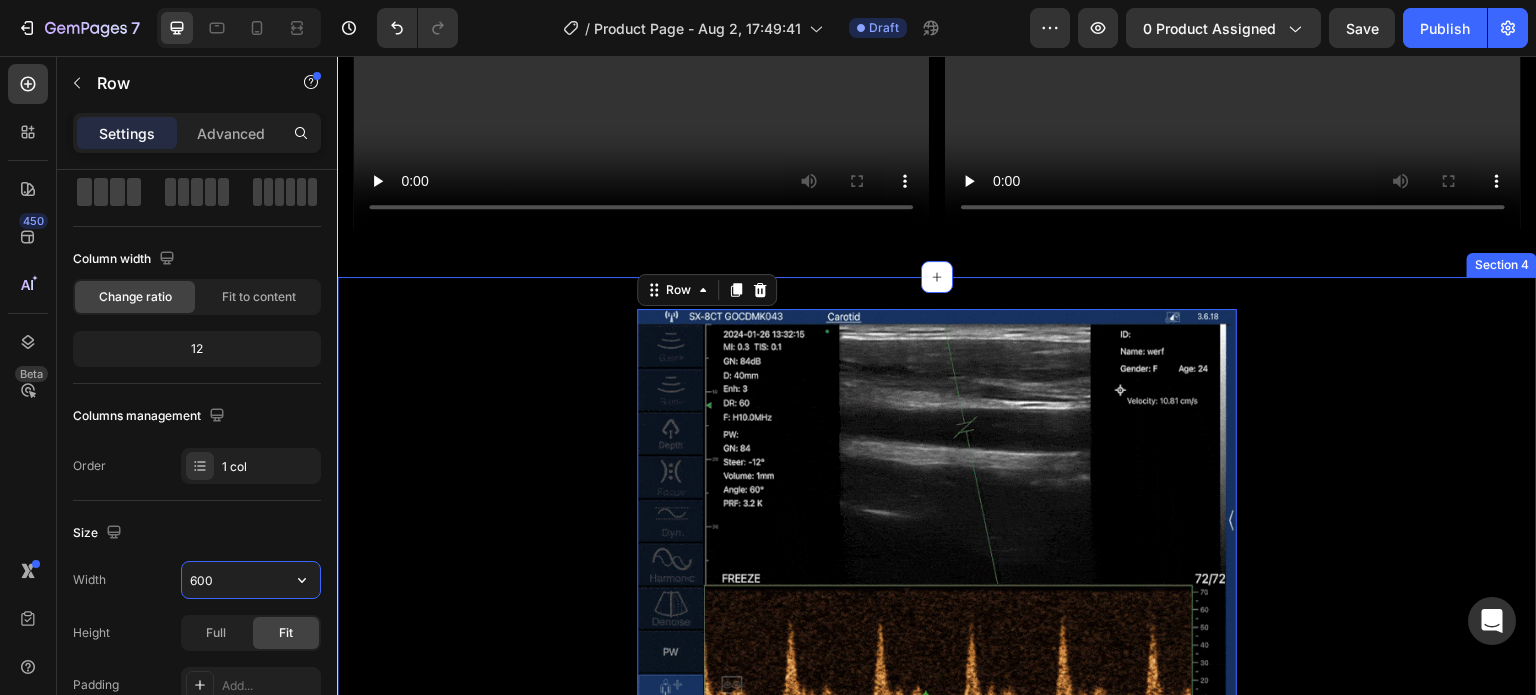 click on "Image Row   0
Drop element here Image Row" at bounding box center [937, 756] 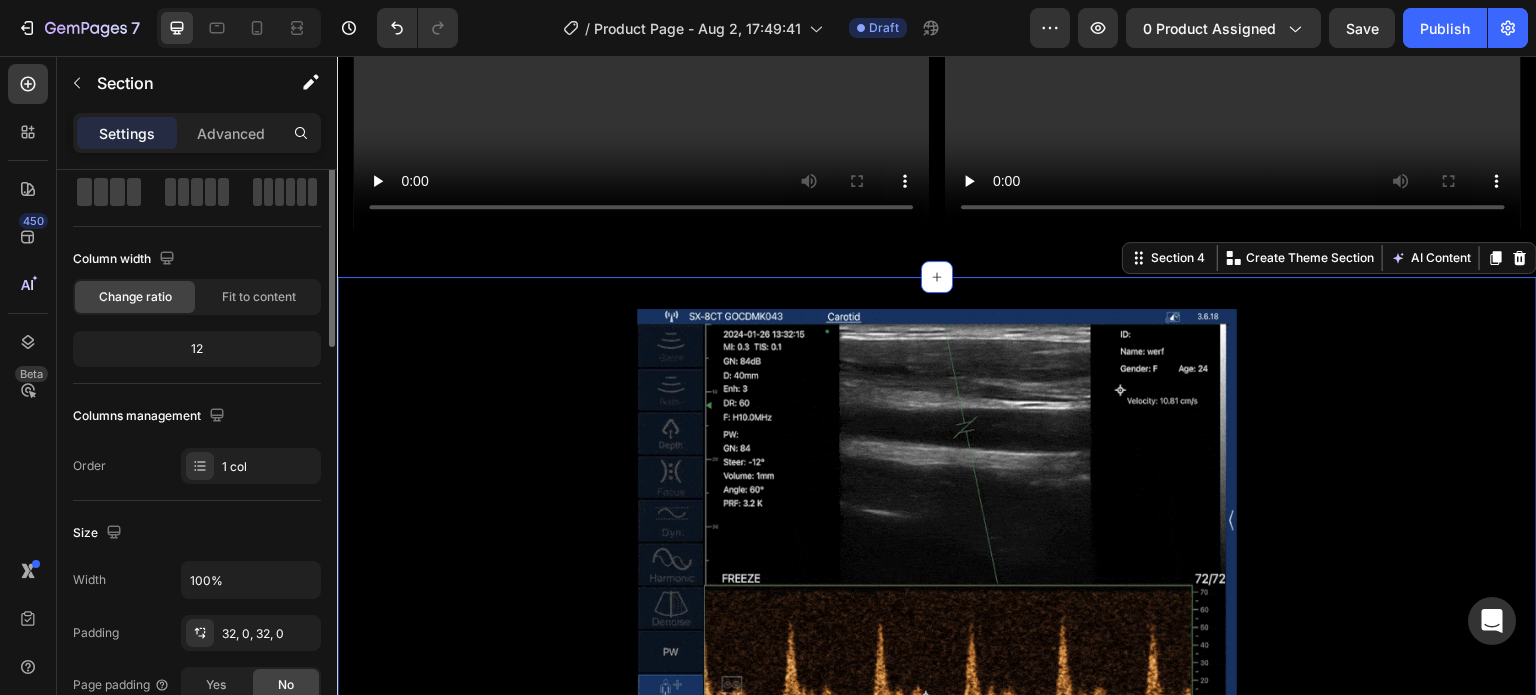 scroll, scrollTop: 0, scrollLeft: 0, axis: both 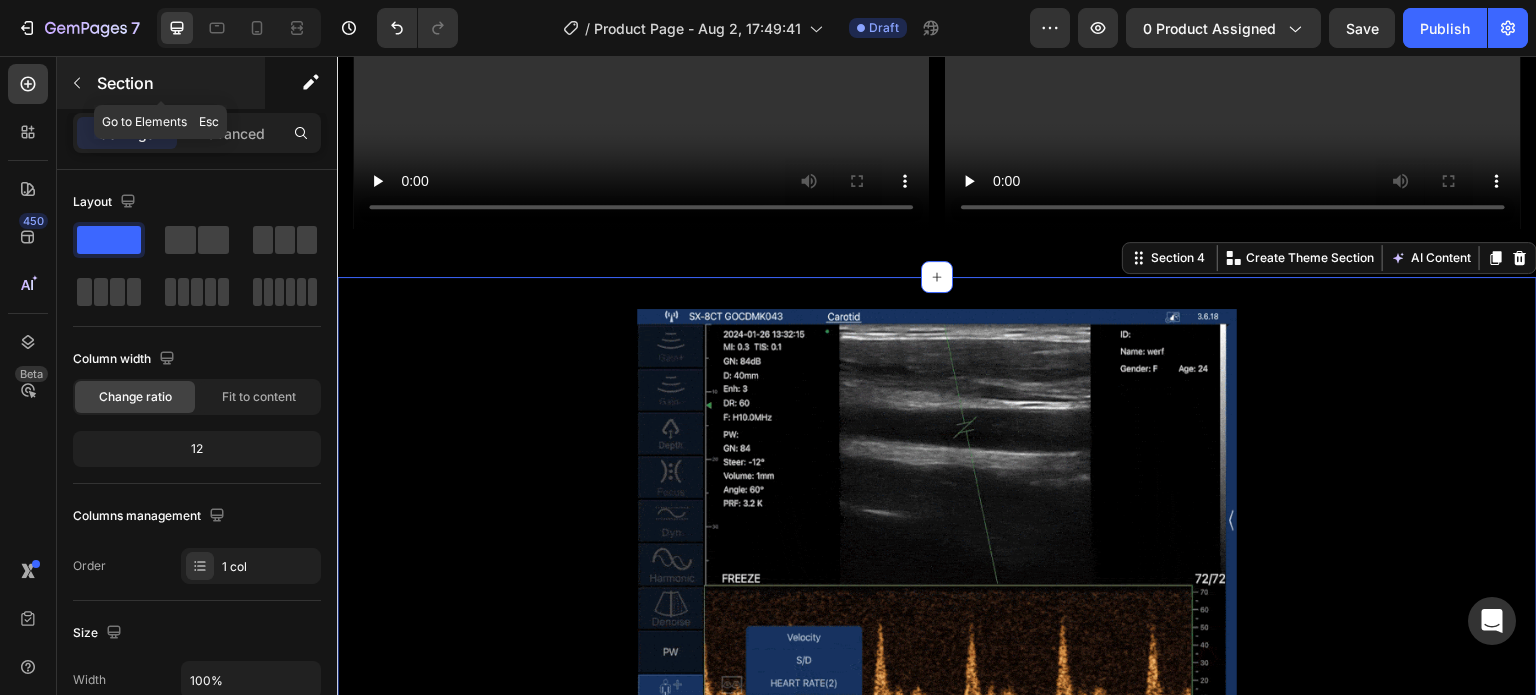 click 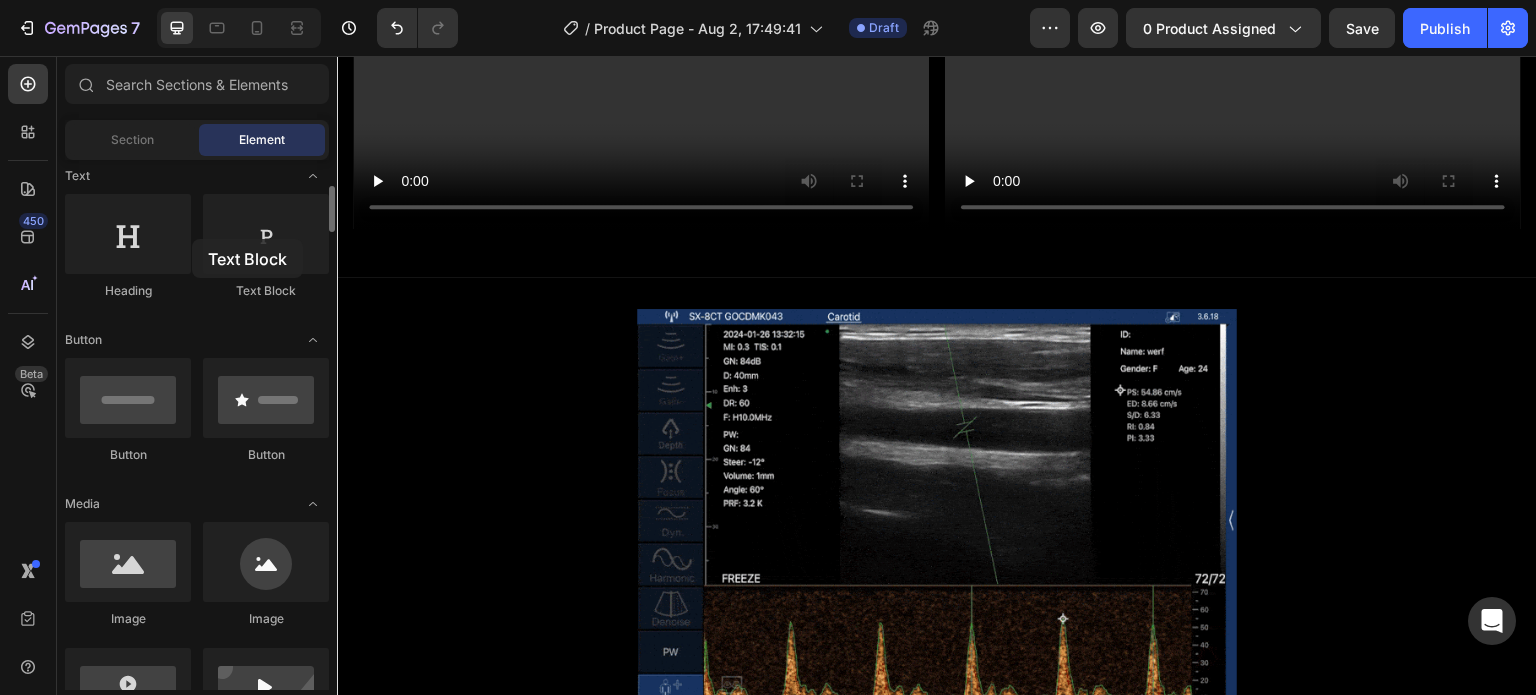 drag, startPoint x: 260, startPoint y: 247, endPoint x: 192, endPoint y: 239, distance: 68.46897 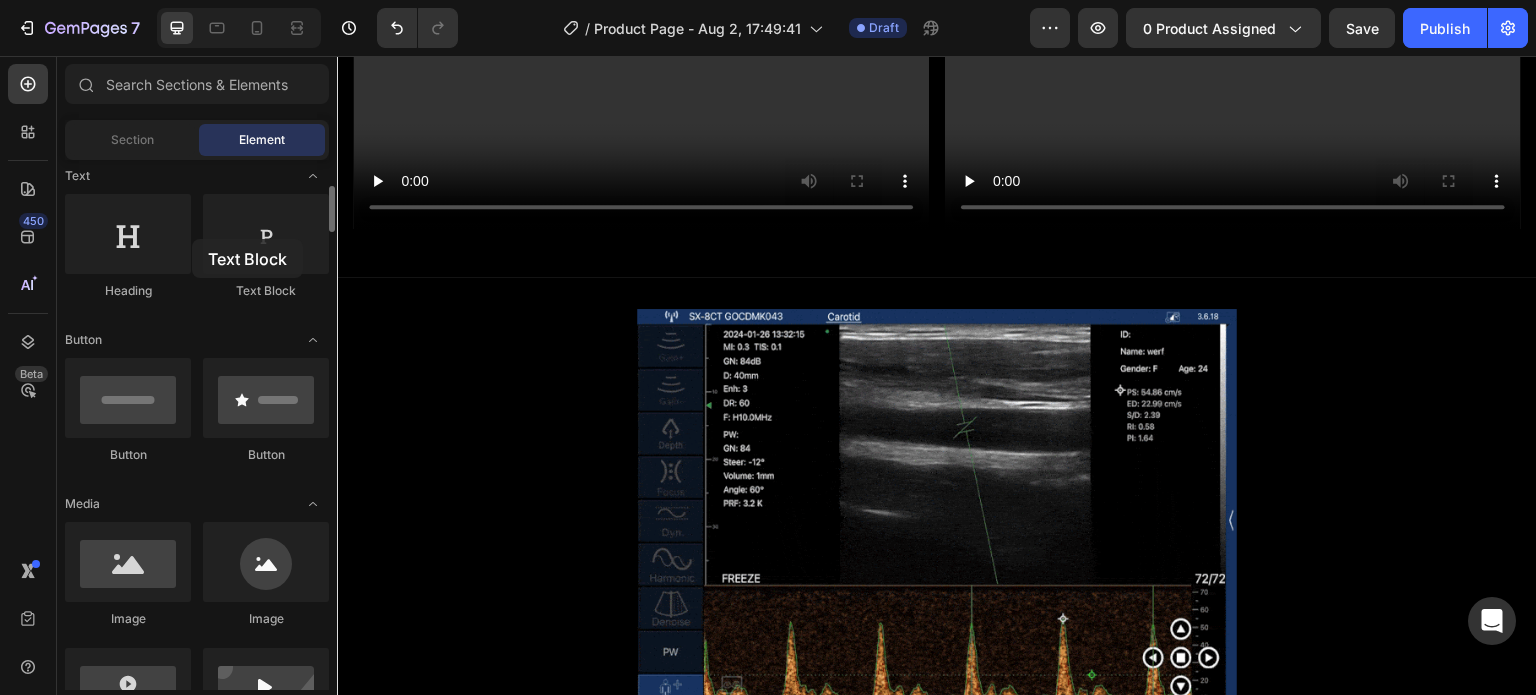 click on "Heading
Text Block" 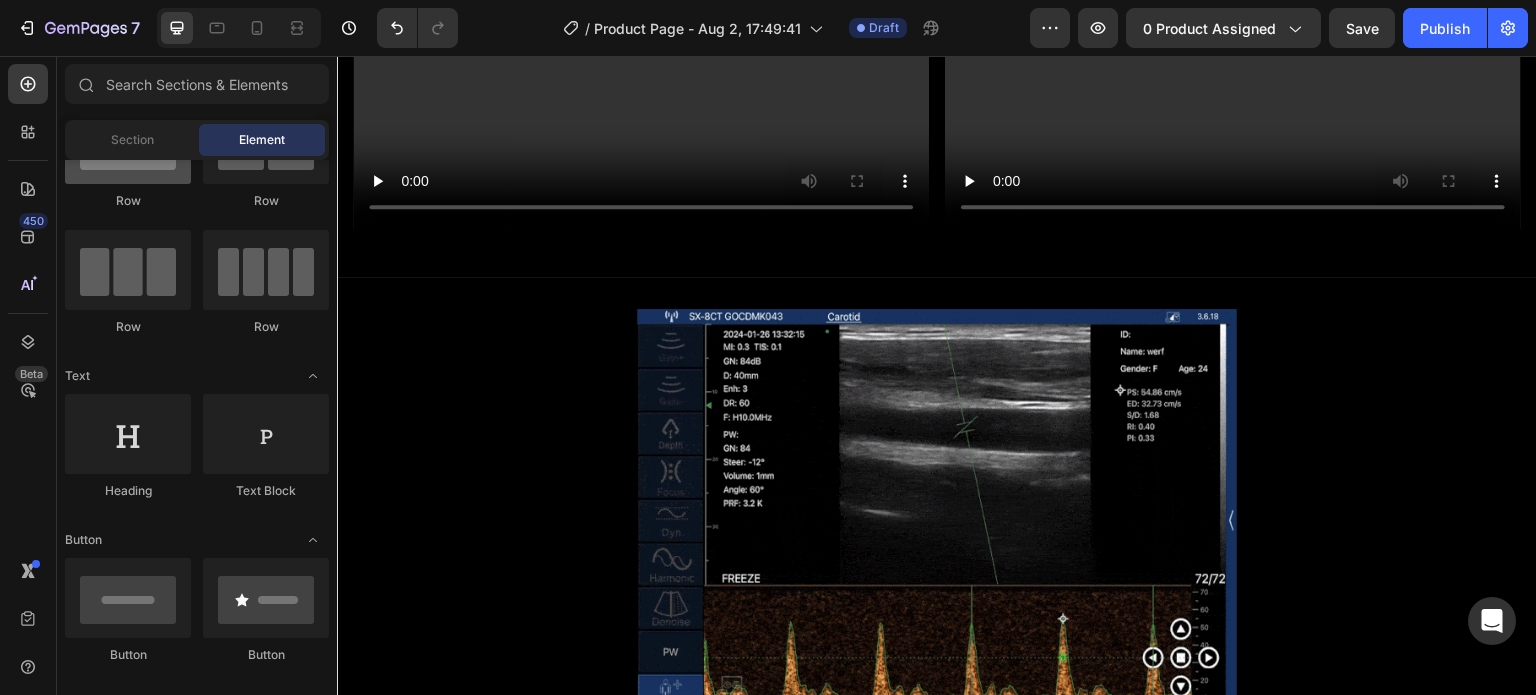 scroll, scrollTop: 0, scrollLeft: 0, axis: both 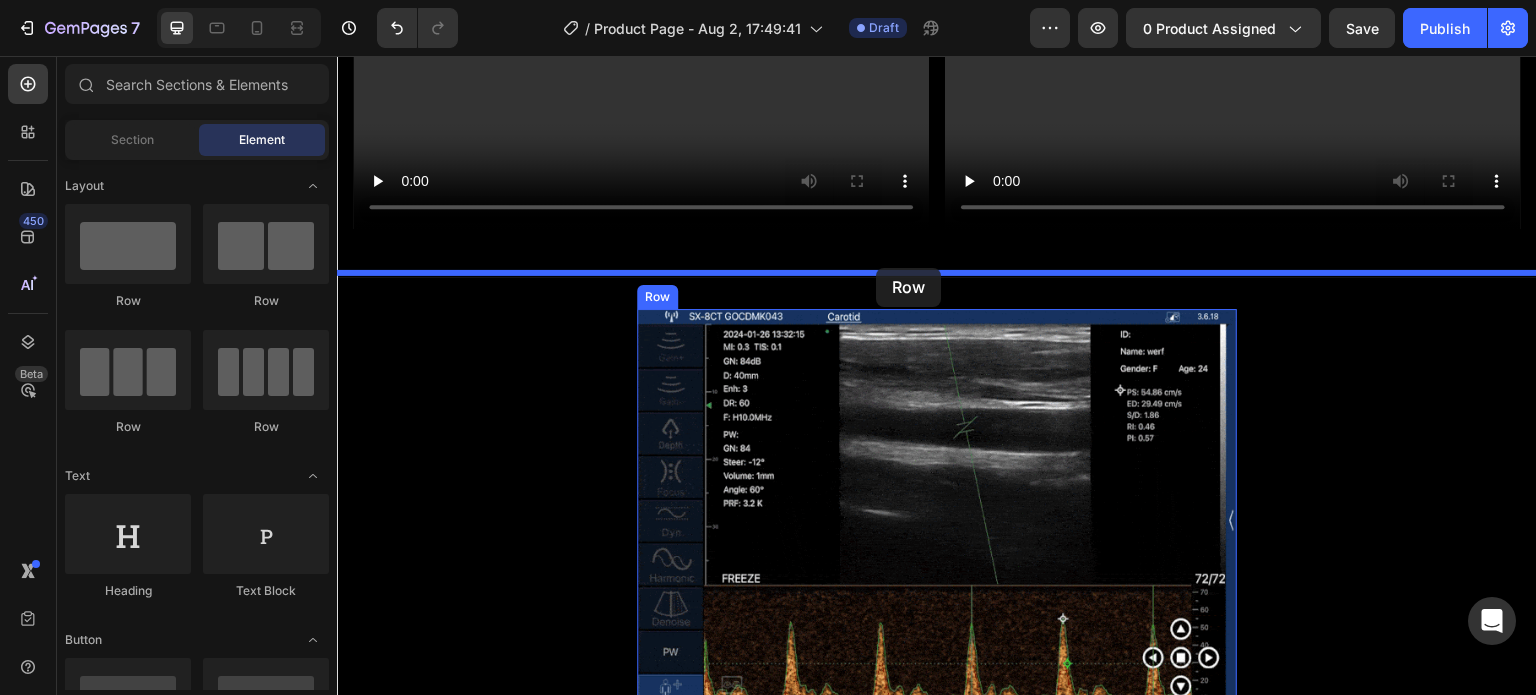 drag, startPoint x: 450, startPoint y: 306, endPoint x: 876, endPoint y: 268, distance: 427.69147 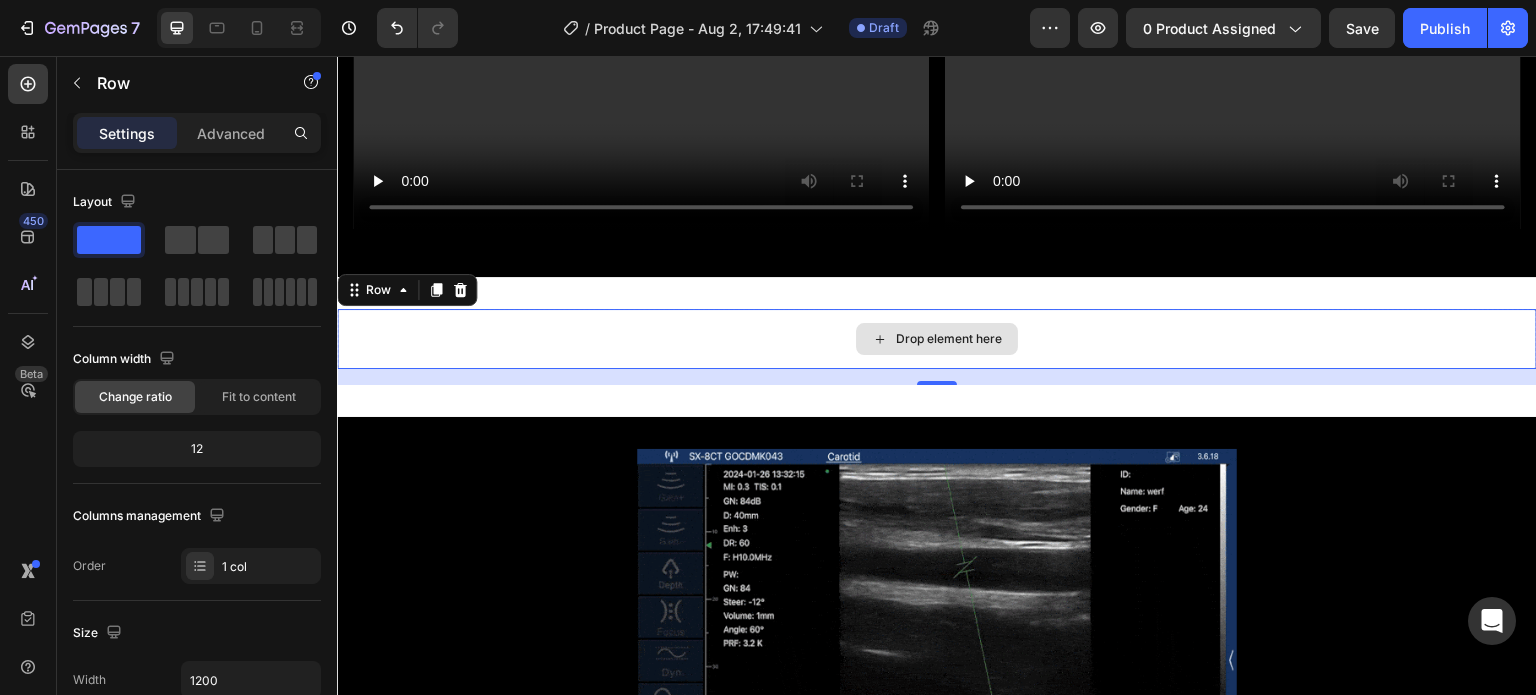 click on "Drop element here" at bounding box center (937, 339) 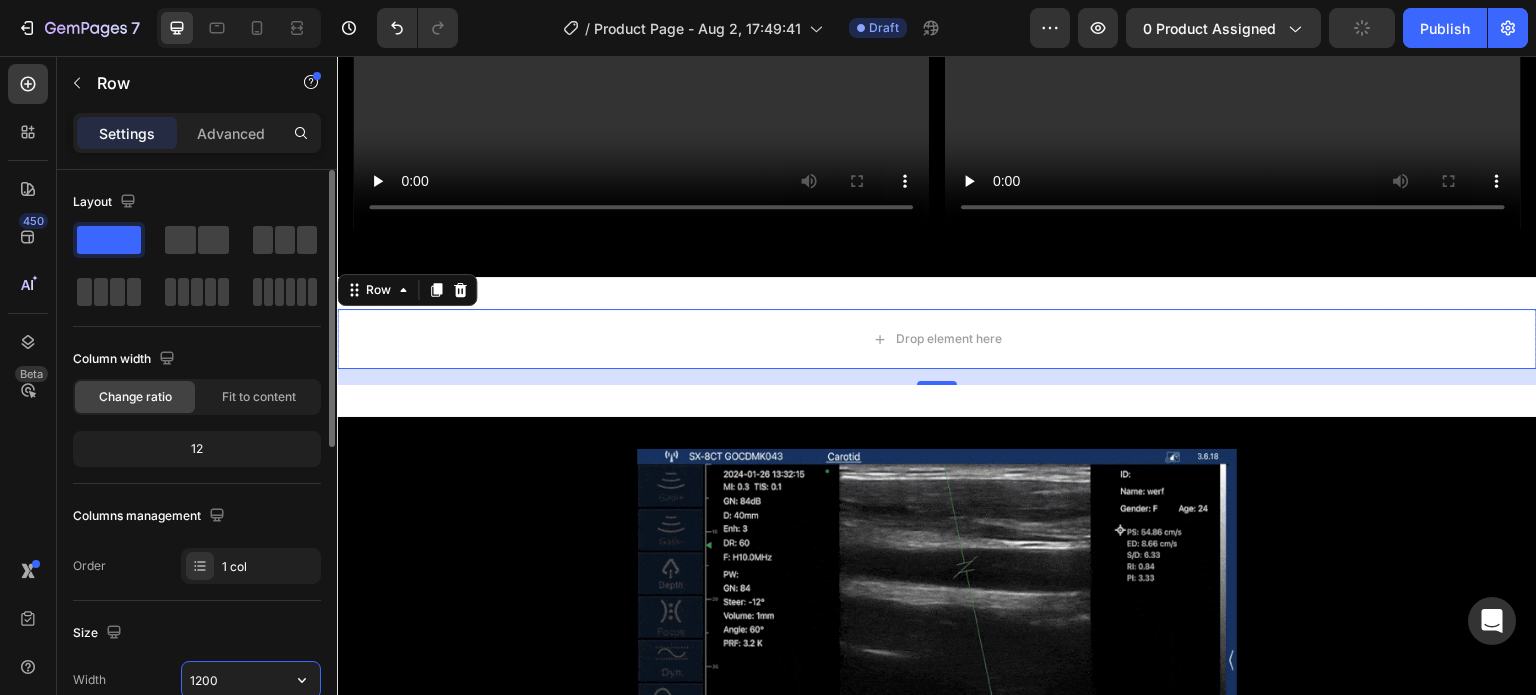 click on "1200" at bounding box center (251, 680) 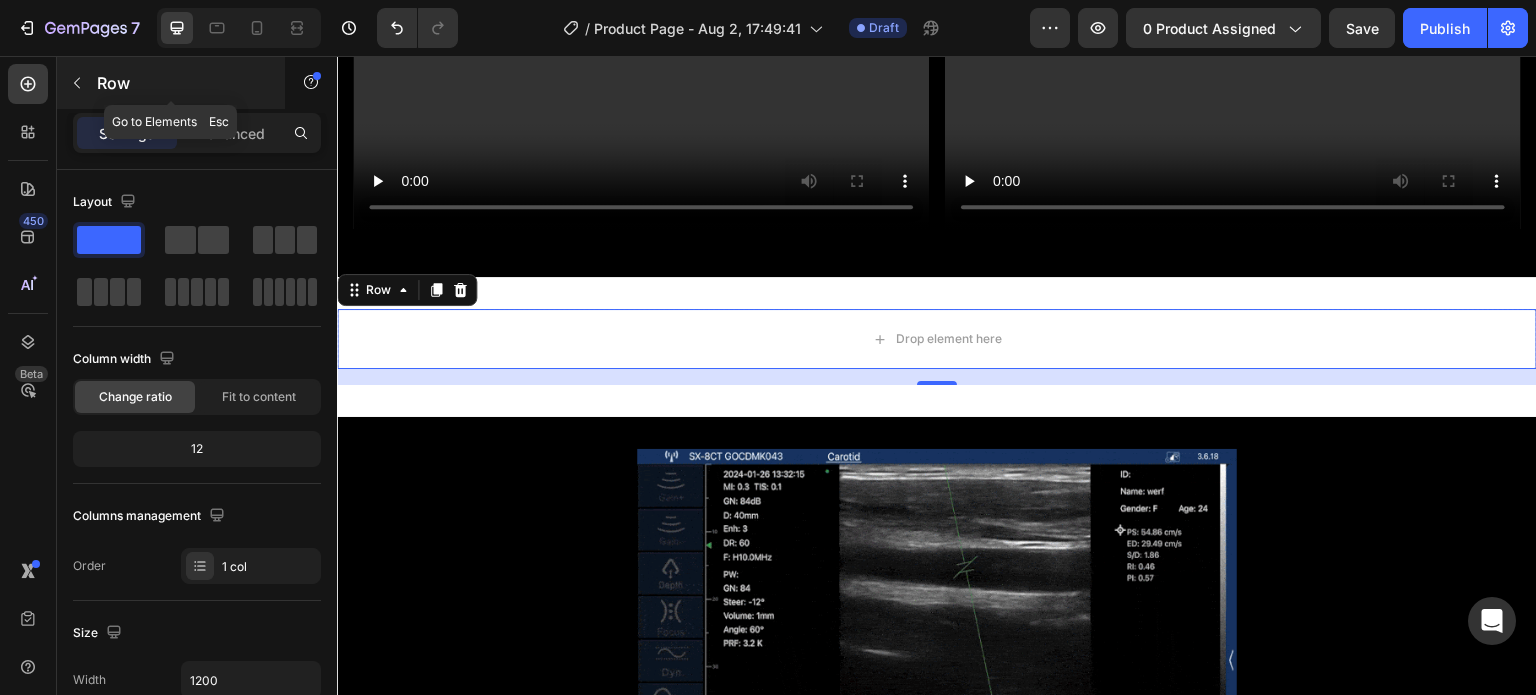 click 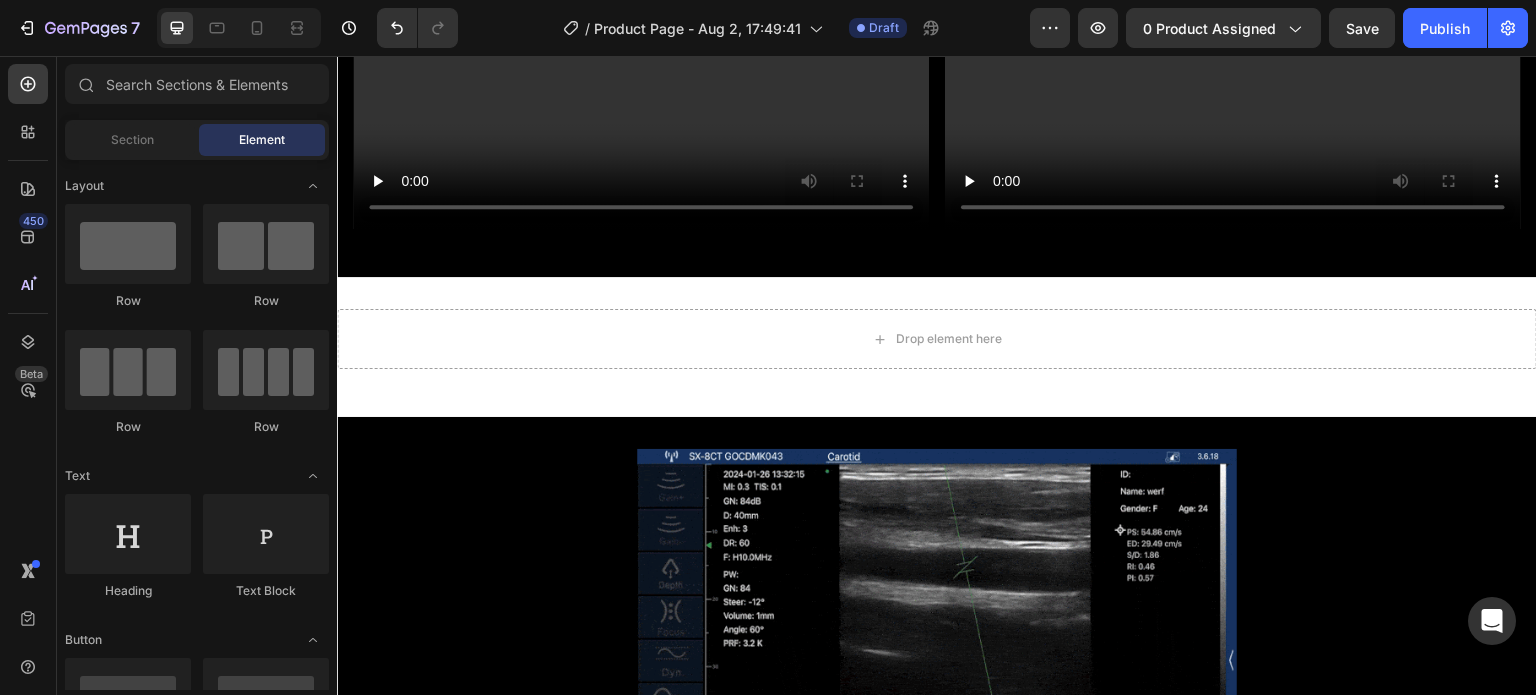 scroll, scrollTop: 100, scrollLeft: 0, axis: vertical 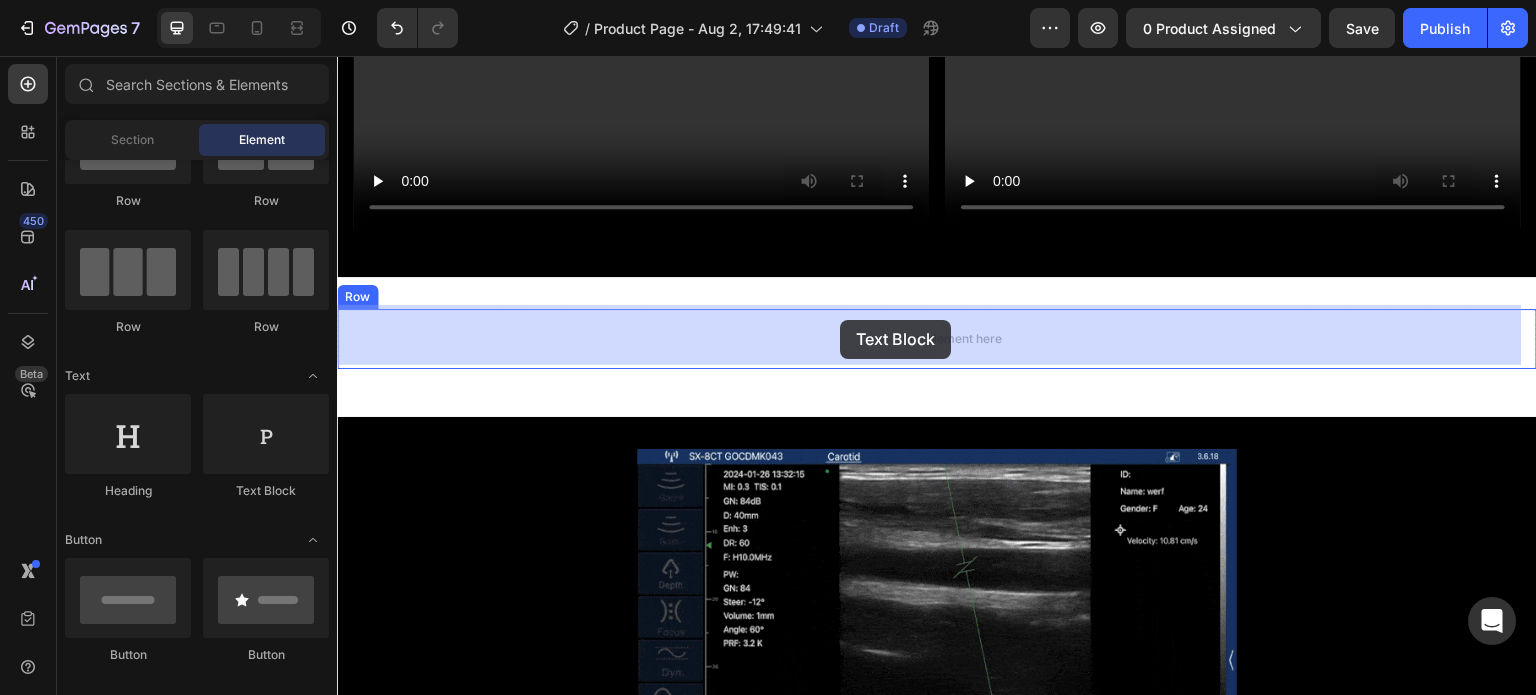 drag, startPoint x: 597, startPoint y: 503, endPoint x: 840, endPoint y: 320, distance: 304.2006 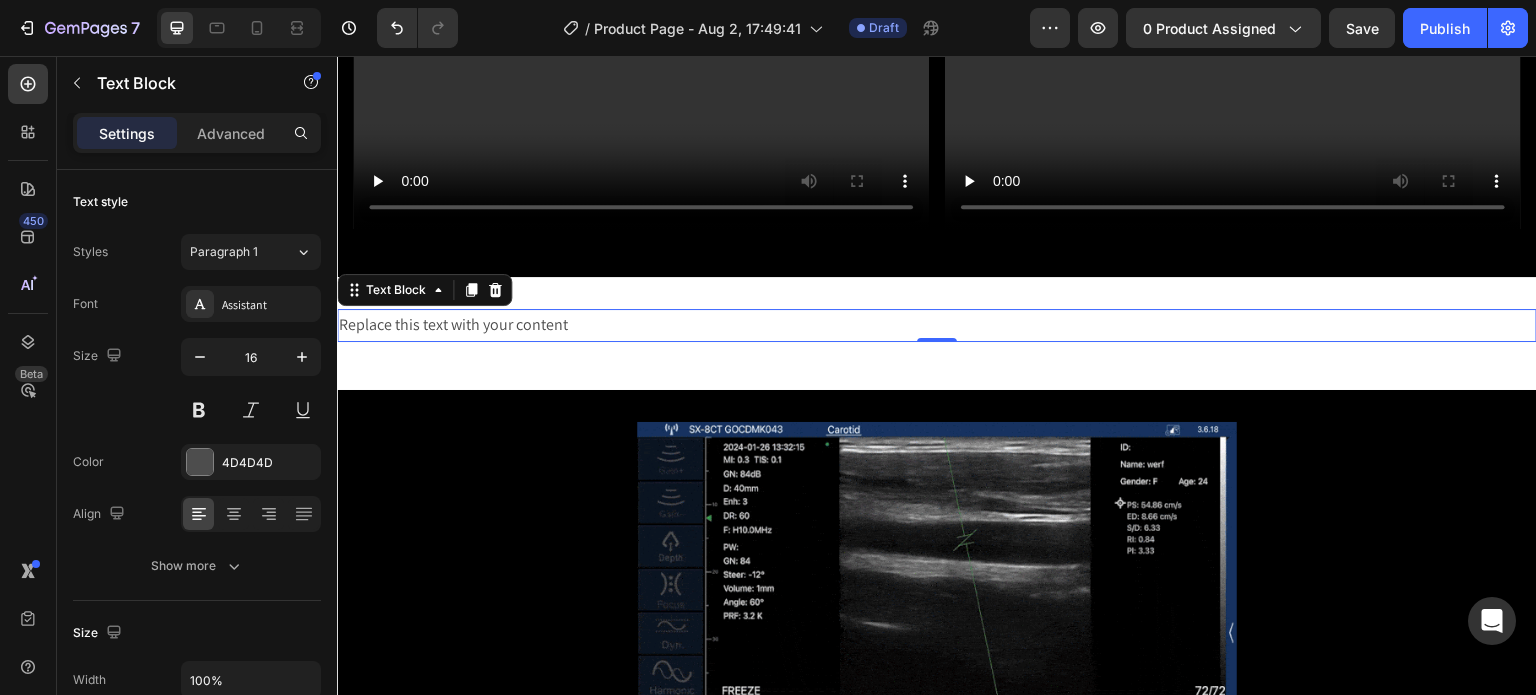 click on "Replace this text with your content" at bounding box center (937, 325) 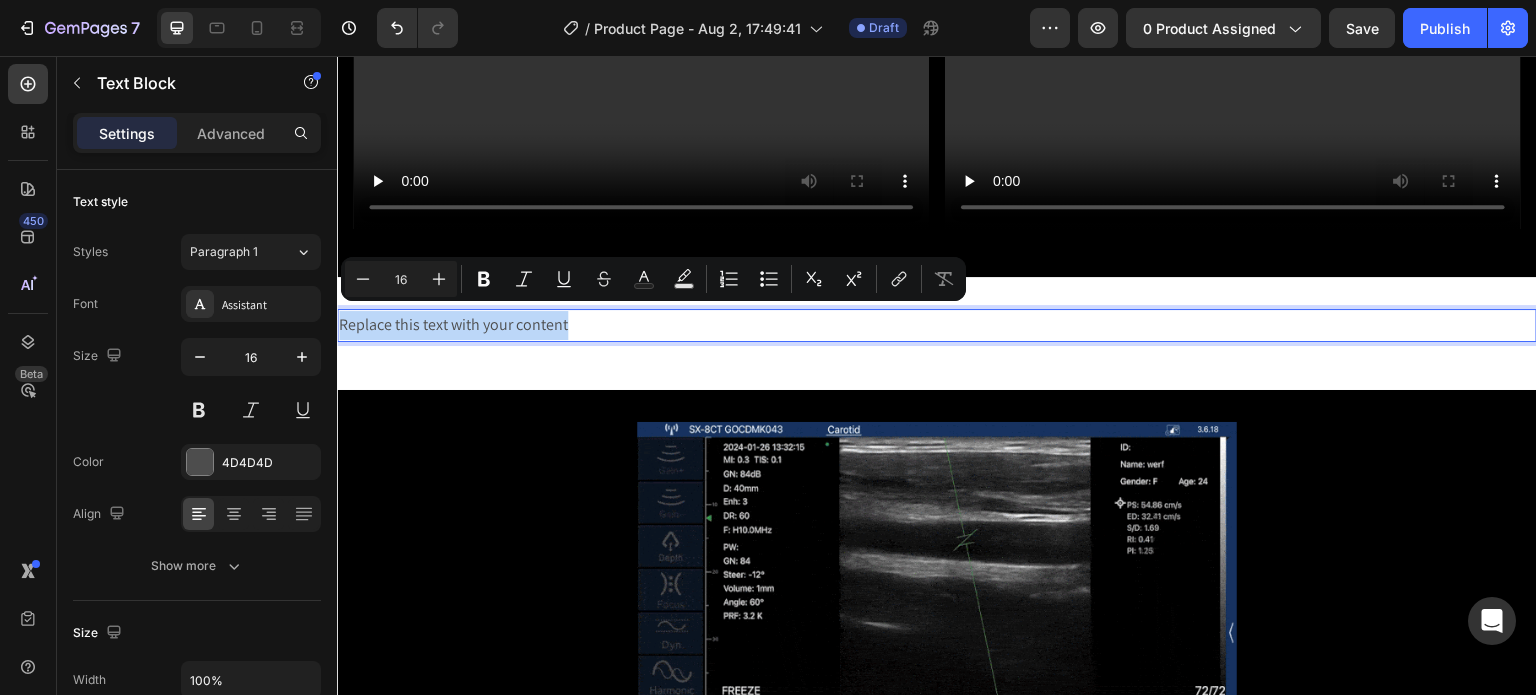 drag, startPoint x: 590, startPoint y: 322, endPoint x: 312, endPoint y: 317, distance: 278.04495 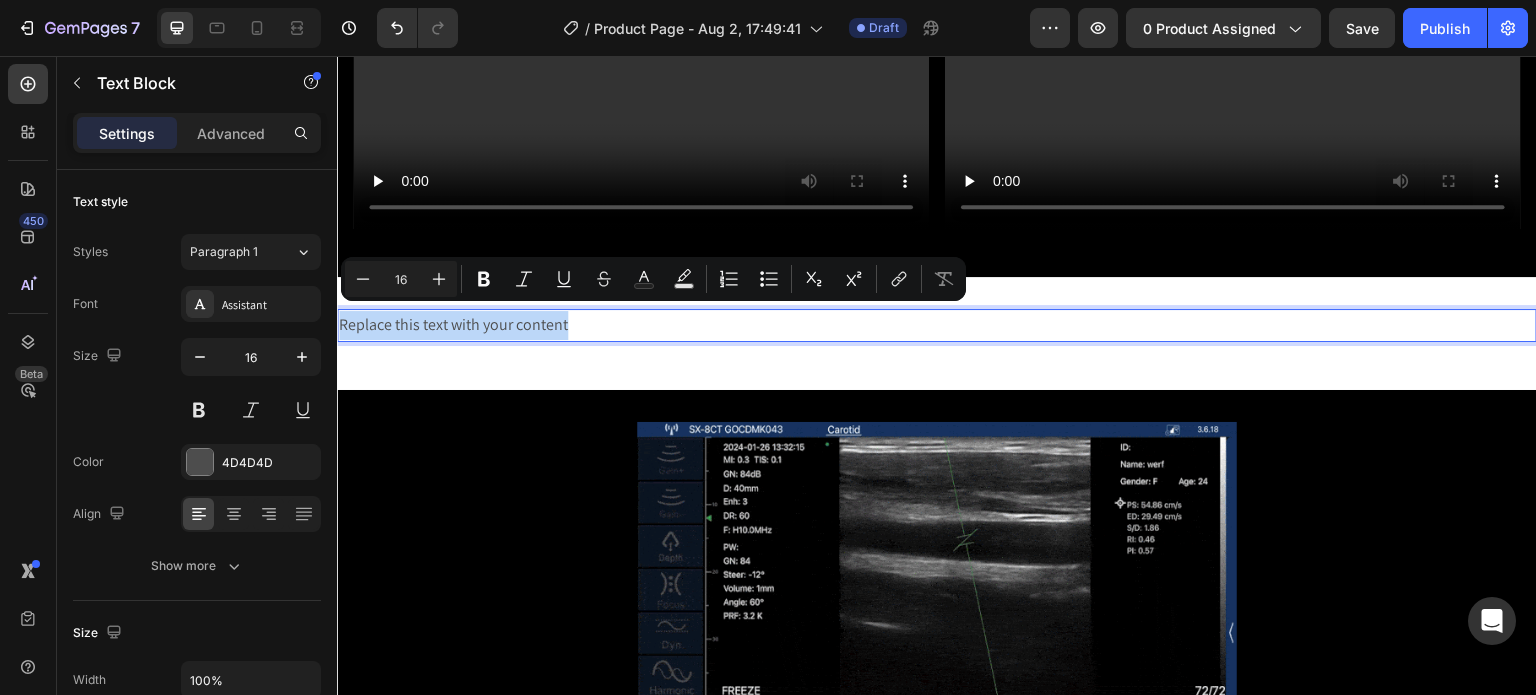 click on "Header Video Video Row Section 3 Replace this text with your content Text Block   0 Row Section 4 Image Row
Drop element here Image Row Section 5 Root Start with Sections from sidebar Add sections Add elements Start with Generating from URL or image Add section Choose templates inspired by CRO experts Generate layout from URL or image Add blank section then drag & drop elements Footer" at bounding box center (937, 297) 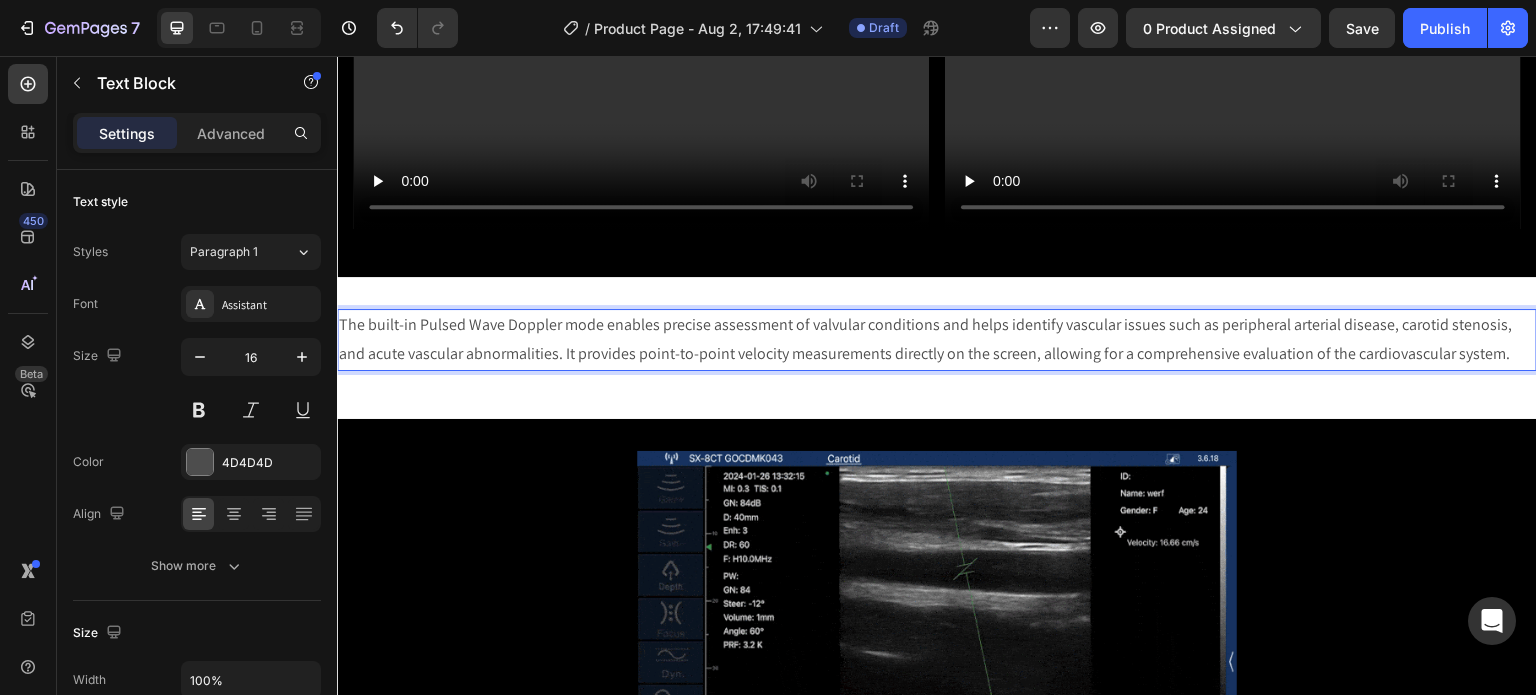 click on "The built-in Pulsed Wave Doppler mode enables precise assessment of valvular conditions and helps identify vascular issues such as peripheral arterial disease, carotid stenosis, and acute vascular abnormalities. It provides point-to-point velocity measurements directly on the screen, allowing for a comprehensive evaluation of the cardiovascular system." at bounding box center [937, 340] 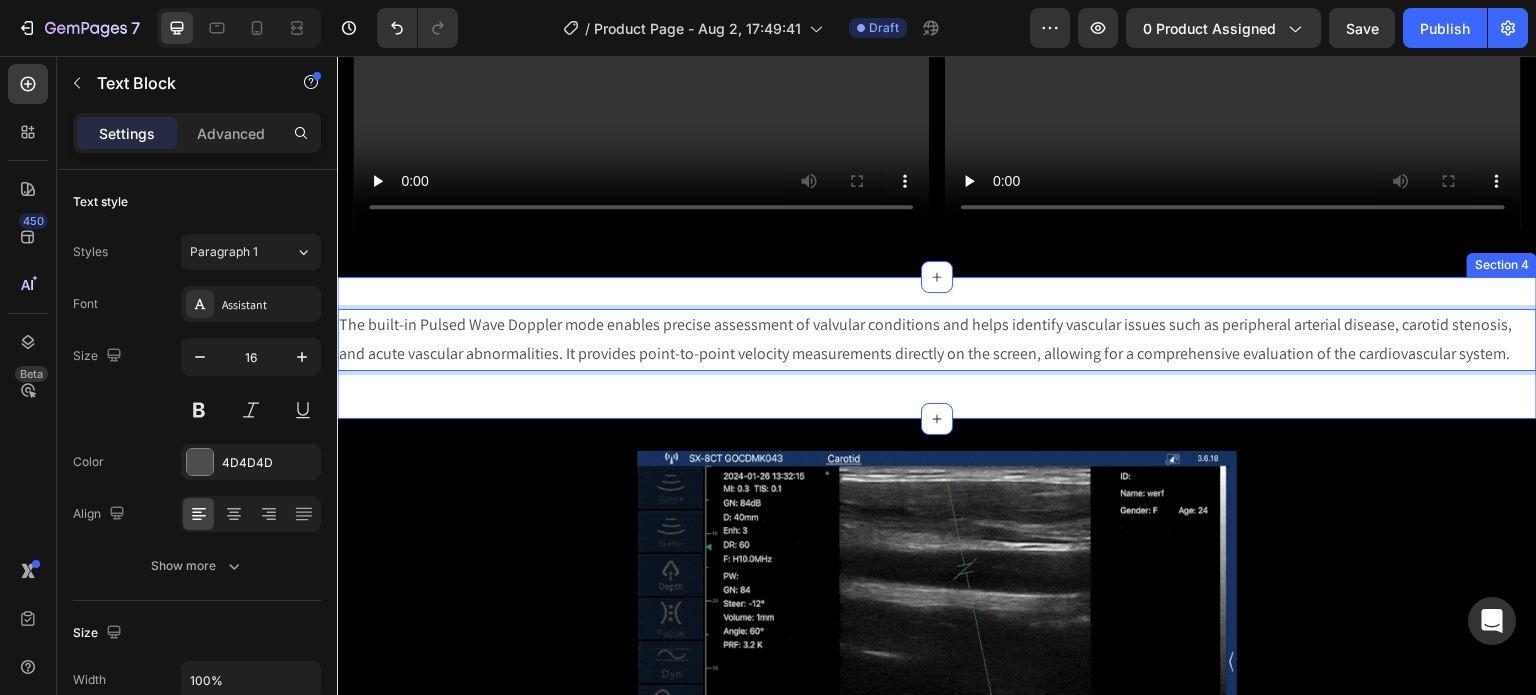 click on "The built-in Pulsed Wave Doppler mode enables precise assessment of valvular conditions and helps identify vascular issues such as peripheral arterial disease, carotid stenosis, and acute vascular abnormalities. It provides point-to-point velocity measurements directly on the screen, allowing for a comprehensive evaluation of the cardiovascular system. Text Block   0 Row Section 4" at bounding box center (937, 348) 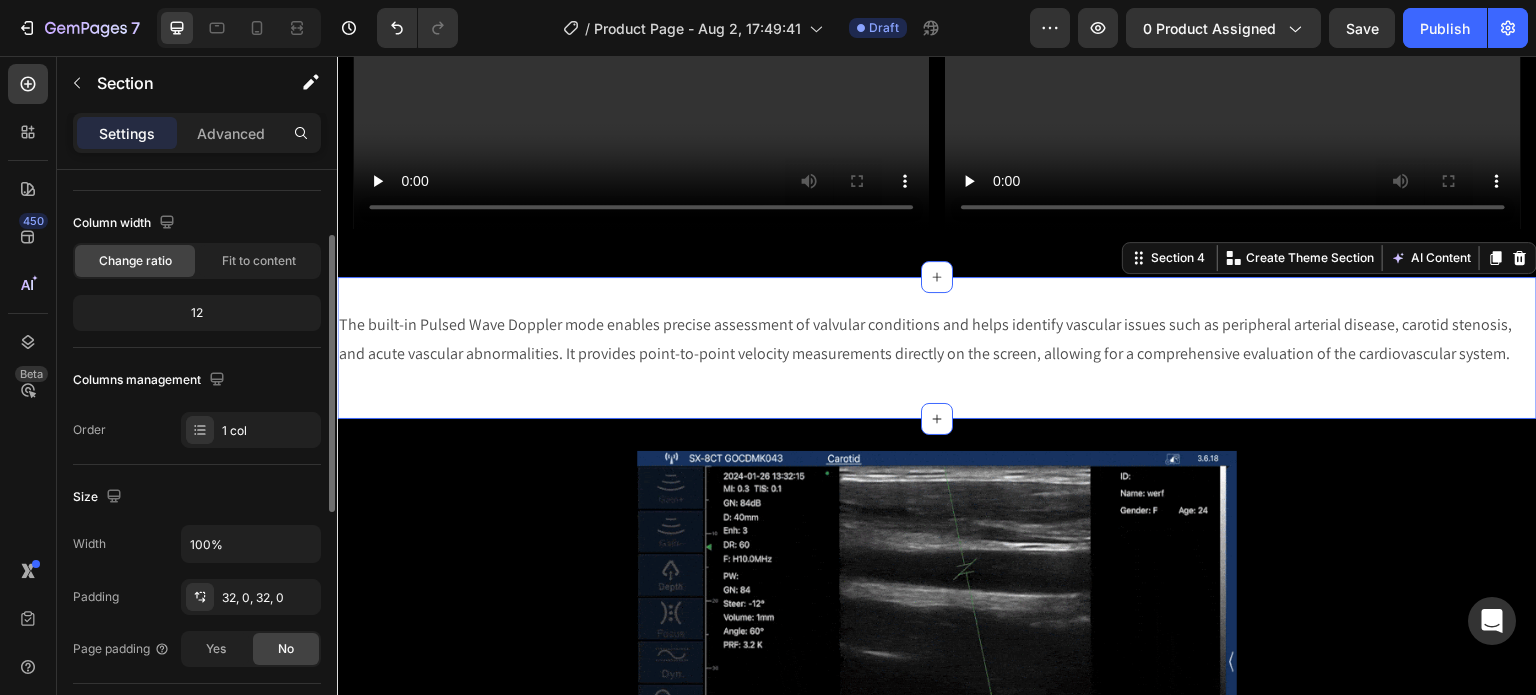scroll, scrollTop: 36, scrollLeft: 0, axis: vertical 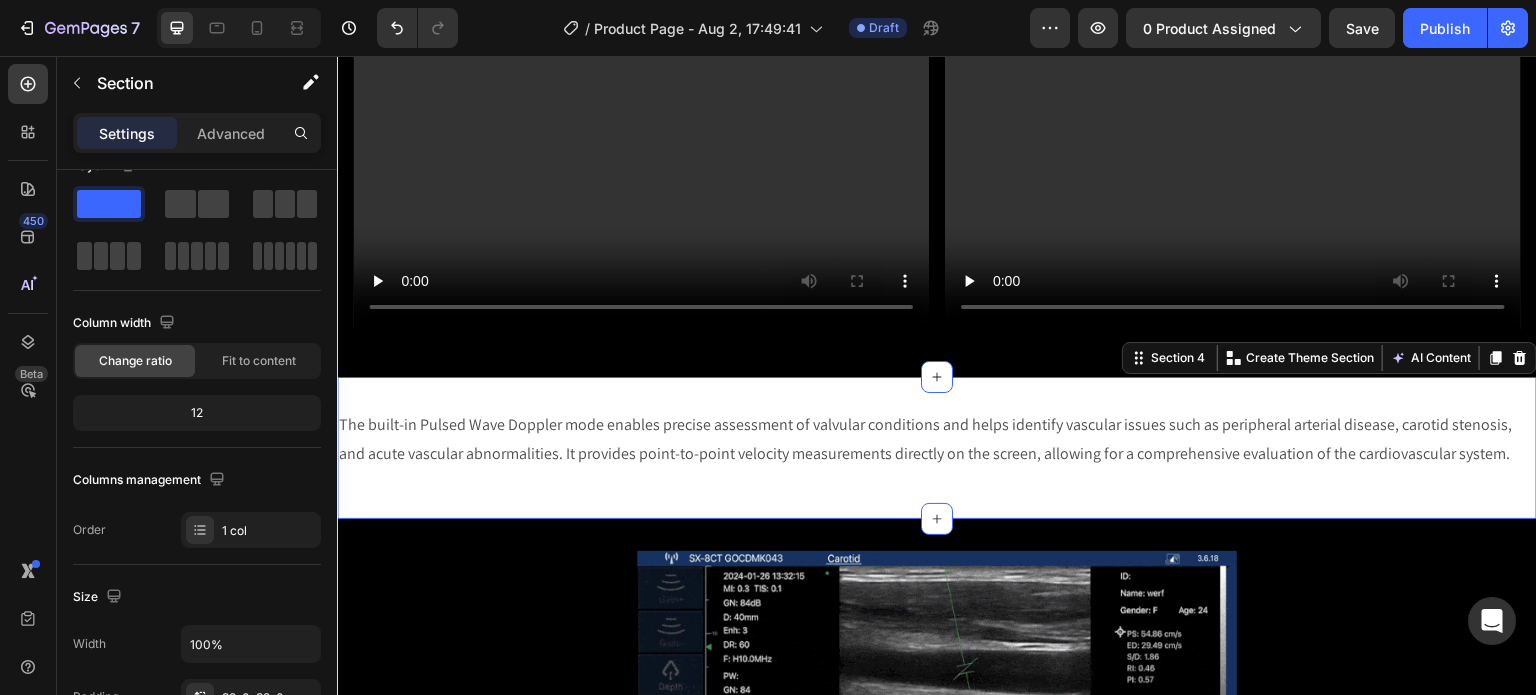 click on "The built-in Pulsed Wave Doppler mode enables precise assessment of valvular conditions and helps identify vascular issues such as peripheral arterial disease, carotid stenosis, and acute vascular abnormalities. It provides point-to-point velocity measurements directly on the screen, allowing for a comprehensive evaluation of the cardiovascular system. Text Block Row Section 4   Create Theme Section AI Content Write with GemAI What would you like to describe here? Tone and Voice Persuasive Product Hearing Aid Show more Generate" at bounding box center (937, 448) 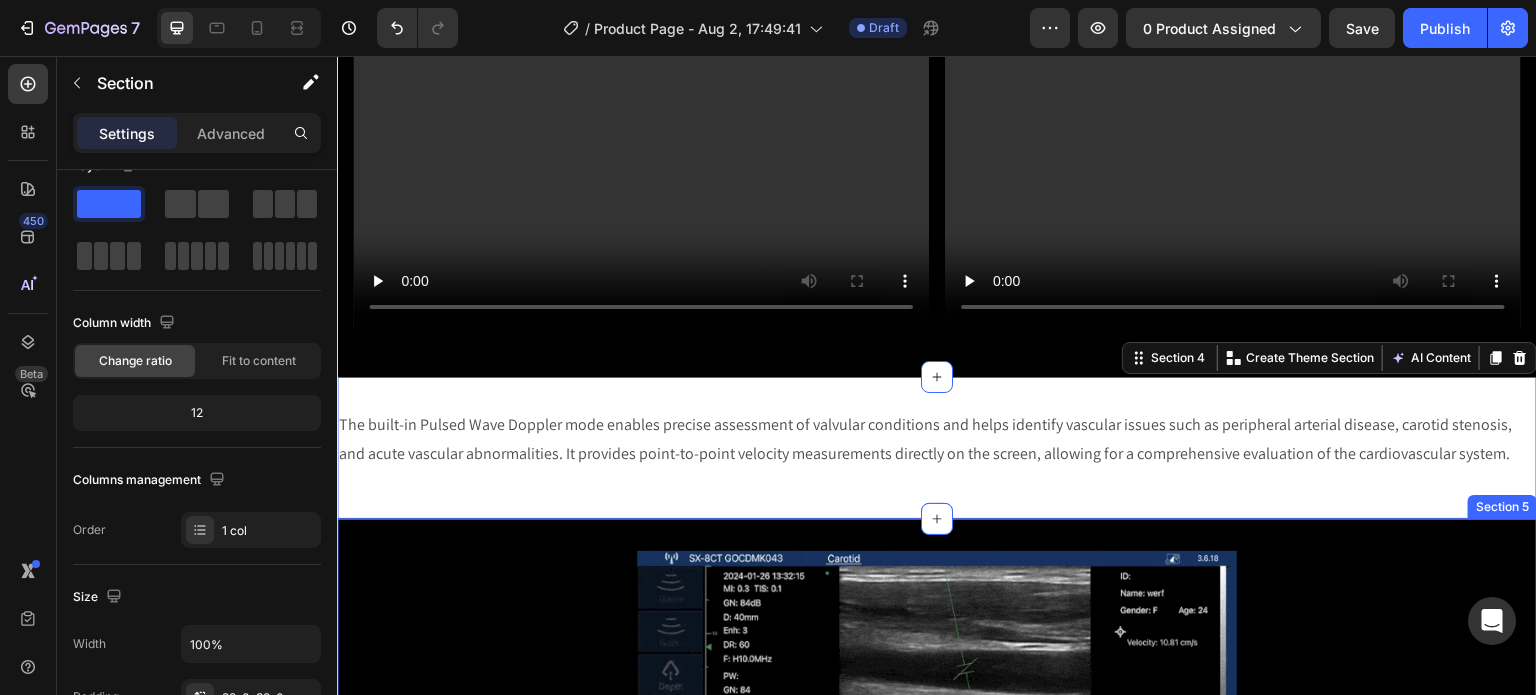 click on "Image Row
Drop element here Image Row Section 5" at bounding box center (937, 998) 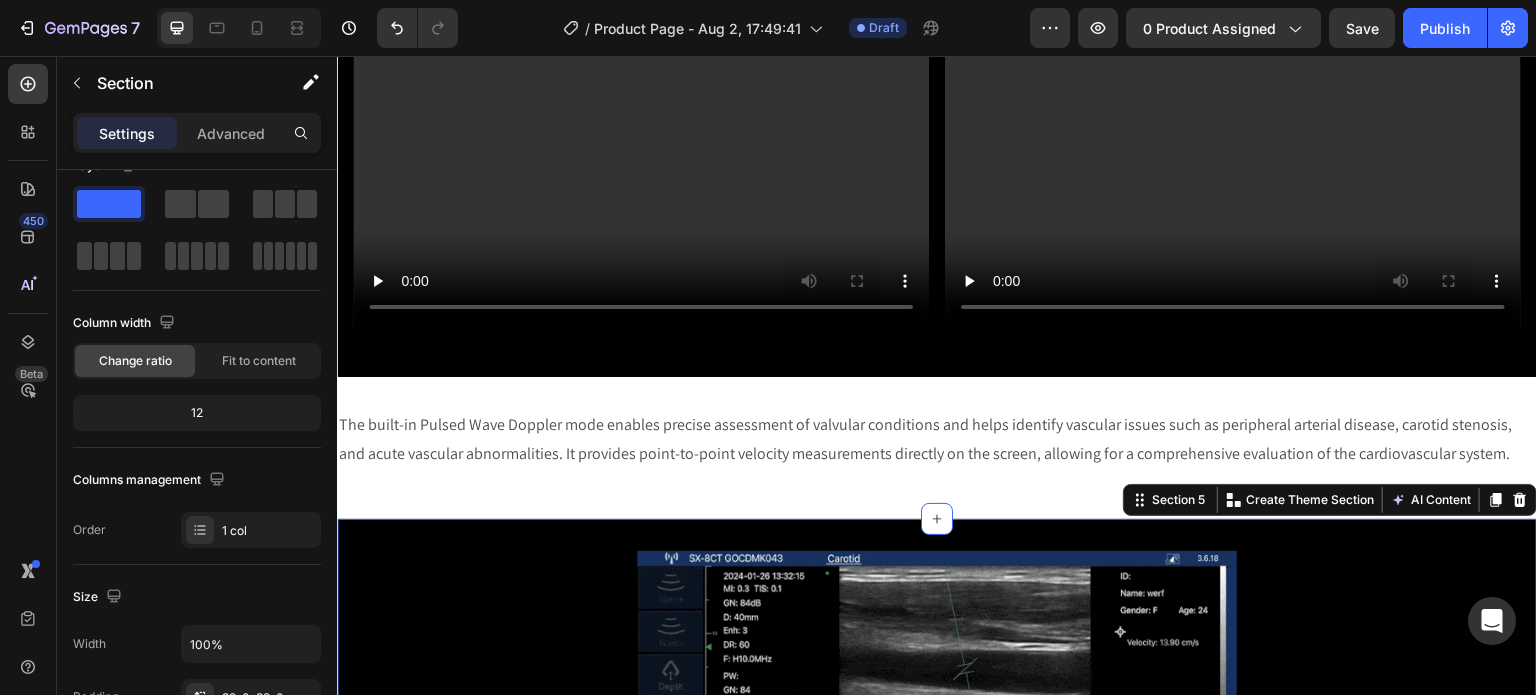 click on "Image Row
Drop element here Image Row" at bounding box center [937, 998] 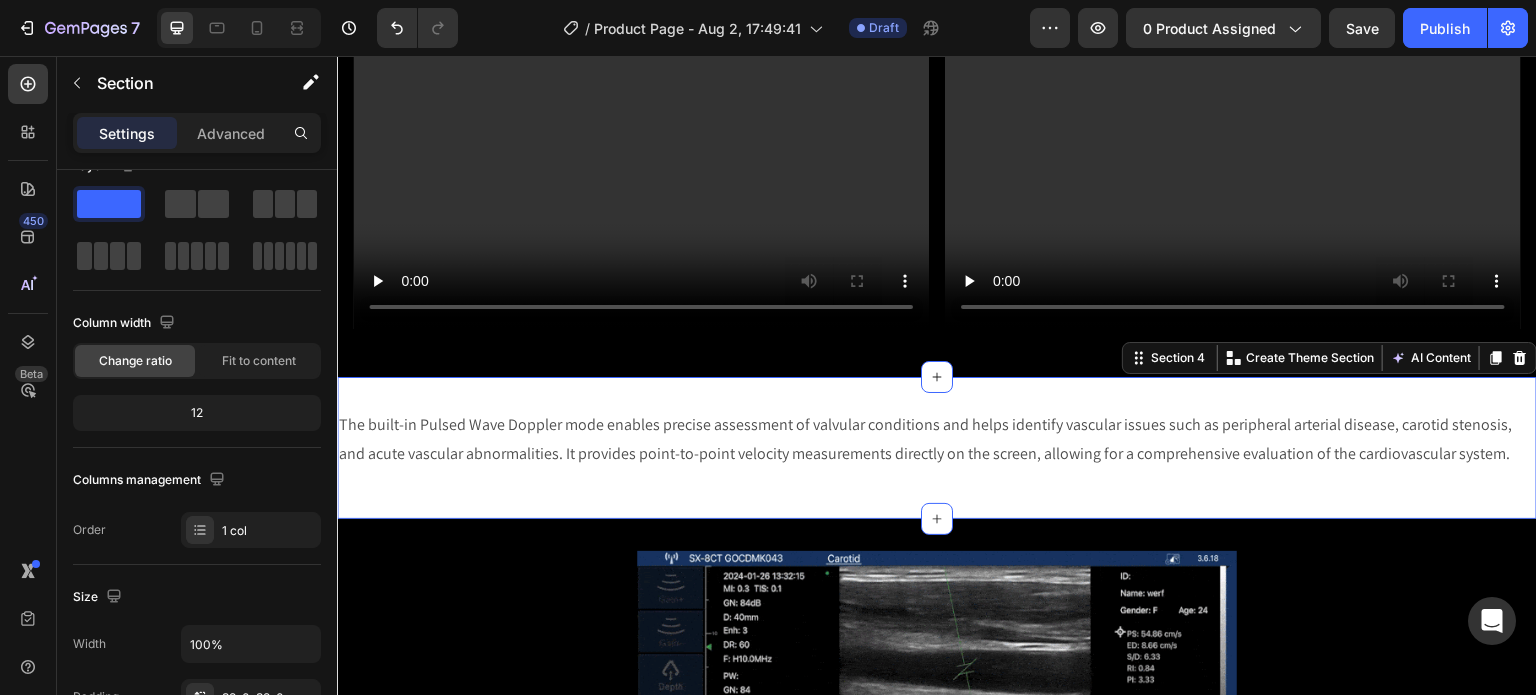 click on "The built-in Pulsed Wave Doppler mode enables precise assessment of valvular conditions and helps identify vascular issues such as peripheral arterial disease, carotid stenosis, and acute vascular abnormalities. It provides point-to-point velocity measurements directly on the screen, allowing for a comprehensive evaluation of the cardiovascular system. Text Block Row Section 4   Create Theme Section AI Content Write with GemAI What would you like to describe here? Tone and Voice Persuasive Product Hearing Aid Show more Generate" at bounding box center (937, 448) 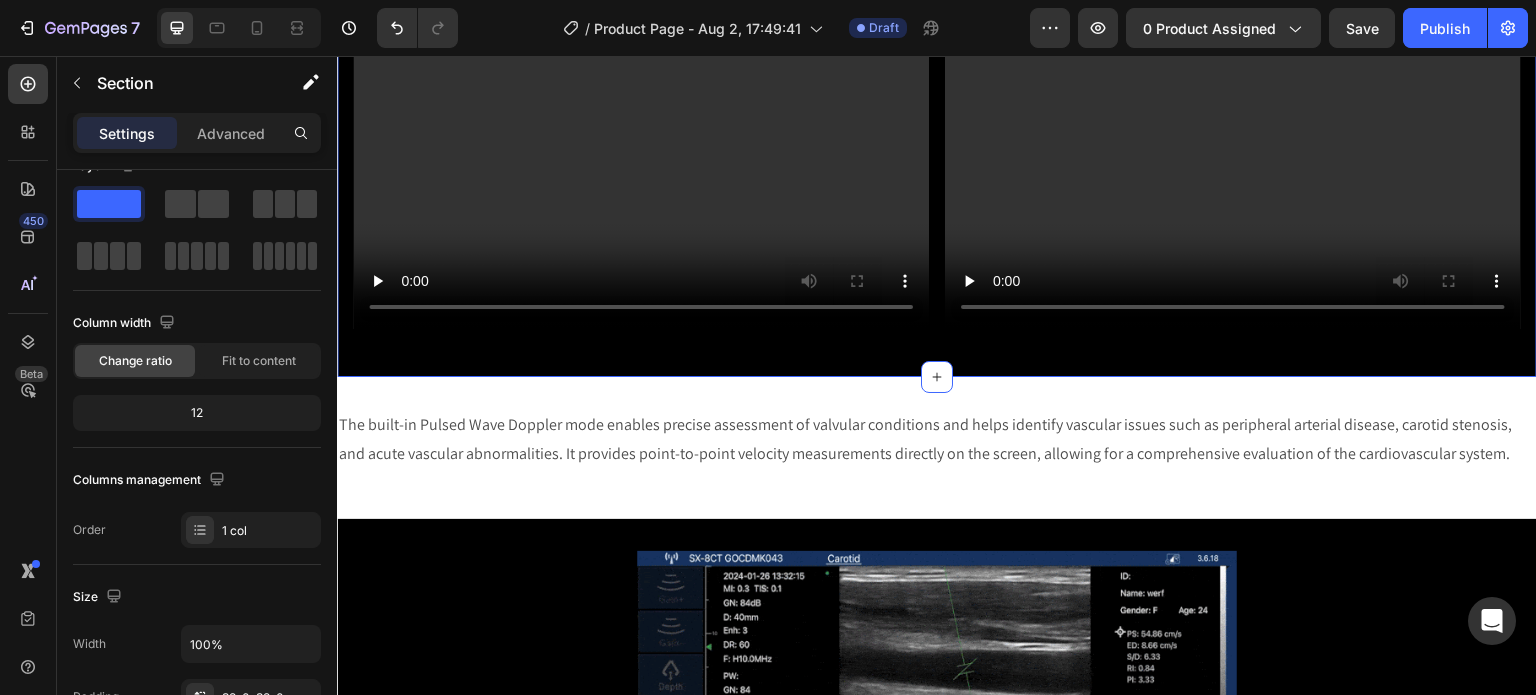 click on "Video Video Row Section 3   Create Theme Section AI Content Write with GemAI What would you like to describe here? Tone and Voice Persuasive Product Hearing Aid Show more Generate" at bounding box center [937, 167] 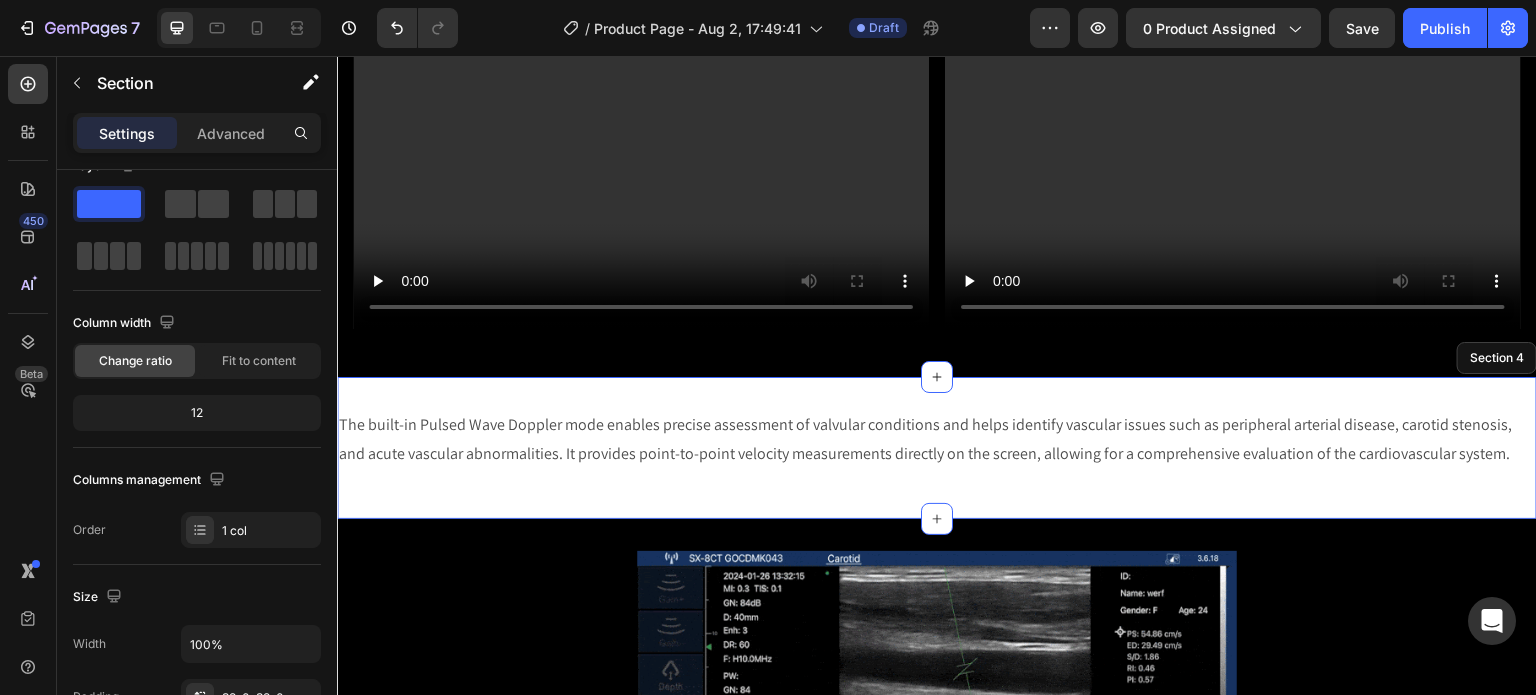click on "The built-in Pulsed Wave Doppler mode enables precise assessment of valvular conditions and helps identify vascular issues such as peripheral arterial disease, carotid stenosis, and acute vascular abnormalities. It provides point-to-point velocity measurements directly on the screen, allowing for a comprehensive evaluation of the cardiovascular system. Text Block Row Section 4" at bounding box center [937, 448] 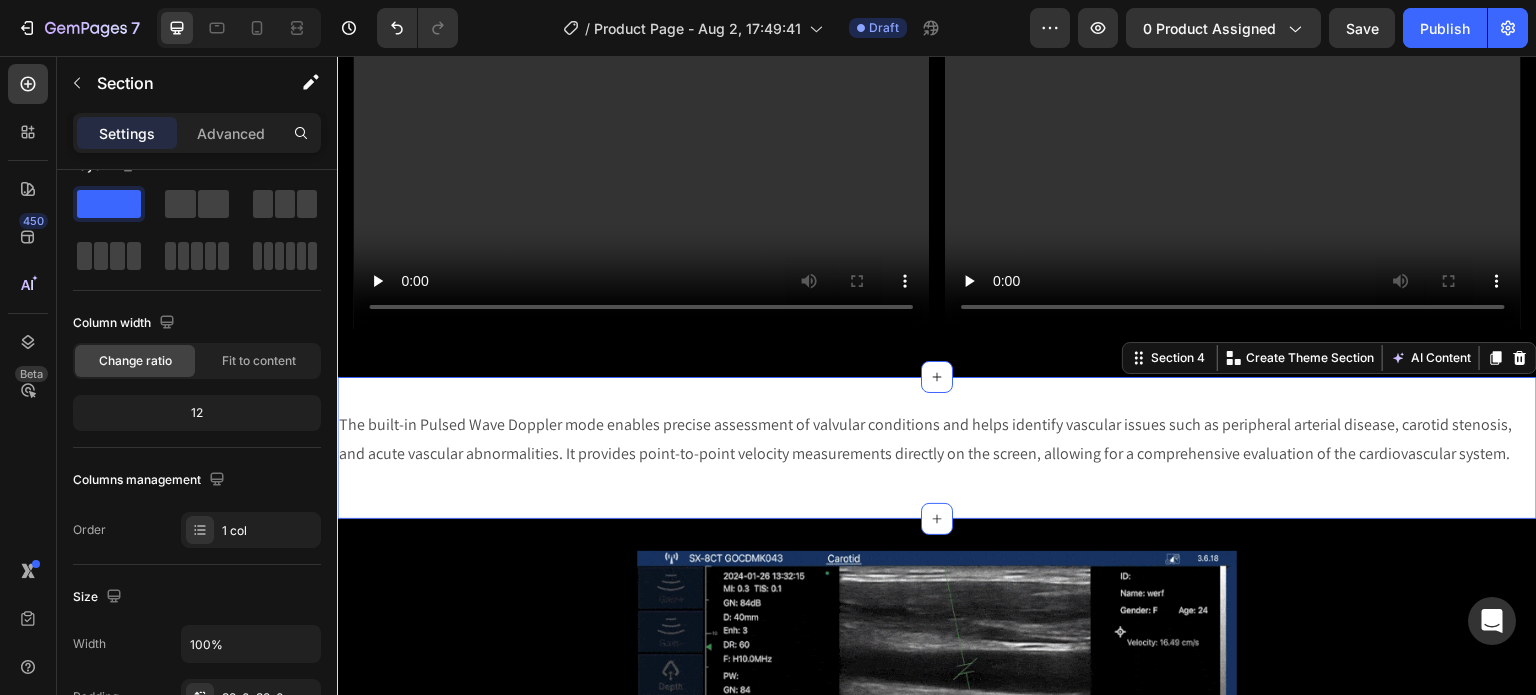 click on "The built-in Pulsed Wave Doppler mode enables precise assessment of valvular conditions and helps identify vascular issues such as peripheral arterial disease, carotid stenosis, and acute vascular abnormalities. It provides point-to-point velocity measurements directly on the screen, allowing for a comprehensive evaluation of the cardiovascular system. Text Block Row Section 4   Create Theme Section AI Content Write with GemAI What would you like to describe here? Tone and Voice Persuasive Product Hearing Aid Show more Generate" at bounding box center (937, 448) 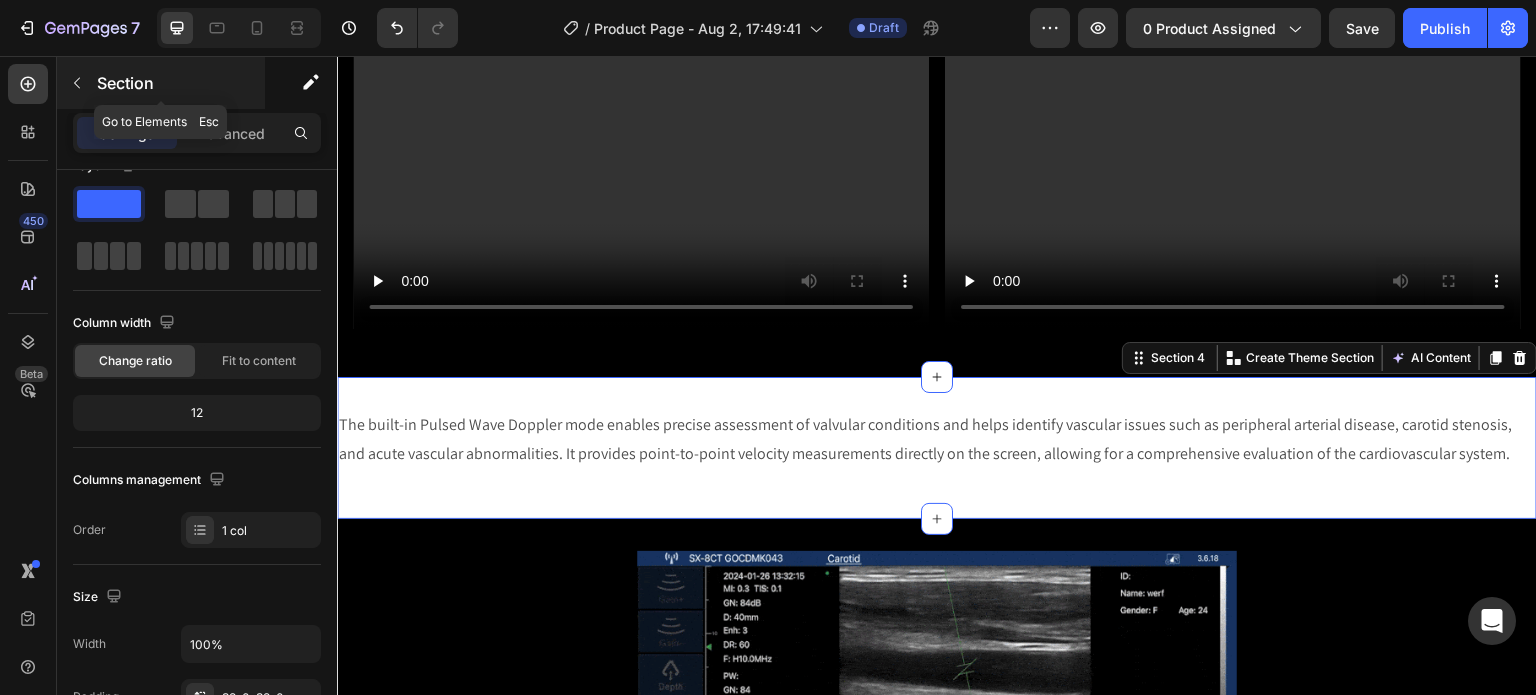 click 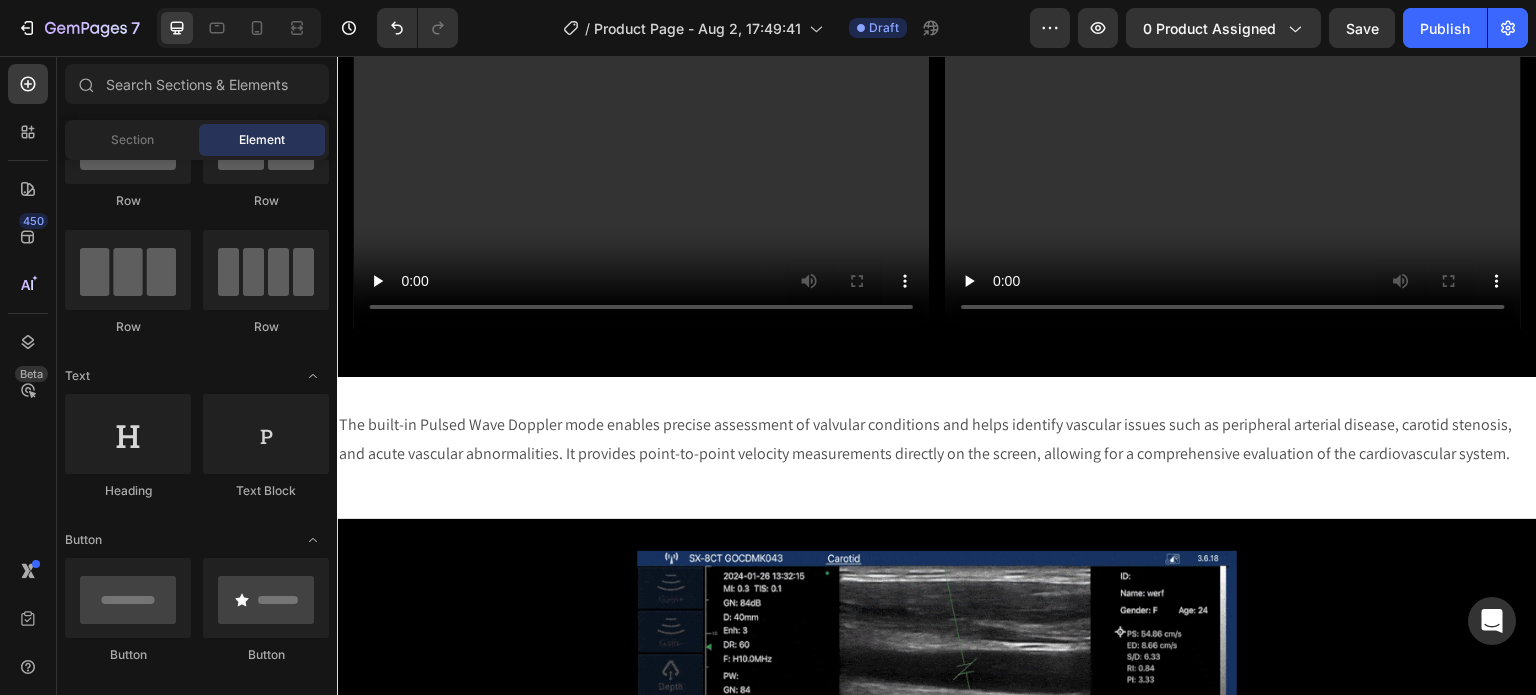 scroll, scrollTop: 0, scrollLeft: 0, axis: both 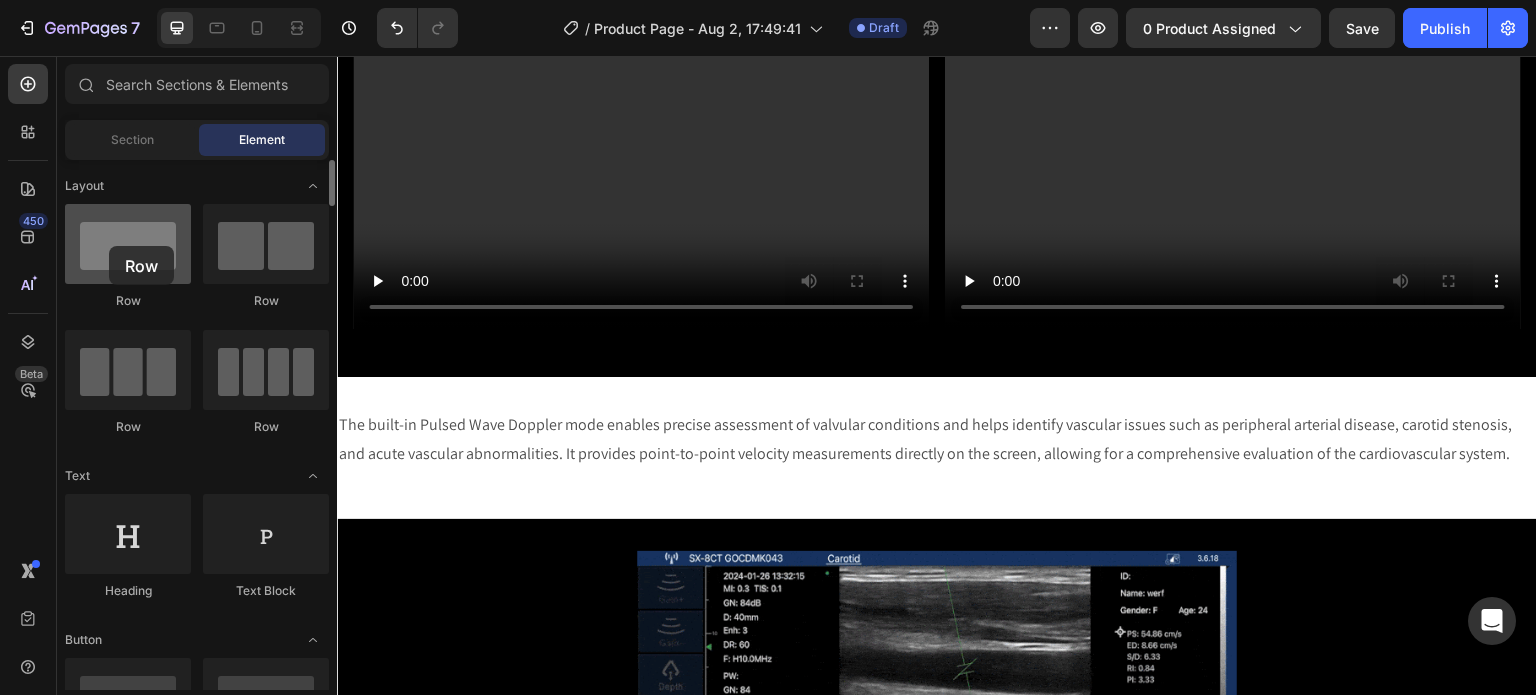 click at bounding box center (128, 244) 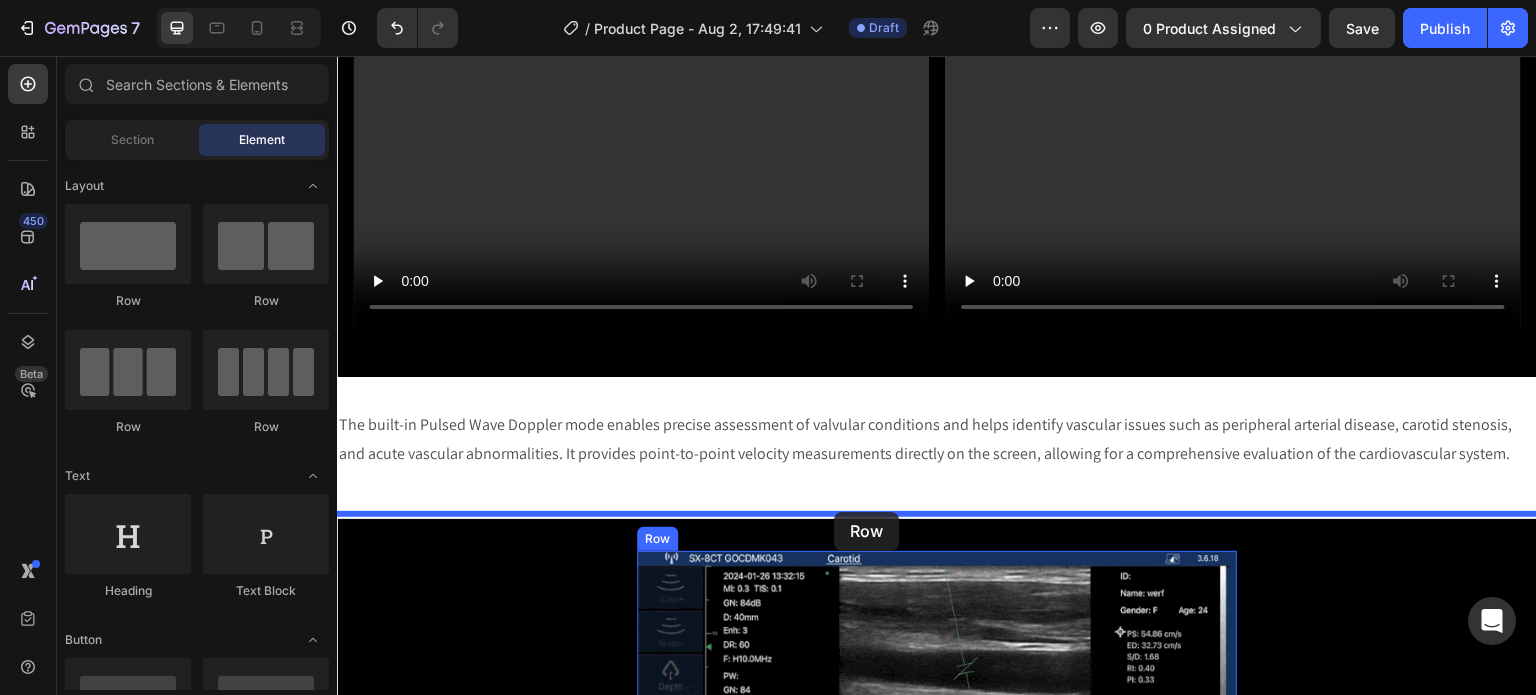 drag, startPoint x: 456, startPoint y: 304, endPoint x: 834, endPoint y: 512, distance: 431.44873 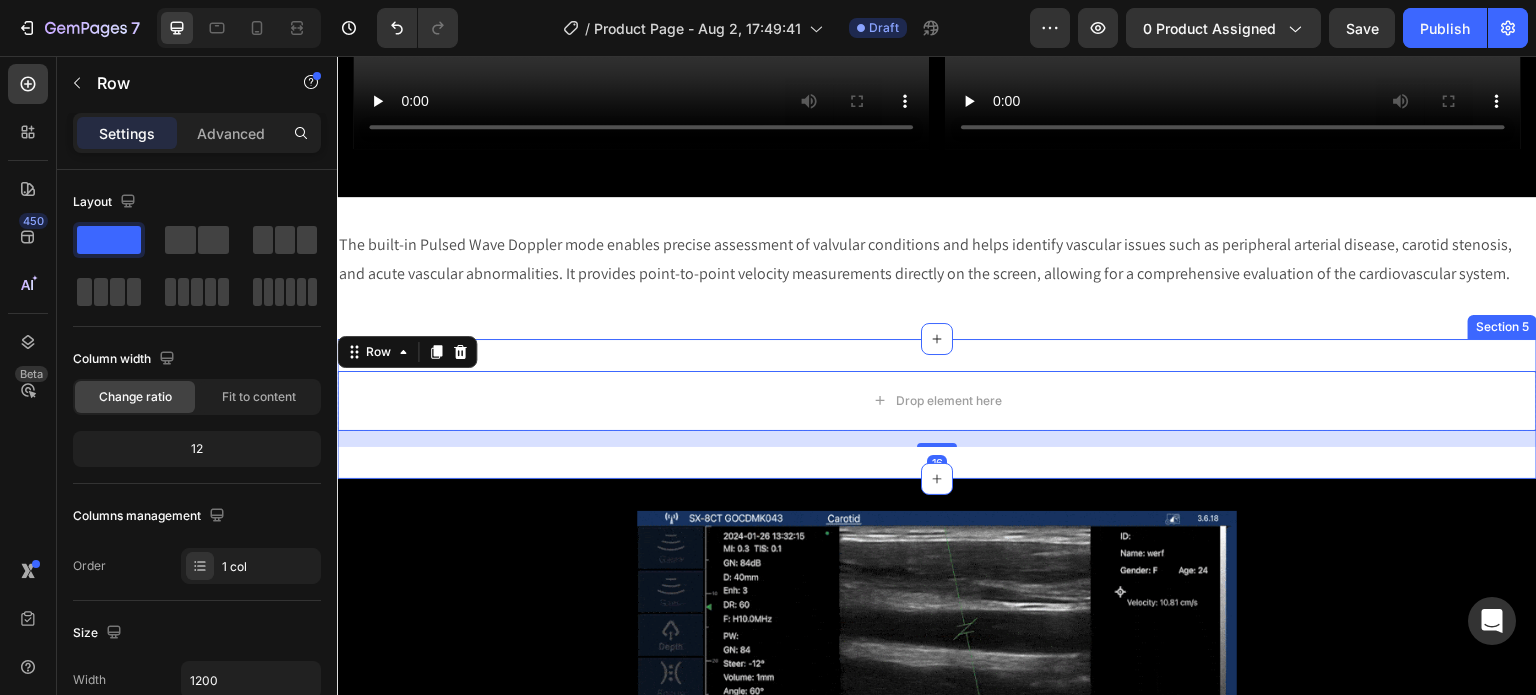 scroll, scrollTop: 1198, scrollLeft: 0, axis: vertical 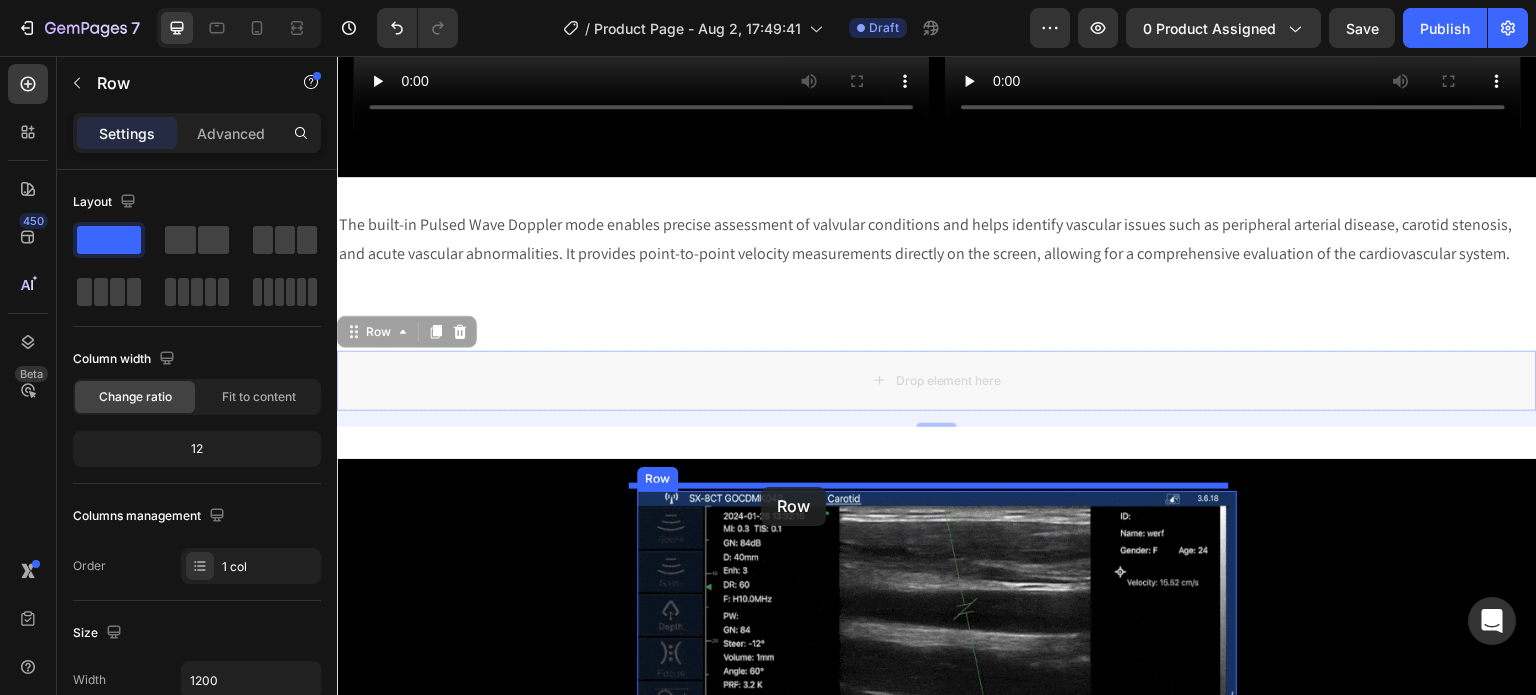 drag, startPoint x: 376, startPoint y: 332, endPoint x: 761, endPoint y: 487, distance: 415.03012 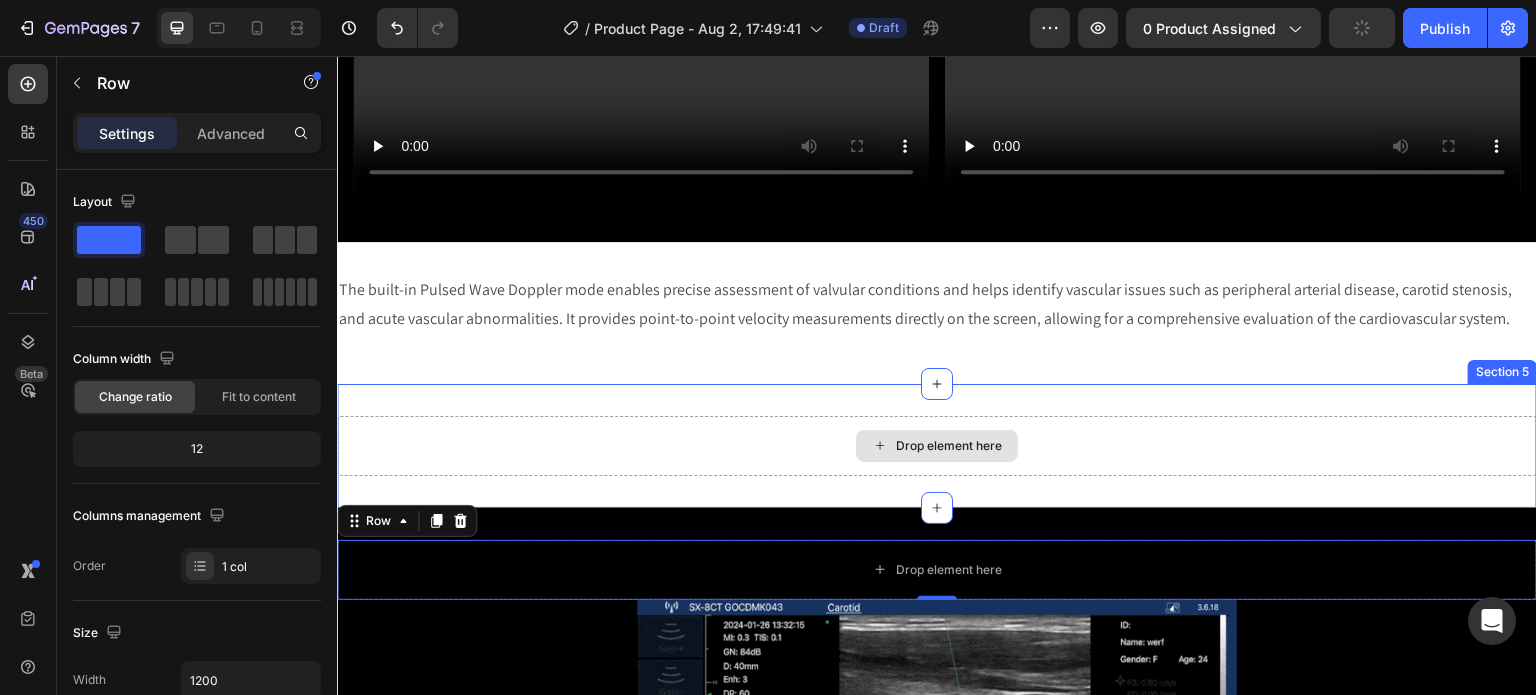 scroll, scrollTop: 1098, scrollLeft: 0, axis: vertical 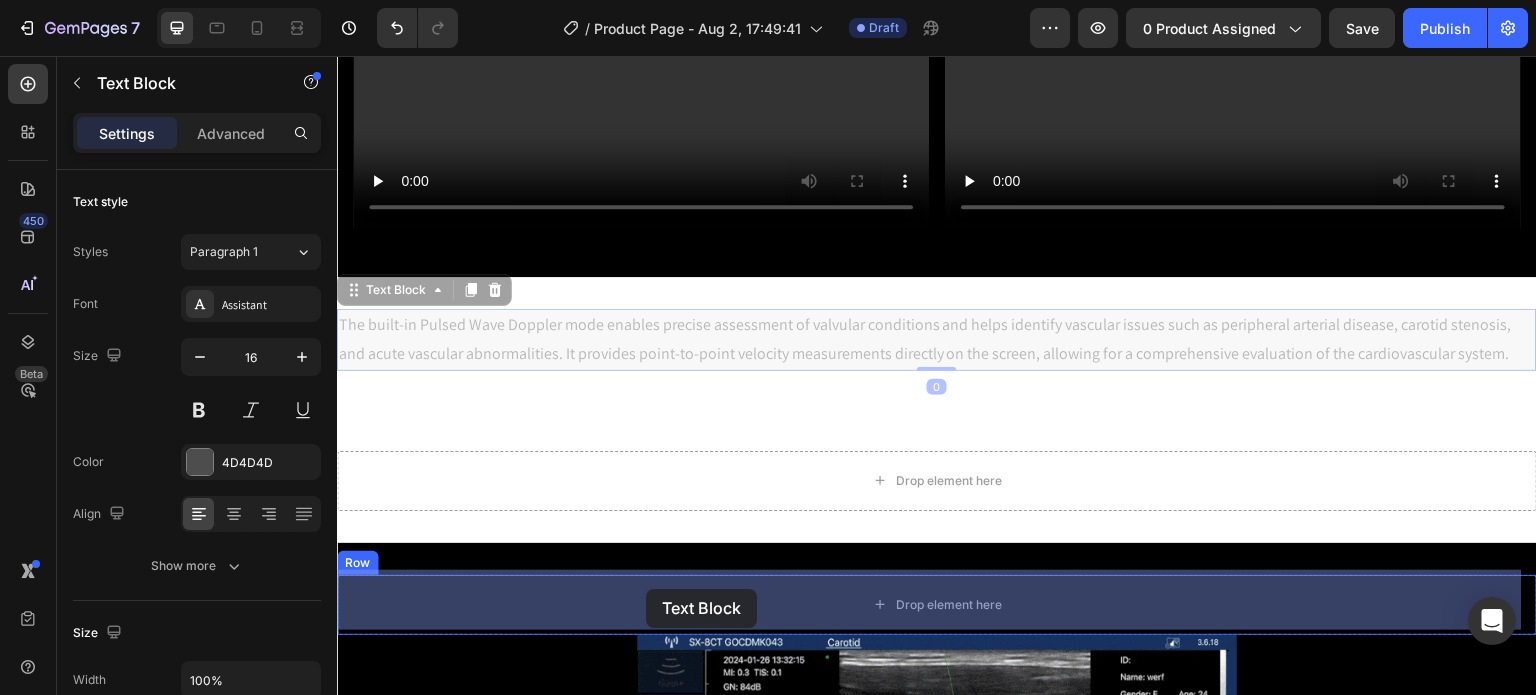 drag, startPoint x: 380, startPoint y: 295, endPoint x: 646, endPoint y: 589, distance: 396.47446 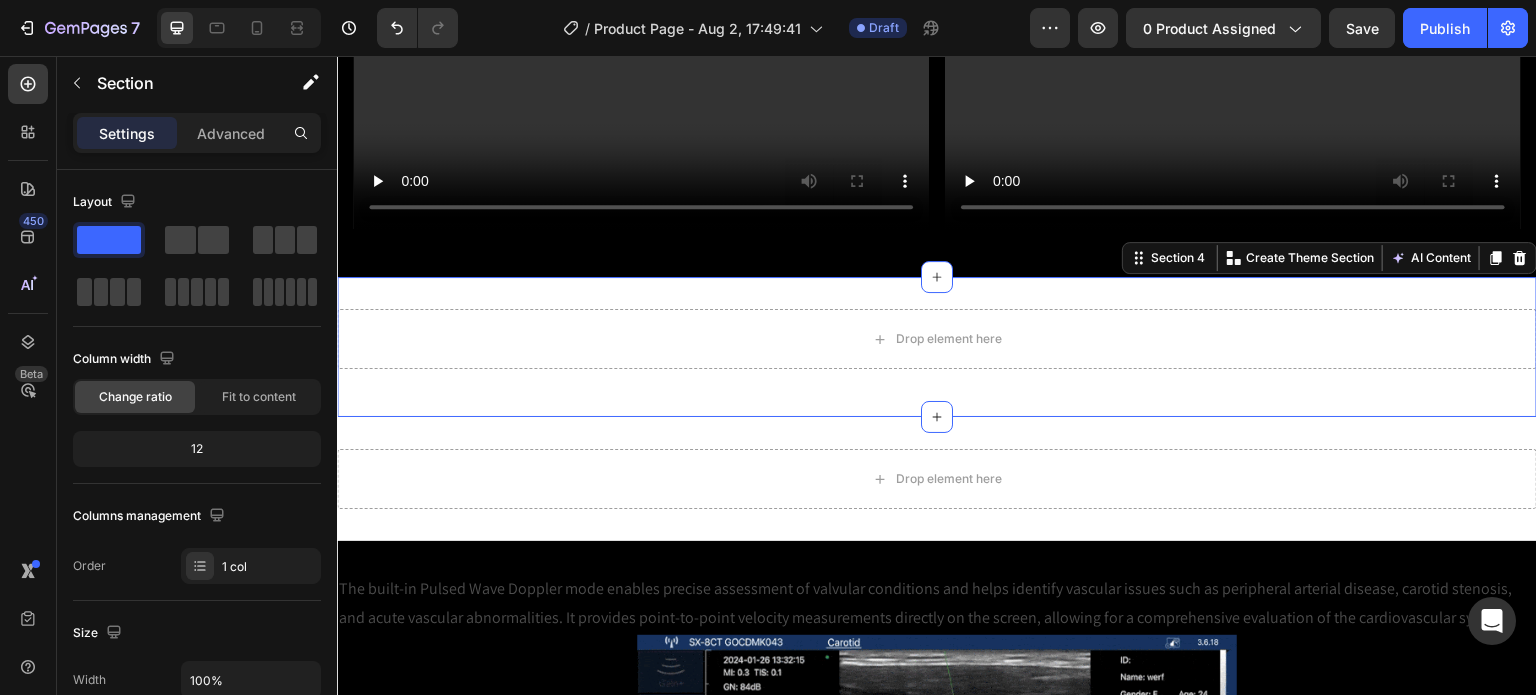 click on "Drop element here Row Section 4   Create Theme Section AI Content Write with GemAI What would you like to describe here? Tone and Voice Persuasive Product Hearing Aid Show more Generate" at bounding box center [937, 347] 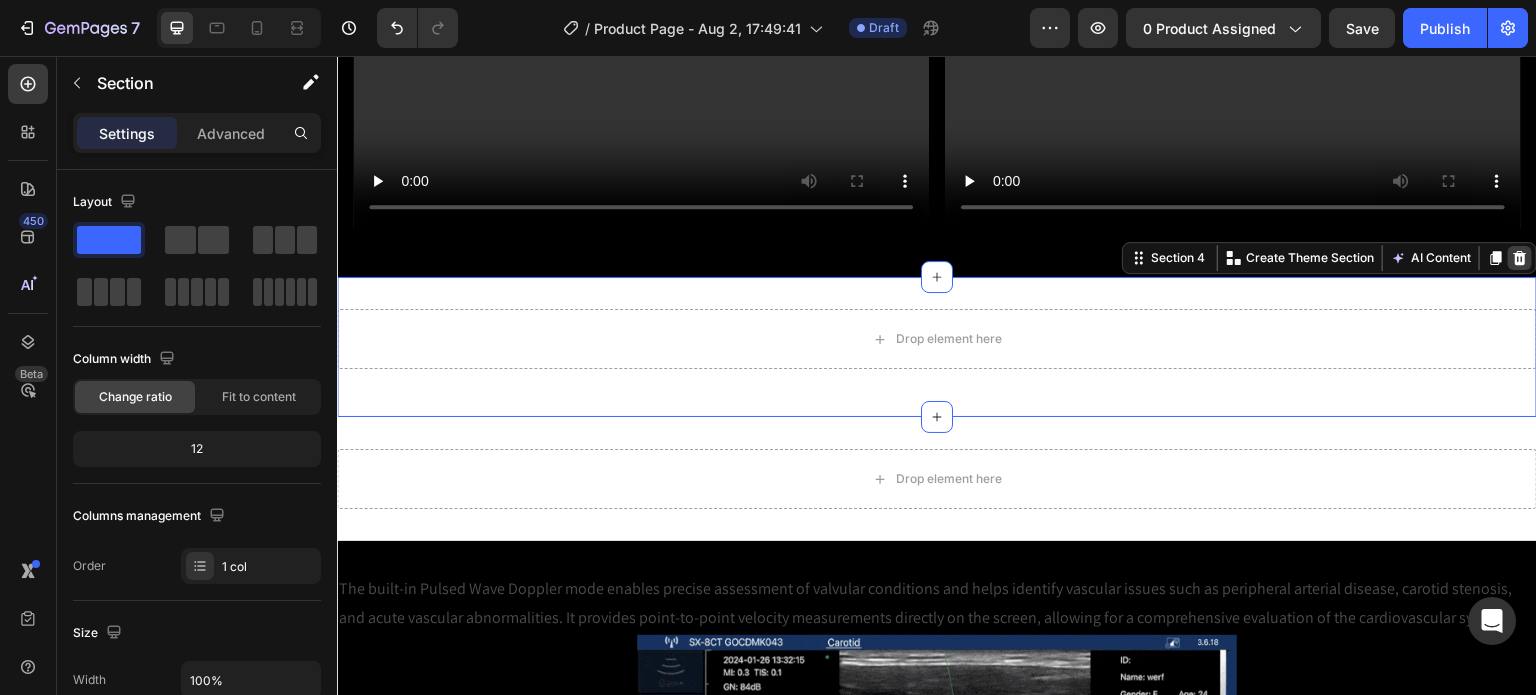 click 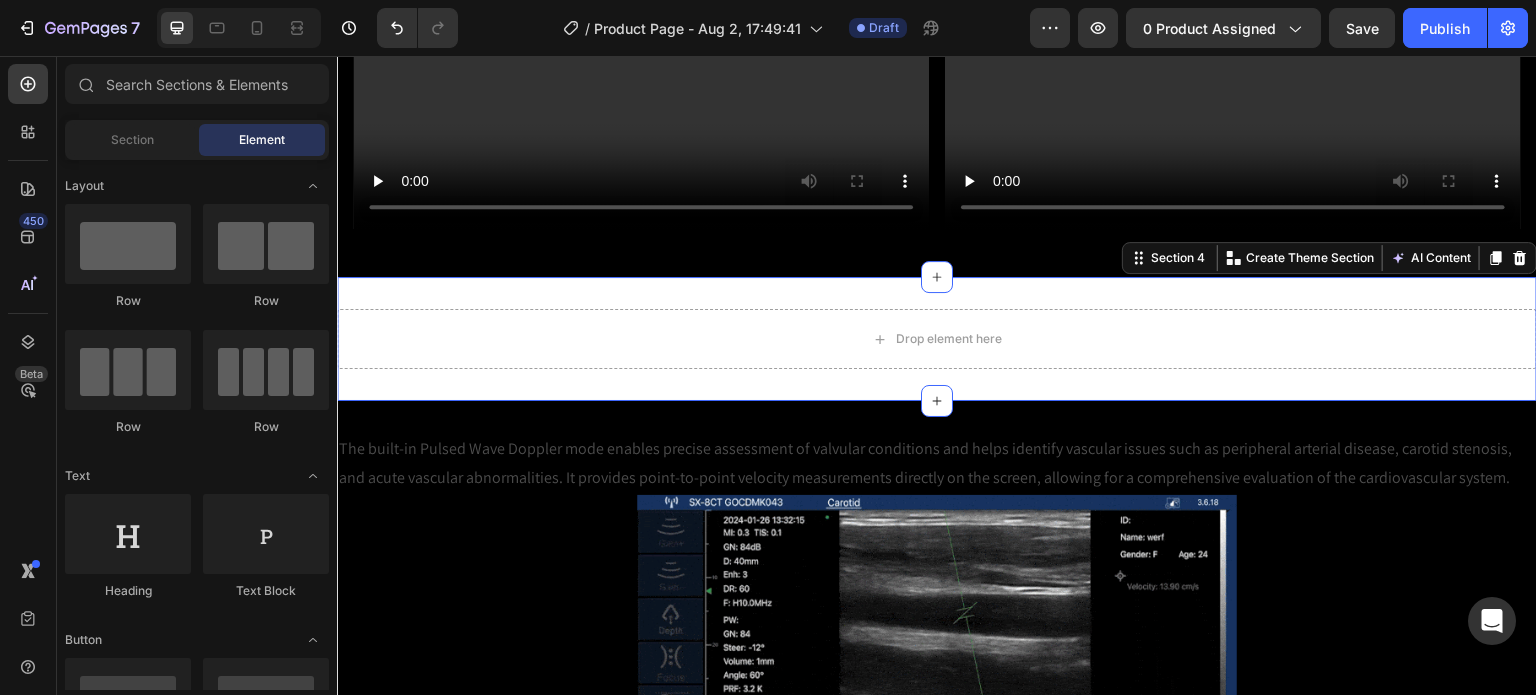 click on "Drop element here Section 4   Create Theme Section AI Content Write with GemAI What would you like to describe here? Tone and Voice Persuasive Product Hearing Aid Show more Generate" at bounding box center (937, 339) 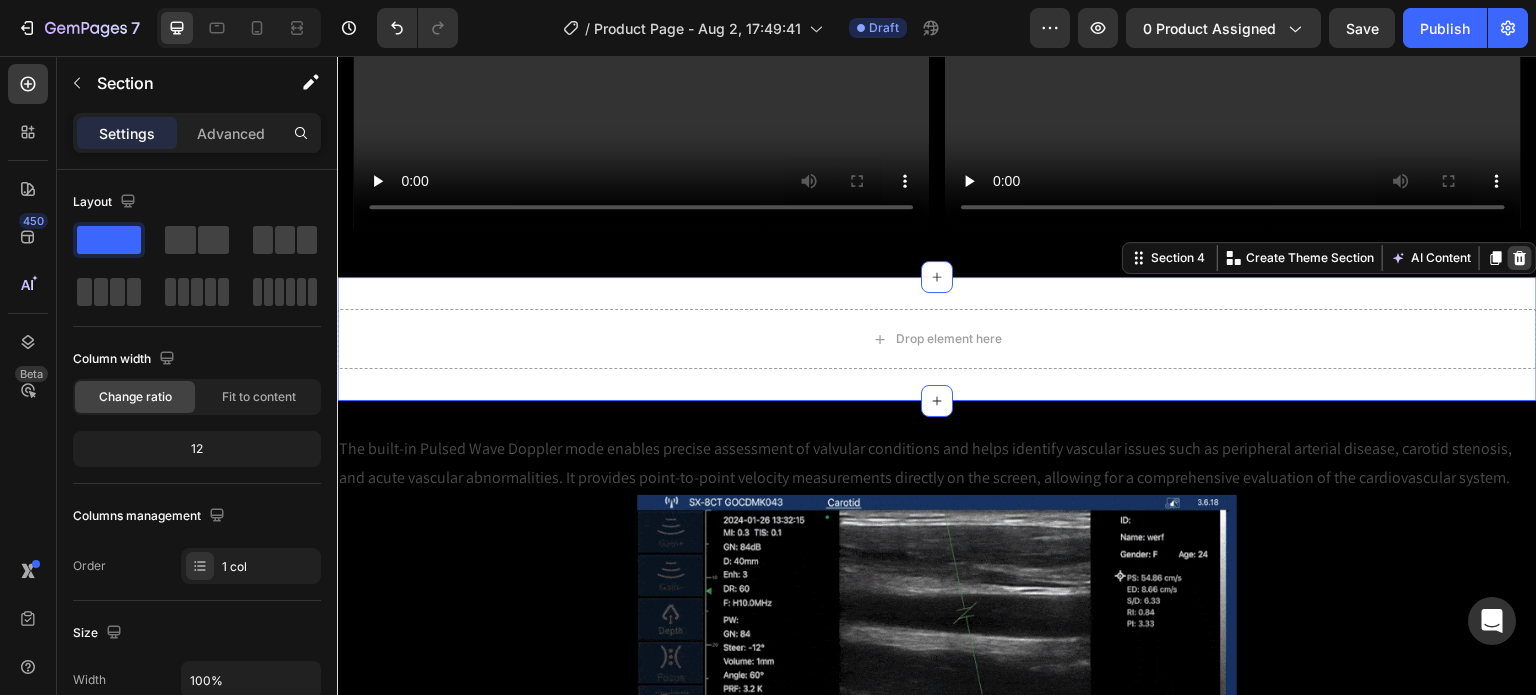 click 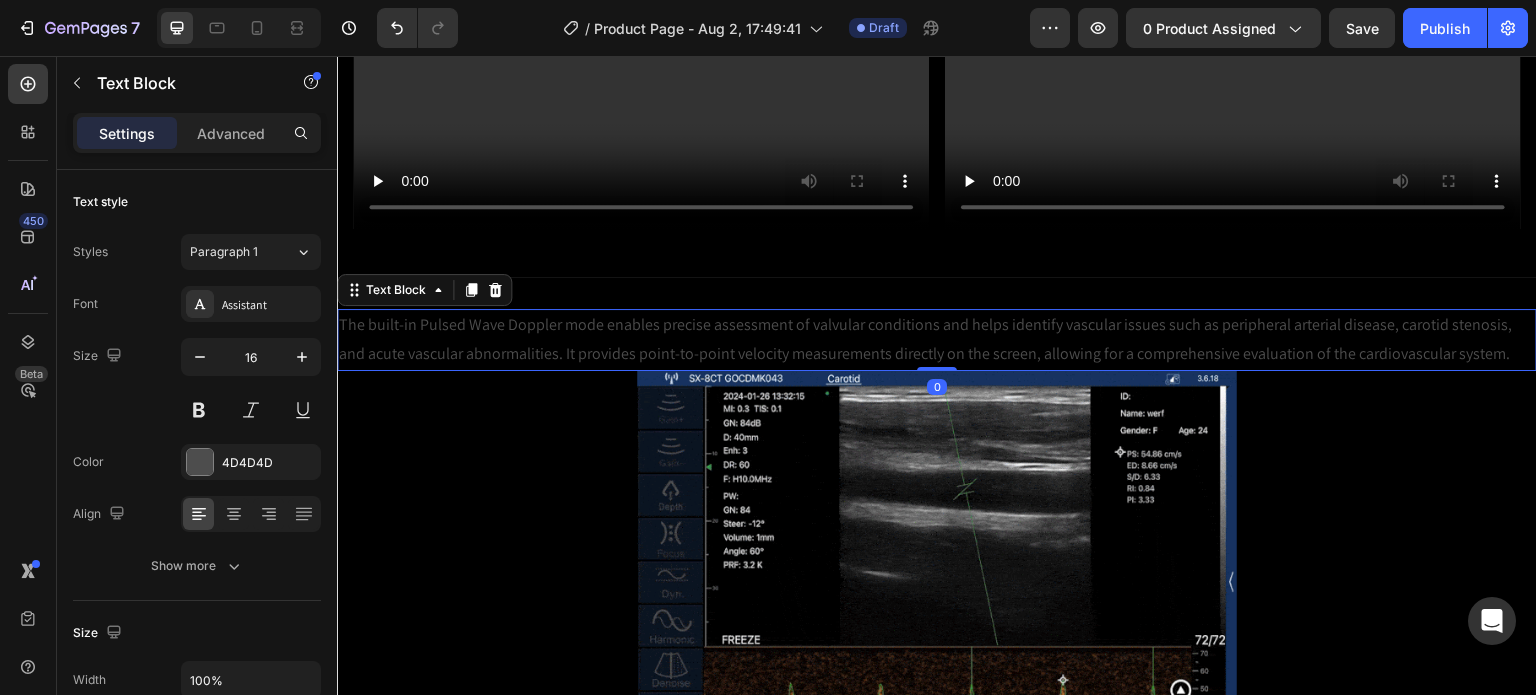 click on "The built-in Pulsed Wave Doppler mode enables precise assessment of valvular conditions and helps identify vascular issues such as peripheral arterial disease, carotid stenosis, and acute vascular abnormalities. It provides point-to-point velocity measurements directly on the screen, allowing for a comprehensive evaluation of the cardiovascular system." at bounding box center [937, 340] 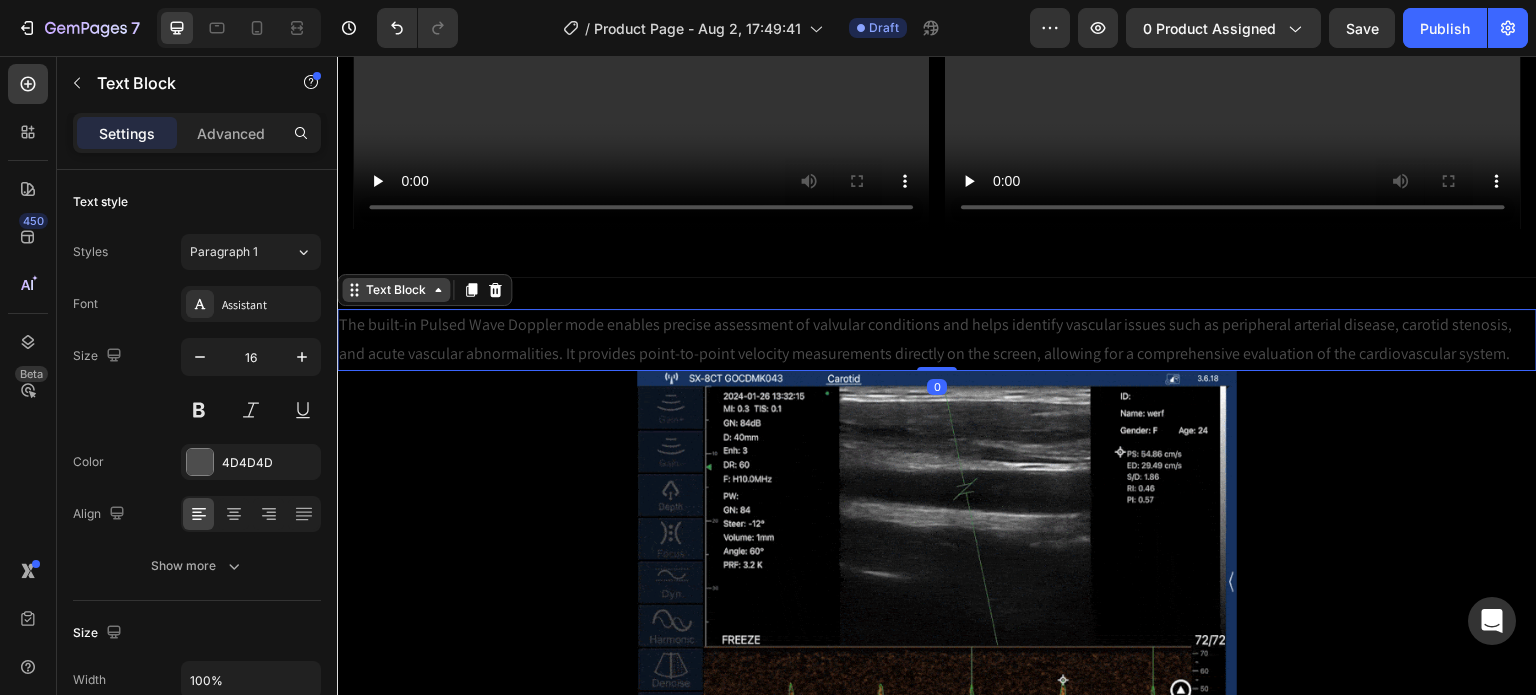 click on "Text Block" at bounding box center [396, 290] 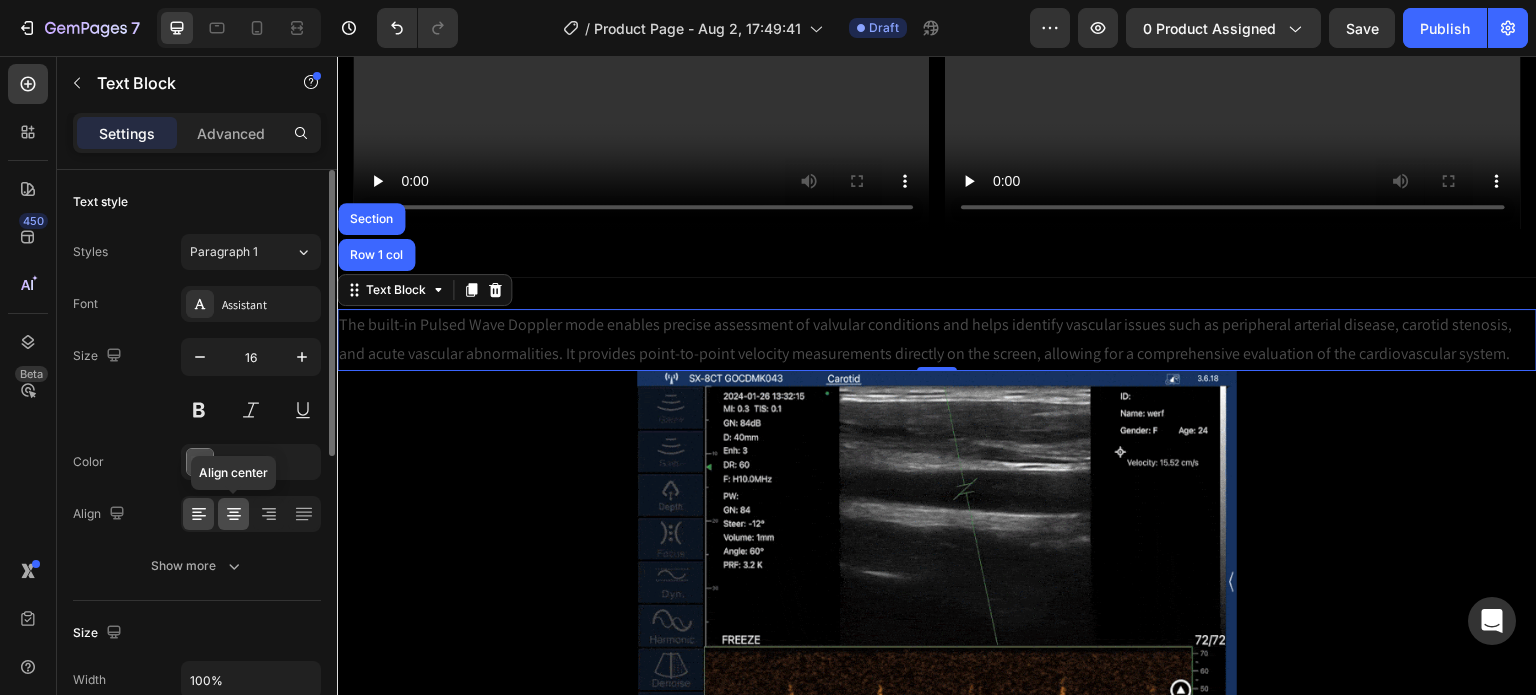 click 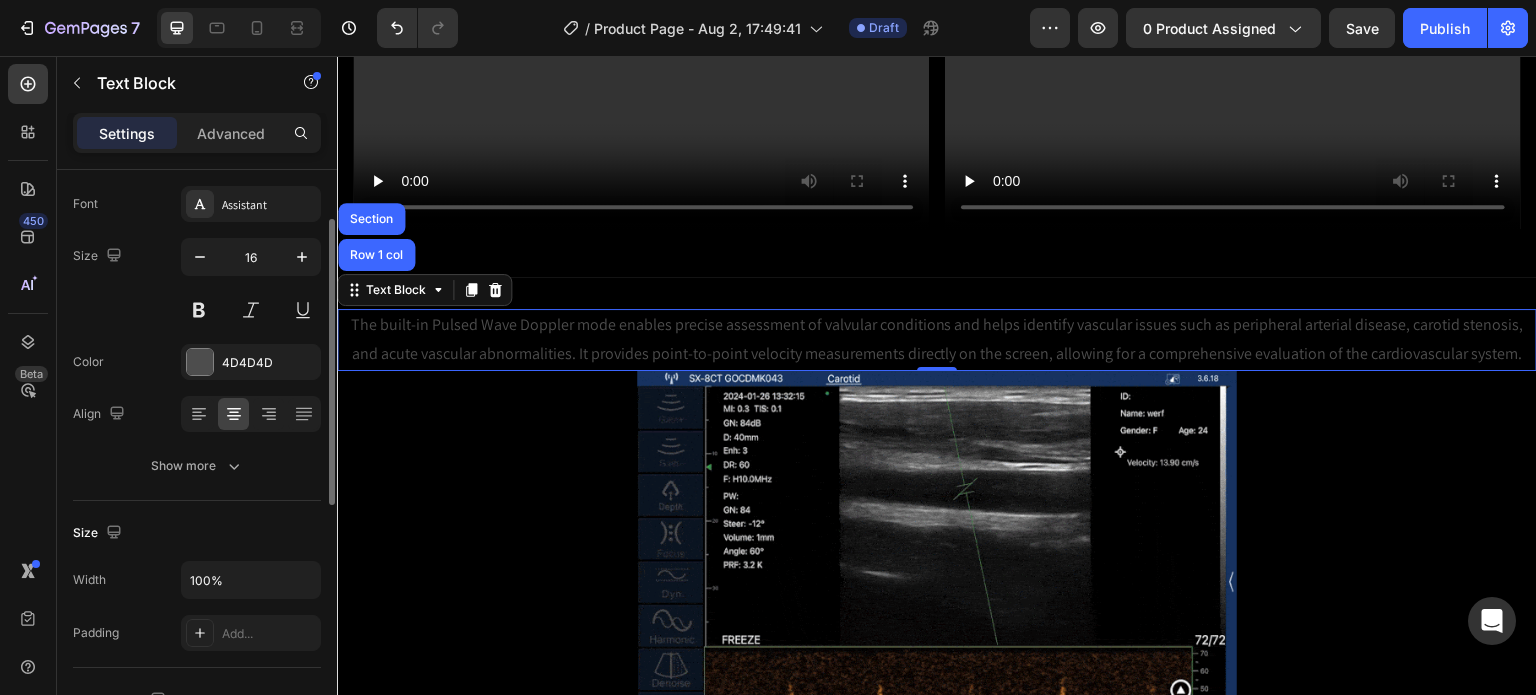 scroll, scrollTop: 200, scrollLeft: 0, axis: vertical 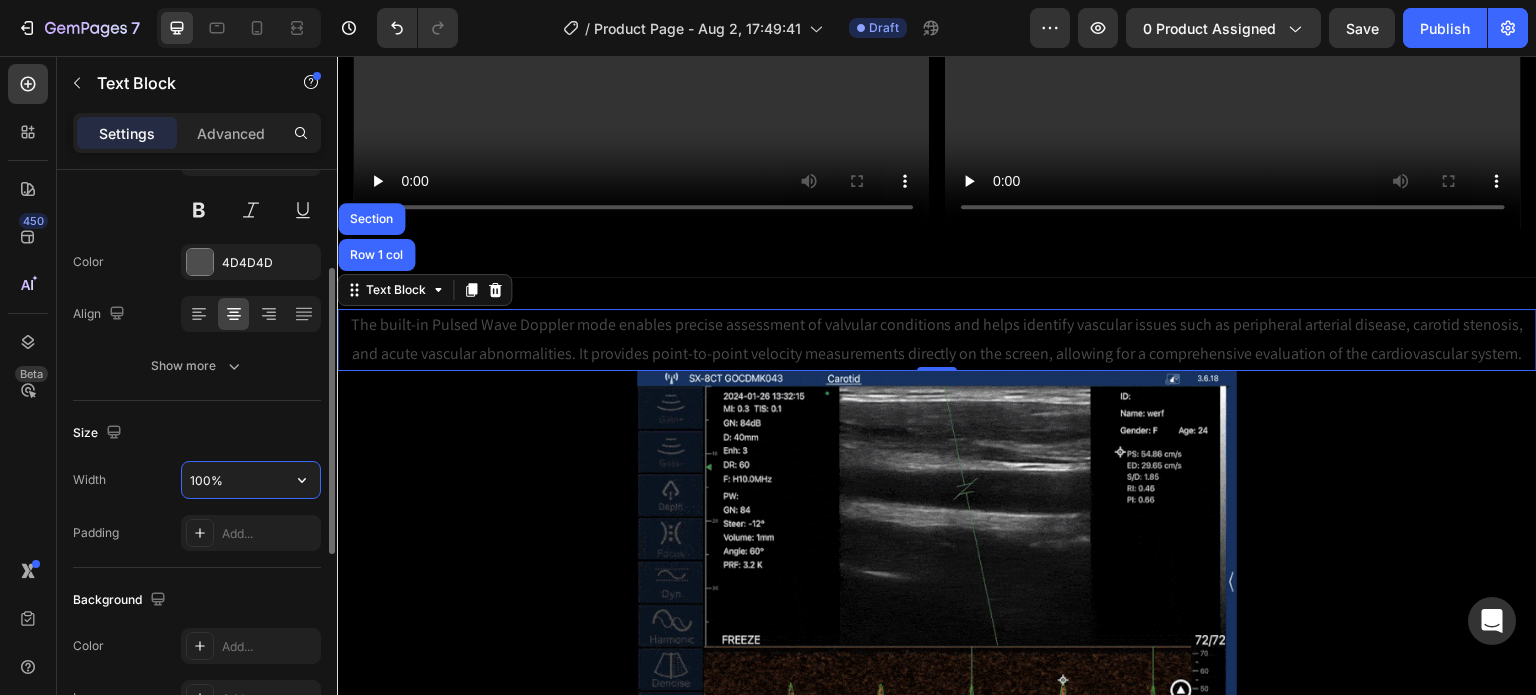 click on "100%" at bounding box center (251, 480) 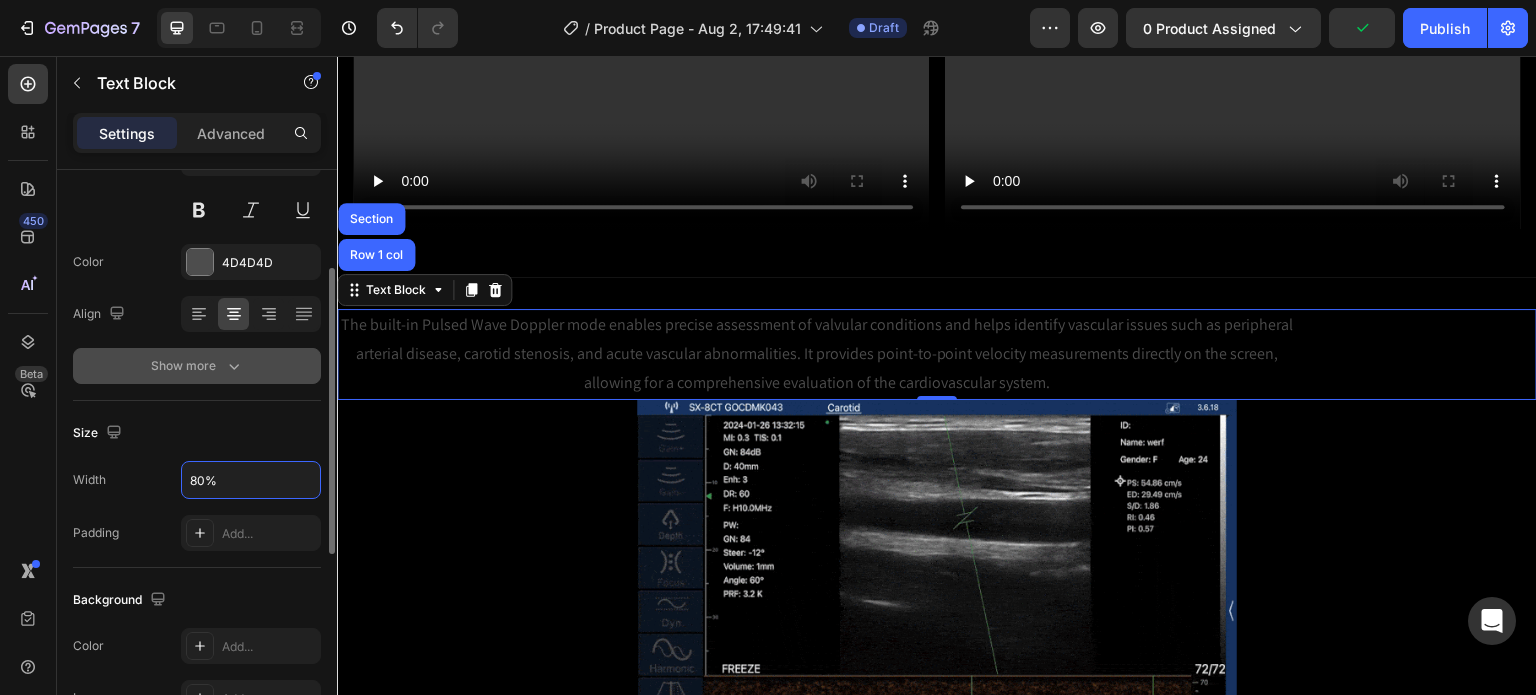 type on "80%" 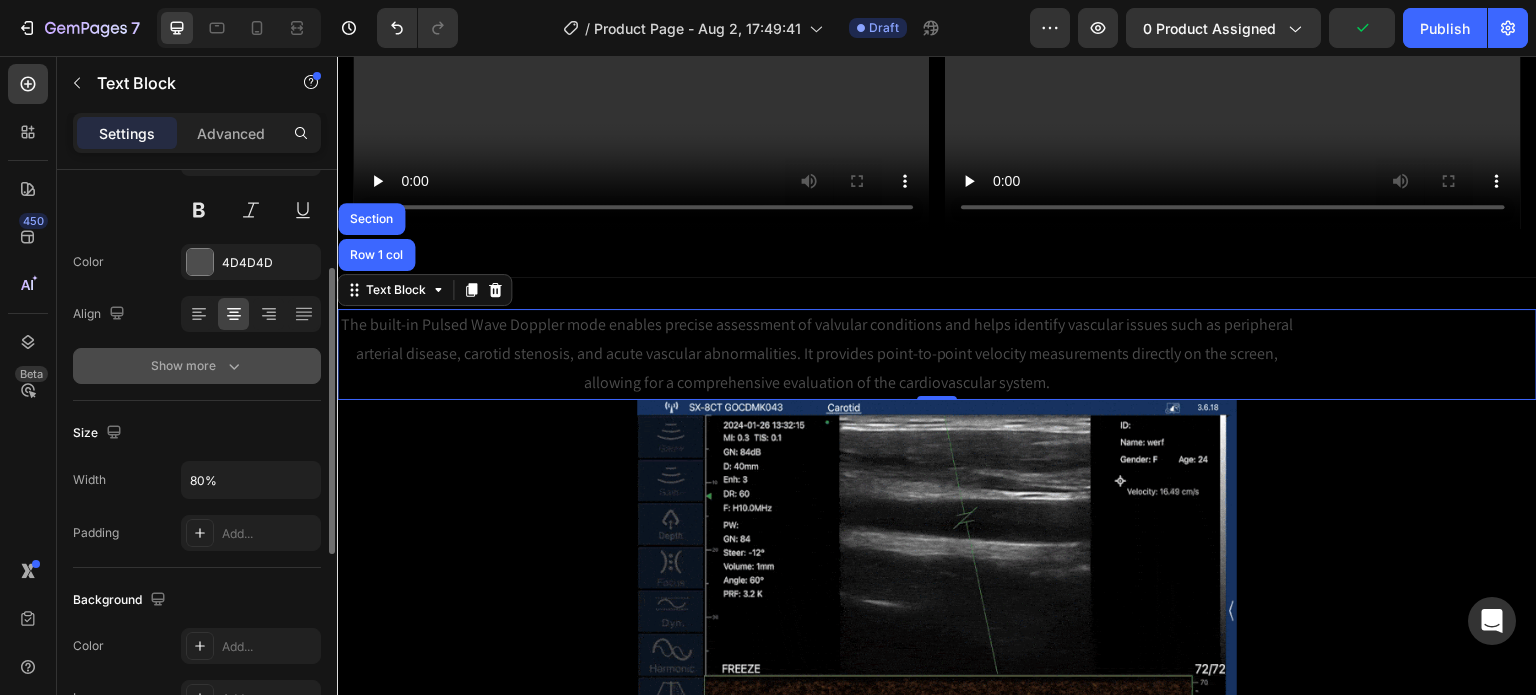 click 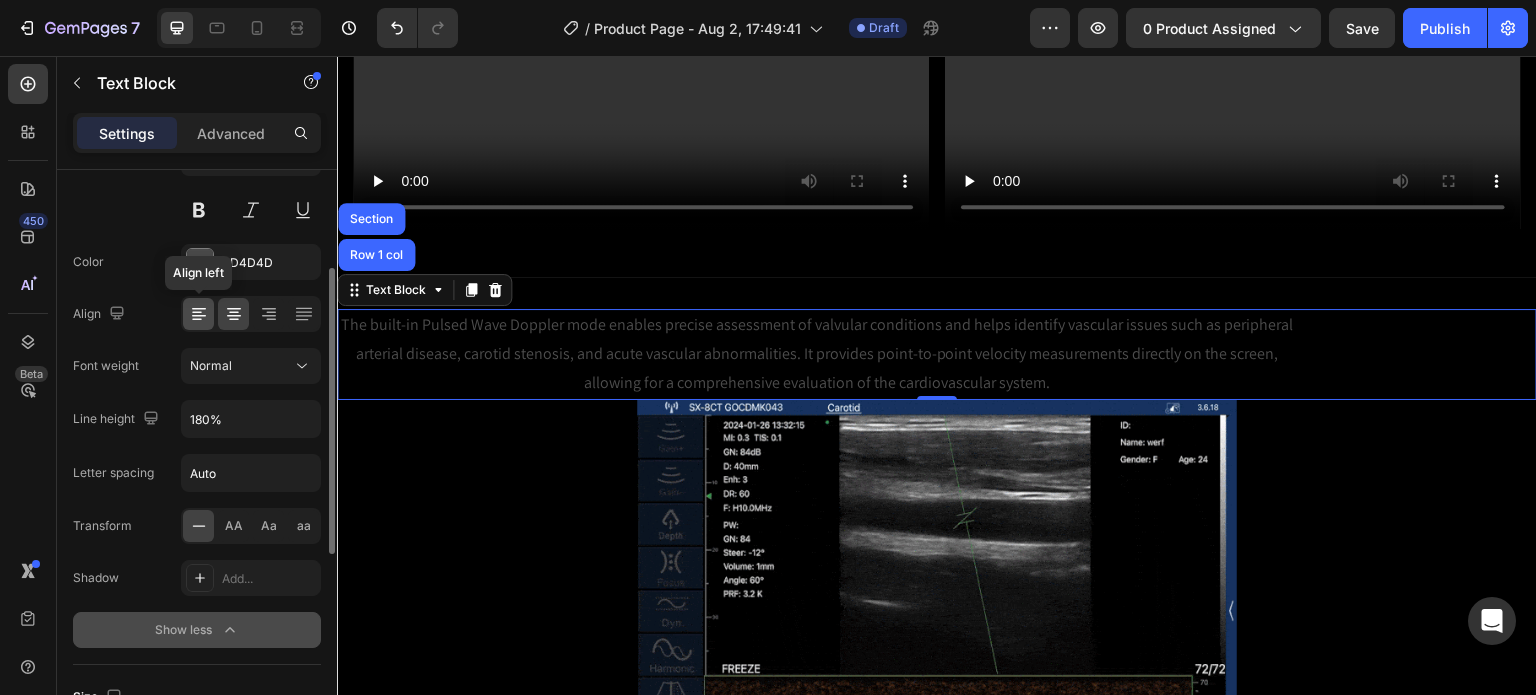 click 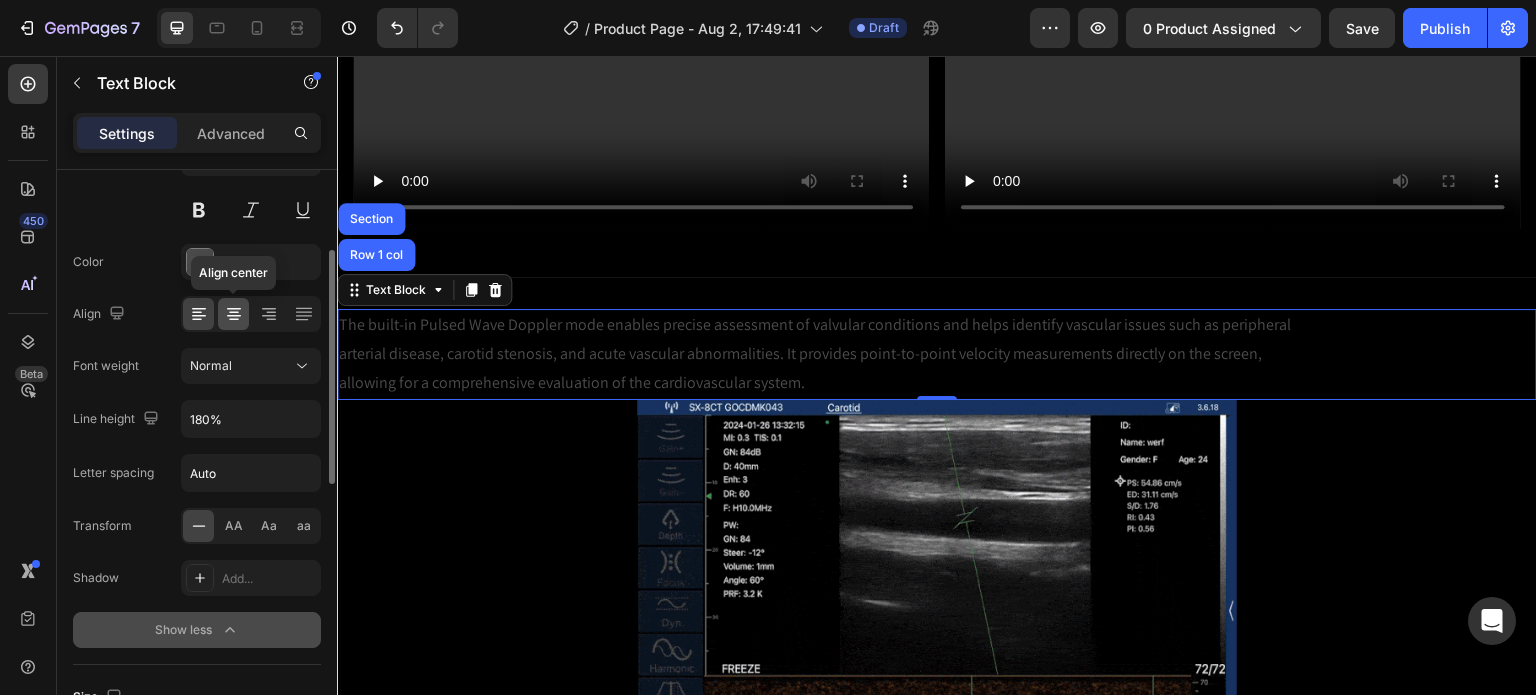 click 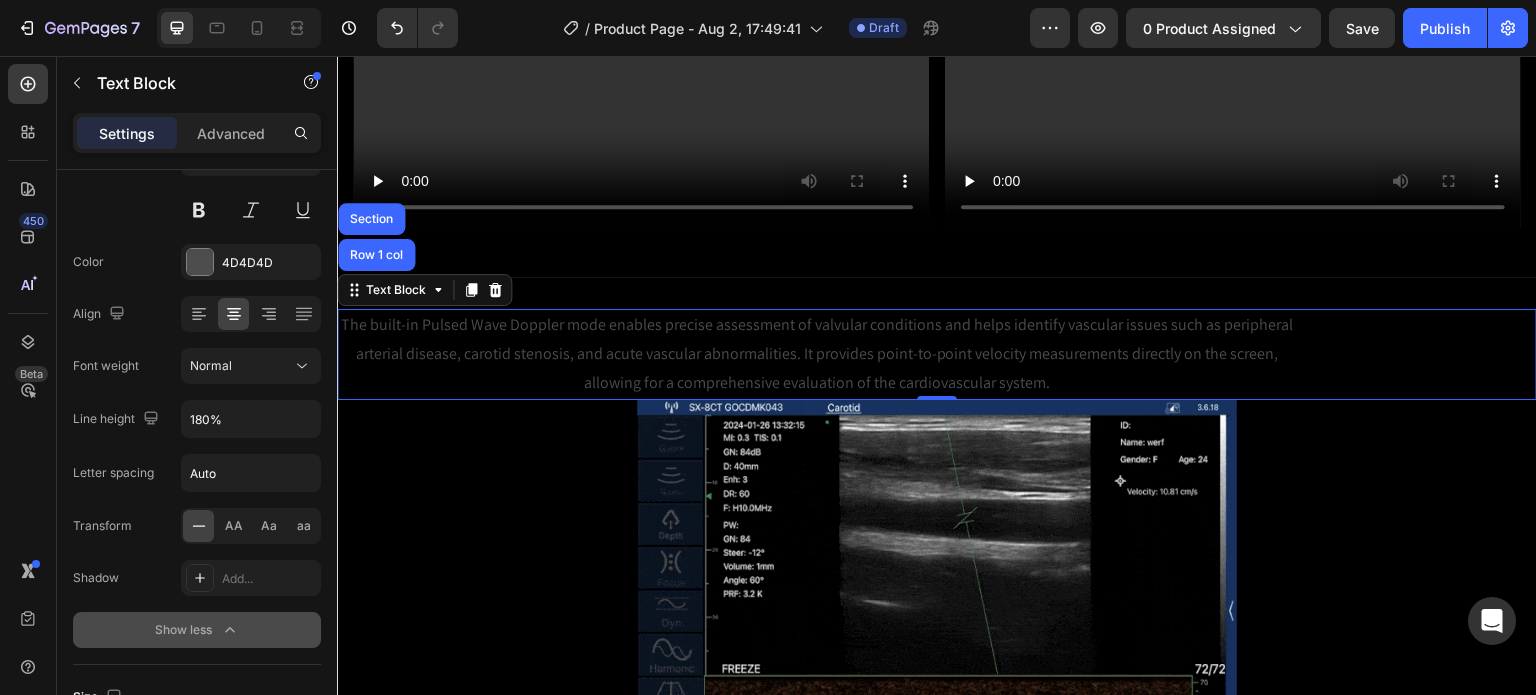 click on "The built-in Pulsed Wave Doppler mode enables precise assessment of valvular conditions and helps identify vascular issues such as peripheral arterial disease, carotid stenosis, and acute vascular abnormalities. It provides point-to-point velocity measurements directly on the screen, allowing for a comprehensive evaluation of the cardiovascular system." at bounding box center (937, 354) 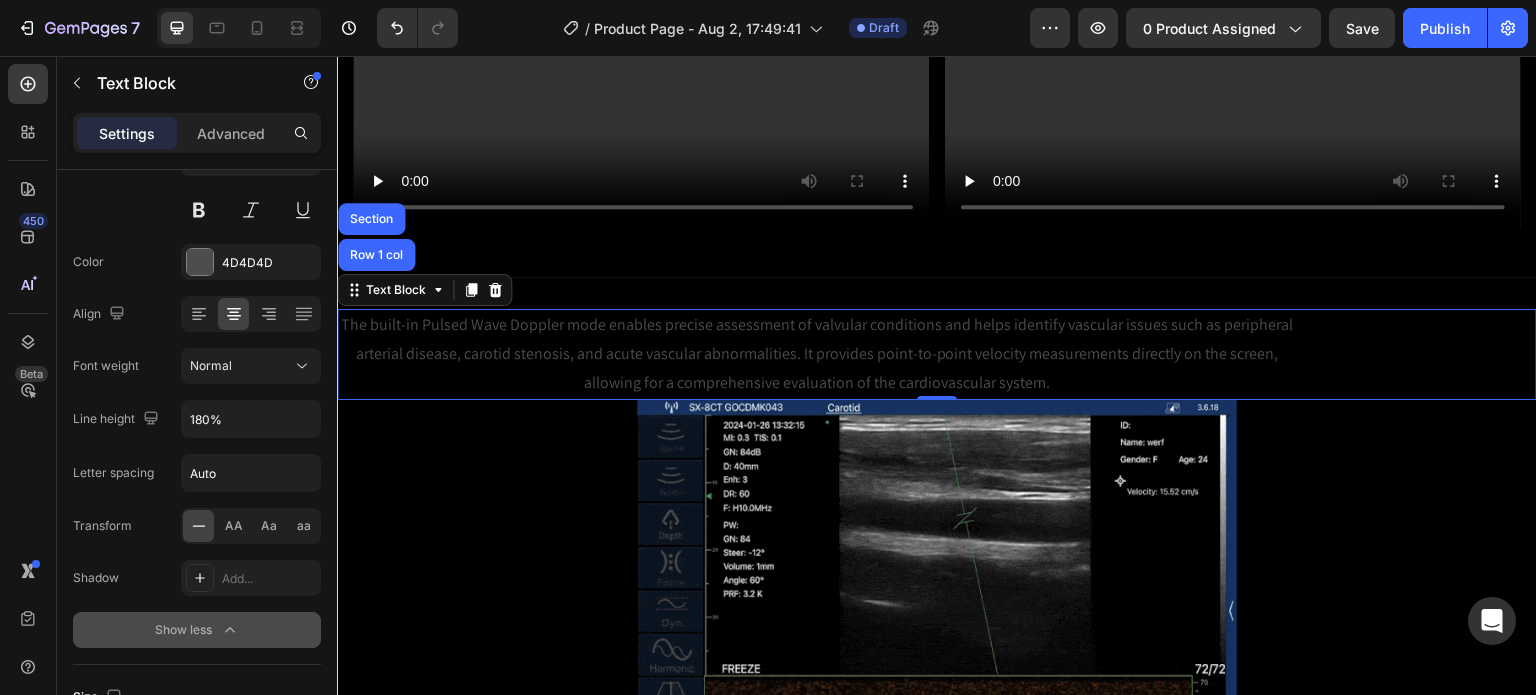 click on "The built-in Pulsed Wave Doppler mode enables precise assessment of valvular conditions and helps identify vascular issues such as peripheral arterial disease, carotid stenosis, and acute vascular abnormalities. It provides point-to-point velocity measurements directly on the screen, allowing for a comprehensive evaluation of the cardiovascular system." at bounding box center [817, 354] 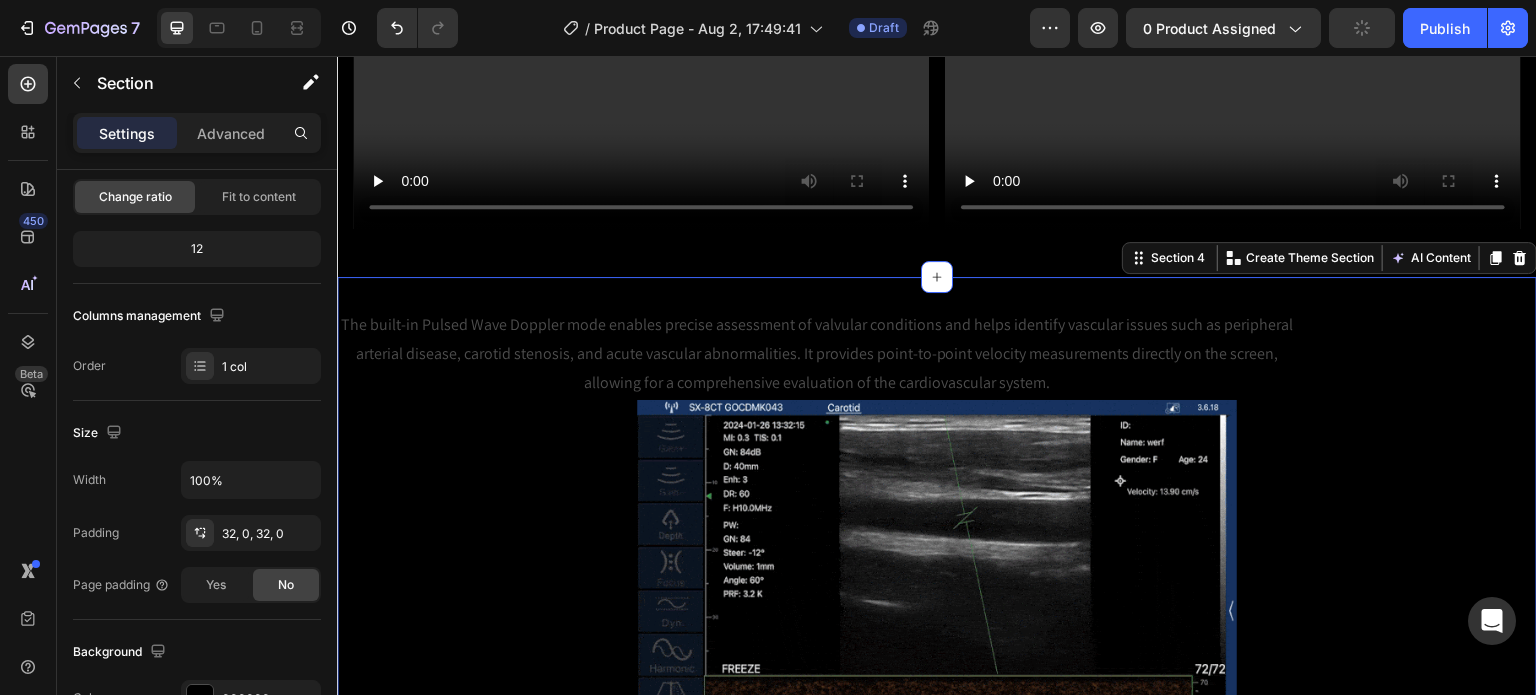 click on "The built-in Pulsed Wave Doppler mode enables precise assessment of valvular conditions and helps identify vascular issues such as peripheral arterial disease, carotid stenosis, and acute vascular abnormalities. It provides point-to-point velocity measurements directly on the screen, allowing for a comprehensive evaluation of the cardiovascular system. Text Block Row Image Row
Drop element here Image Row Section 4   Create Theme Section AI Content Write with GemAI What would you like to describe here? Tone and Voice Persuasive Product Hearing Aid Show more Generate" at bounding box center [937, 801] 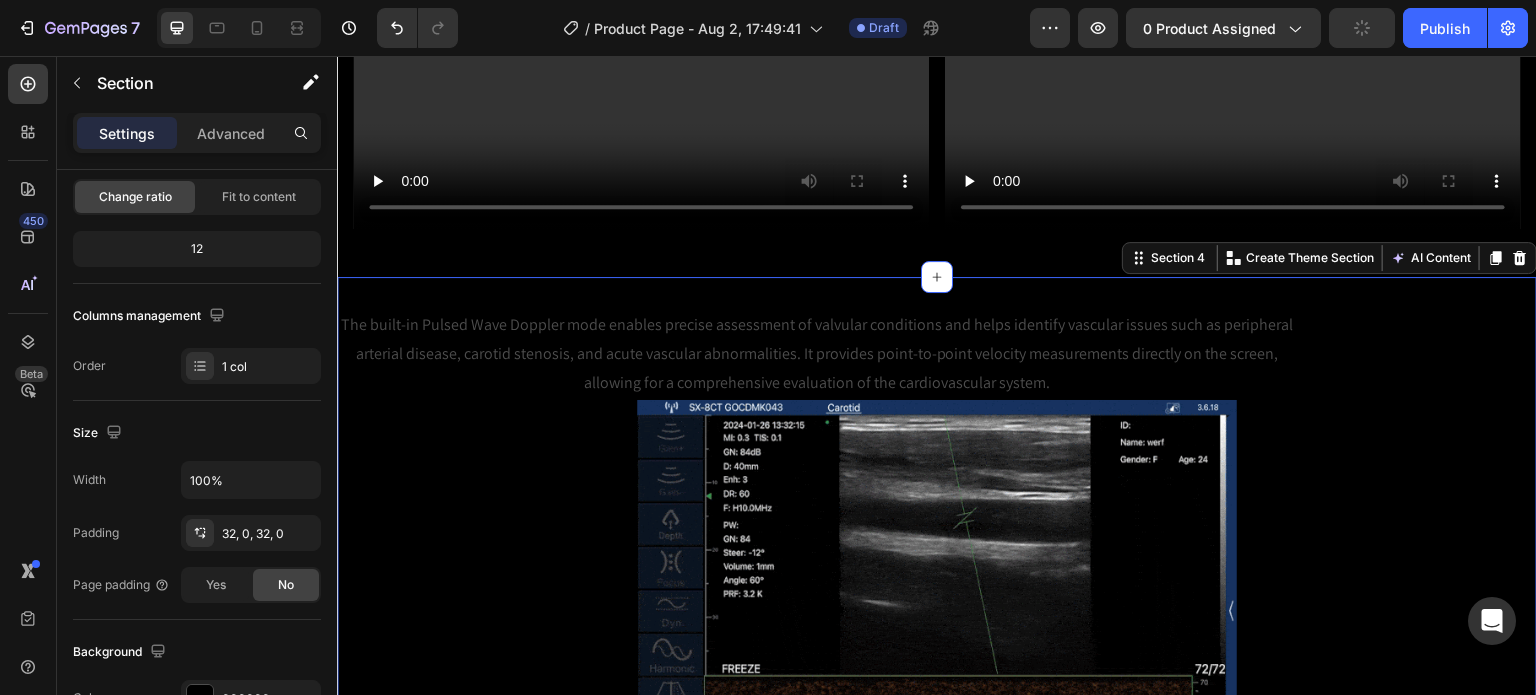 scroll, scrollTop: 0, scrollLeft: 0, axis: both 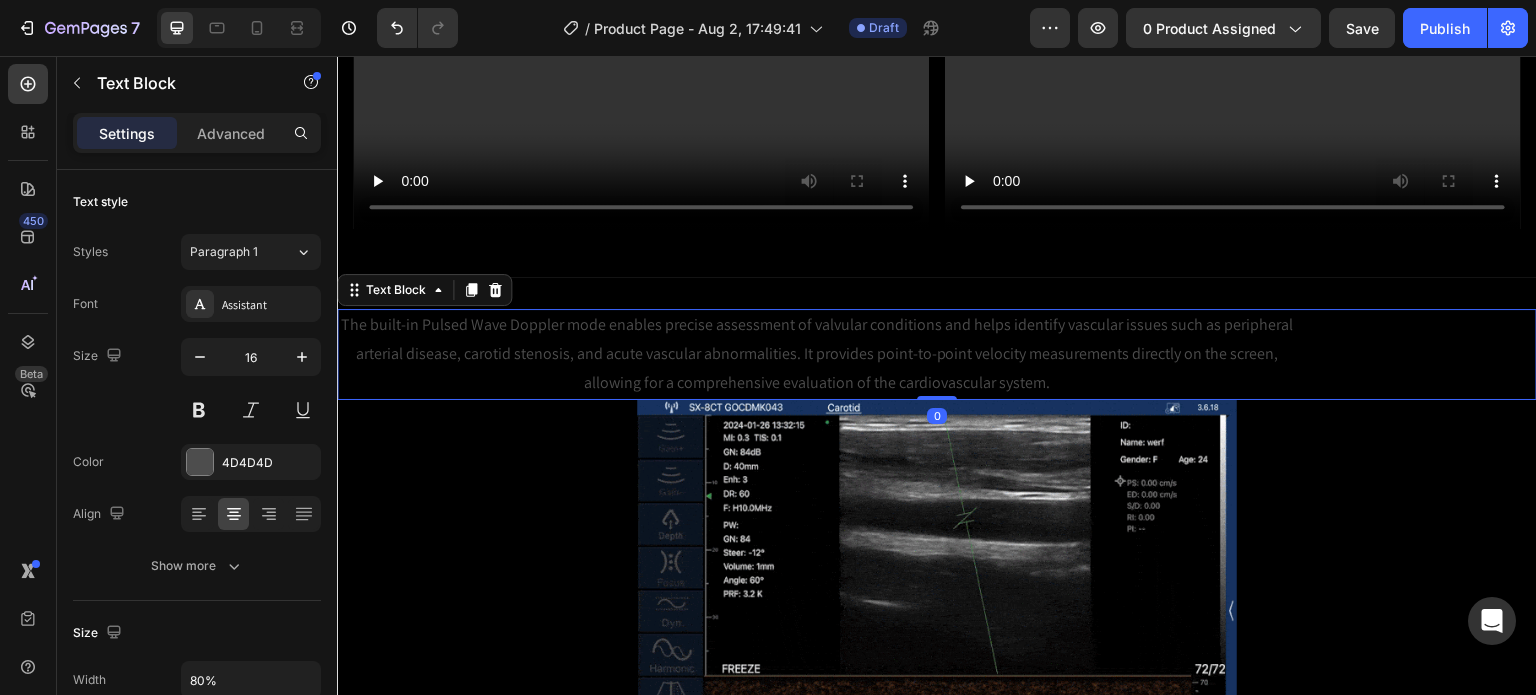 click on "The built-in Pulsed Wave Doppler mode enables precise assessment of valvular conditions and helps identify vascular issues such as peripheral arterial disease, carotid stenosis, and acute vascular abnormalities. It provides point-to-point velocity measurements directly on the screen, allowing for a comprehensive evaluation of the cardiovascular system." at bounding box center (817, 354) 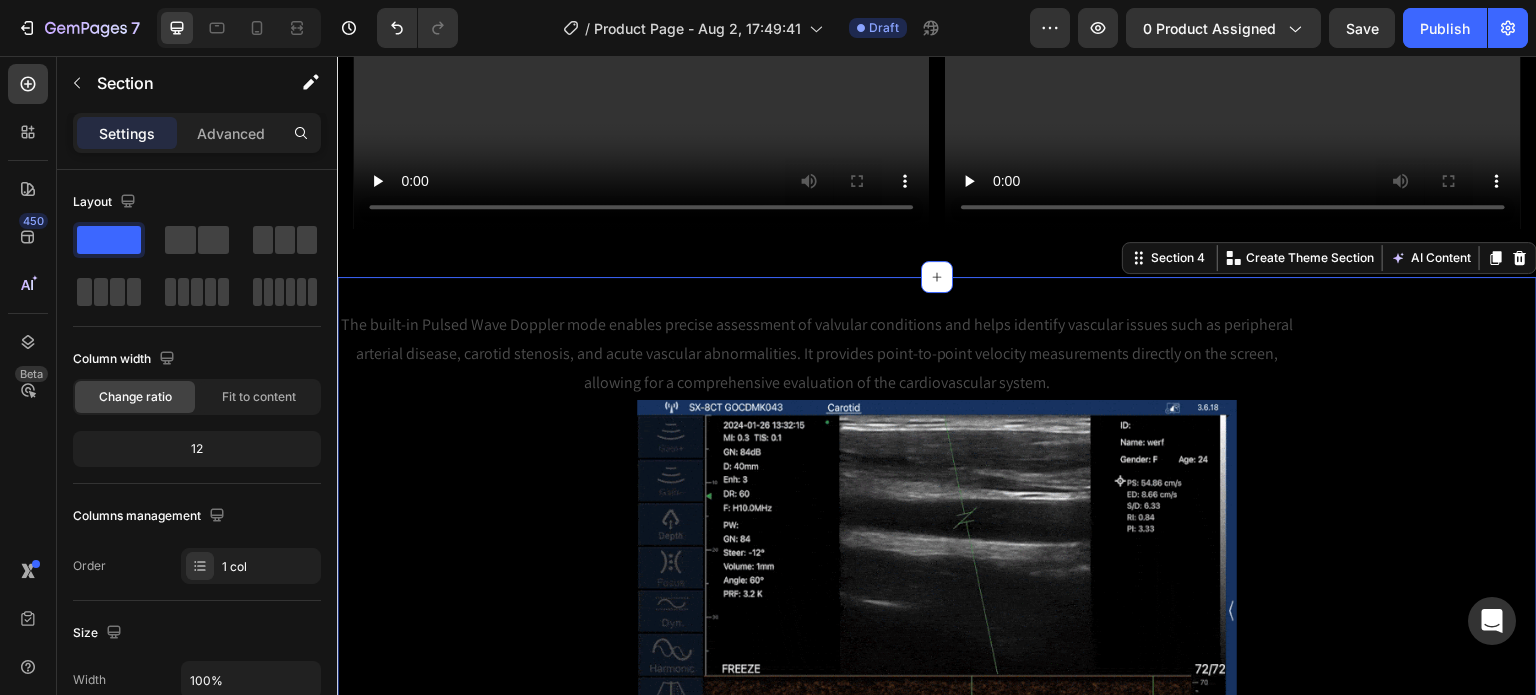 click on "The built-in Pulsed Wave Doppler mode enables precise assessment of valvular conditions and helps identify vascular issues such as peripheral arterial disease, carotid stenosis, and acute vascular abnormalities. It provides point-to-point velocity measurements directly on the screen, allowing for a comprehensive evaluation of the cardiovascular system. Text Block Row Image Row
Drop element here Image Row" at bounding box center (937, 801) 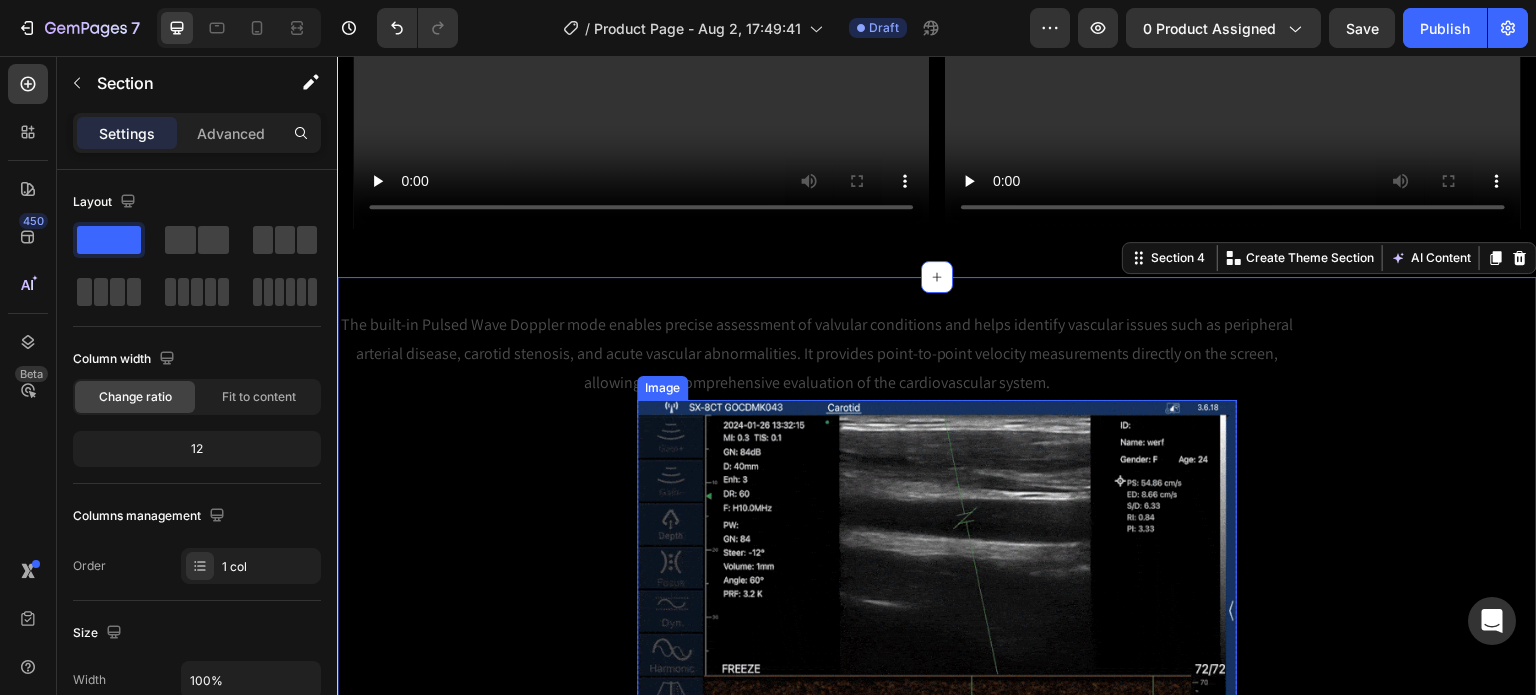 click at bounding box center [937, 625] 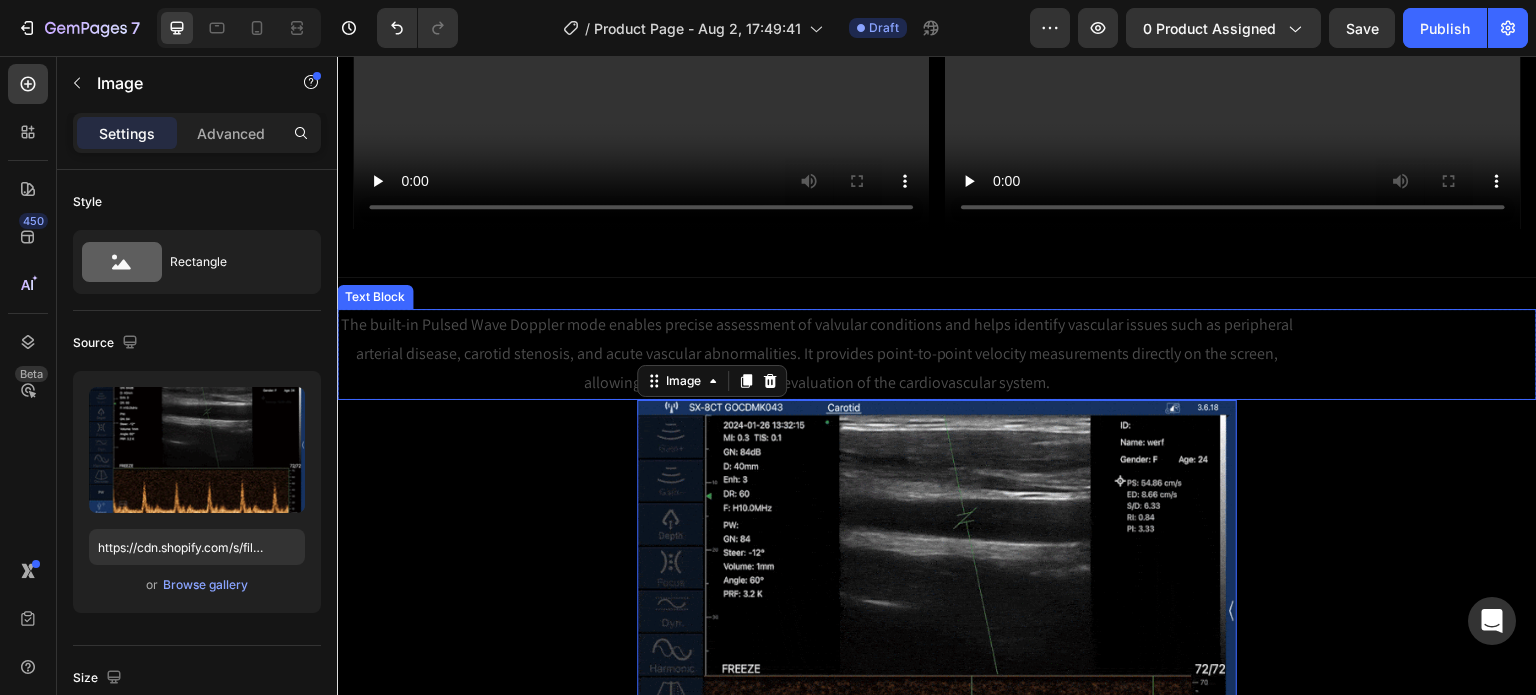 click on "Text Block" at bounding box center [375, 297] 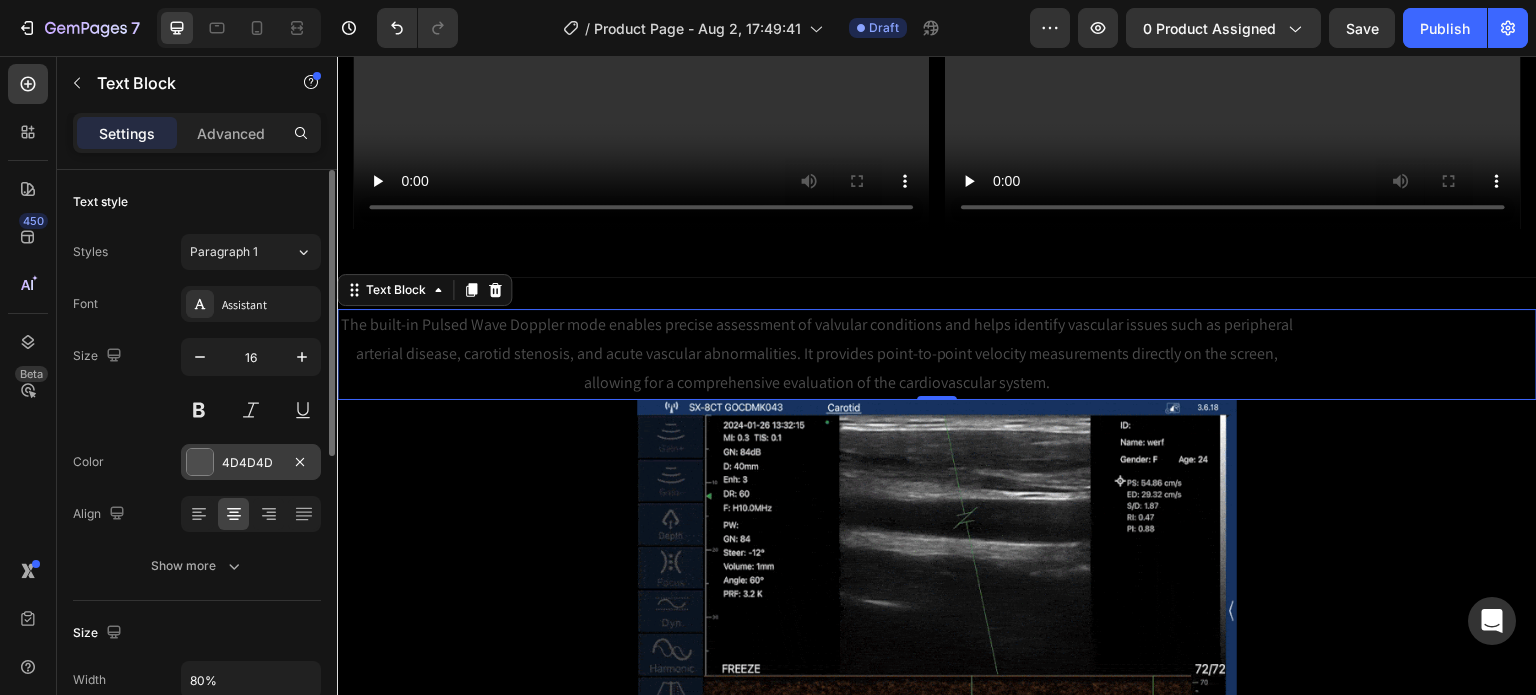 click on "4D4D4D" at bounding box center [251, 463] 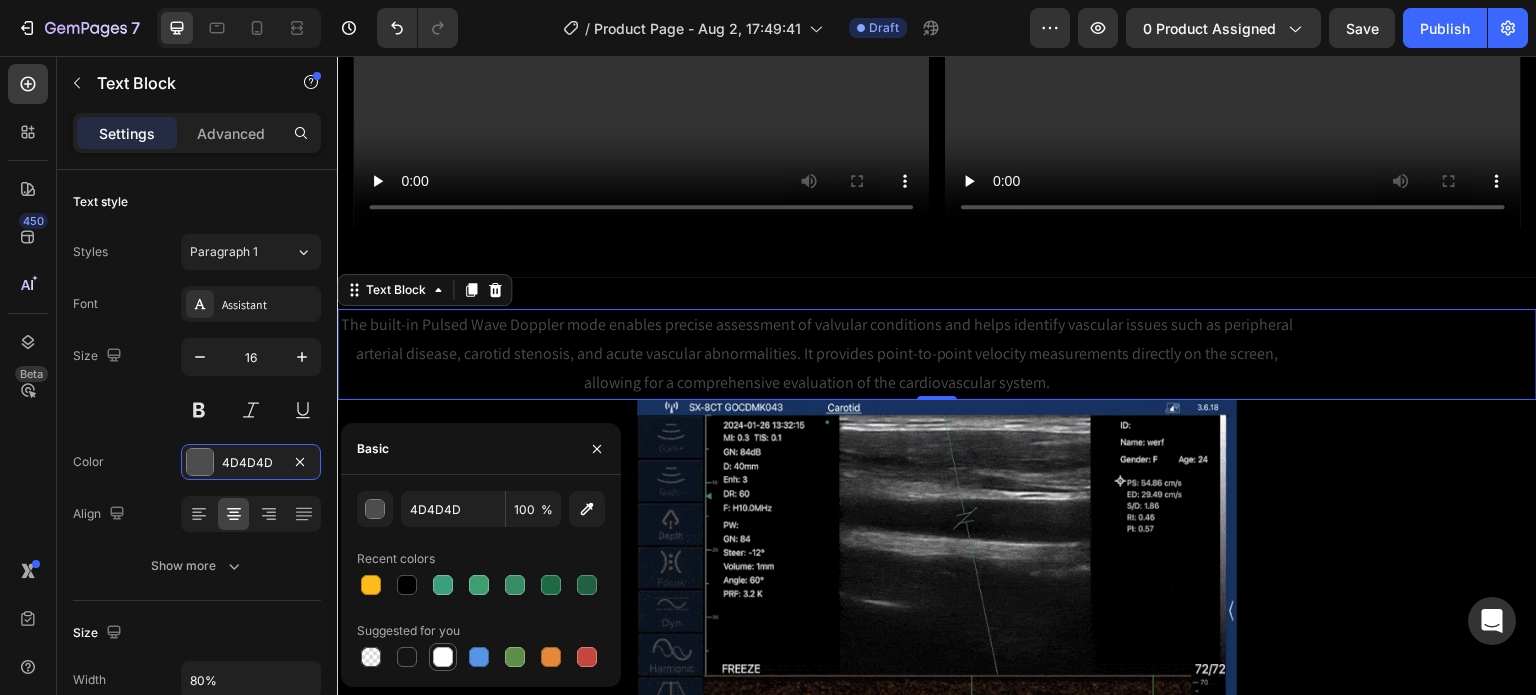 click at bounding box center (443, 657) 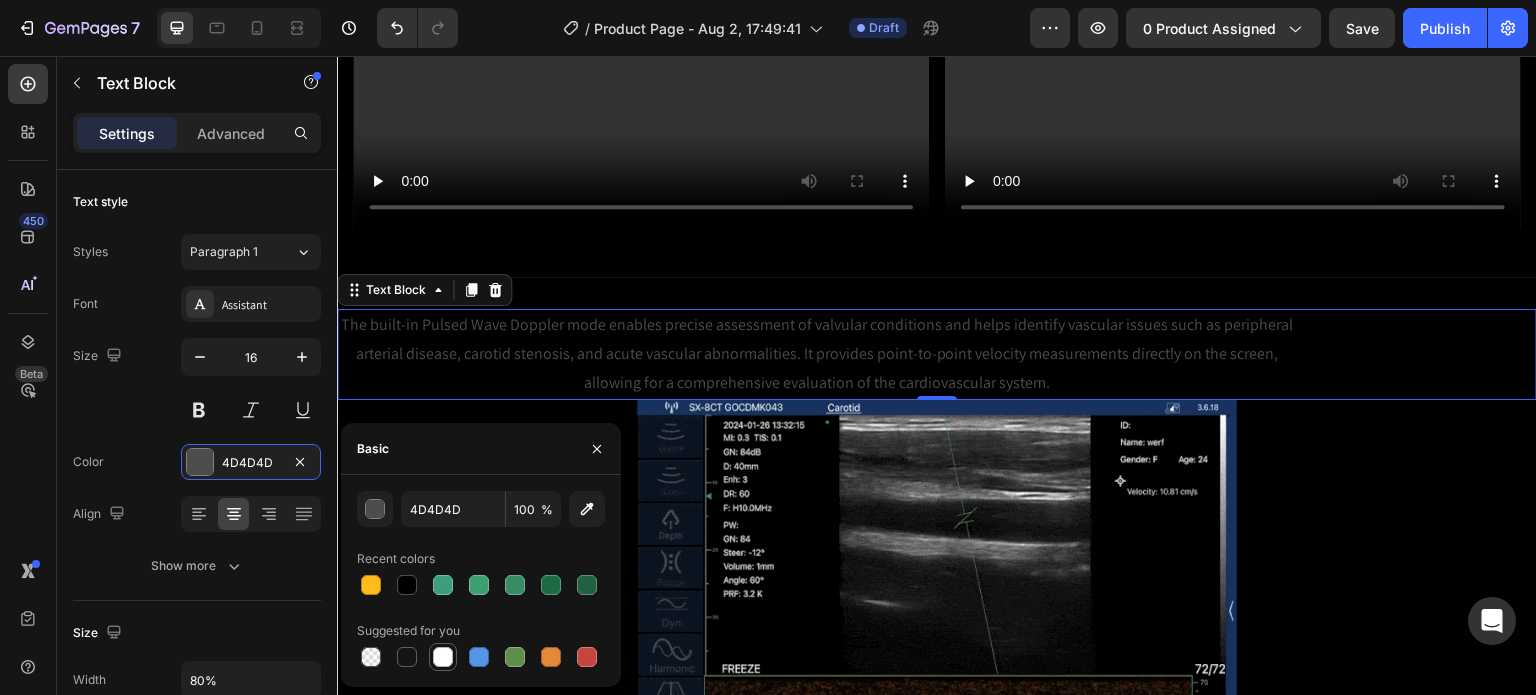 type on "FFFFFF" 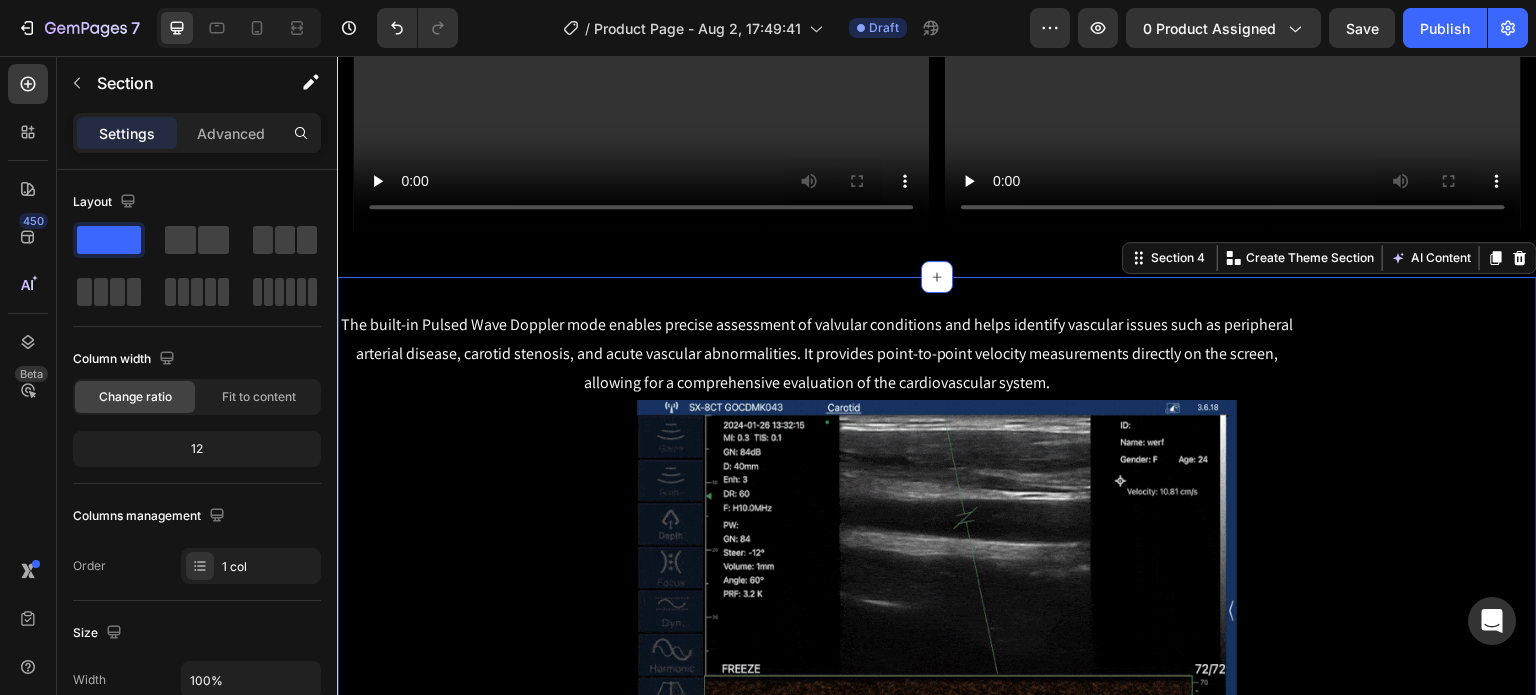 click on "The built-in Pulsed Wave Doppler mode enables precise assessment of valvular conditions and helps identify vascular issues such as peripheral arterial disease, carotid stenosis, and acute vascular abnormalities. It provides point-to-point velocity measurements directly on the screen, allowing for a comprehensive evaluation of the cardiovascular system. Text Block Row Image Row
Drop element here Image Row" at bounding box center [937, 801] 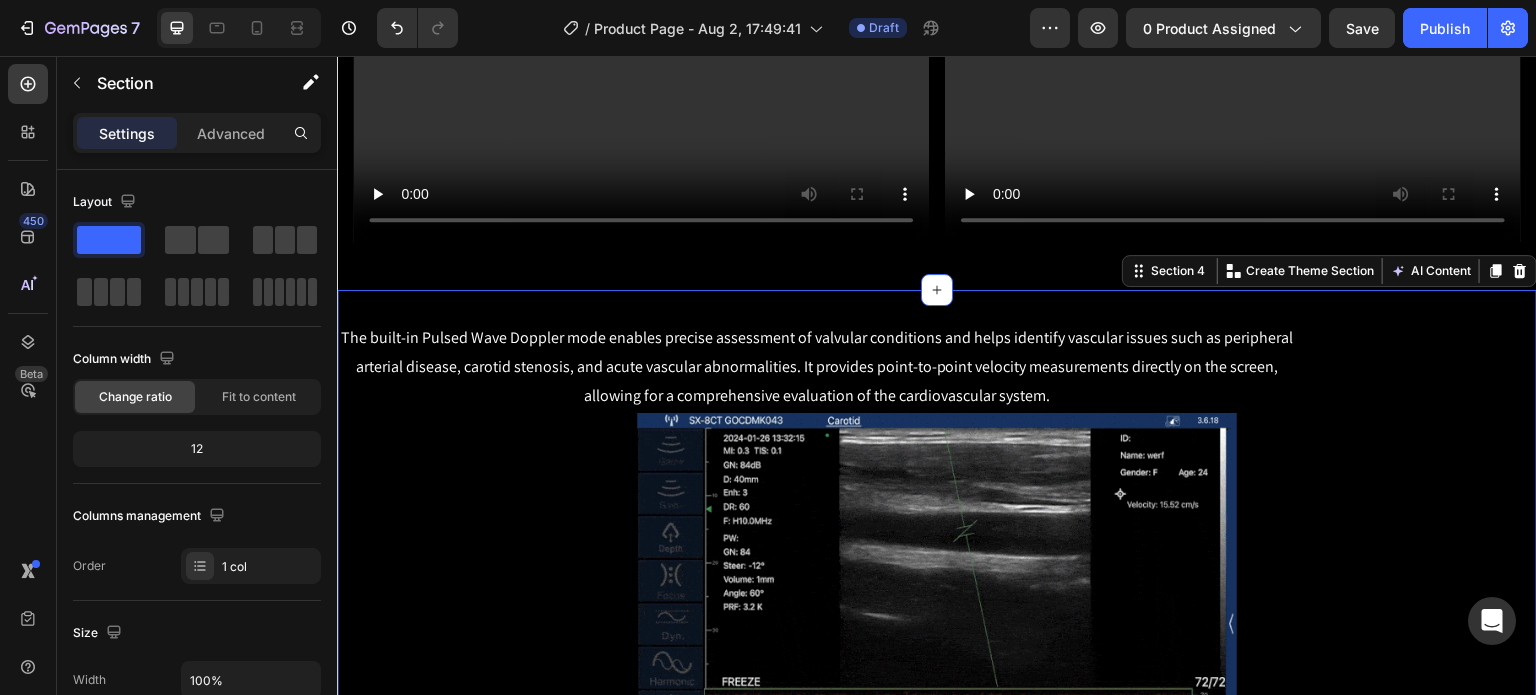 scroll, scrollTop: 998, scrollLeft: 0, axis: vertical 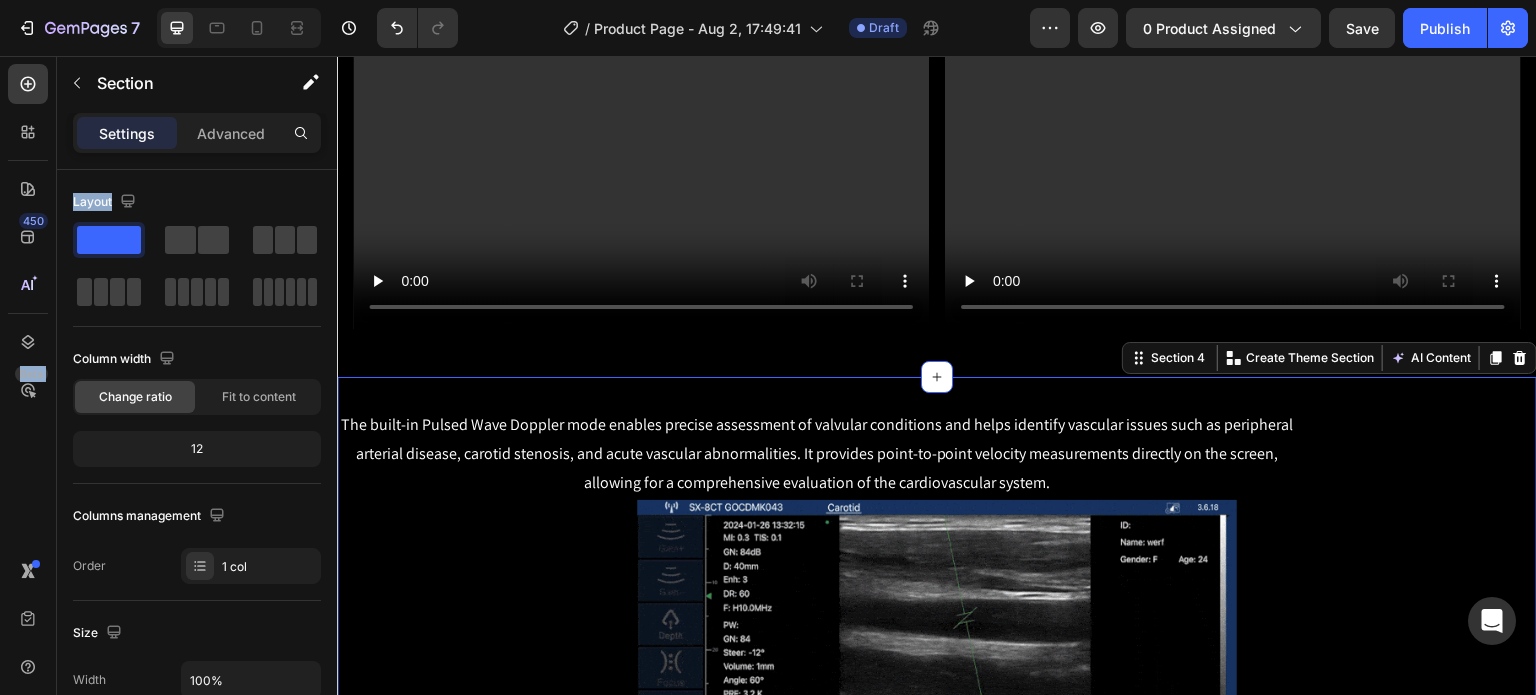 drag, startPoint x: 110, startPoint y: 234, endPoint x: 63, endPoint y: 239, distance: 47.26521 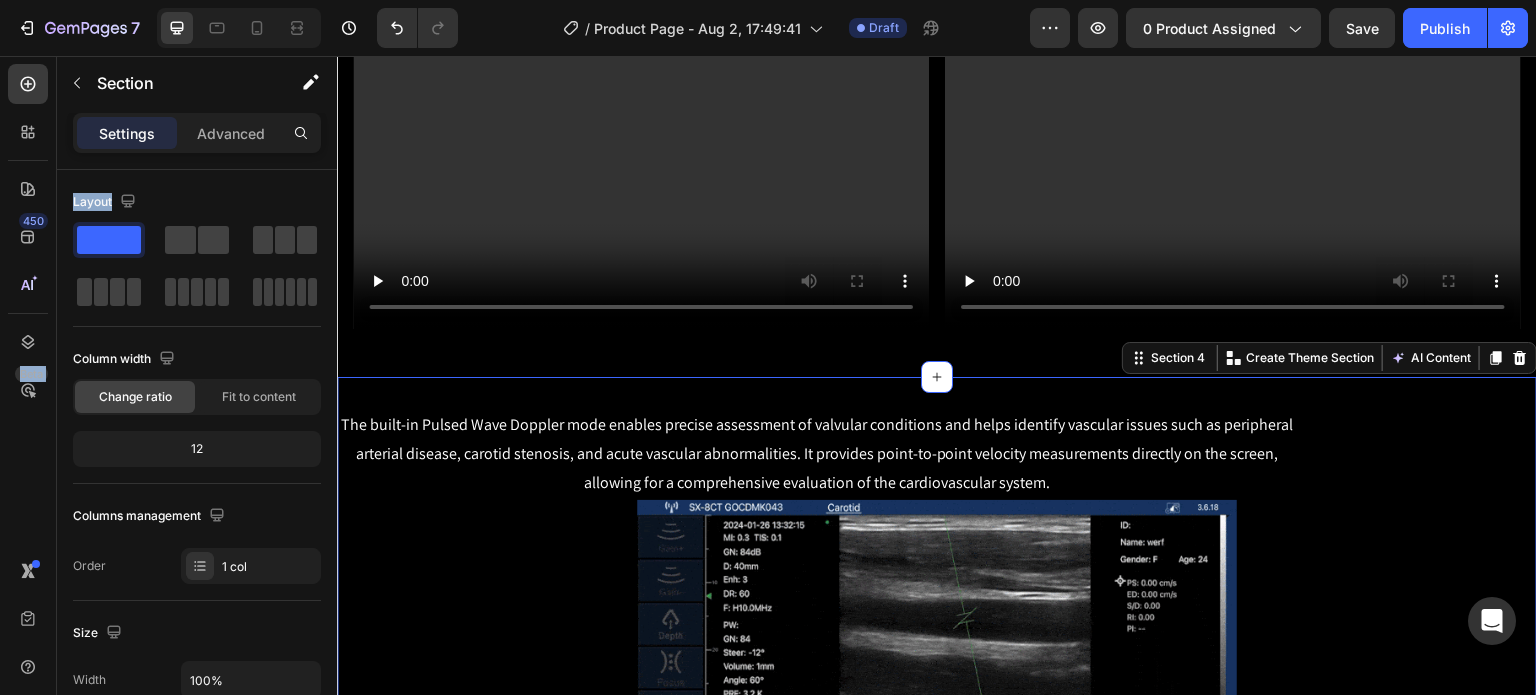 click on "450 Beta Sections(18) Elements(84) Section Element Hero Section Product Detail Brands Trusted Badges Guarantee Product Breakdown How to use Testimonials Compare Bundle FAQs Social Proof Brand Story Product List Collection Blog List Contact Sticky Add to Cart Custom Footer Browse Library 450 Layout
Row
Row
Row
Row Text
Heading
Text Block Button
Button
Button Media
Image
Image
Video" at bounding box center (168, 375) 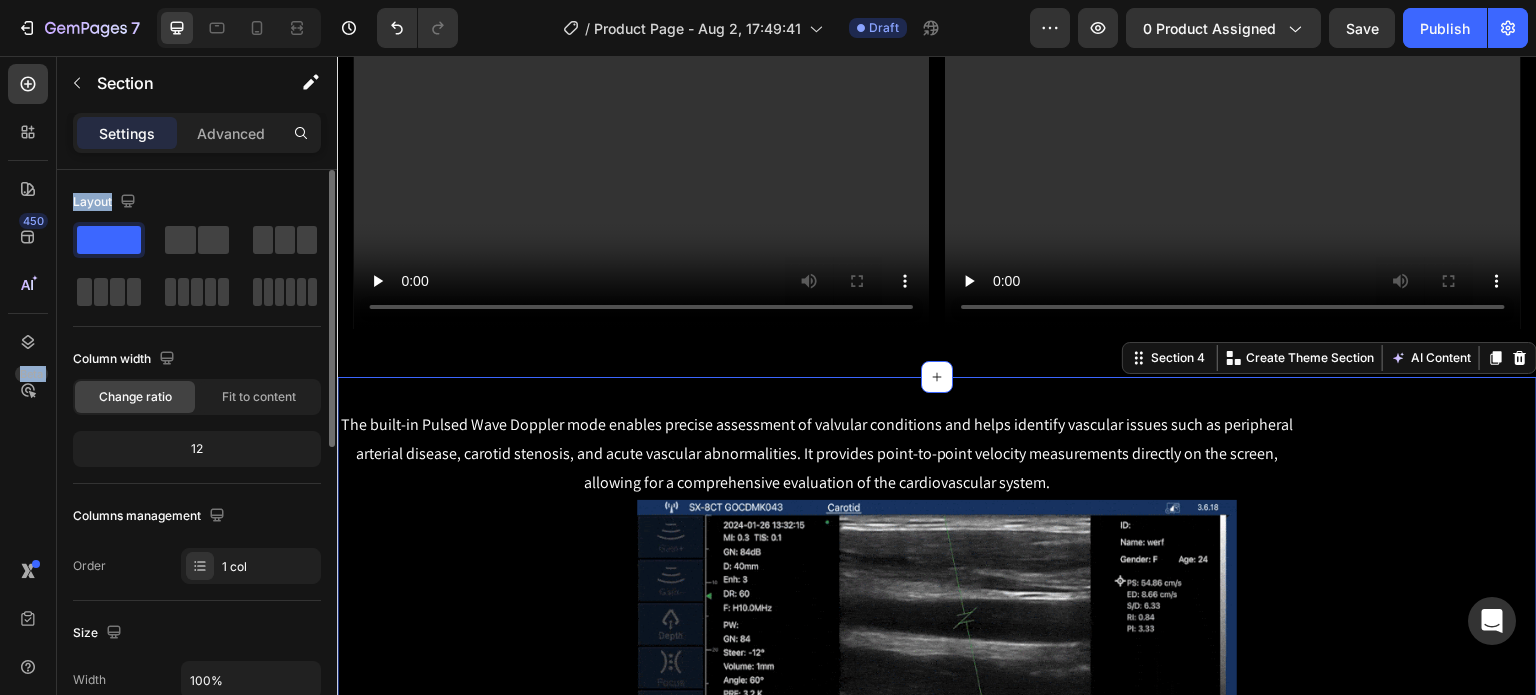 click on "Layout" at bounding box center (197, 202) 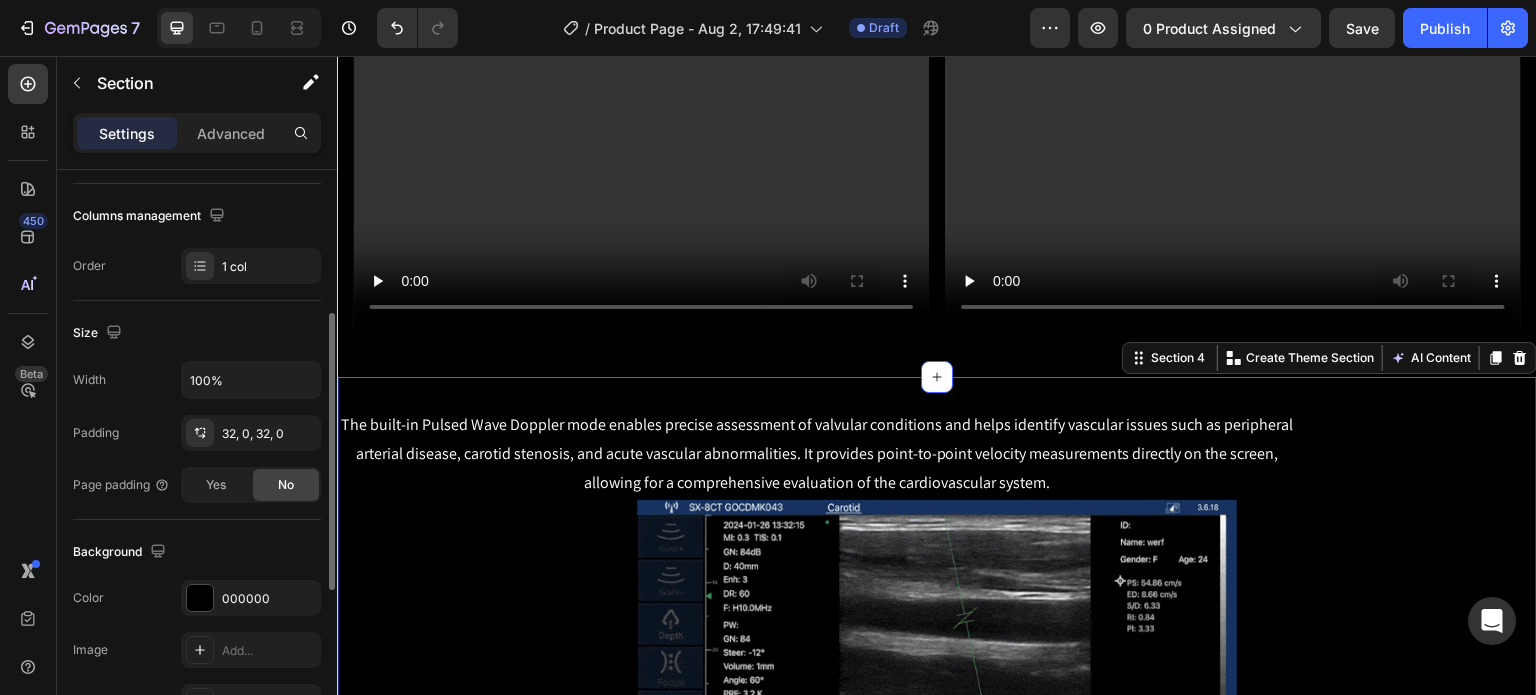 scroll, scrollTop: 0, scrollLeft: 0, axis: both 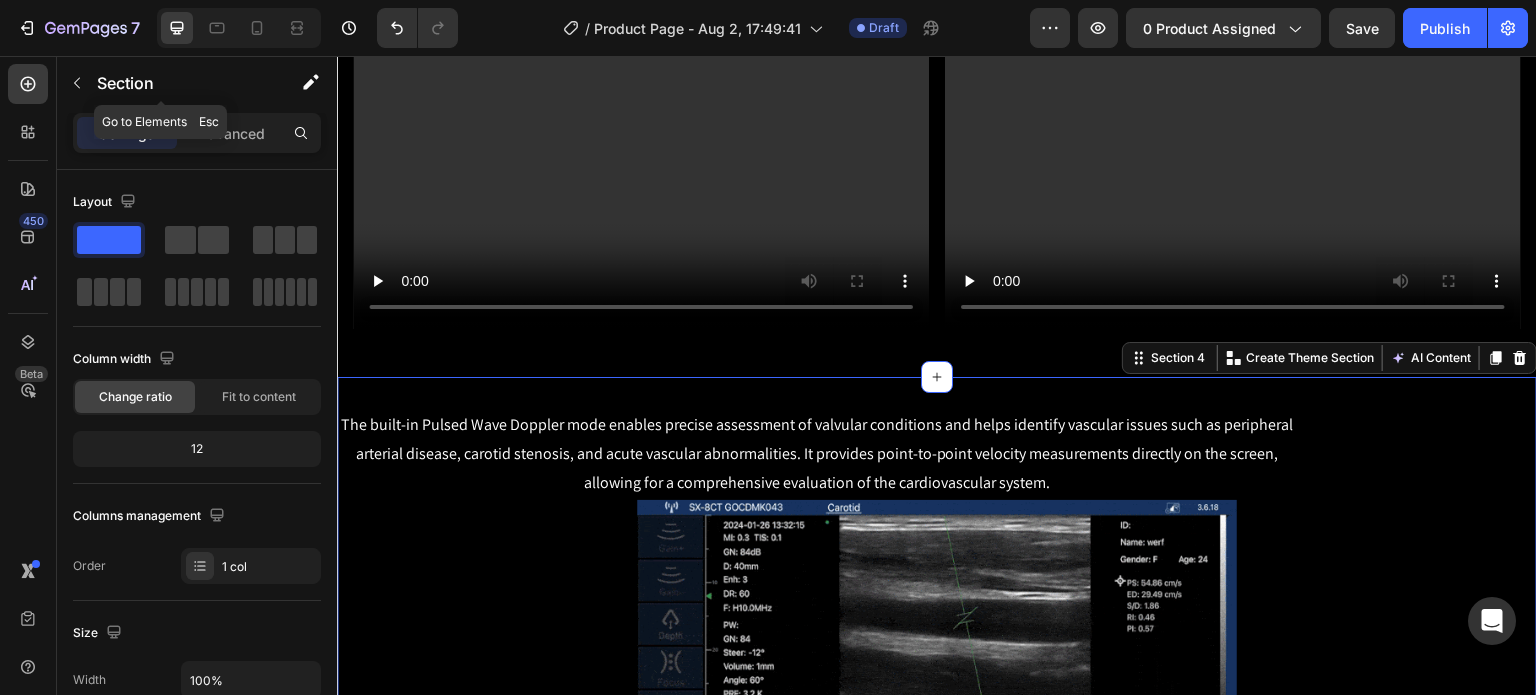 click 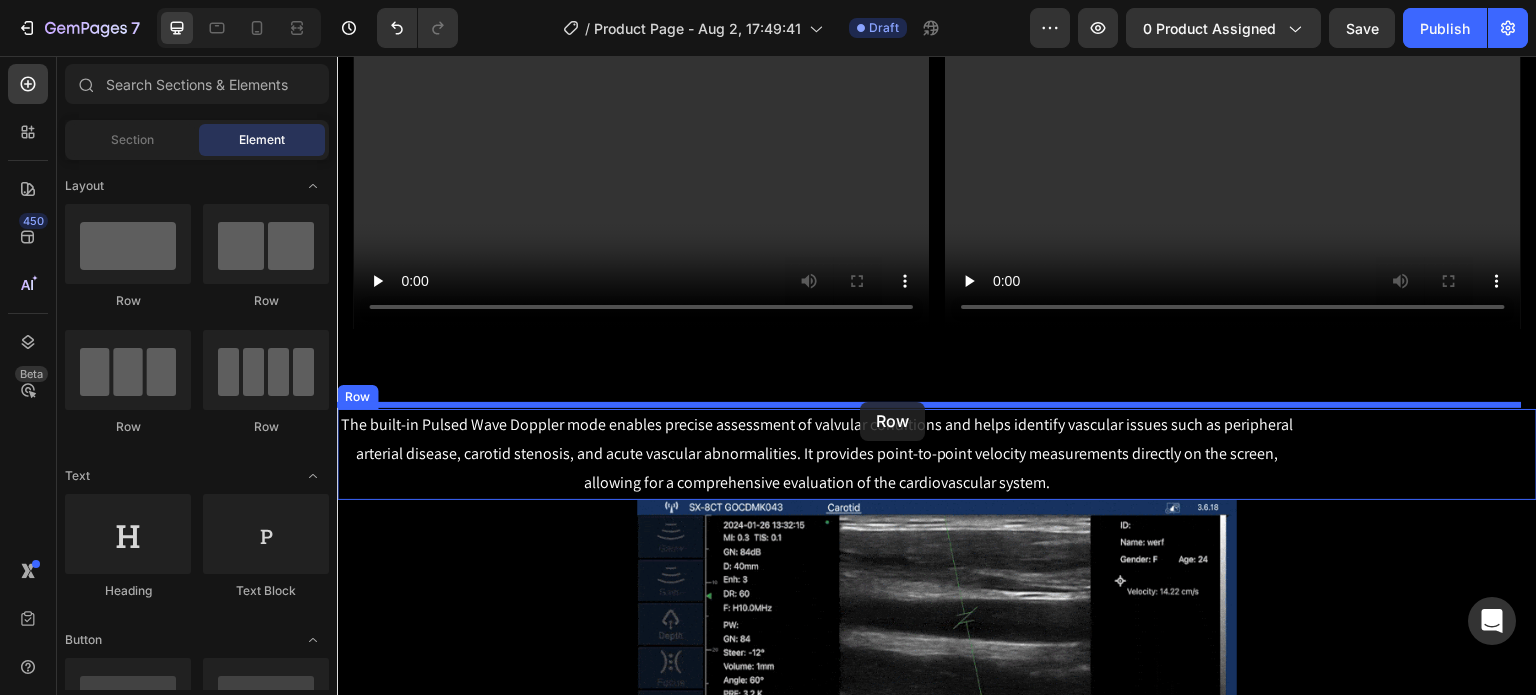 drag, startPoint x: 469, startPoint y: 315, endPoint x: 860, endPoint y: 402, distance: 400.5621 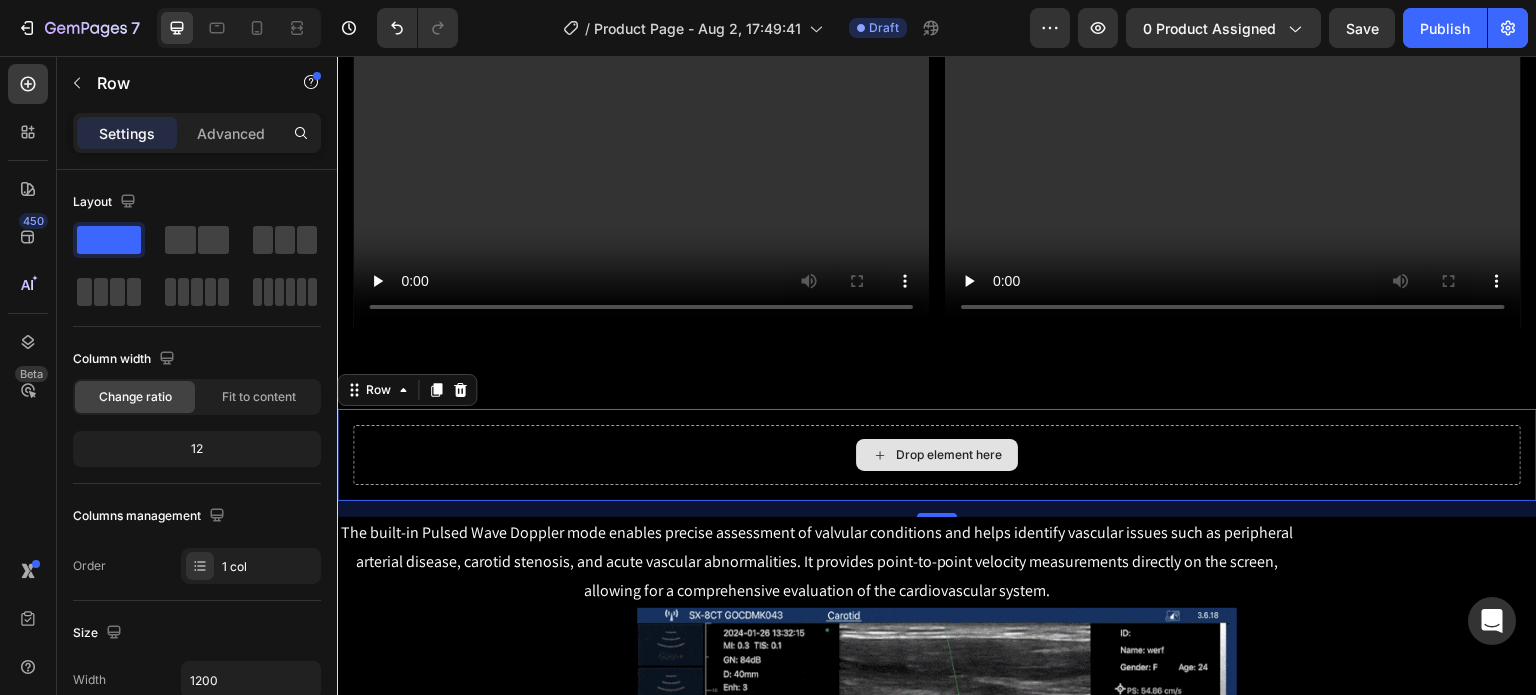 click on "Drop element here" at bounding box center [937, 455] 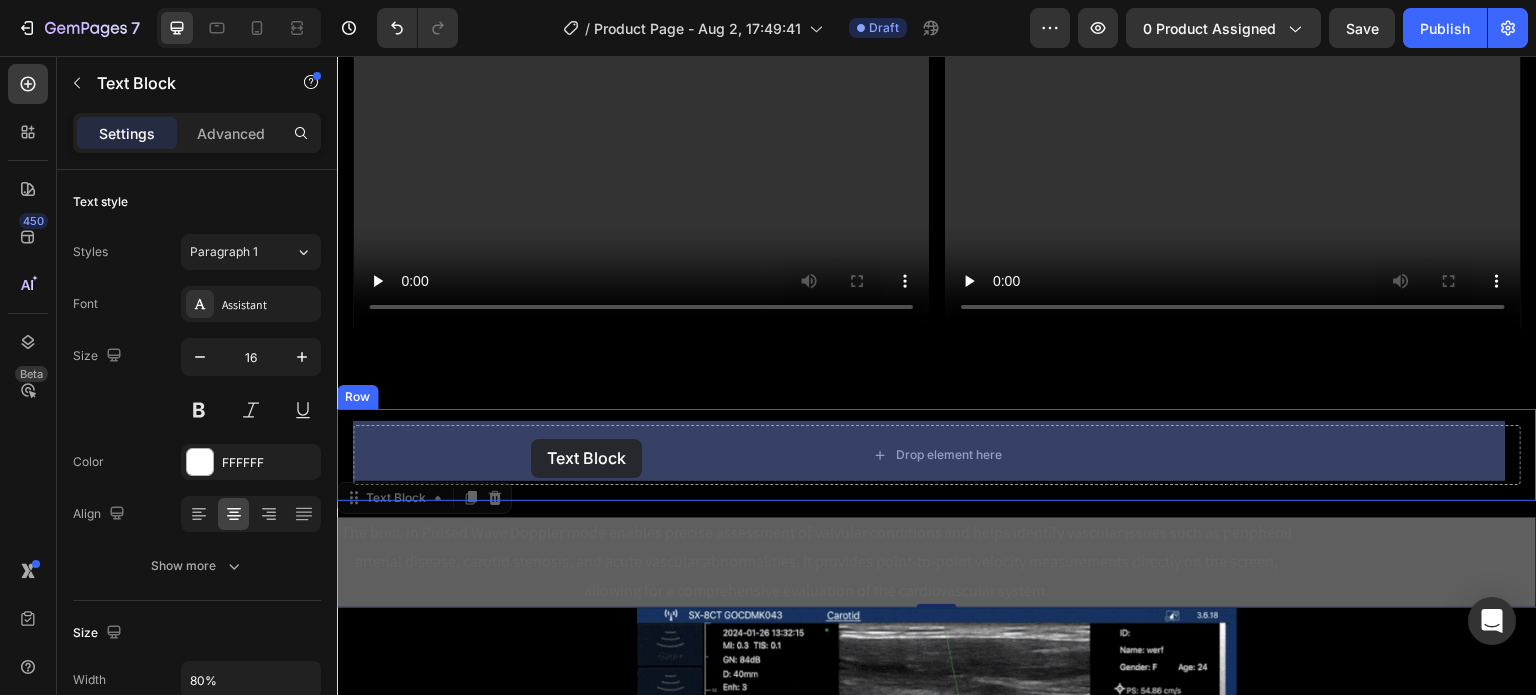 drag, startPoint x: 389, startPoint y: 502, endPoint x: 531, endPoint y: 439, distance: 155.34799 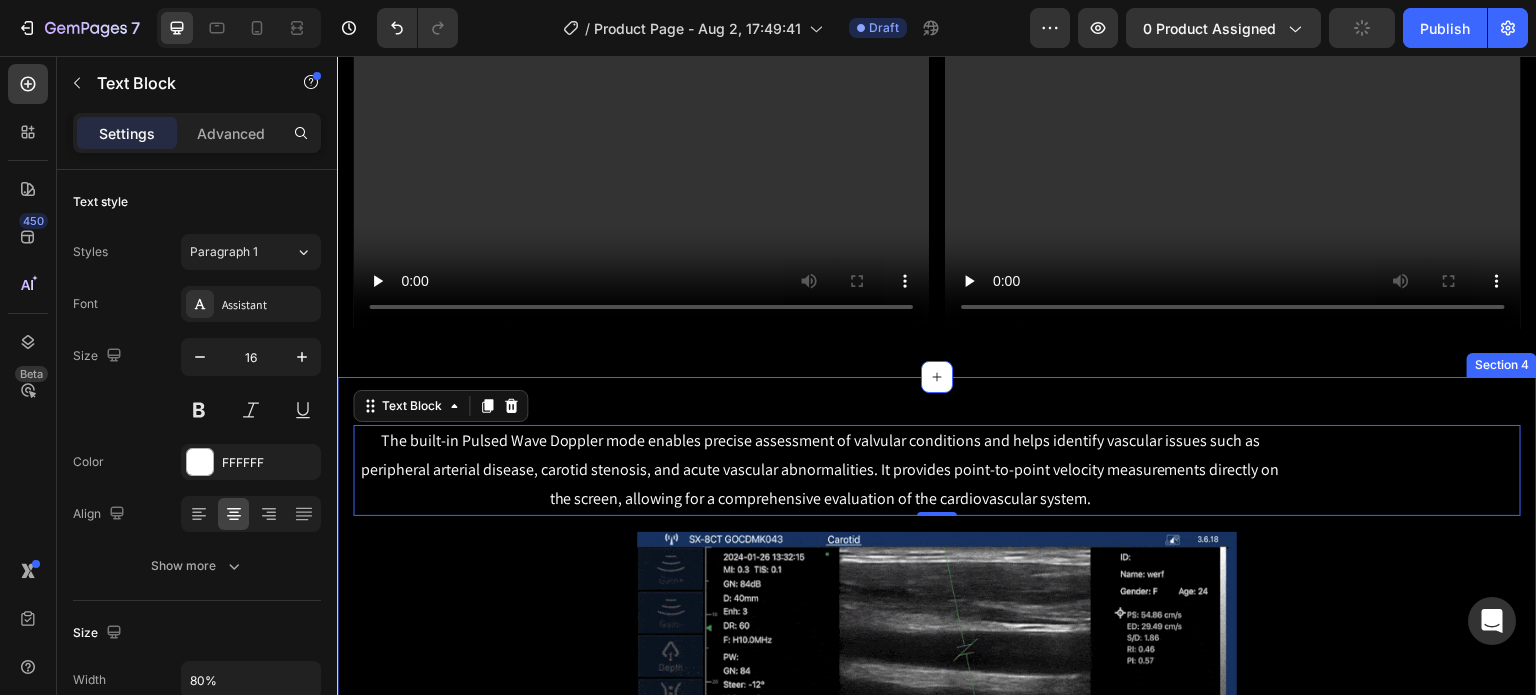click on "The built-in Pulsed Wave Doppler mode enables precise assessment of valvular conditions and helps identify vascular issues such as peripheral arterial disease, carotid stenosis, and acute vascular abnormalities. It provides point-to-point velocity measurements directly on the screen, allowing for a comprehensive evaluation of the cardiovascular system. Text Block   0 Row Row Image Row
Drop element here Image Row" at bounding box center [937, 917] 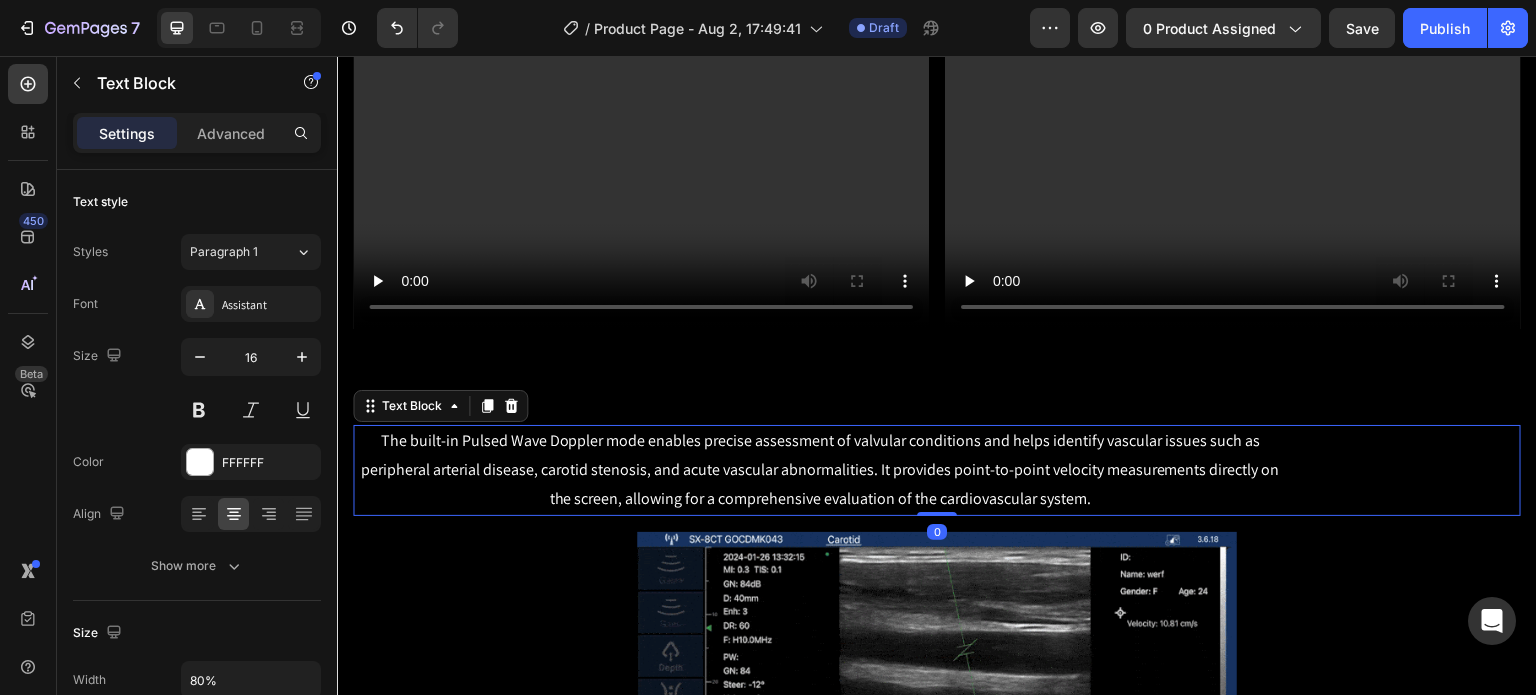 click on "The built-in Pulsed Wave Doppler mode enables precise assessment of valvular conditions and helps identify vascular issues such as peripheral arterial disease, carotid stenosis, and acute vascular abnormalities. It provides point-to-point velocity measurements directly on the screen, allowing for a comprehensive evaluation of the cardiovascular system." at bounding box center [937, 470] 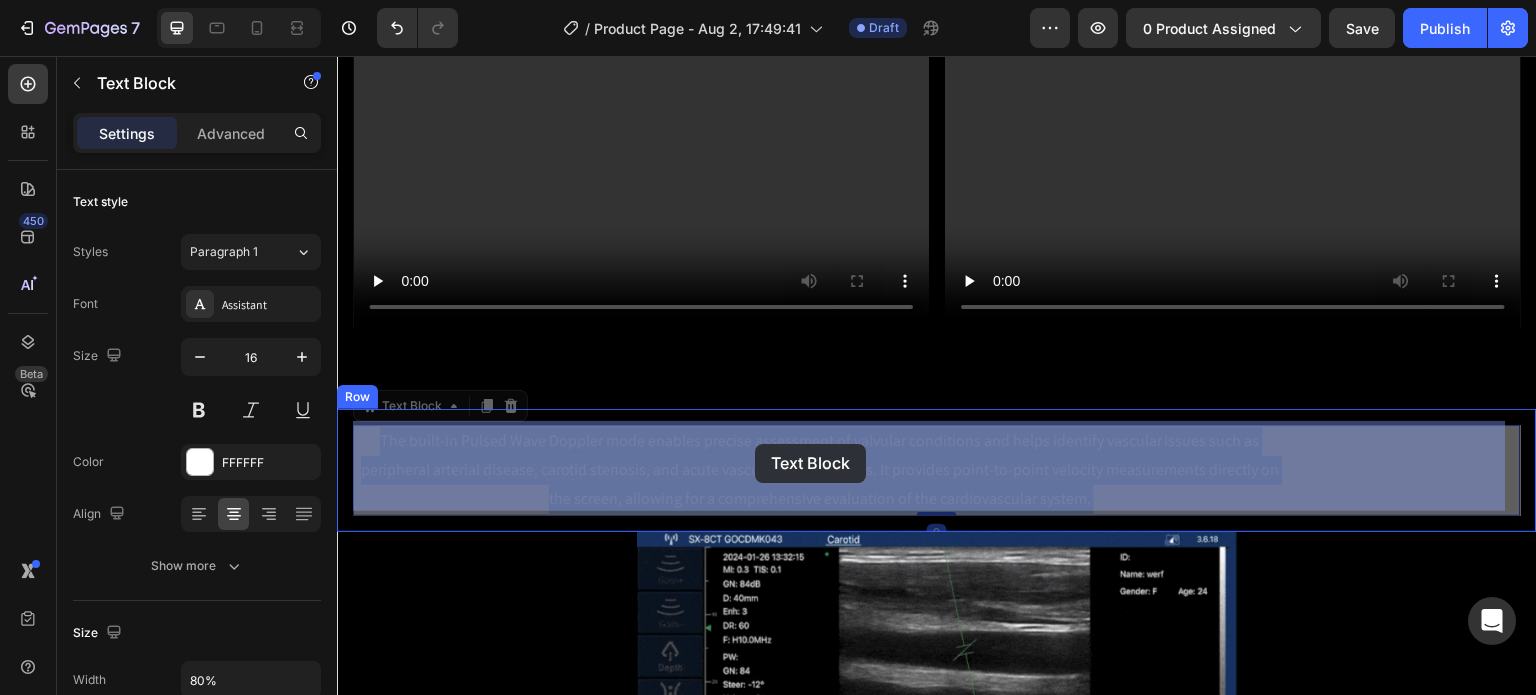 drag, startPoint x: 1123, startPoint y: 495, endPoint x: 755, endPoint y: 444, distance: 371.51715 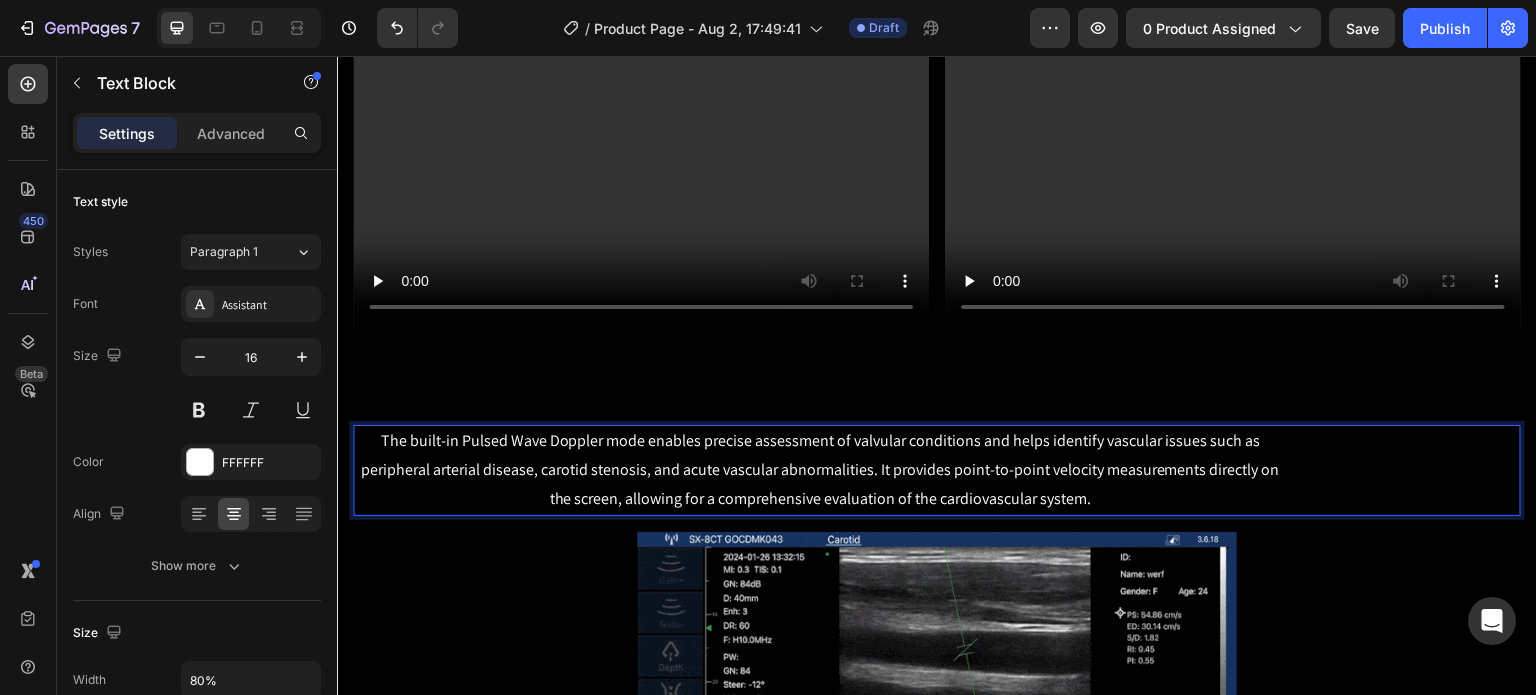 click on "The built-in Pulsed Wave Doppler mode enables precise assessment of valvular conditions and helps identify vascular issues such as peripheral arterial disease, carotid stenosis, and acute vascular abnormalities. It provides point-to-point velocity measurements directly on the screen, allowing for a comprehensive evaluation of the cardiovascular system." at bounding box center [820, 470] 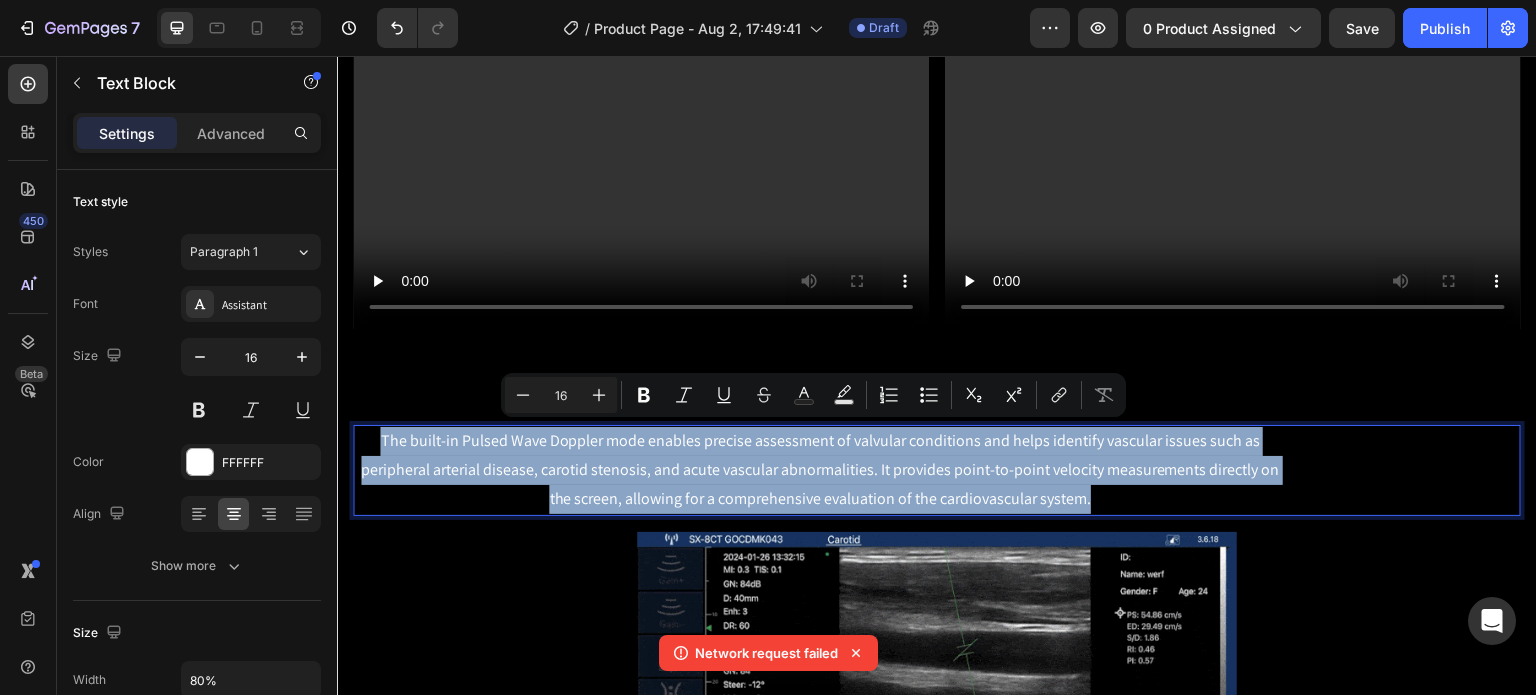 drag, startPoint x: 1096, startPoint y: 494, endPoint x: 379, endPoint y: 441, distance: 718.9562 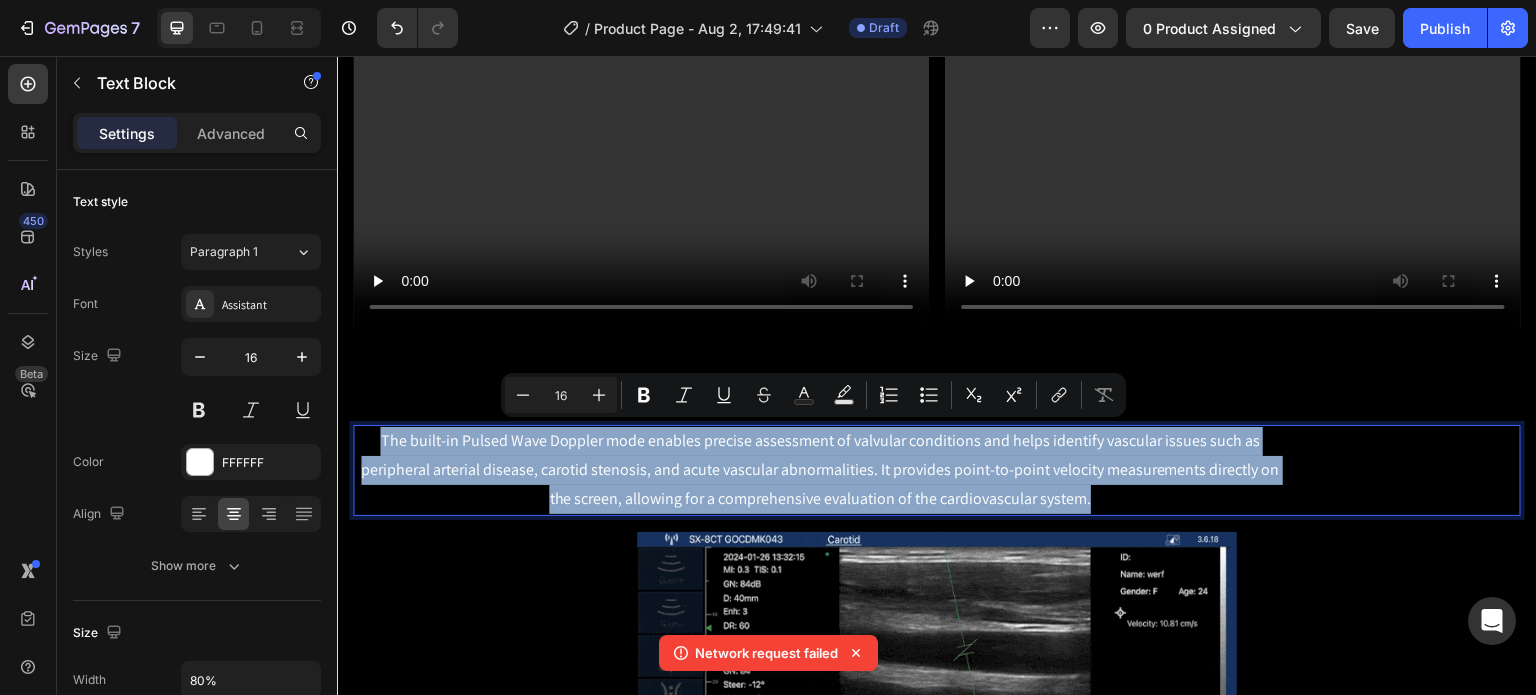 click on "The built-in Pulsed Wave Doppler mode enables precise assessment of valvular conditions and helps identify vascular issues such as peripheral arterial disease, carotid stenosis, and acute vascular abnormalities. It provides point-to-point velocity measurements directly on the screen, allowing for a comprehensive evaluation of the cardiovascular system." at bounding box center [820, 470] 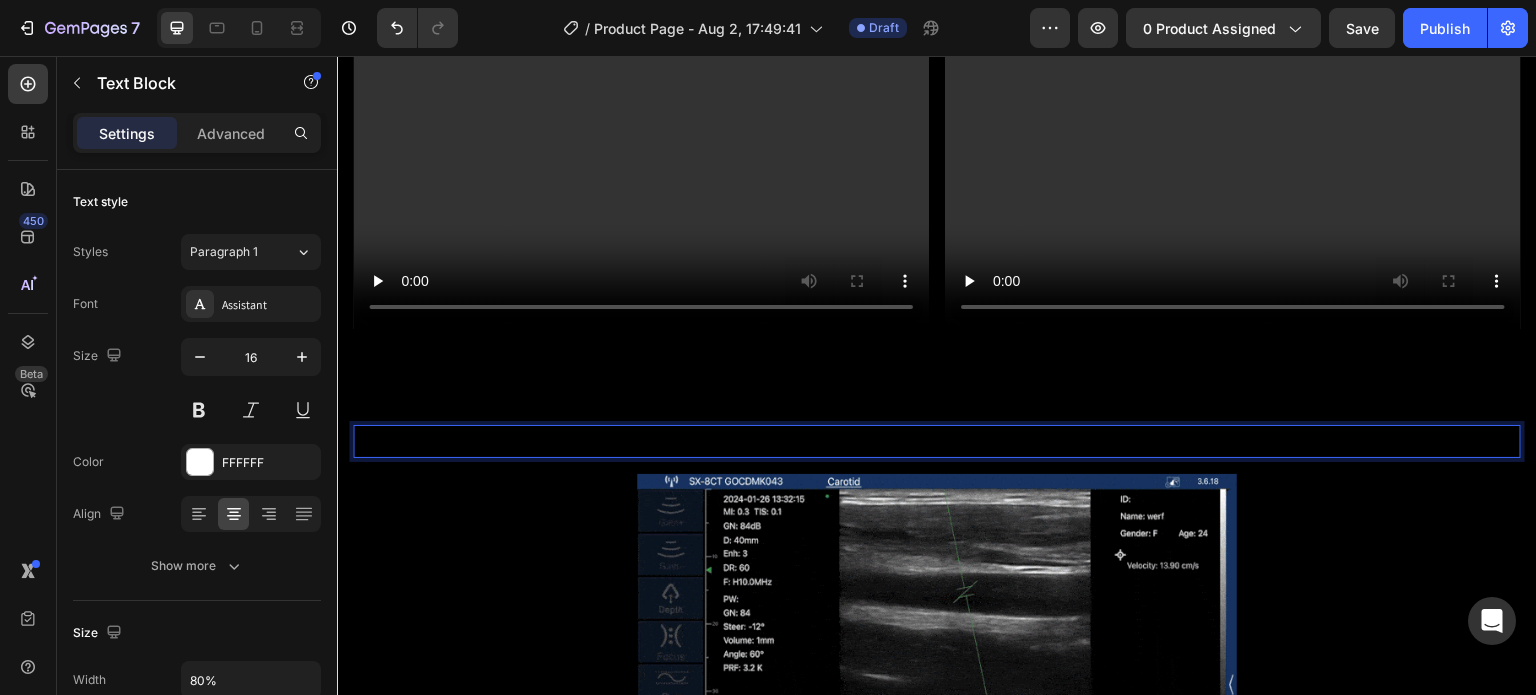 click at bounding box center (820, 441) 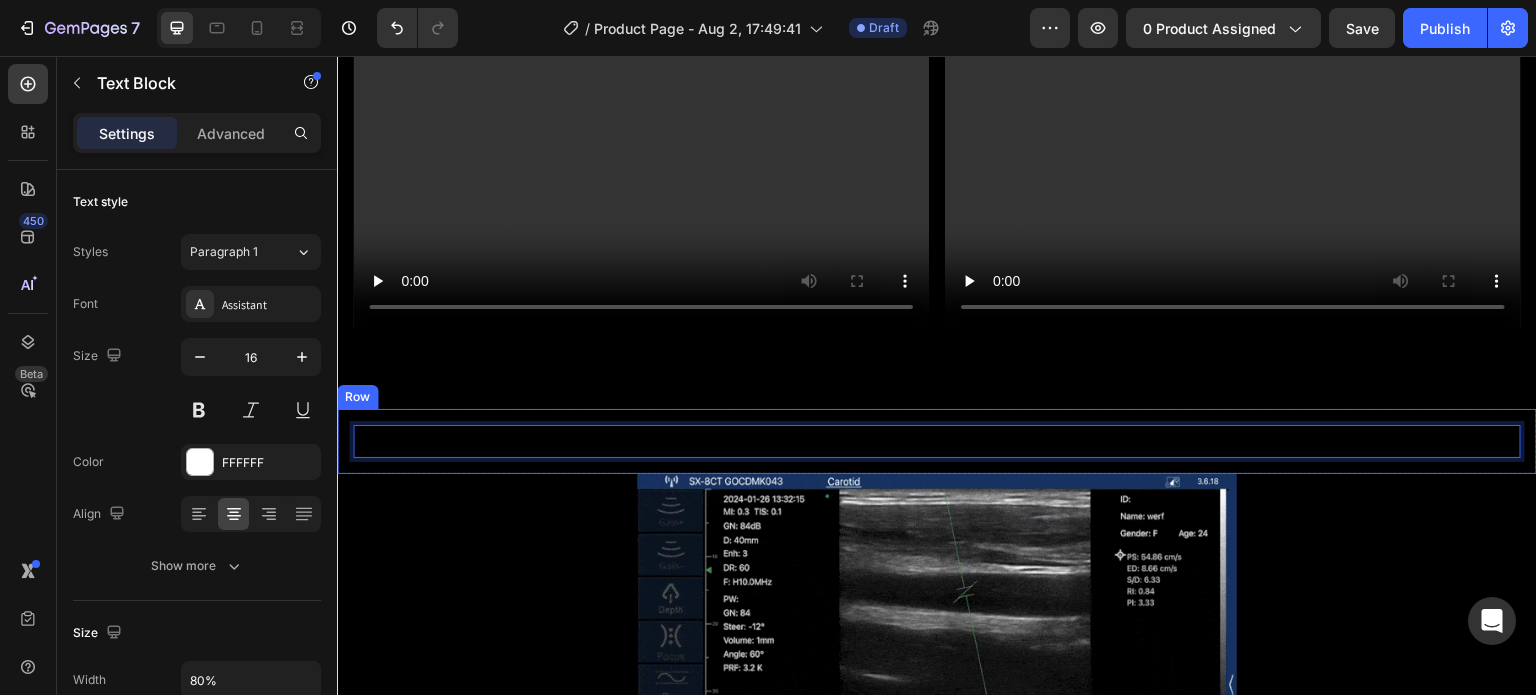 click on "Text Block   0 Row" at bounding box center (937, 441) 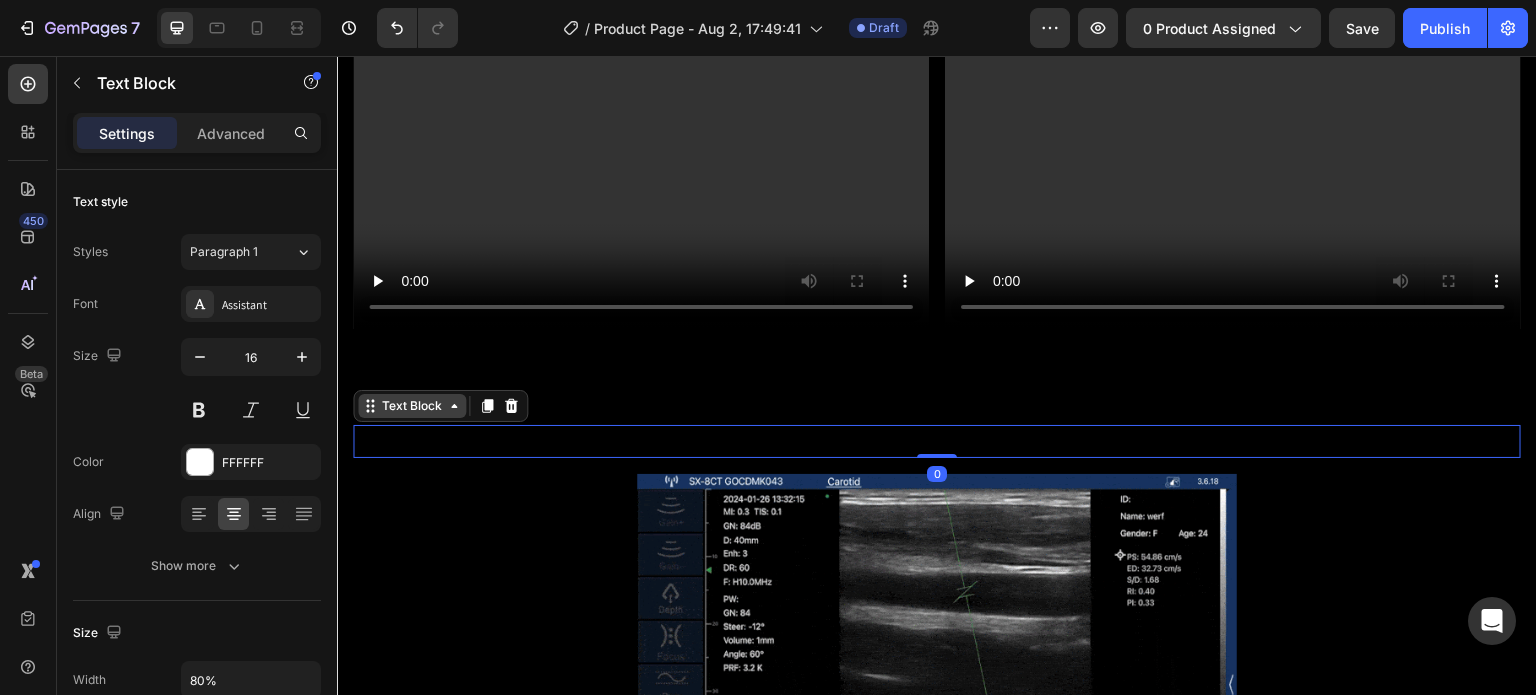 click on "Text Block" at bounding box center (440, 406) 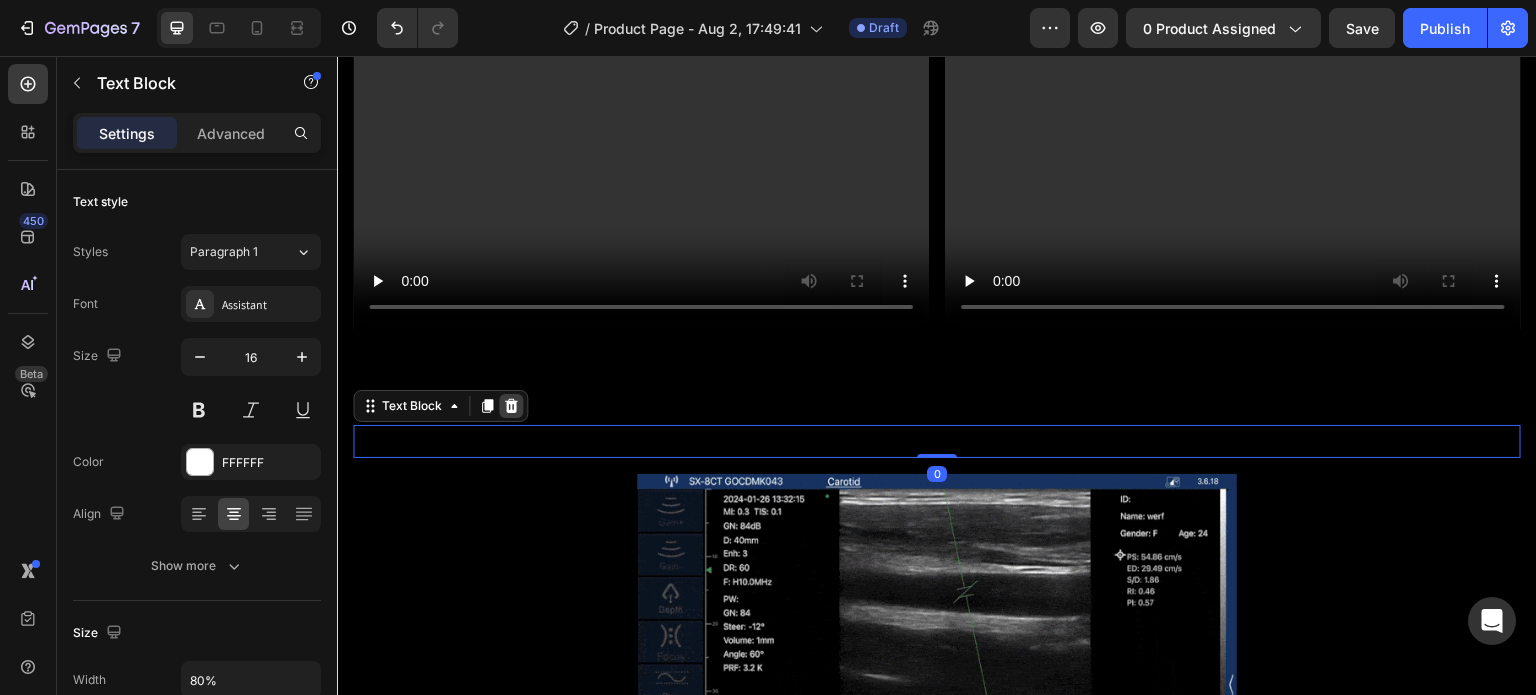 click 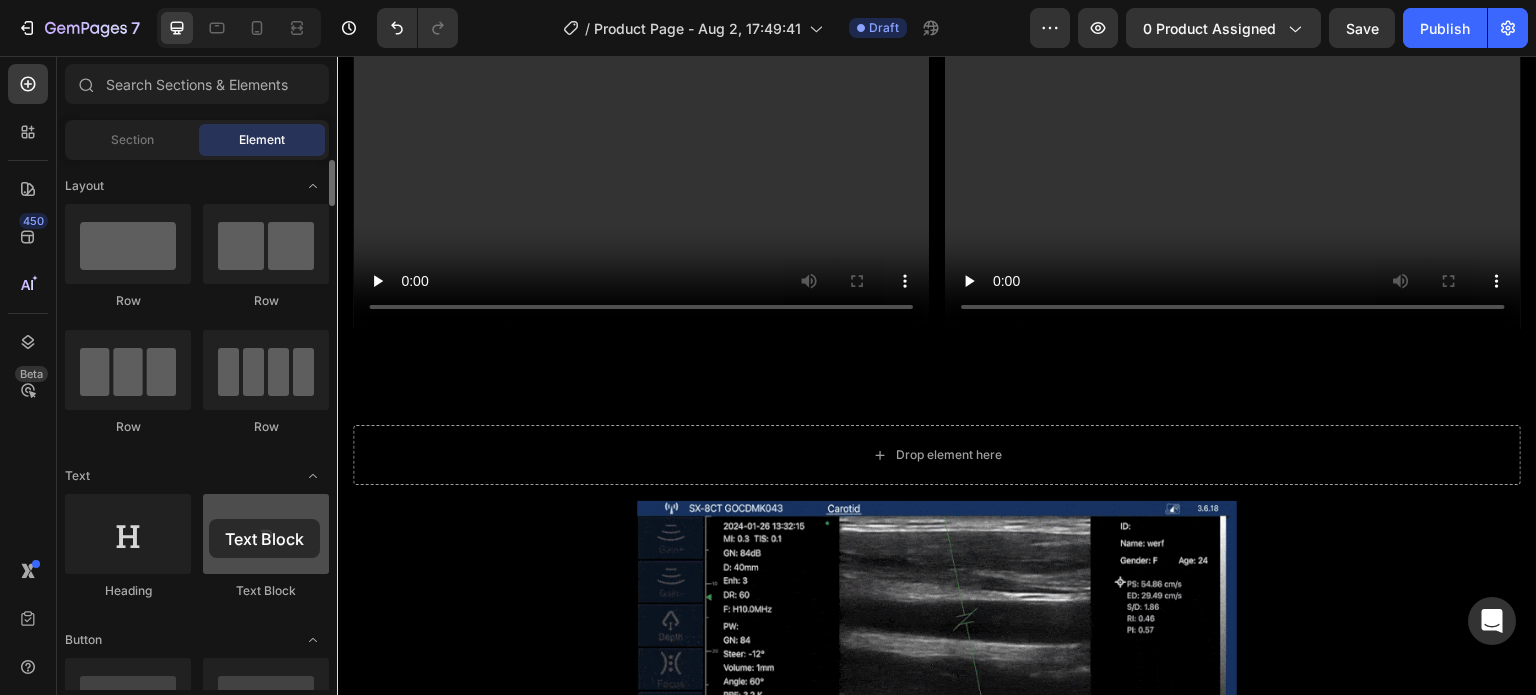 drag, startPoint x: 265, startPoint y: 544, endPoint x: 209, endPoint y: 519, distance: 61.326992 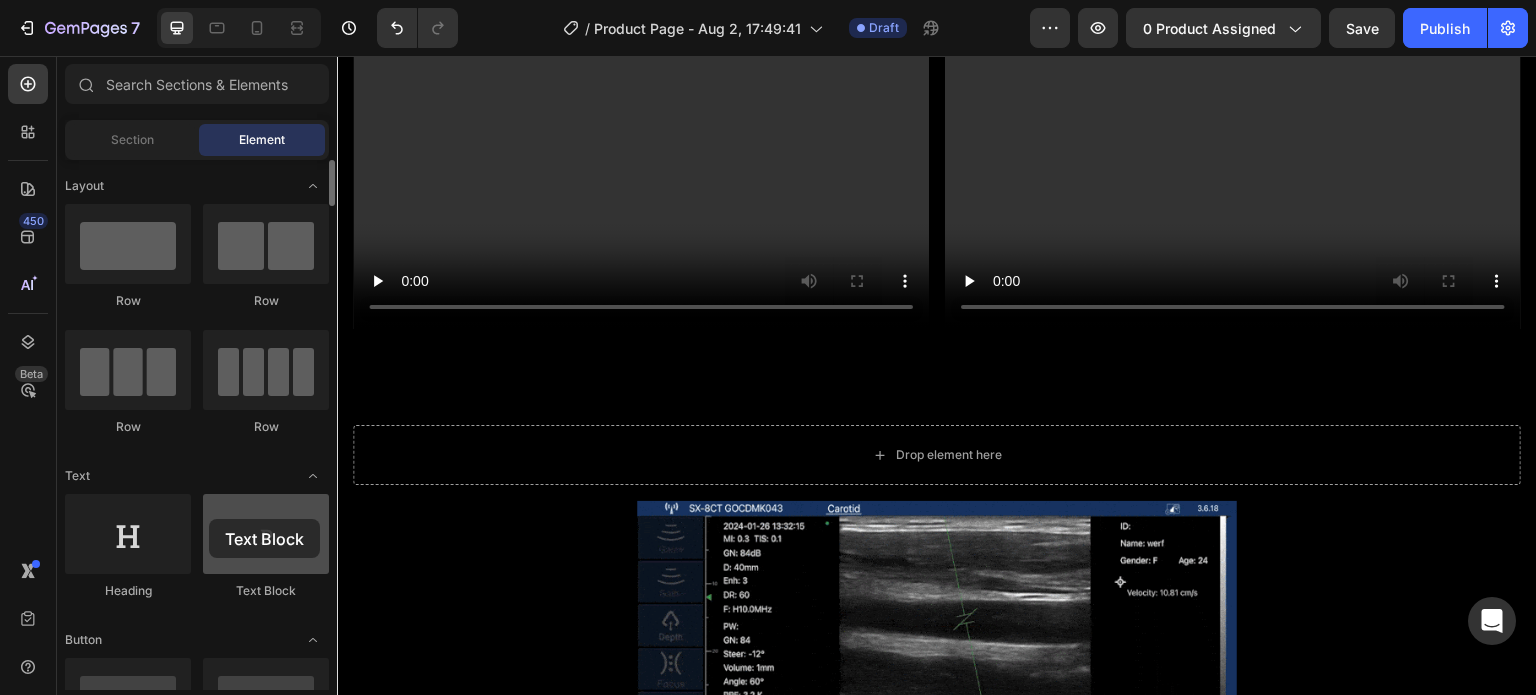 click at bounding box center [266, 534] 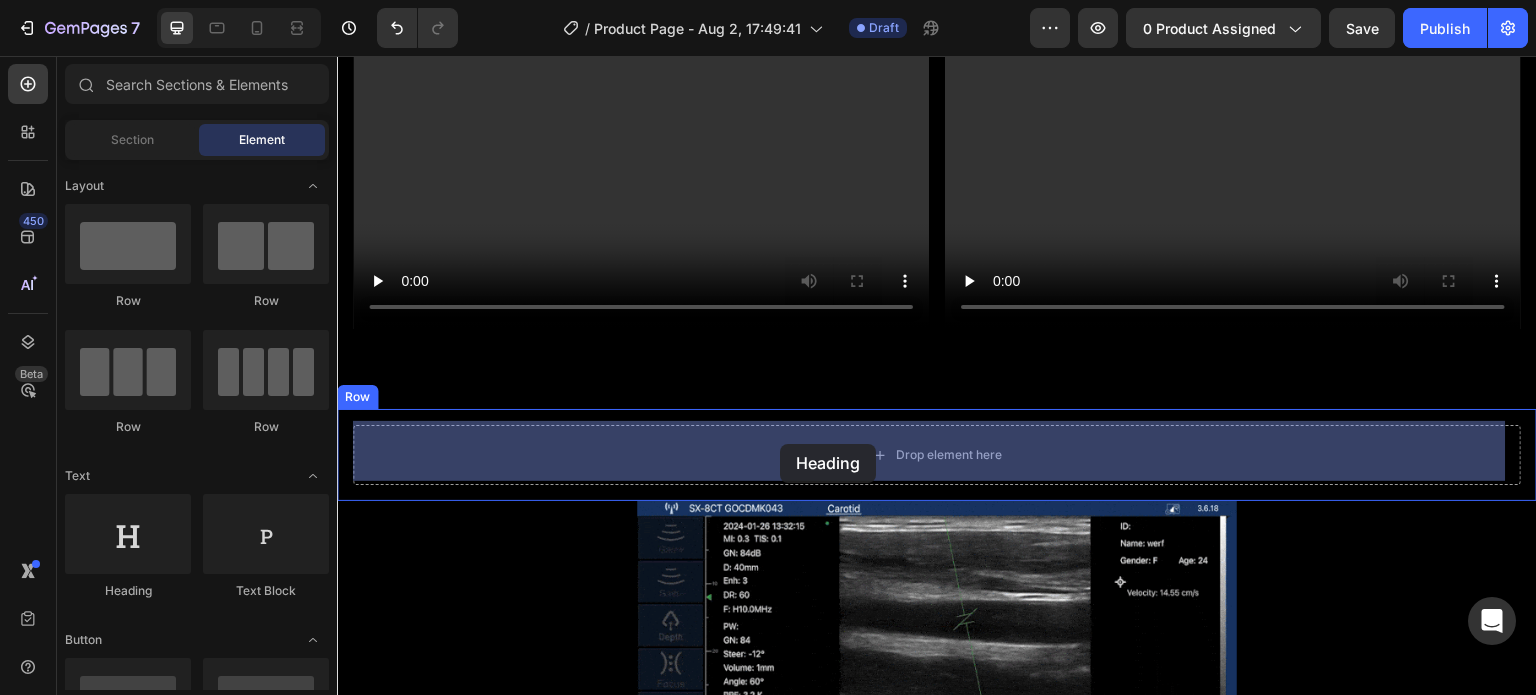 drag, startPoint x: 458, startPoint y: 591, endPoint x: 780, endPoint y: 444, distance: 353.9675 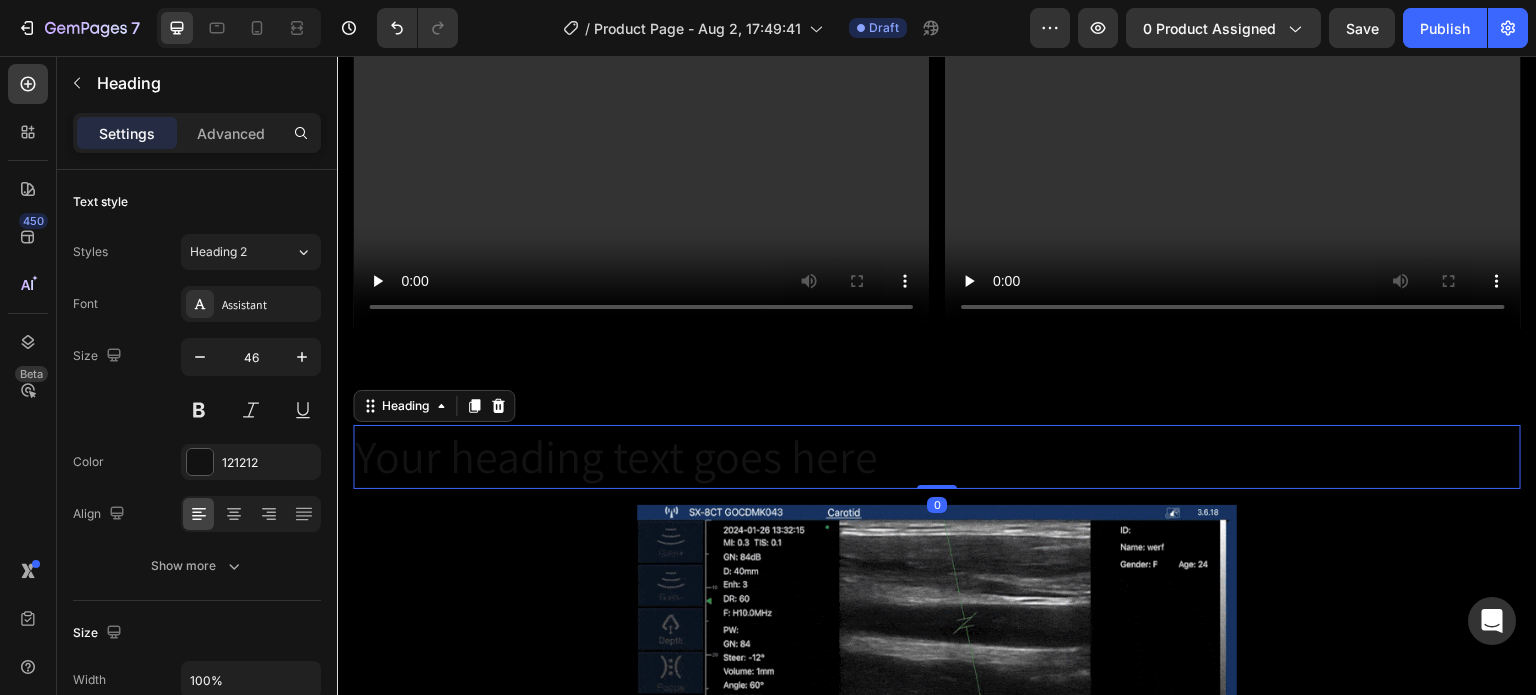 click on "Your heading text goes here" at bounding box center (937, 457) 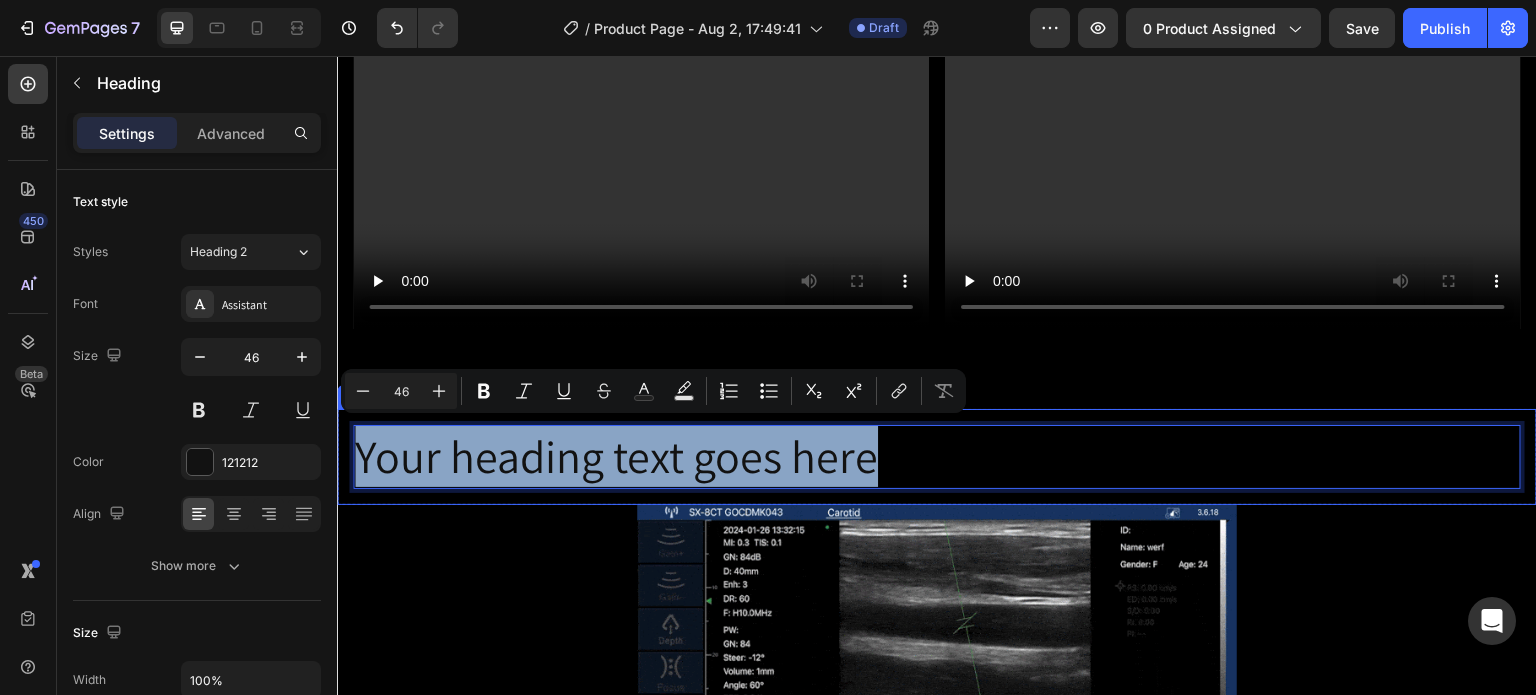 drag, startPoint x: 1332, startPoint y: 447, endPoint x: 349, endPoint y: 444, distance: 983.0046 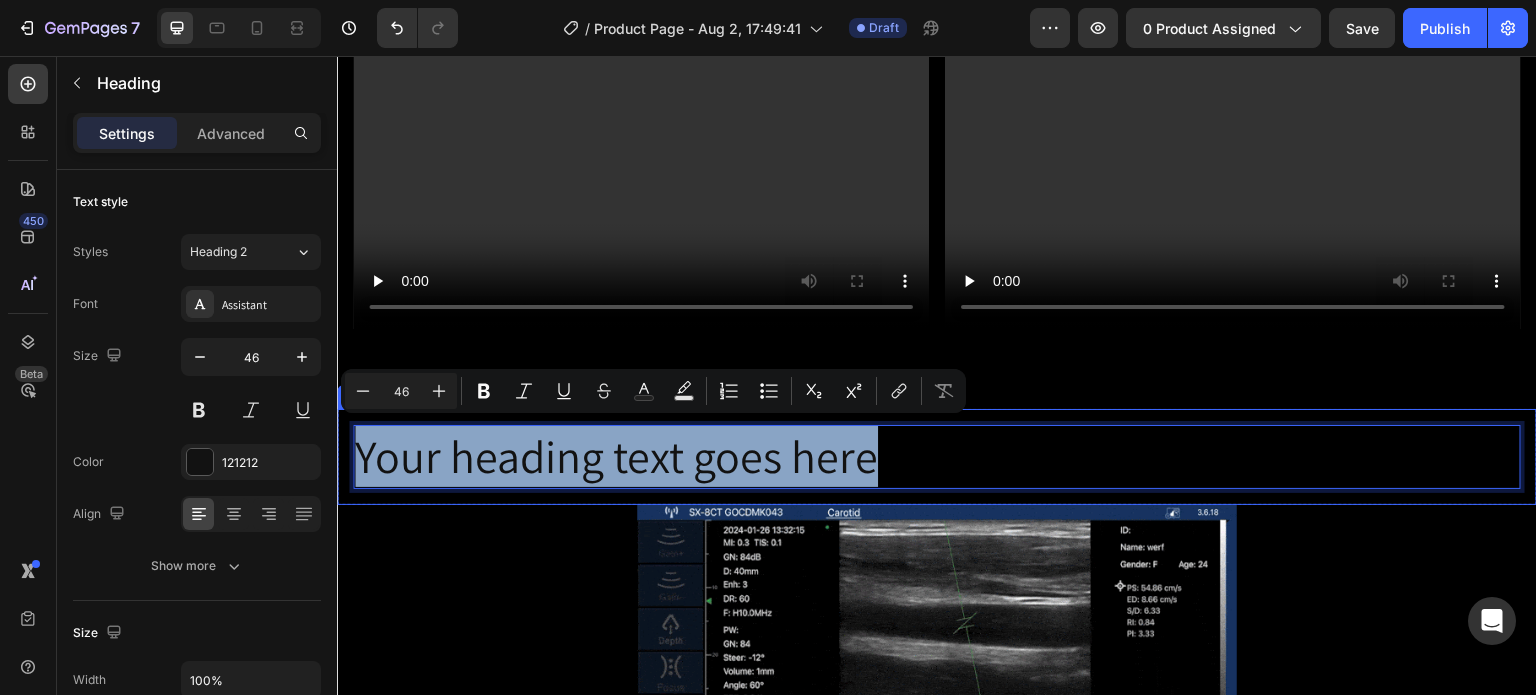 click on "Your heading text goes here Heading   0 Row" at bounding box center (937, 457) 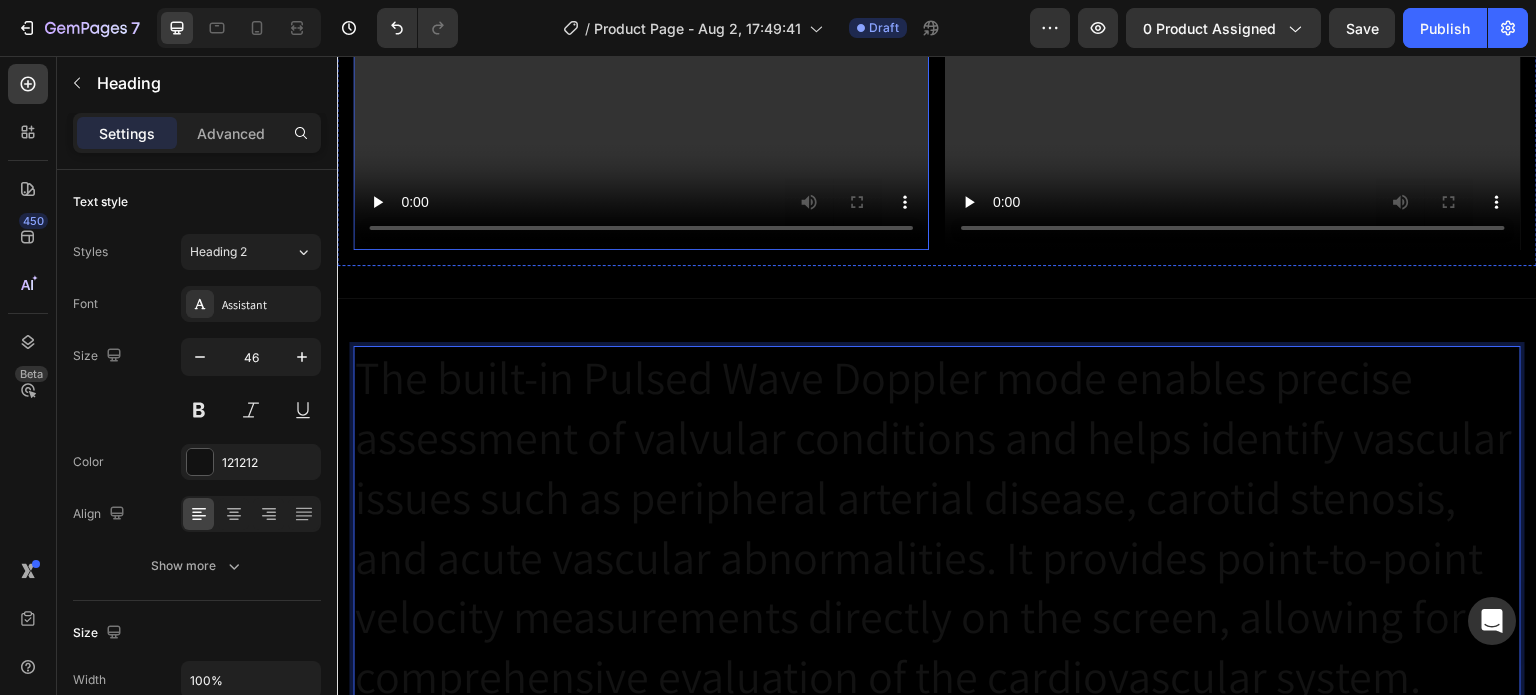 scroll, scrollTop: 1164, scrollLeft: 0, axis: vertical 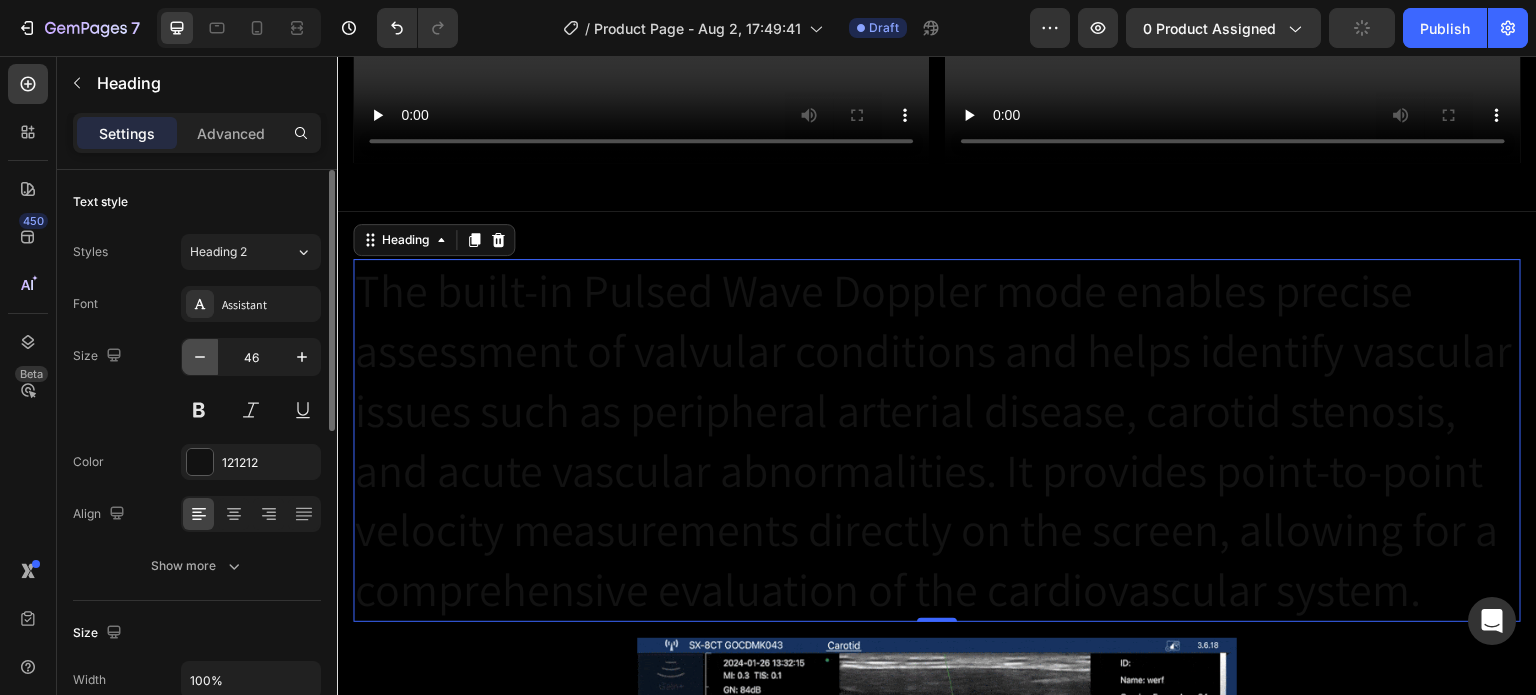 click 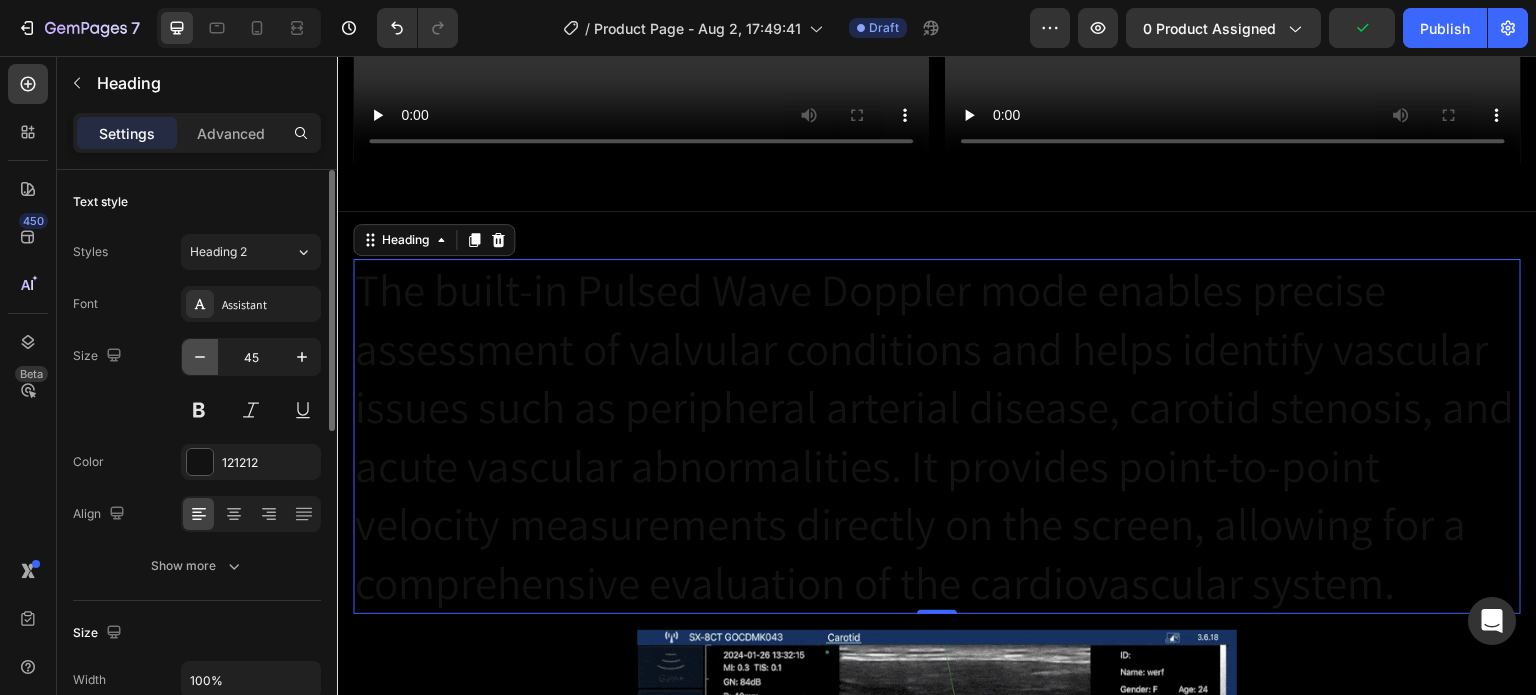 click 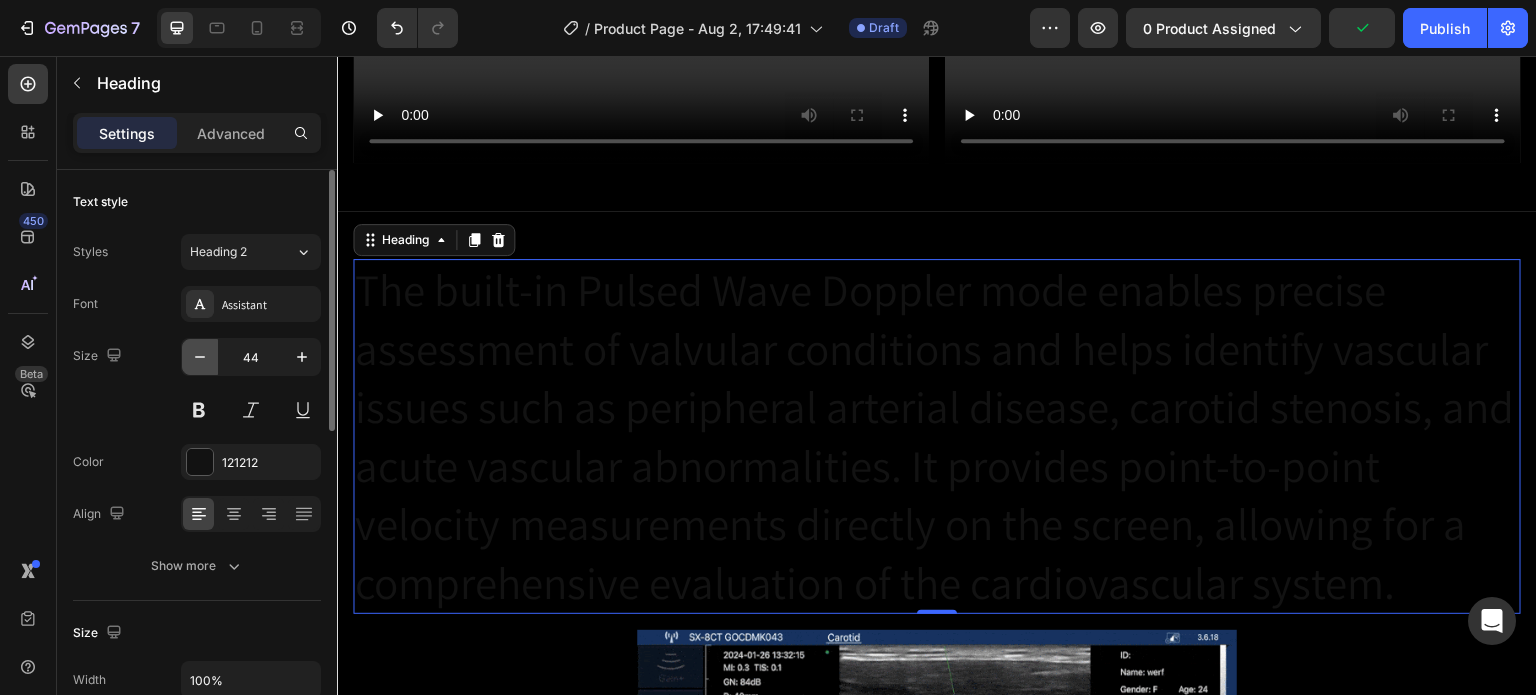 click 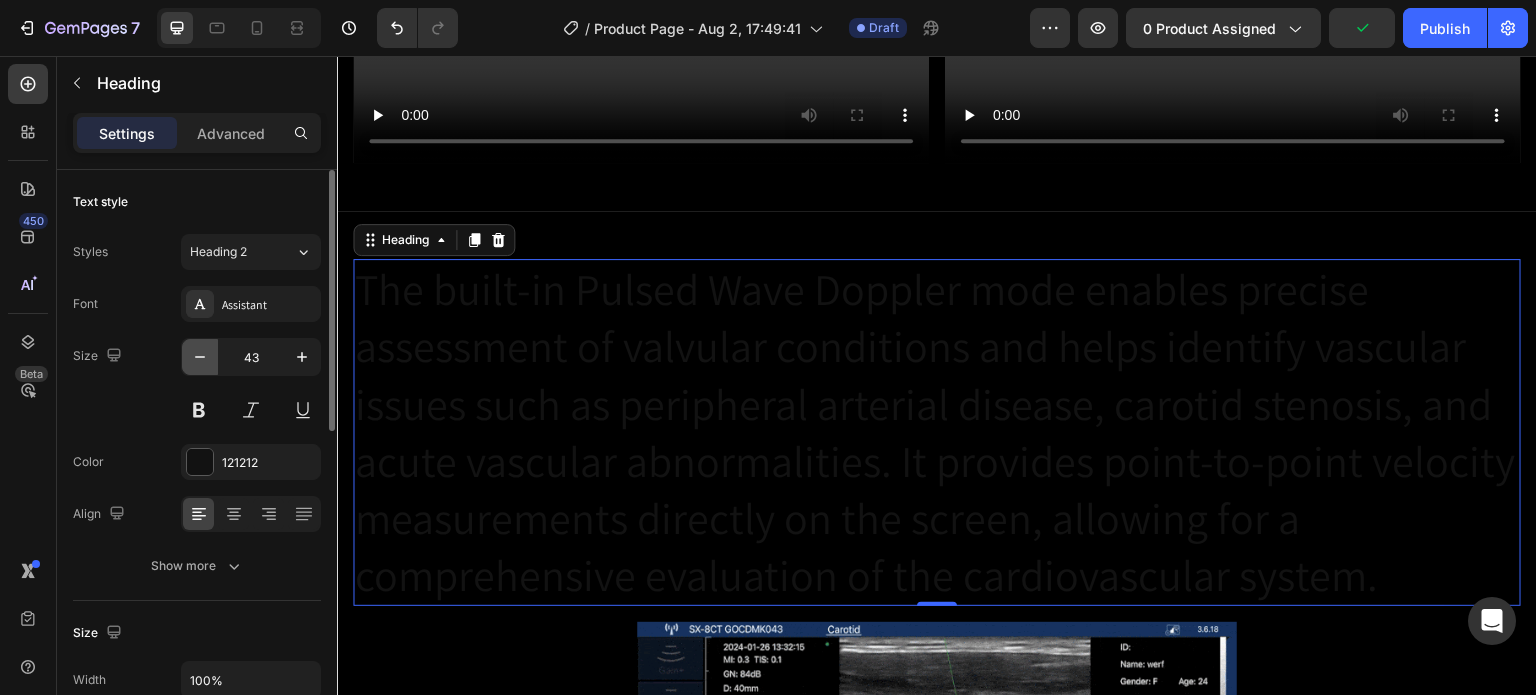 click 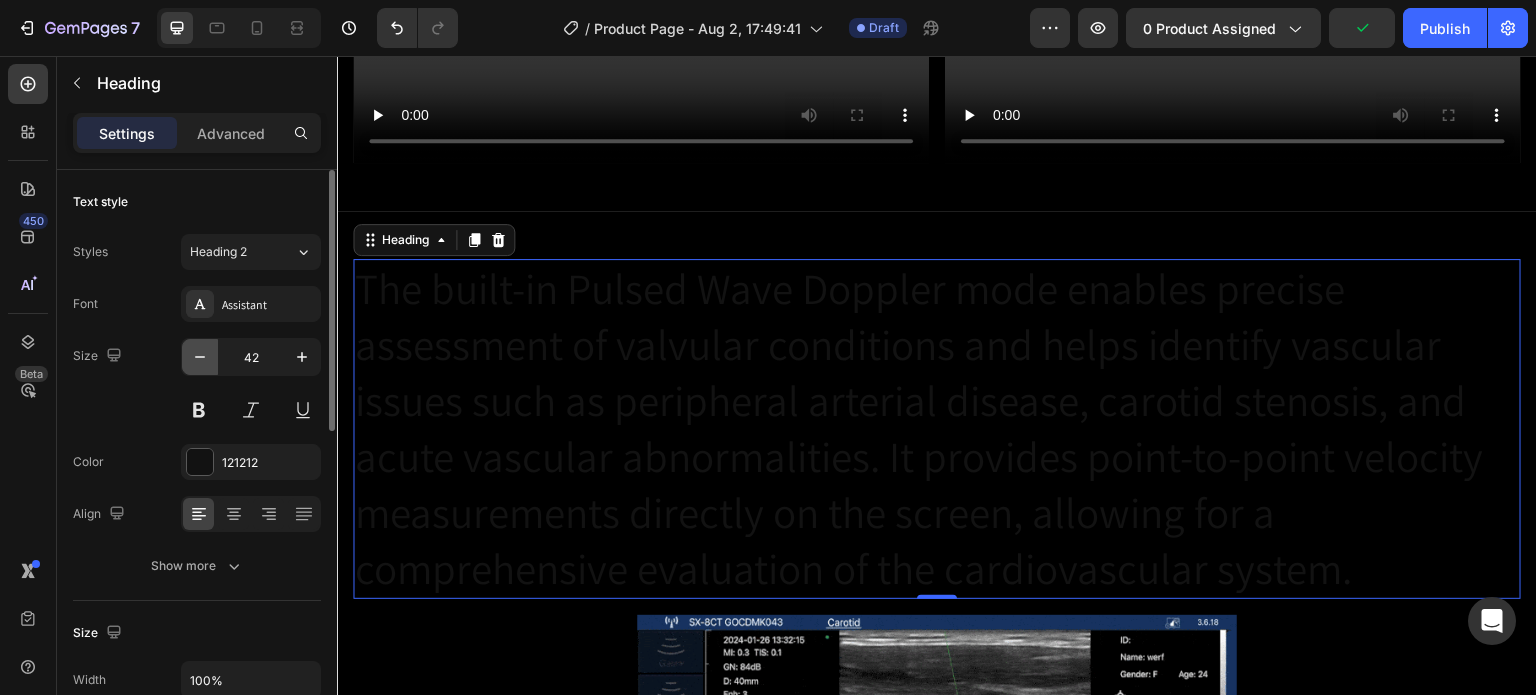 click 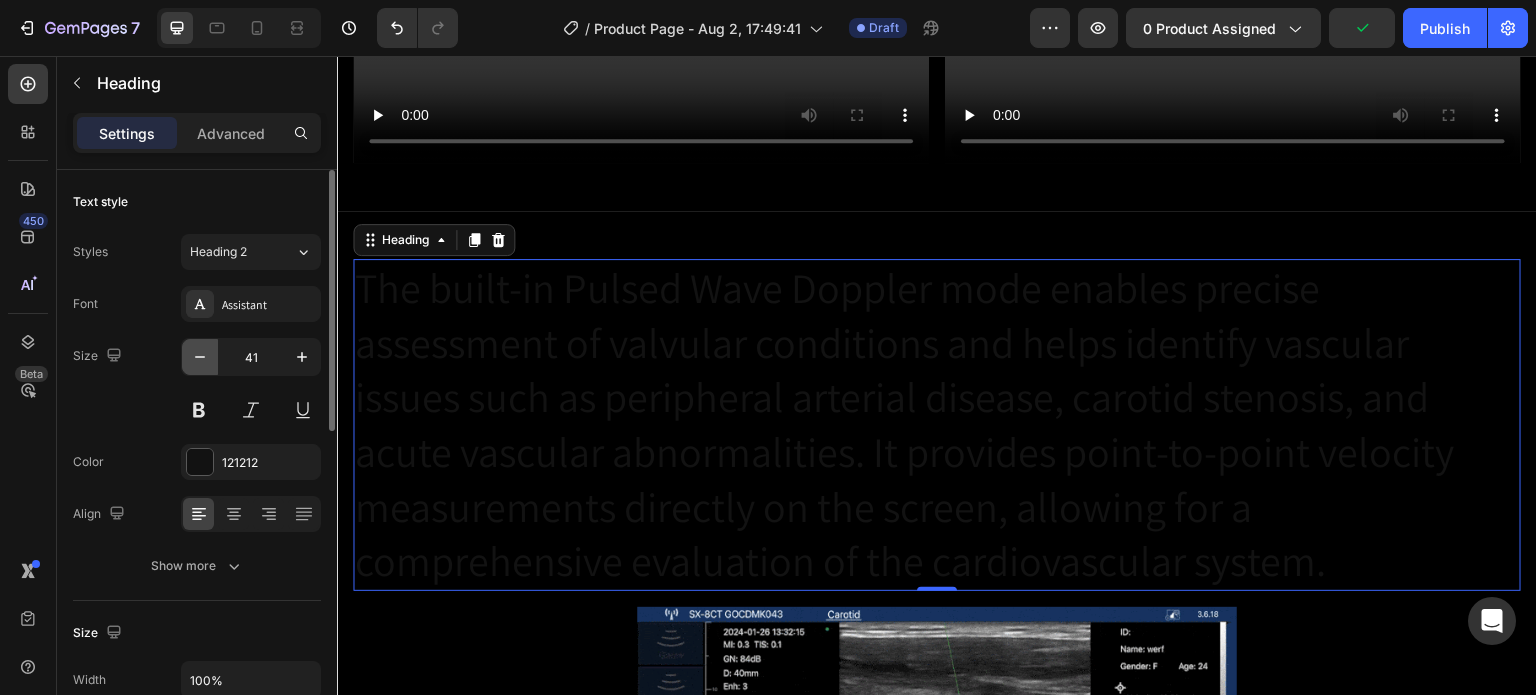 click 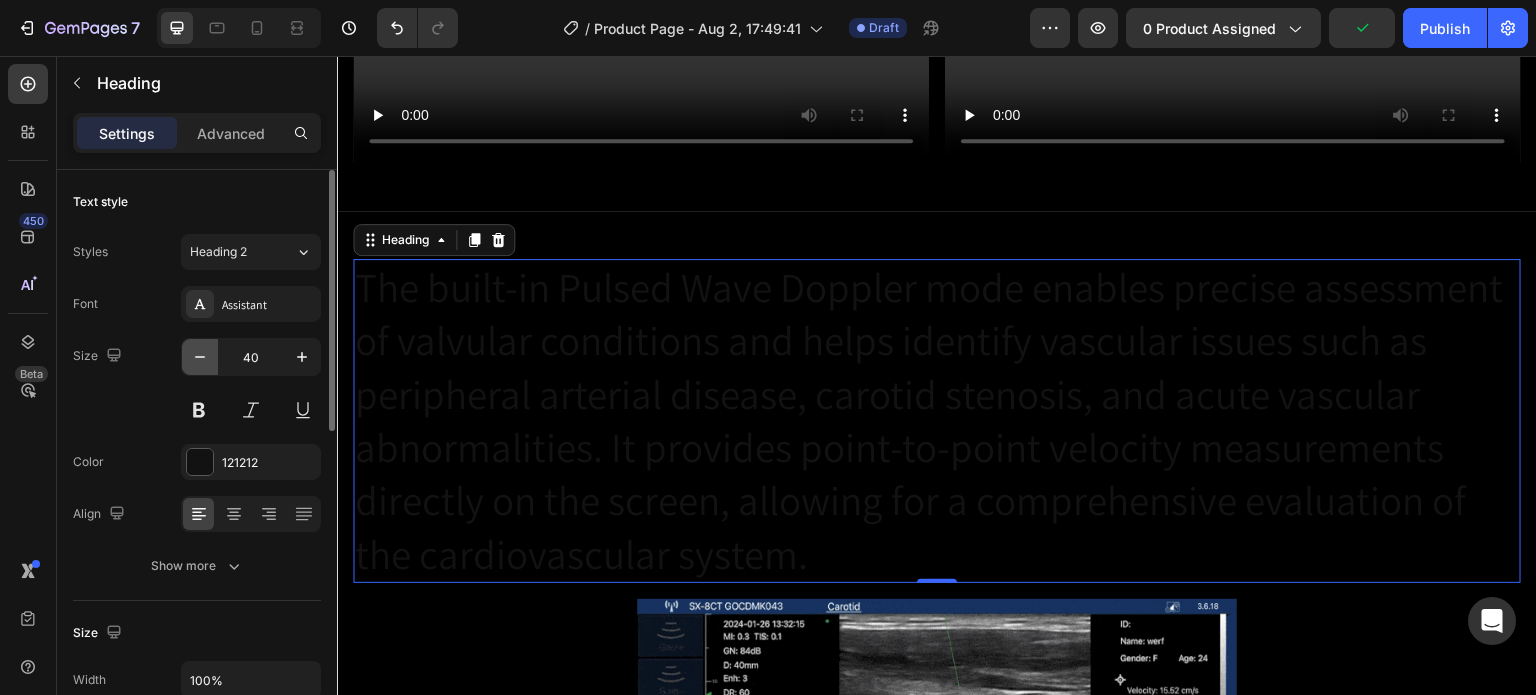 click 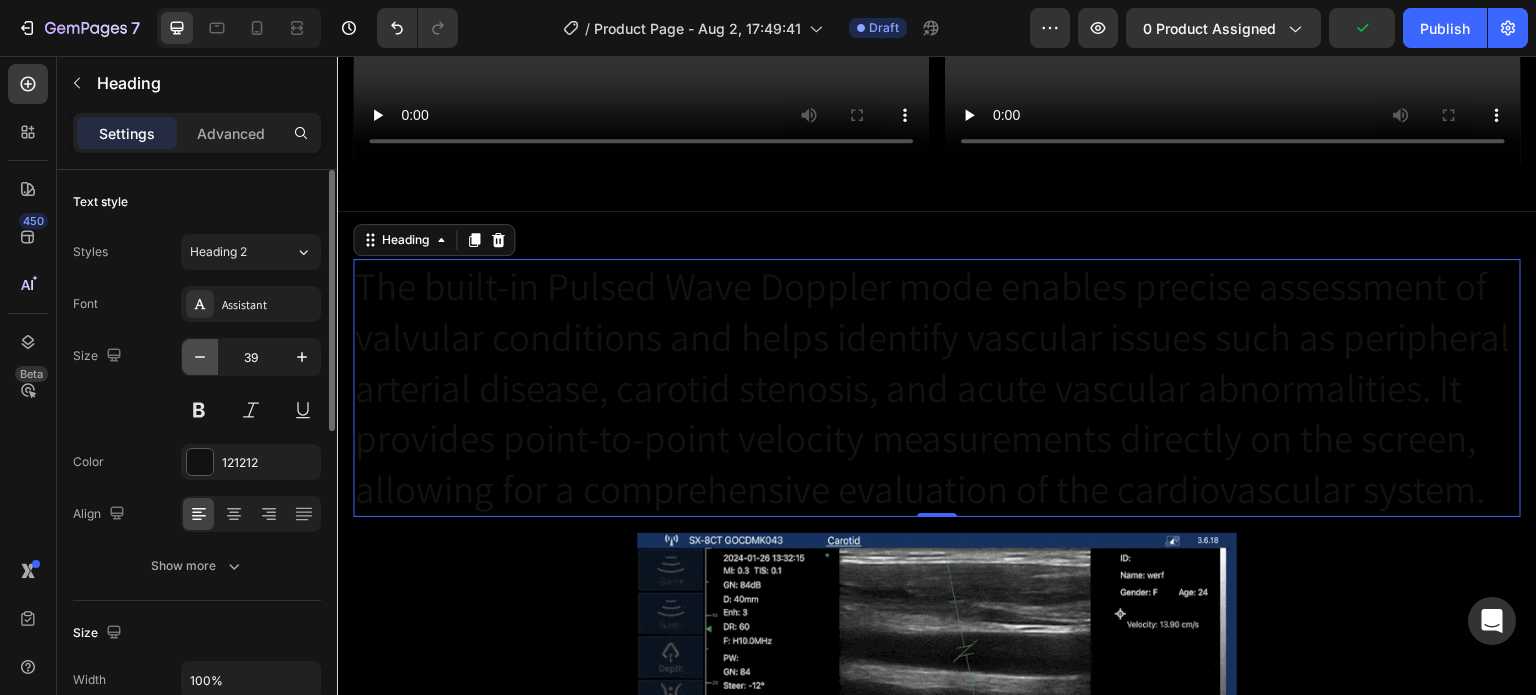 click 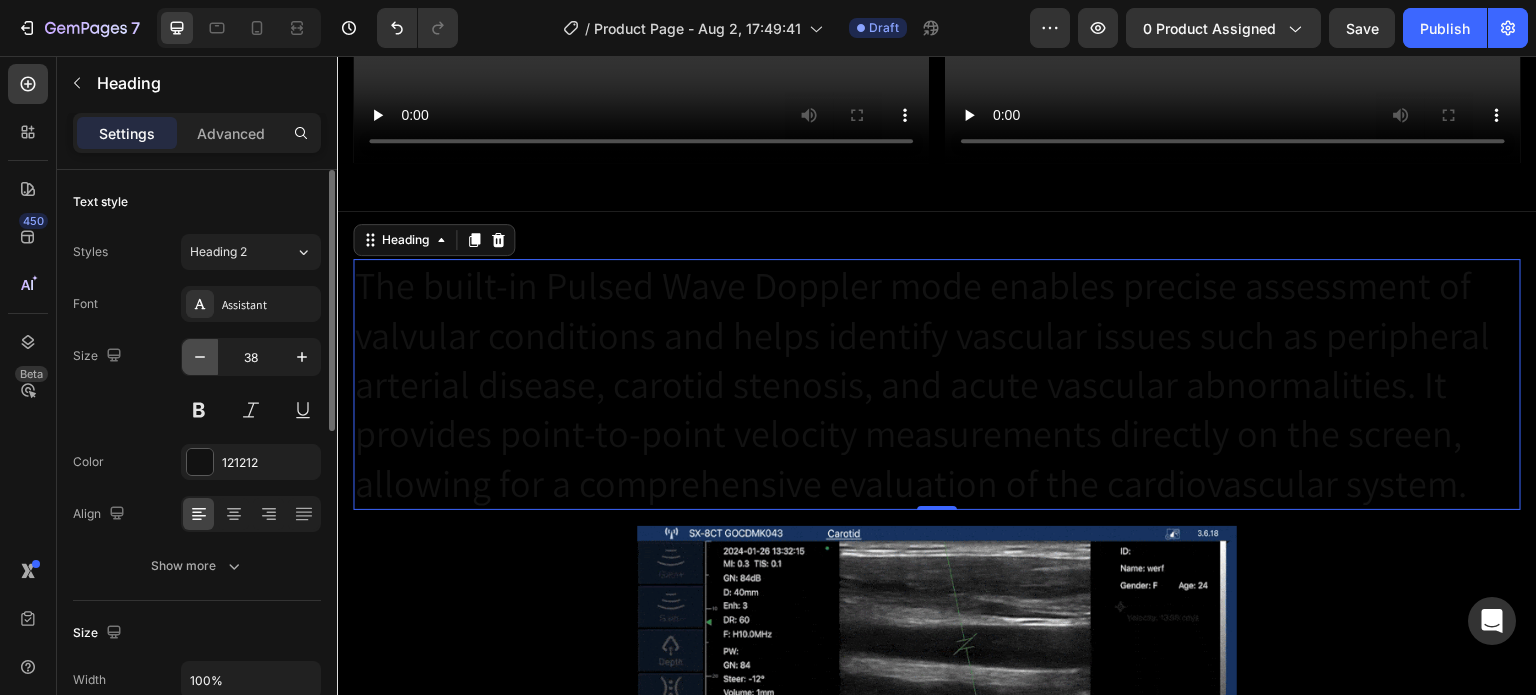 click 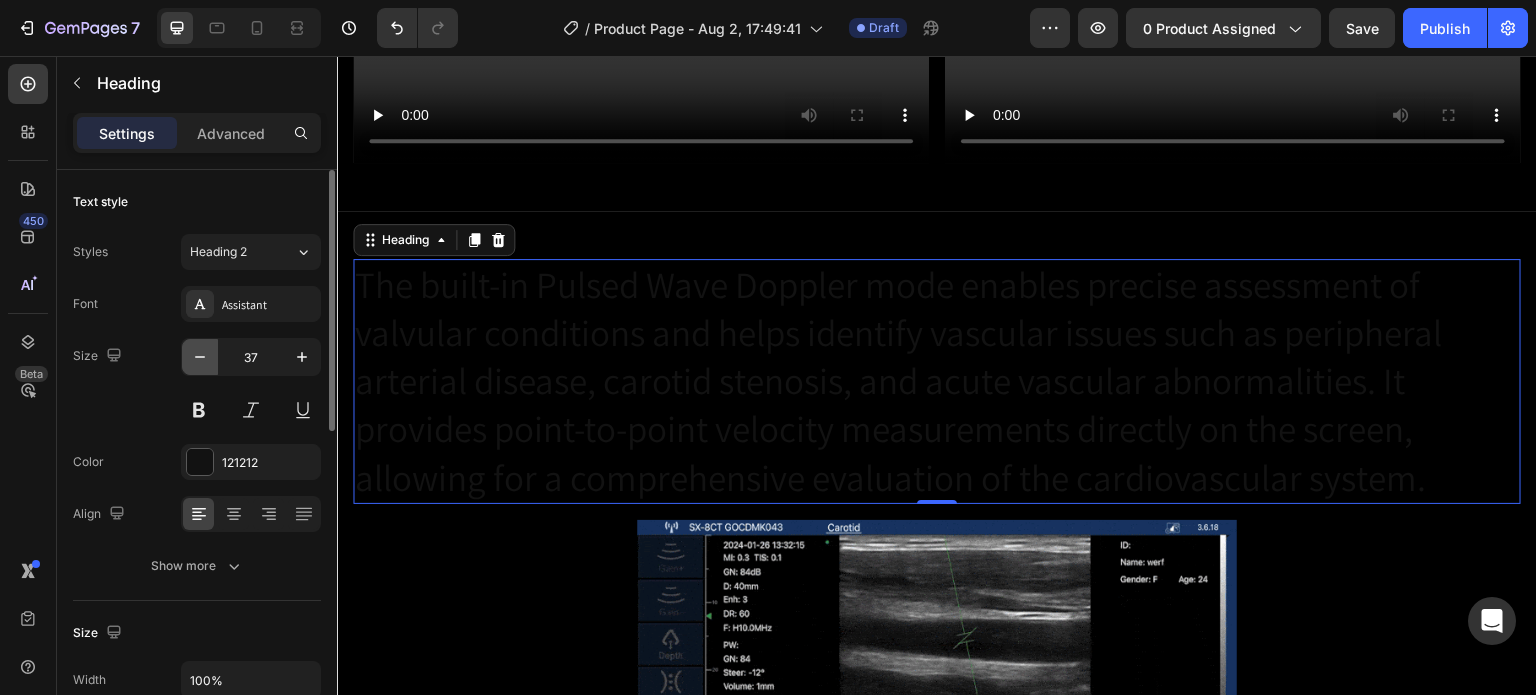 click 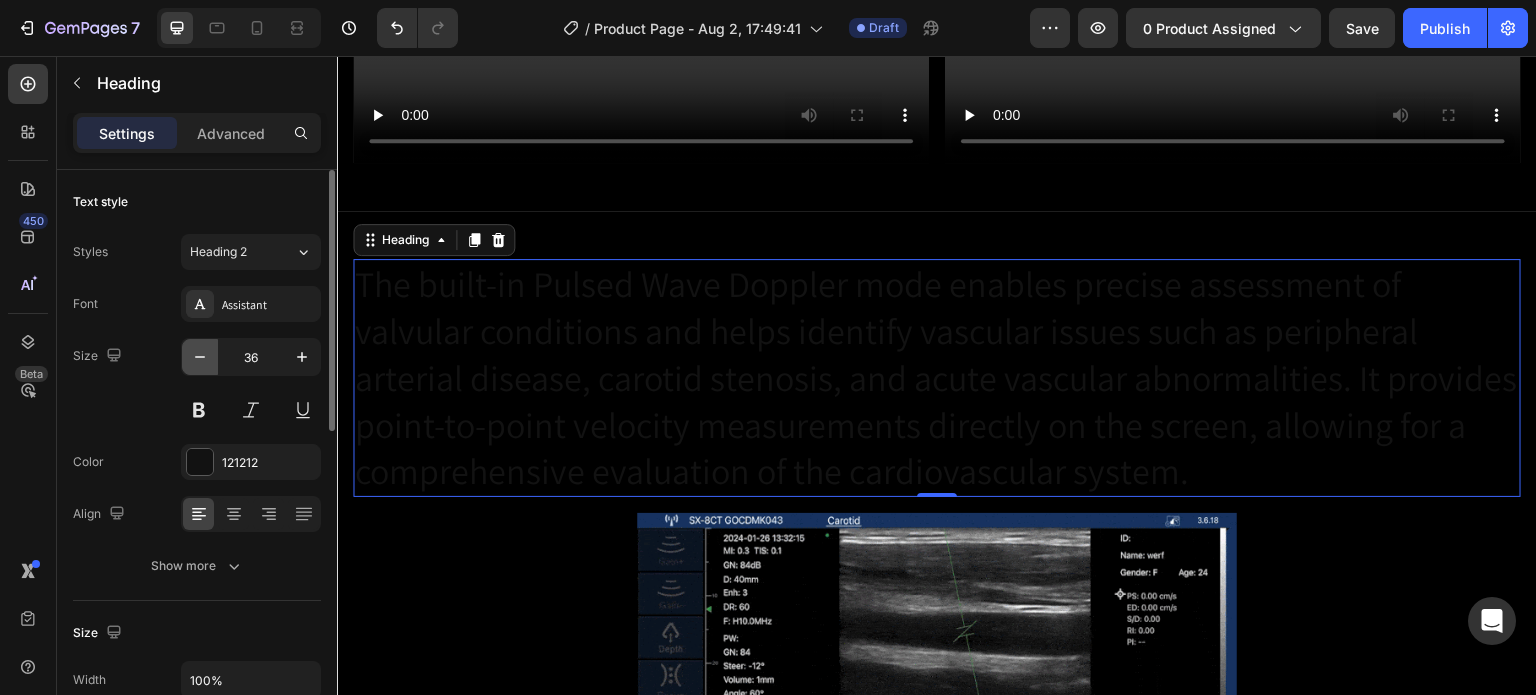 click 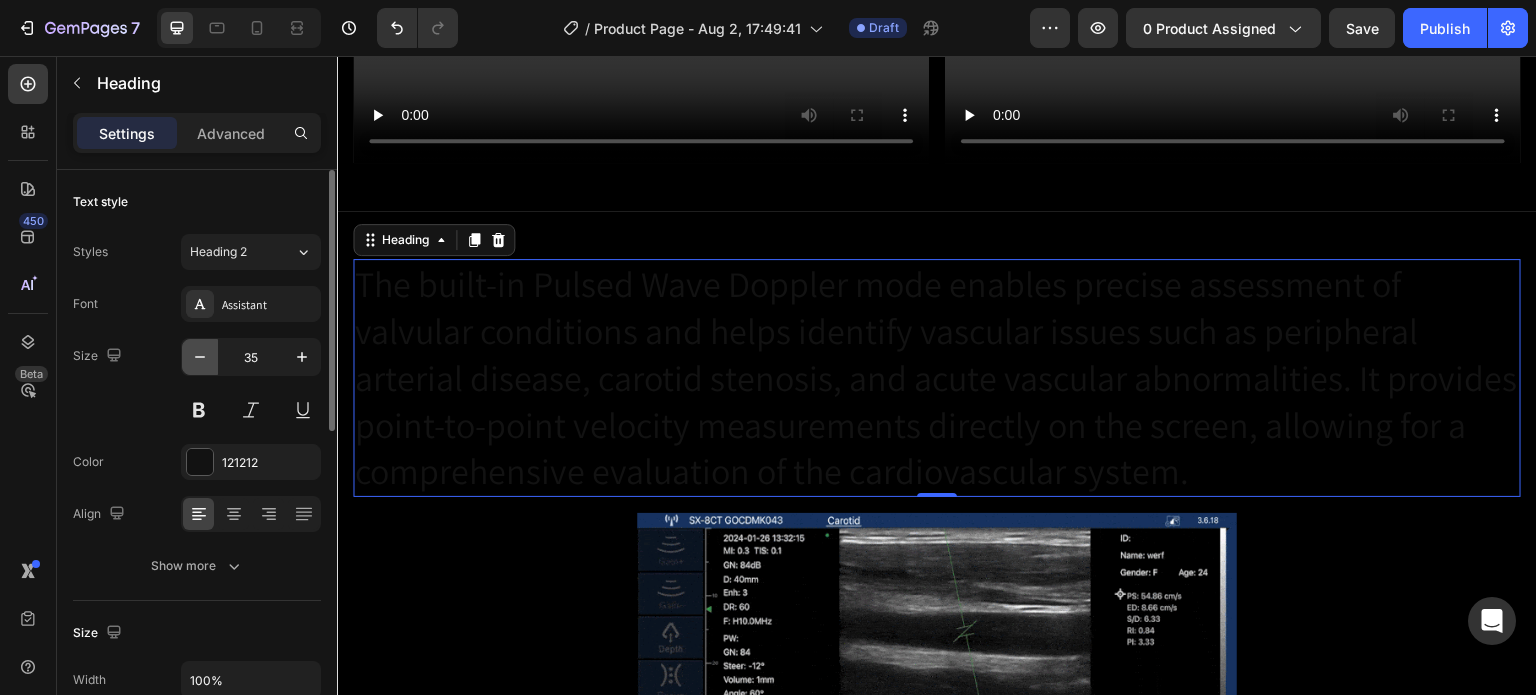 click 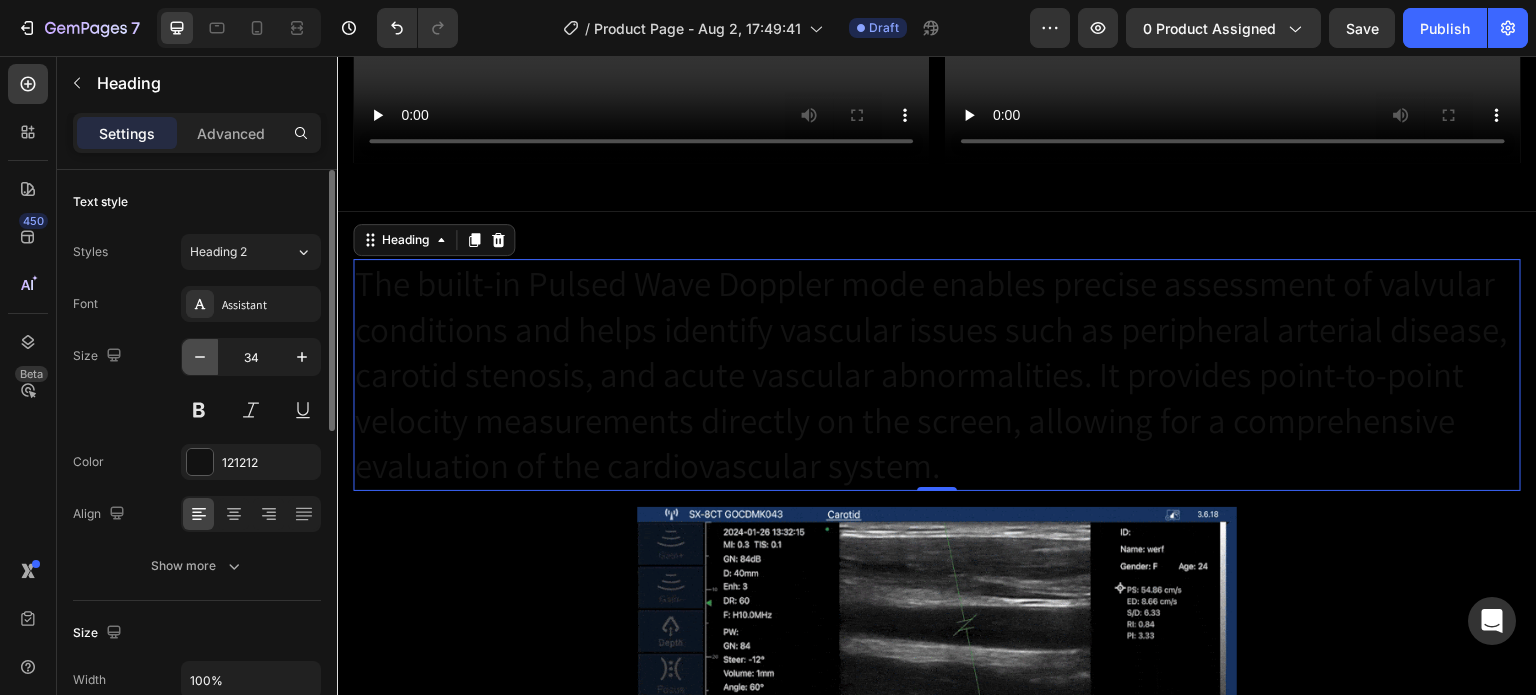 click 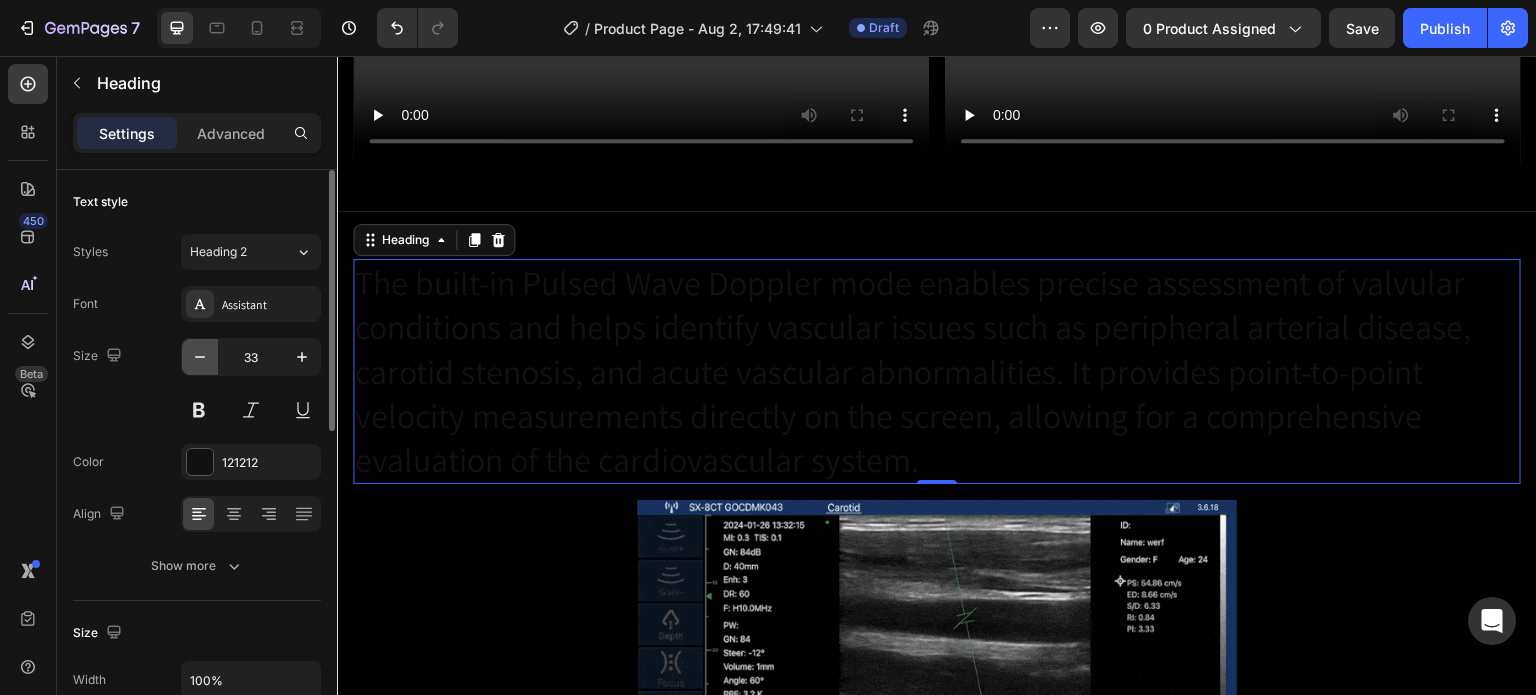 click 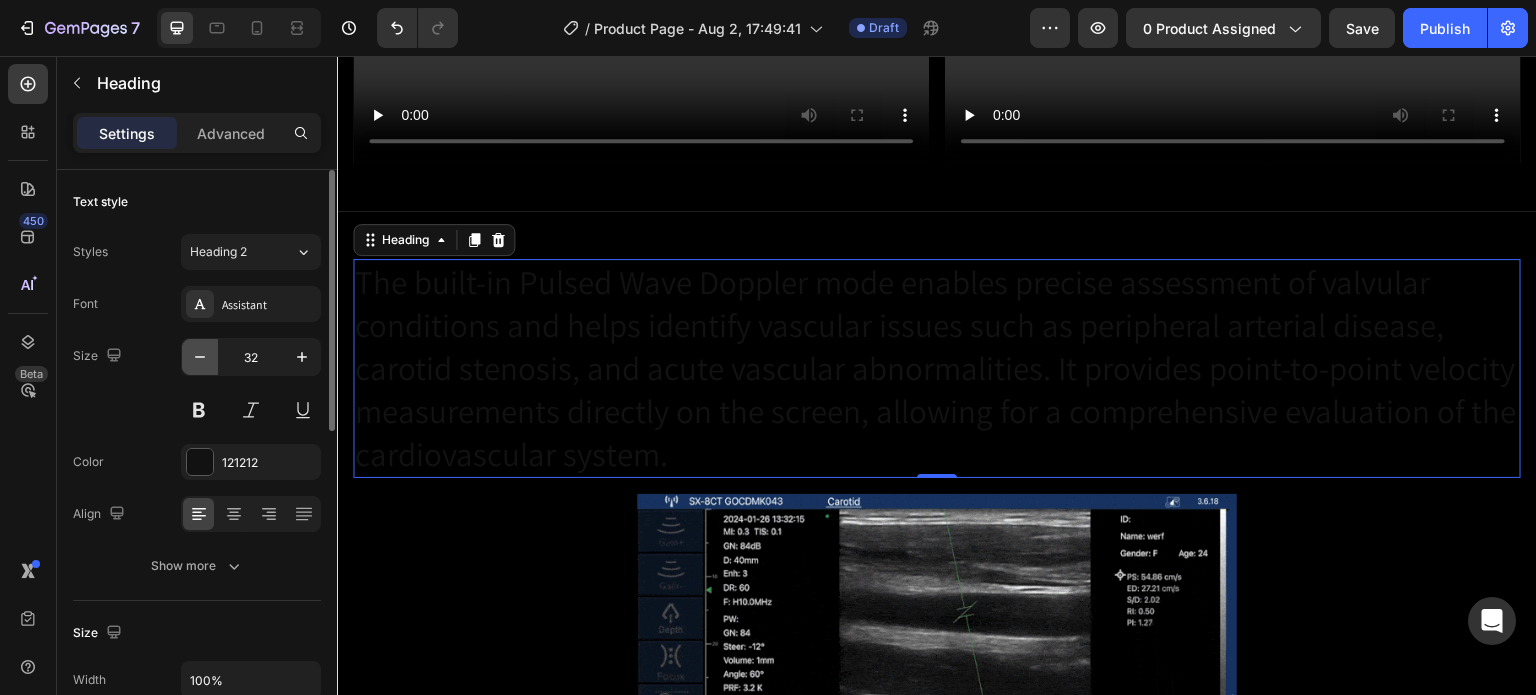 click 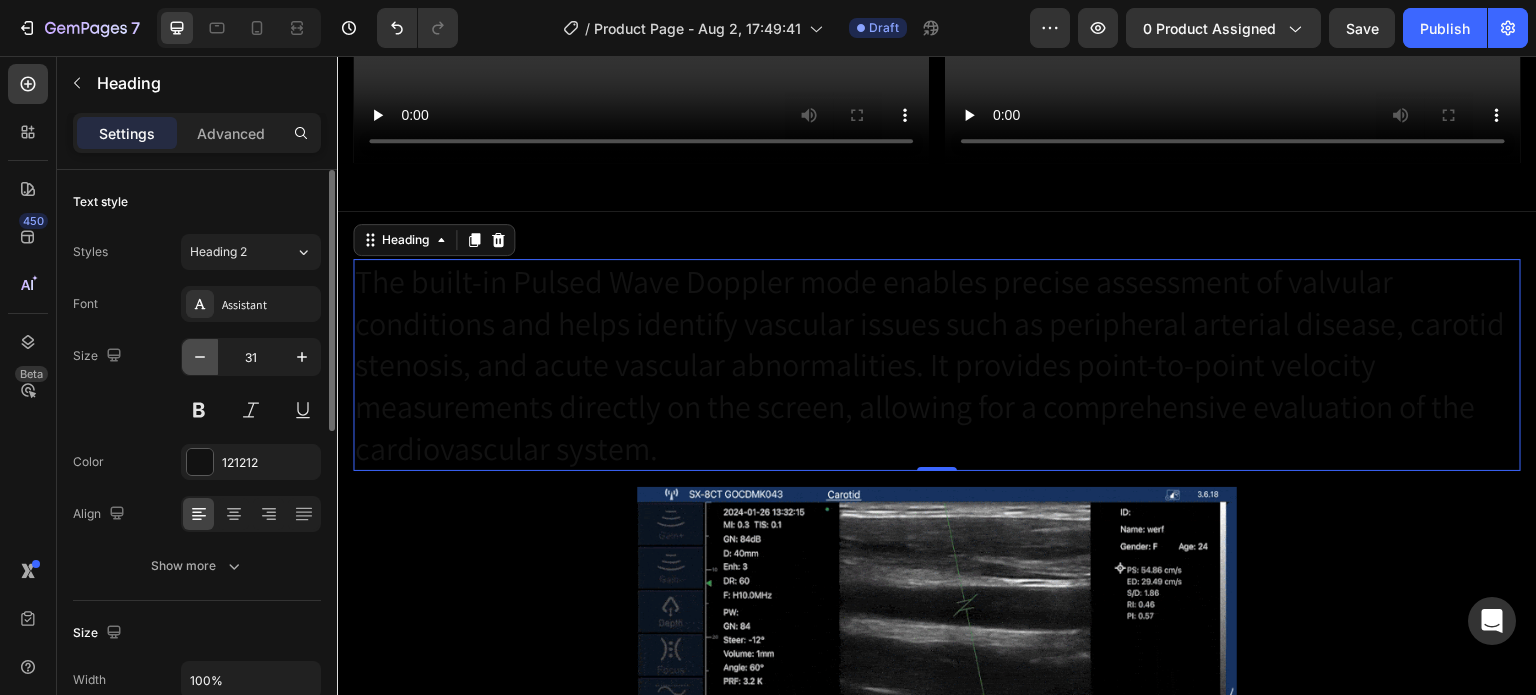 click 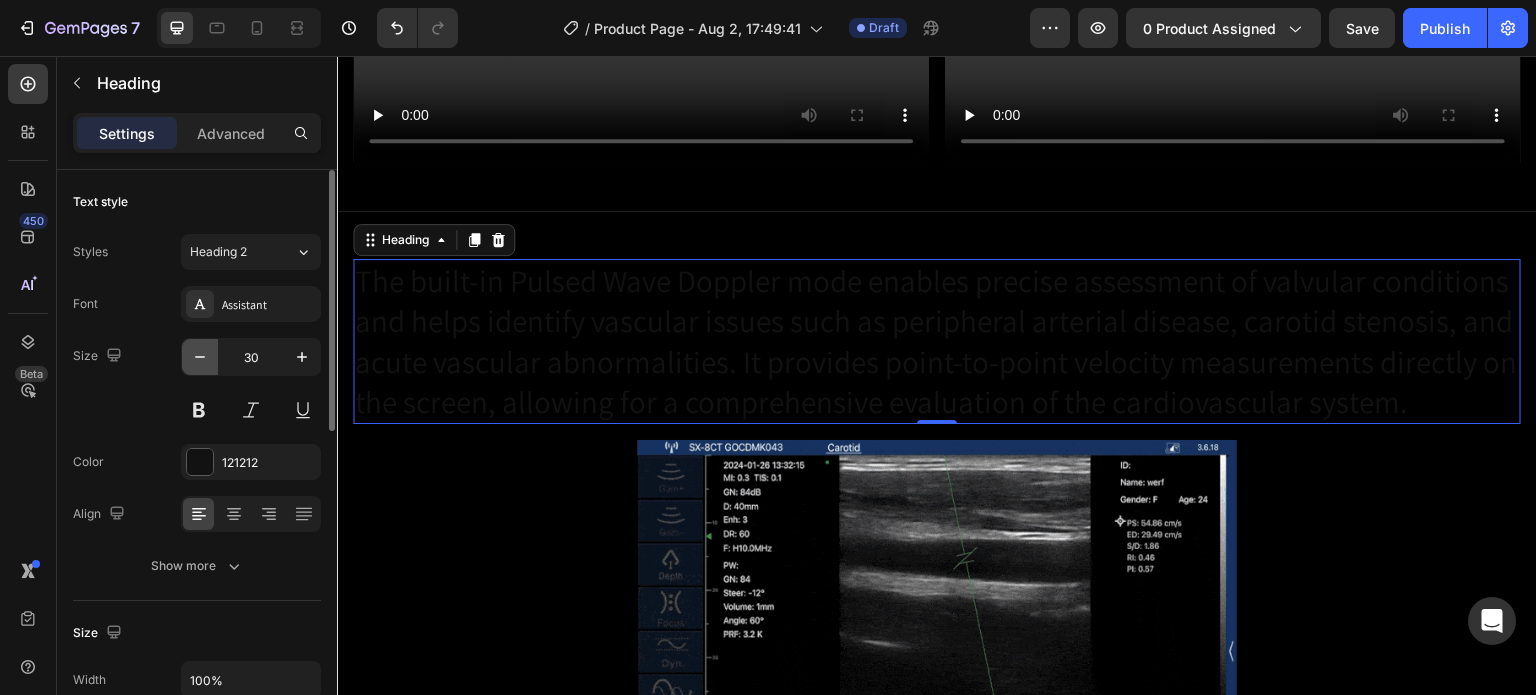 click 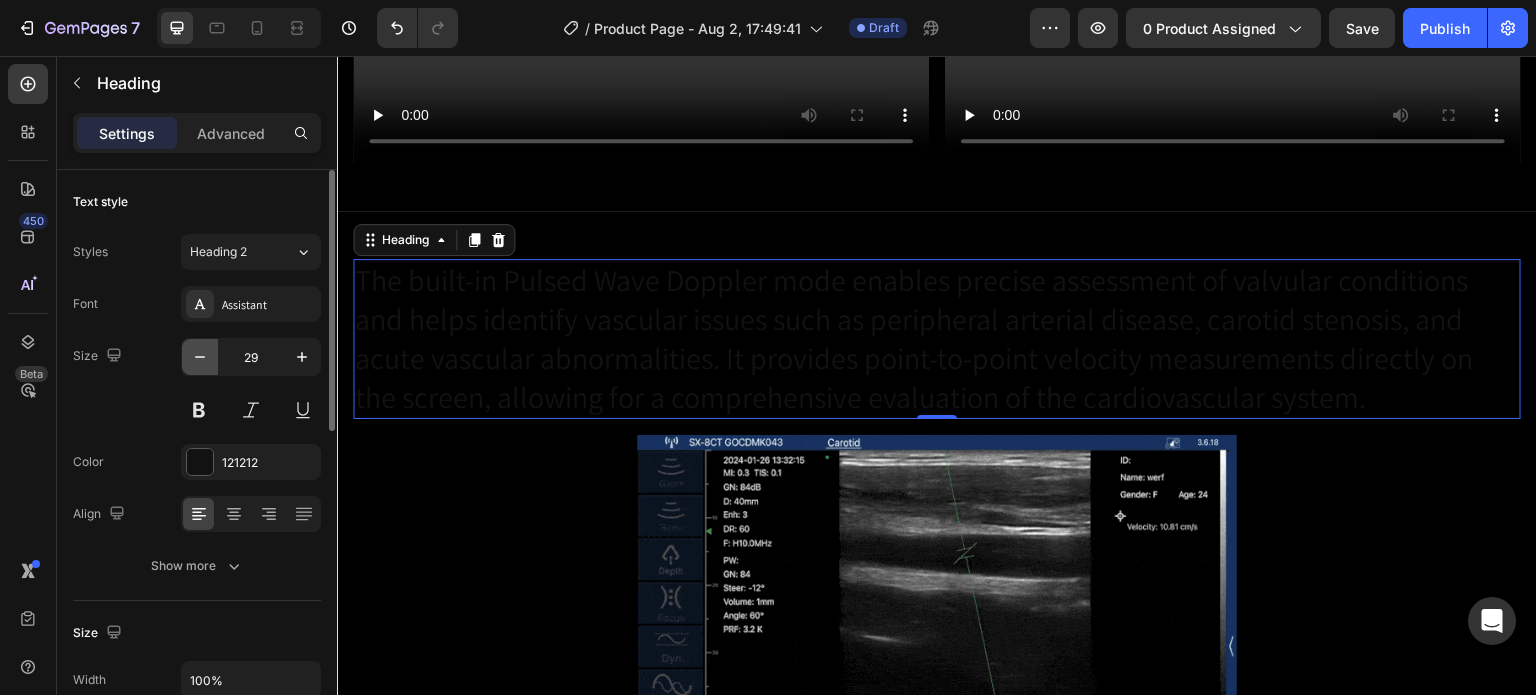 click 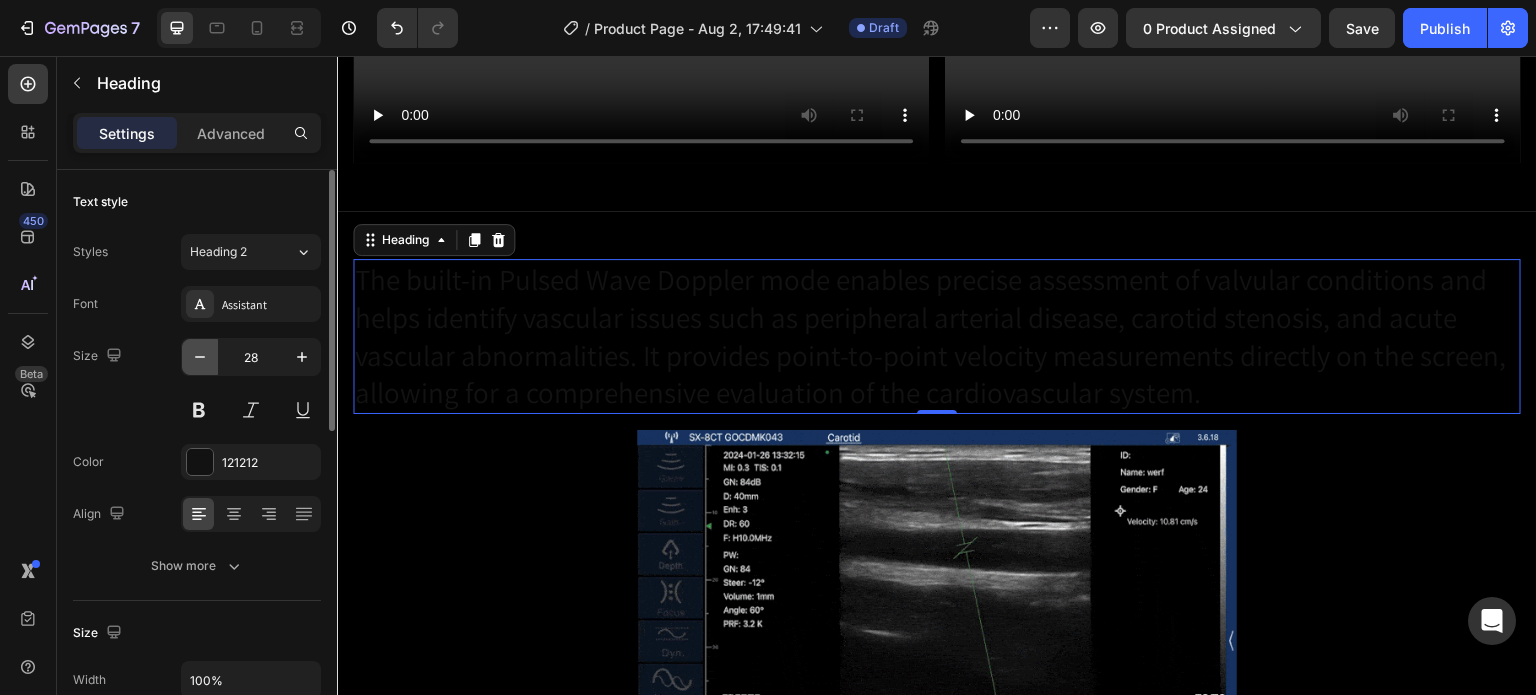 click 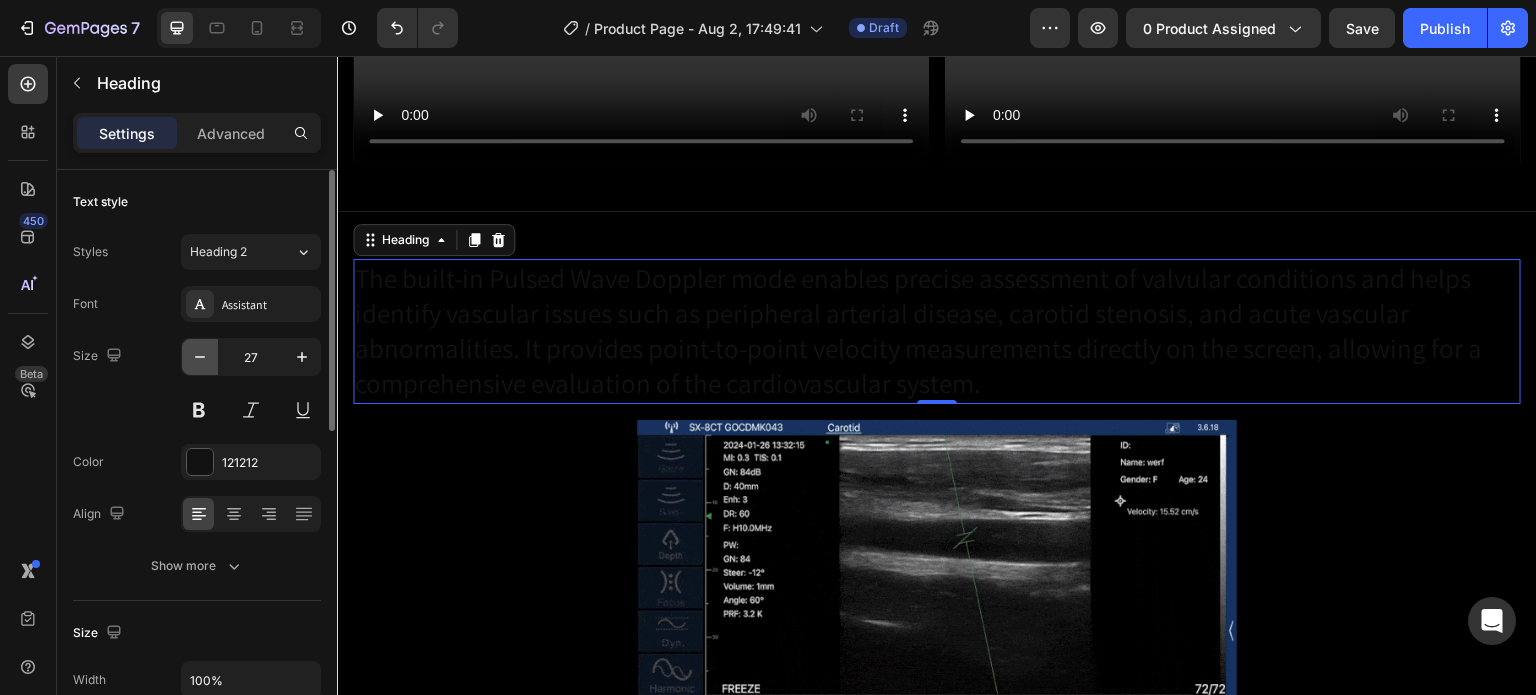 click 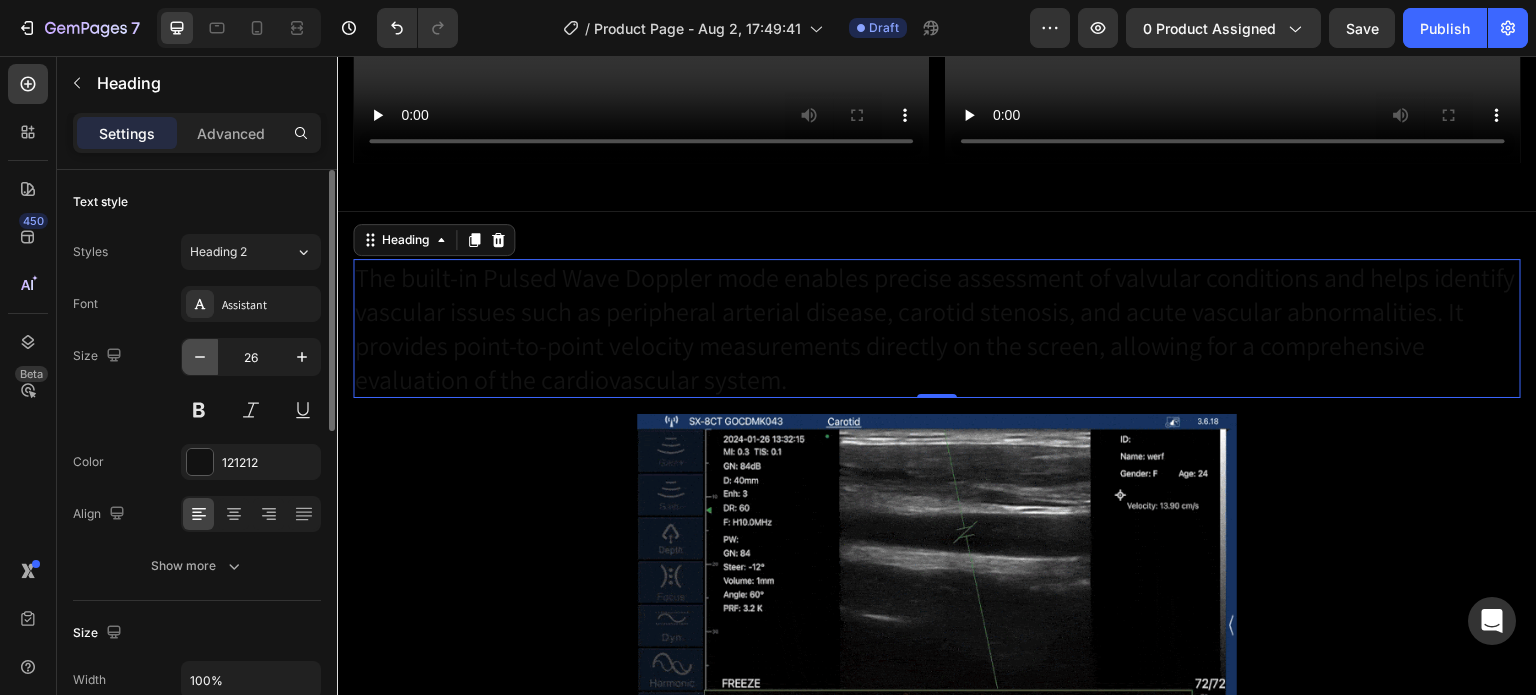 click 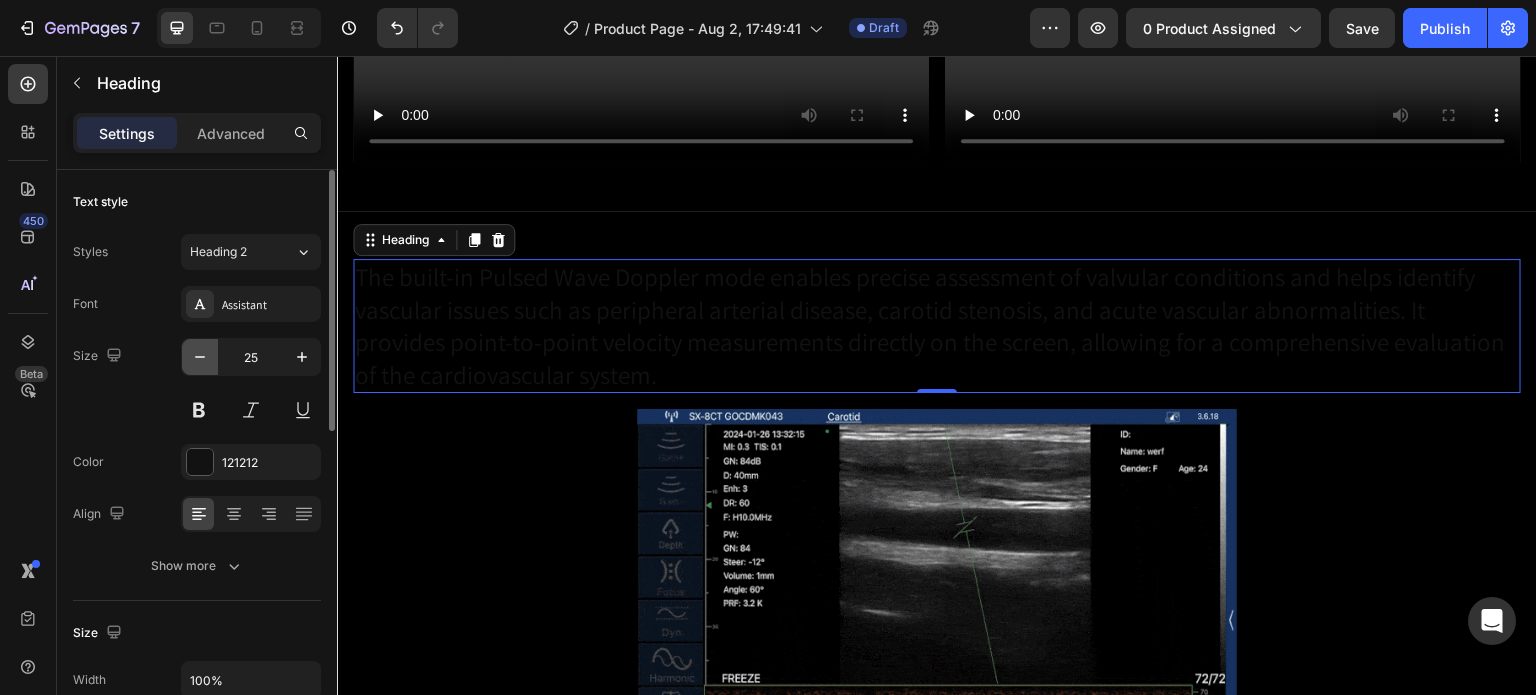 click 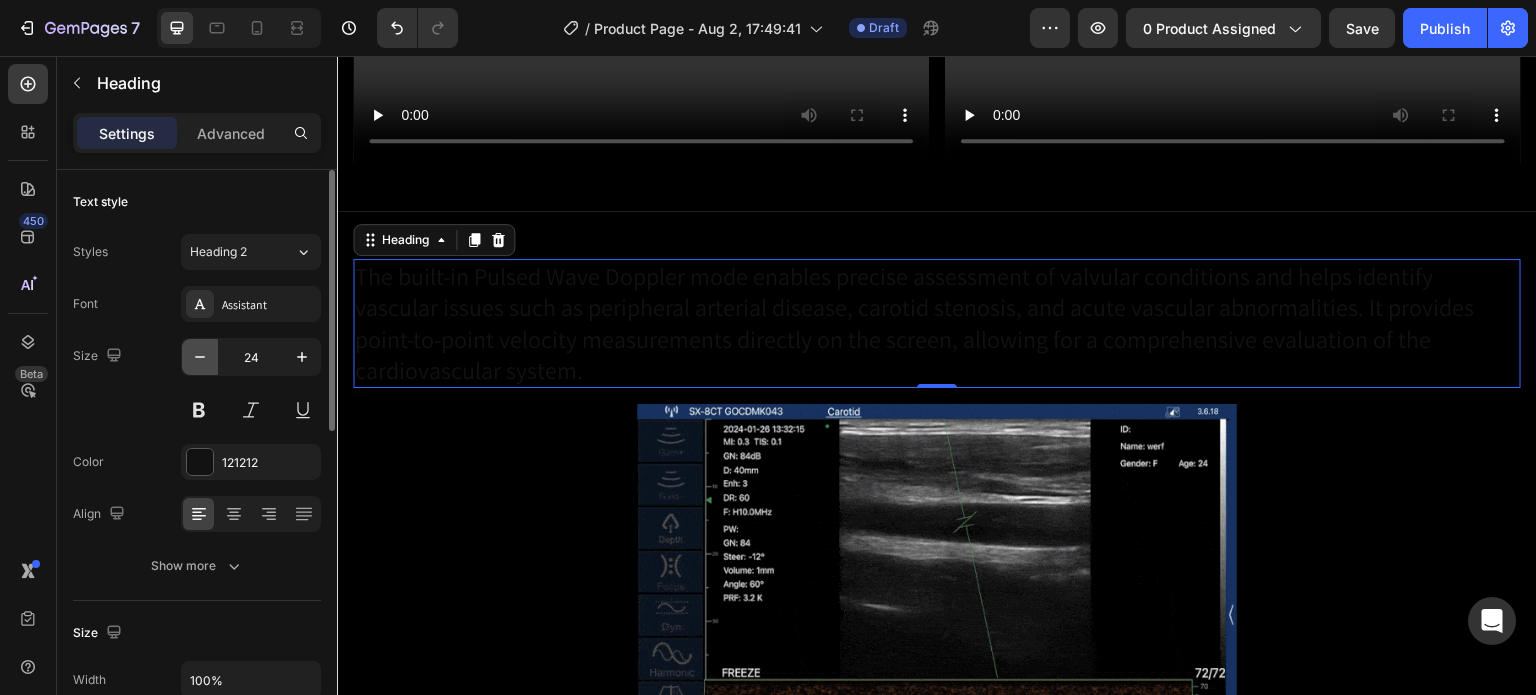 click 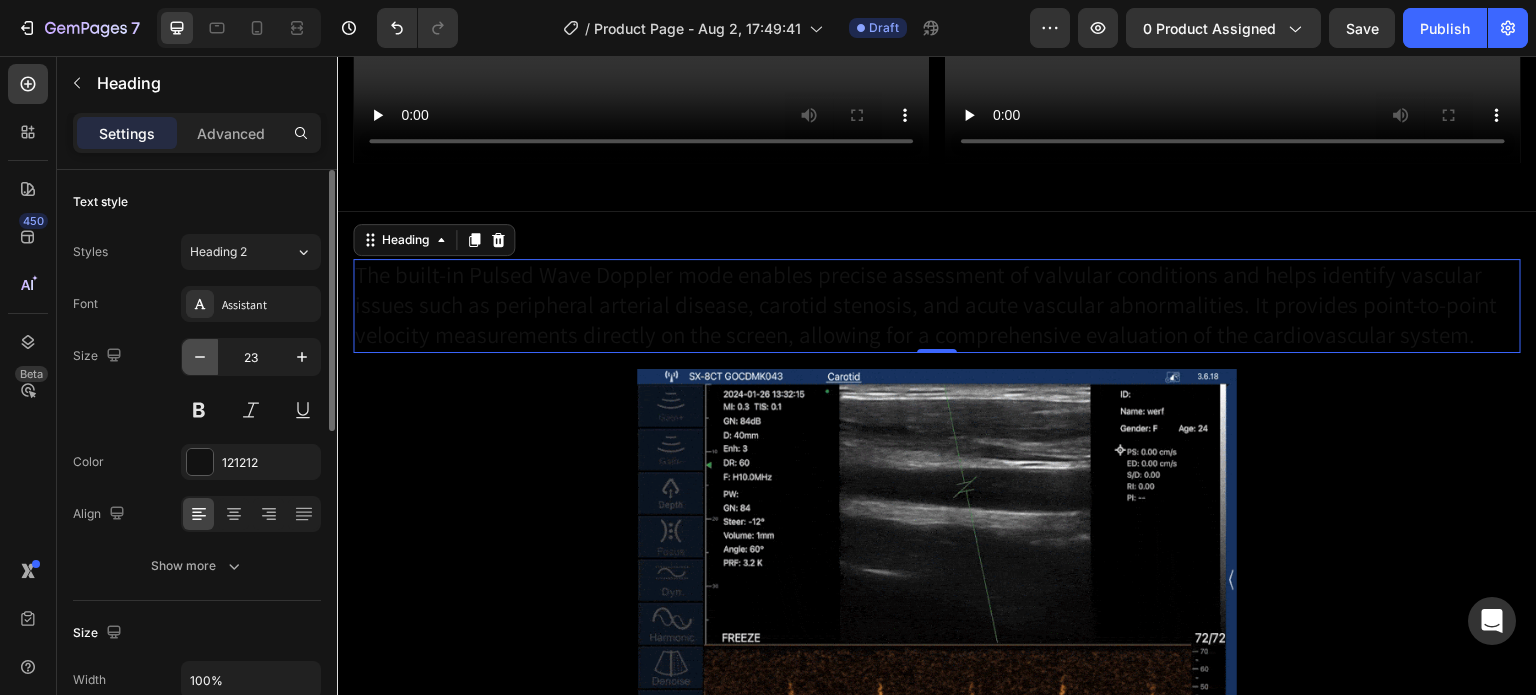 click 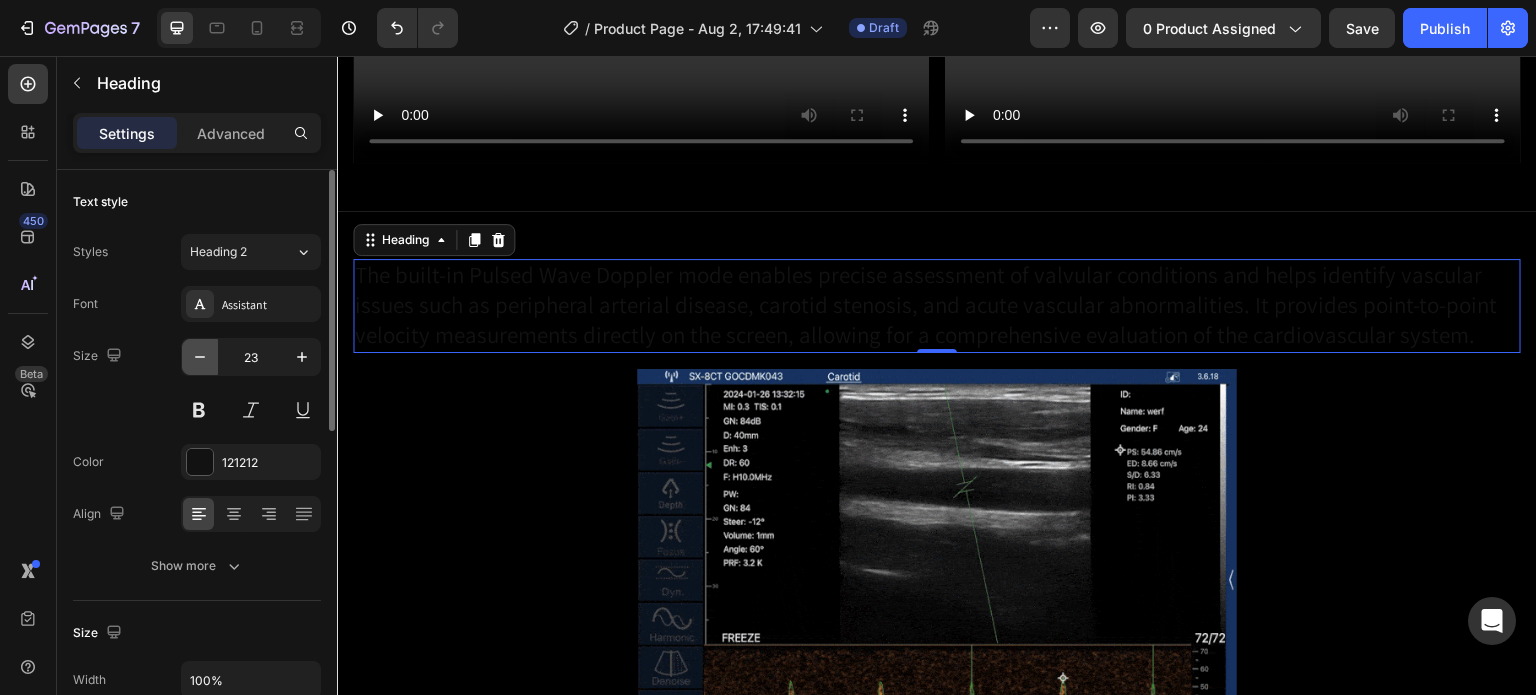 type on "22" 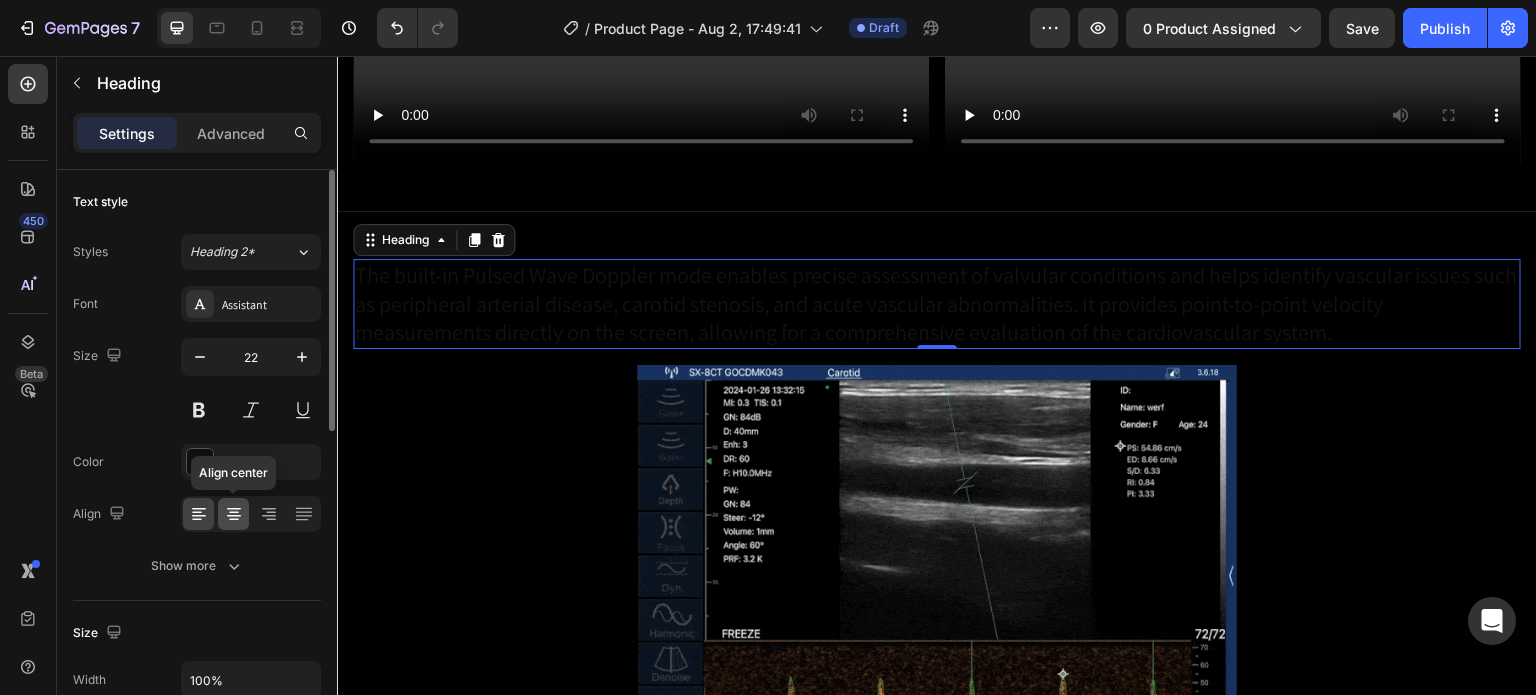 click 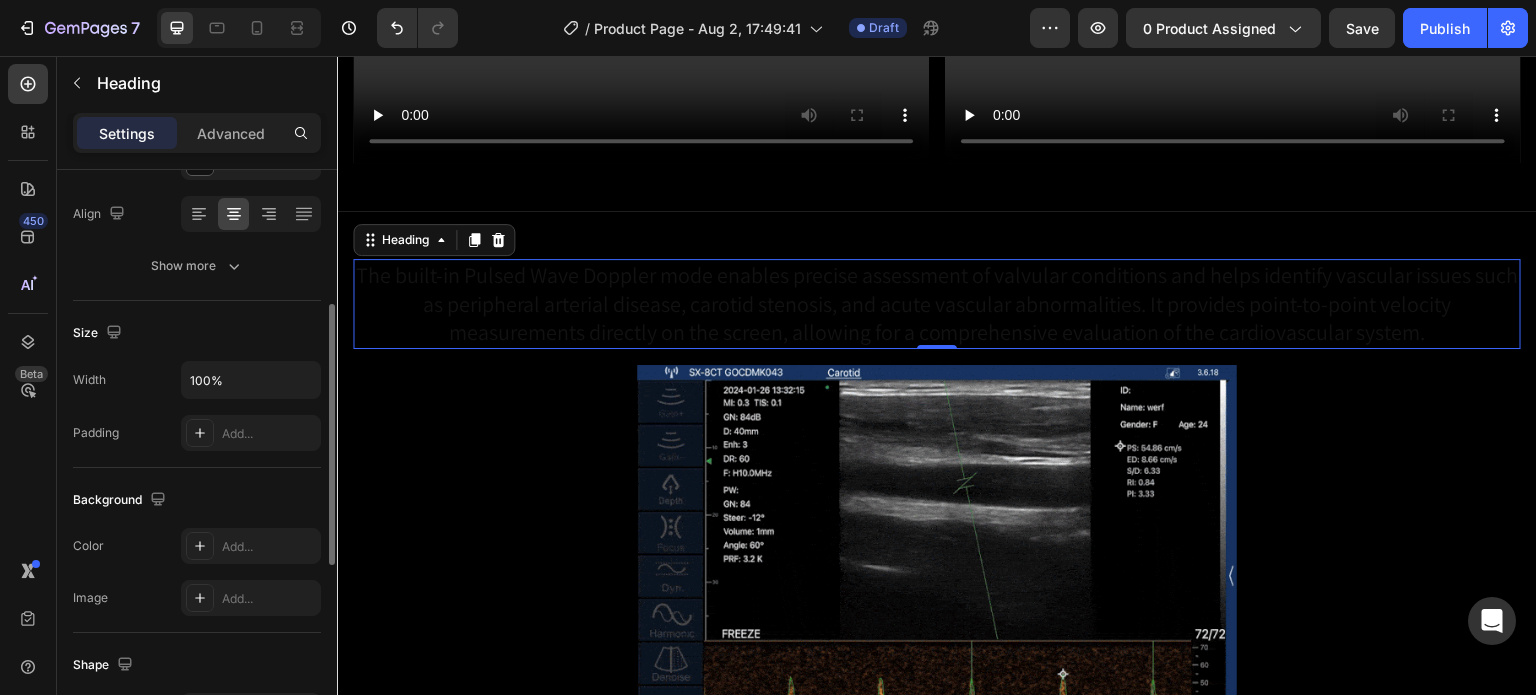 scroll, scrollTop: 400, scrollLeft: 0, axis: vertical 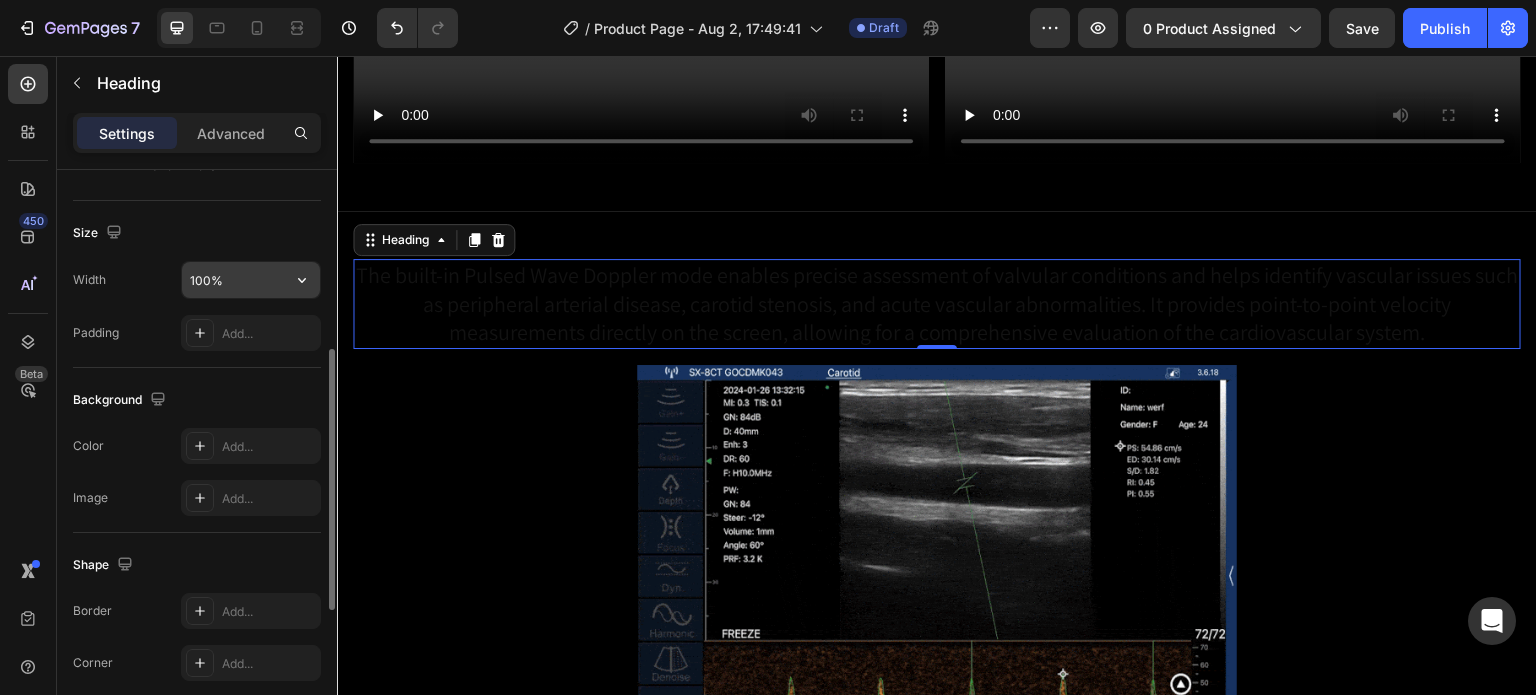 click on "100%" at bounding box center (251, 280) 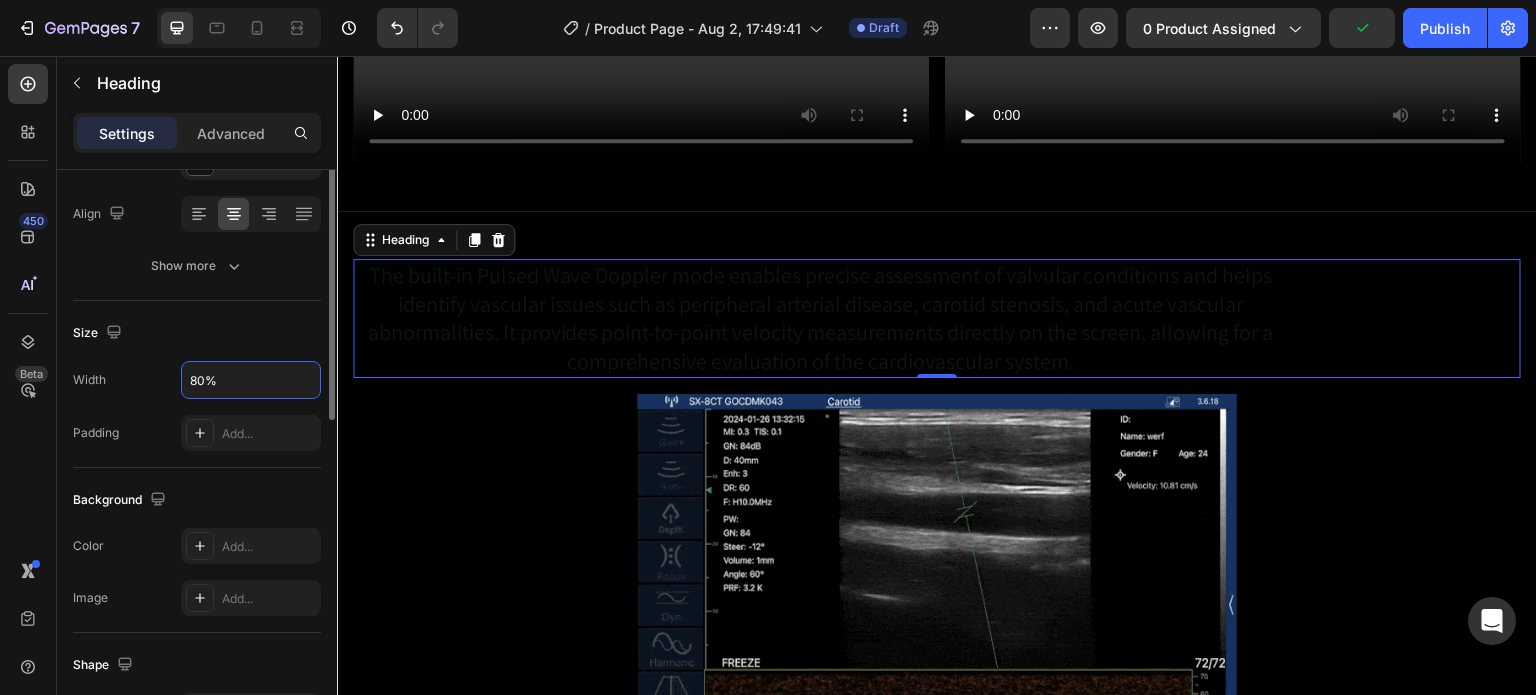 scroll, scrollTop: 200, scrollLeft: 0, axis: vertical 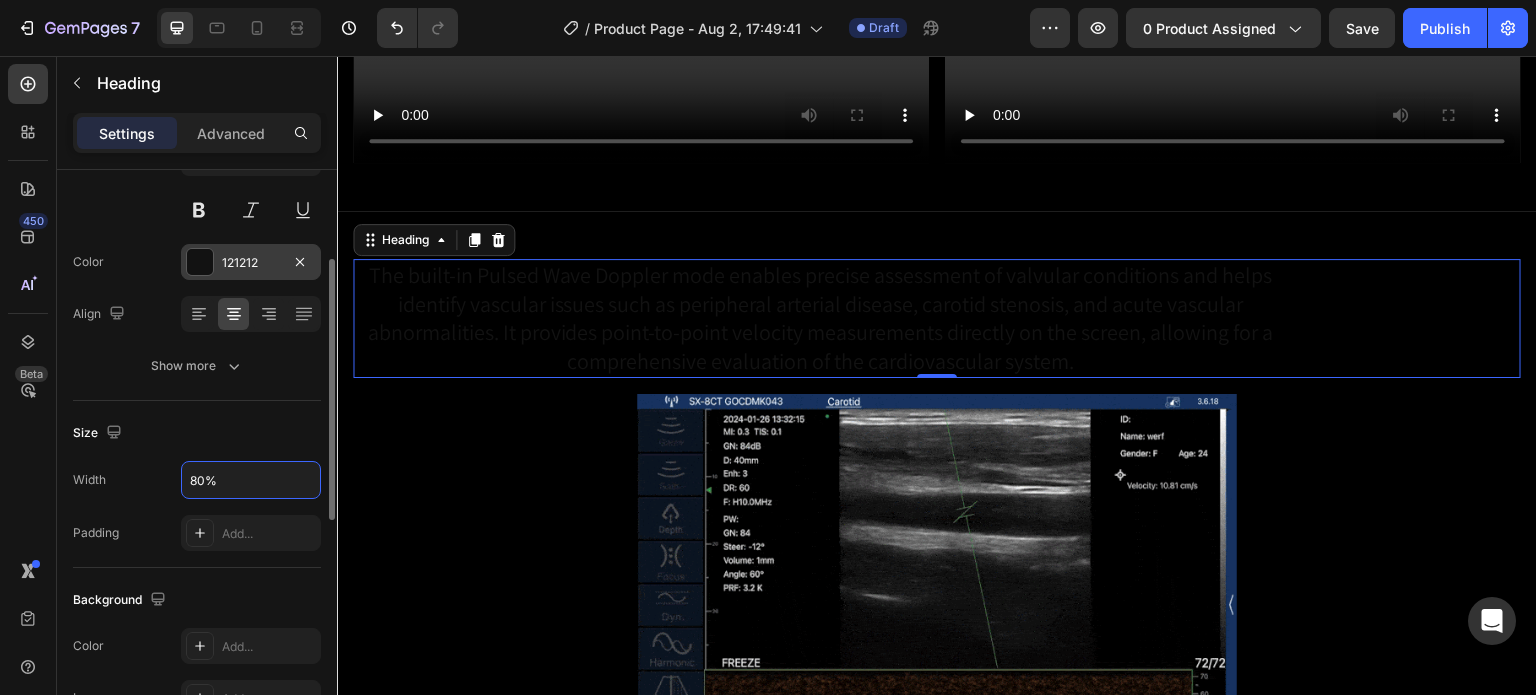 type on "80%" 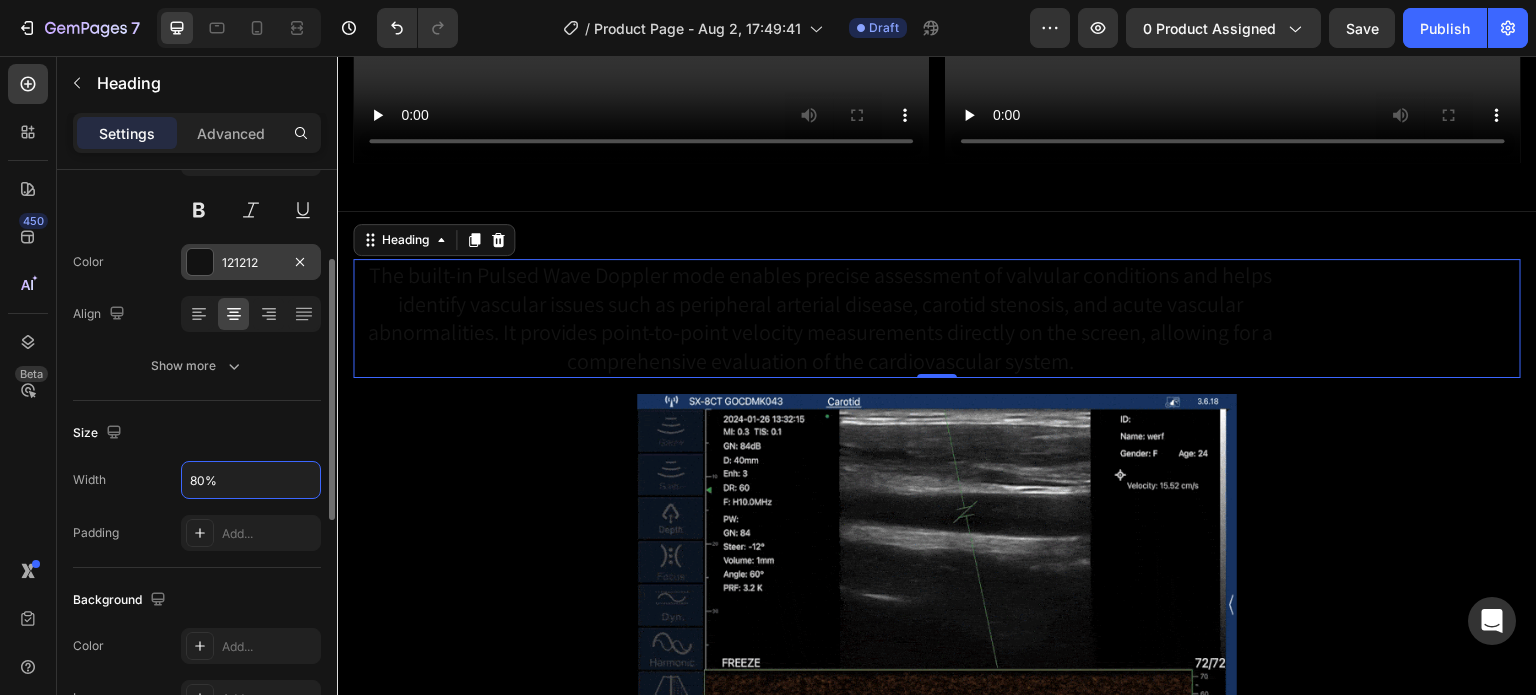 click on "121212" at bounding box center (251, 263) 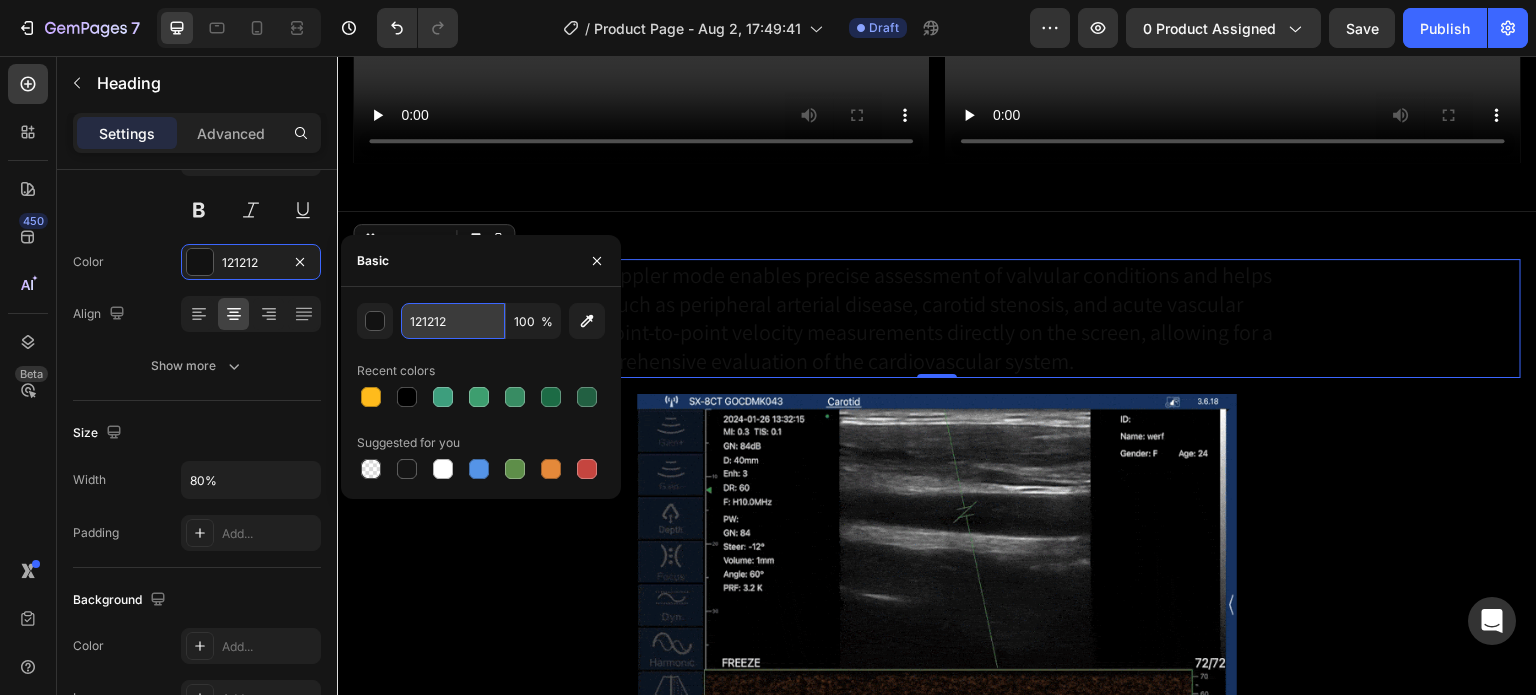 click on "121212" at bounding box center [453, 321] 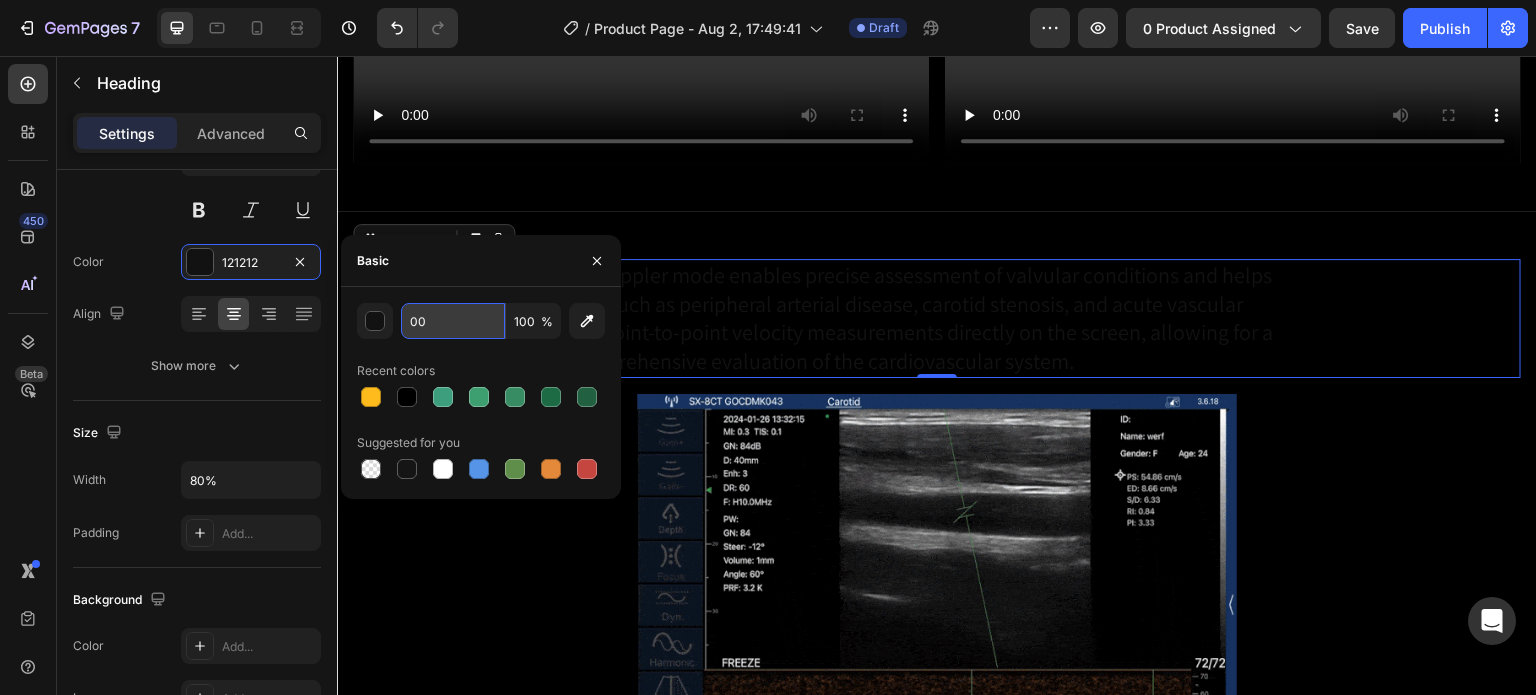 type on "0" 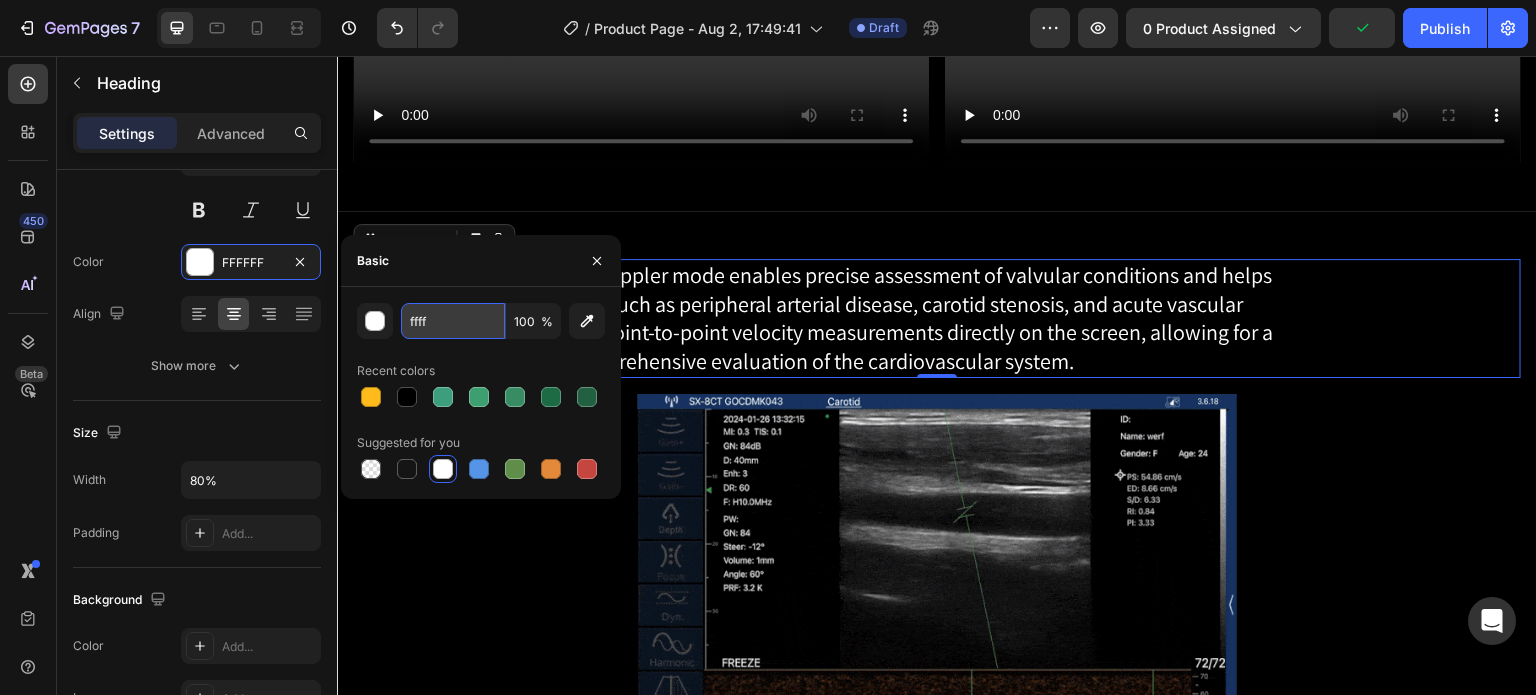 type on "fffff" 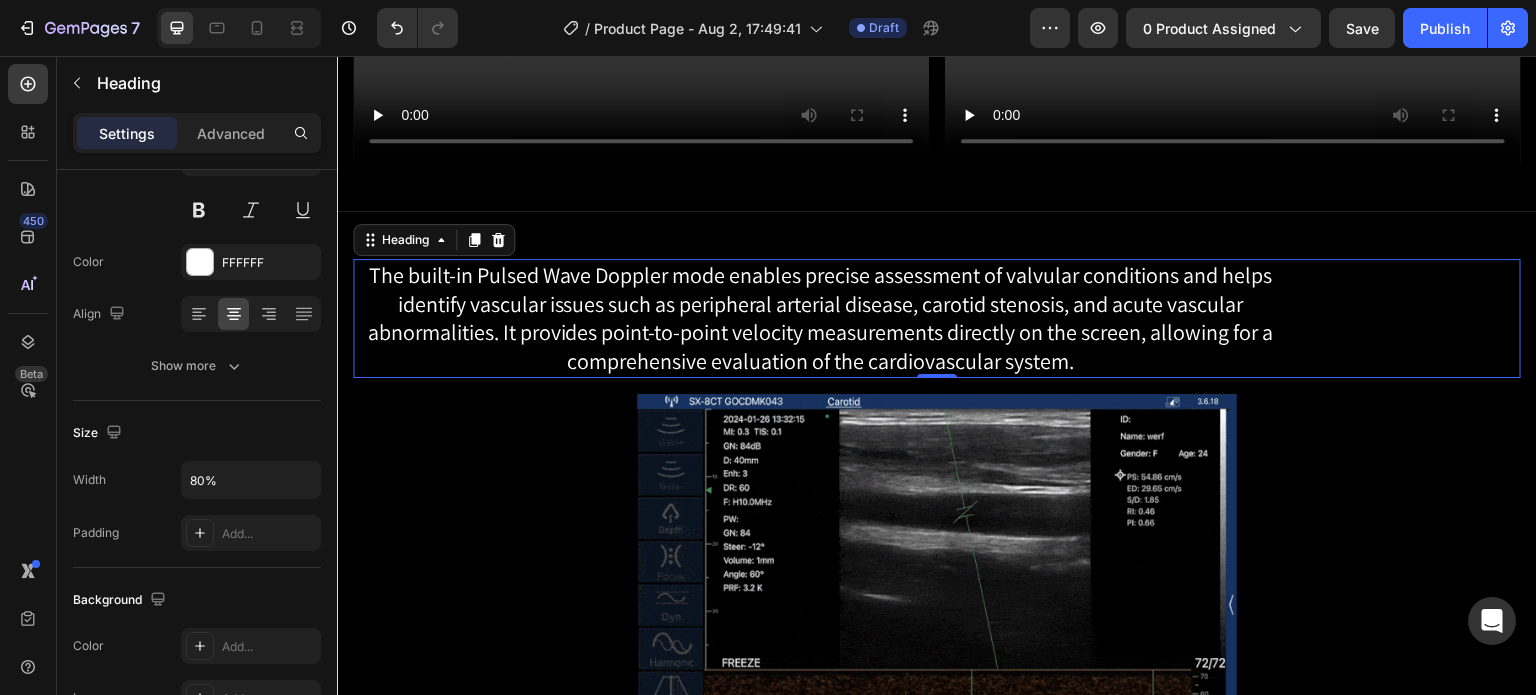 drag, startPoint x: 1327, startPoint y: 318, endPoint x: 1490, endPoint y: 336, distance: 163.99086 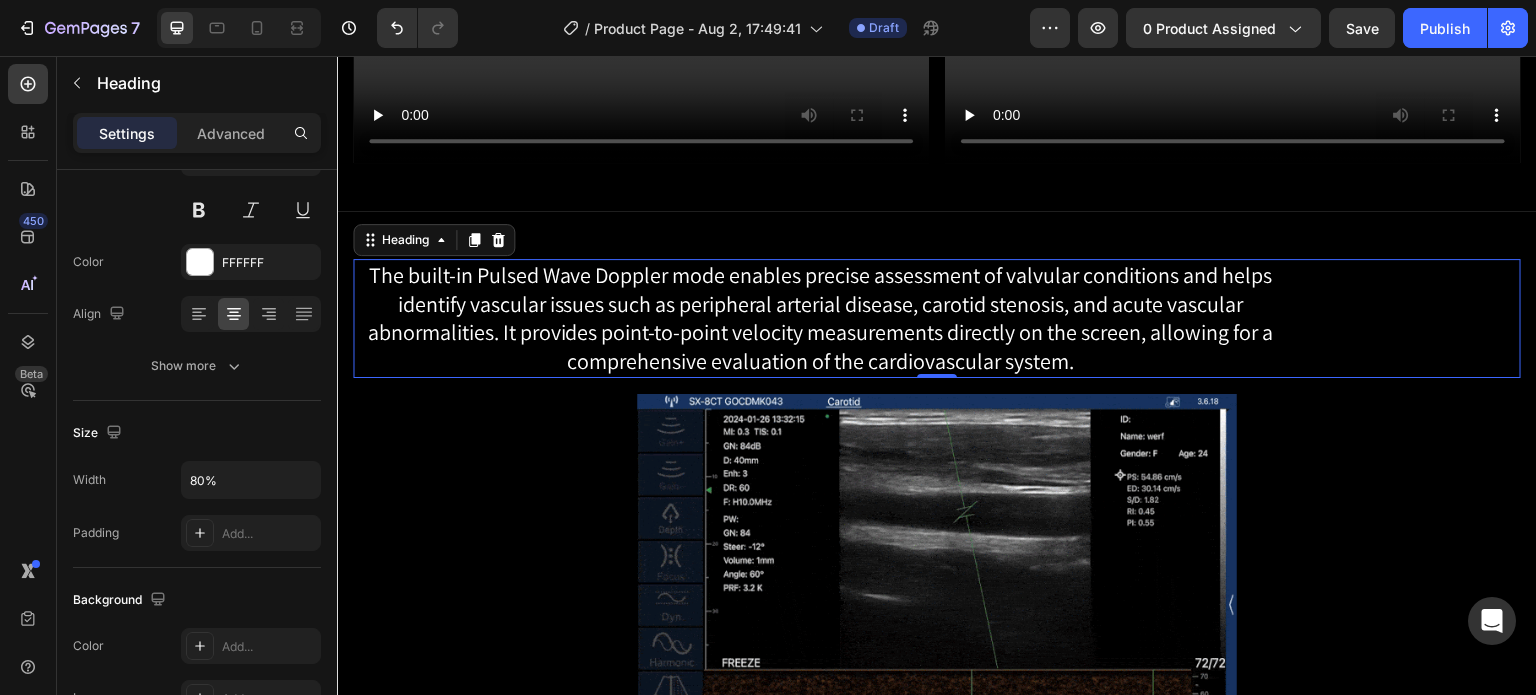 click on "The built-in Pulsed Wave Doppler mode enables precise assessment of valvular conditions and helps identify vascular issues such as peripheral arterial disease, carotid stenosis, and acute vascular abnormalities. It provides point-to-point velocity measurements directly on the screen, allowing for a comprehensive evaluation of the cardiovascular system." at bounding box center (937, 318) 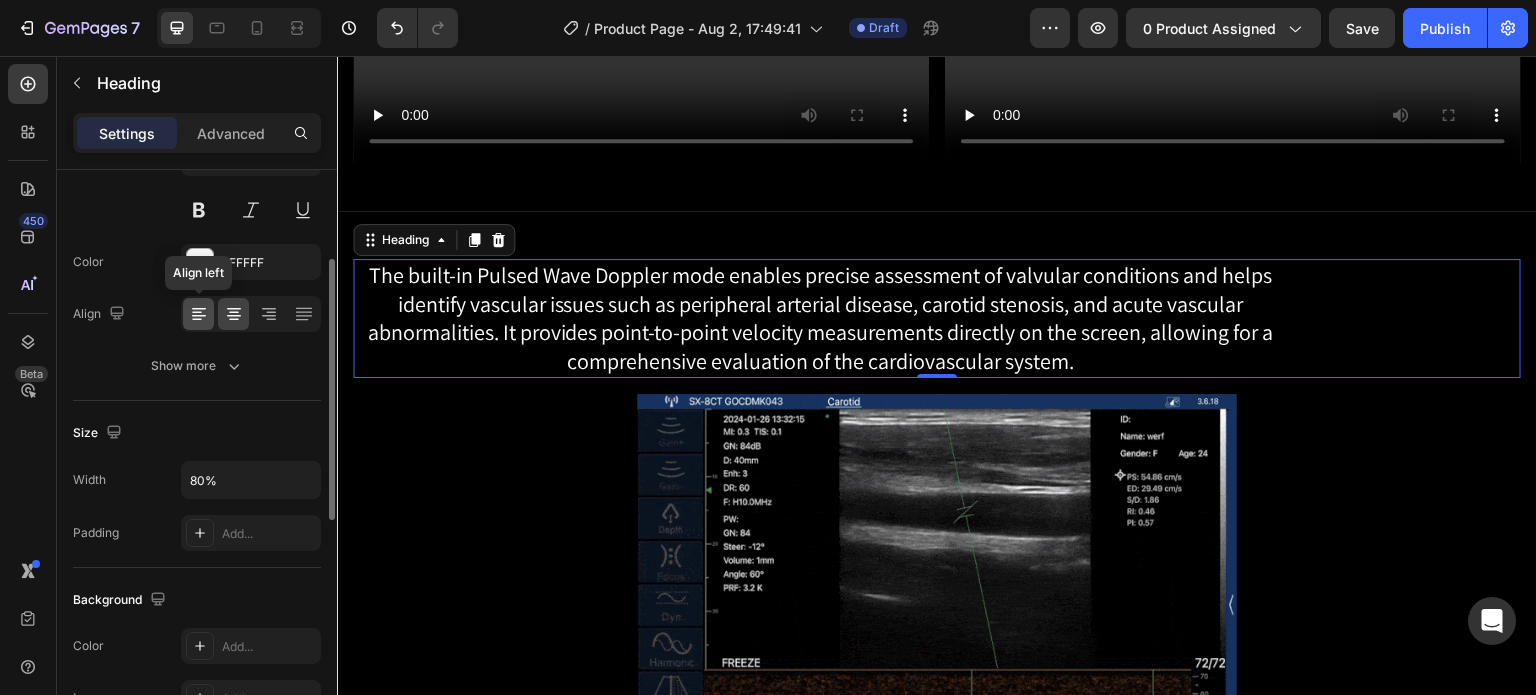 click 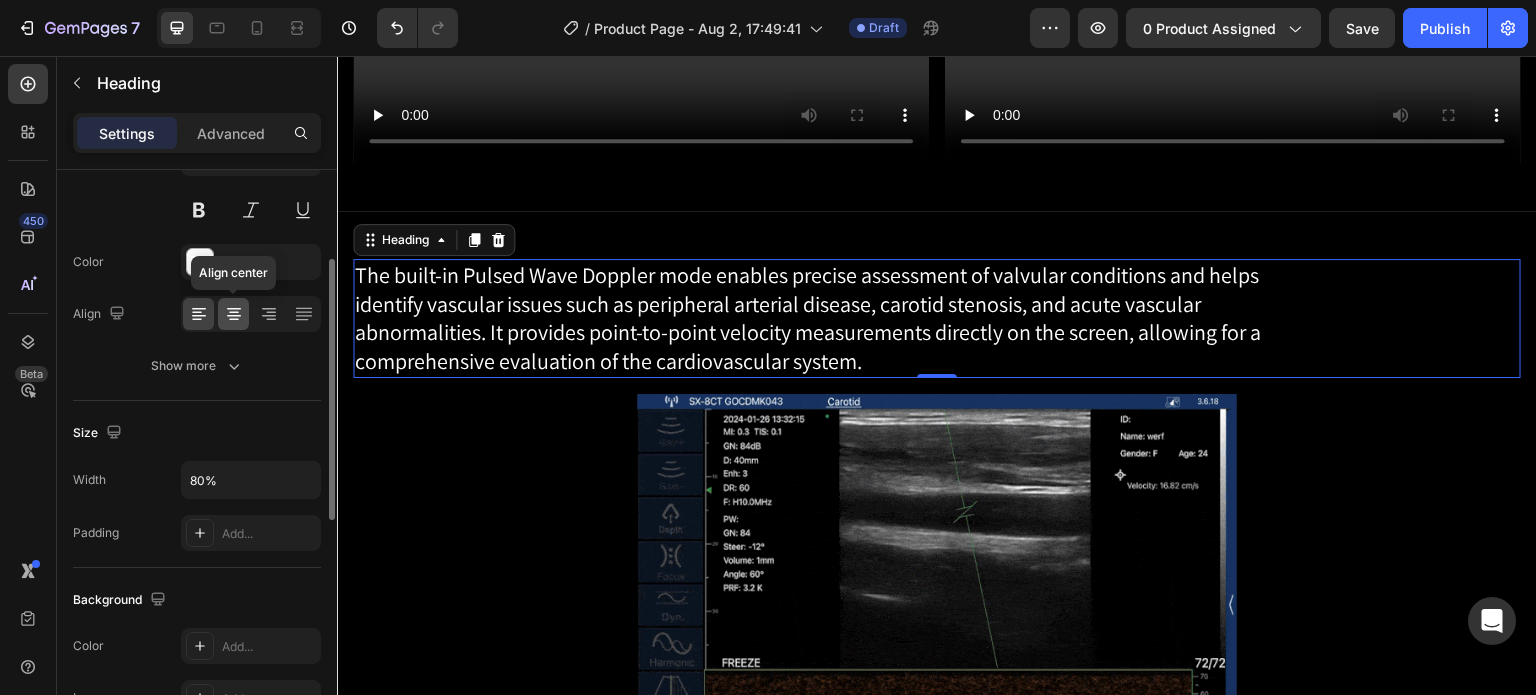 click 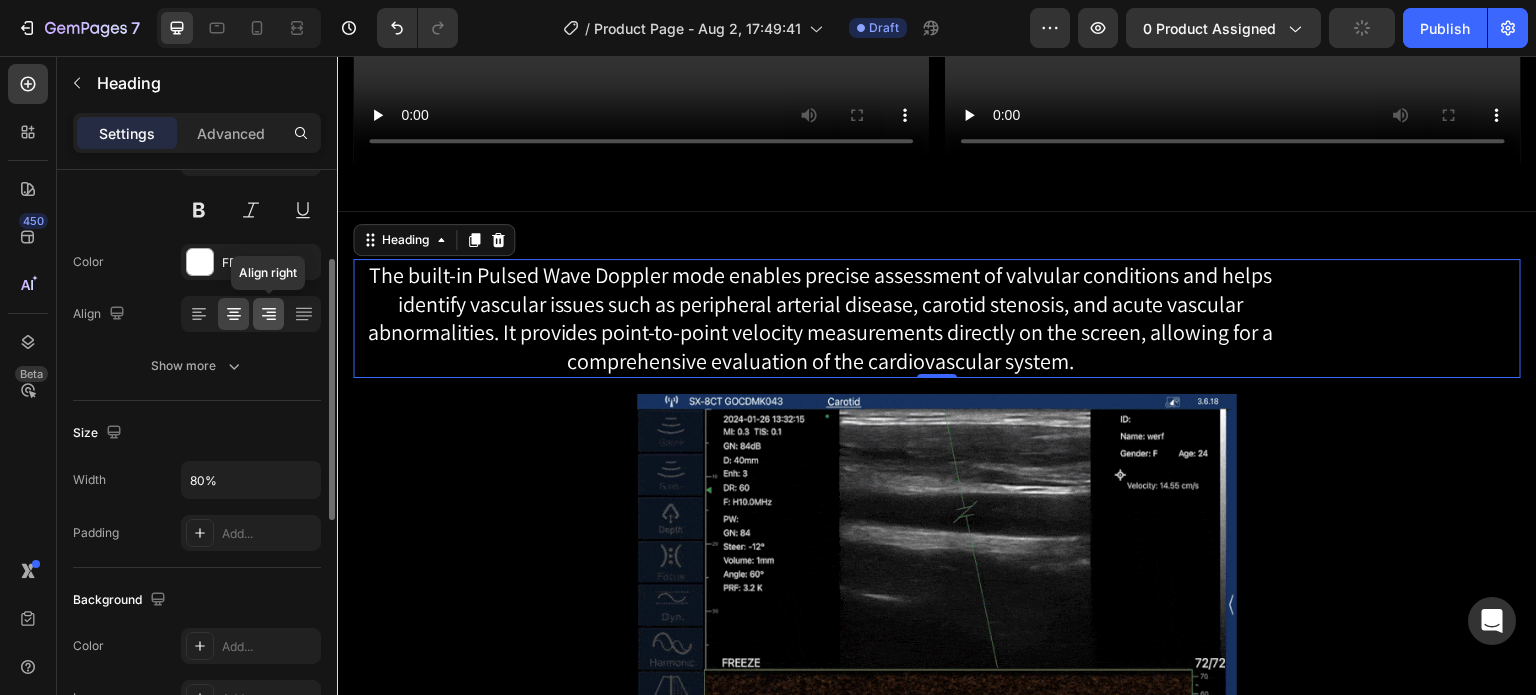 click 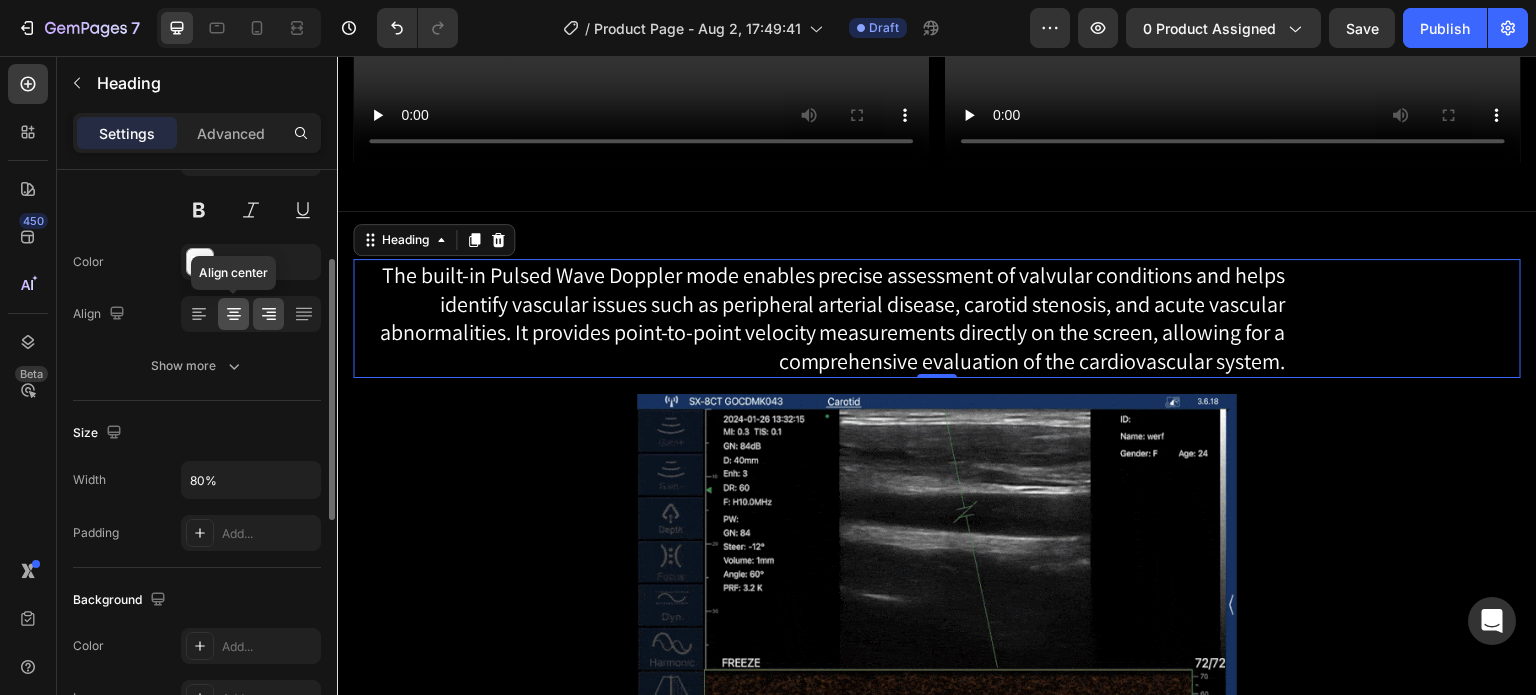 click 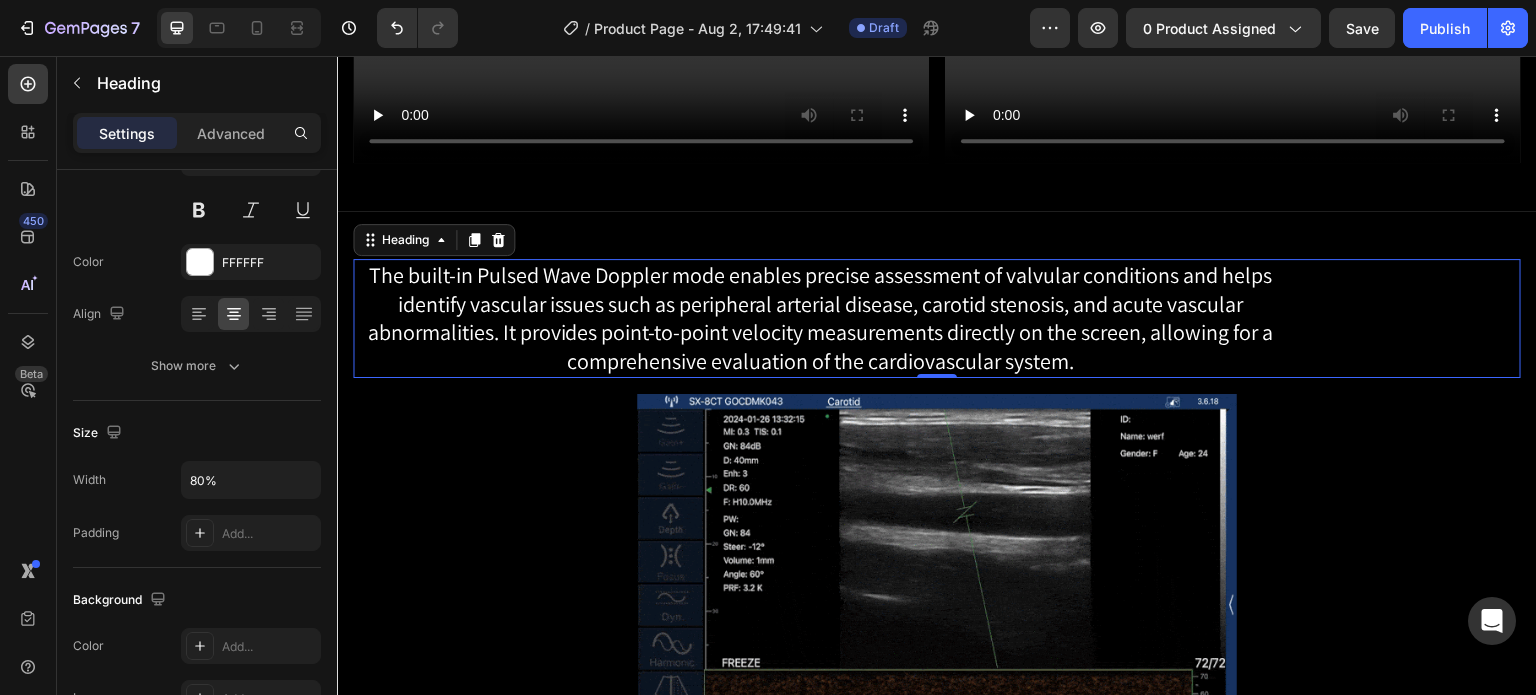 click on "The built-in Pulsed Wave Doppler mode enables precise assessment of valvular conditions and helps identify vascular issues such as peripheral arterial disease, carotid stenosis, and acute vascular abnormalities. It provides point-to-point velocity measurements directly on the screen, allowing for a comprehensive evaluation of the cardiovascular system." at bounding box center (937, 318) 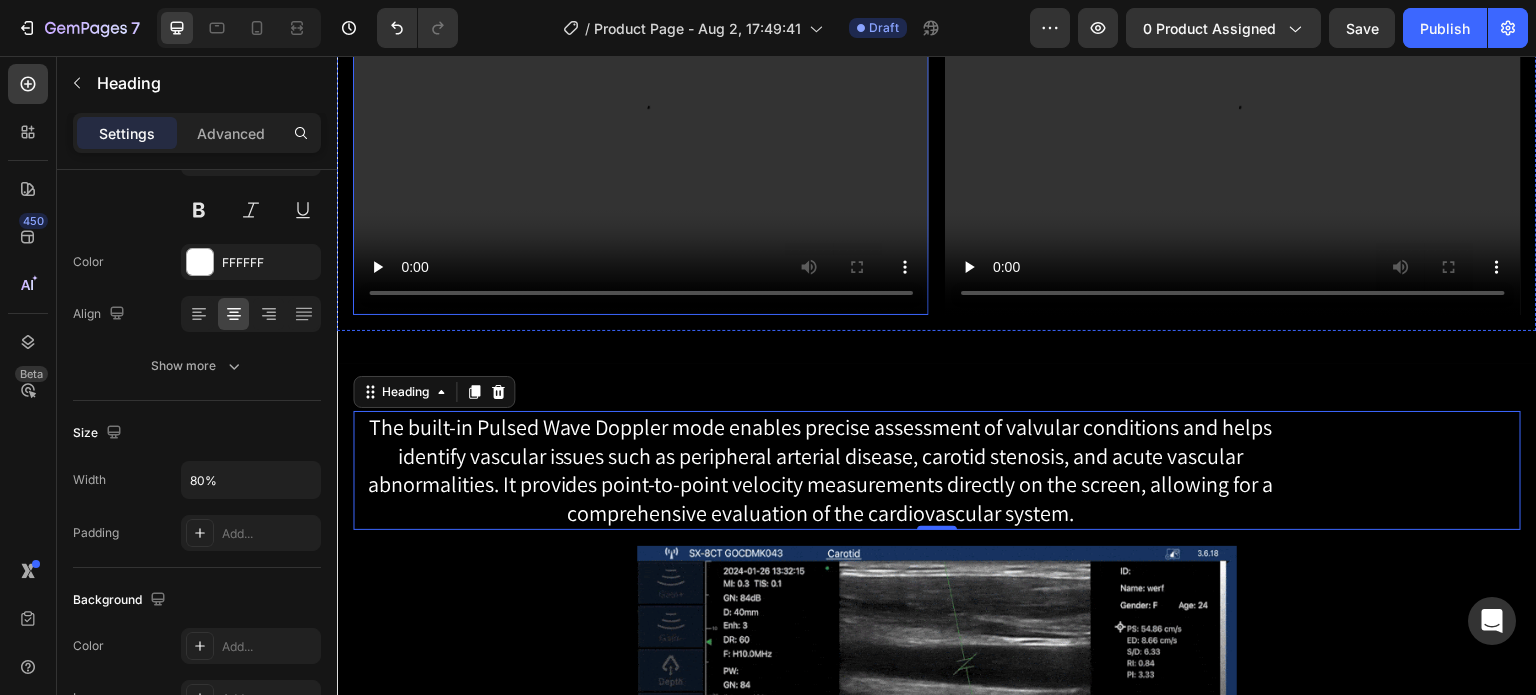 scroll, scrollTop: 964, scrollLeft: 0, axis: vertical 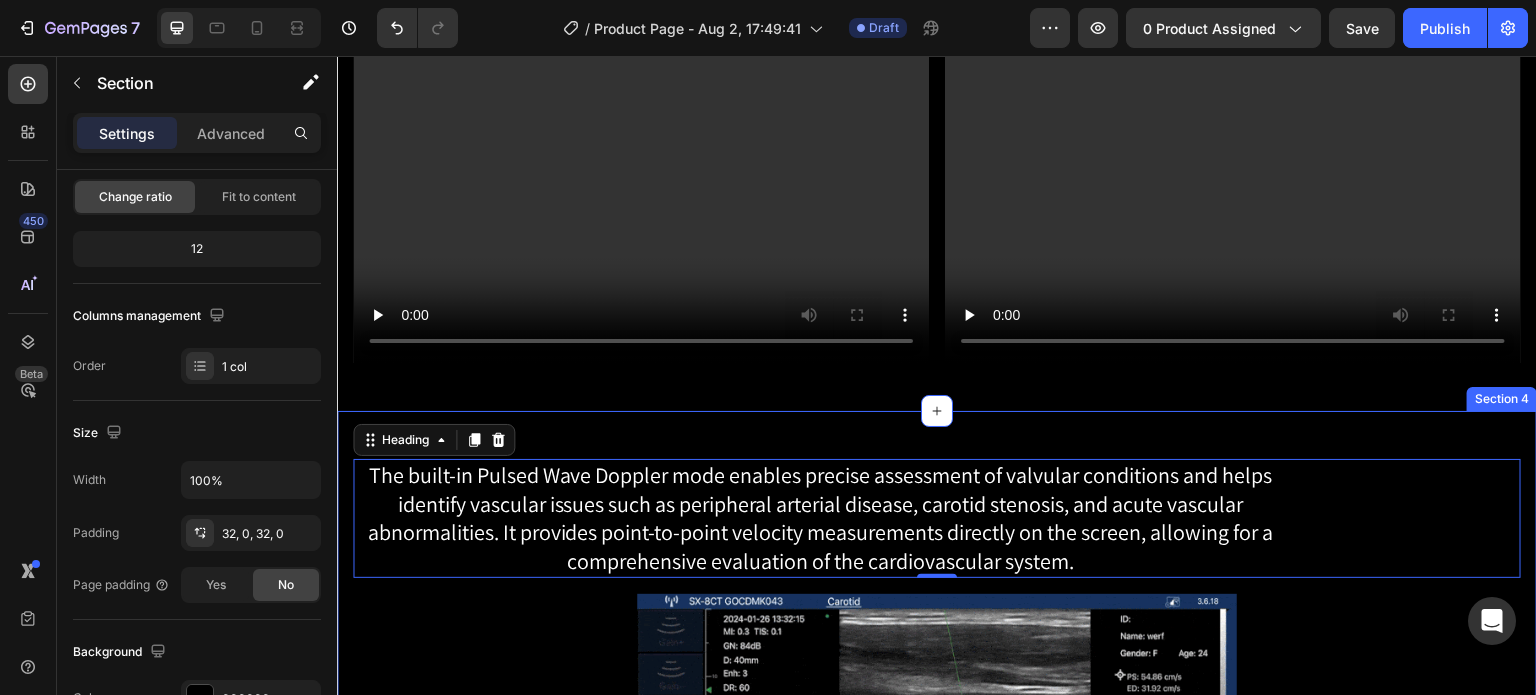 click on "The built-in Pulsed Wave Doppler mode enables precise assessment of valvular conditions and helps identify vascular issues such as peripheral arterial disease, carotid stenosis, and acute vascular abnormalities. It provides point-to-point velocity measurements directly on the screen, allowing for a comprehensive evaluation of the cardiovascular system. Heading   0 Row Row Image Row
Drop element here Image Row Section 4" at bounding box center [937, 965] 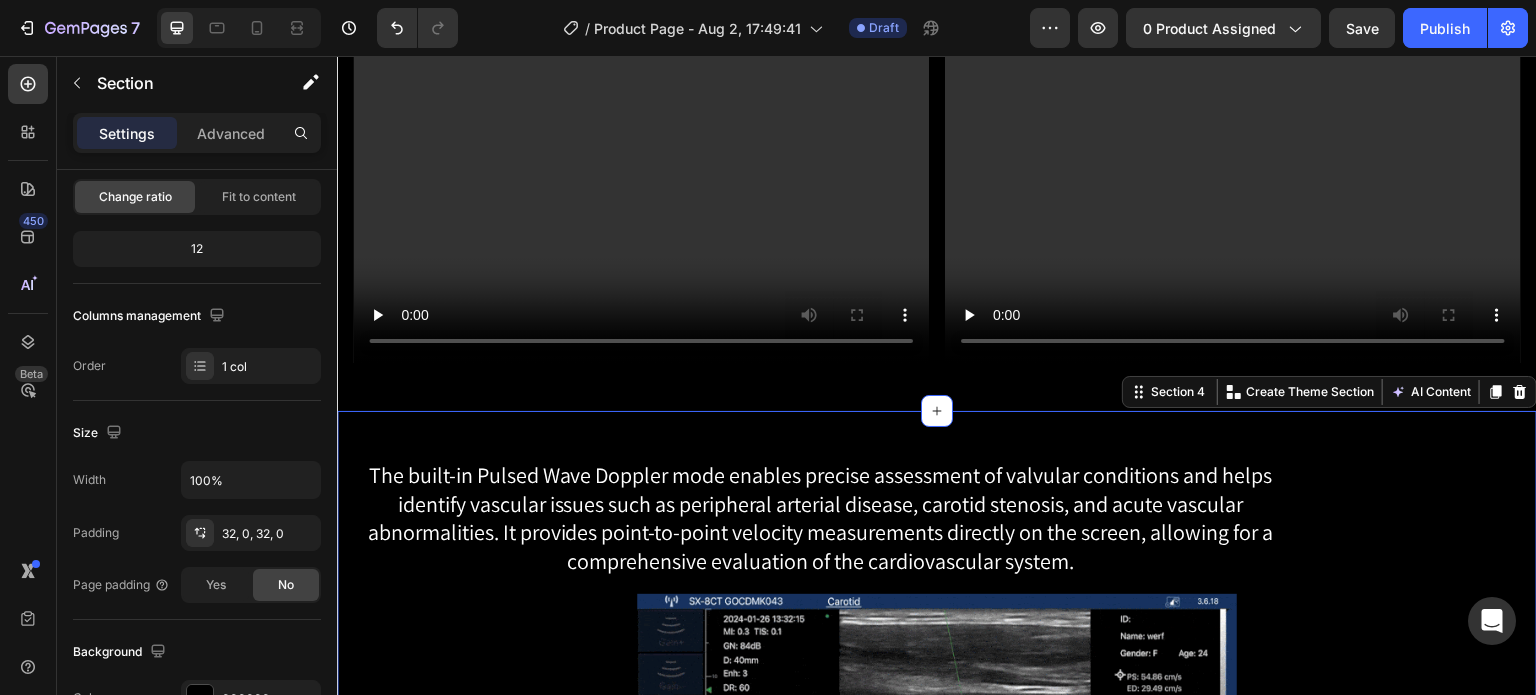 scroll, scrollTop: 0, scrollLeft: 0, axis: both 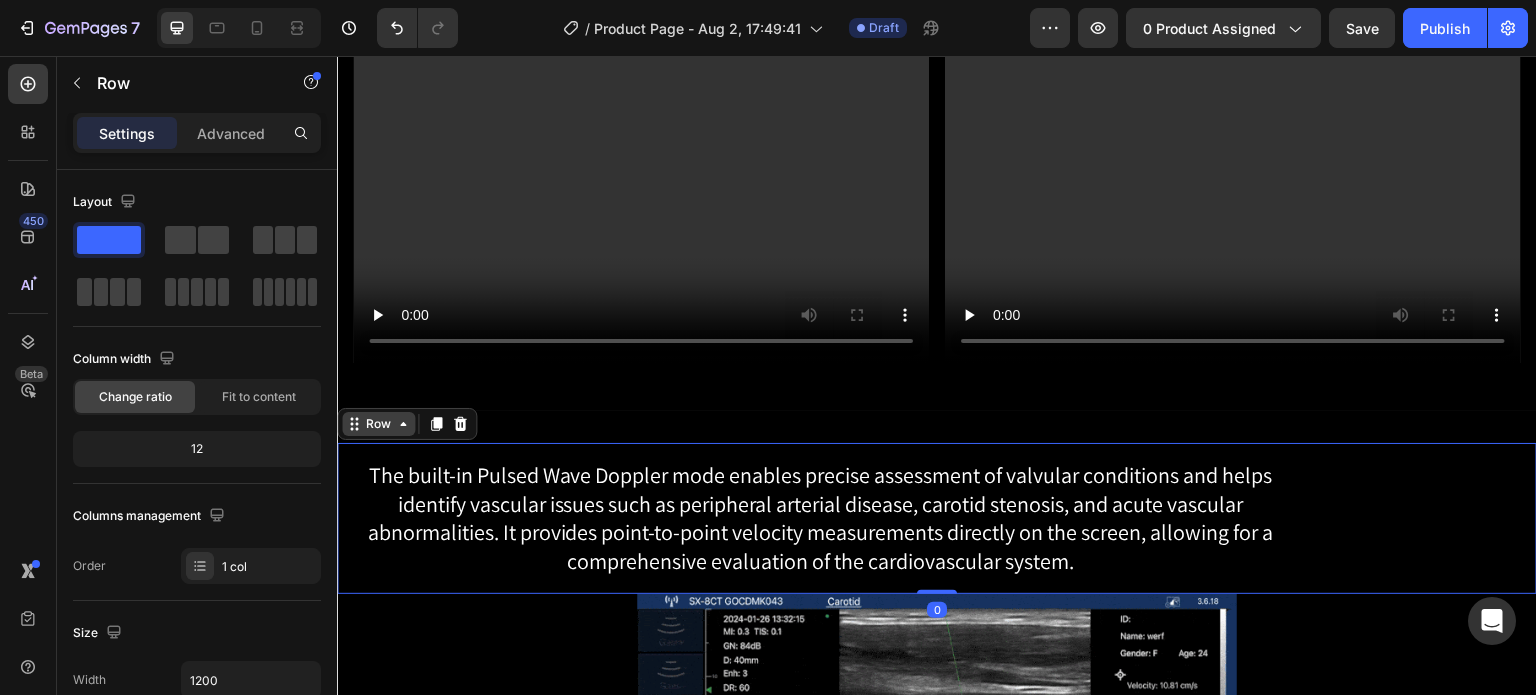 click on "Row" at bounding box center [407, 424] 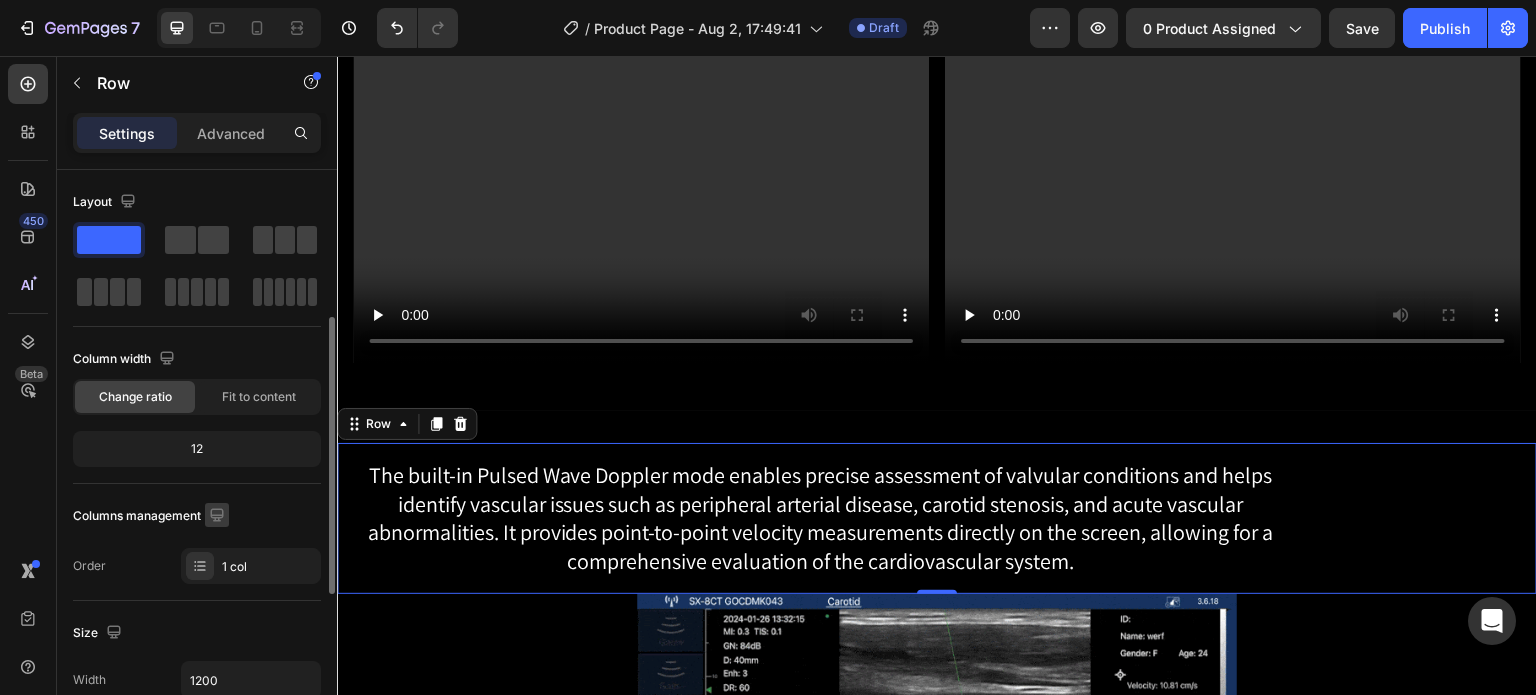 scroll, scrollTop: 100, scrollLeft: 0, axis: vertical 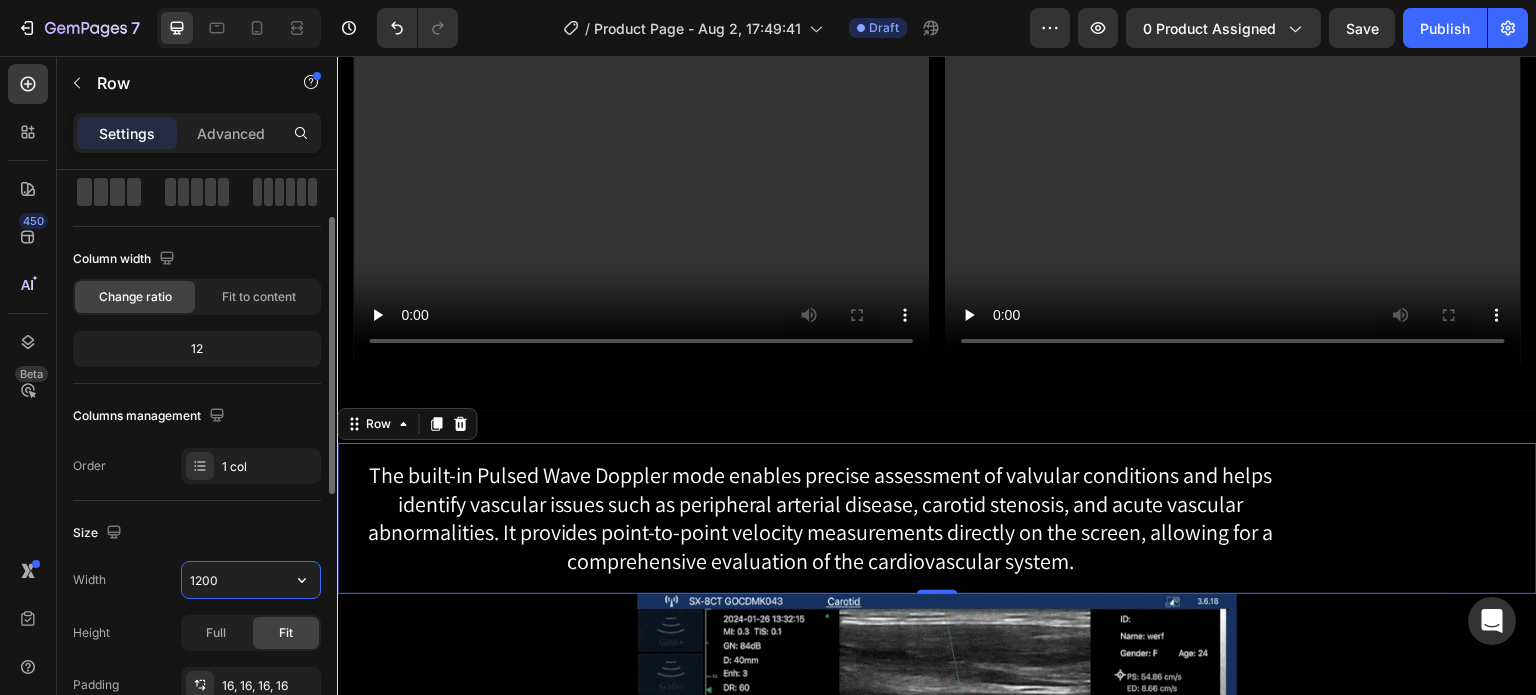 click on "1200" at bounding box center [251, 580] 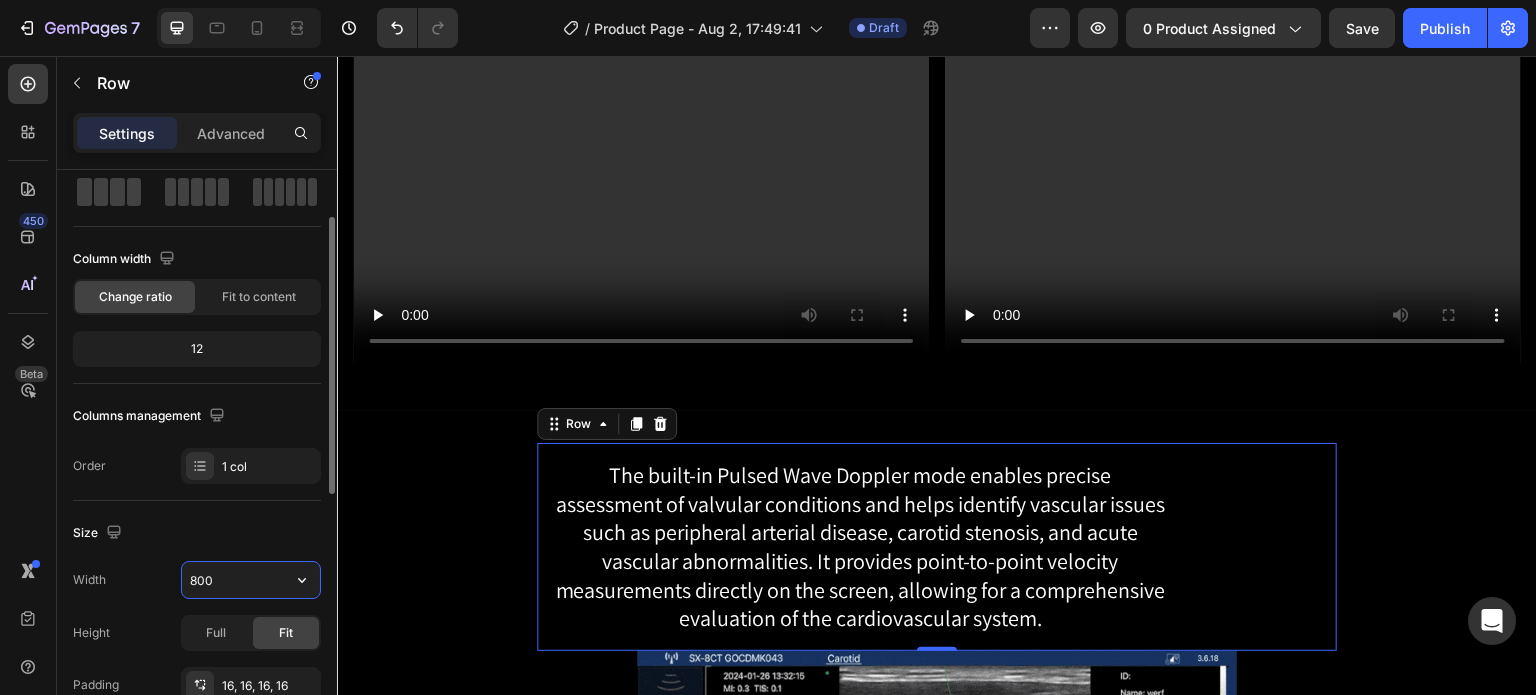 click on "800" at bounding box center [251, 580] 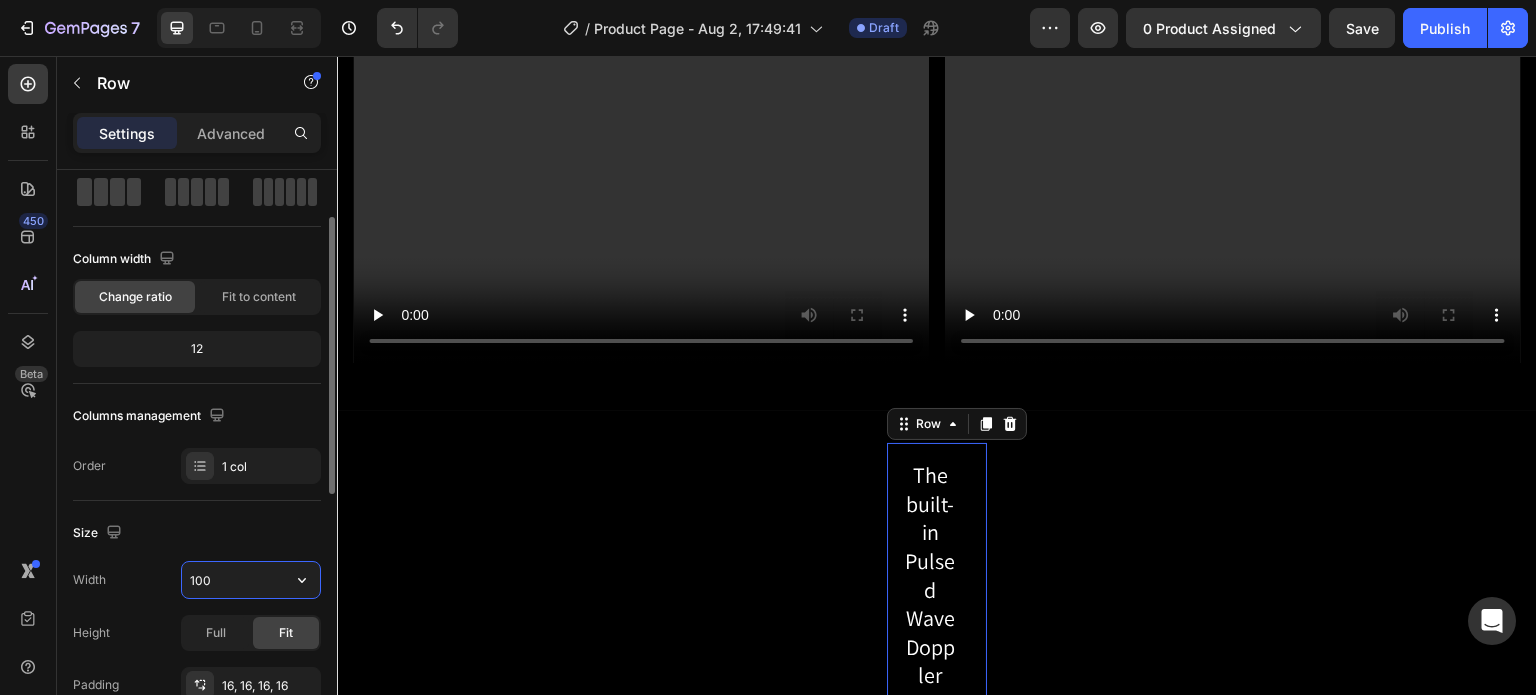 type on "1000" 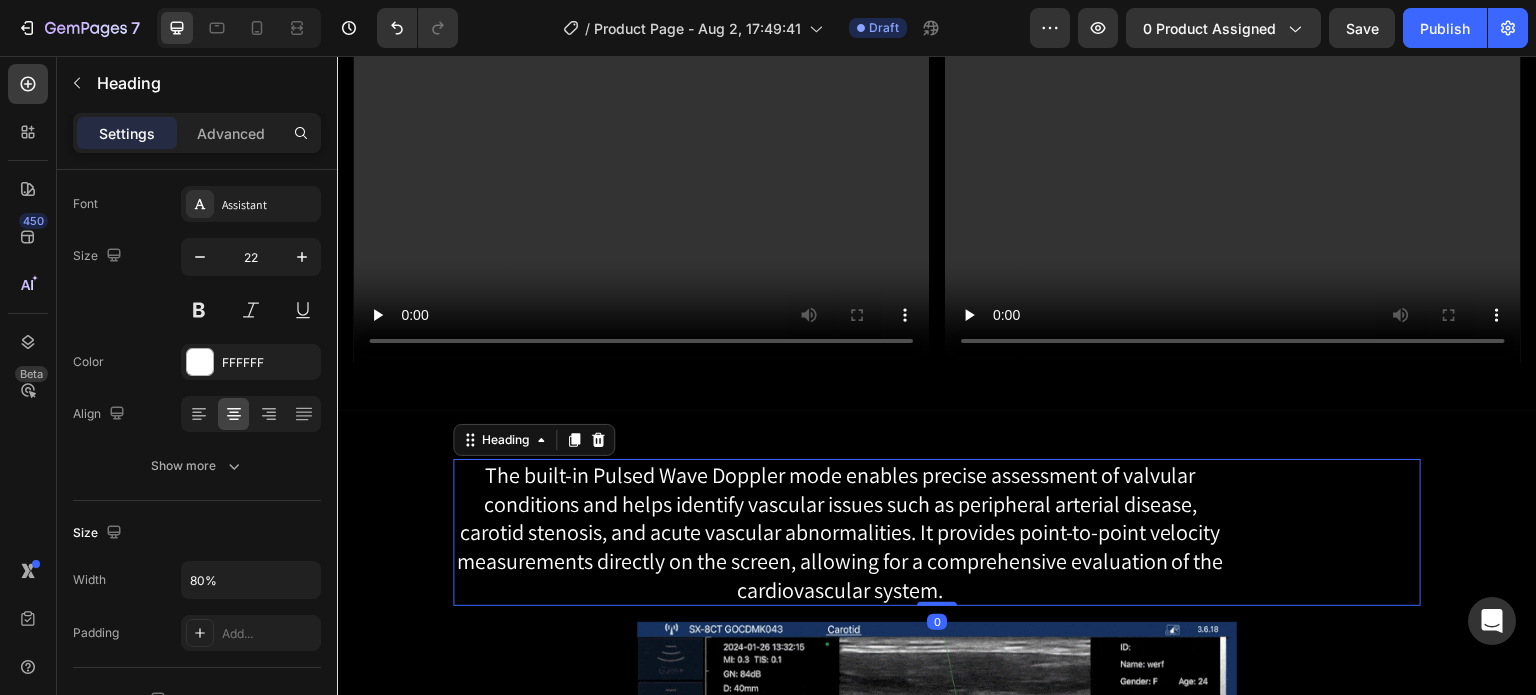 click on "The built-in Pulsed Wave Doppler mode enables precise assessment of valvular conditions and helps identify vascular issues such as peripheral arterial disease, carotid stenosis, and acute vascular abnormalities. It provides point-to-point velocity measurements directly on the screen, allowing for a comprehensive evaluation of the cardiovascular system." at bounding box center [937, 532] 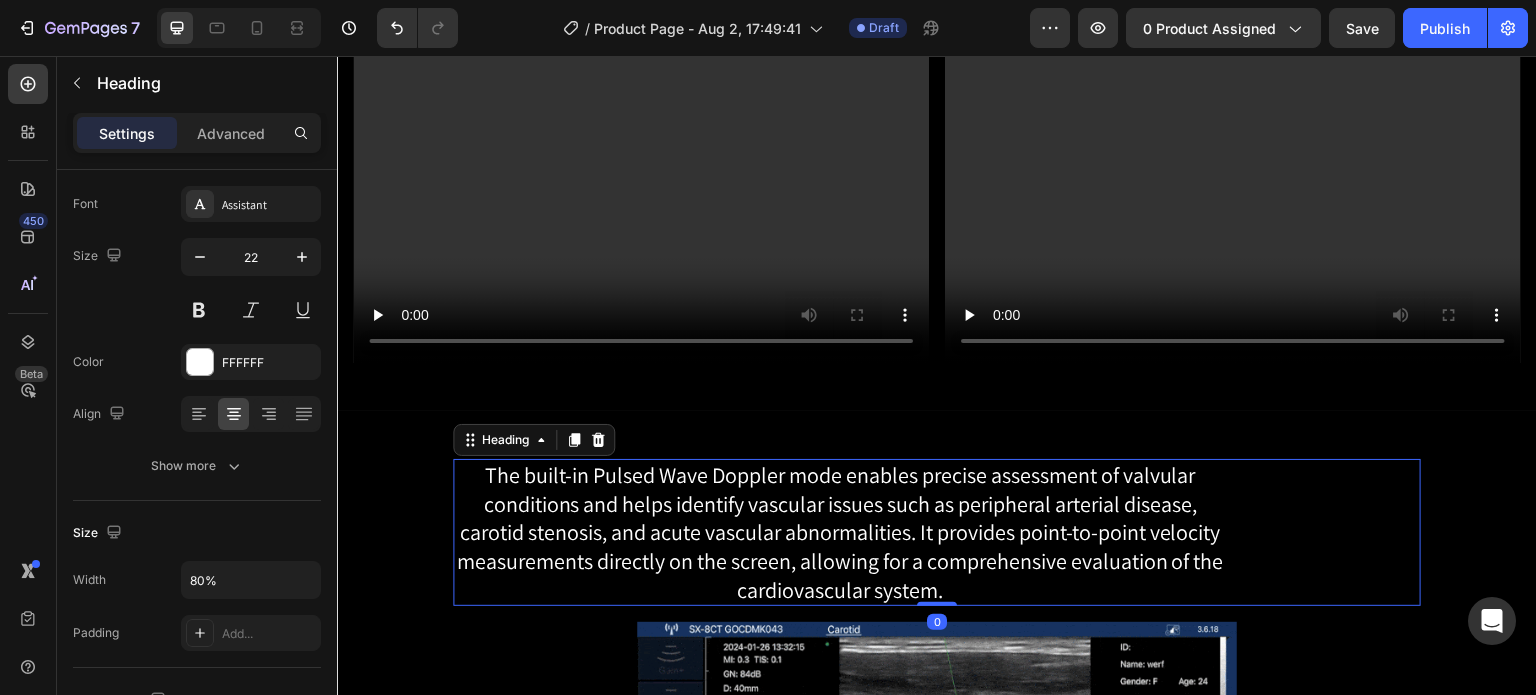 scroll, scrollTop: 0, scrollLeft: 0, axis: both 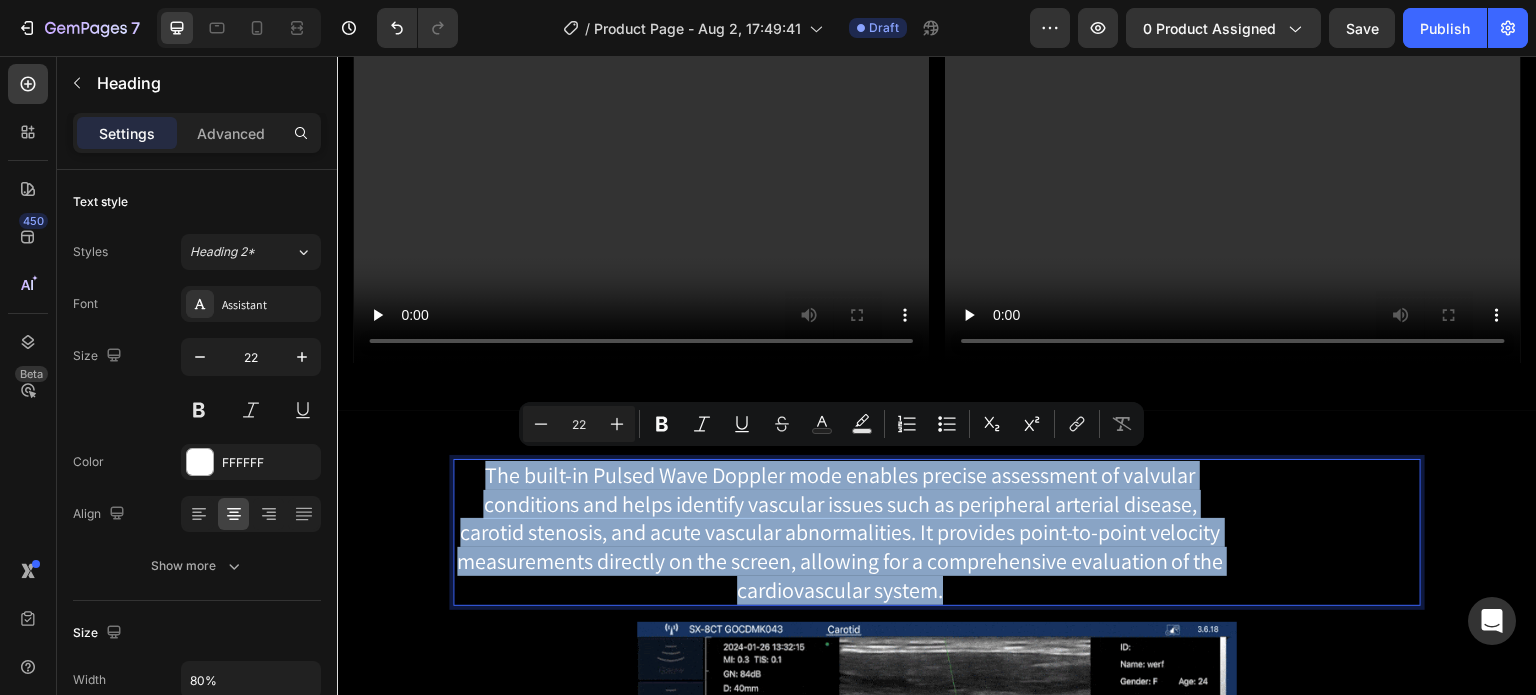 drag, startPoint x: 954, startPoint y: 584, endPoint x: 461, endPoint y: 456, distance: 509.34567 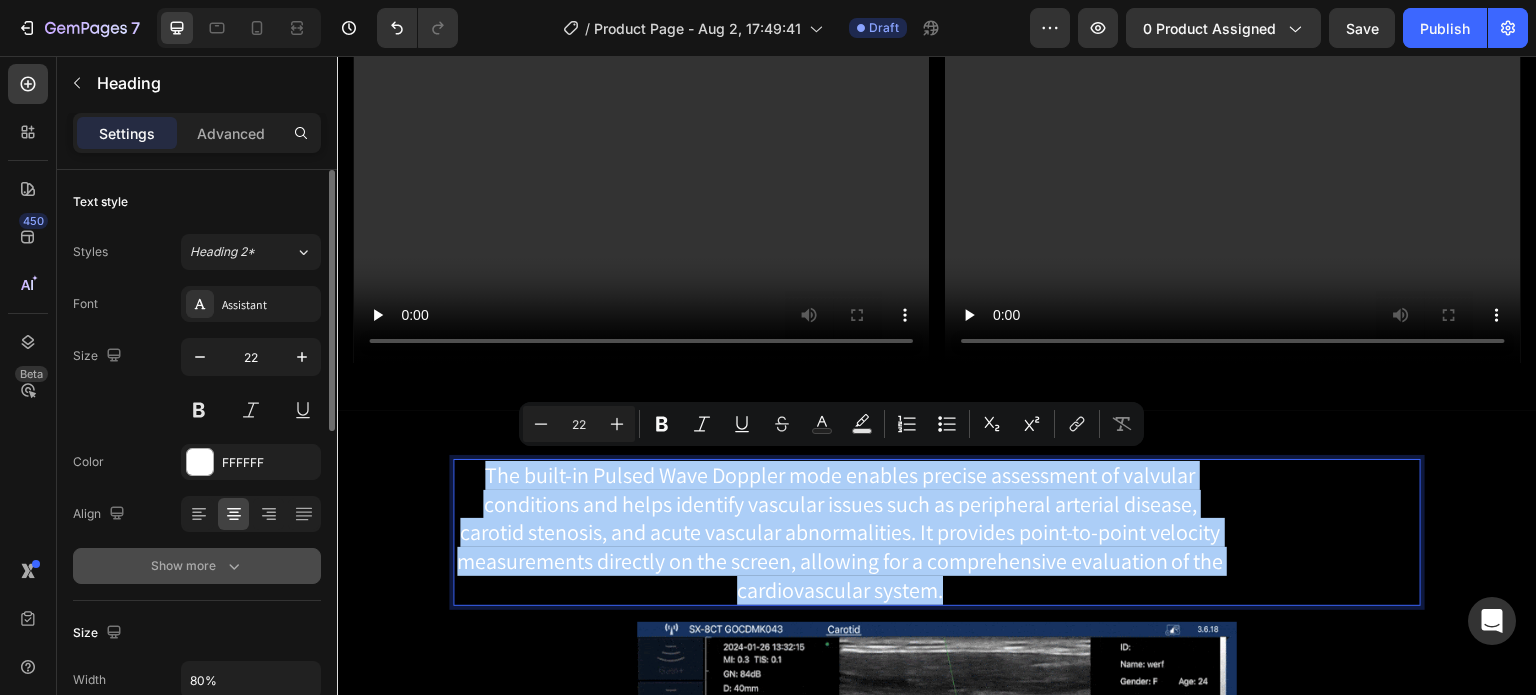 click 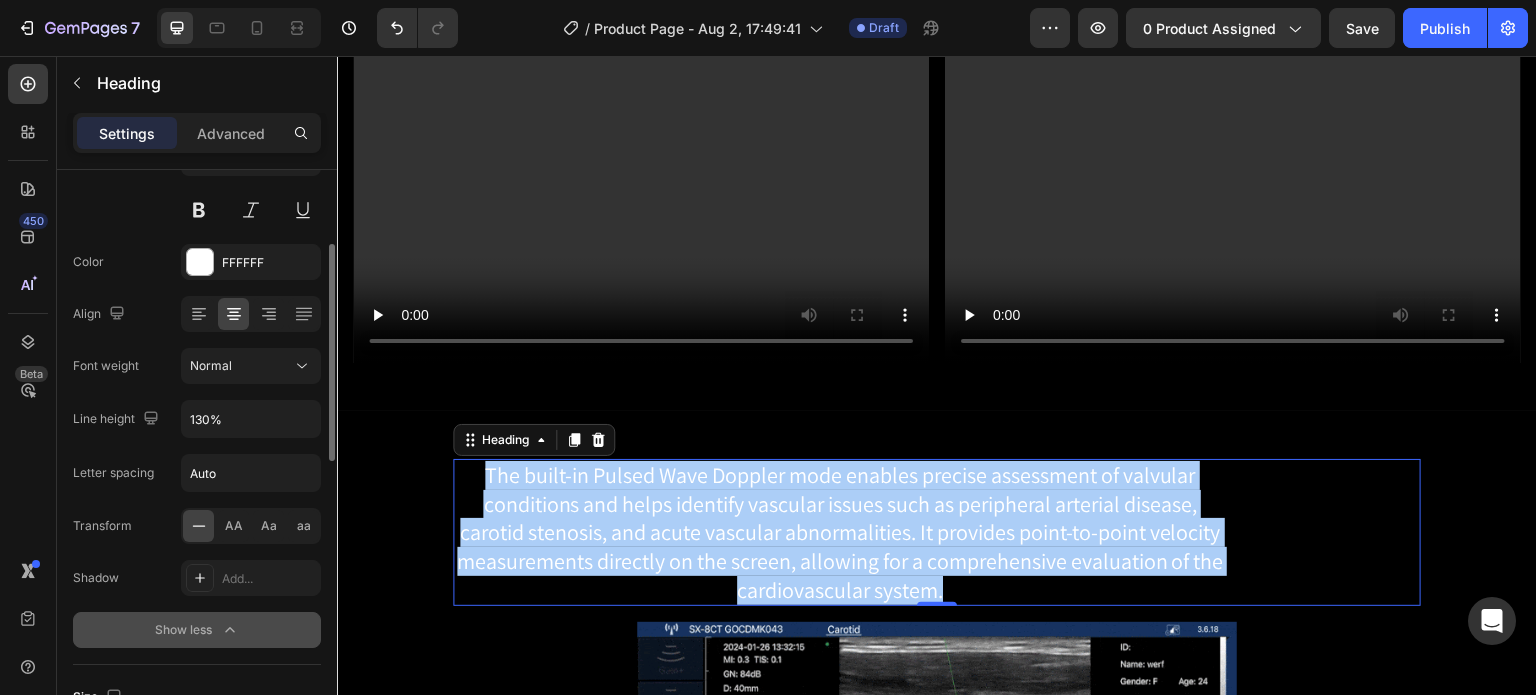 scroll, scrollTop: 300, scrollLeft: 0, axis: vertical 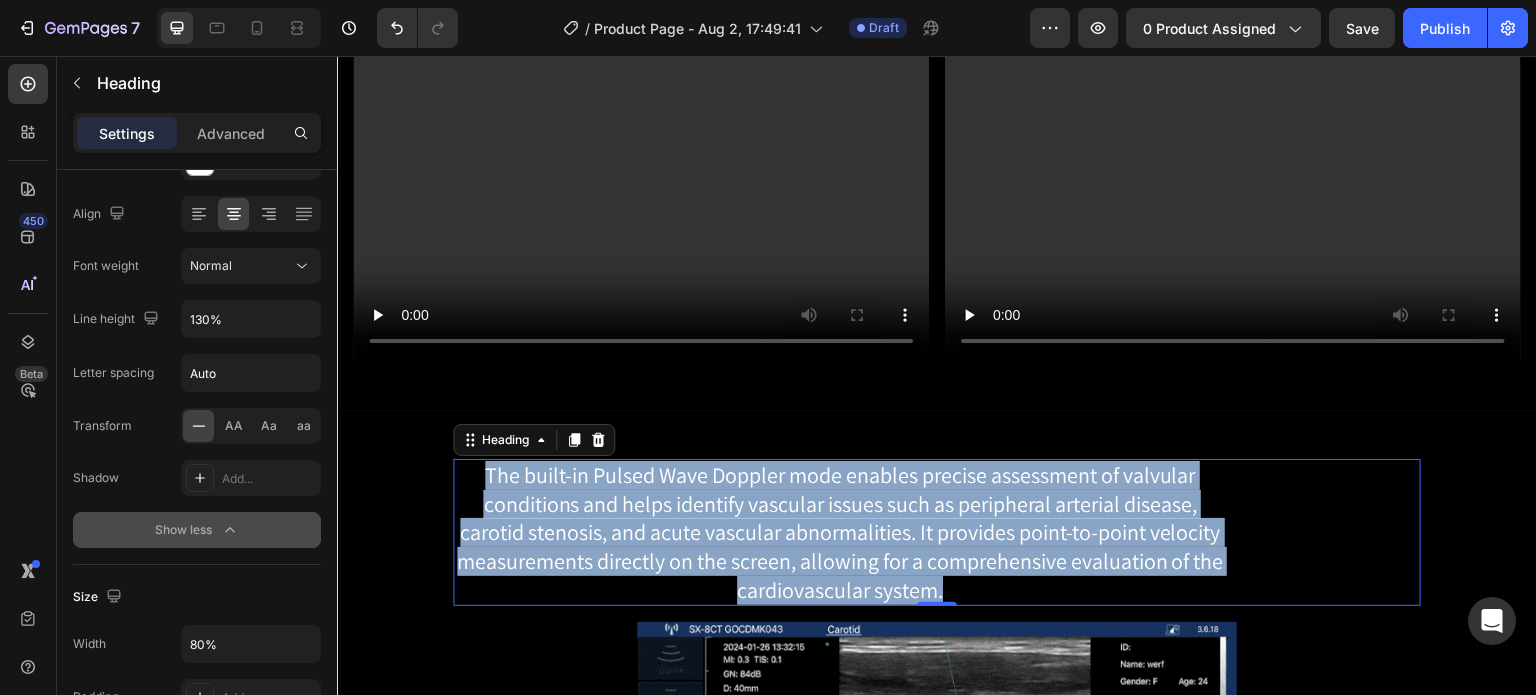 click on "The built-in Pulsed Wave Doppler mode enables precise assessment of valvular conditions and helps identify vascular issues such as peripheral arterial disease, carotid stenosis, and acute vascular abnormalities. It provides point-to-point velocity measurements directly on the screen, allowing for a comprehensive evaluation of the cardiovascular system." at bounding box center (937, 532) 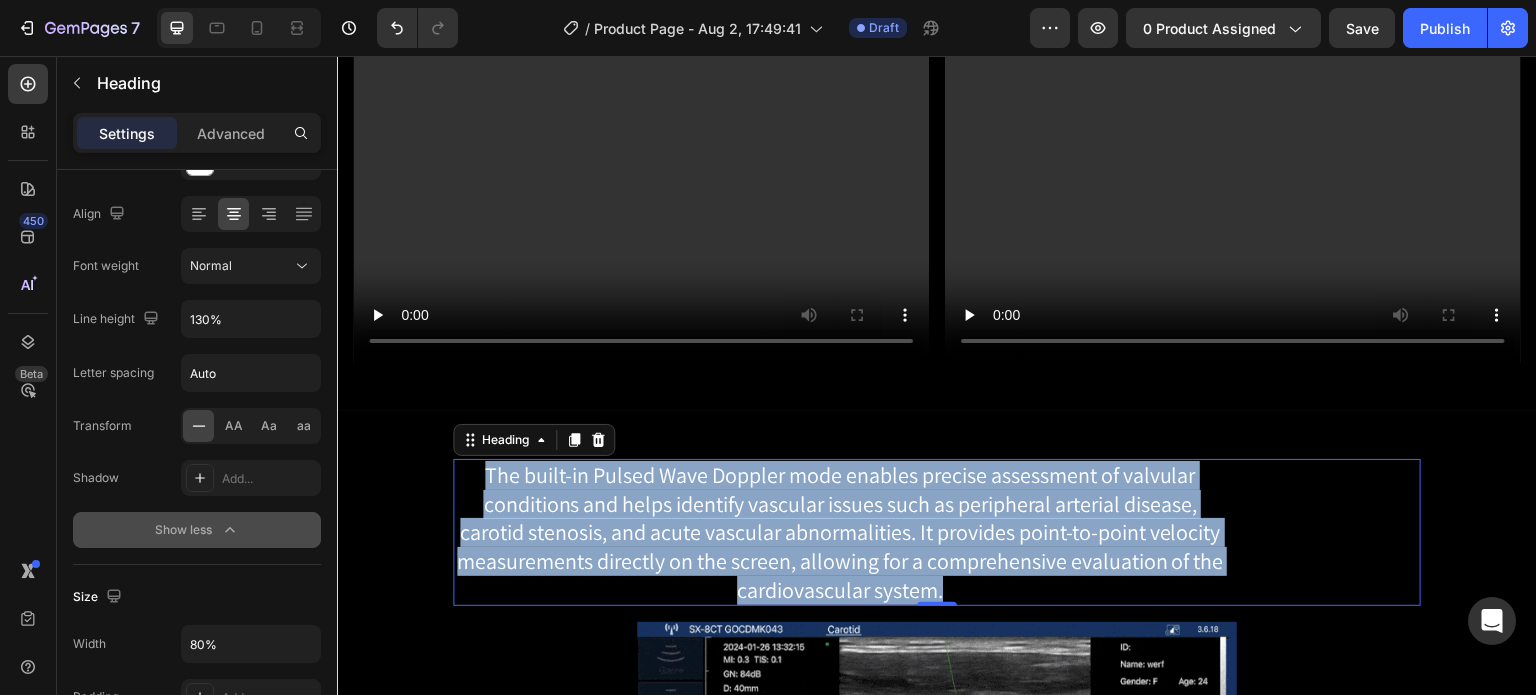 click on "The built-in Pulsed Wave Doppler mode enables precise assessment of valvular conditions and helps identify vascular issues such as peripheral arterial disease, carotid stenosis, and acute vascular abnormalities. It provides point-to-point velocity measurements directly on the screen, allowing for a comprehensive evaluation of the cardiovascular system." at bounding box center [840, 532] 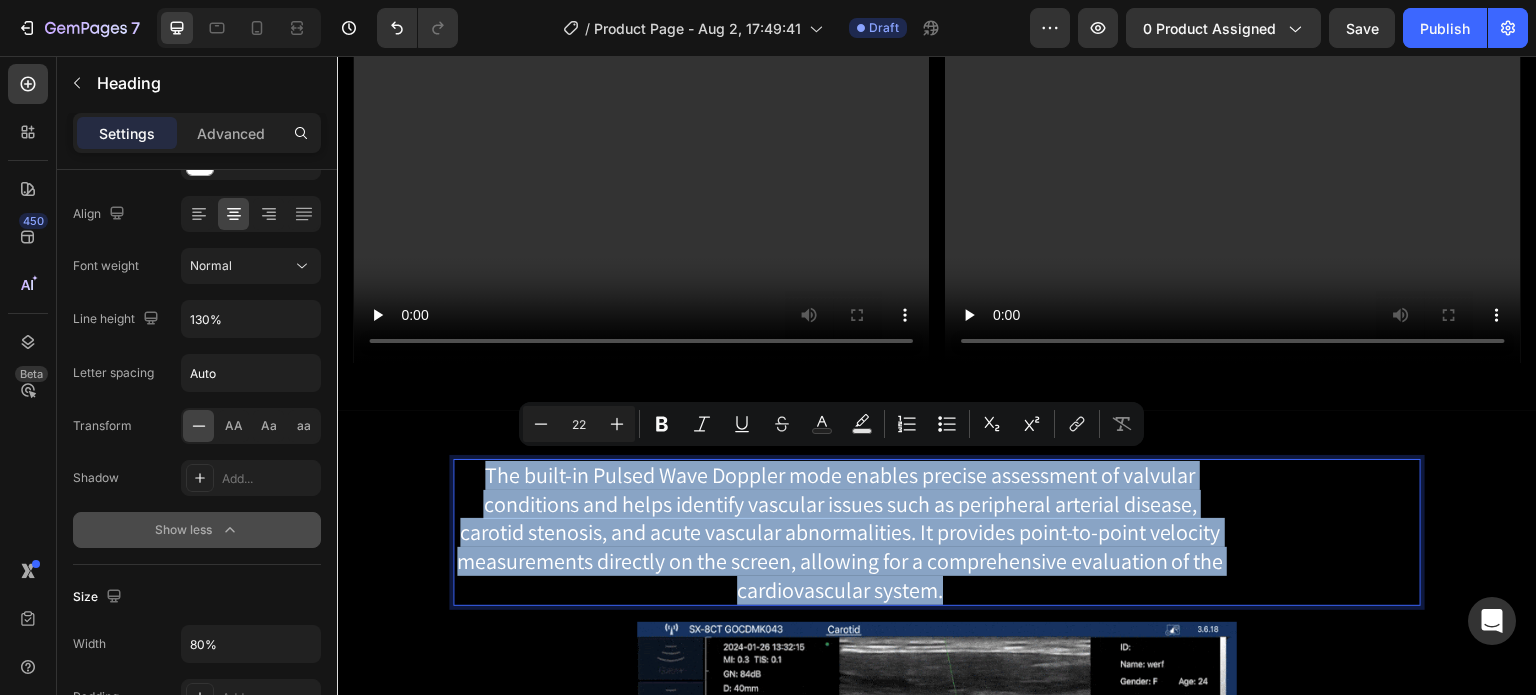 drag, startPoint x: 474, startPoint y: 467, endPoint x: 998, endPoint y: 589, distance: 538.0149 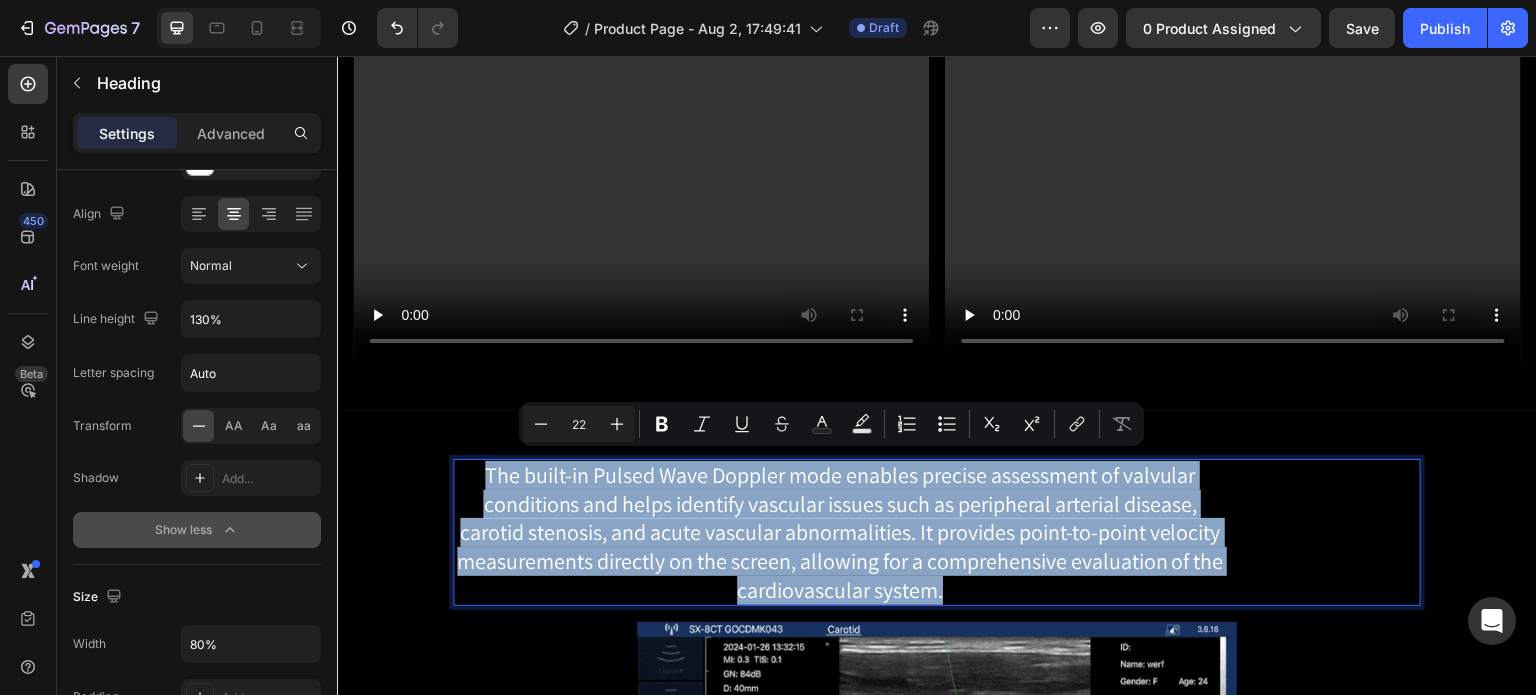 click on "The built-in Pulsed Wave Doppler mode enables precise assessment of valvular conditions and helps identify vascular issues such as peripheral arterial disease, carotid stenosis, and acute vascular abnormalities. It provides point-to-point velocity measurements directly on the screen, allowing for a comprehensive evaluation of the cardiovascular system." at bounding box center [840, 532] 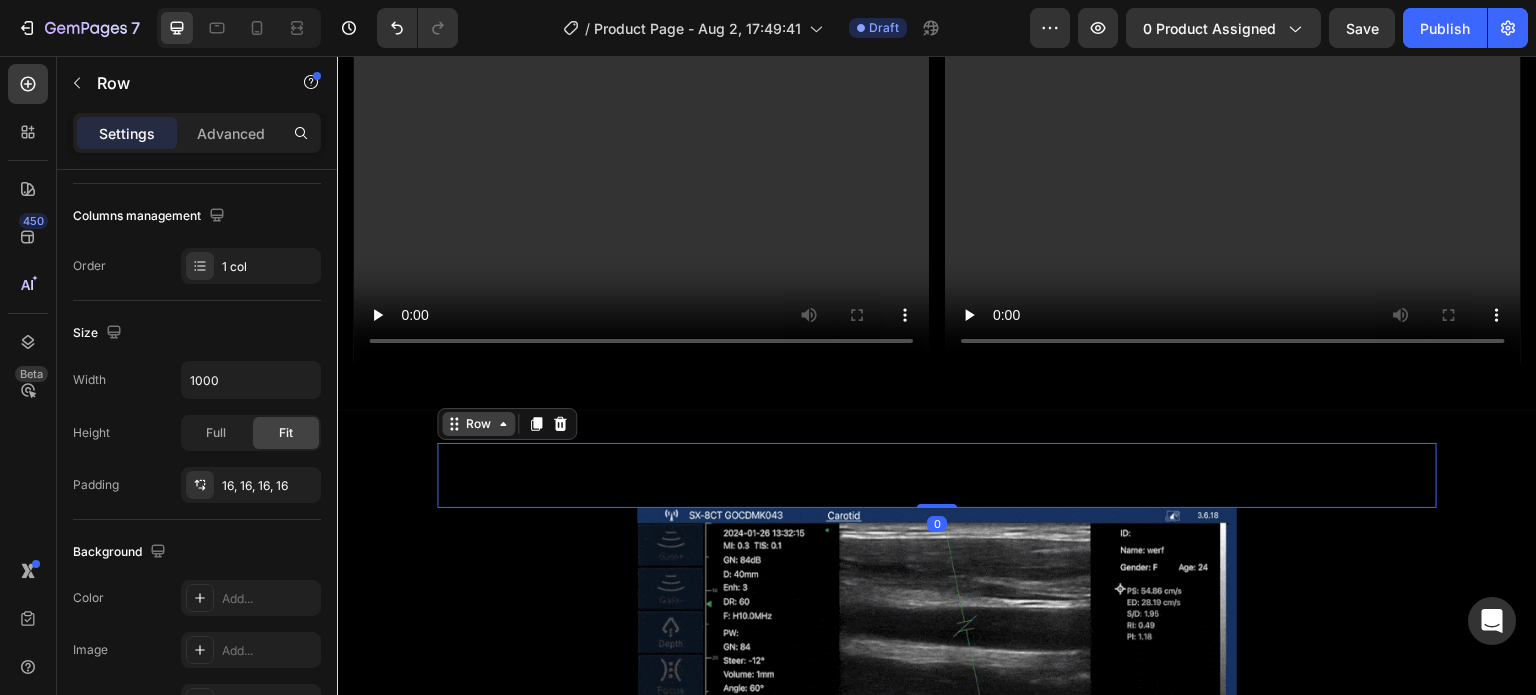click on "Row" at bounding box center (478, 424) 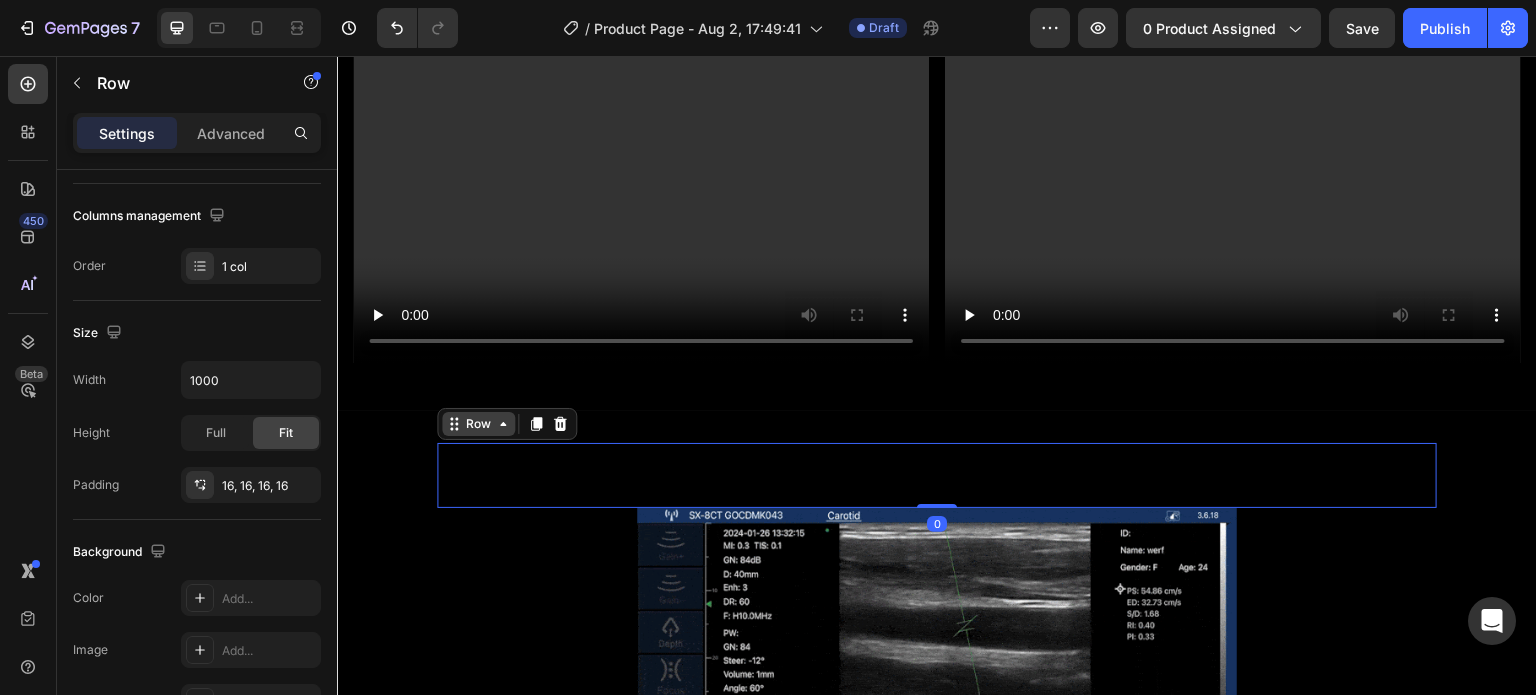scroll, scrollTop: 0, scrollLeft: 0, axis: both 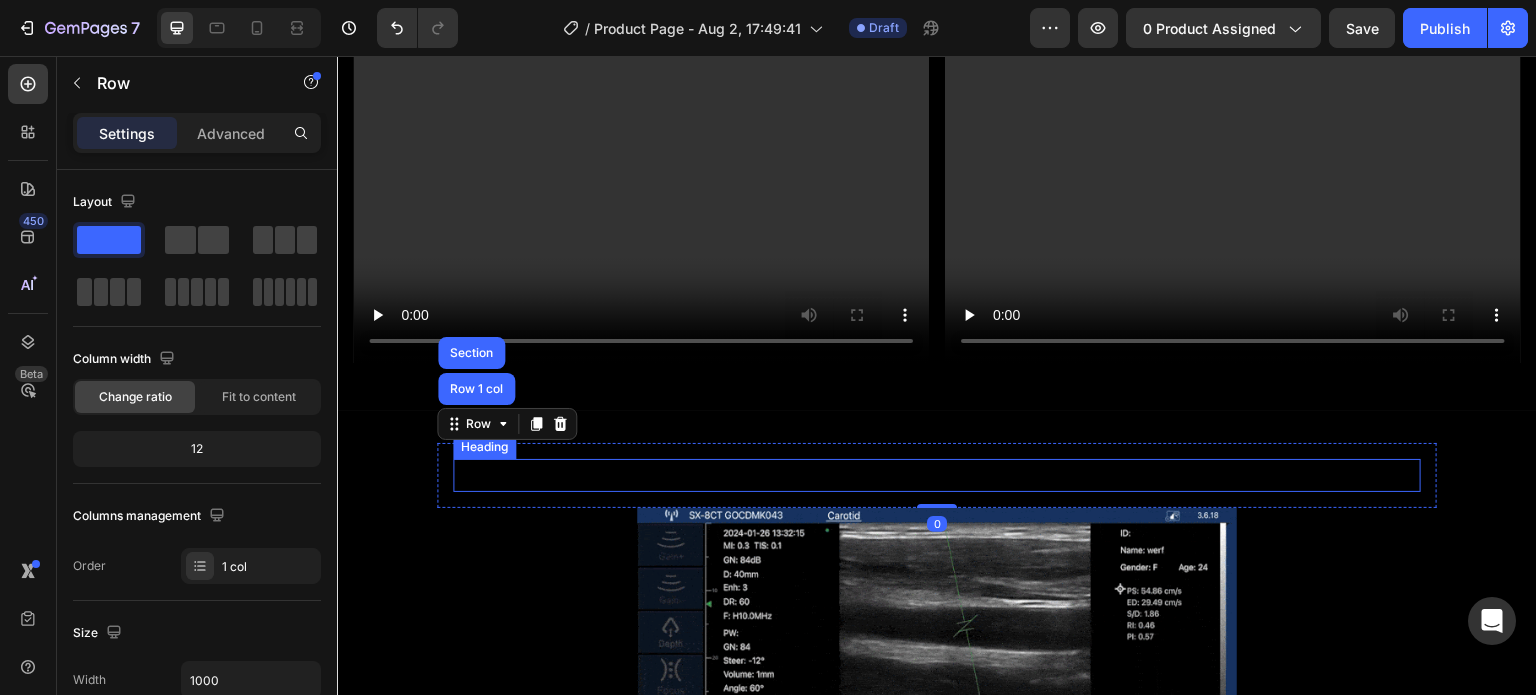 click at bounding box center (840, 475) 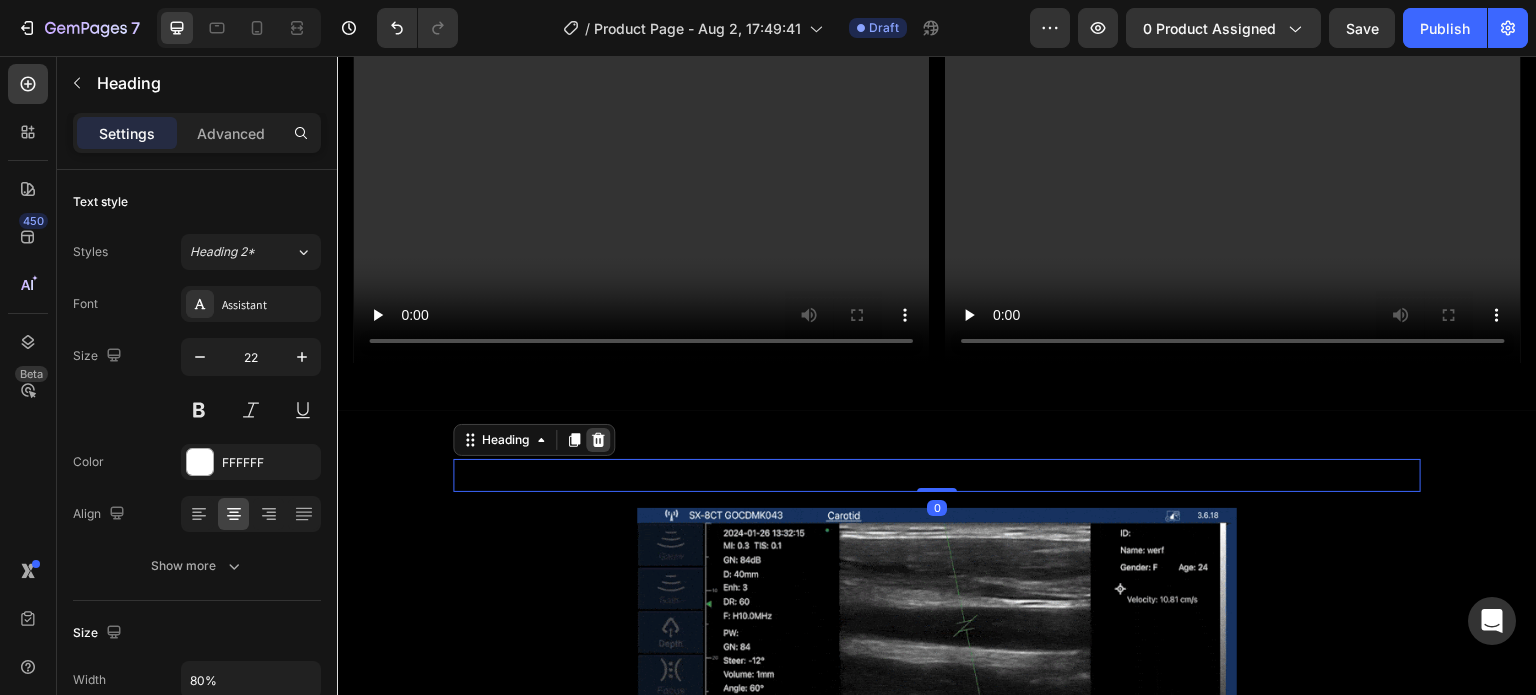 click 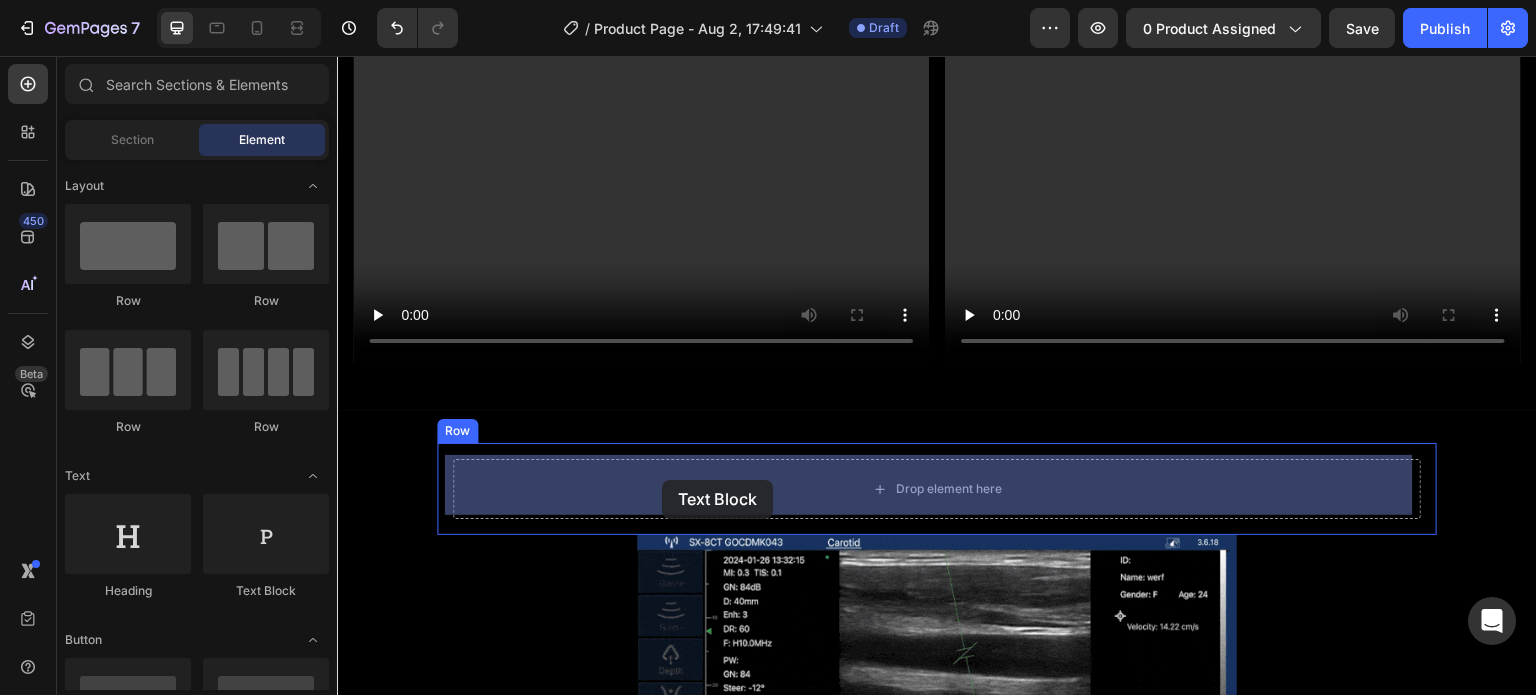 drag, startPoint x: 616, startPoint y: 591, endPoint x: 662, endPoint y: 480, distance: 120.15407 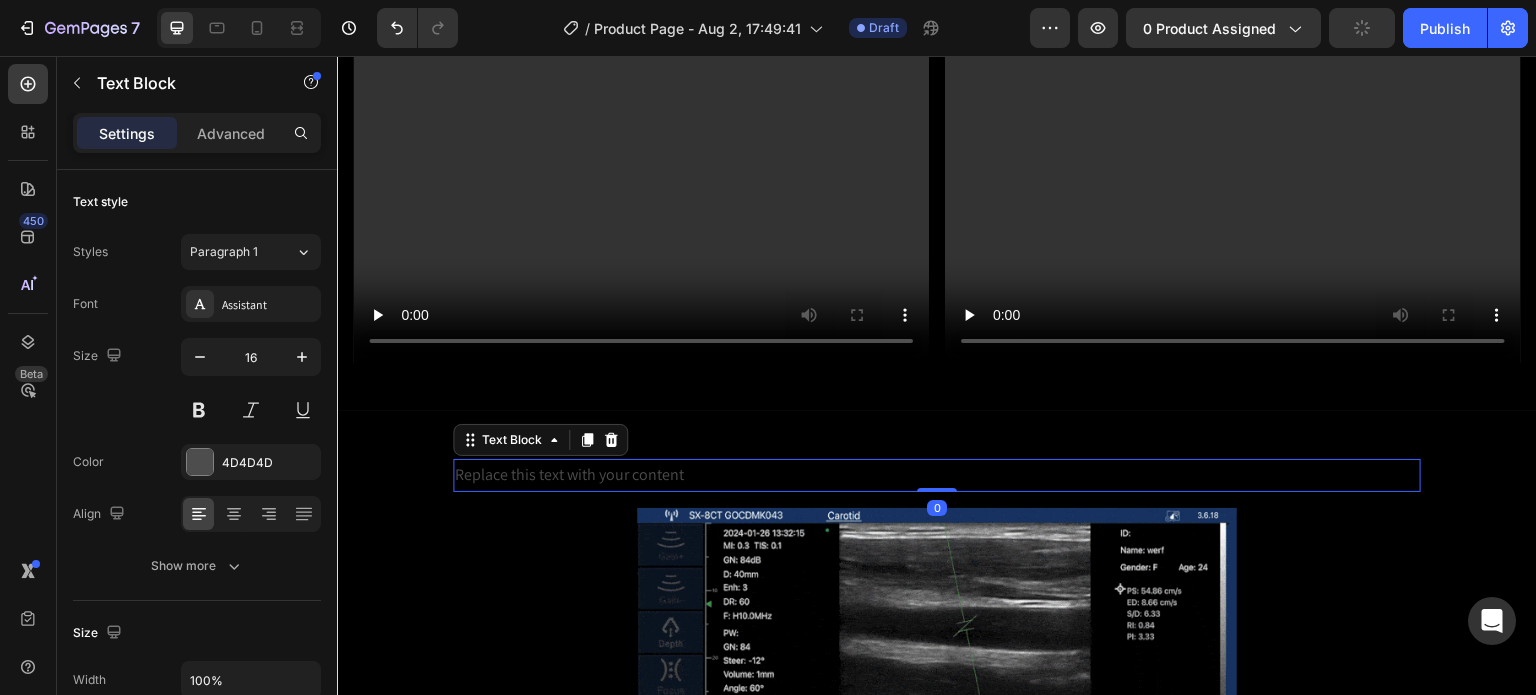click on "Replace this text with your content" at bounding box center [937, 475] 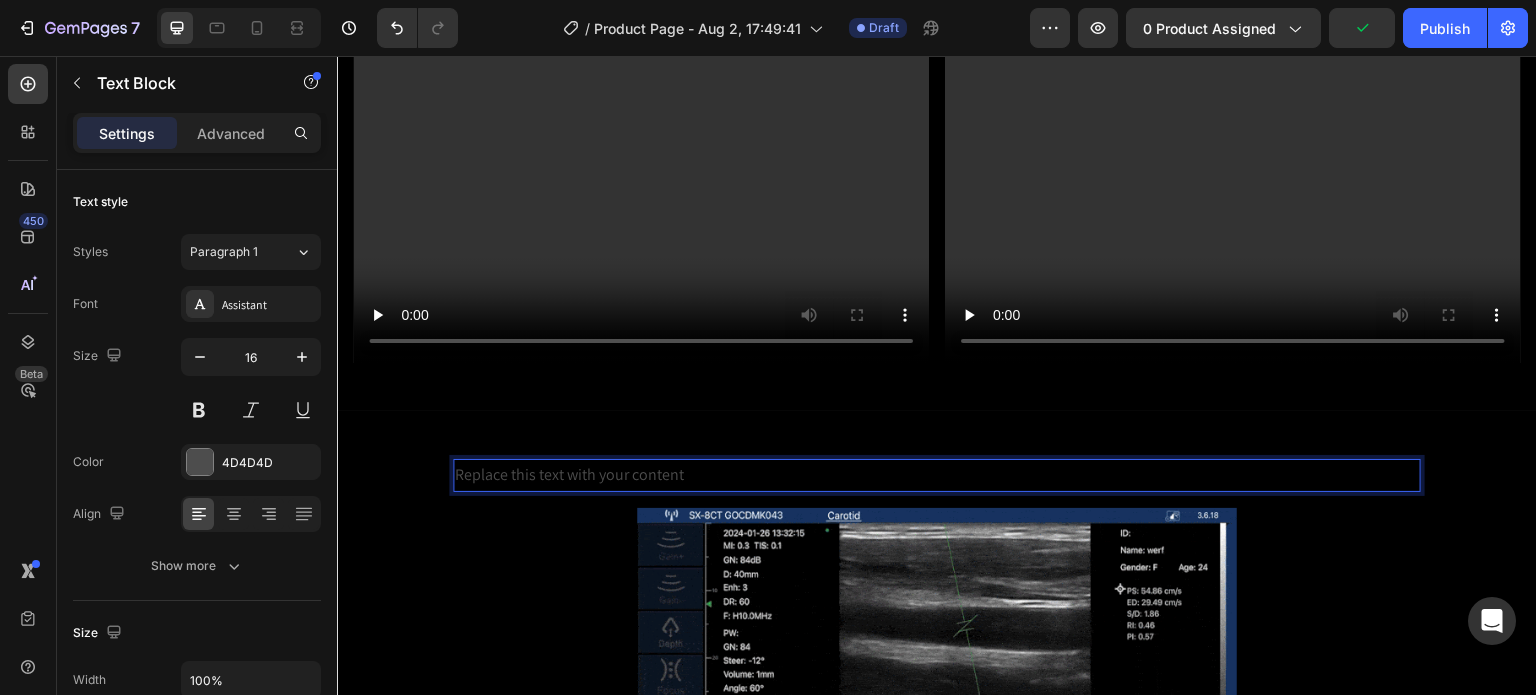 click on "Replace this text with your content" at bounding box center [937, 475] 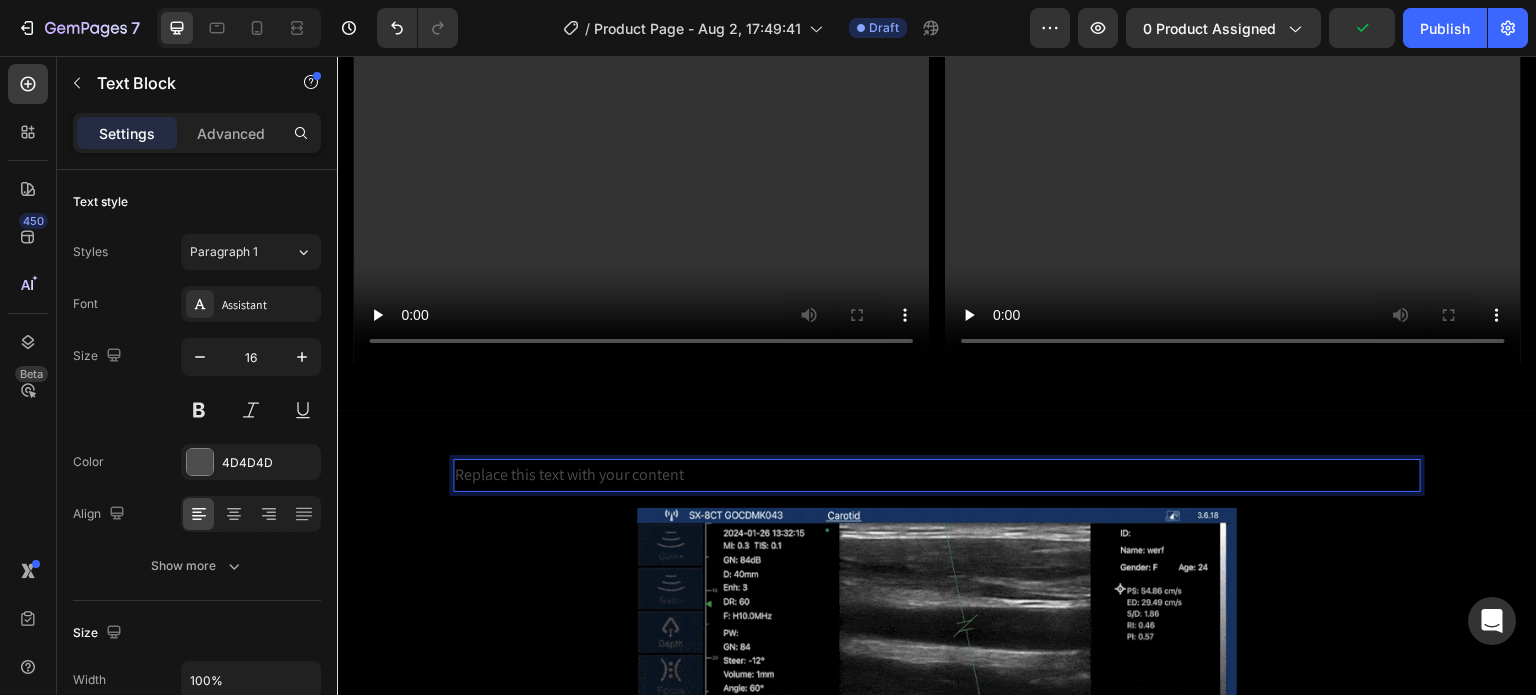 click on "Replace this text with your content" at bounding box center [937, 475] 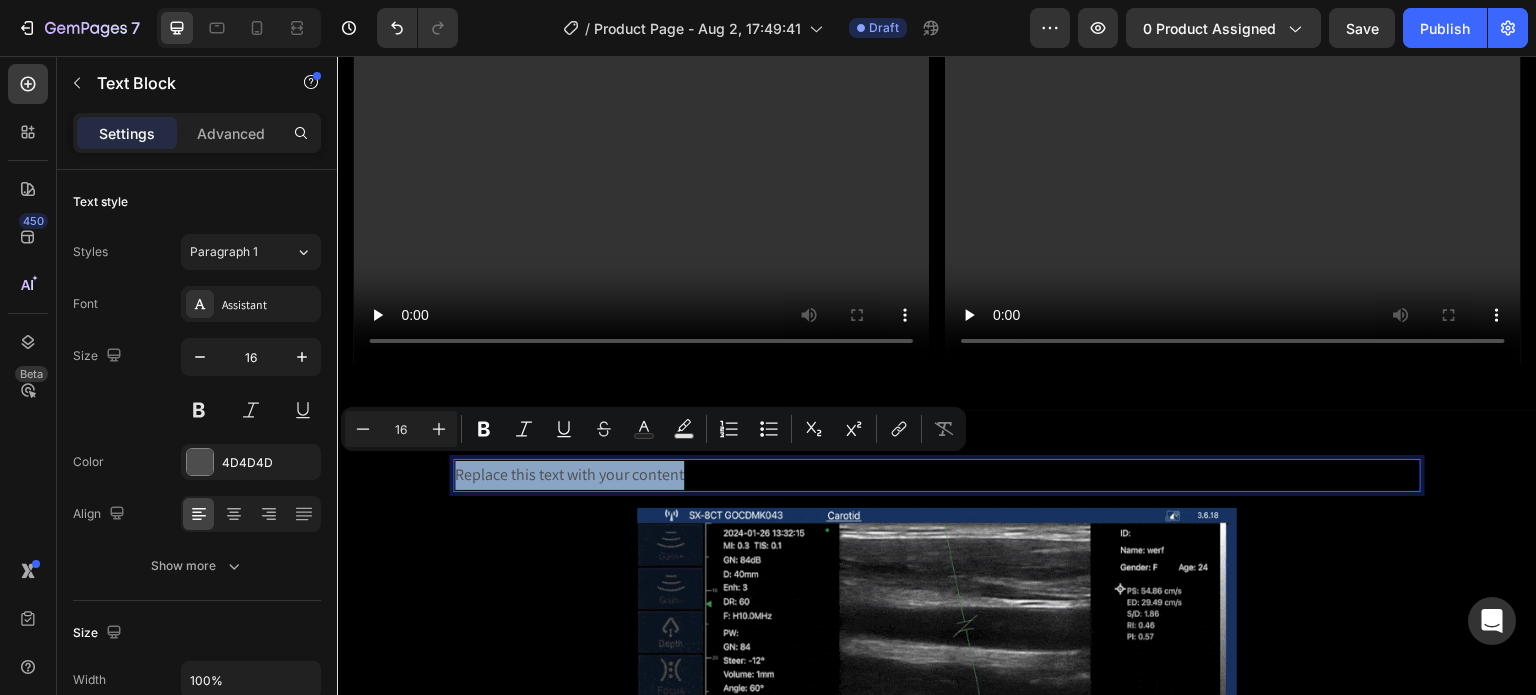 drag, startPoint x: 698, startPoint y: 468, endPoint x: 447, endPoint y: 464, distance: 251.03188 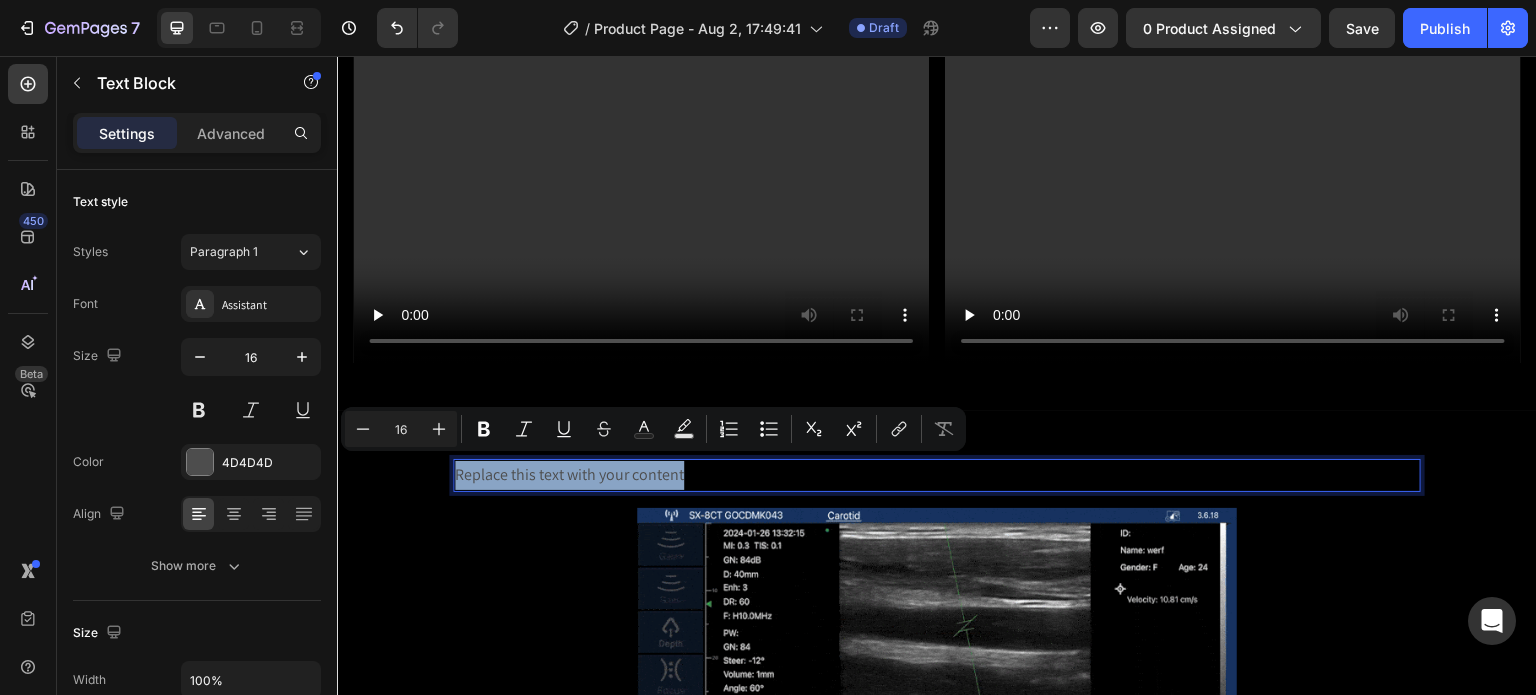 click on "Replace this text with your content" at bounding box center (937, 475) 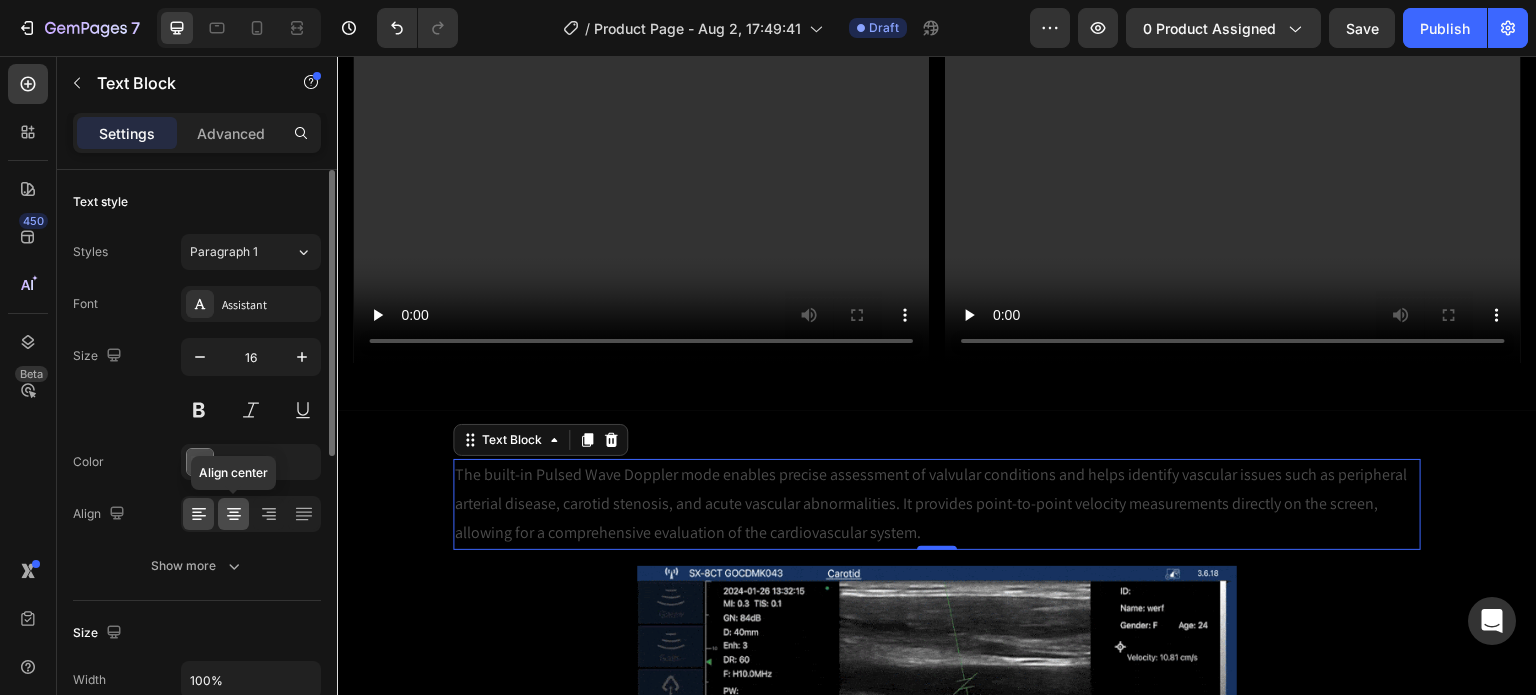 click 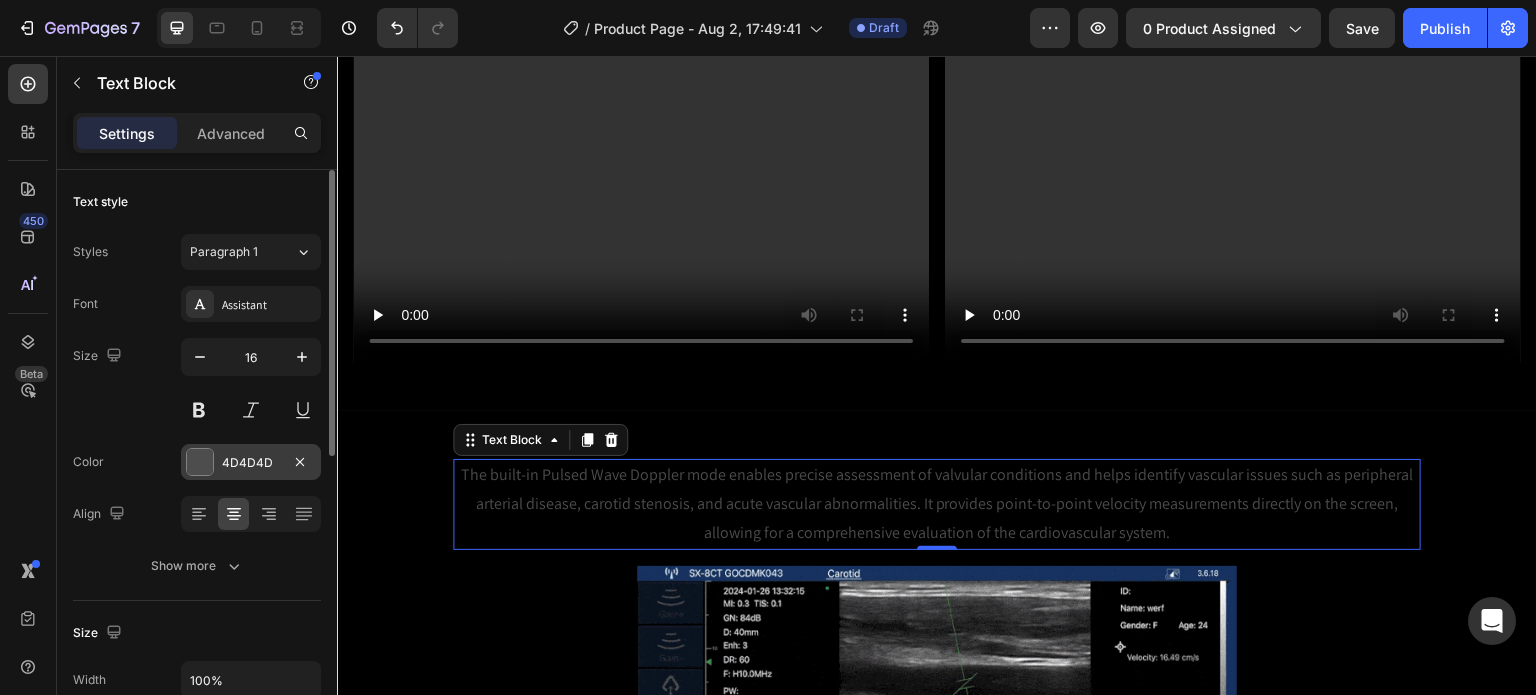 click on "4D4D4D" at bounding box center [251, 463] 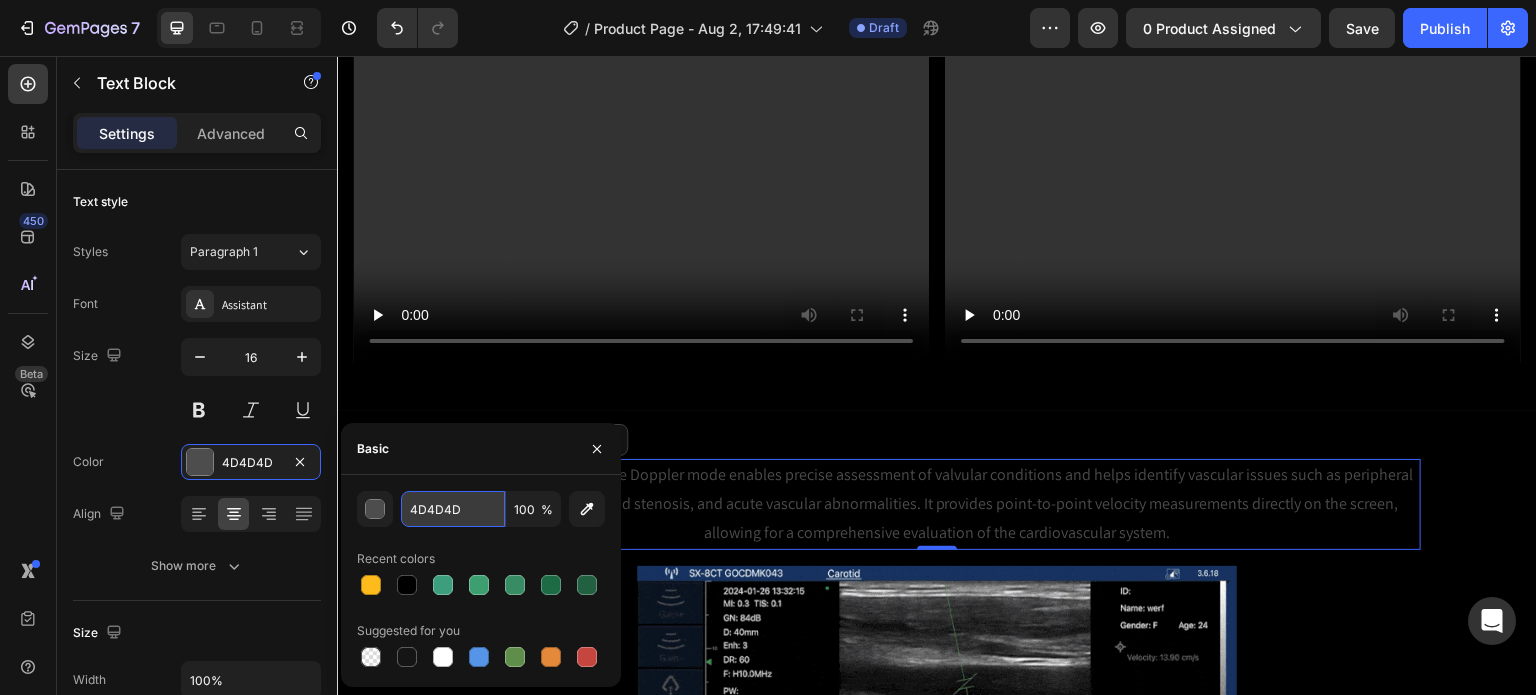 click on "4D4D4D" at bounding box center (453, 509) 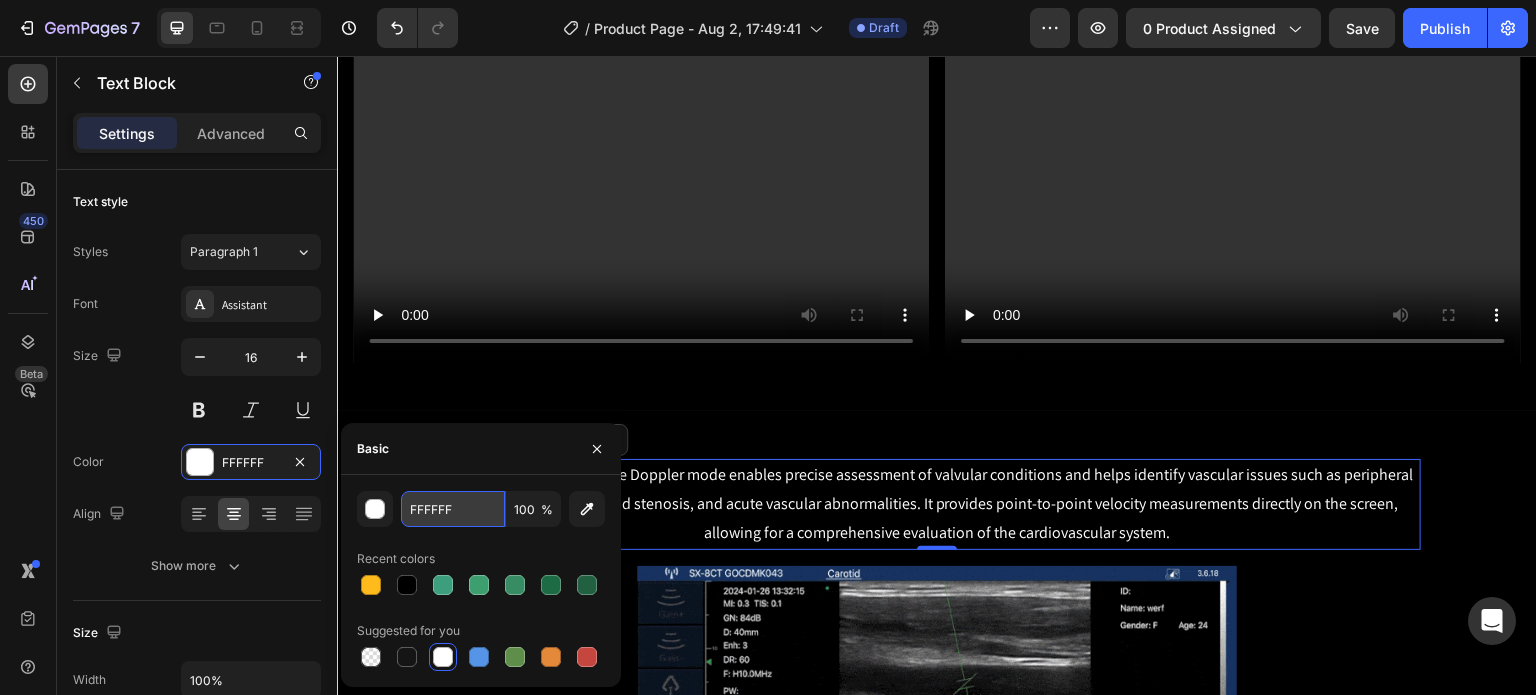type on "FFFFF" 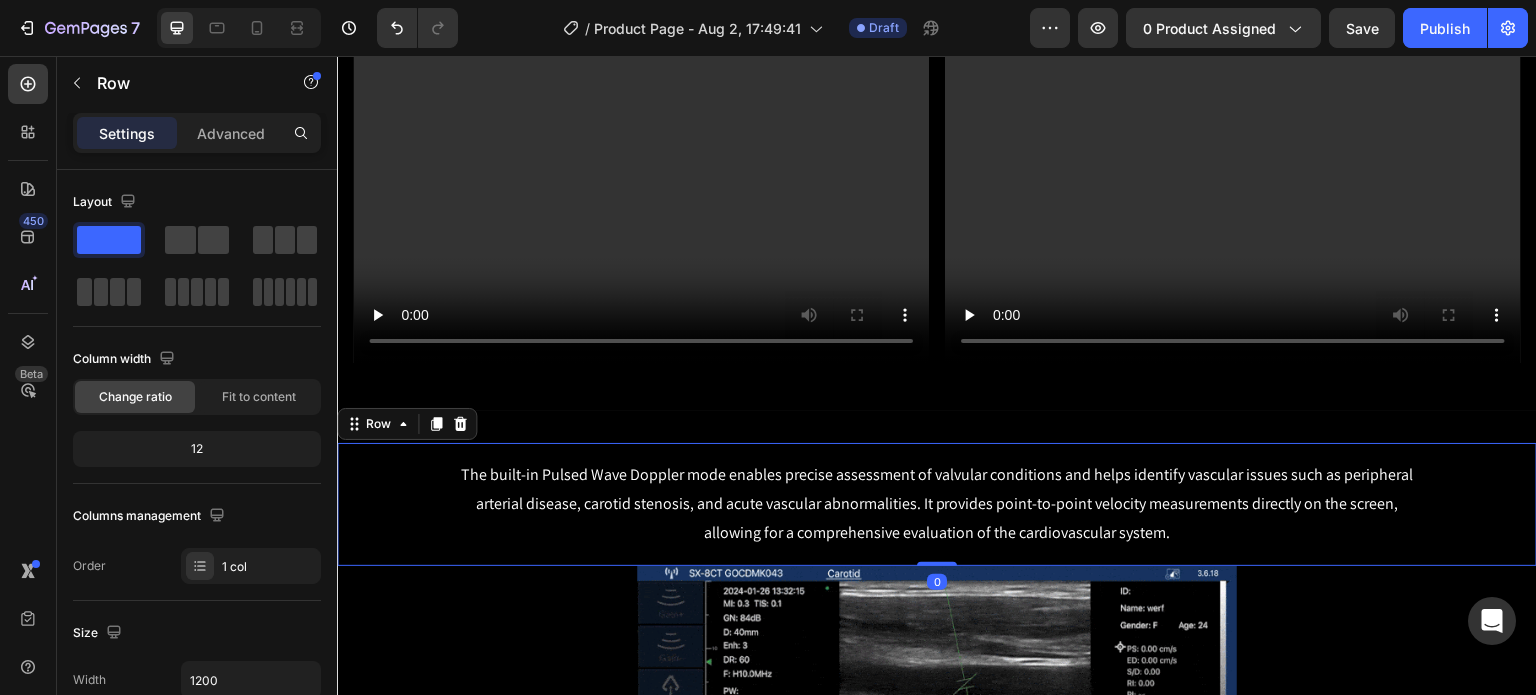 click on "The built-in Pulsed Wave Doppler mode enables precise assessment of valvular conditions and helps identify vascular issues such as peripheral arterial disease, carotid stenosis, and acute vascular abnormalities. It provides point-to-point velocity measurements directly on the screen, allowing for a comprehensive evaluation of the cardiovascular system. Text Block Row" at bounding box center [937, 504] 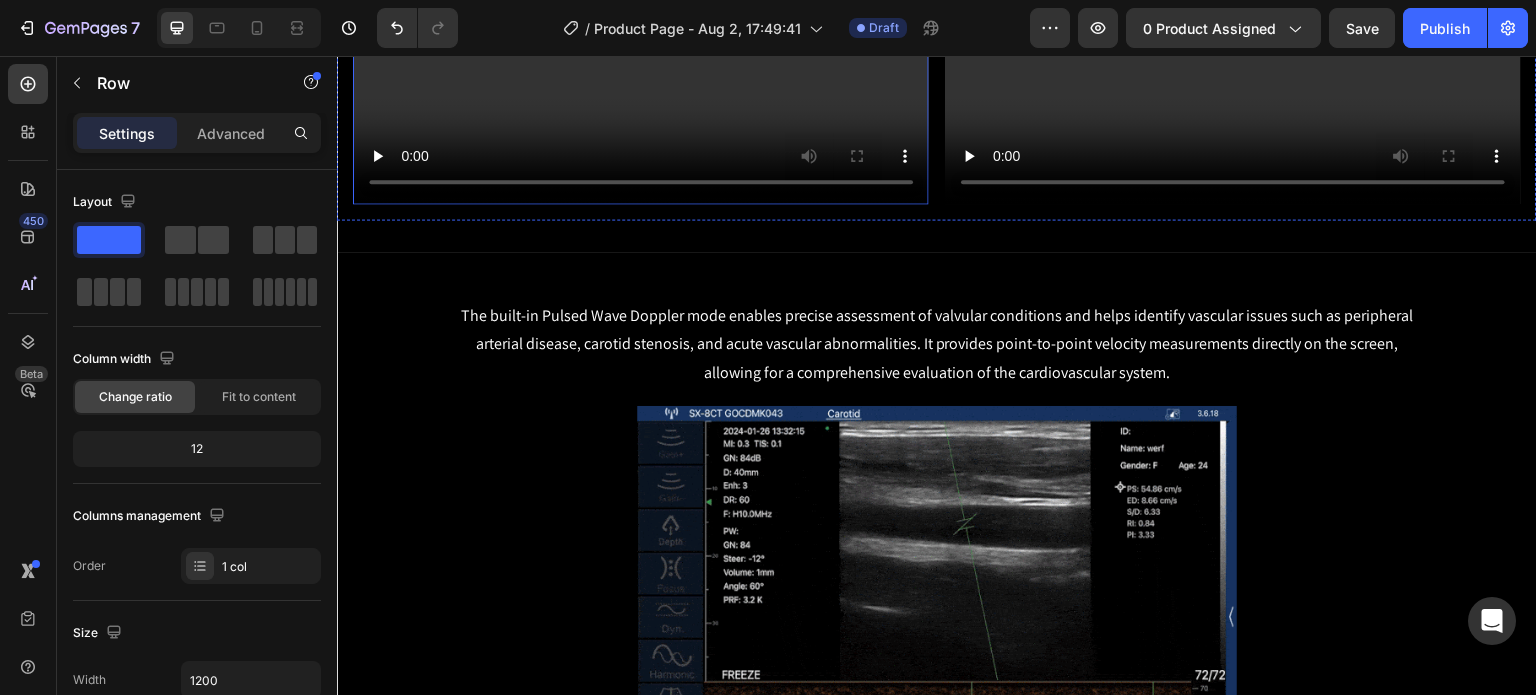 scroll, scrollTop: 1564, scrollLeft: 0, axis: vertical 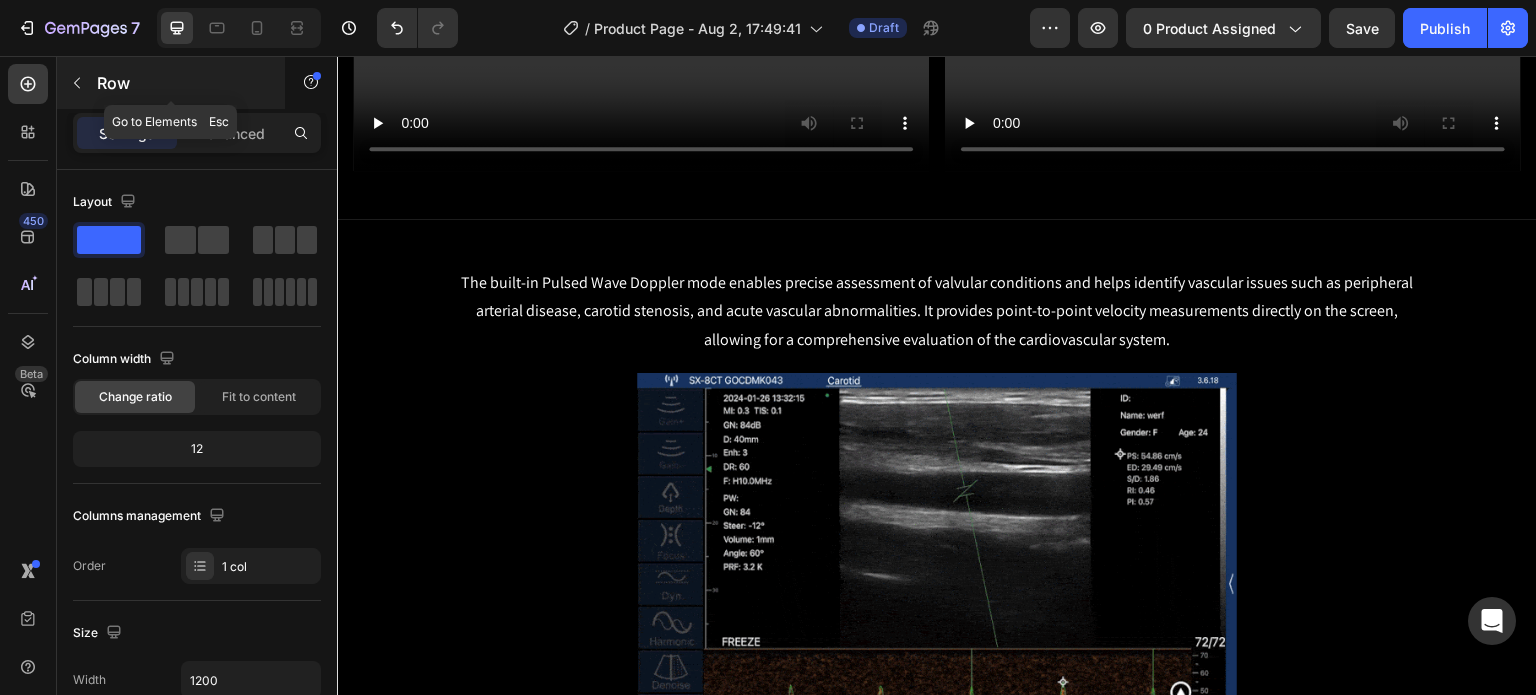 click 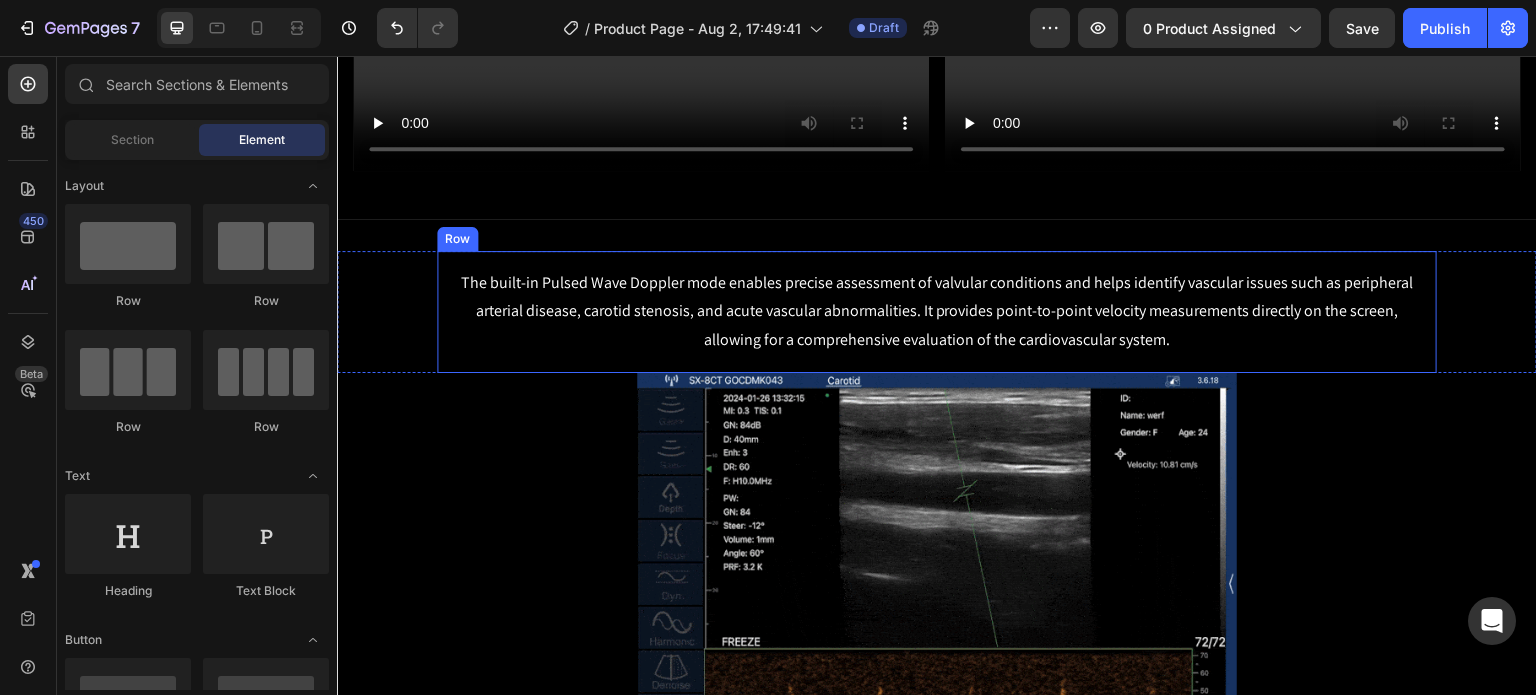 scroll, scrollTop: 1464, scrollLeft: 0, axis: vertical 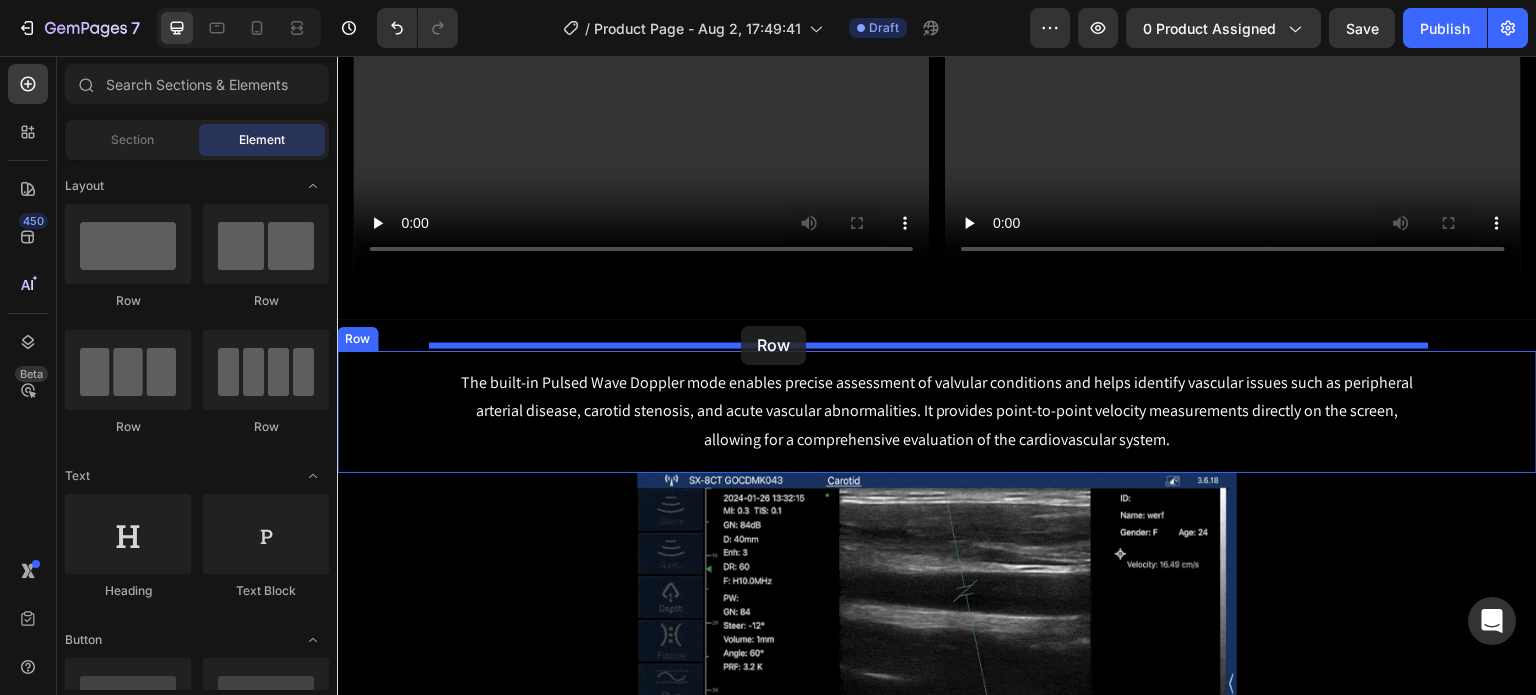 drag, startPoint x: 464, startPoint y: 307, endPoint x: 741, endPoint y: 326, distance: 277.65085 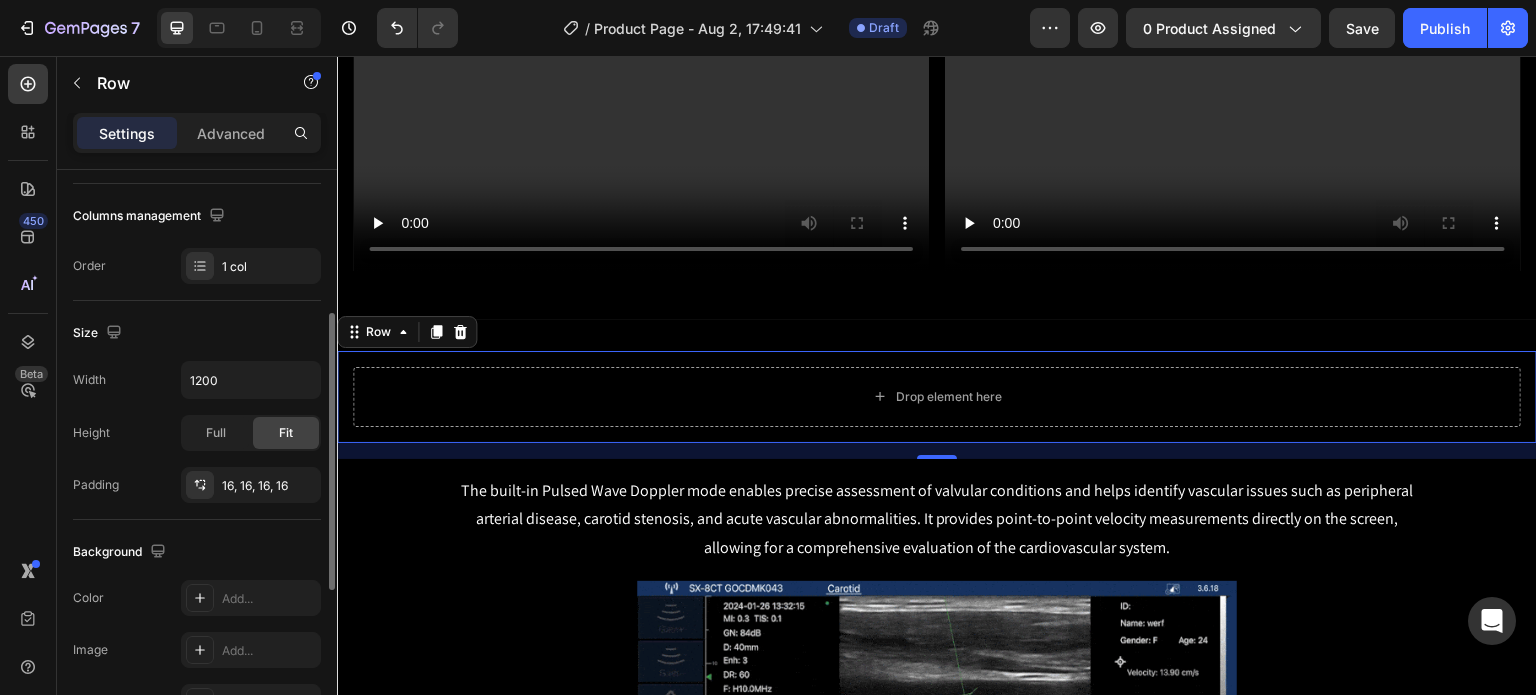 scroll, scrollTop: 400, scrollLeft: 0, axis: vertical 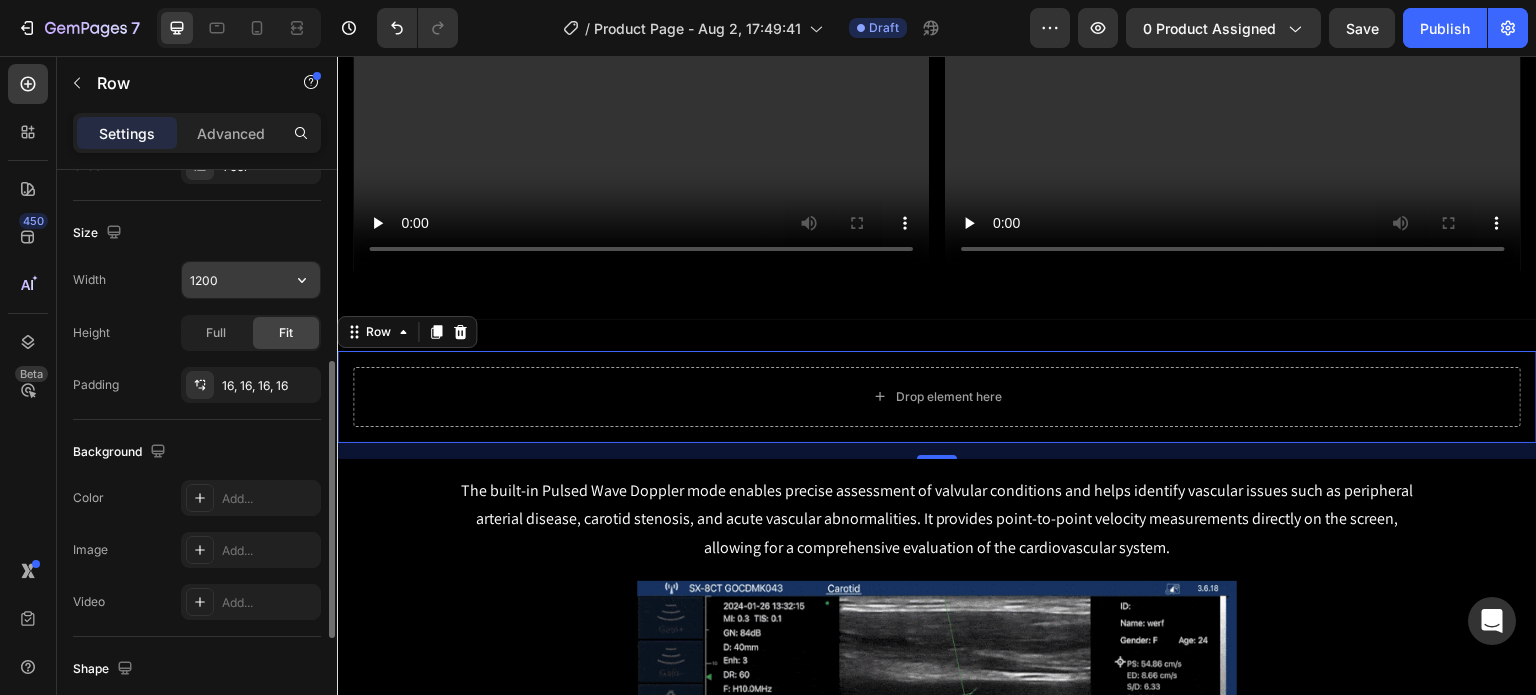 click on "1200" at bounding box center [251, 280] 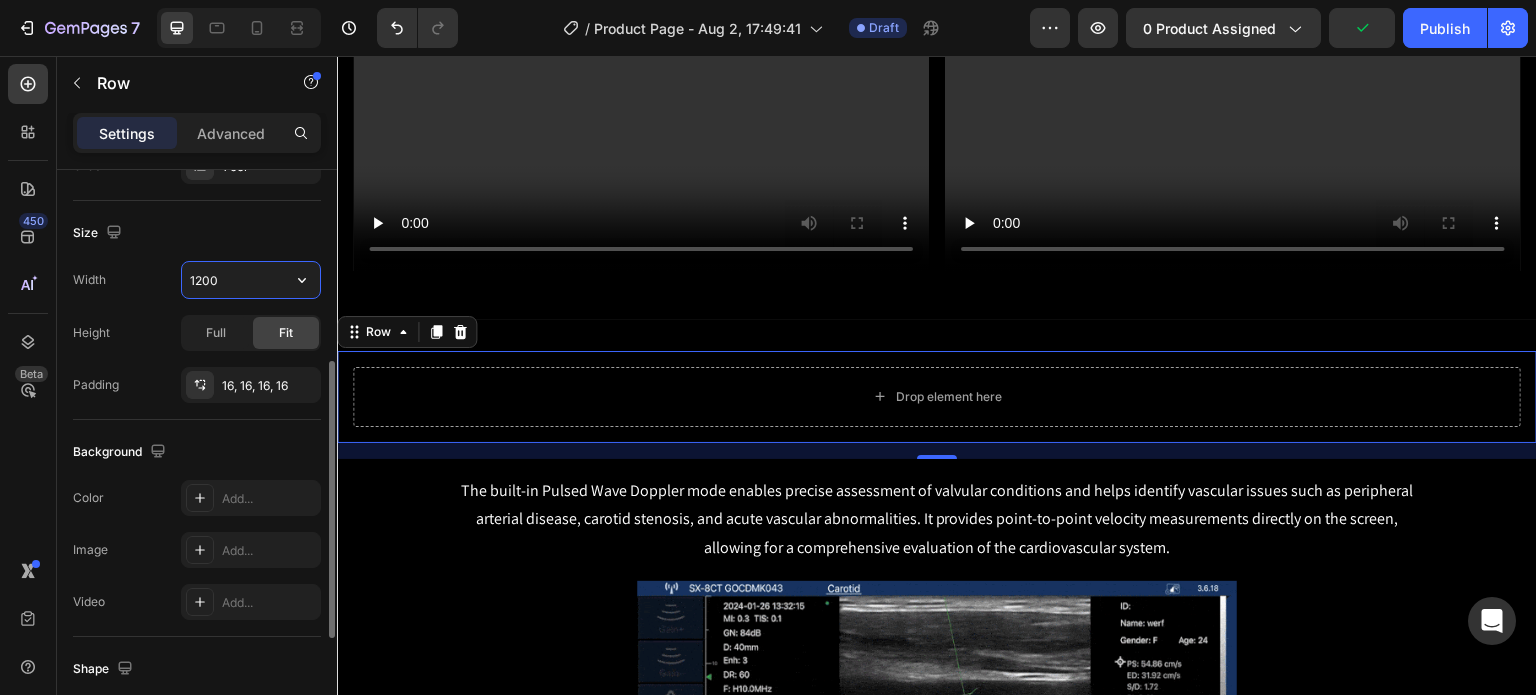 click on "1200" at bounding box center (251, 280) 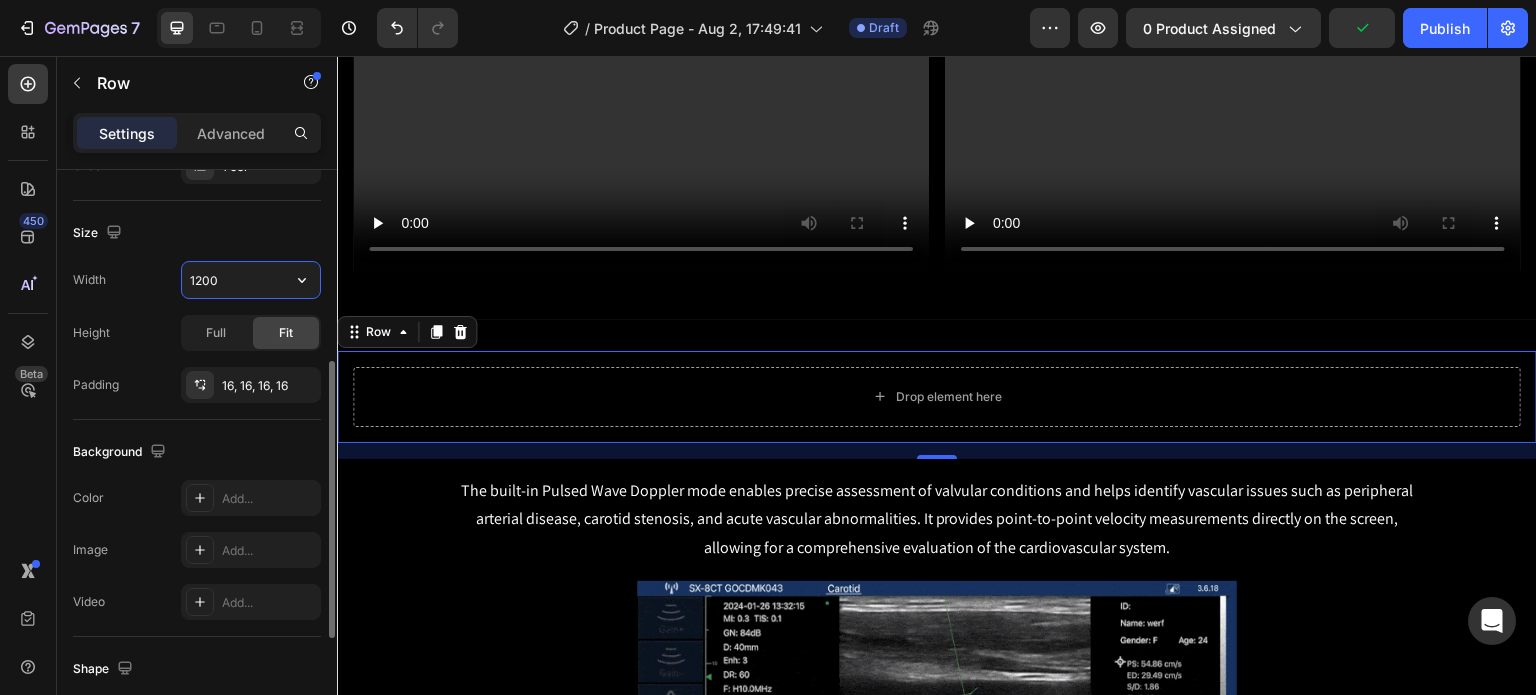 drag, startPoint x: 200, startPoint y: 277, endPoint x: 184, endPoint y: 277, distance: 16 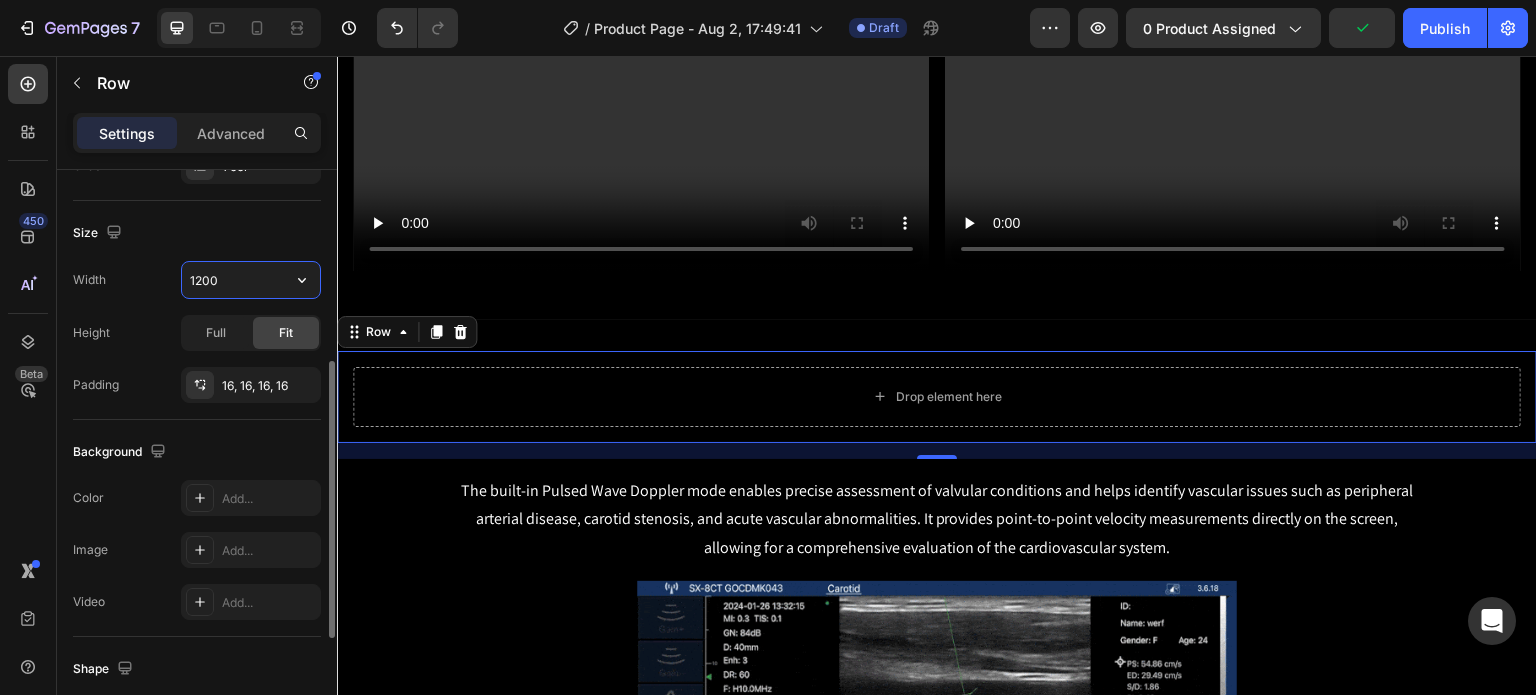 click on "1200" at bounding box center (251, 280) 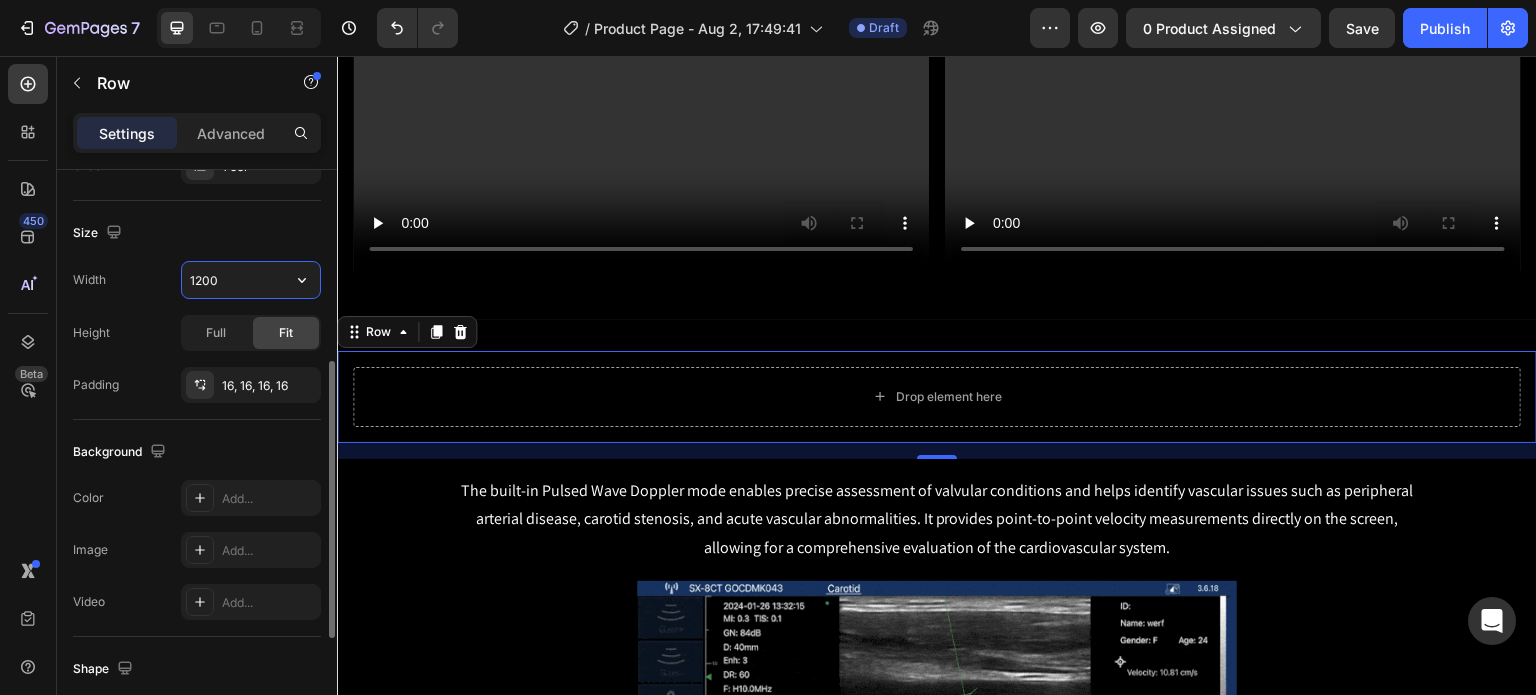 type on "800" 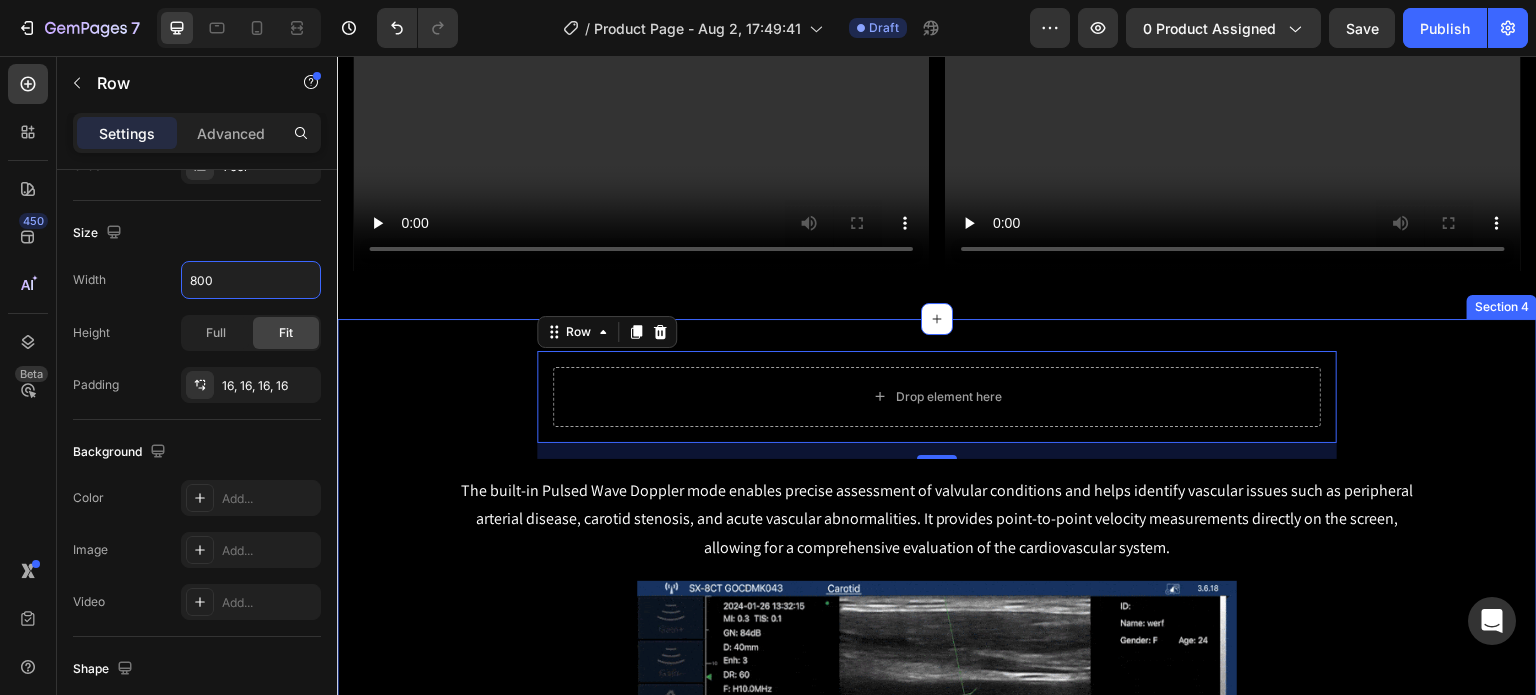 click on "Drop element here Row   16 The built-in Pulsed Wave Doppler mode enables precise assessment of valvular conditions and helps identify vascular issues such as peripheral arterial disease, carotid stenosis, and acute vascular abnormalities. It provides point-to-point velocity measurements directly on the screen, allowing for a comprehensive evaluation of the cardiovascular system. Text Block Row Row Image Row
Drop element here Image Row Section 4" at bounding box center (937, 913) 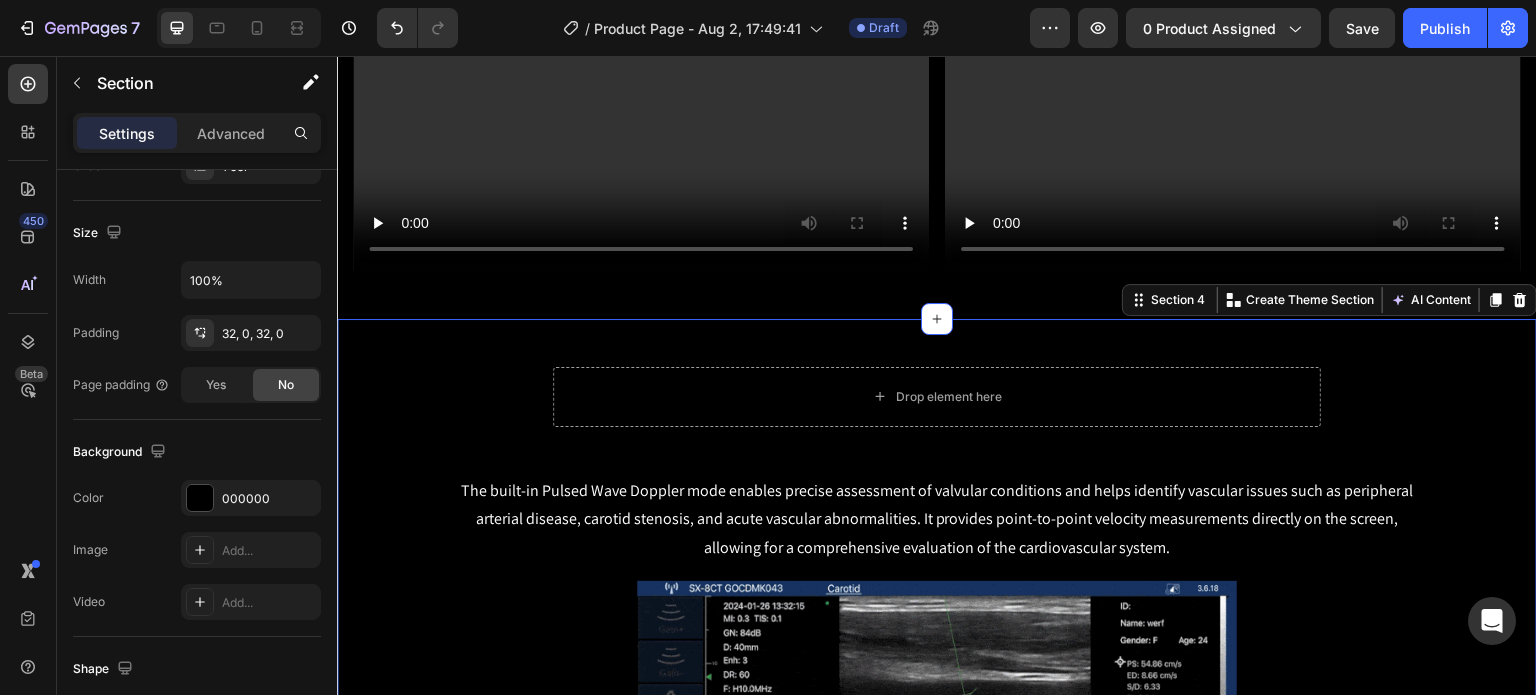scroll, scrollTop: 0, scrollLeft: 0, axis: both 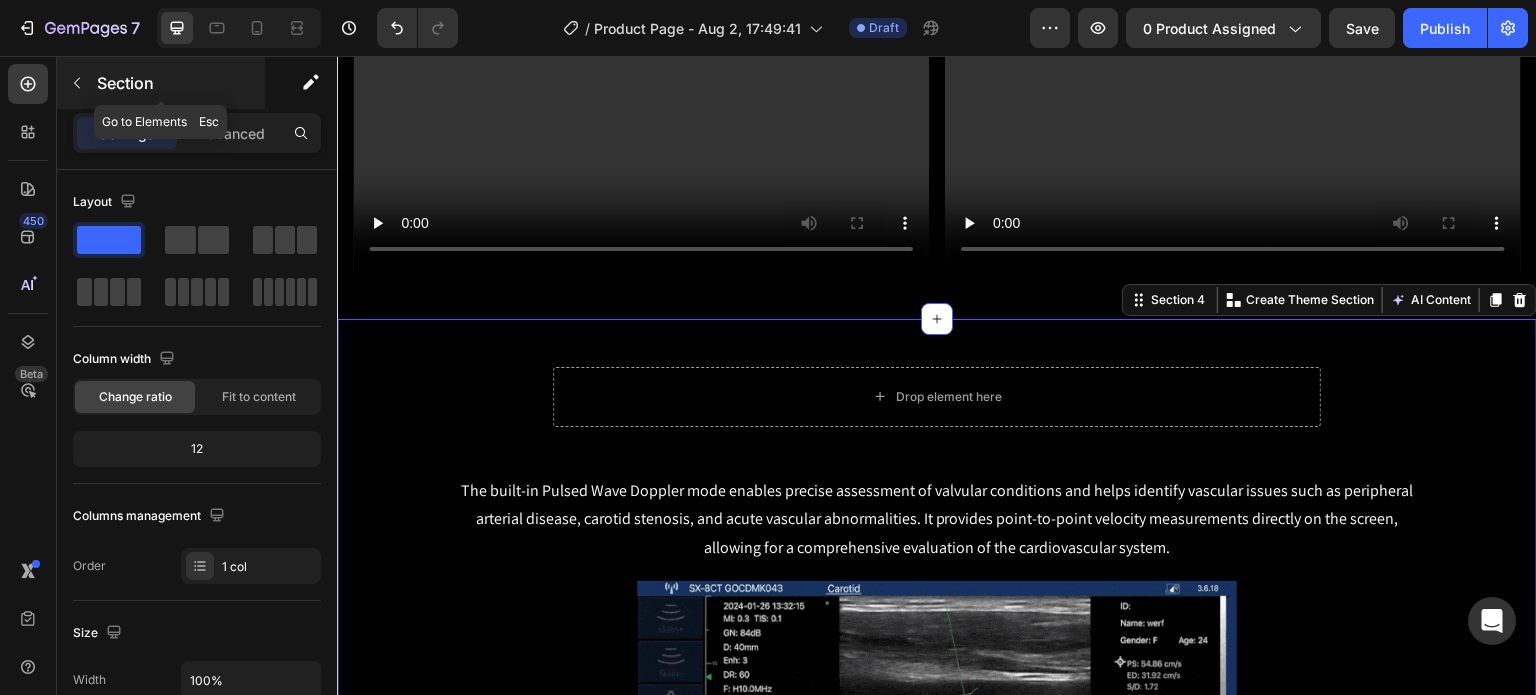 click 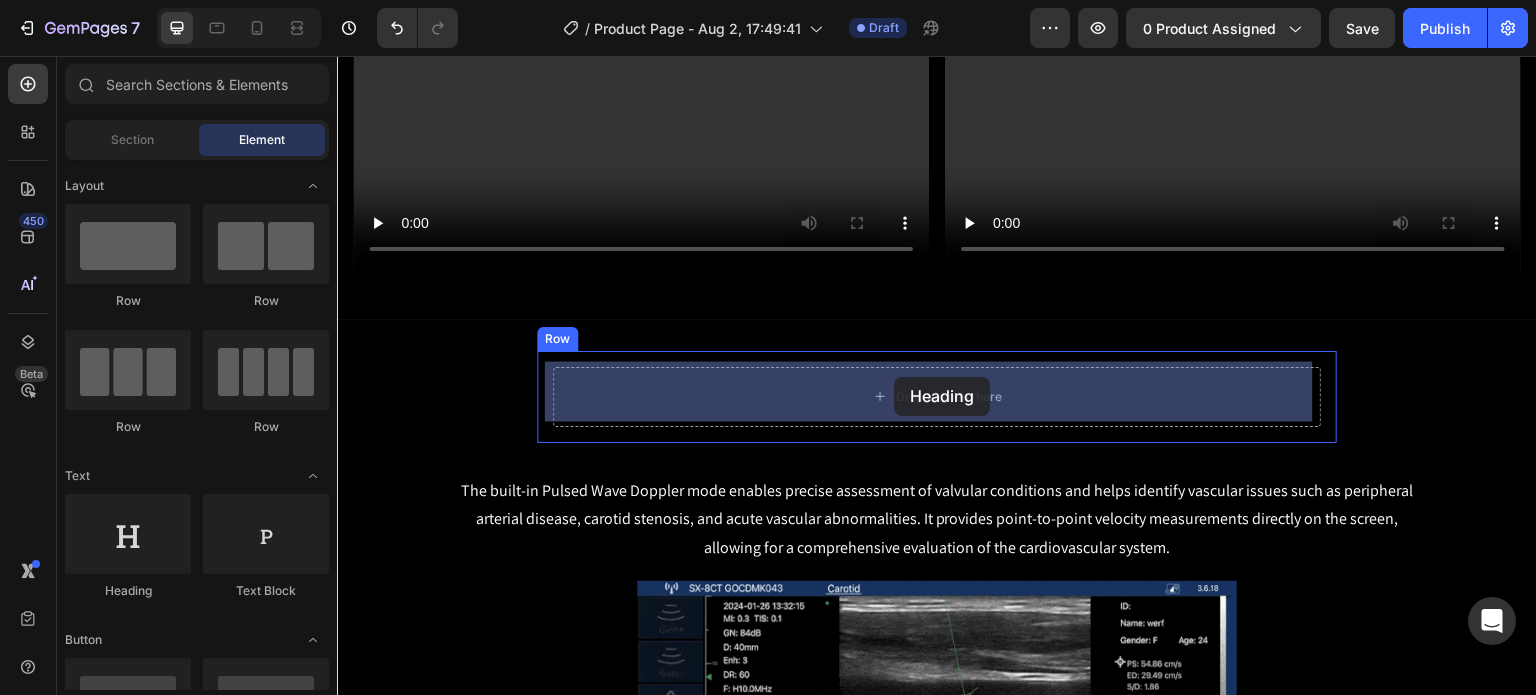 drag, startPoint x: 482, startPoint y: 598, endPoint x: 894, endPoint y: 377, distance: 467.53076 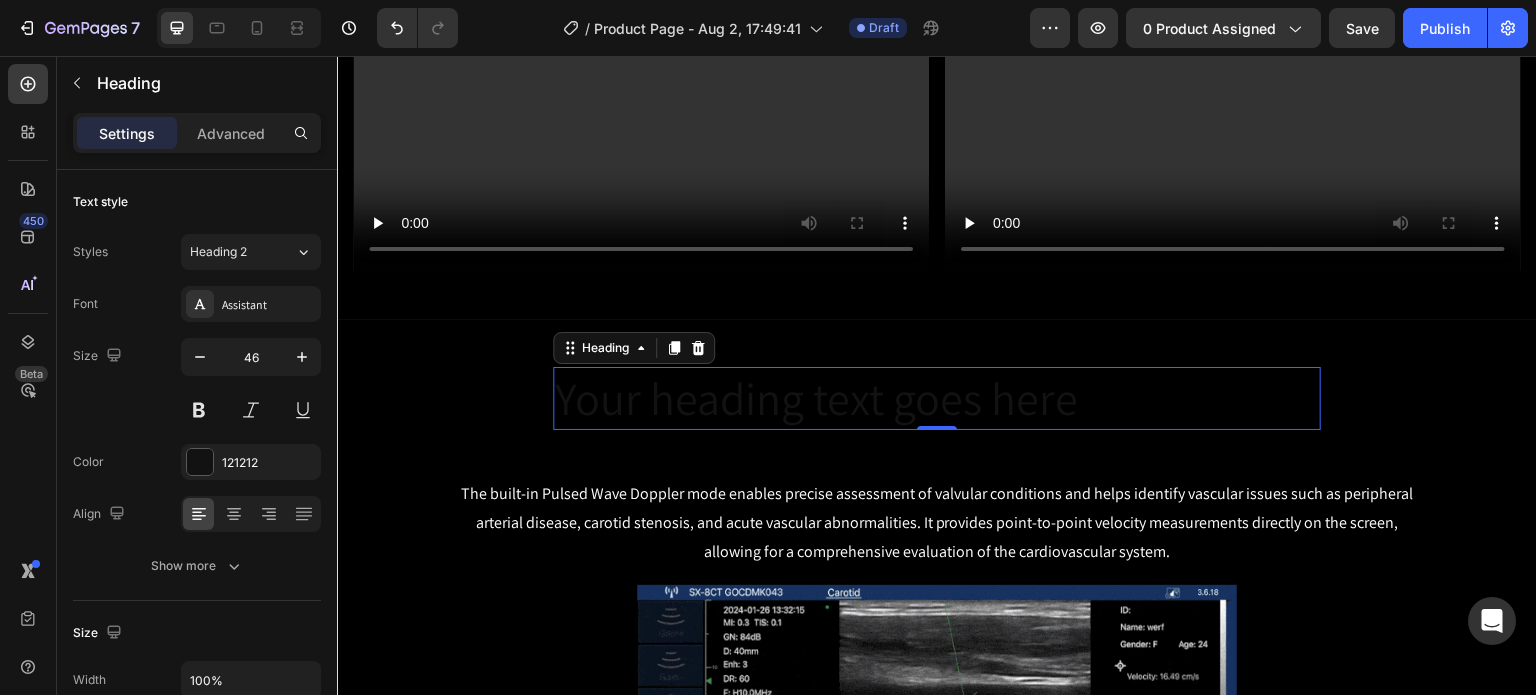 click on "Your heading text goes here" at bounding box center [937, 399] 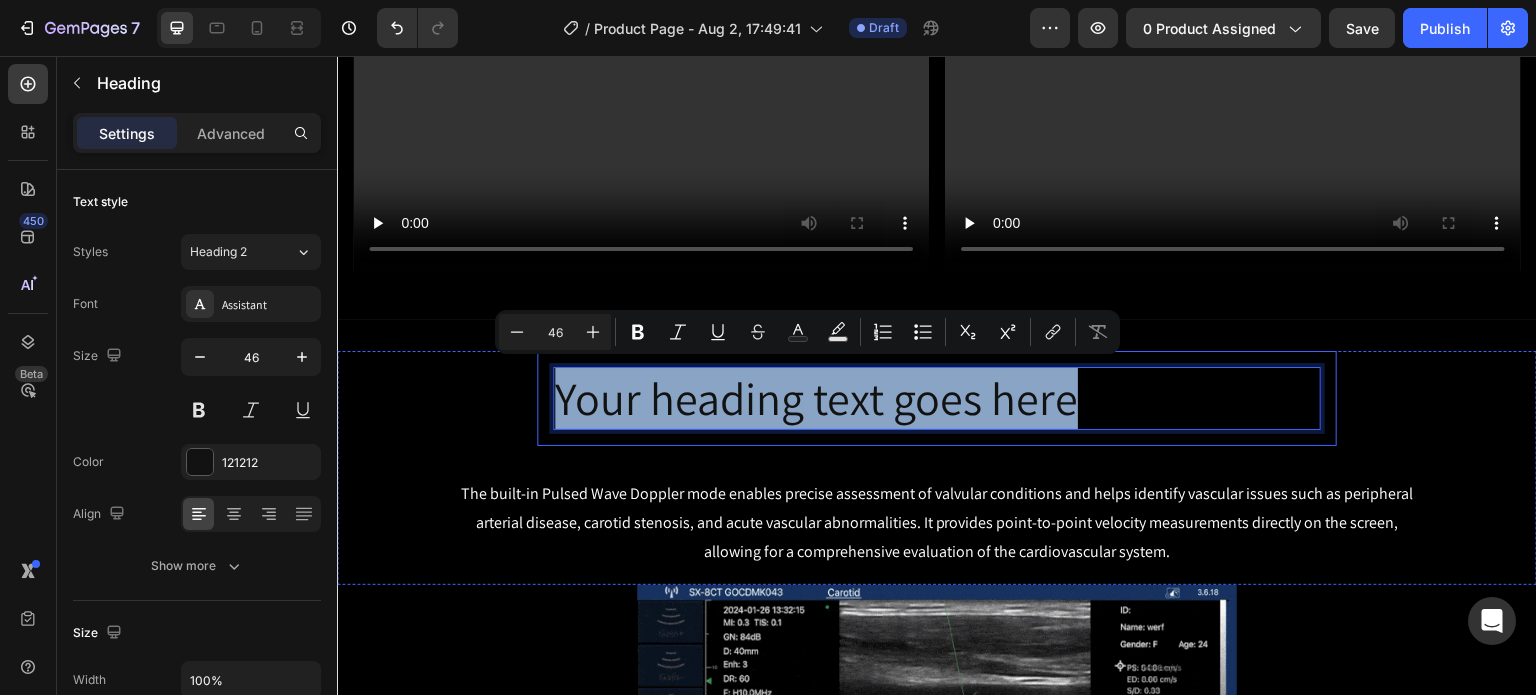 drag, startPoint x: 1302, startPoint y: 397, endPoint x: 532, endPoint y: 386, distance: 770.07855 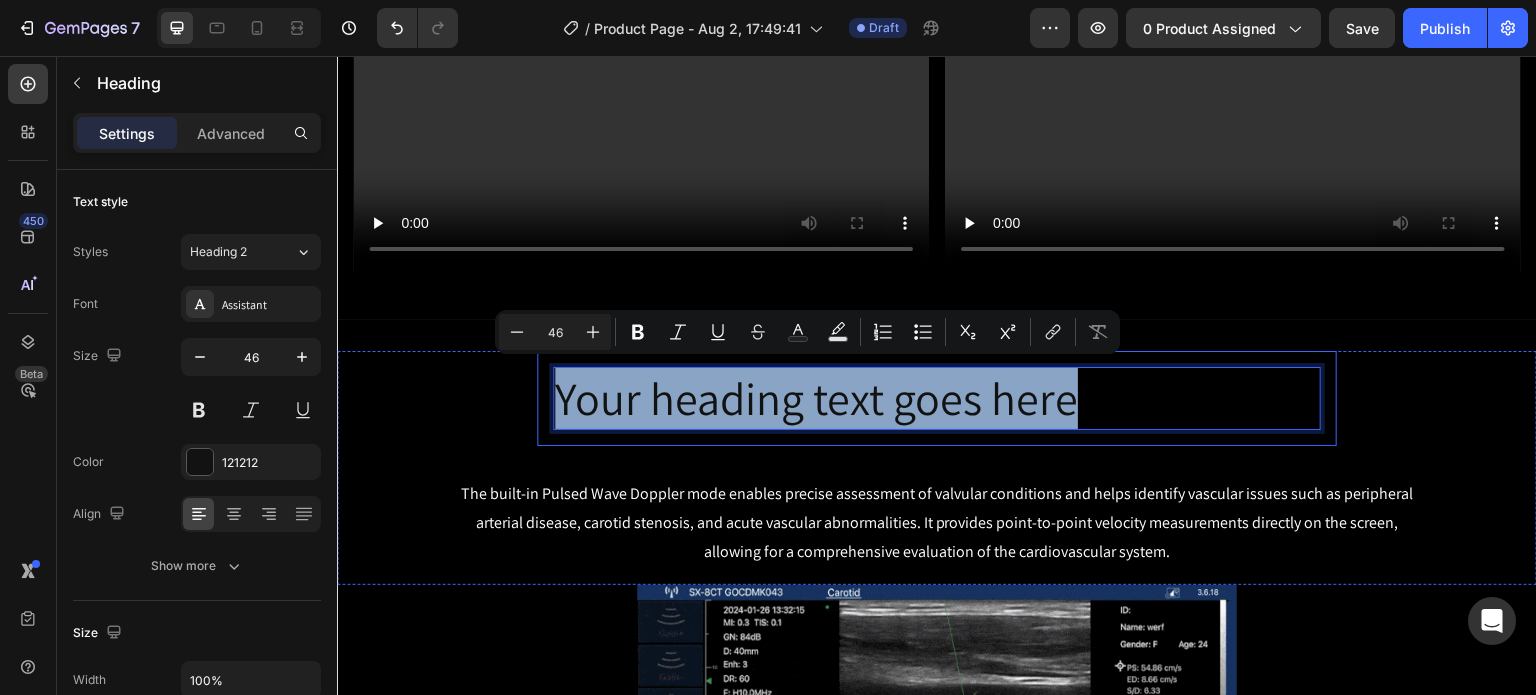 click on "Your heading text goes here Heading   0 Row" at bounding box center (937, 399) 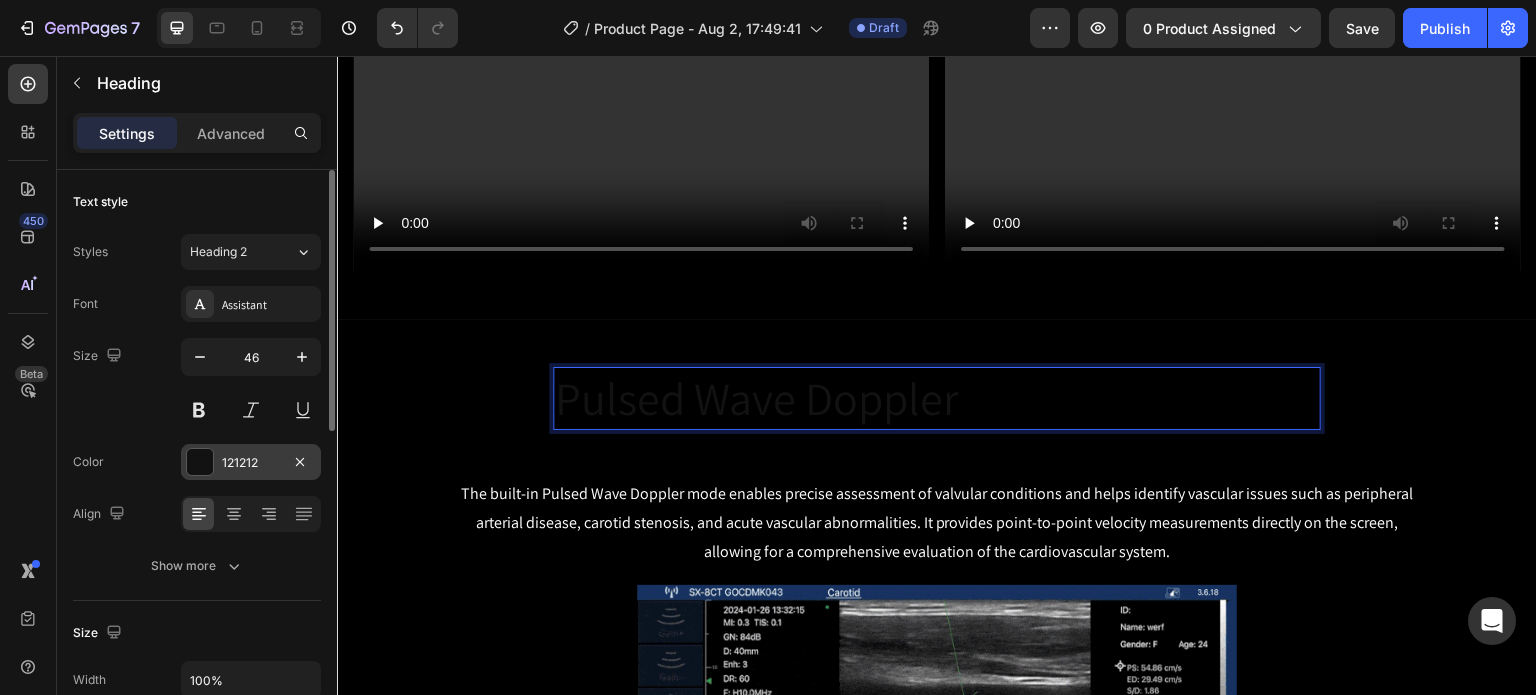 click on "121212" at bounding box center (251, 463) 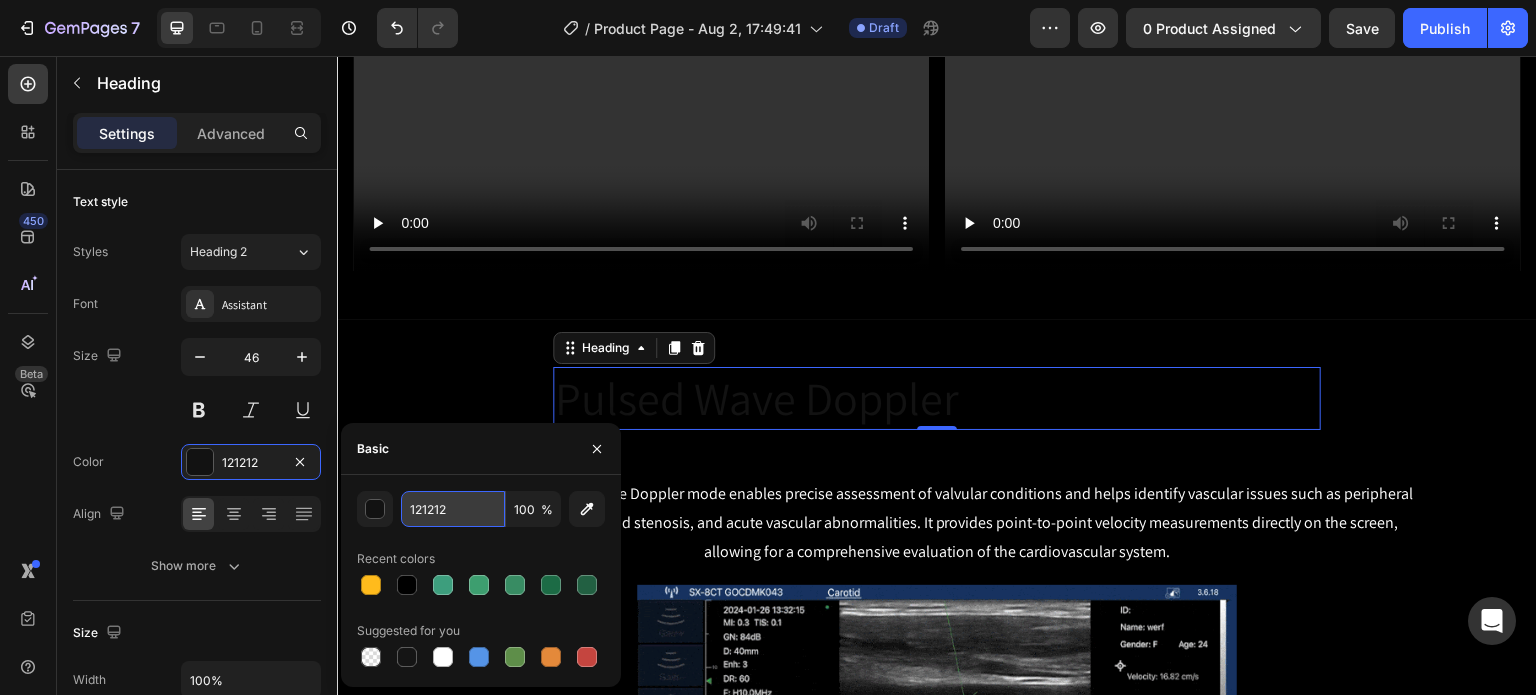 click on "121212" at bounding box center [453, 509] 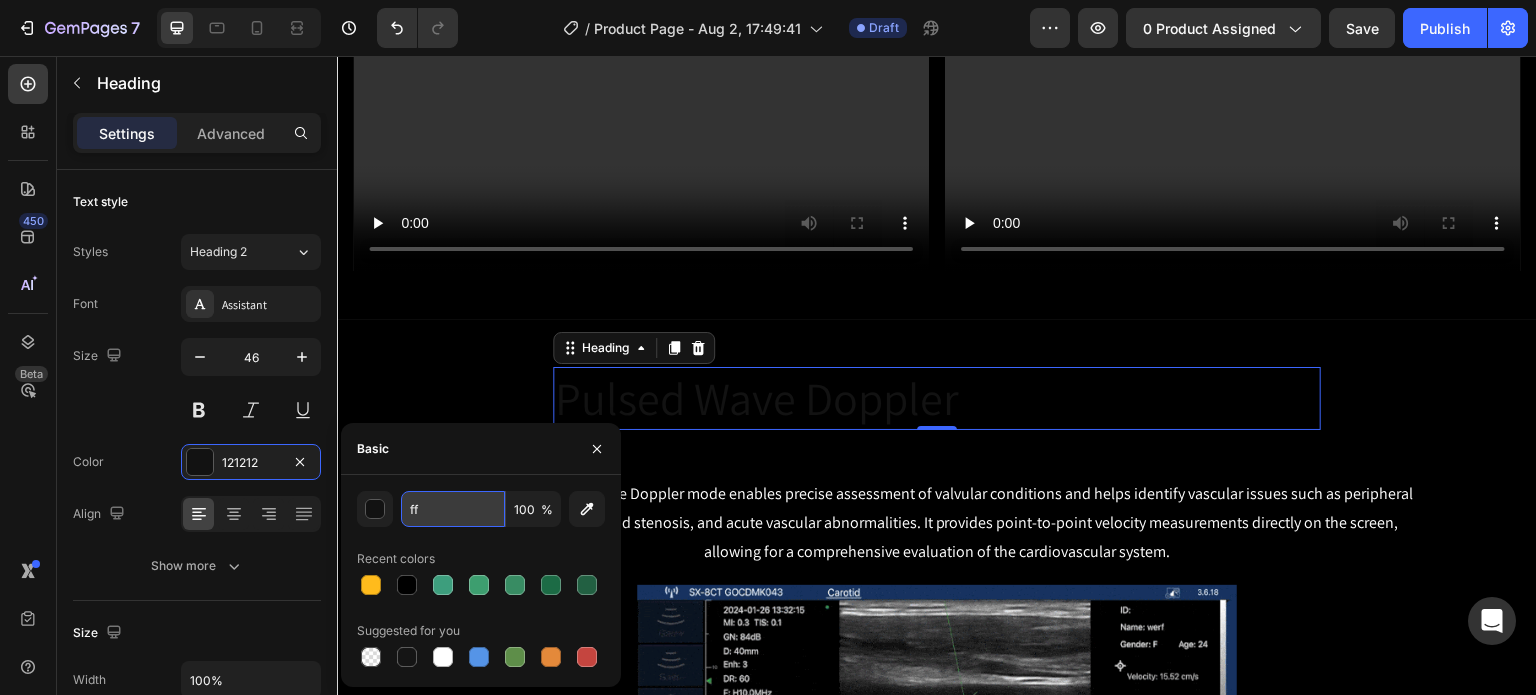 type on "FFFFFF" 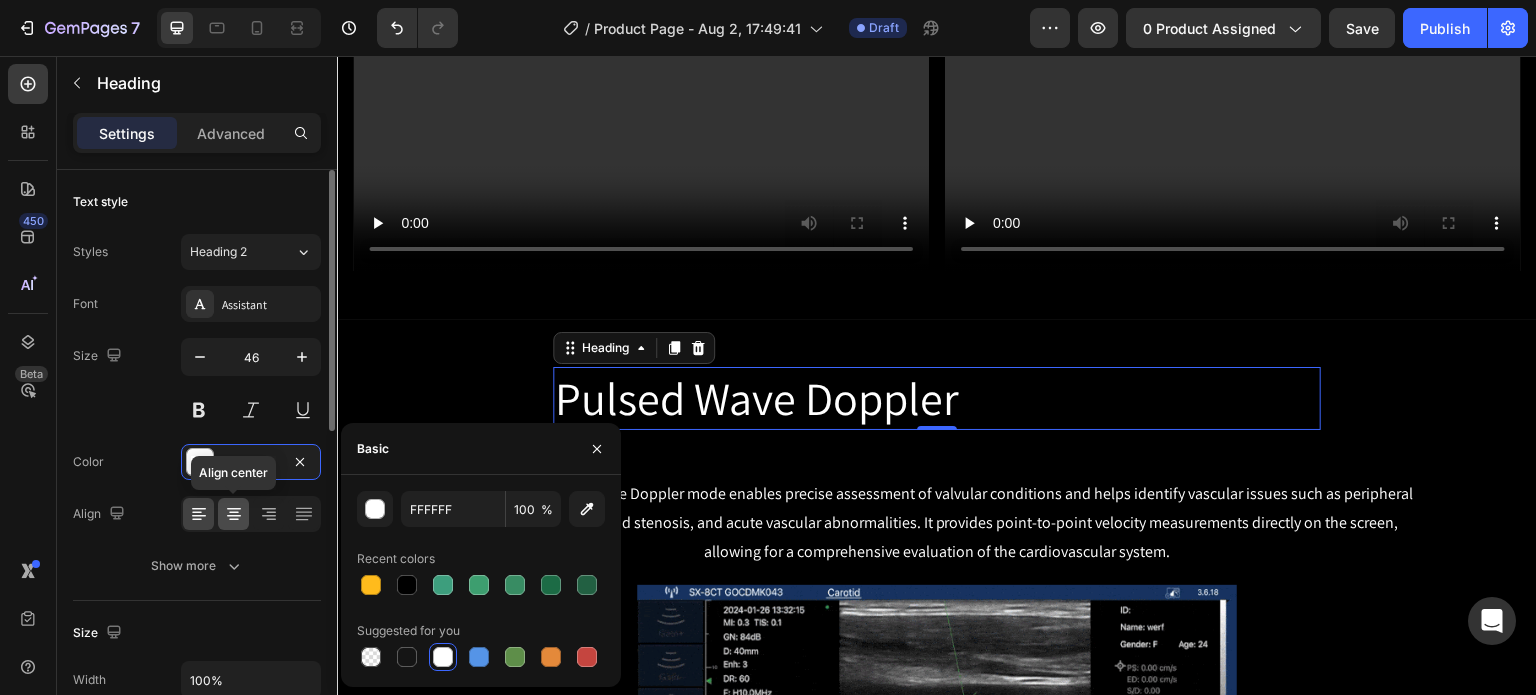 click 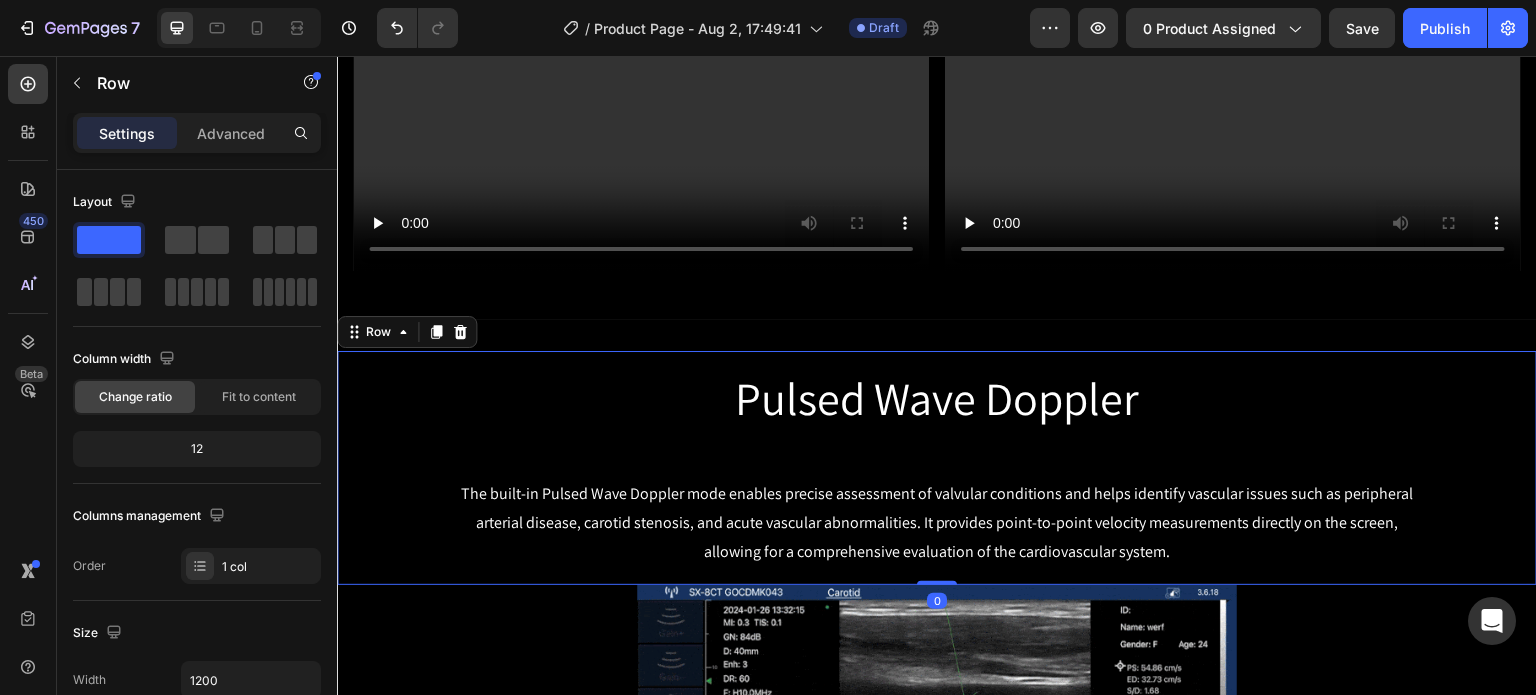click on "Pulsed Wave Doppler  Heading Row The built-in Pulsed Wave Doppler mode enables precise assessment of valvular conditions and helps identify vascular issues such as peripheral arterial disease, carotid stenosis, and acute vascular abnormalities. It provides point-to-point velocity measurements directly on the screen, allowing for a comprehensive evaluation of the cardiovascular system. Text Block Row" at bounding box center [937, 468] 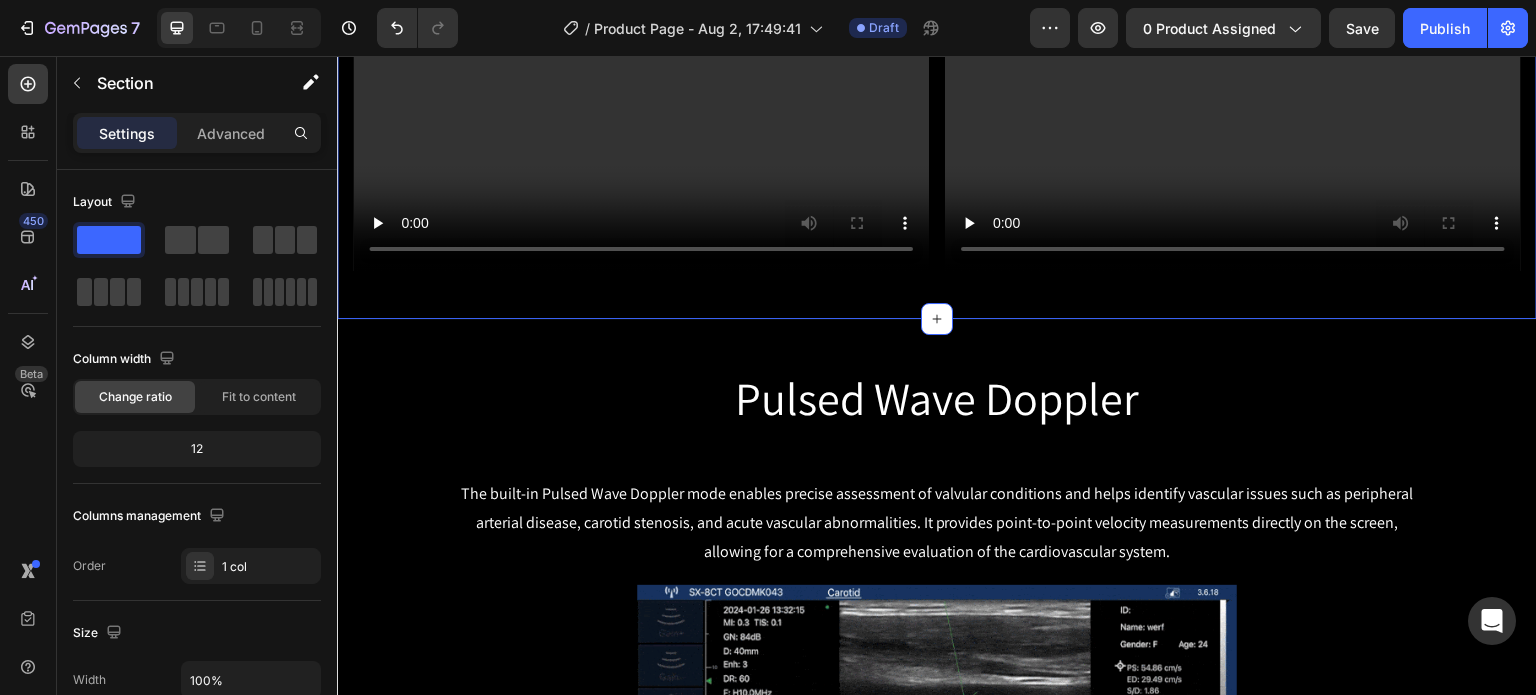 click on "Video Video Row Section 3   Create Theme Section AI Content Write with GemAI What would you like to describe here? Tone and Voice Persuasive Product Hearing Aid Show more Generate" at bounding box center (937, 109) 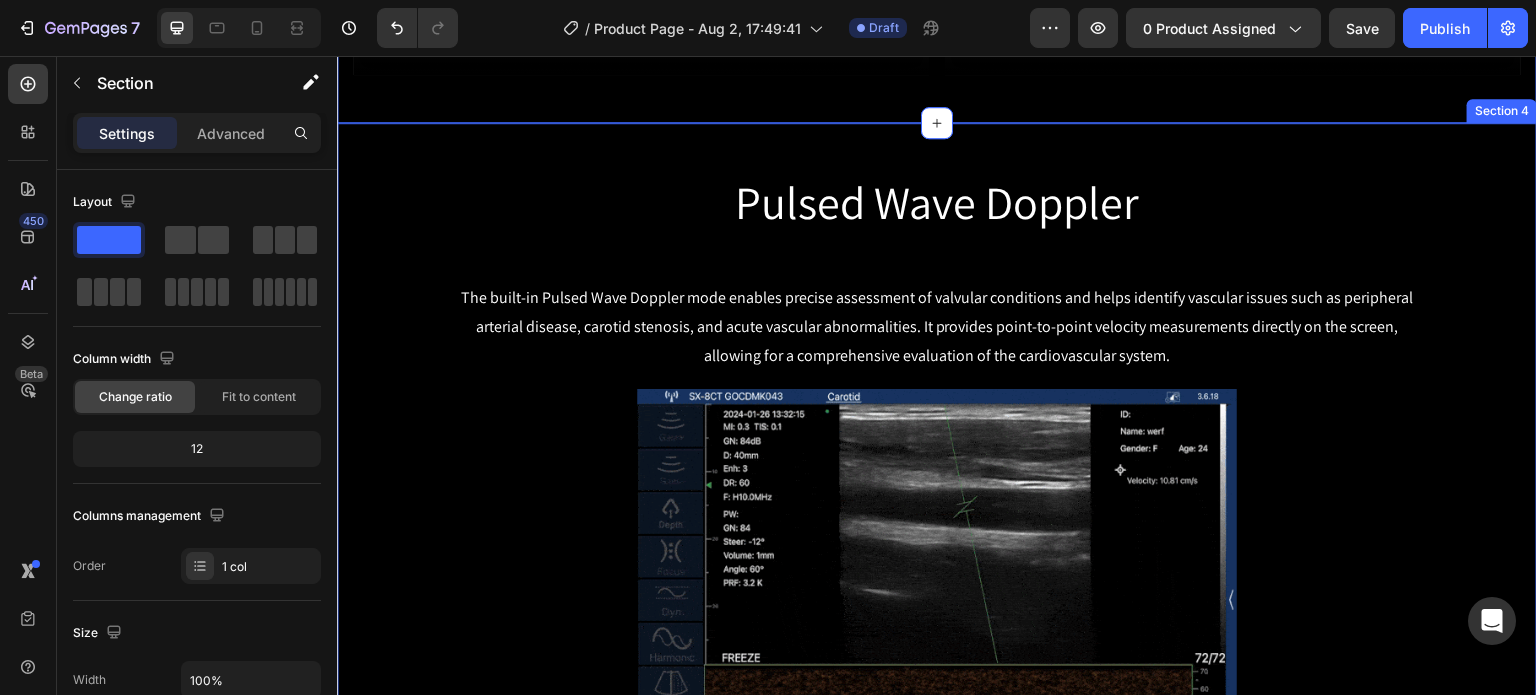 scroll, scrollTop: 1664, scrollLeft: 0, axis: vertical 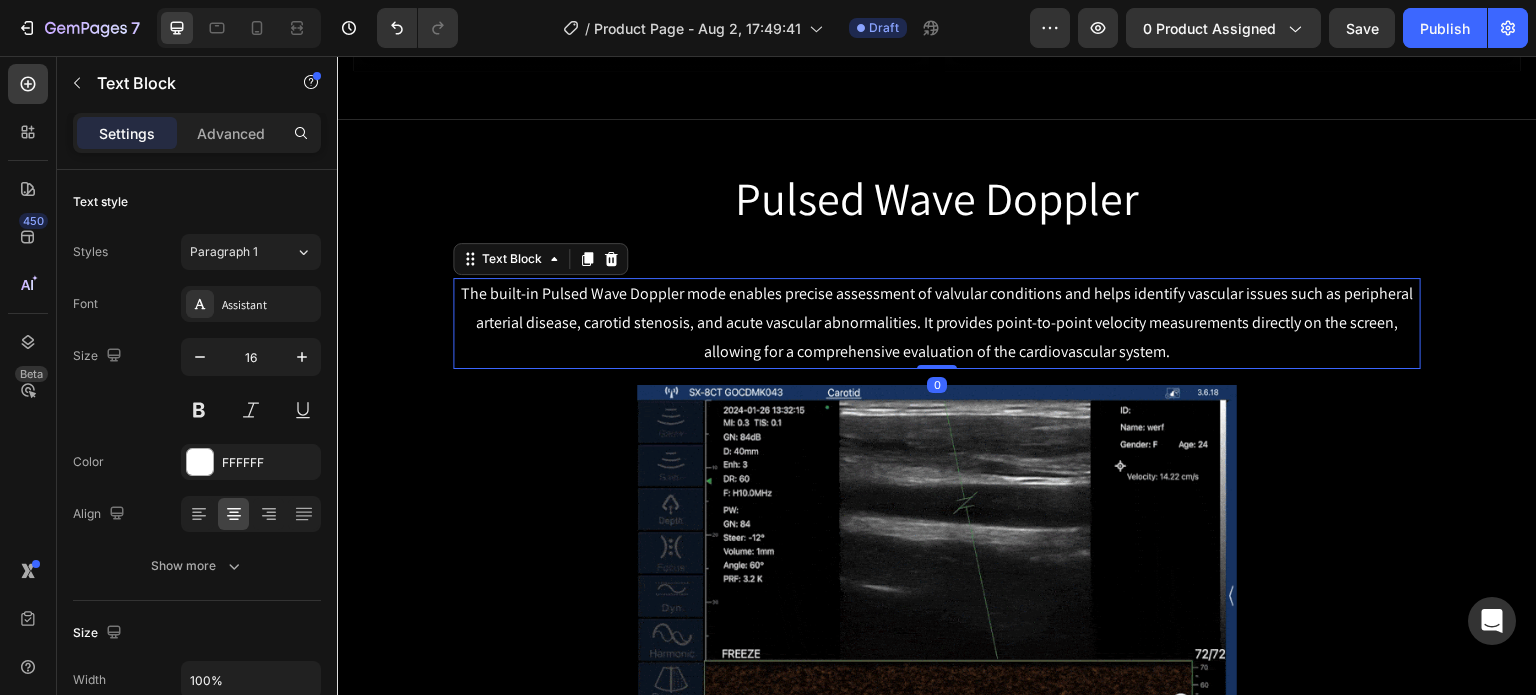 click on "The built-in Pulsed Wave Doppler mode enables precise assessment of valvular conditions and helps identify vascular issues such as peripheral arterial disease, carotid stenosis, and acute vascular abnormalities. It provides point-to-point velocity measurements directly on the screen, allowing for a comprehensive evaluation of the cardiovascular system." at bounding box center (937, 323) 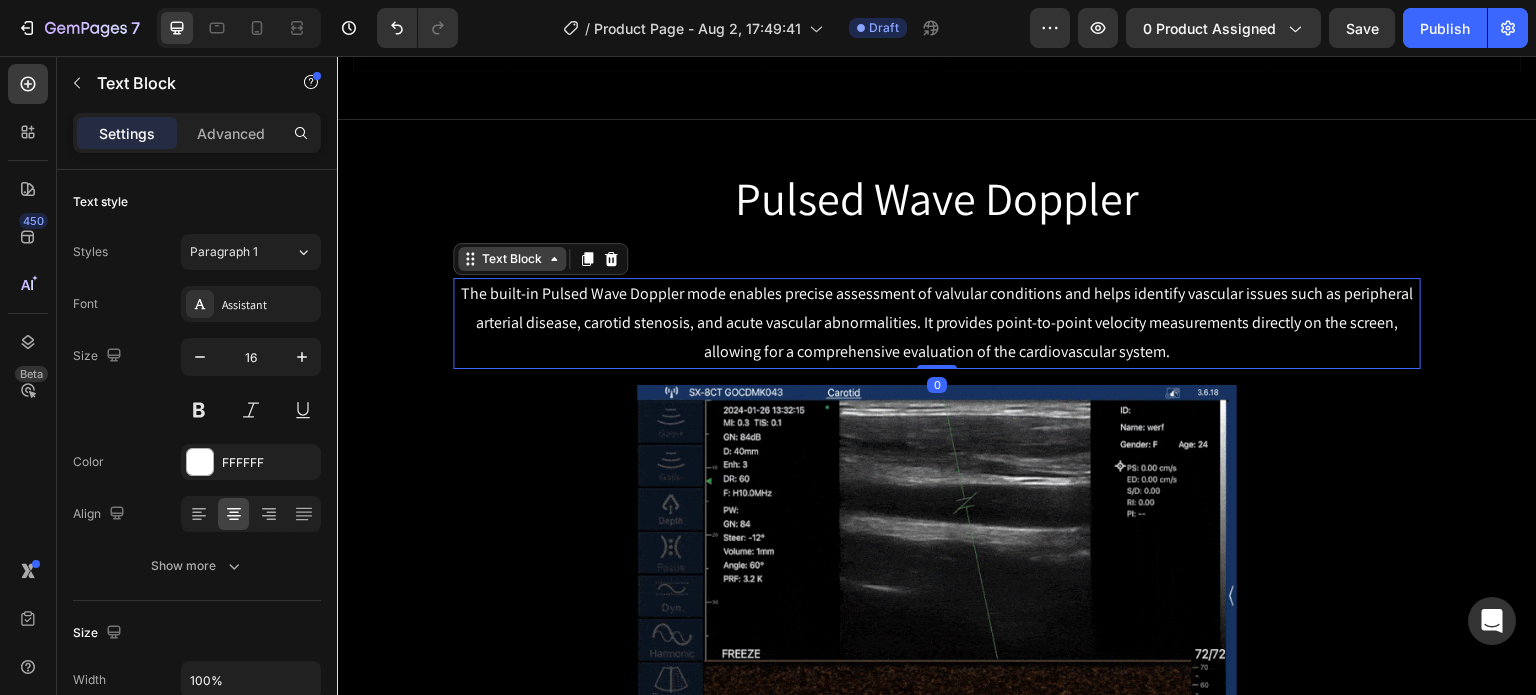 click on "Text Block" at bounding box center (512, 259) 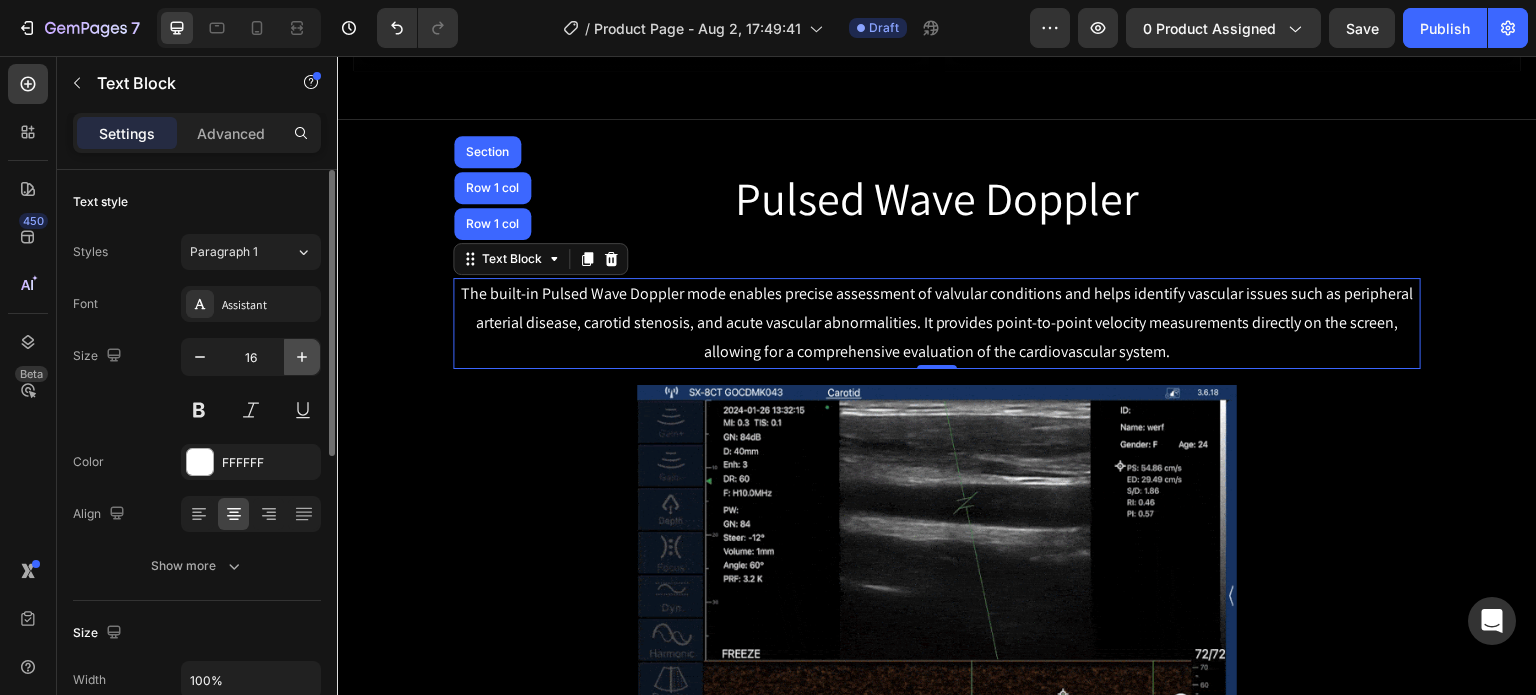 click 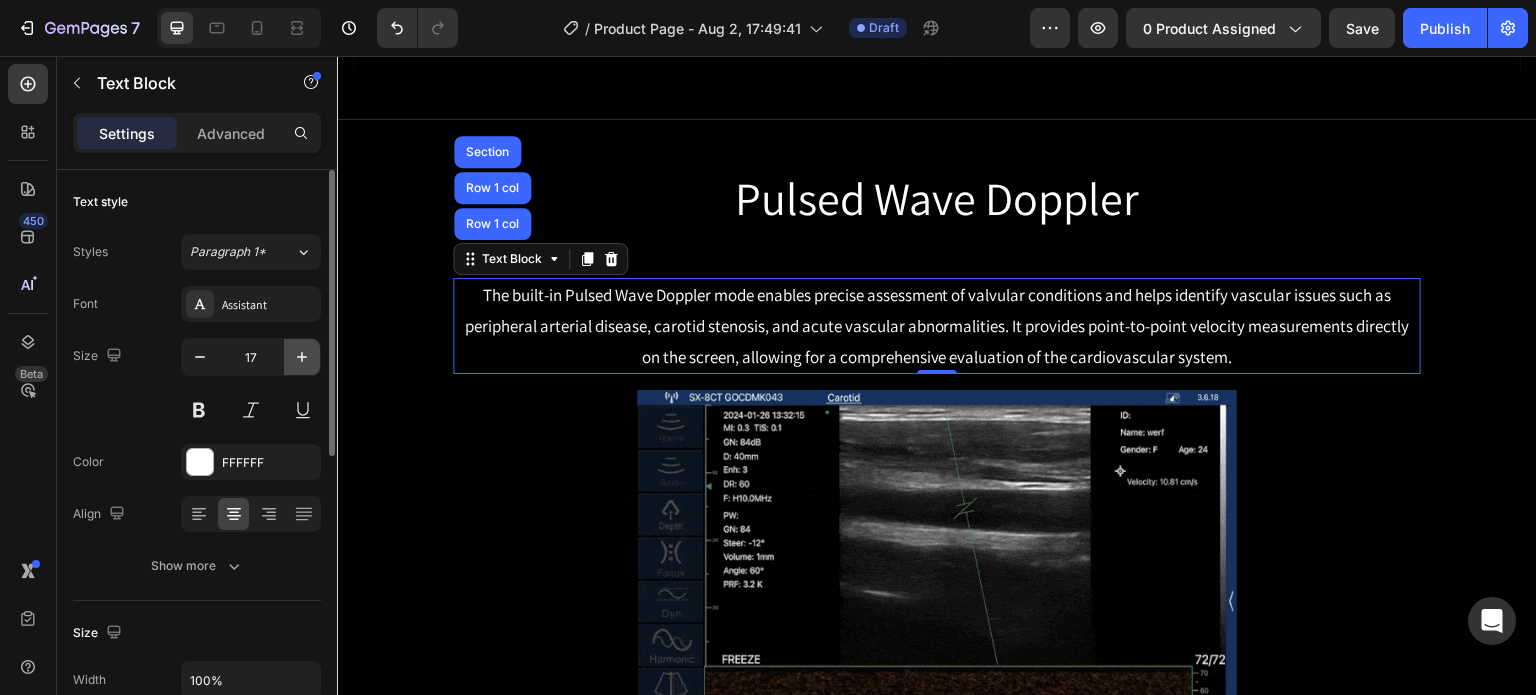 click 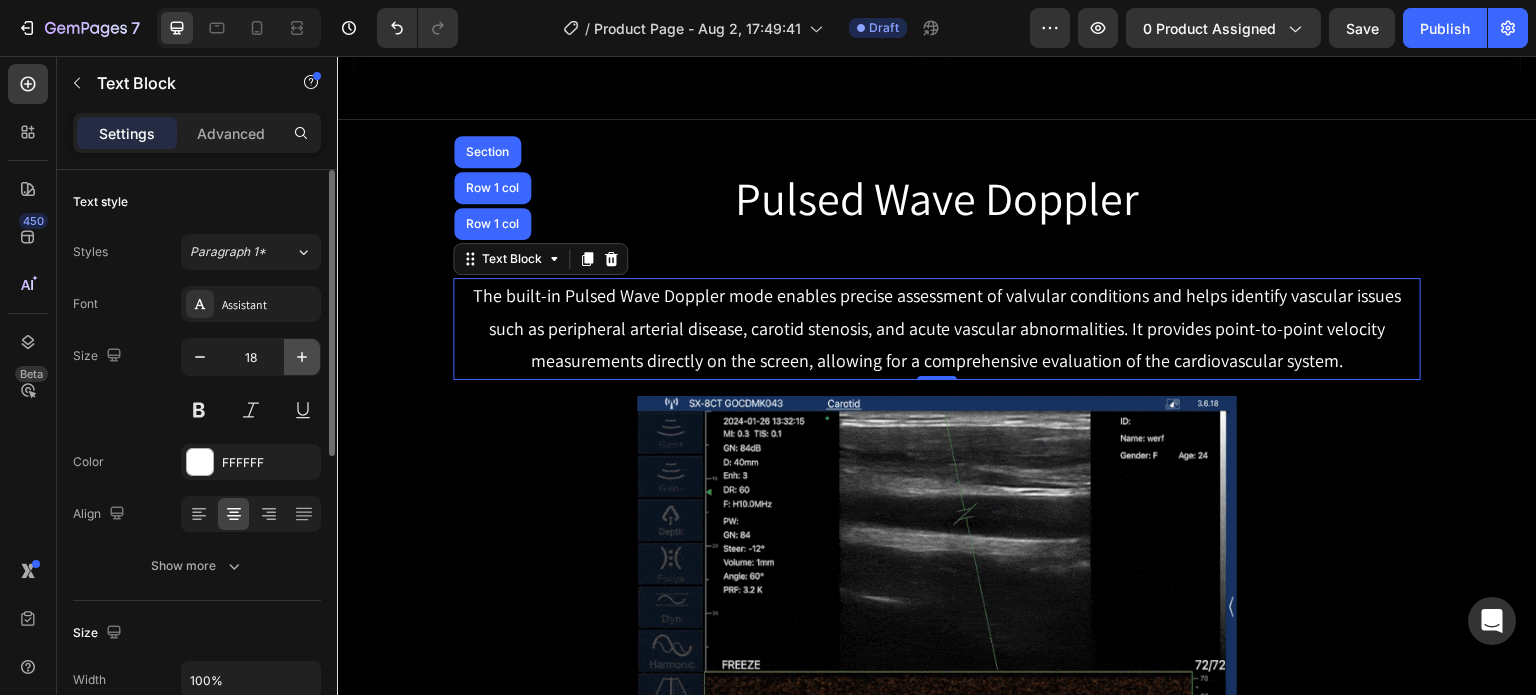 click 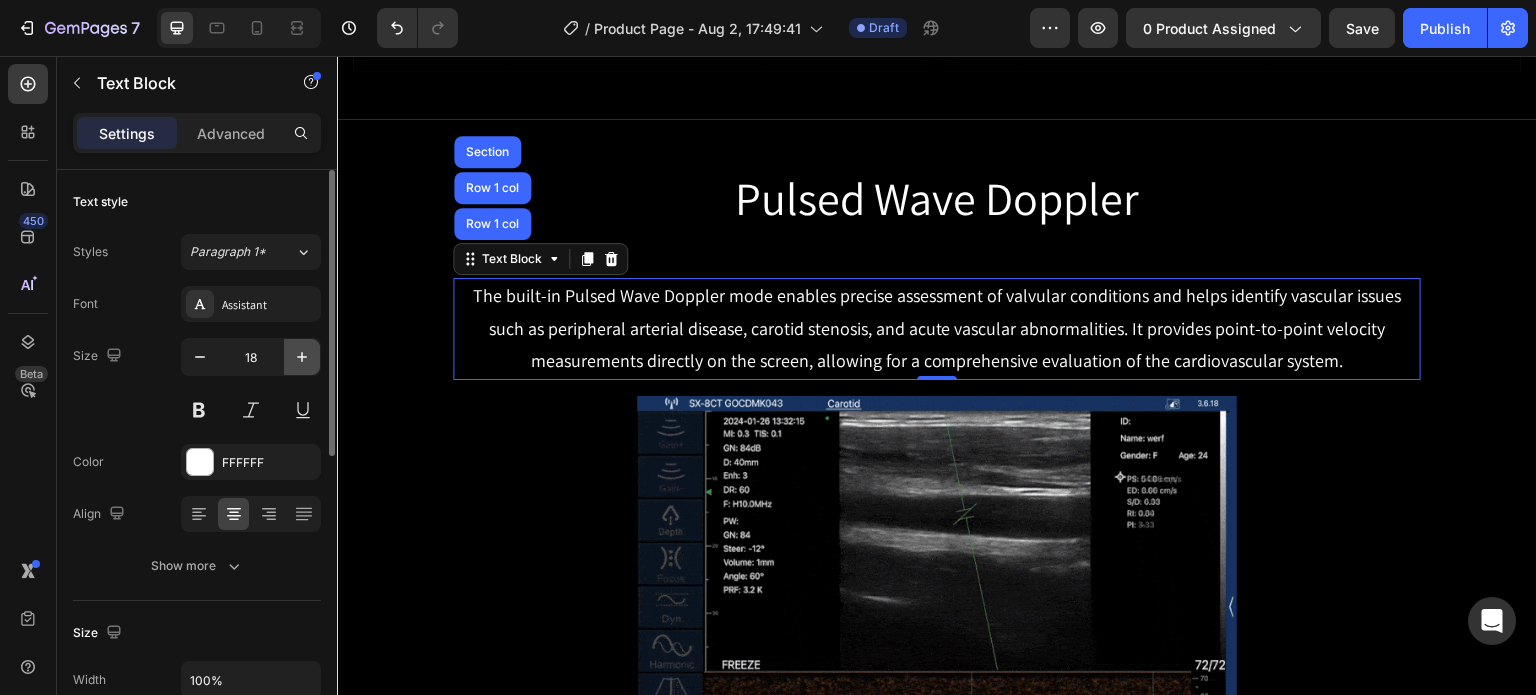 type on "19" 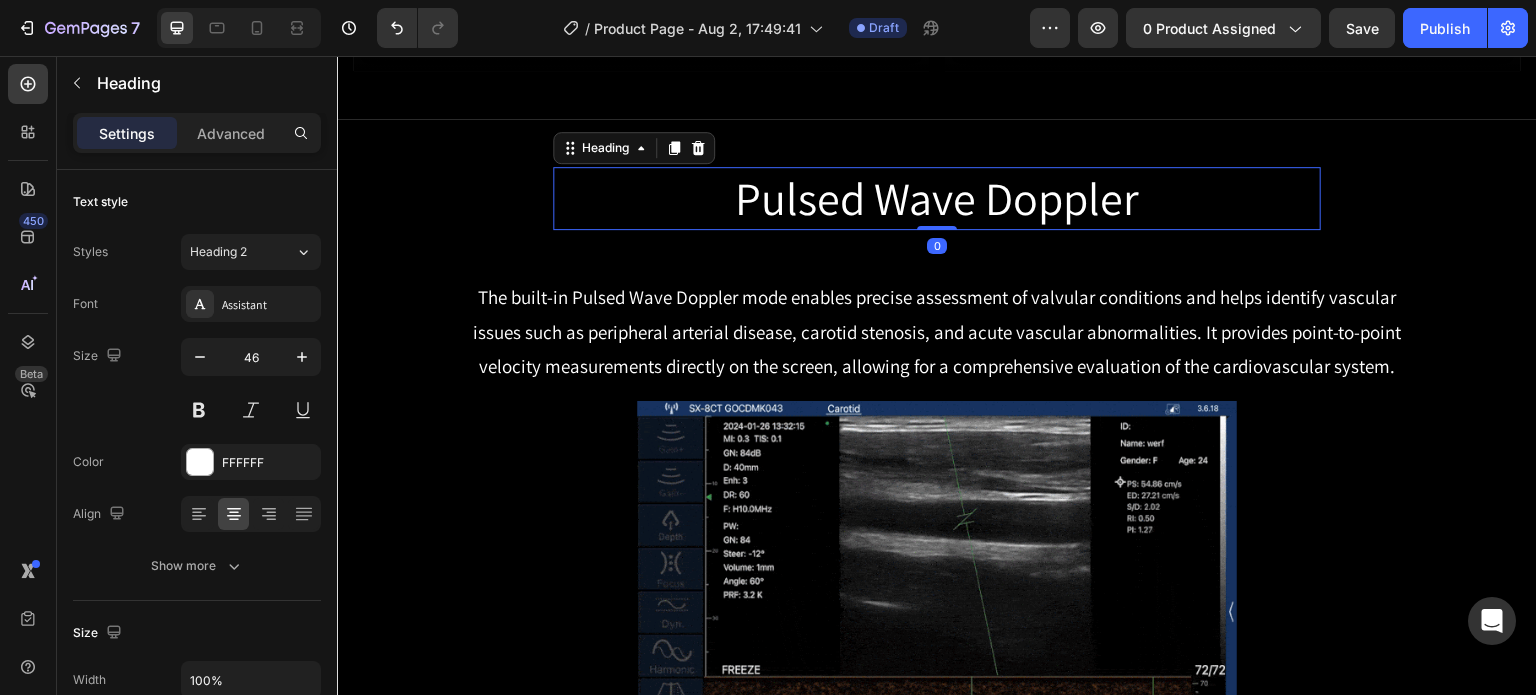 click on "Pulsed Wave Doppler" at bounding box center [937, 199] 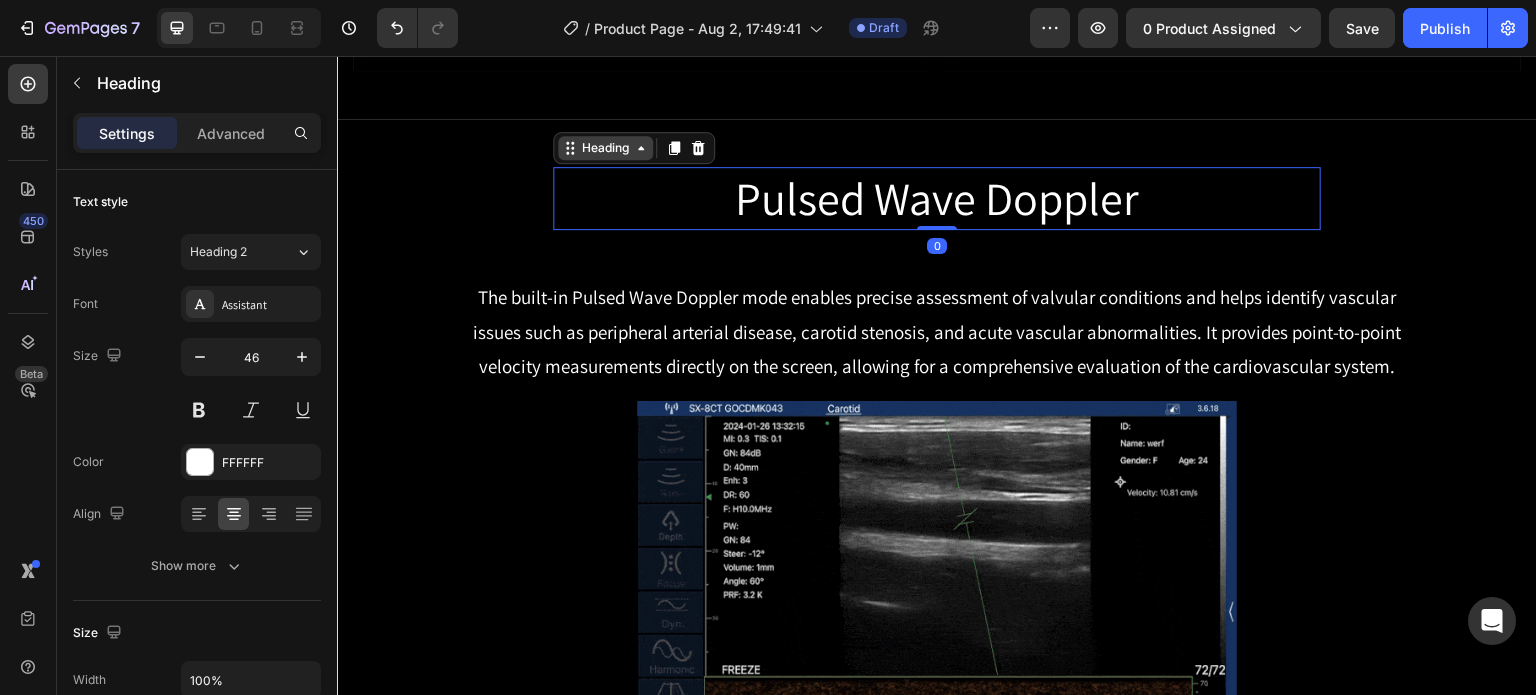 click on "Heading" at bounding box center [605, 148] 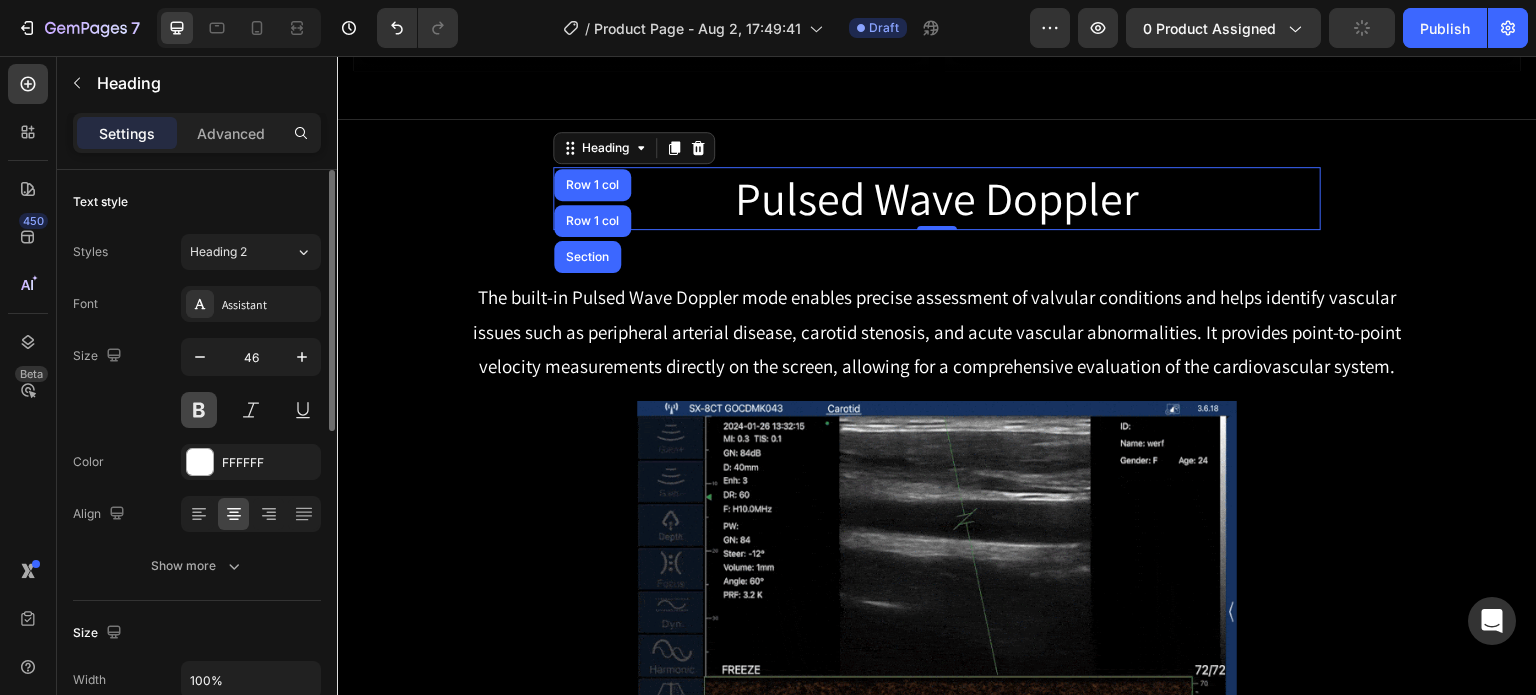 click at bounding box center (199, 410) 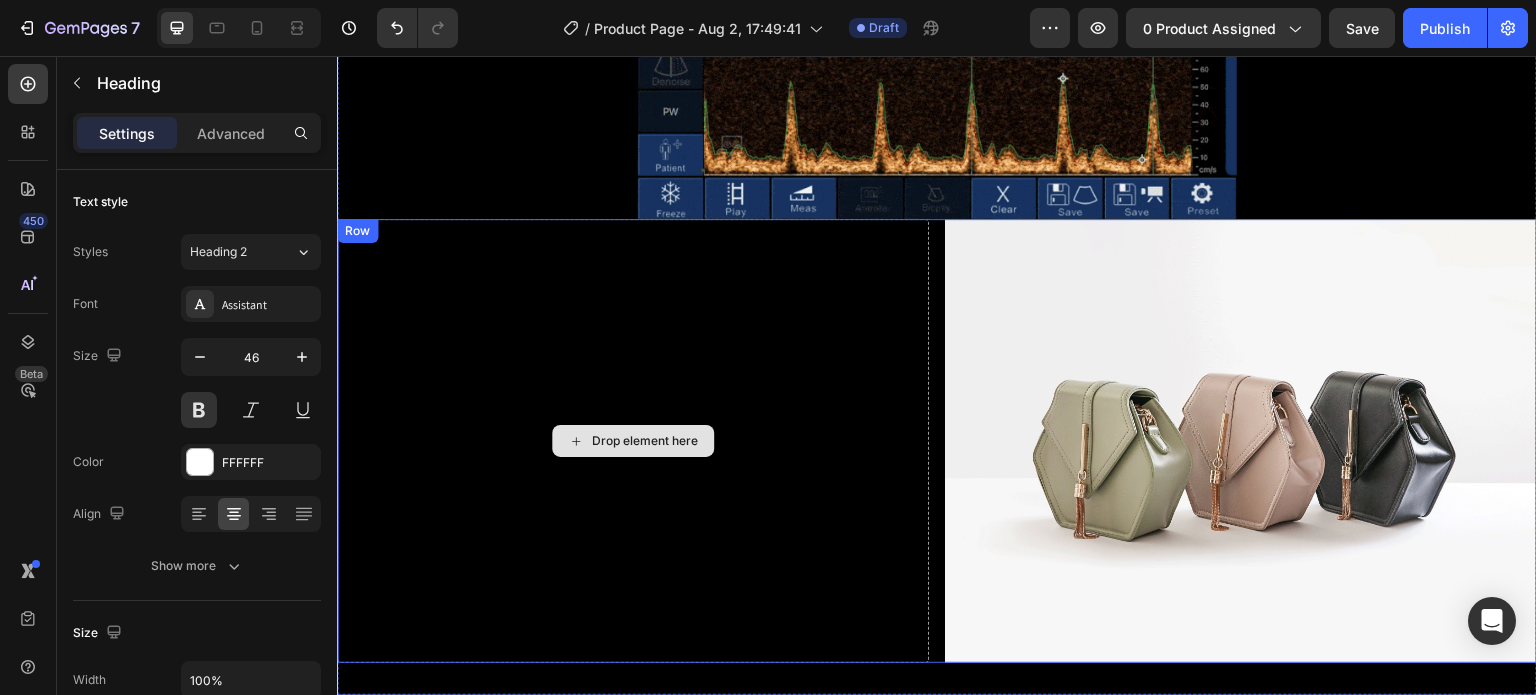 scroll, scrollTop: 2273, scrollLeft: 0, axis: vertical 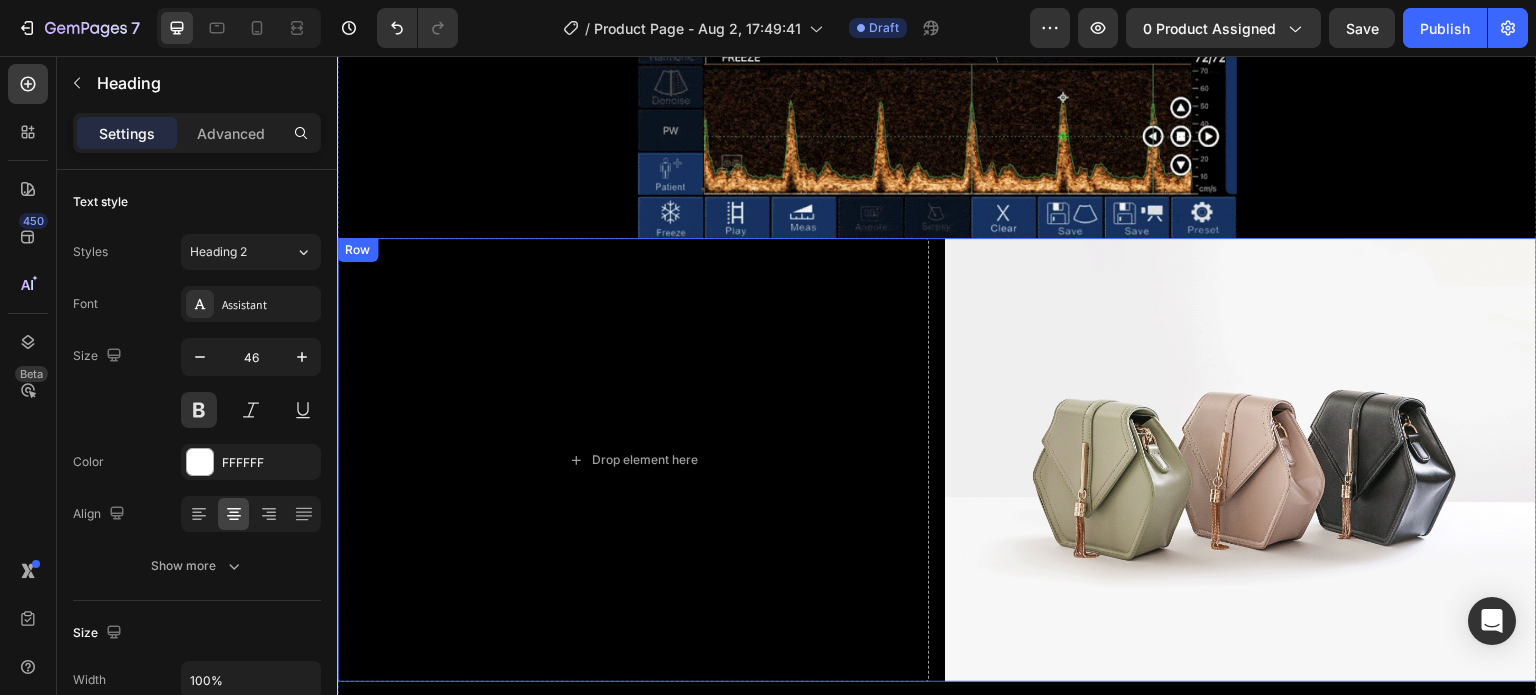 click on "Drop element here Image Row" at bounding box center [937, 460] 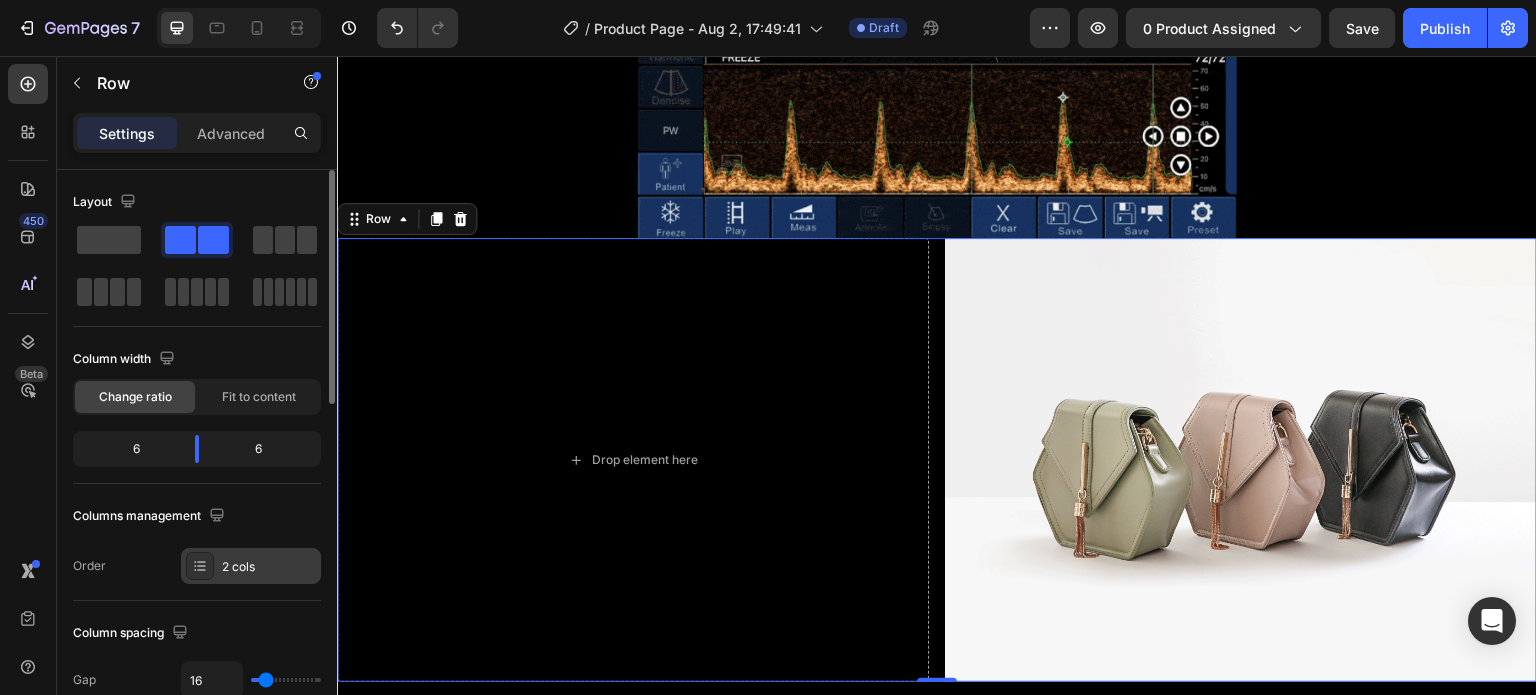click on "2 cols" at bounding box center [269, 567] 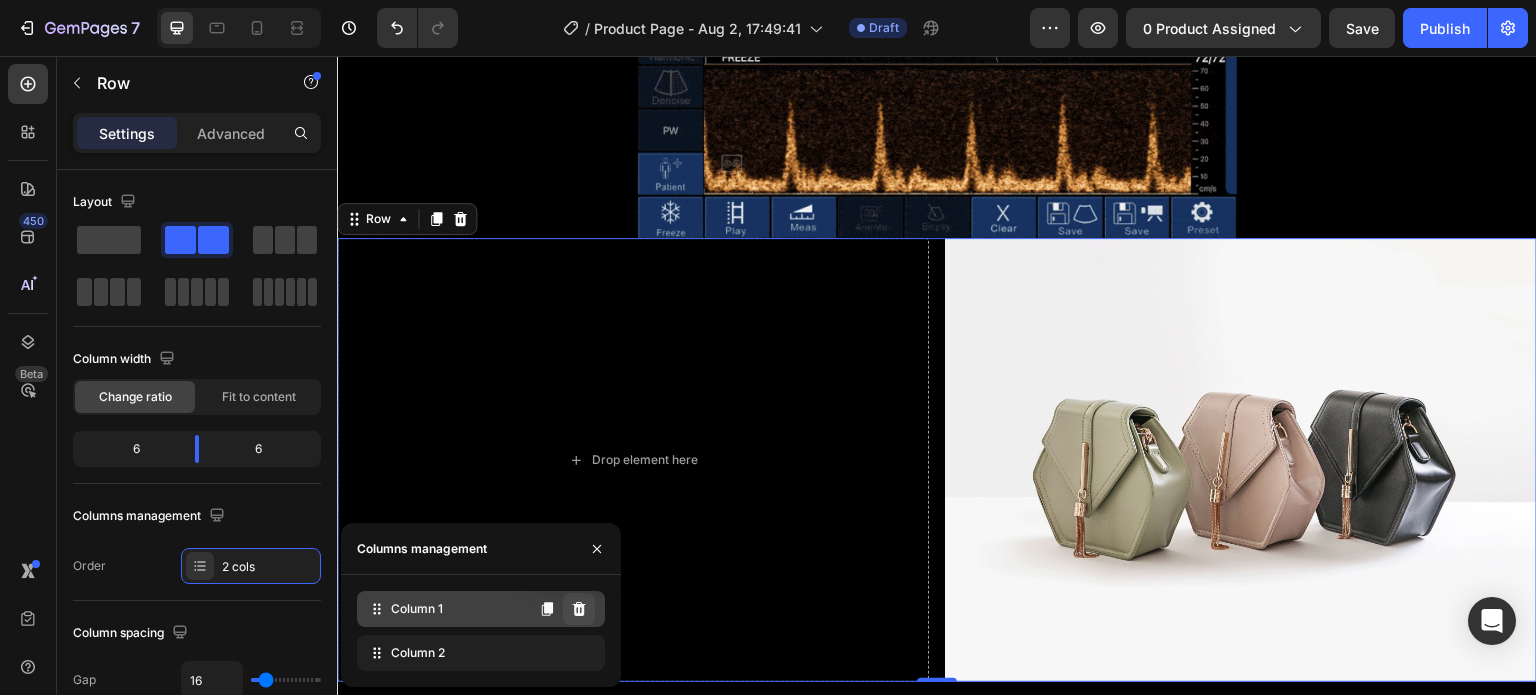 click 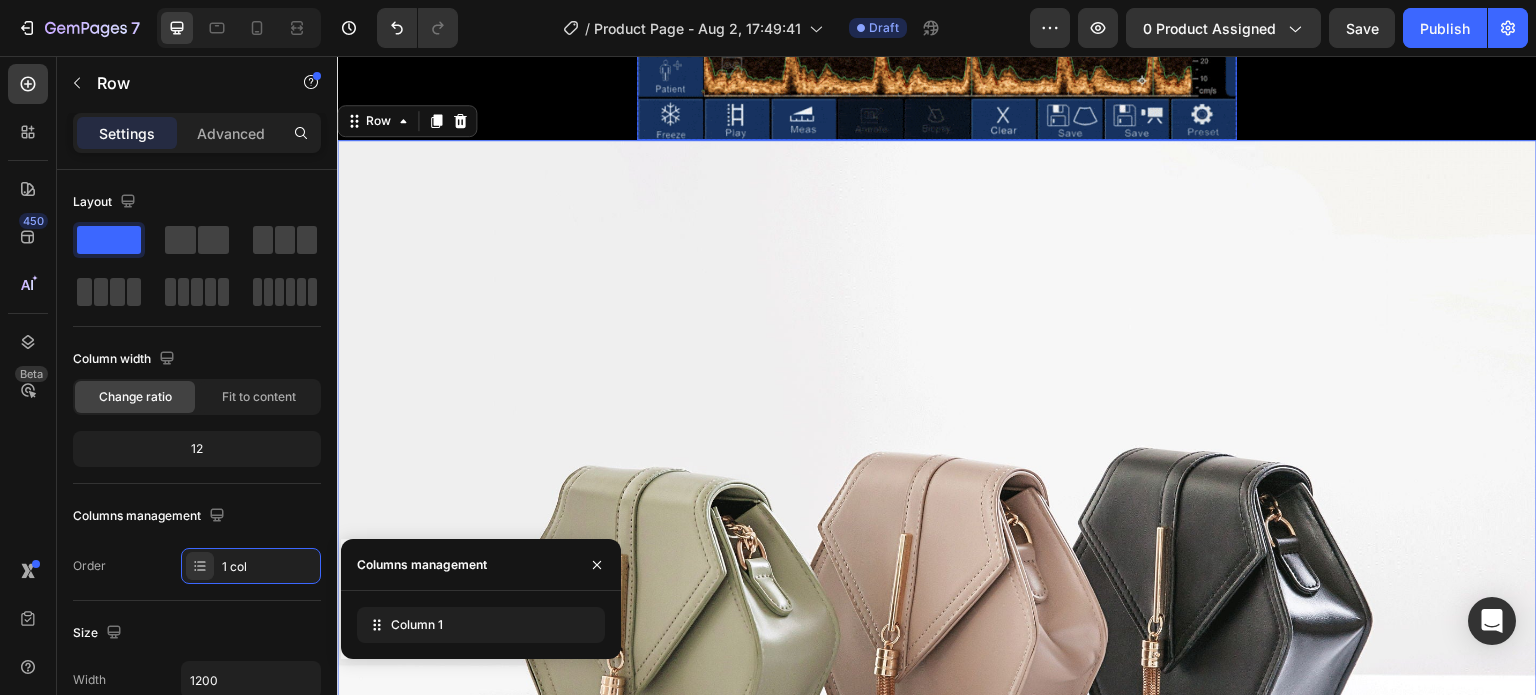 scroll, scrollTop: 2373, scrollLeft: 0, axis: vertical 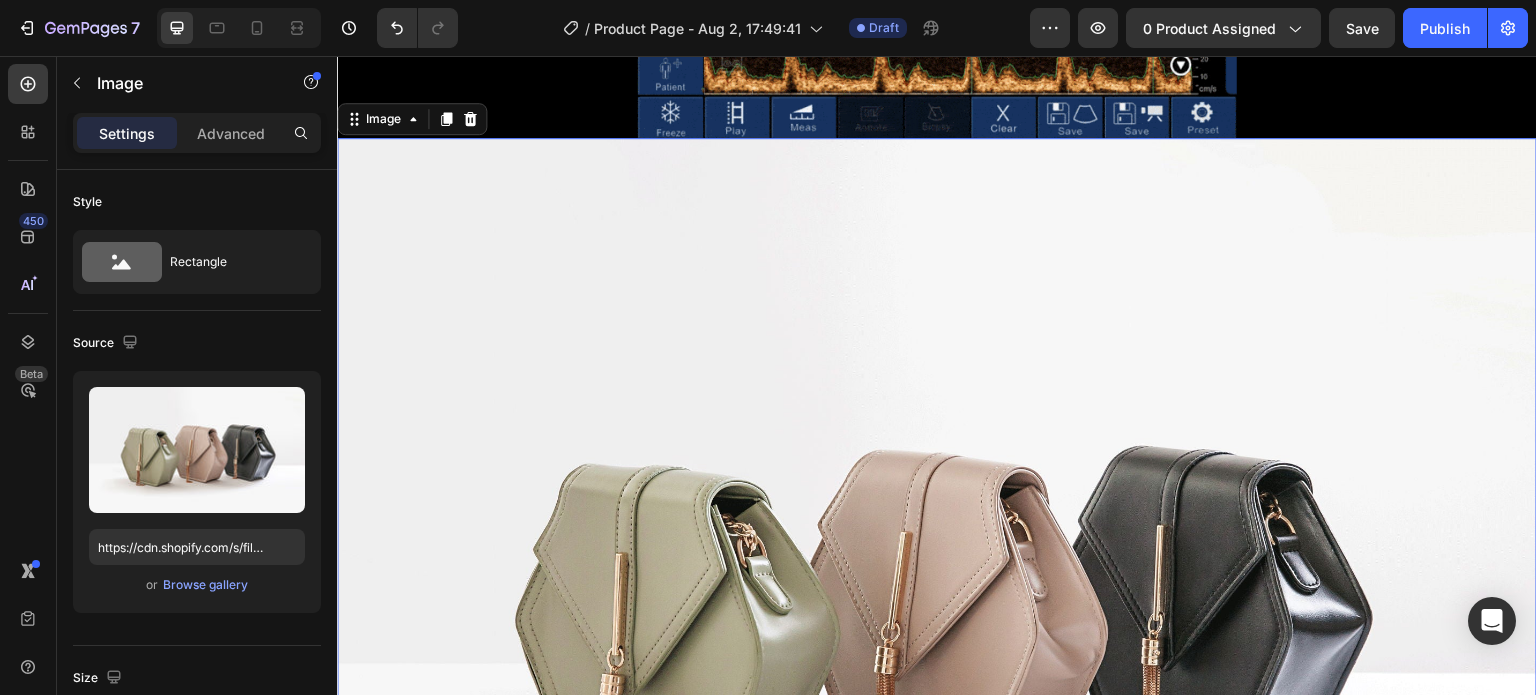 click at bounding box center (937, 588) 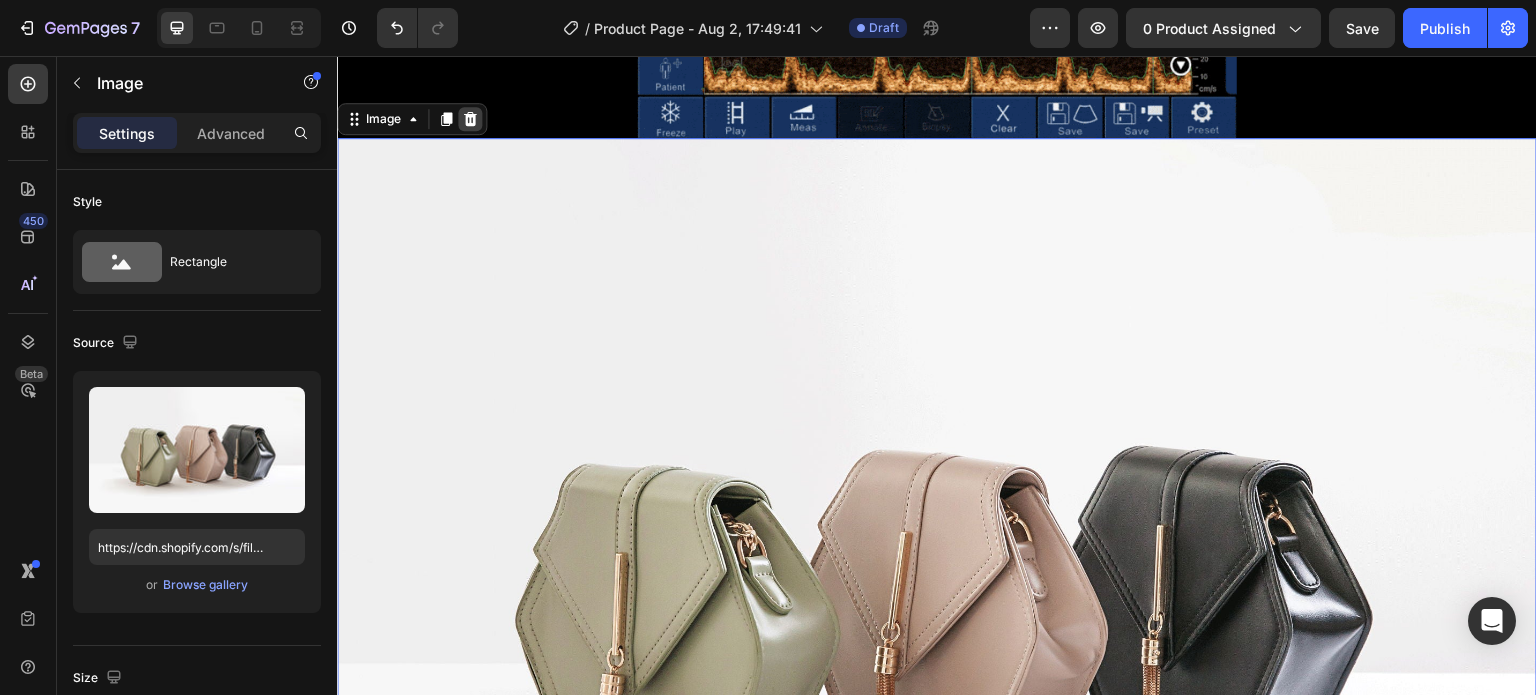 click 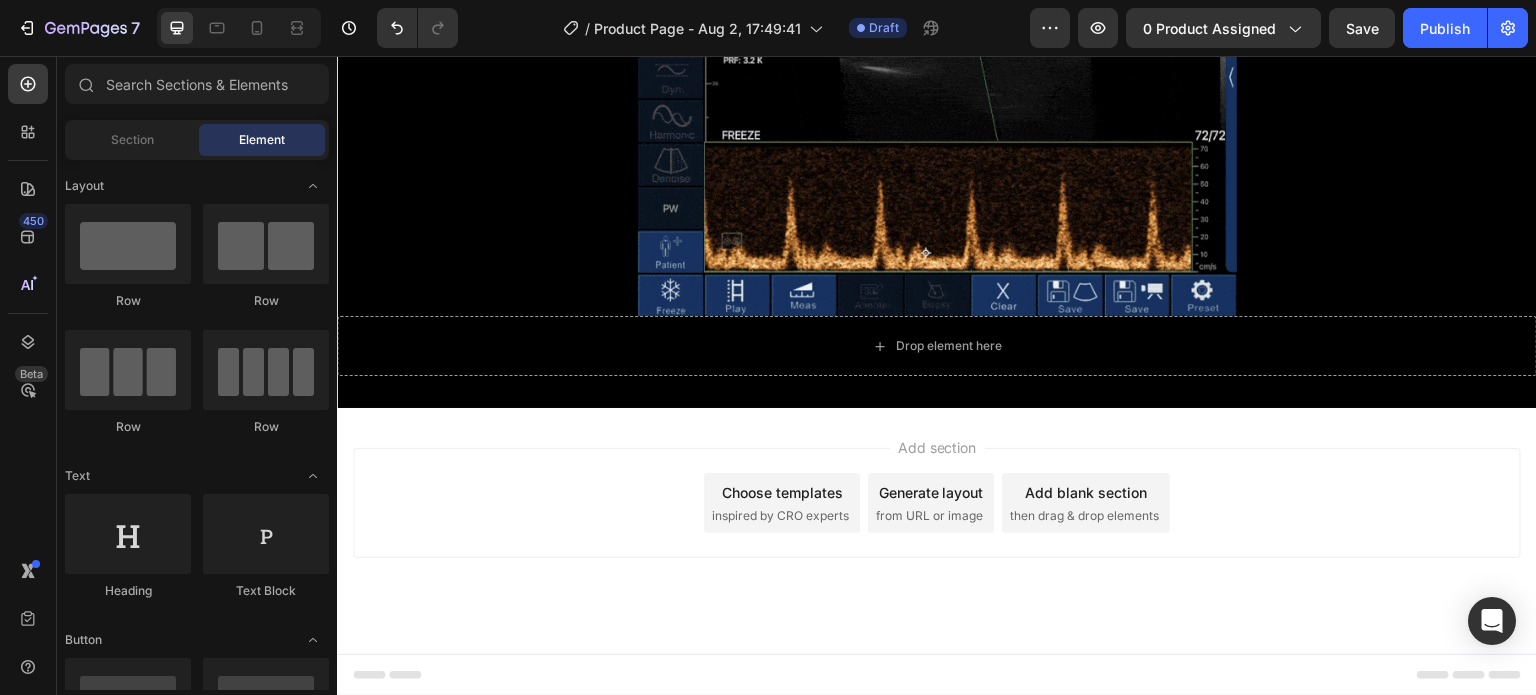 scroll, scrollTop: 2195, scrollLeft: 0, axis: vertical 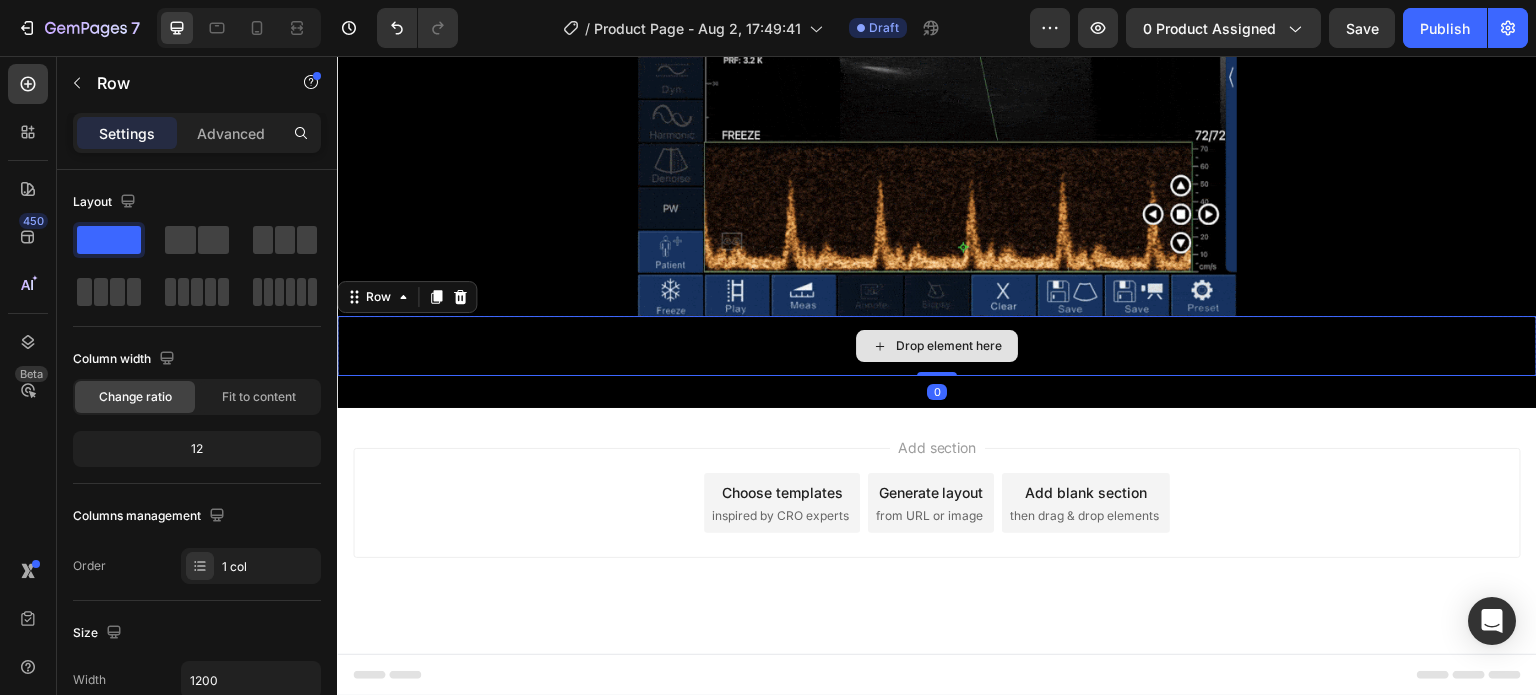 click on "Drop element here" at bounding box center (937, 346) 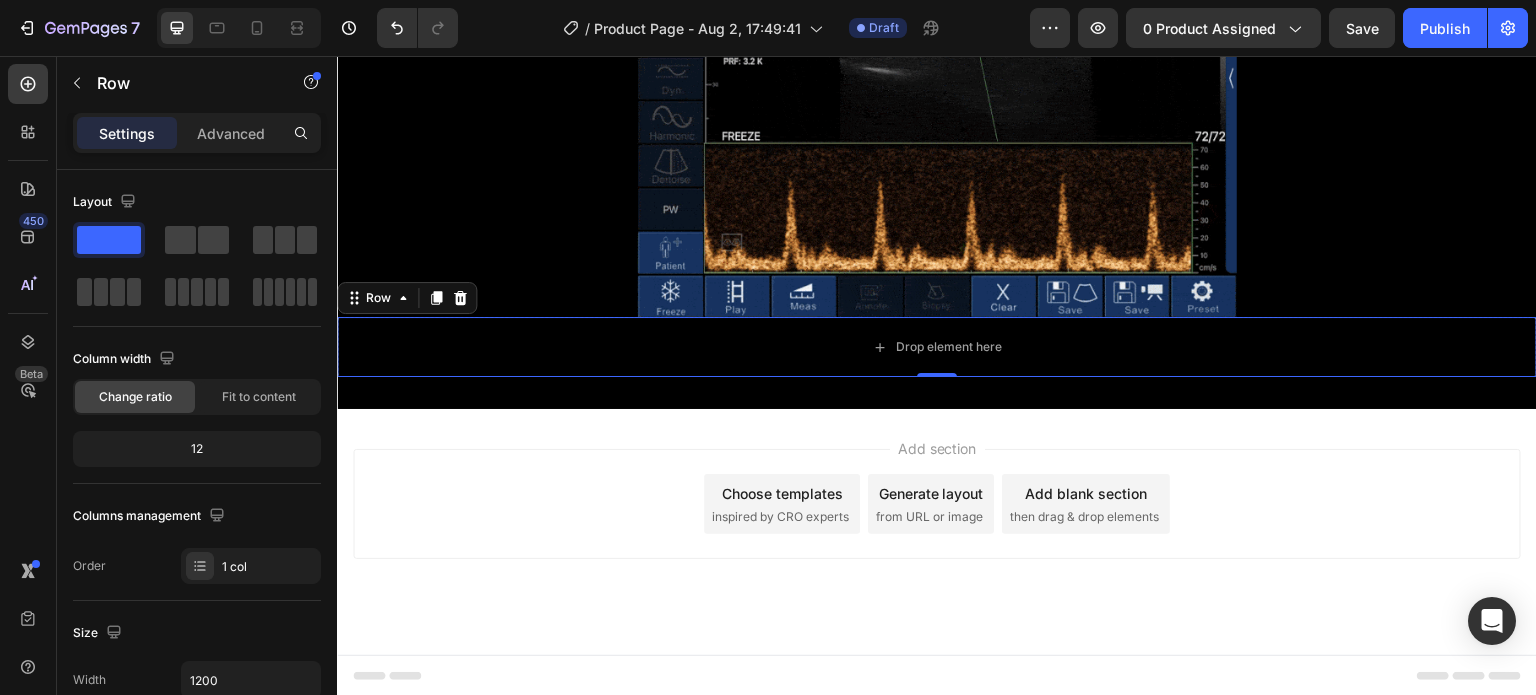 scroll, scrollTop: 2195, scrollLeft: 0, axis: vertical 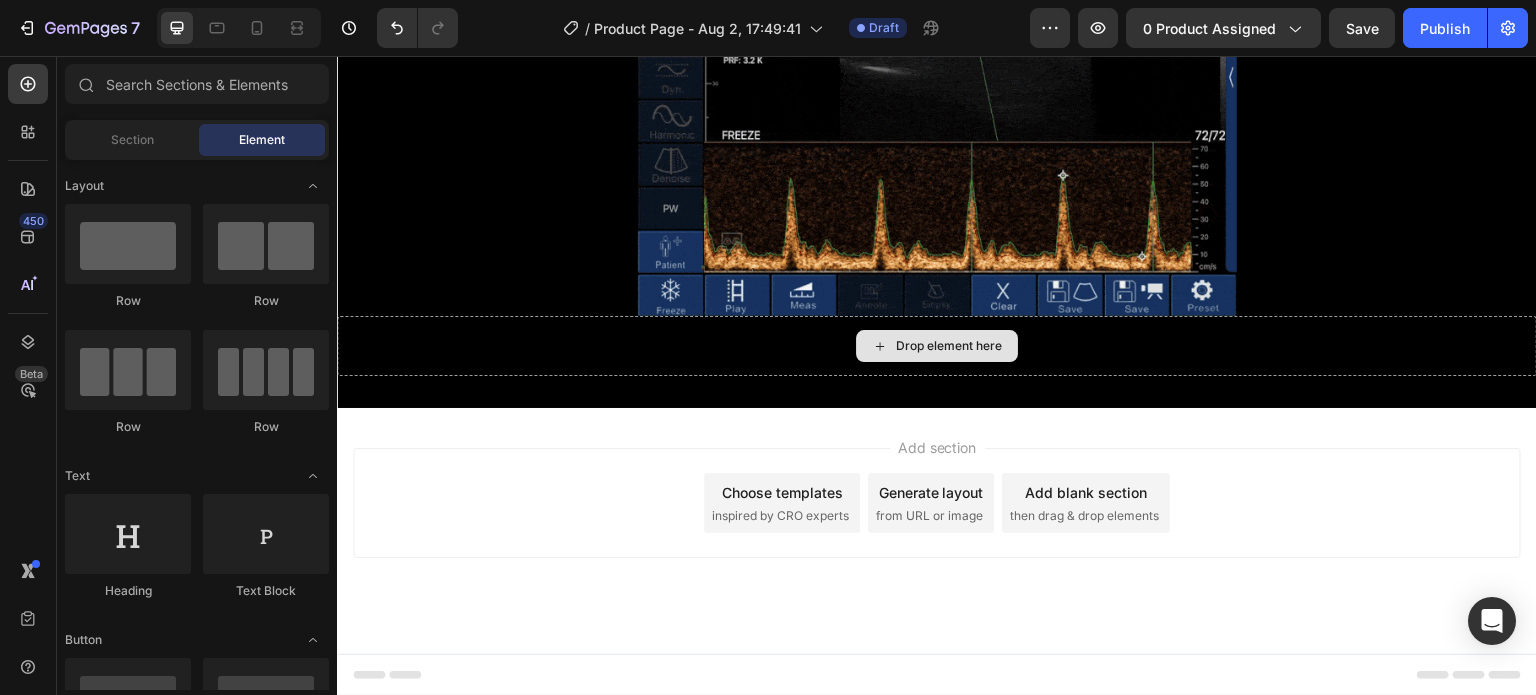 click on "Drop element here" at bounding box center [949, 346] 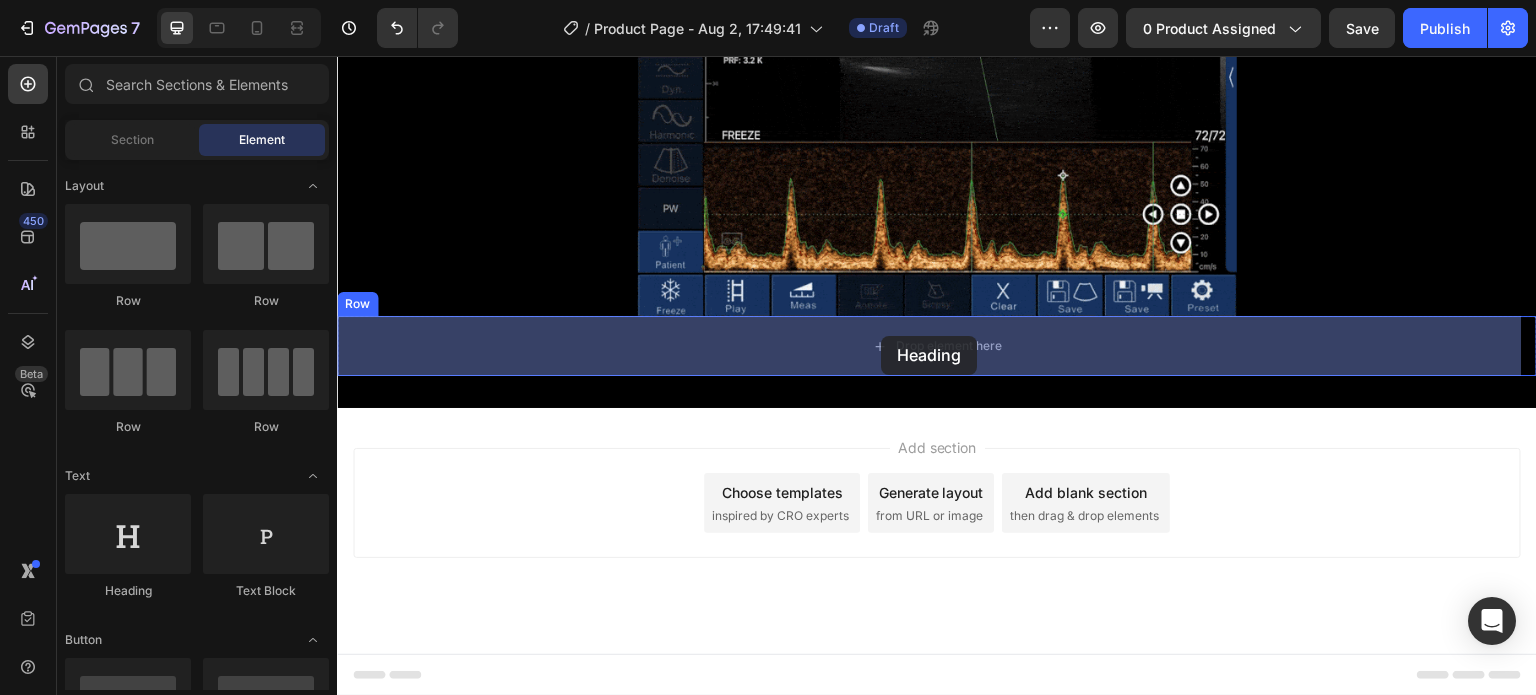 drag, startPoint x: 472, startPoint y: 608, endPoint x: 881, endPoint y: 336, distance: 491.18735 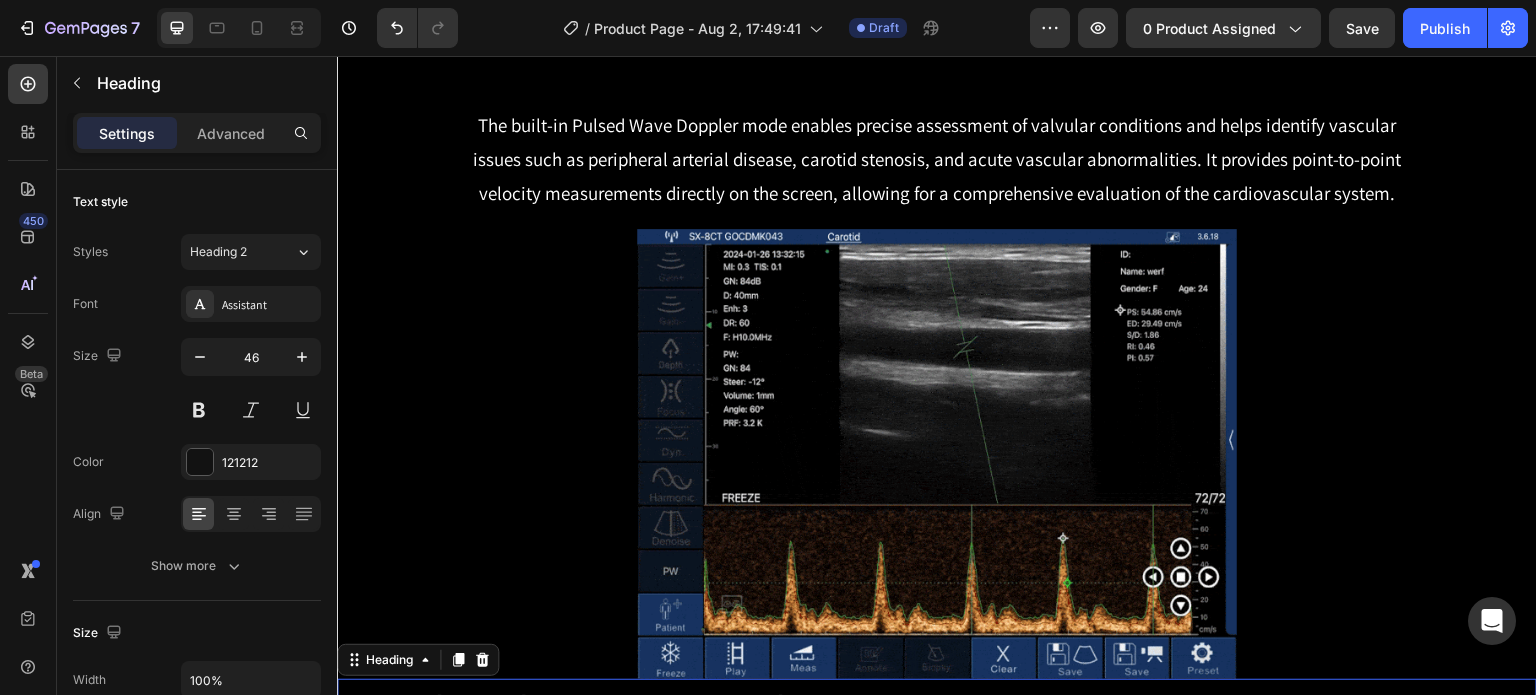 scroll, scrollTop: 2195, scrollLeft: 0, axis: vertical 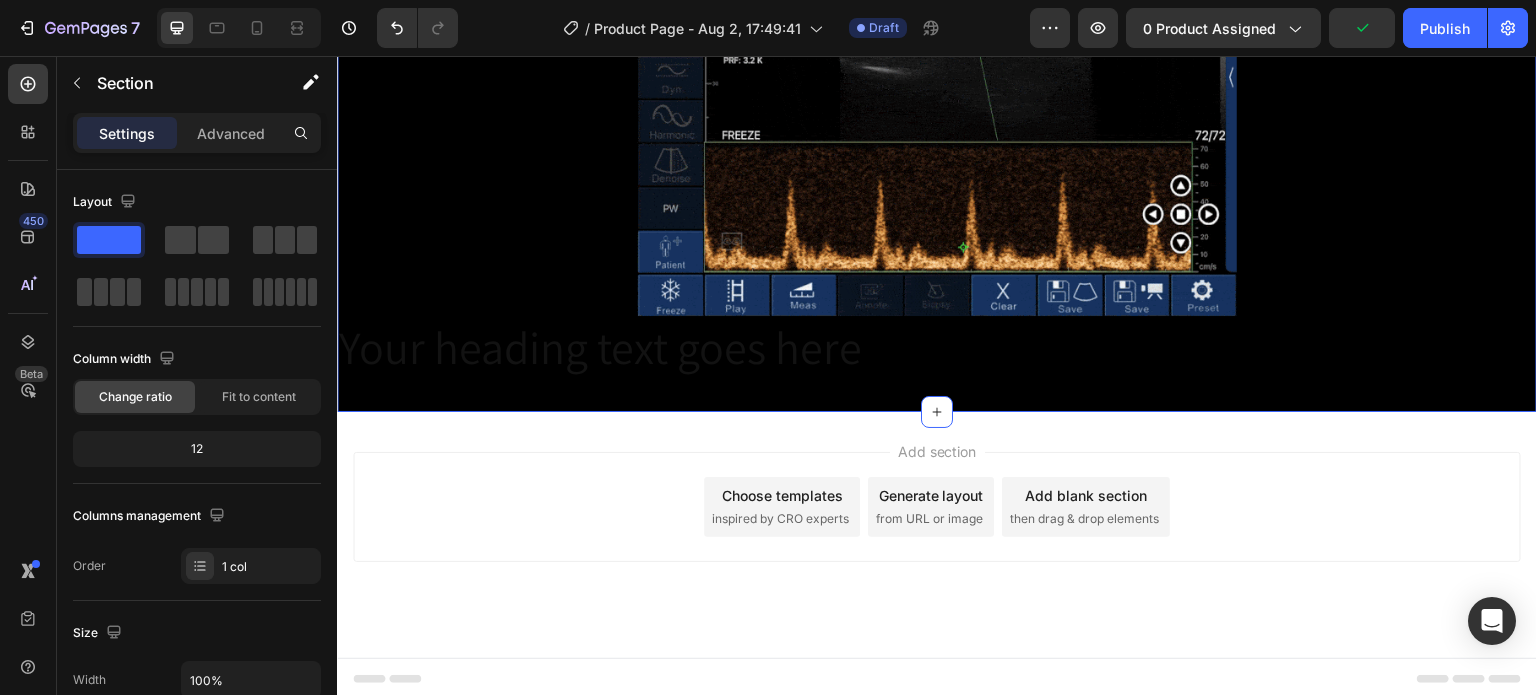click on "Advanced Pulsed Wave Doppler  Heading Row The built-in Pulsed Wave Doppler mode enables precise assessment of valvular conditions and helps identify vascular issues such as peripheral arterial disease, carotid stenosis, and acute vascular abnormalities. It provides point-to-point velocity measurements directly on the screen, allowing for a comprehensive evaluation of the cardiovascular system. Text Block Row Row Image Row Your heading text goes here Heading Row Section 4   Create Theme Section AI Content Write with GemAI What would you like to describe here? Tone and Voice Persuasive Product Hearing Aid Show more Generate" at bounding box center (937, -3) 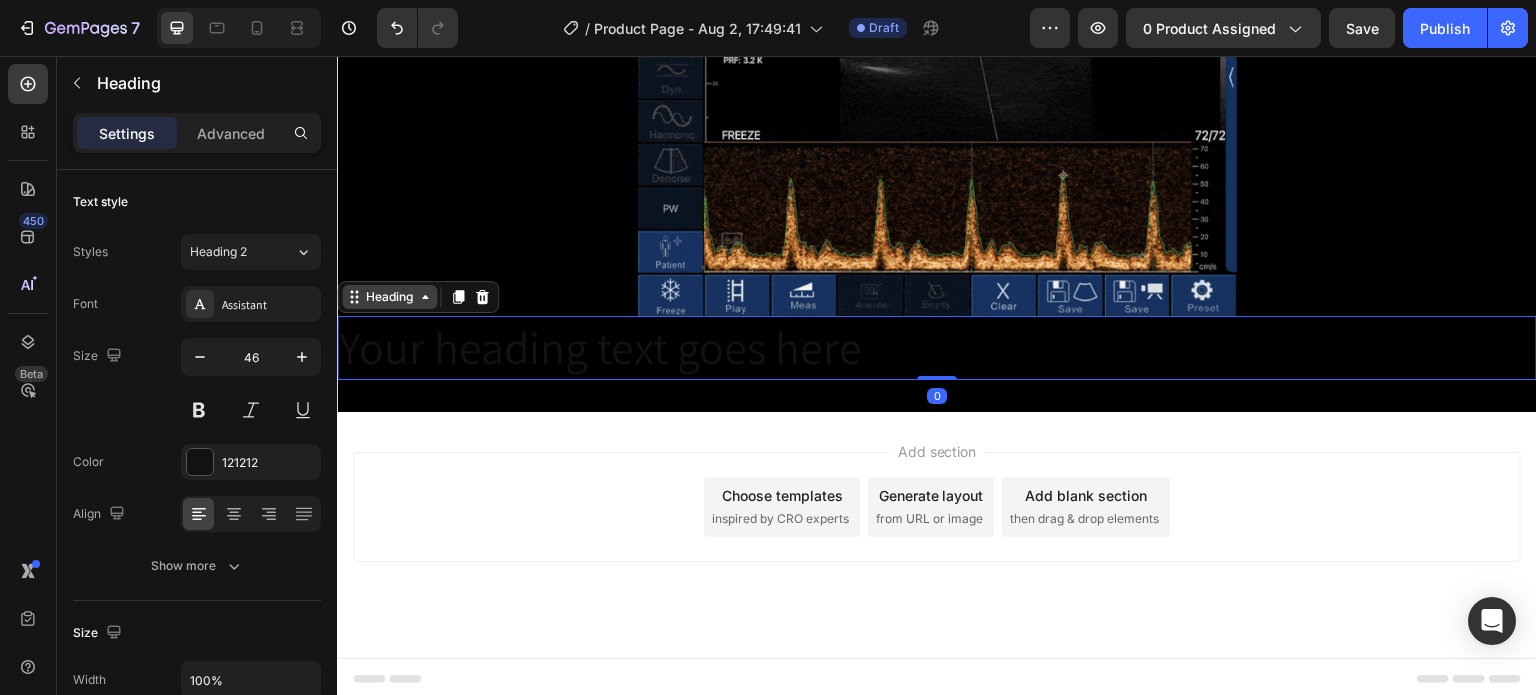 click on "Heading" at bounding box center (389, 297) 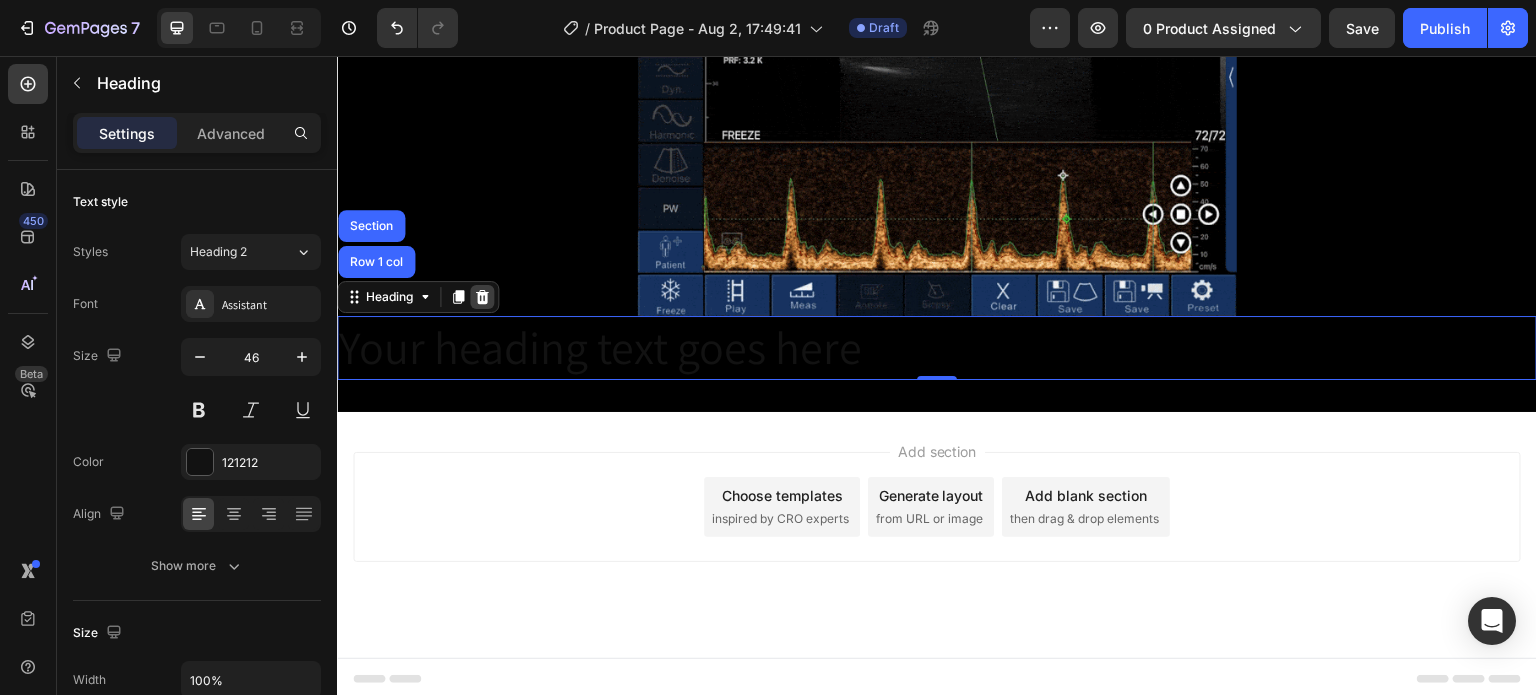 click 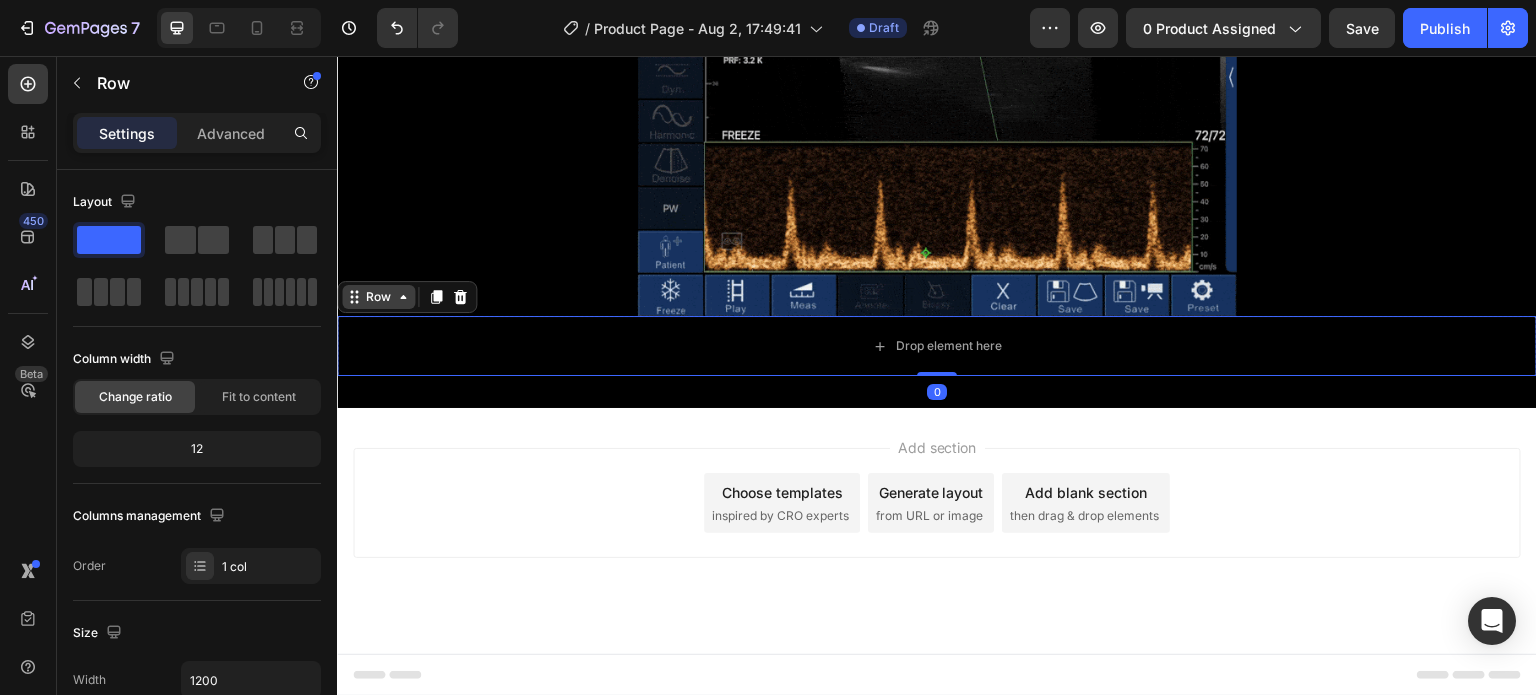 click on "Row" at bounding box center (378, 297) 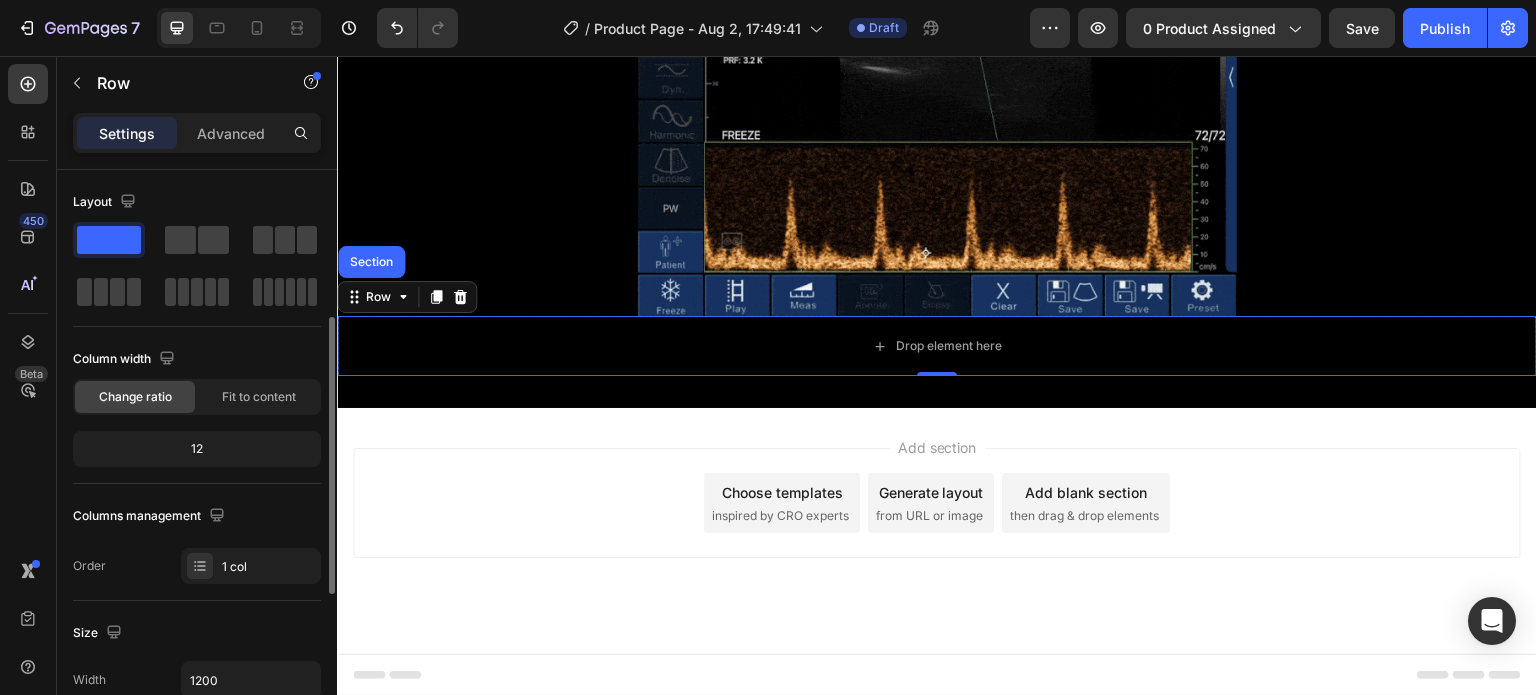 scroll, scrollTop: 100, scrollLeft: 0, axis: vertical 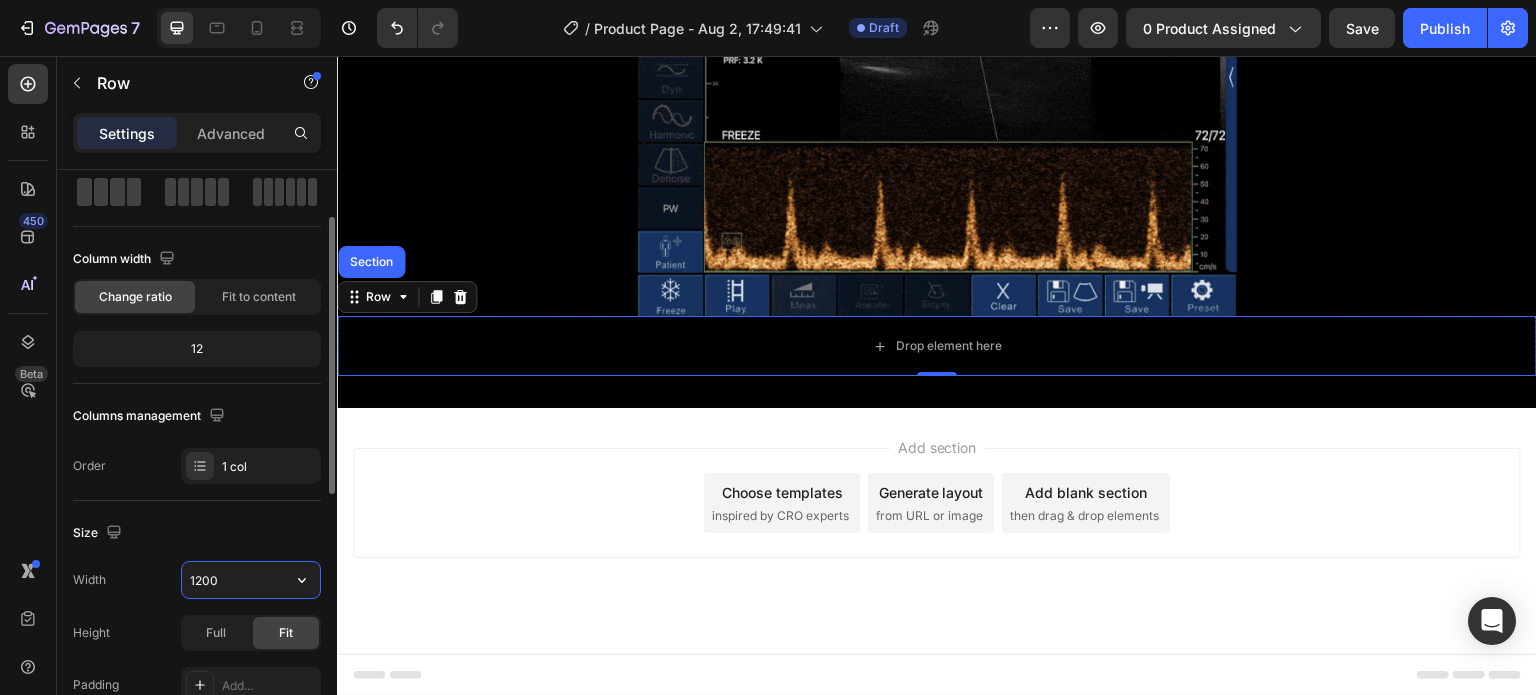 click on "1200" at bounding box center [251, 580] 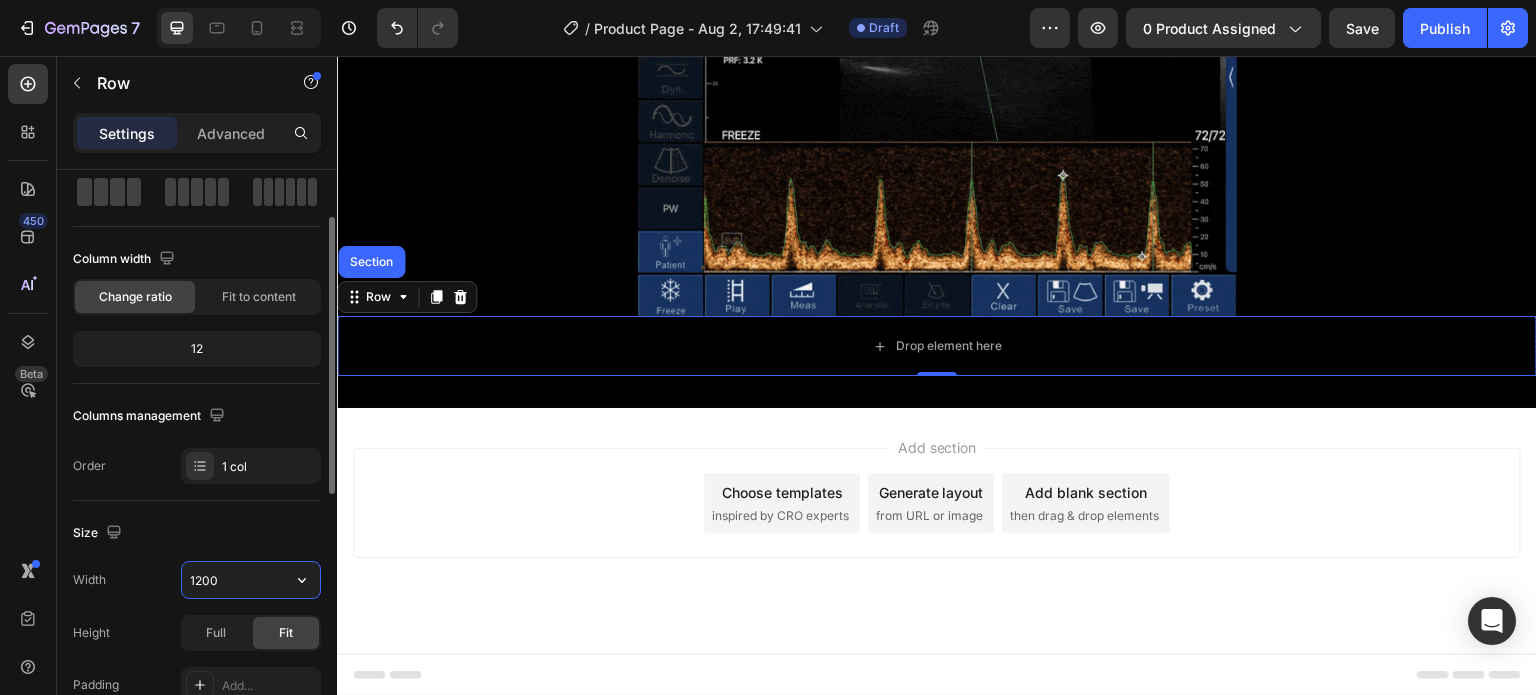 click on "1200" at bounding box center [251, 580] 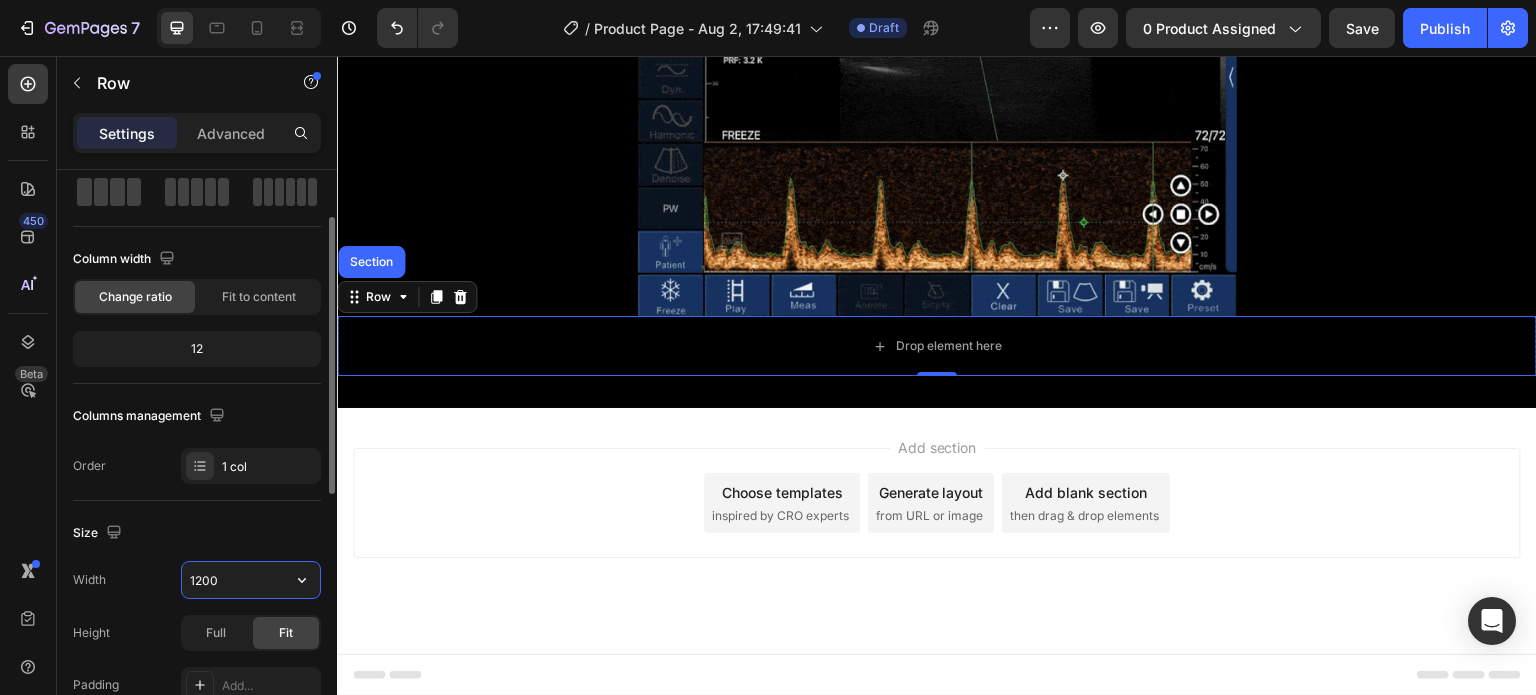 drag, startPoint x: 201, startPoint y: 576, endPoint x: 184, endPoint y: 576, distance: 17 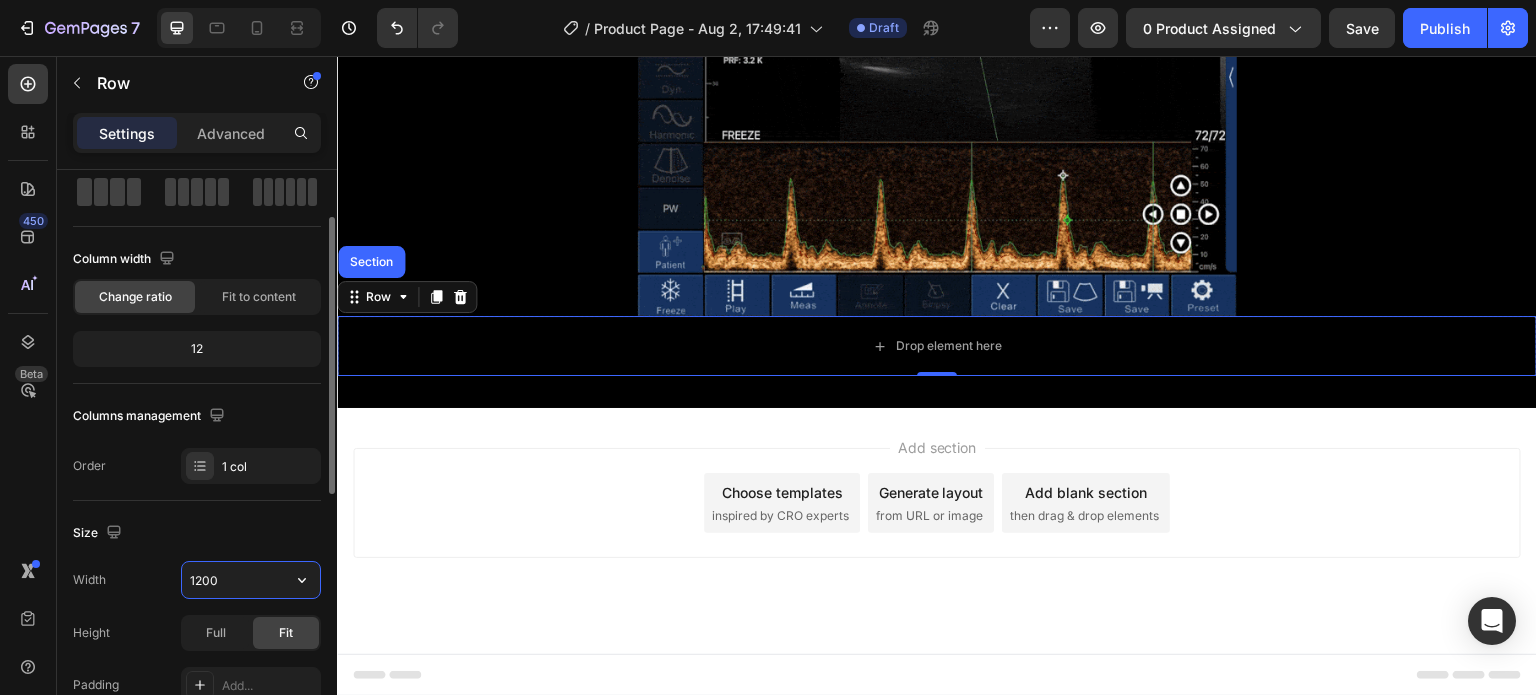 click on "1200" at bounding box center (251, 580) 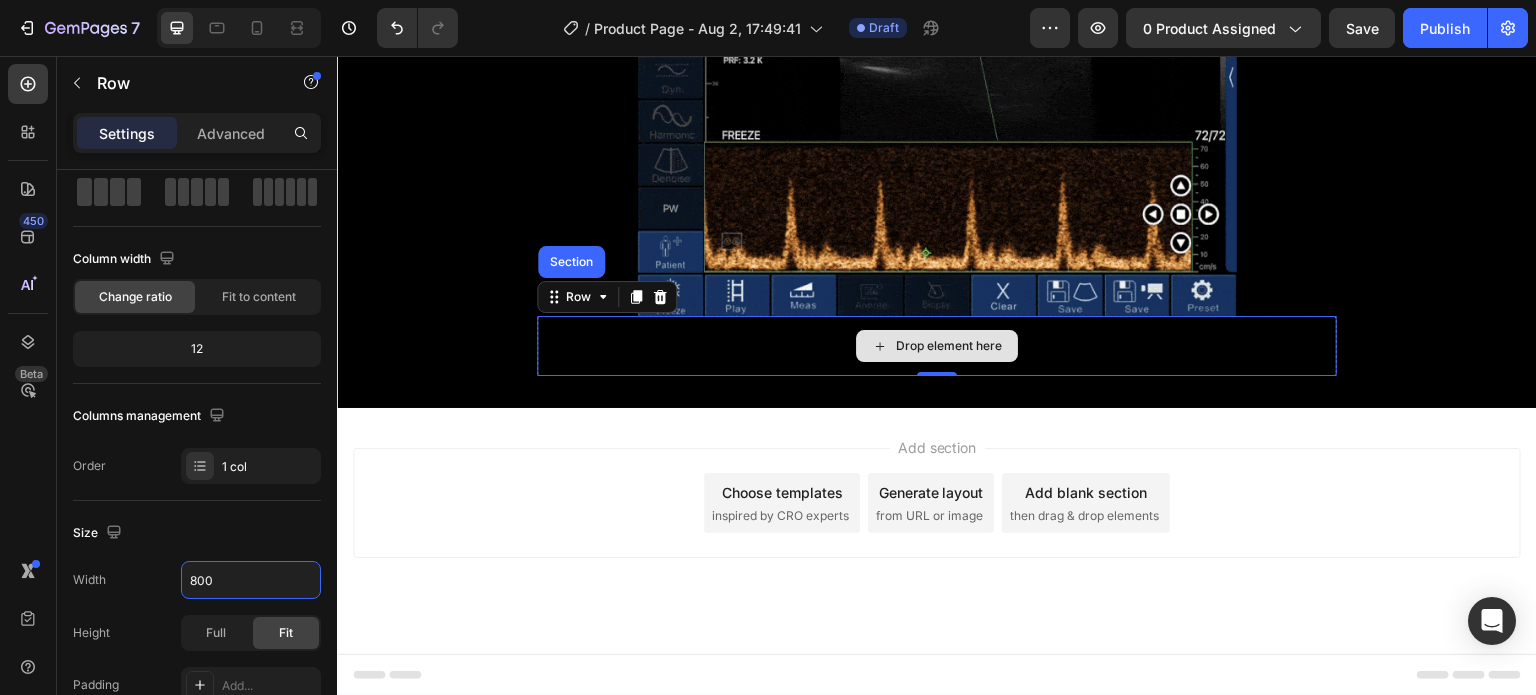 type on "800" 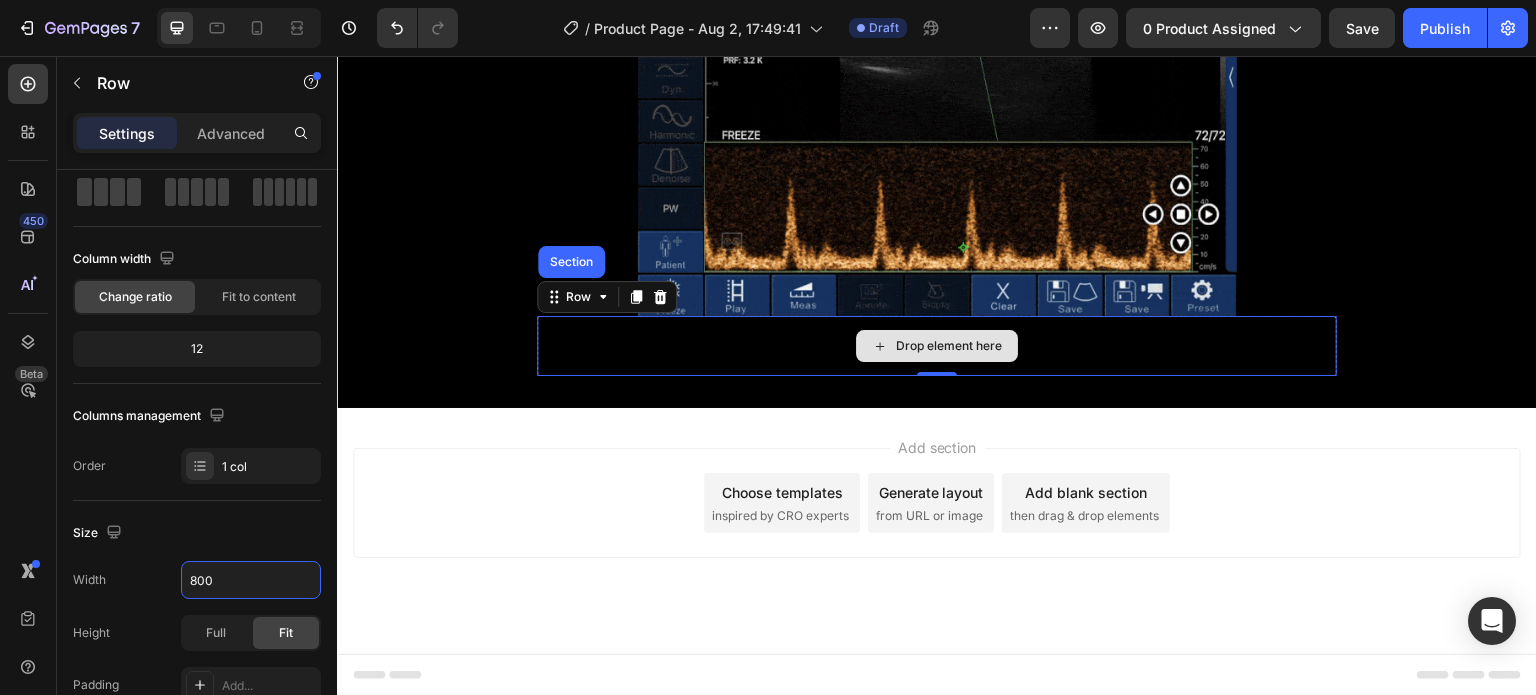 click on "Drop element here" at bounding box center (937, 346) 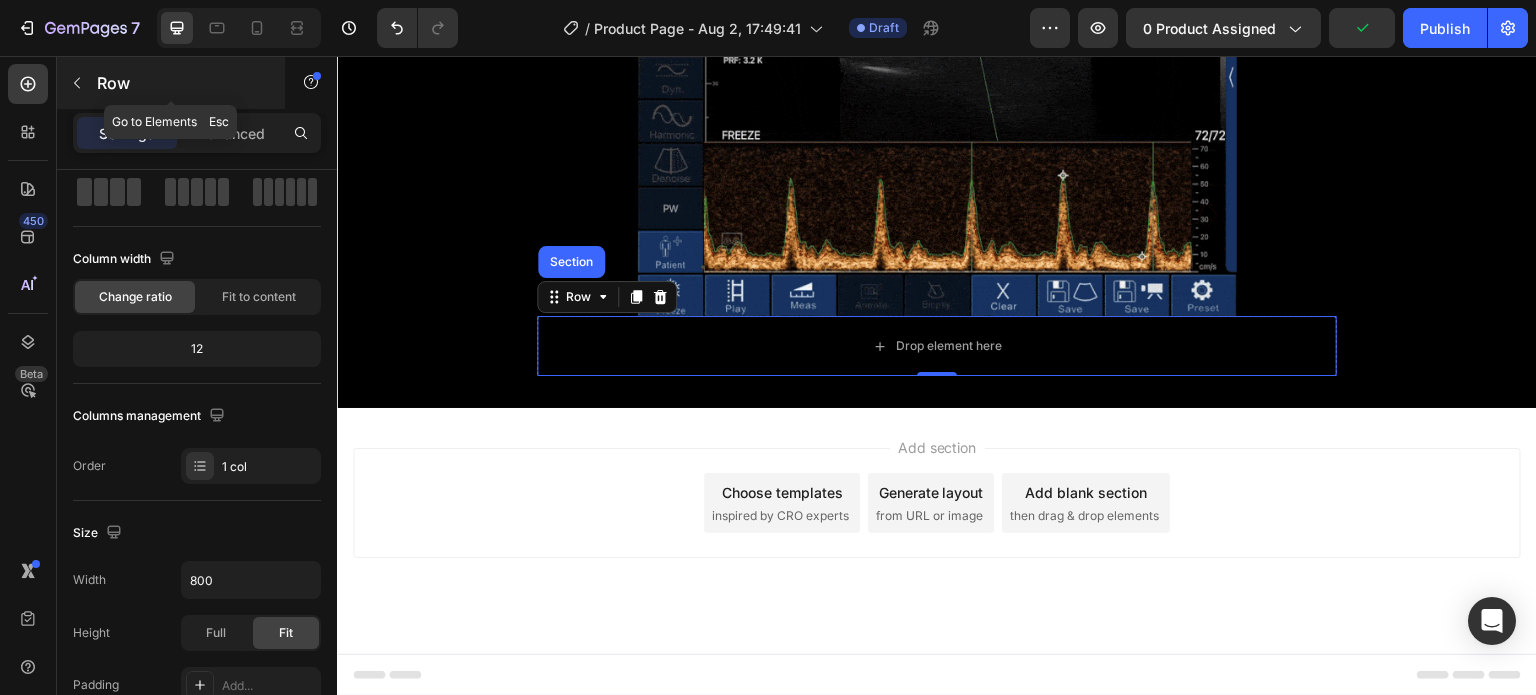 click 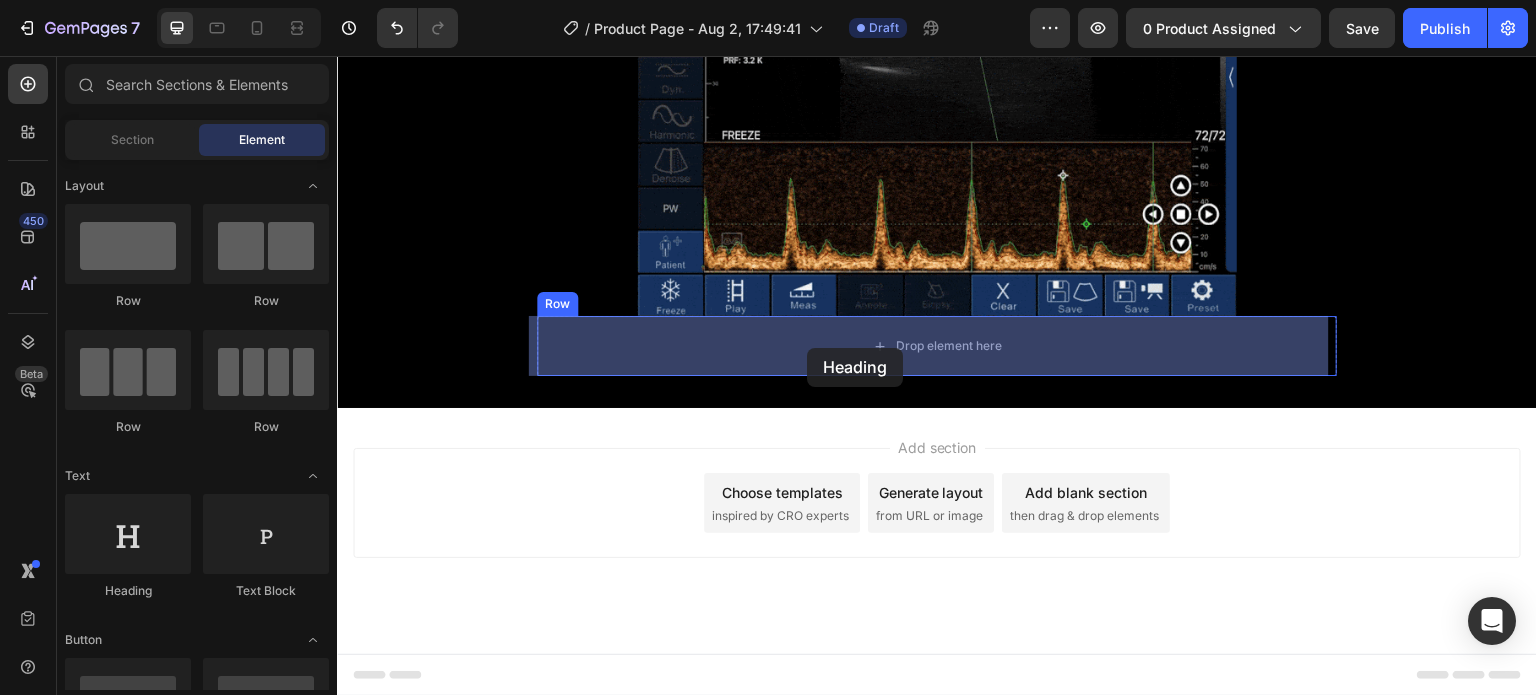 drag, startPoint x: 474, startPoint y: 607, endPoint x: 807, endPoint y: 348, distance: 421.8649 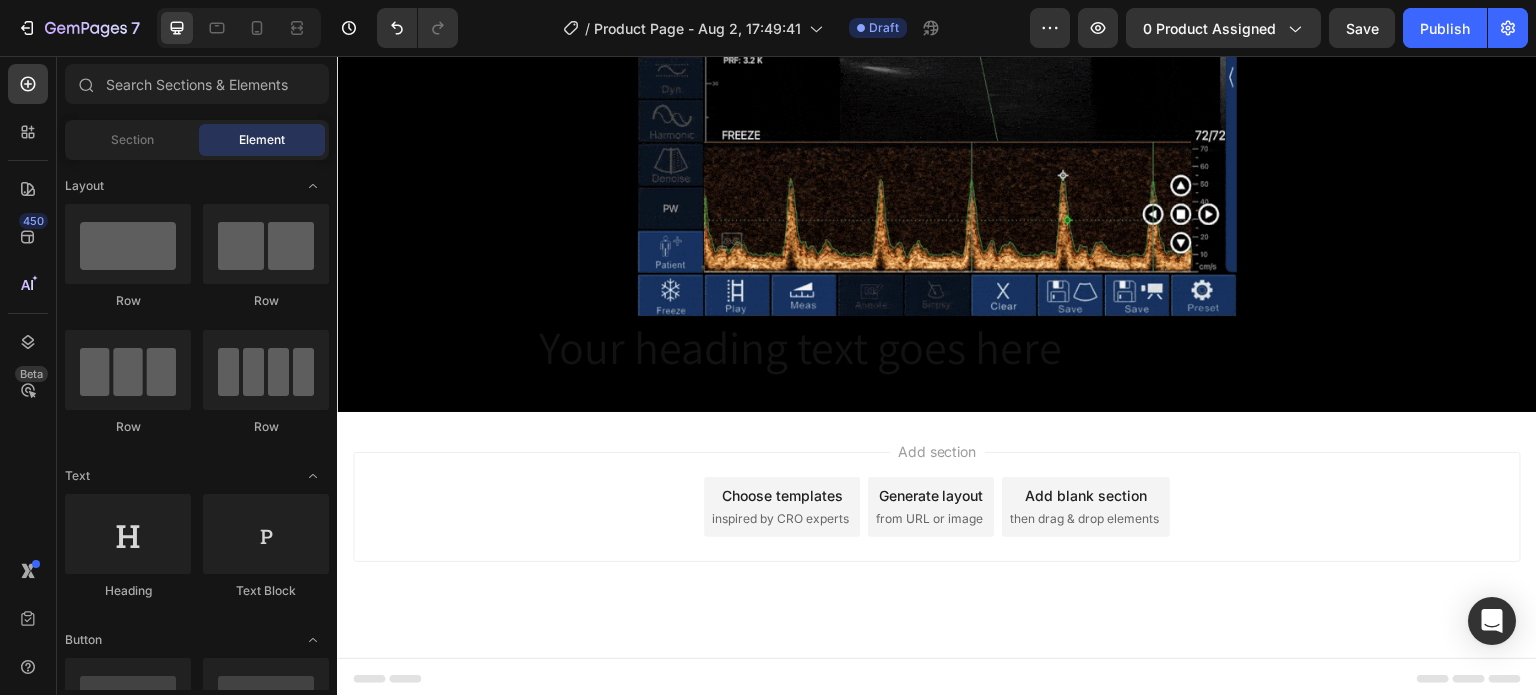 click on "then drag & drop elements" at bounding box center [1084, 519] 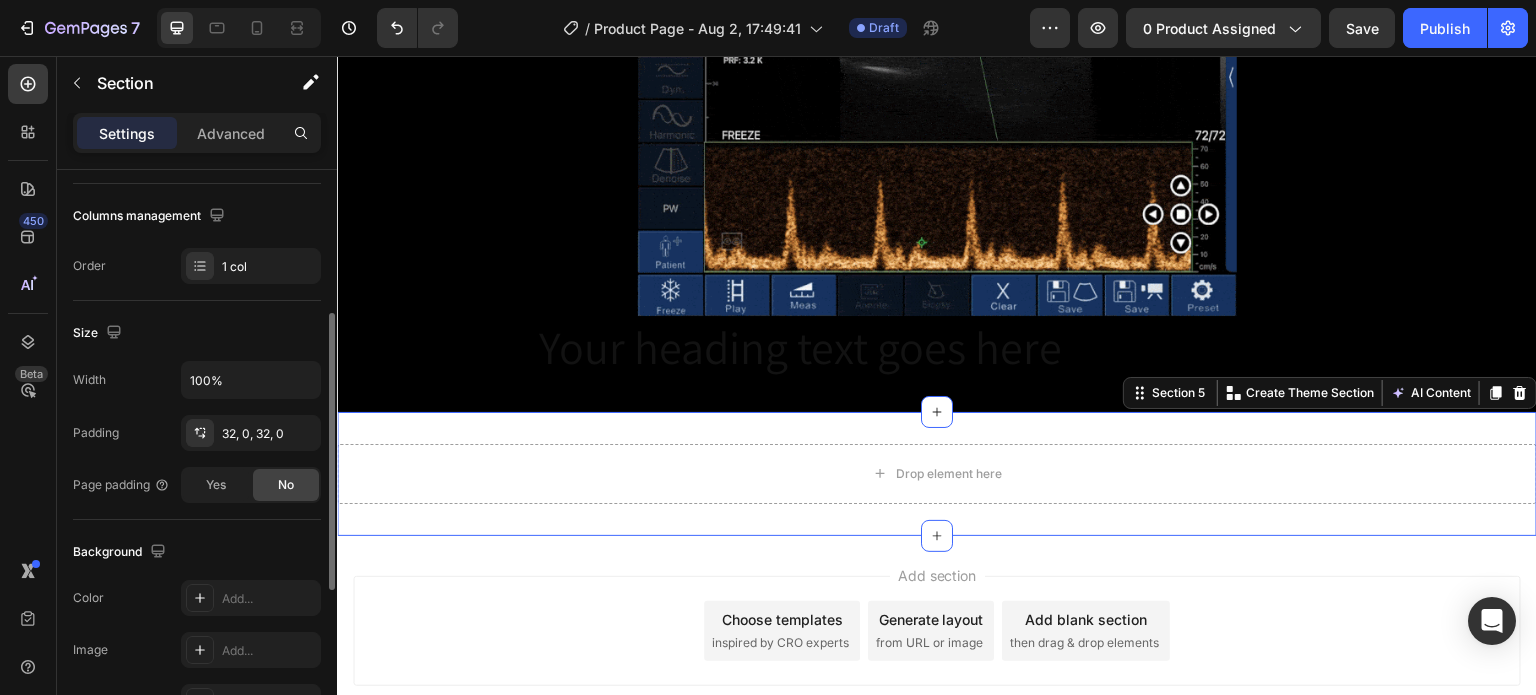 scroll, scrollTop: 400, scrollLeft: 0, axis: vertical 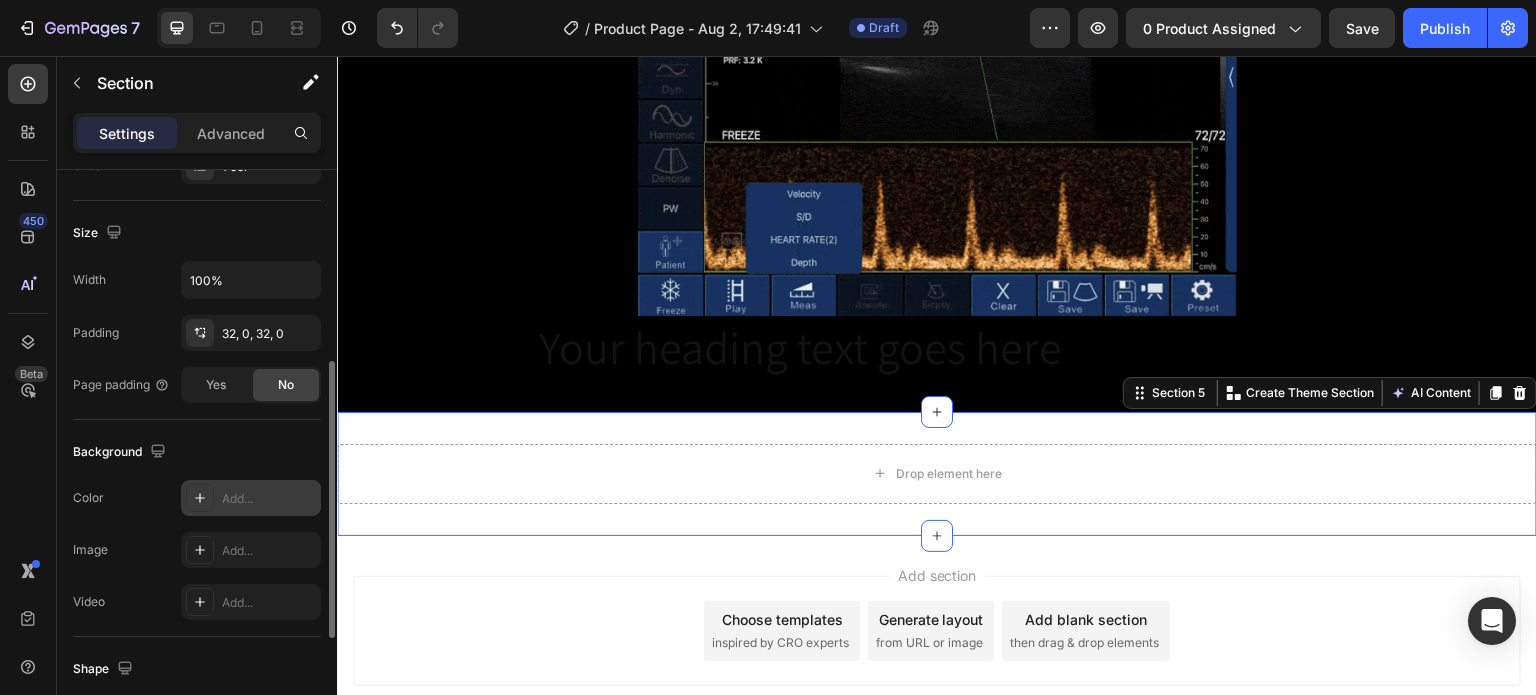 click on "Add..." at bounding box center [269, 499] 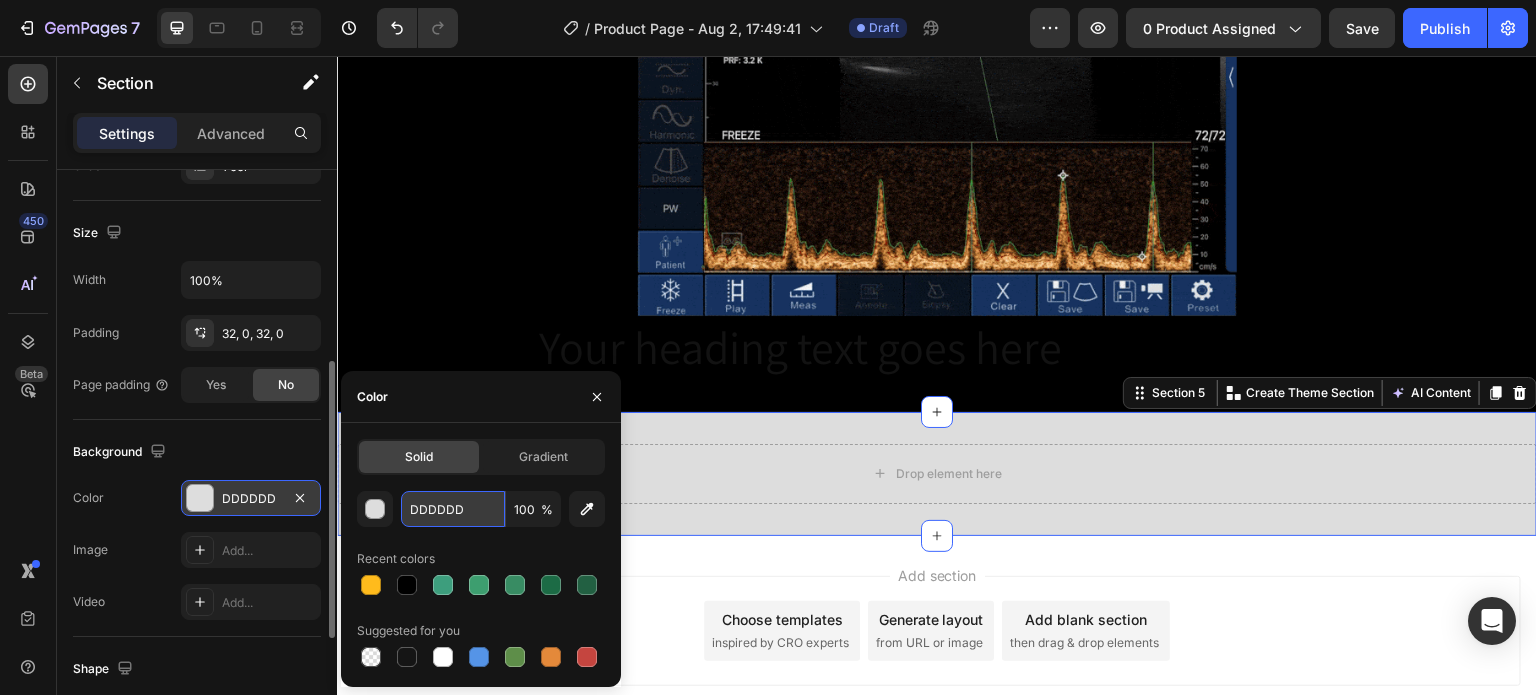 click on "DDDDDD" at bounding box center [453, 509] 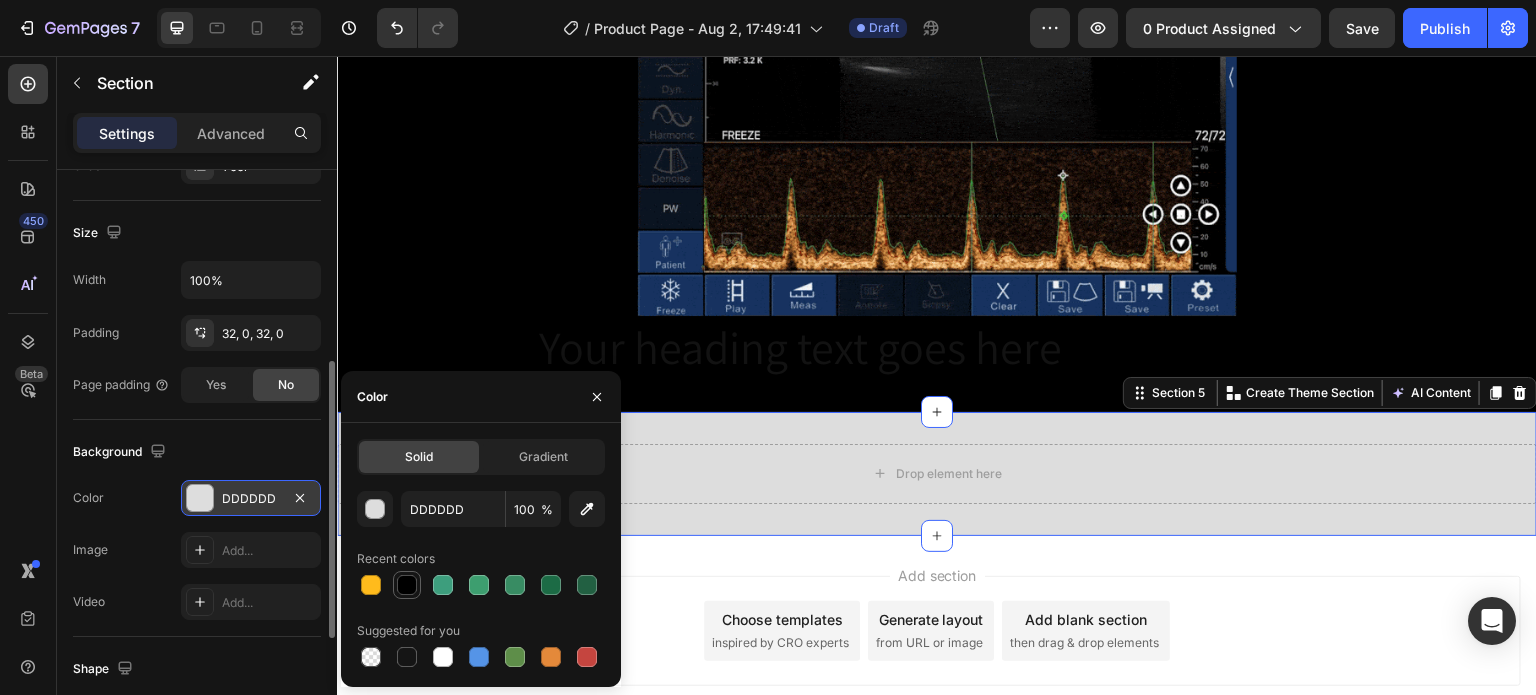 click at bounding box center [407, 585] 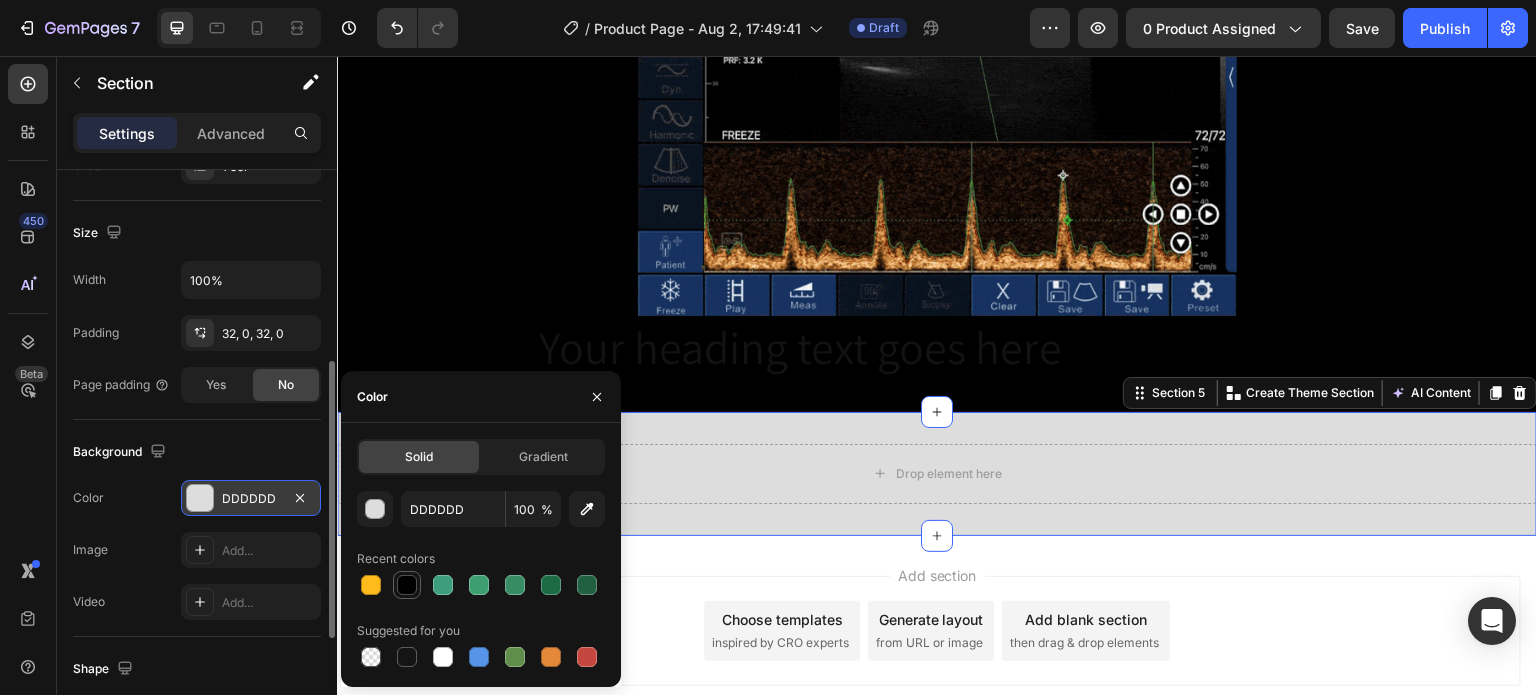 type on "000000" 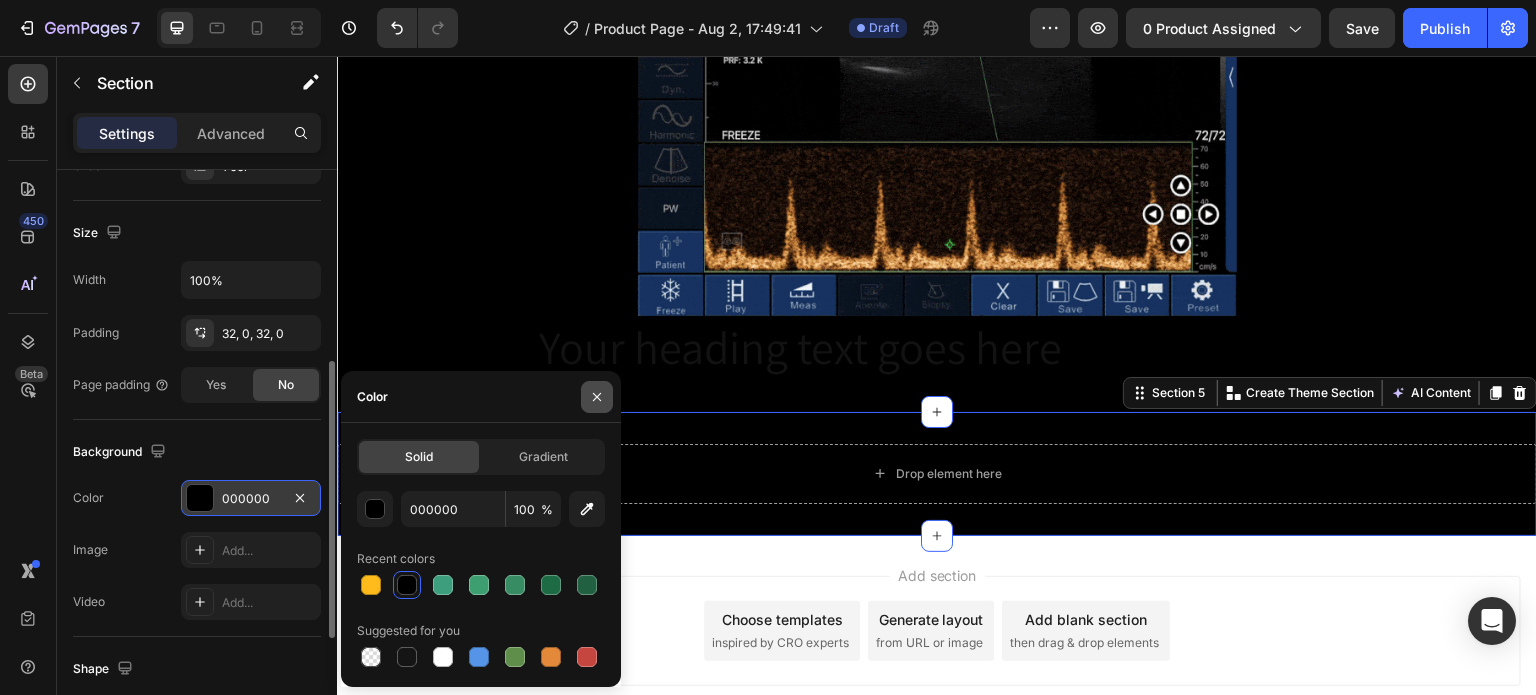 click 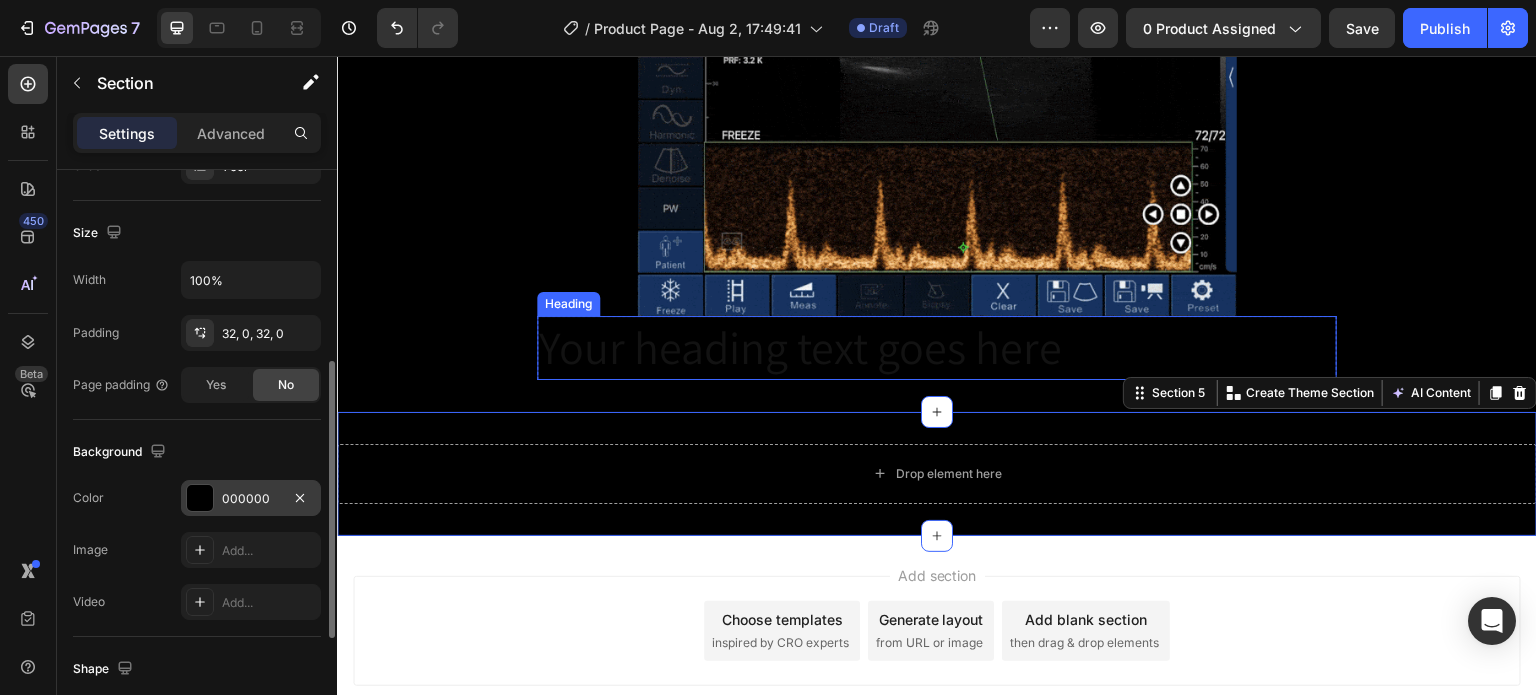 click on "Heading" at bounding box center [568, 304] 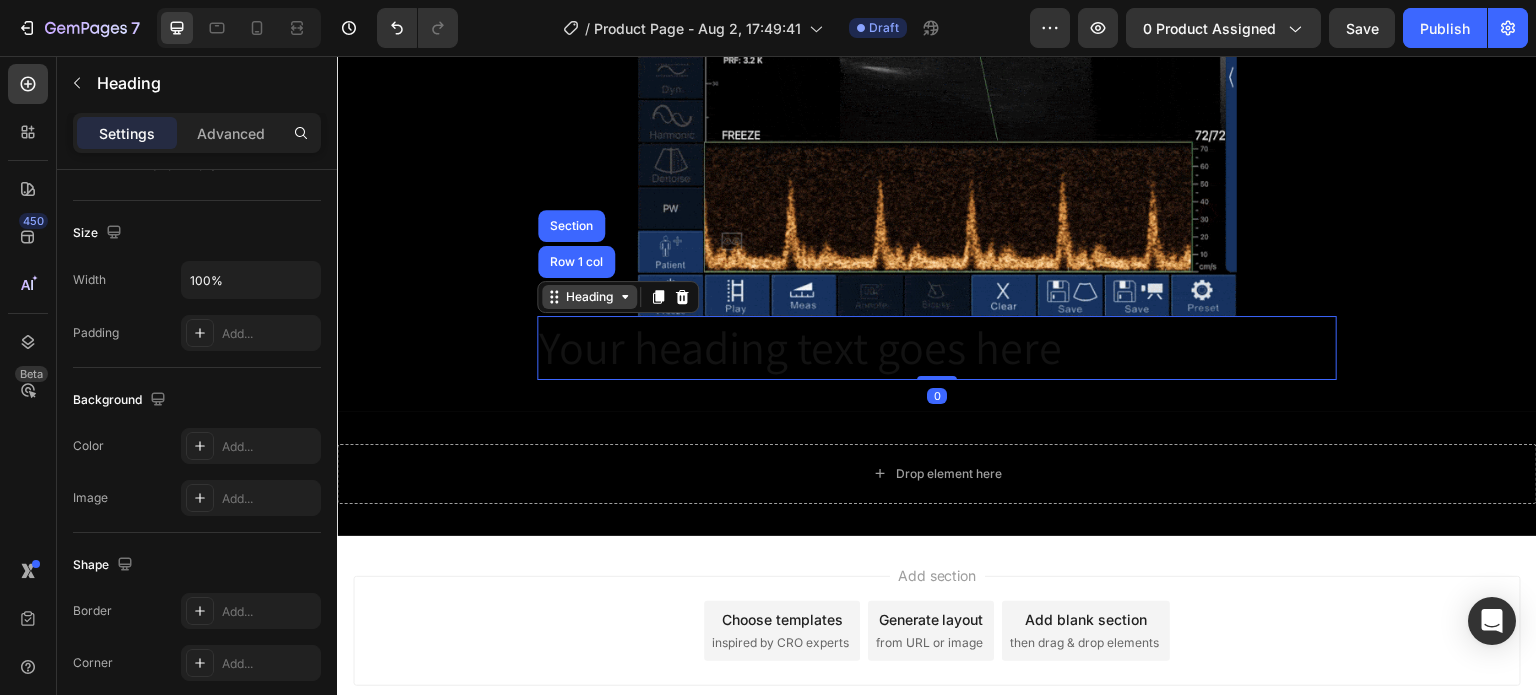 scroll, scrollTop: 0, scrollLeft: 0, axis: both 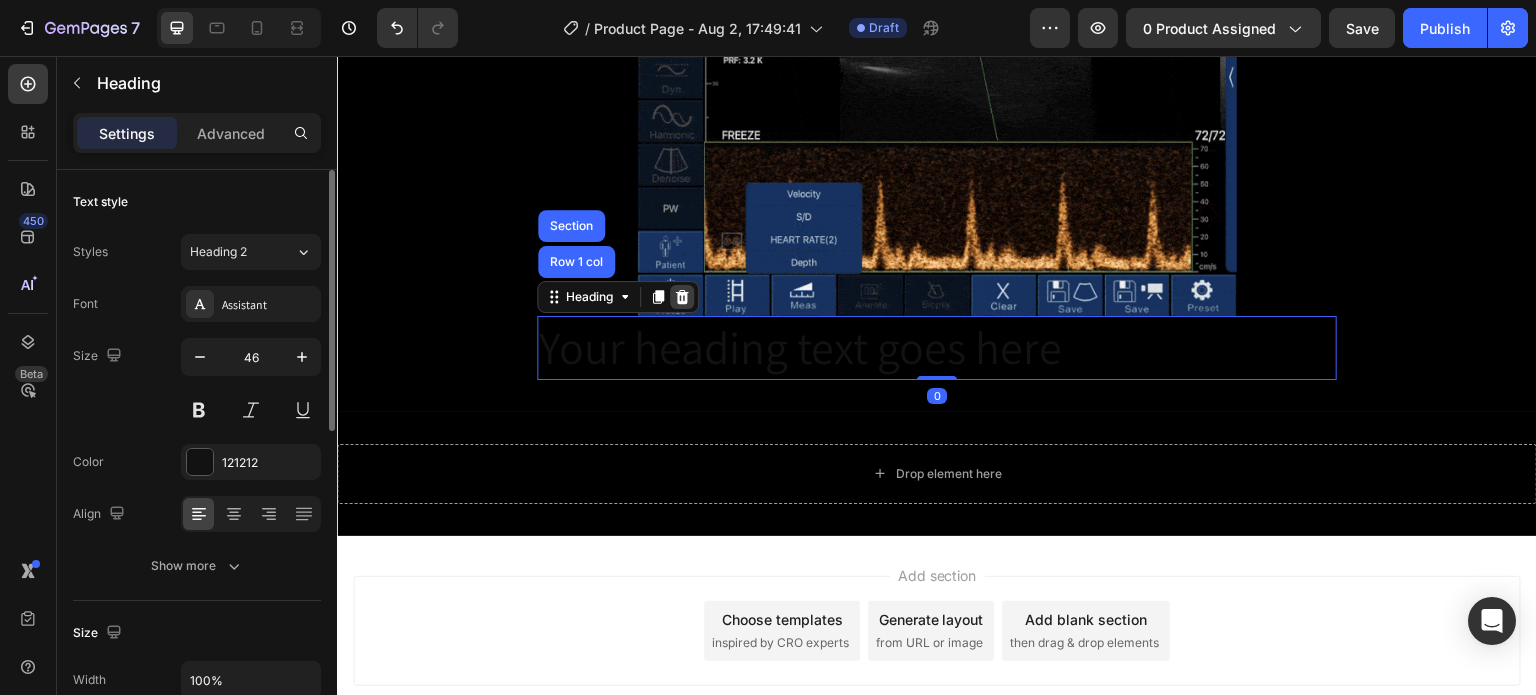 click 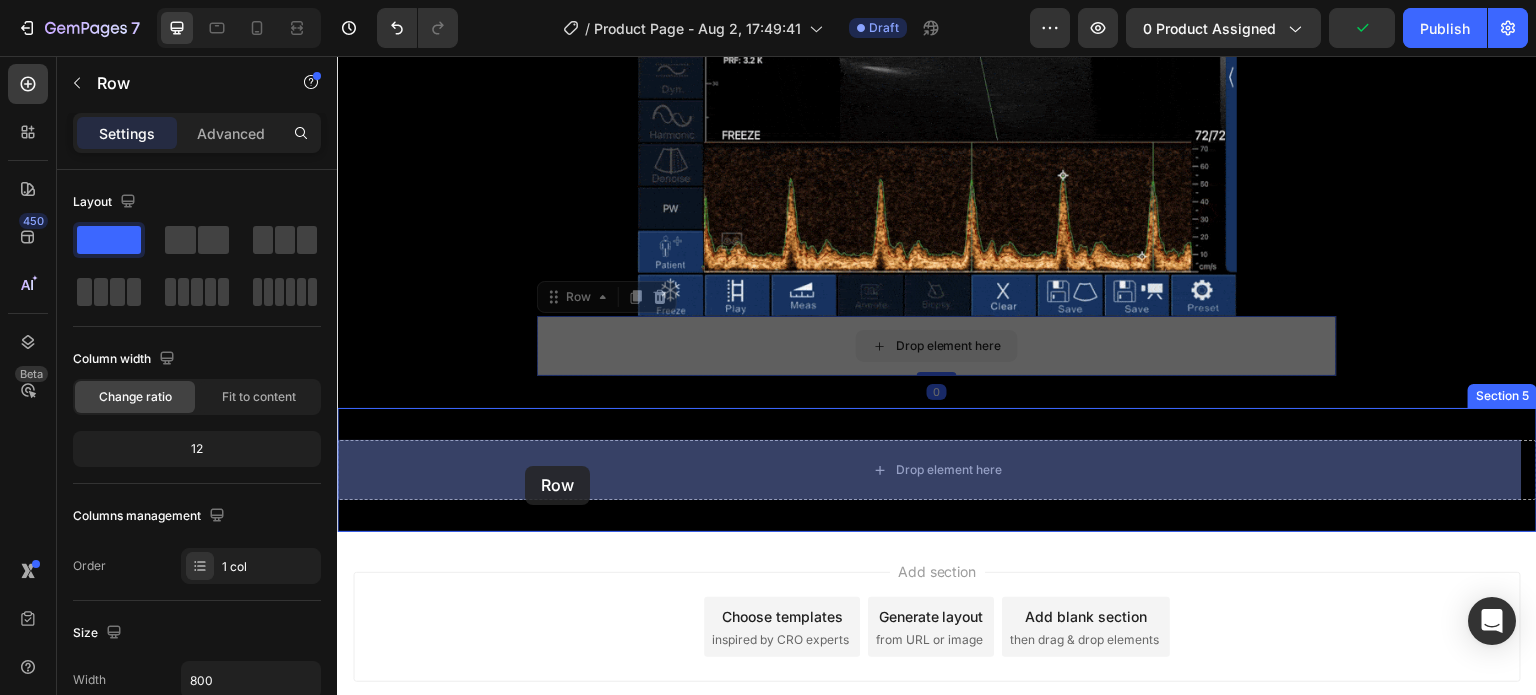 drag, startPoint x: 554, startPoint y: 302, endPoint x: 525, endPoint y: 466, distance: 166.54428 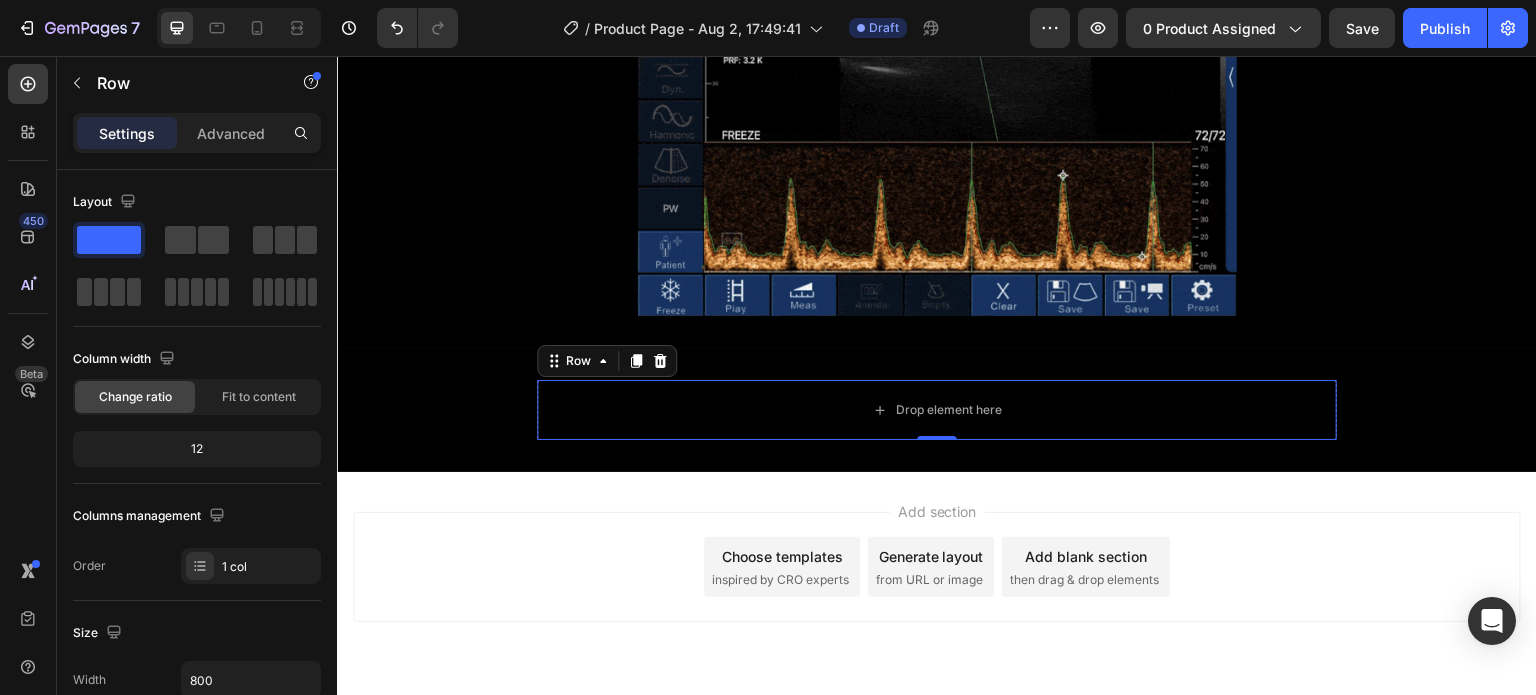 click on "Add section Choose templates inspired by CRO experts Generate layout from URL or image Add blank section then drag & drop elements" at bounding box center (937, 567) 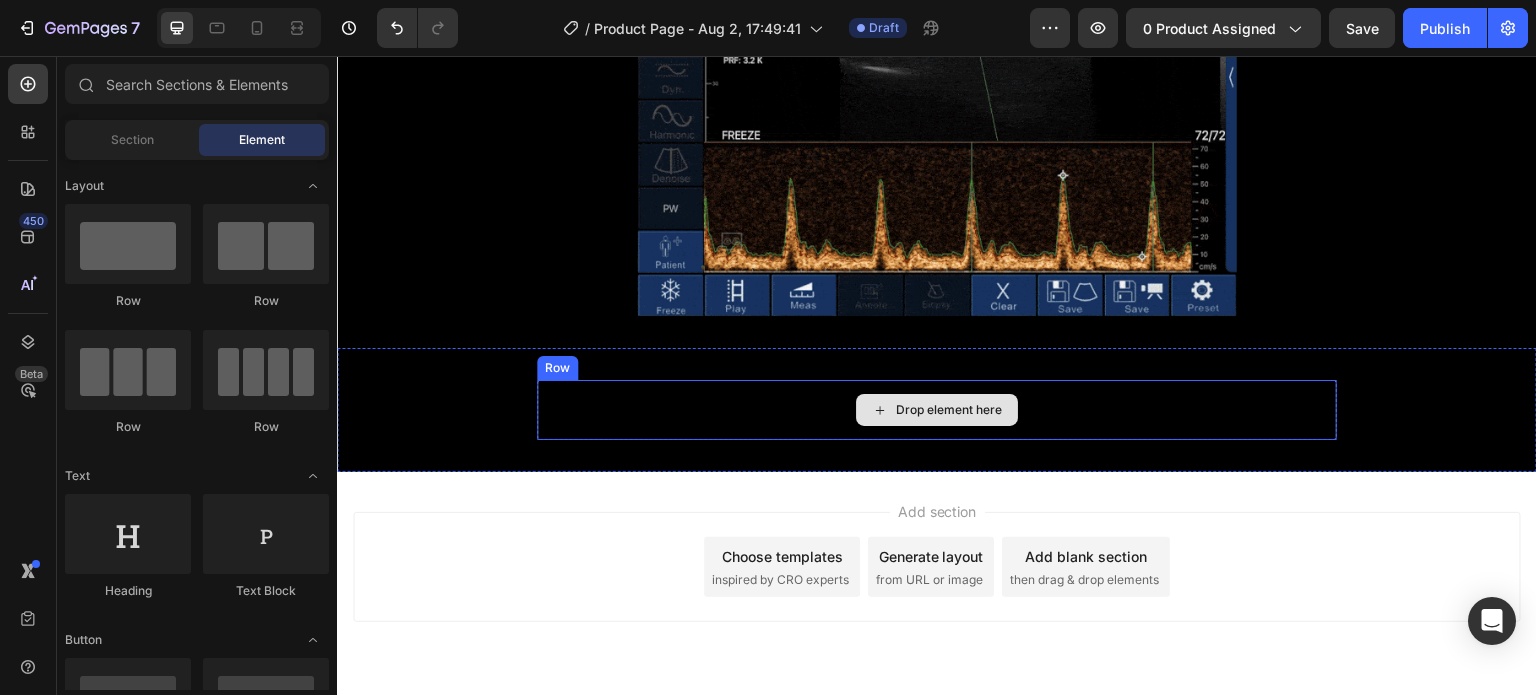 click on "Drop element here" at bounding box center (949, 410) 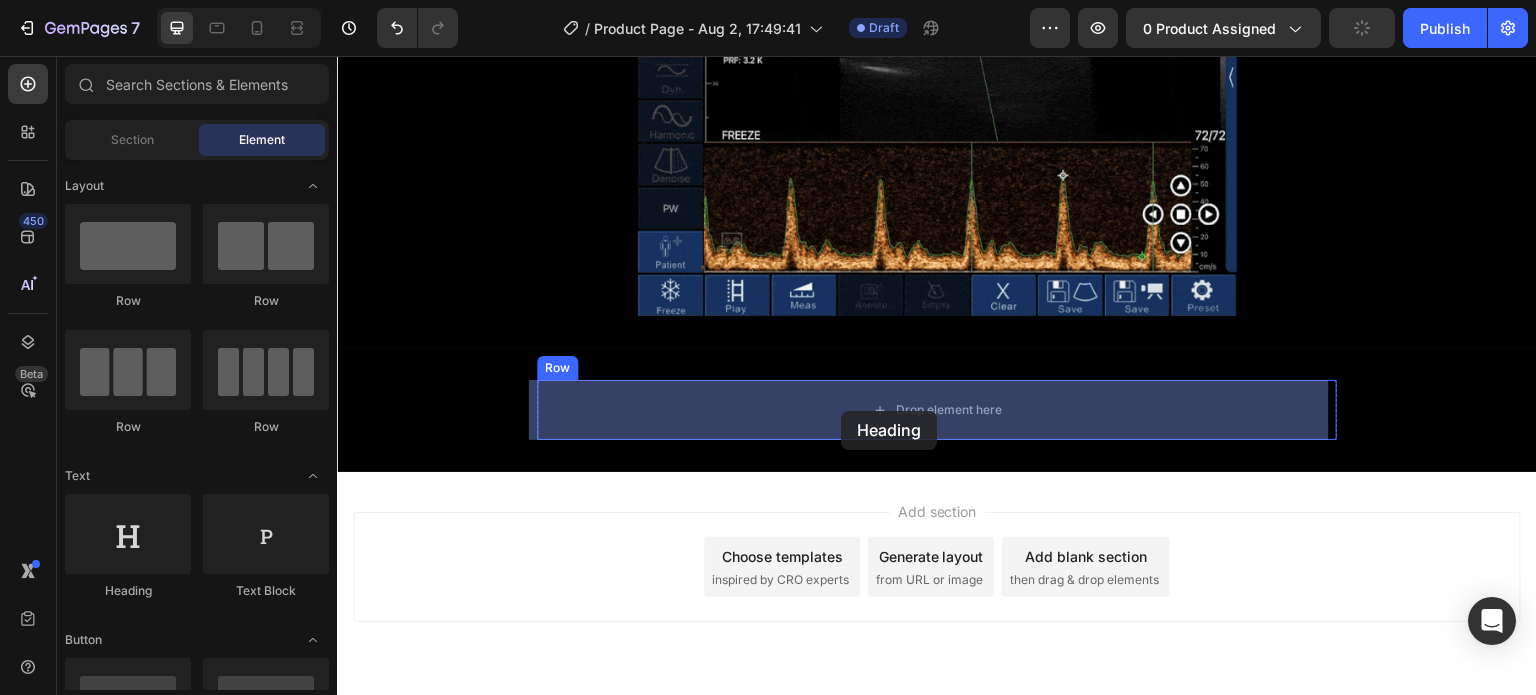 drag, startPoint x: 468, startPoint y: 600, endPoint x: 841, endPoint y: 411, distance: 418.1507 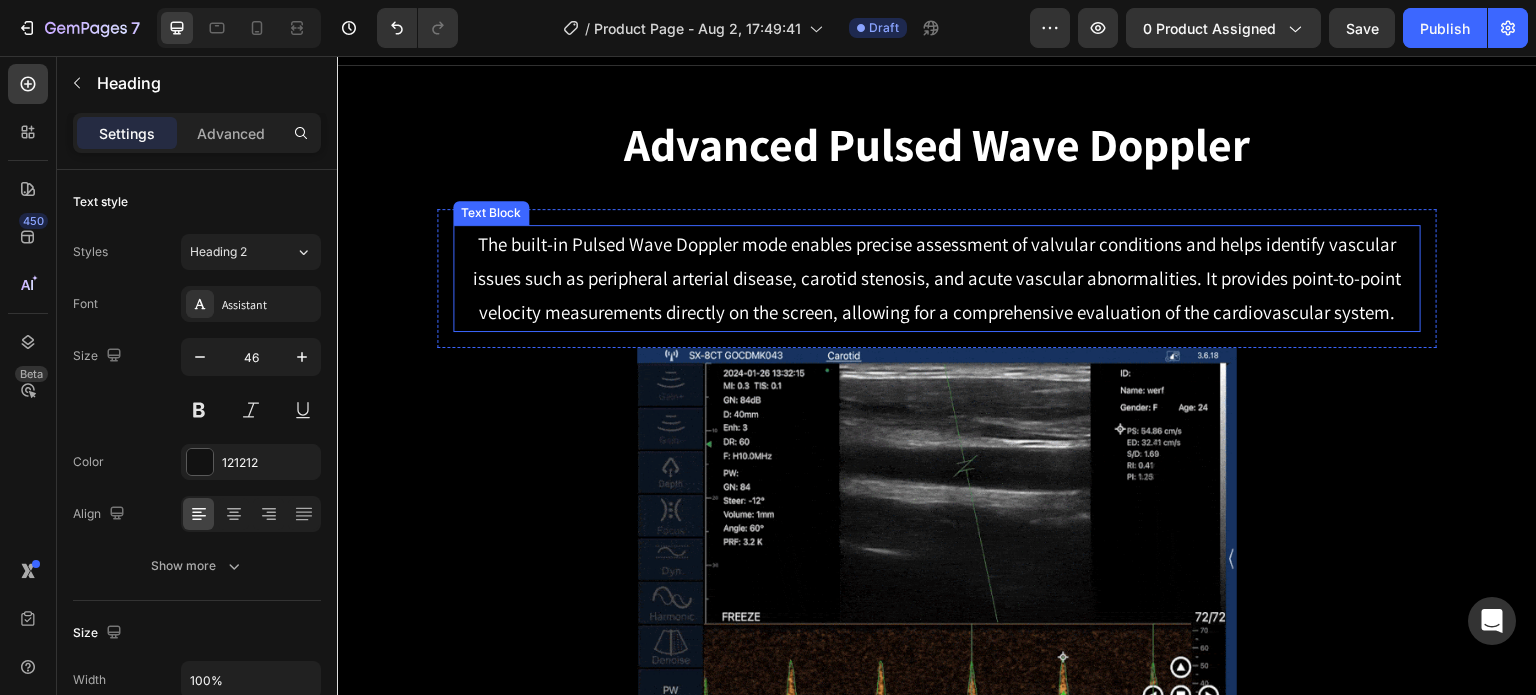 scroll, scrollTop: 1195, scrollLeft: 0, axis: vertical 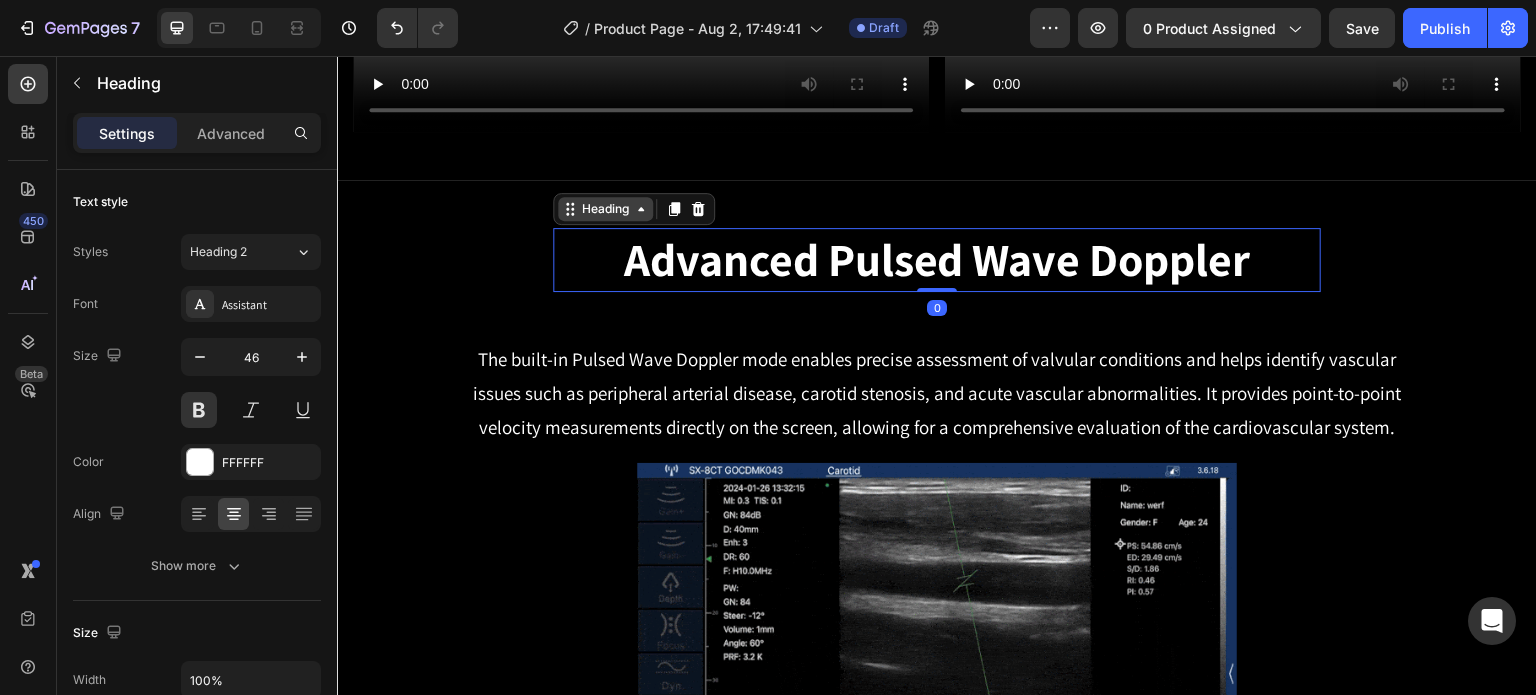 click on "Heading" at bounding box center [605, 209] 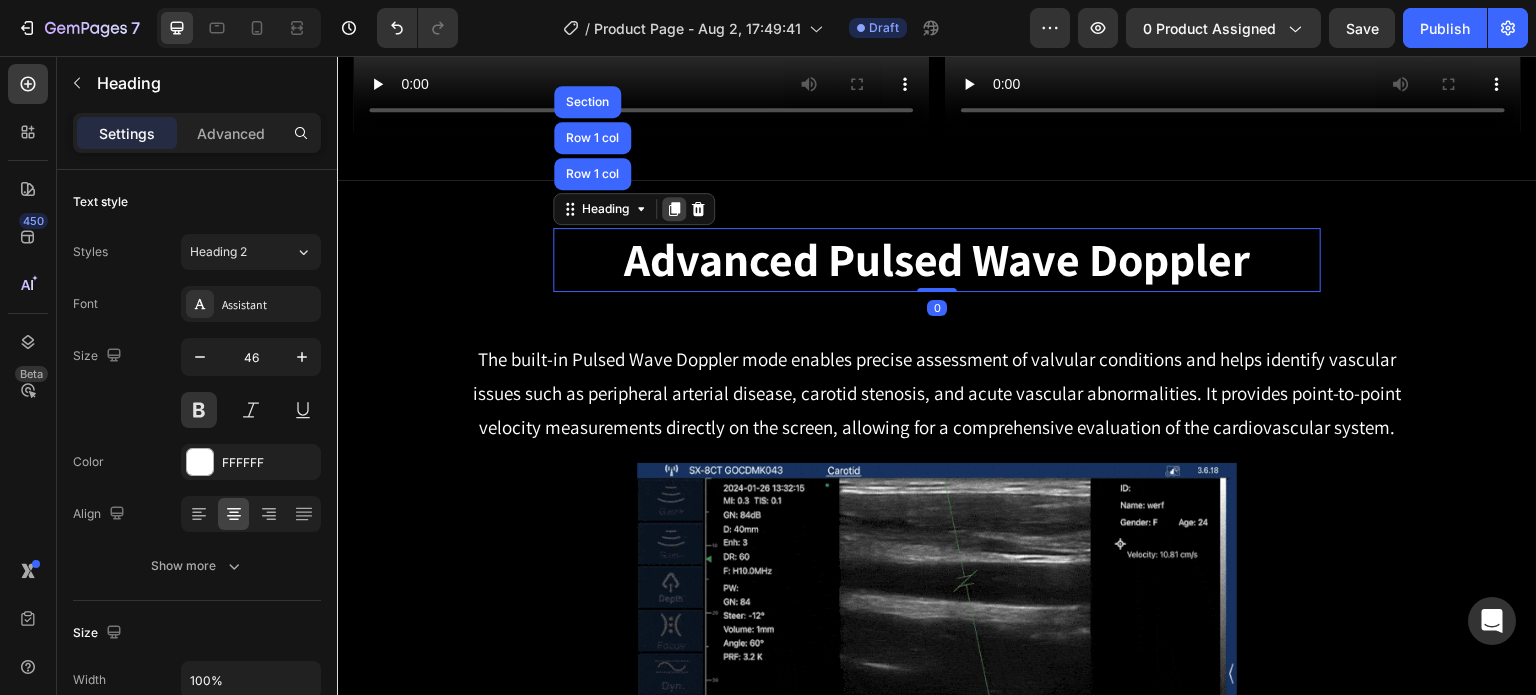 click 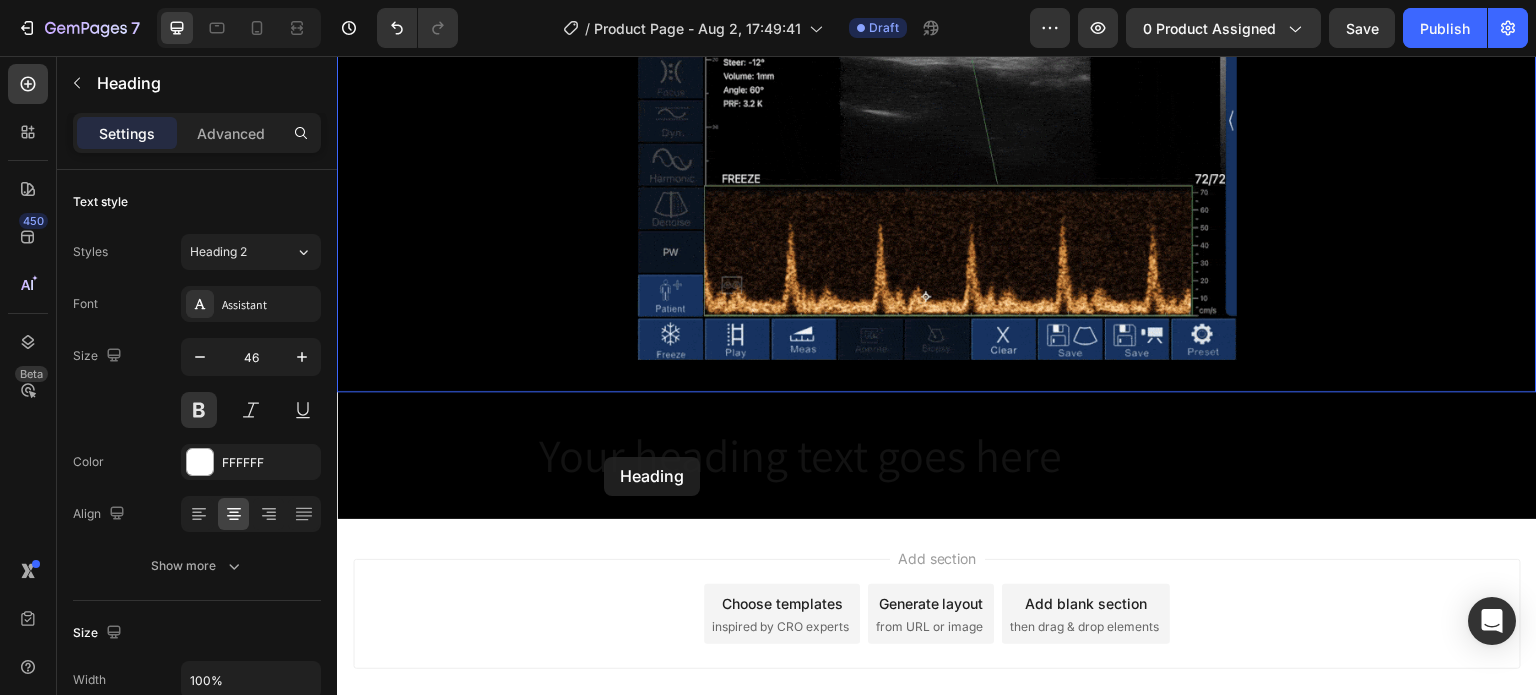 scroll, scrollTop: 1895, scrollLeft: 0, axis: vertical 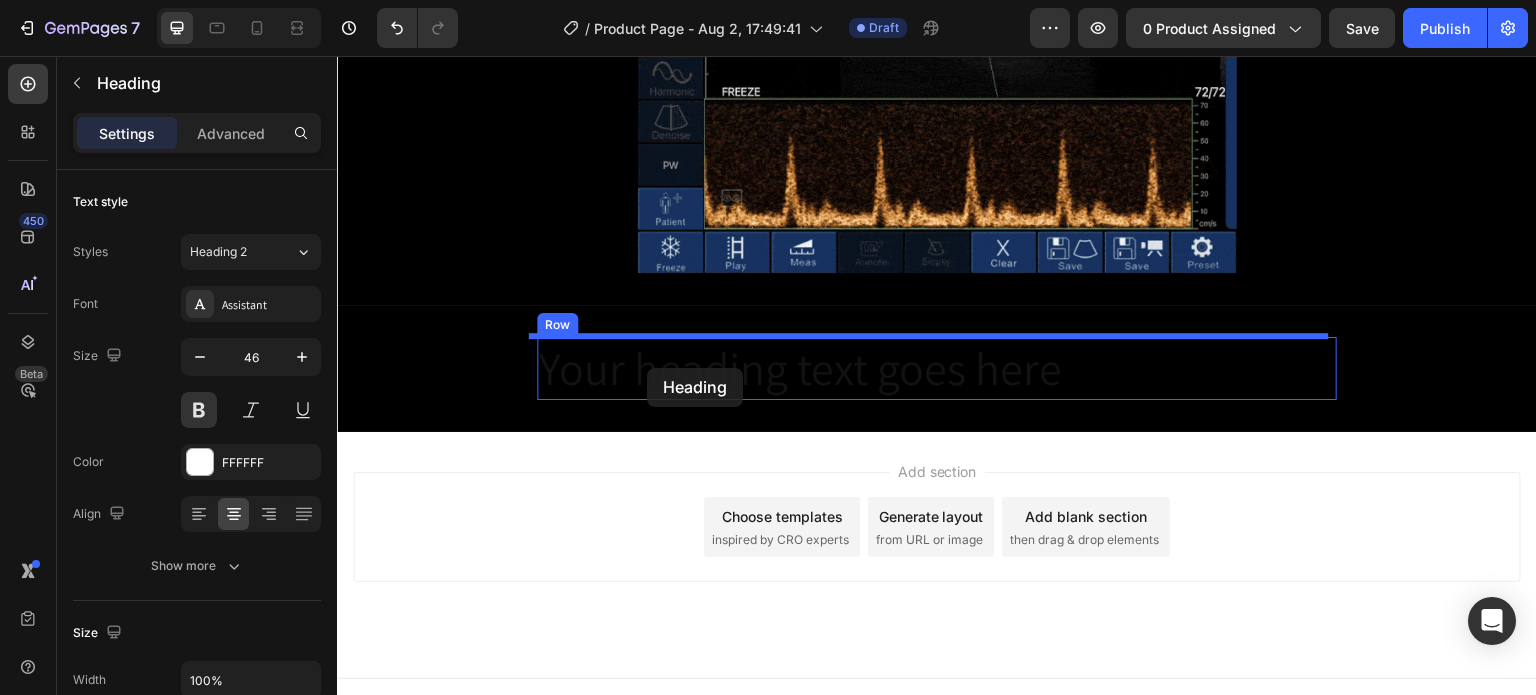 drag, startPoint x: 569, startPoint y: 274, endPoint x: 647, endPoint y: 368, distance: 122.14745 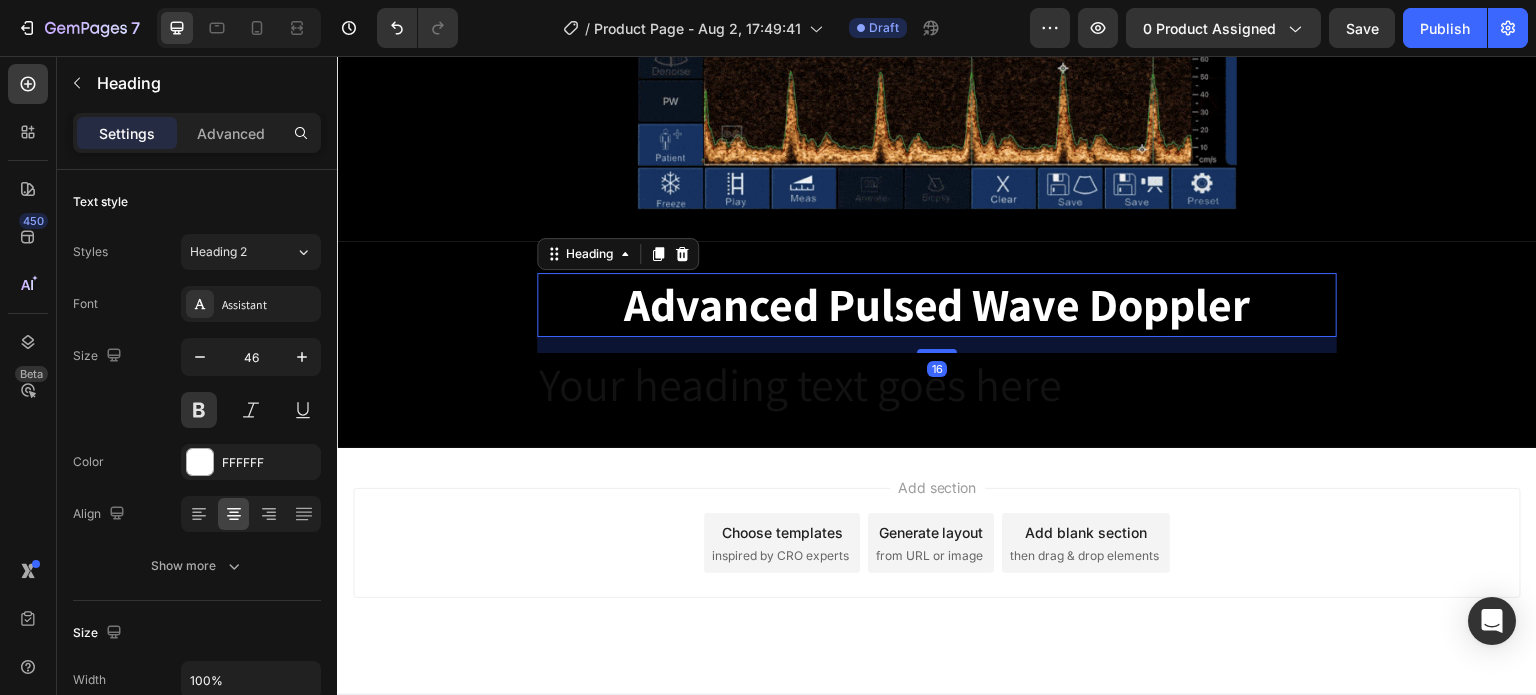scroll, scrollTop: 1831, scrollLeft: 0, axis: vertical 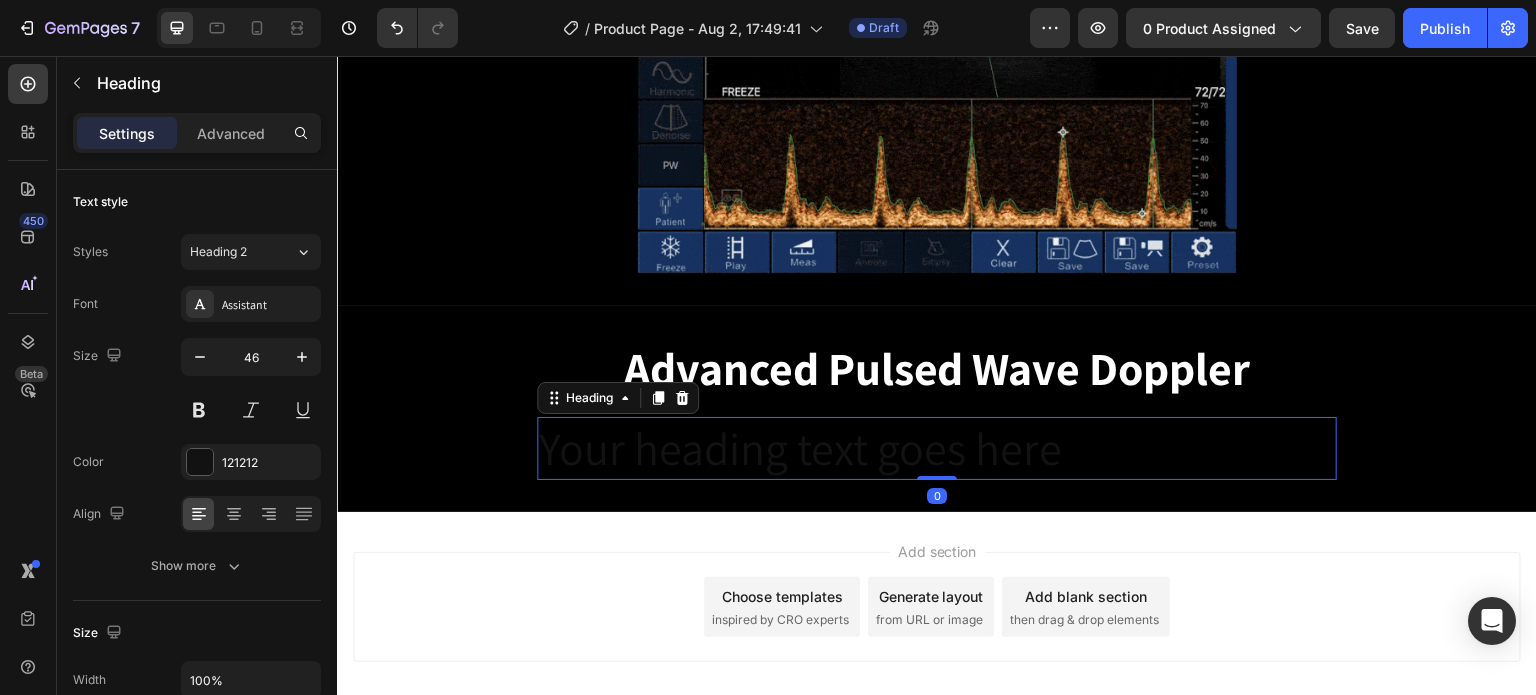 click on "Your heading text goes here" at bounding box center (937, 449) 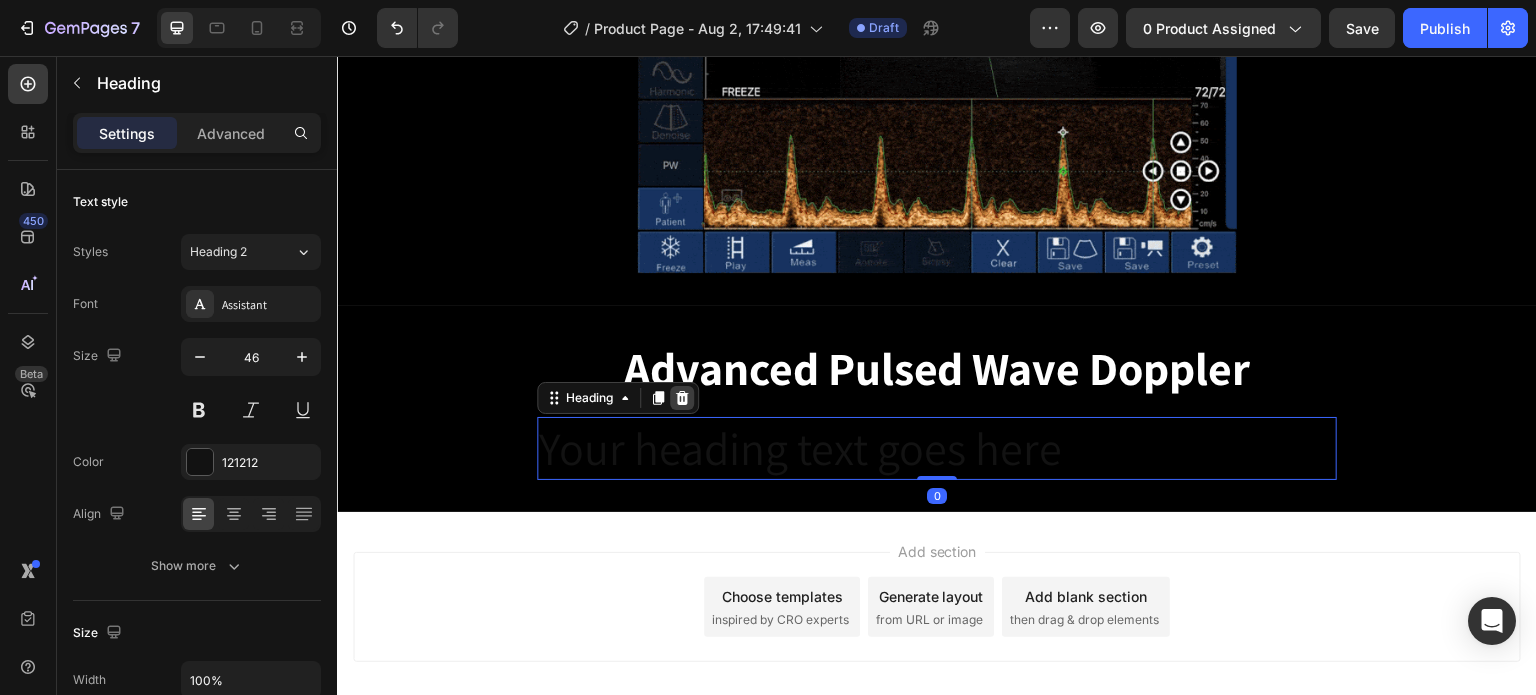 click 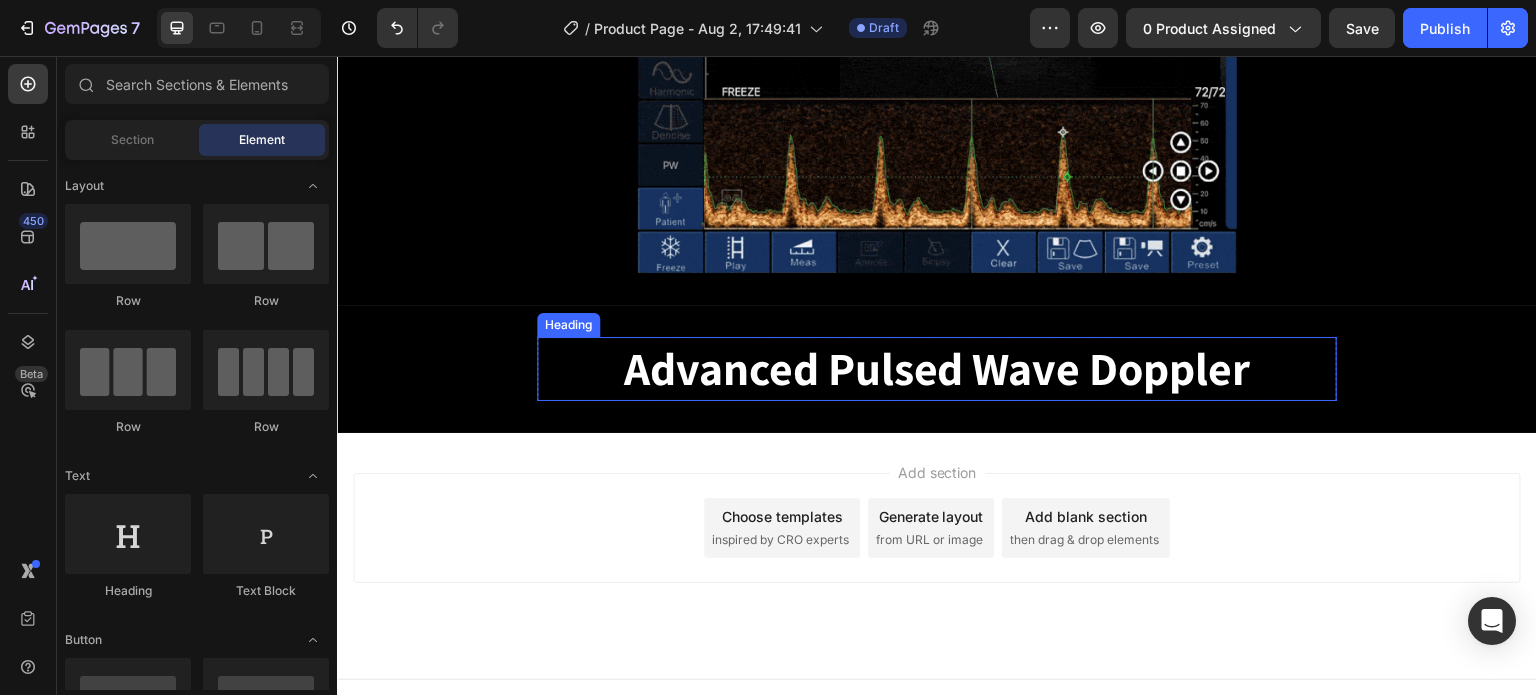 click on "Advanced Pulsed Wave Doppler" at bounding box center (937, 369) 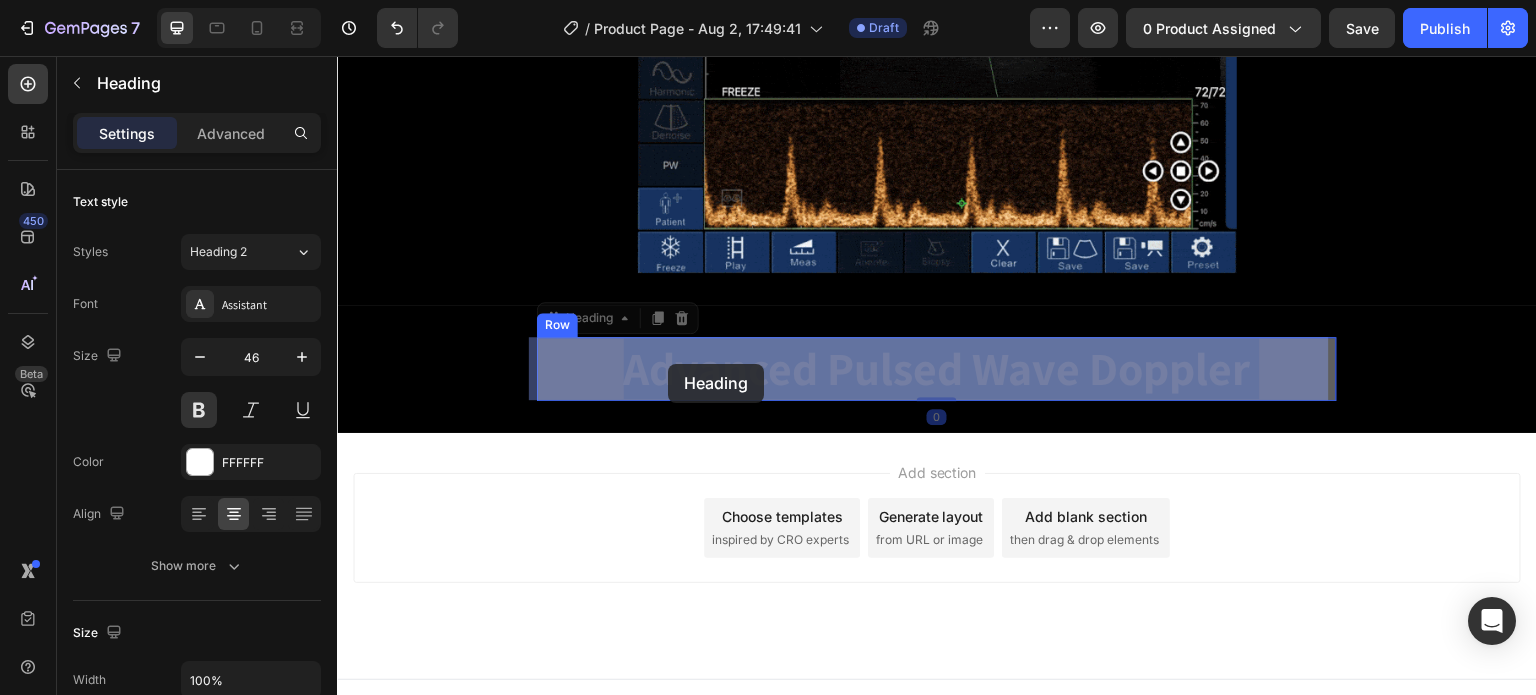 drag, startPoint x: 1231, startPoint y: 366, endPoint x: 668, endPoint y: 364, distance: 563.00354 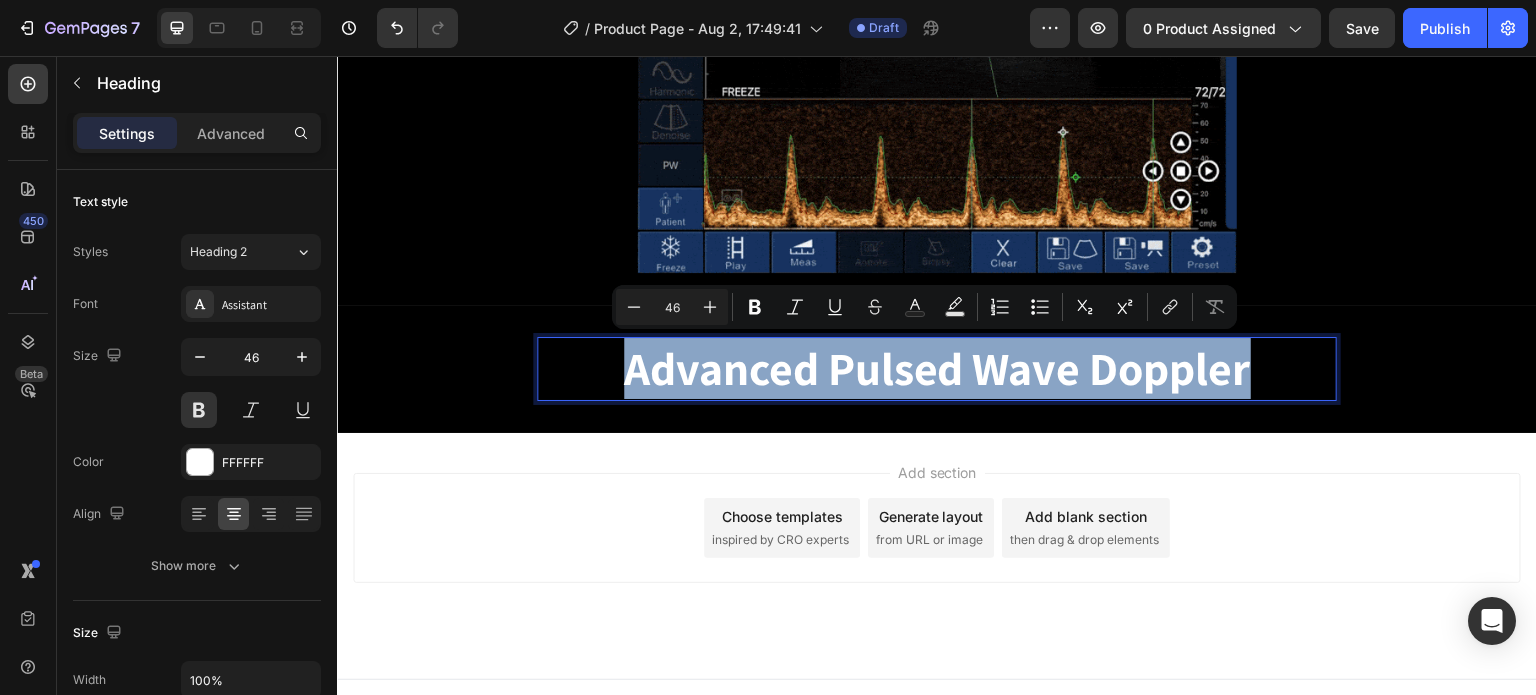 drag, startPoint x: 617, startPoint y: 367, endPoint x: 1235, endPoint y: 380, distance: 618.1367 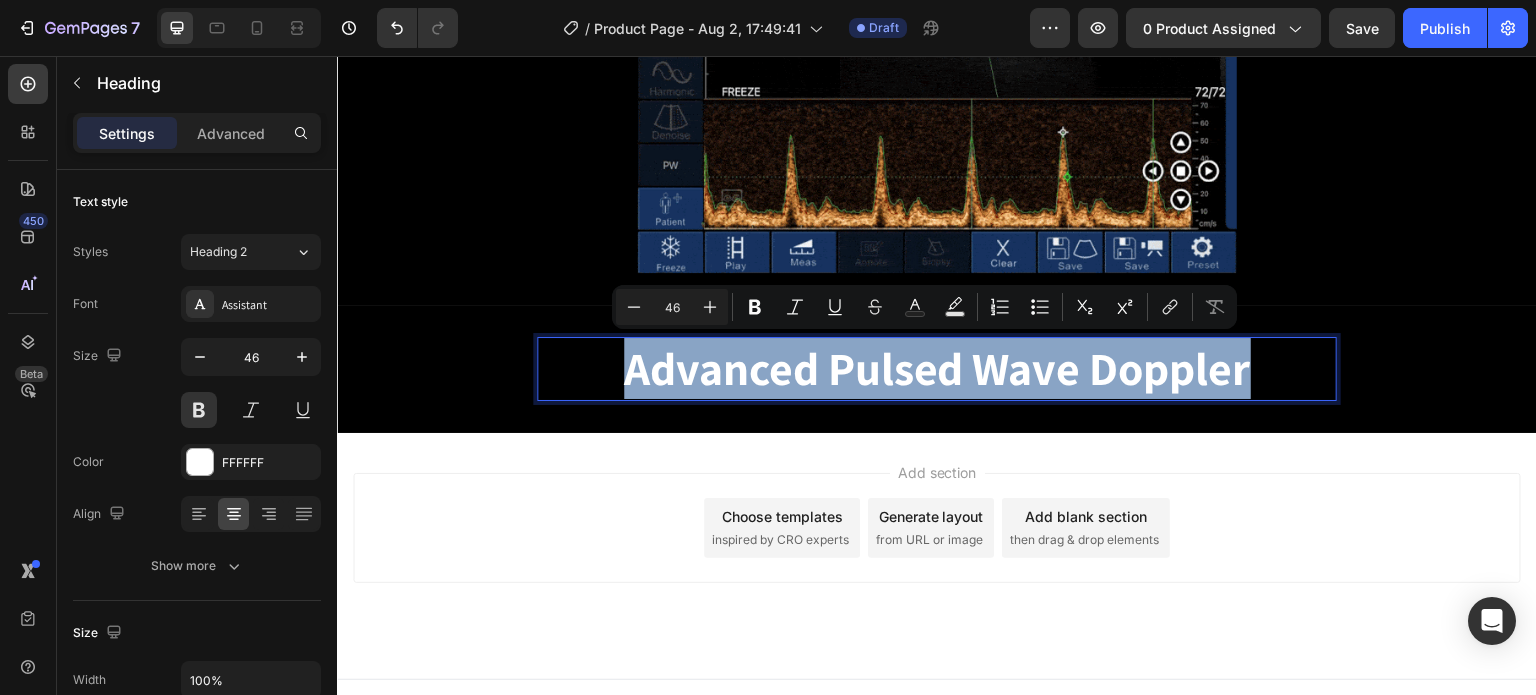 click on "Advanced Pulsed Wave Doppler" at bounding box center [937, 369] 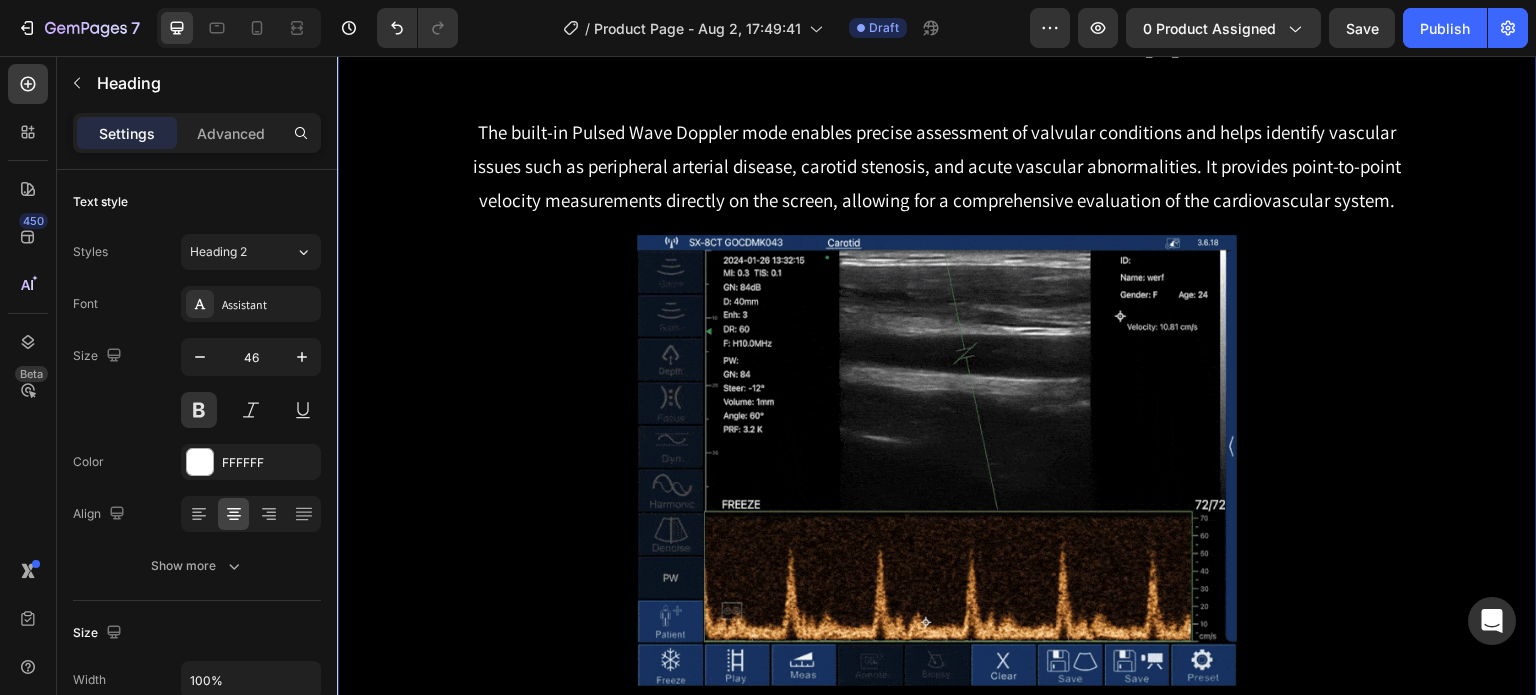 scroll, scrollTop: 1331, scrollLeft: 0, axis: vertical 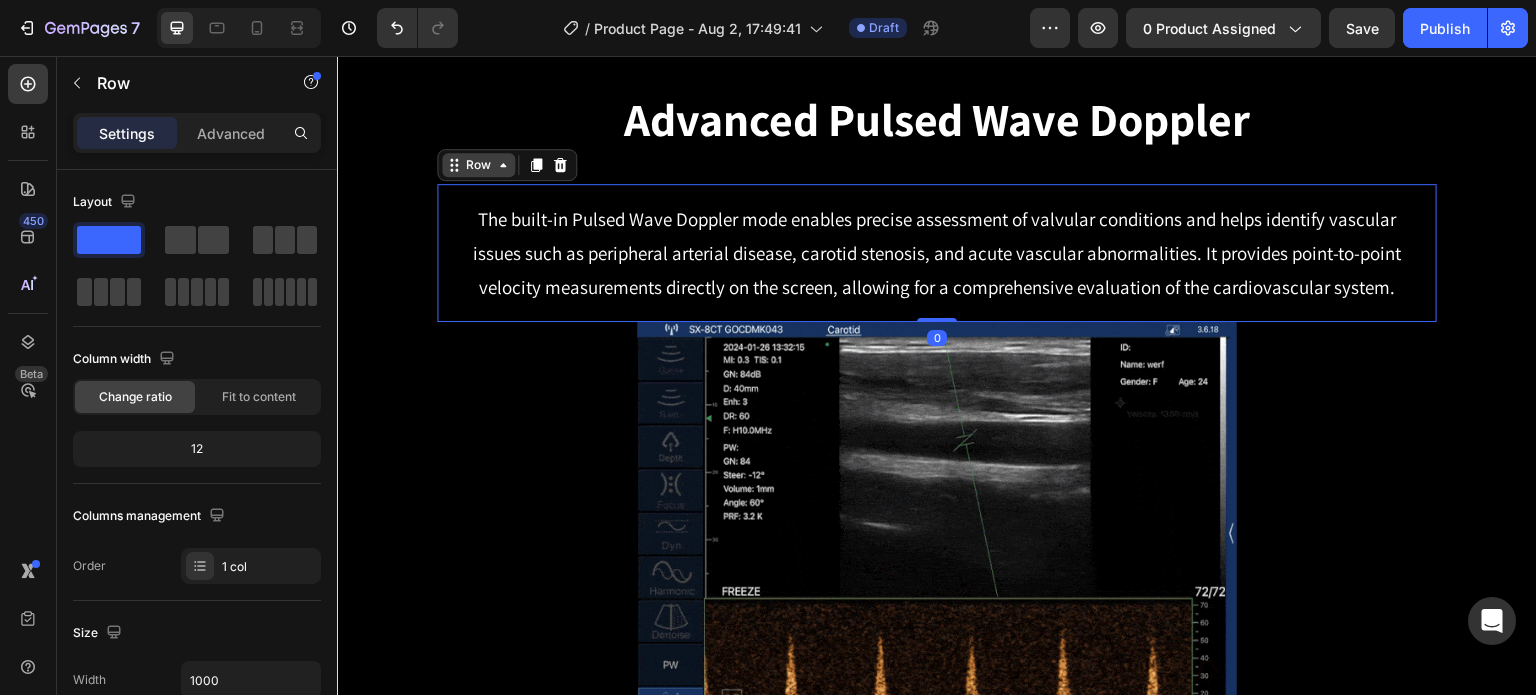 click on "Row" at bounding box center [478, 165] 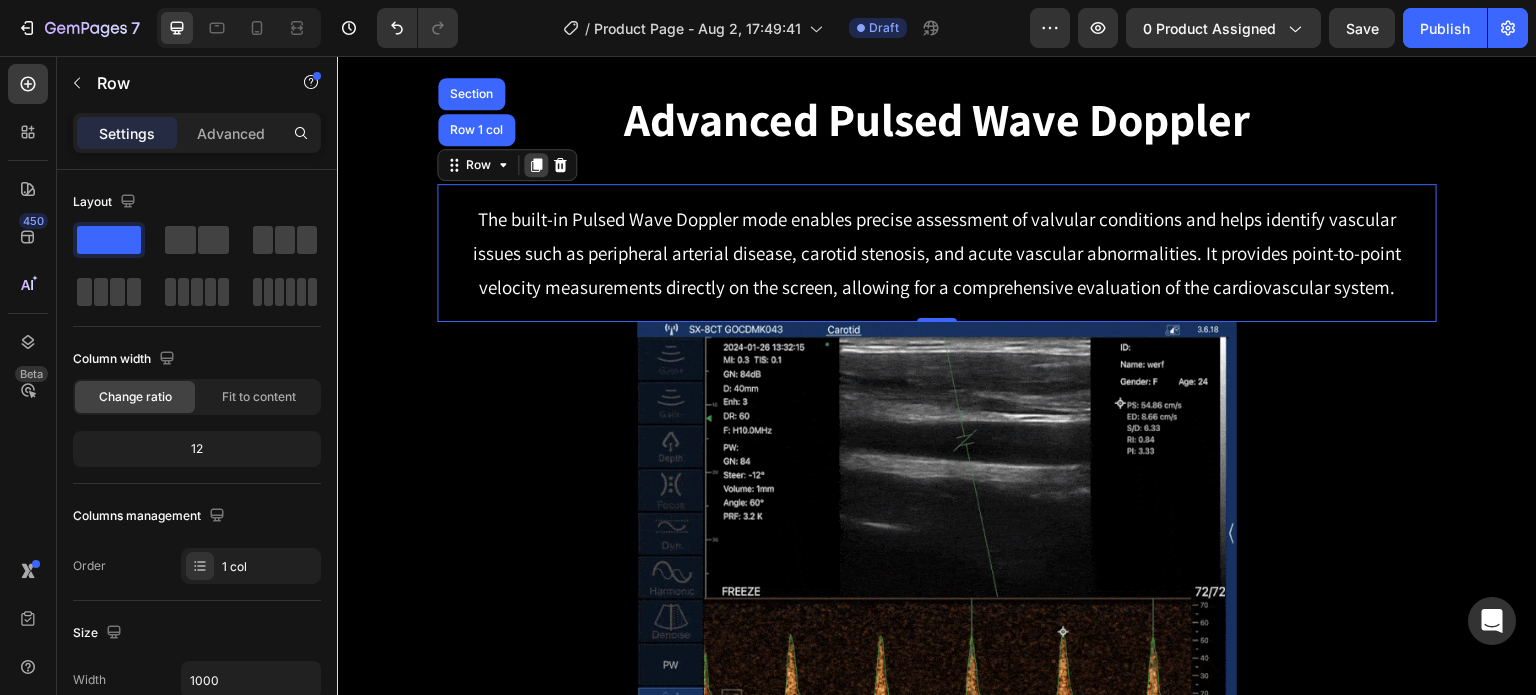 click 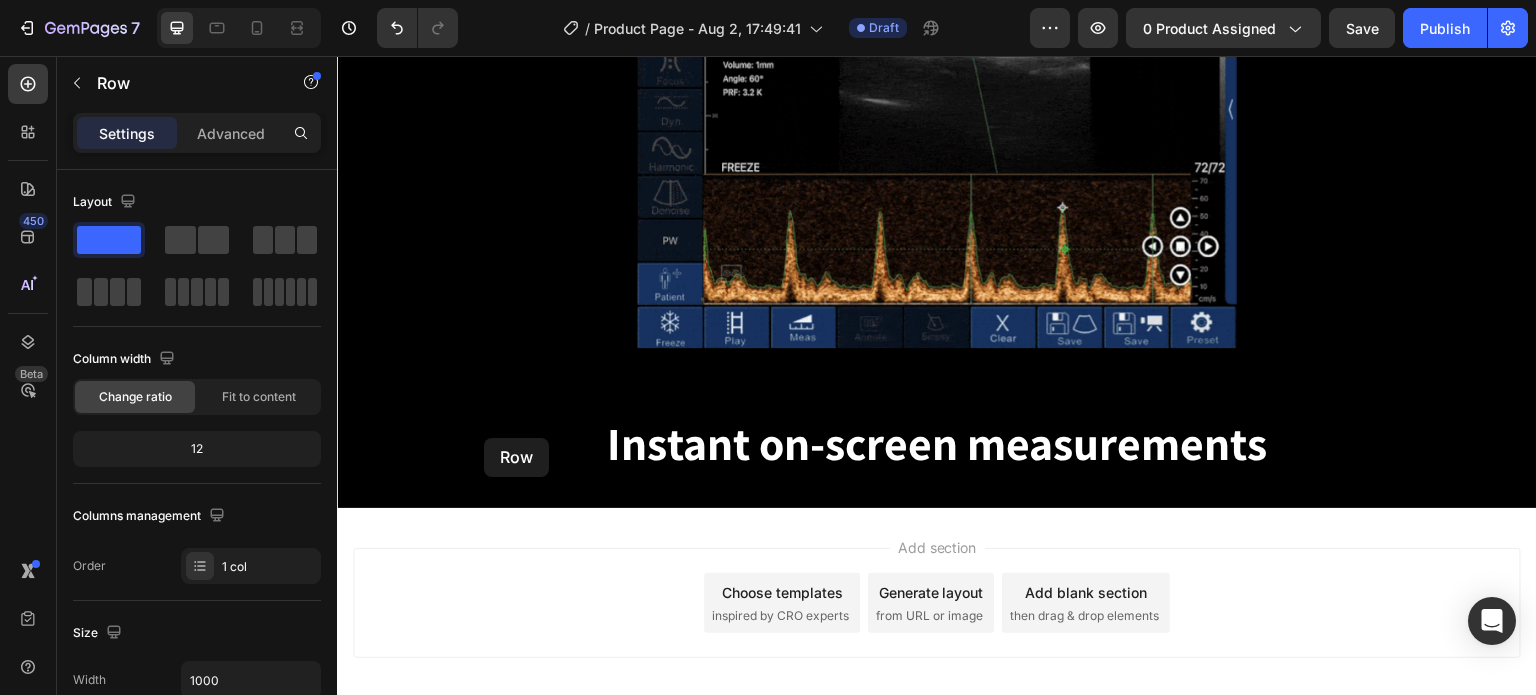 scroll, scrollTop: 1931, scrollLeft: 0, axis: vertical 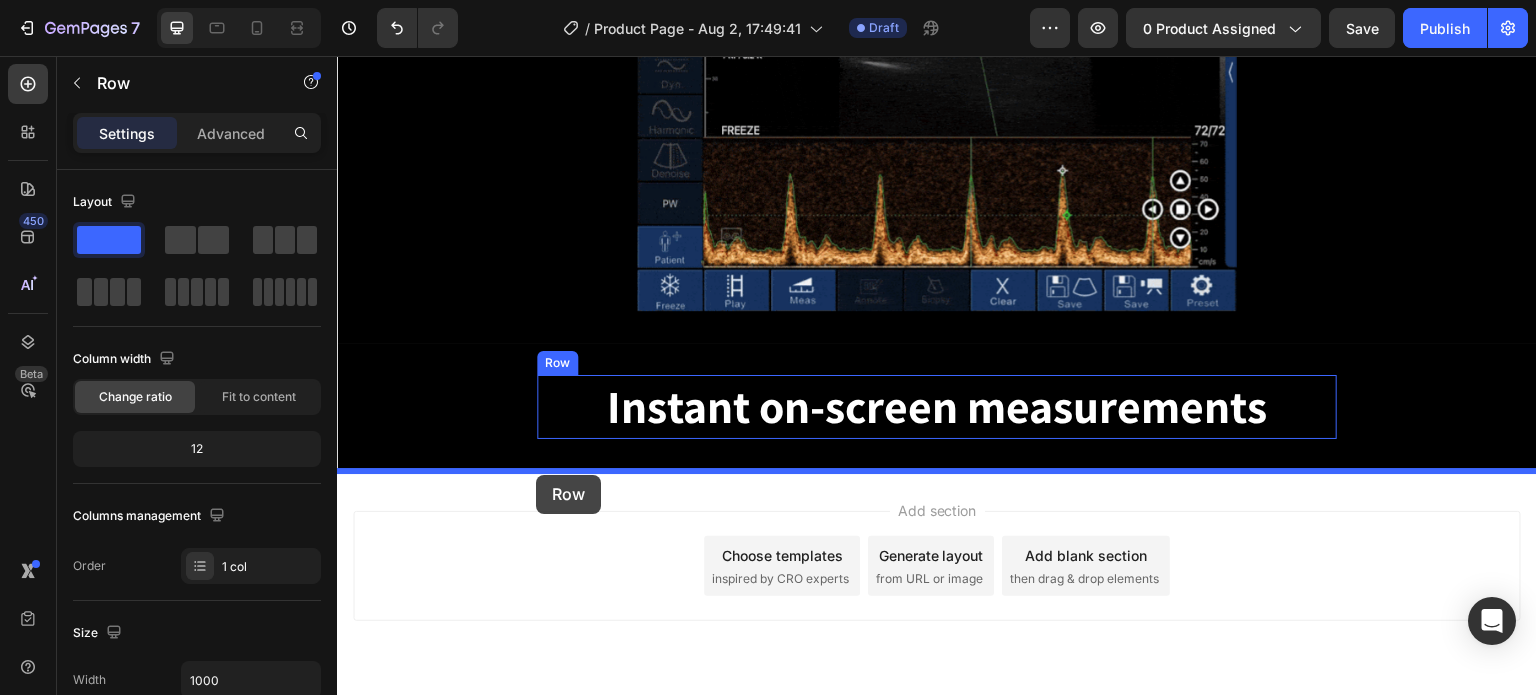 drag, startPoint x: 446, startPoint y: 306, endPoint x: 536, endPoint y: 475, distance: 191.47063 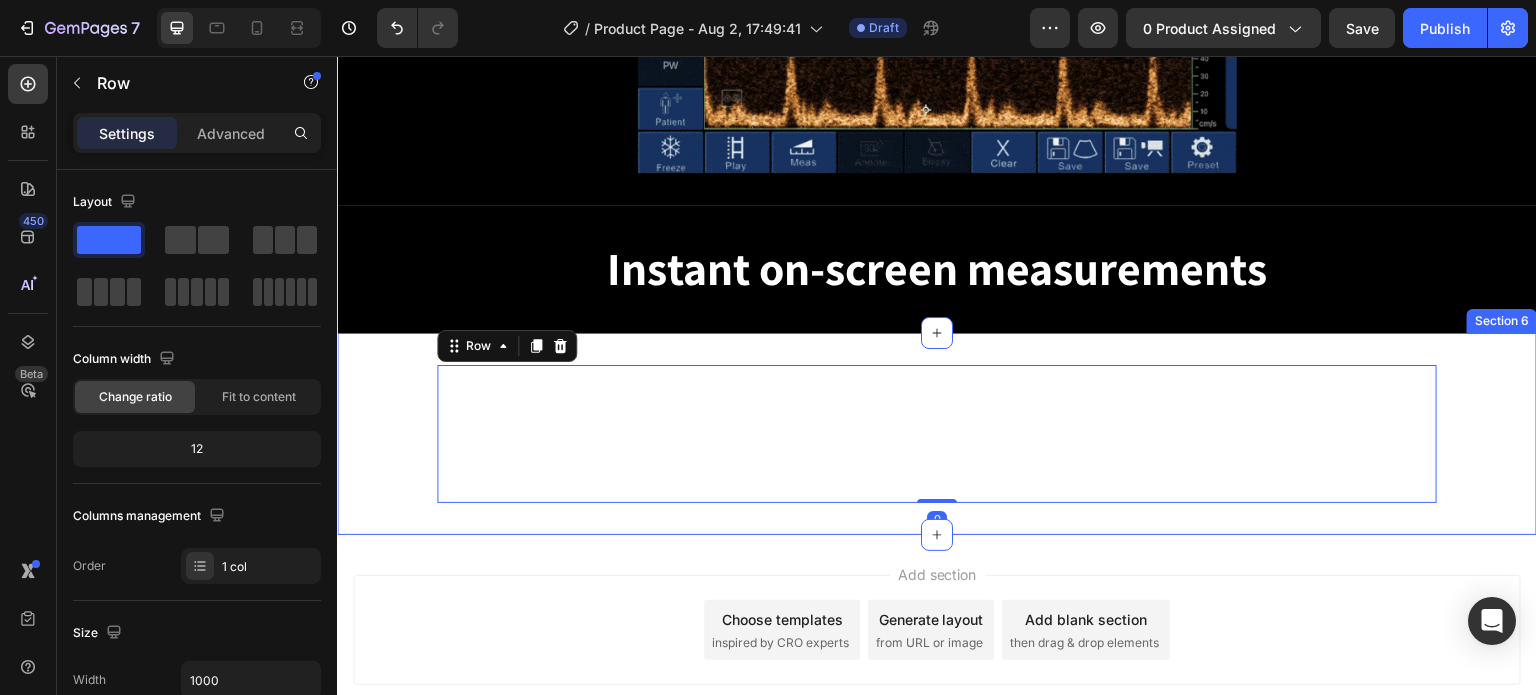scroll, scrollTop: 1792, scrollLeft: 0, axis: vertical 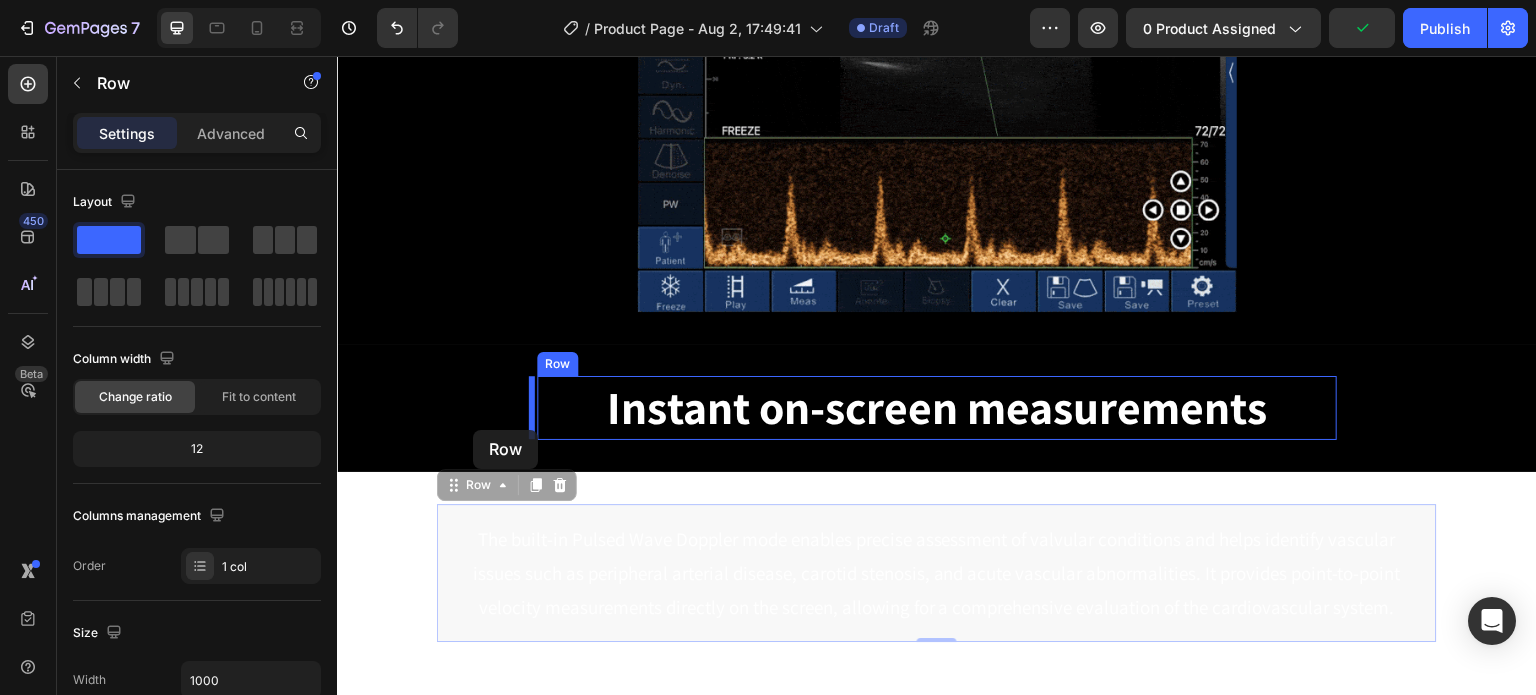 drag, startPoint x: 453, startPoint y: 486, endPoint x: 473, endPoint y: 430, distance: 59.464275 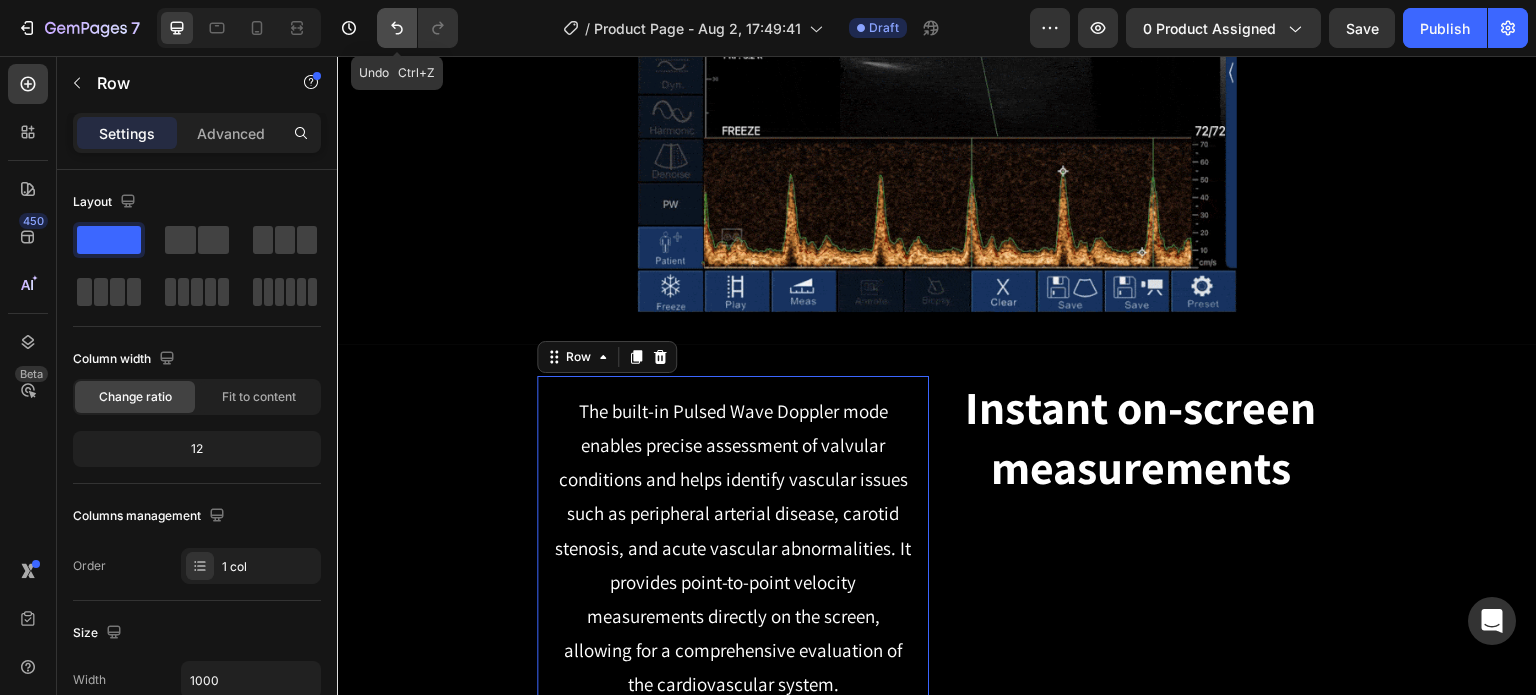 click 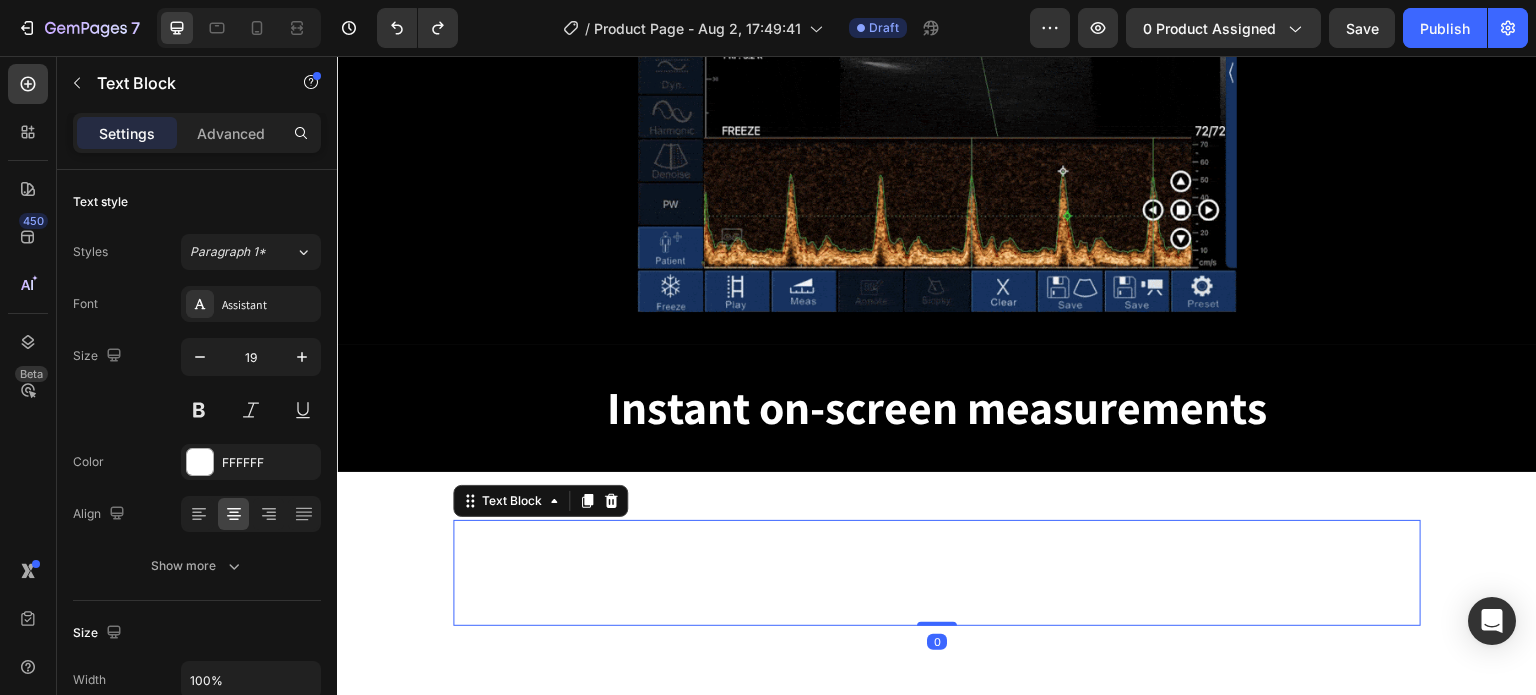 click on "The built-in Pulsed Wave Doppler mode enables precise assessment of valvular conditions and helps identify vascular issues such as peripheral arterial disease, carotid stenosis, and acute vascular abnormalities. It provides point-to-point velocity measurements directly on the screen, allowing for a comprehensive evaluation of the cardiovascular system." at bounding box center [937, 573] 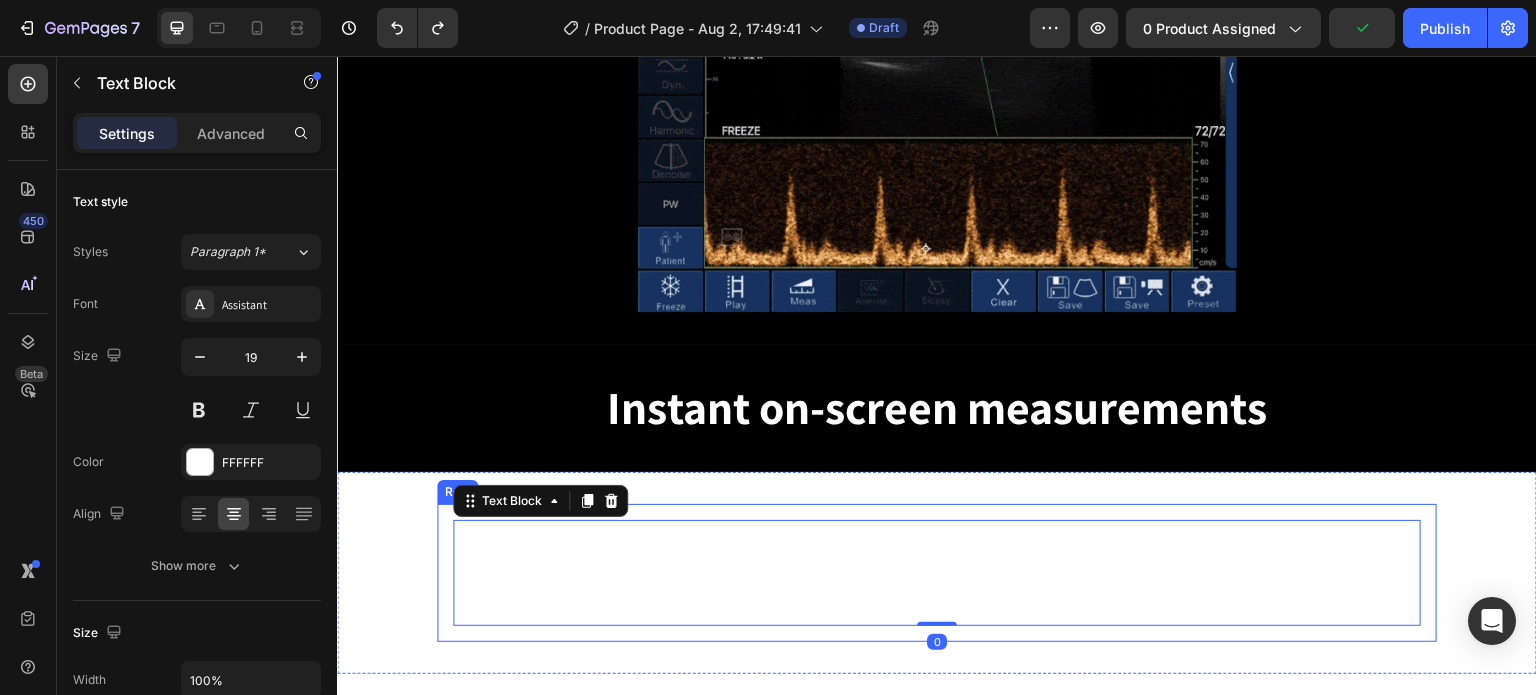 click on "The built-in Pulsed Wave Doppler mode enables precise assessment of valvular conditions and helps identify vascular issues such as peripheral arterial disease, carotid stenosis, and acute vascular abnormalities. It provides point-to-point velocity measurements directly on the screen, allowing for a comprehensive evaluation of the cardiovascular system. Text Block   0 Row" at bounding box center (937, 573) 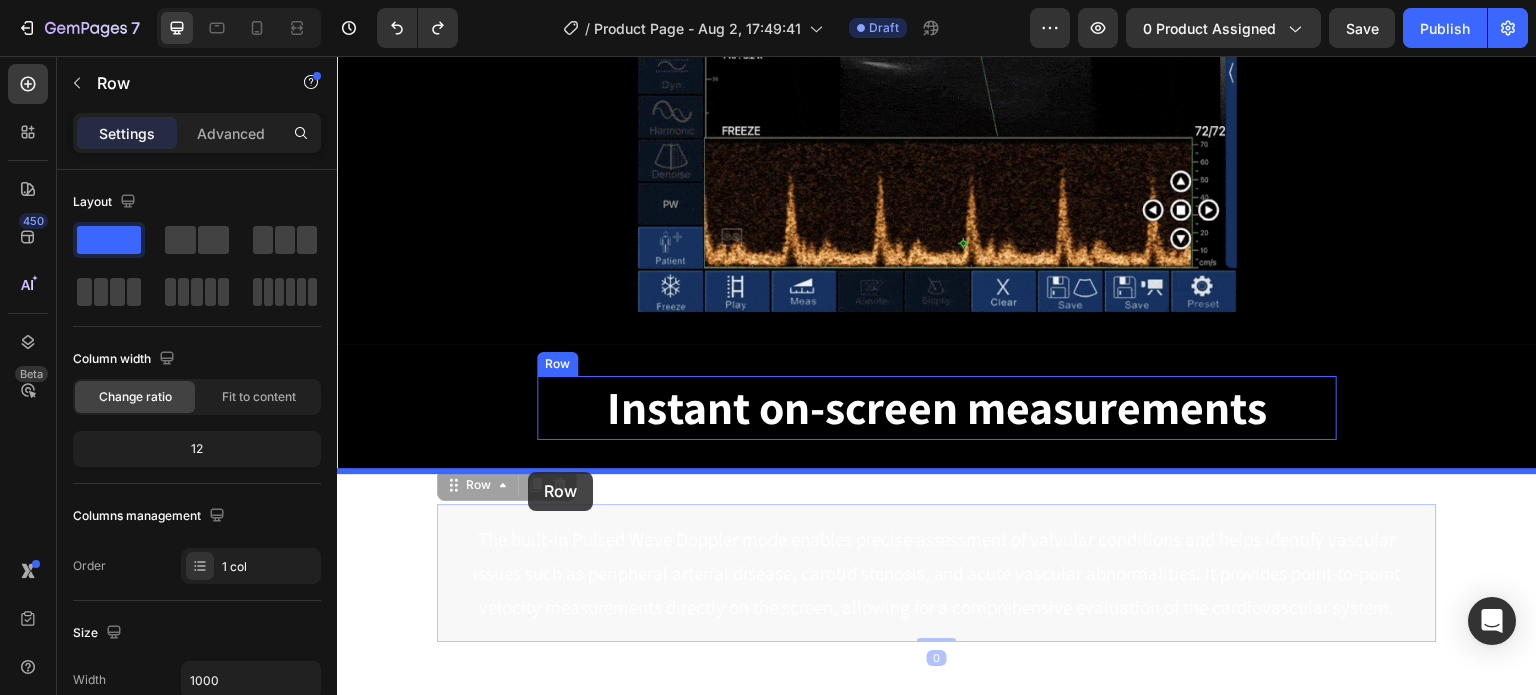 drag, startPoint x: 467, startPoint y: 493, endPoint x: 528, endPoint y: 472, distance: 64.513565 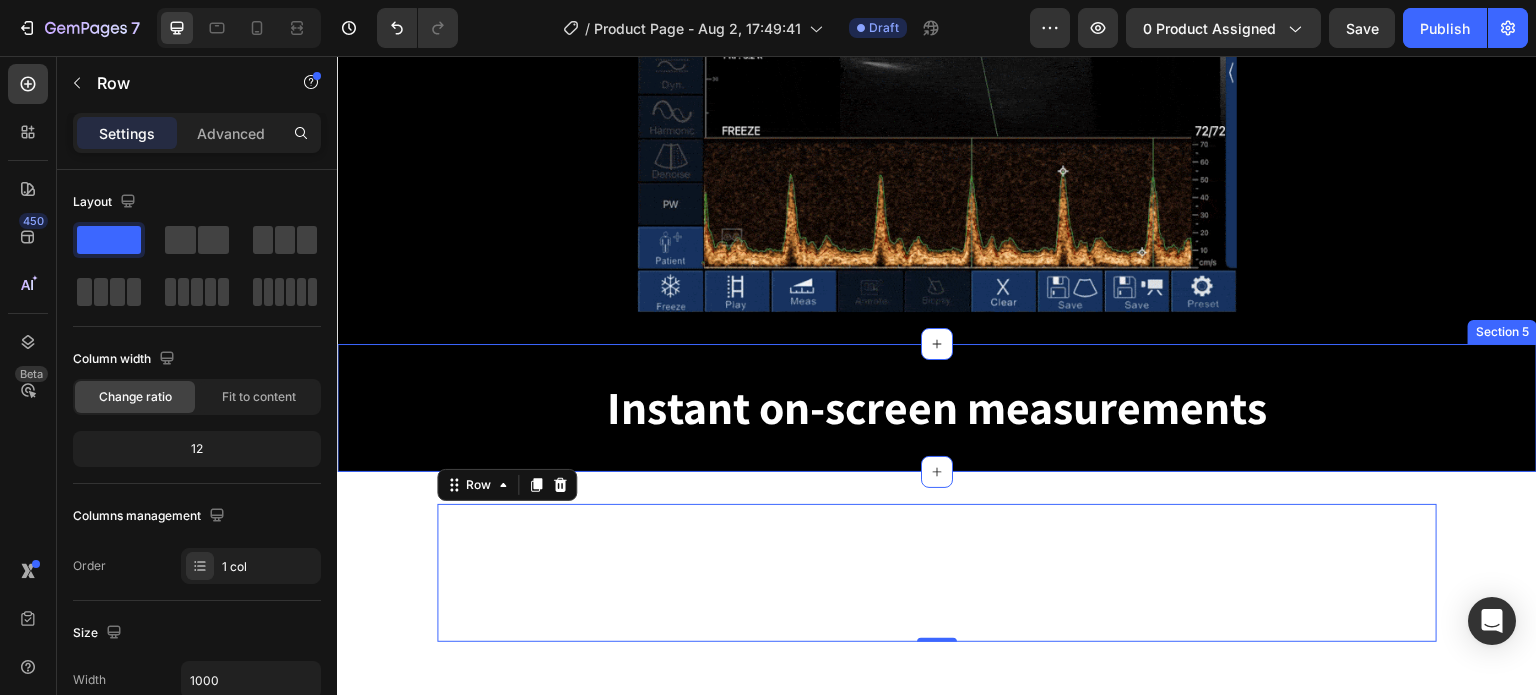 click on "Instant on-screen measurements  Heading Row Section 5" at bounding box center [937, 408] 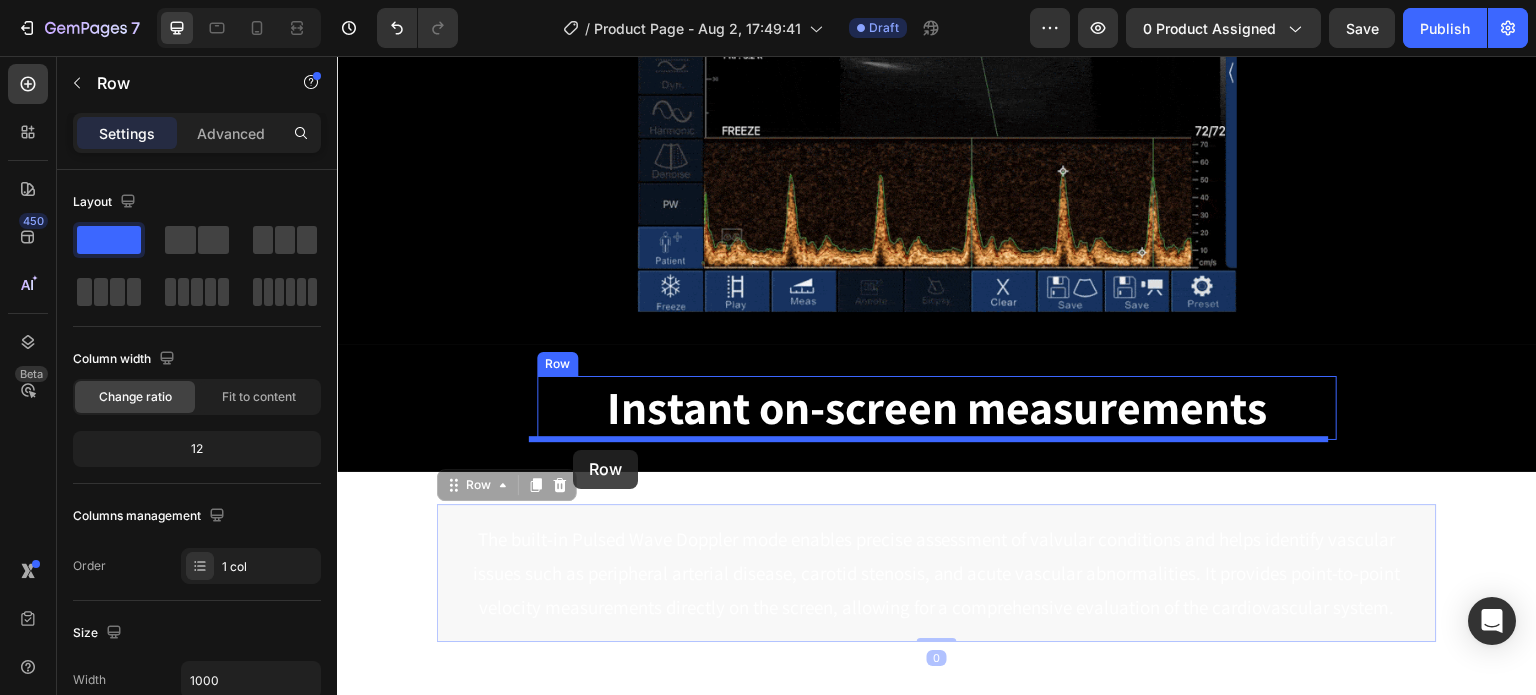 drag, startPoint x: 449, startPoint y: 492, endPoint x: 573, endPoint y: 450, distance: 130.91983 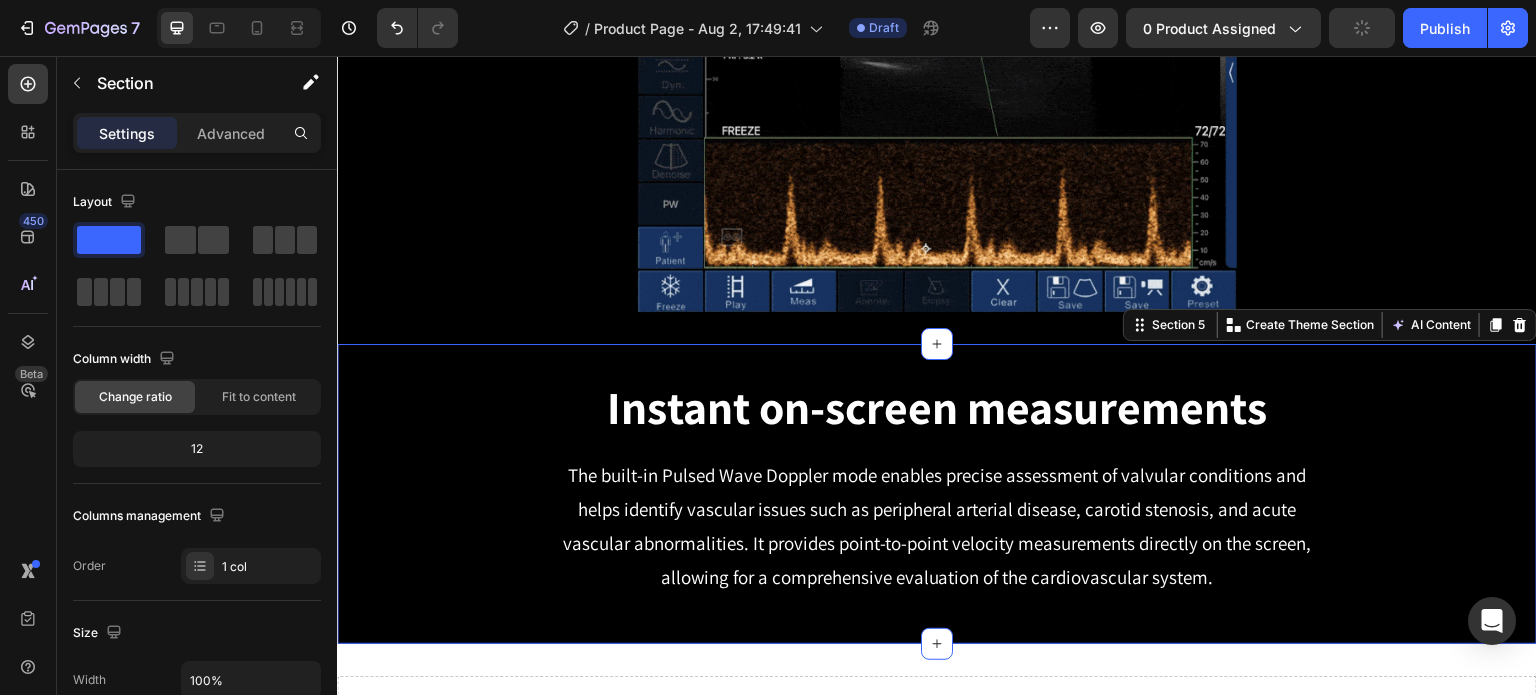 click on "Instant on-screen measurements  Heading The built-in Pulsed Wave Doppler mode enables precise assessment of valvular conditions and helps identify vascular issues such as peripheral arterial disease, carotid stenosis, and acute vascular abnormalities. It provides point-to-point velocity measurements directly on the screen, allowing for a comprehensive evaluation of the cardiovascular system. Text Block Row Row" at bounding box center (937, 494) 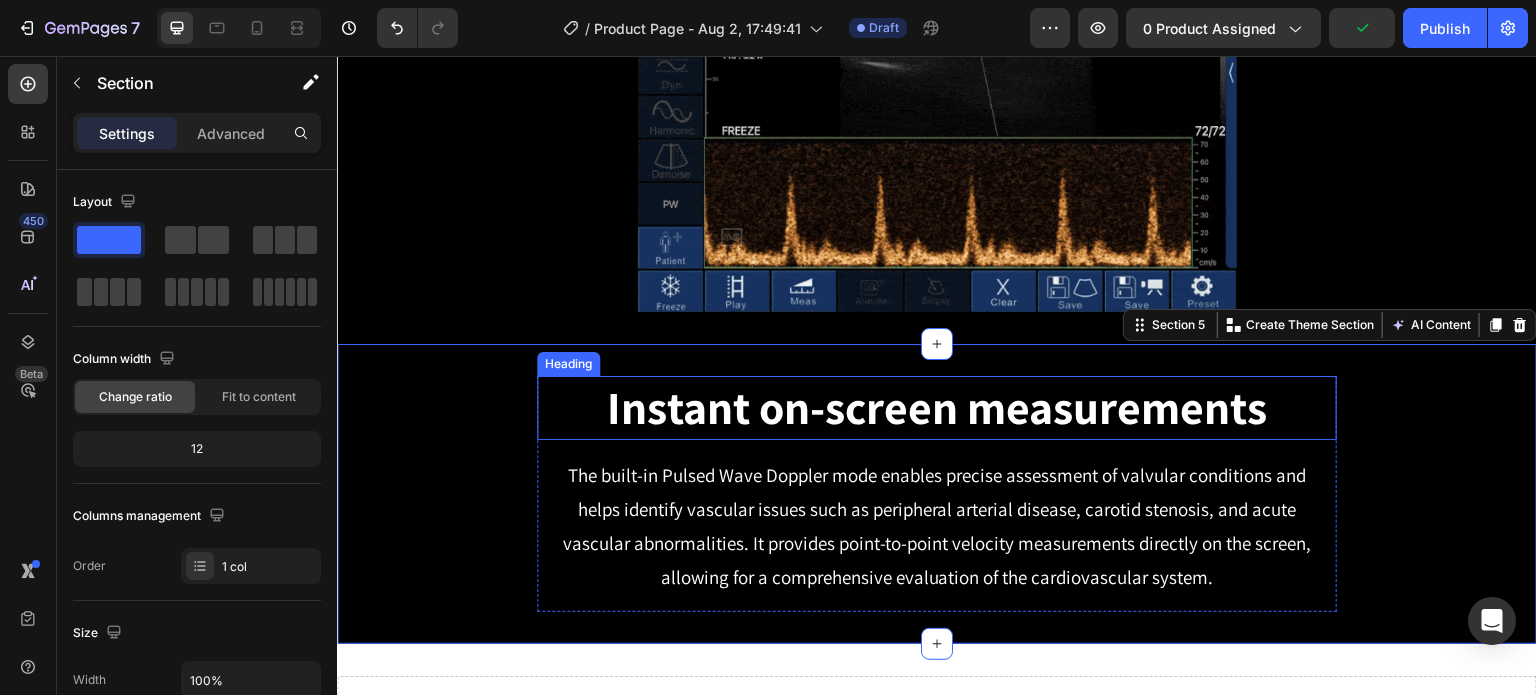 click on "Instant on-screen measurements" at bounding box center (937, 408) 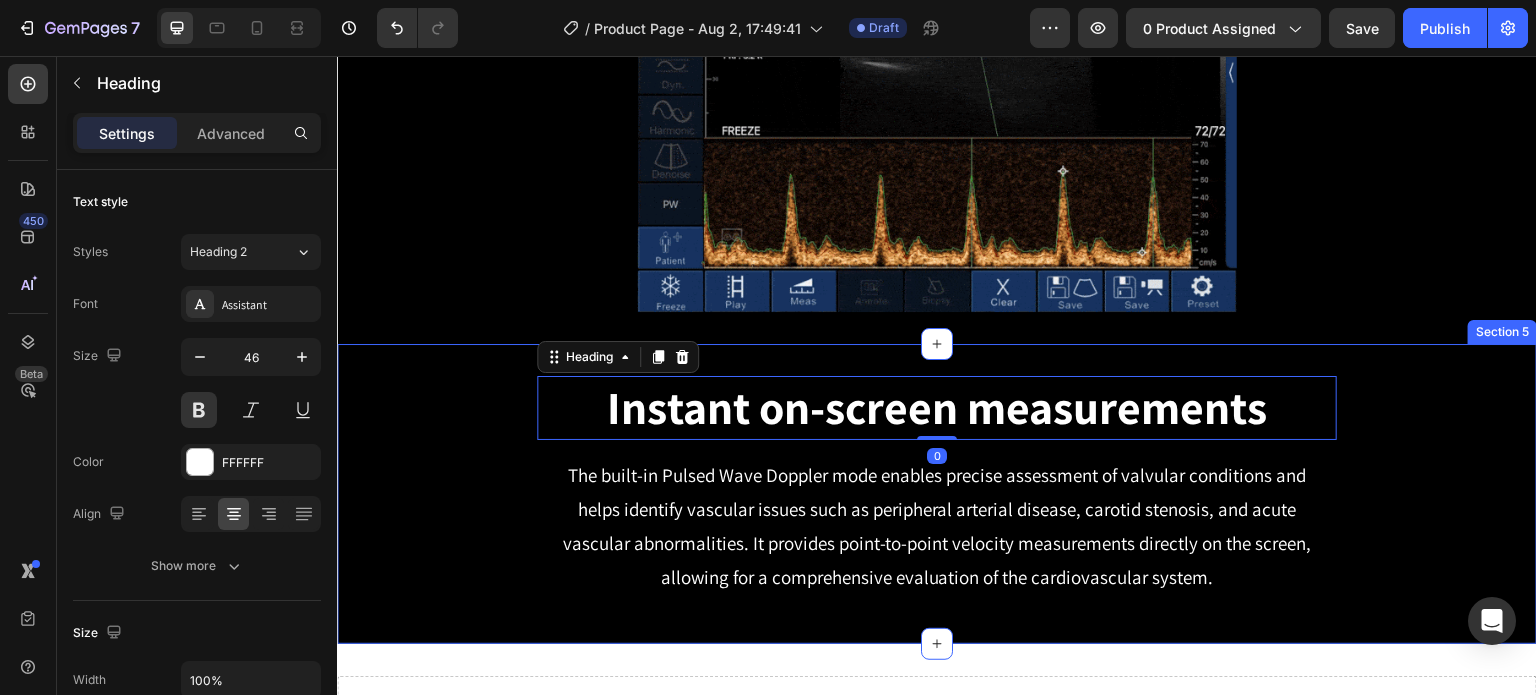 click on "Instant on-screen measurements  Heading   0 The built-in Pulsed Wave Doppler mode enables precise assessment of valvular conditions and helps identify vascular issues such as peripheral arterial disease, carotid stenosis, and acute vascular abnormalities. It provides point-to-point velocity measurements directly on the screen, allowing for a comprehensive evaluation of the cardiovascular system. Text Block Row Row" at bounding box center (937, 494) 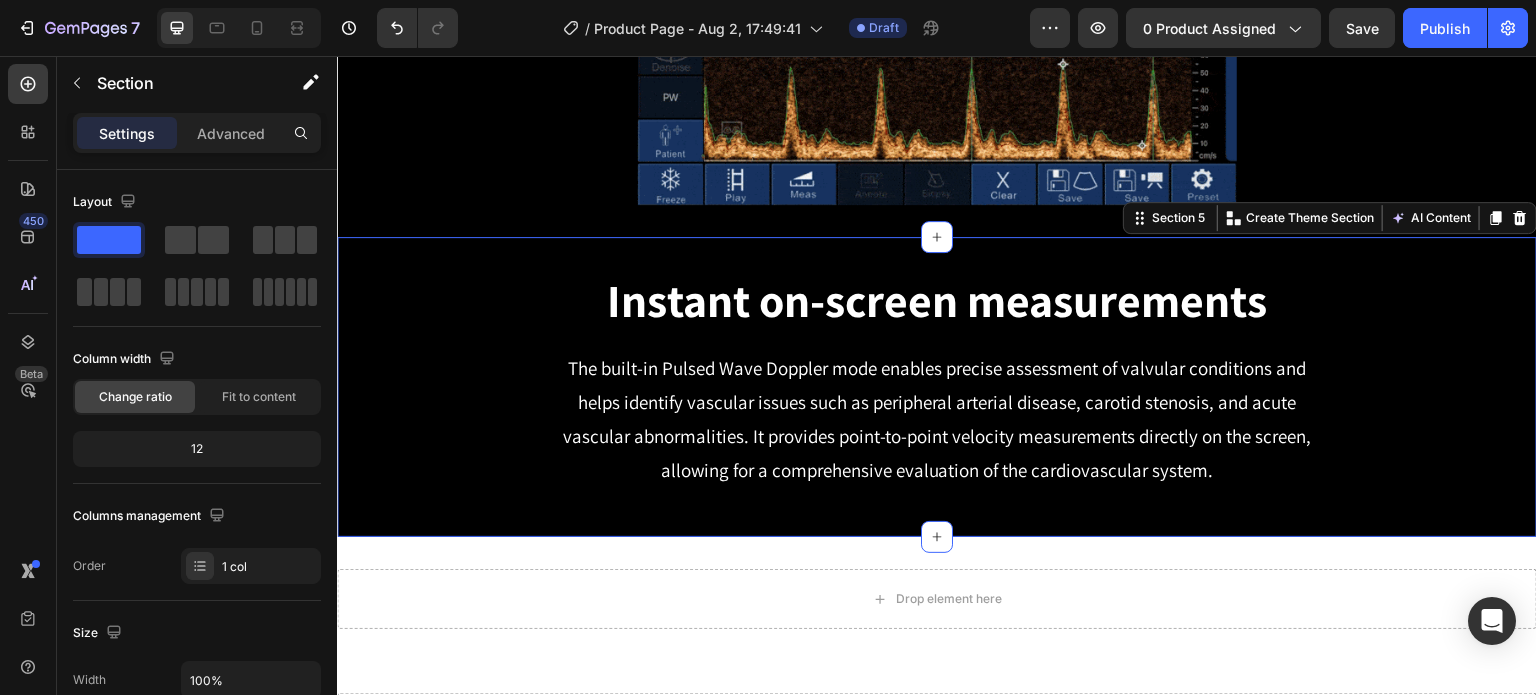 scroll, scrollTop: 1992, scrollLeft: 0, axis: vertical 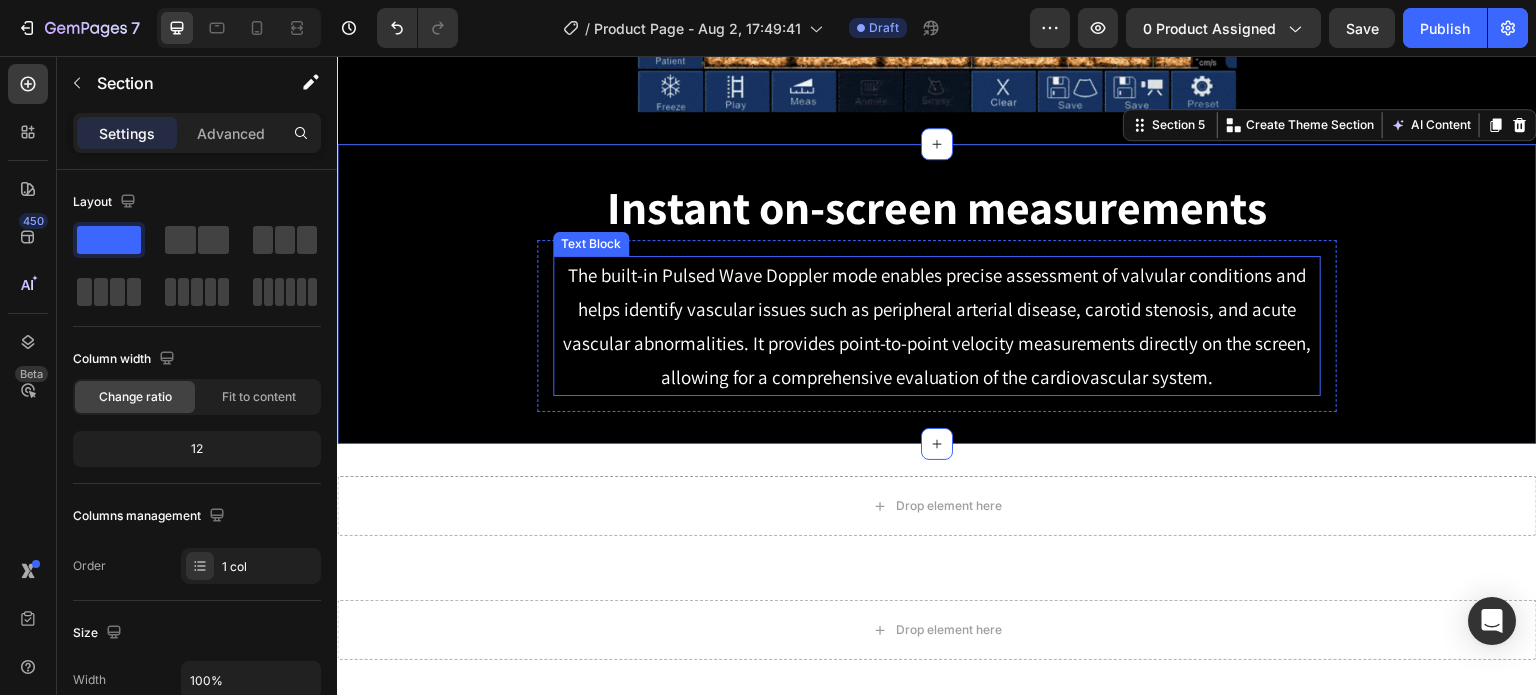 click on "The built-in Pulsed Wave Doppler mode enables precise assessment of valvular conditions and helps identify vascular issues such as peripheral arterial disease, carotid stenosis, and acute vascular abnormalities. It provides point-to-point velocity measurements directly on the screen, allowing for a comprehensive evaluation of the cardiovascular system." at bounding box center (937, 326) 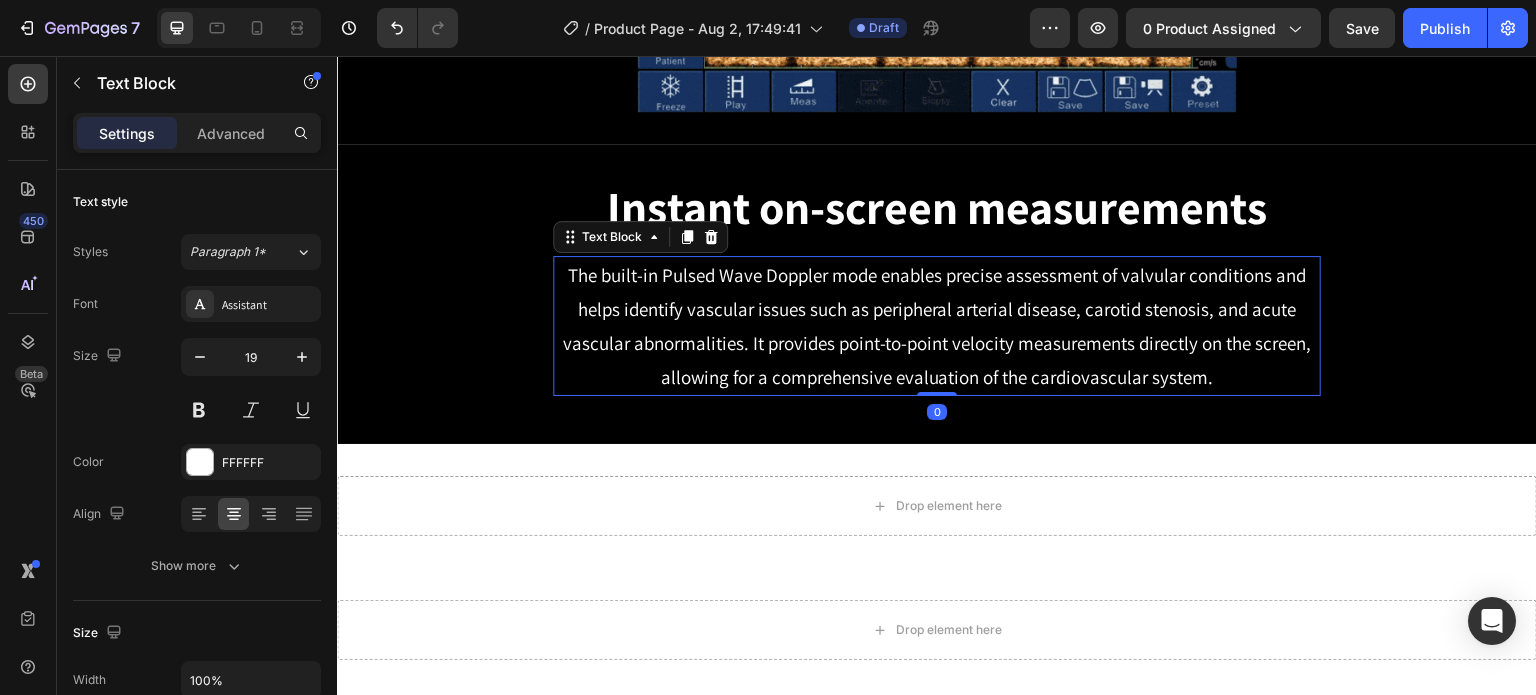 click on "The built-in Pulsed Wave Doppler mode enables precise assessment of valvular conditions and helps identify vascular issues such as peripheral arterial disease, carotid stenosis, and acute vascular abnormalities. It provides point-to-point velocity measurements directly on the screen, allowing for a comprehensive evaluation of the cardiovascular system." at bounding box center [937, 326] 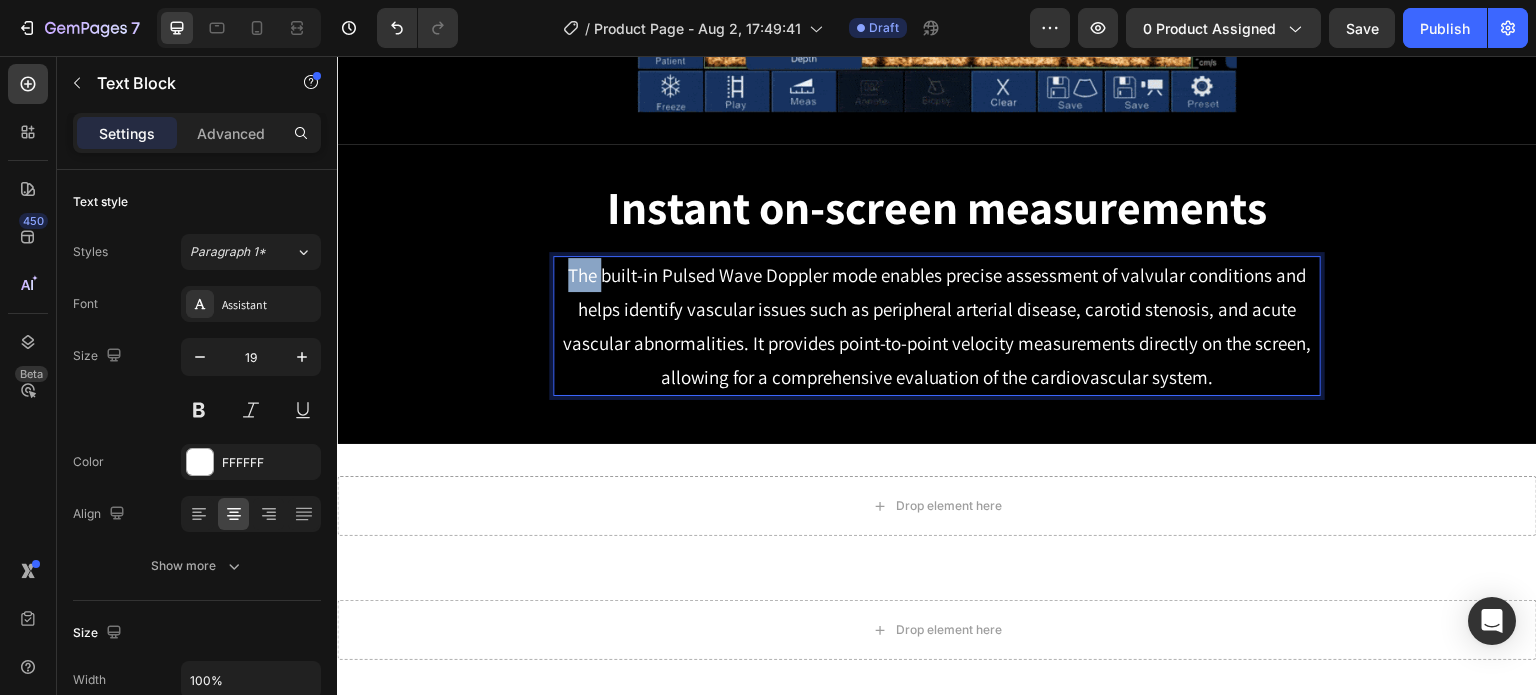 click on "The built-in Pulsed Wave Doppler mode enables precise assessment of valvular conditions and helps identify vascular issues such as peripheral arterial disease, carotid stenosis, and acute vascular abnormalities. It provides point-to-point velocity measurements directly on the screen, allowing for a comprehensive evaluation of the cardiovascular system." at bounding box center [937, 326] 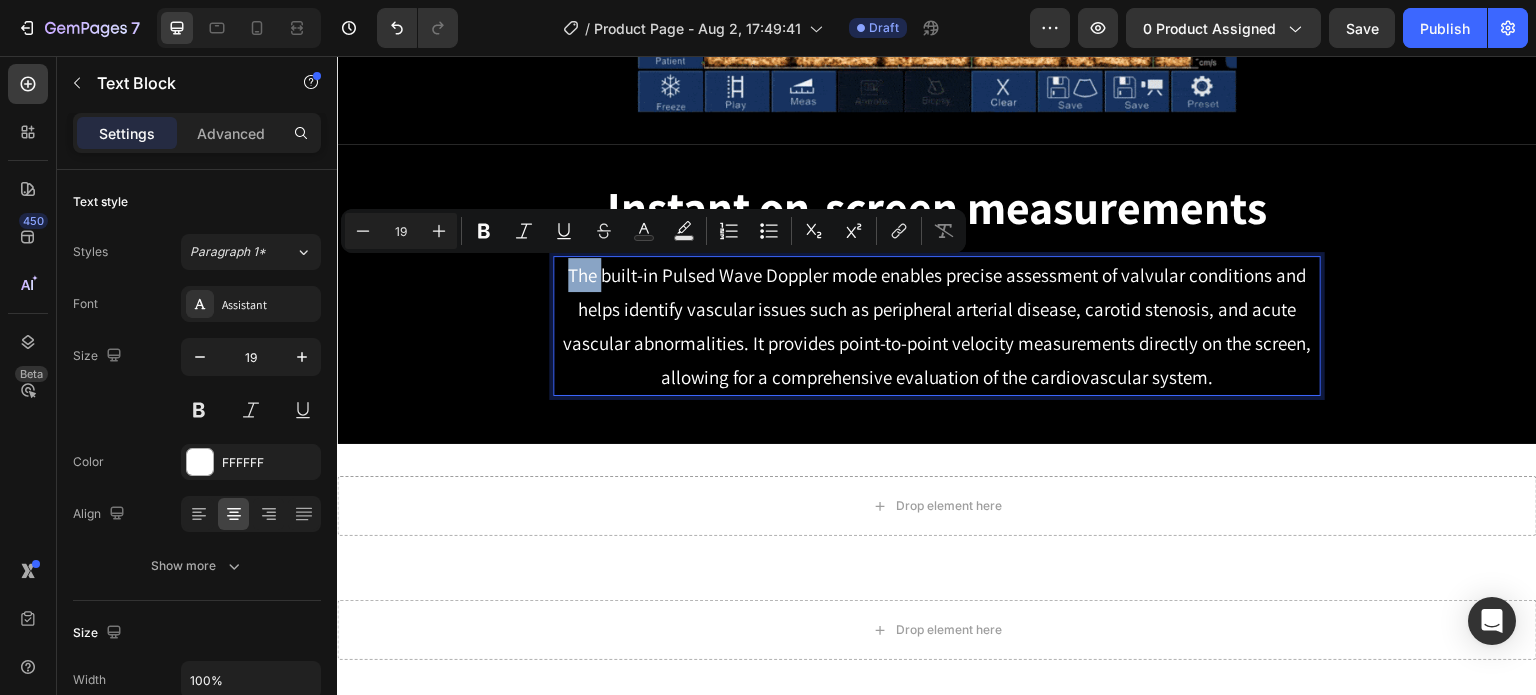 click on "The built-in Pulsed Wave Doppler mode enables precise assessment of valvular conditions and helps identify vascular issues such as peripheral arterial disease, carotid stenosis, and acute vascular abnormalities. It provides point-to-point velocity measurements directly on the screen, allowing for a comprehensive evaluation of the cardiovascular system." at bounding box center [937, 326] 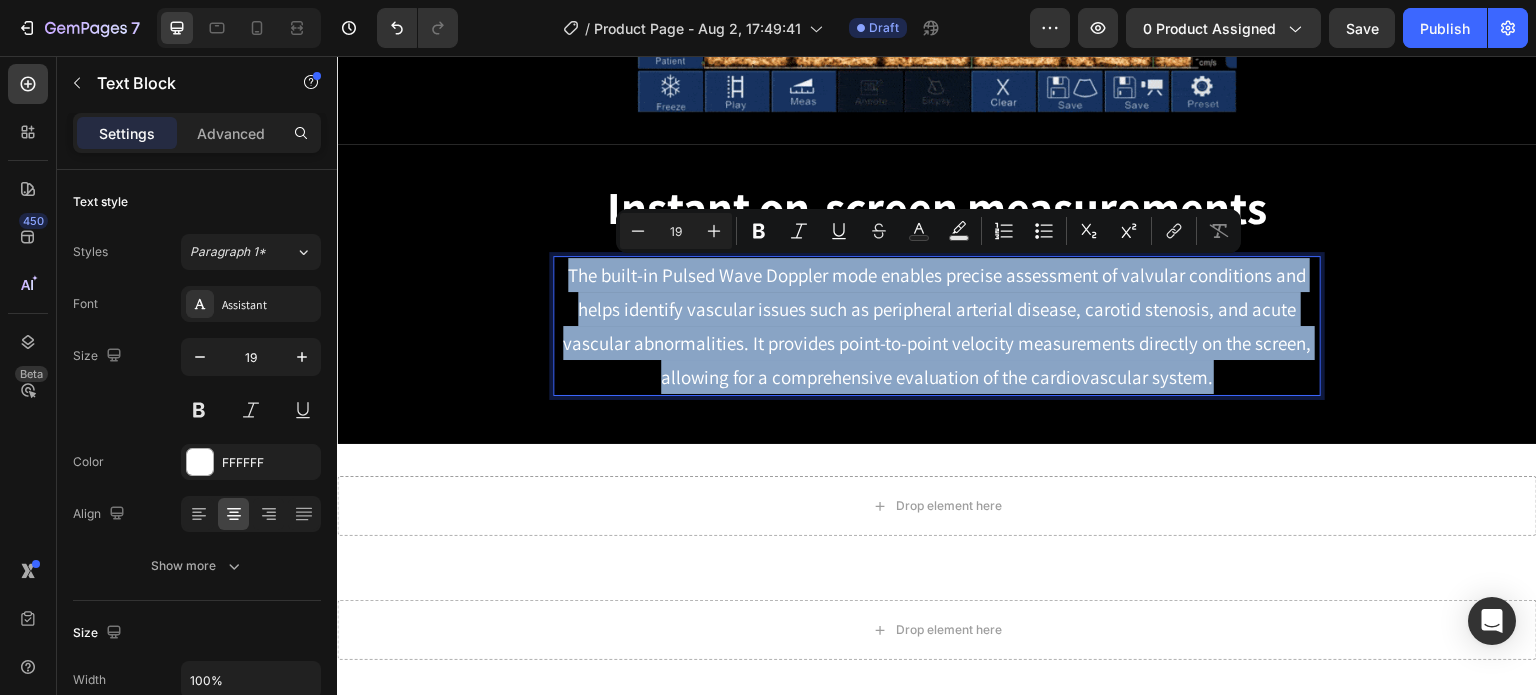 drag, startPoint x: 563, startPoint y: 271, endPoint x: 1205, endPoint y: 370, distance: 649.5883 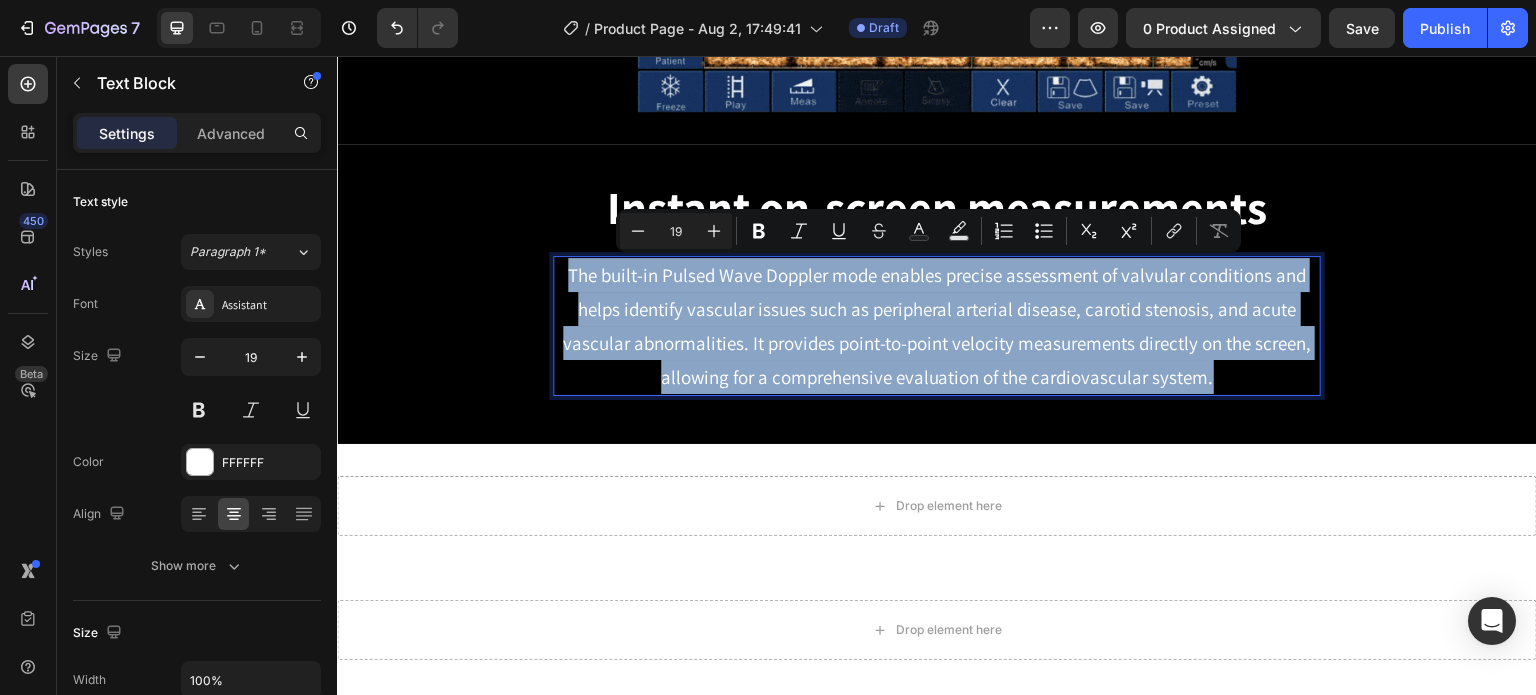 click on "The built-in Pulsed Wave Doppler mode enables precise assessment of valvular conditions and helps identify vascular issues such as peripheral arterial disease, carotid stenosis, and acute vascular abnormalities. It provides point-to-point velocity measurements directly on the screen, allowing for a comprehensive evaluation of the cardiovascular system." at bounding box center [937, 326] 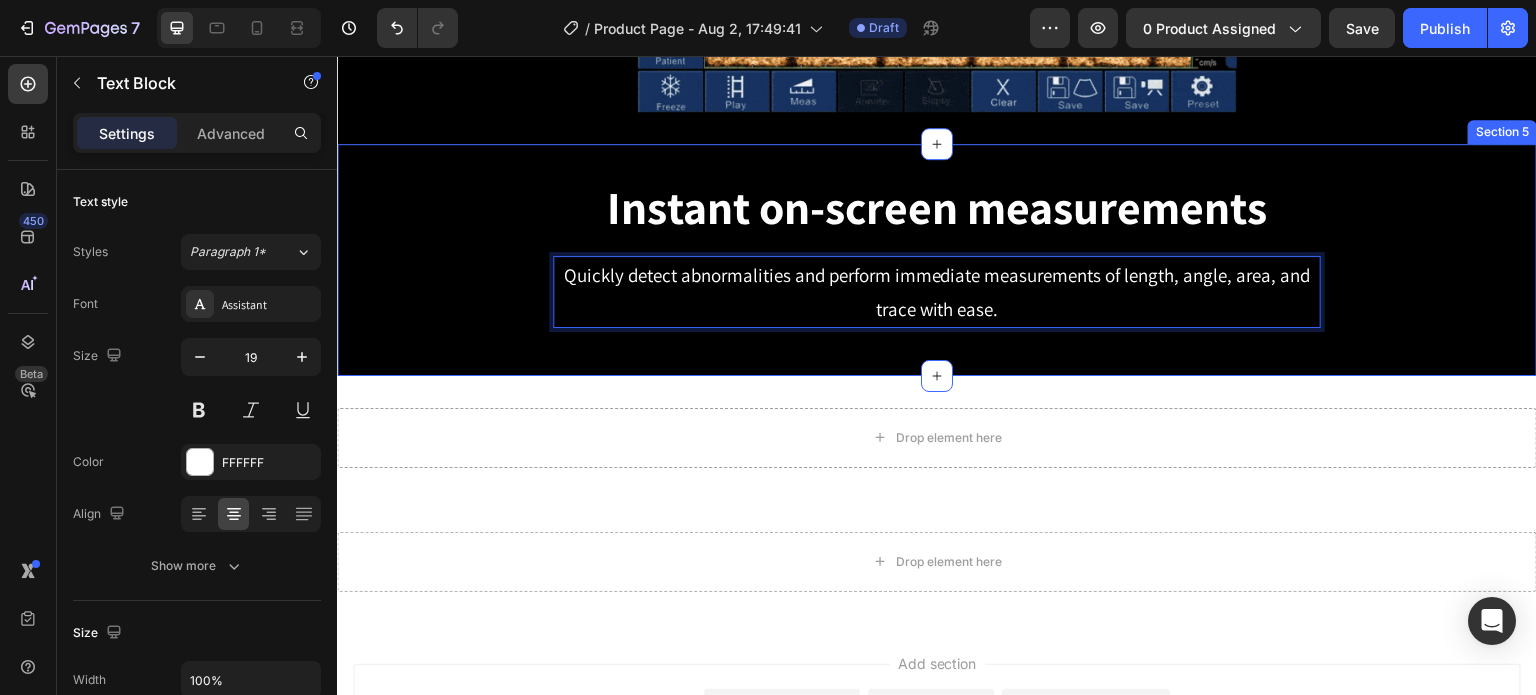 click on "Instant on-screen measurements  Heading Quickly detect abnormalities and perform immediate measurements of length, angle, area, and trace with ease. Text Block   0 Row Row" at bounding box center [937, 260] 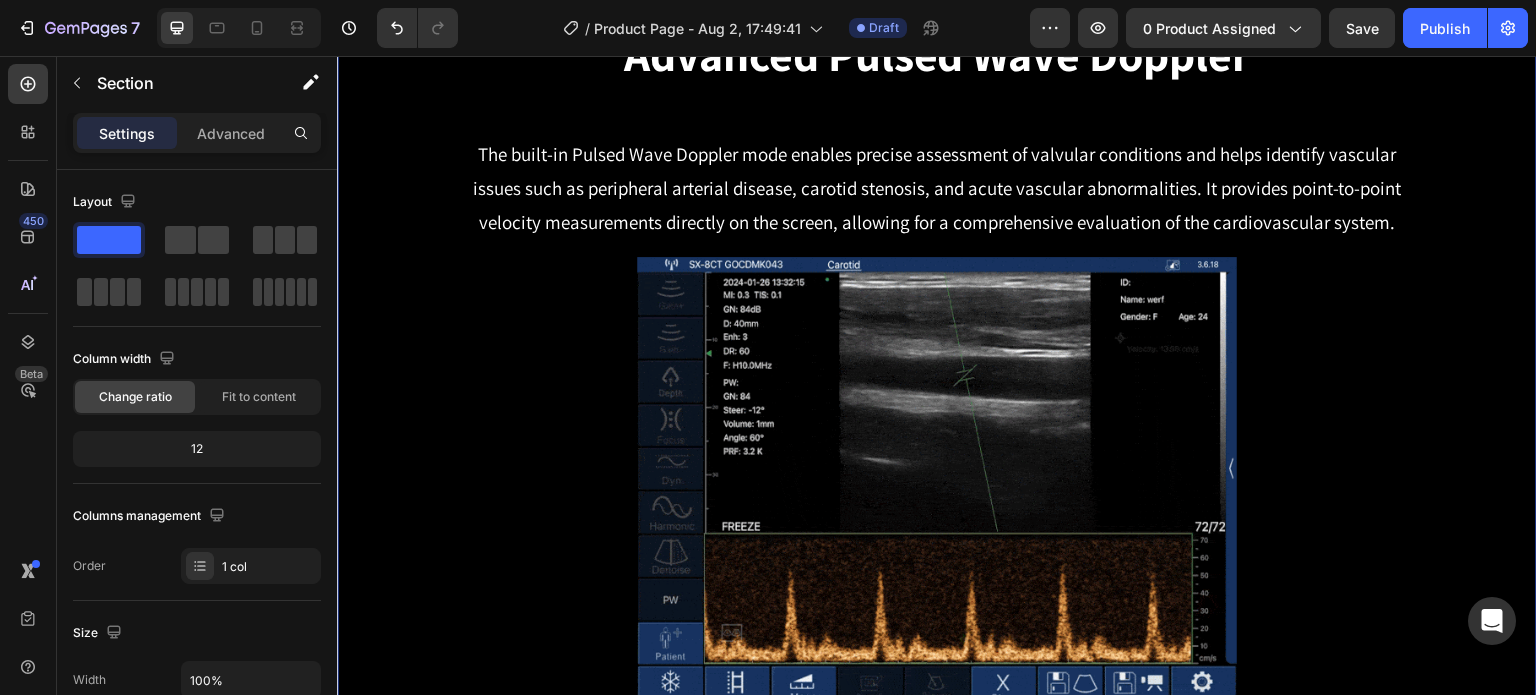 scroll, scrollTop: 1392, scrollLeft: 0, axis: vertical 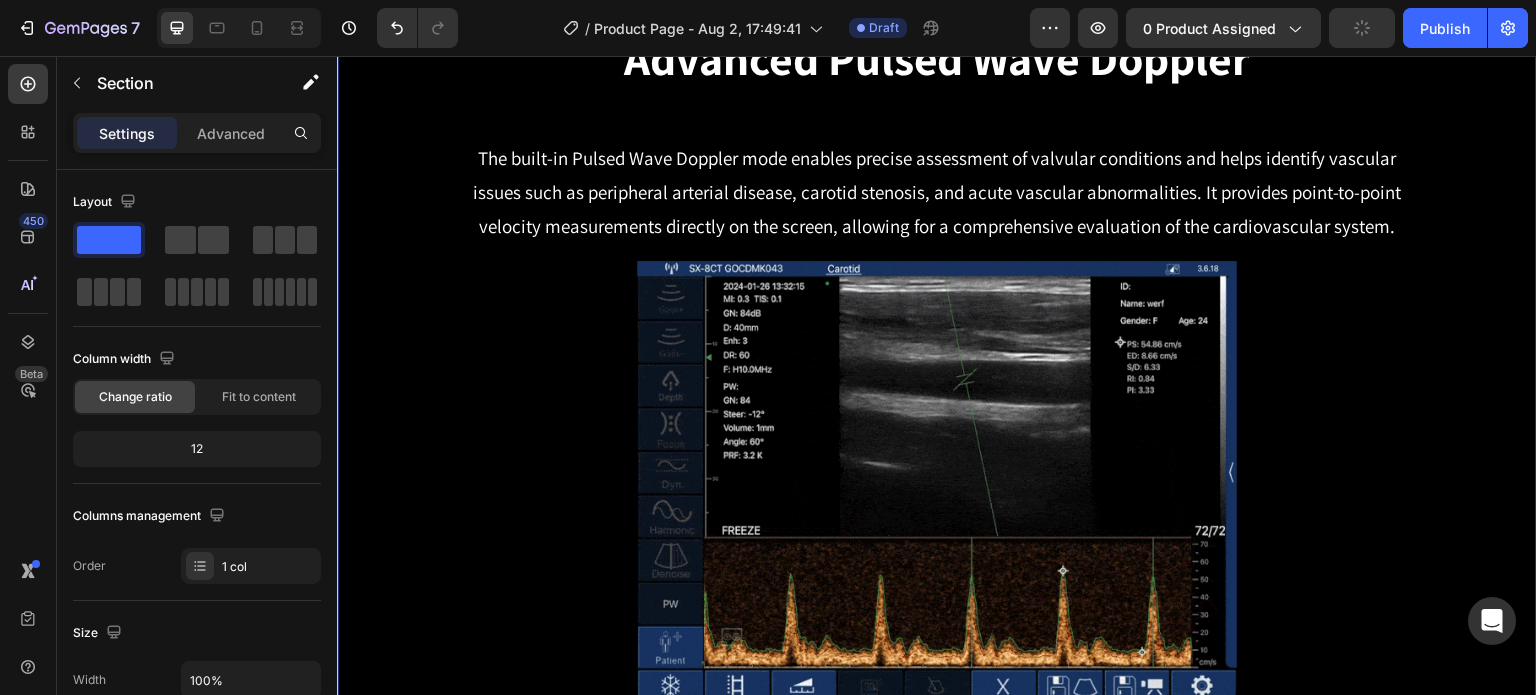 click on "Advanced Pulsed Wave Doppler  Heading Row The built-in Pulsed Wave Doppler mode enables precise assessment of valvular conditions and helps identify vascular issues such as peripheral arterial disease, carotid stenosis, and acute vascular abnormalities. It provides point-to-point velocity measurements directly on the screen, allowing for a comprehensive evaluation of the cardiovascular system. Text Block Row Row Image Row" at bounding box center [937, 361] 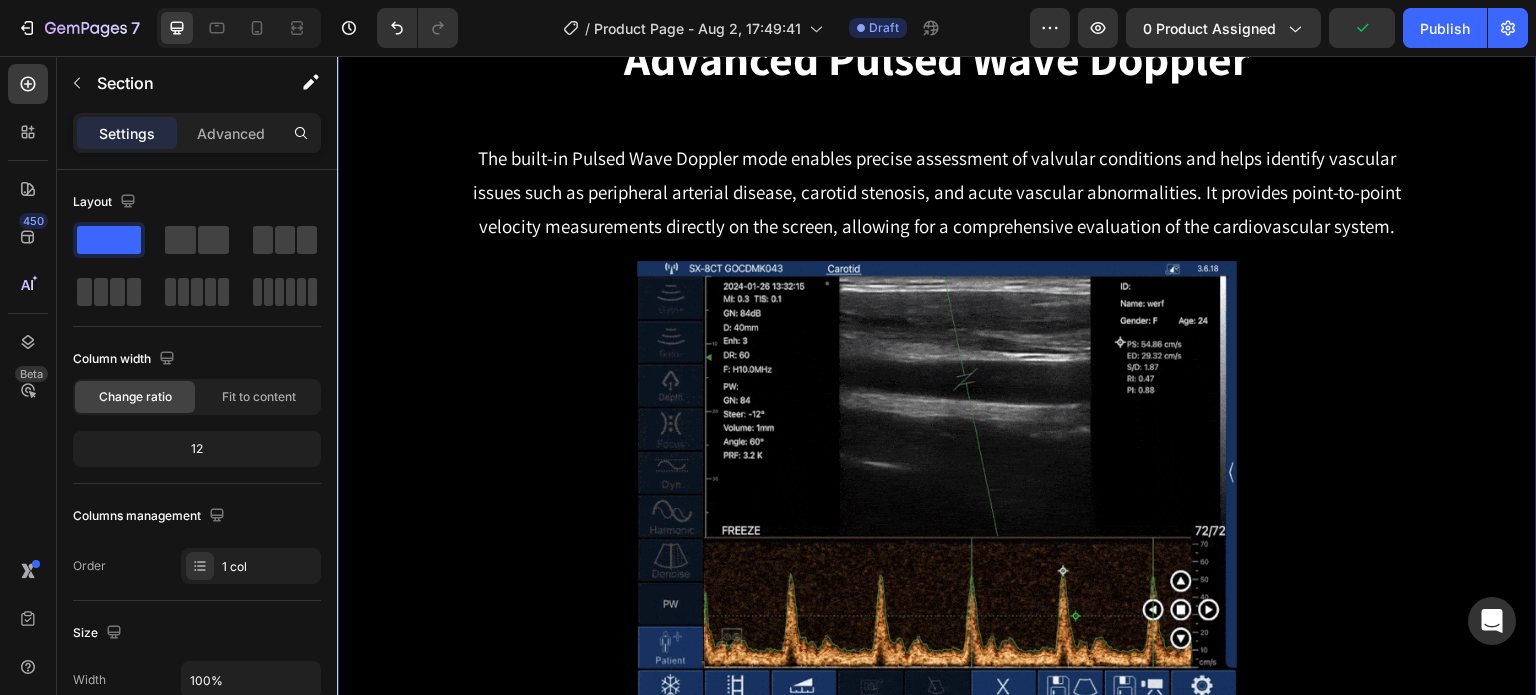 click on "Advanced Pulsed Wave Doppler  Heading Row The built-in Pulsed Wave Doppler mode enables precise assessment of valvular conditions and helps identify vascular issues such as peripheral arterial disease, carotid stenosis, and acute vascular abnormalities. It provides point-to-point velocity measurements directly on the screen, allowing for a comprehensive evaluation of the cardiovascular system. Text Block Row Row Image Row" at bounding box center [937, 361] 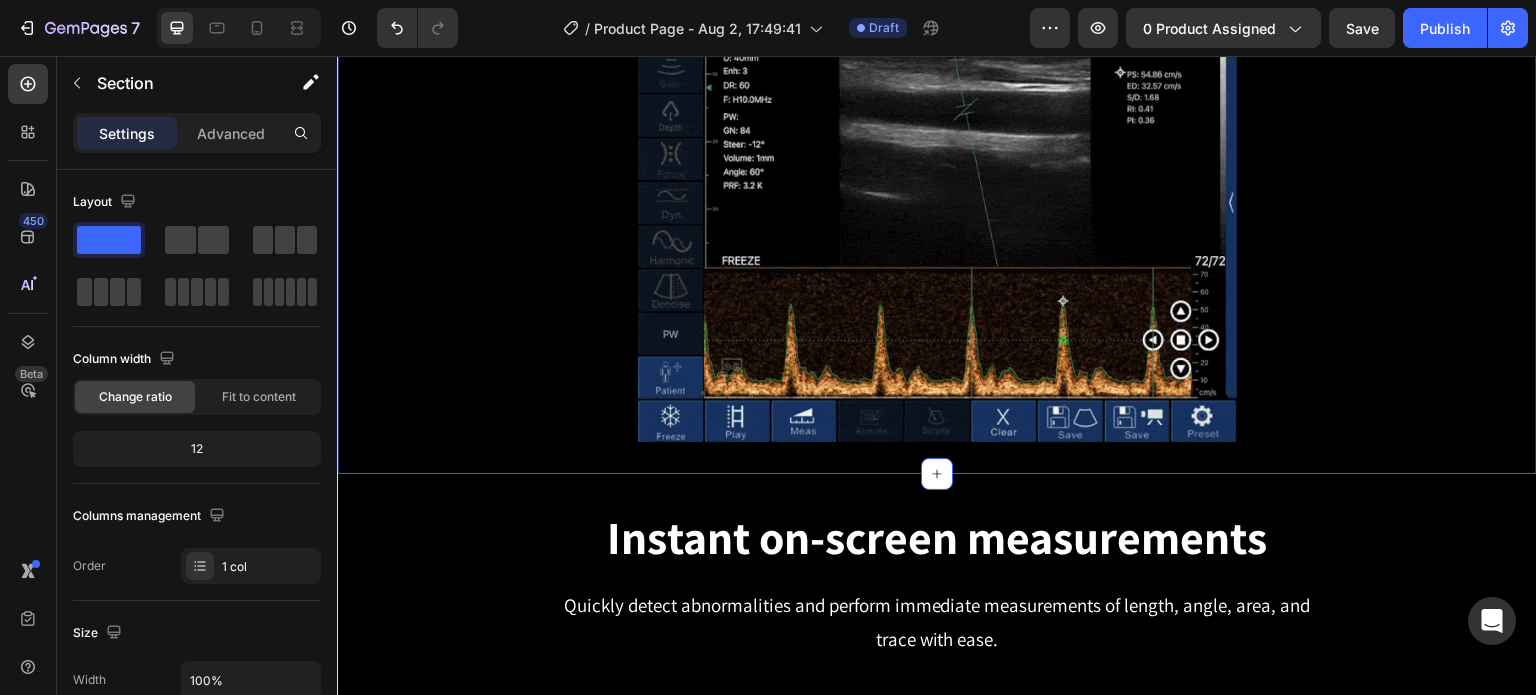 scroll, scrollTop: 1692, scrollLeft: 0, axis: vertical 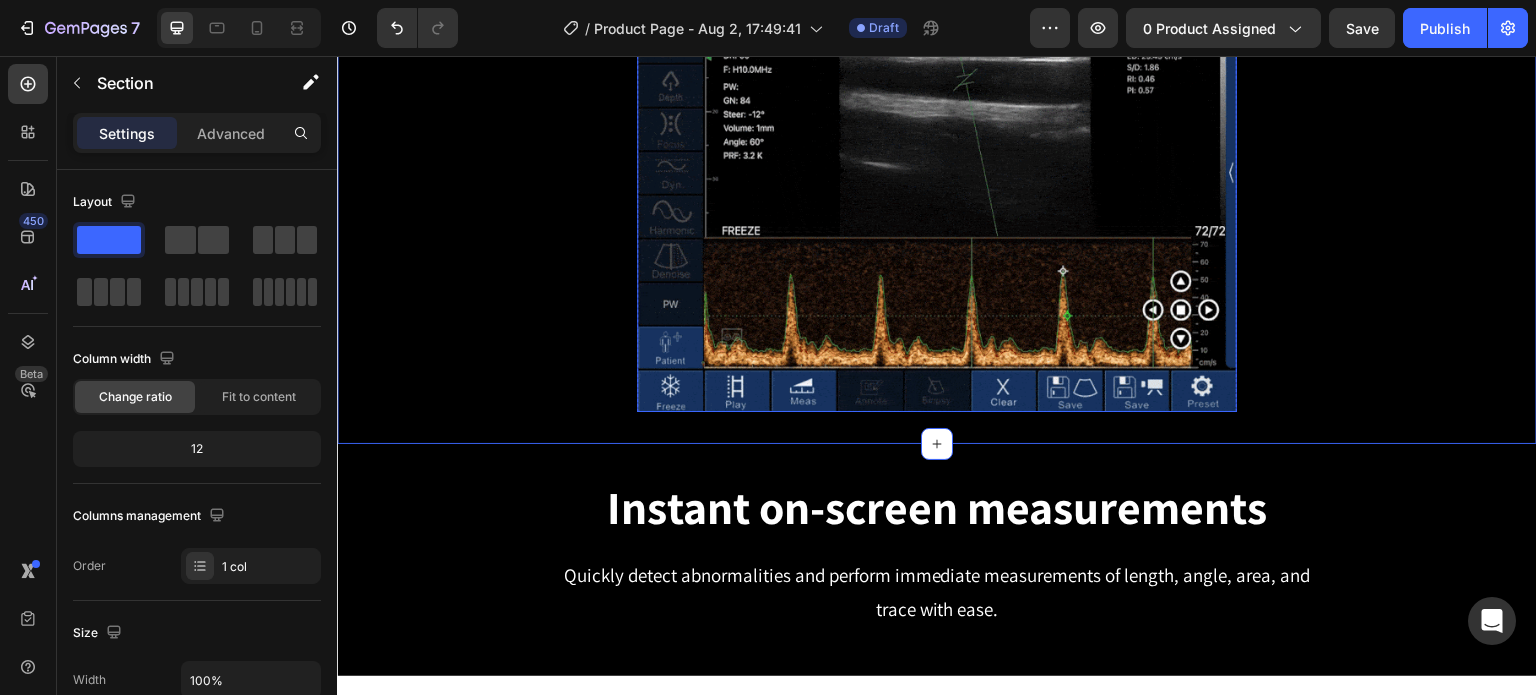 click at bounding box center (937, 186) 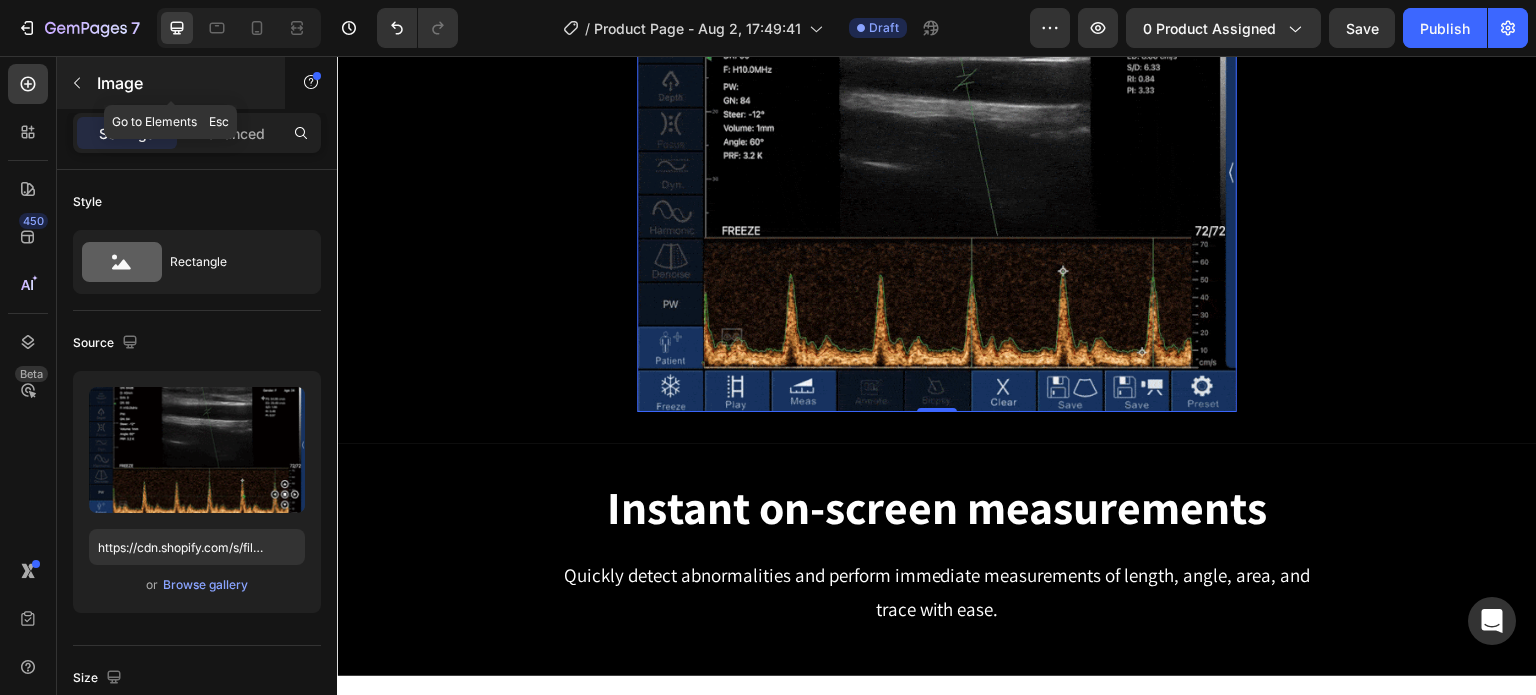 click 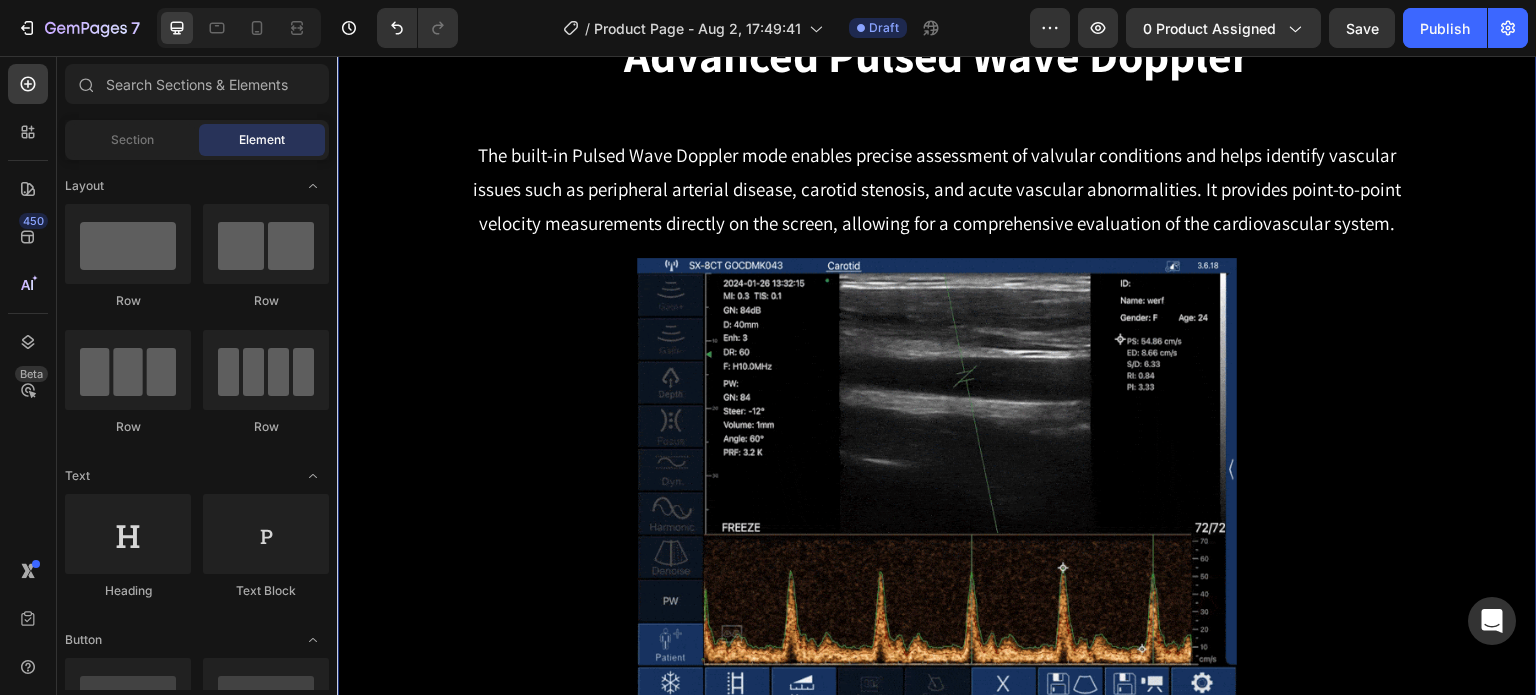 scroll, scrollTop: 1392, scrollLeft: 0, axis: vertical 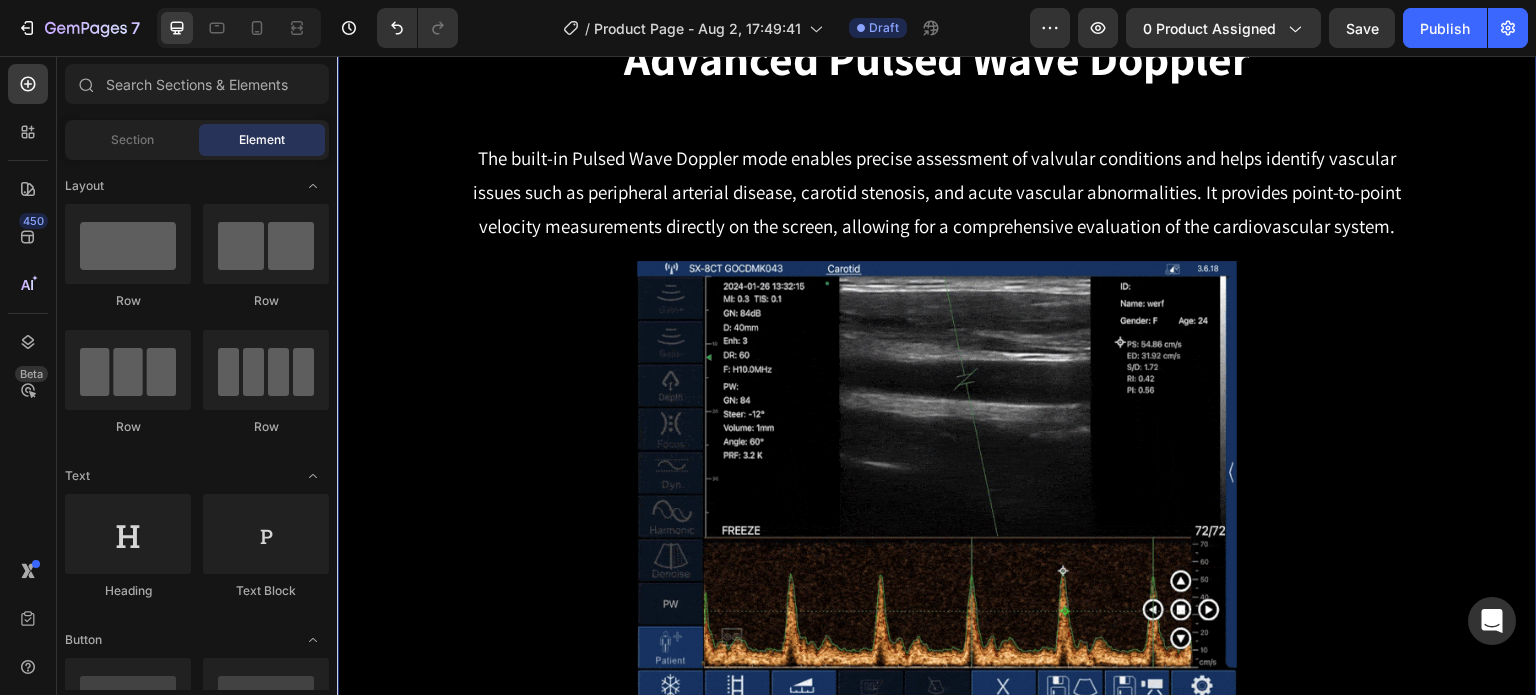 click on "Advanced Pulsed Wave Doppler  Heading Row The built-in Pulsed Wave Doppler mode enables precise assessment of valvular conditions and helps identify vascular issues such as peripheral arterial disease, carotid stenosis, and acute vascular abnormalities. It provides point-to-point velocity measurements directly on the screen, allowing for a comprehensive evaluation of the cardiovascular system. Text Block Row Row Image Row" at bounding box center (937, 361) 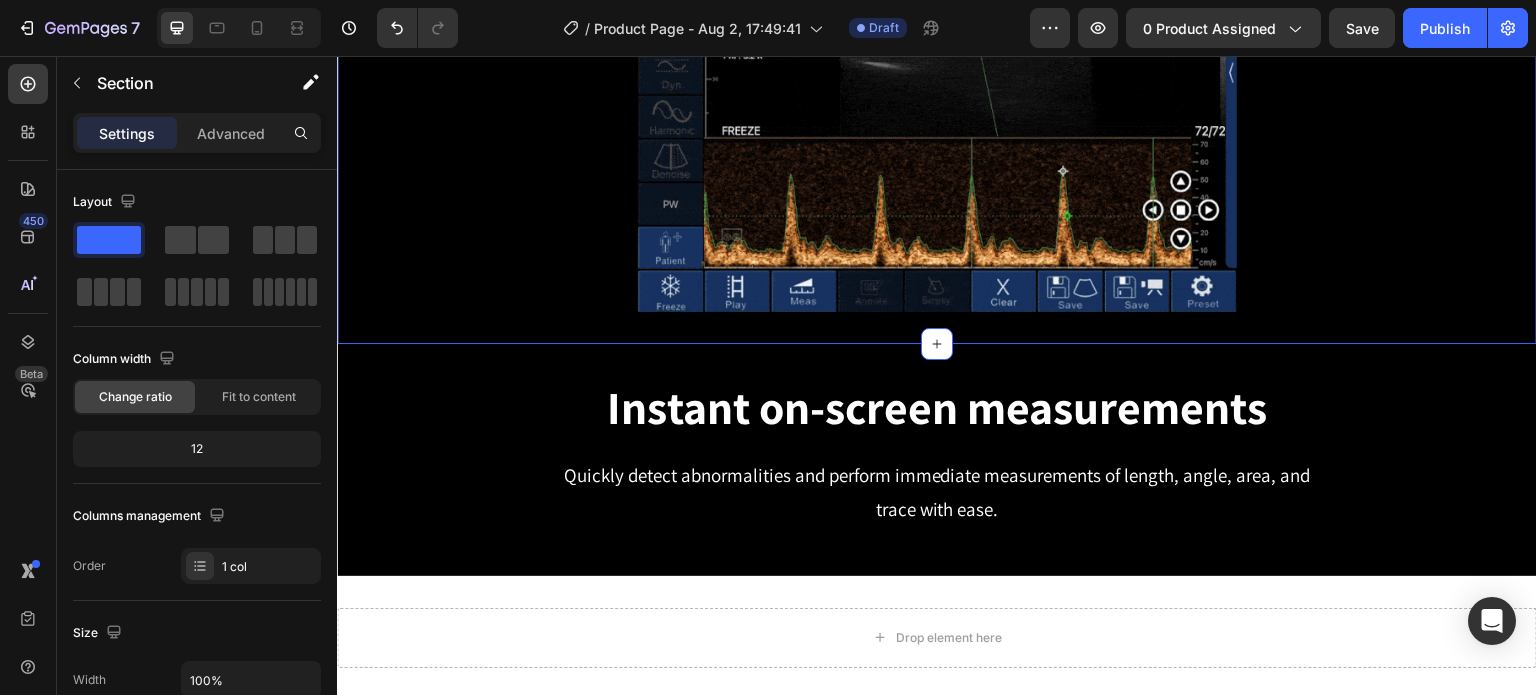 scroll, scrollTop: 1892, scrollLeft: 0, axis: vertical 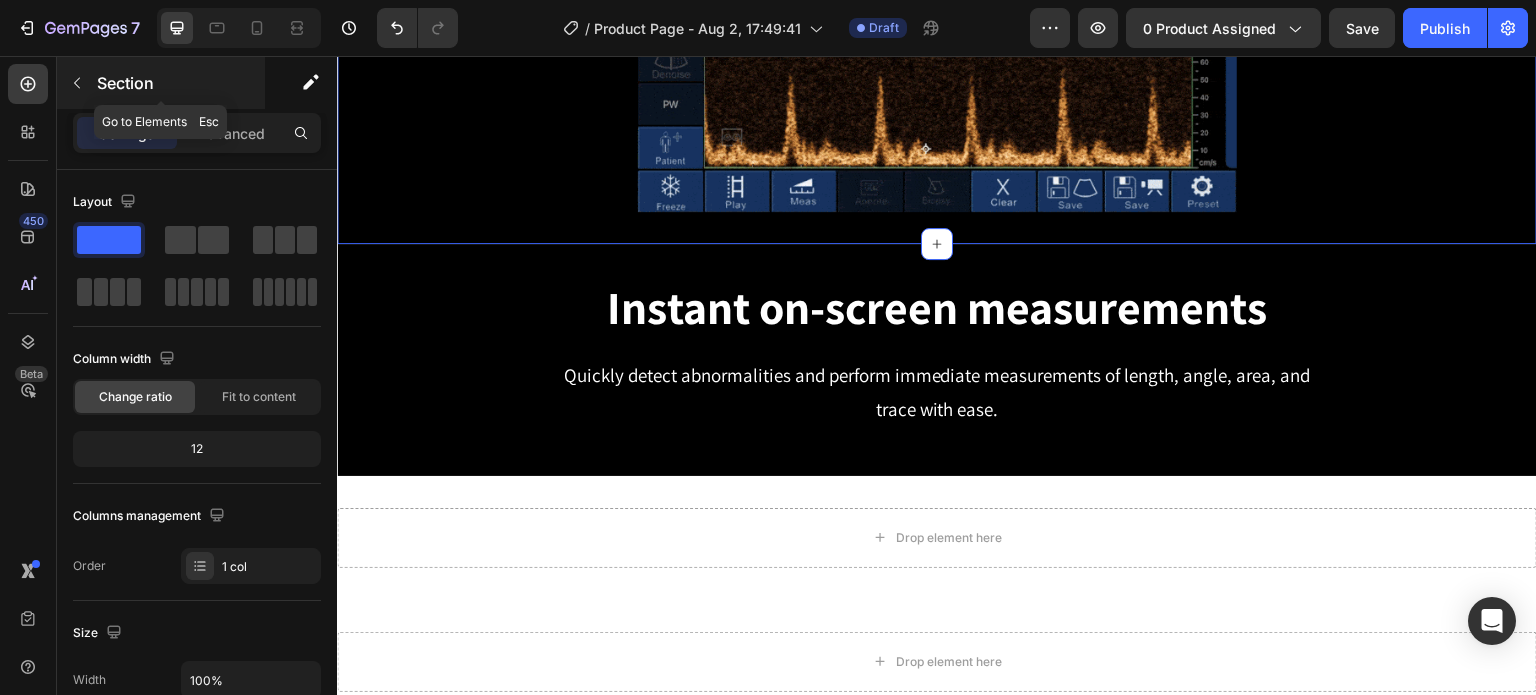 click 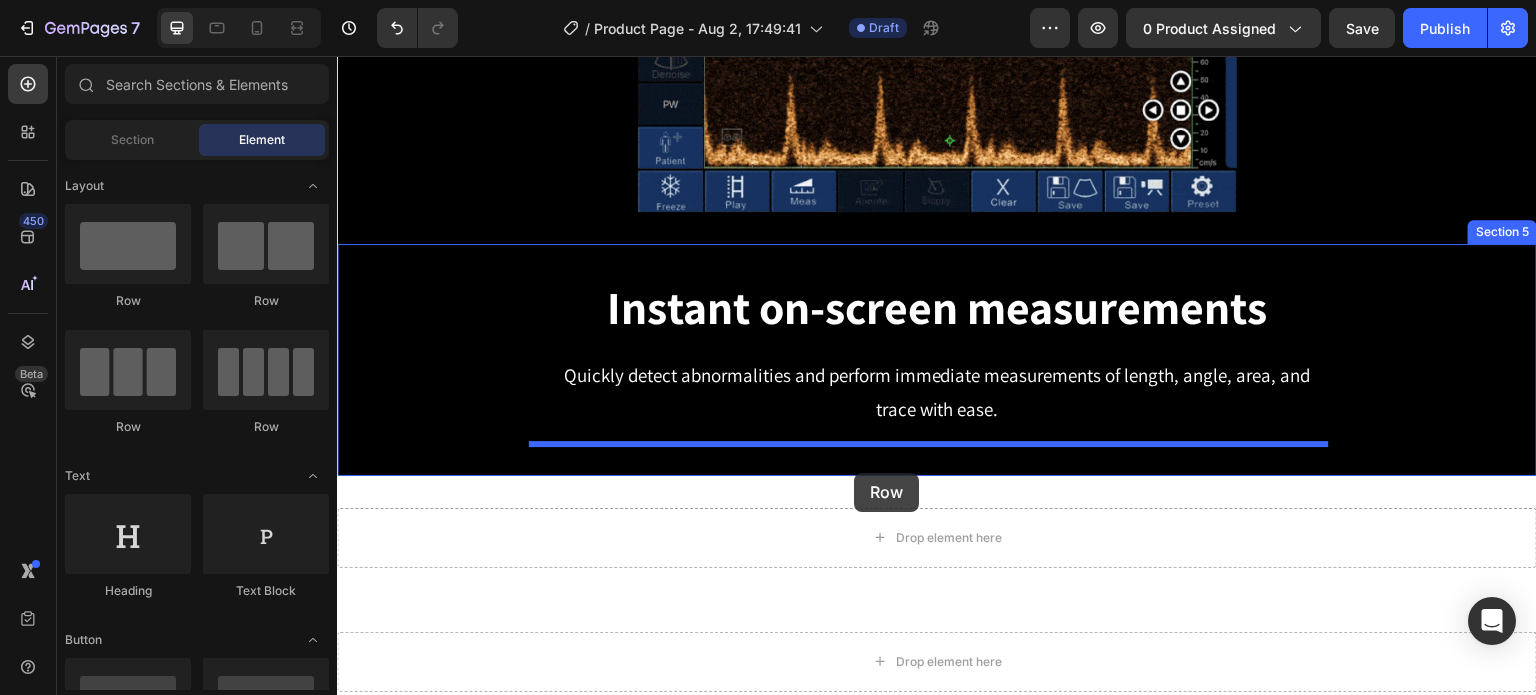 drag, startPoint x: 453, startPoint y: 312, endPoint x: 854, endPoint y: 473, distance: 432.1134 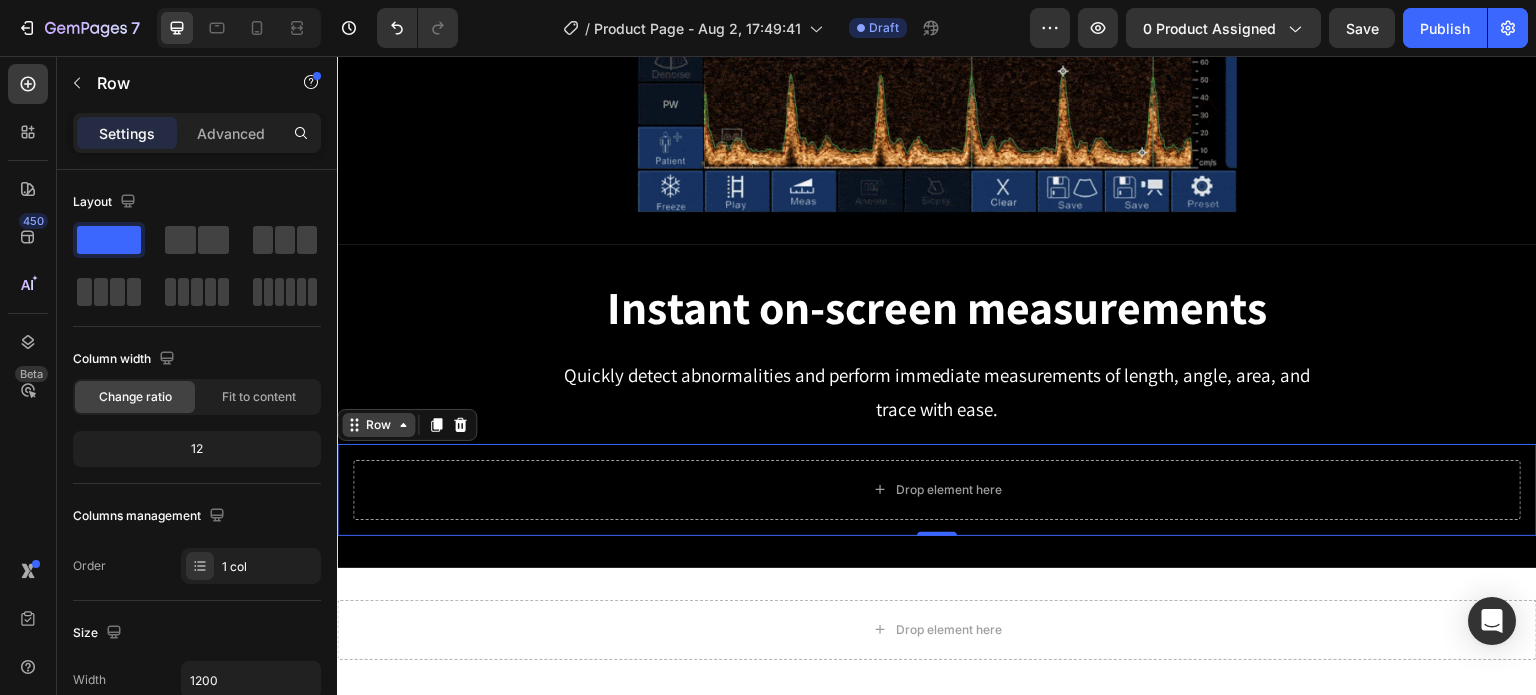 click on "Row" at bounding box center [378, 425] 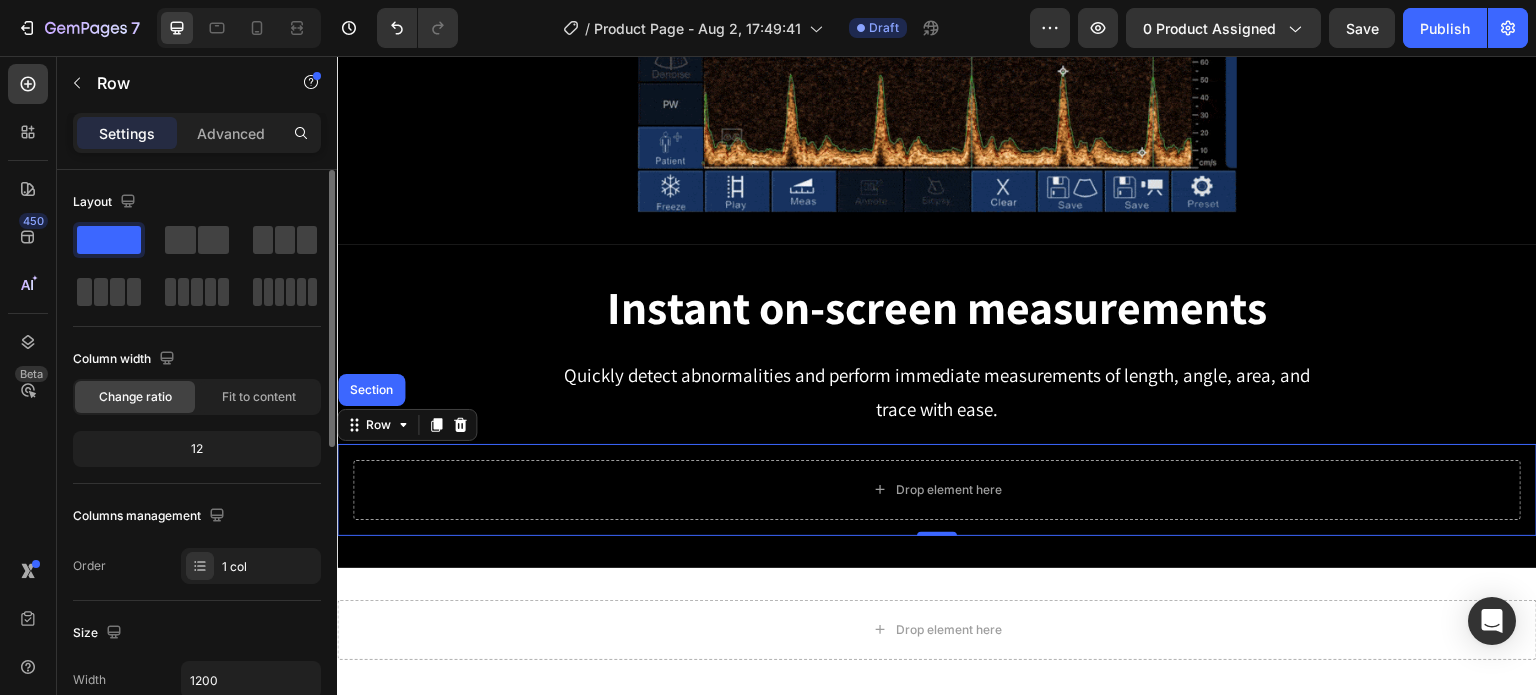 scroll, scrollTop: 100, scrollLeft: 0, axis: vertical 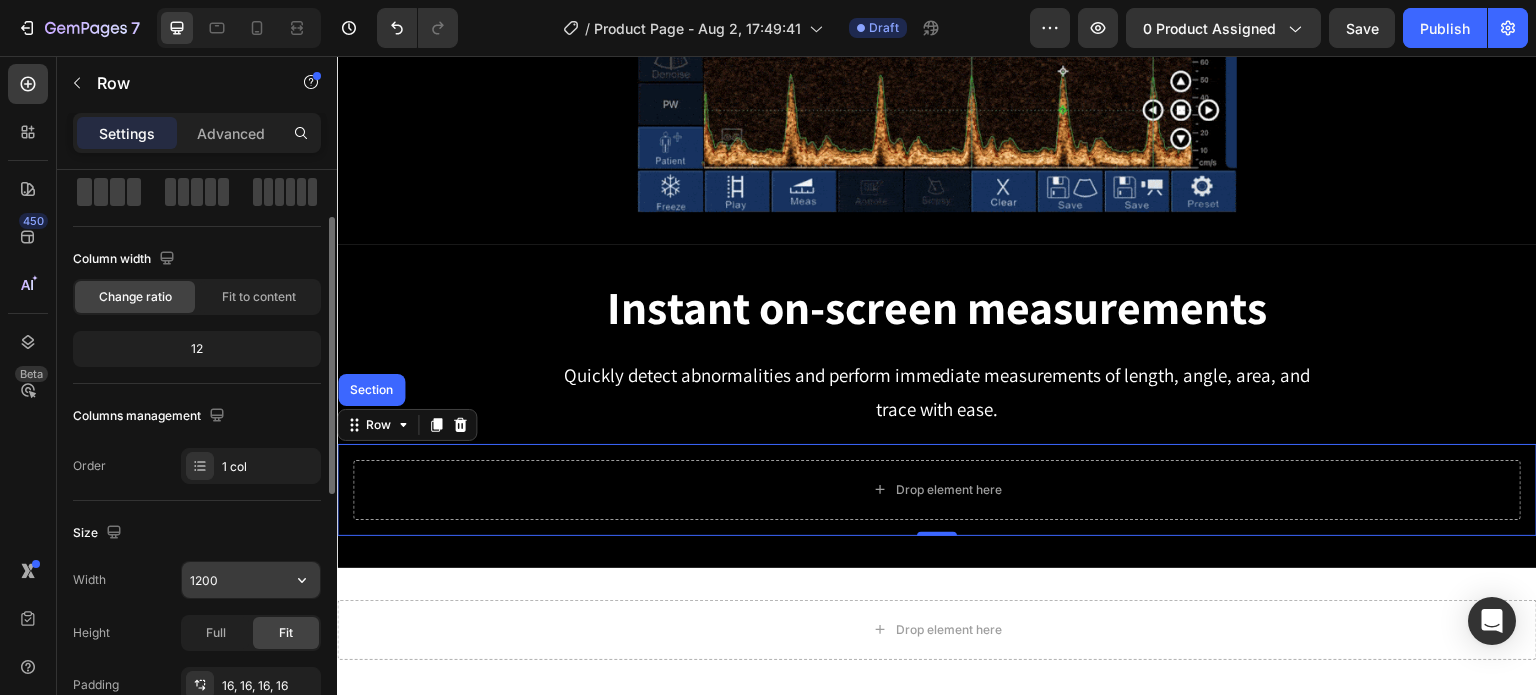 click on "1200" at bounding box center (251, 580) 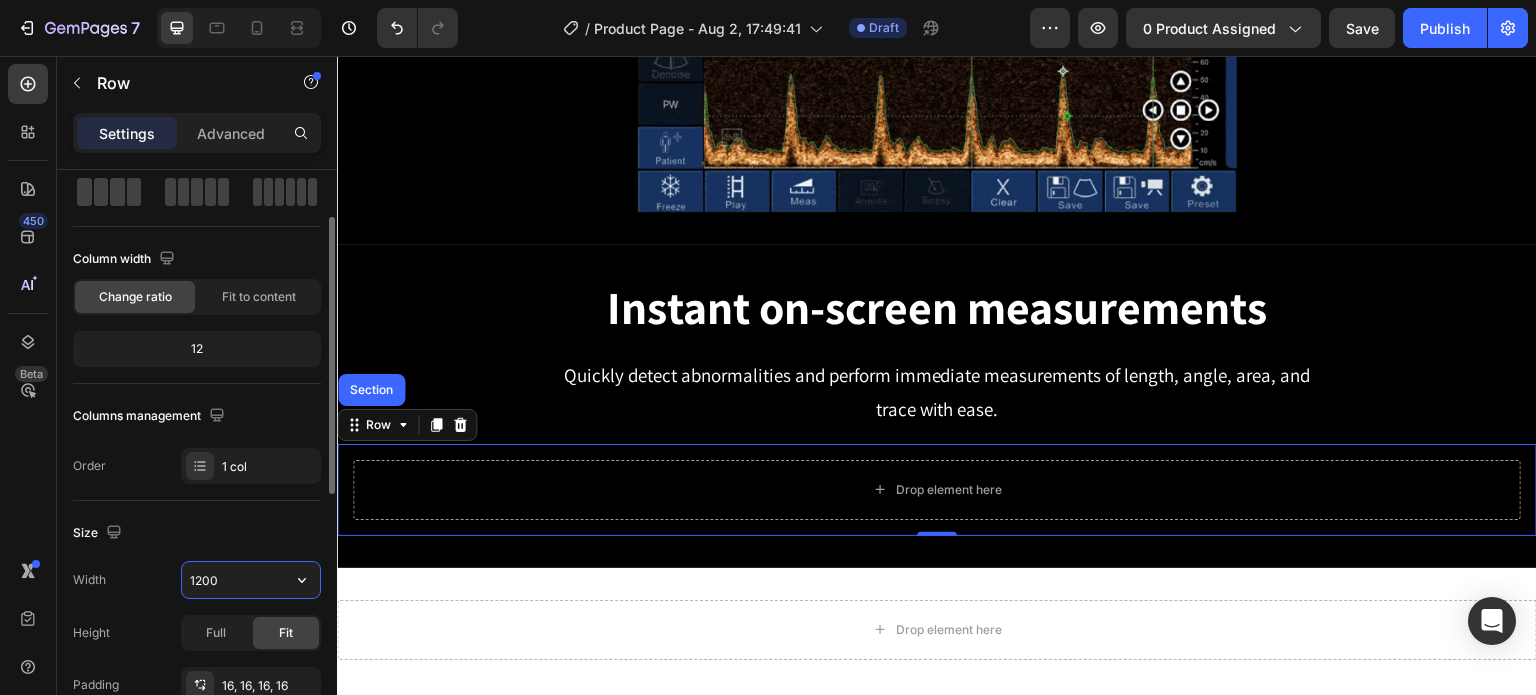 click on "1200" at bounding box center [251, 580] 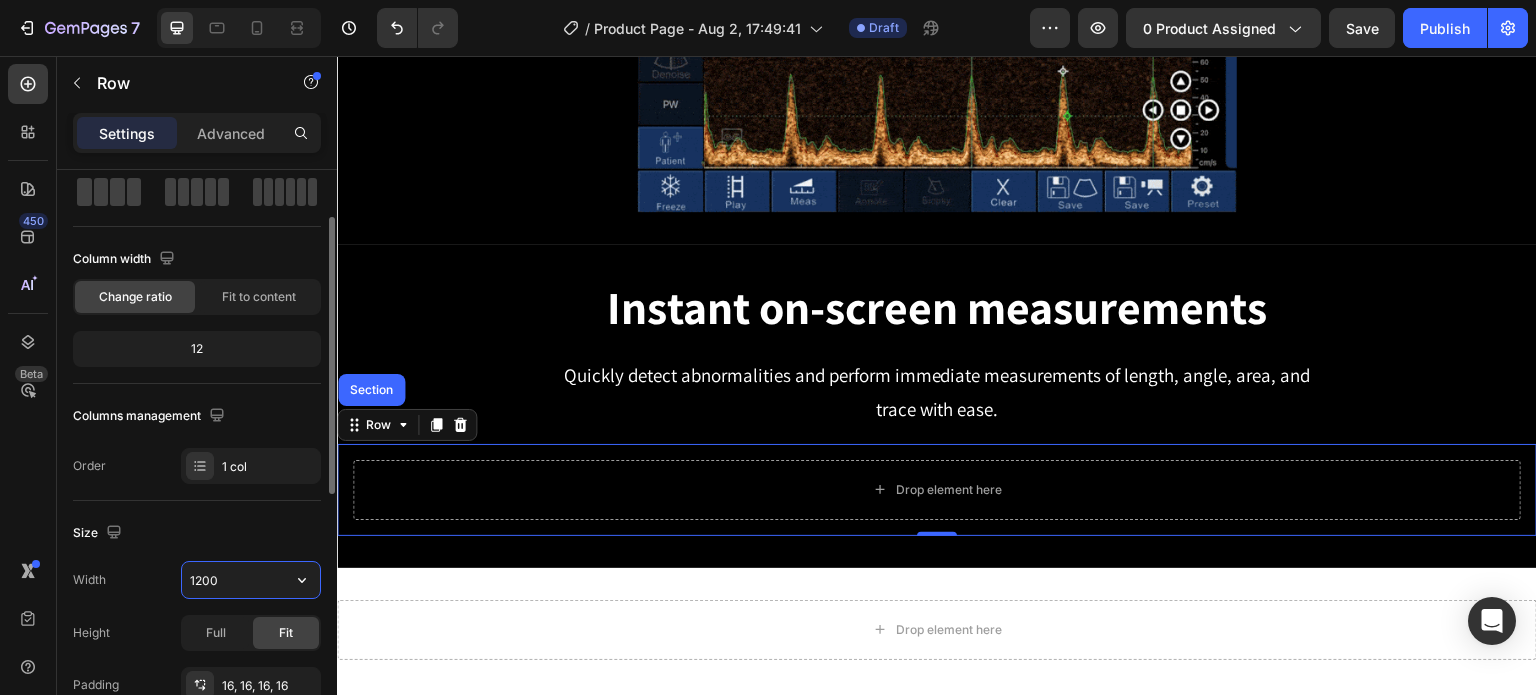 drag, startPoint x: 202, startPoint y: 576, endPoint x: 187, endPoint y: 580, distance: 15.524175 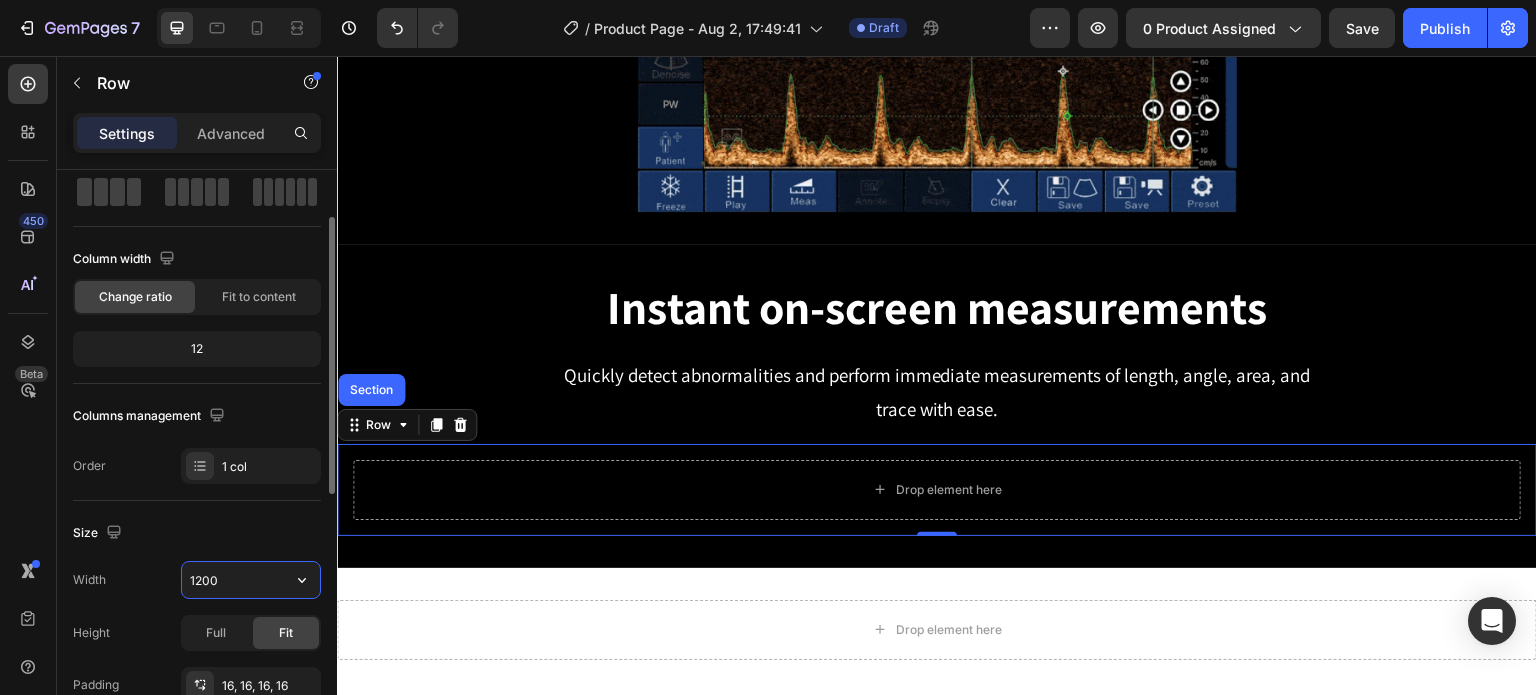 click on "1200" at bounding box center (251, 580) 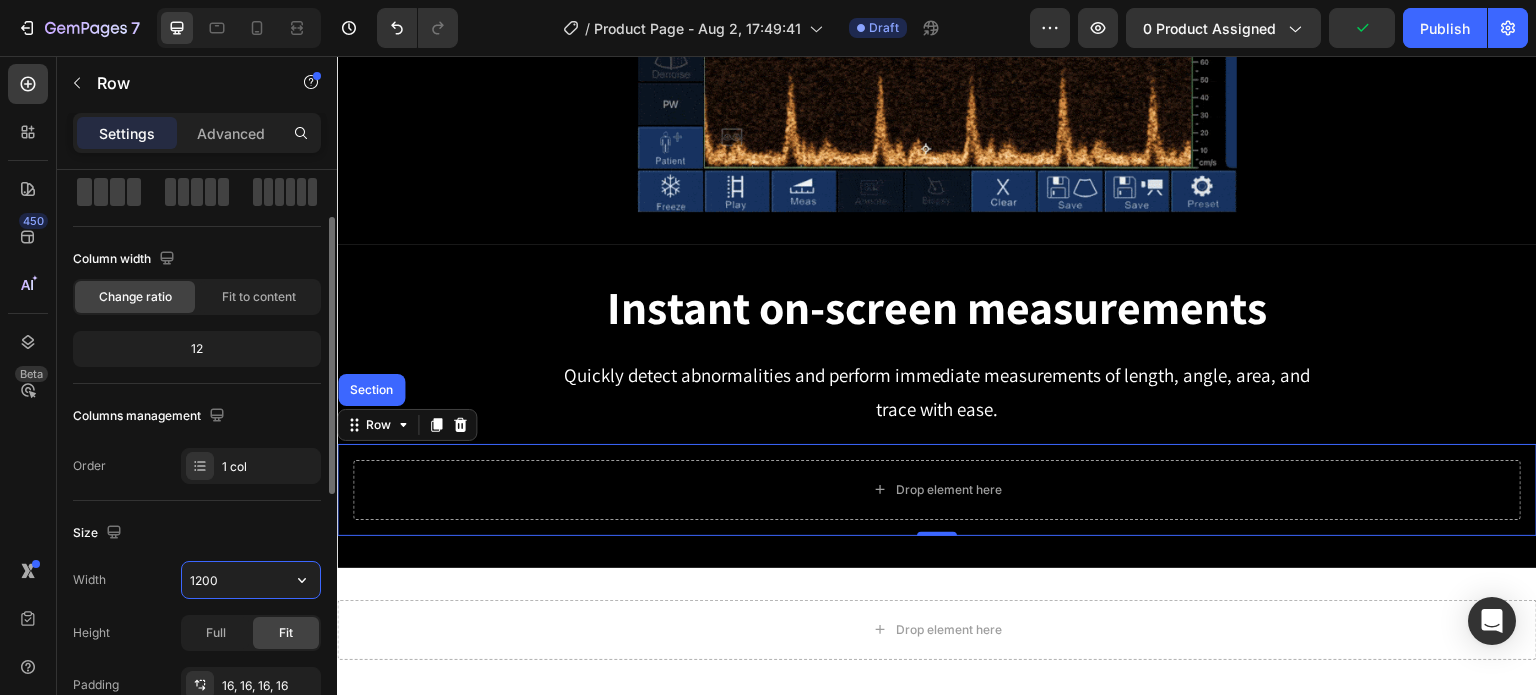 type on "600" 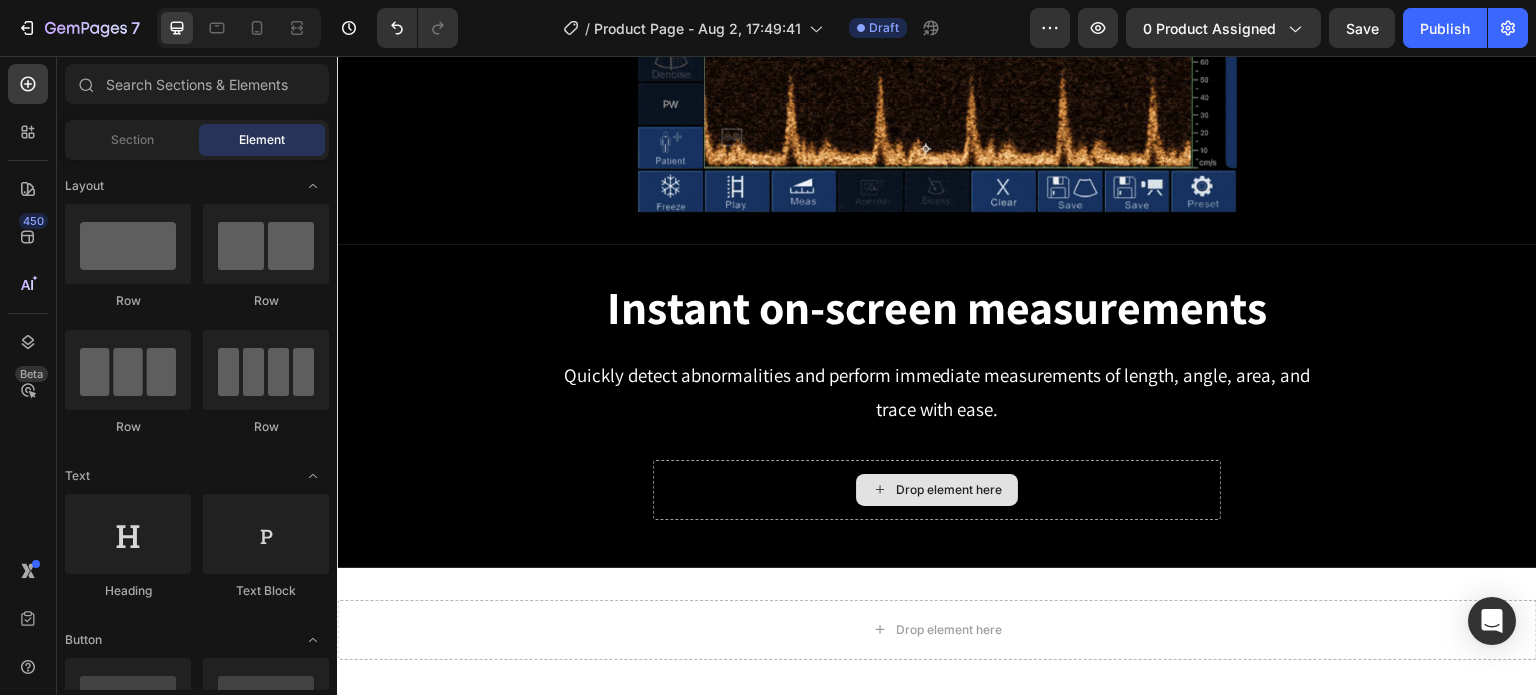 click on "Drop element here" at bounding box center (949, 490) 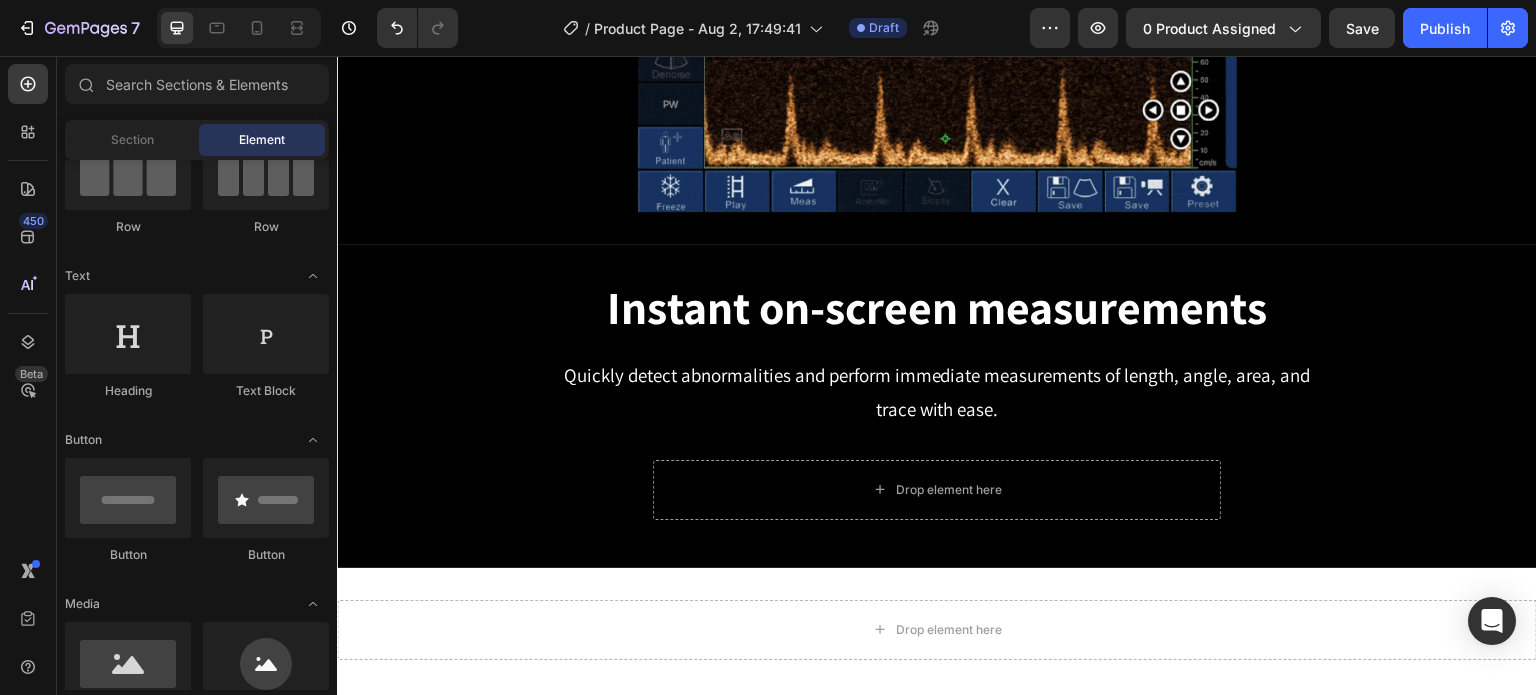 scroll, scrollTop: 300, scrollLeft: 0, axis: vertical 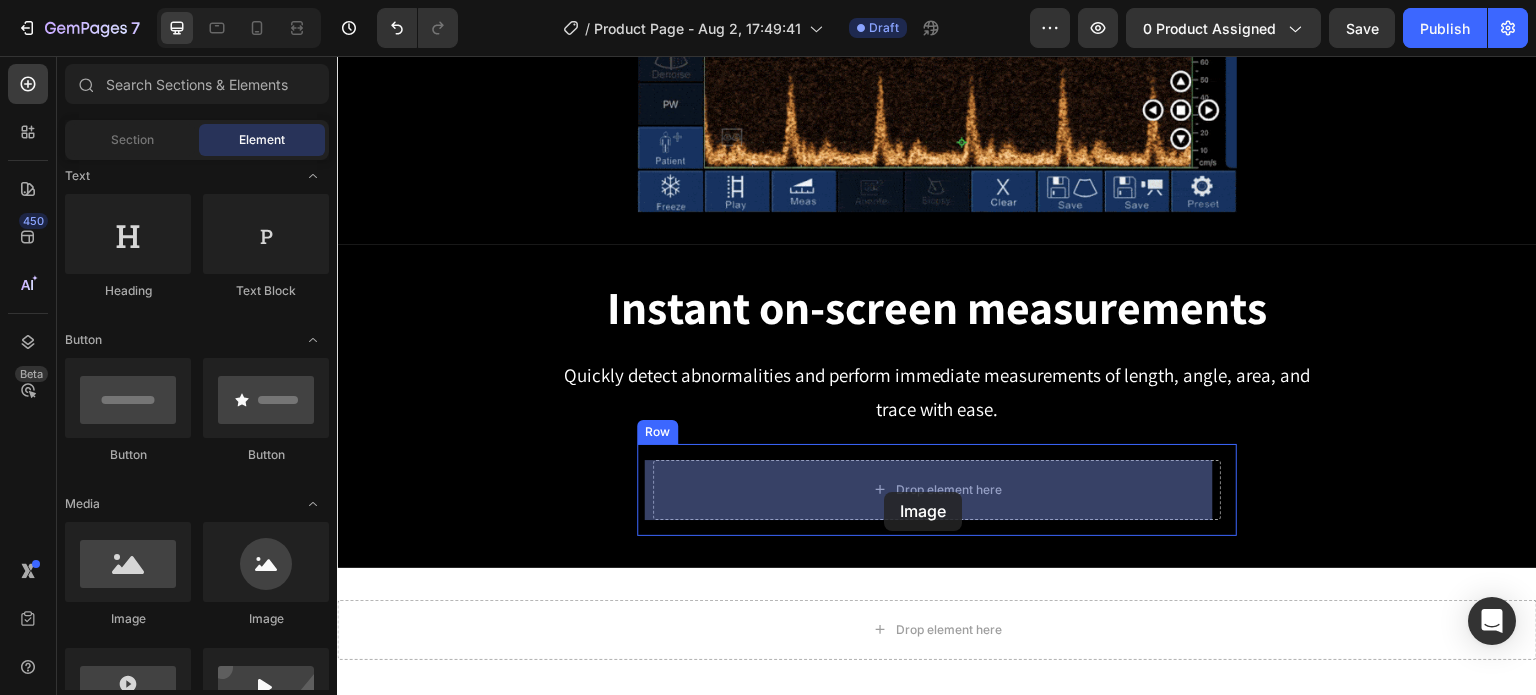 drag, startPoint x: 445, startPoint y: 640, endPoint x: 884, endPoint y: 492, distance: 463.27637 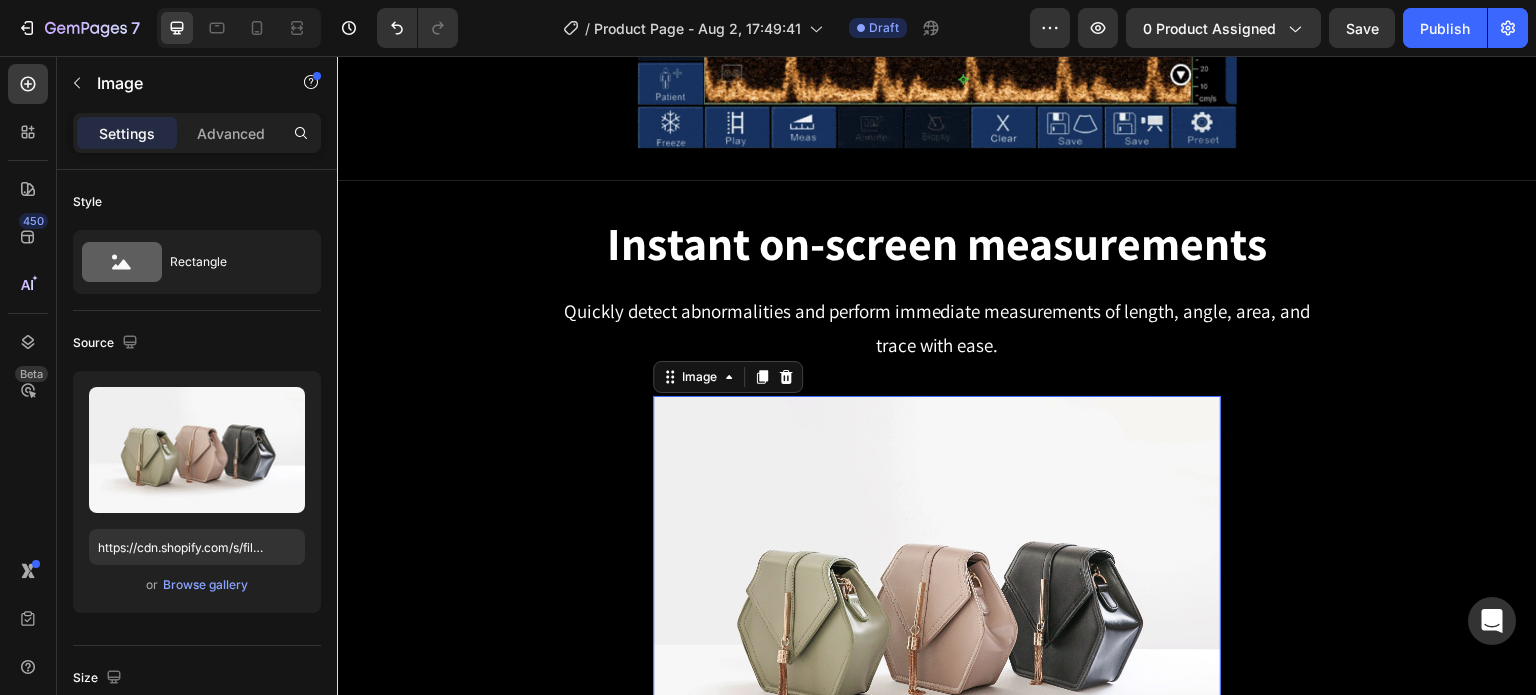 scroll, scrollTop: 1992, scrollLeft: 0, axis: vertical 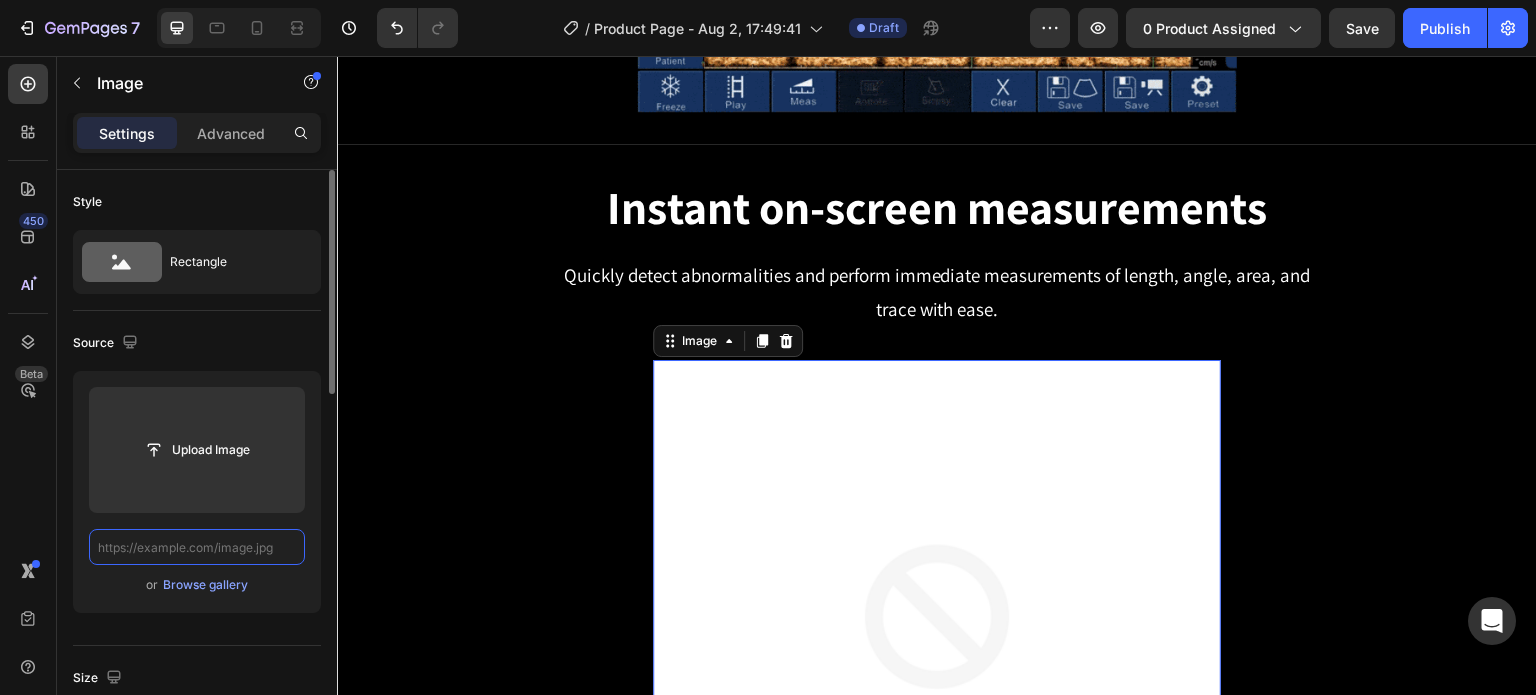 paste on "https://cdn.shopify.com/s/files/1/0717/9822/7245/files/MEASSUREMENT1.png?v=1754279867" 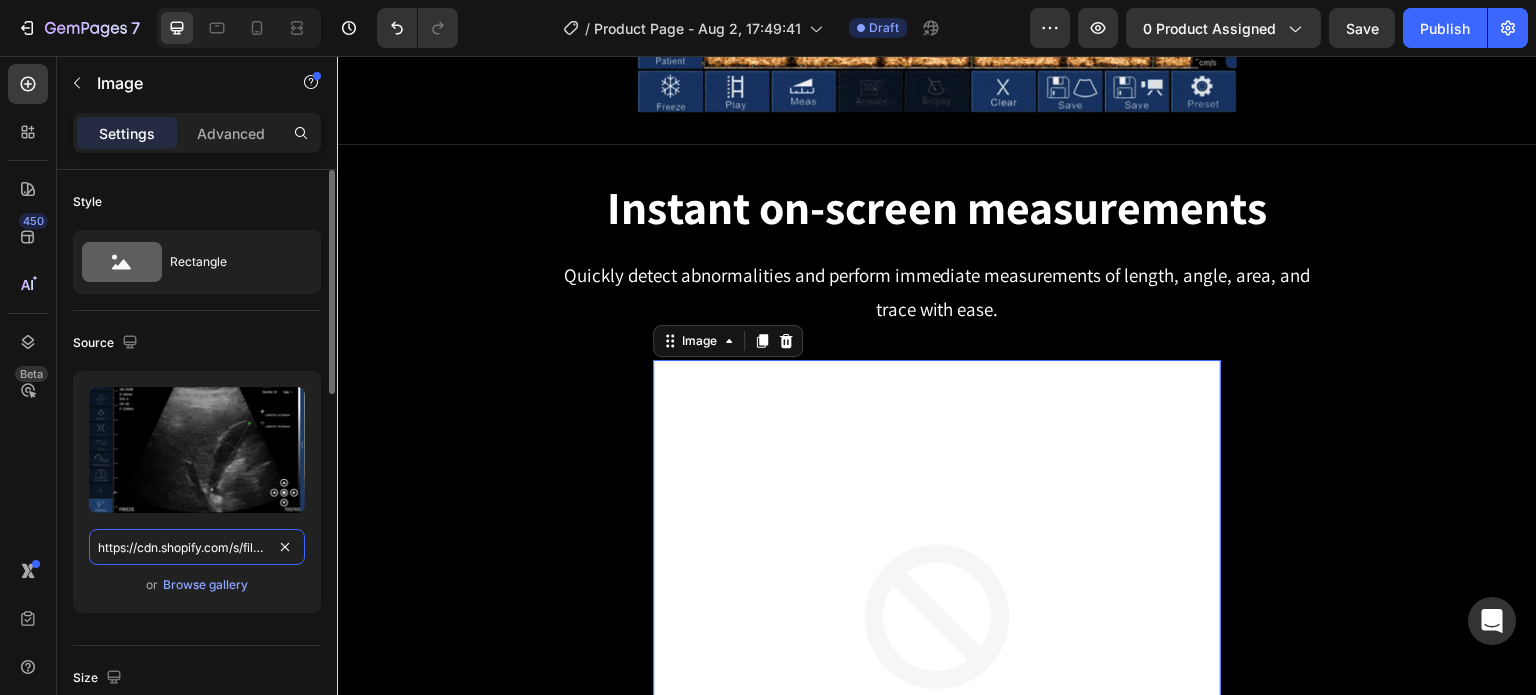 scroll, scrollTop: 0, scrollLeft: 366, axis: horizontal 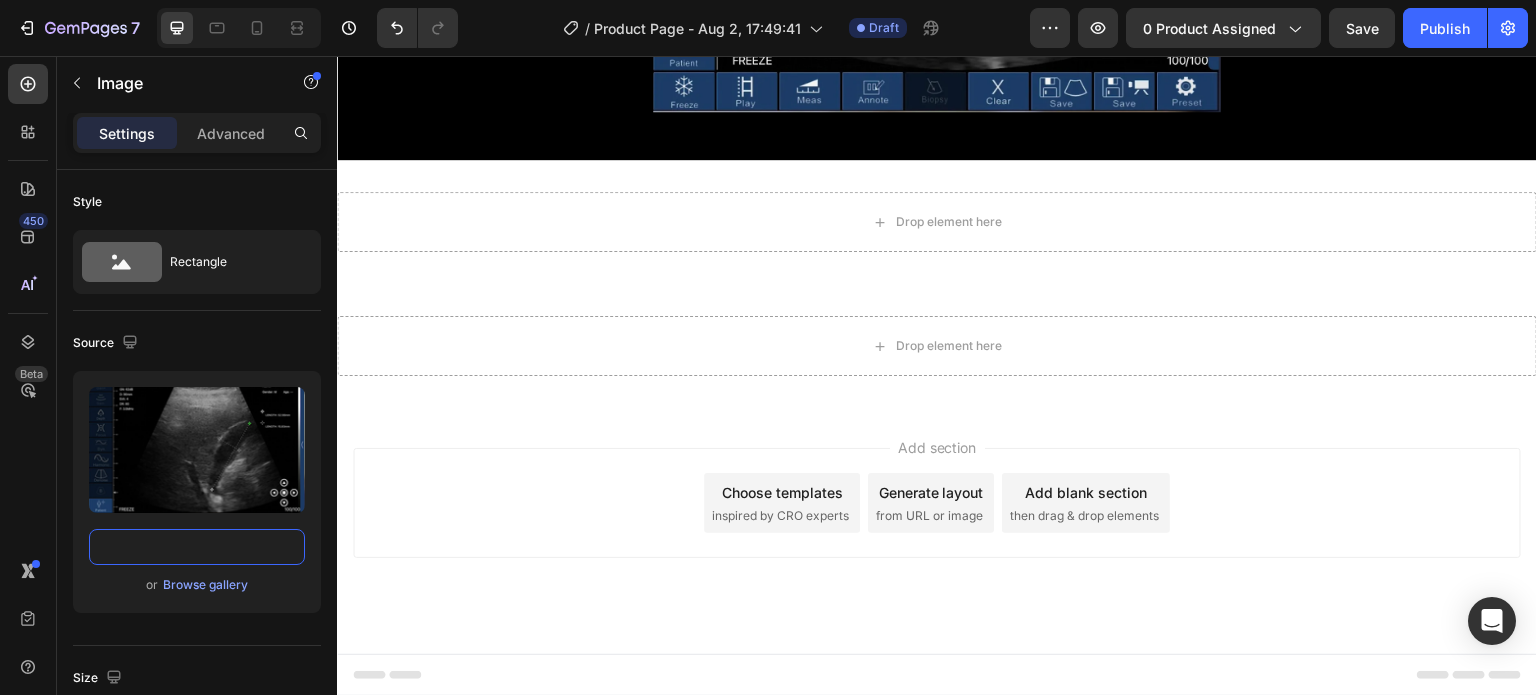 type on "https://cdn.shopify.com/s/files/1/0717/9822/7245/files/MEASSUREMENT1.png?v=1754279867" 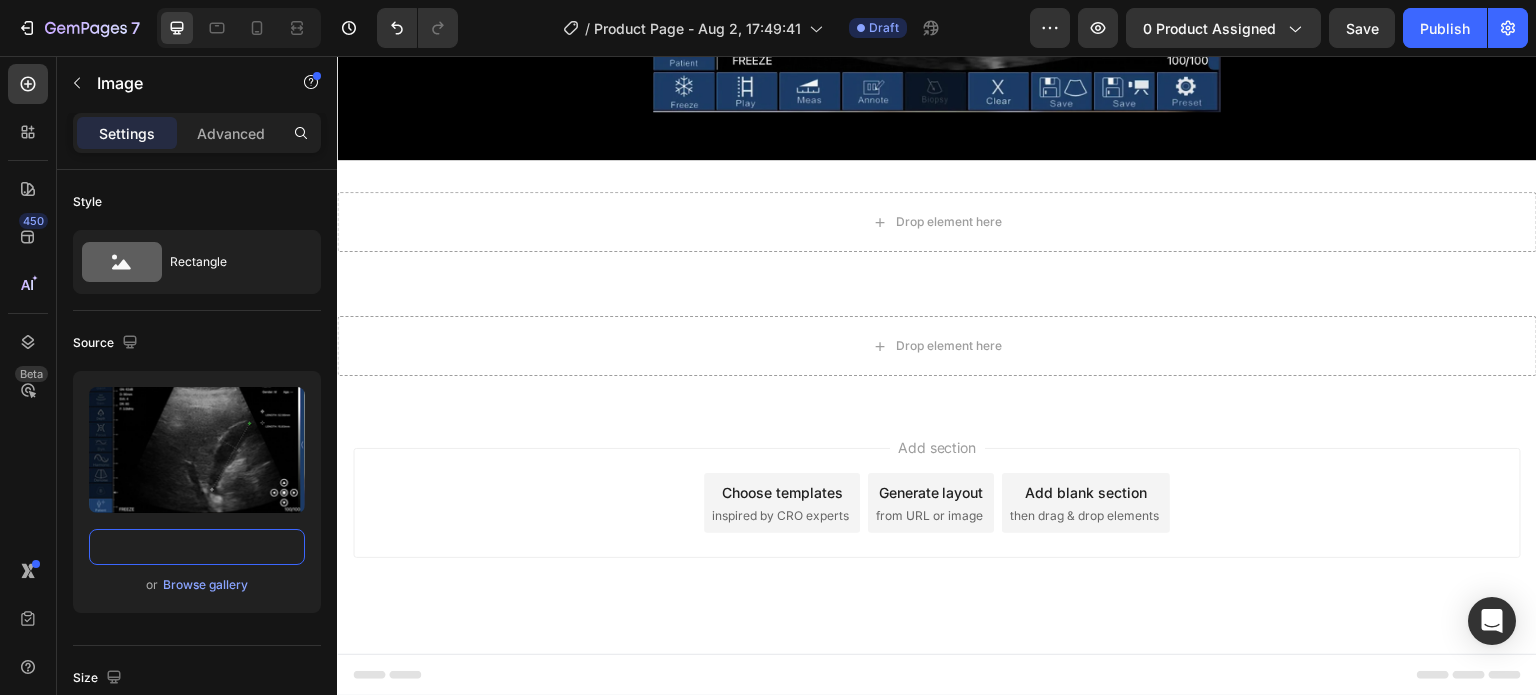 scroll, scrollTop: 0, scrollLeft: 0, axis: both 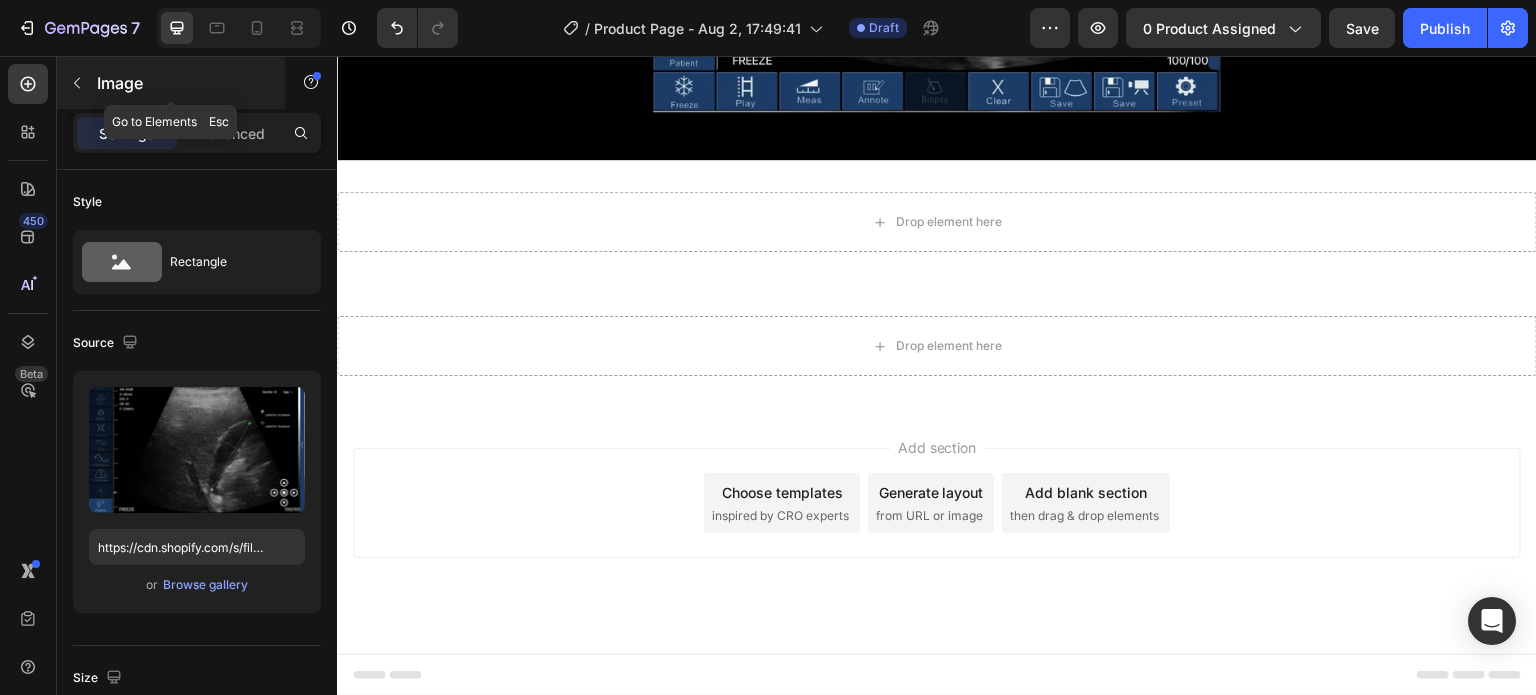 click 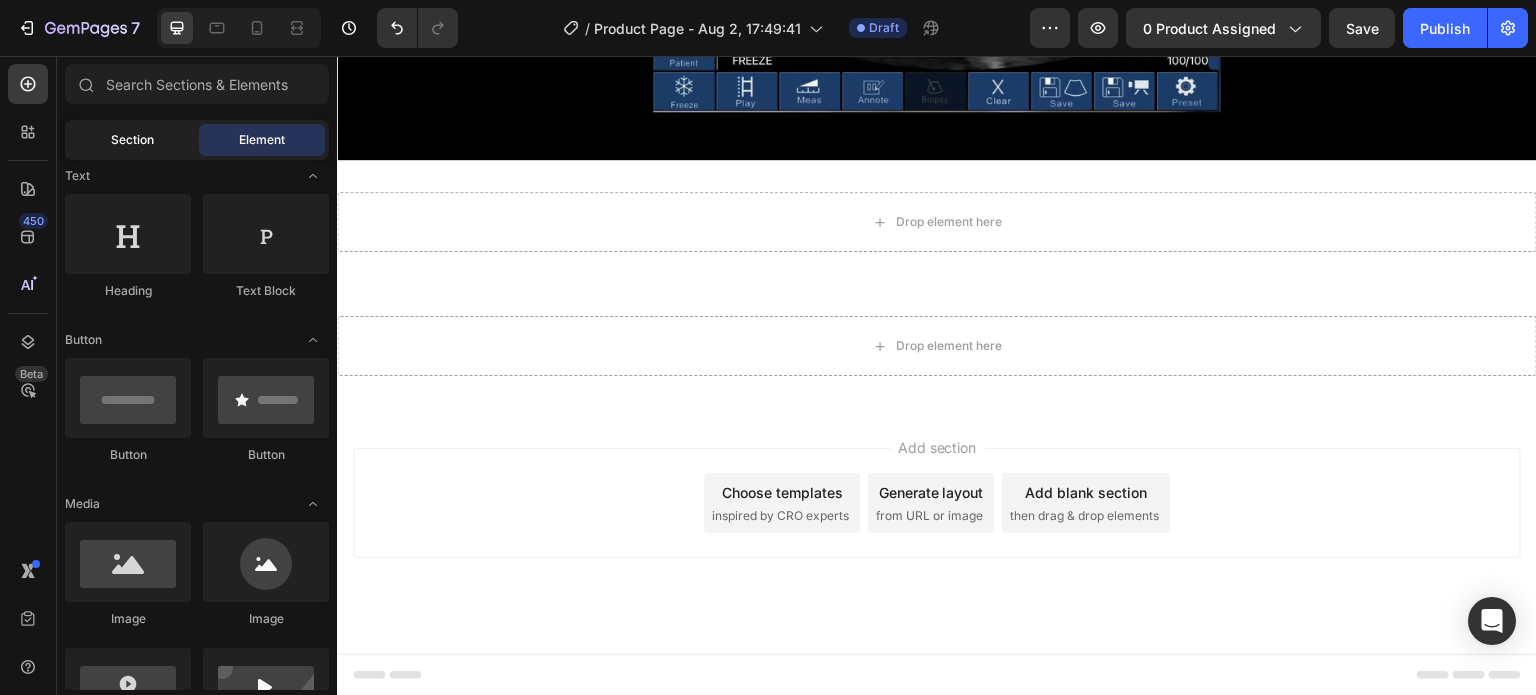 click on "Section" at bounding box center [132, 140] 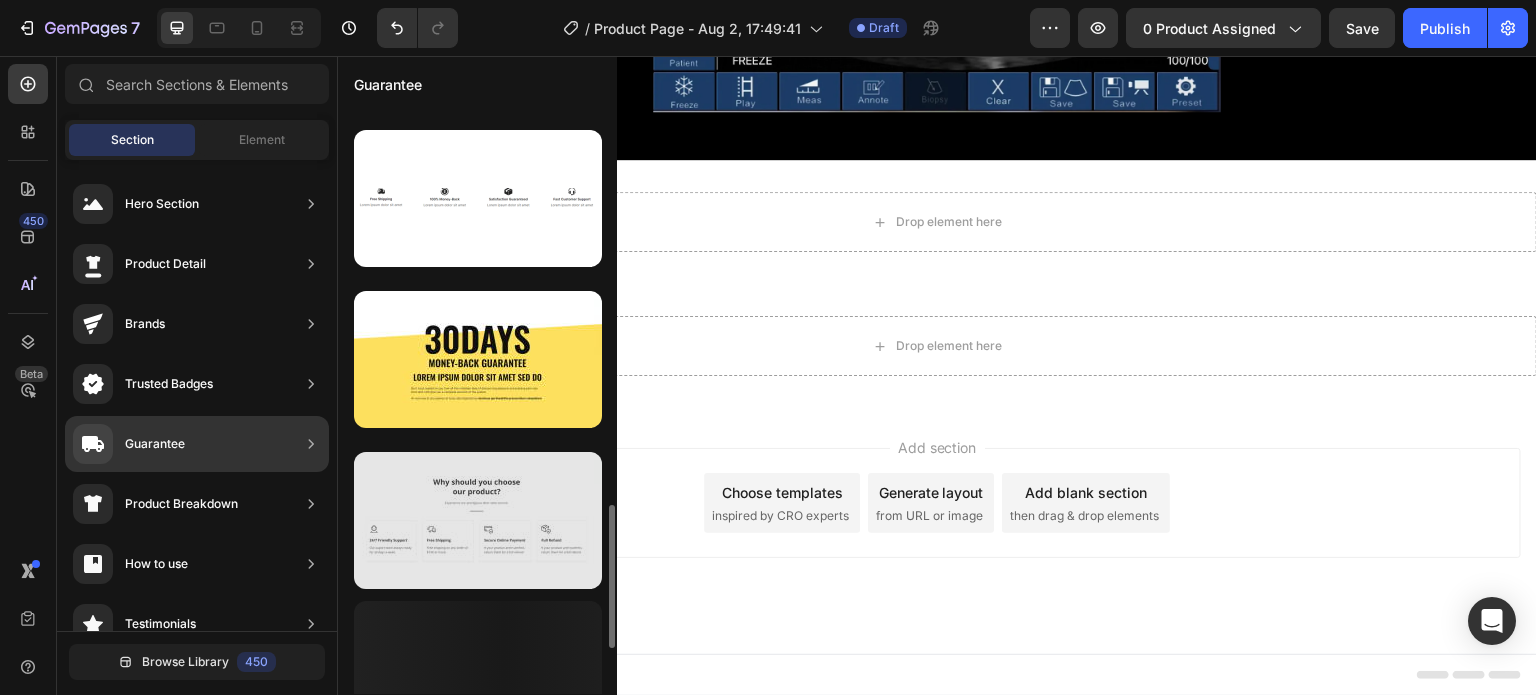 scroll, scrollTop: 1212, scrollLeft: 0, axis: vertical 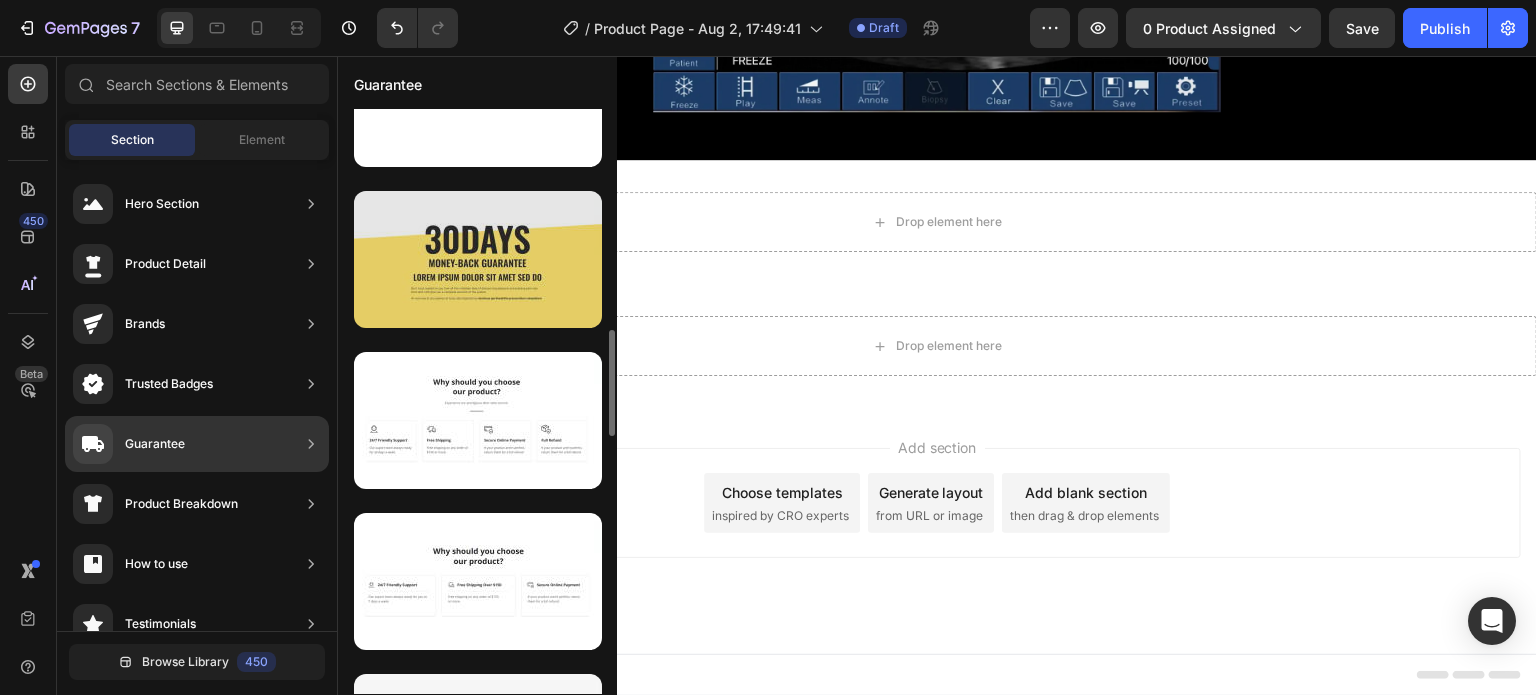 click at bounding box center [478, 259] 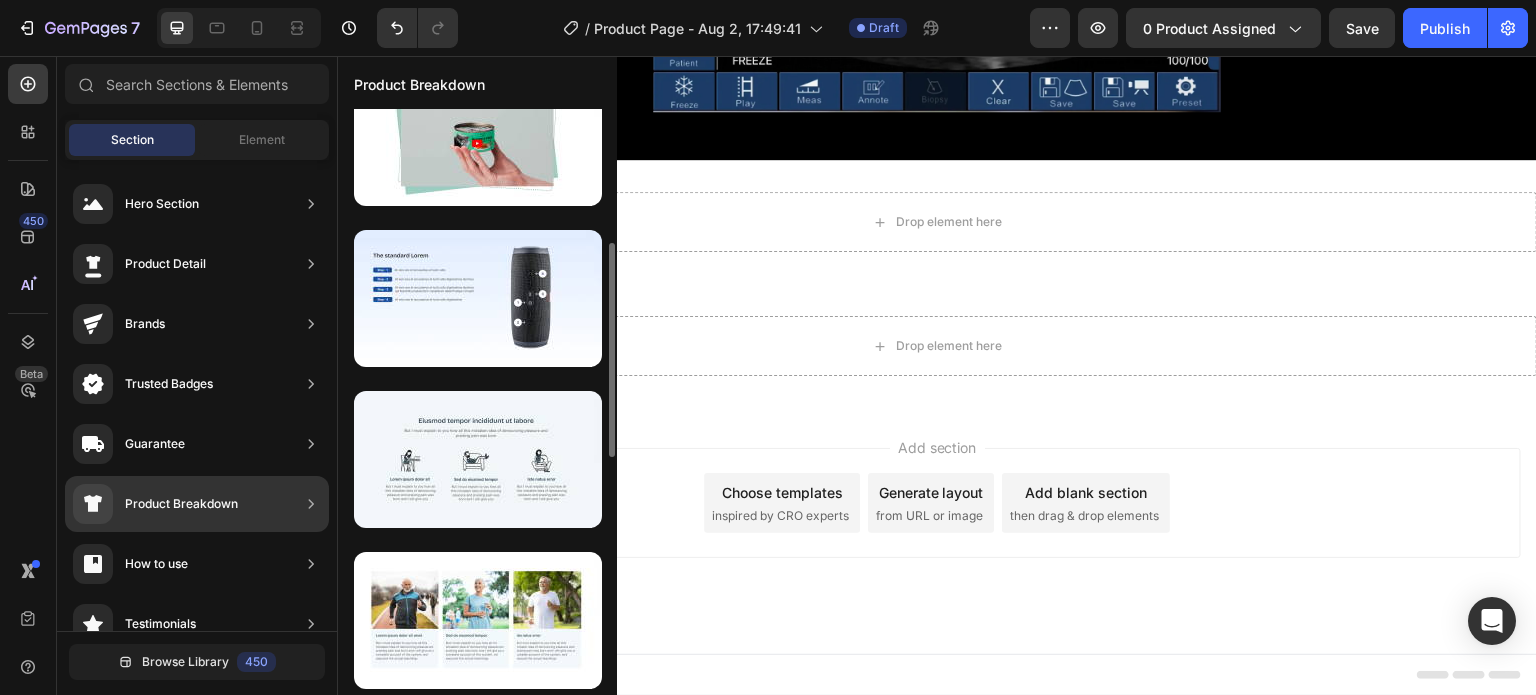 scroll, scrollTop: 46, scrollLeft: 0, axis: vertical 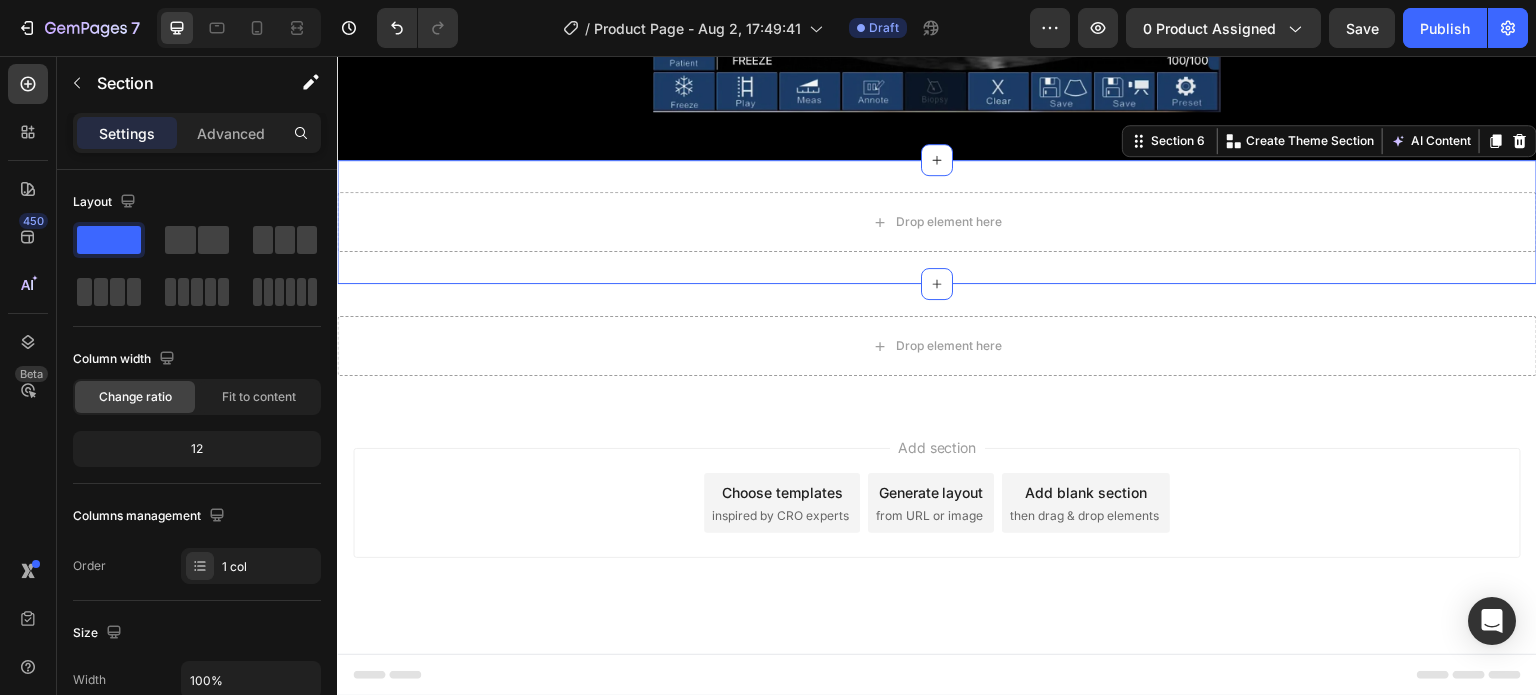 click on "Drop element here Section 6   Create Theme Section AI Content Write with GemAI What would you like to describe here? Tone and Voice Persuasive Product Hearing Aid Show more Generate" at bounding box center [937, 222] 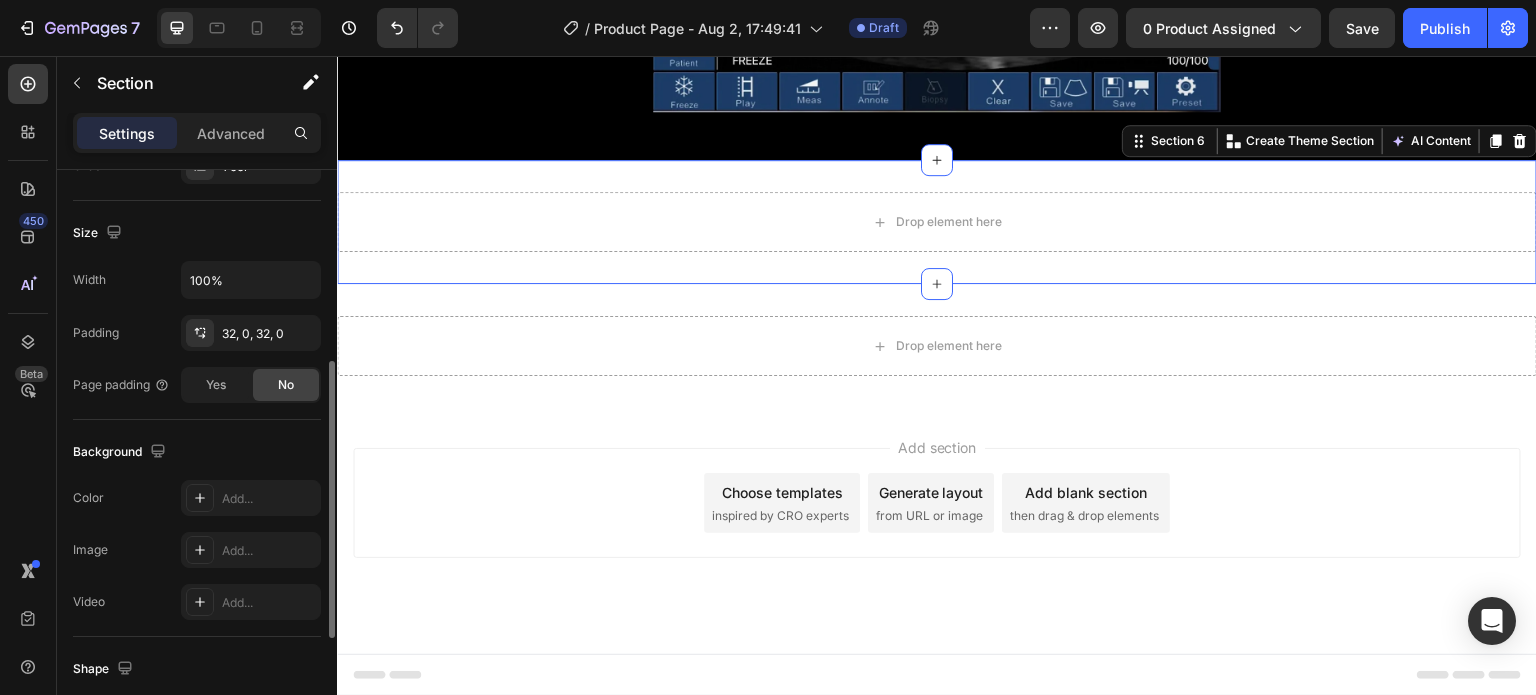 scroll, scrollTop: 600, scrollLeft: 0, axis: vertical 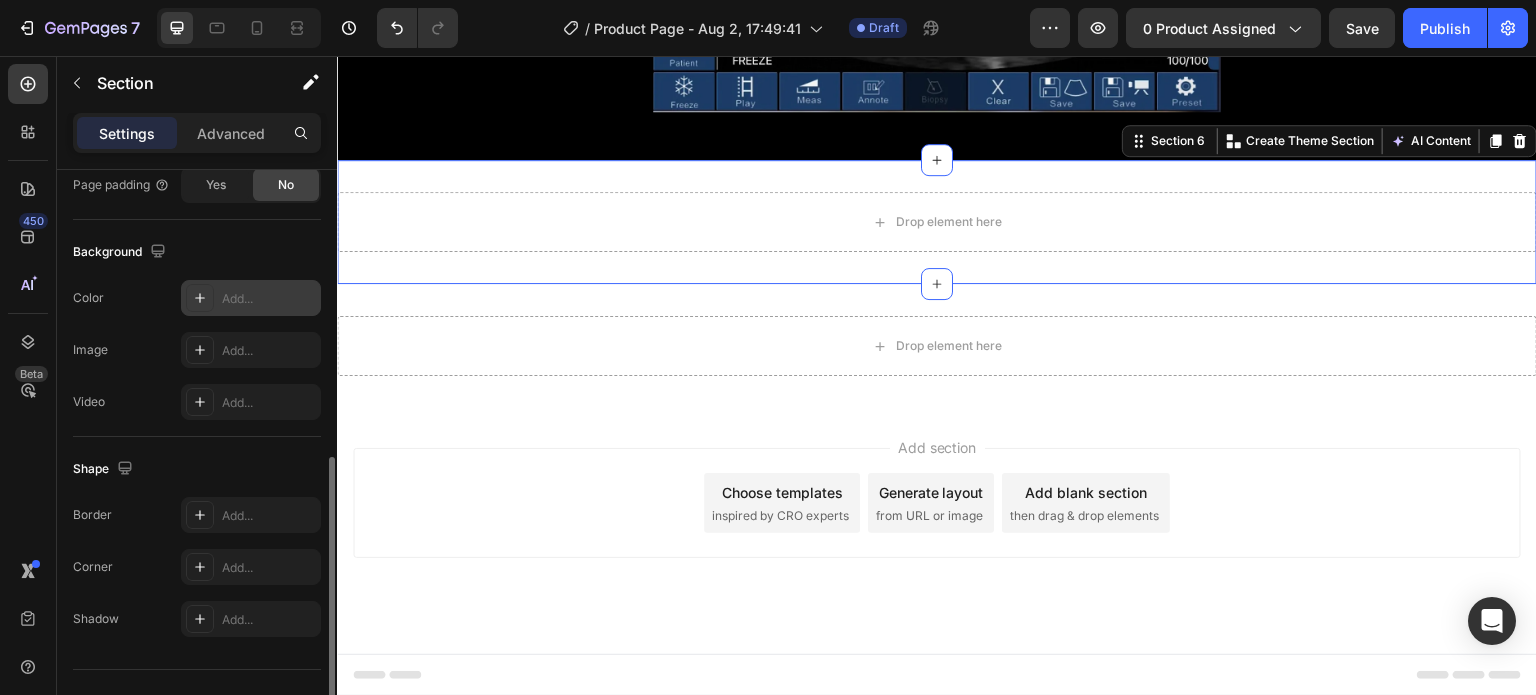 click on "Add..." at bounding box center (269, 299) 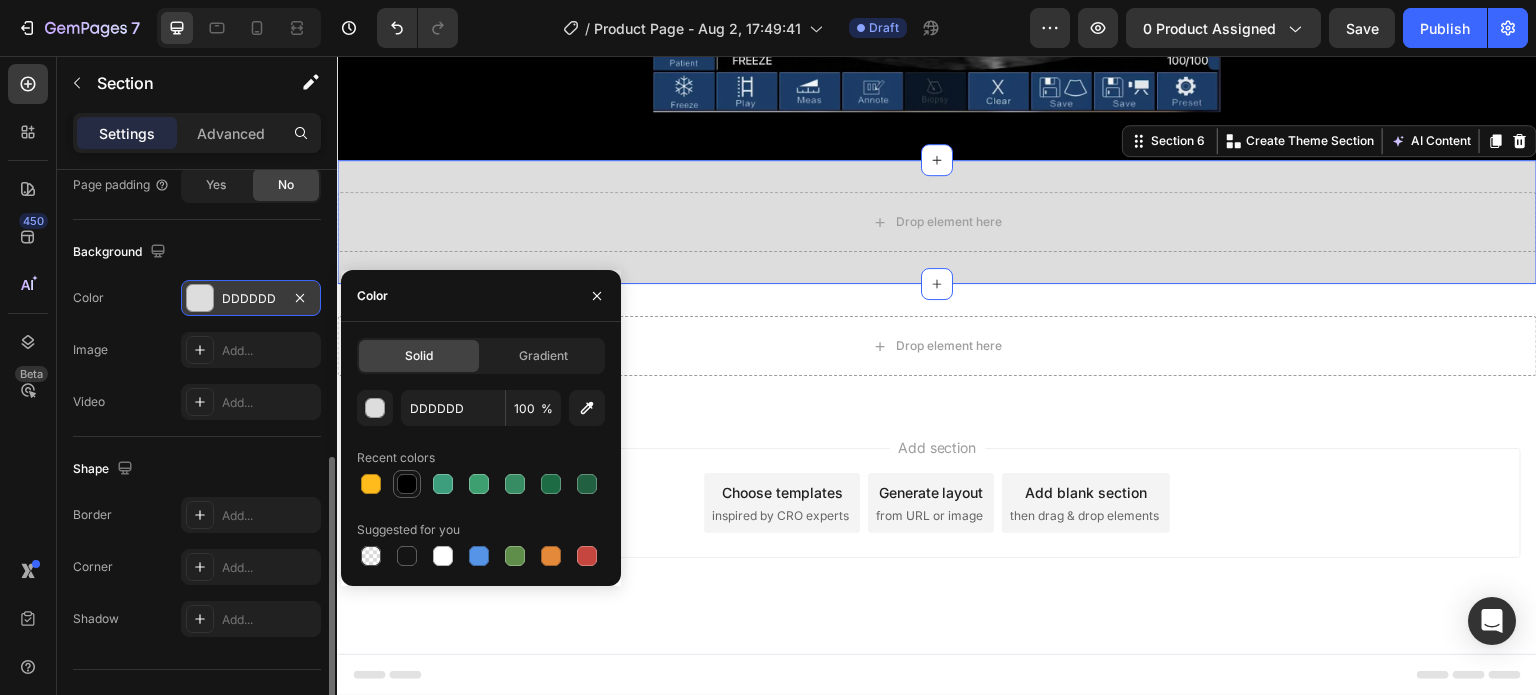 click at bounding box center [407, 484] 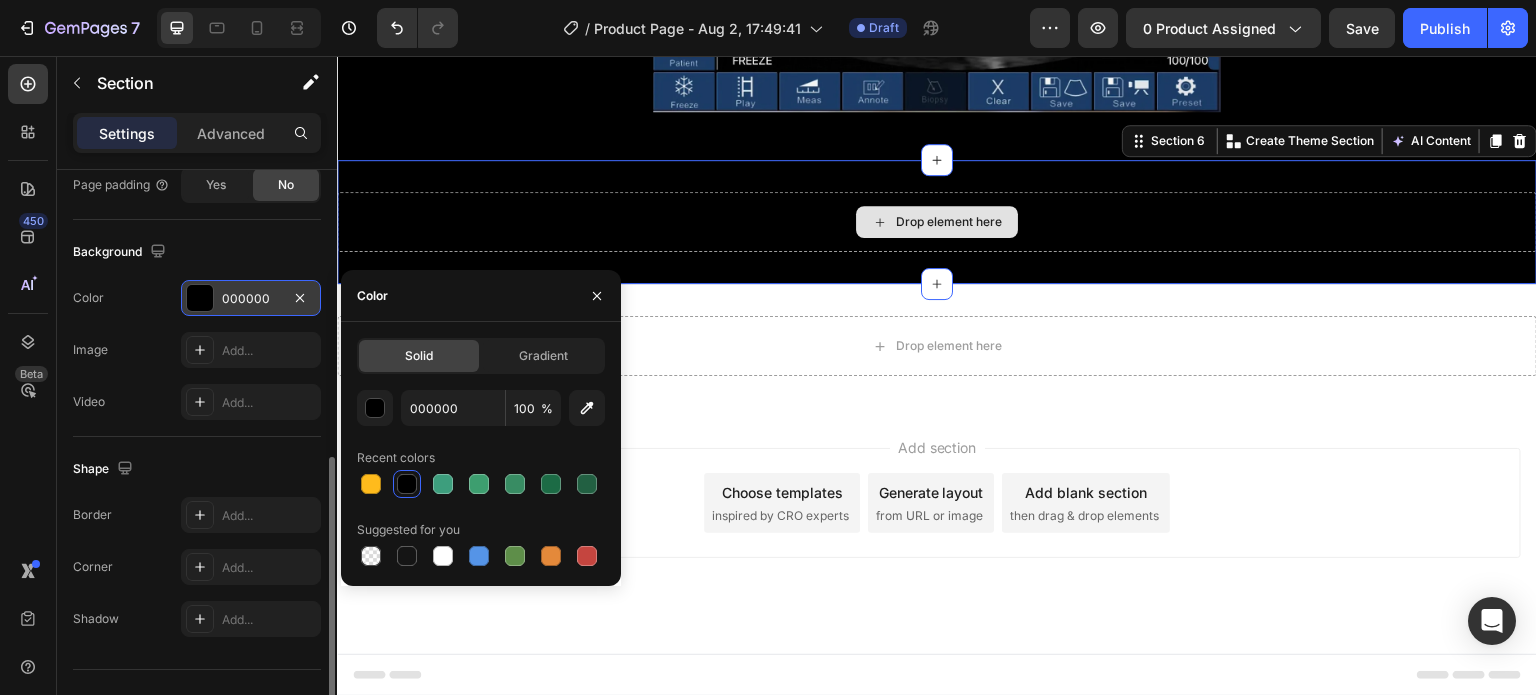 click on "Drop element here" at bounding box center [937, 222] 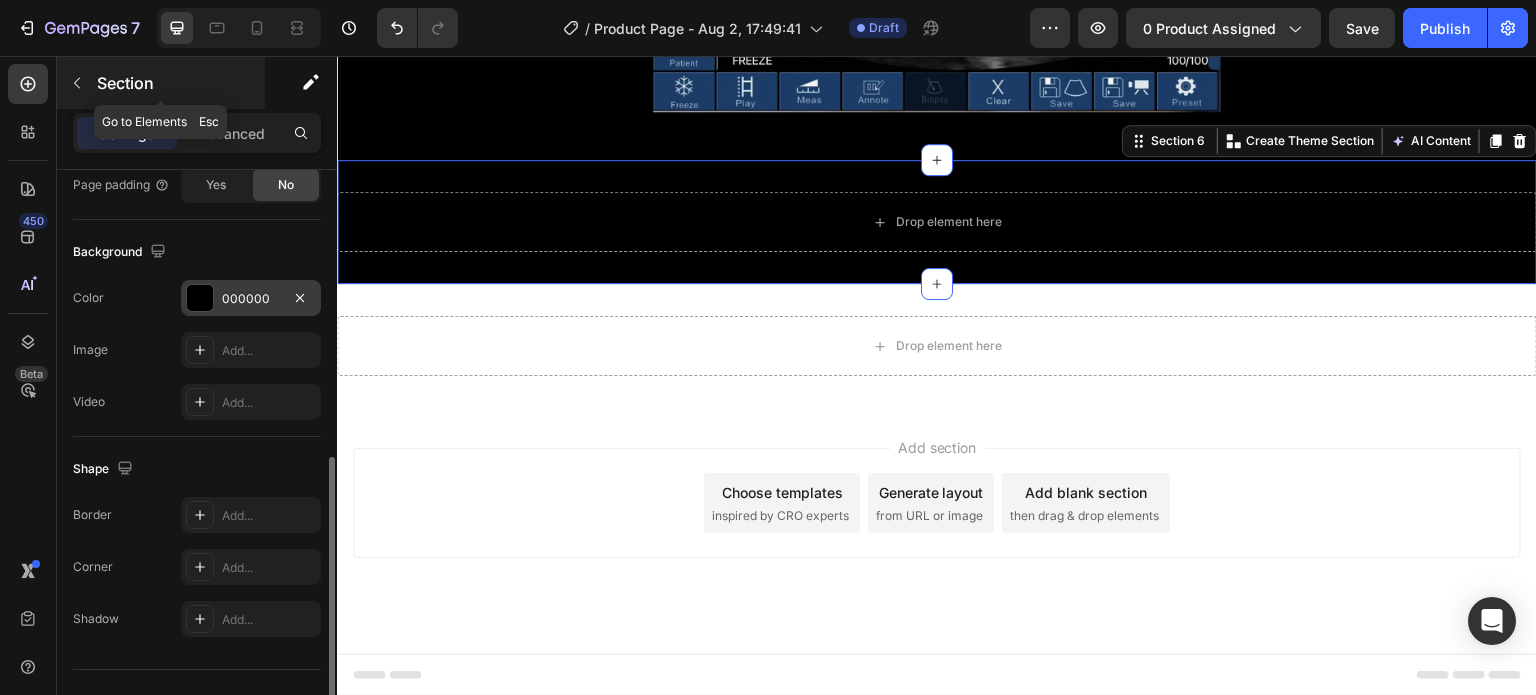 click 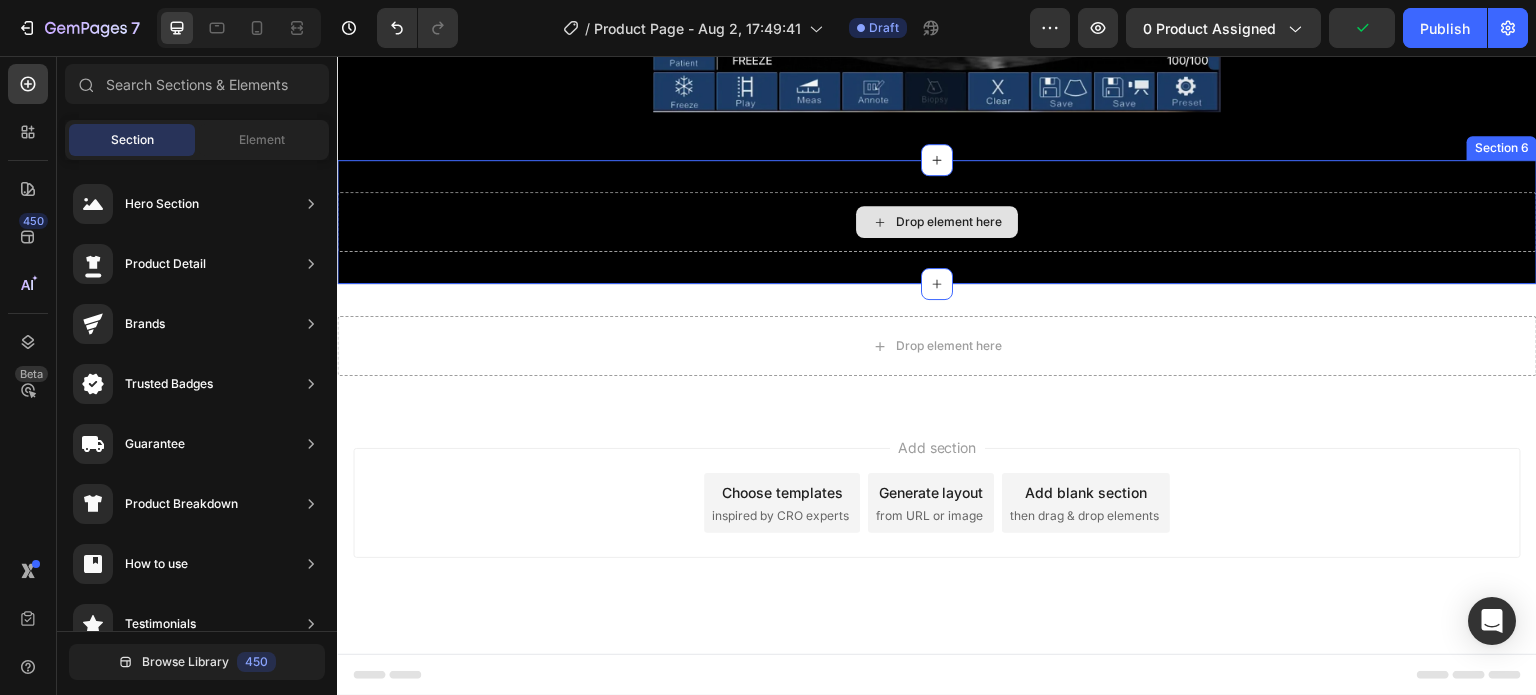 click on "Drop element here" at bounding box center (937, 222) 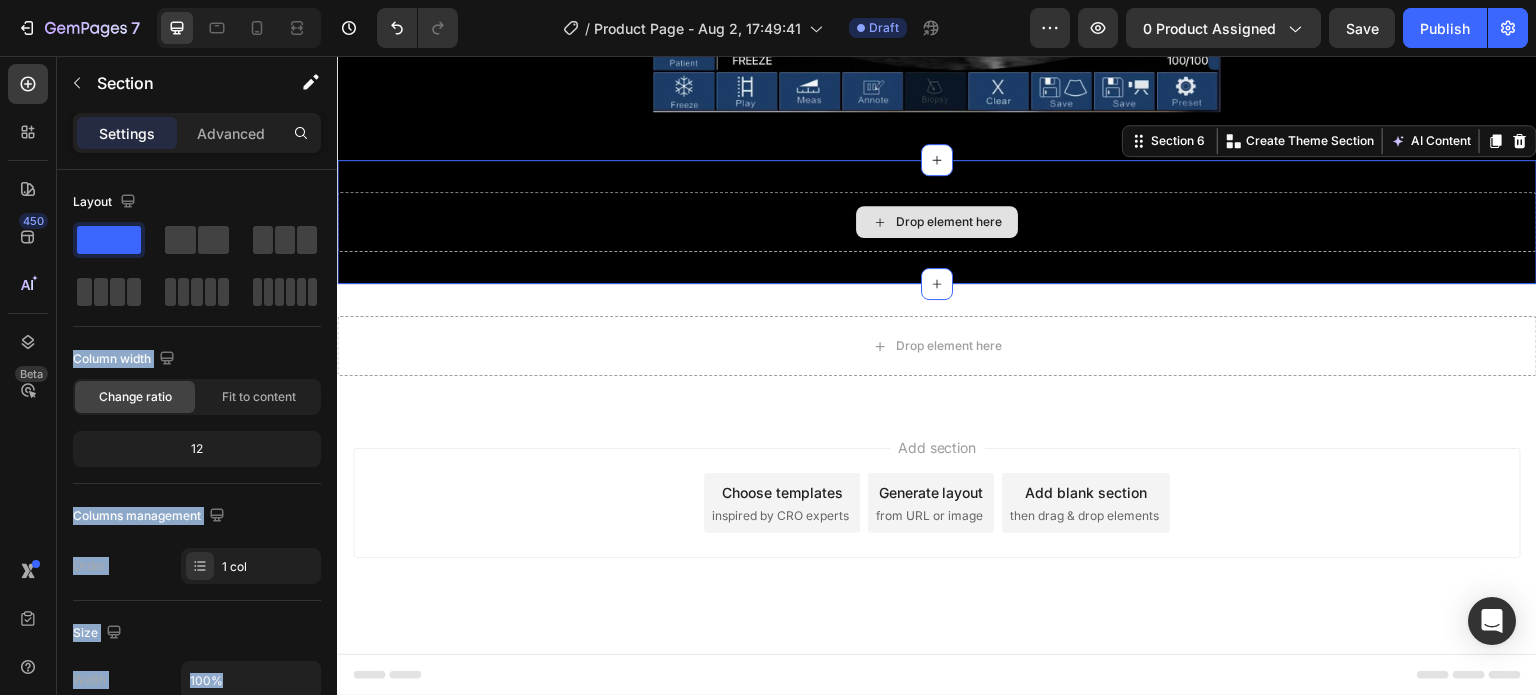 drag, startPoint x: 624, startPoint y: 295, endPoint x: 872, endPoint y: 227, distance: 257.15366 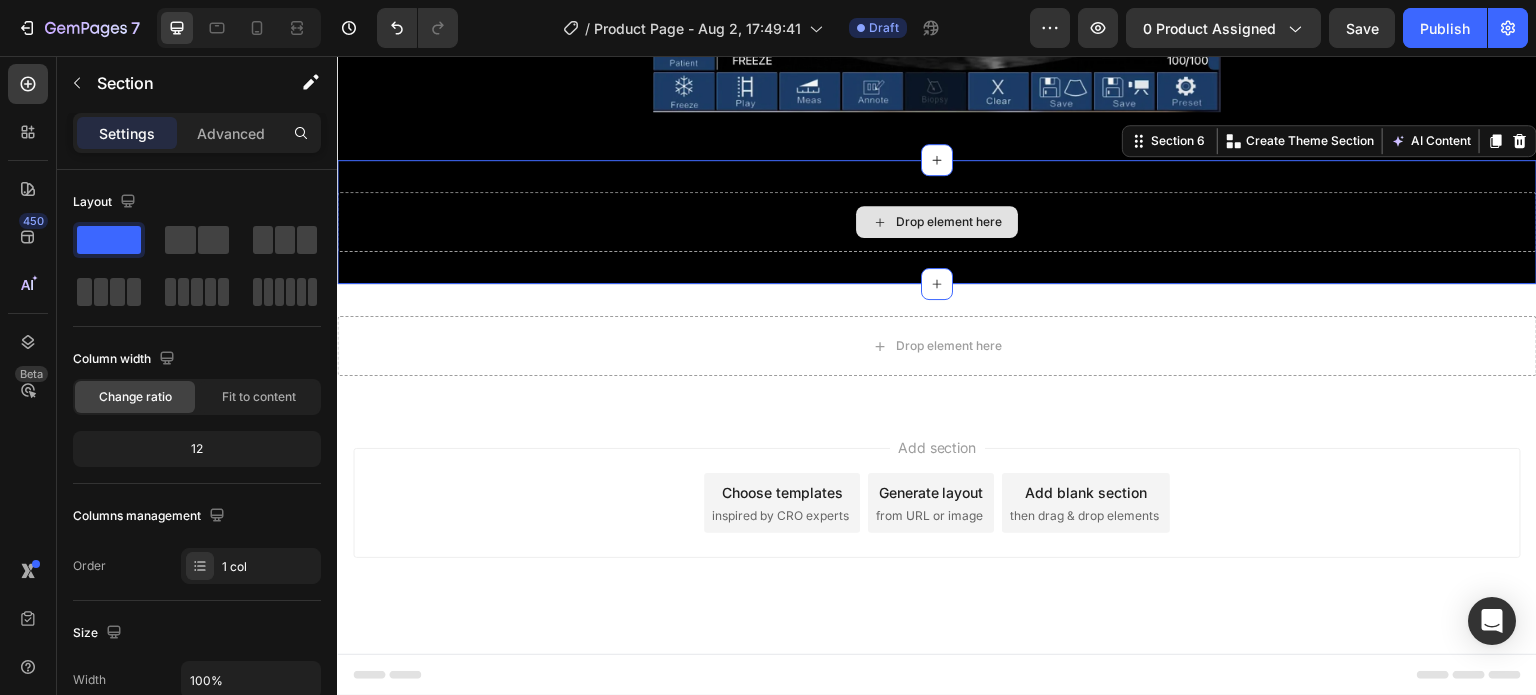 drag, startPoint x: 438, startPoint y: 293, endPoint x: 811, endPoint y: 229, distance: 378.45078 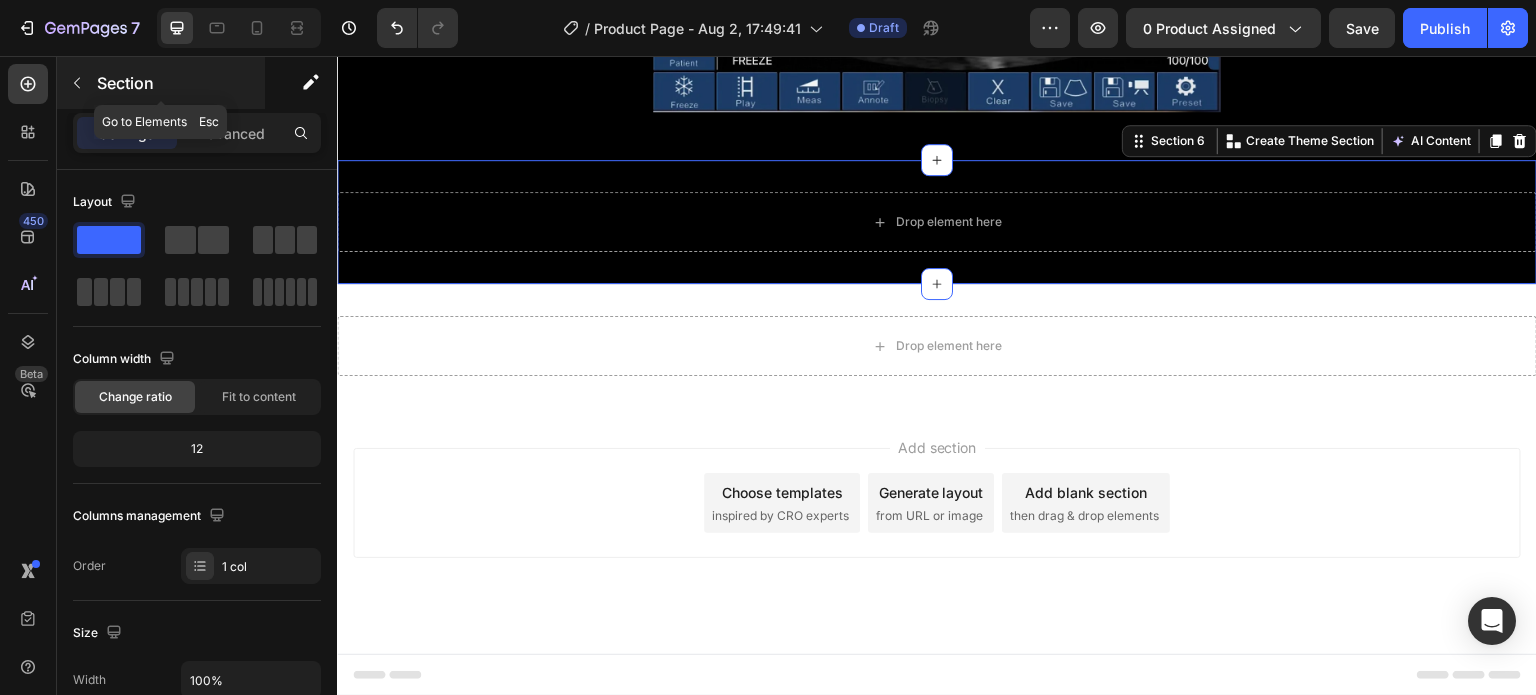 click 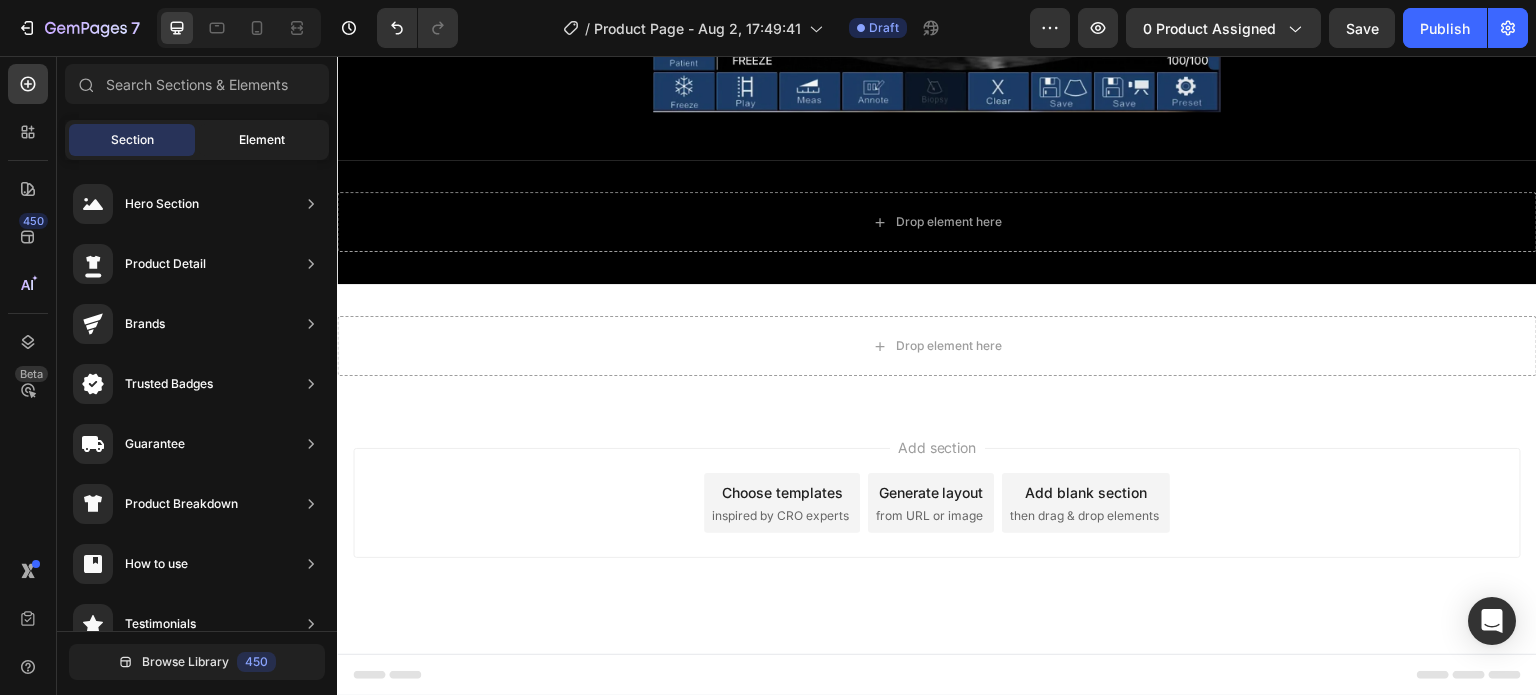 click on "Element" at bounding box center [262, 140] 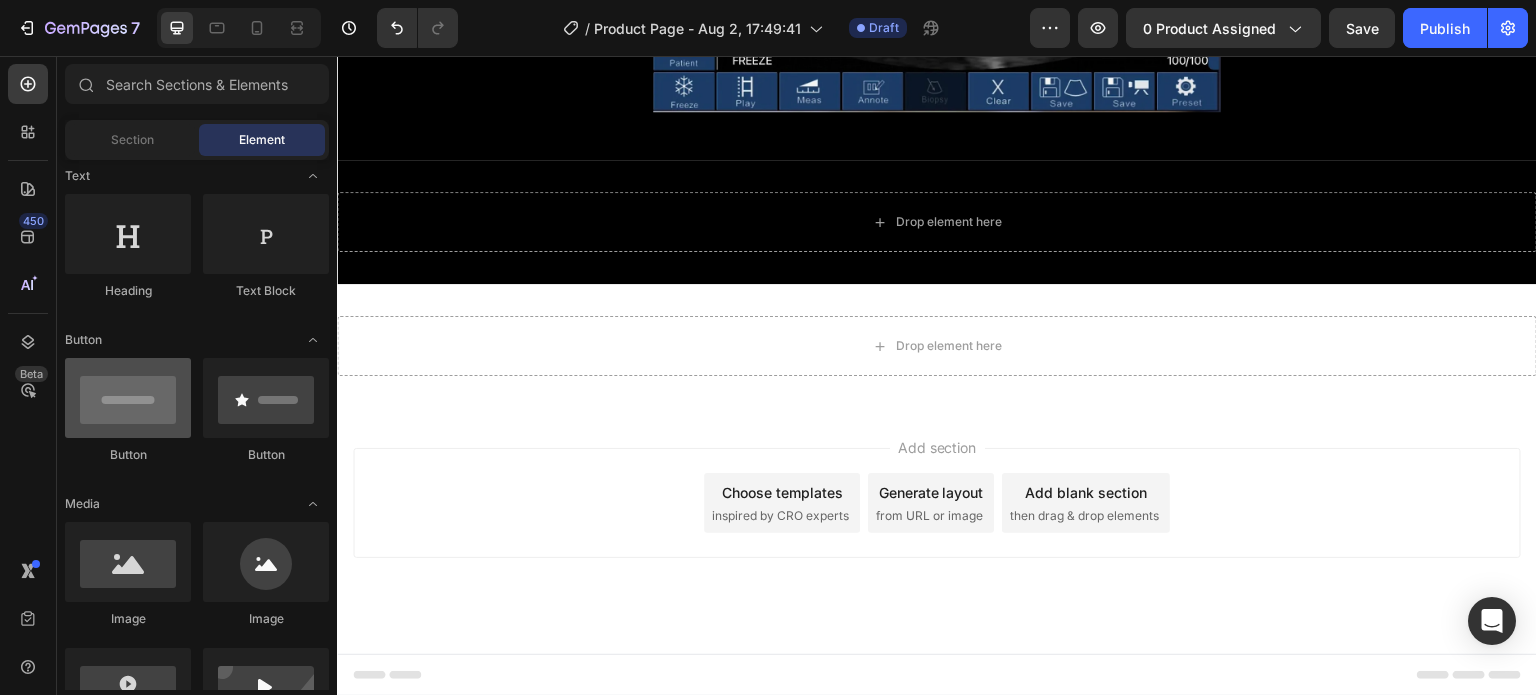 scroll, scrollTop: 0, scrollLeft: 0, axis: both 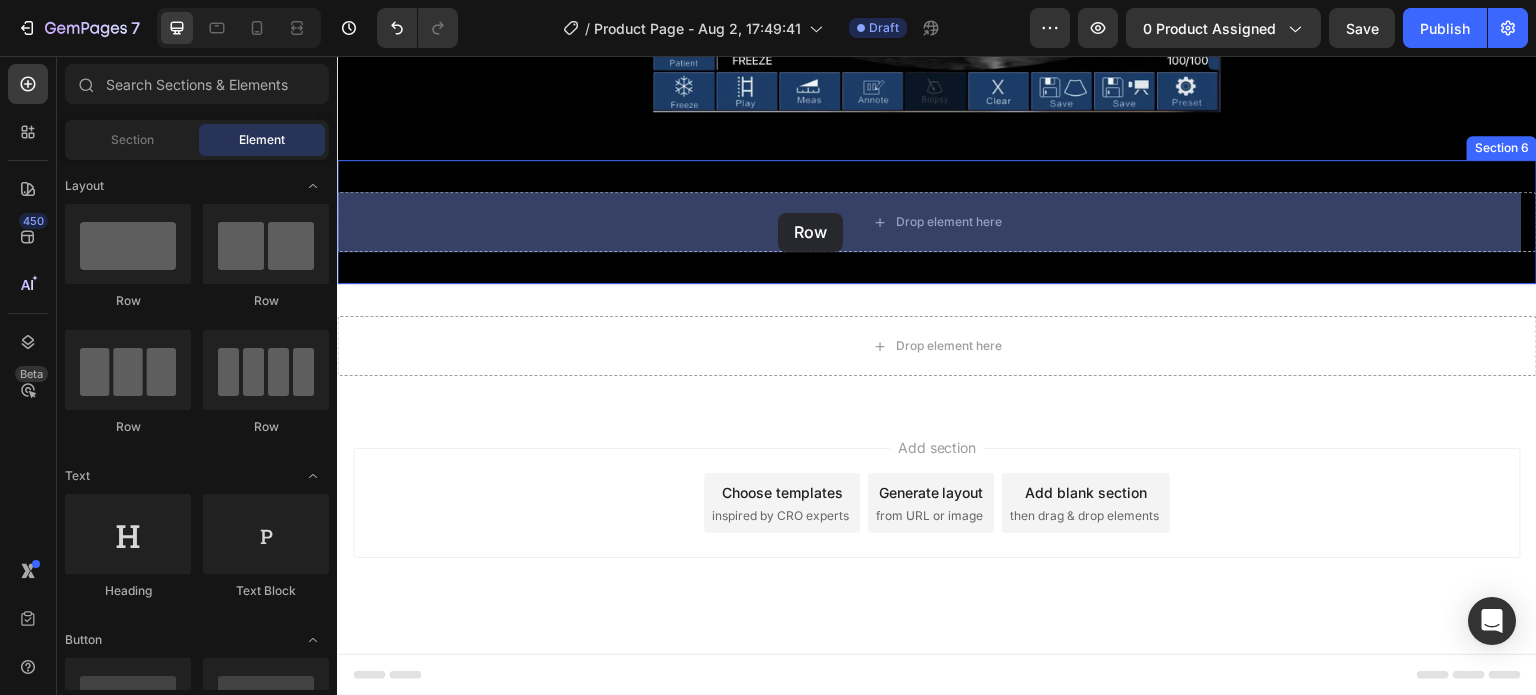 drag, startPoint x: 472, startPoint y: 309, endPoint x: 778, endPoint y: 213, distance: 320.70547 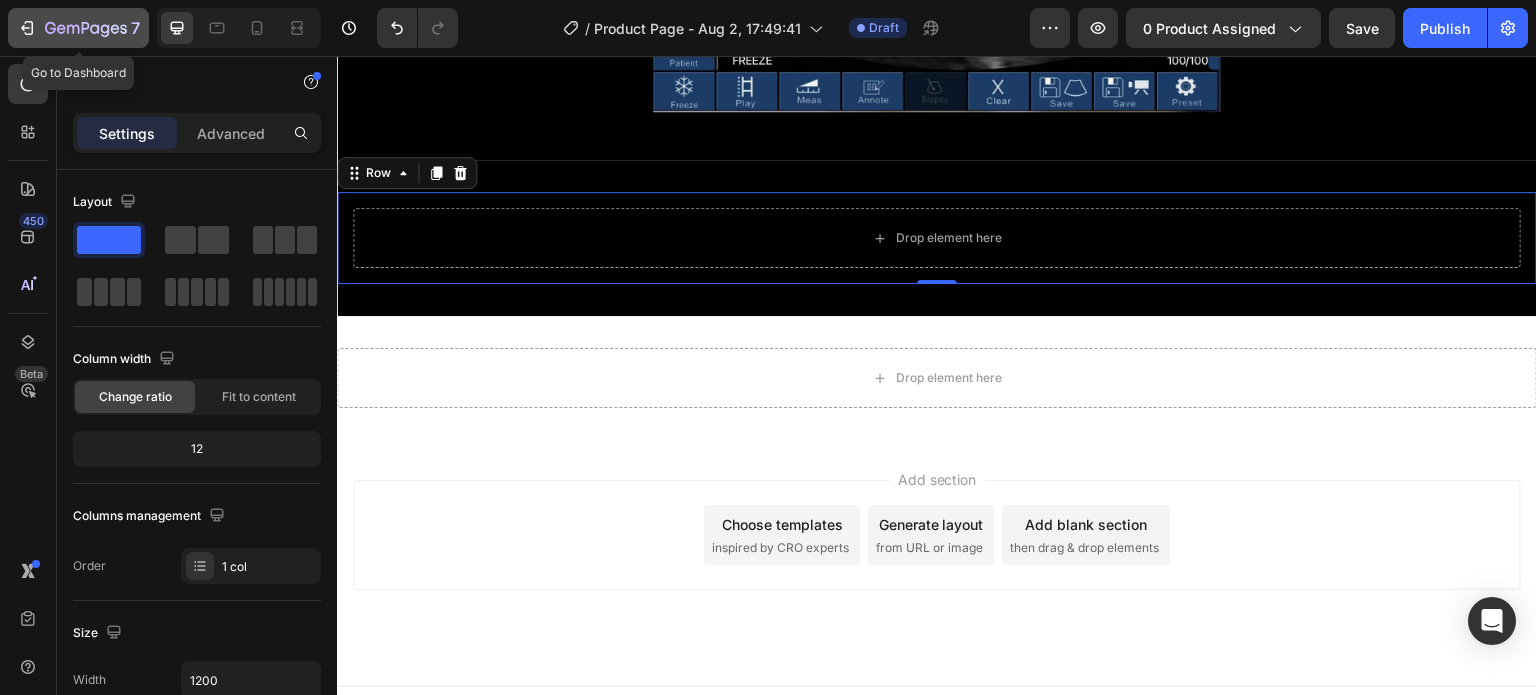 click 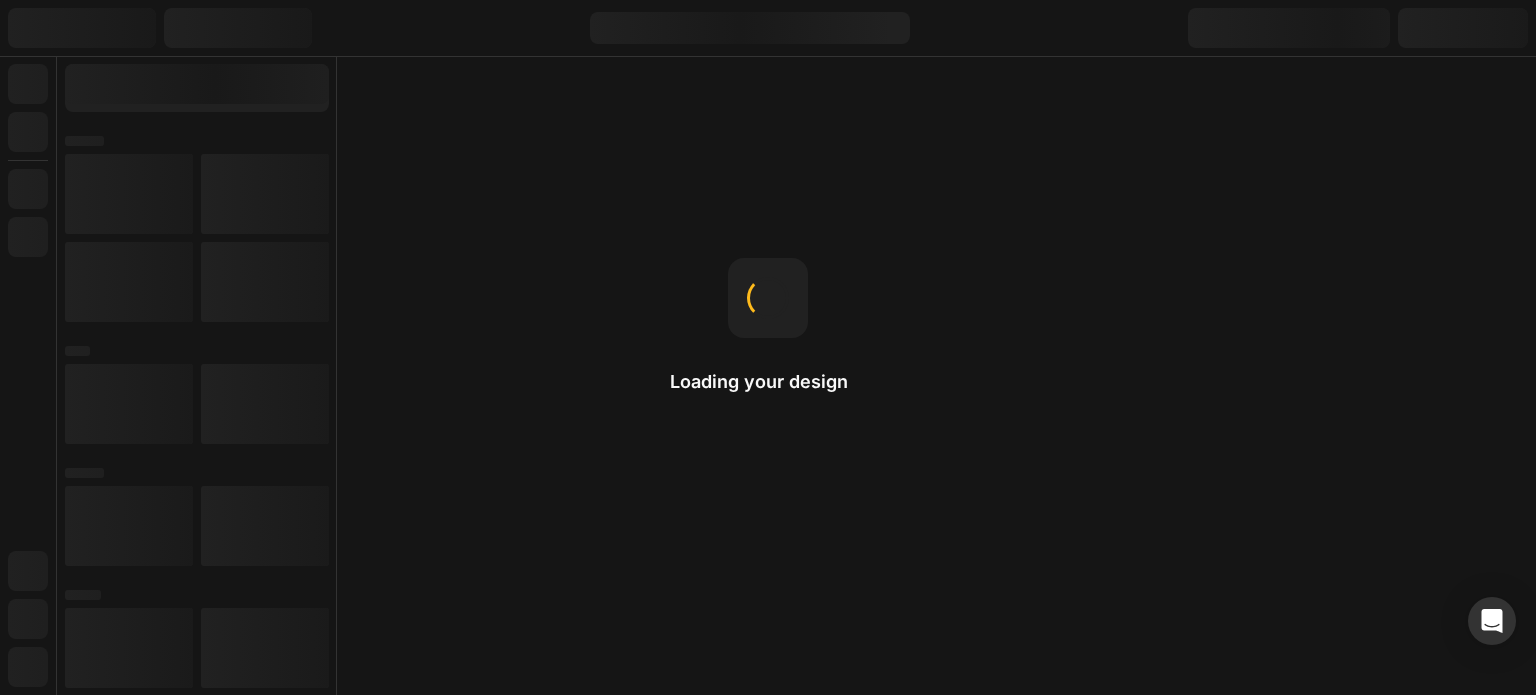 scroll, scrollTop: 0, scrollLeft: 0, axis: both 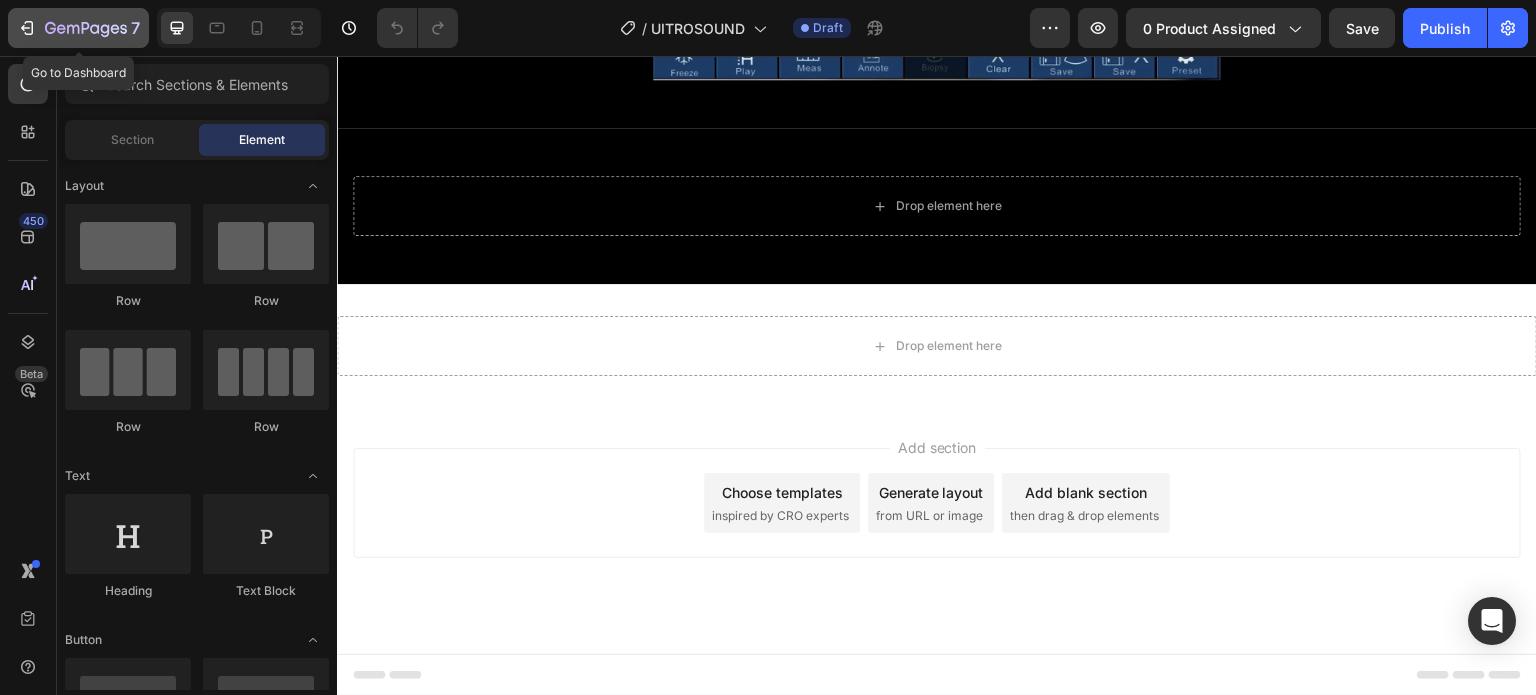 click 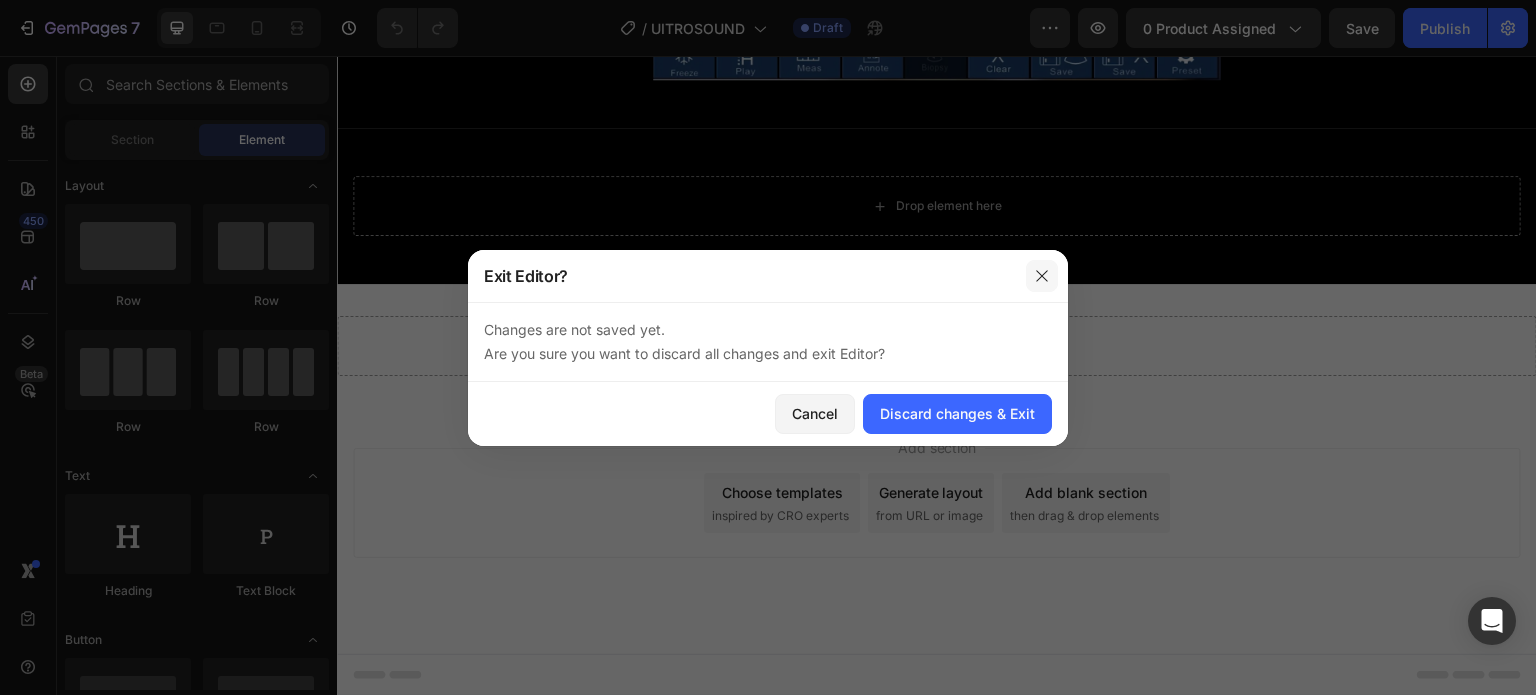 click 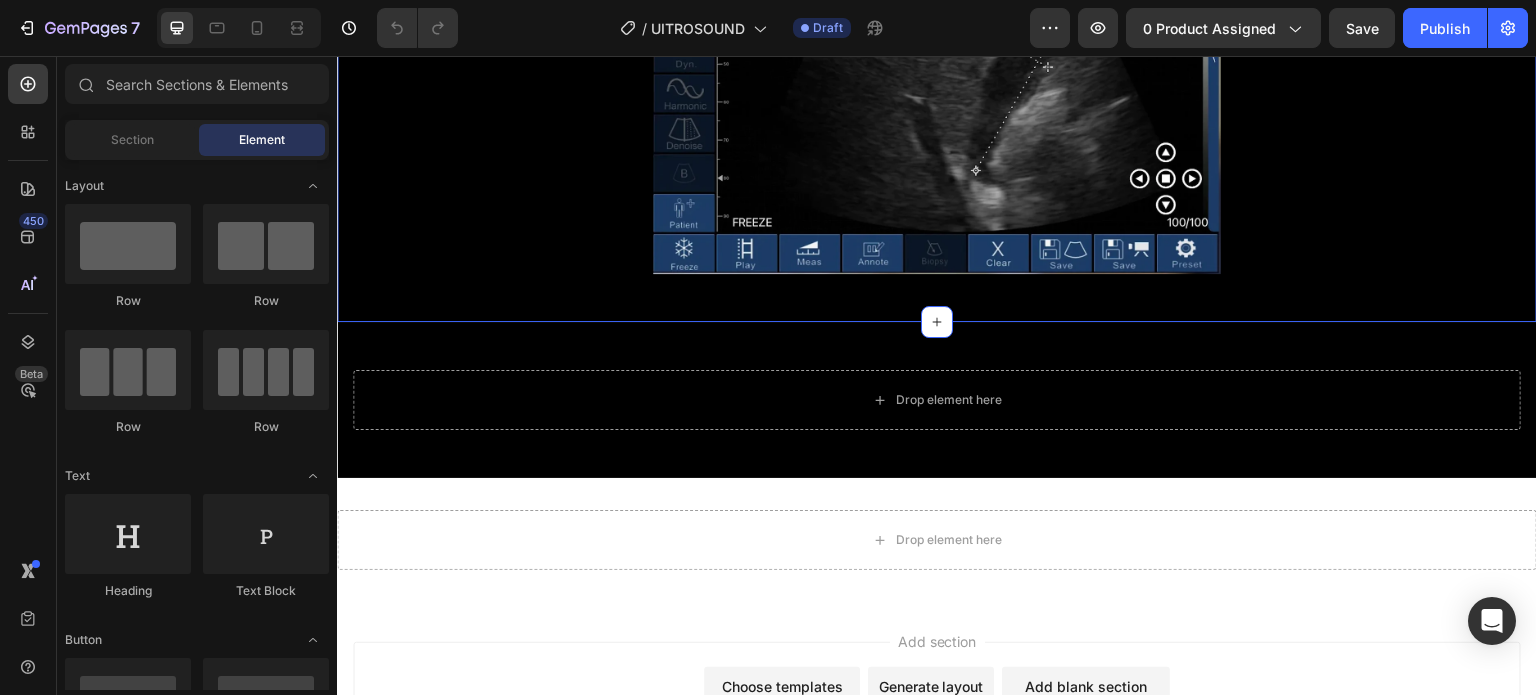 scroll, scrollTop: 2994, scrollLeft: 0, axis: vertical 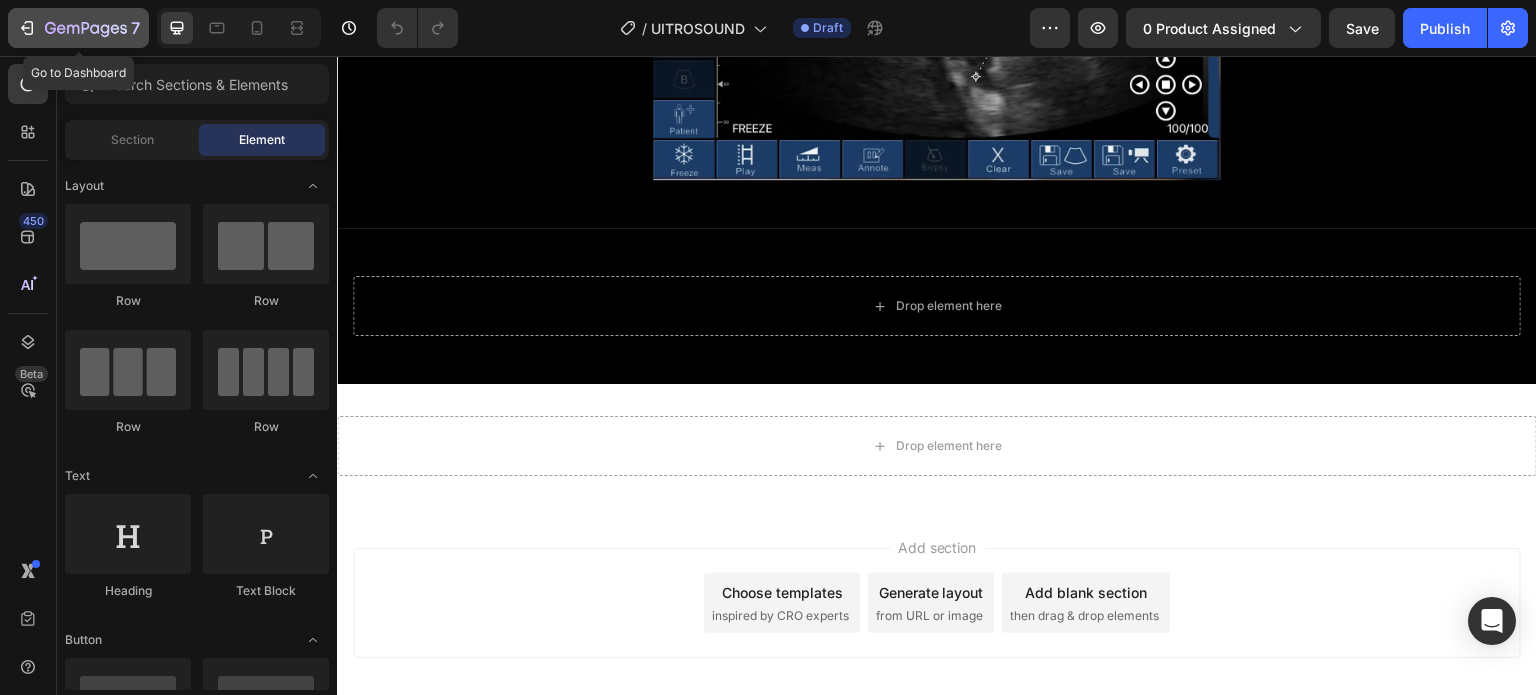 click 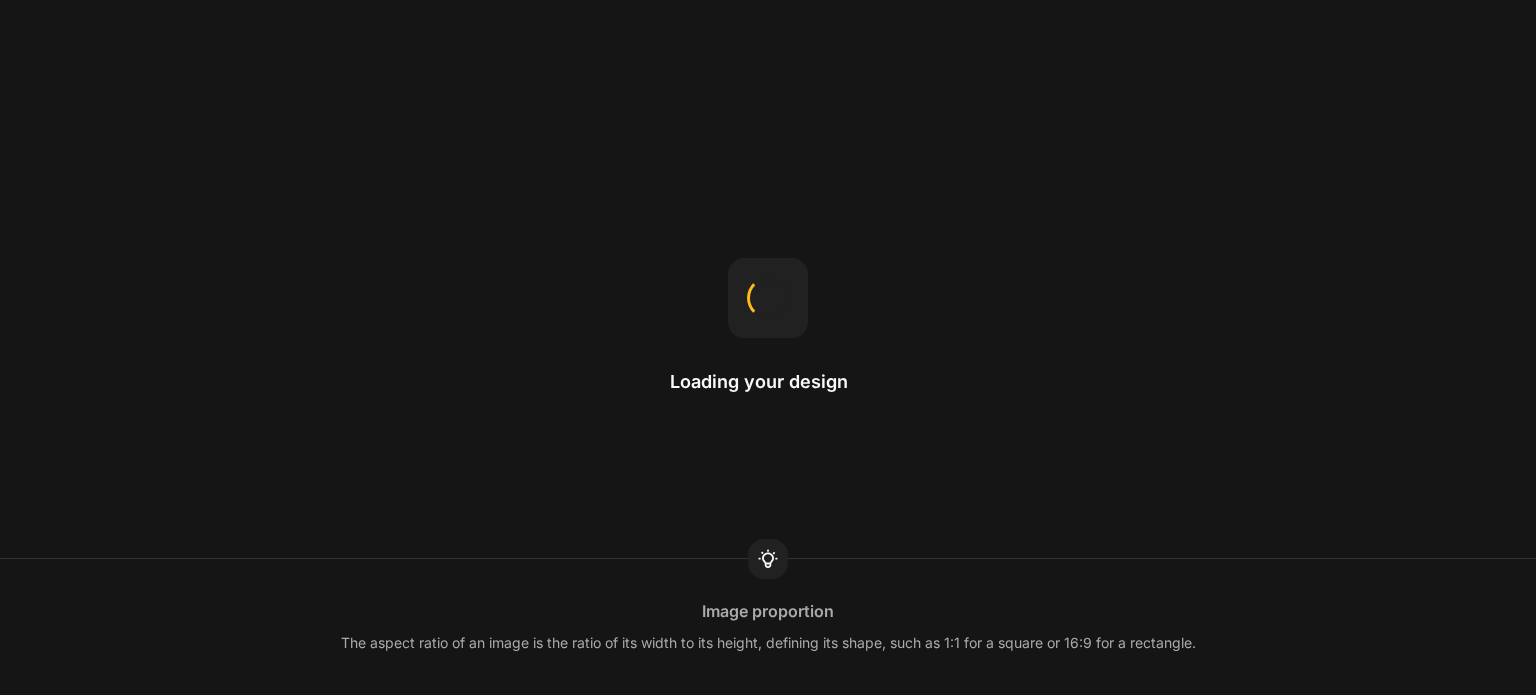 scroll, scrollTop: 0, scrollLeft: 0, axis: both 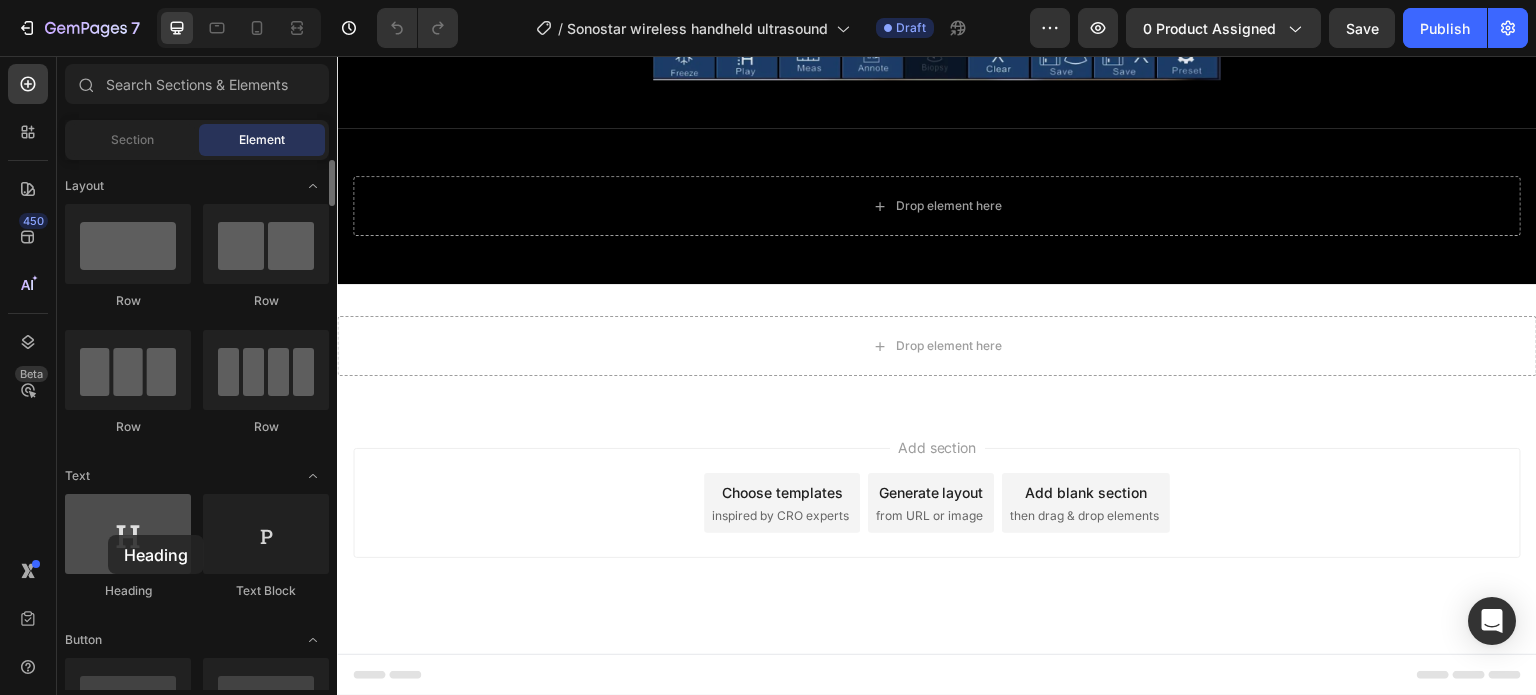 drag, startPoint x: 131, startPoint y: 547, endPoint x: 111, endPoint y: 539, distance: 21.540659 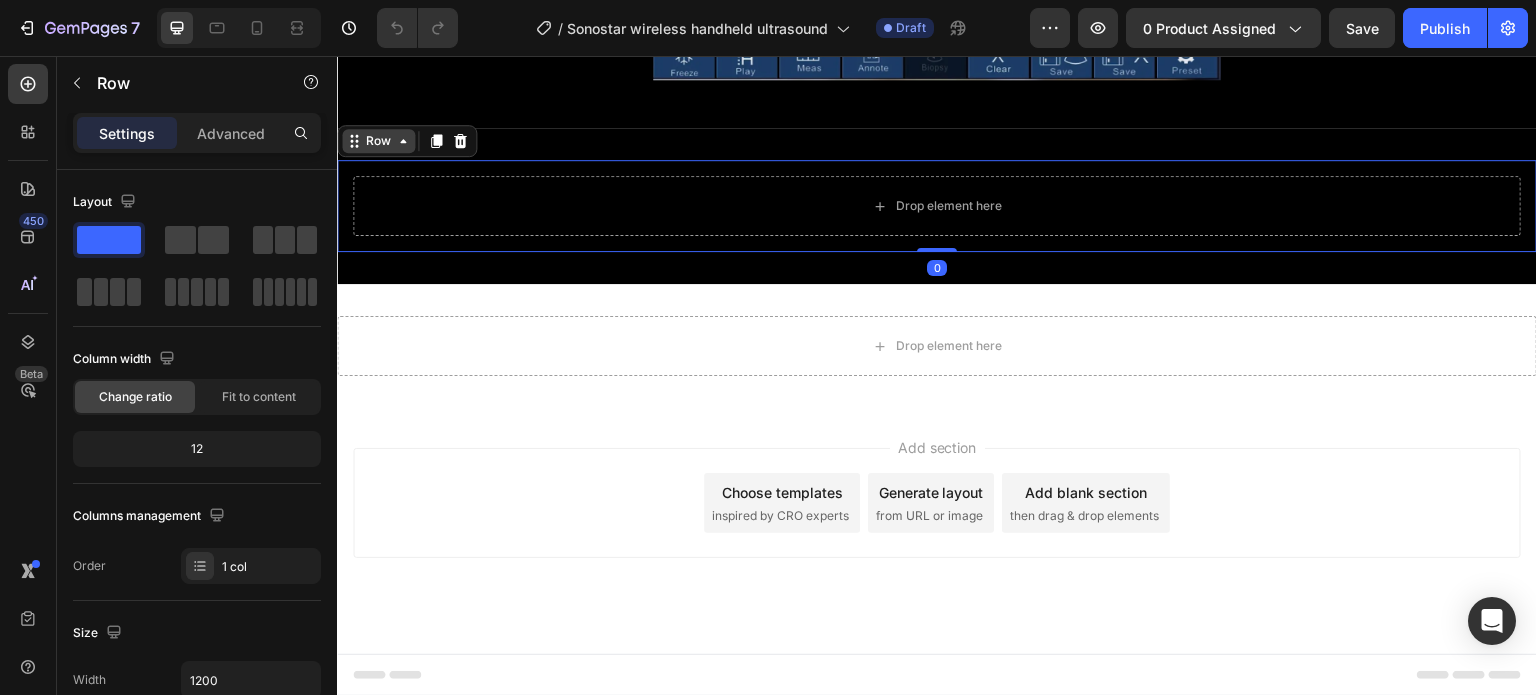 click on "Row" at bounding box center (407, 141) 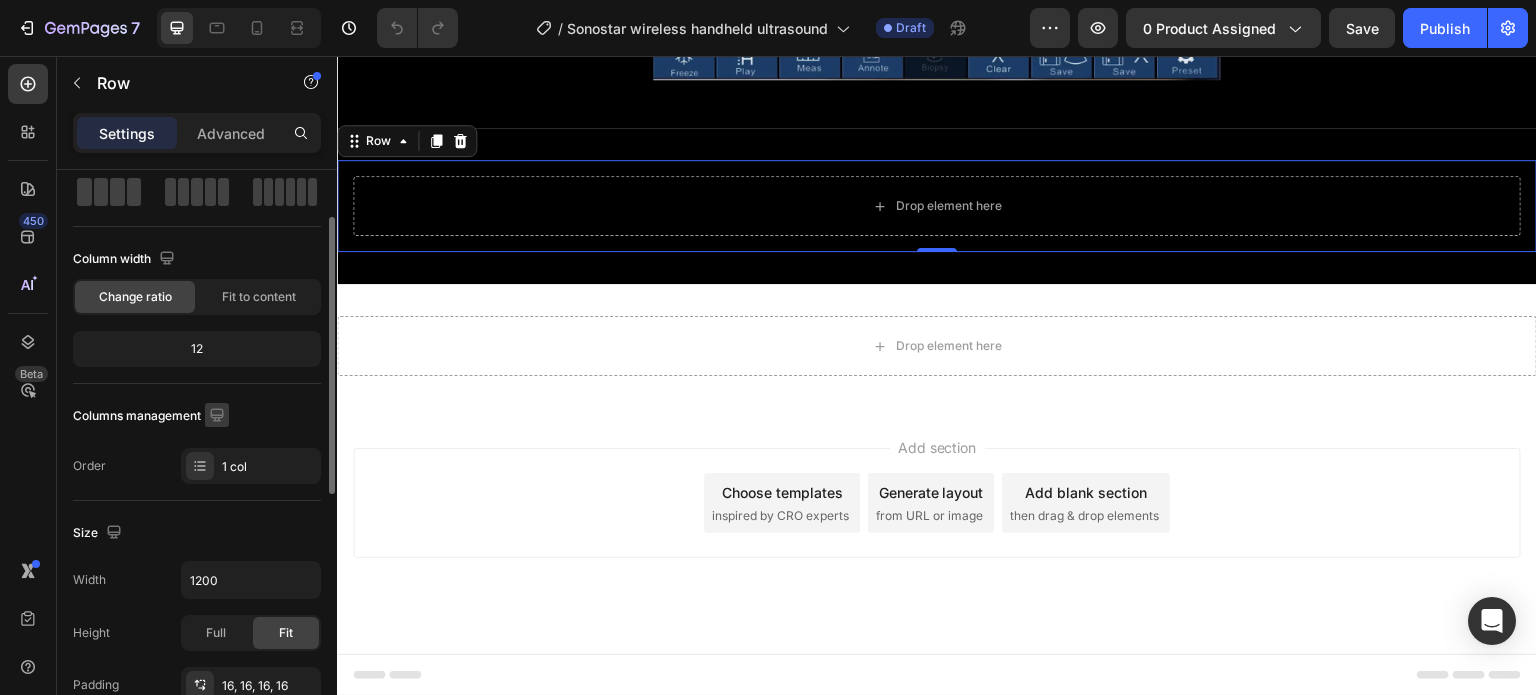 scroll, scrollTop: 200, scrollLeft: 0, axis: vertical 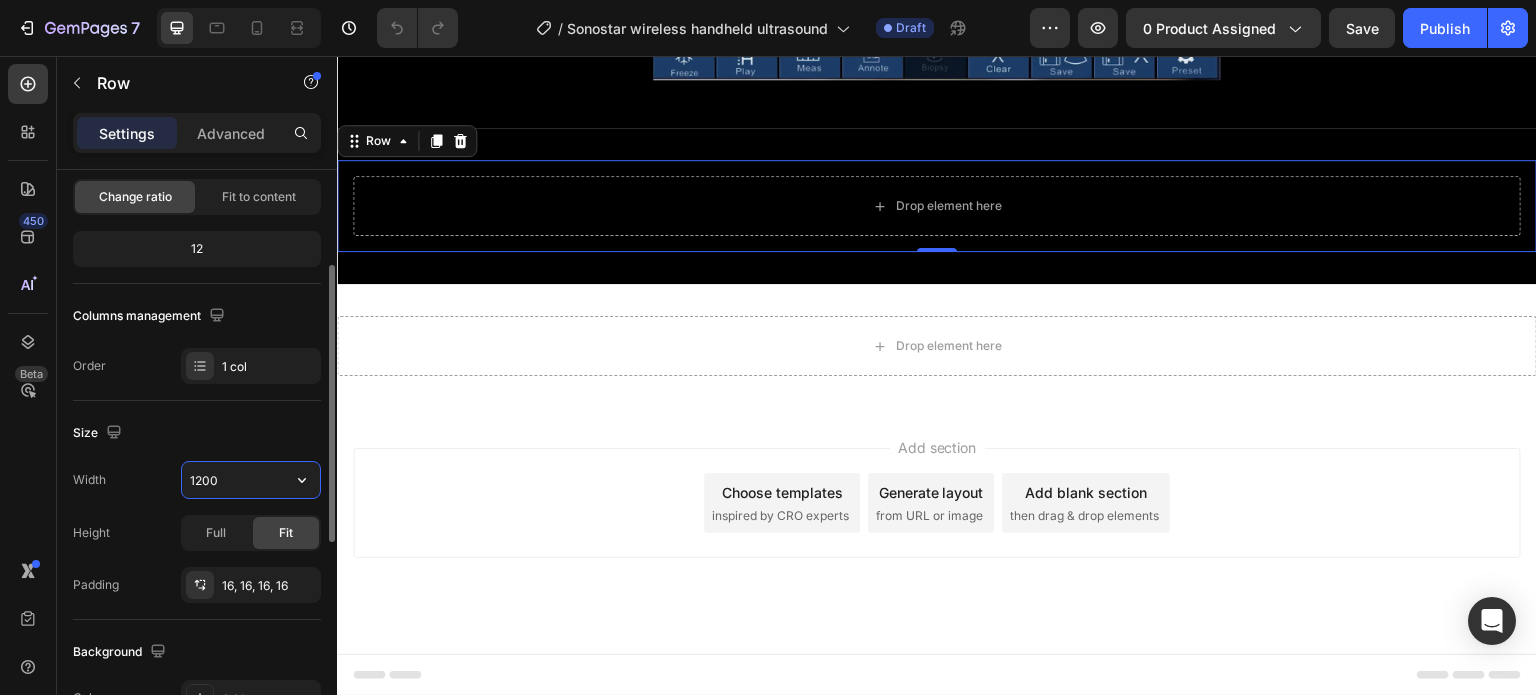 click on "1200" at bounding box center [251, 480] 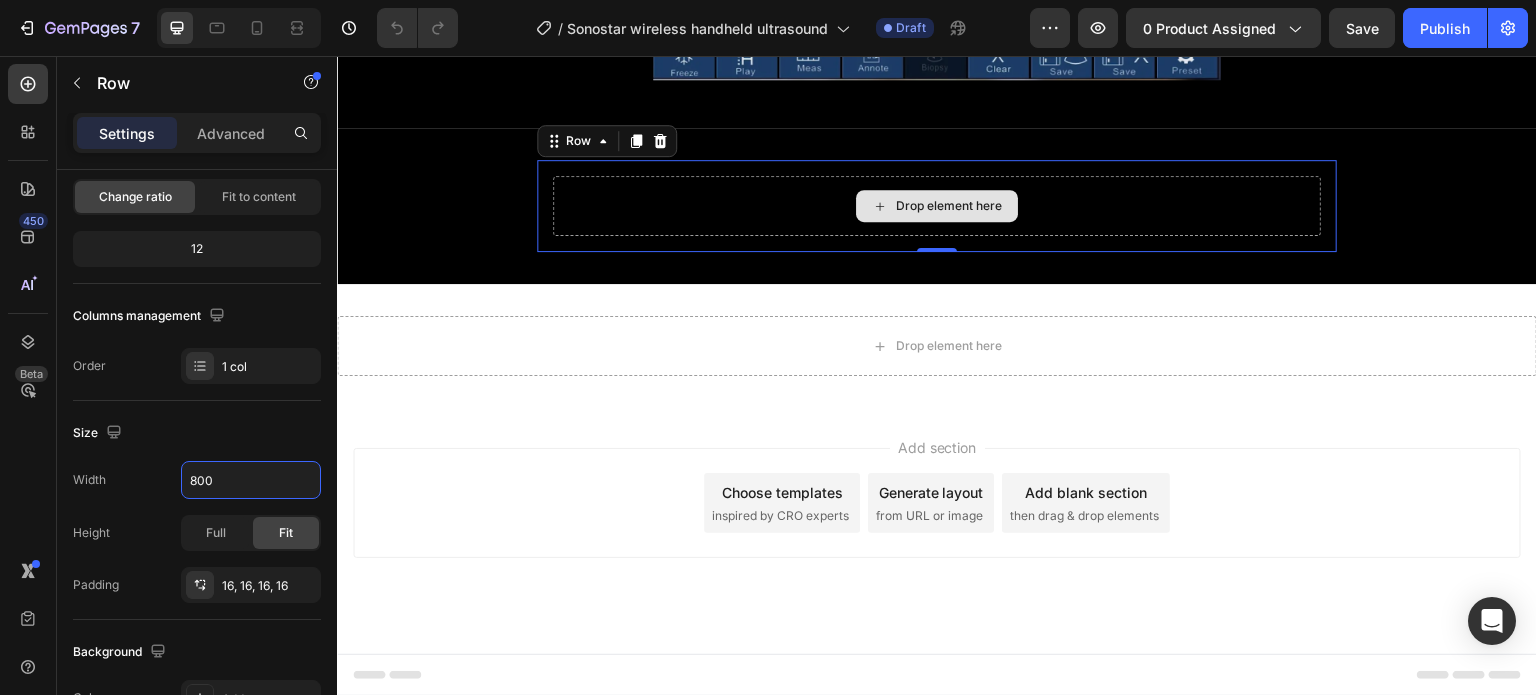 type on "800" 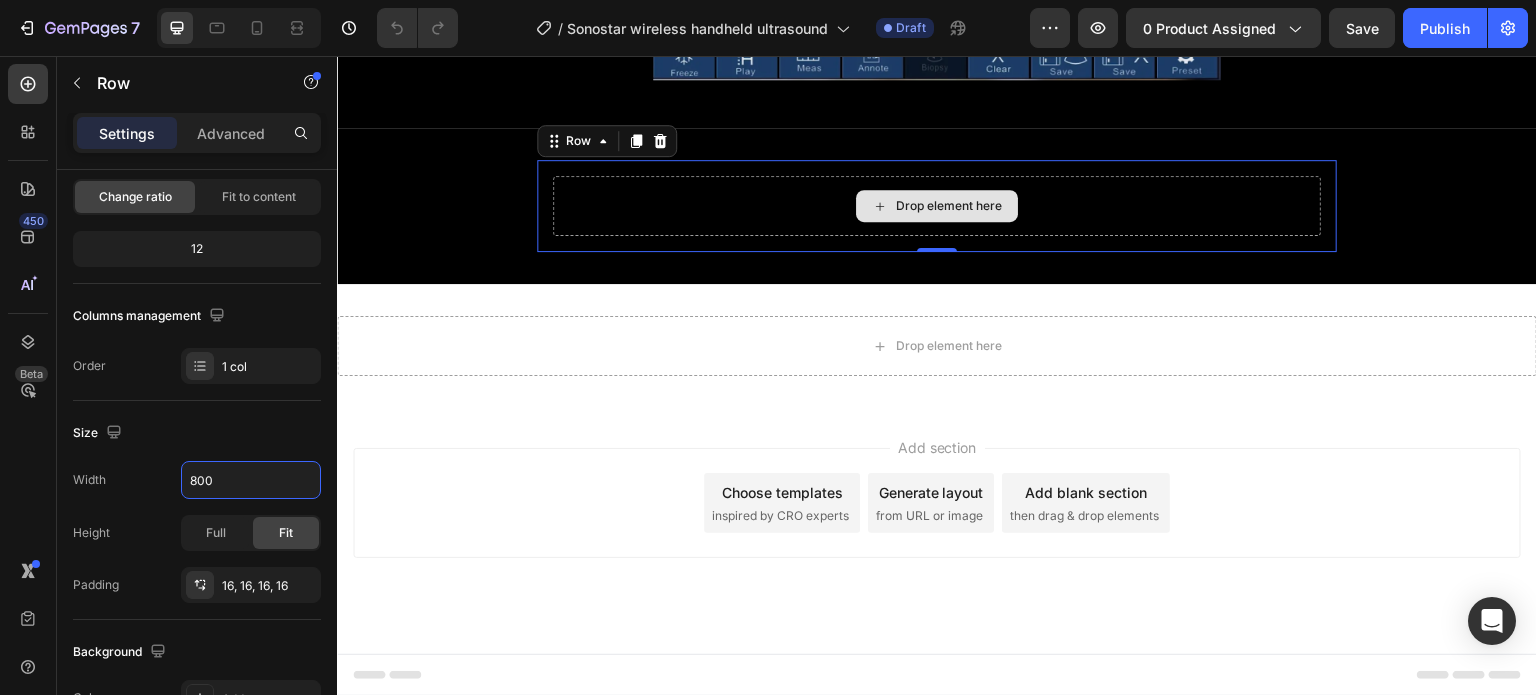 click on "Drop element here" at bounding box center [937, 206] 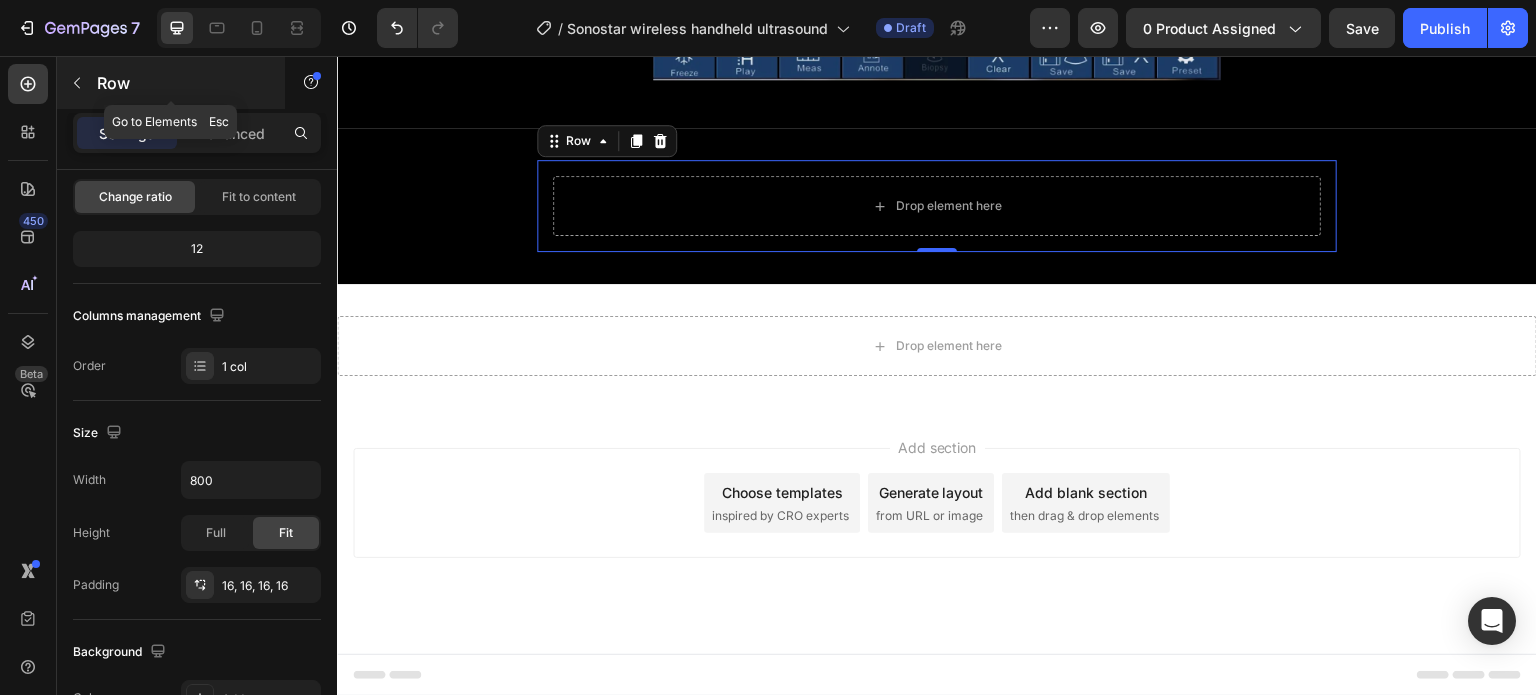 click 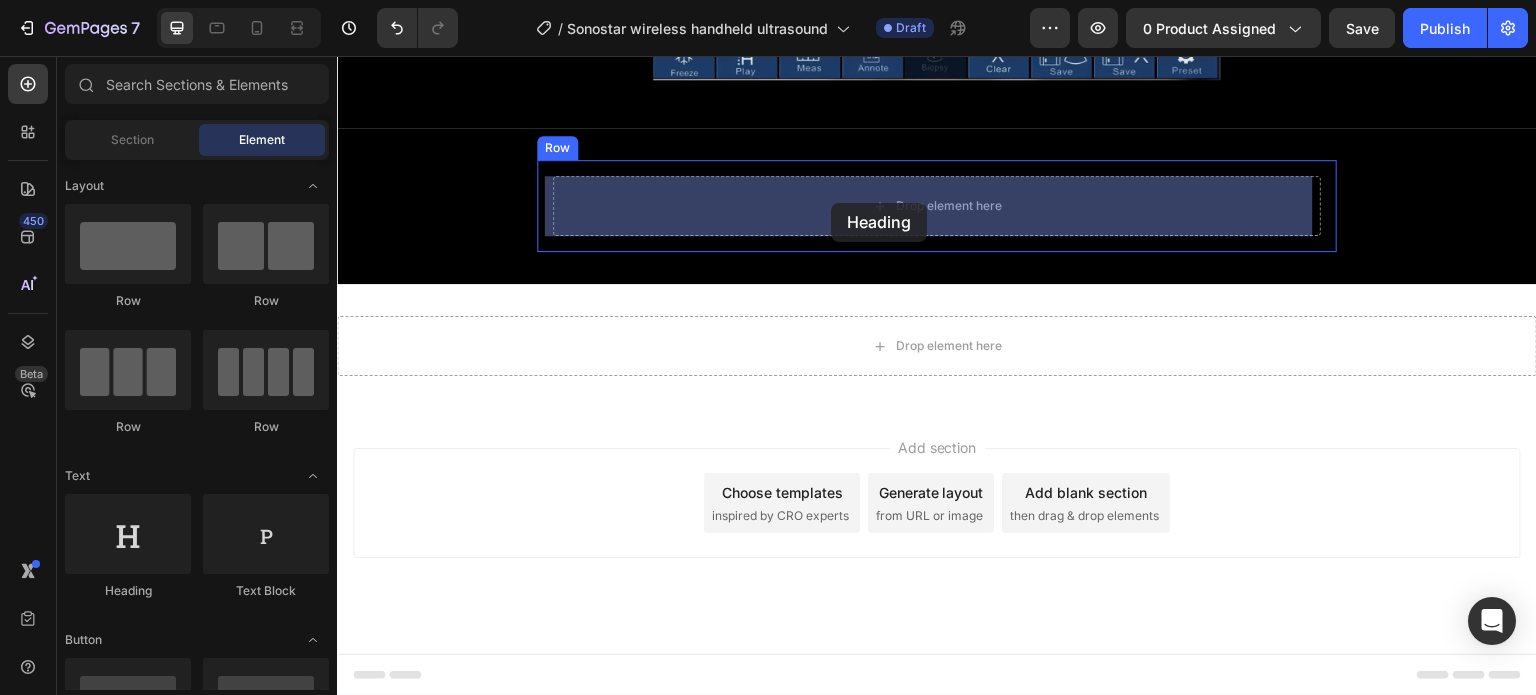 drag, startPoint x: 470, startPoint y: 605, endPoint x: 831, endPoint y: 203, distance: 540.30084 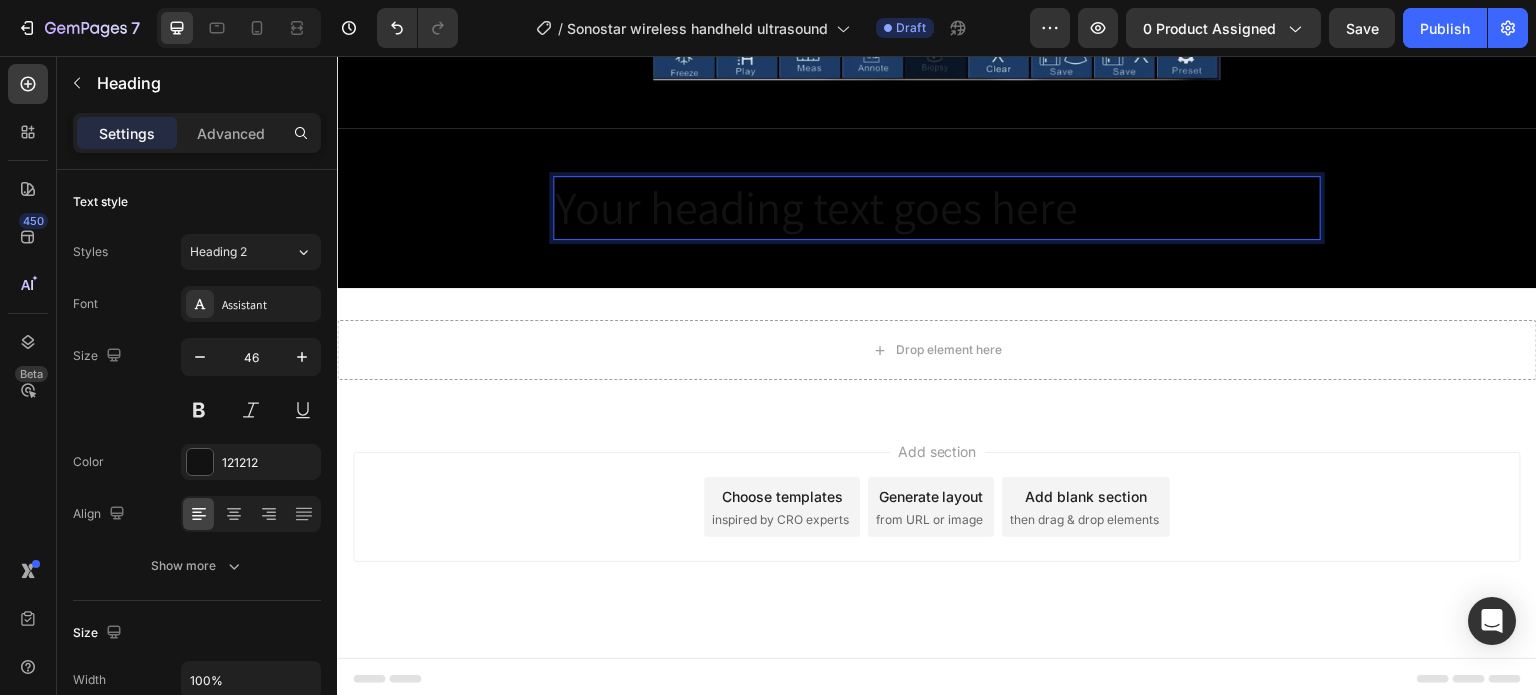 click on "Your heading text goes here" at bounding box center [937, 208] 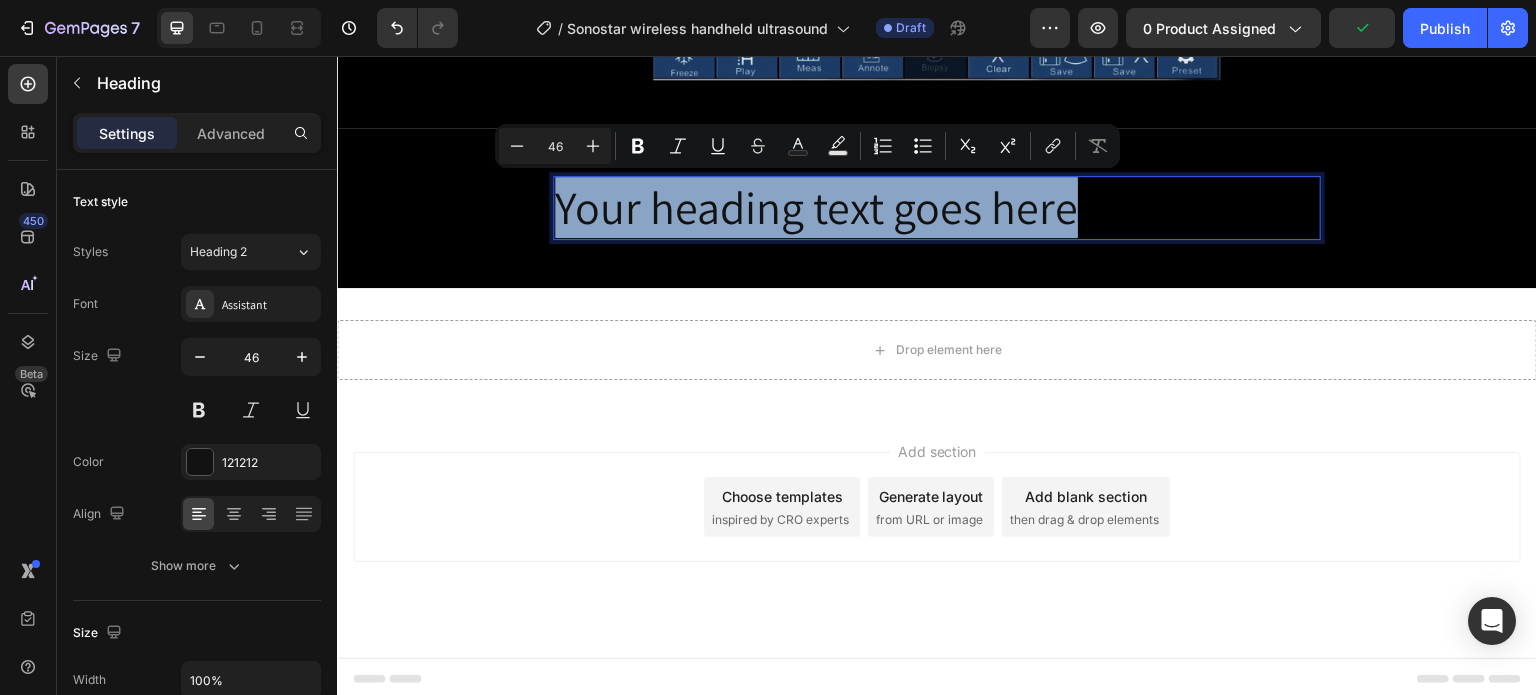 drag, startPoint x: 1207, startPoint y: 210, endPoint x: 552, endPoint y: 229, distance: 655.2755 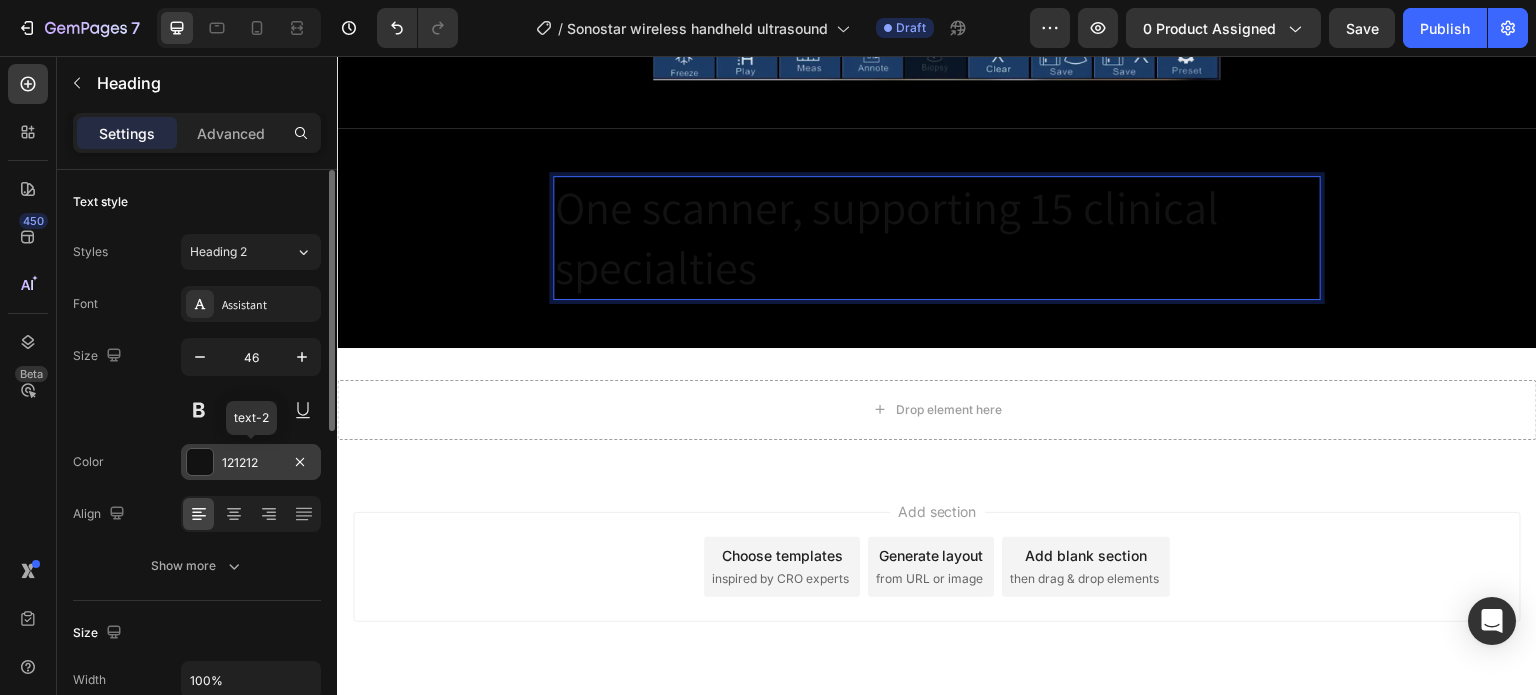click on "121212" at bounding box center [251, 463] 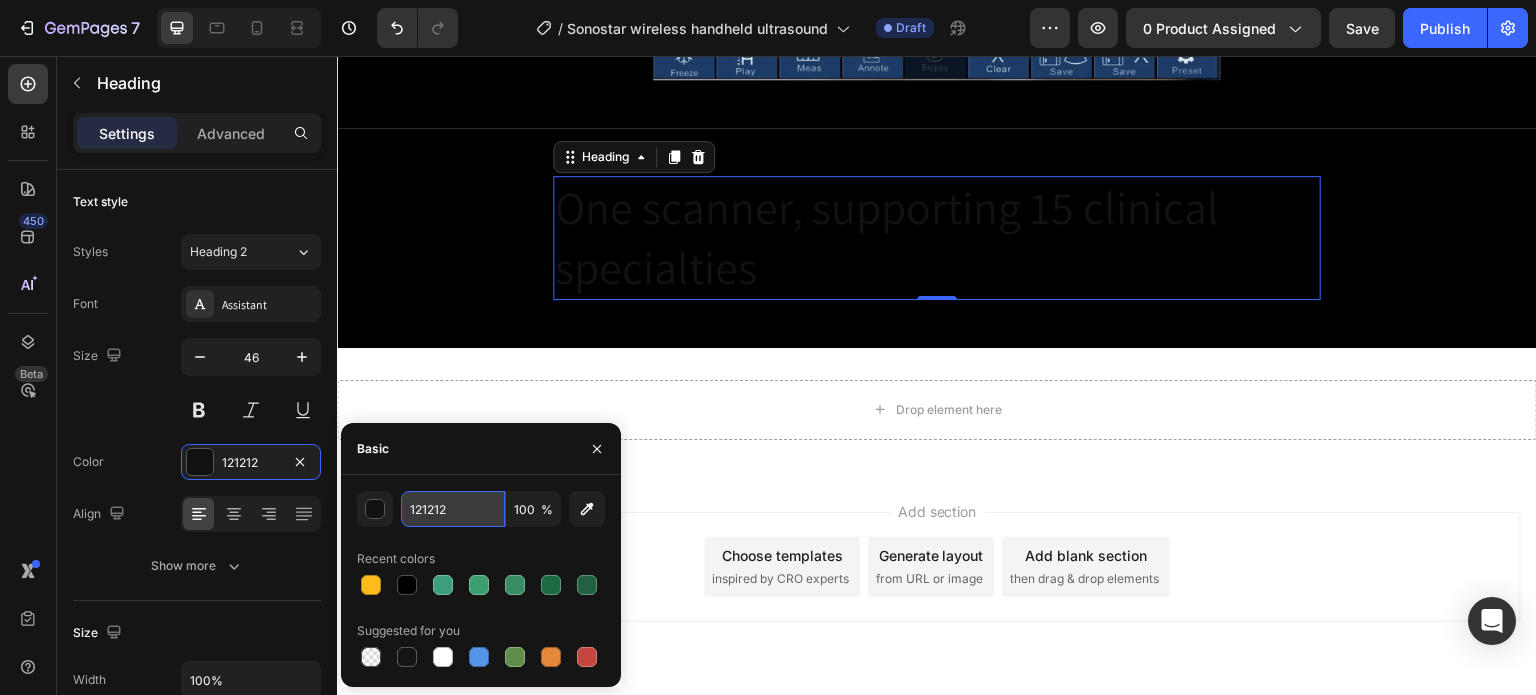 click on "121212" at bounding box center [453, 509] 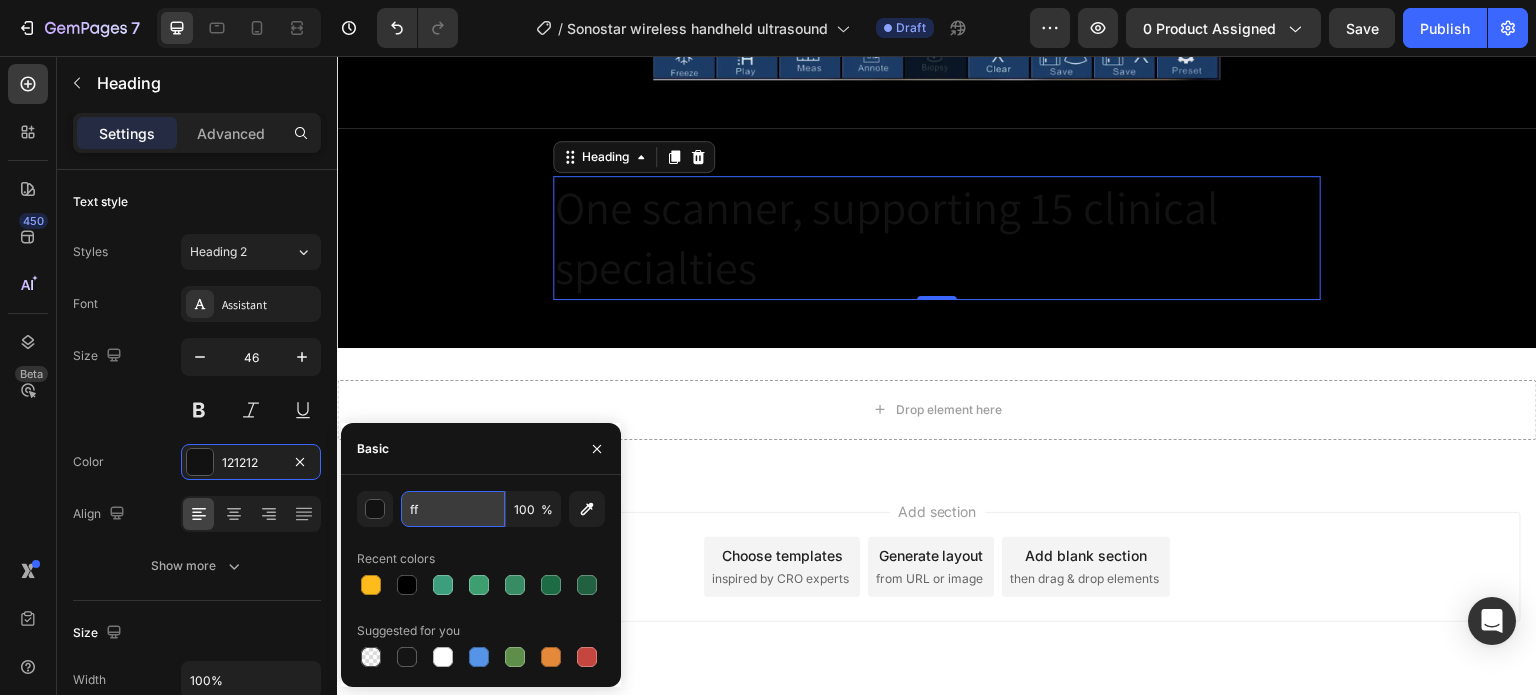 type on "FFFFFF" 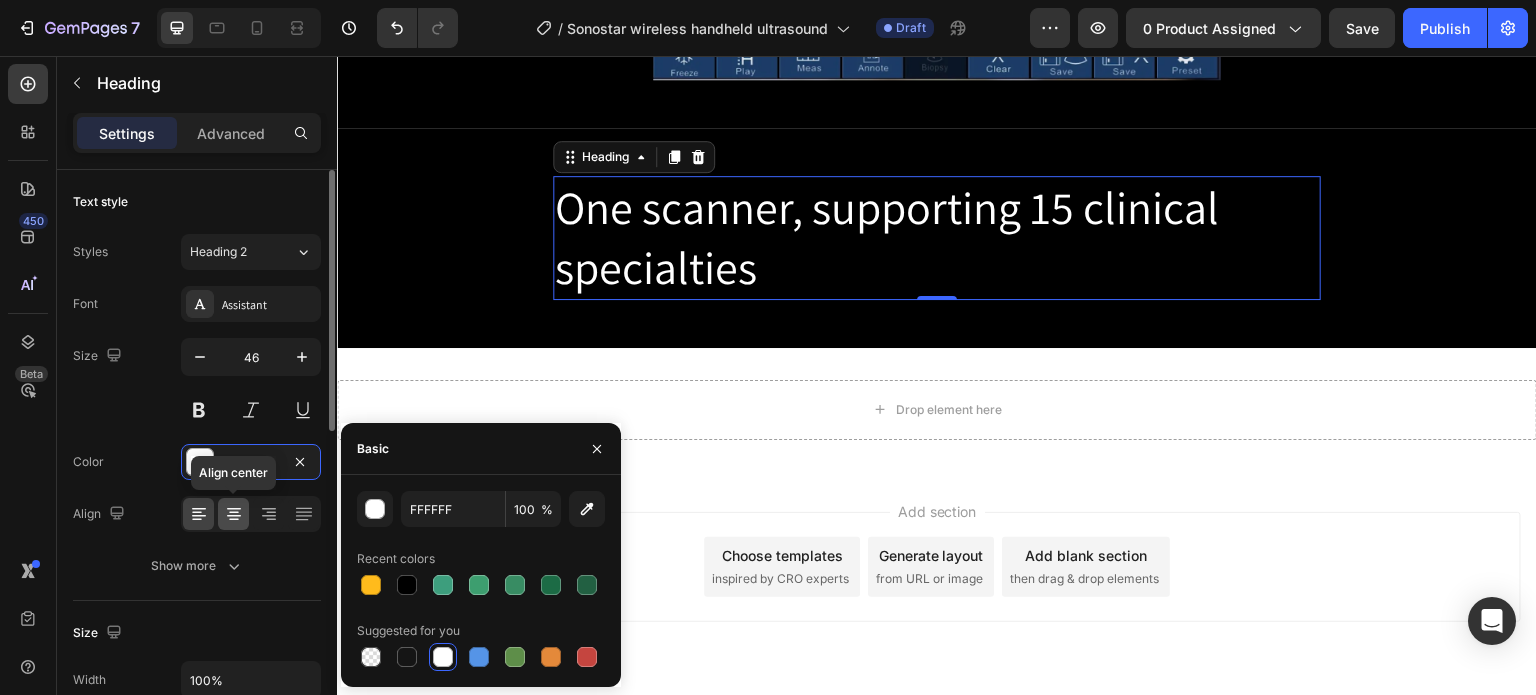 click 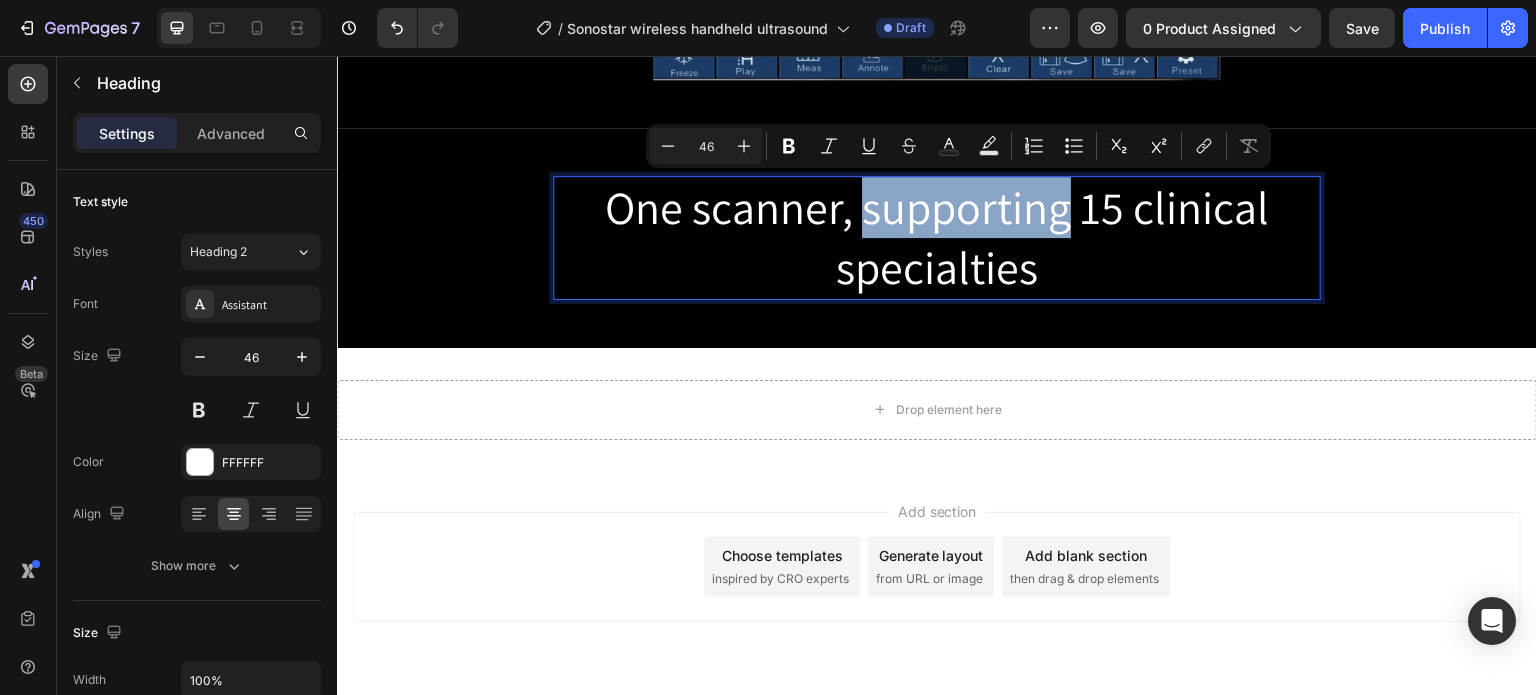 drag, startPoint x: 1060, startPoint y: 219, endPoint x: 858, endPoint y: 214, distance: 202.06187 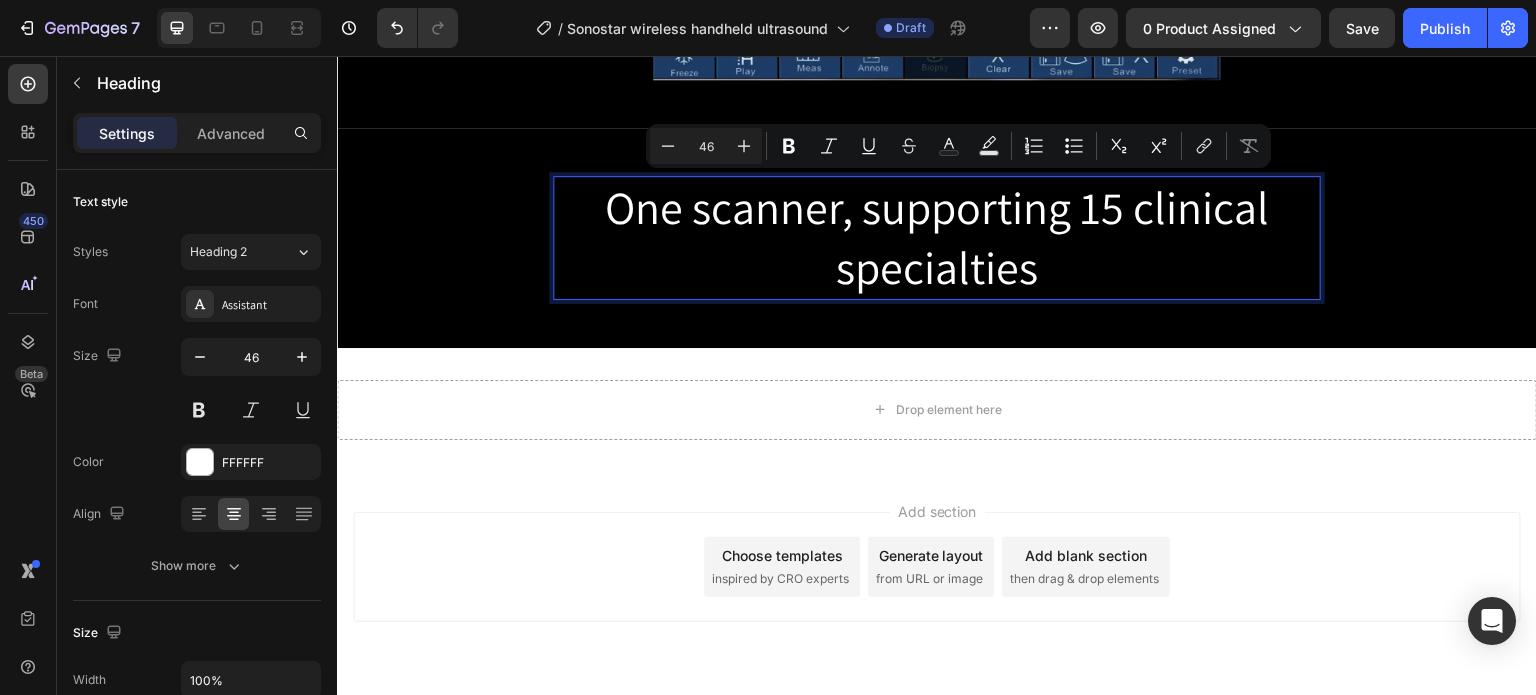 click on "One scanner, supporting 15 clinical specialties" at bounding box center (937, 238) 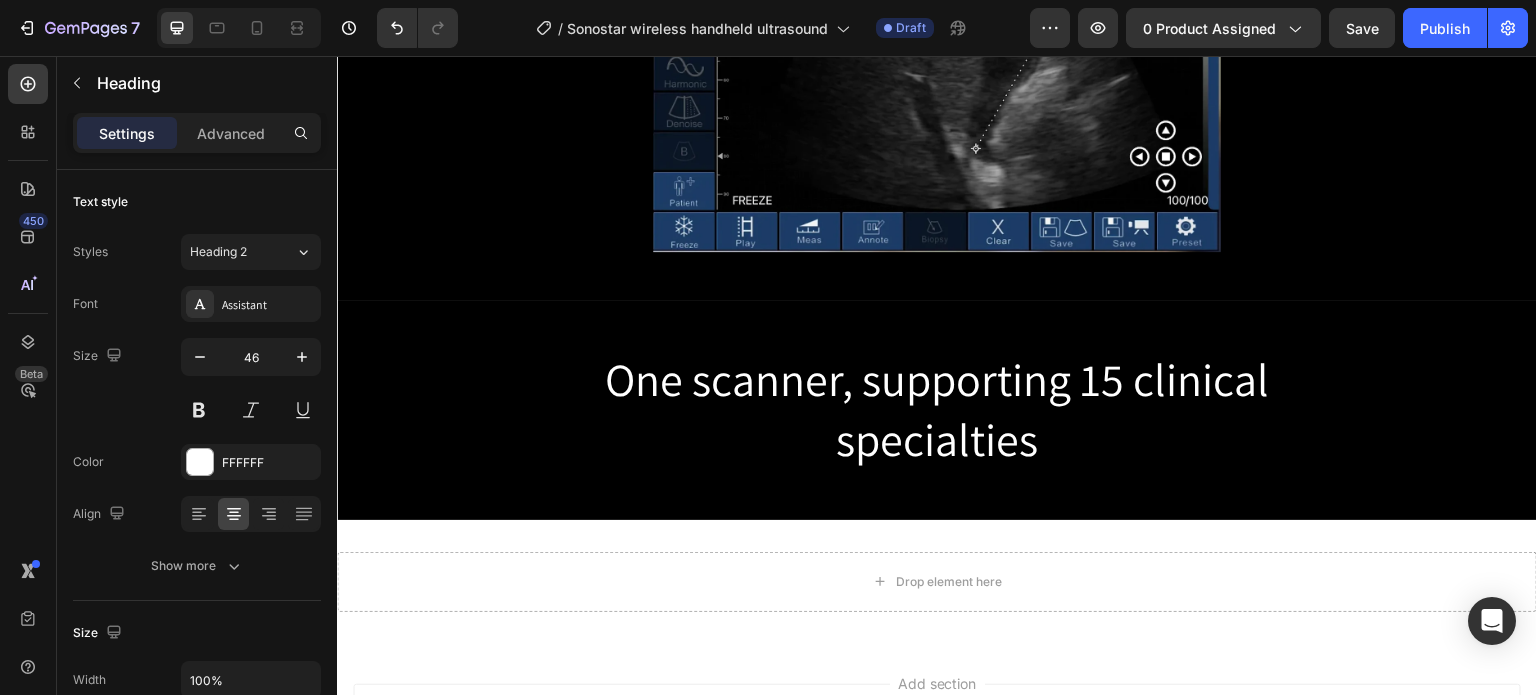 scroll, scrollTop: 2494, scrollLeft: 0, axis: vertical 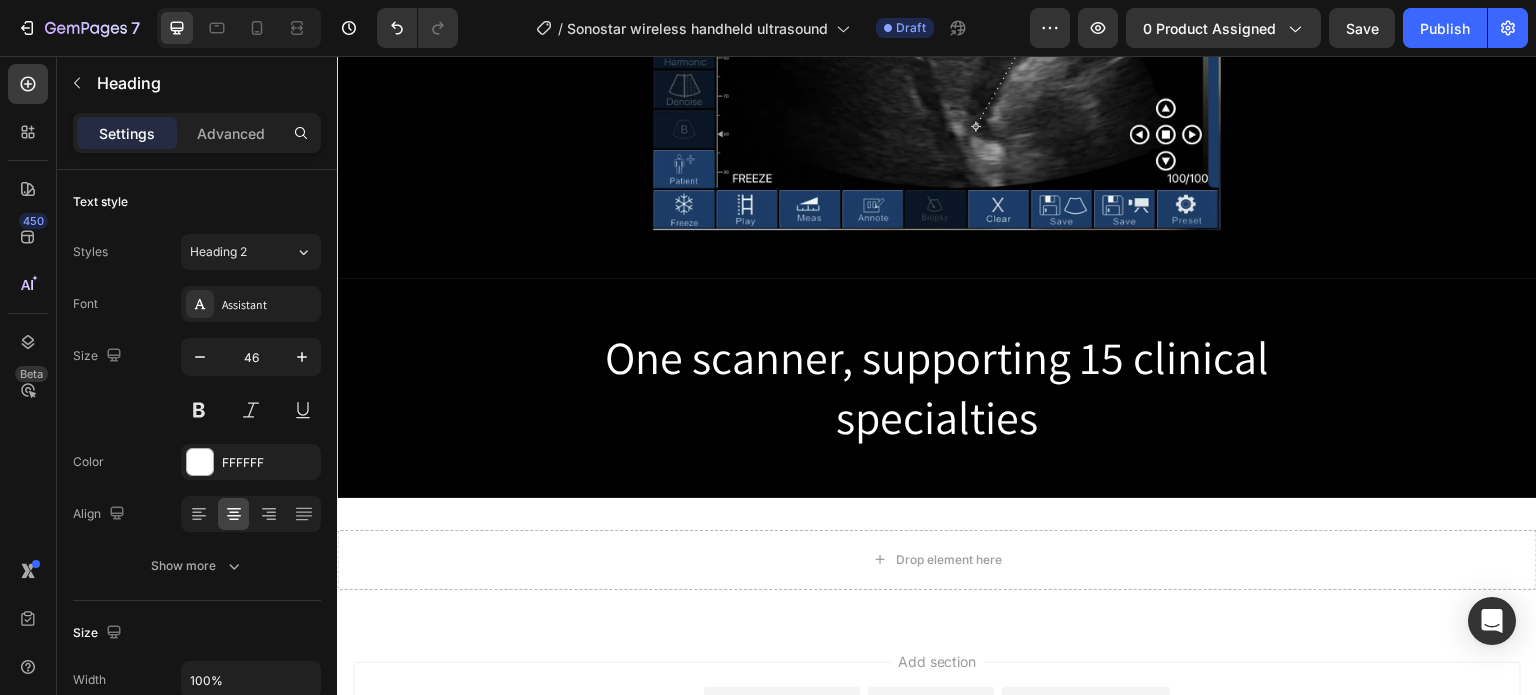 click on "One scanner, supporting 15 clinical specialties" at bounding box center [937, 388] 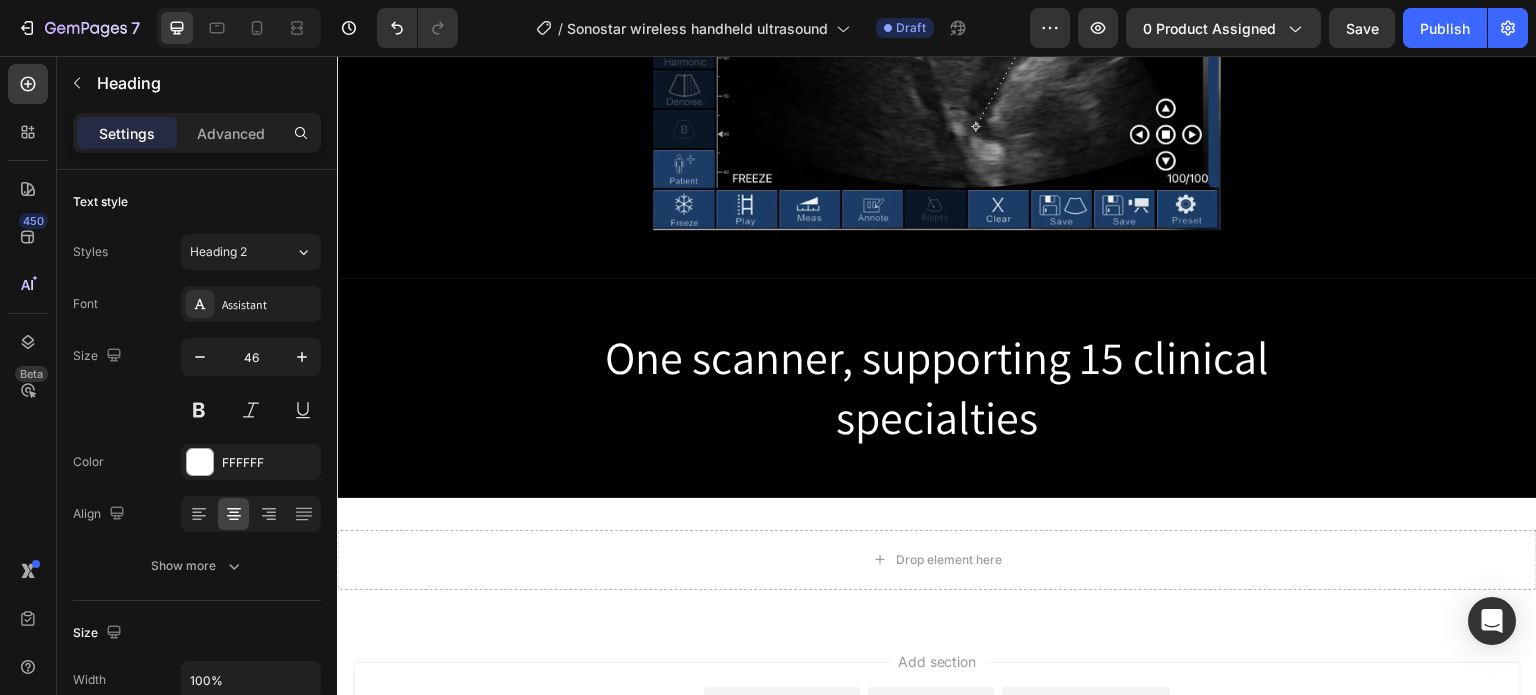 click on "One scanner, supporting 15 clinical specialties" at bounding box center [937, 388] 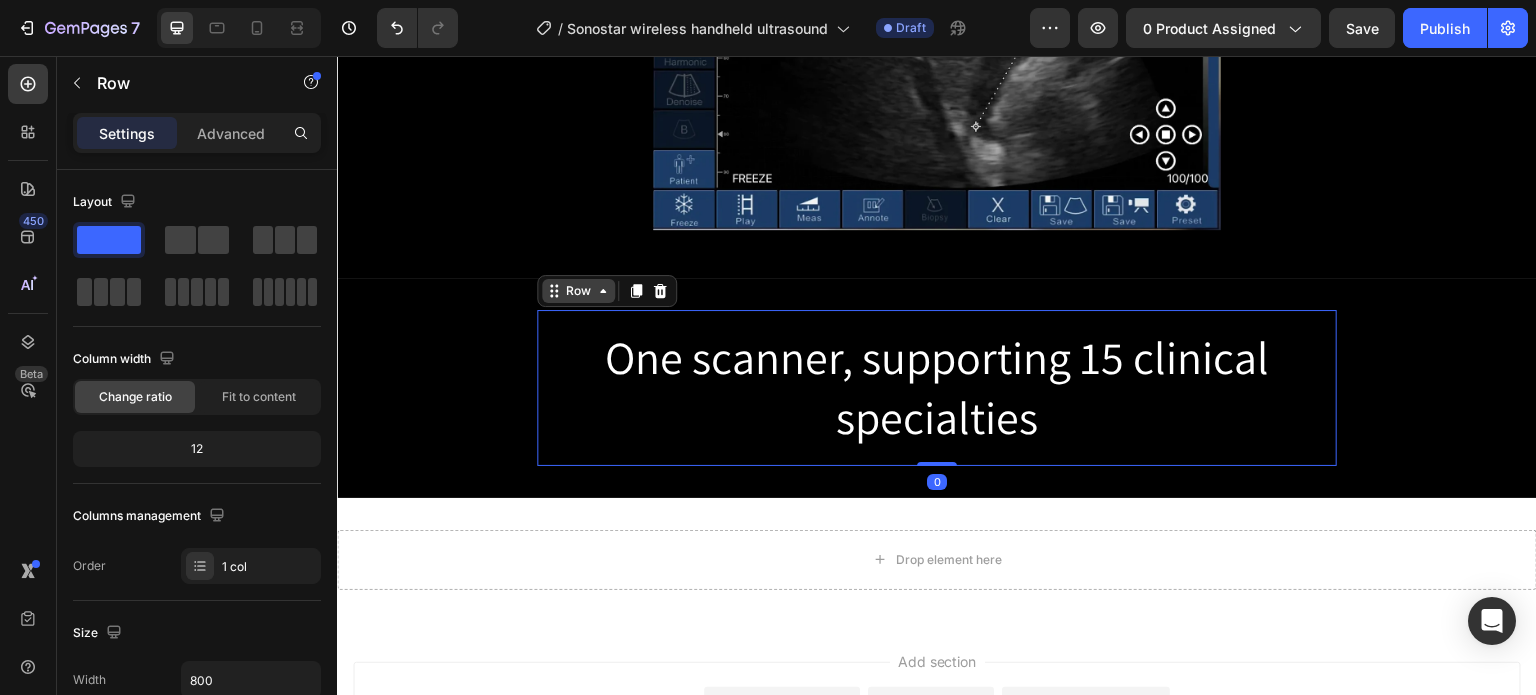 click on "Row" at bounding box center [578, 291] 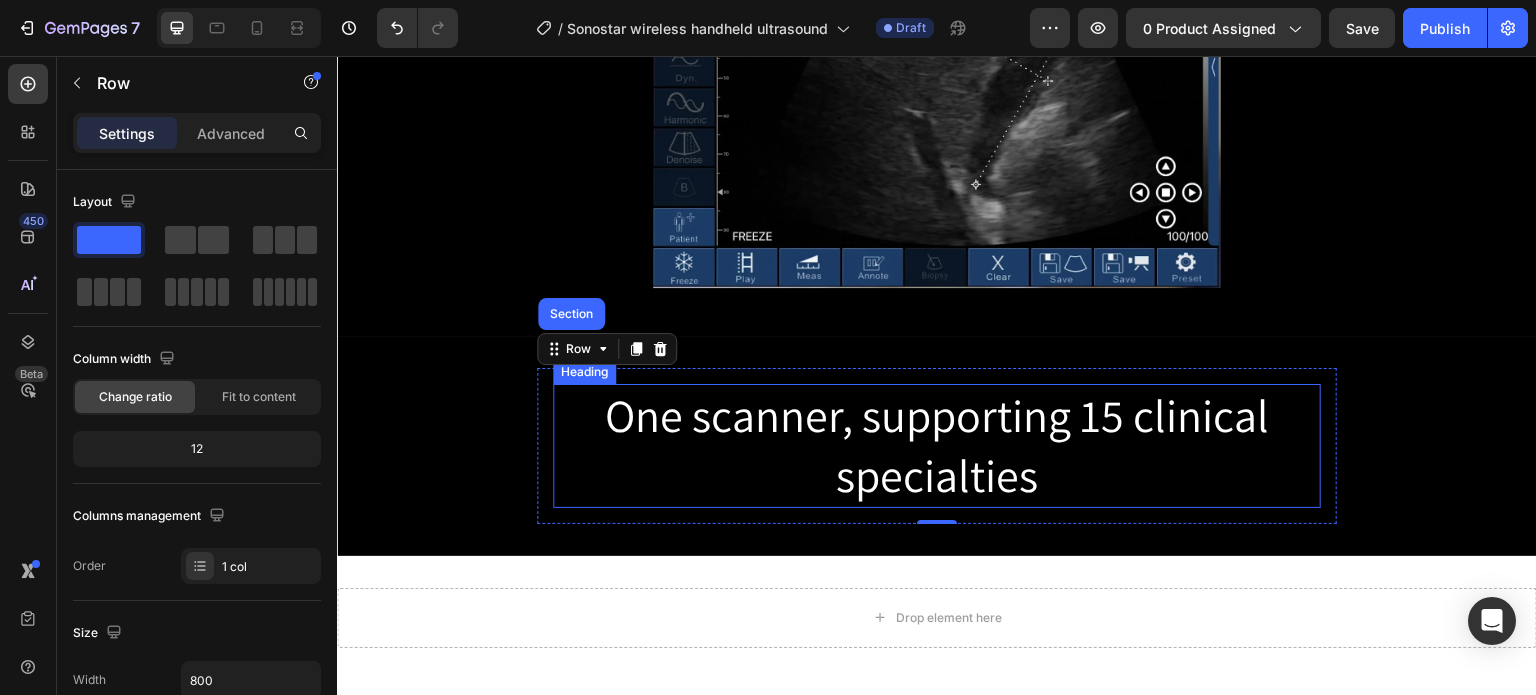 scroll, scrollTop: 2407, scrollLeft: 0, axis: vertical 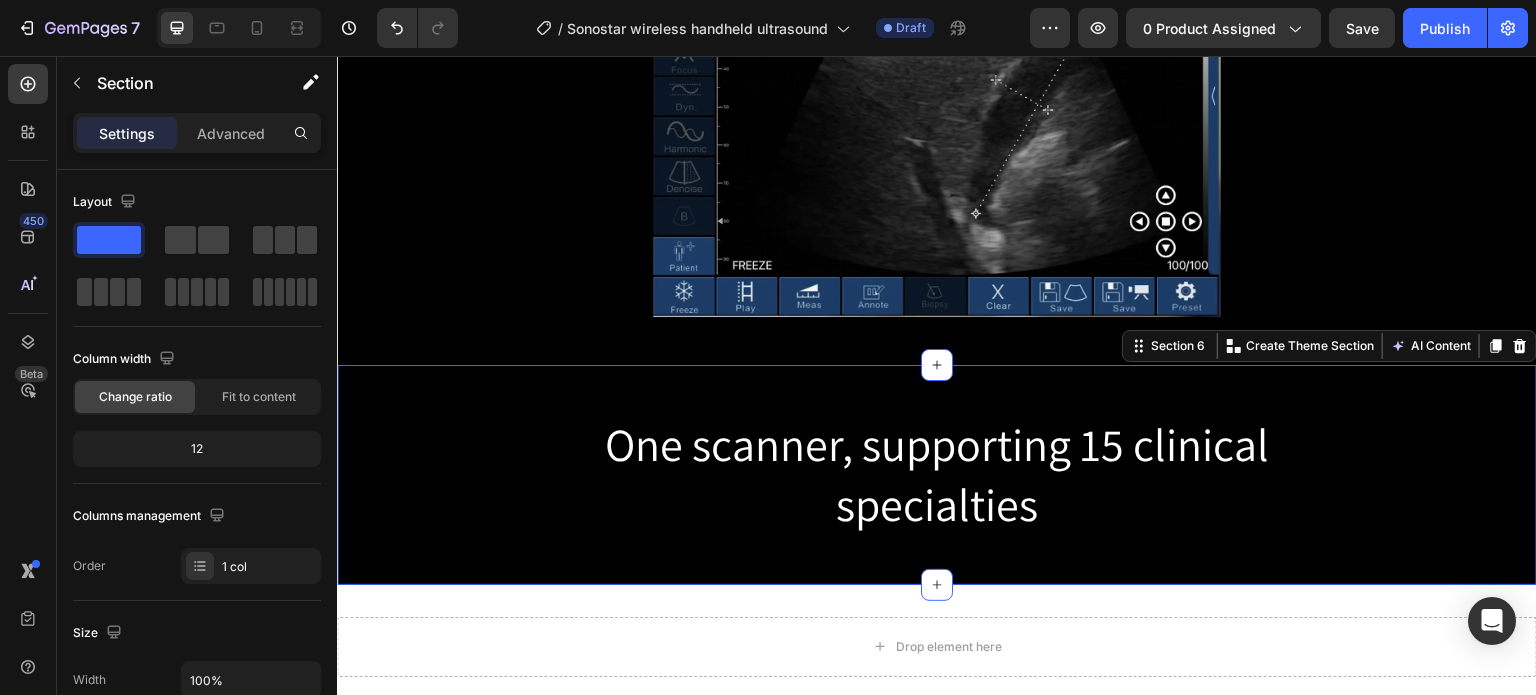 click on "One scanner, supporting 15 clinical specialties Heading Row" at bounding box center (937, 475) 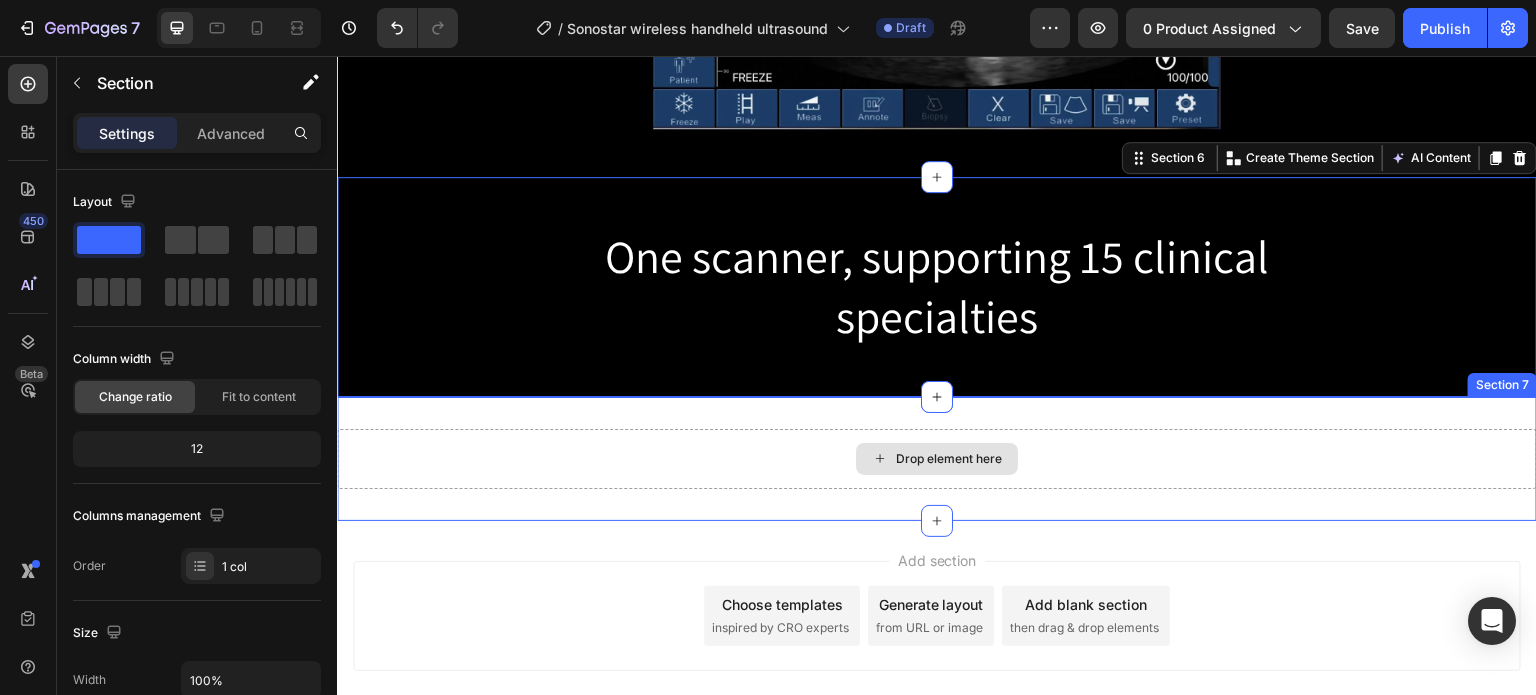 scroll, scrollTop: 2607, scrollLeft: 0, axis: vertical 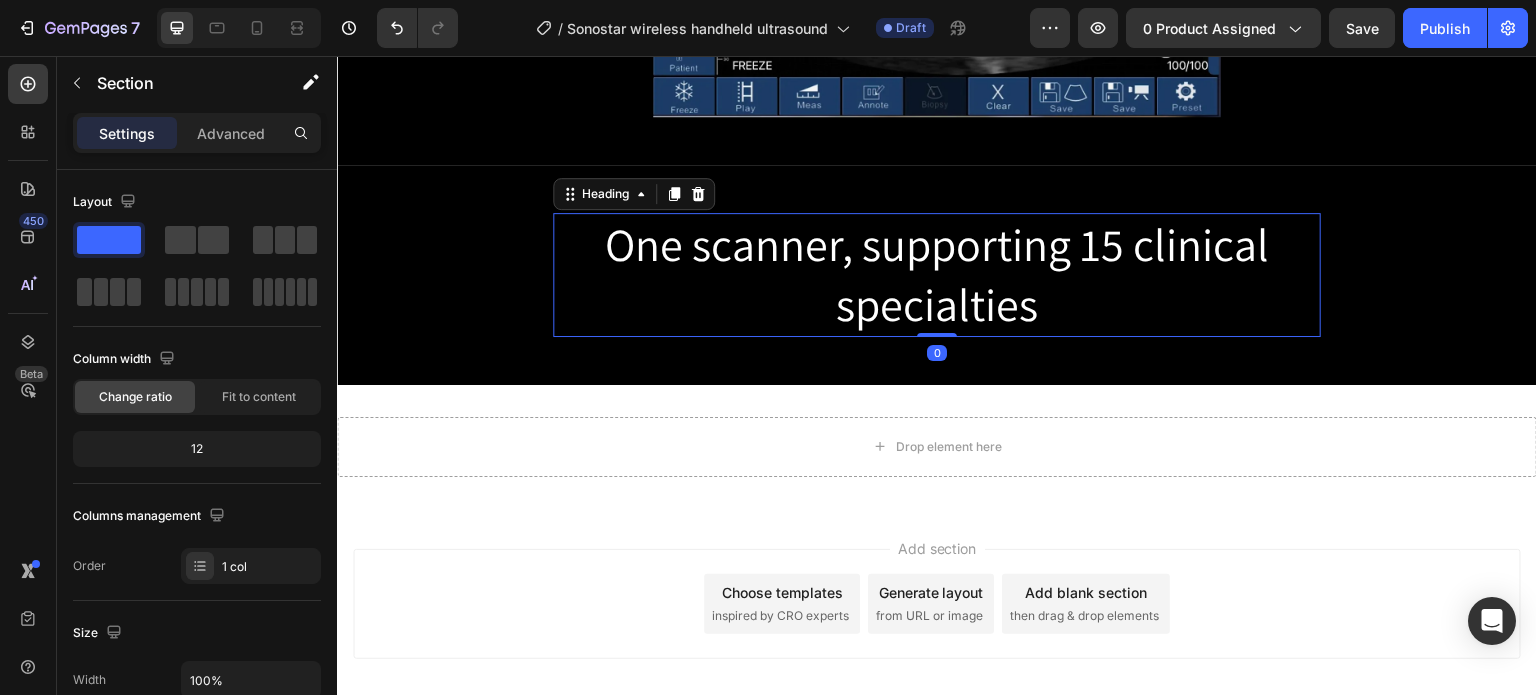 click on "One scanner, supporting 15 clinical specialties" at bounding box center [937, 275] 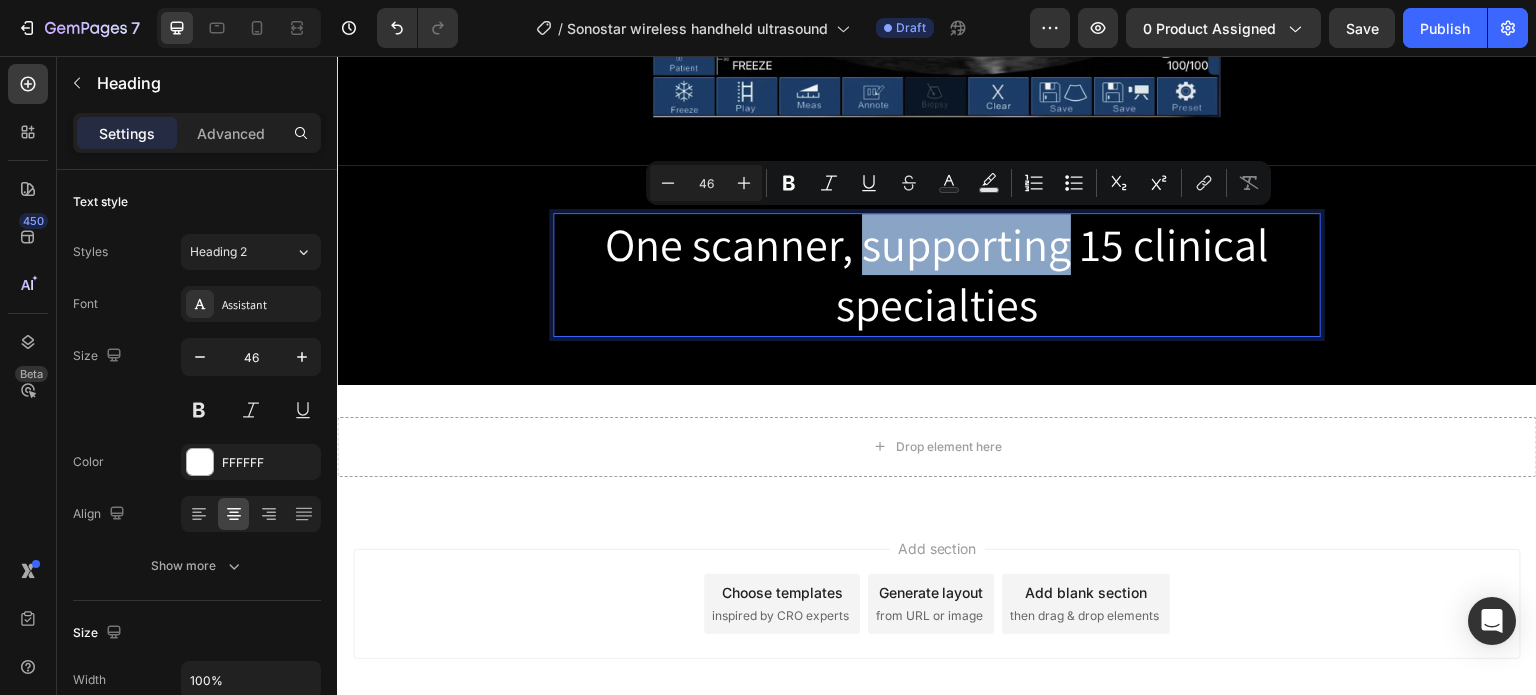 drag, startPoint x: 1057, startPoint y: 251, endPoint x: 862, endPoint y: 239, distance: 195.36888 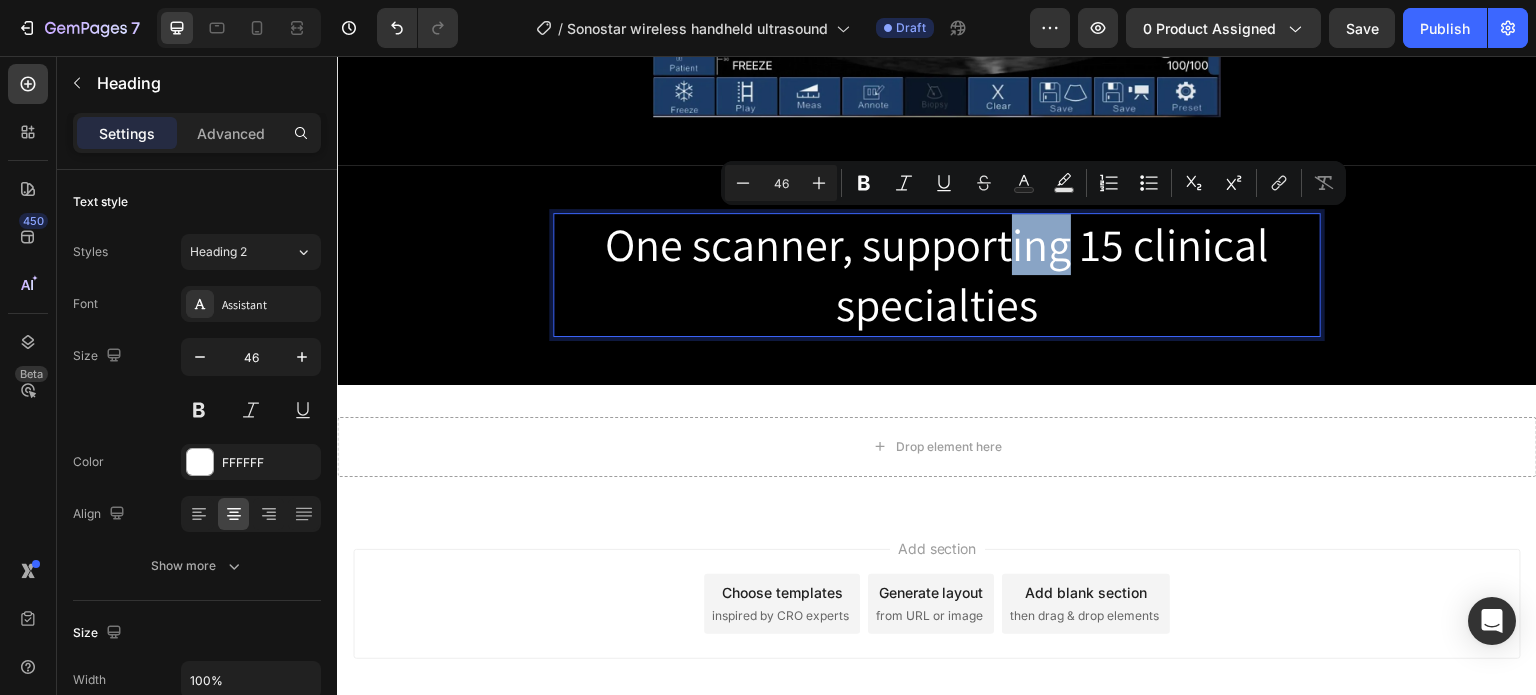drag, startPoint x: 1006, startPoint y: 239, endPoint x: 1059, endPoint y: 245, distance: 53.338543 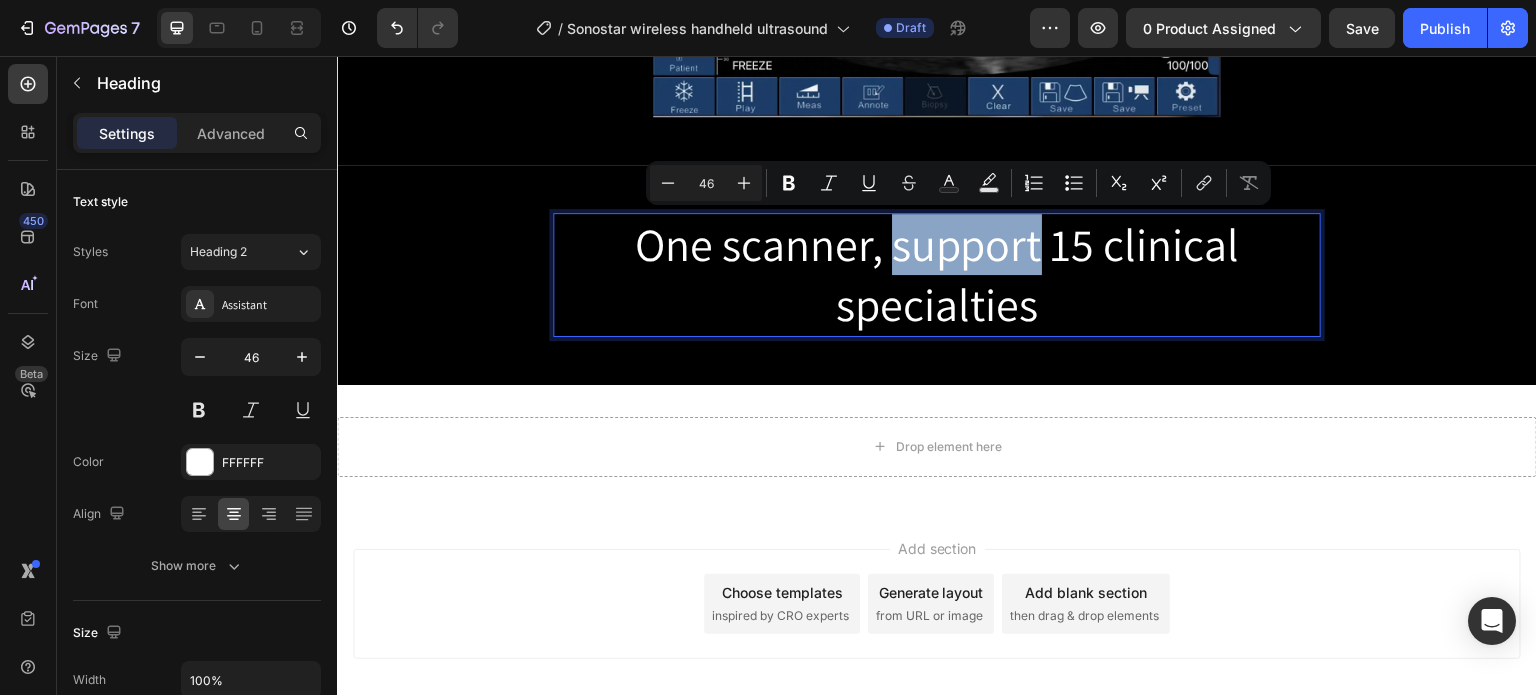 drag, startPoint x: 1037, startPoint y: 246, endPoint x: 885, endPoint y: 259, distance: 152.5549 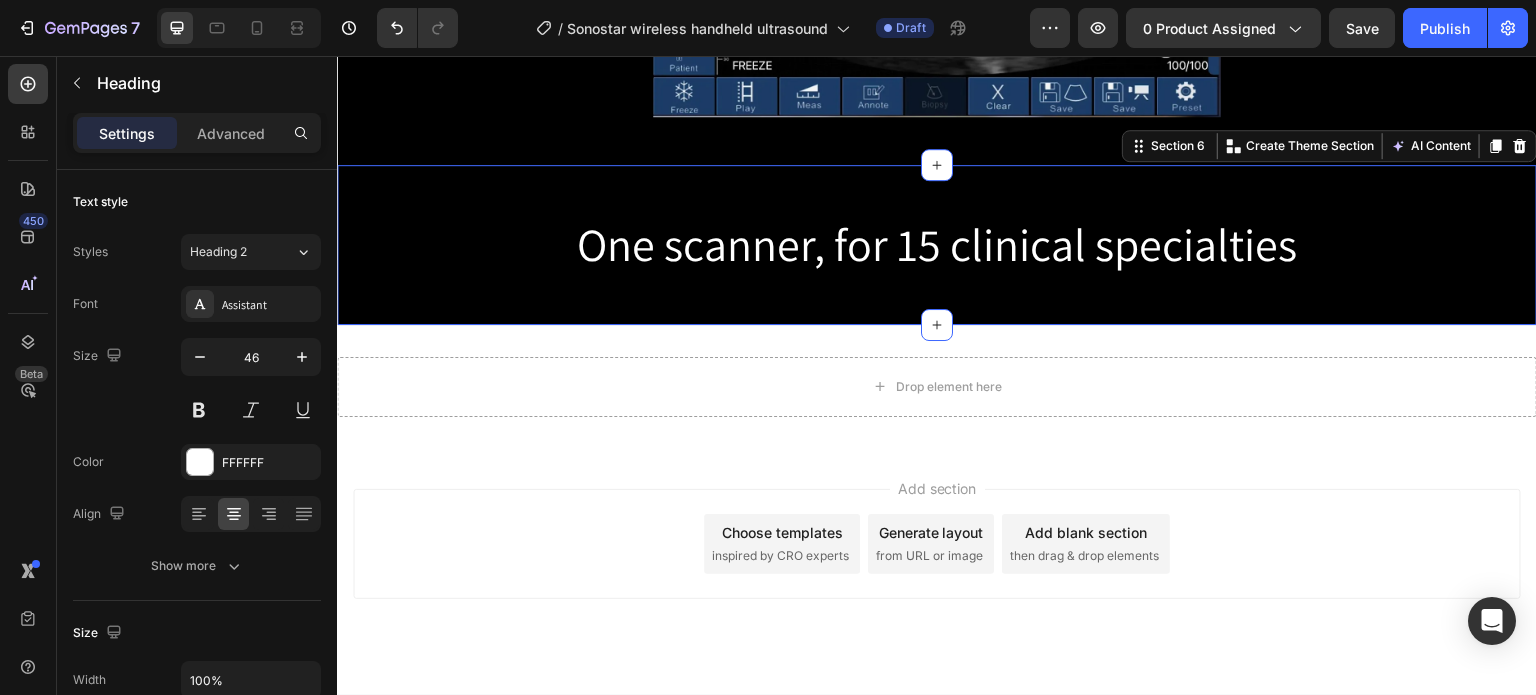 click on "One scanner, for 15 clinical specialties Heading Row" at bounding box center [937, 245] 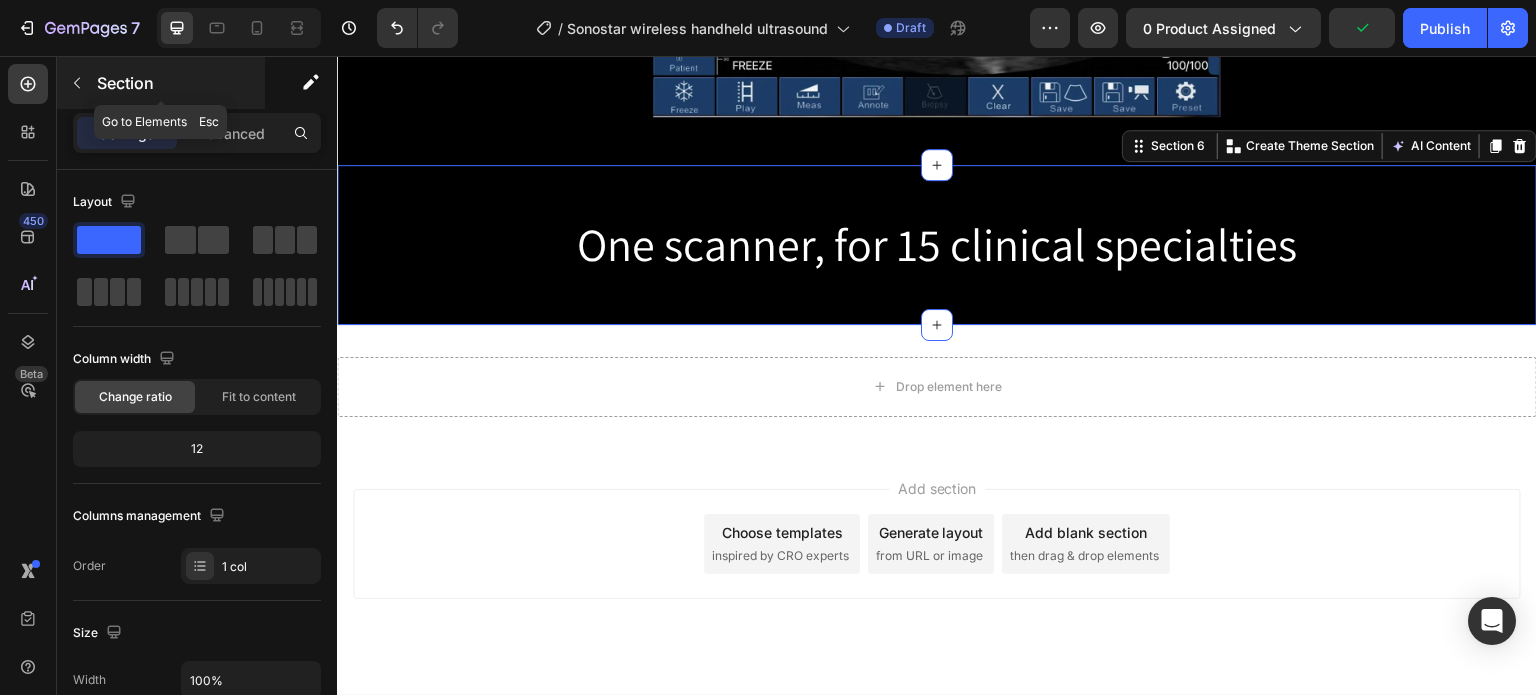 click 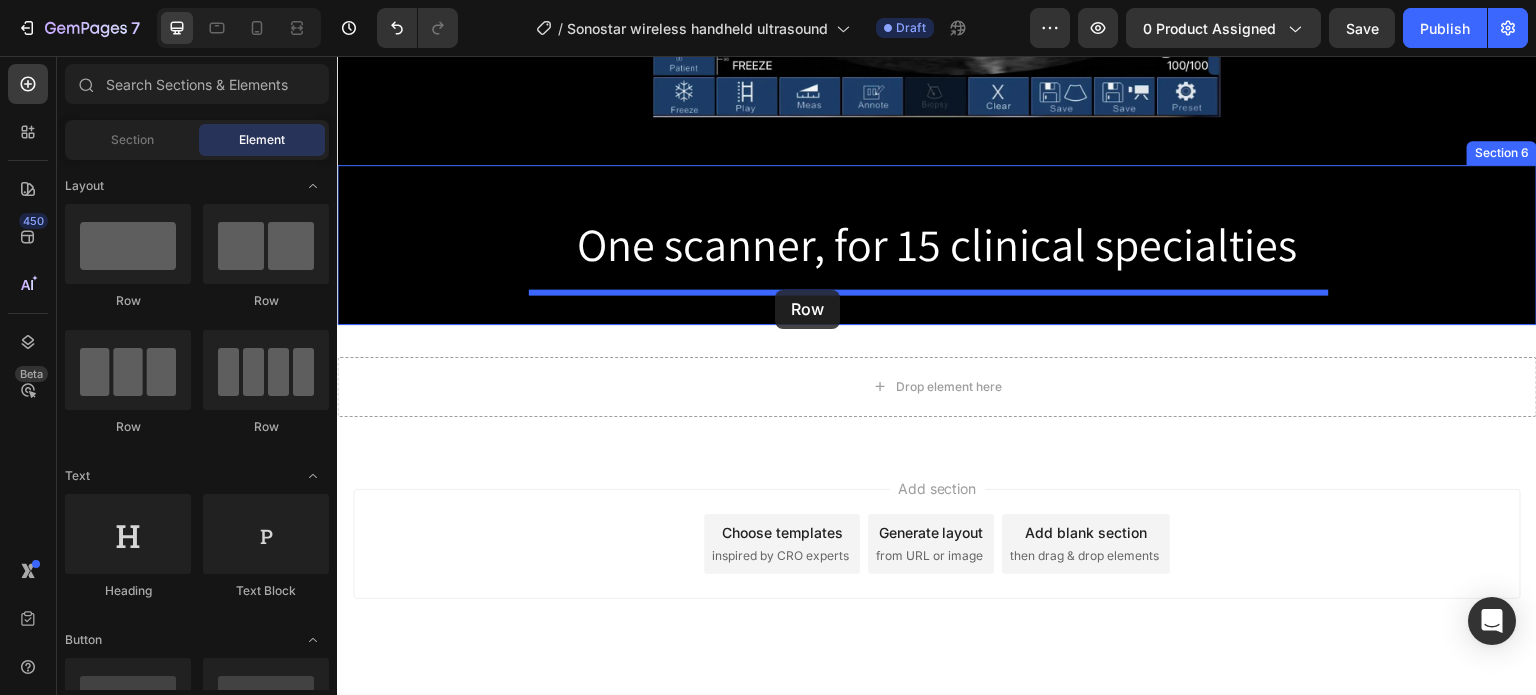 drag, startPoint x: 473, startPoint y: 307, endPoint x: 775, endPoint y: 290, distance: 302.4781 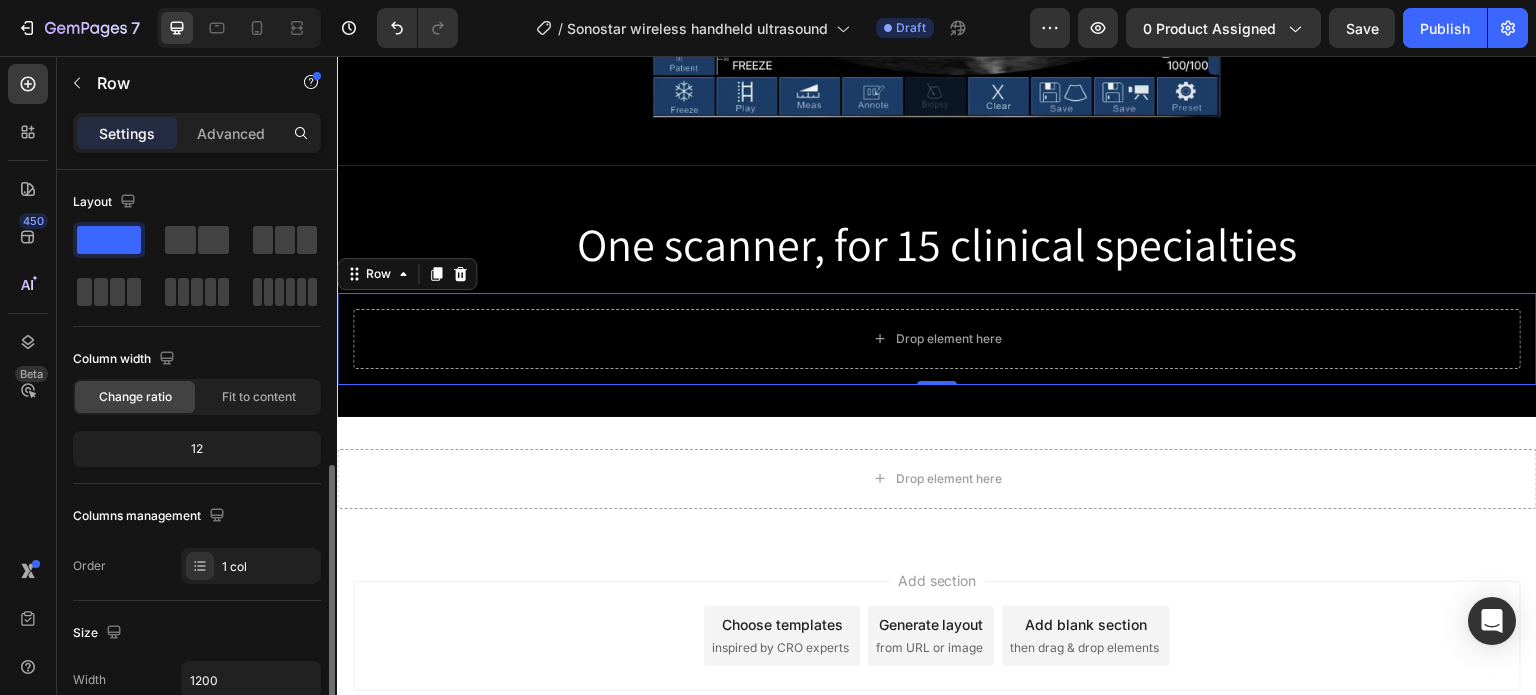 scroll, scrollTop: 200, scrollLeft: 0, axis: vertical 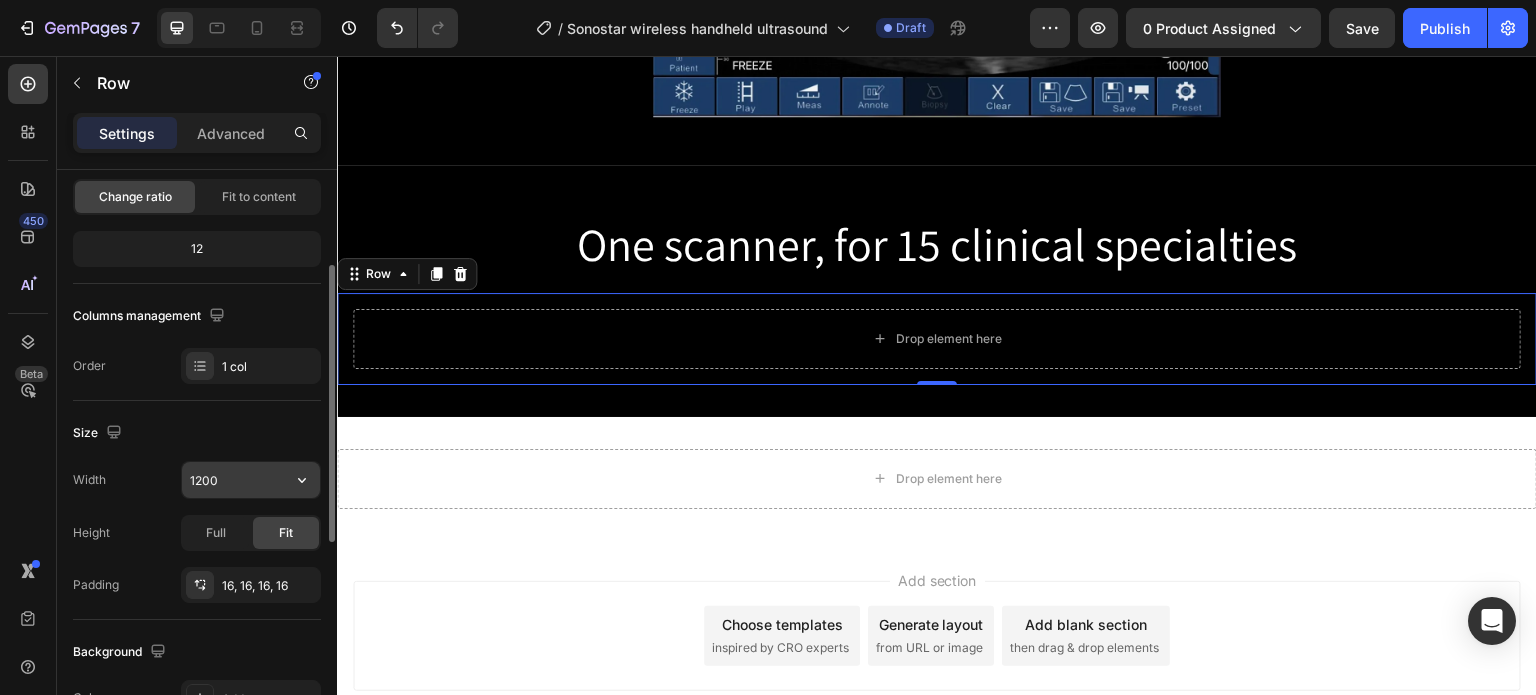 click on "1200" at bounding box center [251, 480] 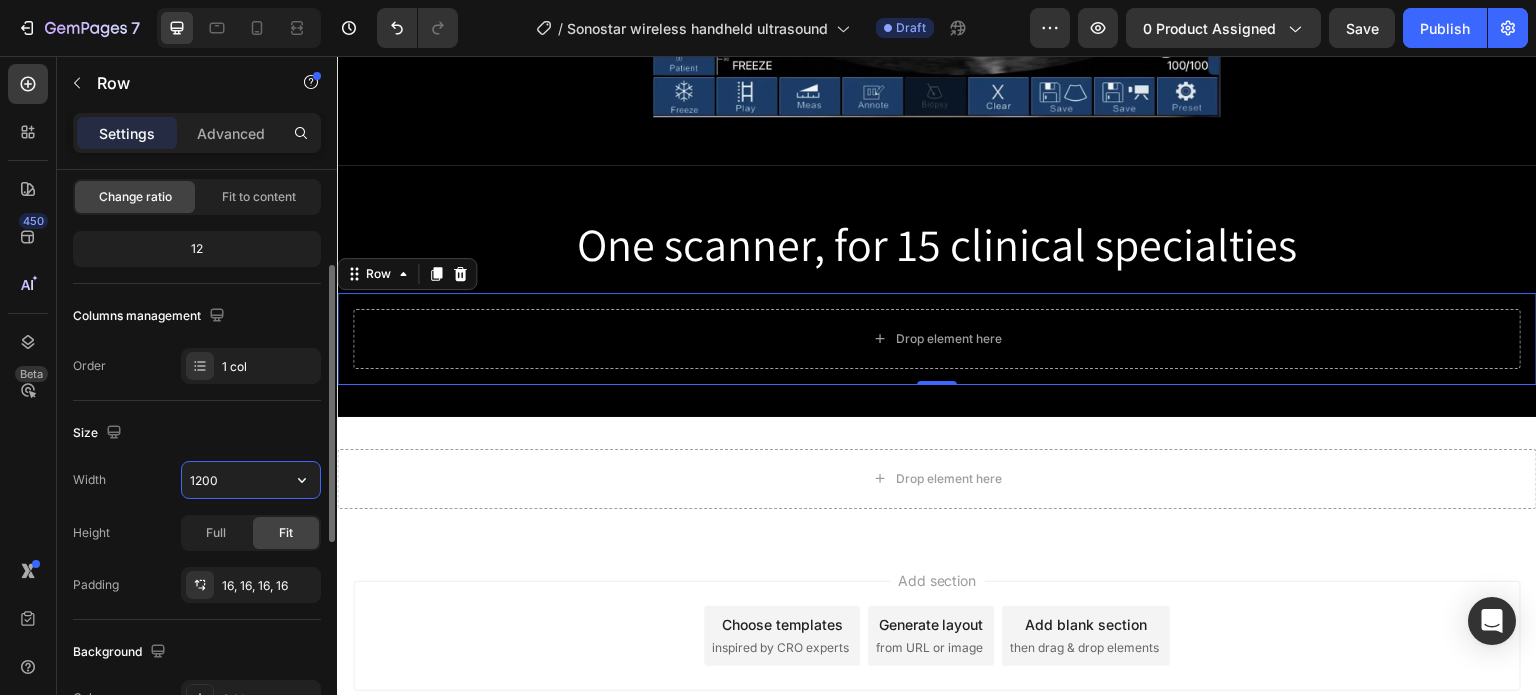 click on "1200" at bounding box center (251, 480) 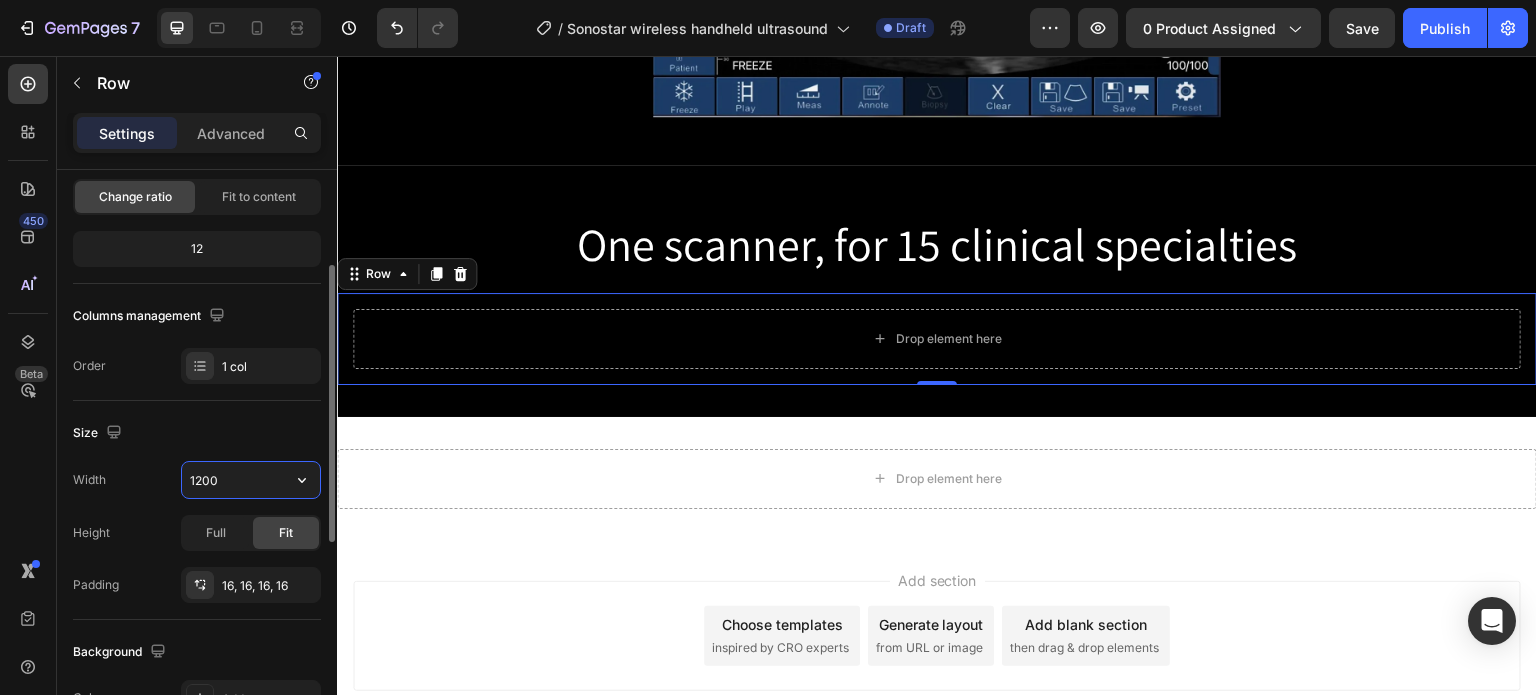 drag, startPoint x: 201, startPoint y: 477, endPoint x: 188, endPoint y: 477, distance: 13 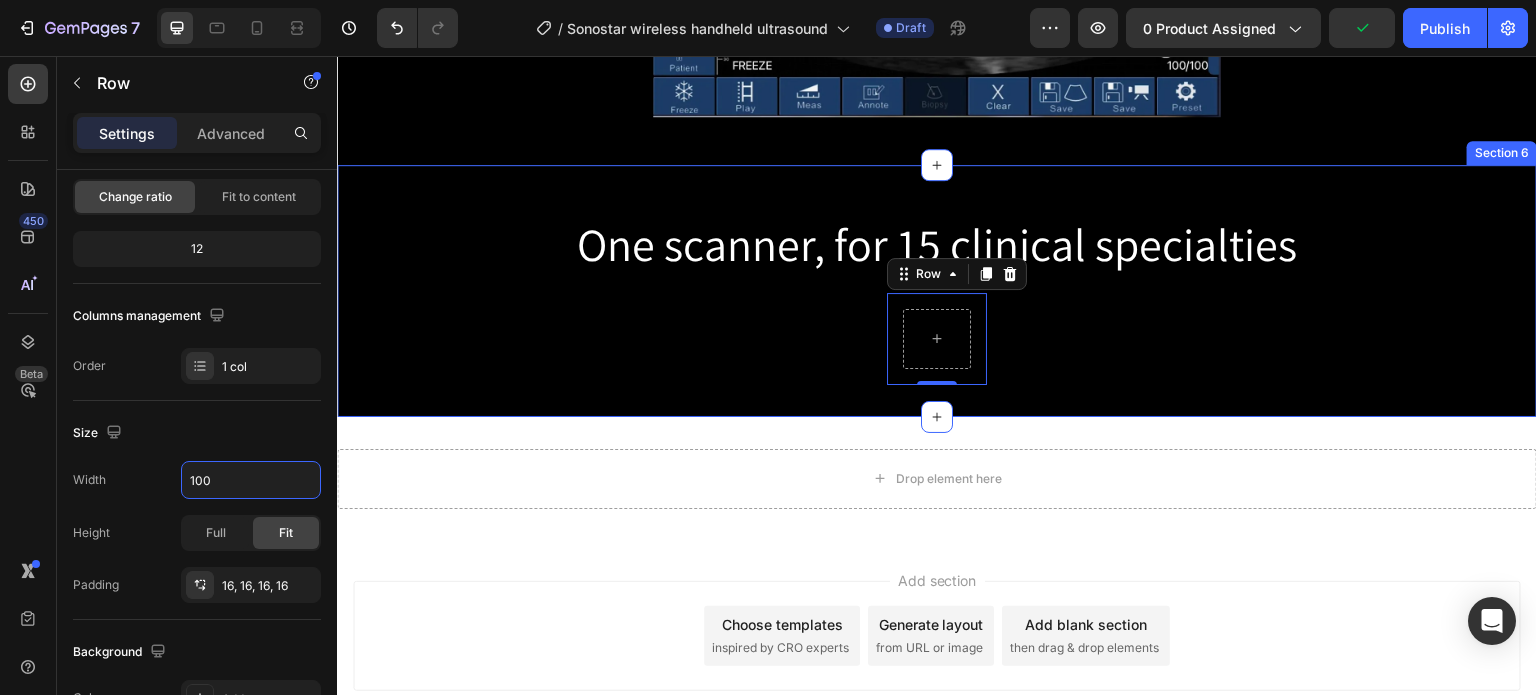type on "1000" 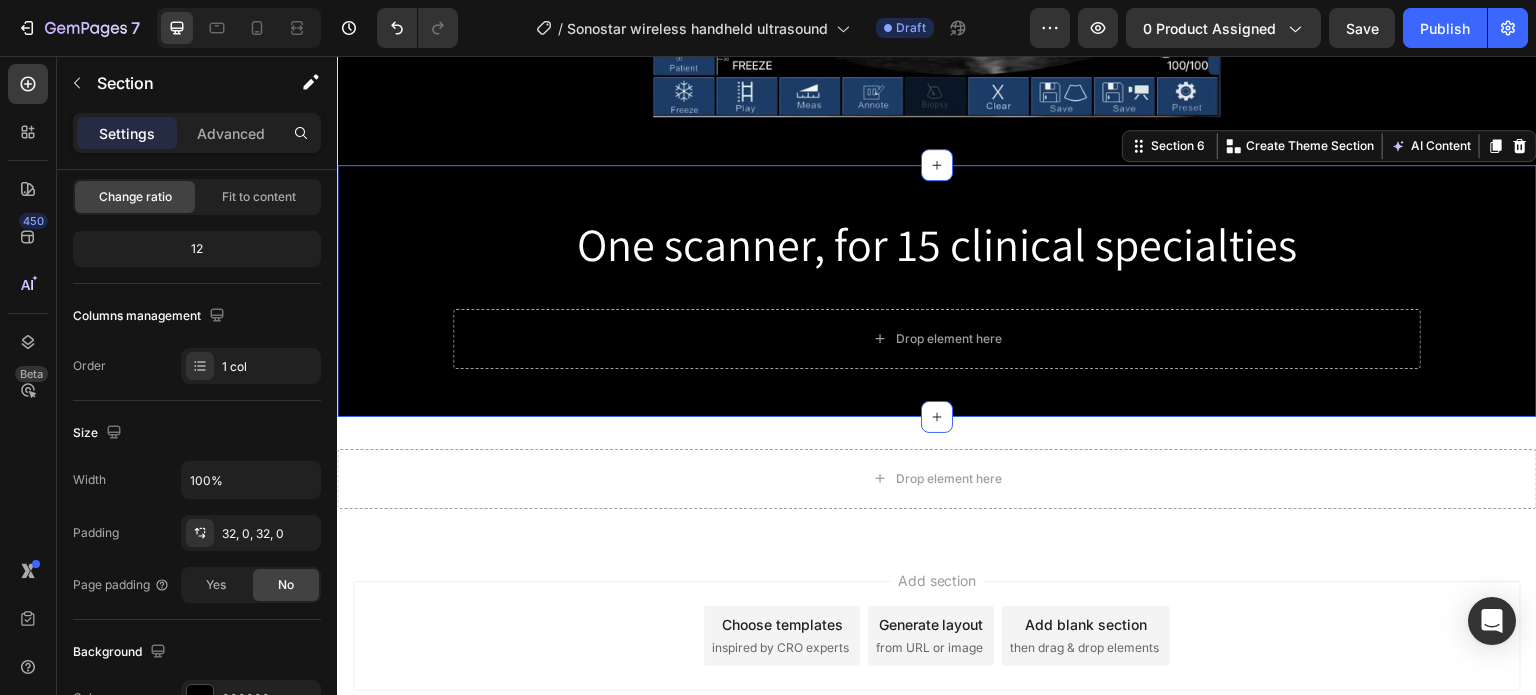 click on "One scanner, for 15 clinical specialties Heading Row
Drop element here Row" at bounding box center [937, 291] 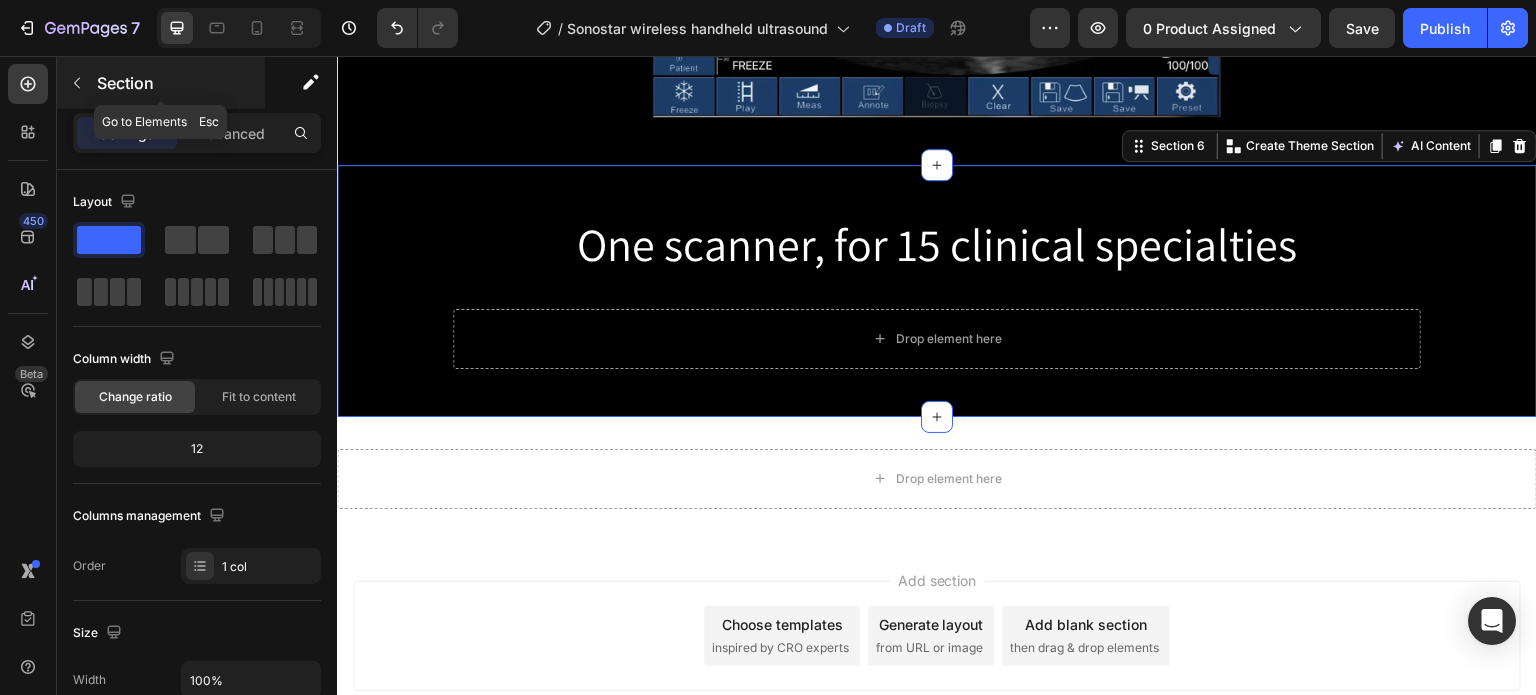 click 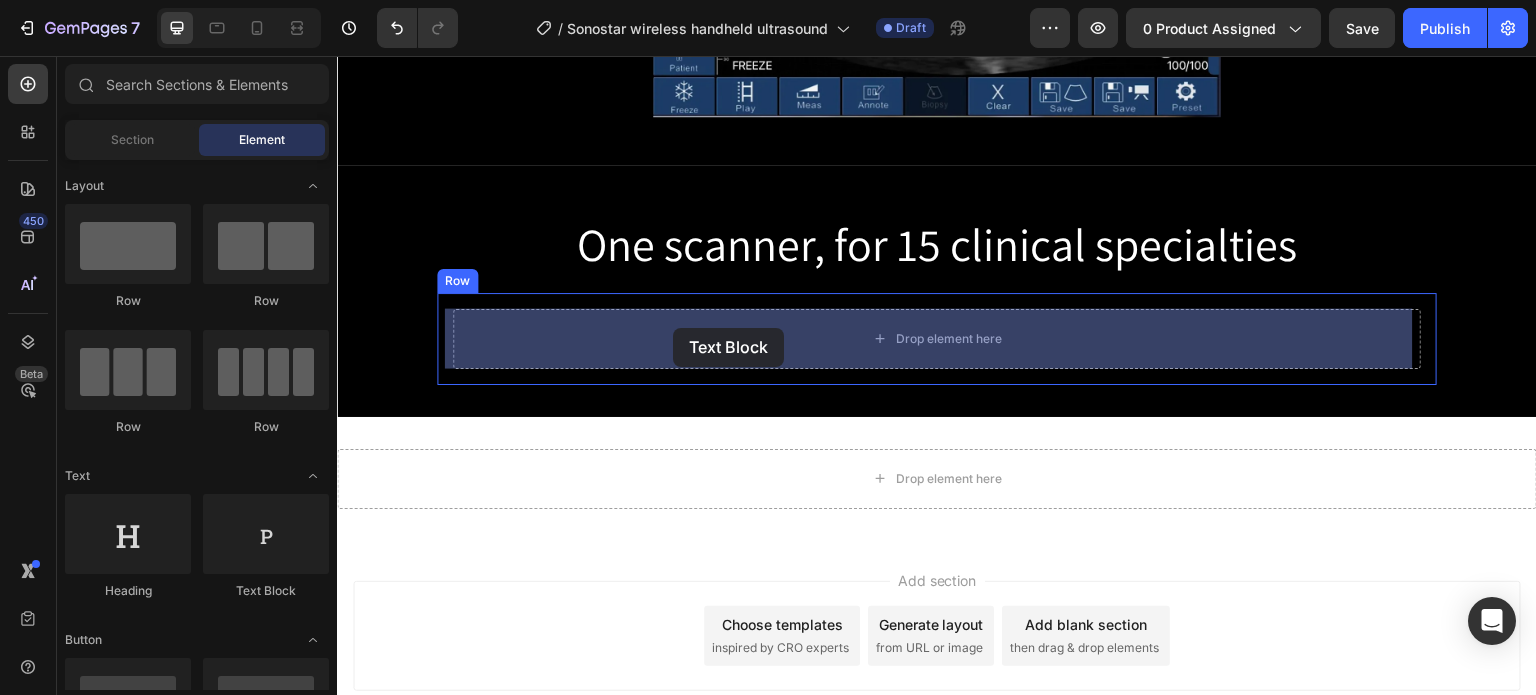 drag, startPoint x: 585, startPoint y: 592, endPoint x: 673, endPoint y: 328, distance: 278.28043 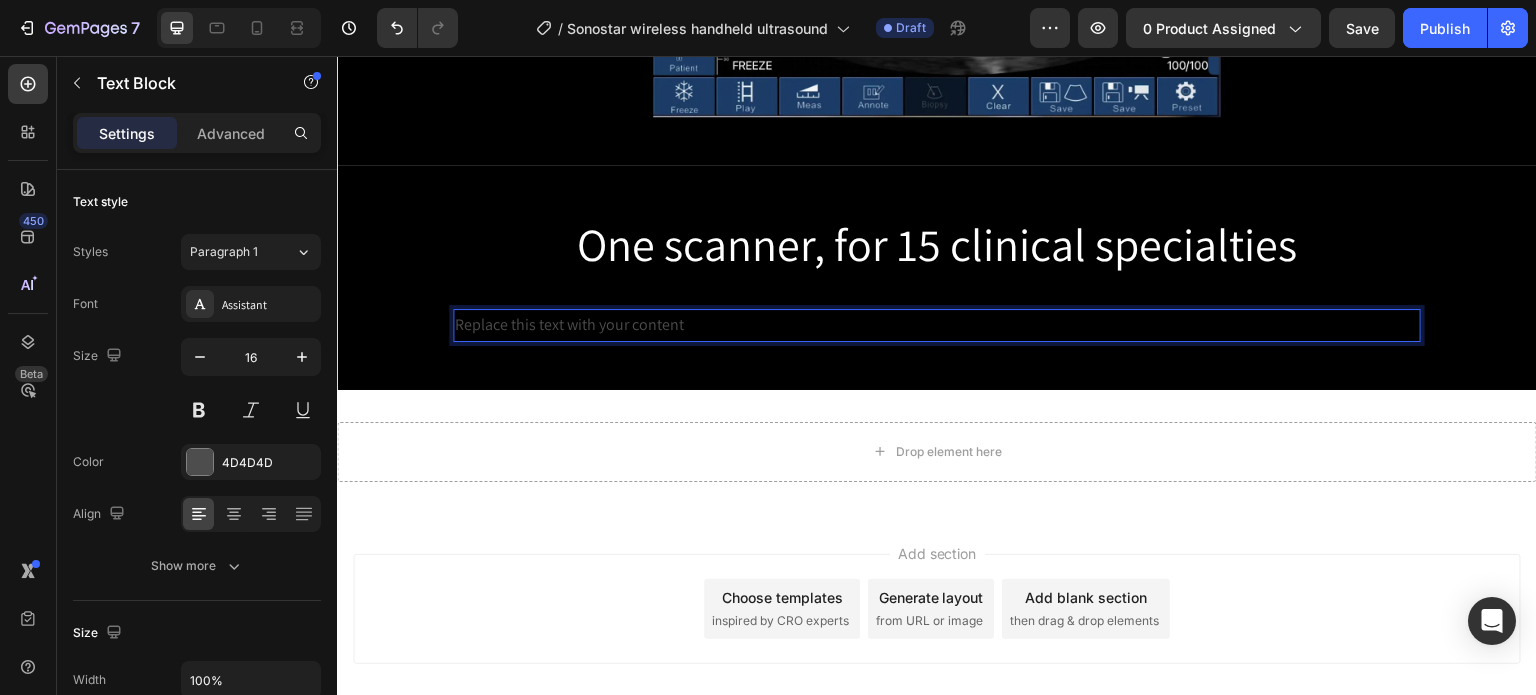 click on "Replace this text with your content" at bounding box center [937, 325] 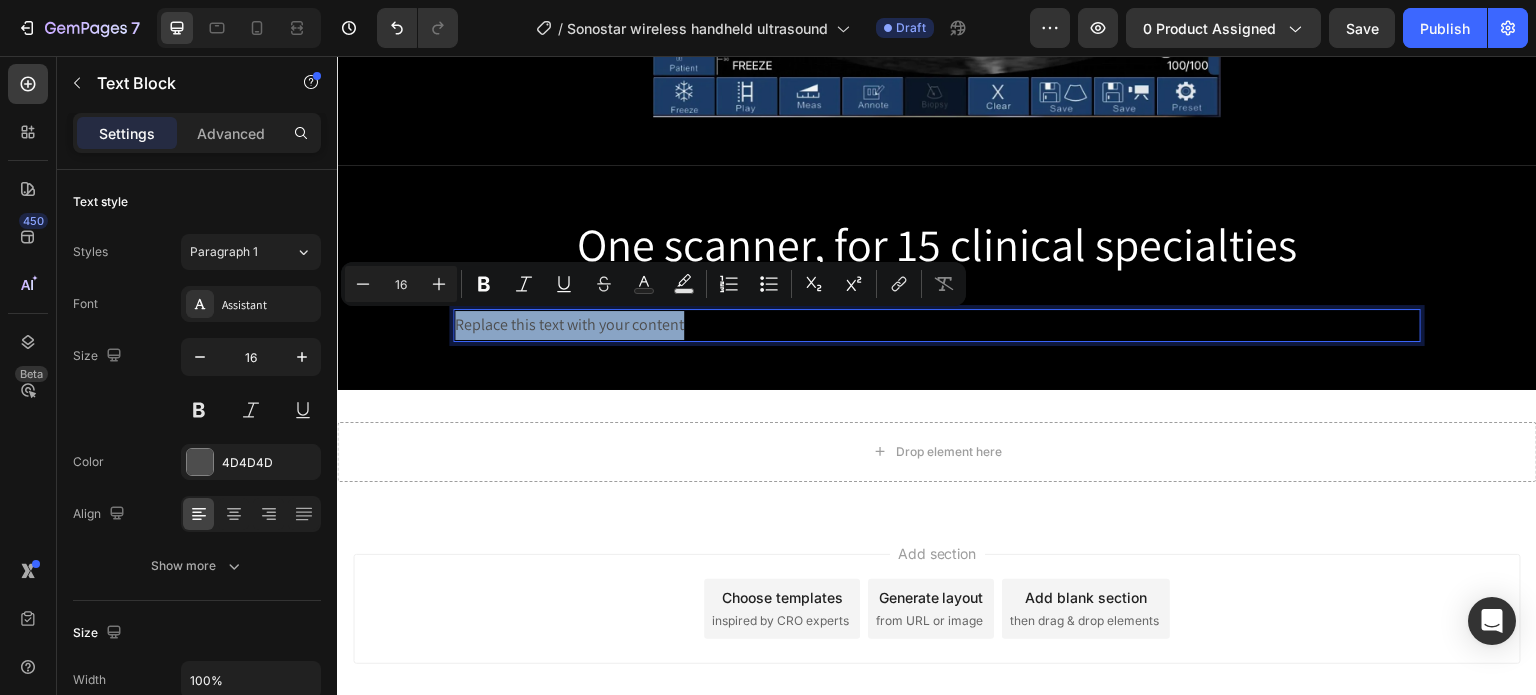drag, startPoint x: 692, startPoint y: 323, endPoint x: 447, endPoint y: 331, distance: 245.13058 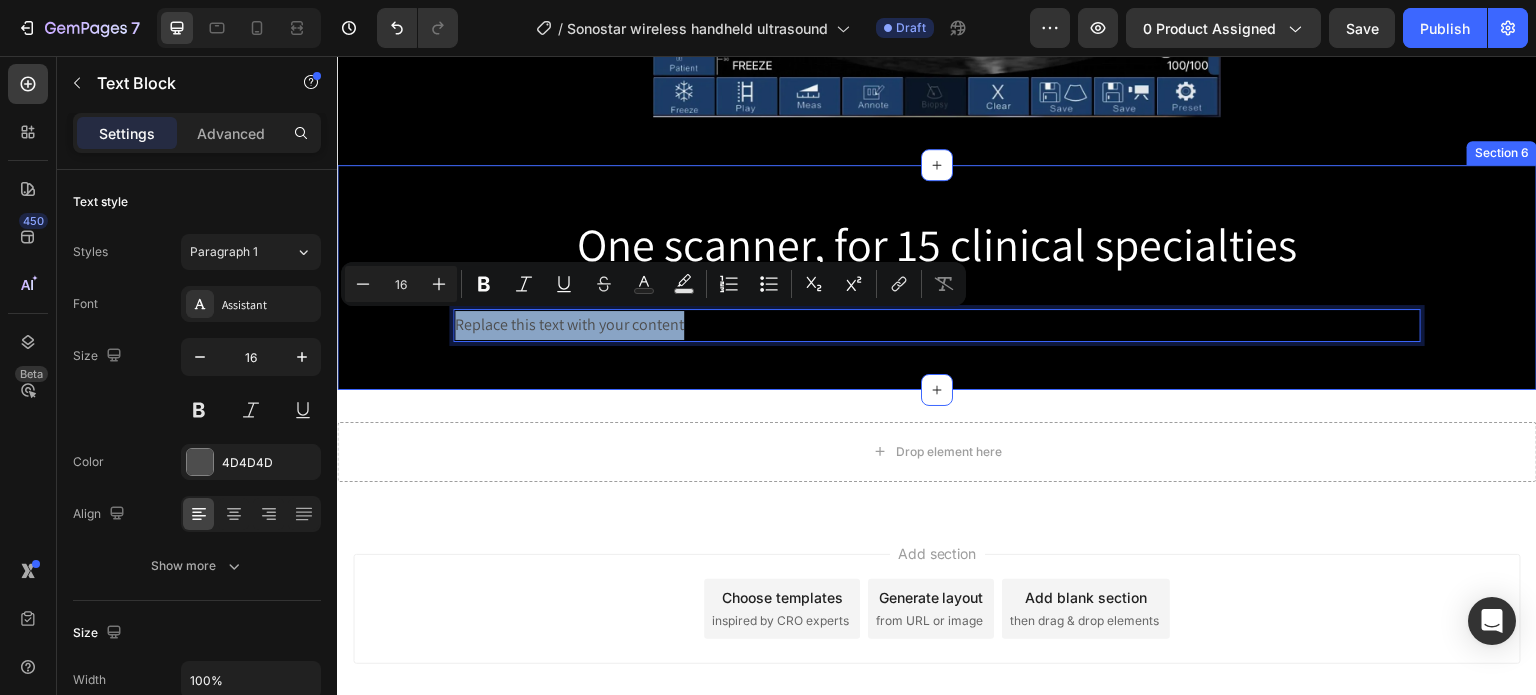 drag, startPoint x: 1058, startPoint y: 320, endPoint x: 416, endPoint y: 316, distance: 642.01245 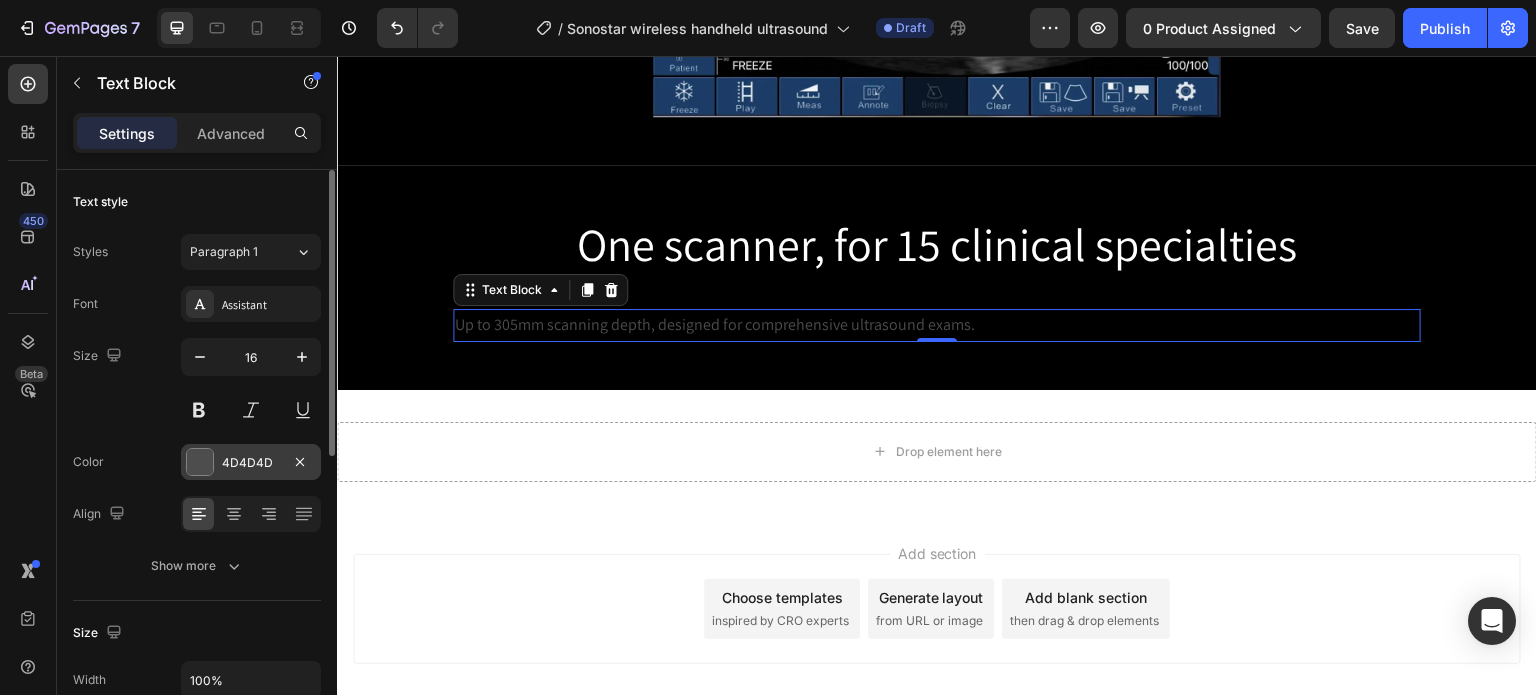 click on "4D4D4D" at bounding box center (251, 462) 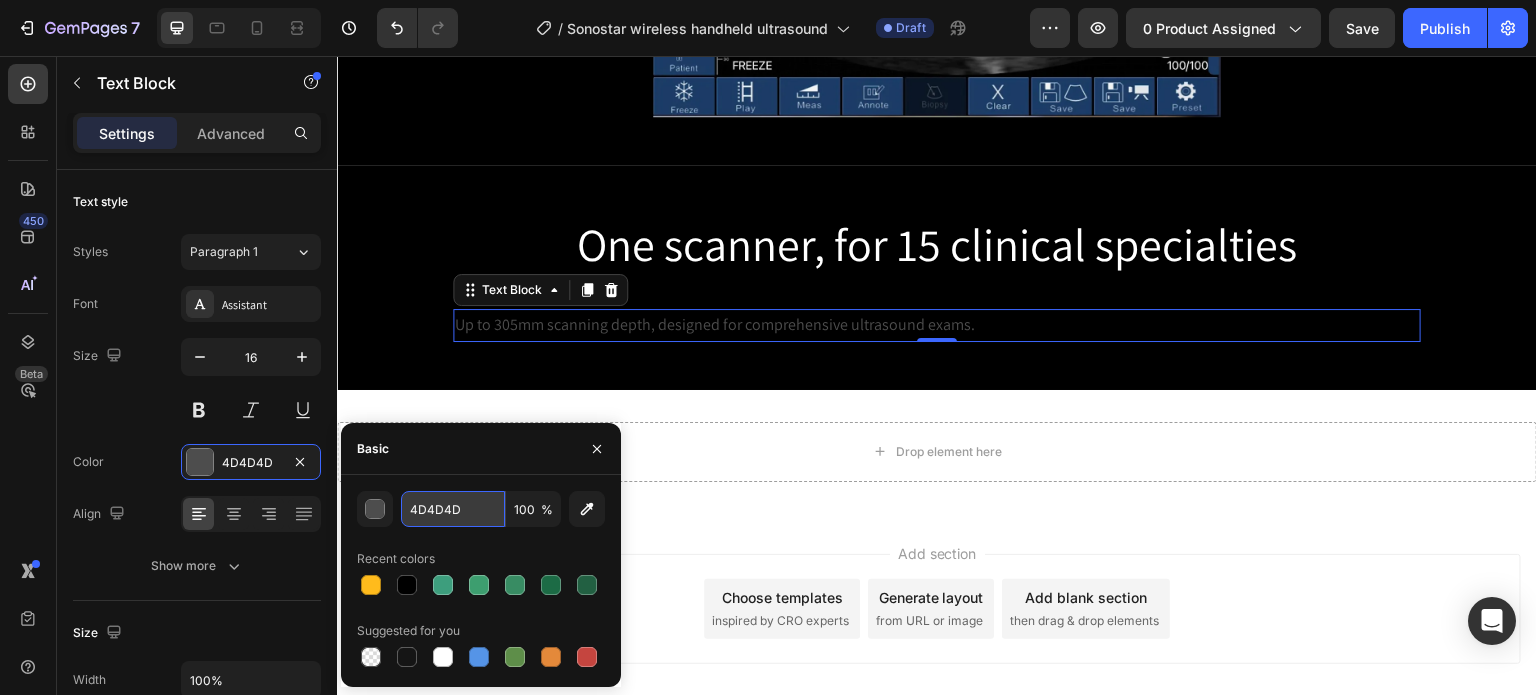click on "4D4D4D" at bounding box center (453, 509) 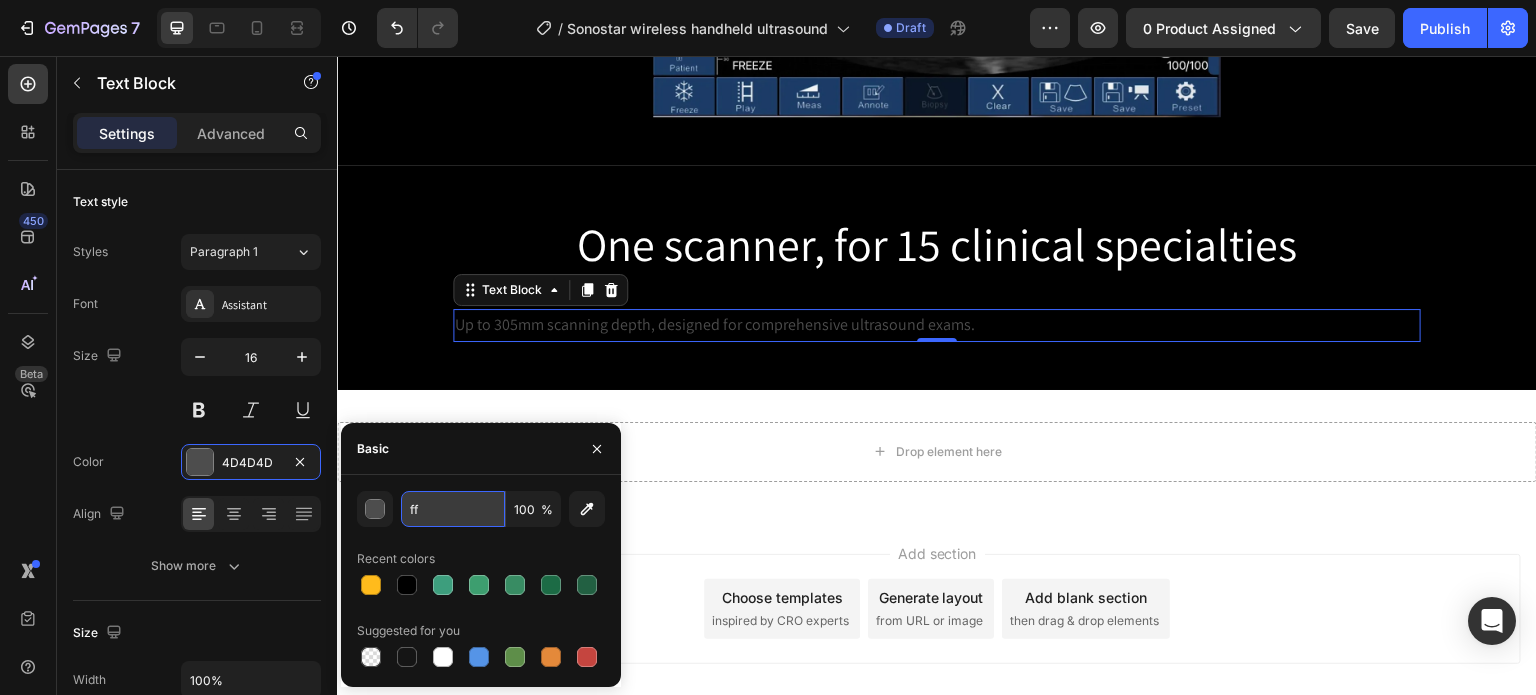 type on "FFFFFF" 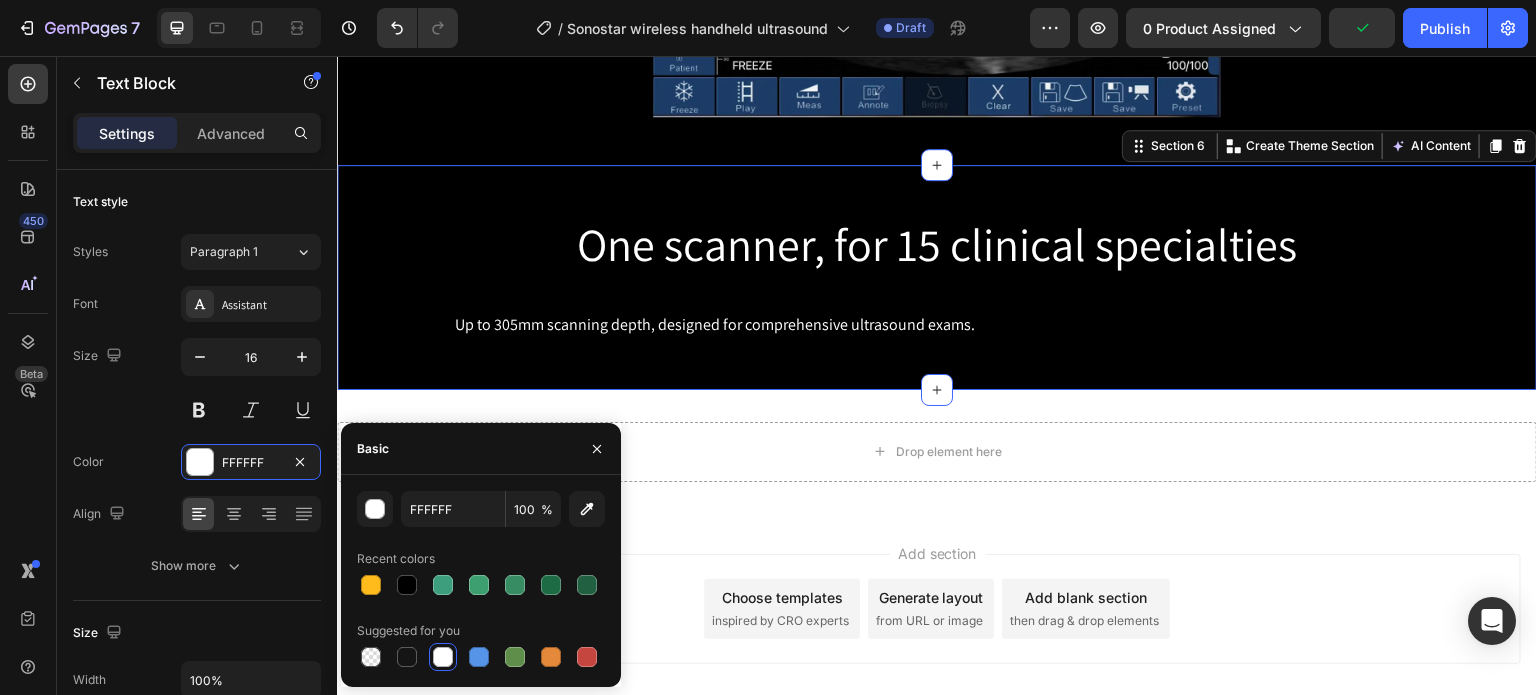 click on "One scanner, for 15 clinical specialties Heading Row Up to 305mm scanning depth, designed for comprehensive ultrasound exams. Text Block Row" at bounding box center (937, 277) 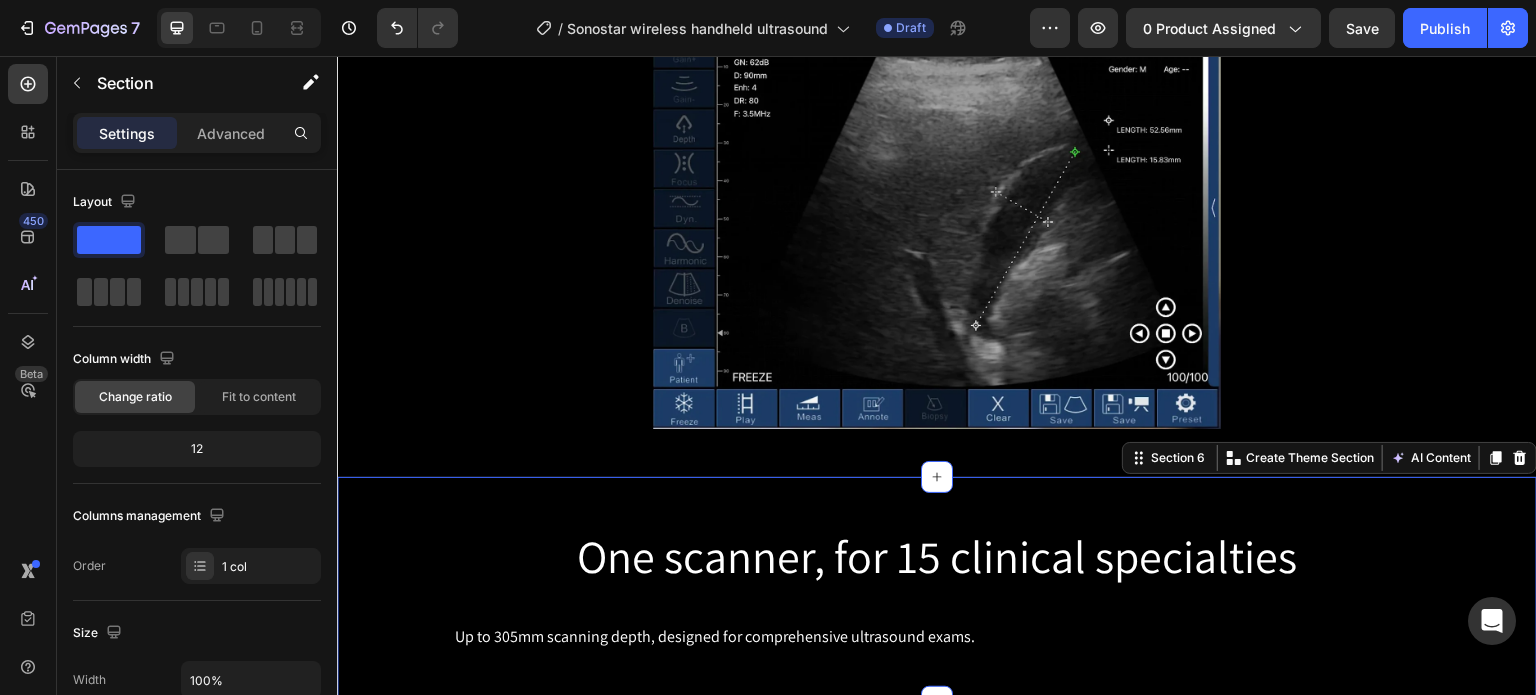 scroll, scrollTop: 2507, scrollLeft: 0, axis: vertical 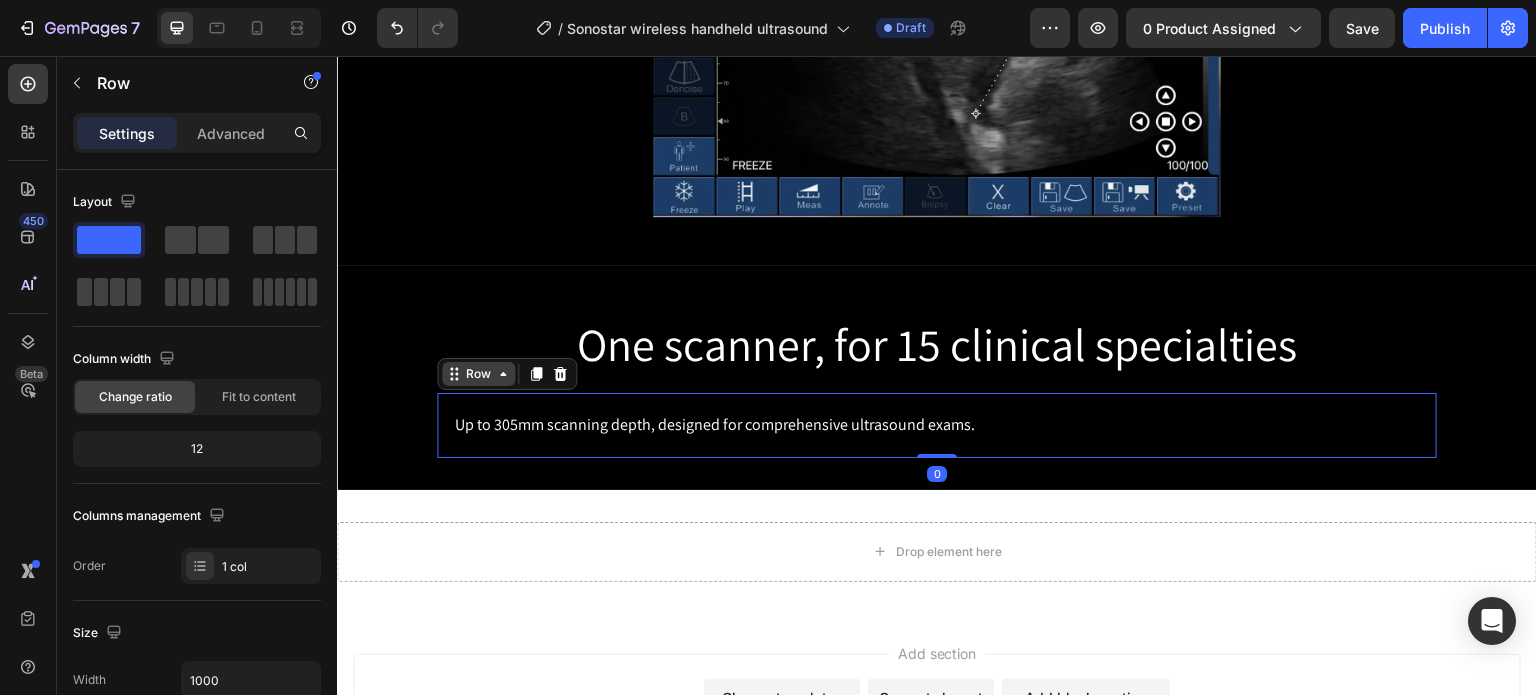 click on "Row" at bounding box center (507, 374) 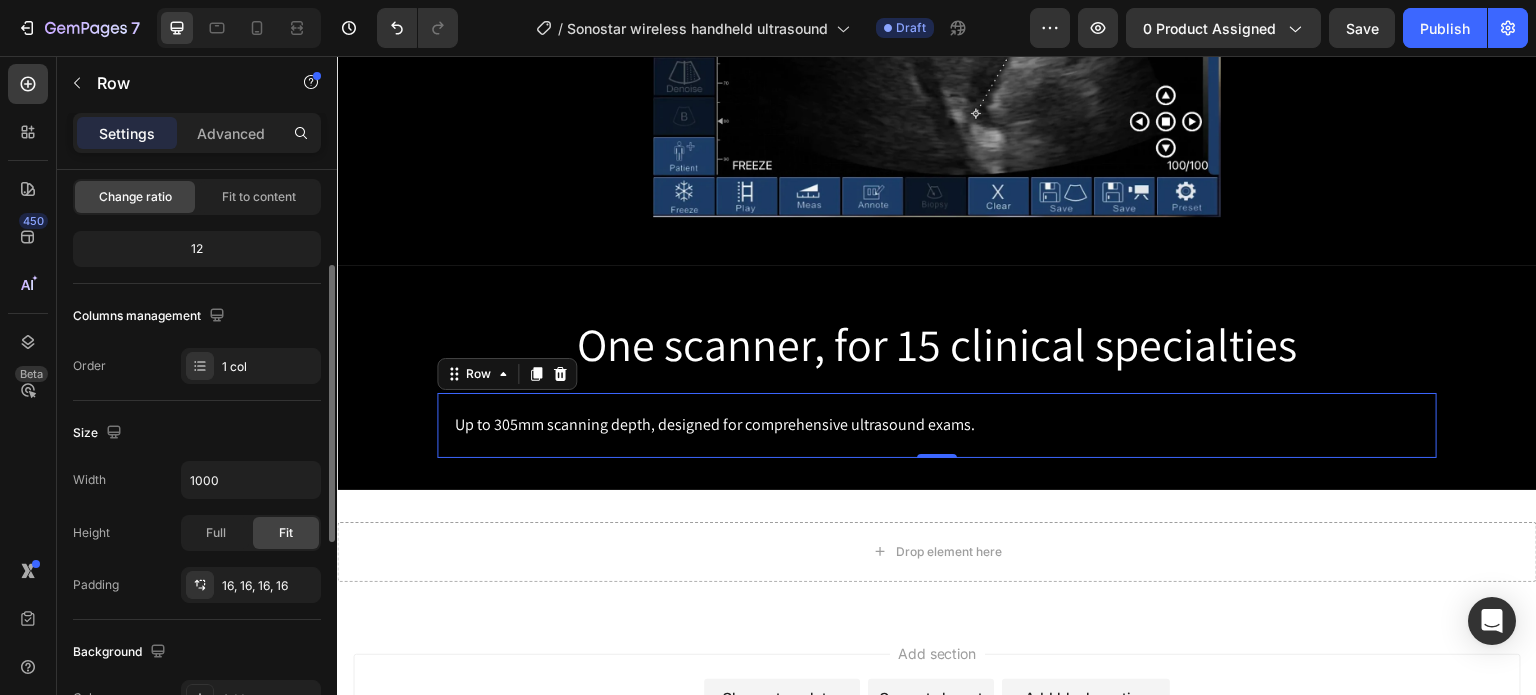 scroll, scrollTop: 0, scrollLeft: 0, axis: both 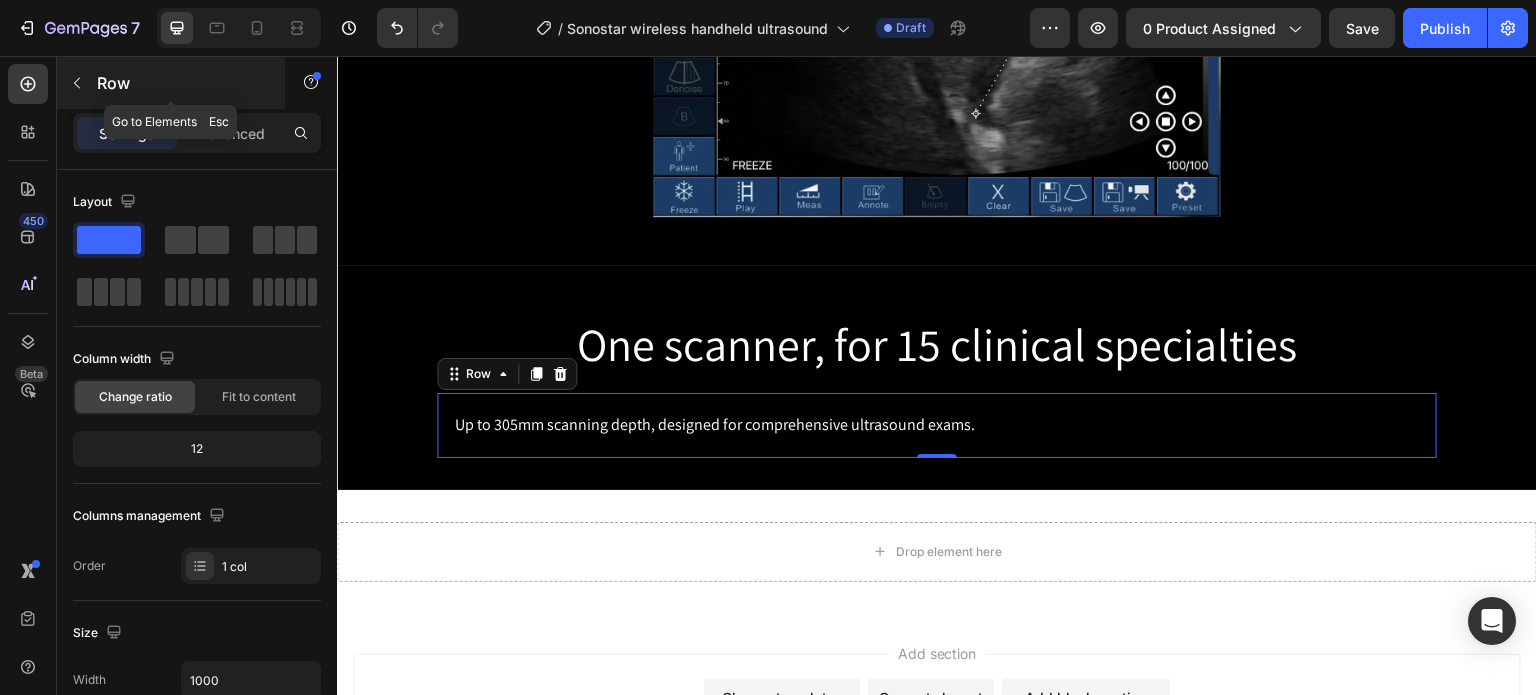 click 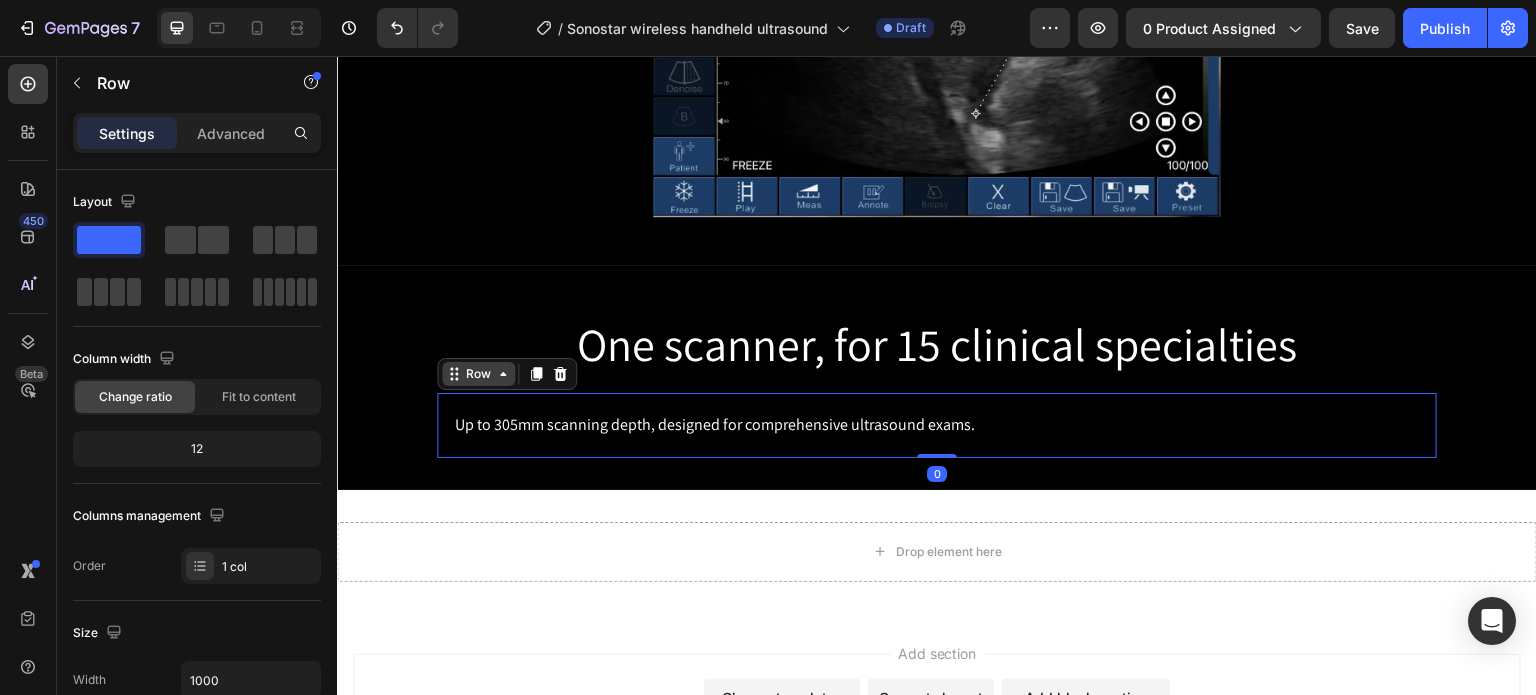 click on "Row" at bounding box center [507, 374] 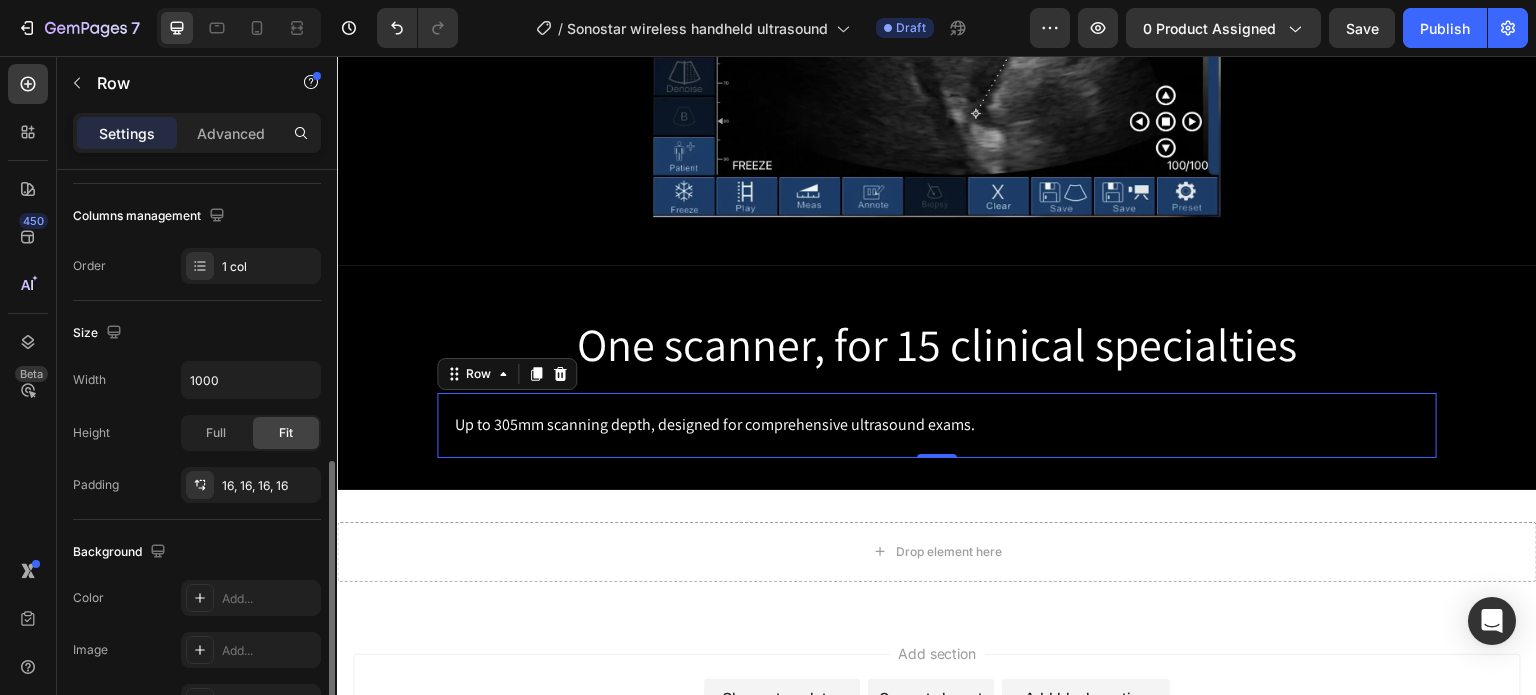 scroll, scrollTop: 400, scrollLeft: 0, axis: vertical 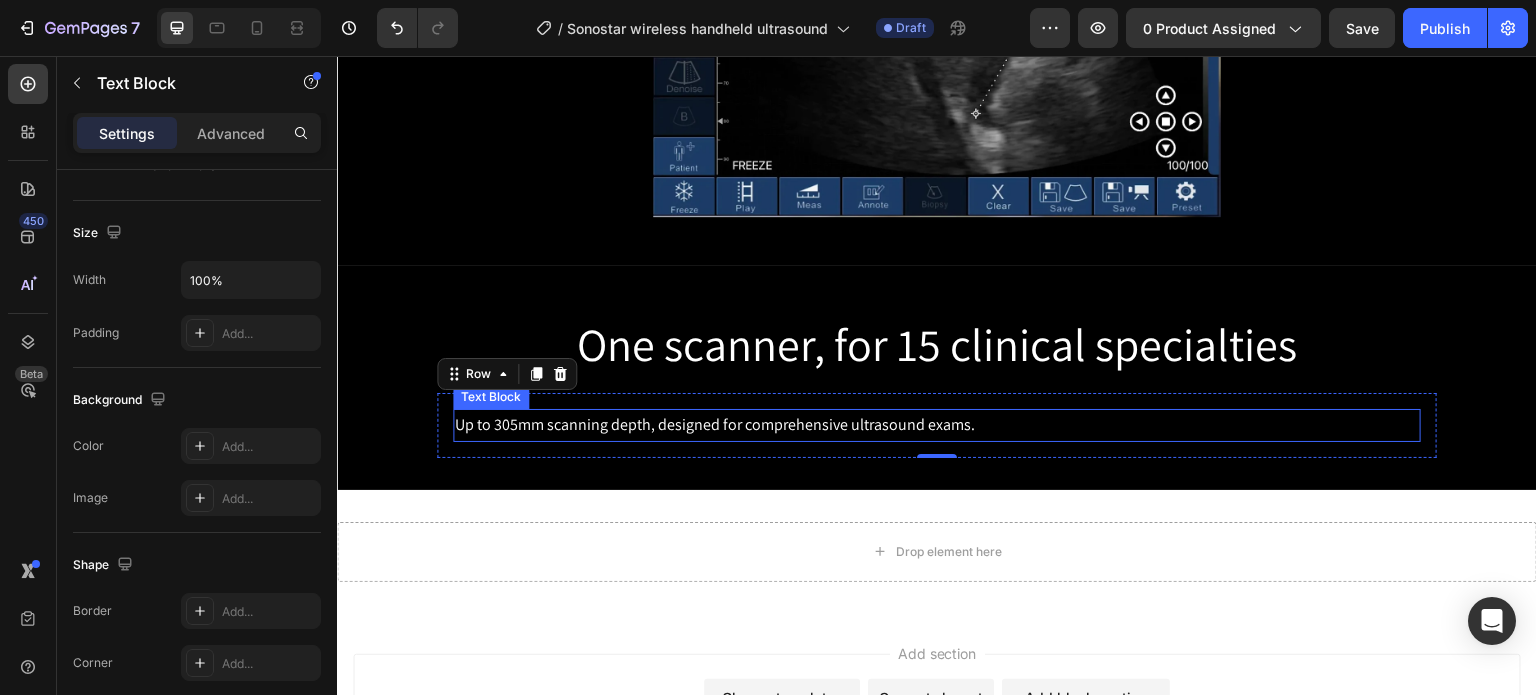 click on "Text Block" at bounding box center (491, 397) 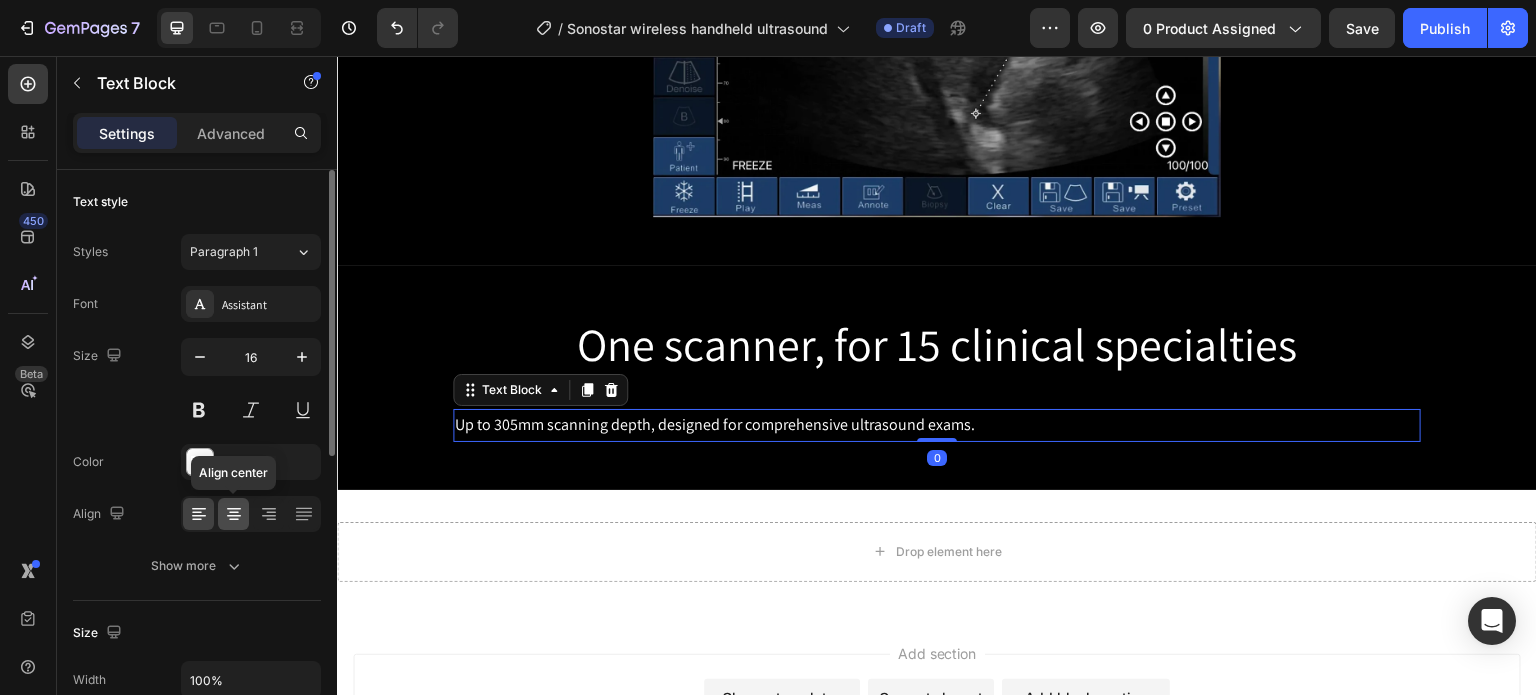 click 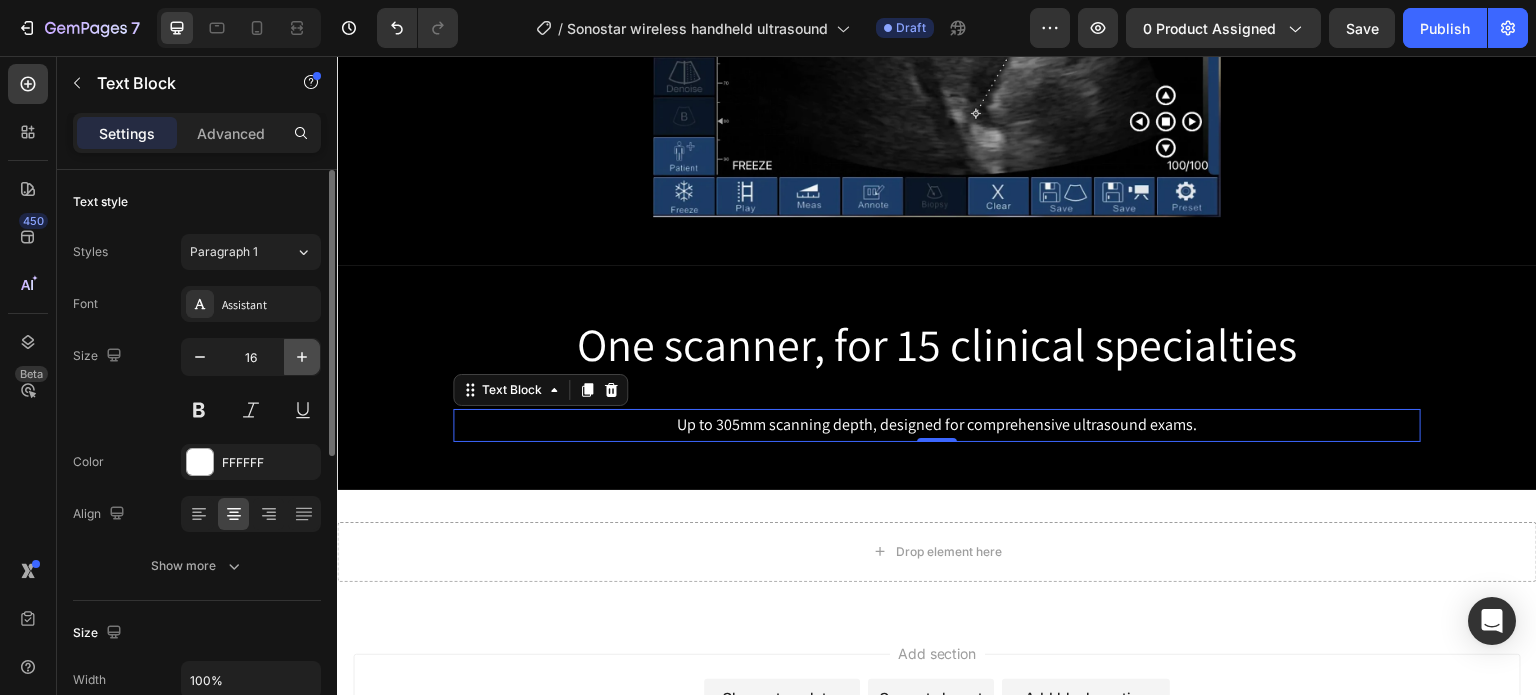 click 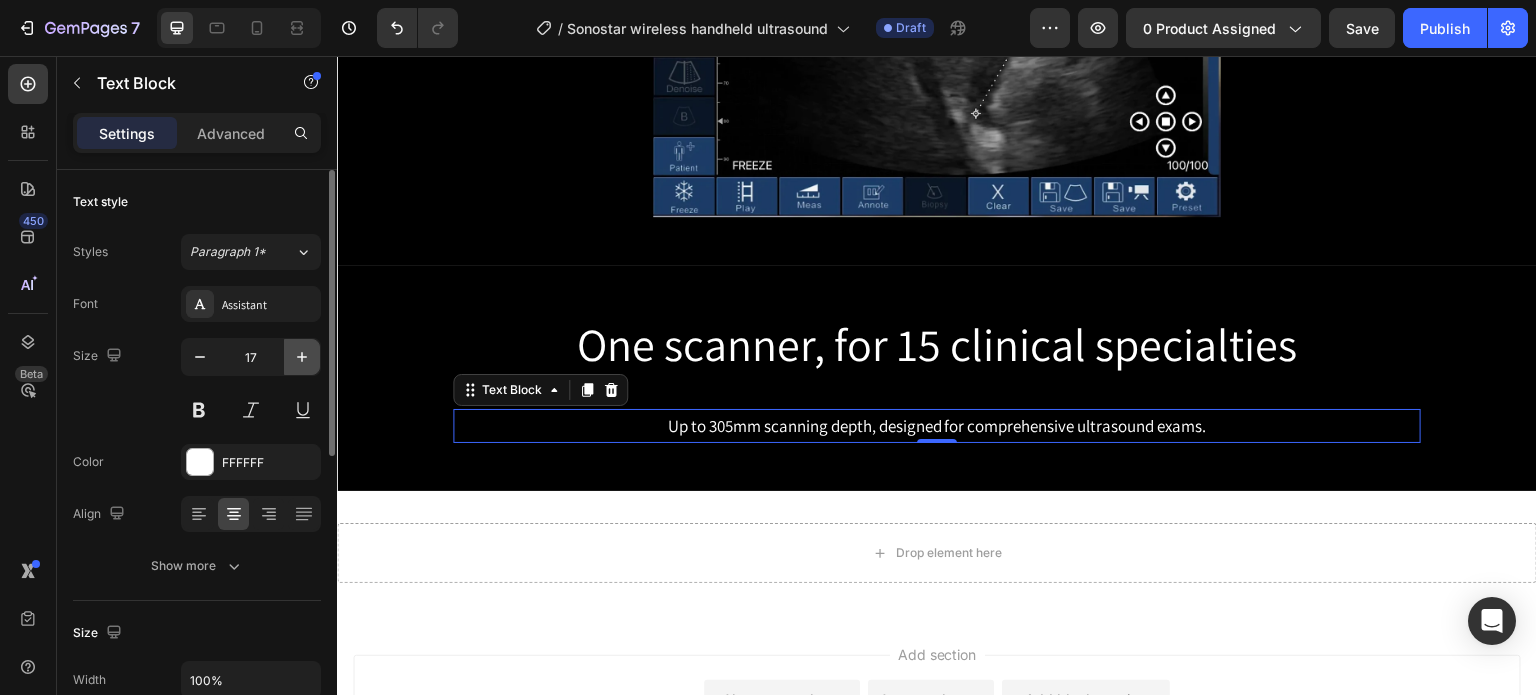 click 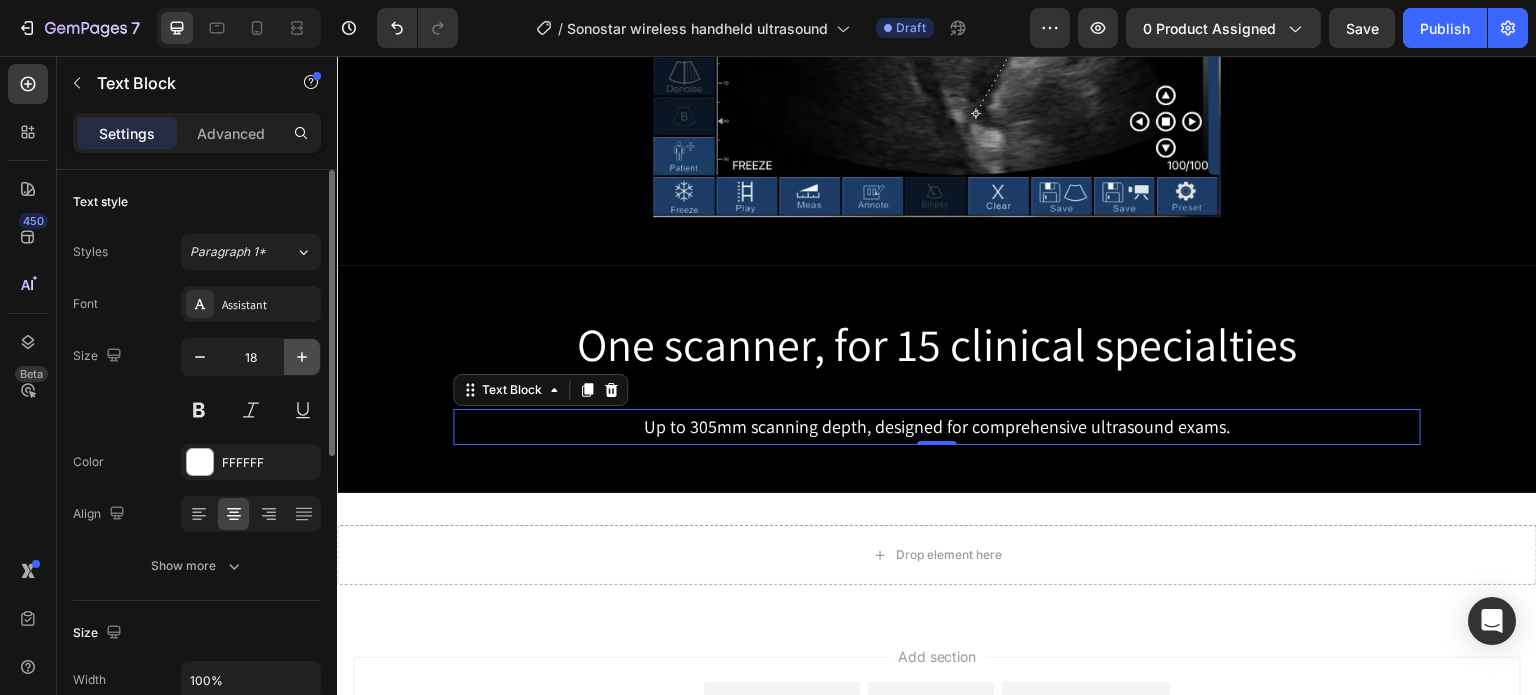 click 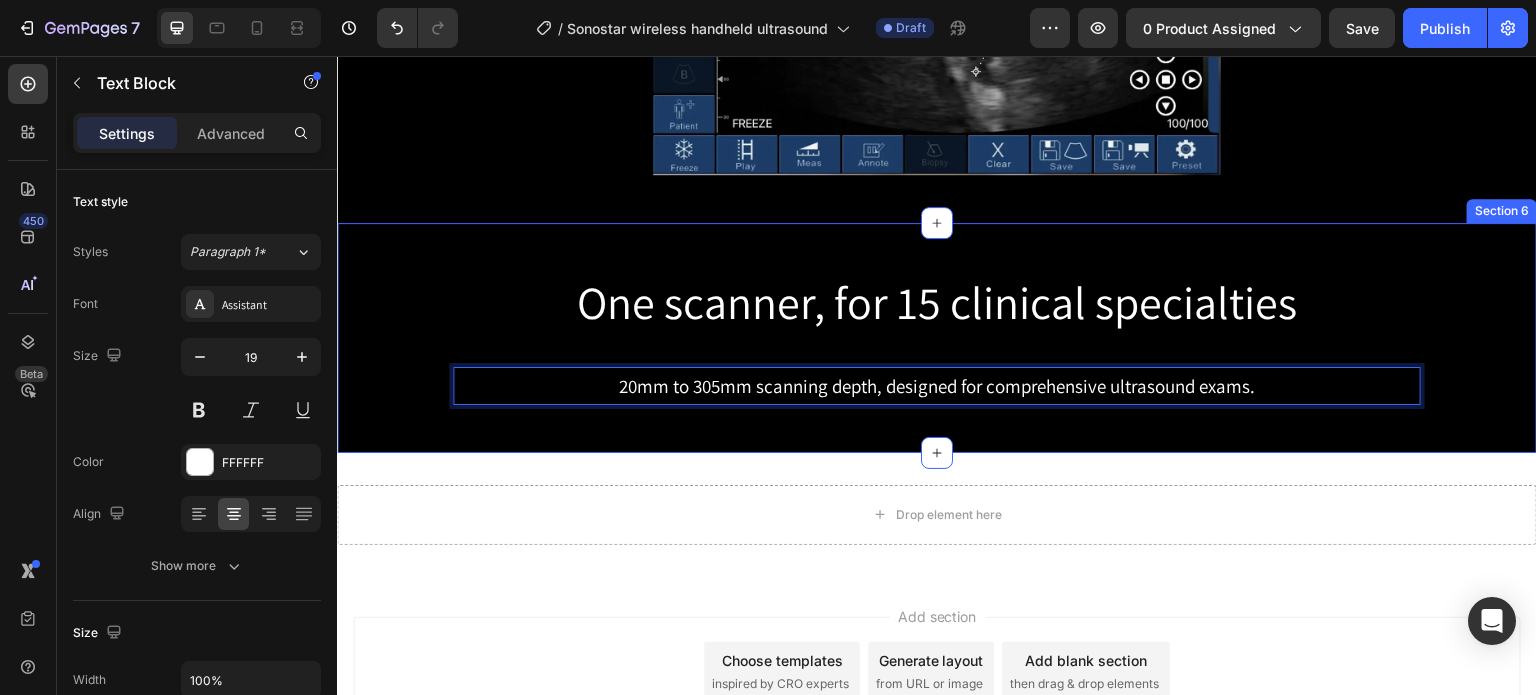 scroll, scrollTop: 2607, scrollLeft: 0, axis: vertical 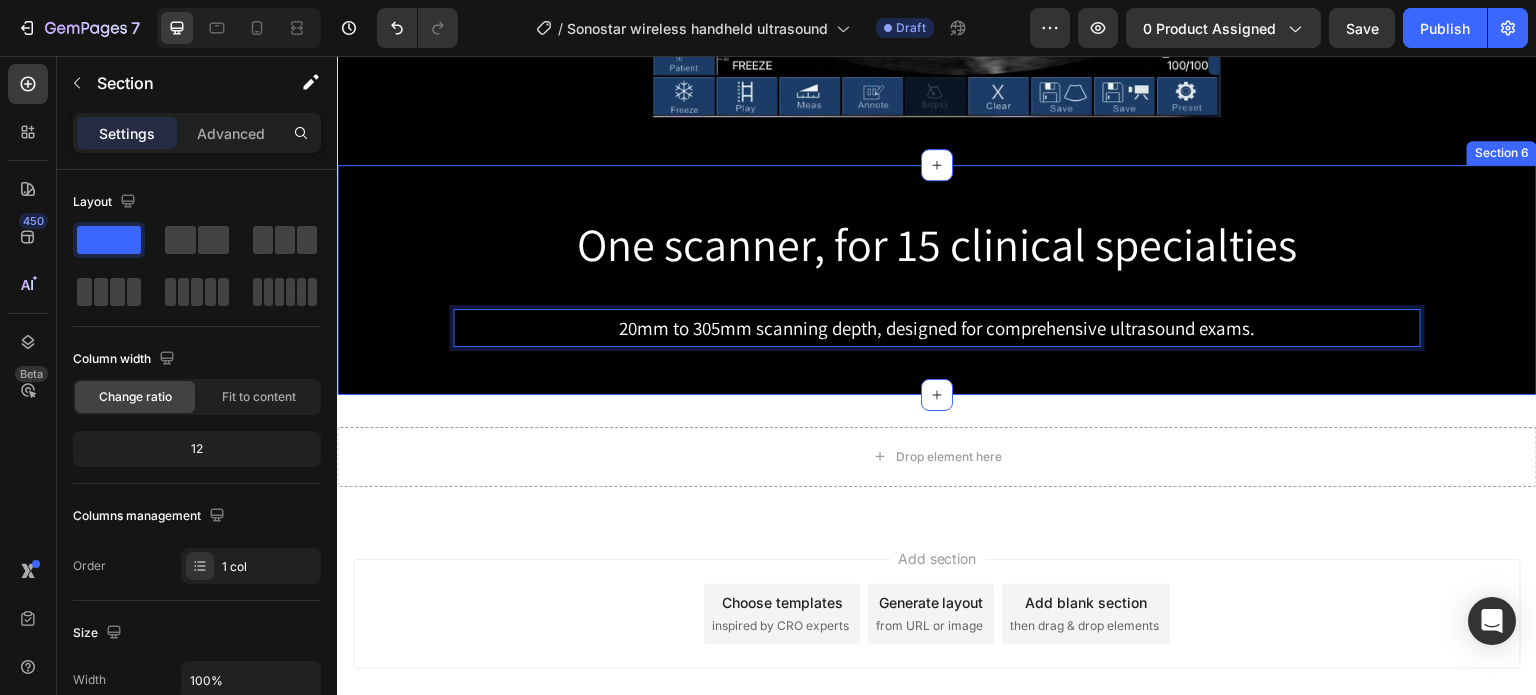 click on "One scanner, for 15 clinical specialties Heading Row 20mm to 305mm scanning depth, designed for comprehensive ultrasound exams. Text Block   0 Row" at bounding box center [937, 280] 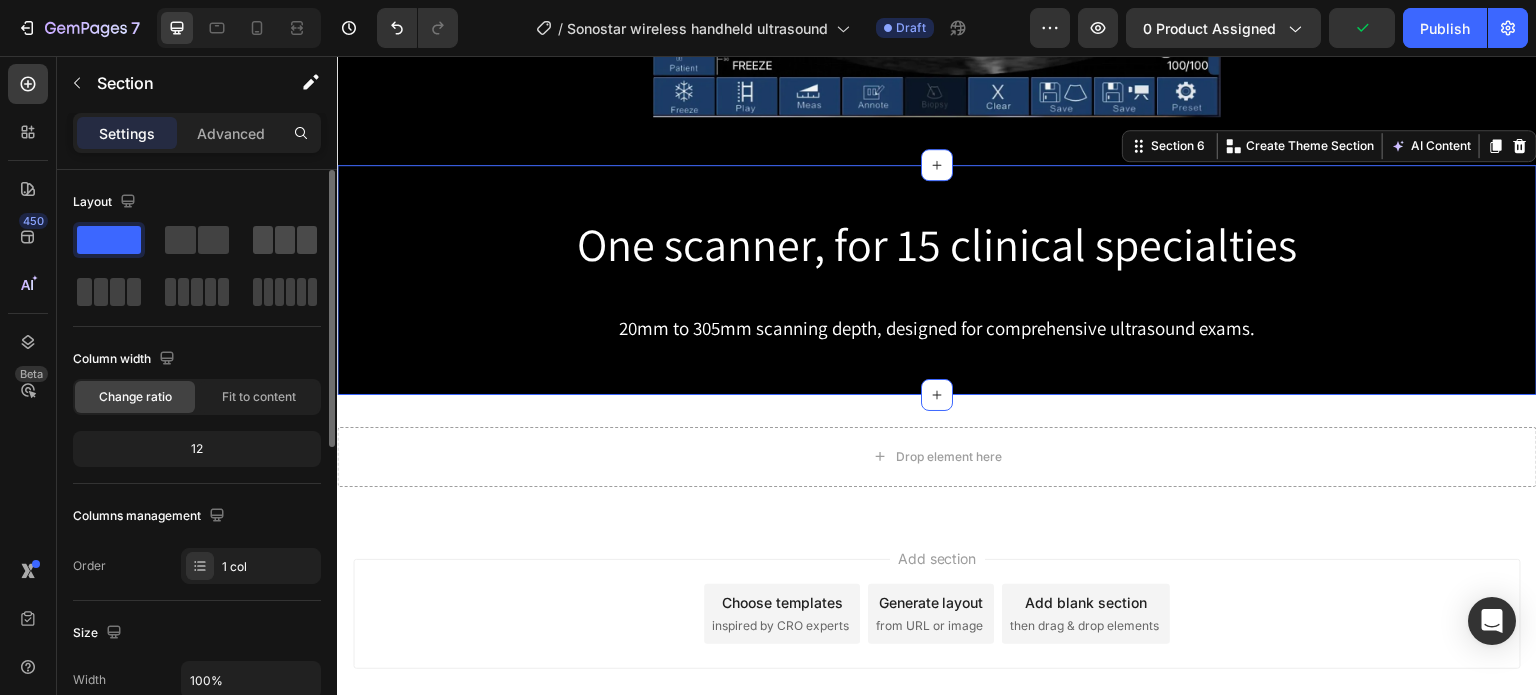 click 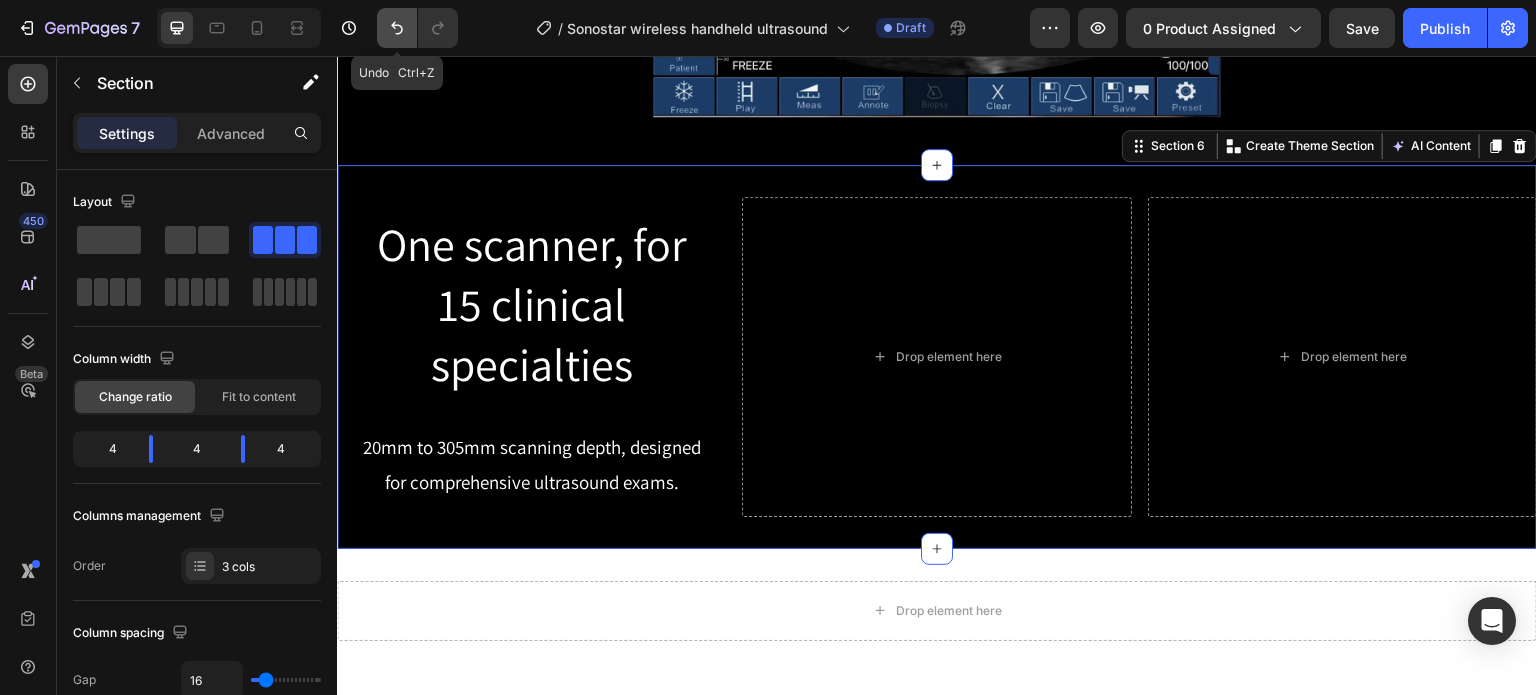 click 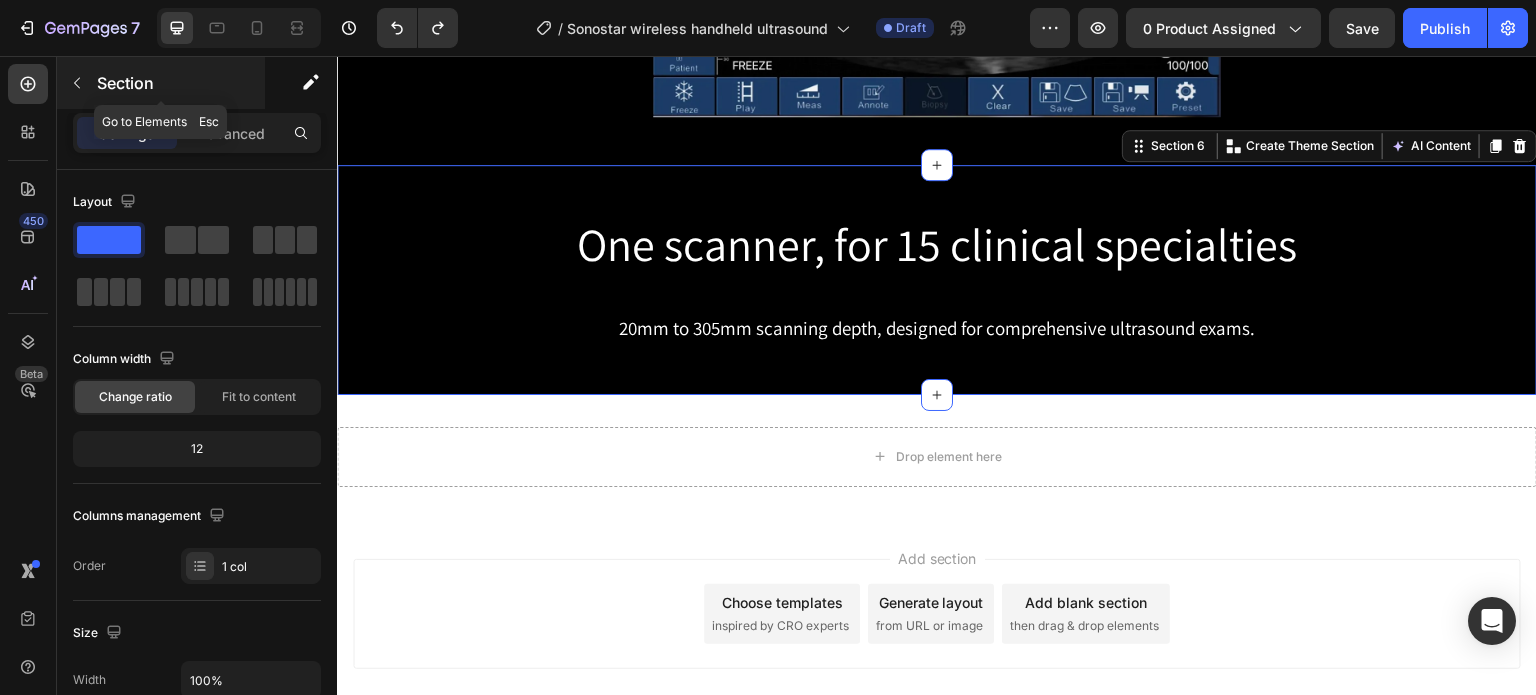 click 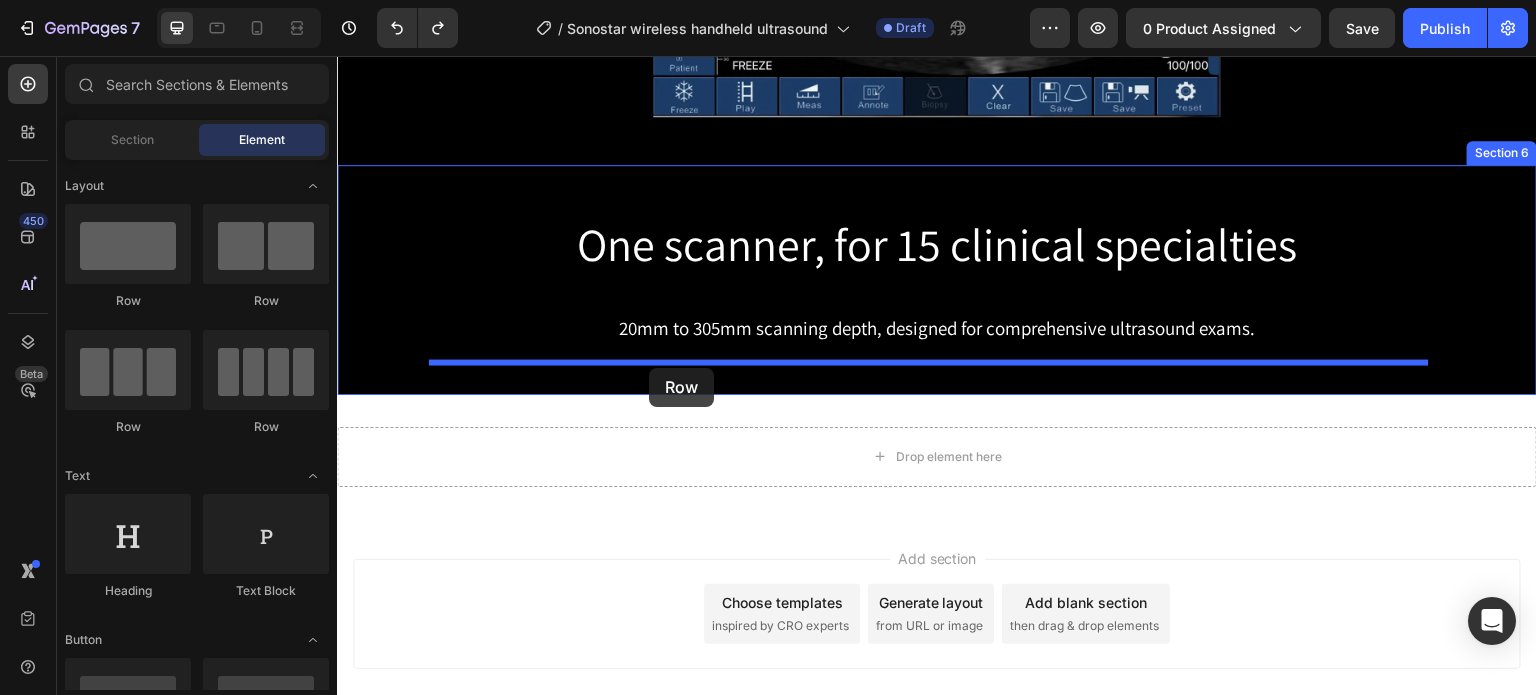 drag, startPoint x: 437, startPoint y: 438, endPoint x: 649, endPoint y: 368, distance: 223.2577 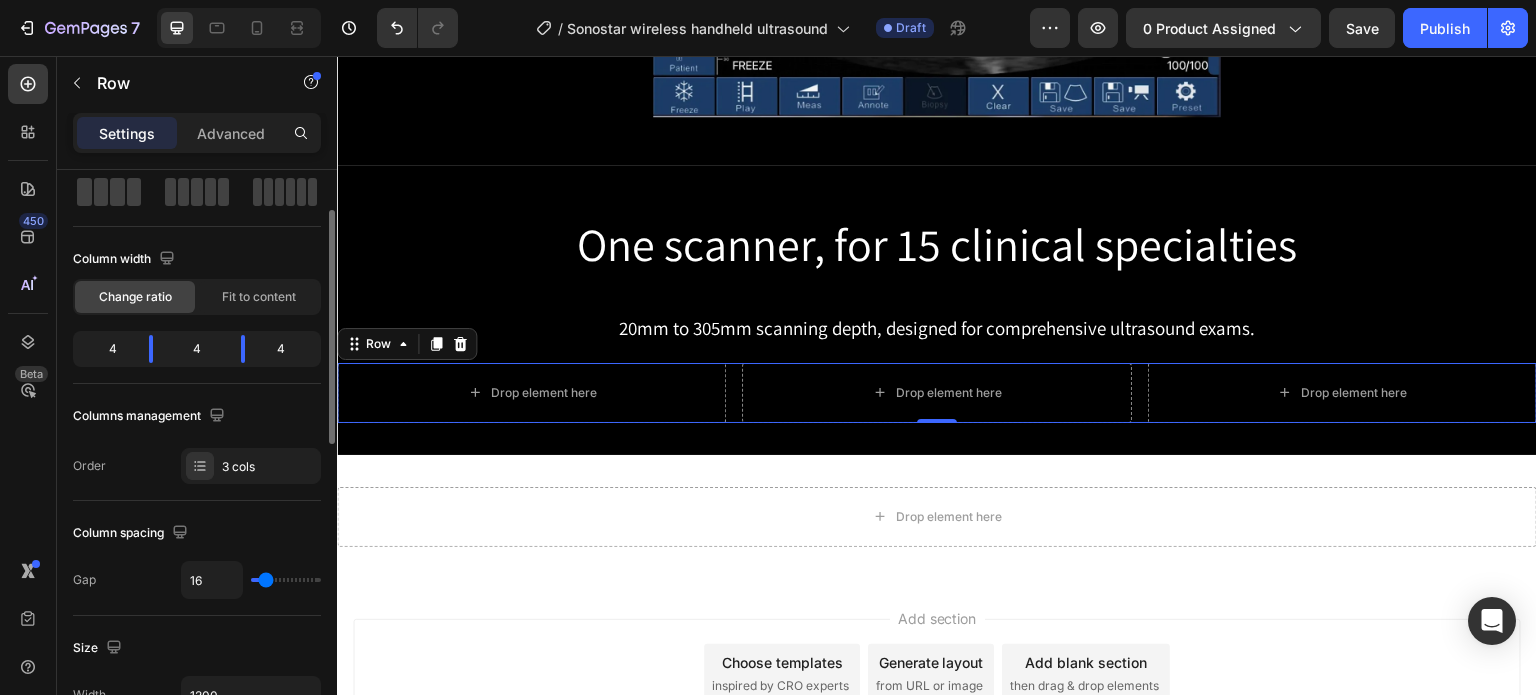 scroll, scrollTop: 200, scrollLeft: 0, axis: vertical 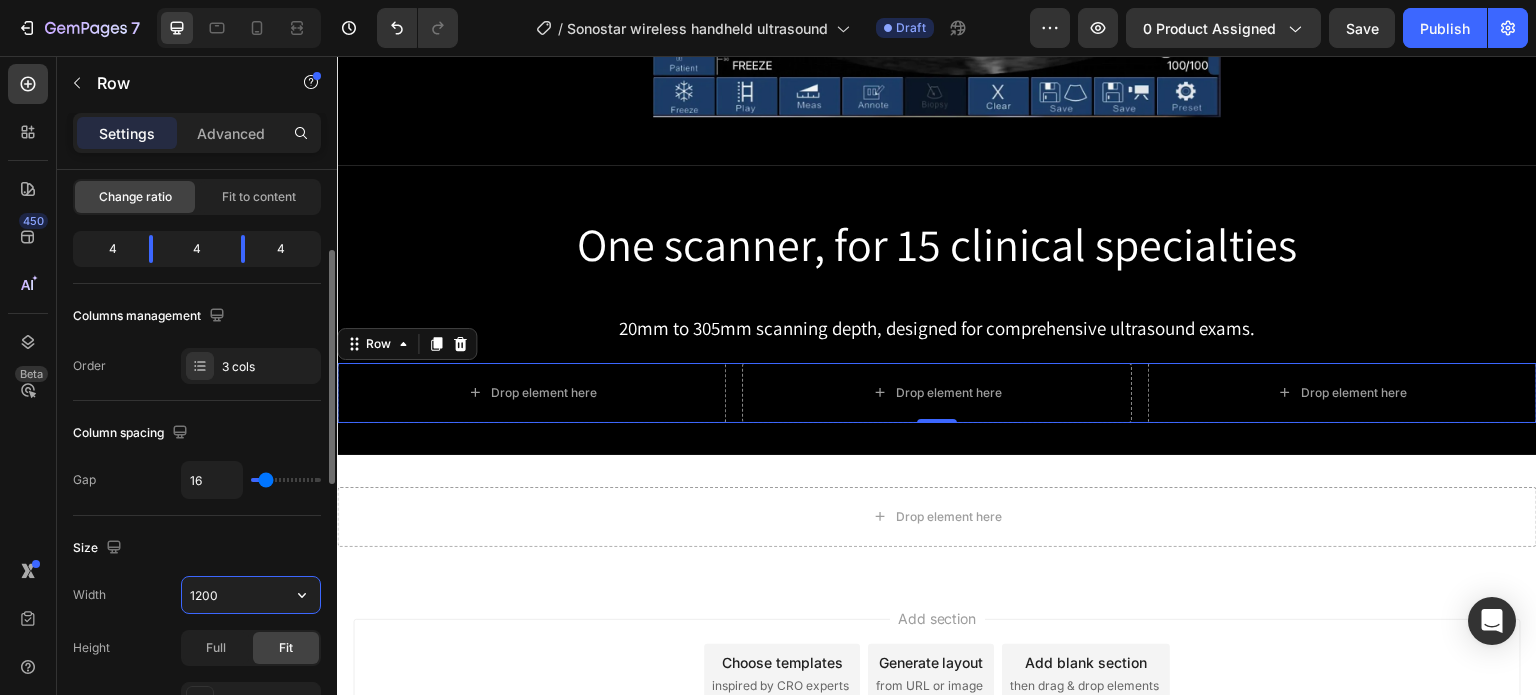 click on "1200" at bounding box center [251, 595] 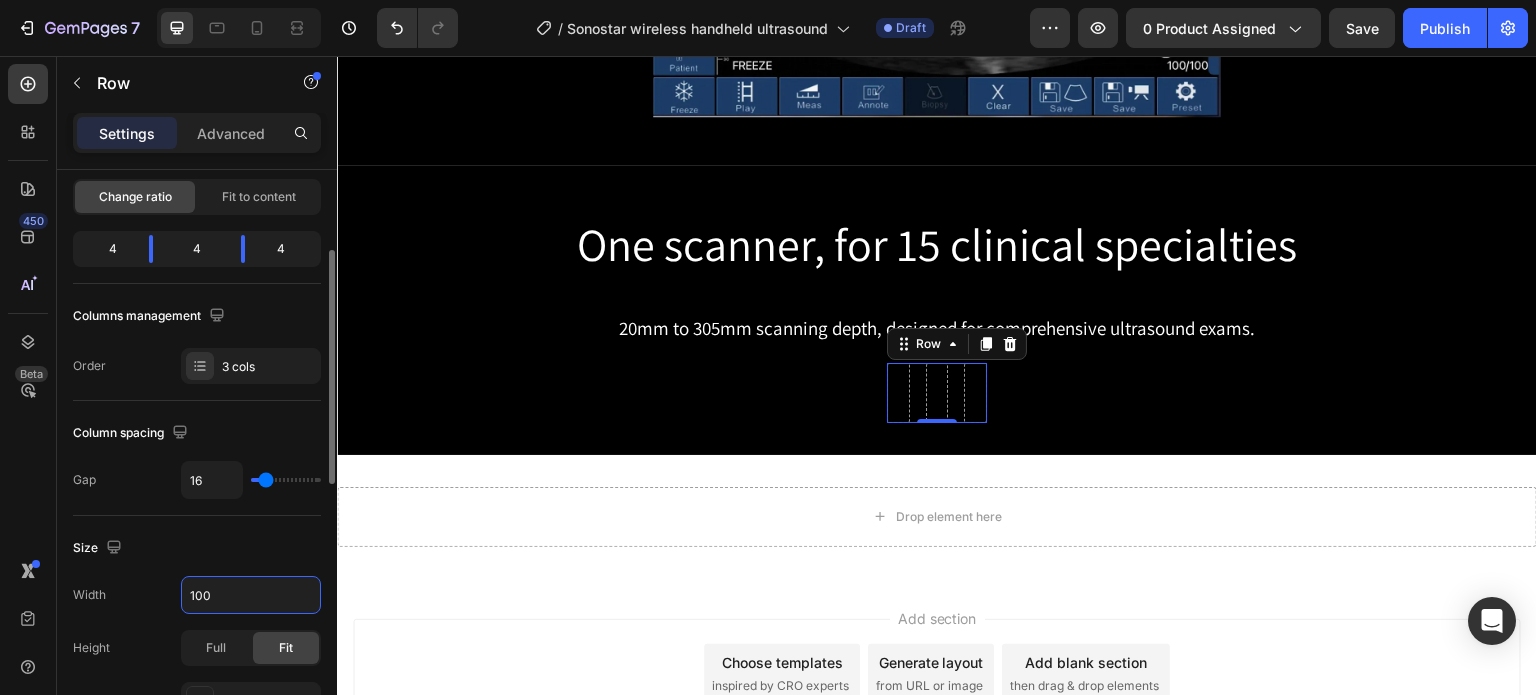 type on "1000" 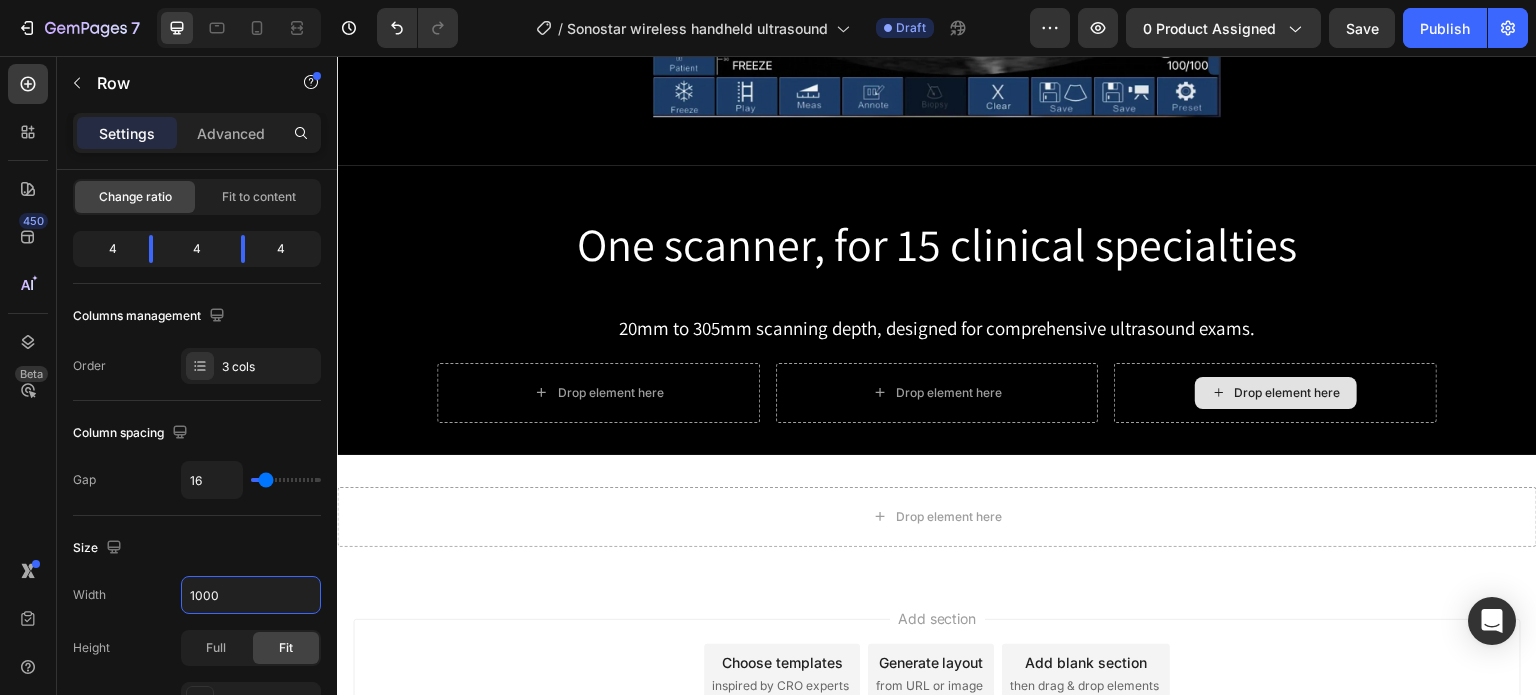 click on "Drop element here" at bounding box center [1288, 393] 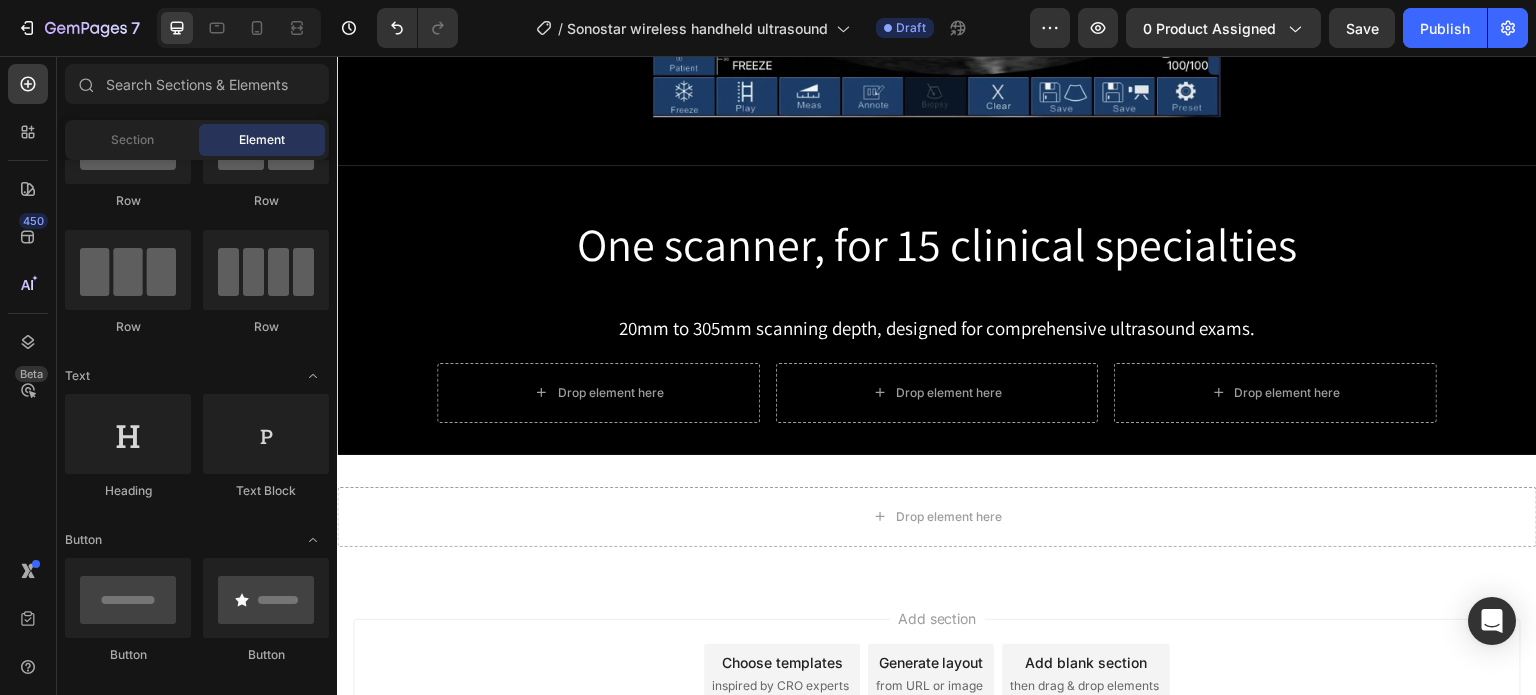 scroll, scrollTop: 300, scrollLeft: 0, axis: vertical 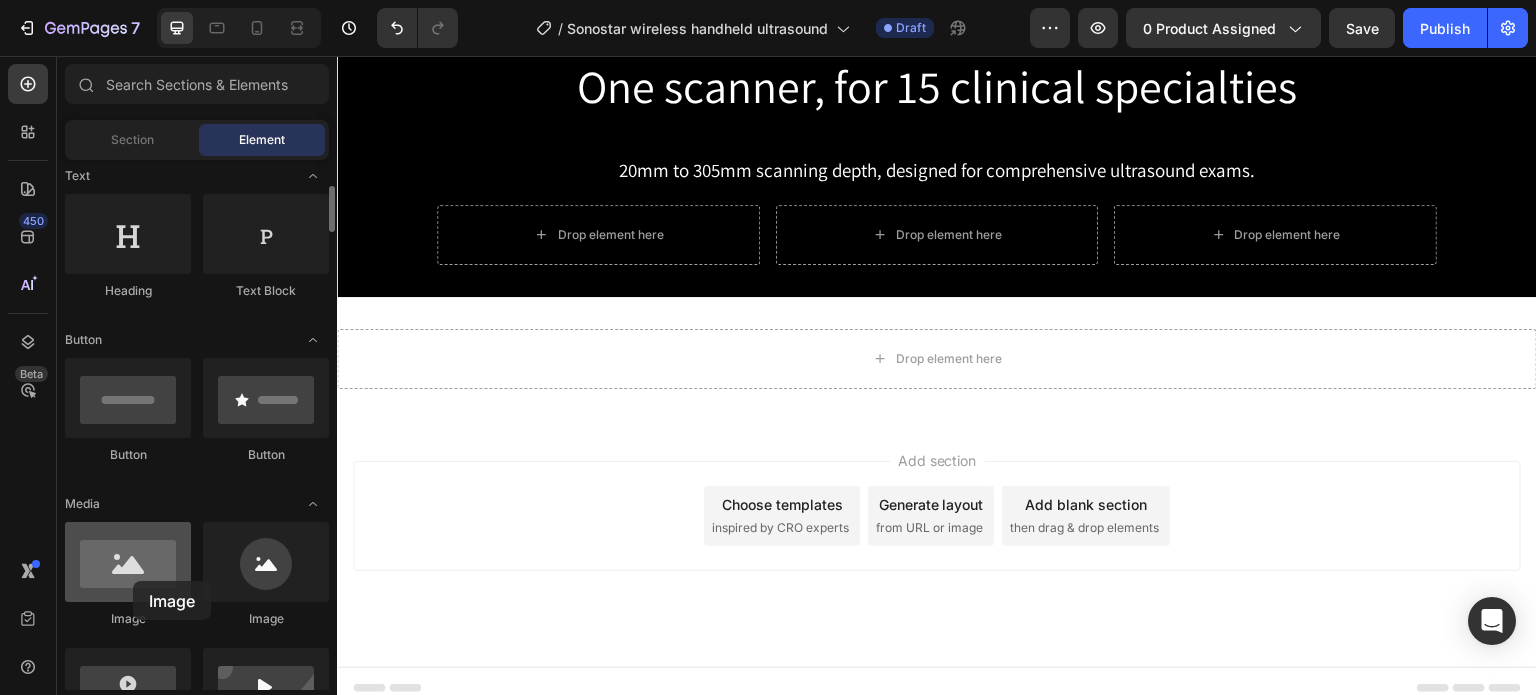 click at bounding box center [128, 562] 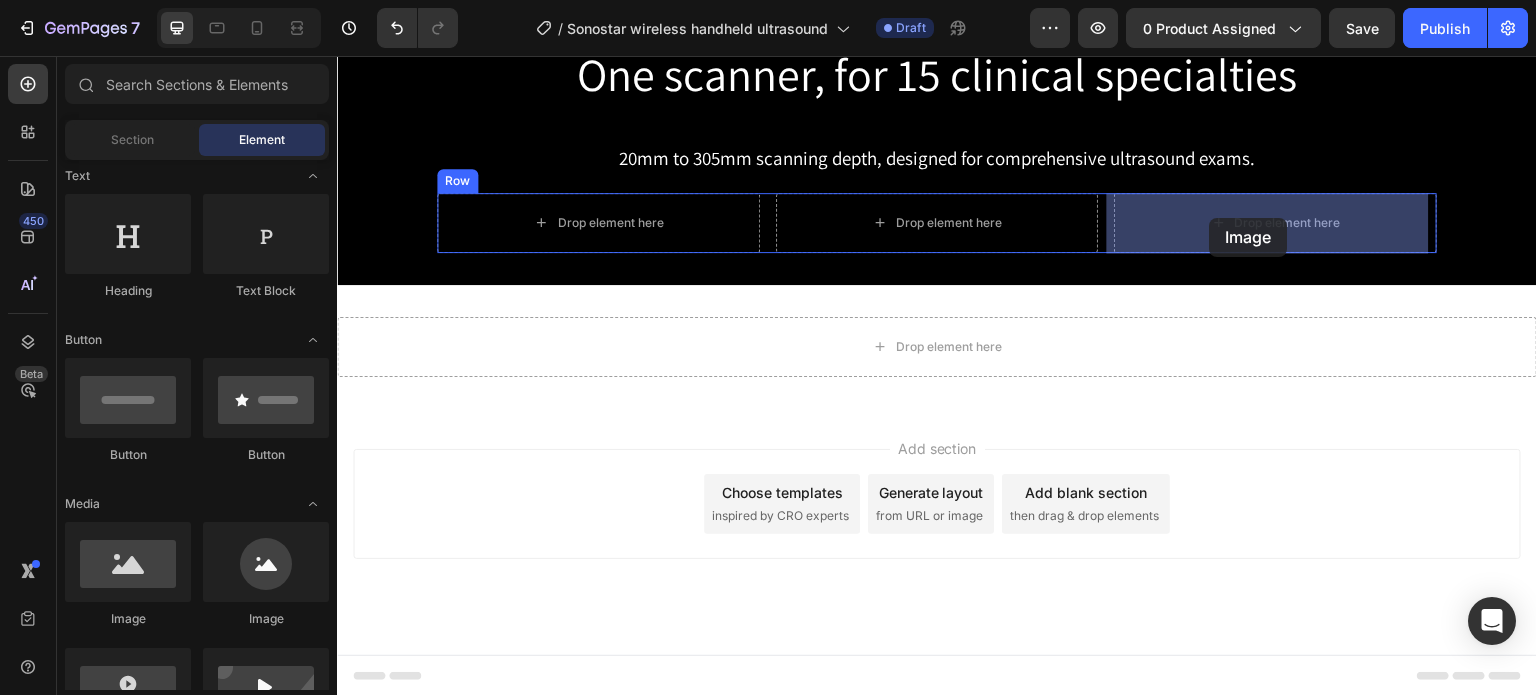 drag, startPoint x: 468, startPoint y: 640, endPoint x: 1210, endPoint y: 218, distance: 853.6088 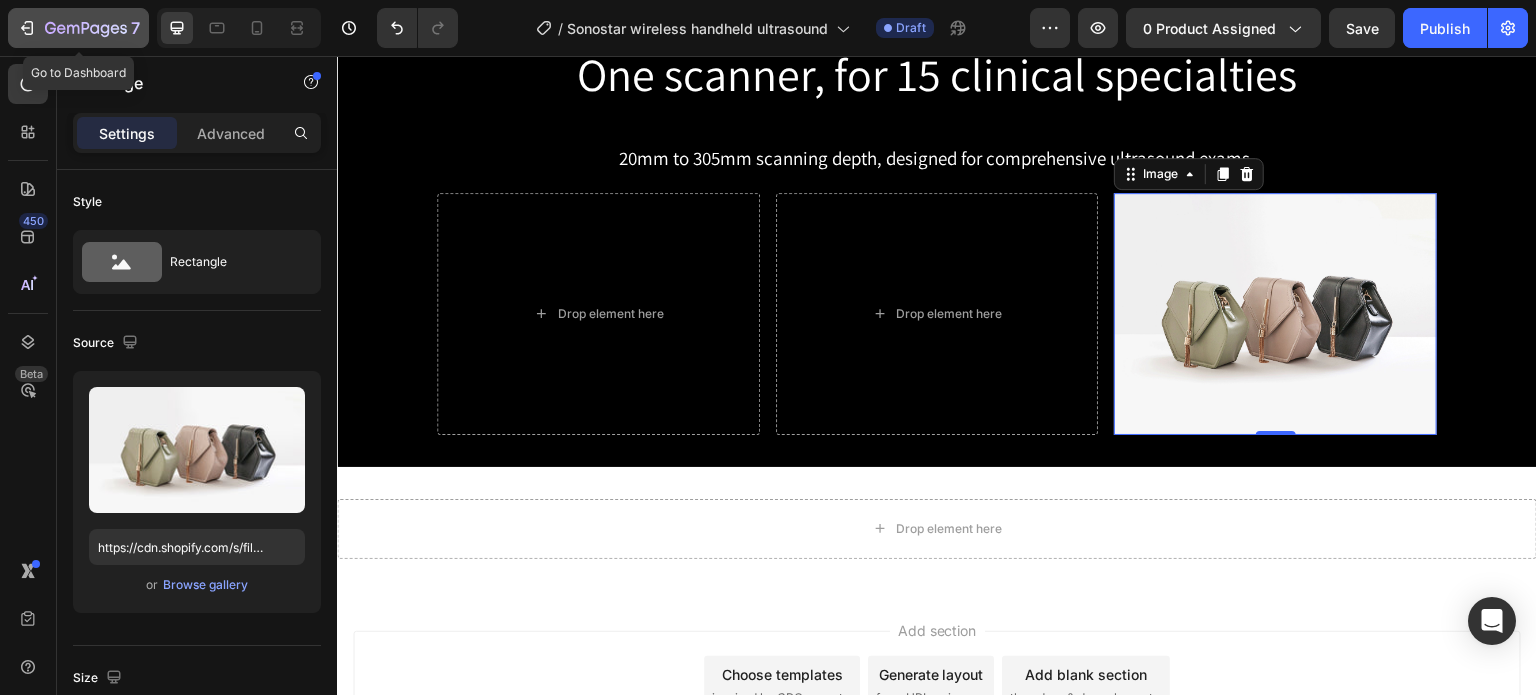 click 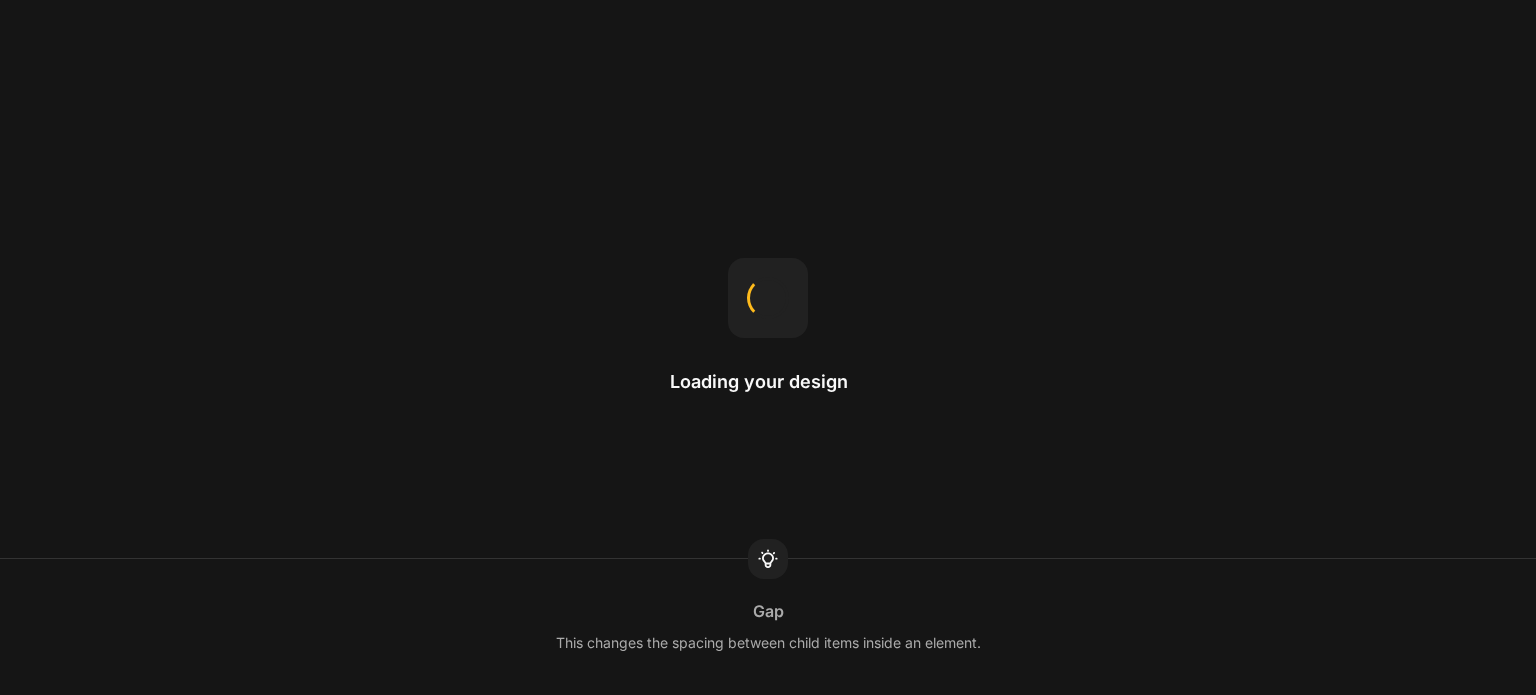 scroll, scrollTop: 0, scrollLeft: 0, axis: both 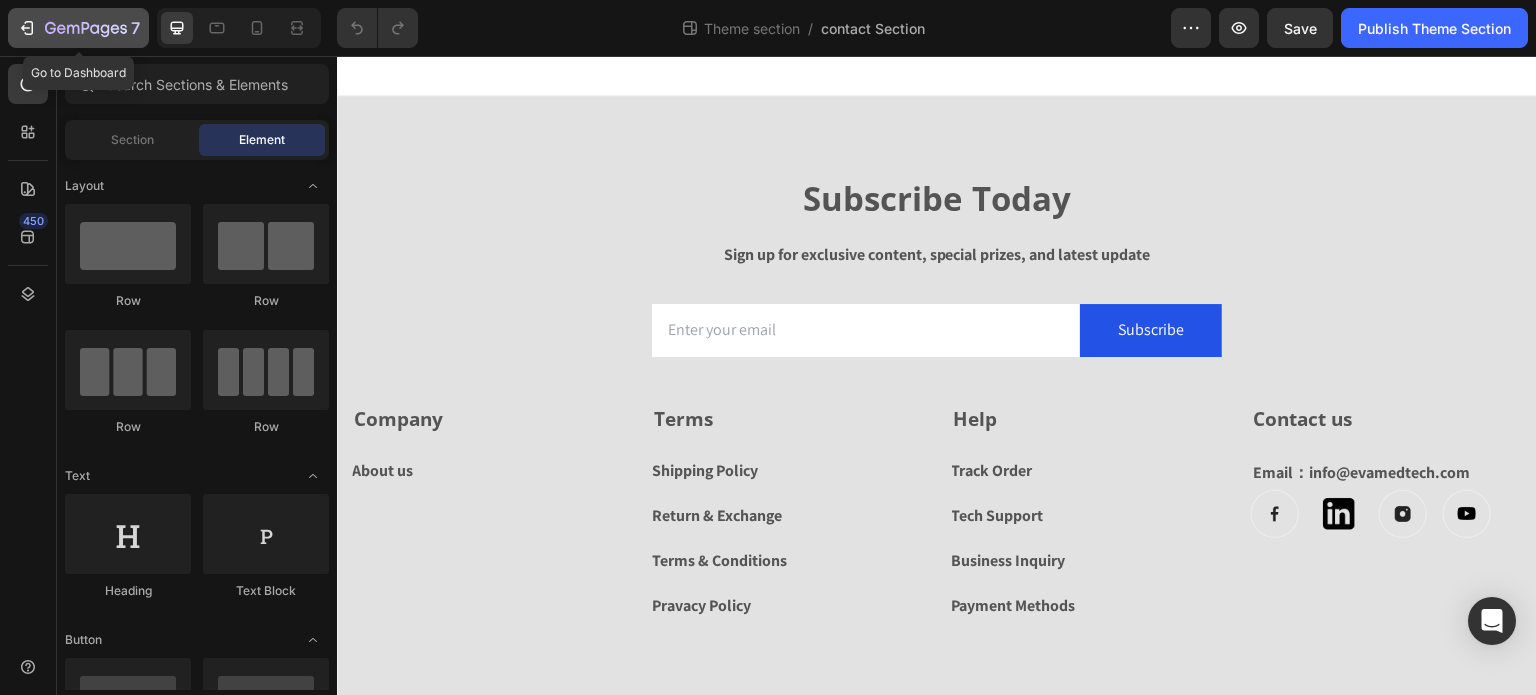 click on "7" 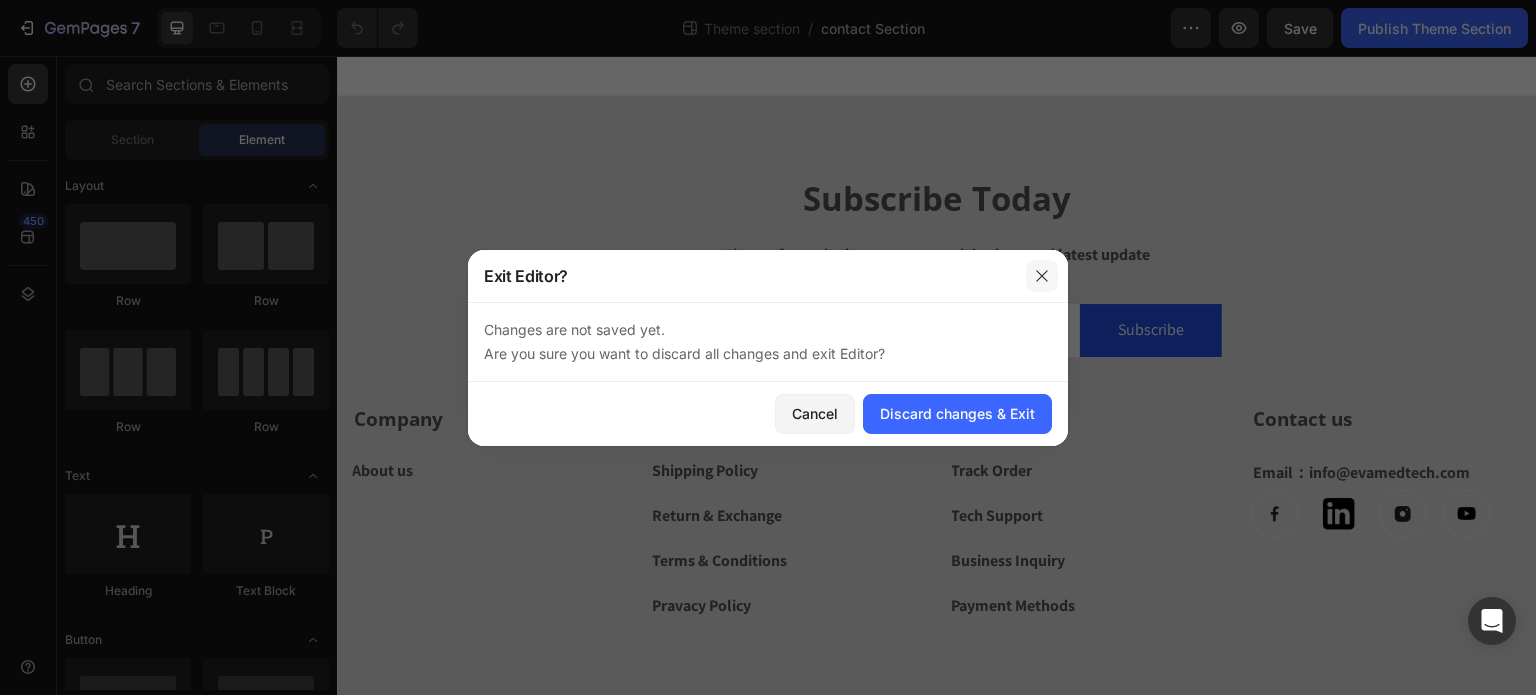 click 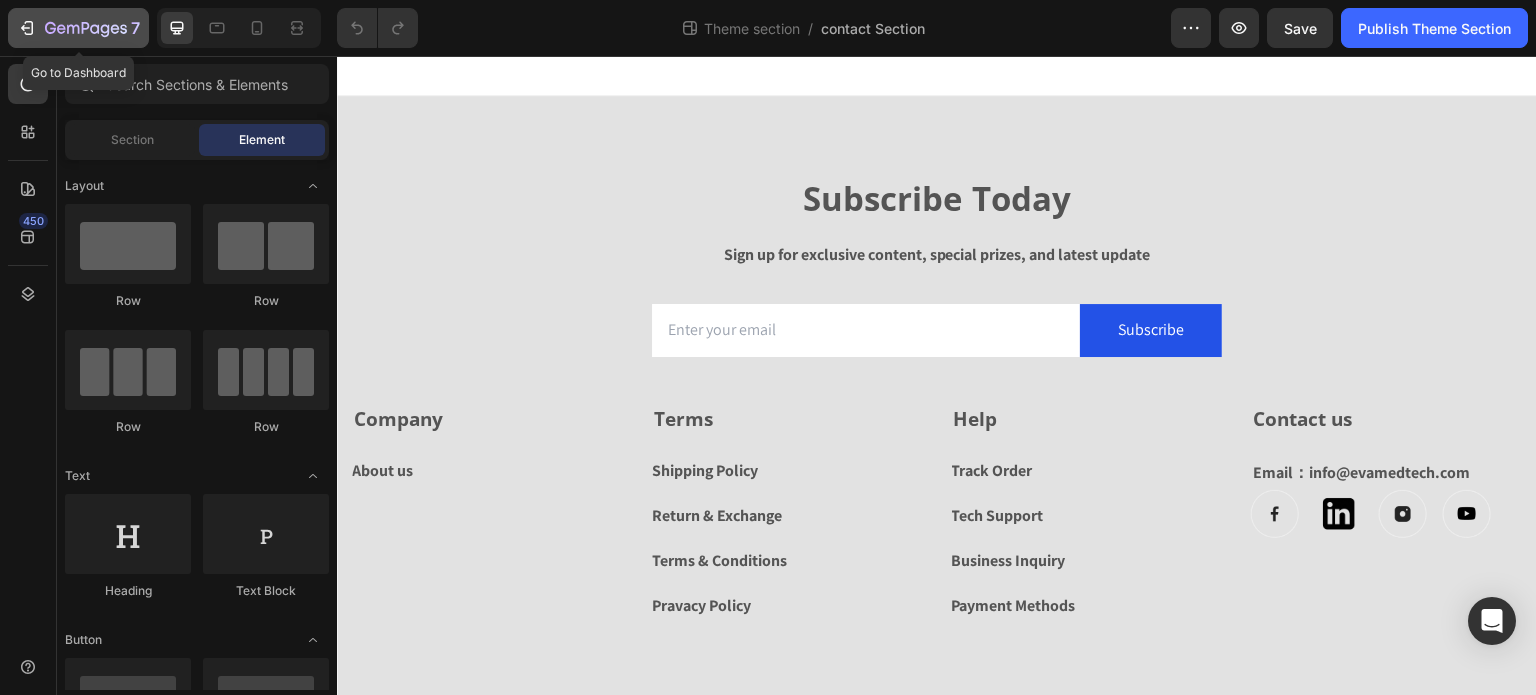 click 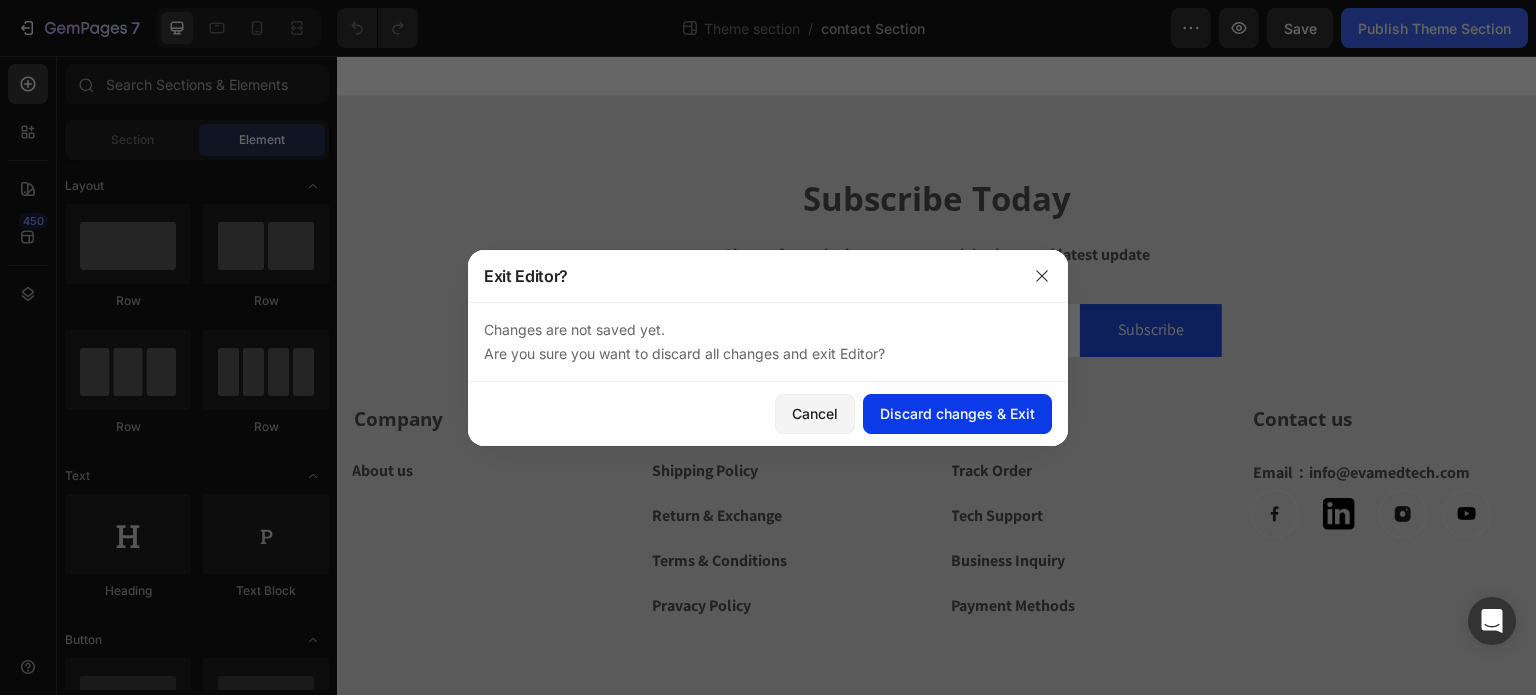 click on "Discard changes & Exit" at bounding box center [957, 413] 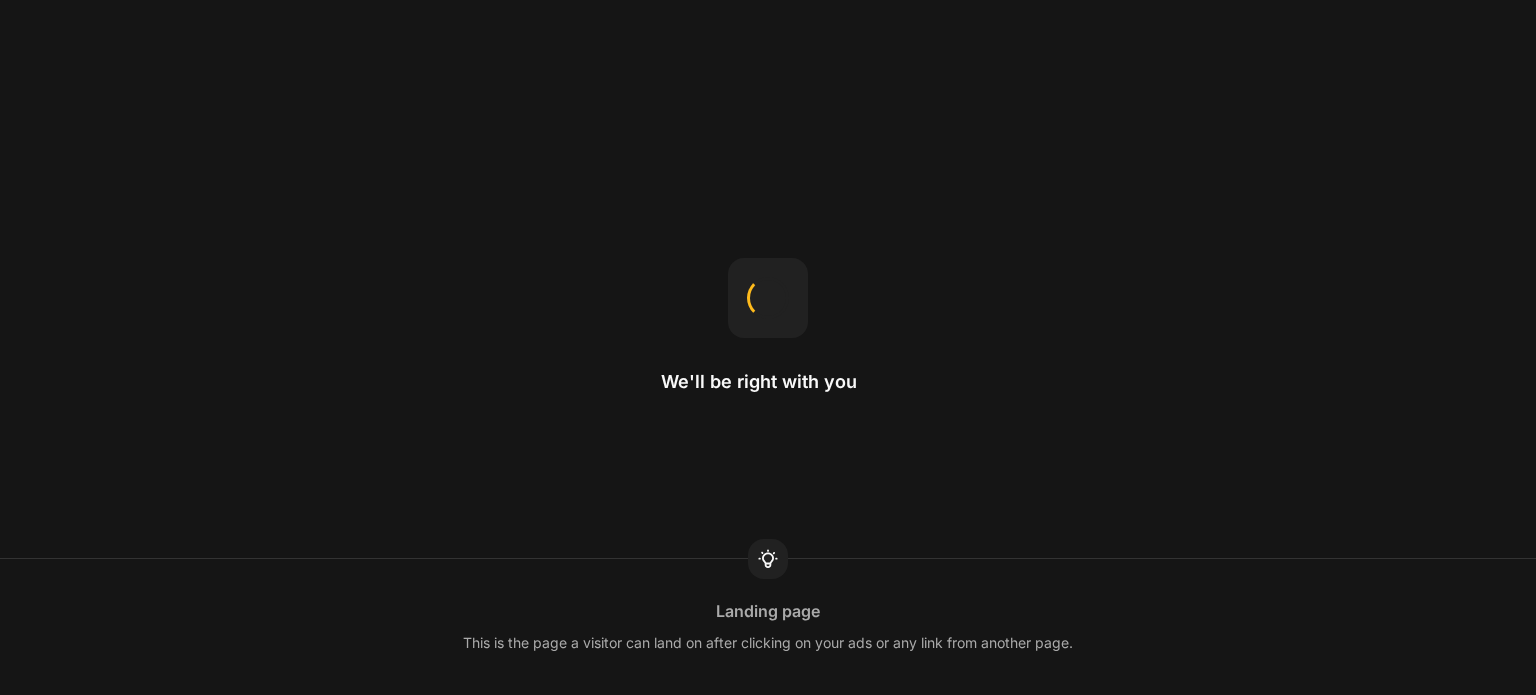 scroll, scrollTop: 0, scrollLeft: 0, axis: both 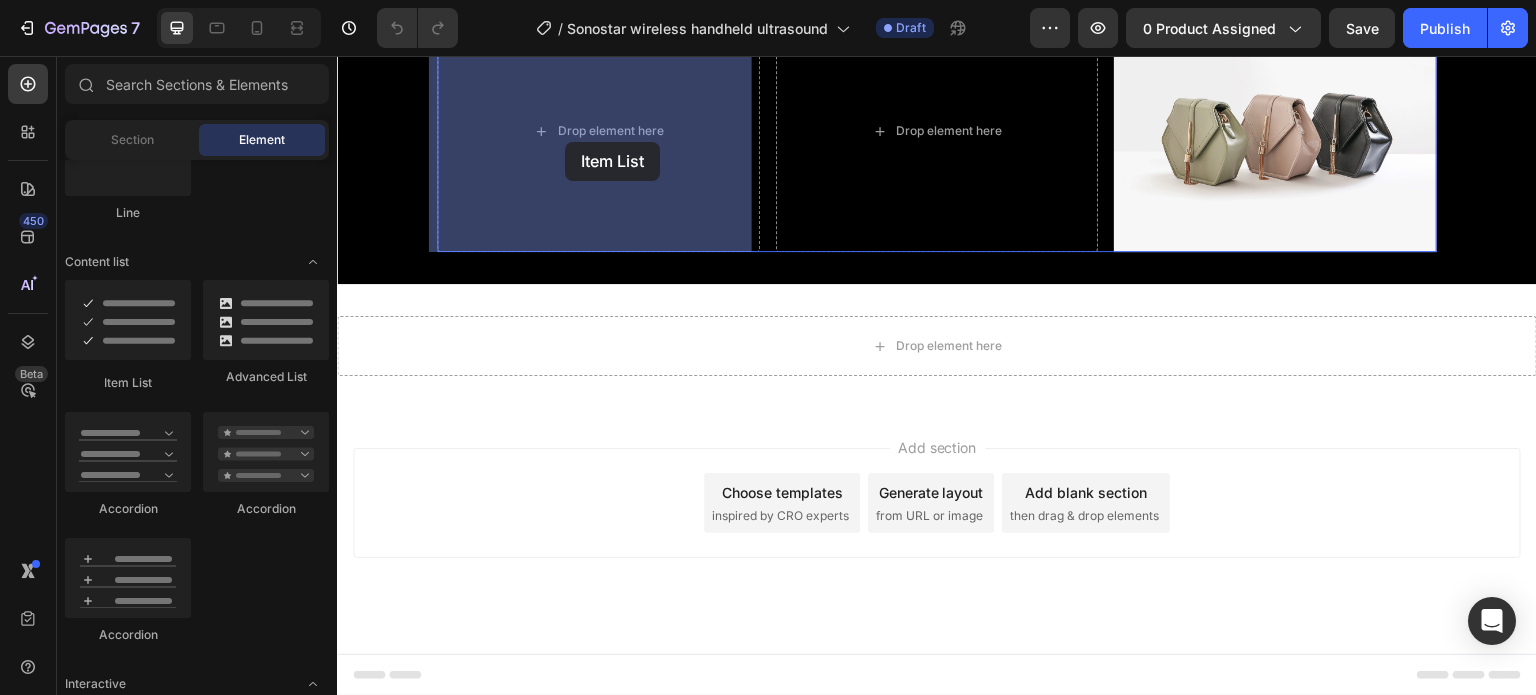 drag, startPoint x: 469, startPoint y: 380, endPoint x: 565, endPoint y: 142, distance: 256.63202 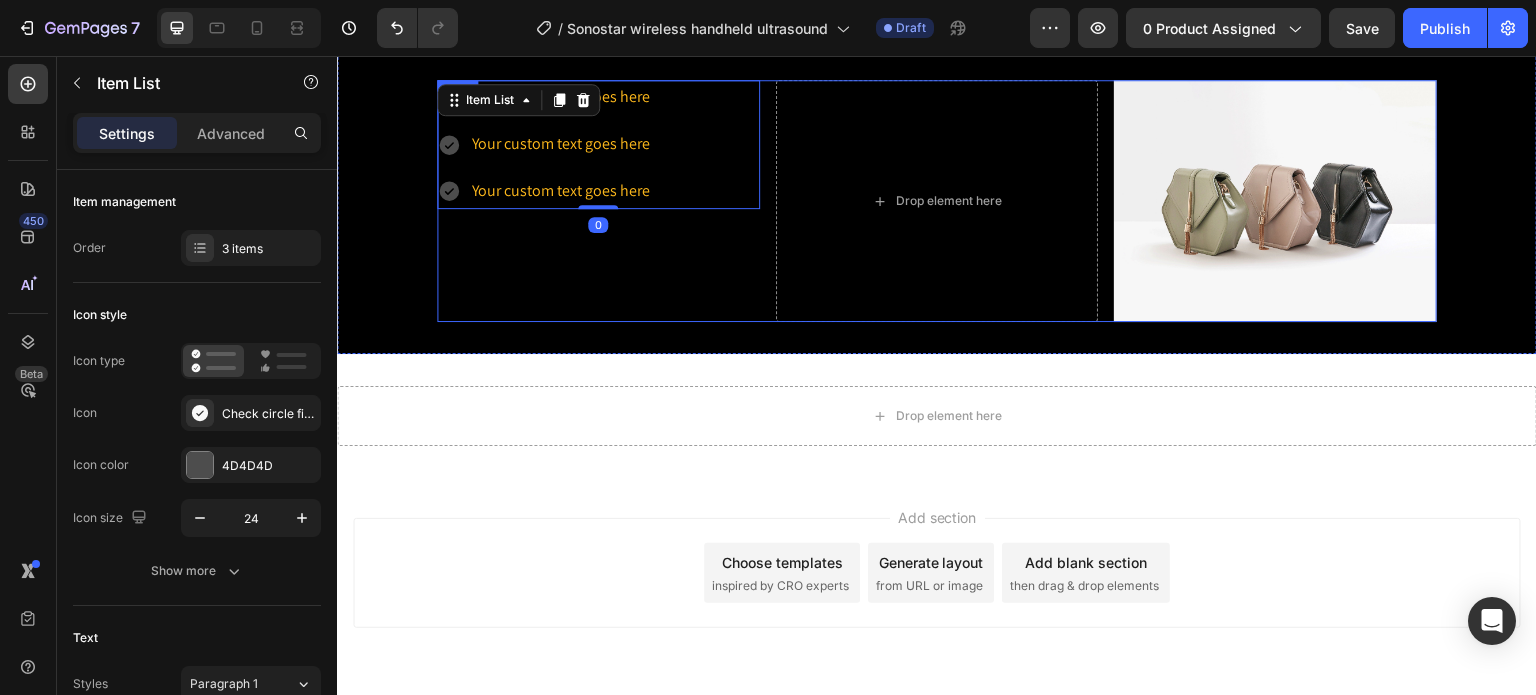 scroll, scrollTop: 3210, scrollLeft: 0, axis: vertical 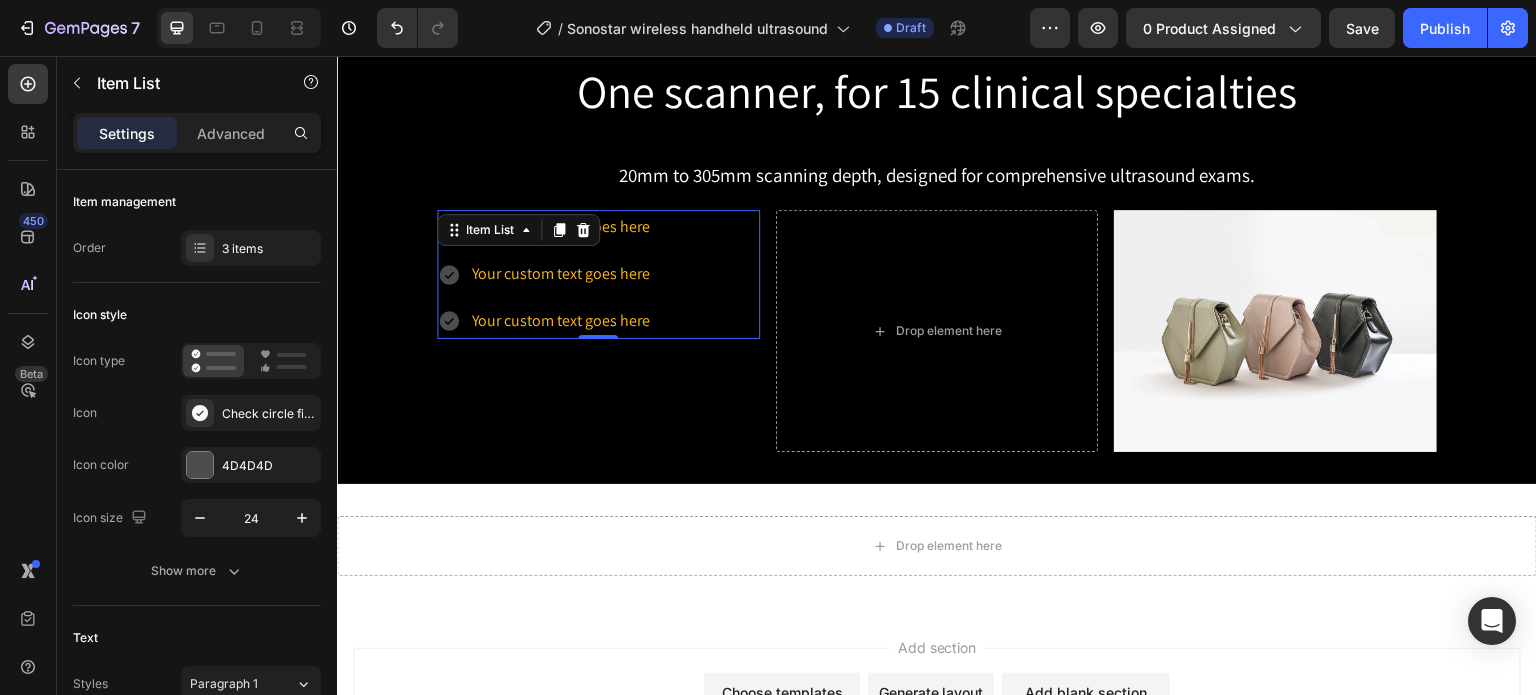 click on "Your custom text goes here" at bounding box center (561, 227) 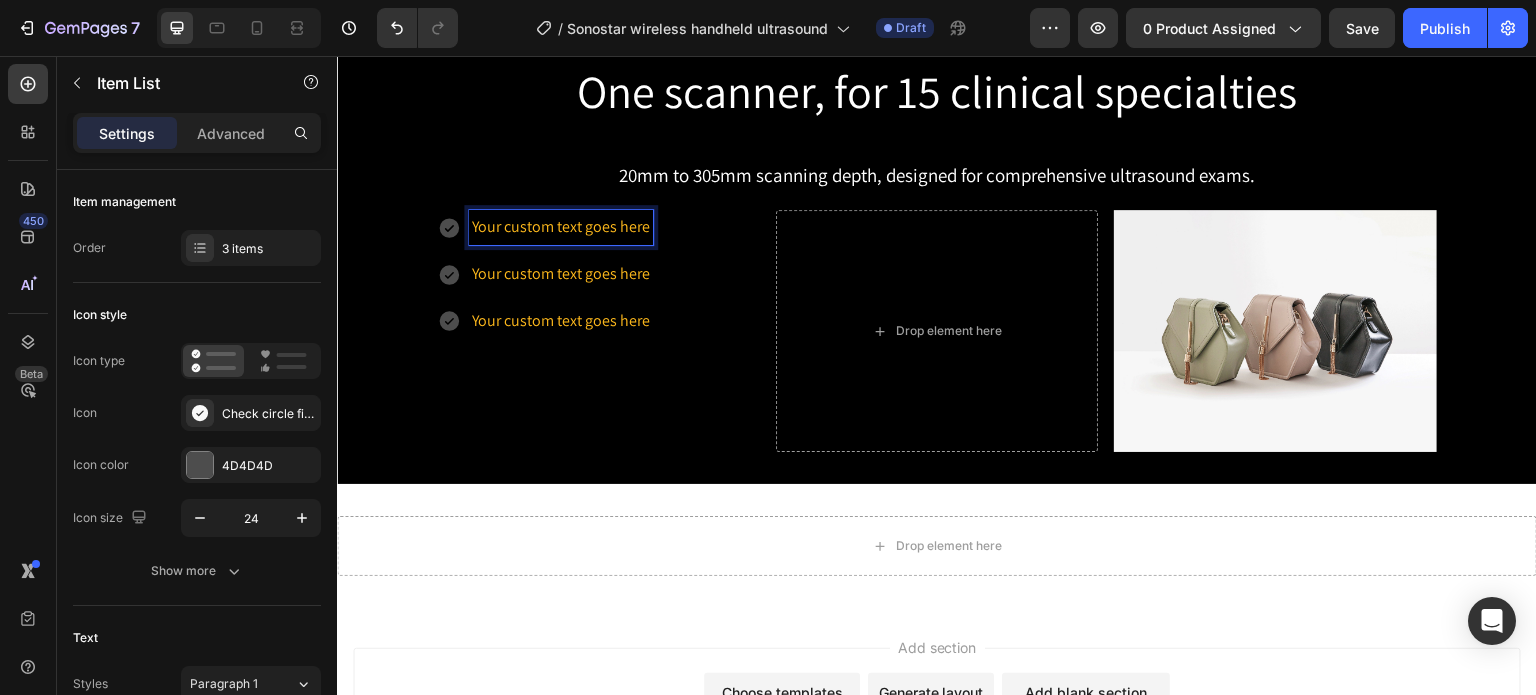 click on "Your custom text goes here" at bounding box center (561, 227) 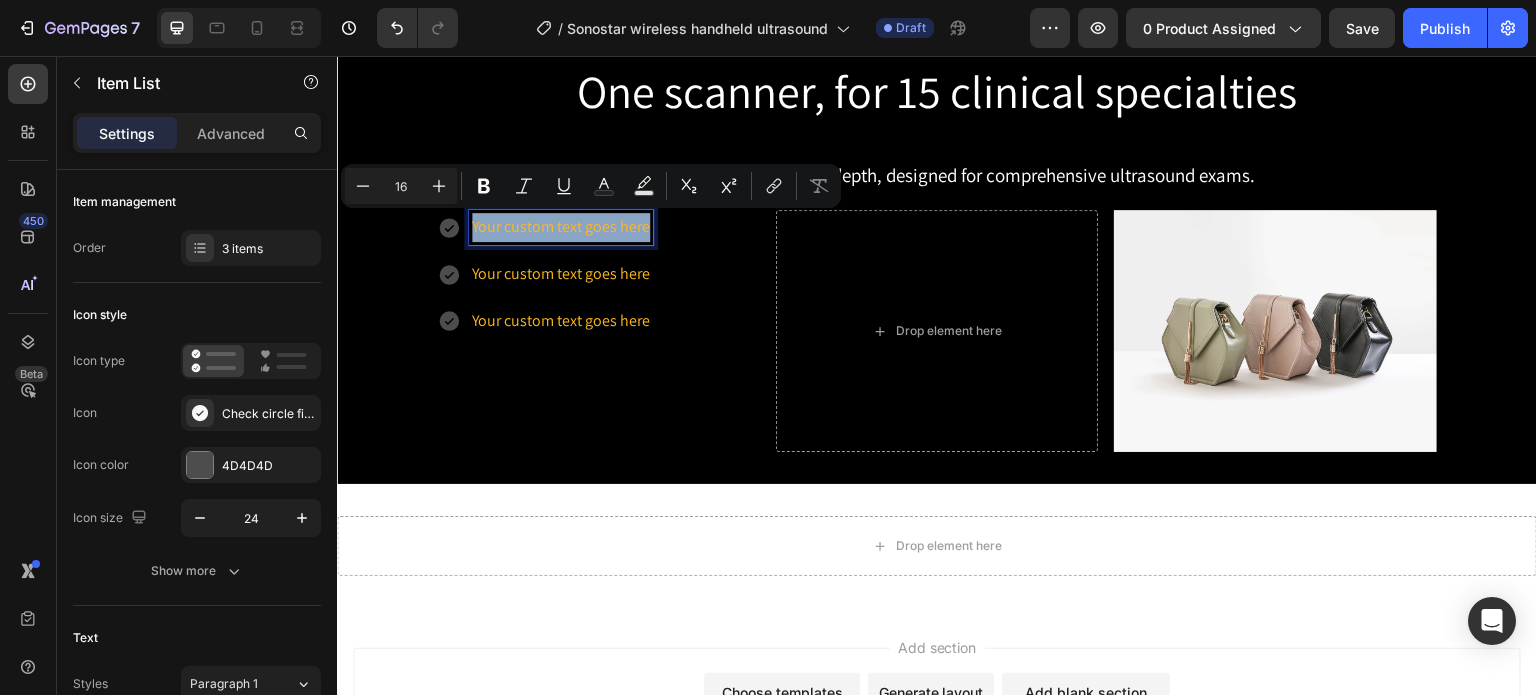 drag, startPoint x: 464, startPoint y: 225, endPoint x: 654, endPoint y: 232, distance: 190.1289 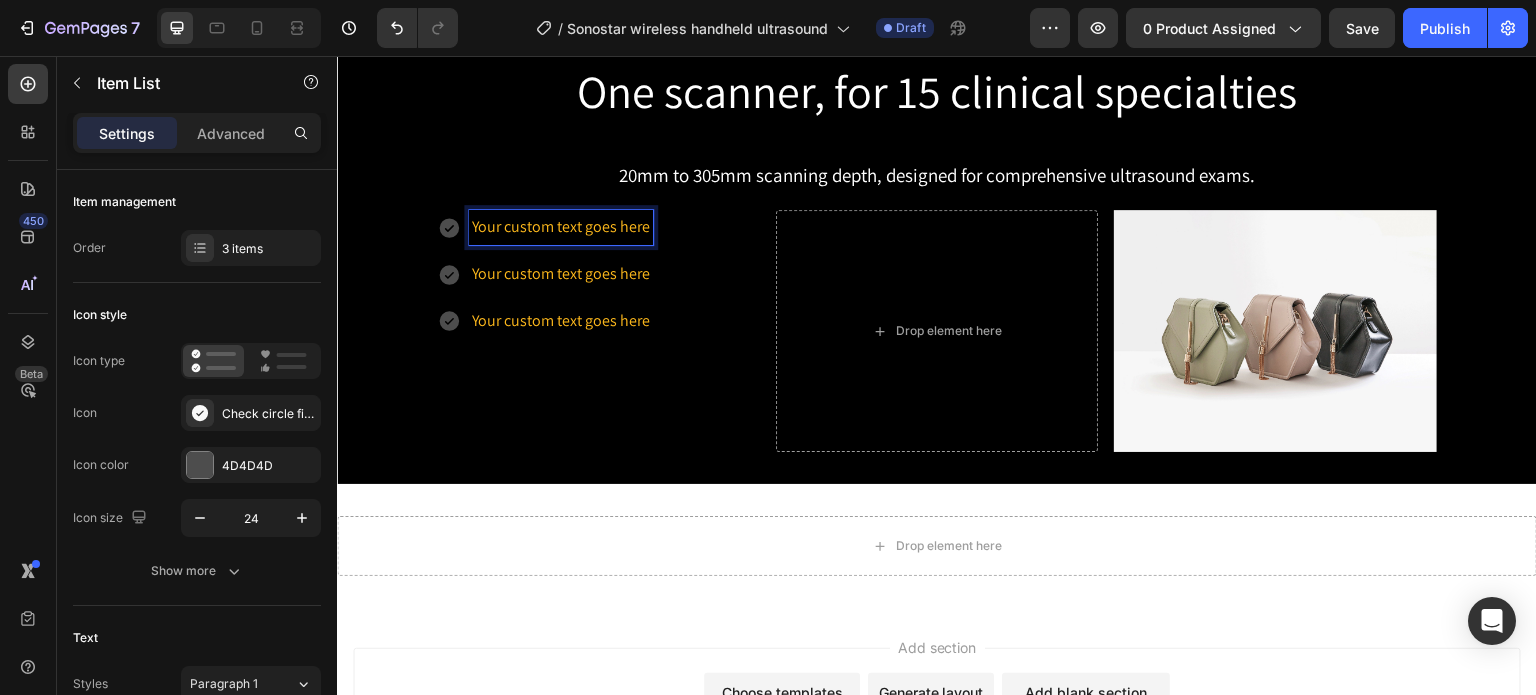 click on "Your custom text goes here" at bounding box center (561, 227) 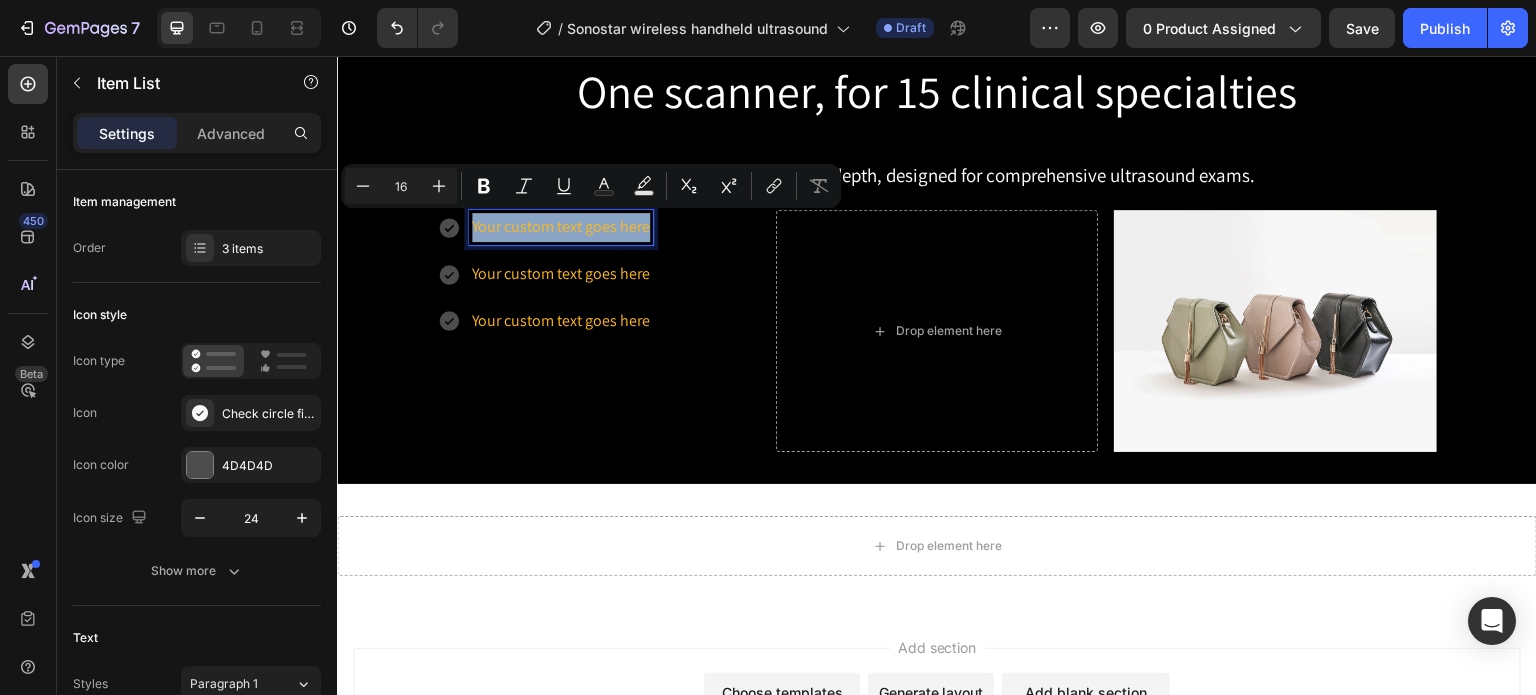 drag, startPoint x: 464, startPoint y: 227, endPoint x: 645, endPoint y: 220, distance: 181.13531 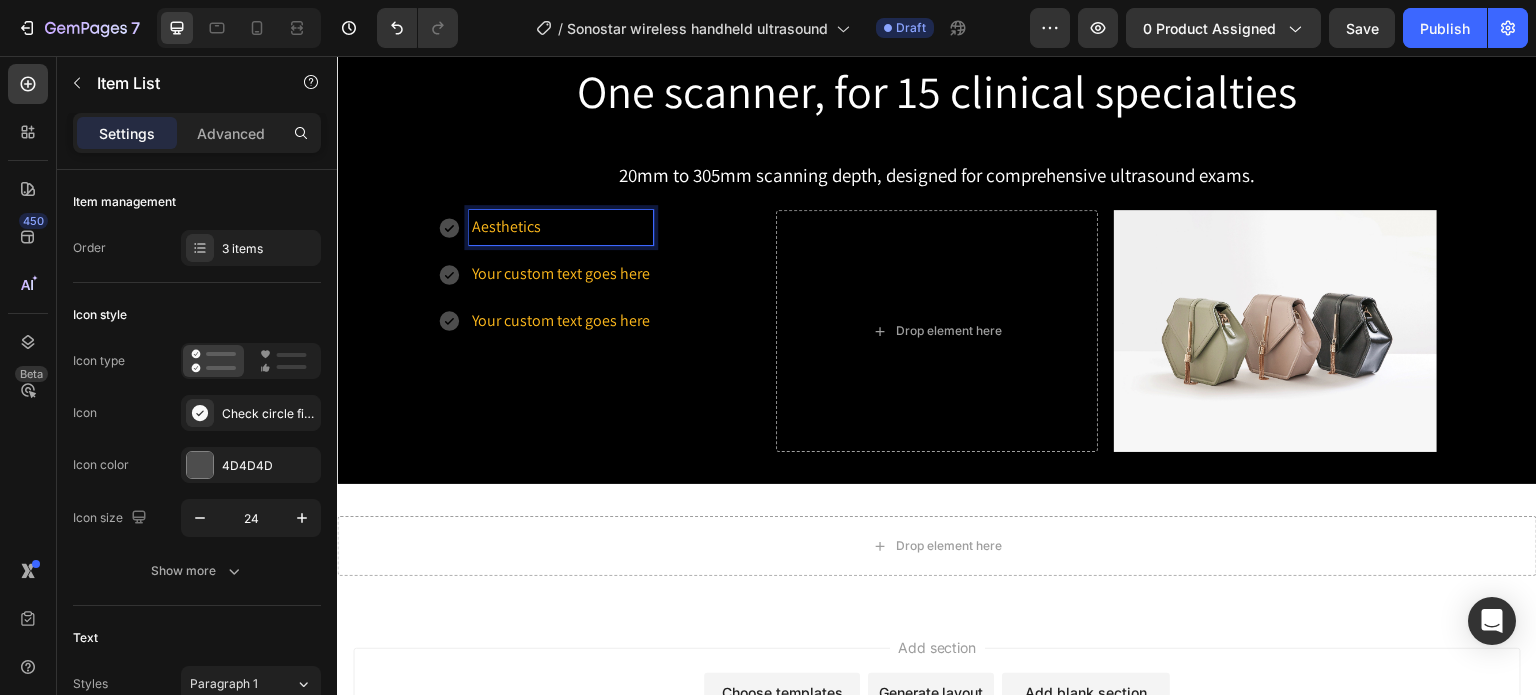 click on "Your custom text goes here" at bounding box center [561, 274] 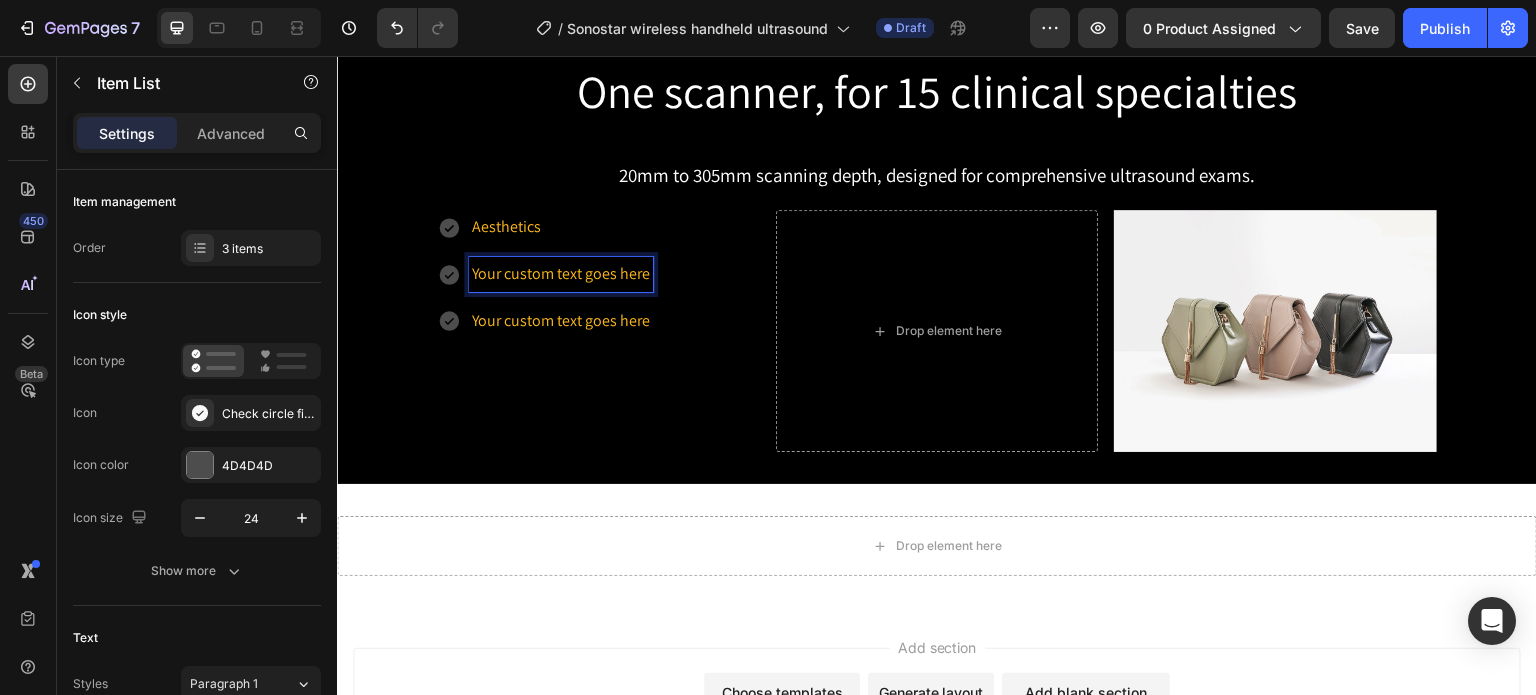 click on "Your custom text goes here" at bounding box center (561, 274) 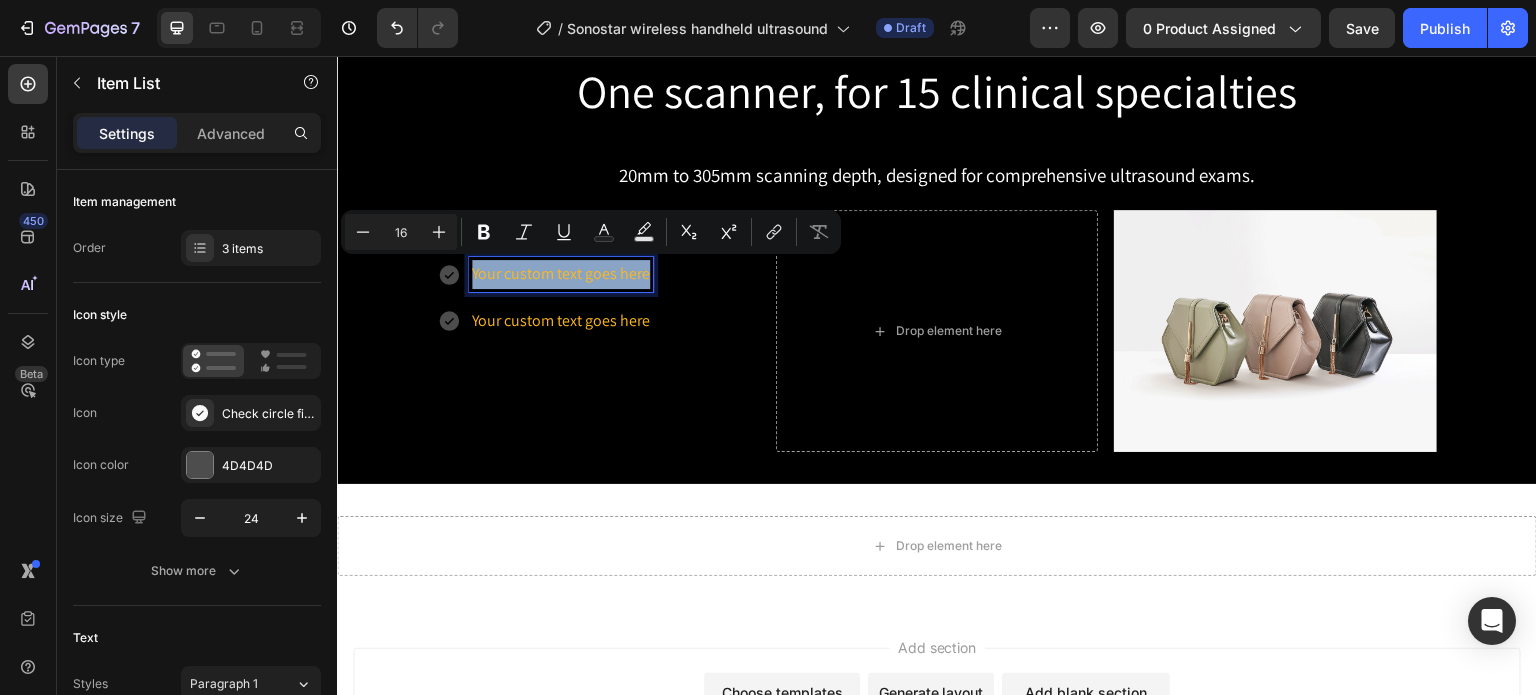 drag, startPoint x: 465, startPoint y: 272, endPoint x: 643, endPoint y: 273, distance: 178.0028 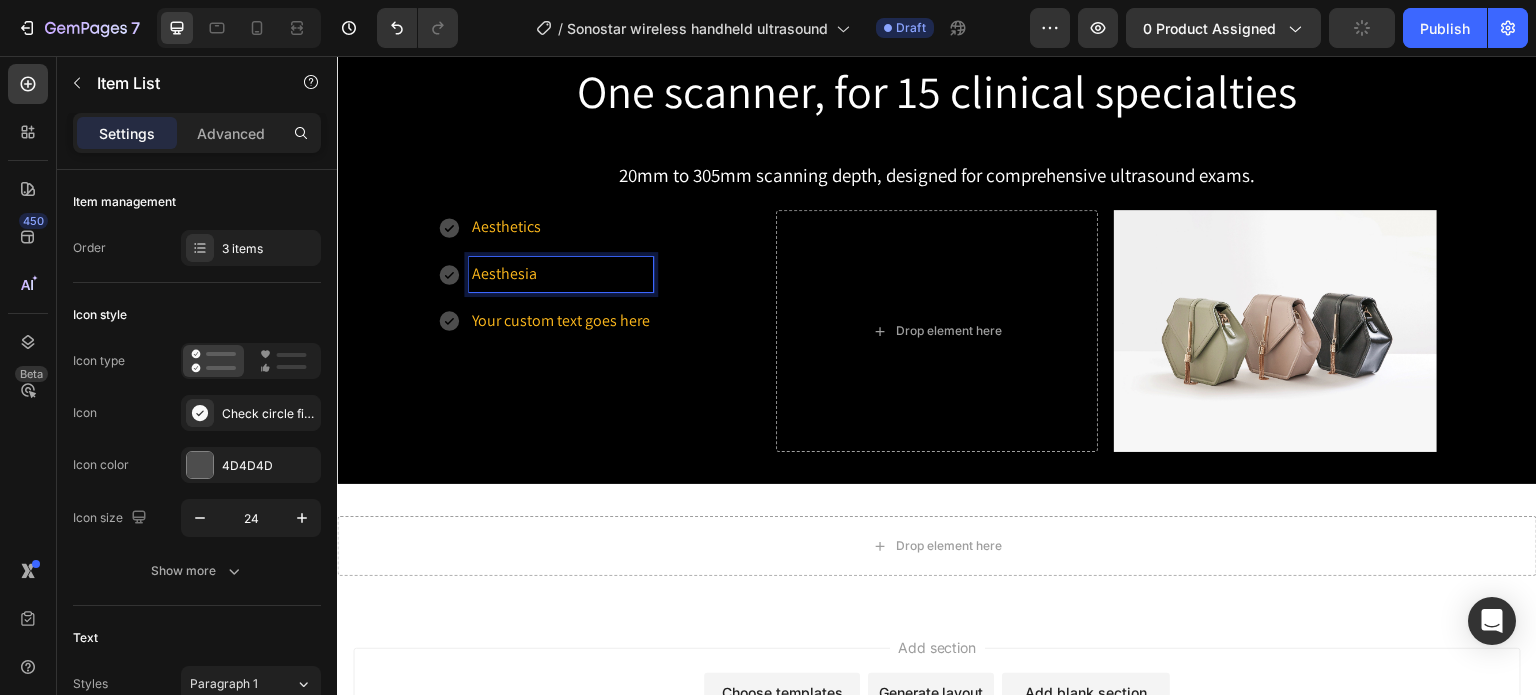 click on "Your custom text goes here" at bounding box center (561, 321) 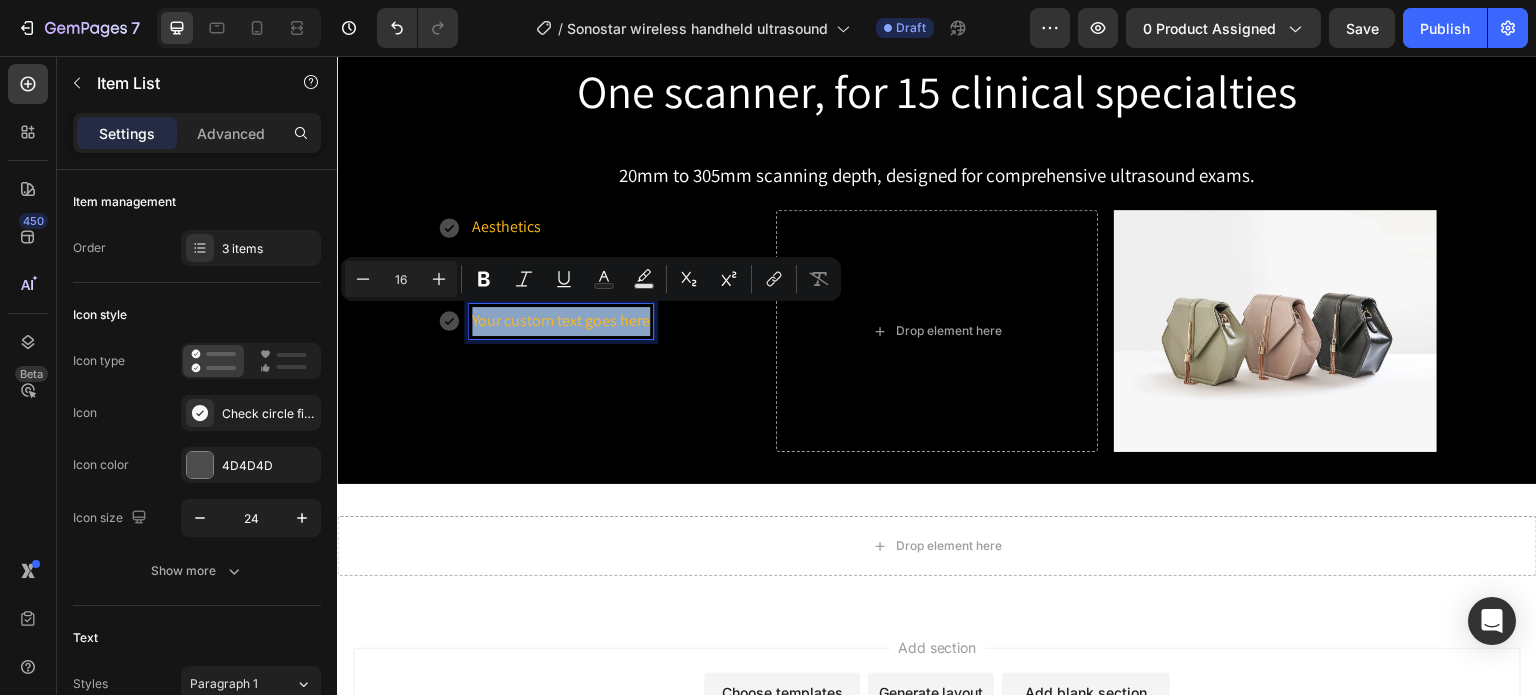 drag, startPoint x: 467, startPoint y: 320, endPoint x: 638, endPoint y: 324, distance: 171.04678 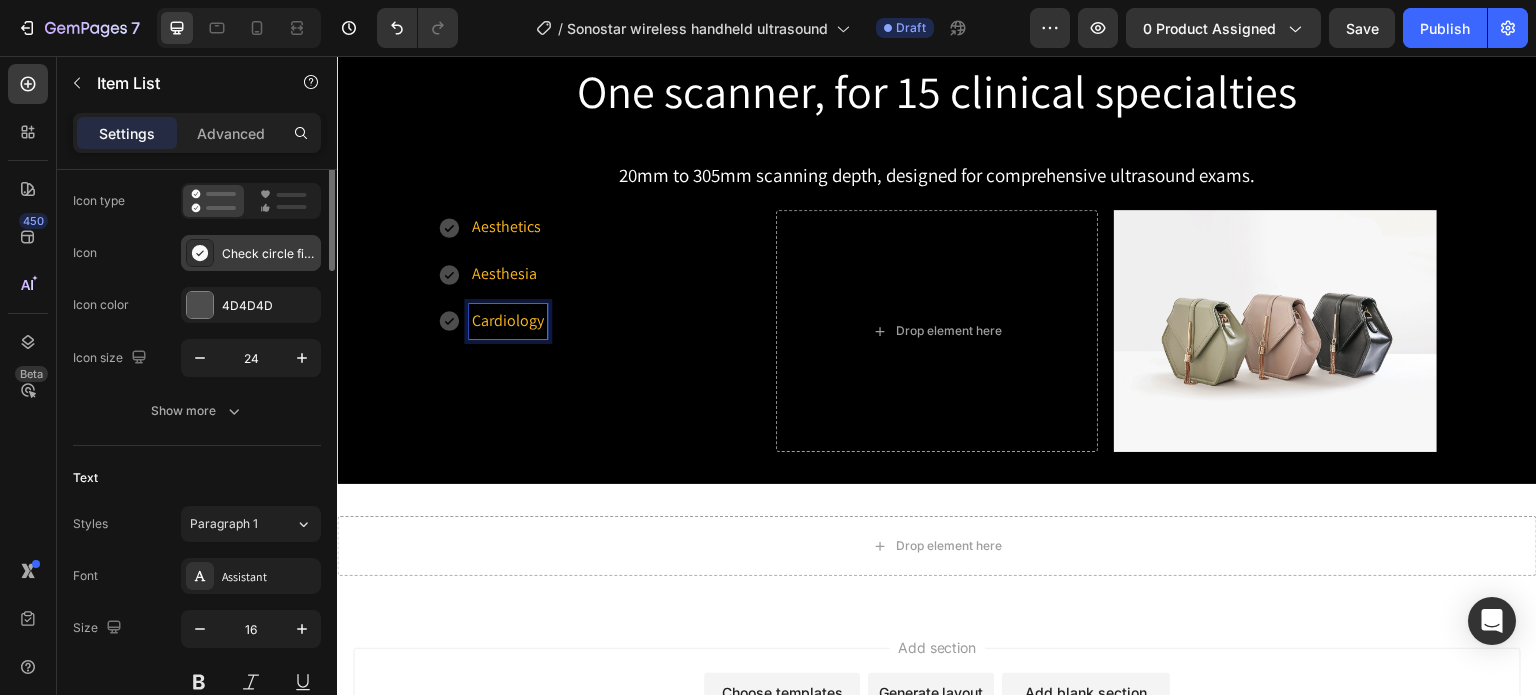 scroll, scrollTop: 0, scrollLeft: 0, axis: both 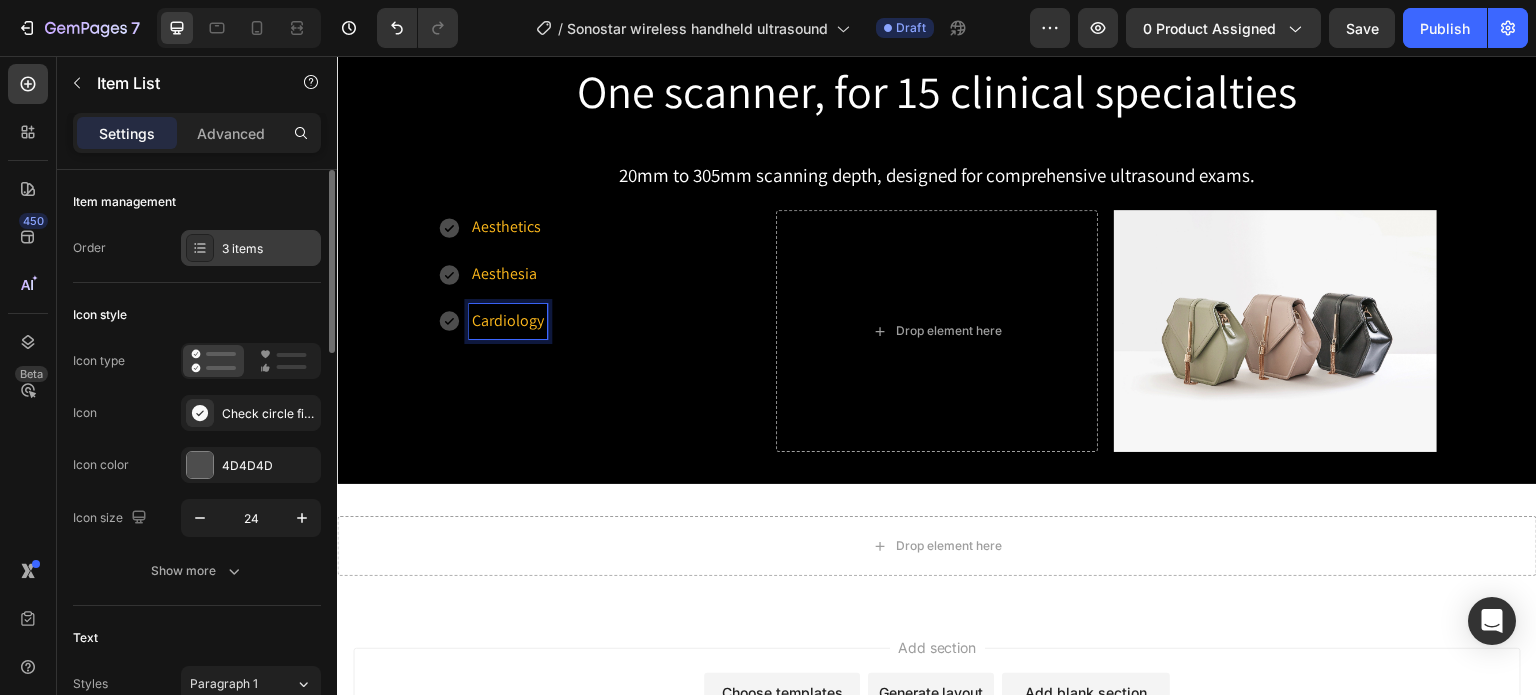 click on "3 items" at bounding box center (269, 249) 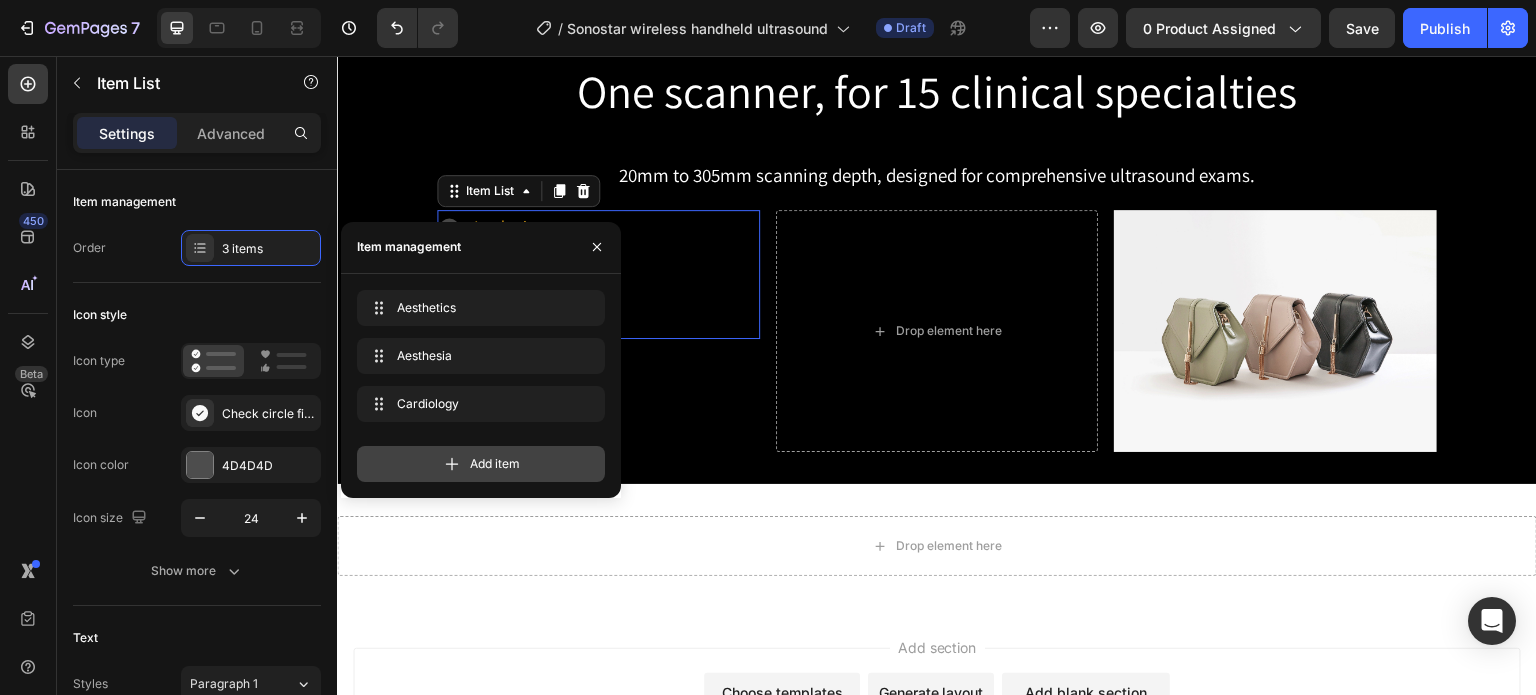click on "Add item" at bounding box center (481, 464) 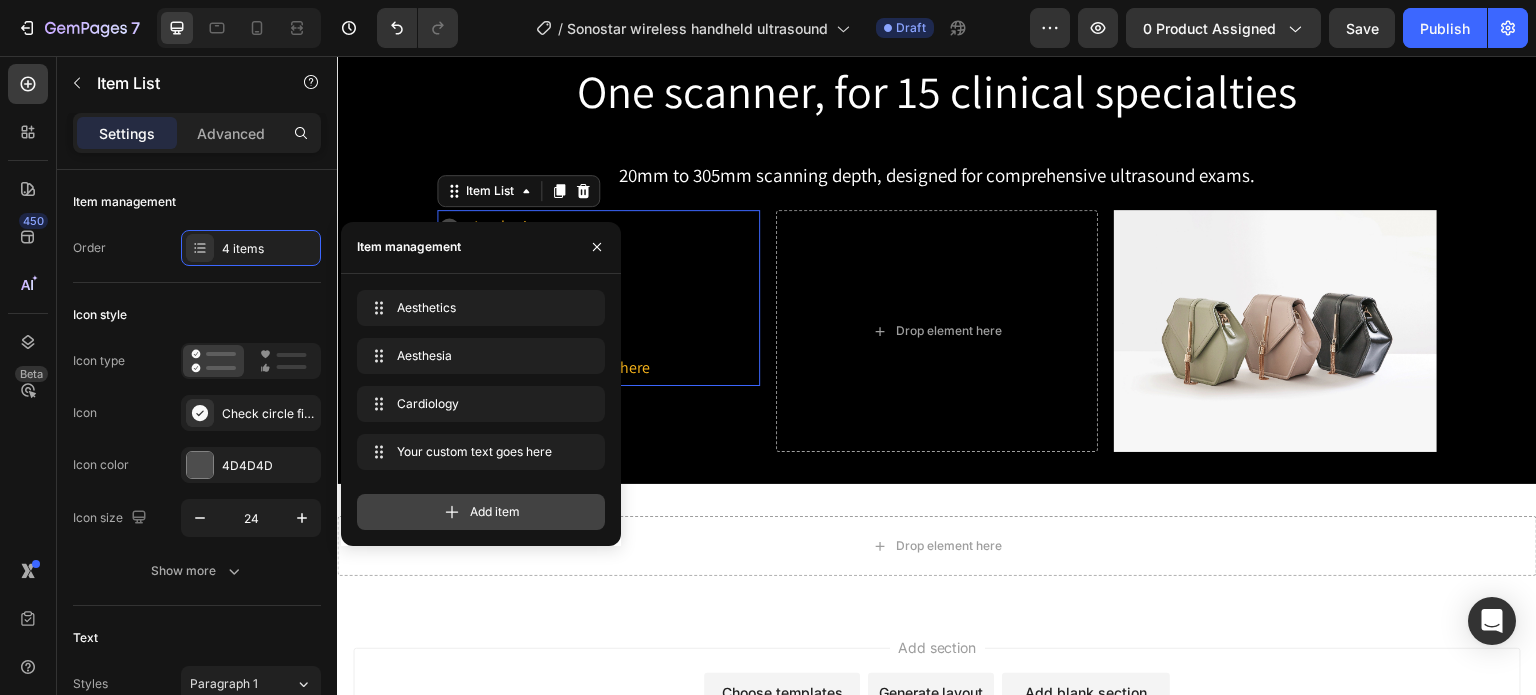 click on "Add item" at bounding box center [481, 512] 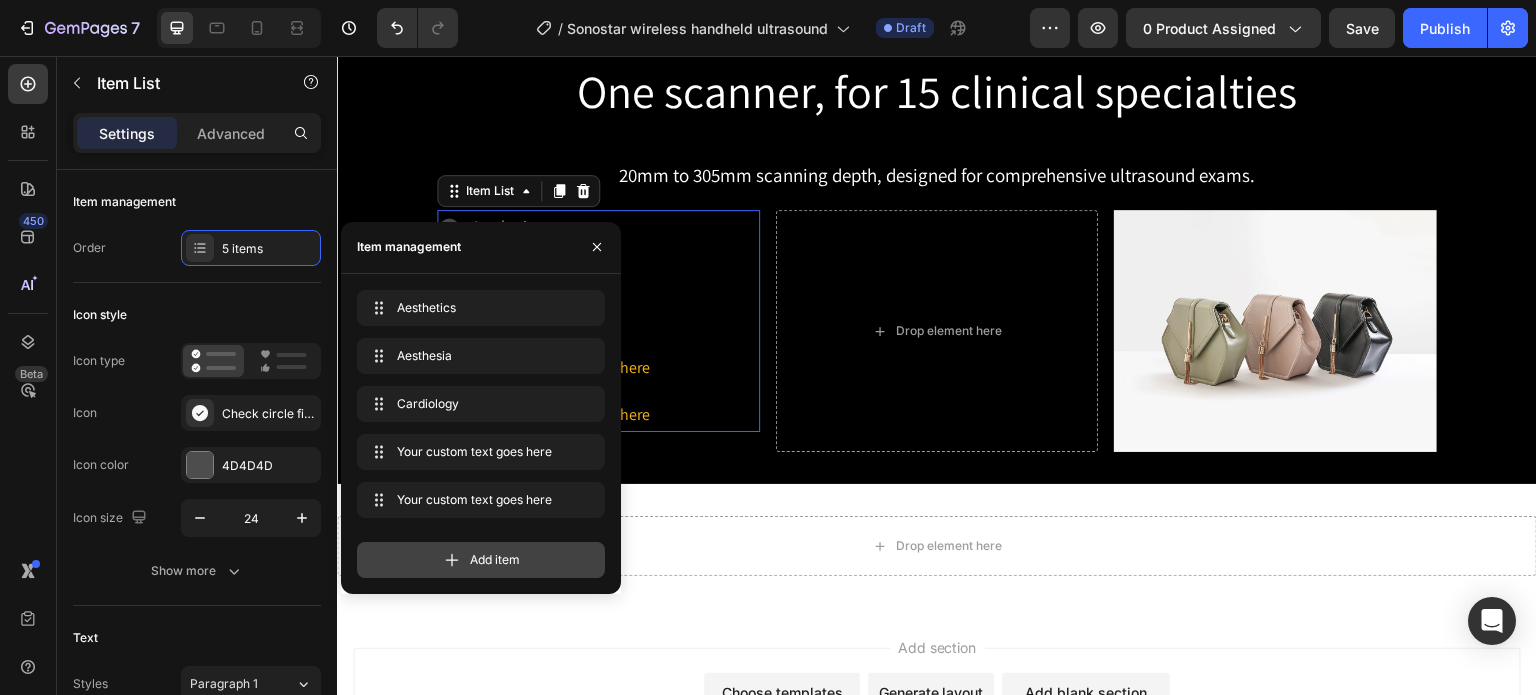 click on "Add item" at bounding box center [481, 560] 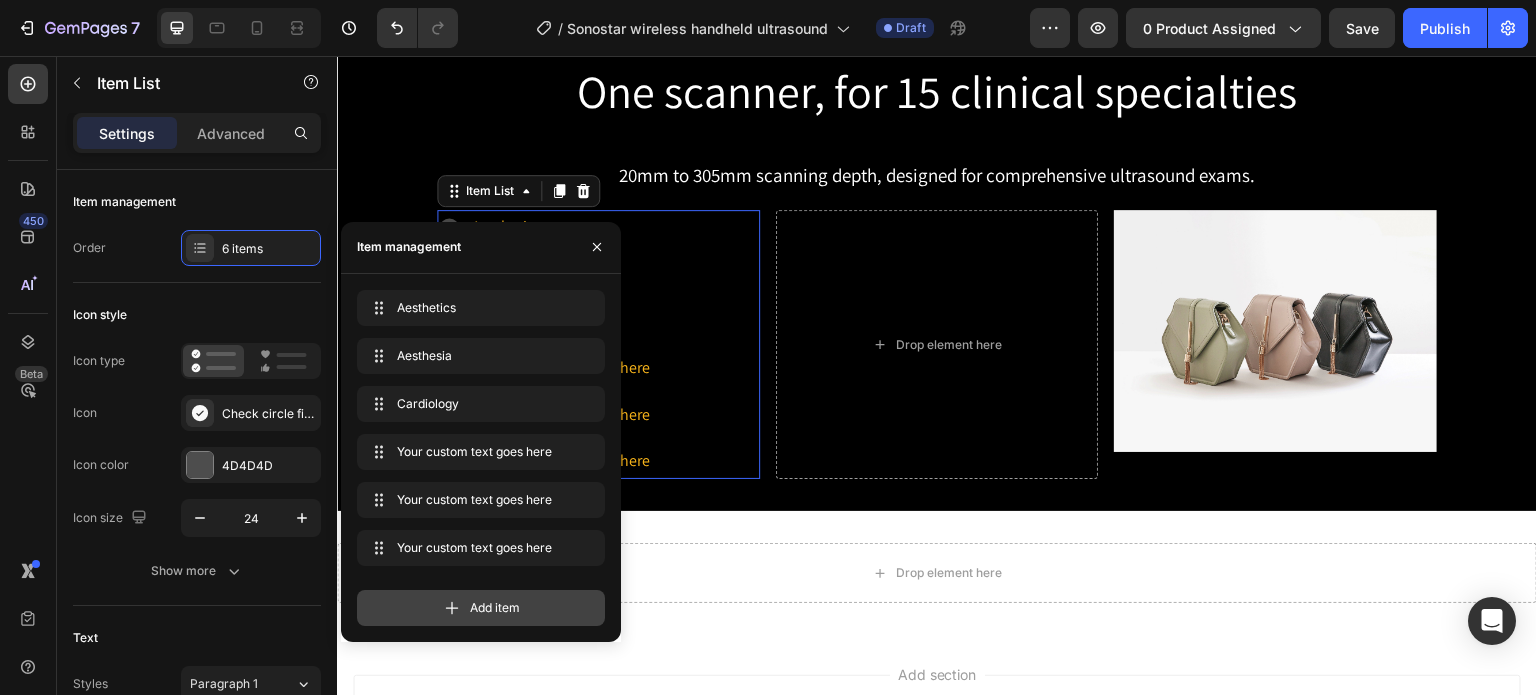 click on "Add item" at bounding box center (495, 608) 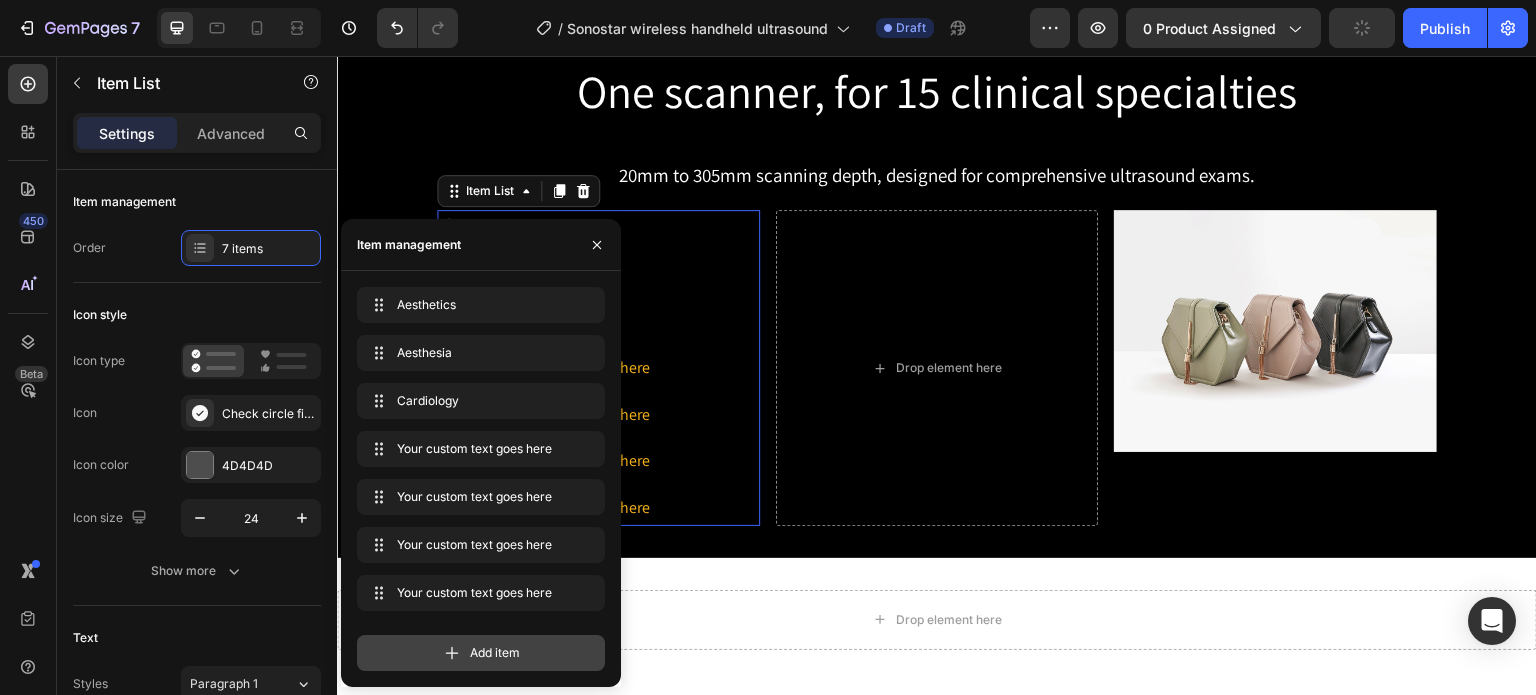 click on "Add item" at bounding box center [495, 653] 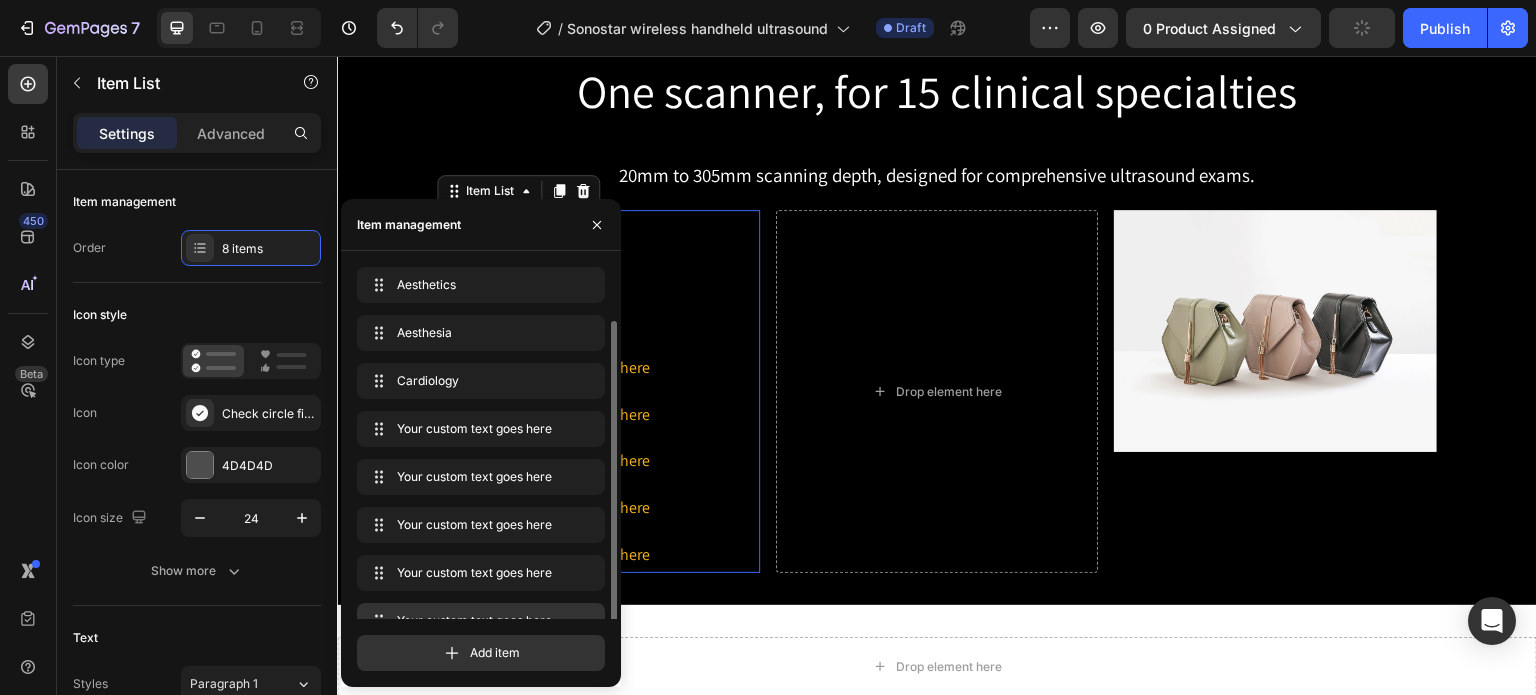 scroll, scrollTop: 28, scrollLeft: 0, axis: vertical 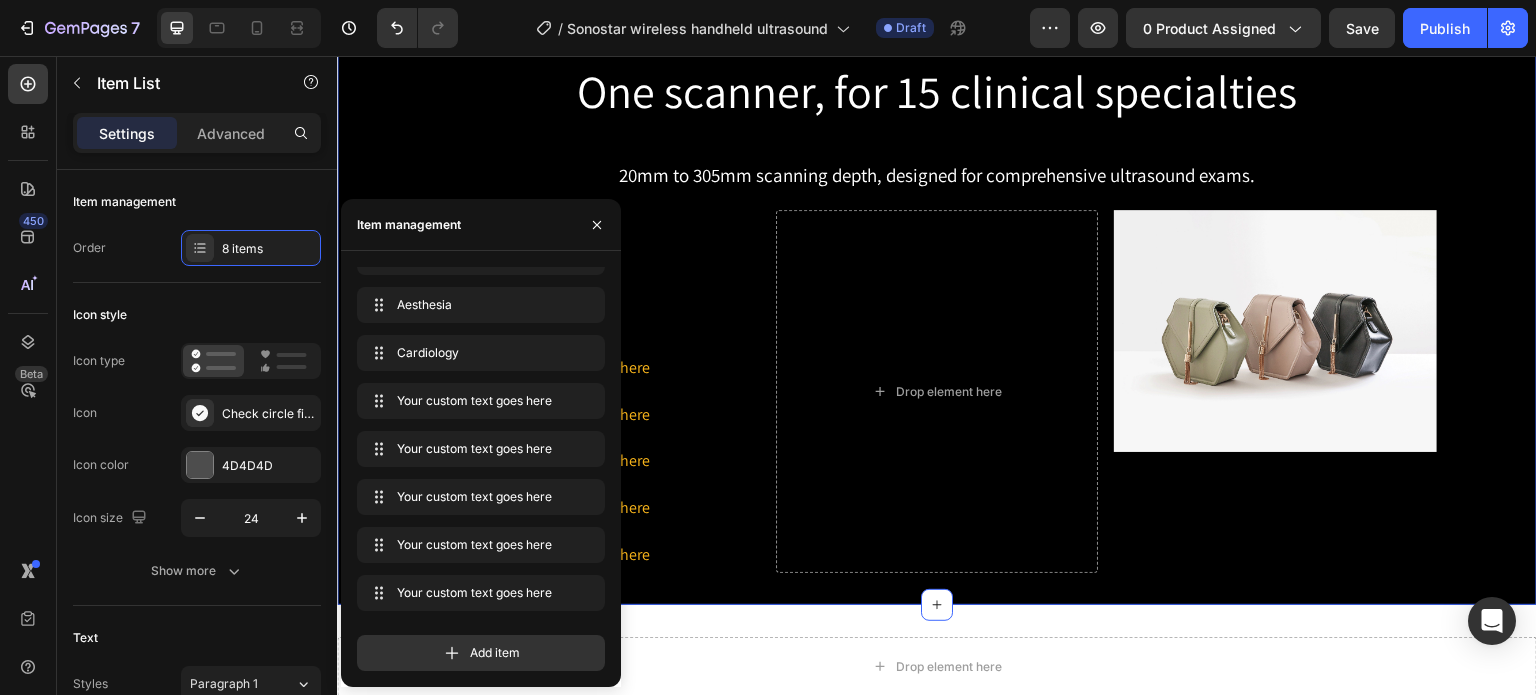 click on "One scanner, for 15 clinical specialties Heading Row 20mm to 305mm scanning depth, designed for comprehensive ultrasound exams. Text Block Row Aesthetics Aesthesia Cardiology Your custom text goes here  Your custom text goes here  Your custom text goes here  Your custom text goes here  Your custom text goes here  Item List   0
Drop element here Image Row" at bounding box center [937, 308] 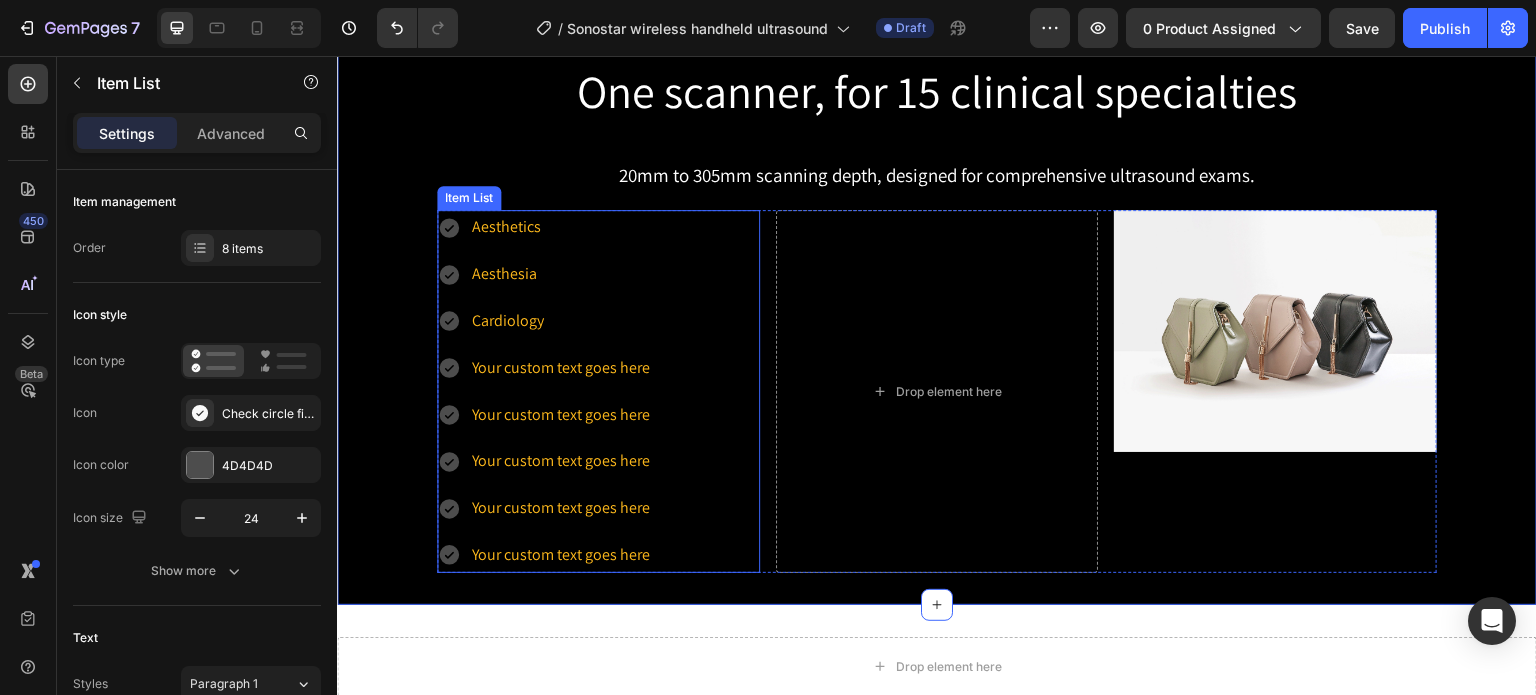 click on "Your custom text goes here" at bounding box center [561, 368] 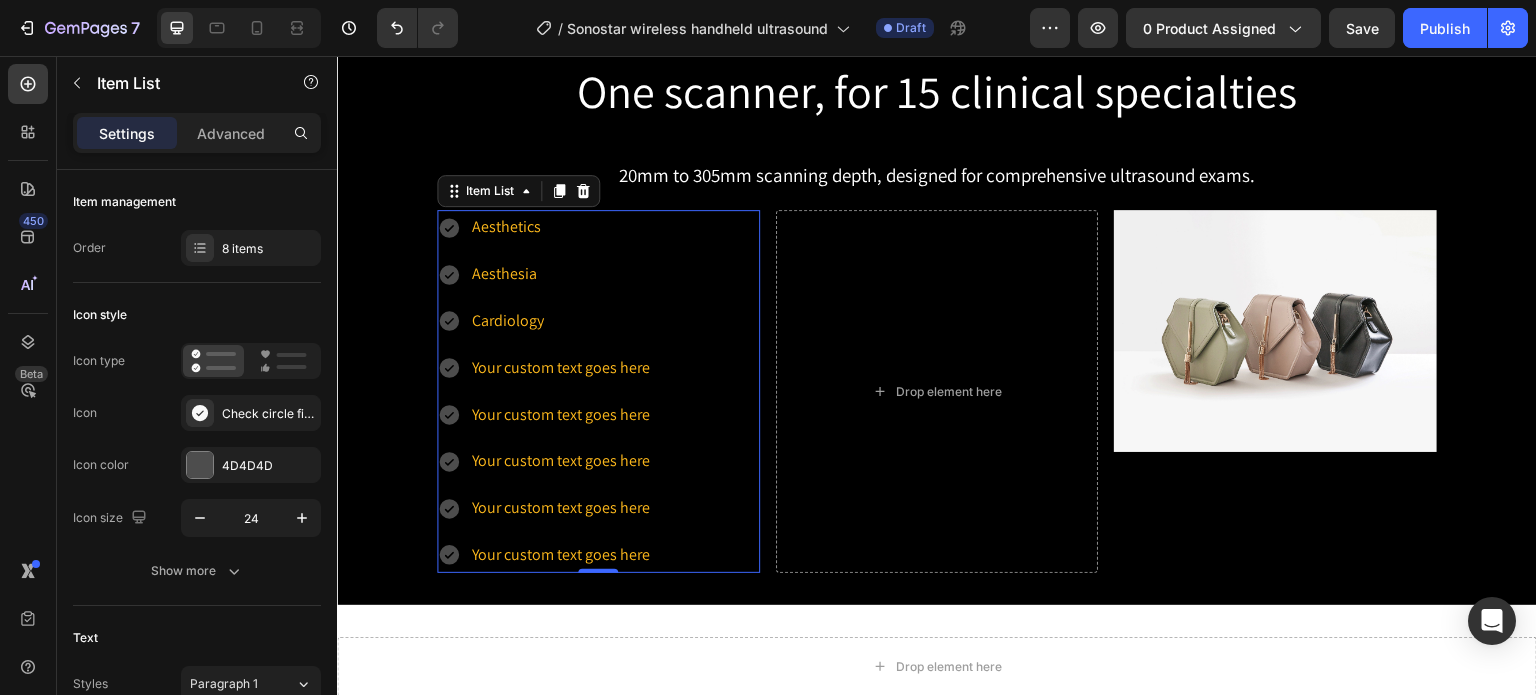 click on "Your custom text goes here" at bounding box center [561, 368] 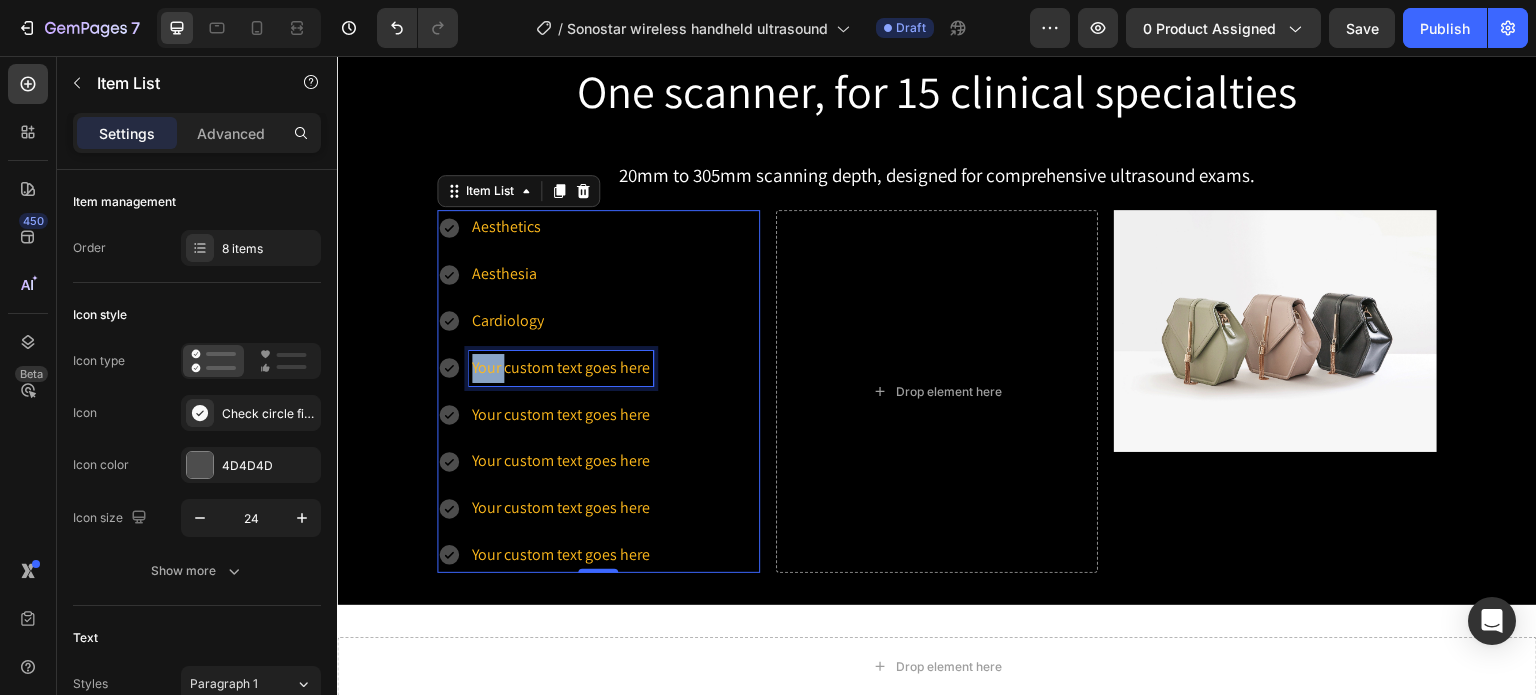 click on "Your custom text goes here" at bounding box center (561, 368) 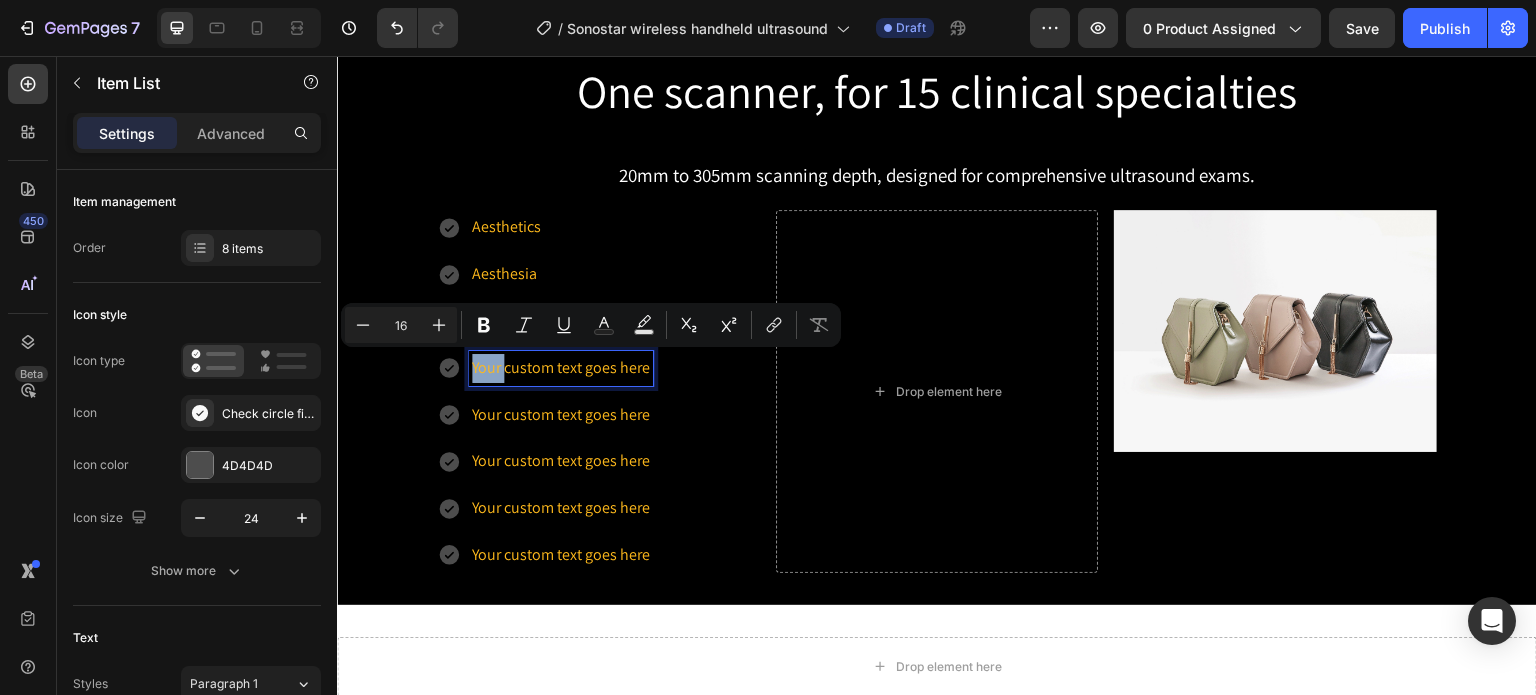 click on "Your custom text goes here" at bounding box center [561, 368] 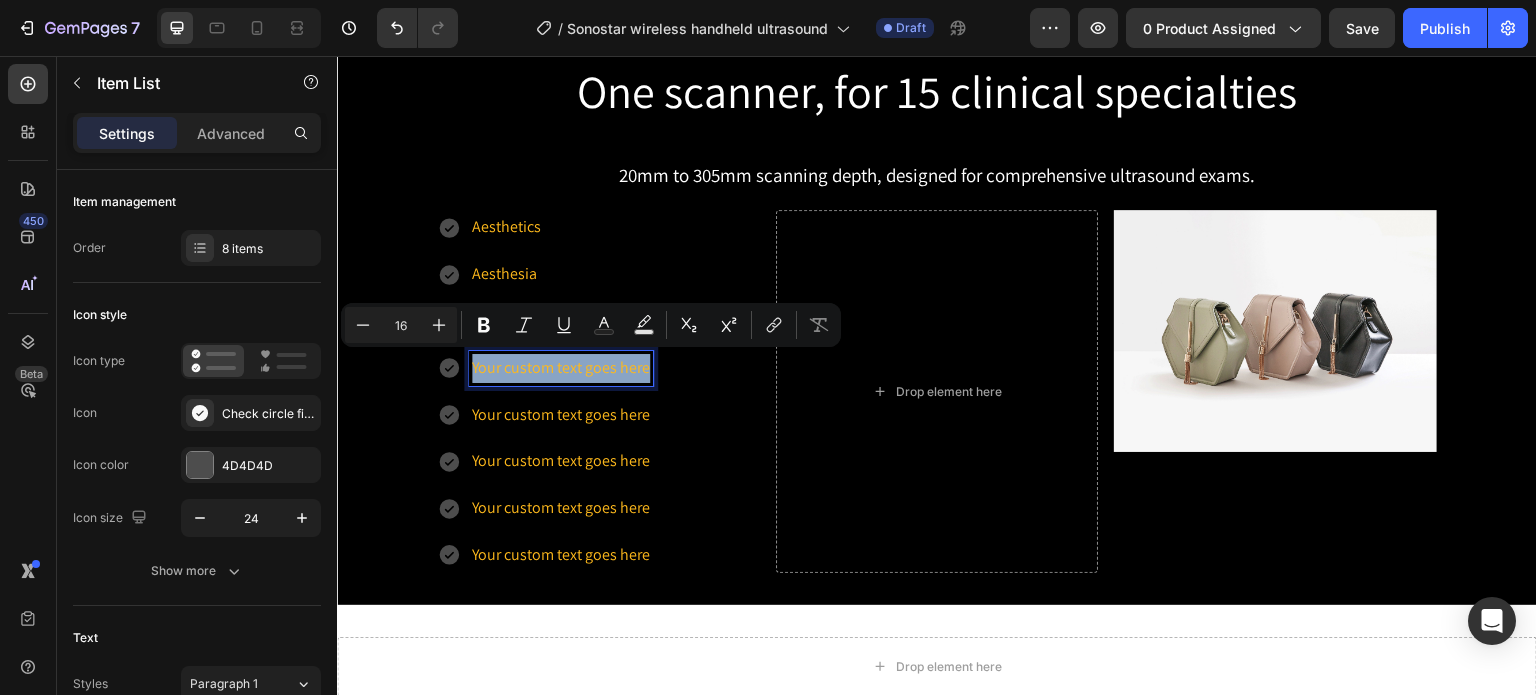 drag, startPoint x: 466, startPoint y: 365, endPoint x: 643, endPoint y: 370, distance: 177.0706 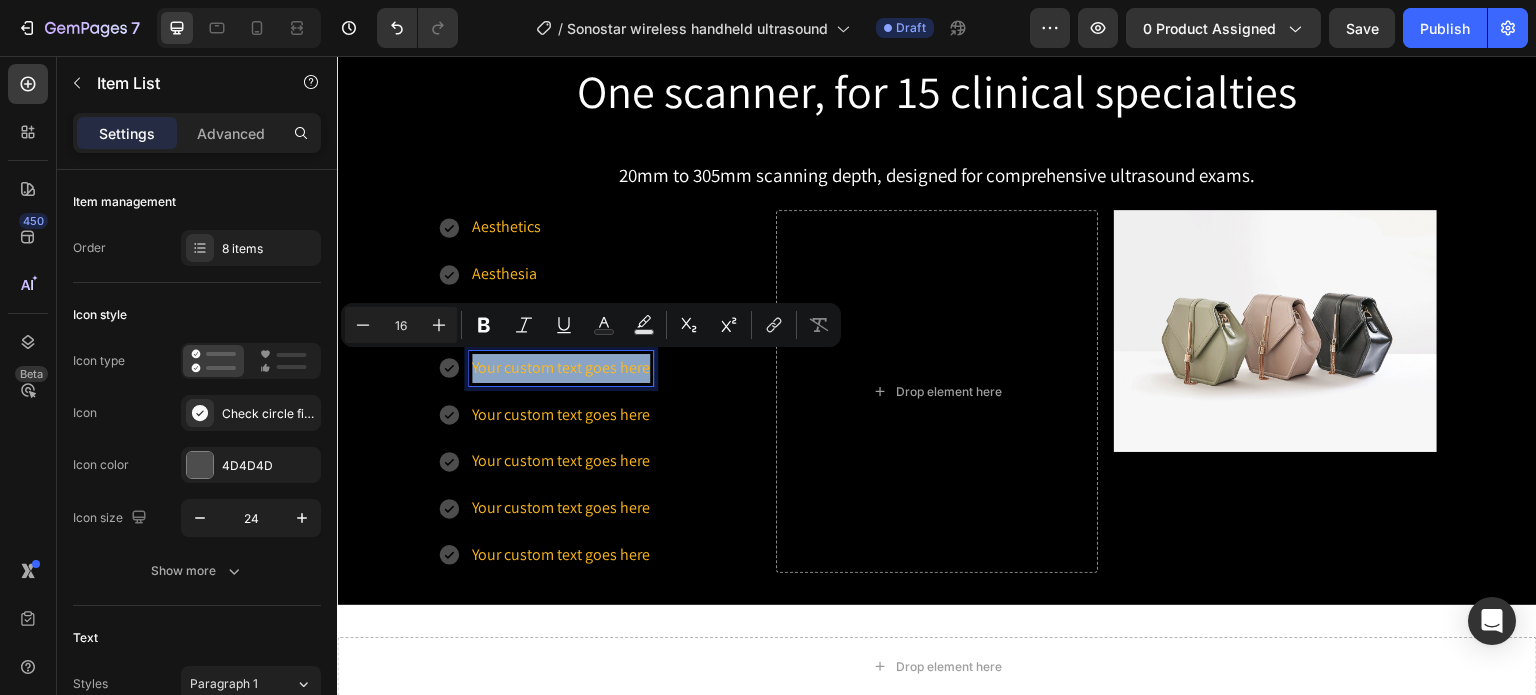 click on "Your custom text goes here" at bounding box center [561, 368] 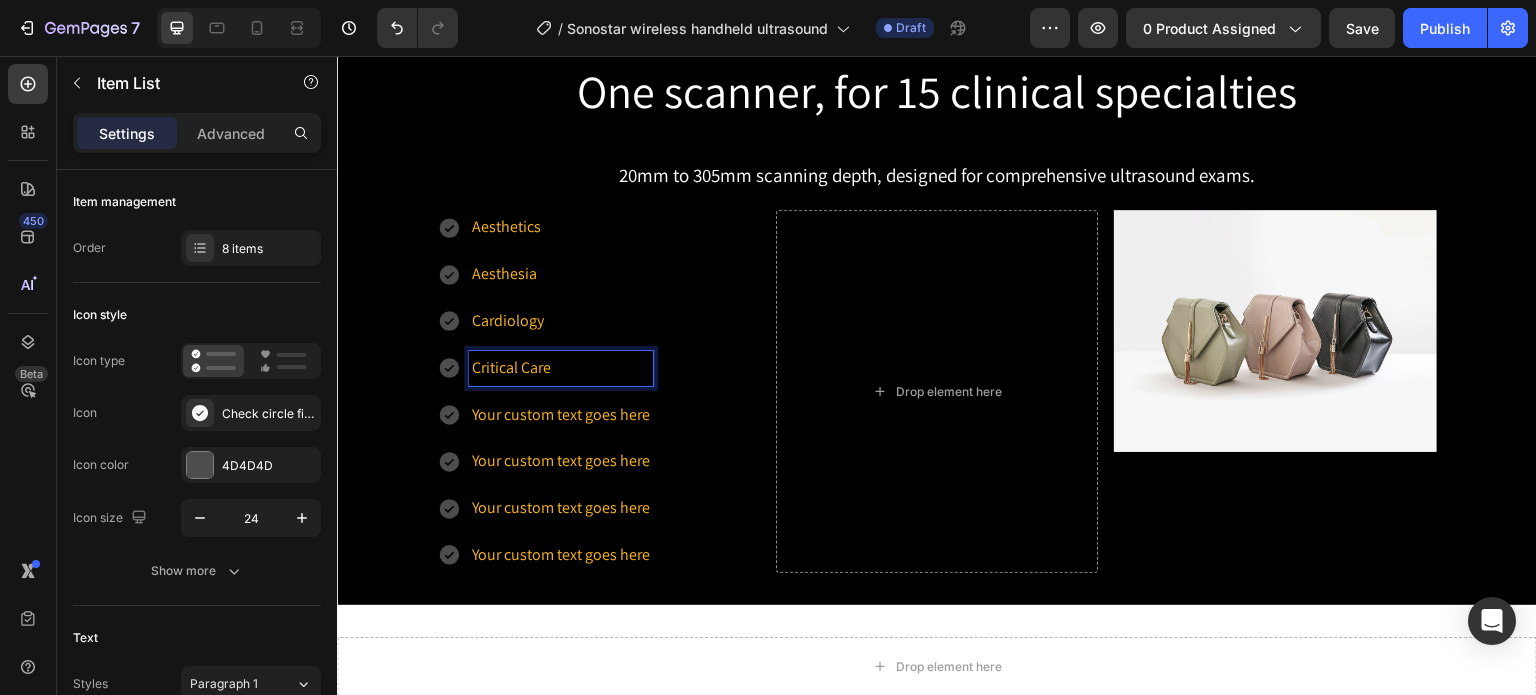 click on "Your custom text goes here" at bounding box center [561, 415] 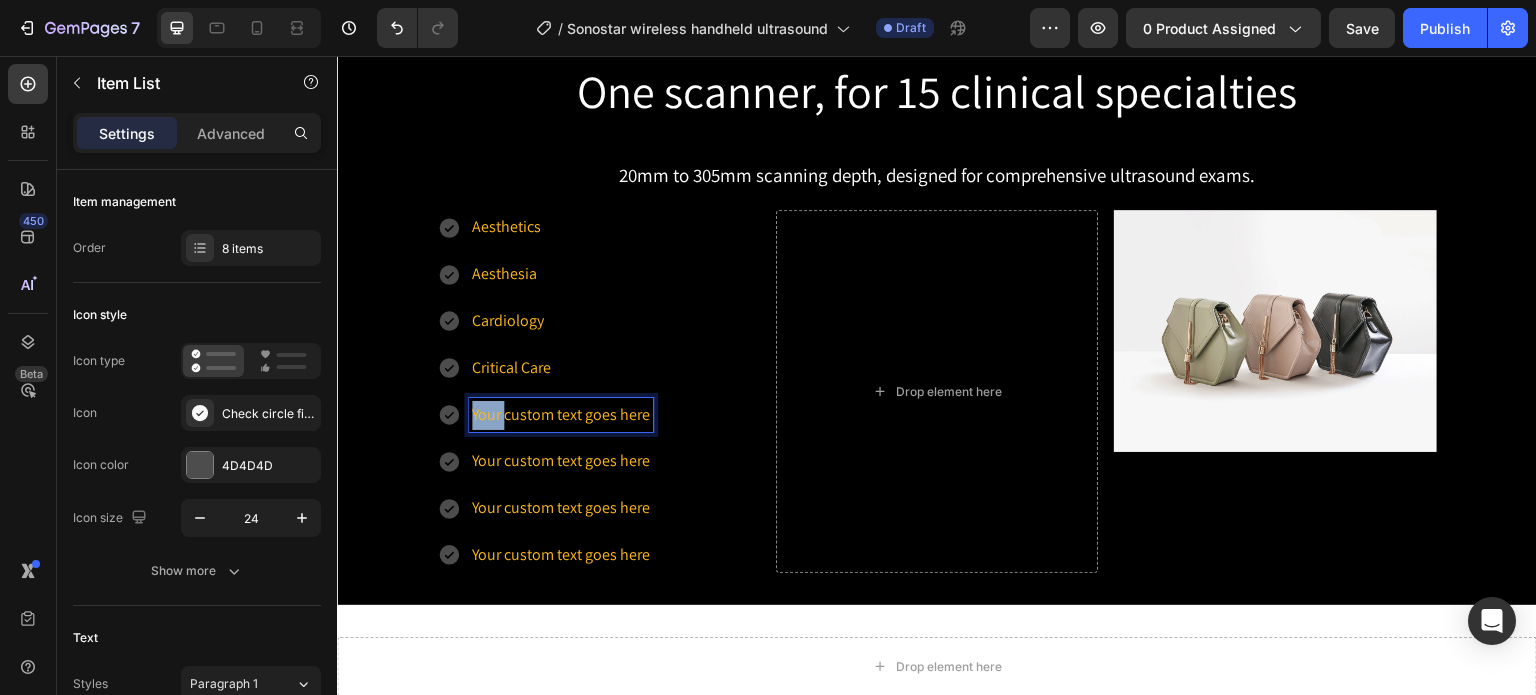click on "Your custom text goes here" at bounding box center (561, 415) 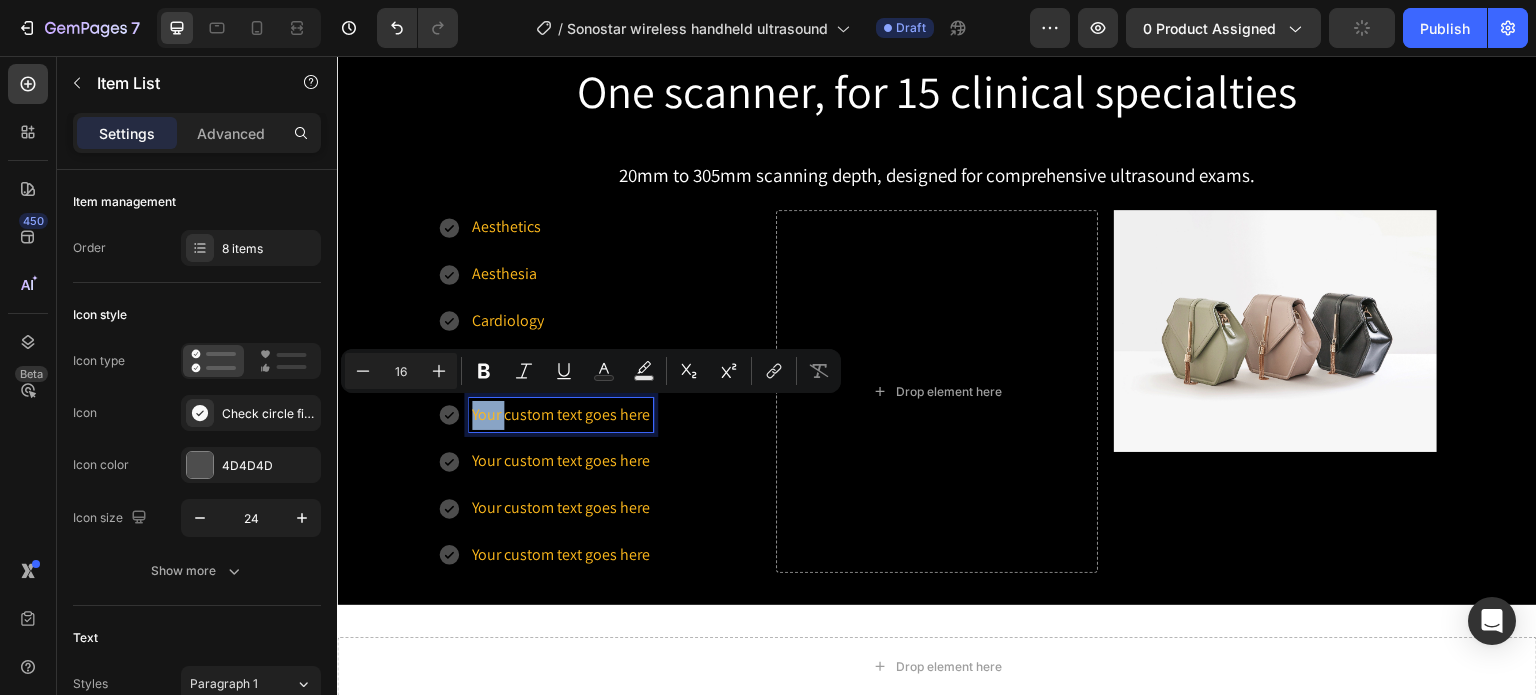 click on "Your custom text goes here" at bounding box center (561, 415) 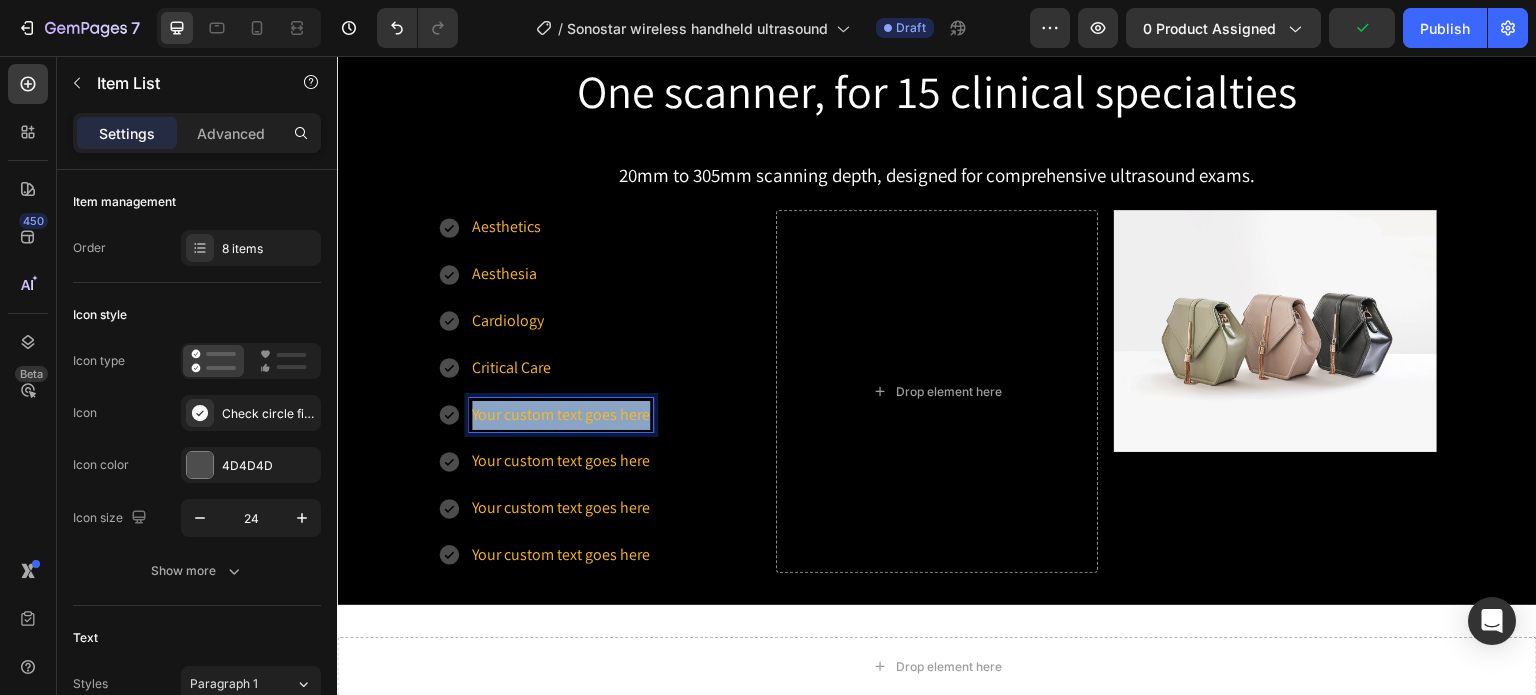 drag, startPoint x: 466, startPoint y: 412, endPoint x: 646, endPoint y: 409, distance: 180.025 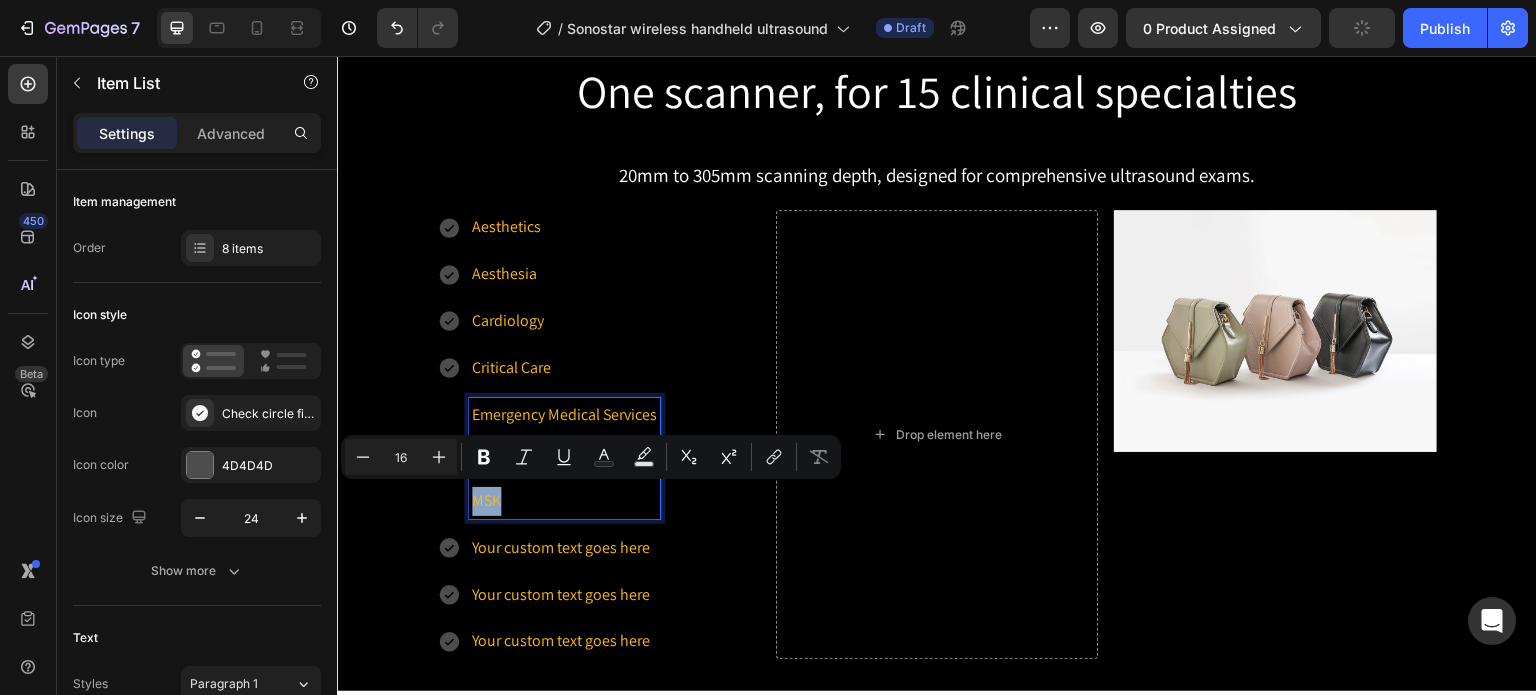 drag, startPoint x: 503, startPoint y: 497, endPoint x: 460, endPoint y: 492, distance: 43.289722 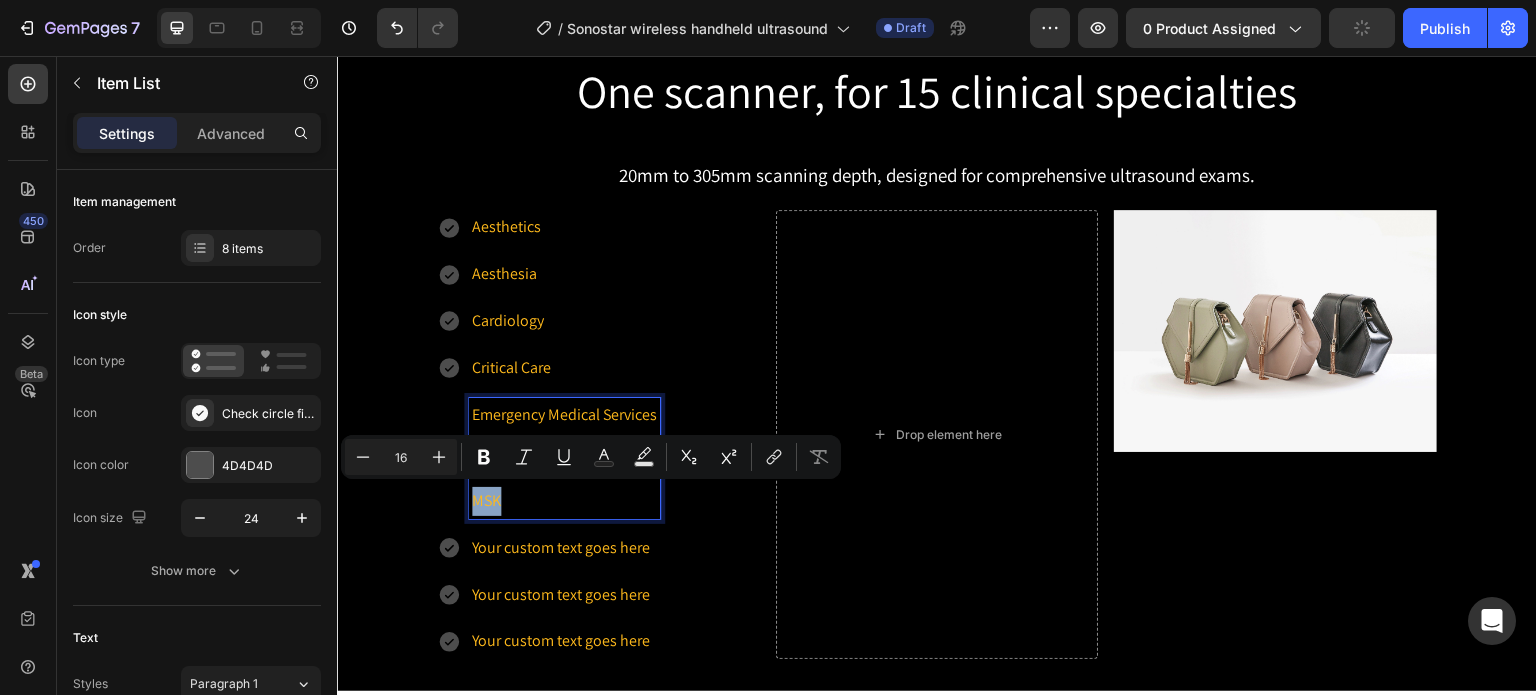 click on "Emergency Medical Services Emergency Medicine Medical Education MSK" at bounding box center (564, 458) 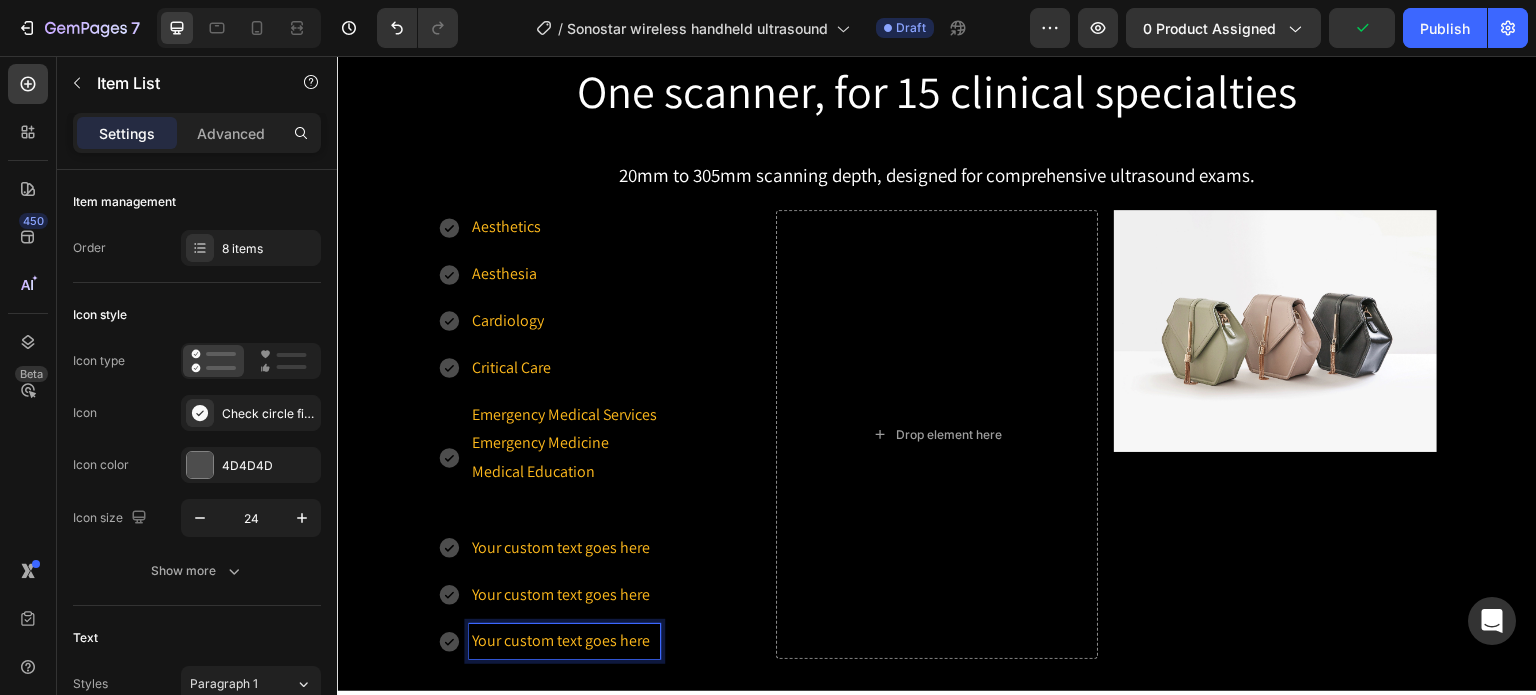 click on "Your custom text goes here" at bounding box center (564, 641) 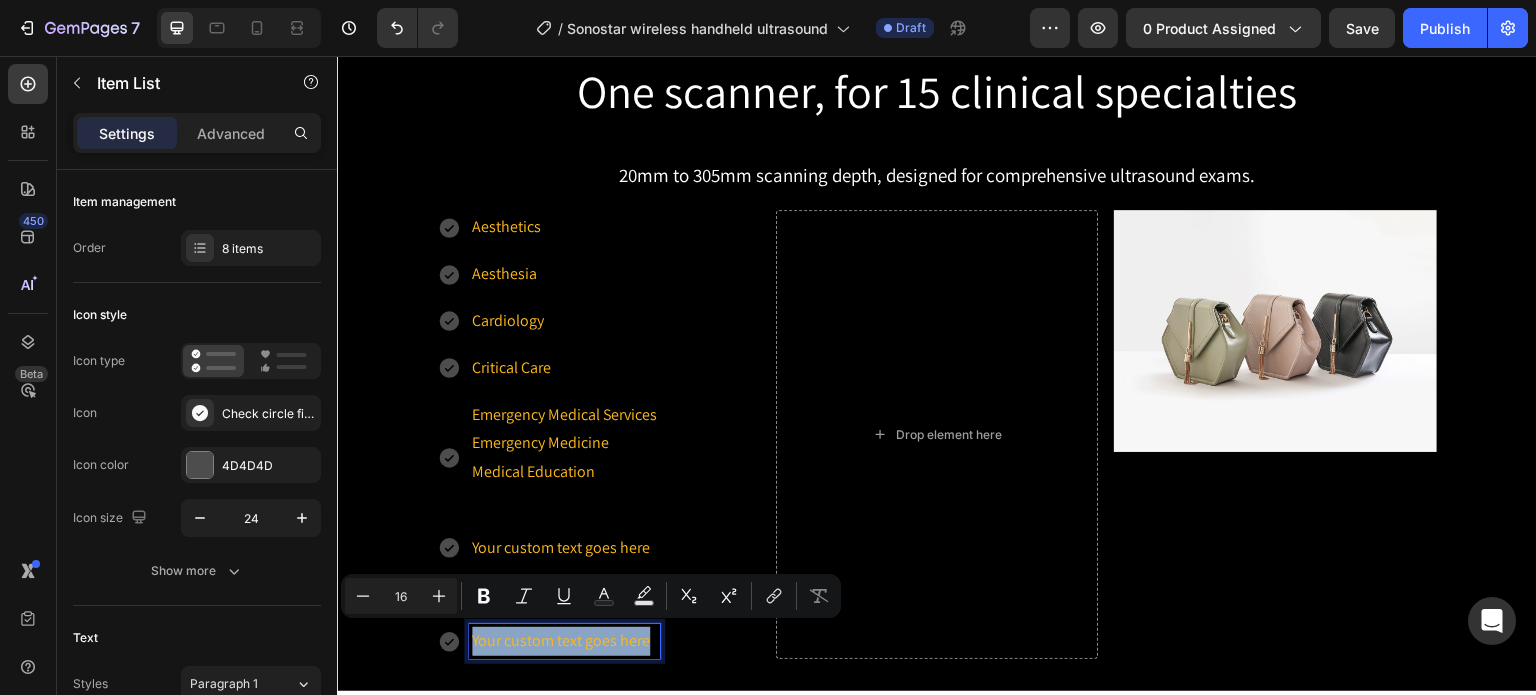 drag, startPoint x: 467, startPoint y: 636, endPoint x: 654, endPoint y: 641, distance: 187.06683 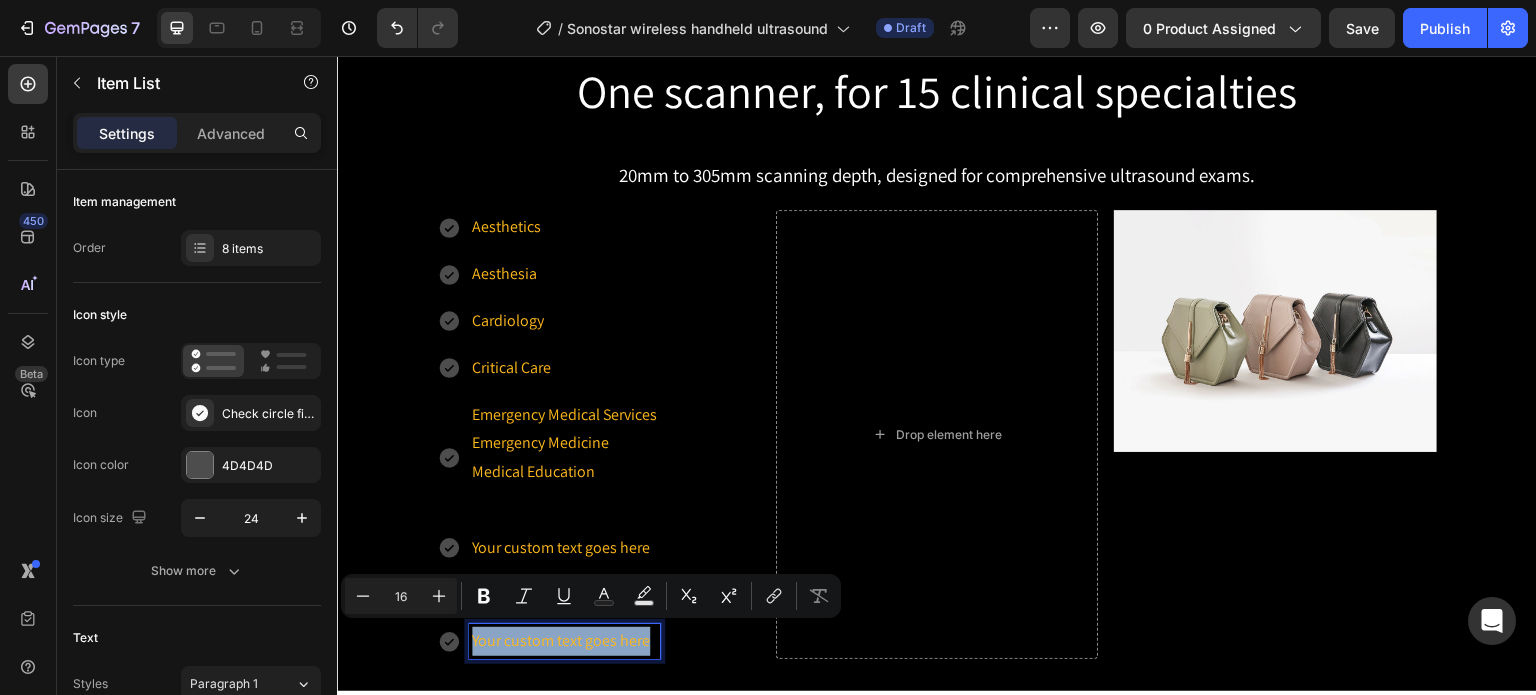 click on "Aesthetics Aesthesia Cardiology Critical Care Emergency Medical Services Emergency Medicine Medical Education Your custom text goes here Your custom text goes here Your custom text goes here" at bounding box center (598, 434) 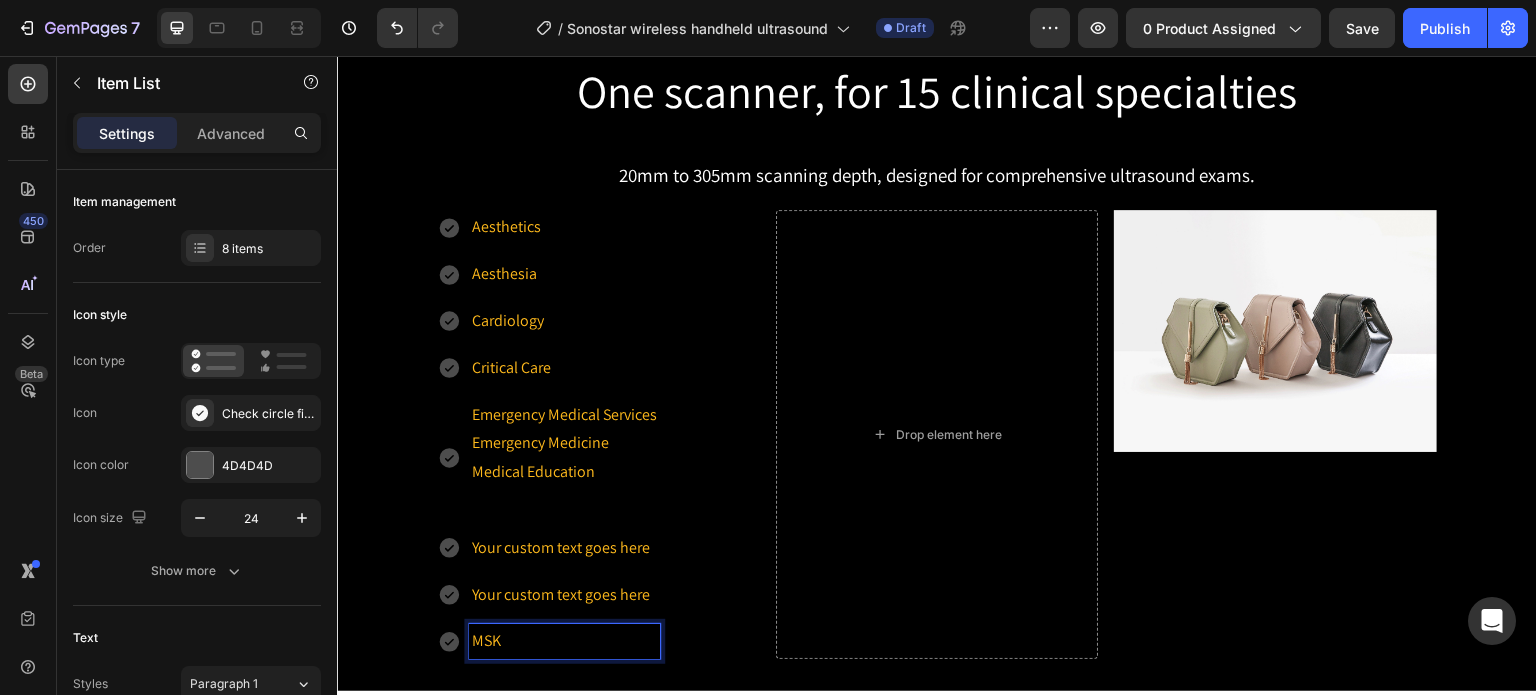 click on "Medical Education" at bounding box center (564, 472) 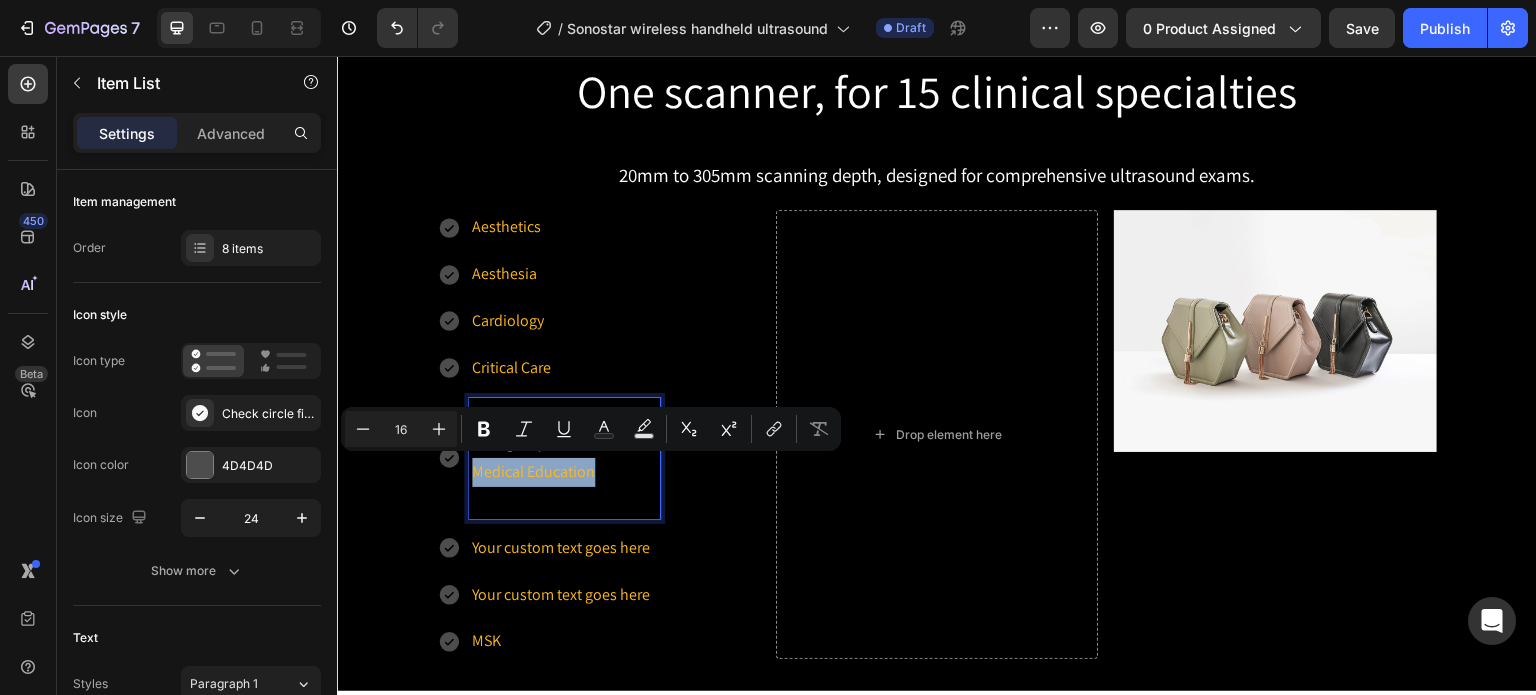drag, startPoint x: 588, startPoint y: 468, endPoint x: 462, endPoint y: 469, distance: 126.00397 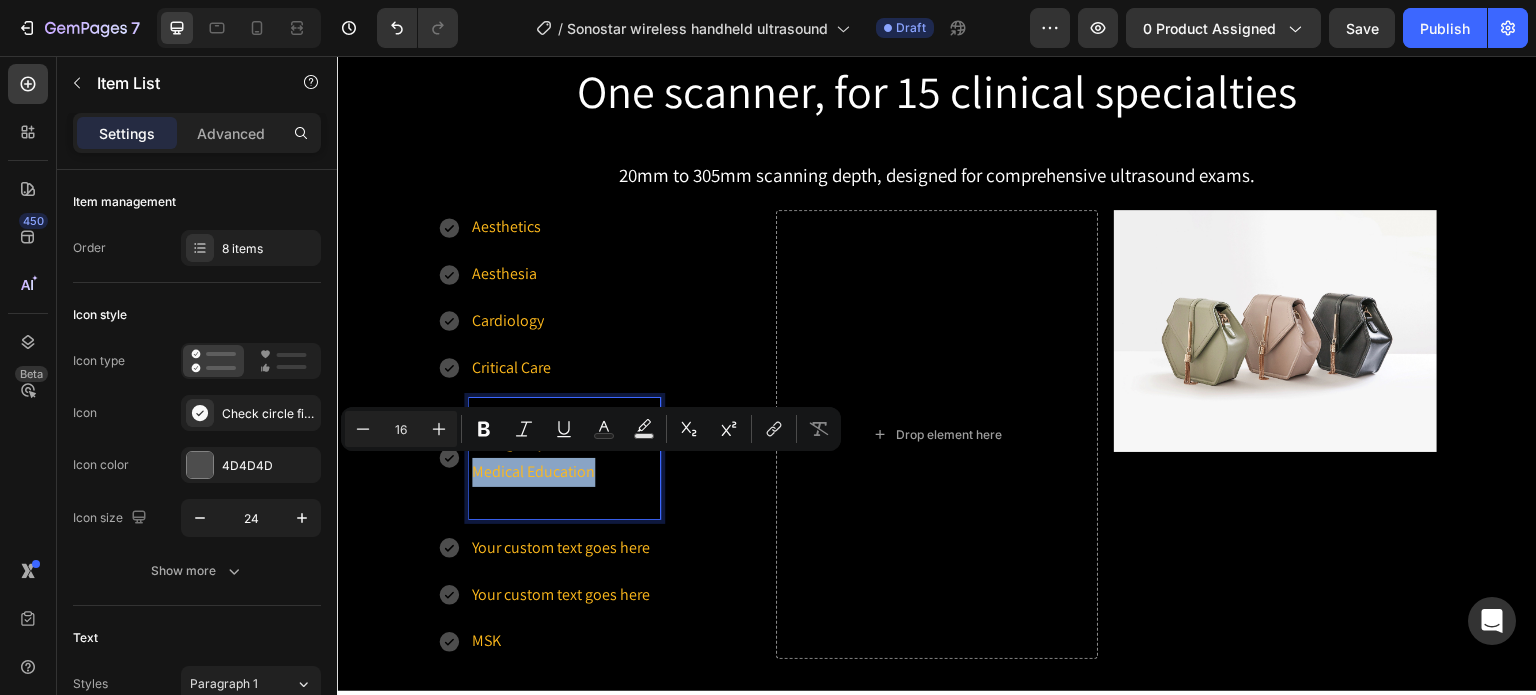click on "Emergency Medical Services Emergency Medicine Medical Education" at bounding box center (564, 458) 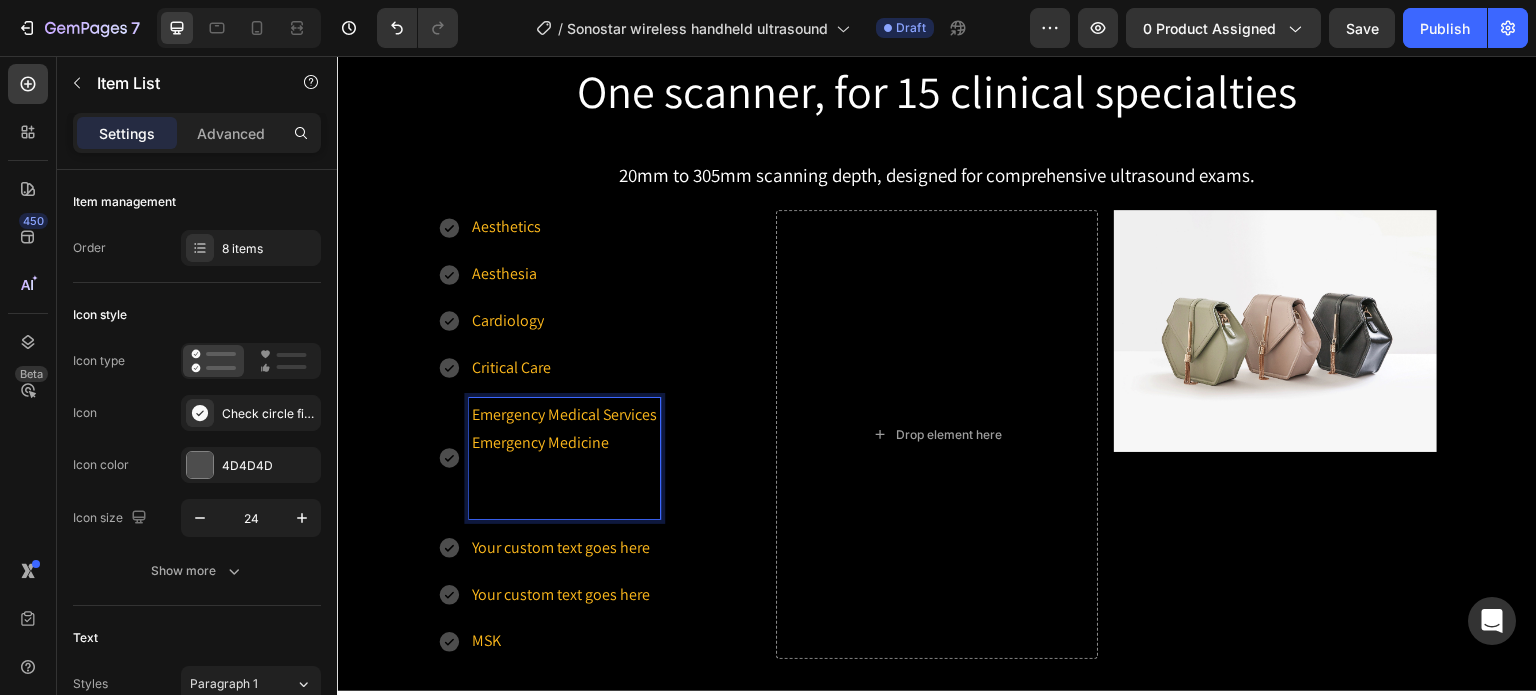 click on "Your custom text goes here" at bounding box center [564, 595] 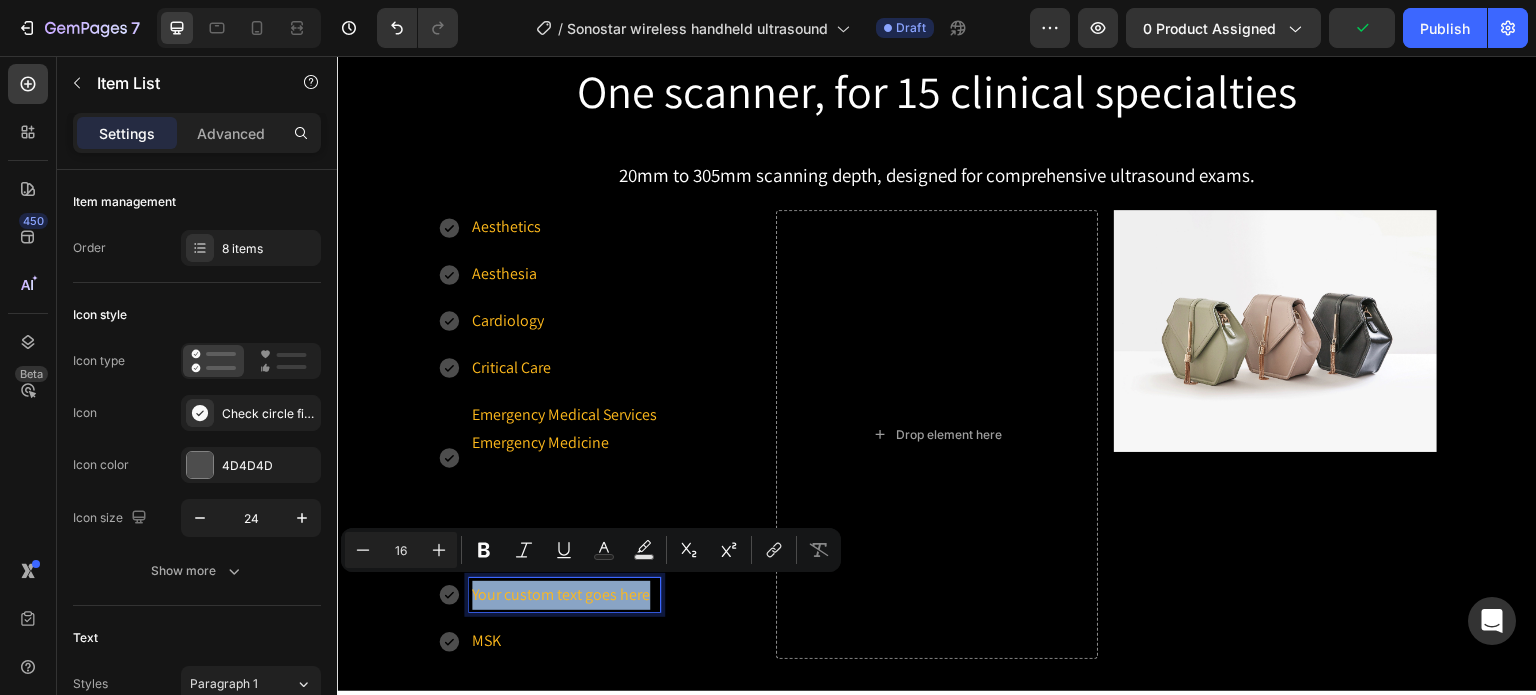 drag, startPoint x: 465, startPoint y: 590, endPoint x: 646, endPoint y: 585, distance: 181.06905 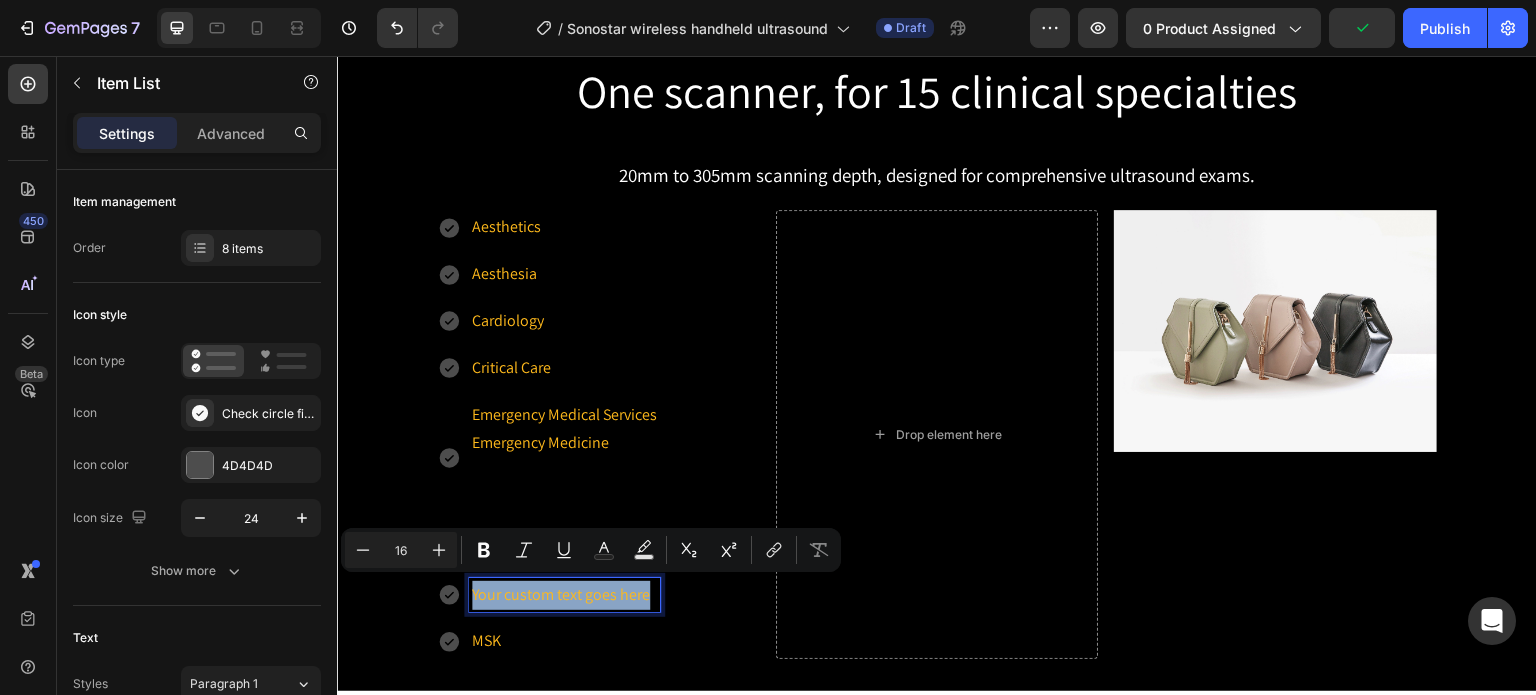 click on "Your custom text goes here" at bounding box center [564, 595] 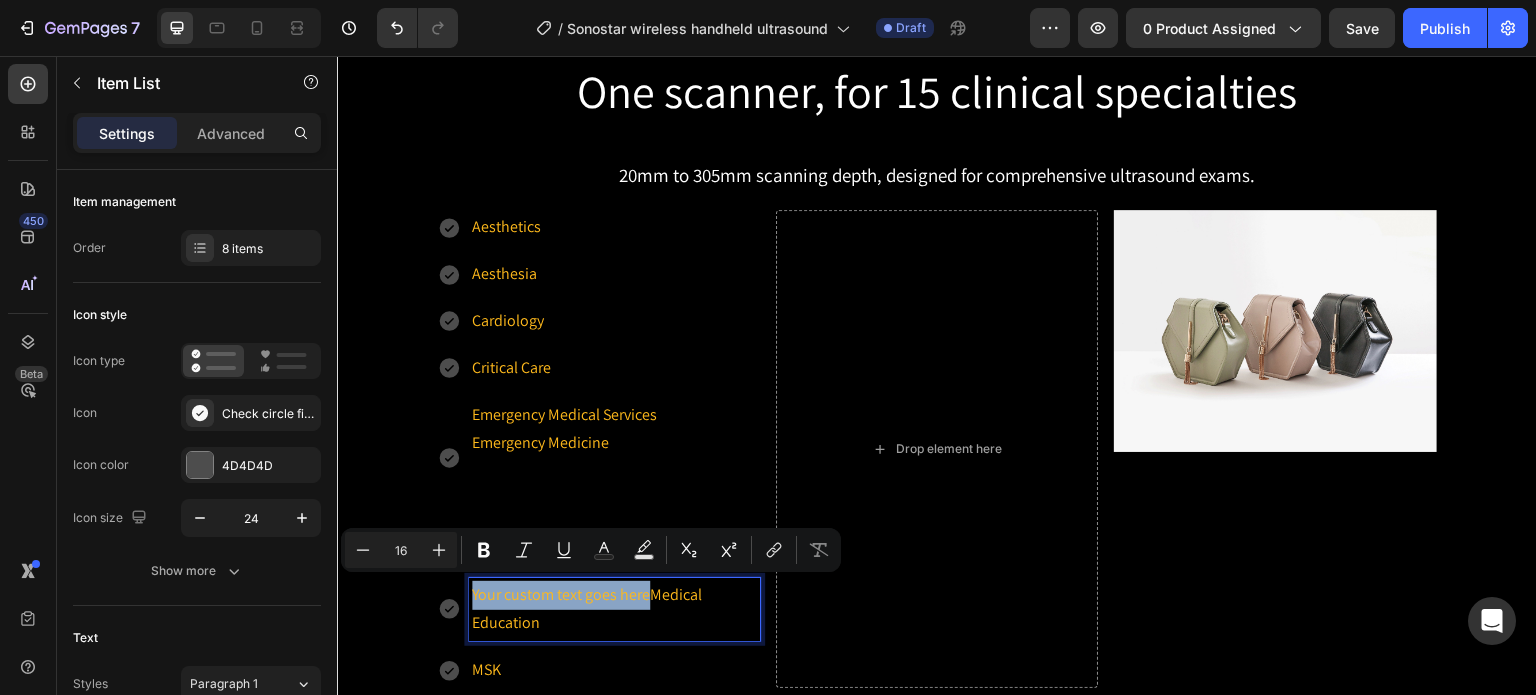 drag, startPoint x: 641, startPoint y: 594, endPoint x: 466, endPoint y: 599, distance: 175.07141 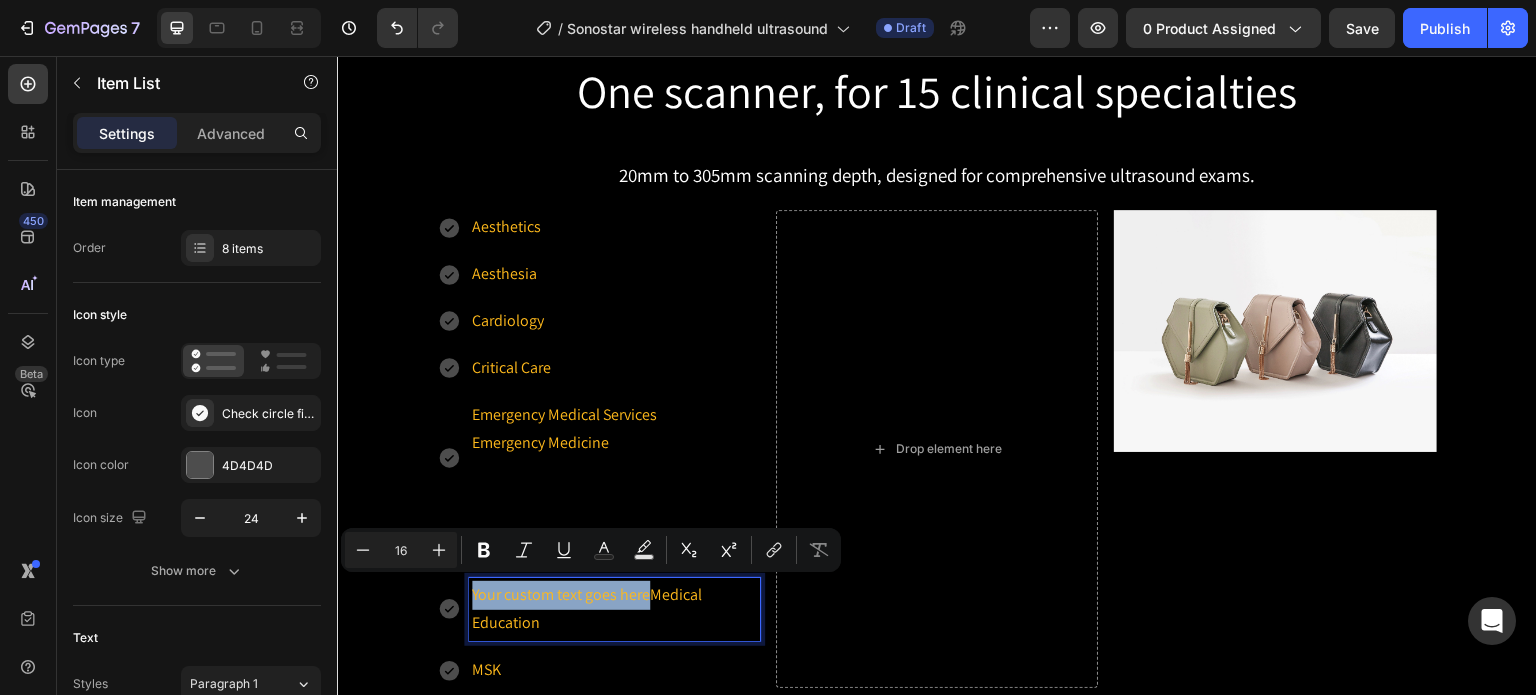 click on "Your custom text goes hereMedical Education" at bounding box center [614, 610] 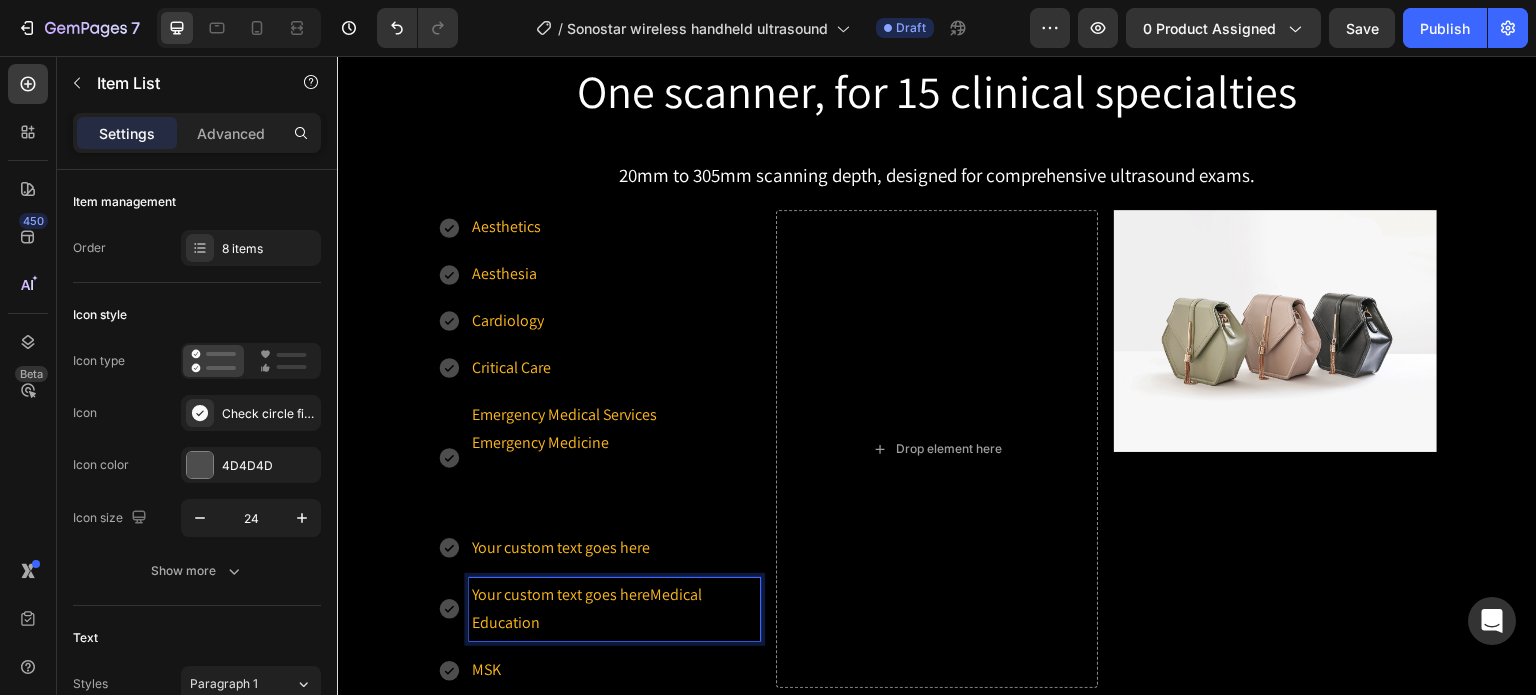 click on "Your custom text goes hereMedical Education" at bounding box center [614, 610] 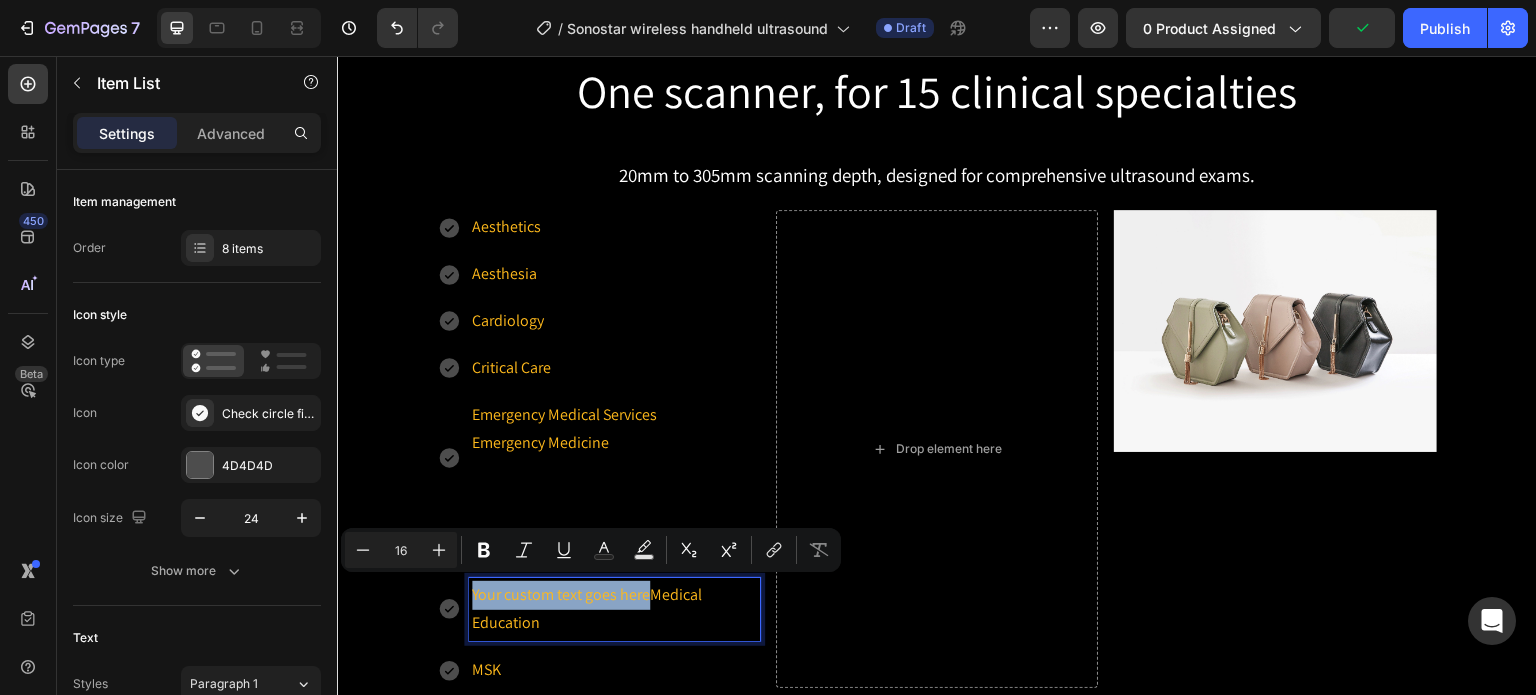 drag, startPoint x: 639, startPoint y: 591, endPoint x: 451, endPoint y: 600, distance: 188.2153 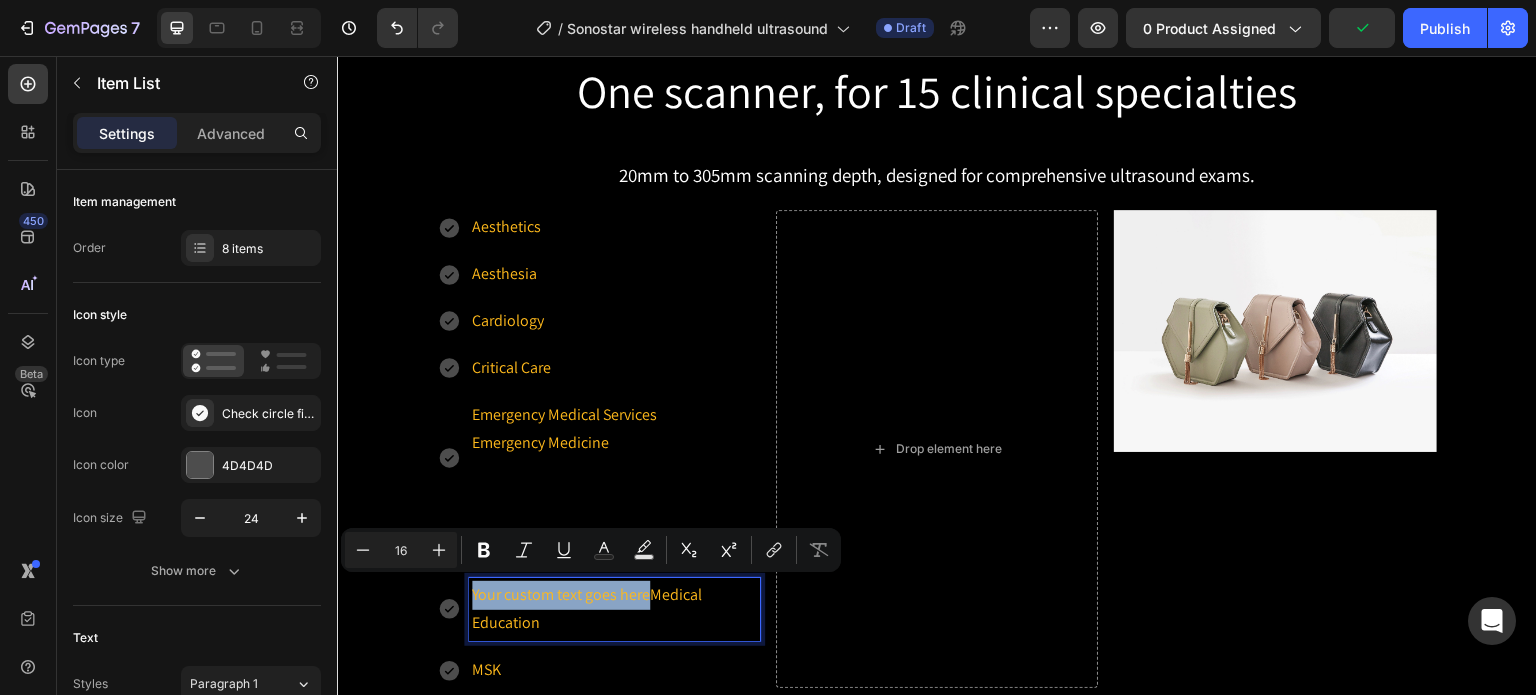 click on "Your custom text goes hereMedical Education" at bounding box center (598, 610) 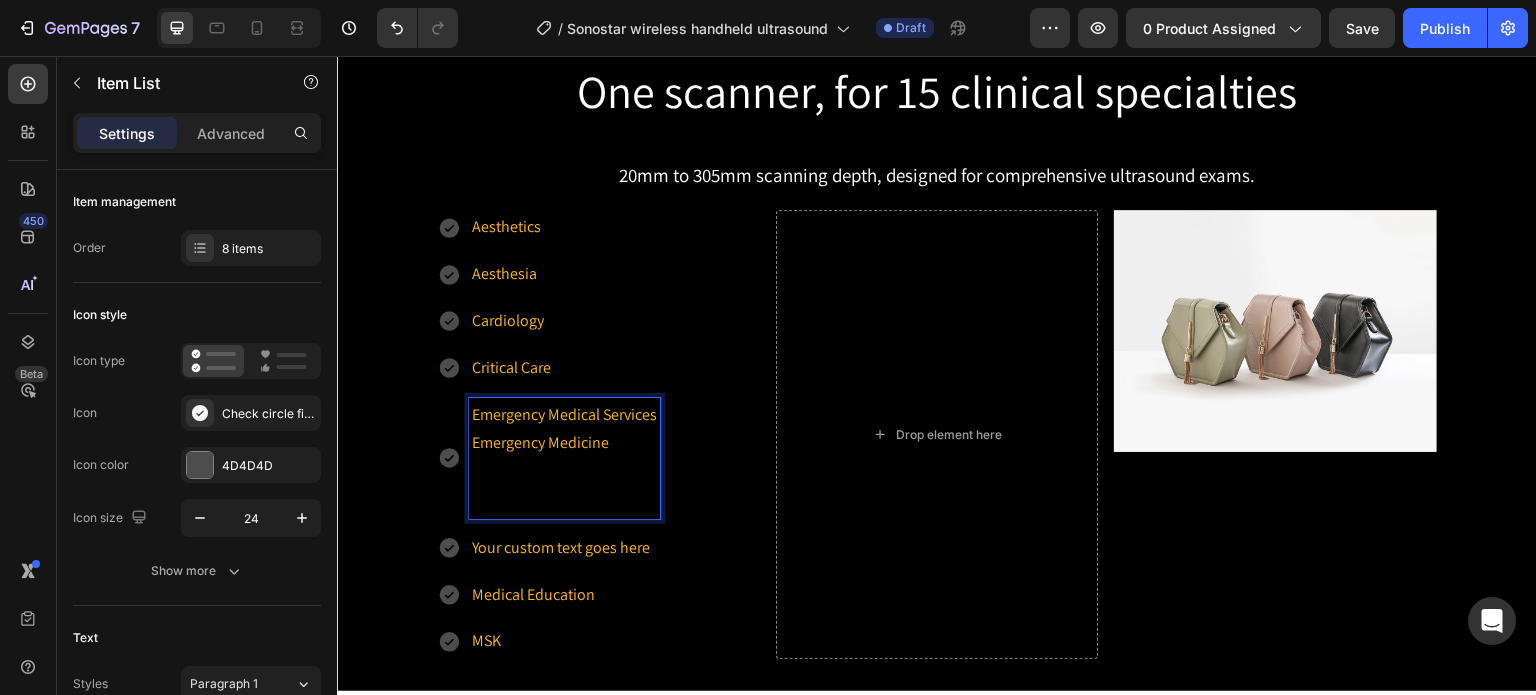 click on "Emergency Medicine" at bounding box center [564, 443] 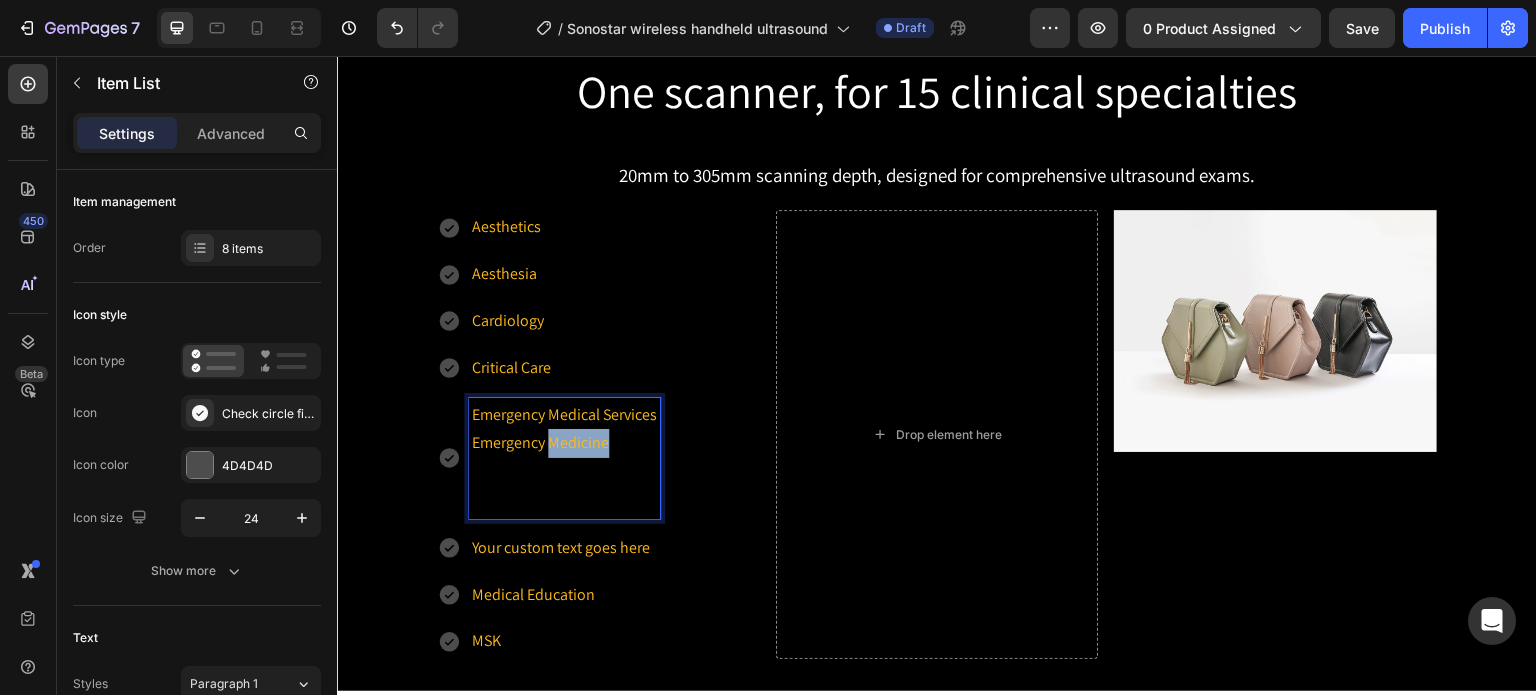 click on "Emergency Medicine" at bounding box center (564, 443) 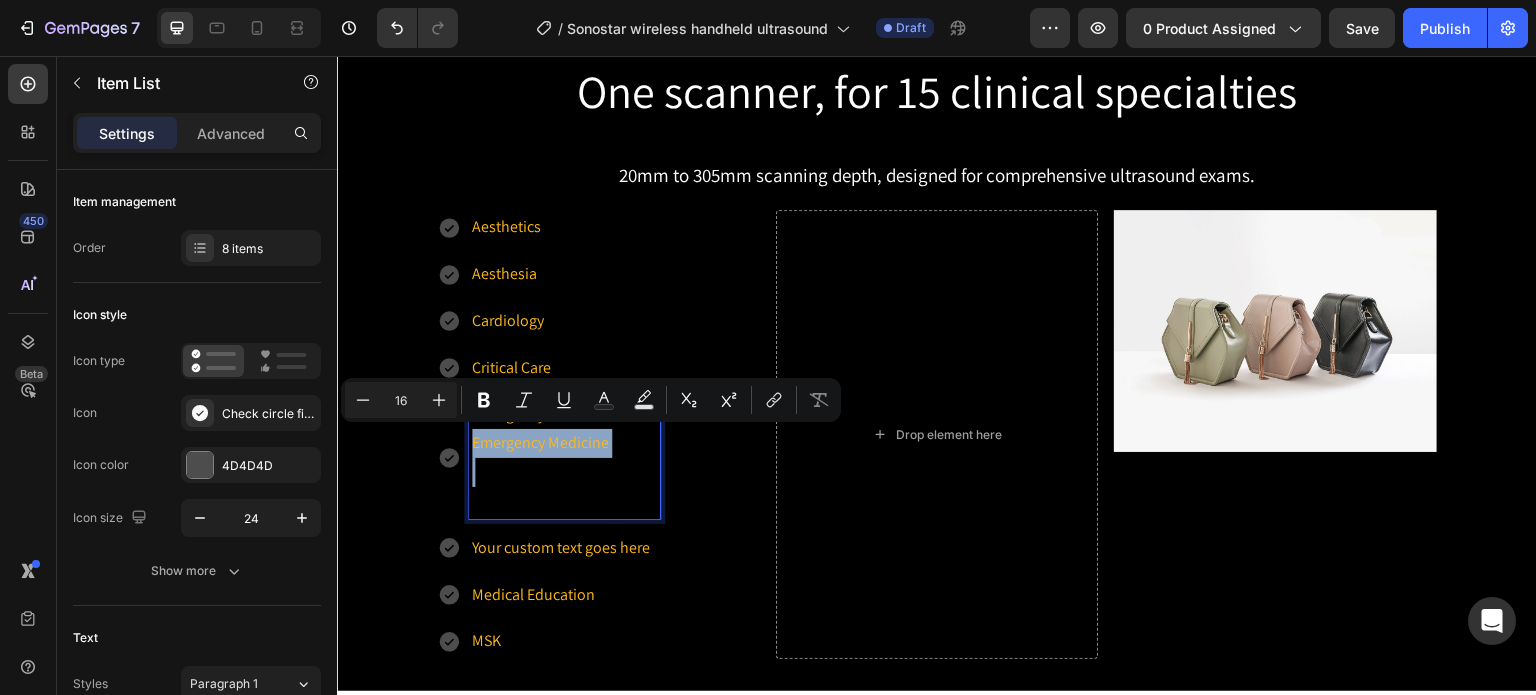 click on "Emergency Medicine" at bounding box center (564, 443) 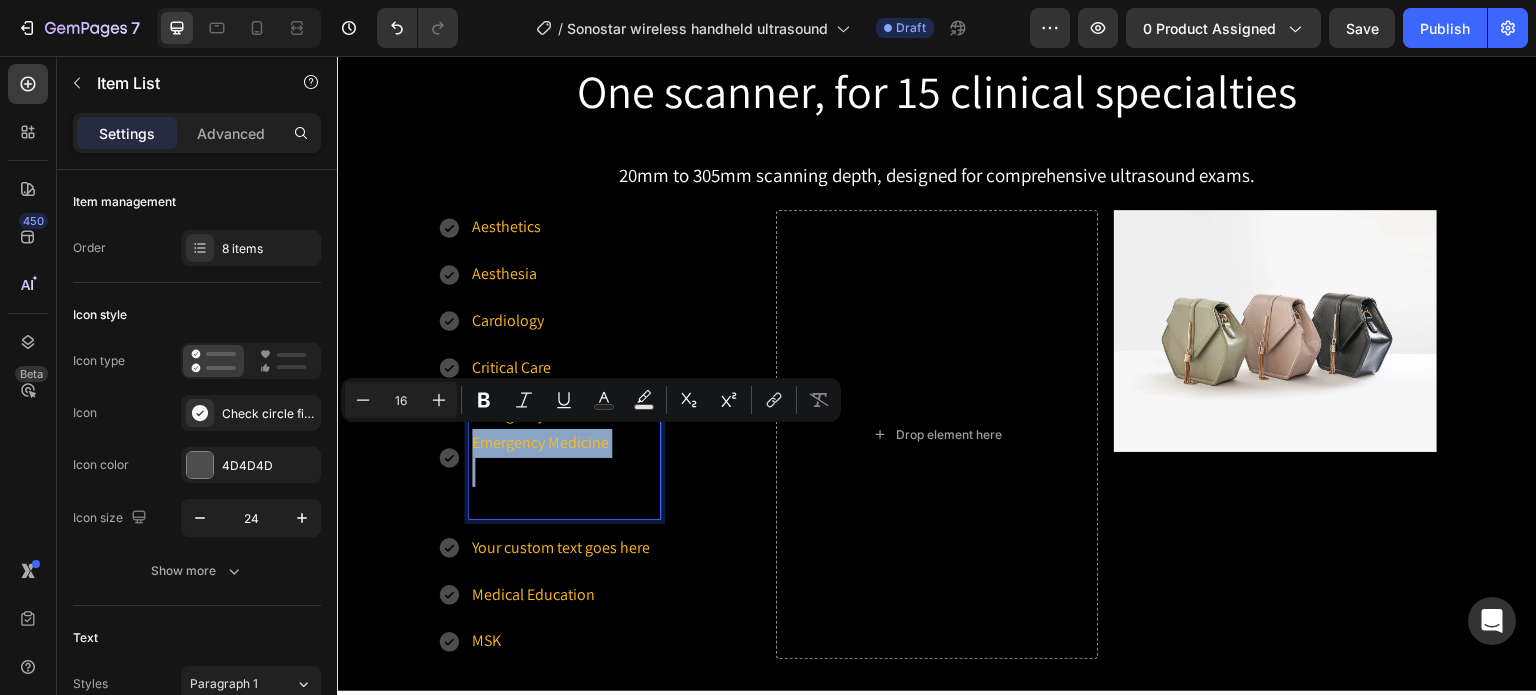 click on "Emergency Medicine" at bounding box center [564, 443] 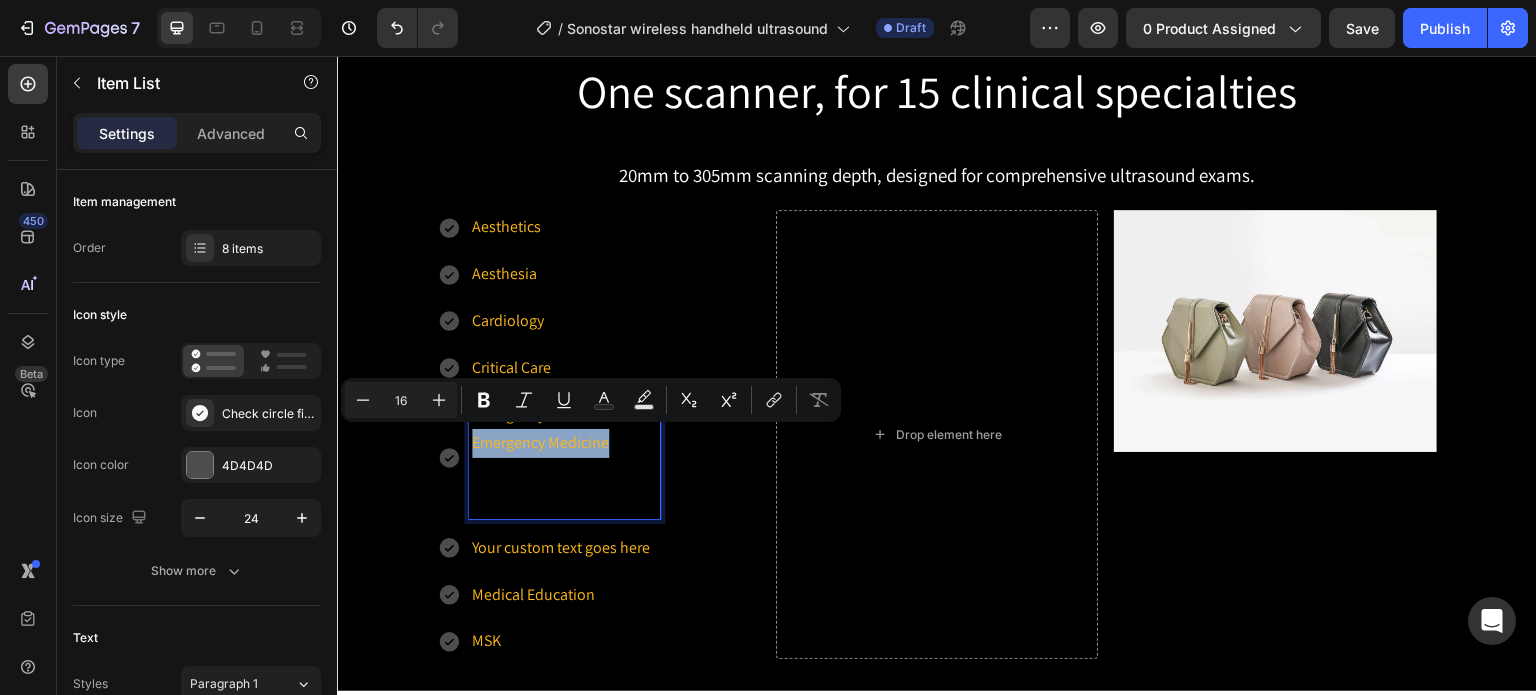 drag, startPoint x: 606, startPoint y: 440, endPoint x: 466, endPoint y: 443, distance: 140.03214 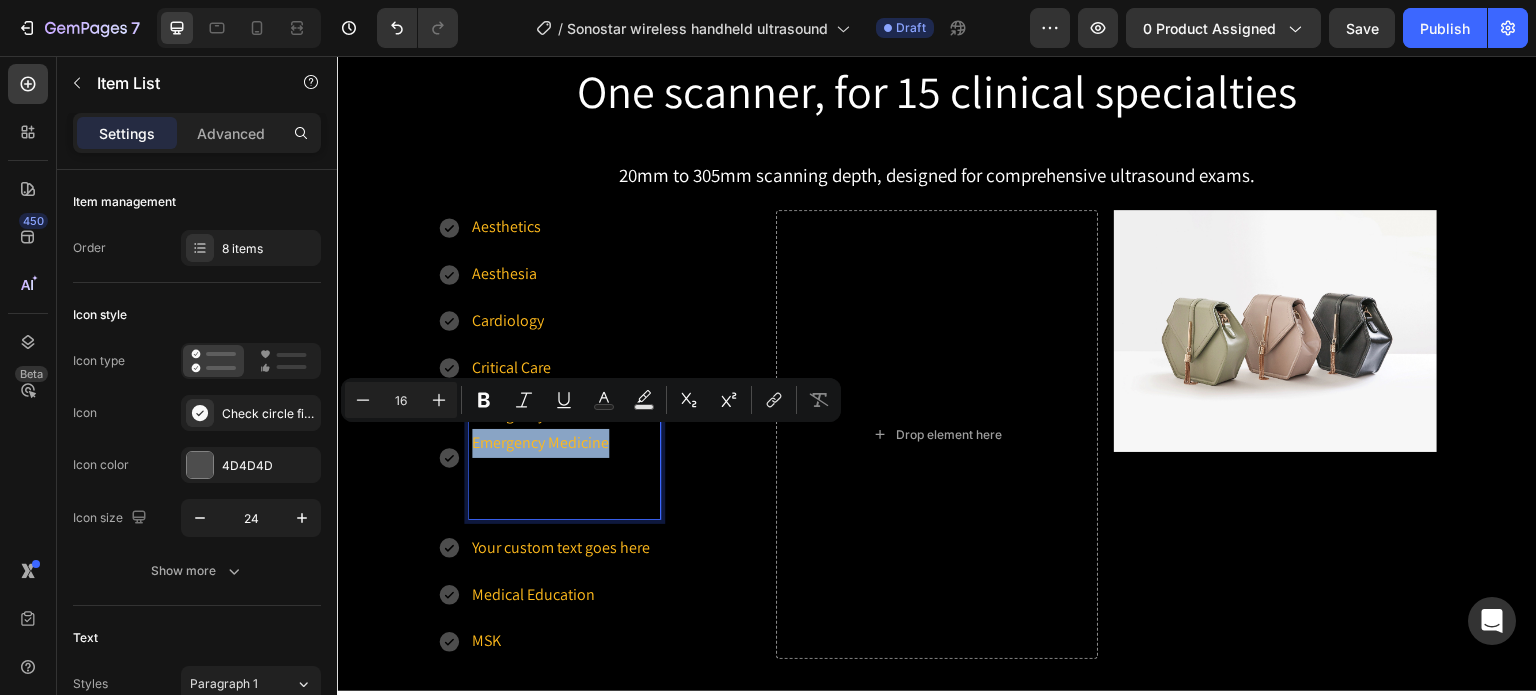 click on "Emergency Medicine" at bounding box center [564, 443] 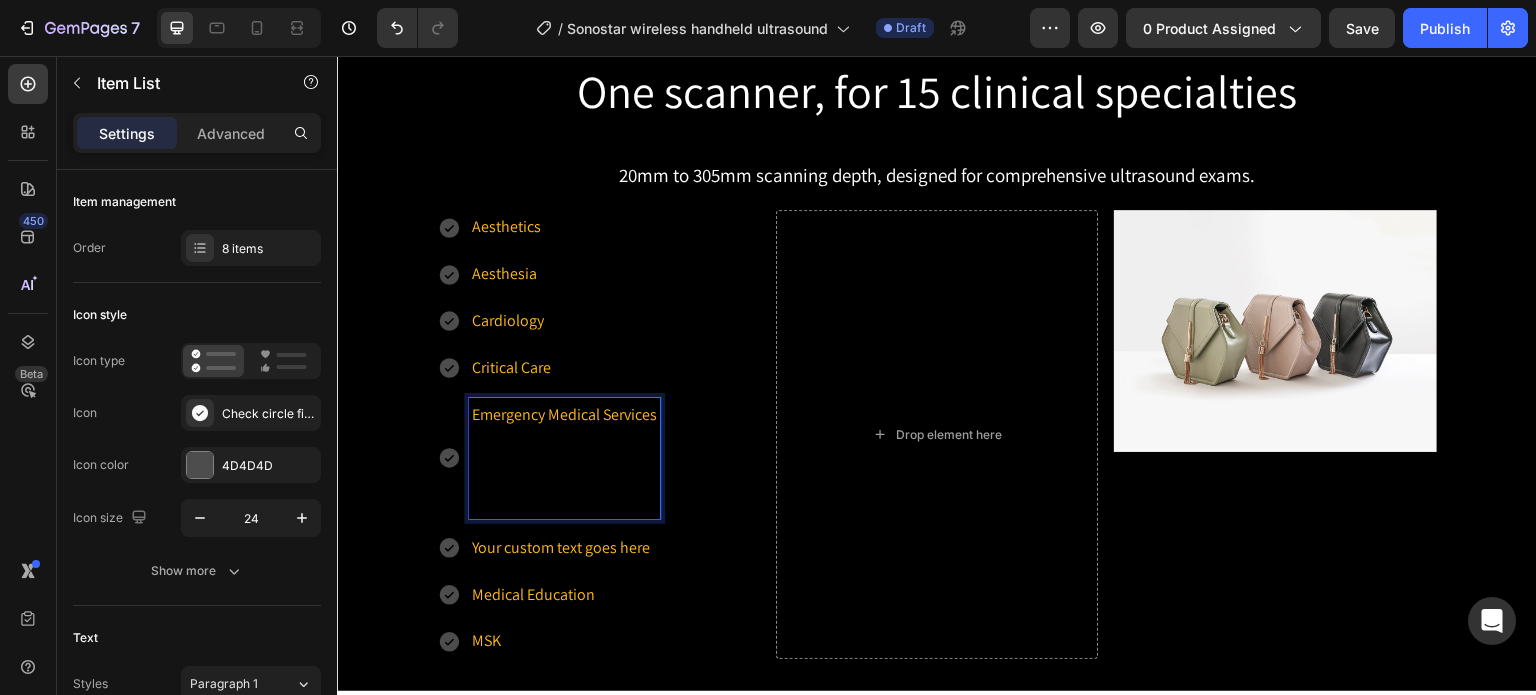 click on "Your custom text goes here" at bounding box center (564, 548) 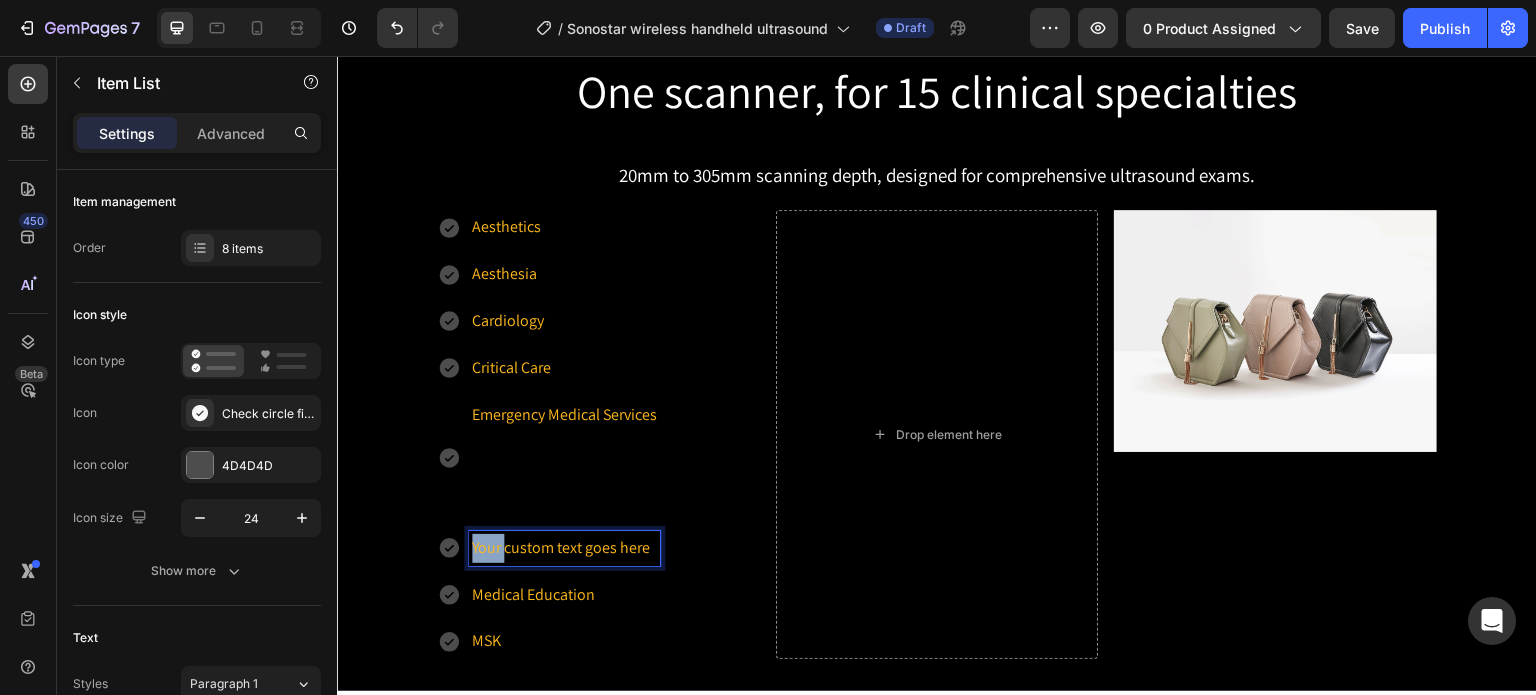 click on "Your custom text goes here" at bounding box center (564, 548) 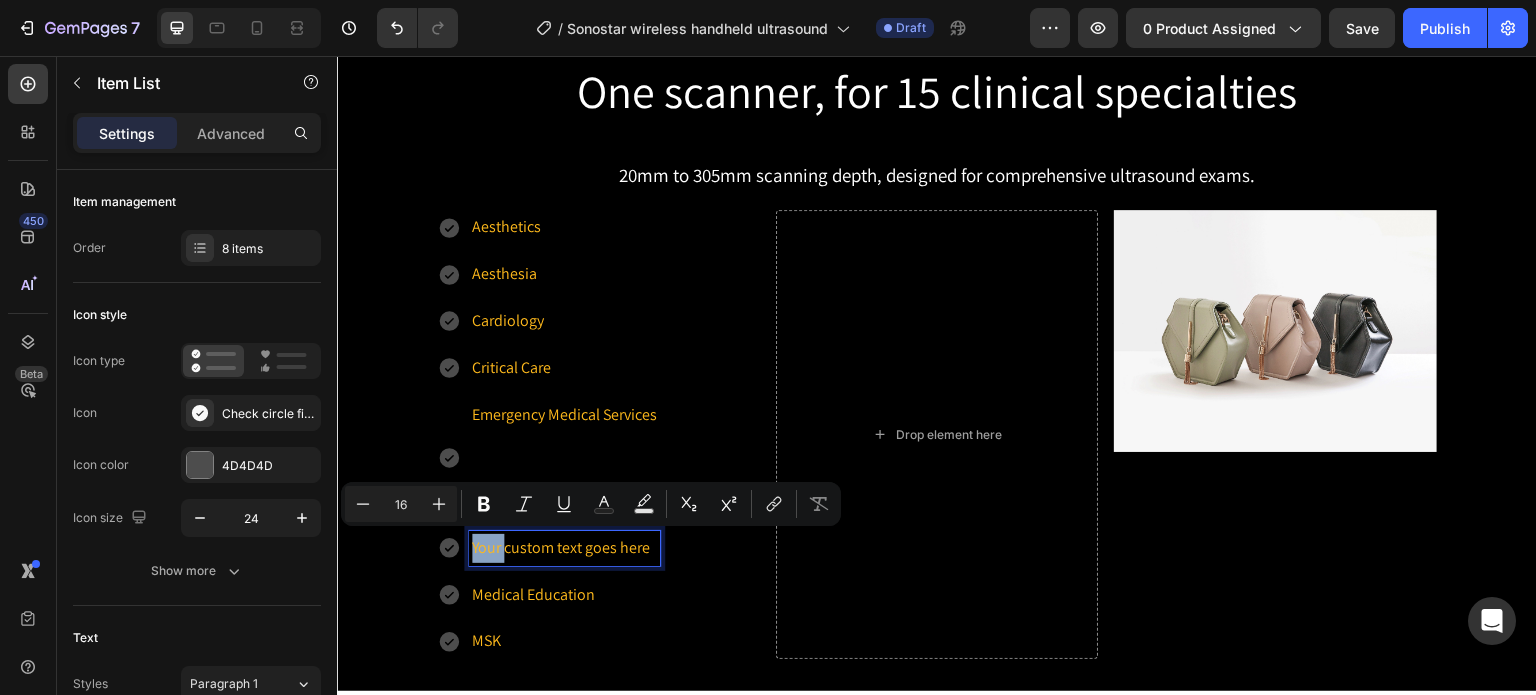 click on "Your custom text goes here" at bounding box center [564, 548] 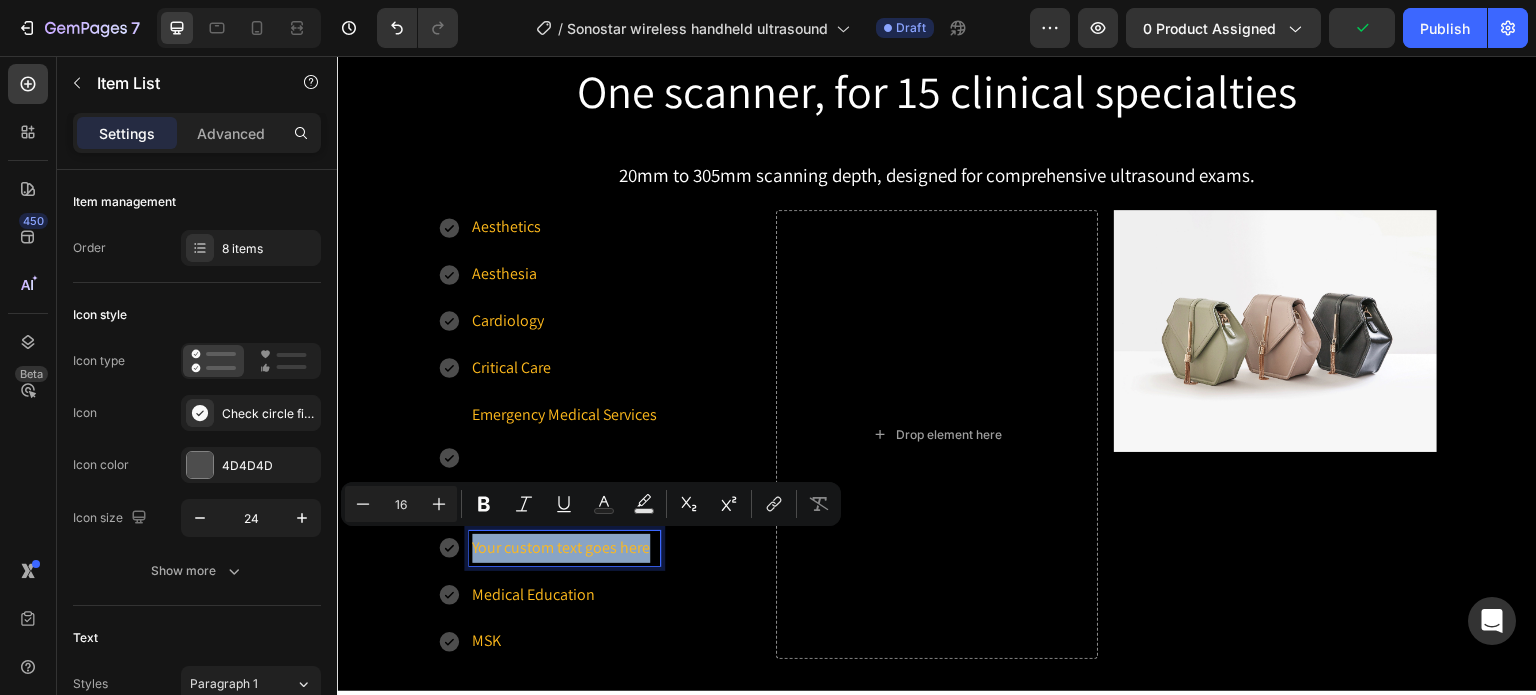 drag, startPoint x: 466, startPoint y: 545, endPoint x: 645, endPoint y: 549, distance: 179.0447 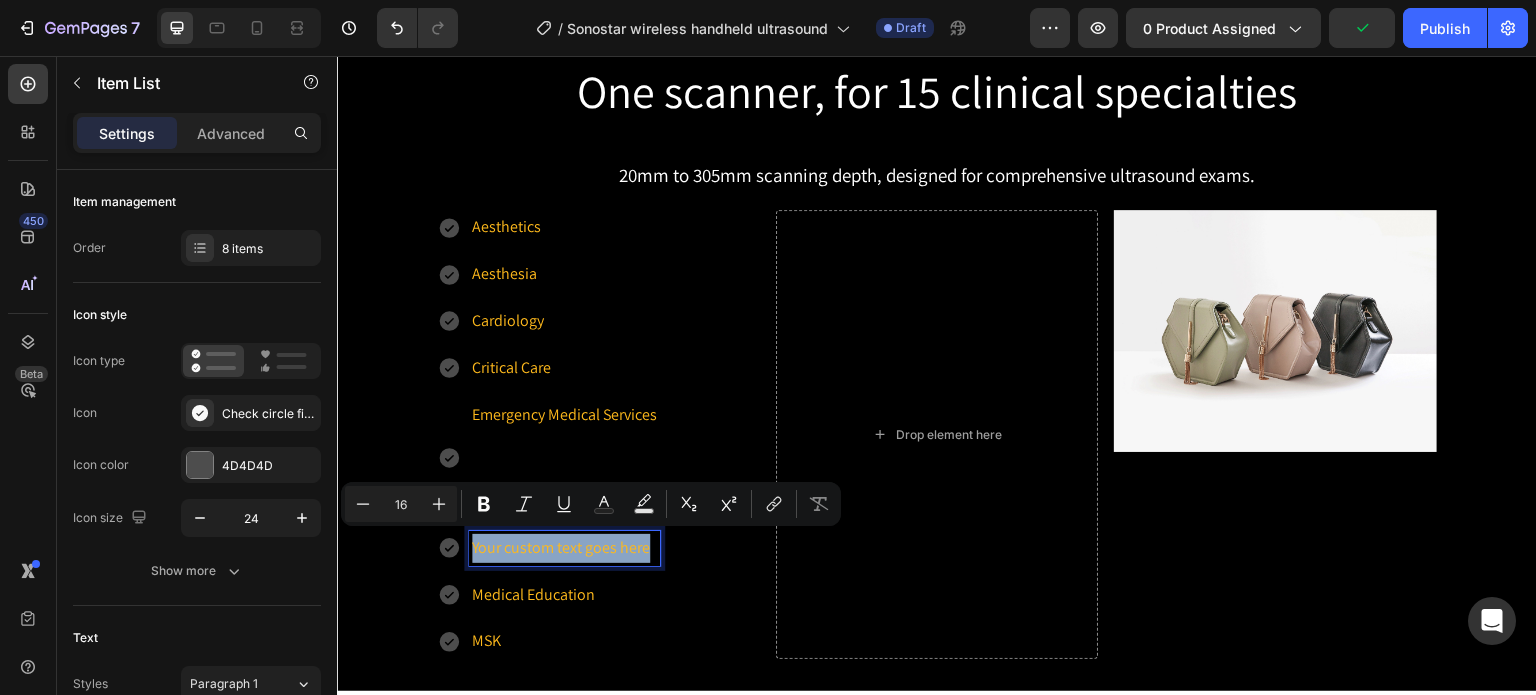 click on "Your custom text goes here" at bounding box center [564, 548] 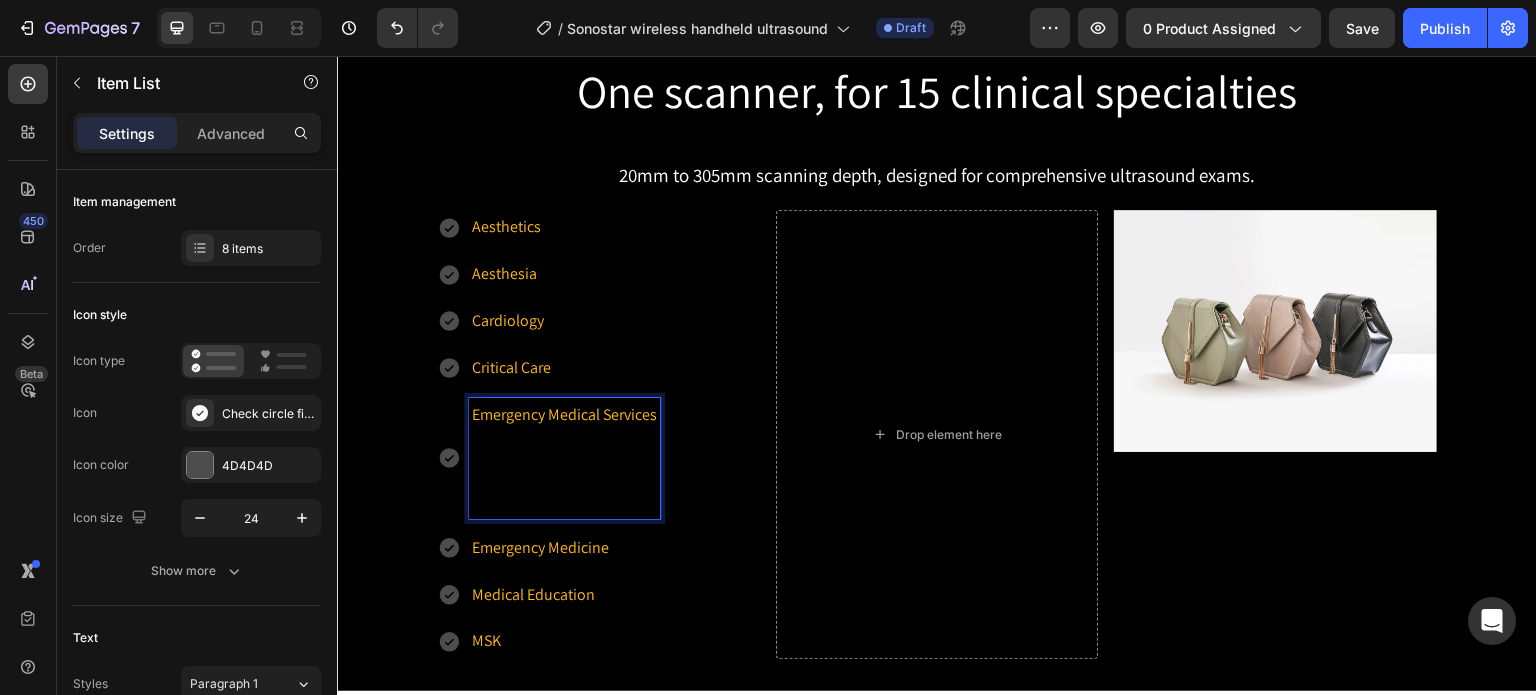 click at bounding box center [564, 501] 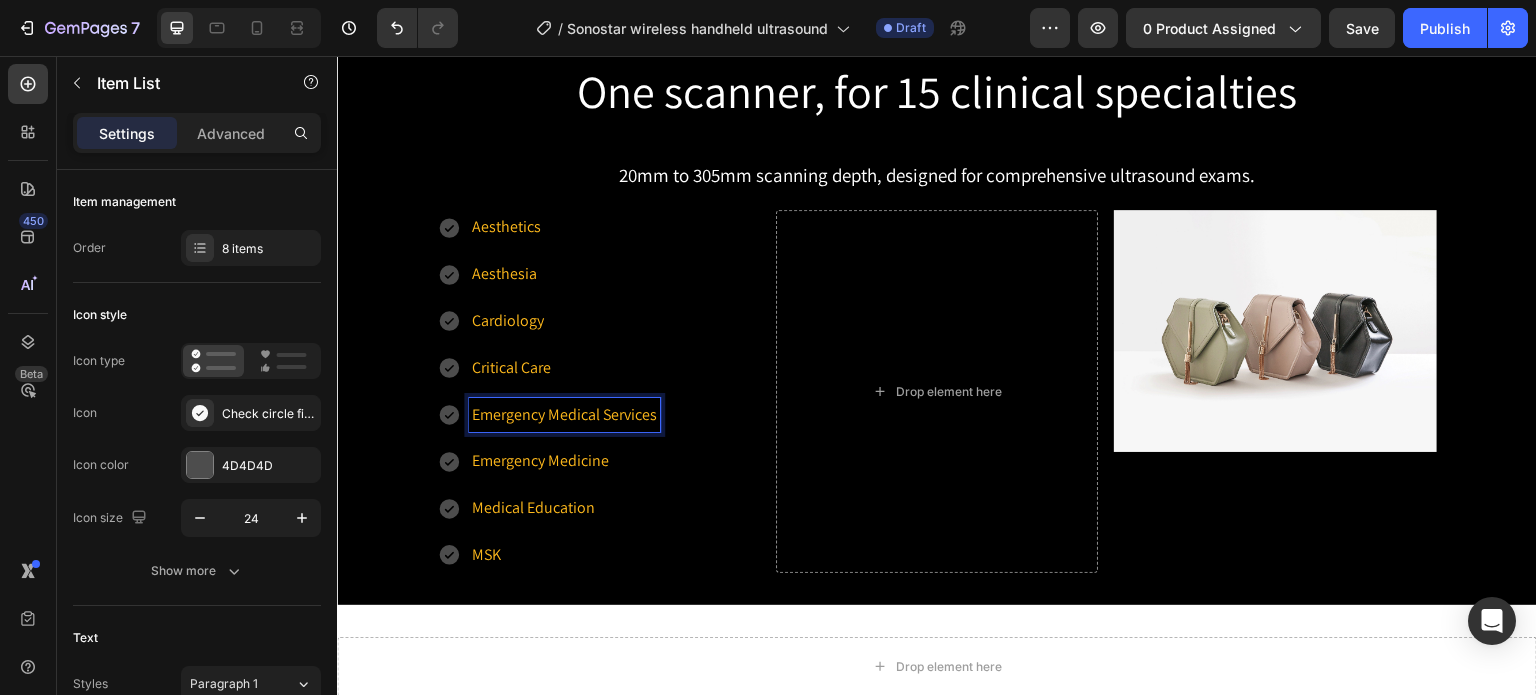 click on "Aesthetics Aesthesia Cardiology Critical Care Emergency Medical Services Emergency Medicine Medical Education MSK" at bounding box center (598, 391) 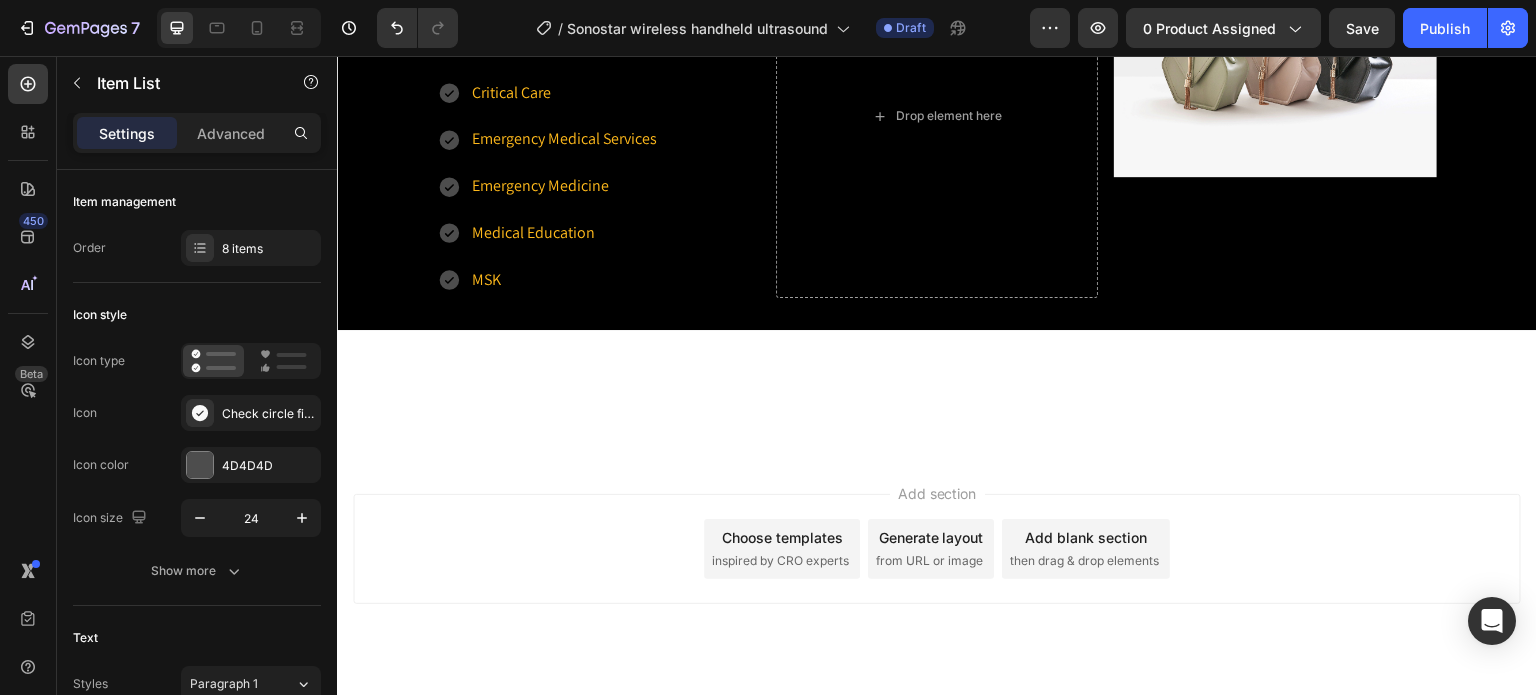 scroll, scrollTop: 3100, scrollLeft: 0, axis: vertical 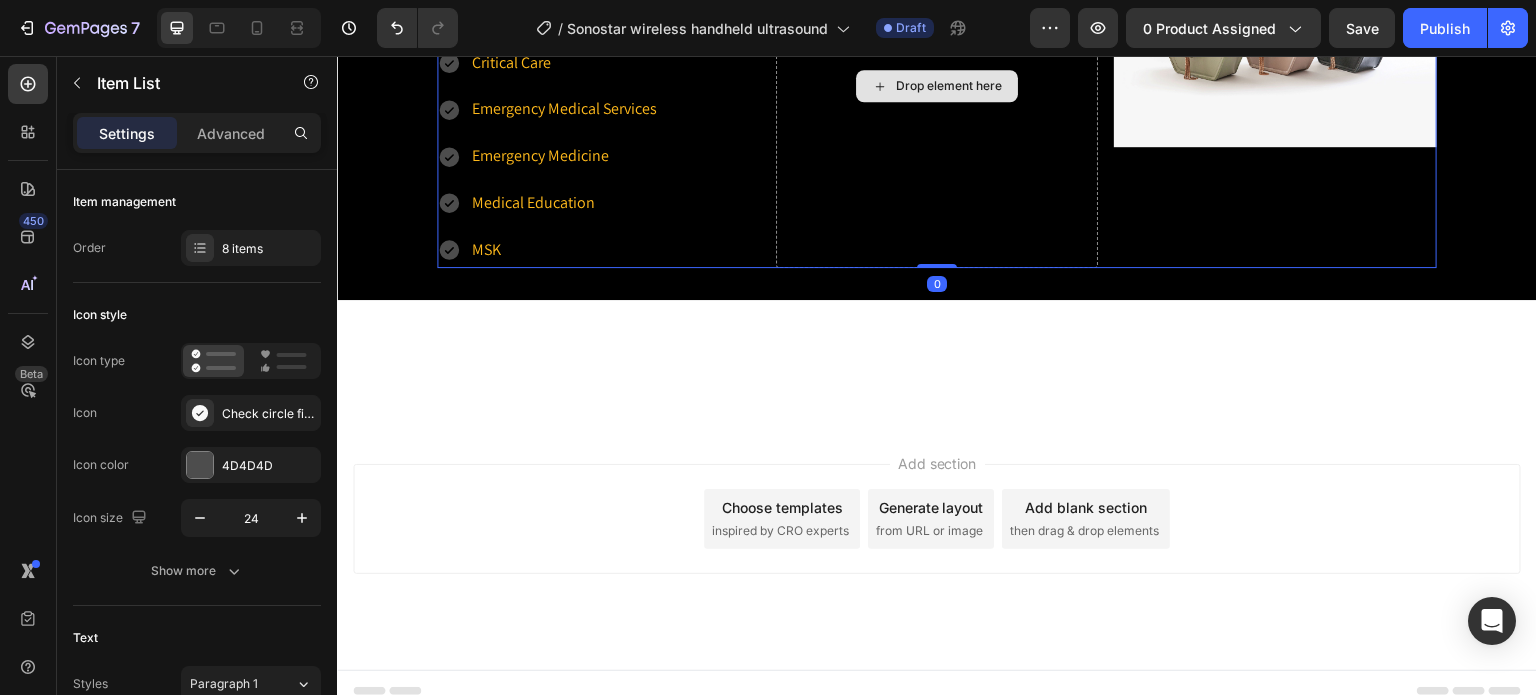click on "Drop element here" at bounding box center [937, 86] 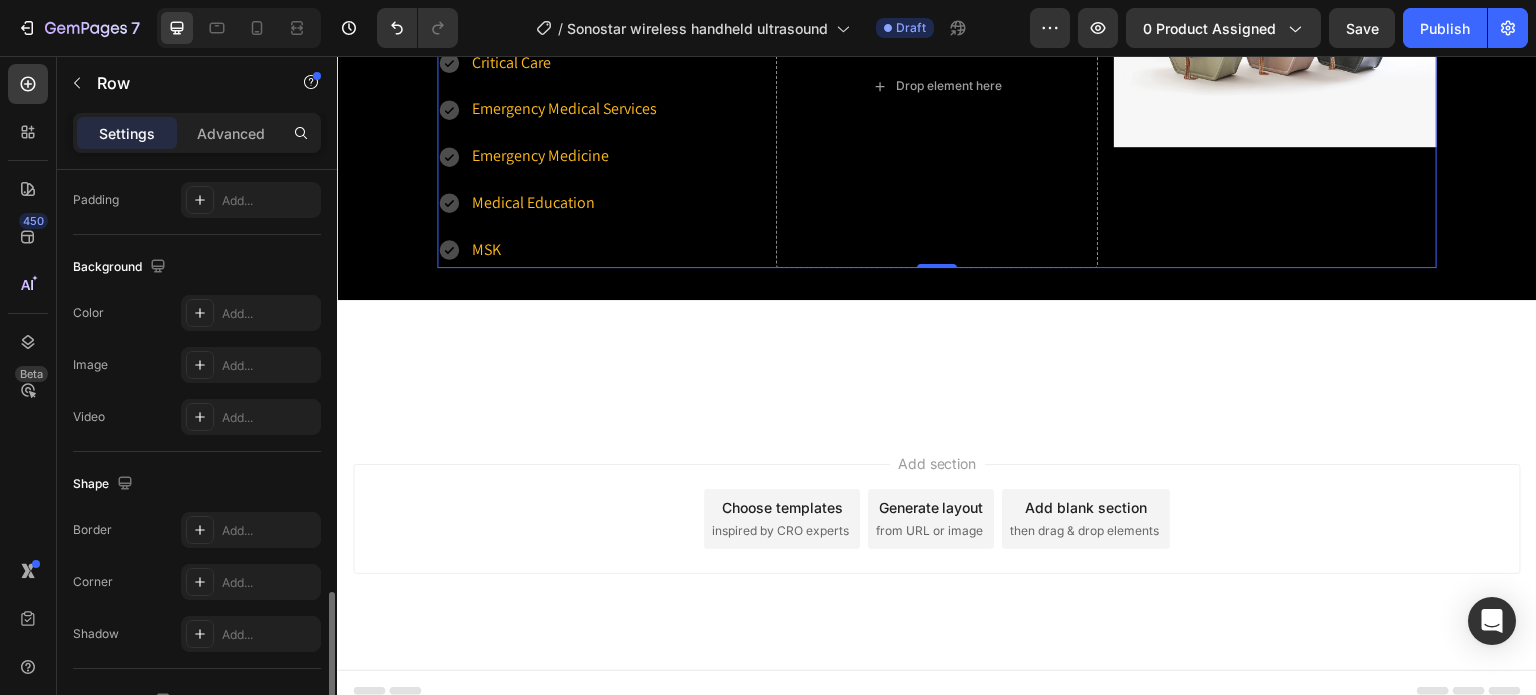scroll, scrollTop: 800, scrollLeft: 0, axis: vertical 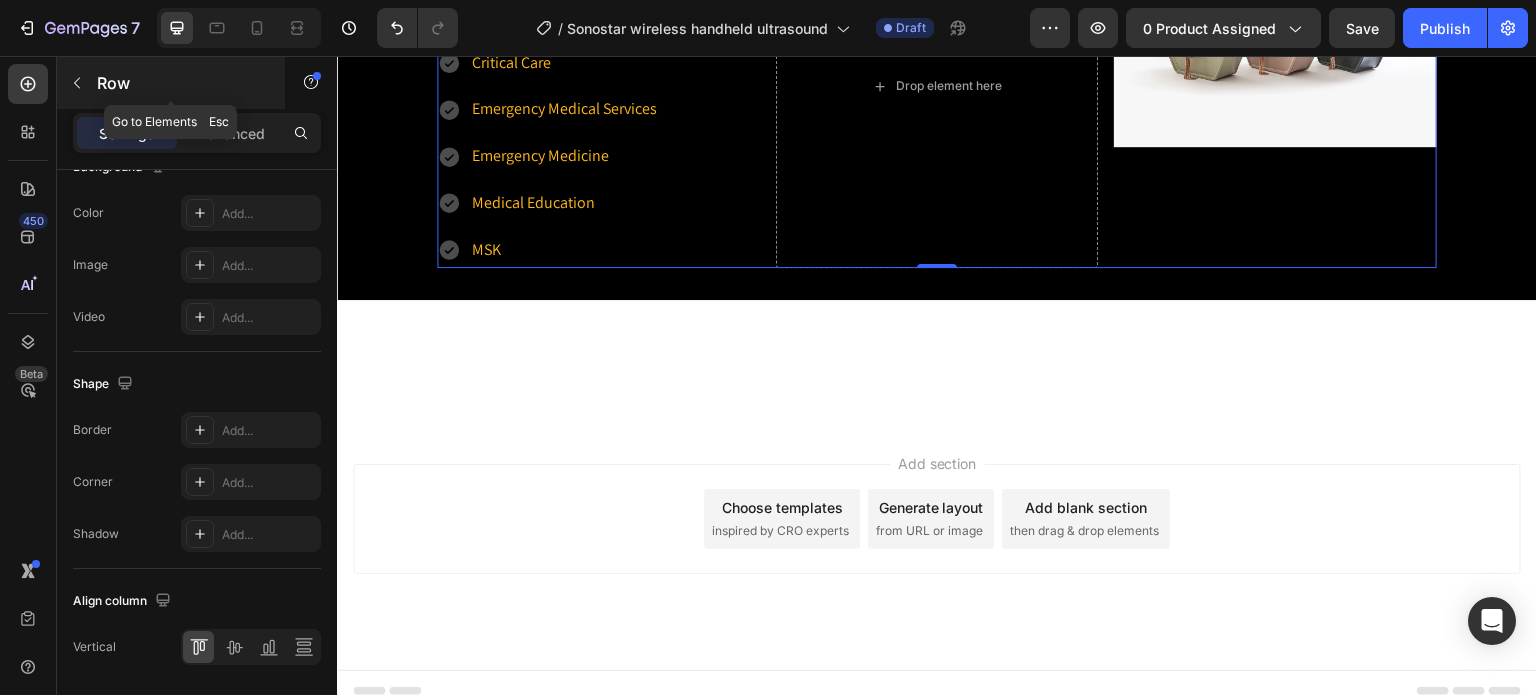 click 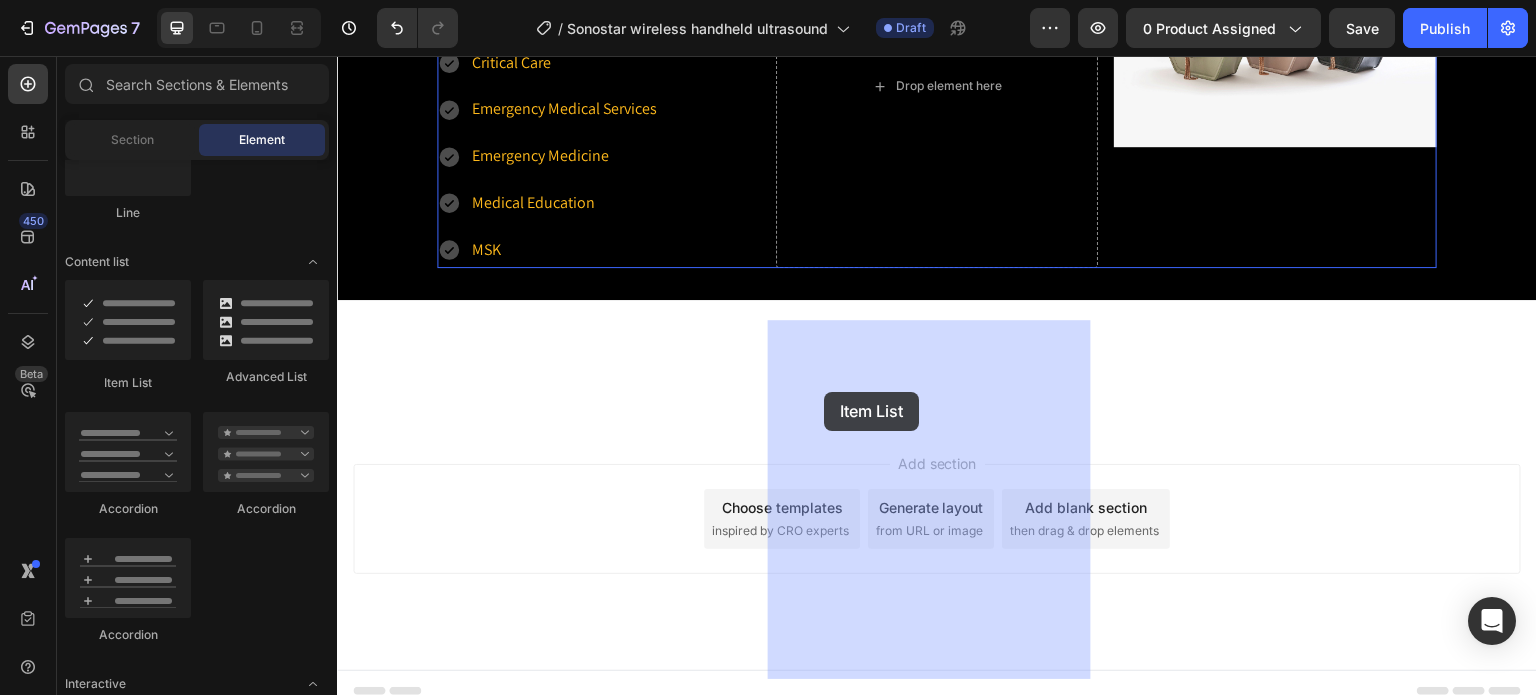 drag, startPoint x: 444, startPoint y: 375, endPoint x: 824, endPoint y: 392, distance: 380.38007 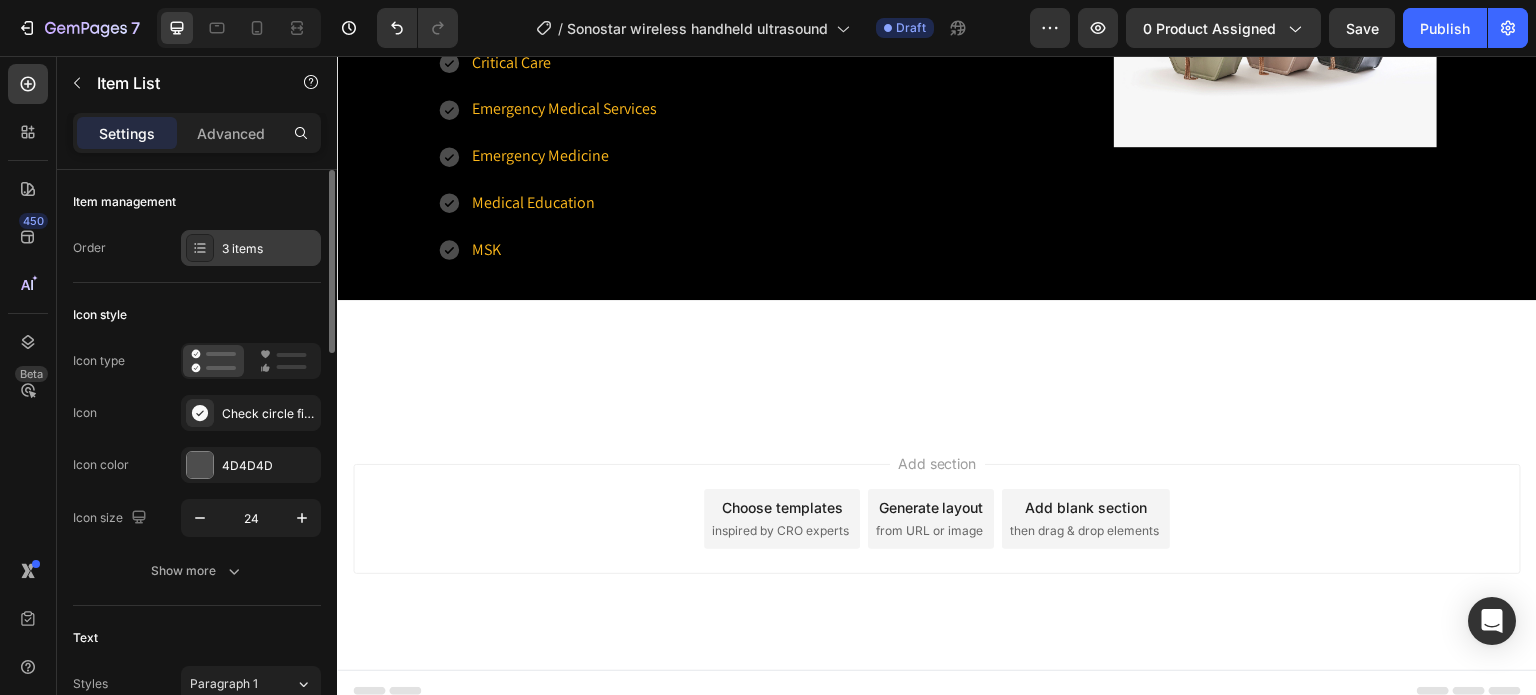 click on "3 items" at bounding box center (269, 249) 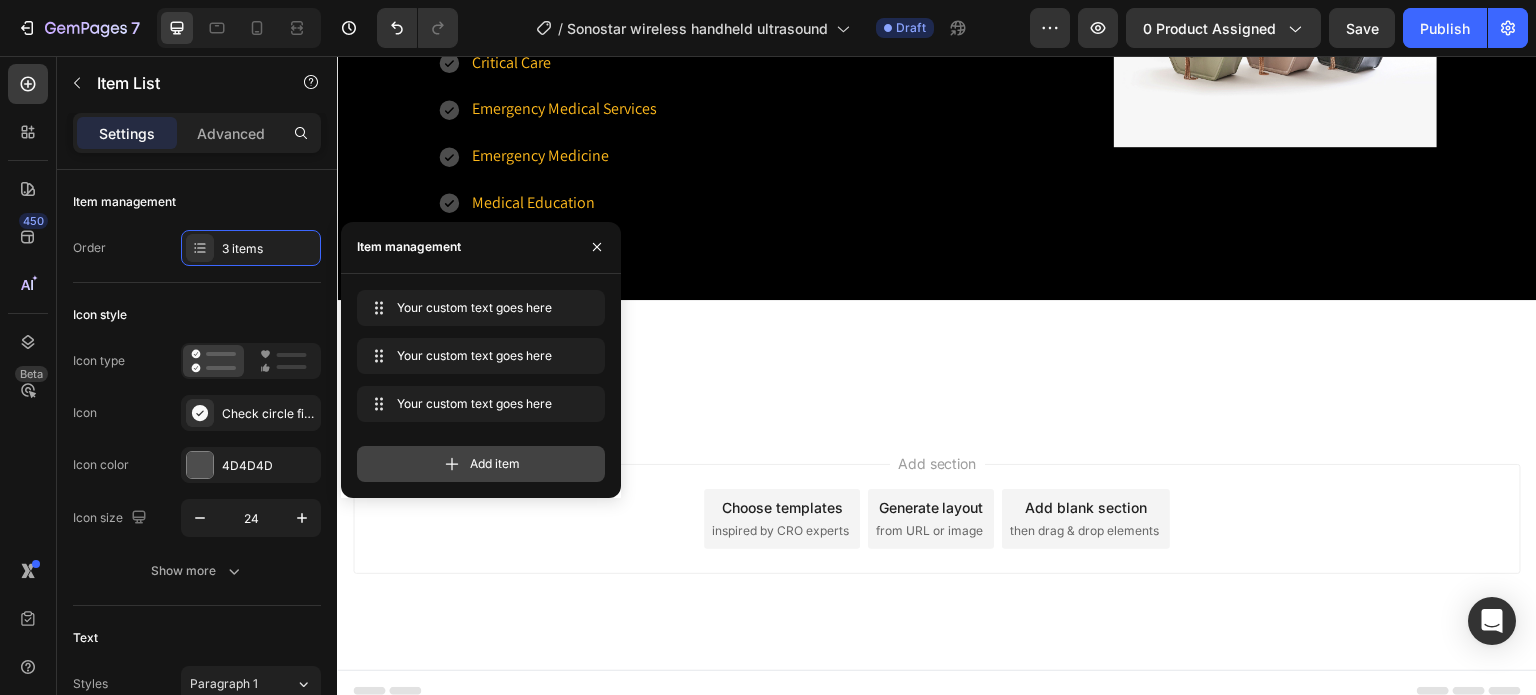 click on "Add item" at bounding box center (495, 464) 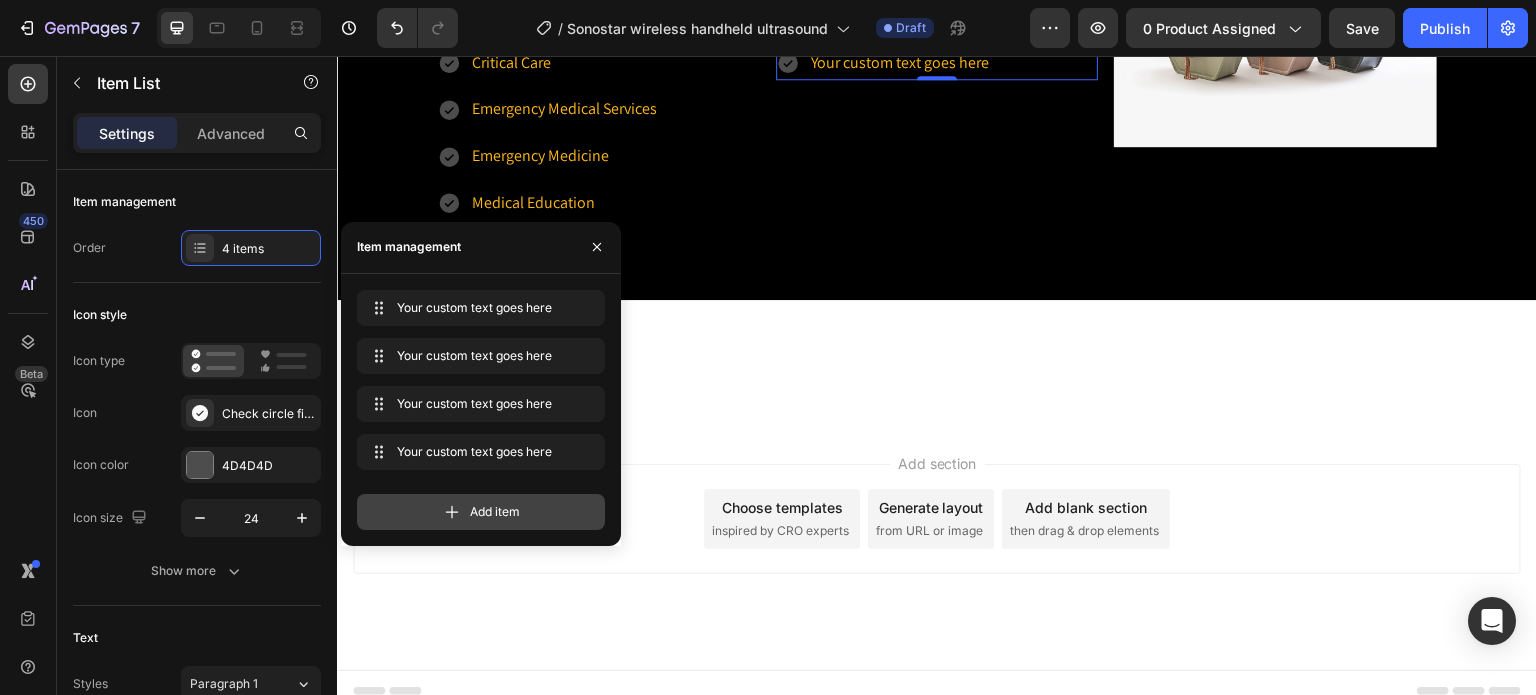 click on "Add item" at bounding box center [481, 512] 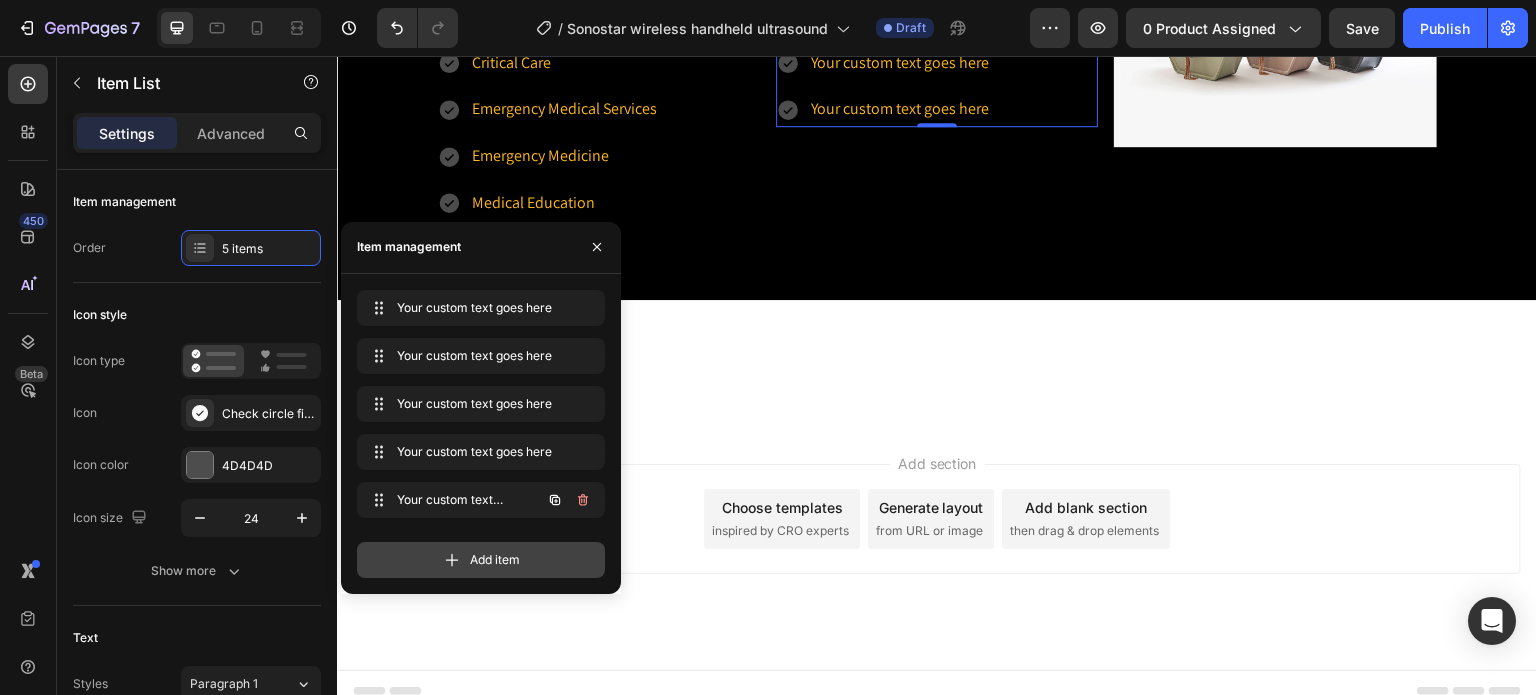 click on "Your custom text goes here Your custom text goes here" at bounding box center (453, 500) 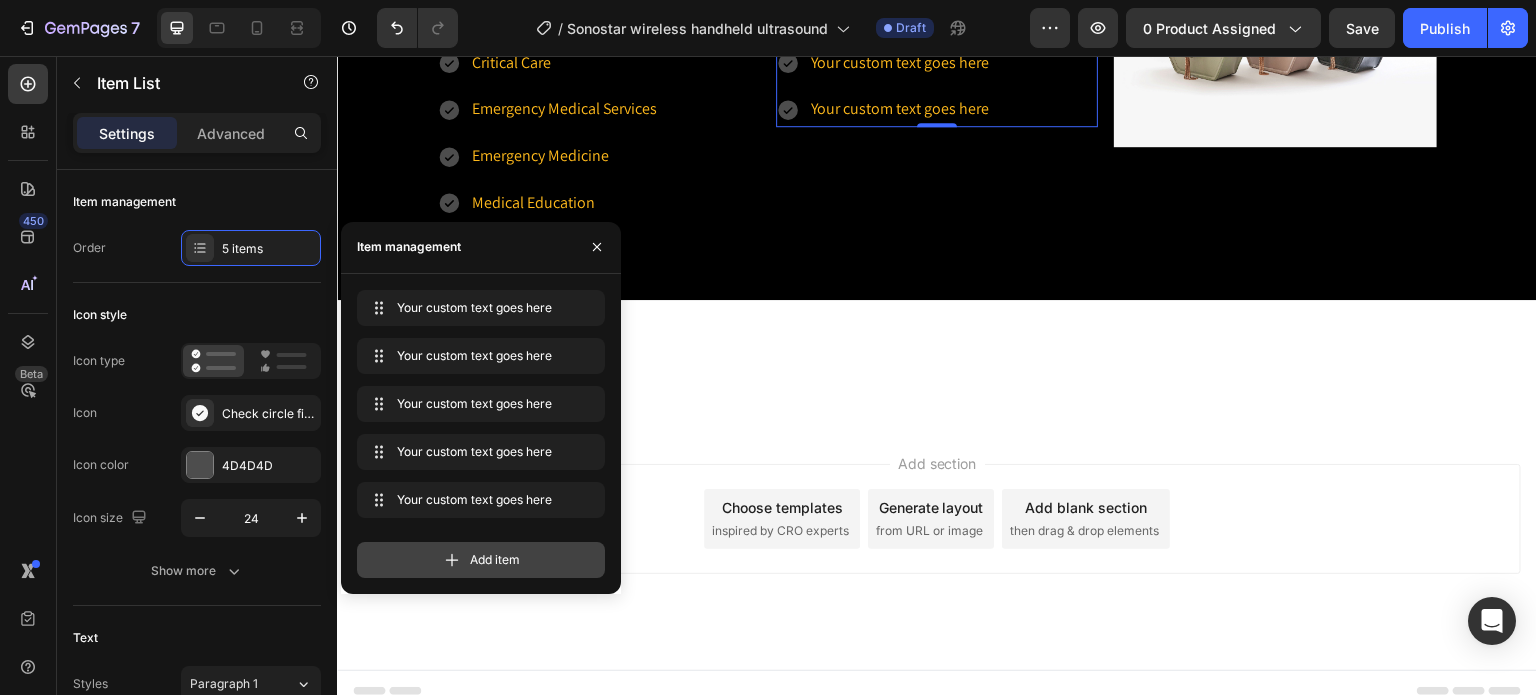 click on "Add item" at bounding box center [481, 560] 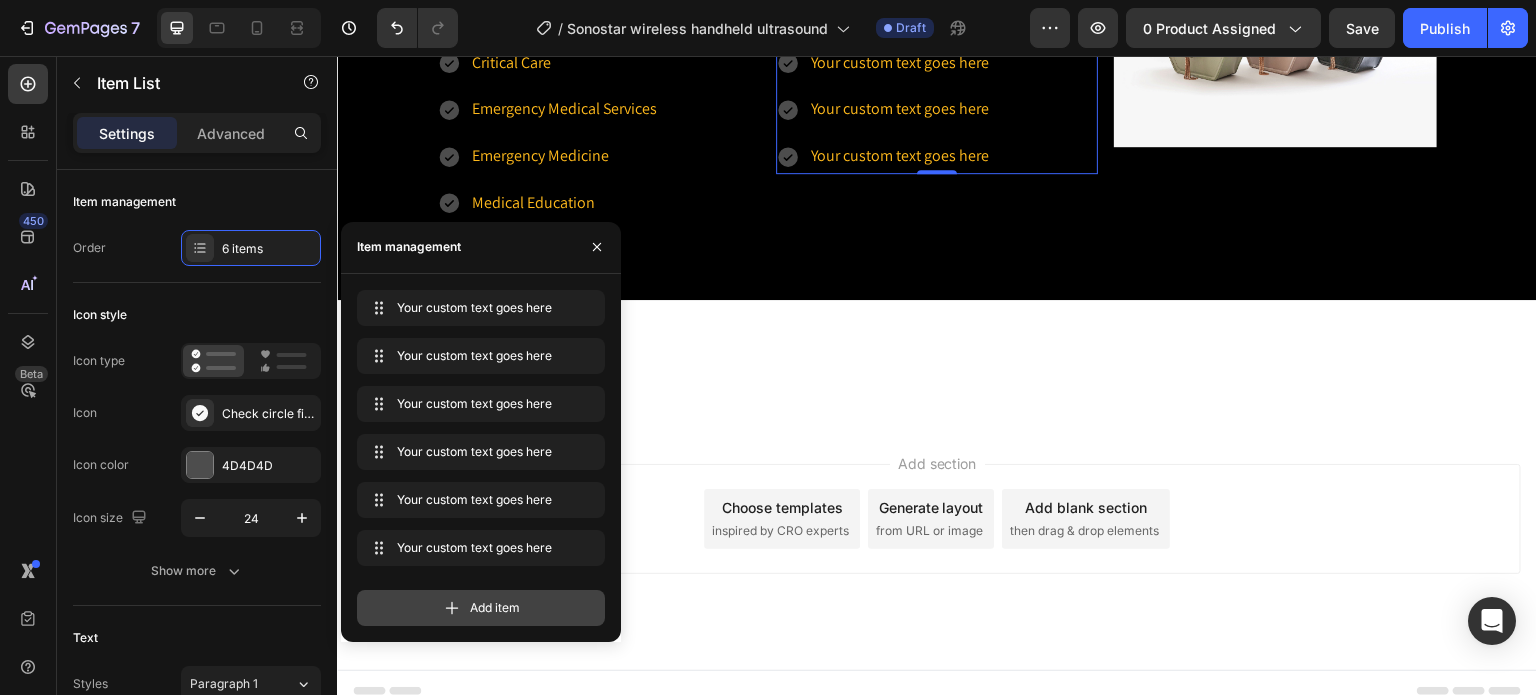 click on "Add item" at bounding box center (495, 608) 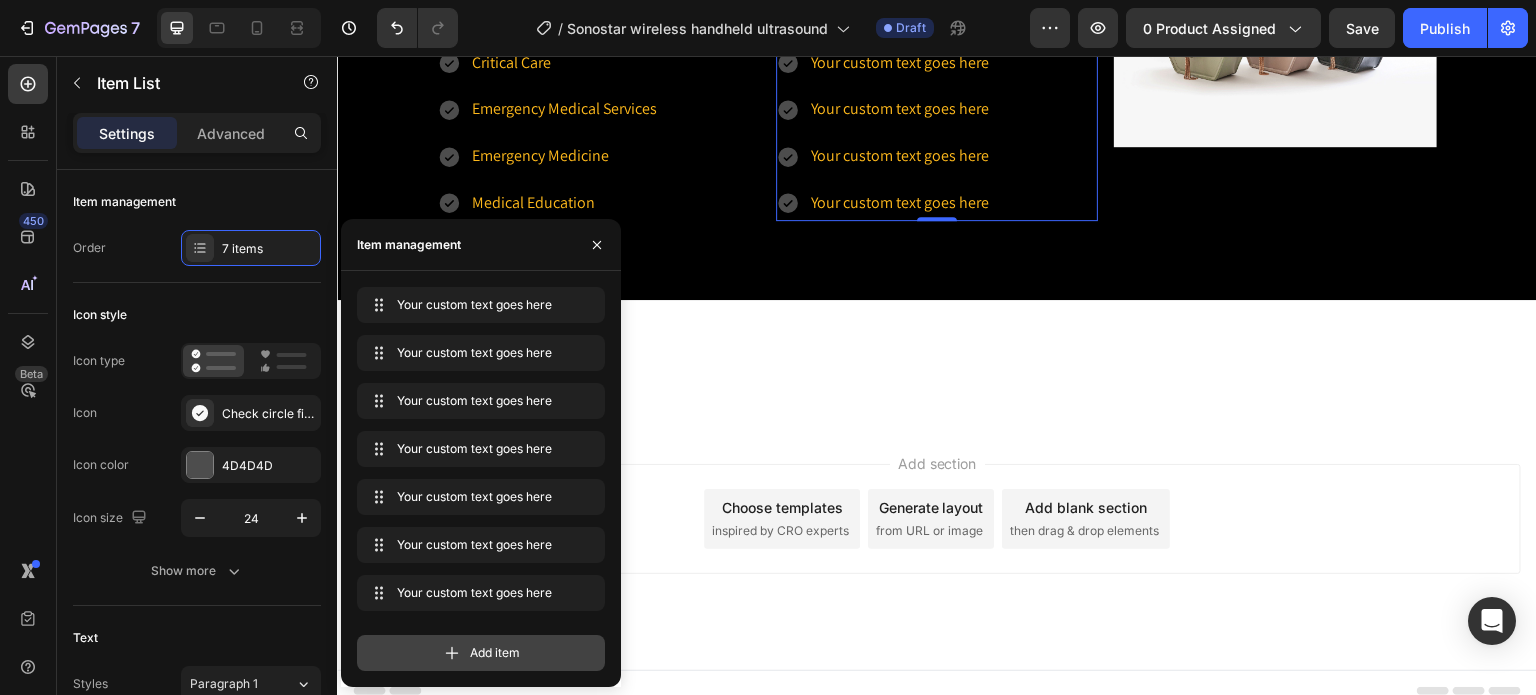 click on "Add item" at bounding box center [481, 653] 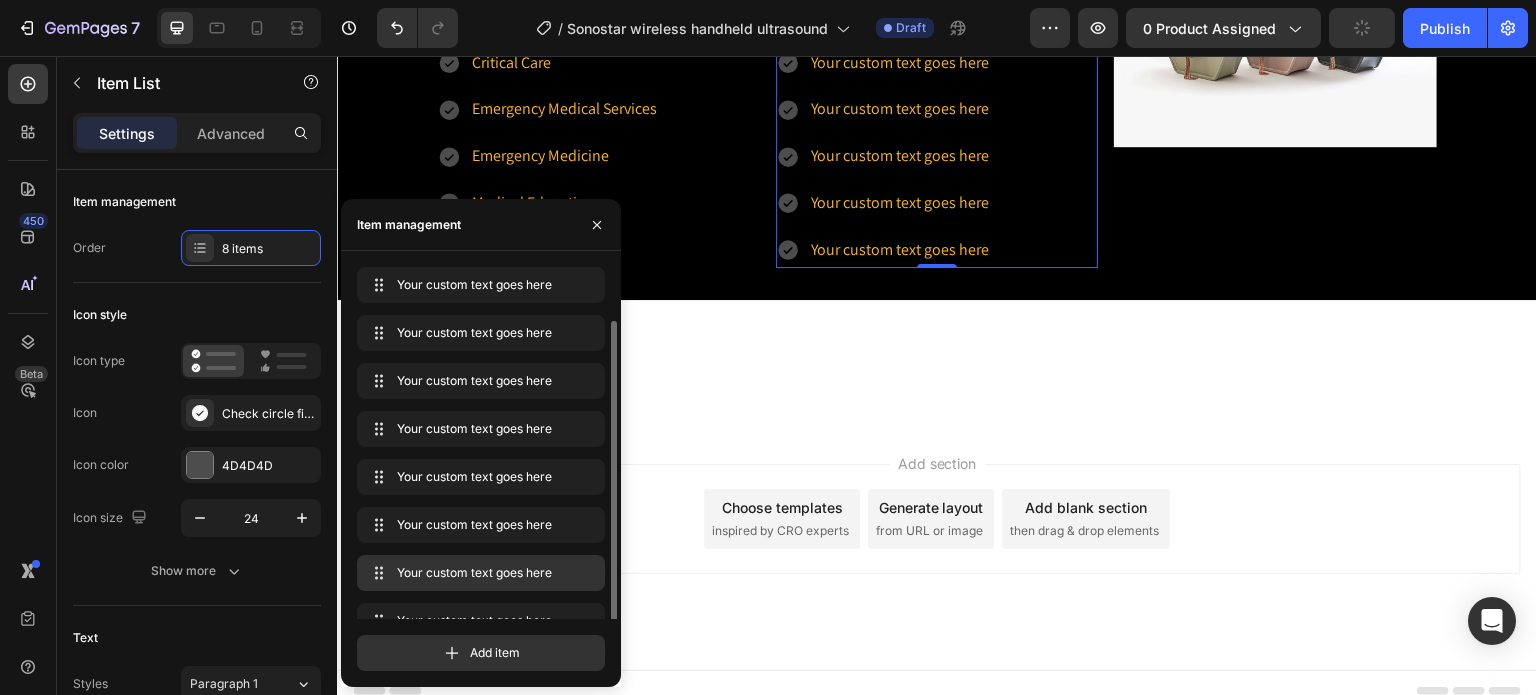 scroll, scrollTop: 28, scrollLeft: 0, axis: vertical 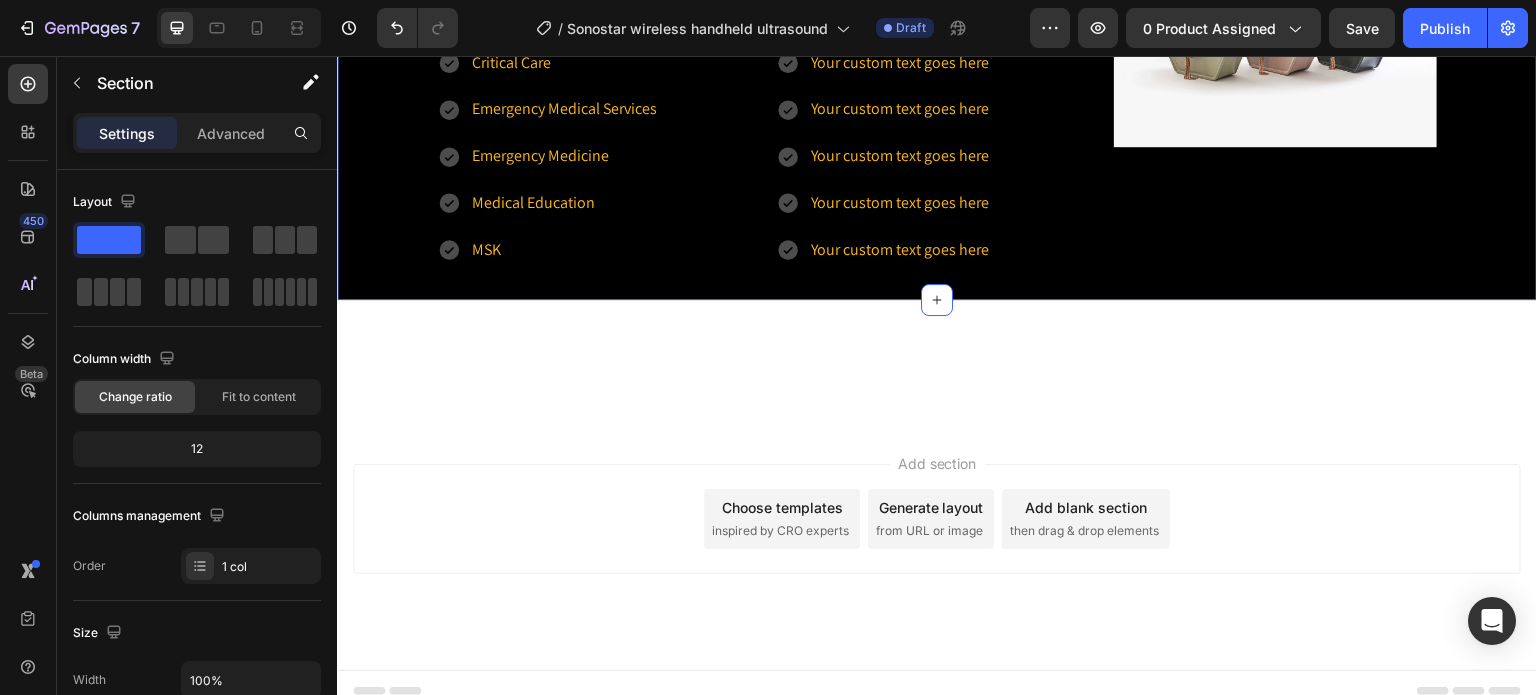 click on "One scanner, for 15 clinical specialties Heading Row 20mm to 305mm scanning depth, designed for comprehensive ultrasound exams. Text Block Row Aesthetics Aesthesia Cardiology Critical Care Emergency Medical Services Emergency Medicine Medical Education MSK Item List Your custom text goes here Your custom text goes here Your custom text goes here Your custom text goes here  Your custom text goes here  Your custom text goes here  Your custom text goes here  Your custom text goes here  Item List Image Row" at bounding box center [937, 3] 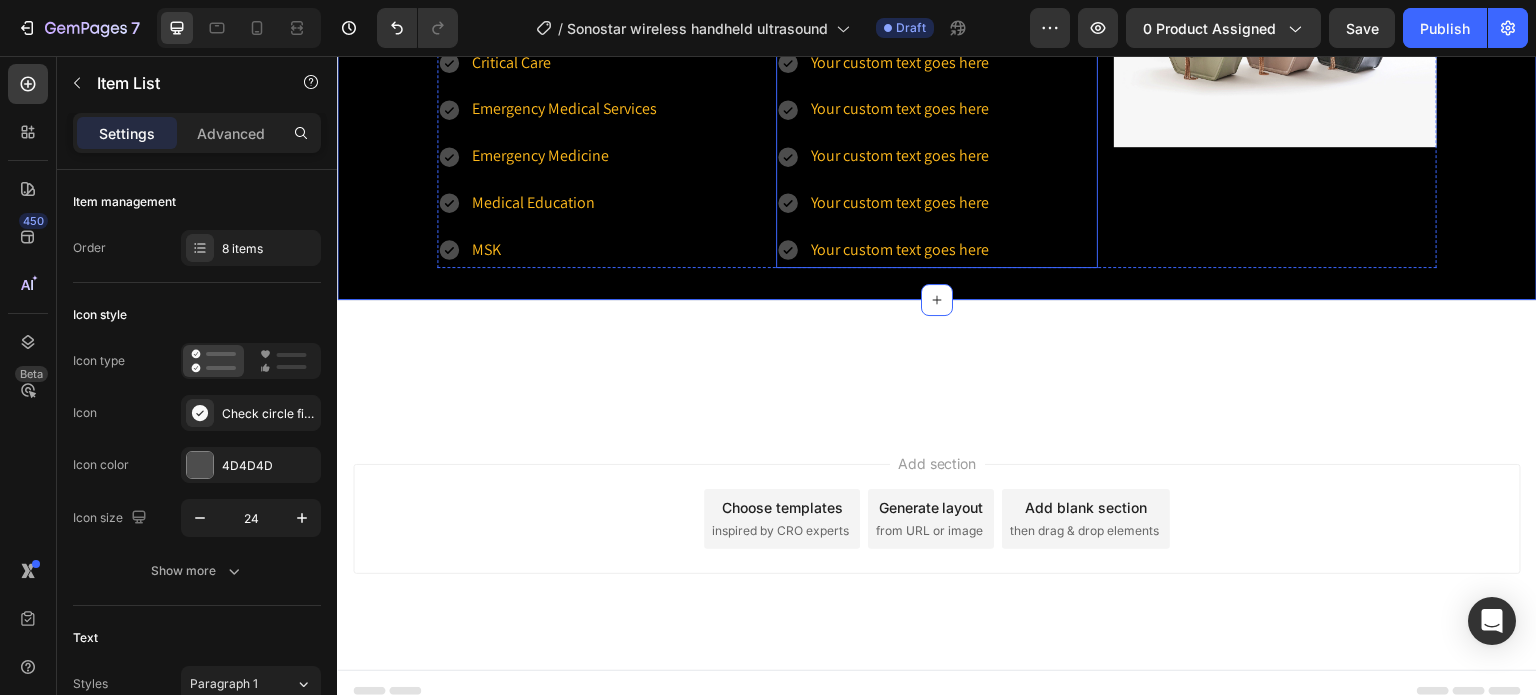 click on "Your custom text goes here" at bounding box center (900, -78) 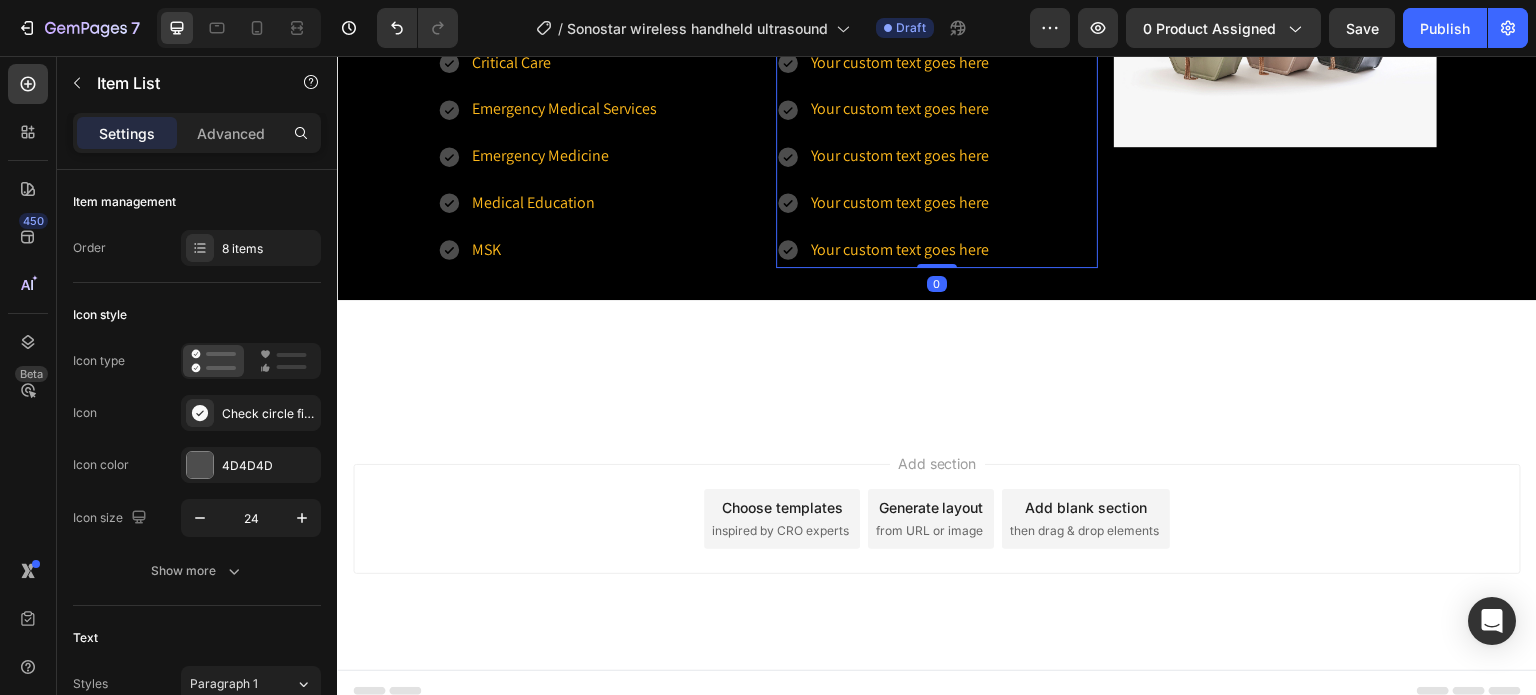 click on "Your custom text goes here" at bounding box center (900, -78) 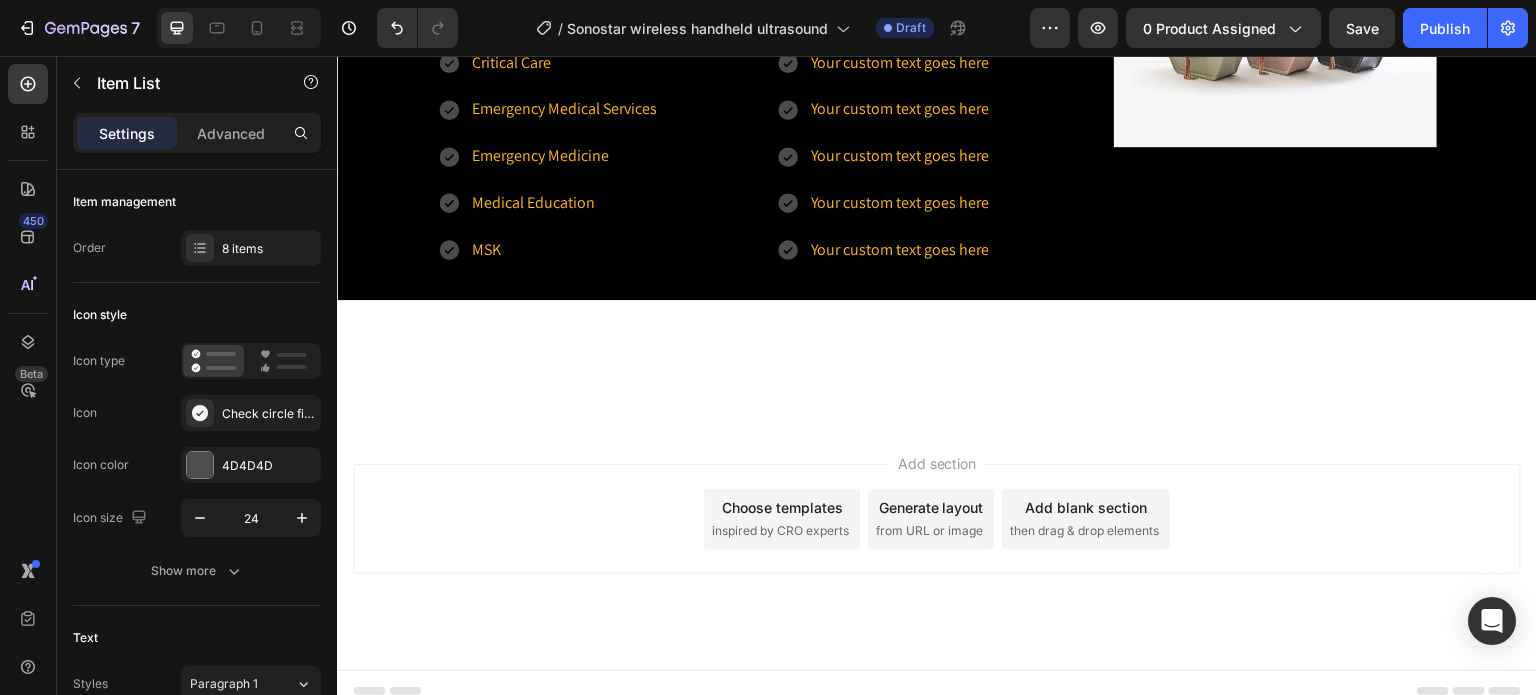 click on "Your custom text goes here" at bounding box center (900, -78) 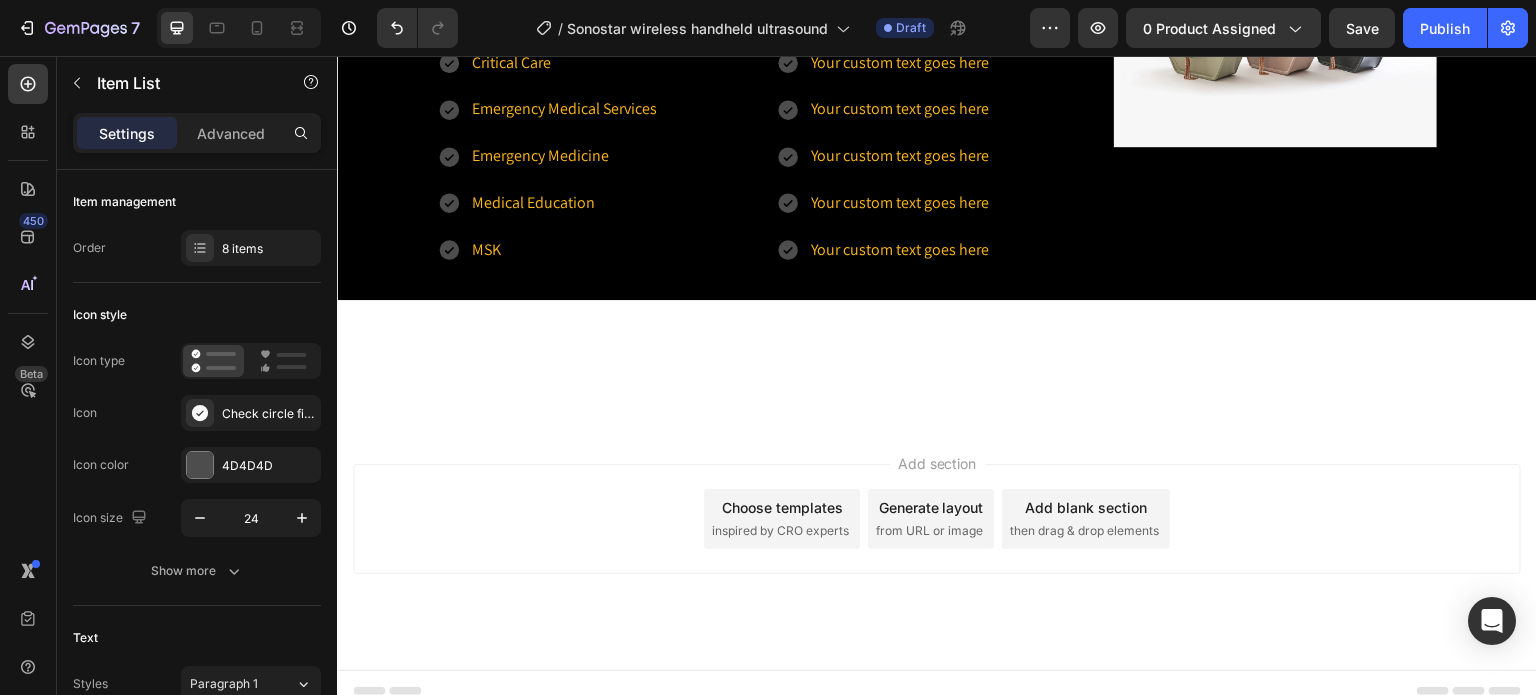 click on "Your custom text goes here" at bounding box center (900, -31) 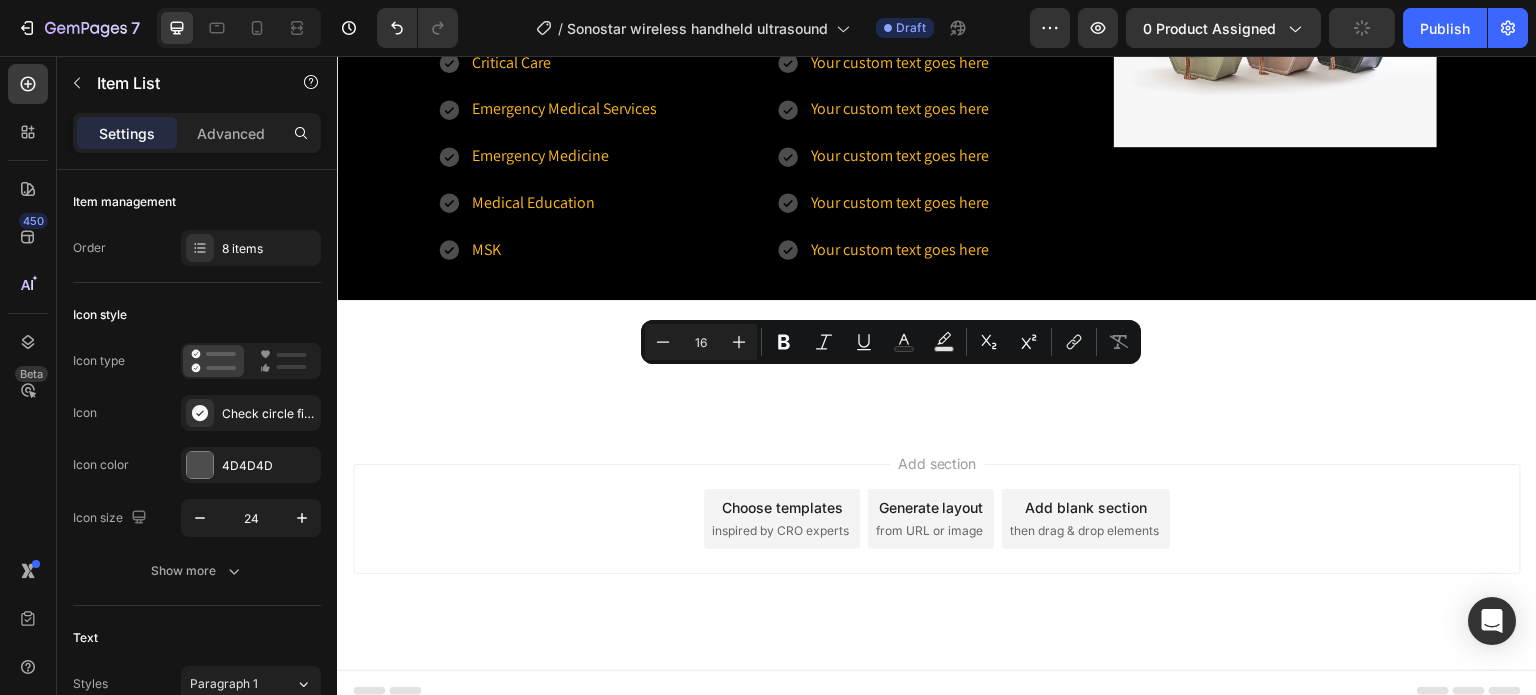 drag, startPoint x: 803, startPoint y: 384, endPoint x: 984, endPoint y: 388, distance: 181.04419 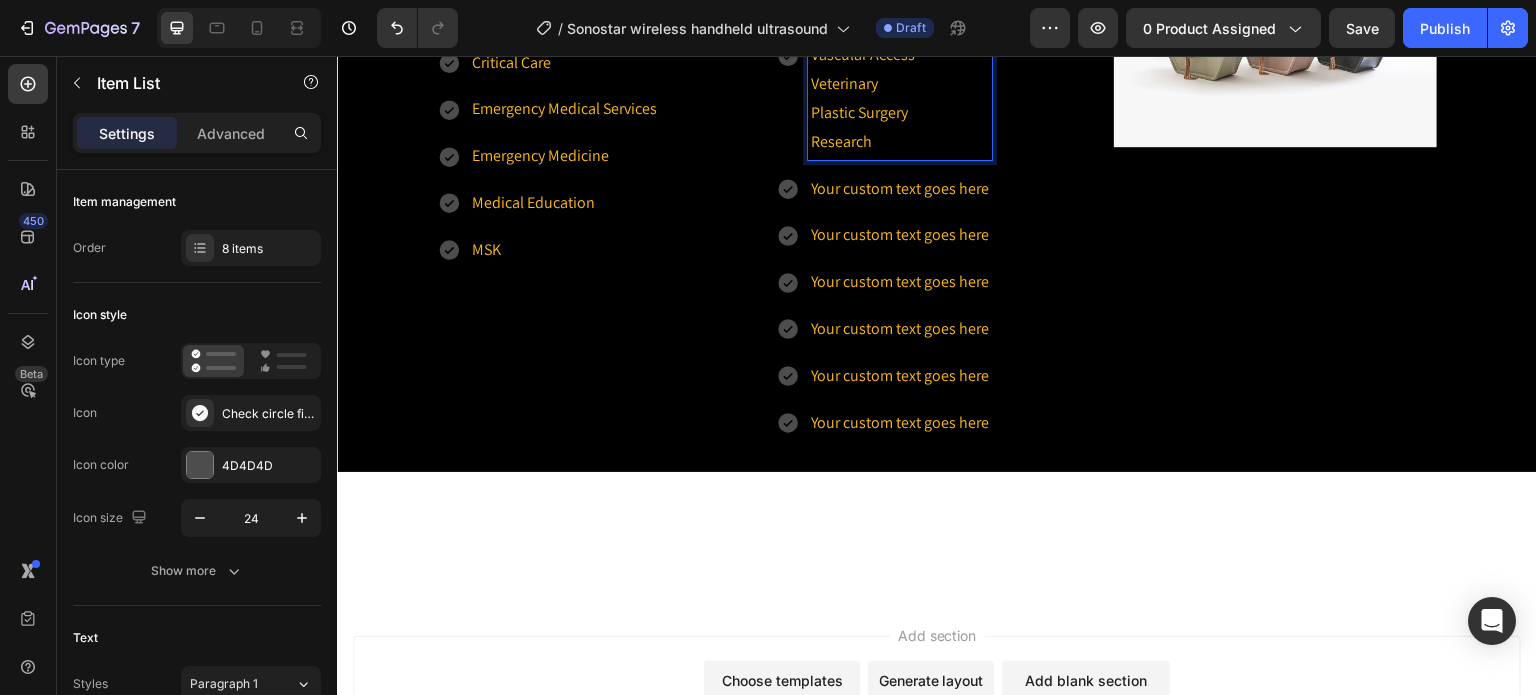 click on "Research" at bounding box center (900, 142) 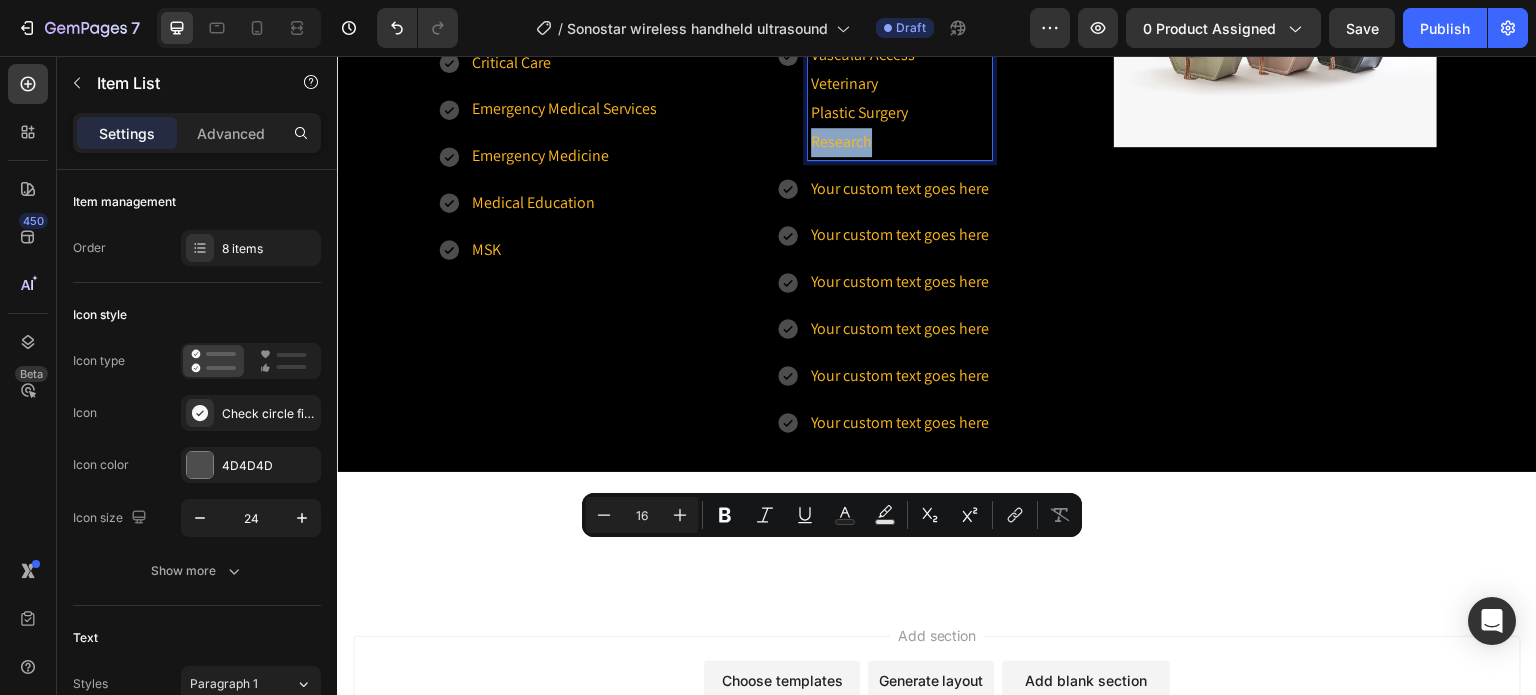 drag, startPoint x: 872, startPoint y: 553, endPoint x: 801, endPoint y: 554, distance: 71.00704 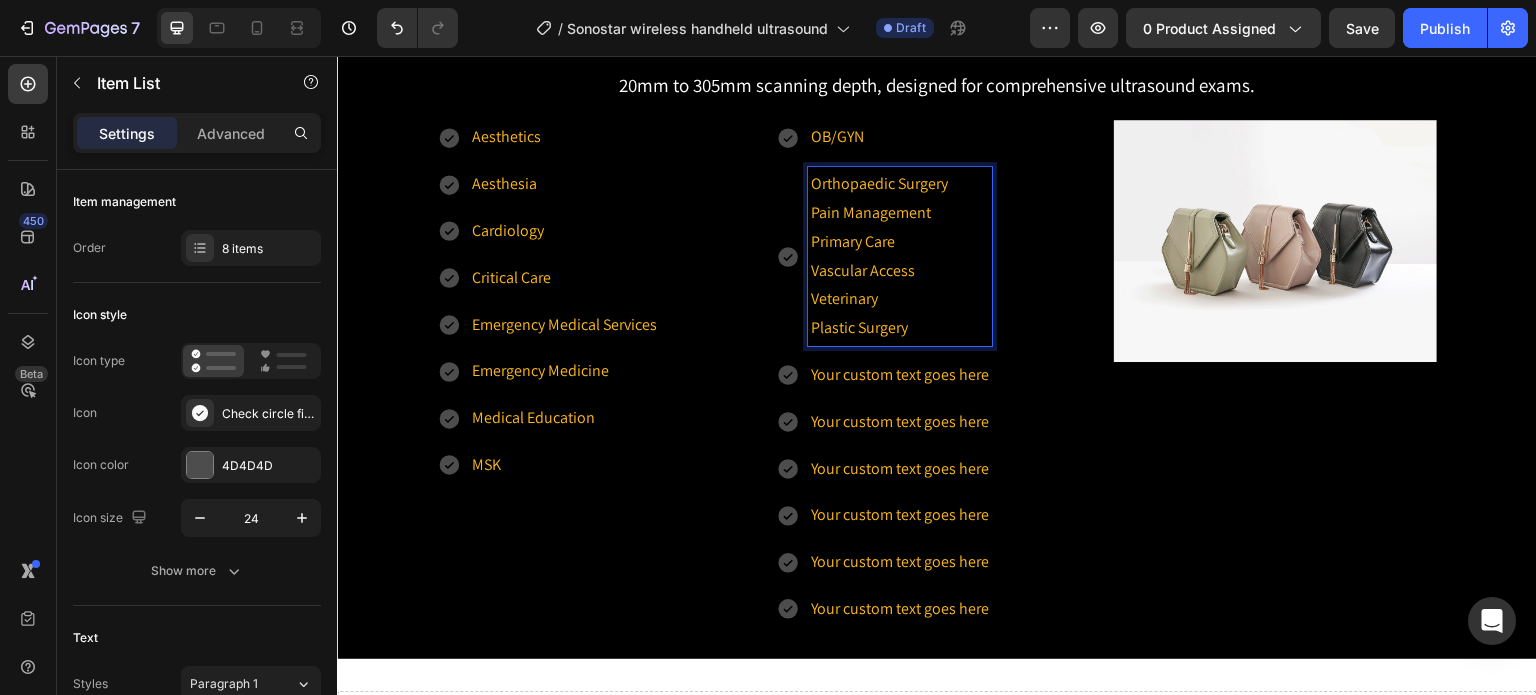 scroll, scrollTop: 3400, scrollLeft: 0, axis: vertical 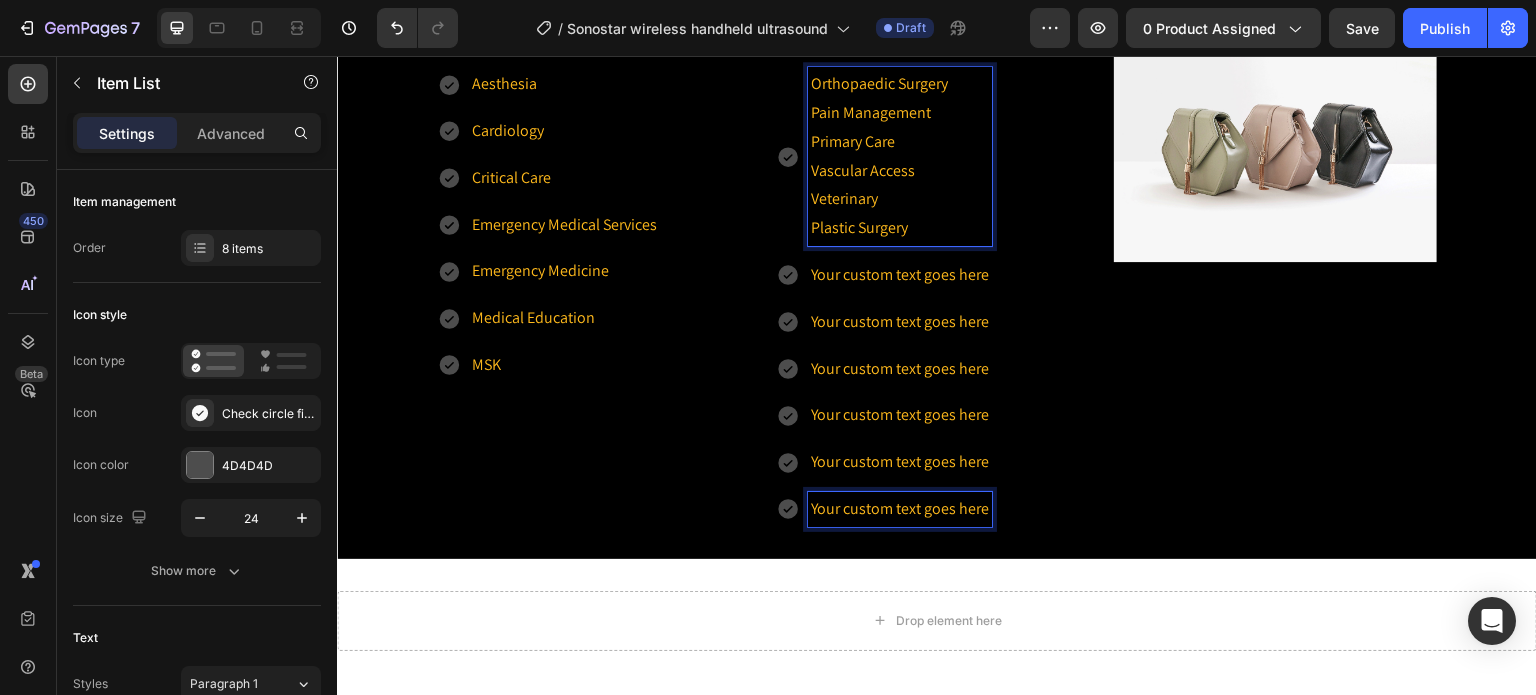 click on "Your custom text goes here" at bounding box center [900, 509] 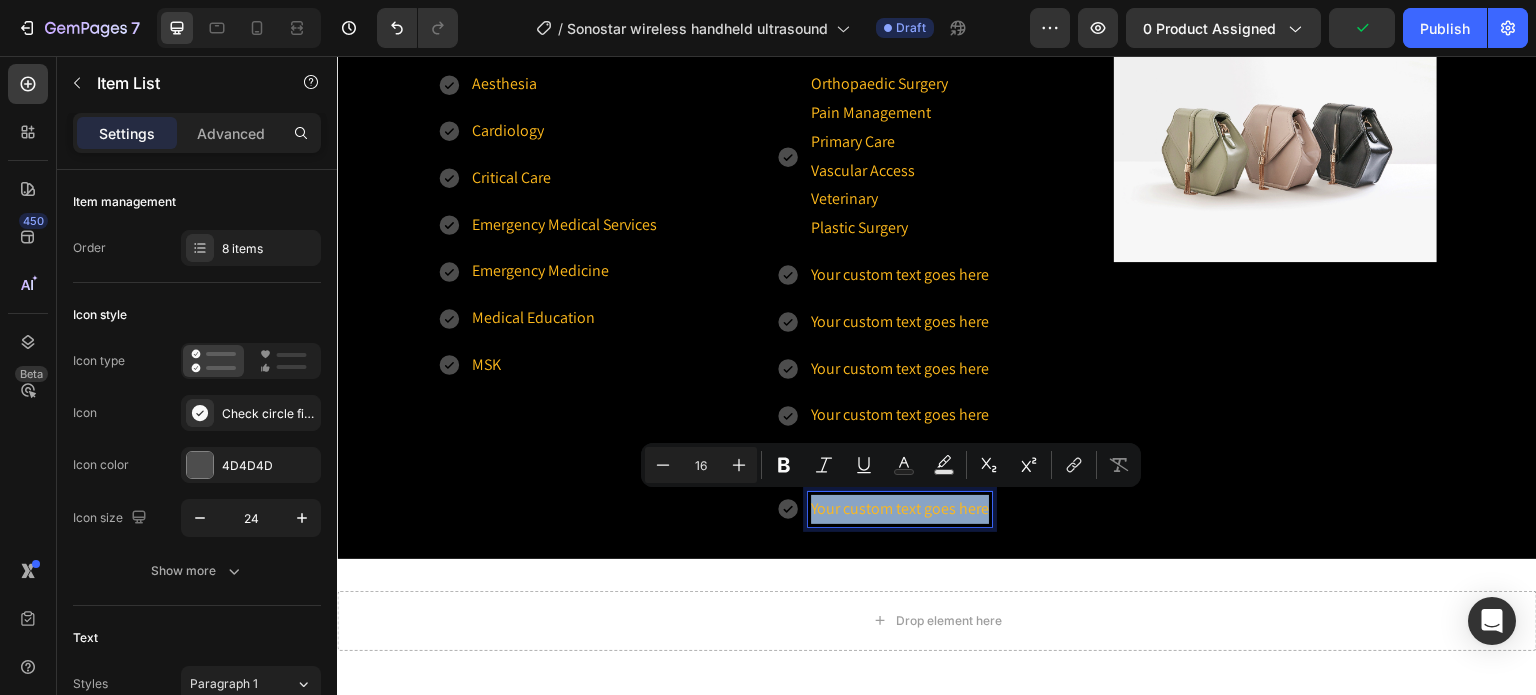 drag, startPoint x: 979, startPoint y: 504, endPoint x: 804, endPoint y: 505, distance: 175.00285 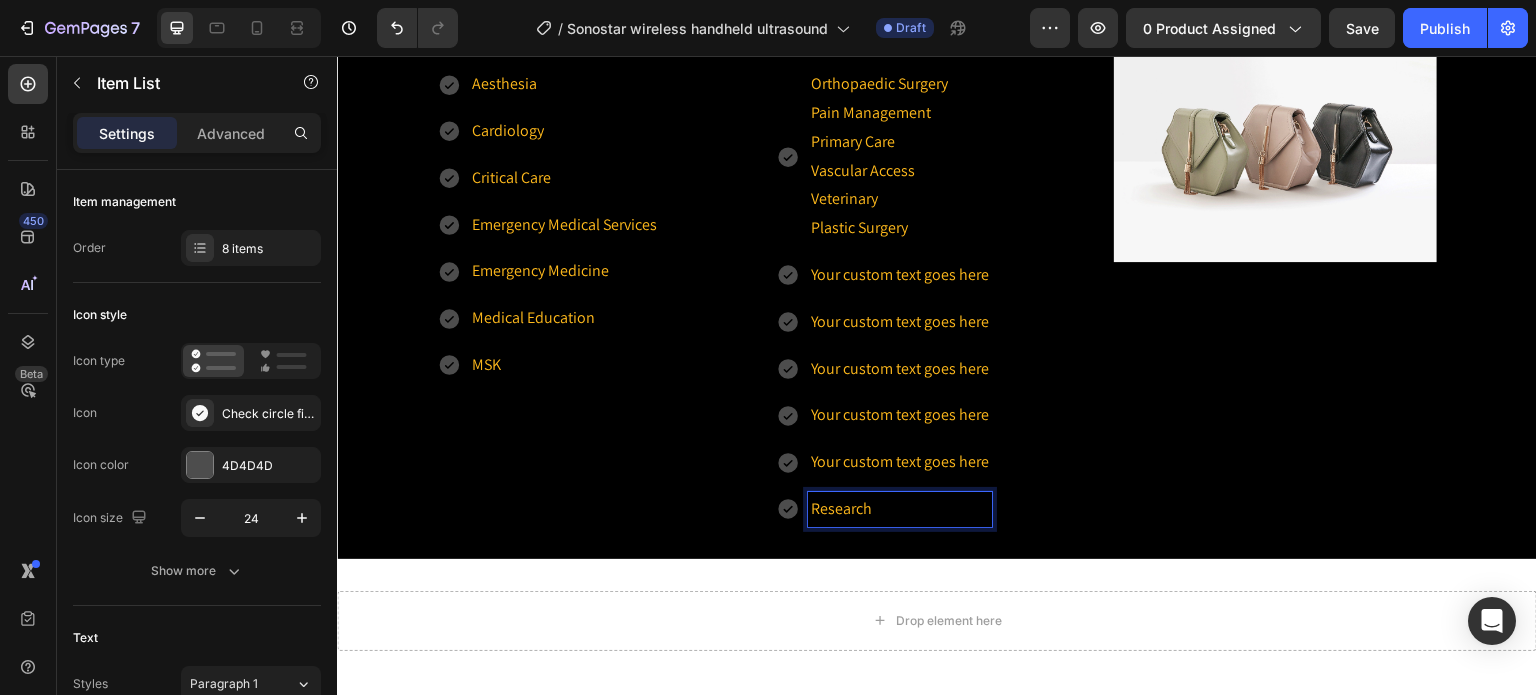 click on "Plastic Surgery" at bounding box center (900, 228) 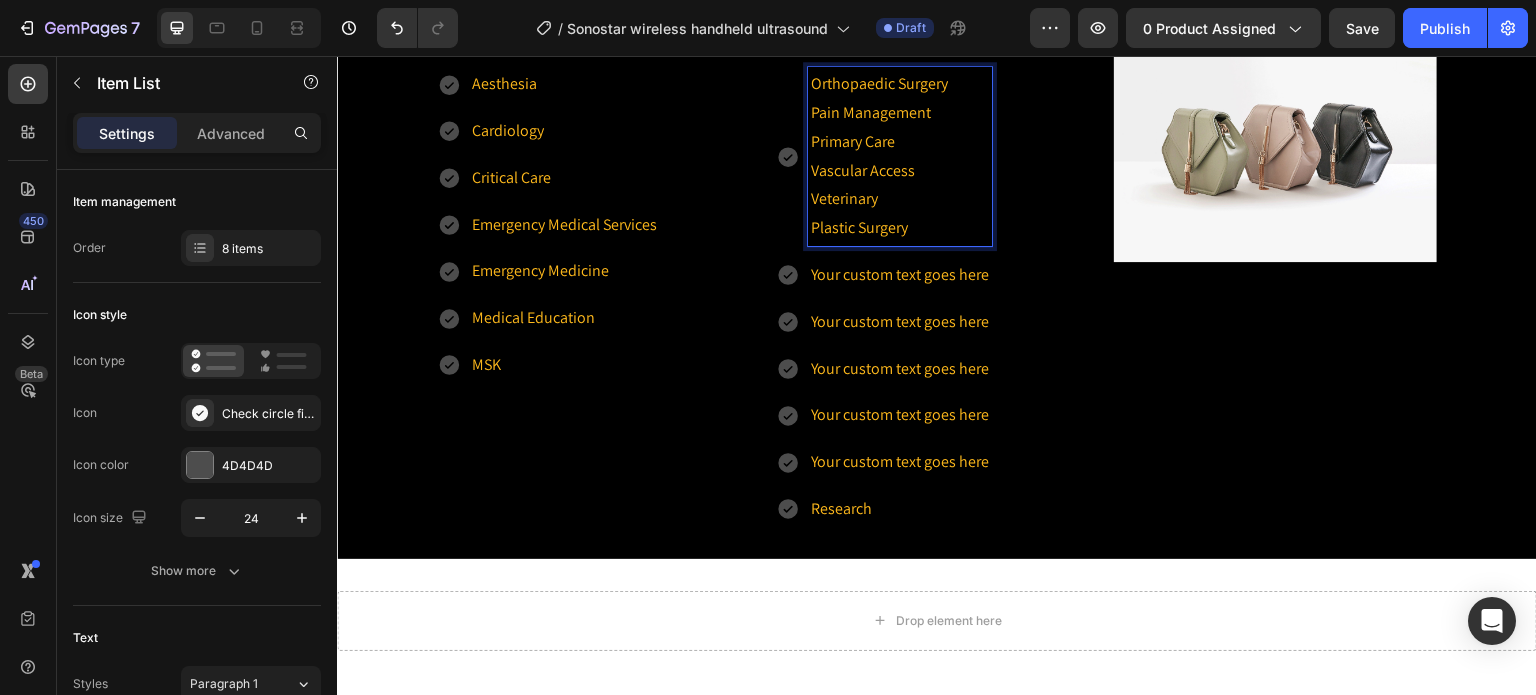 click on "Plastic Surgery" at bounding box center (900, 228) 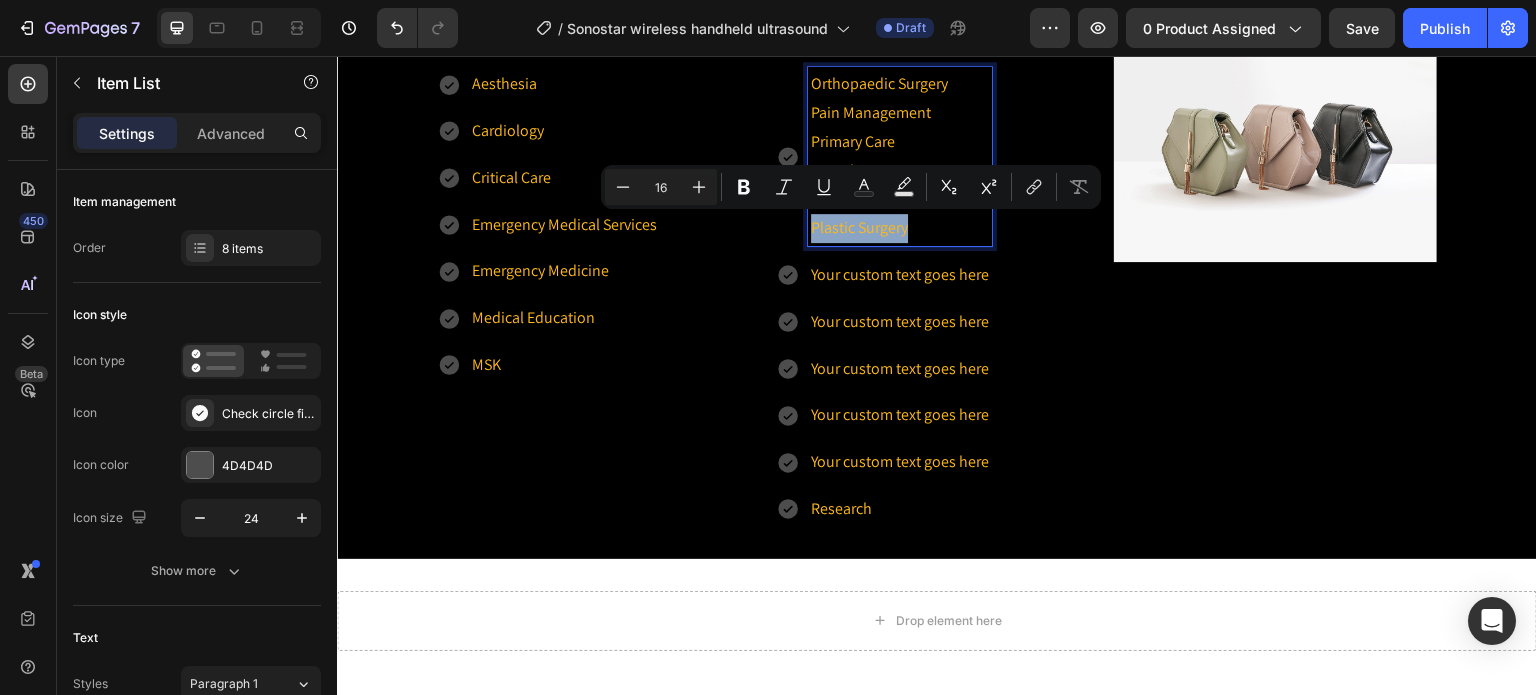drag, startPoint x: 905, startPoint y: 229, endPoint x: 804, endPoint y: 234, distance: 101.12369 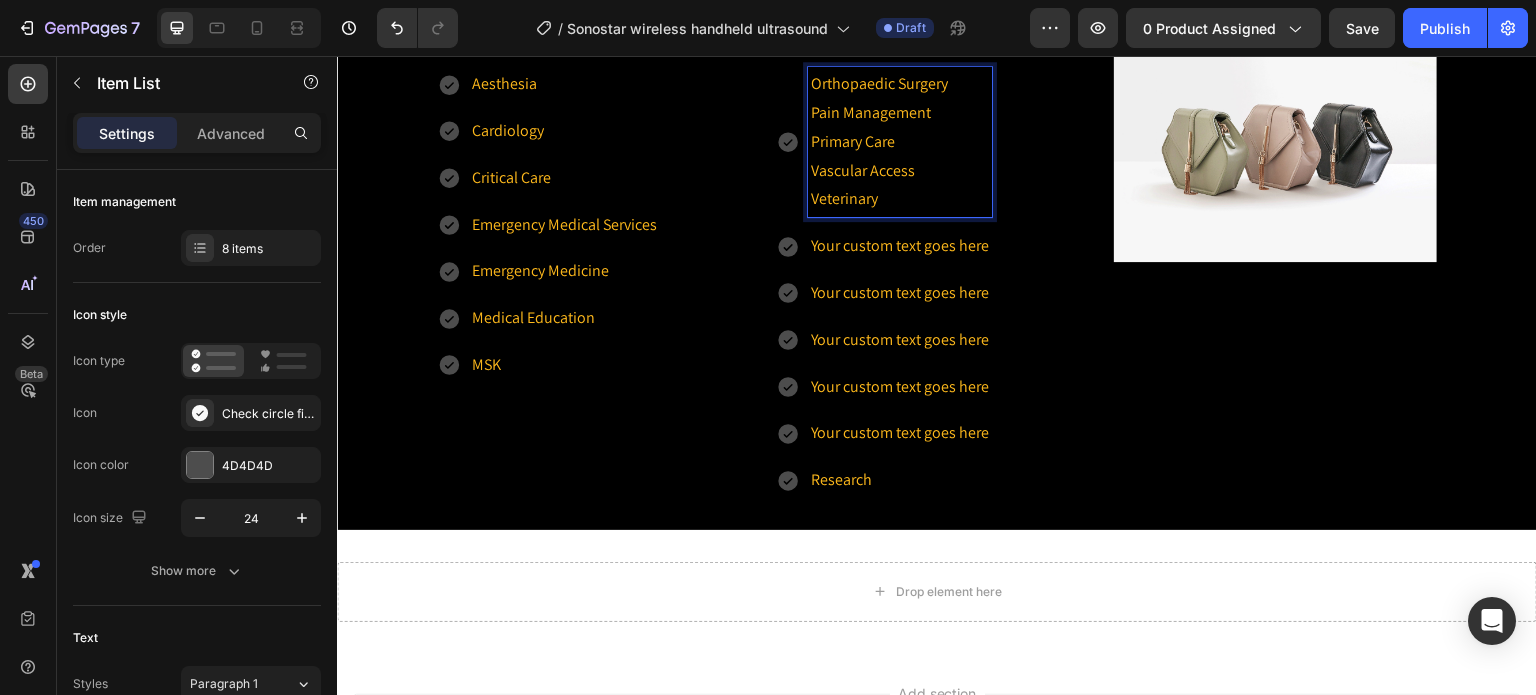 click on "Your custom text goes here" at bounding box center [900, 433] 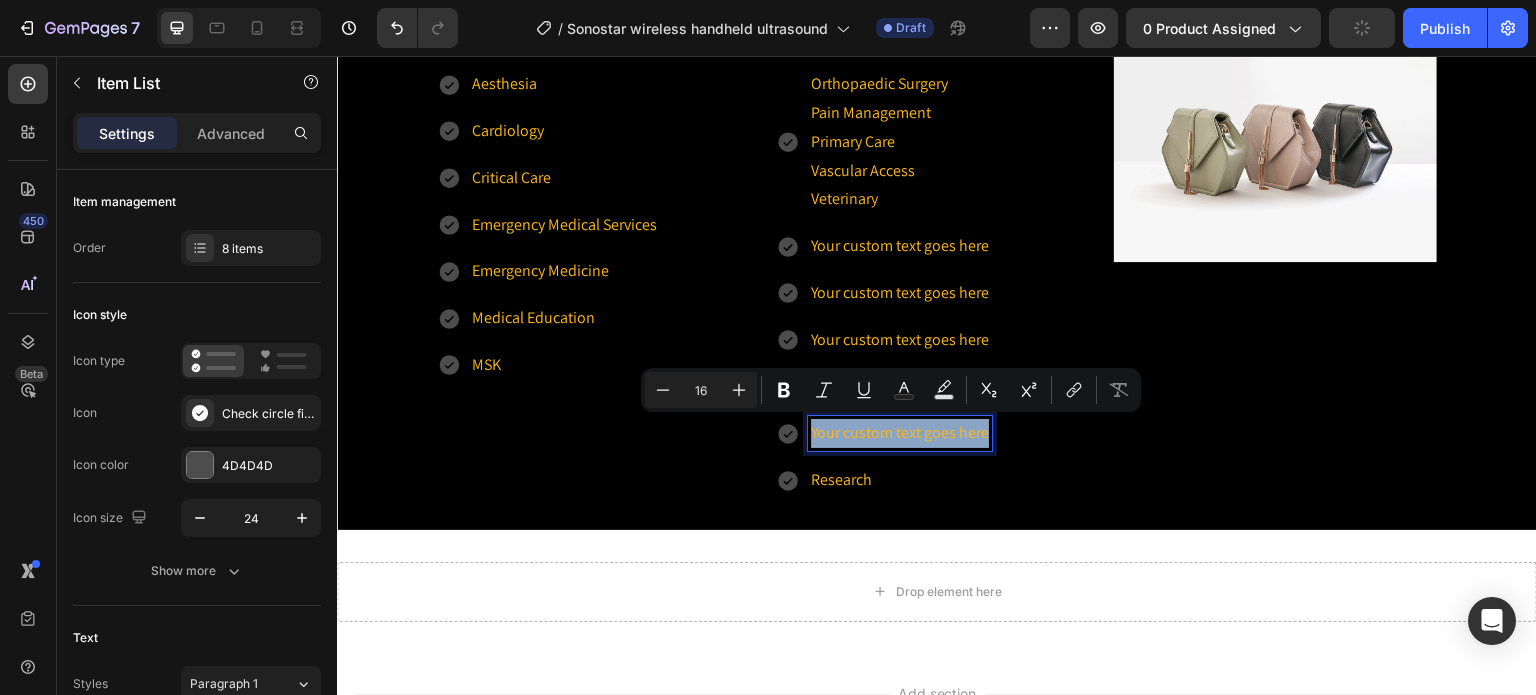 drag, startPoint x: 805, startPoint y: 428, endPoint x: 988, endPoint y: 427, distance: 183.00273 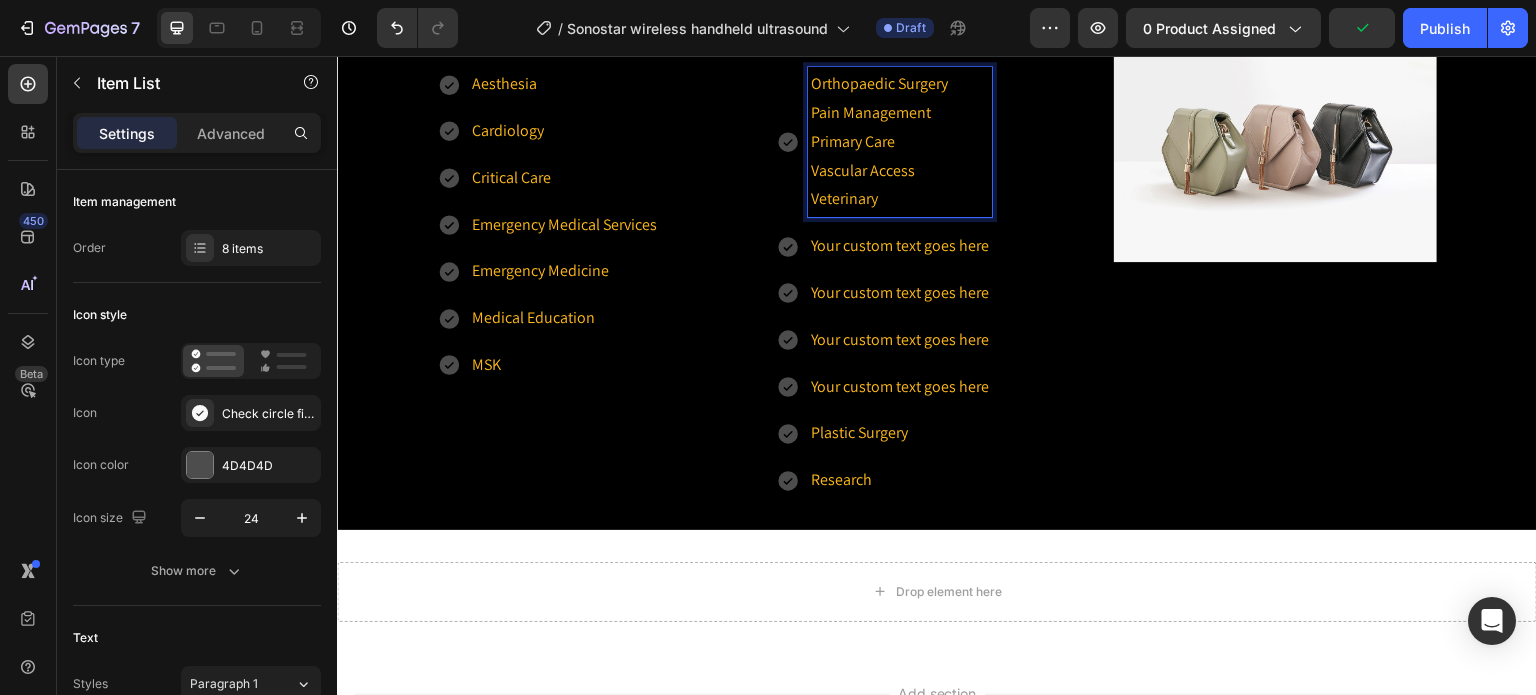 click on "Veterinary" at bounding box center [900, 199] 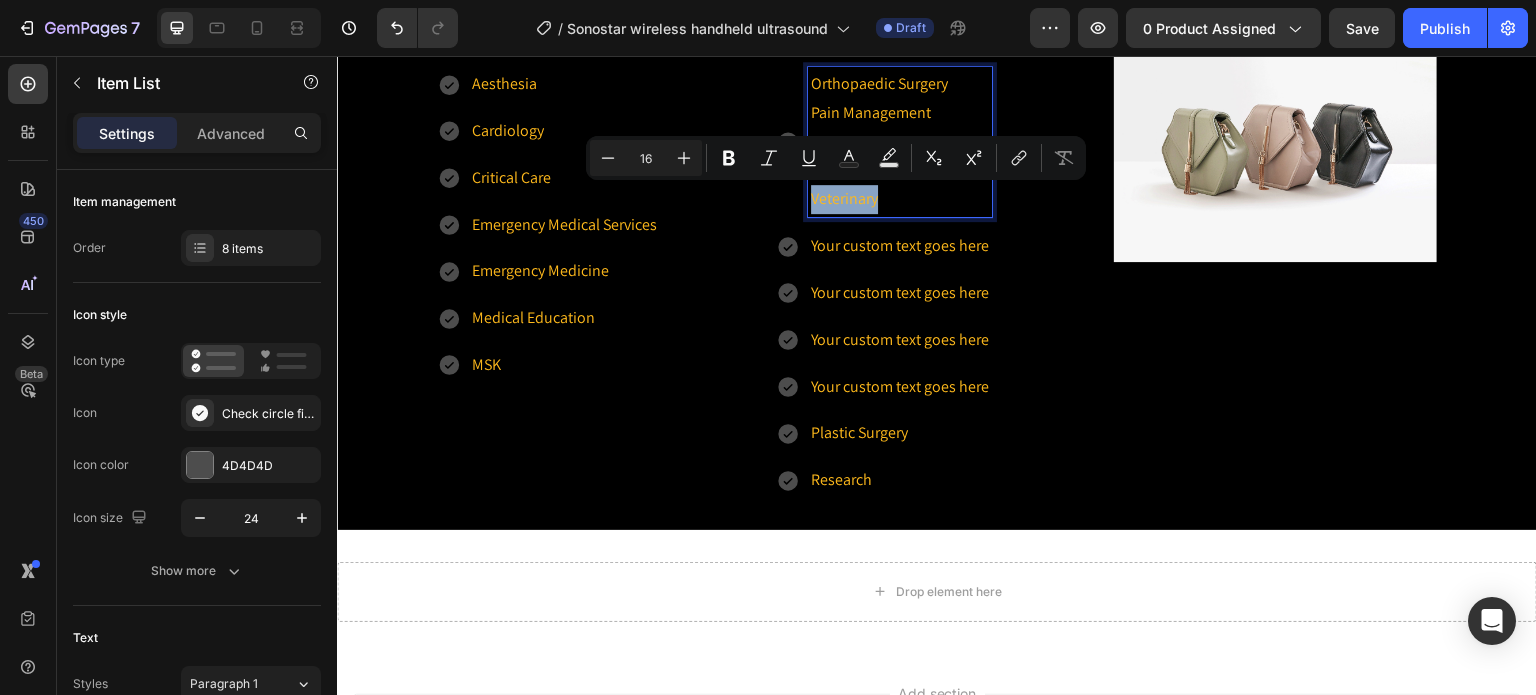 drag, startPoint x: 873, startPoint y: 201, endPoint x: 794, endPoint y: 206, distance: 79.15807 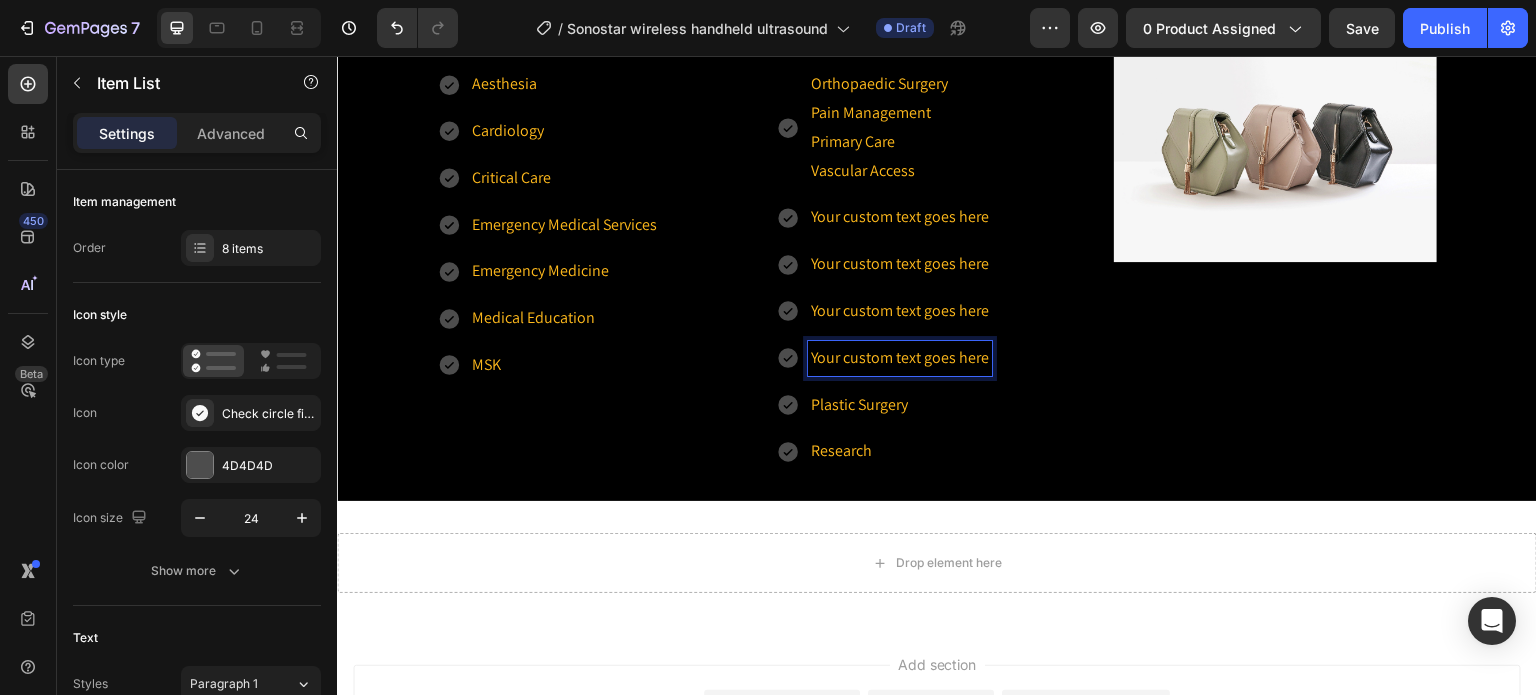 click on "Your custom text goes here" at bounding box center [900, 358] 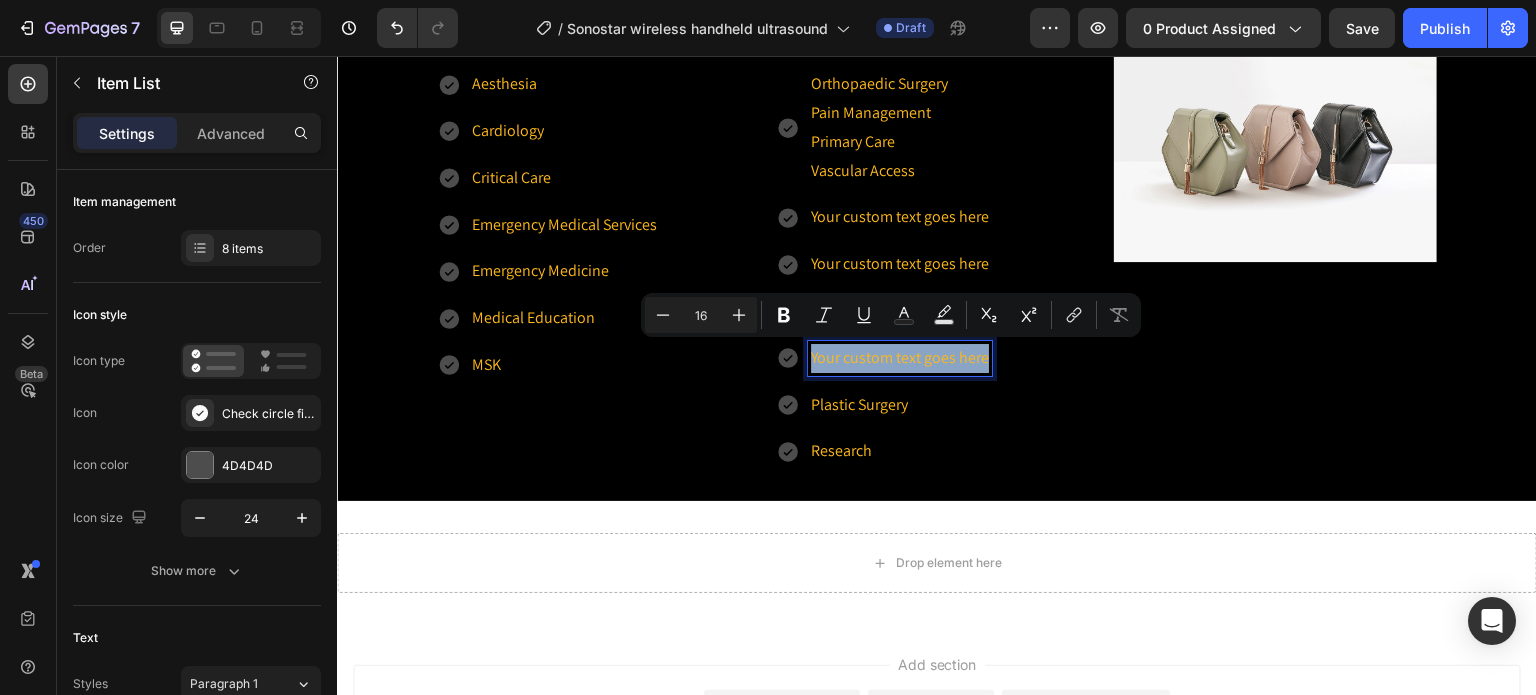 drag, startPoint x: 803, startPoint y: 354, endPoint x: 981, endPoint y: 350, distance: 178.04494 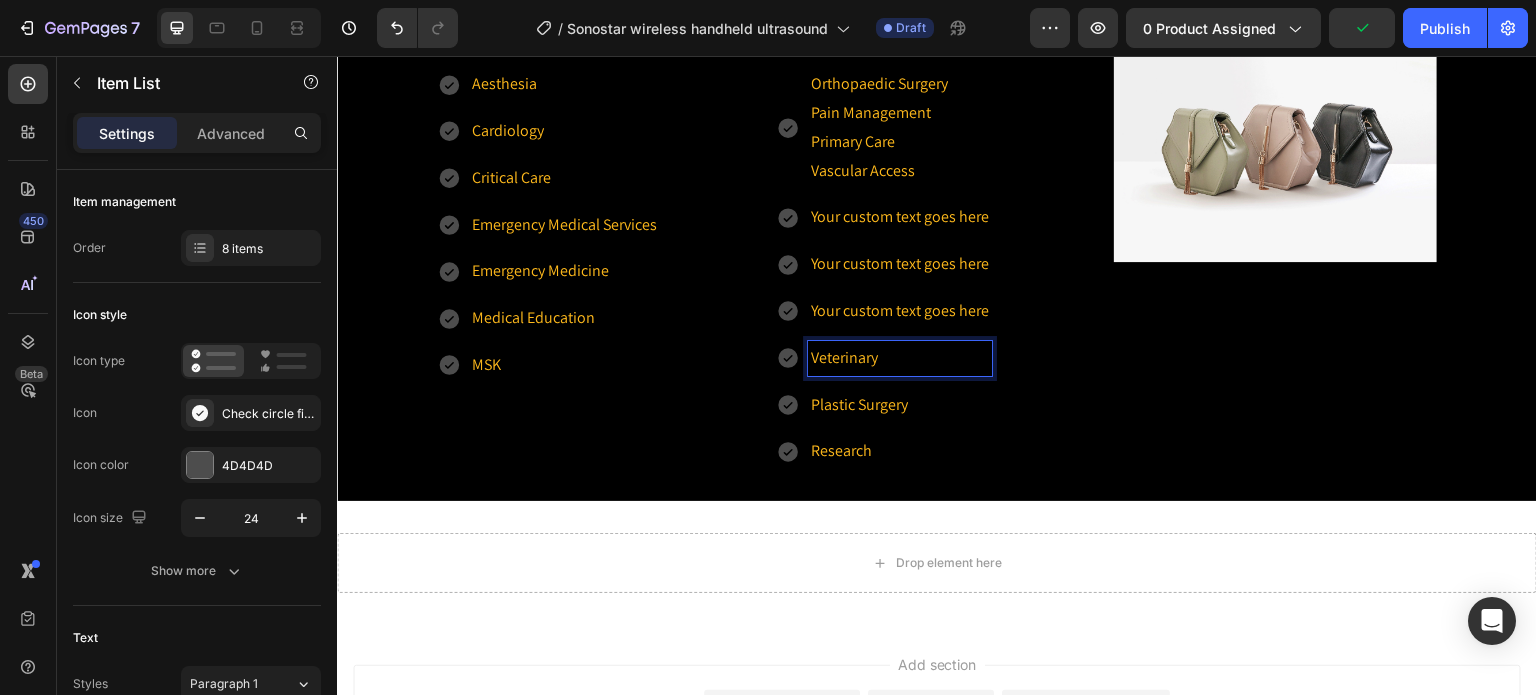 click on "Vascular Access" at bounding box center [900, 171] 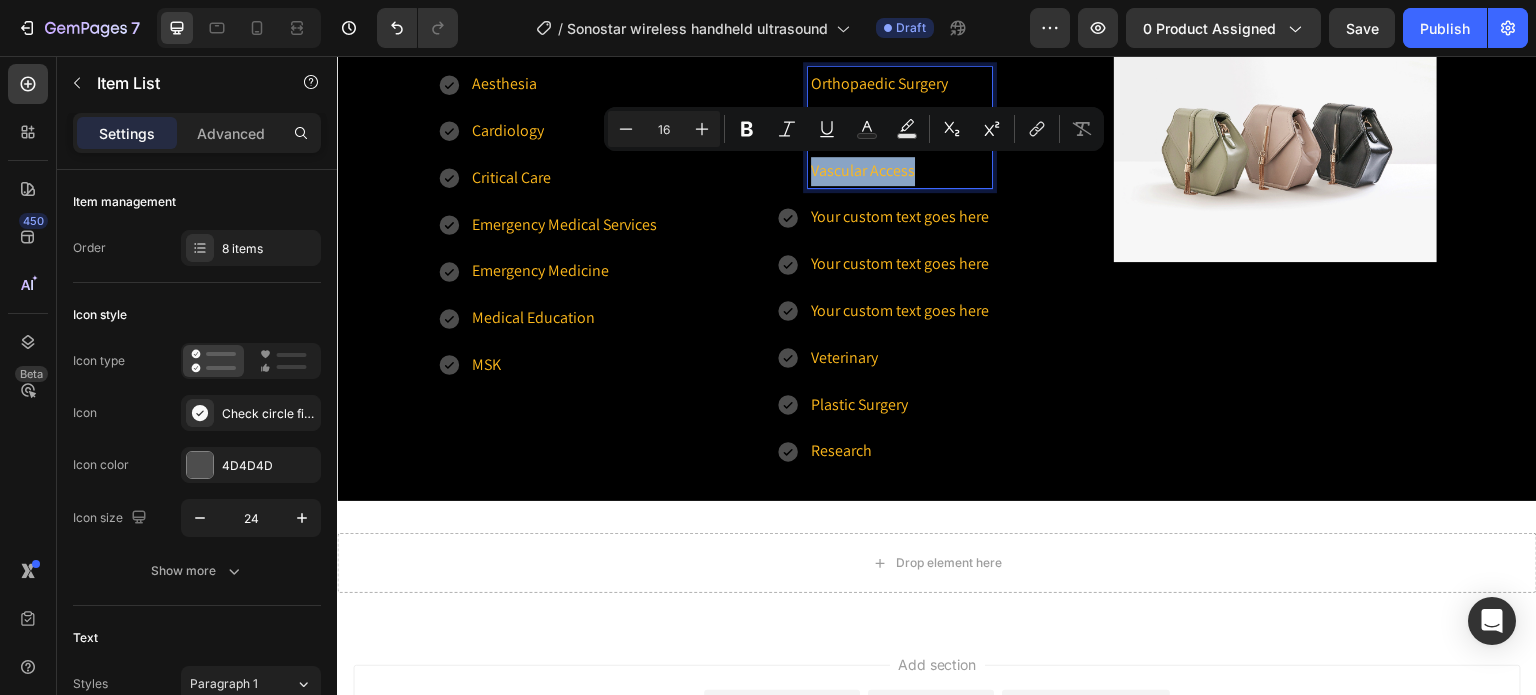 drag, startPoint x: 914, startPoint y: 174, endPoint x: 801, endPoint y: 178, distance: 113.07078 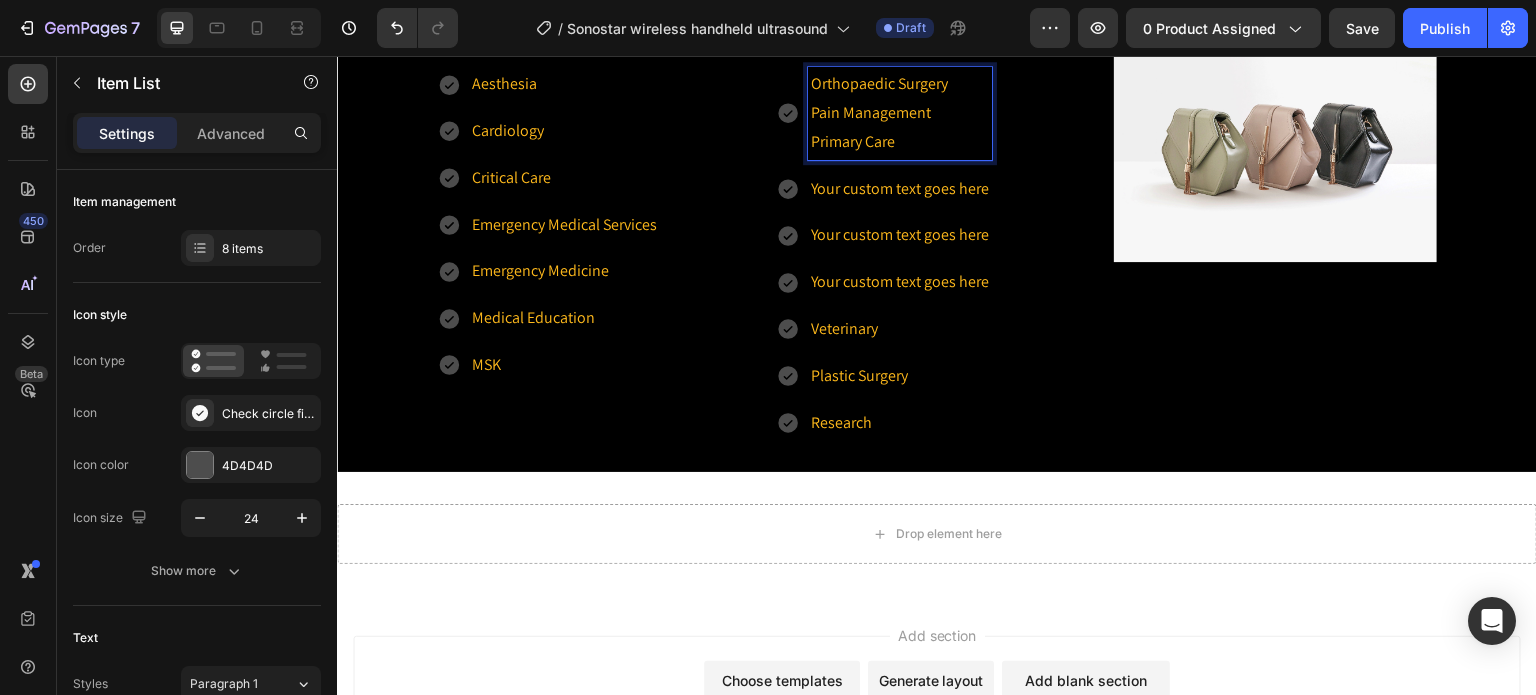 click on "Your custom text goes here" at bounding box center (900, 282) 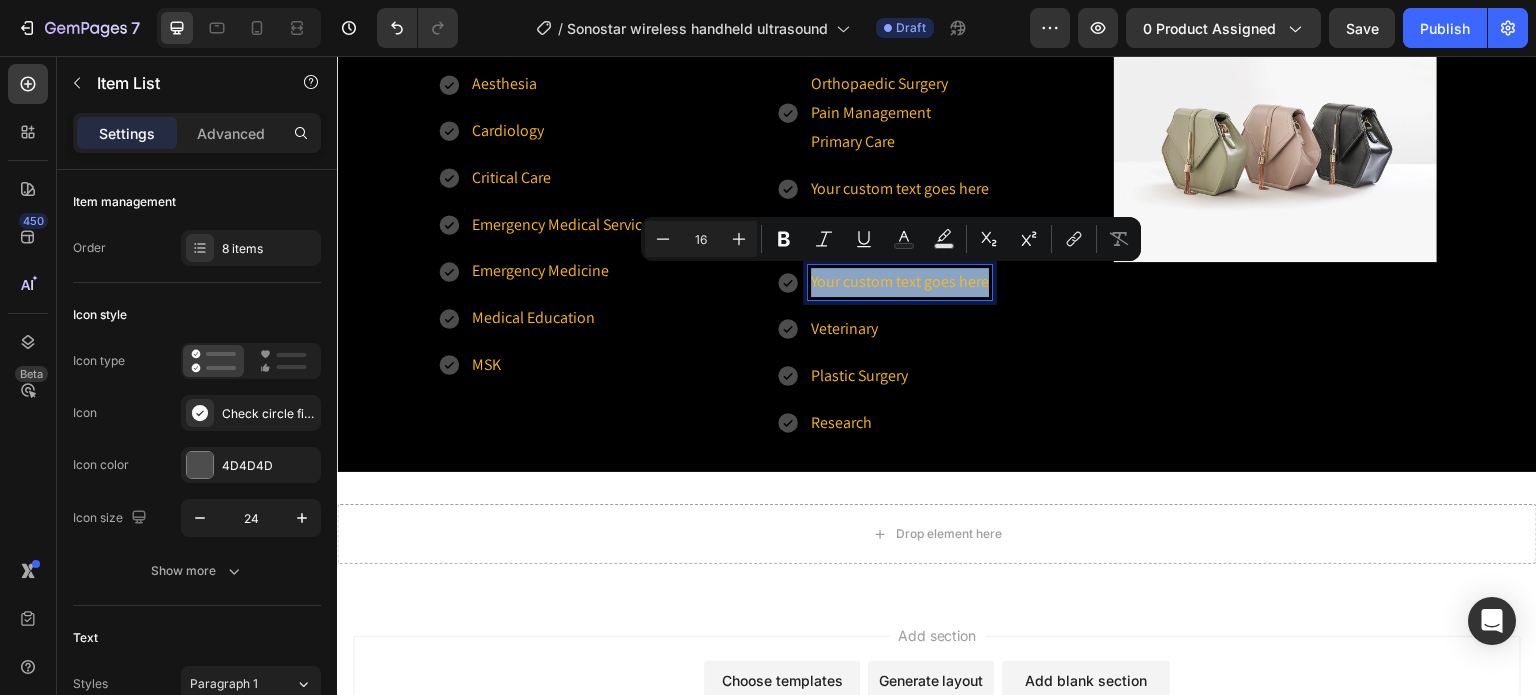 drag, startPoint x: 805, startPoint y: 279, endPoint x: 980, endPoint y: 279, distance: 175 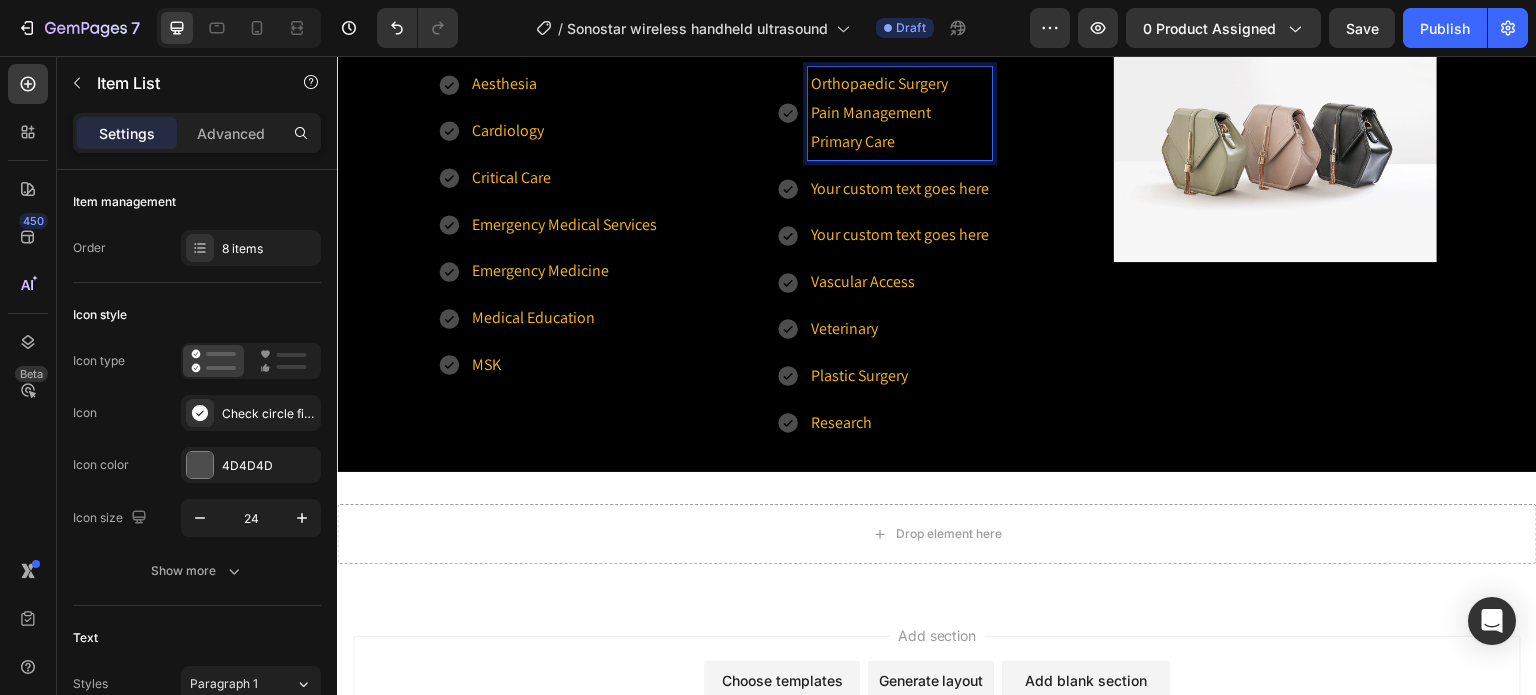 click on "Primary Care" at bounding box center (900, 142) 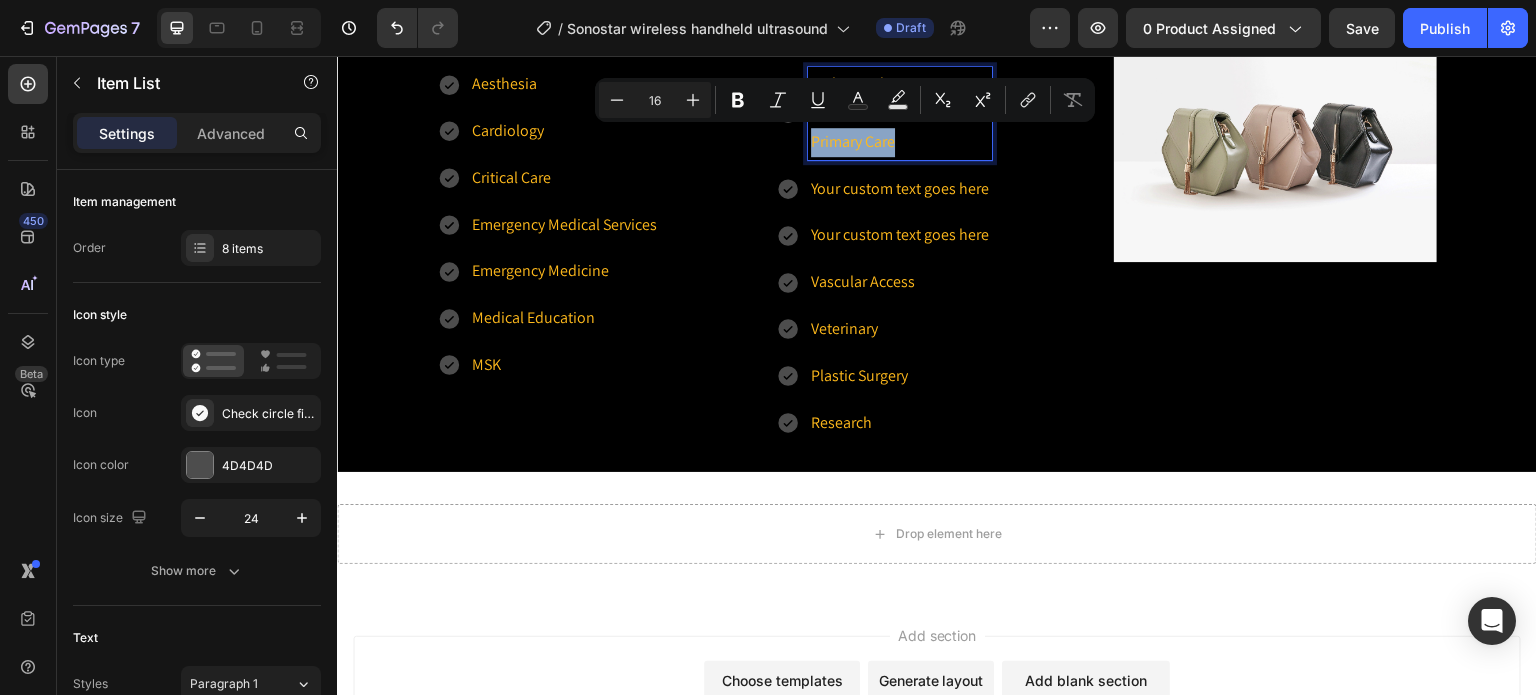 drag, startPoint x: 900, startPoint y: 137, endPoint x: 803, endPoint y: 156, distance: 98.84331 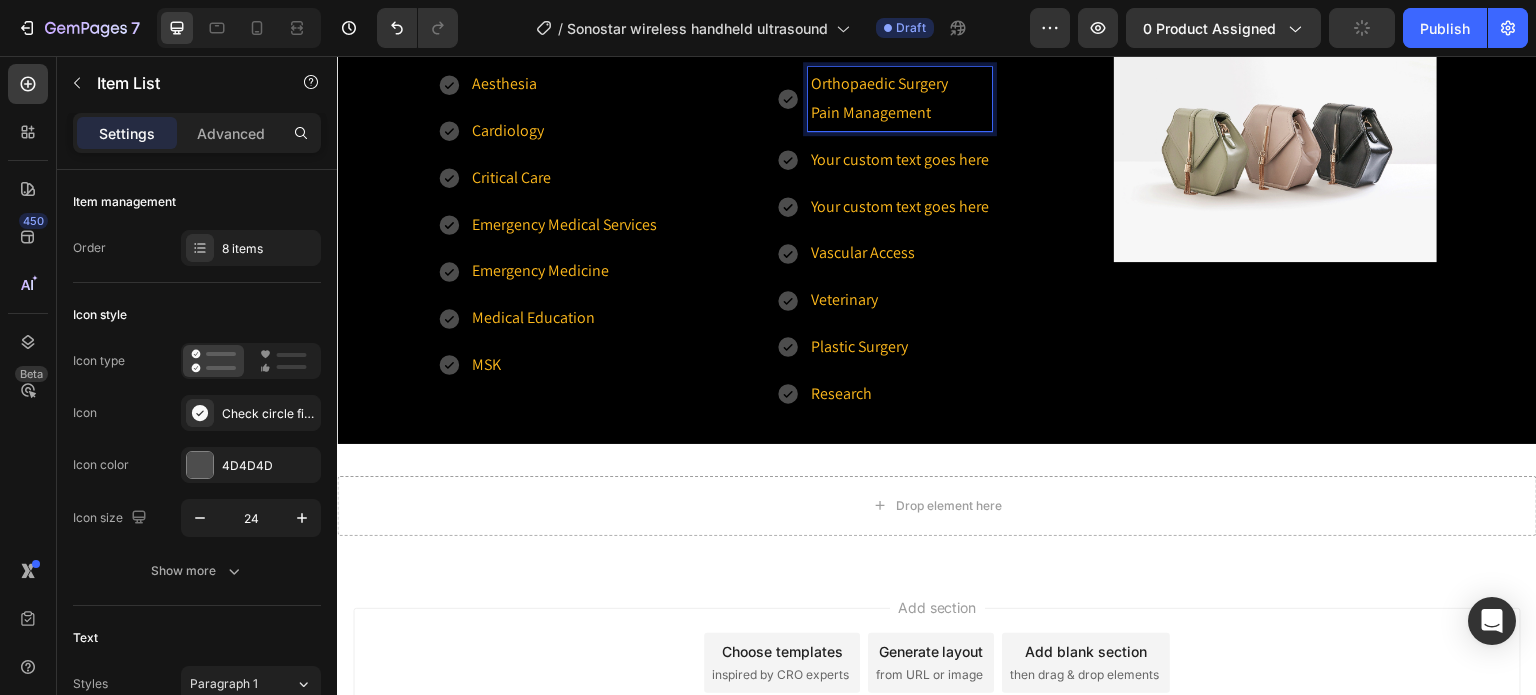 click on "Your custom text goes here" at bounding box center (900, 207) 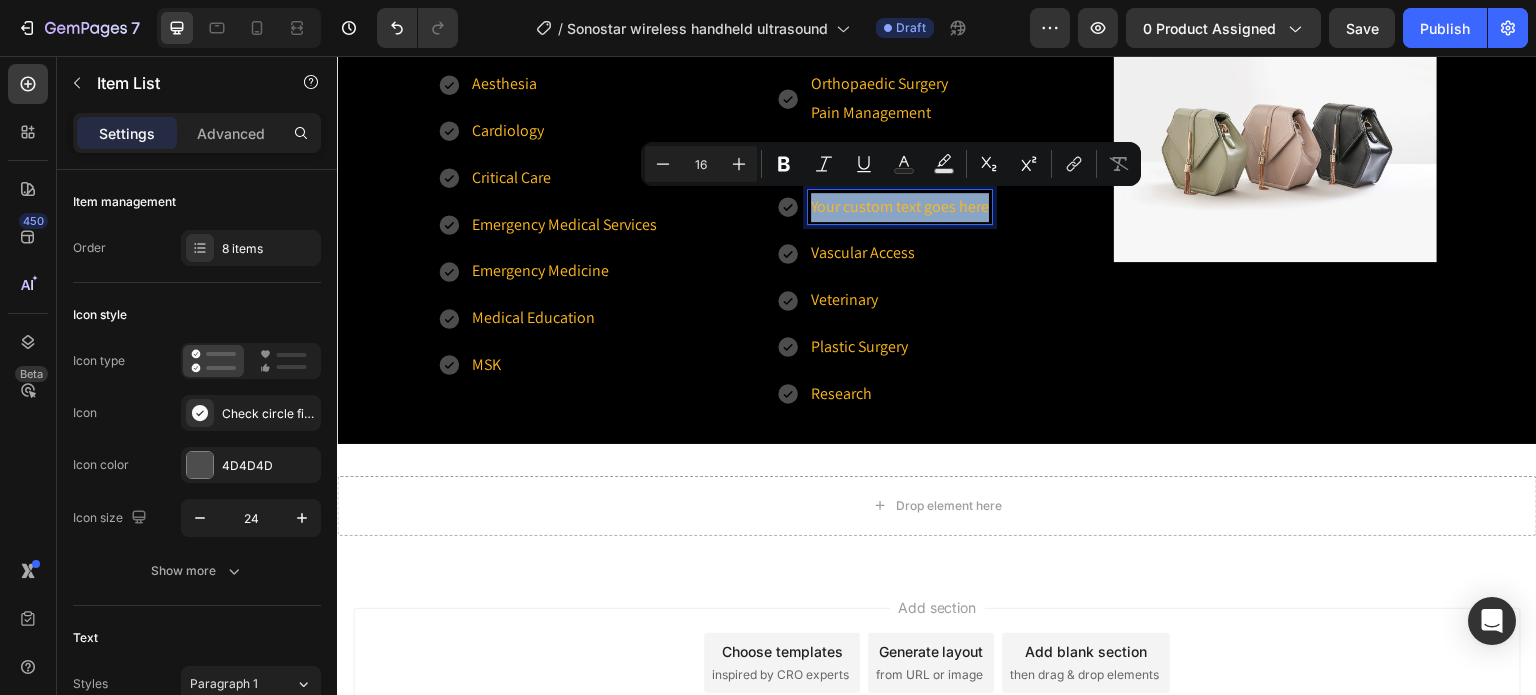 drag, startPoint x: 803, startPoint y: 207, endPoint x: 984, endPoint y: 209, distance: 181.01105 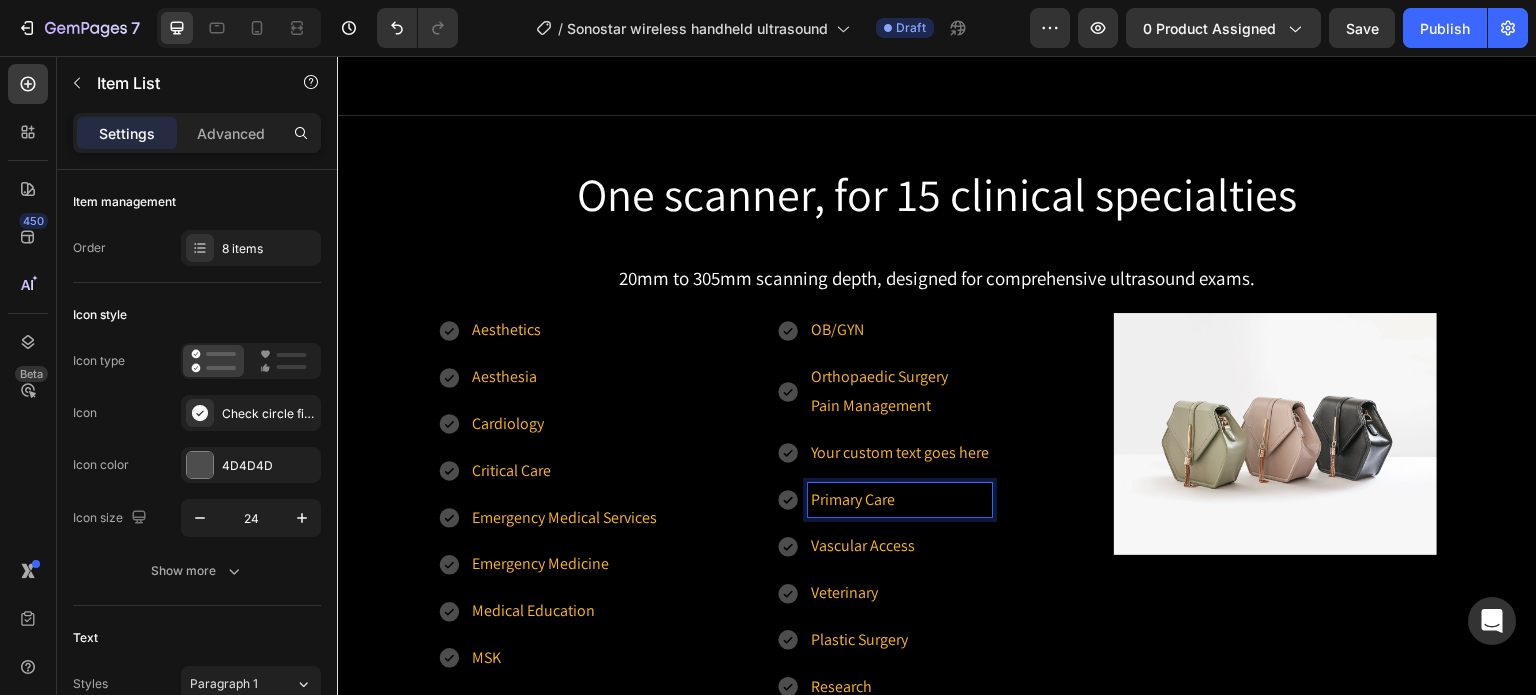 scroll, scrollTop: 3100, scrollLeft: 0, axis: vertical 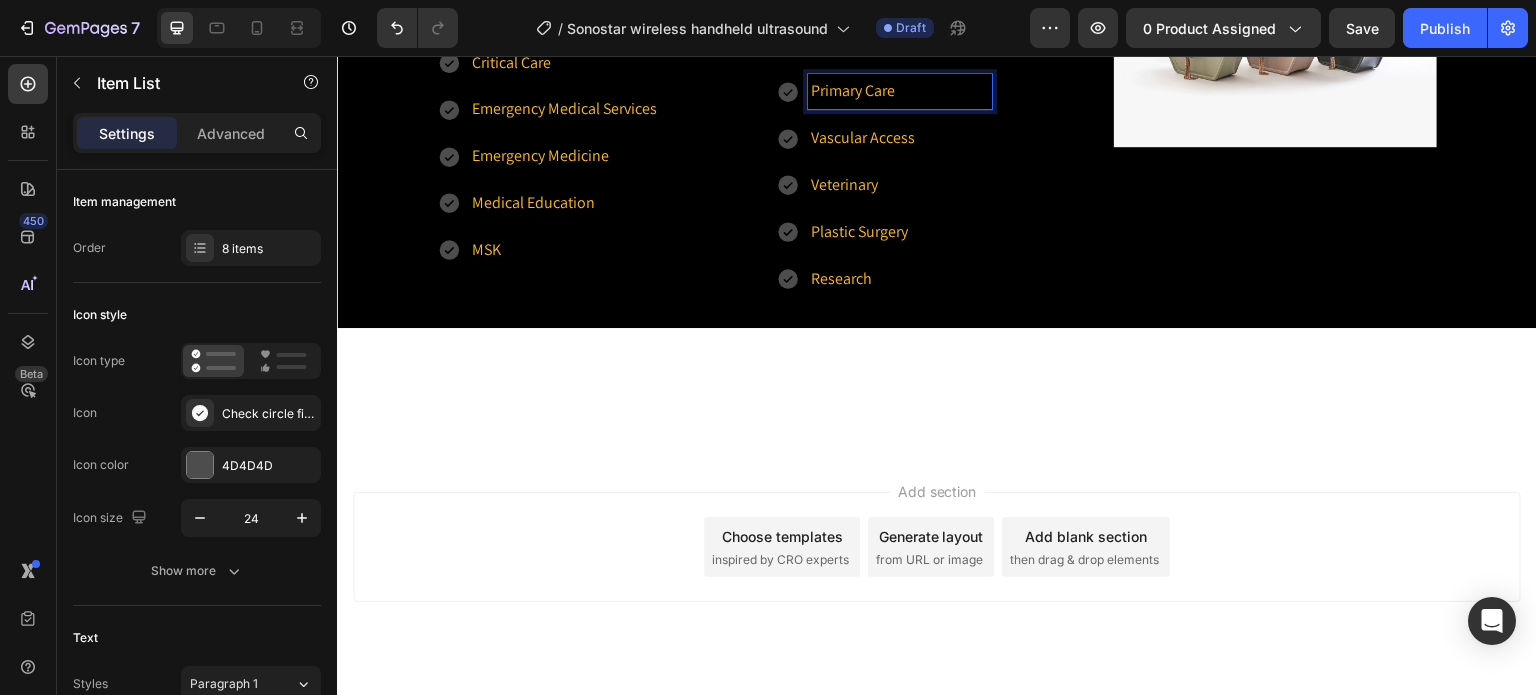 click on "Pain Management" at bounding box center (900, -2) 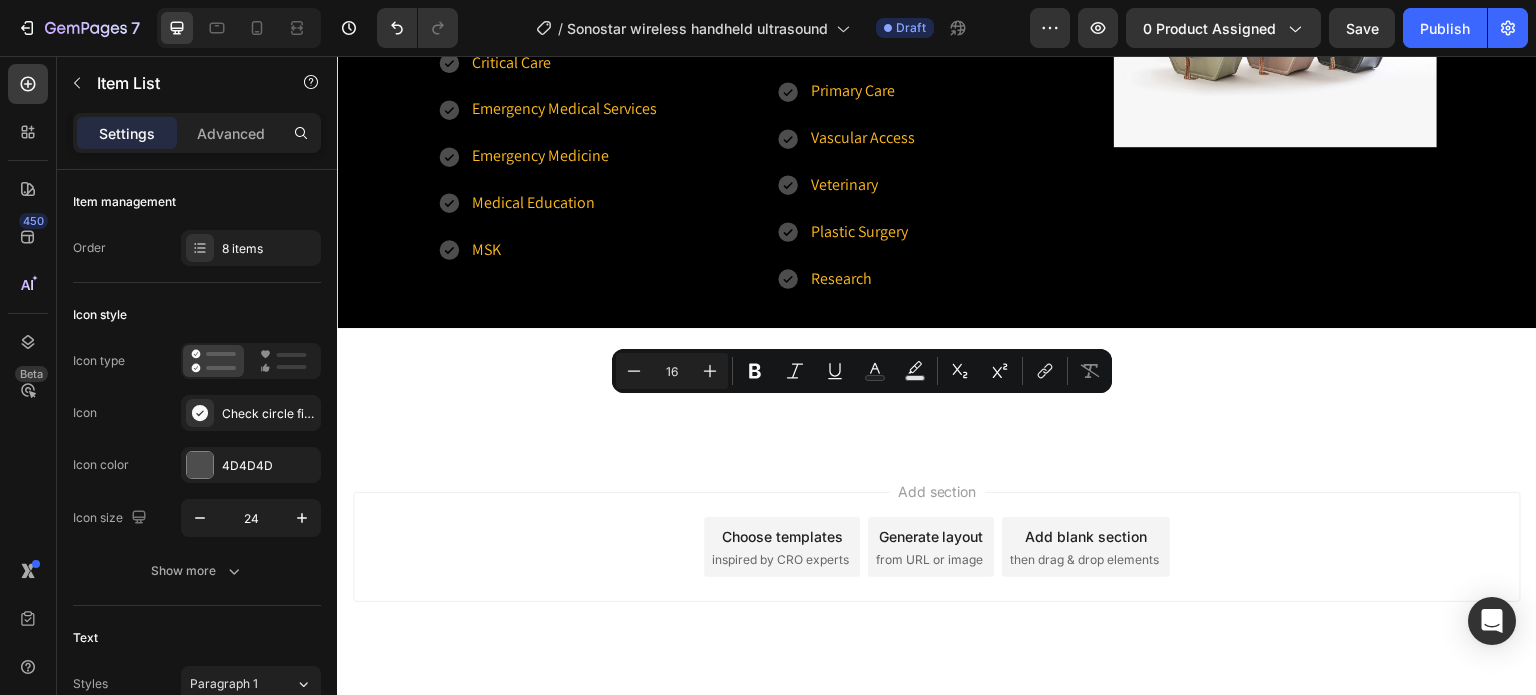 drag, startPoint x: 926, startPoint y: 411, endPoint x: 789, endPoint y: 409, distance: 137.0146 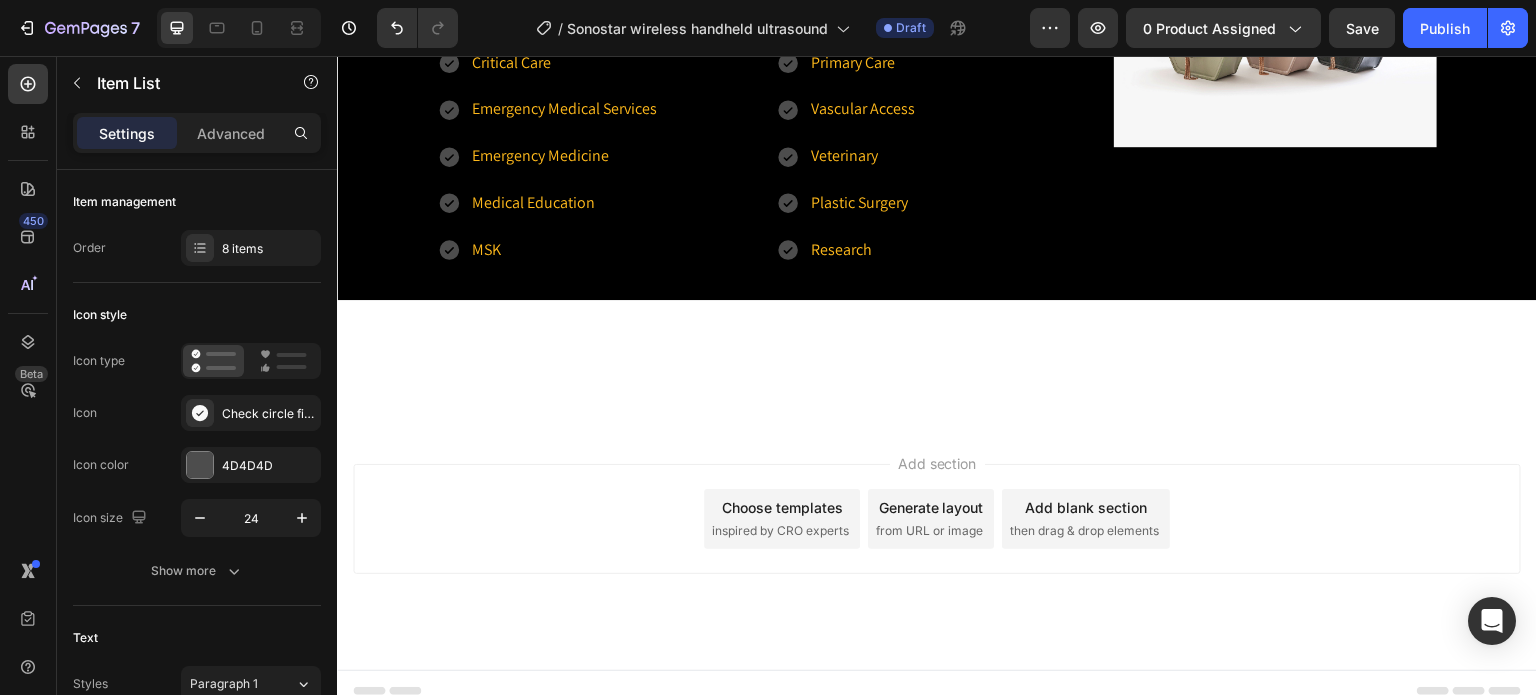 click on "Your custom text goes here" at bounding box center (900, 16) 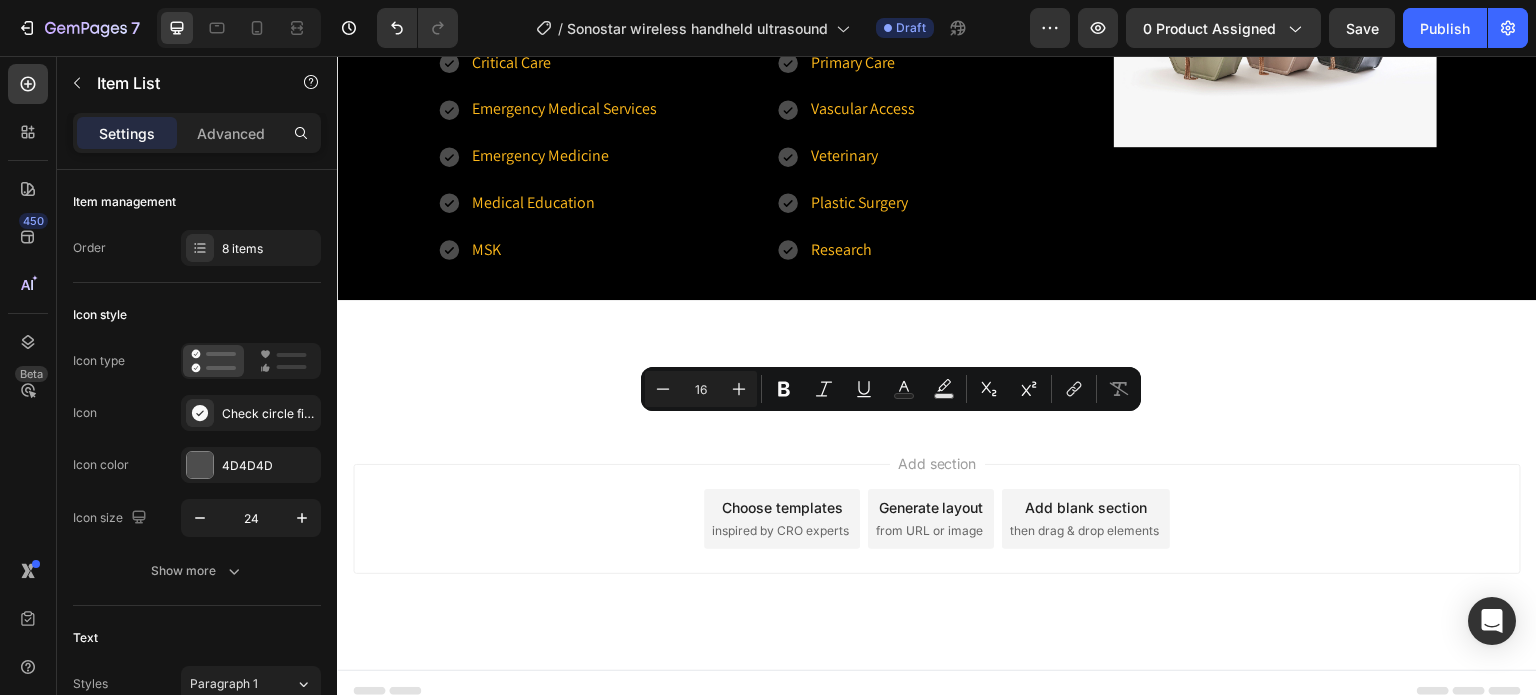 drag, startPoint x: 804, startPoint y: 424, endPoint x: 990, endPoint y: 428, distance: 186.043 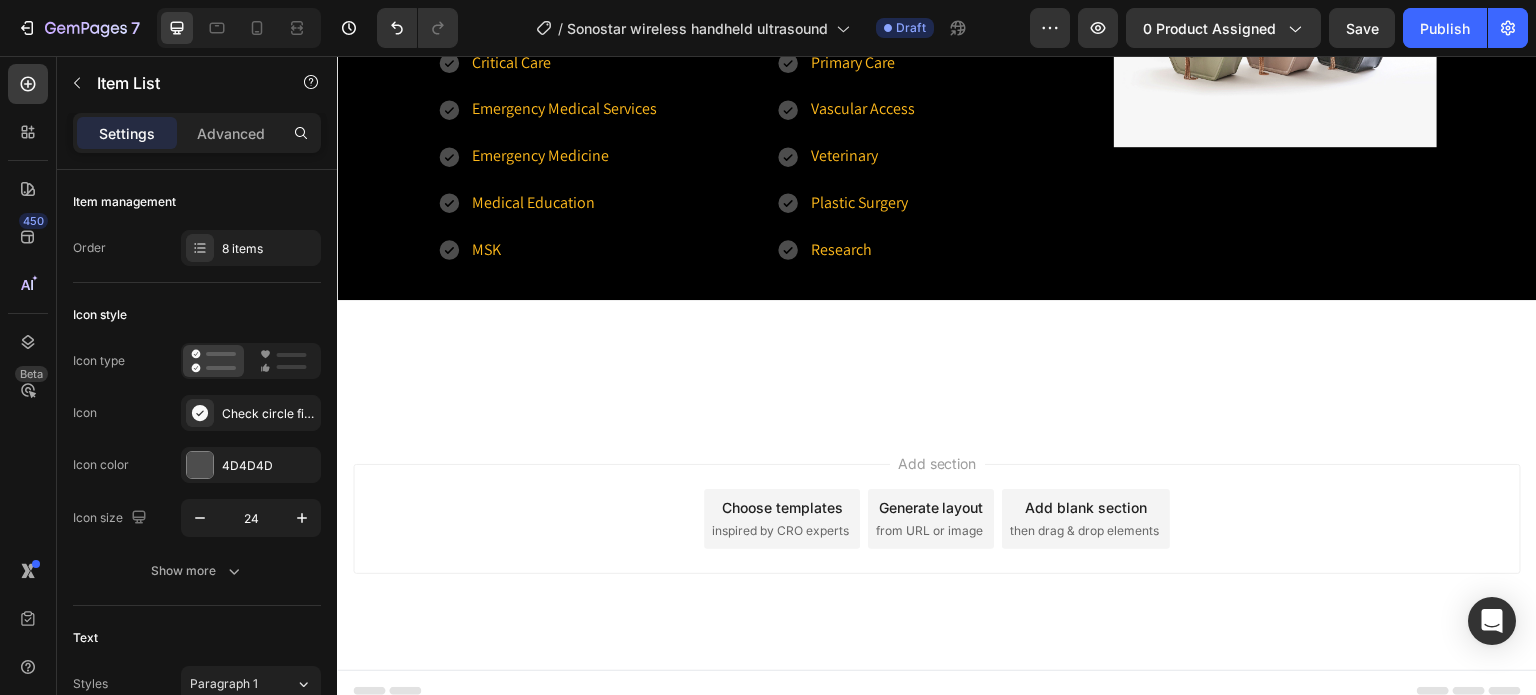click on "OB/GYN Orthopaedic Surgery Pain Management Primary Care Vascular Access Veterinary Plastic Surgery Research" at bounding box center [937, 86] 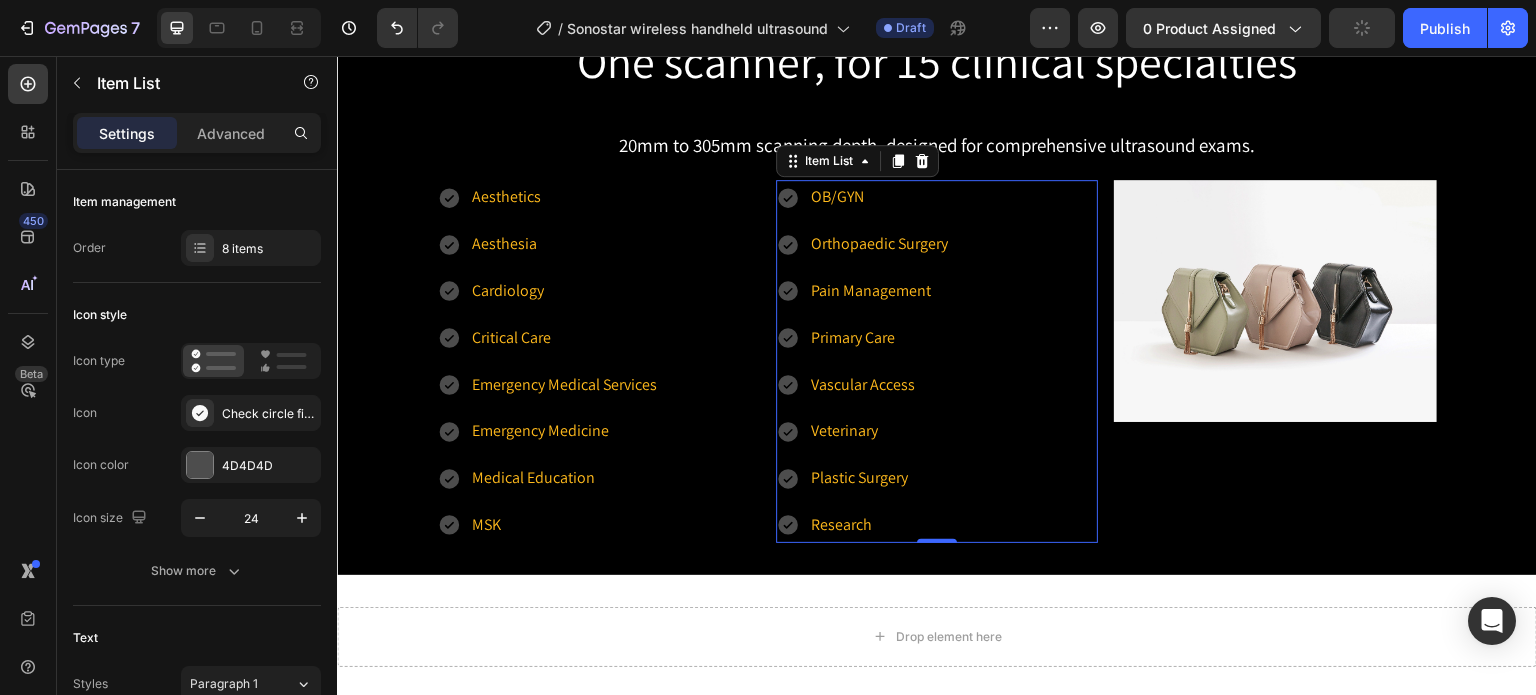 scroll, scrollTop: 3300, scrollLeft: 0, axis: vertical 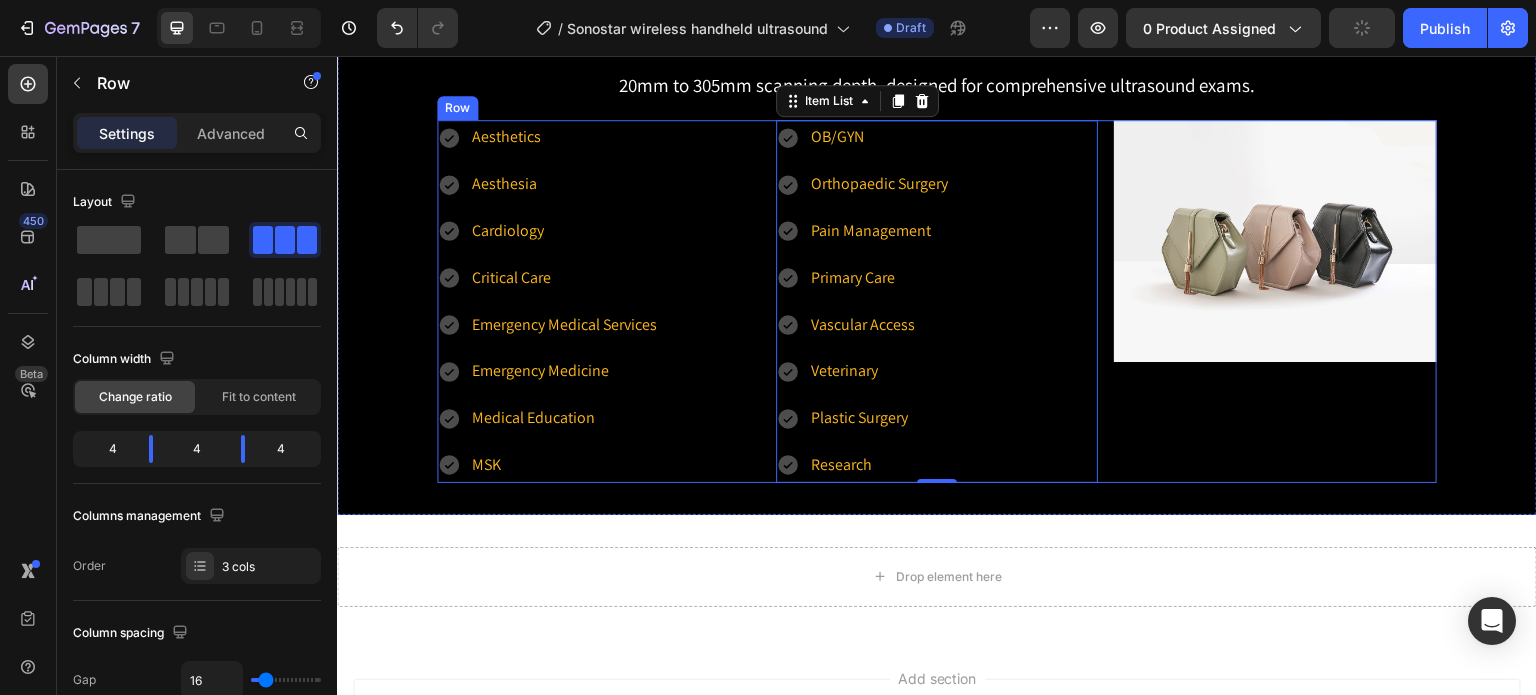 click on "Image" at bounding box center [1275, 301] 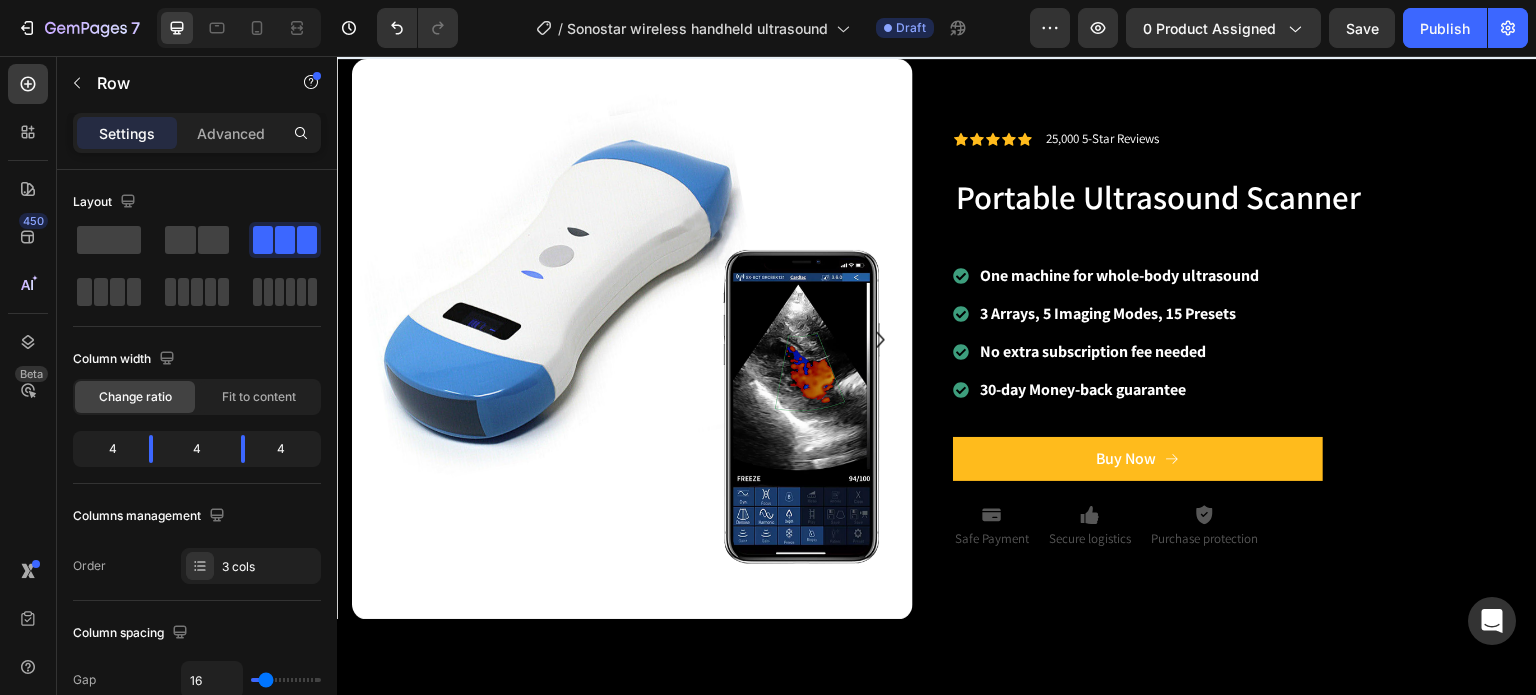 scroll, scrollTop: 0, scrollLeft: 0, axis: both 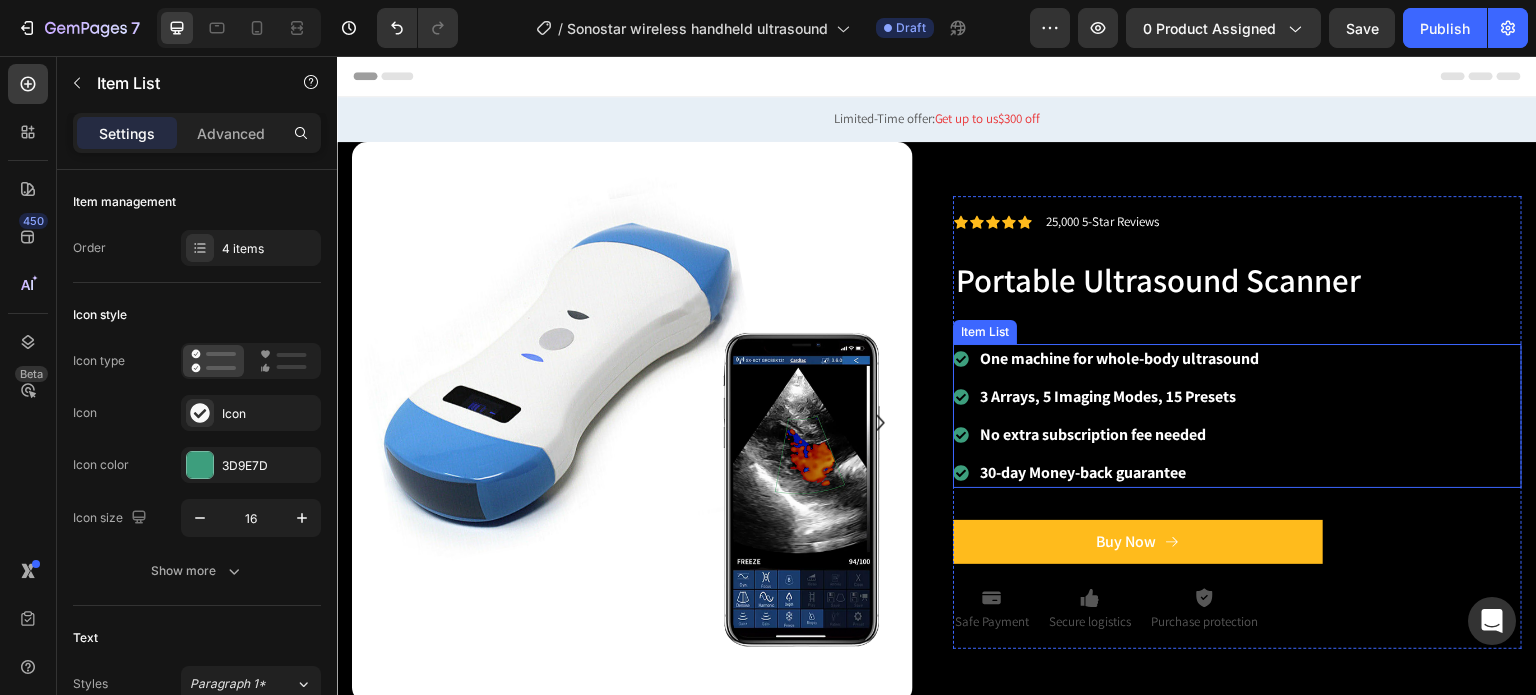 click 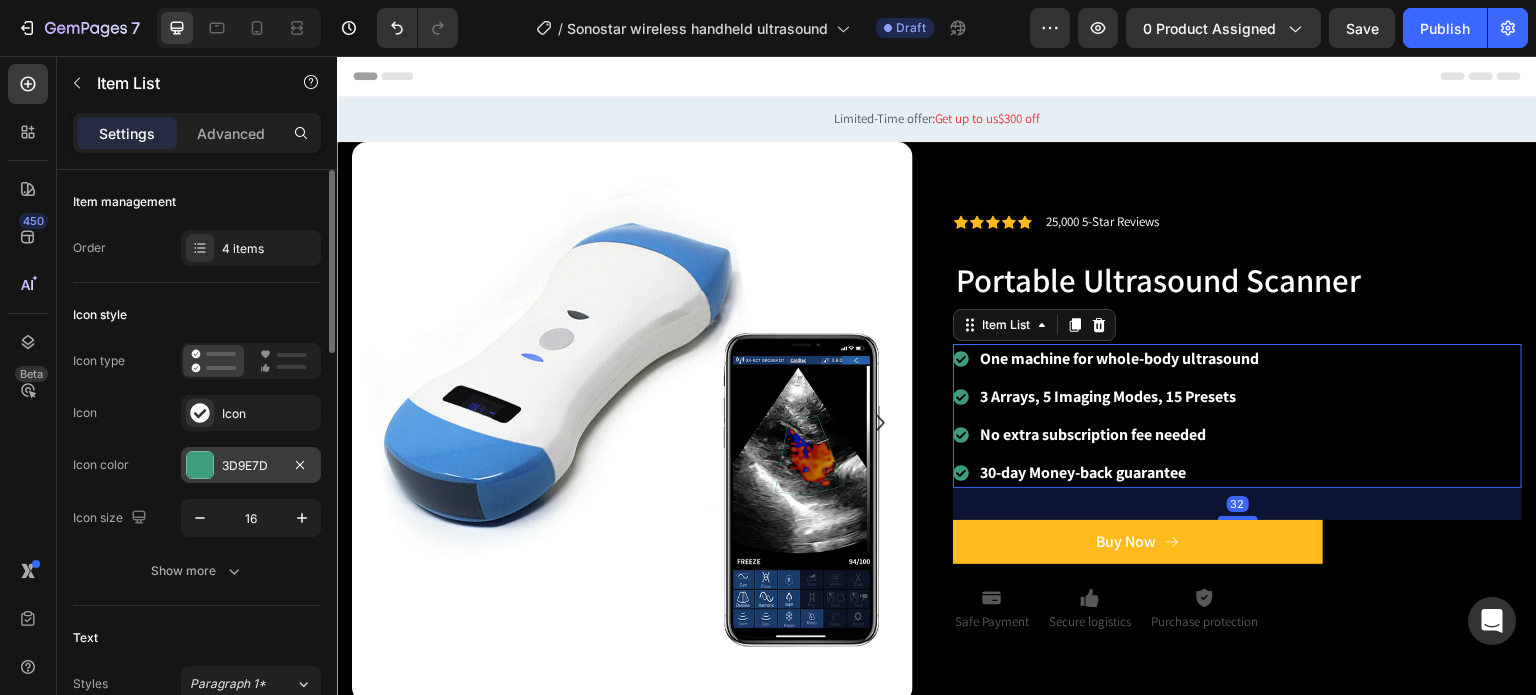 click on "3D9E7D" at bounding box center [251, 466] 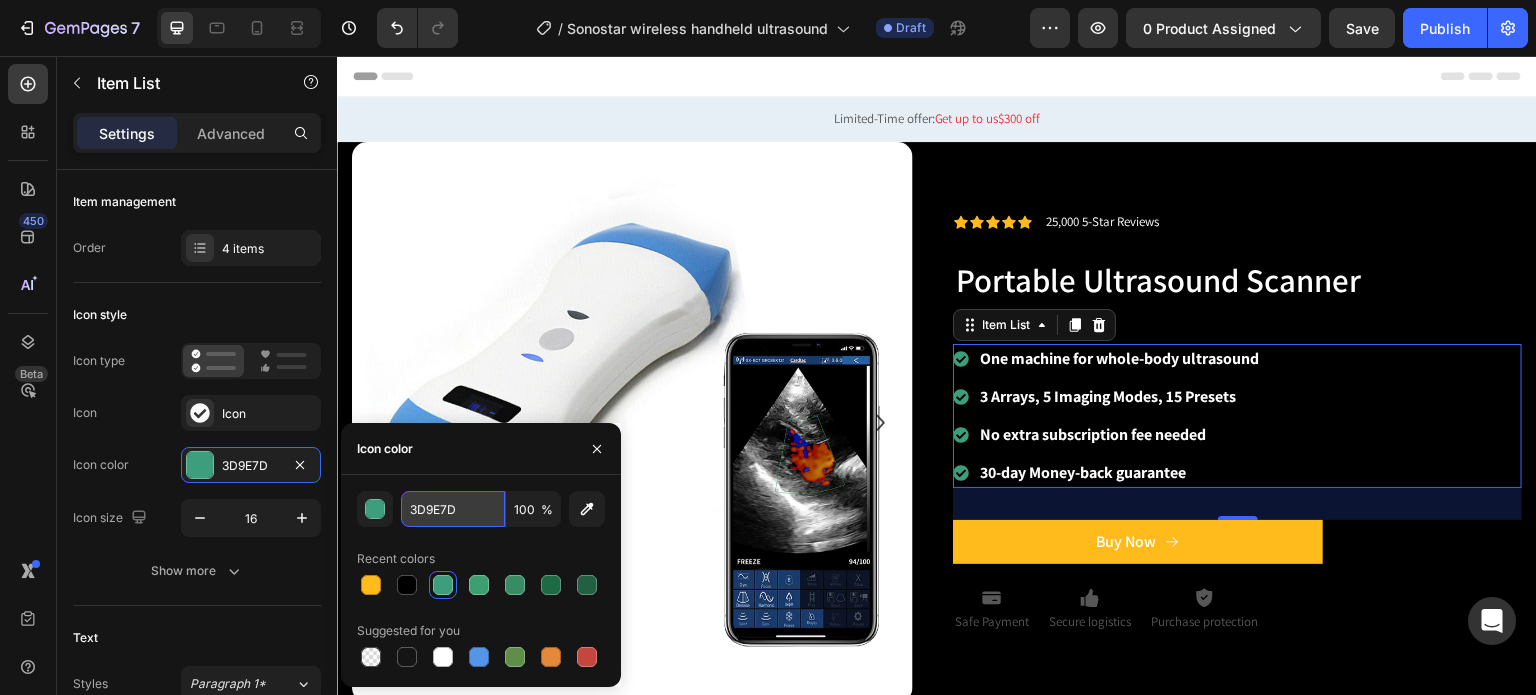 click on "3D9E7D" at bounding box center (453, 509) 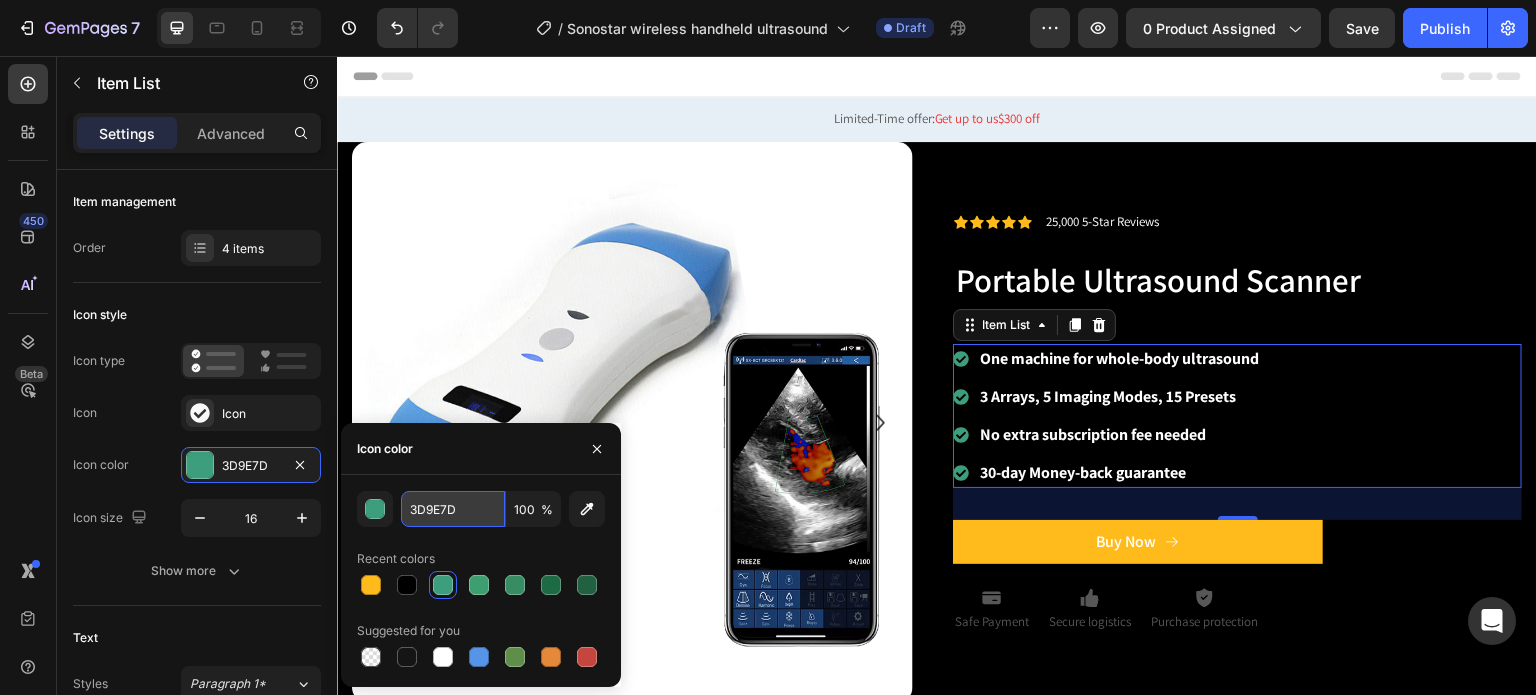 drag, startPoint x: 484, startPoint y: 510, endPoint x: 405, endPoint y: 513, distance: 79.05694 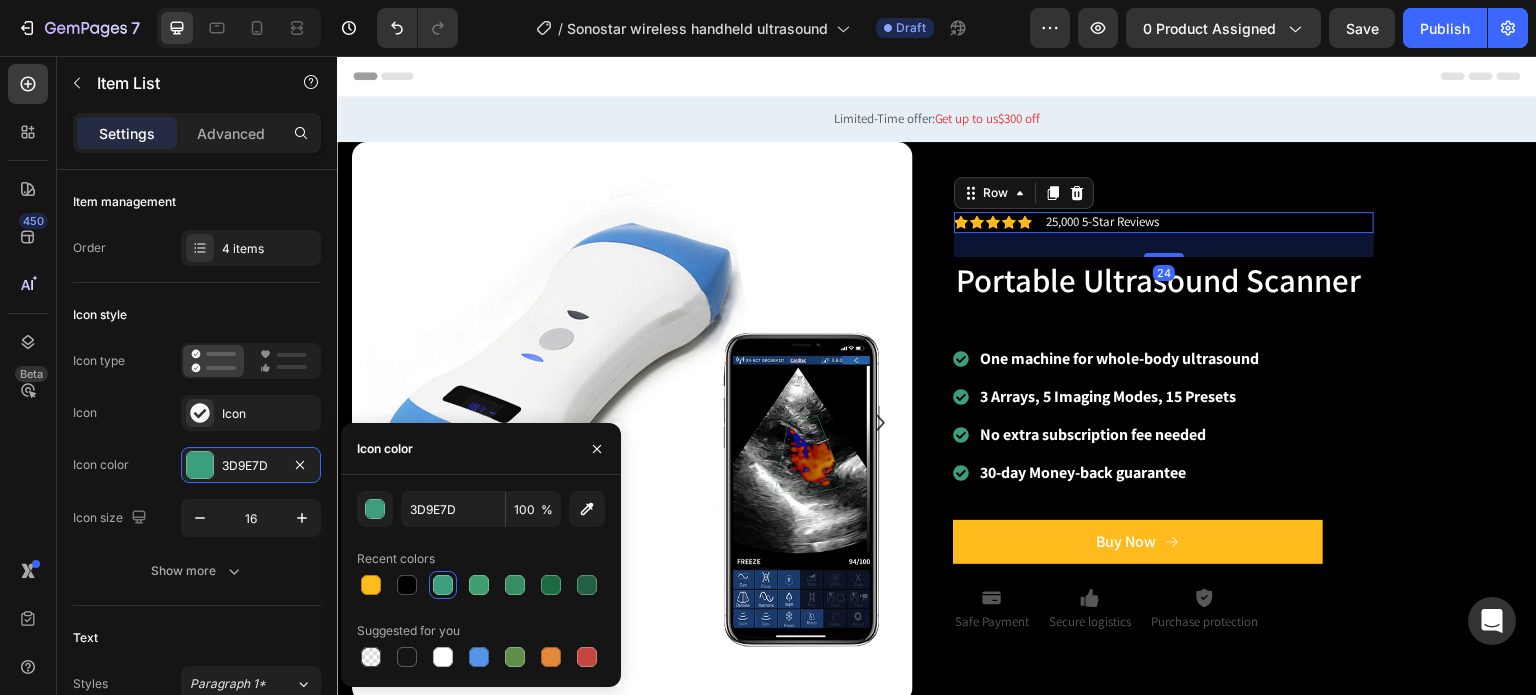 click on "Icon Icon Icon Icon Icon Icon List 25,000 5-Star Reviews Text Block Row   24" at bounding box center (1164, 222) 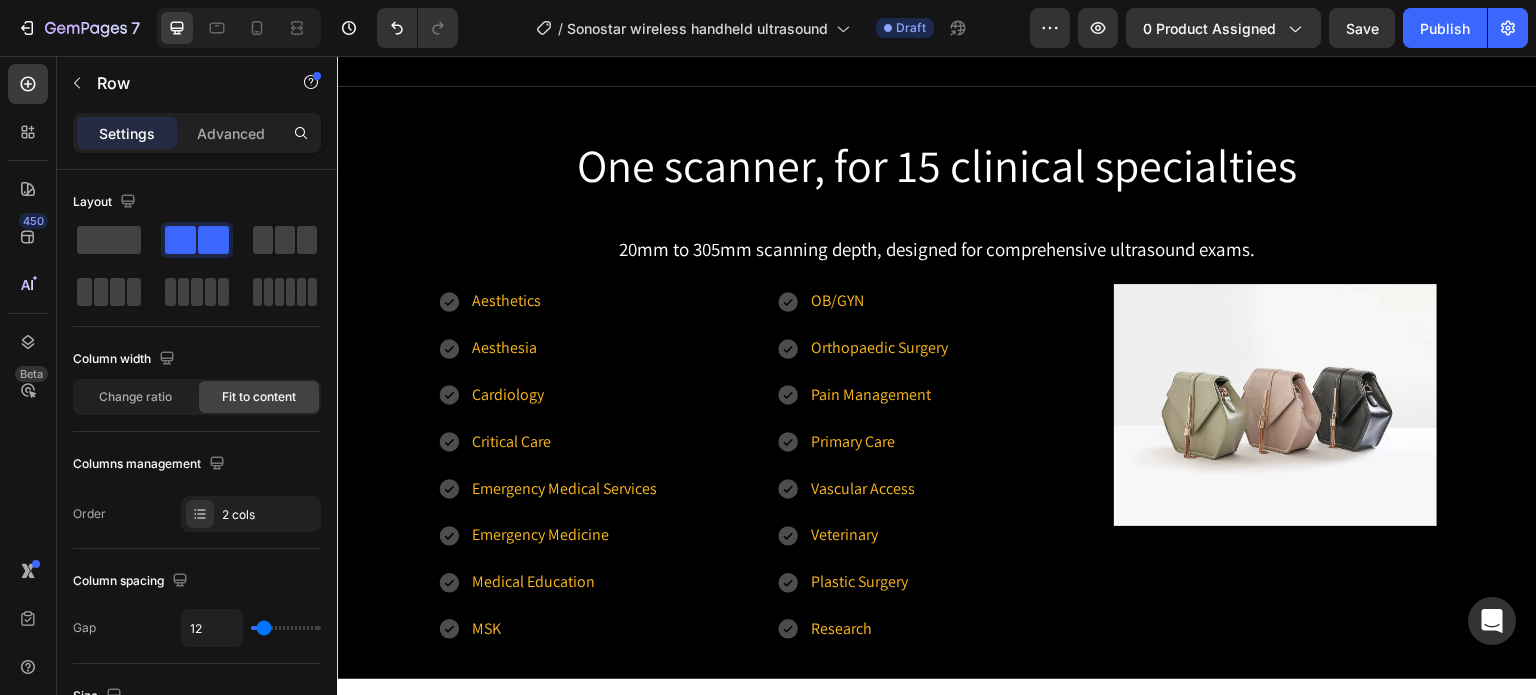 scroll, scrollTop: 3400, scrollLeft: 0, axis: vertical 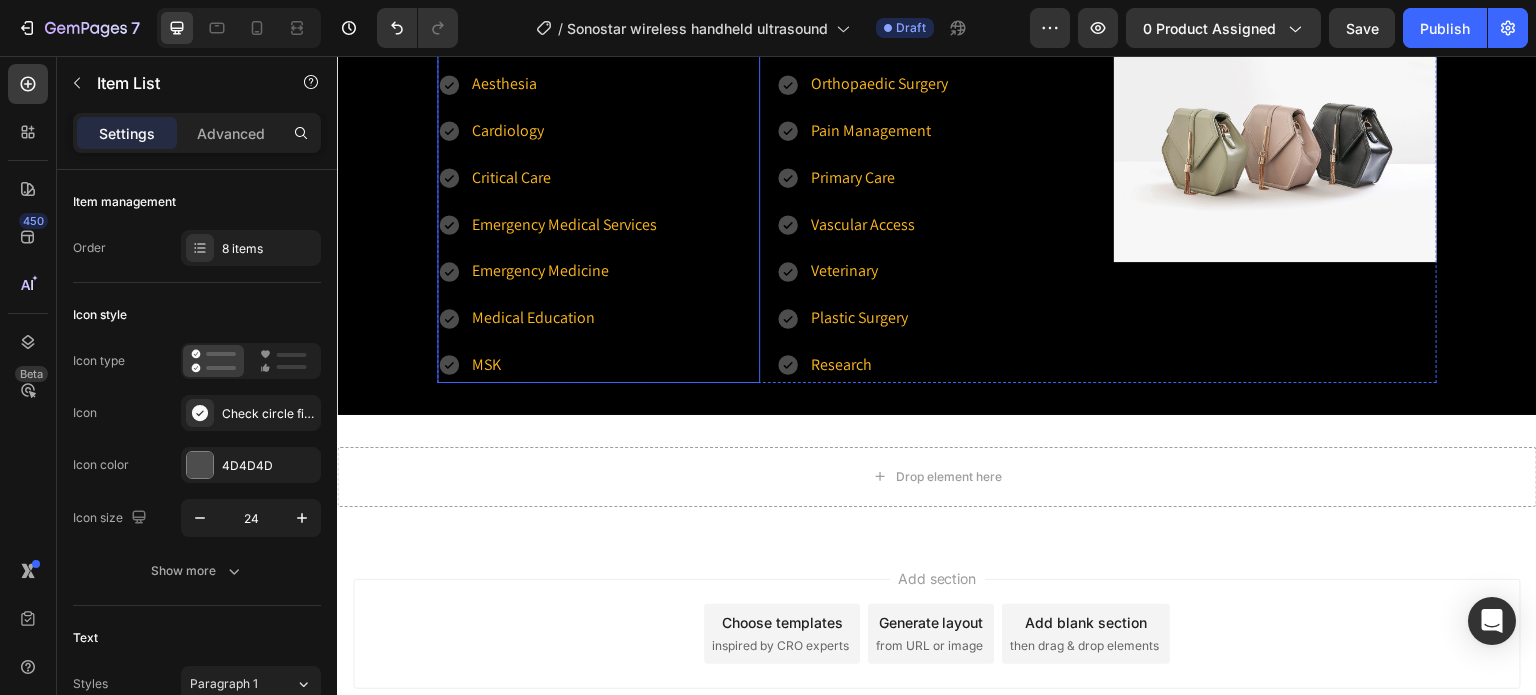 click 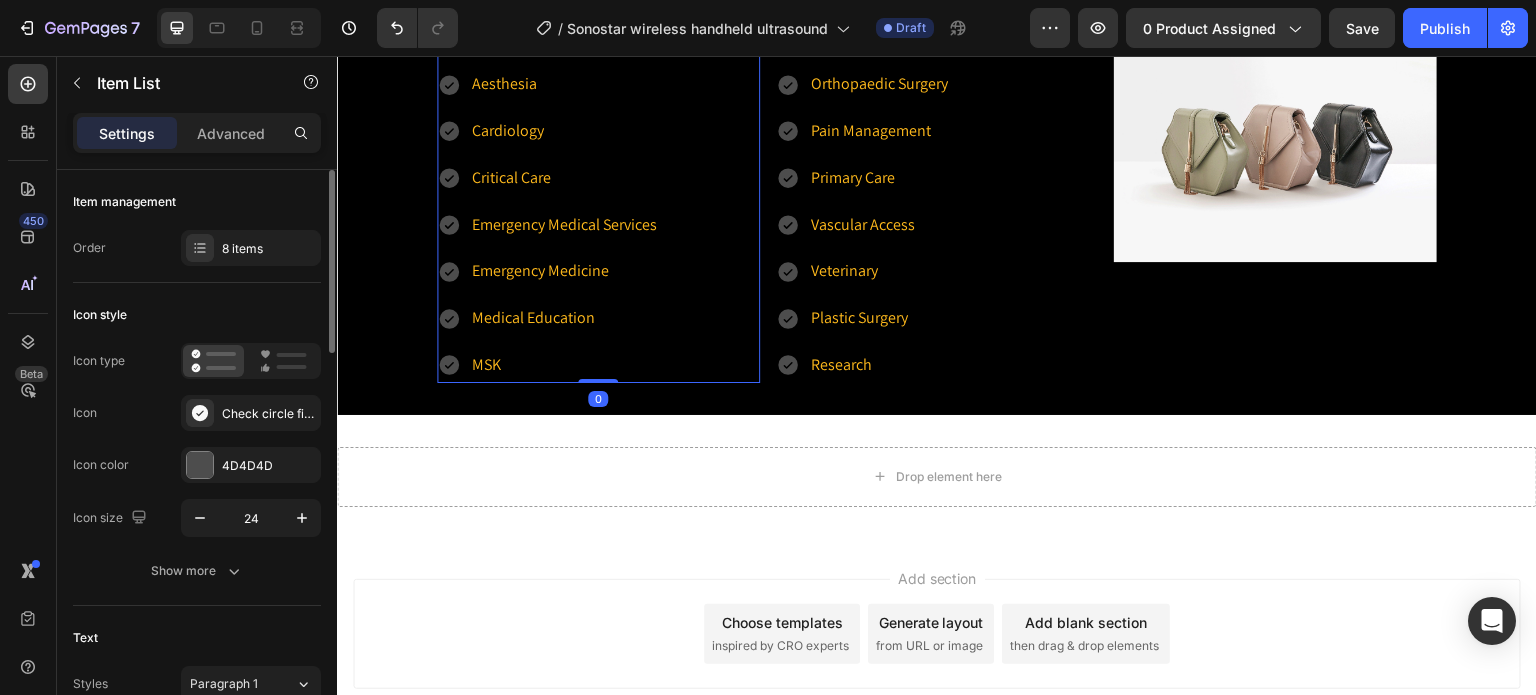 scroll, scrollTop: 200, scrollLeft: 0, axis: vertical 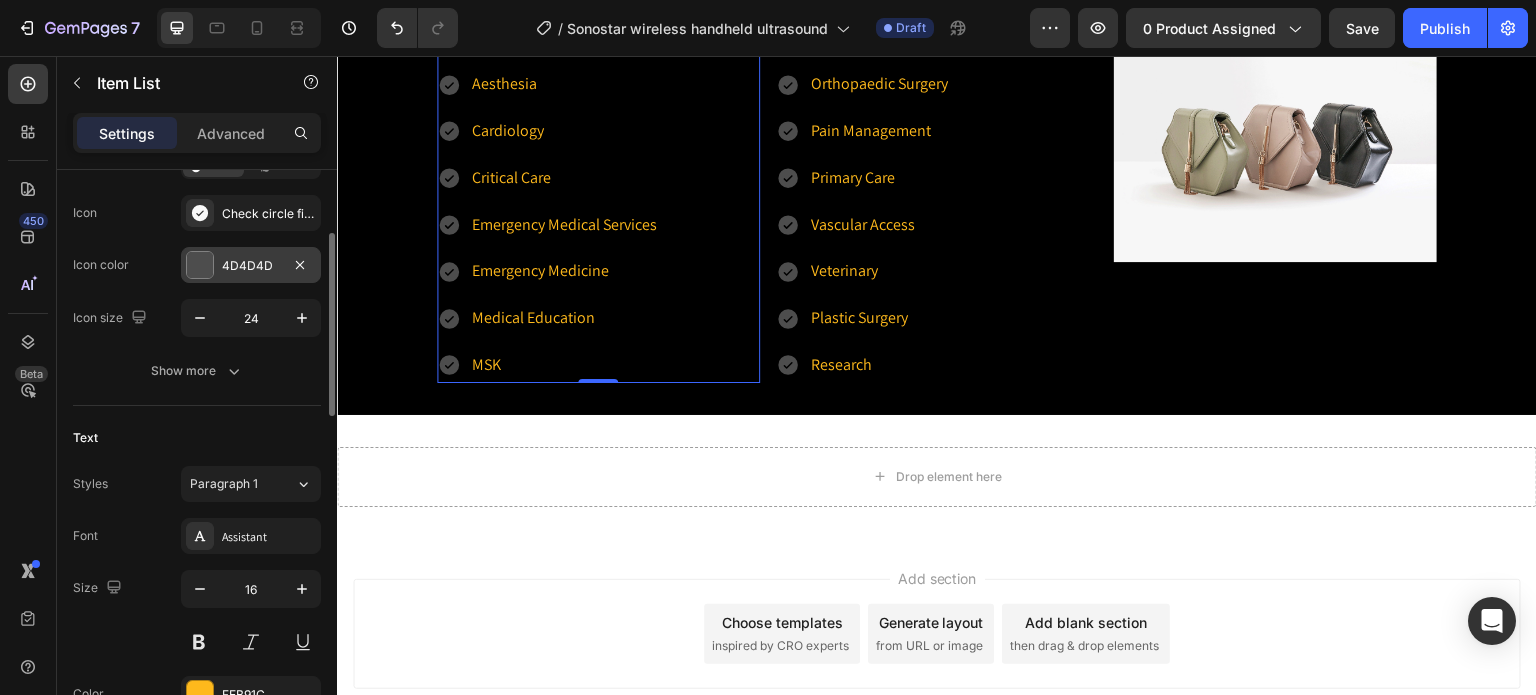 click on "4D4D4D" at bounding box center (251, 266) 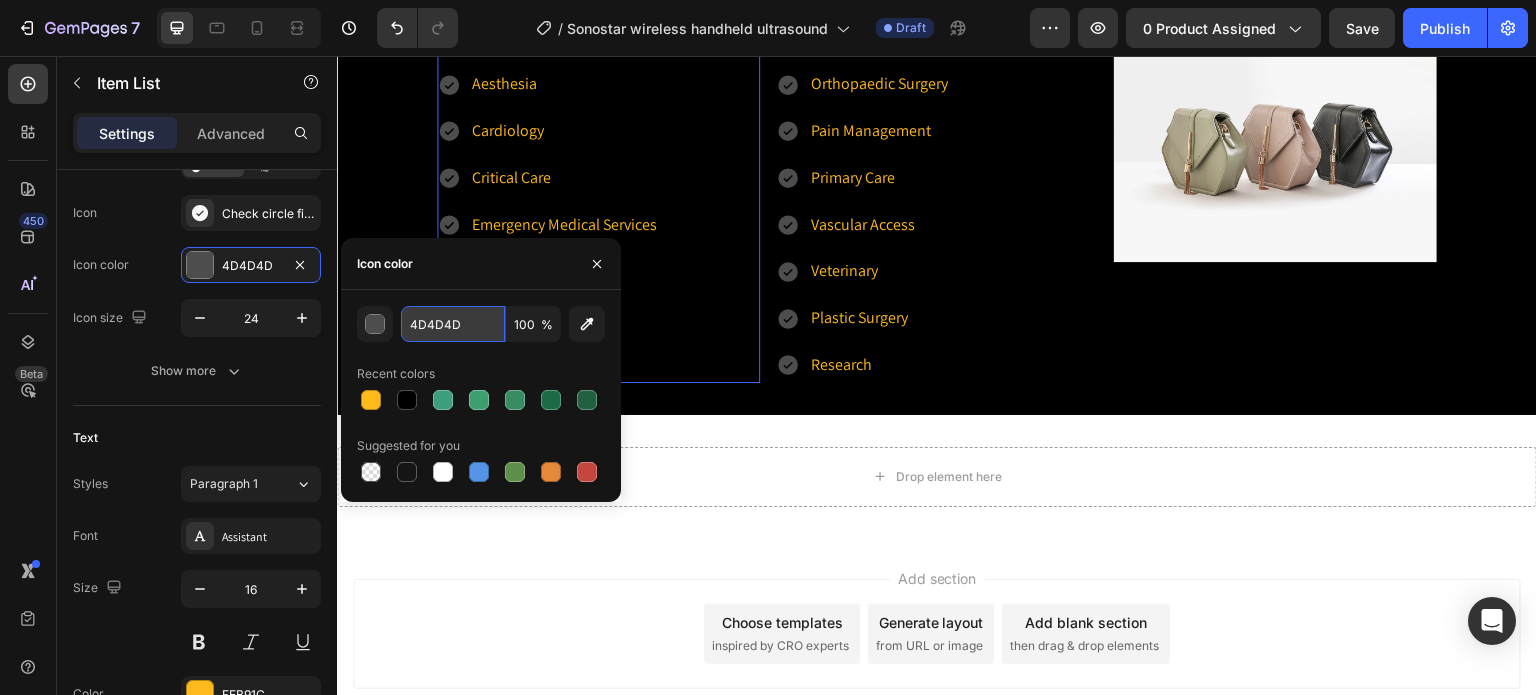click on "4D4D4D" at bounding box center (453, 324) 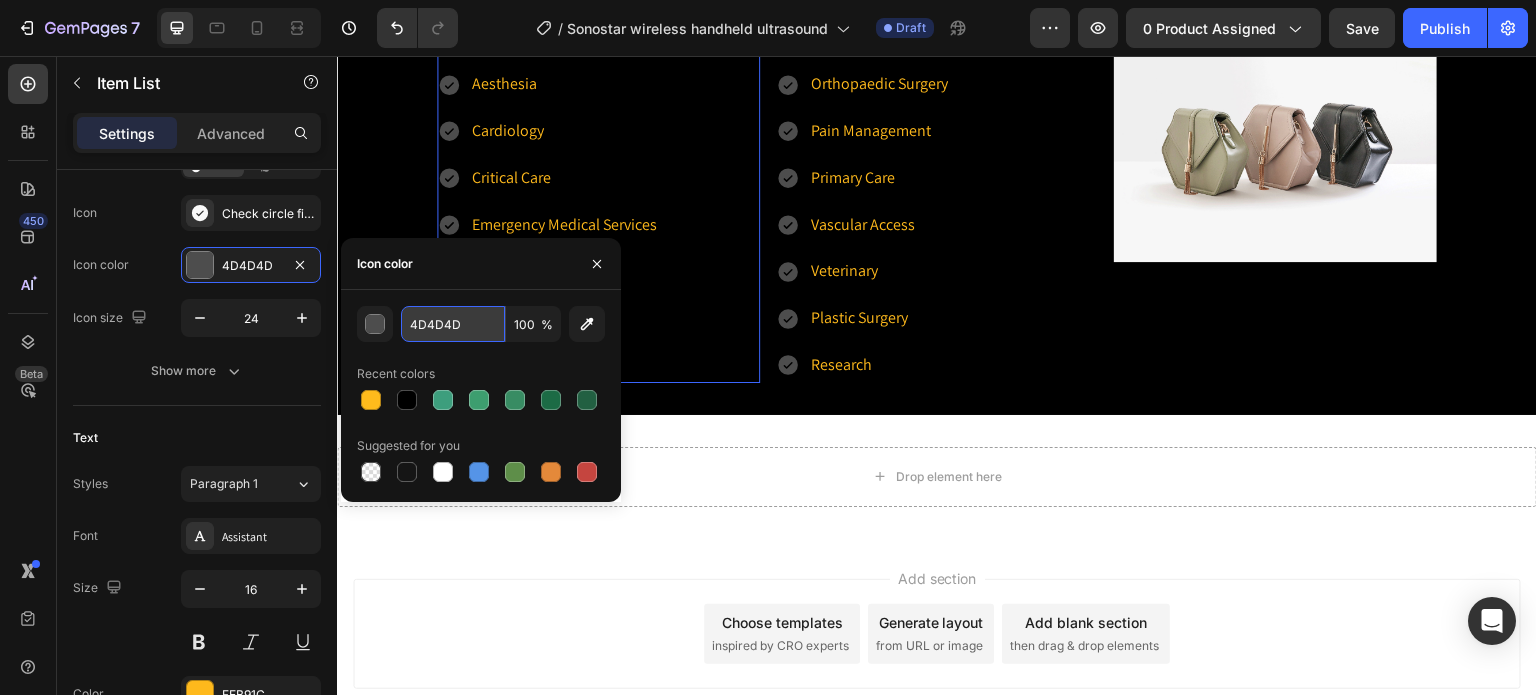 paste on "3D9E7" 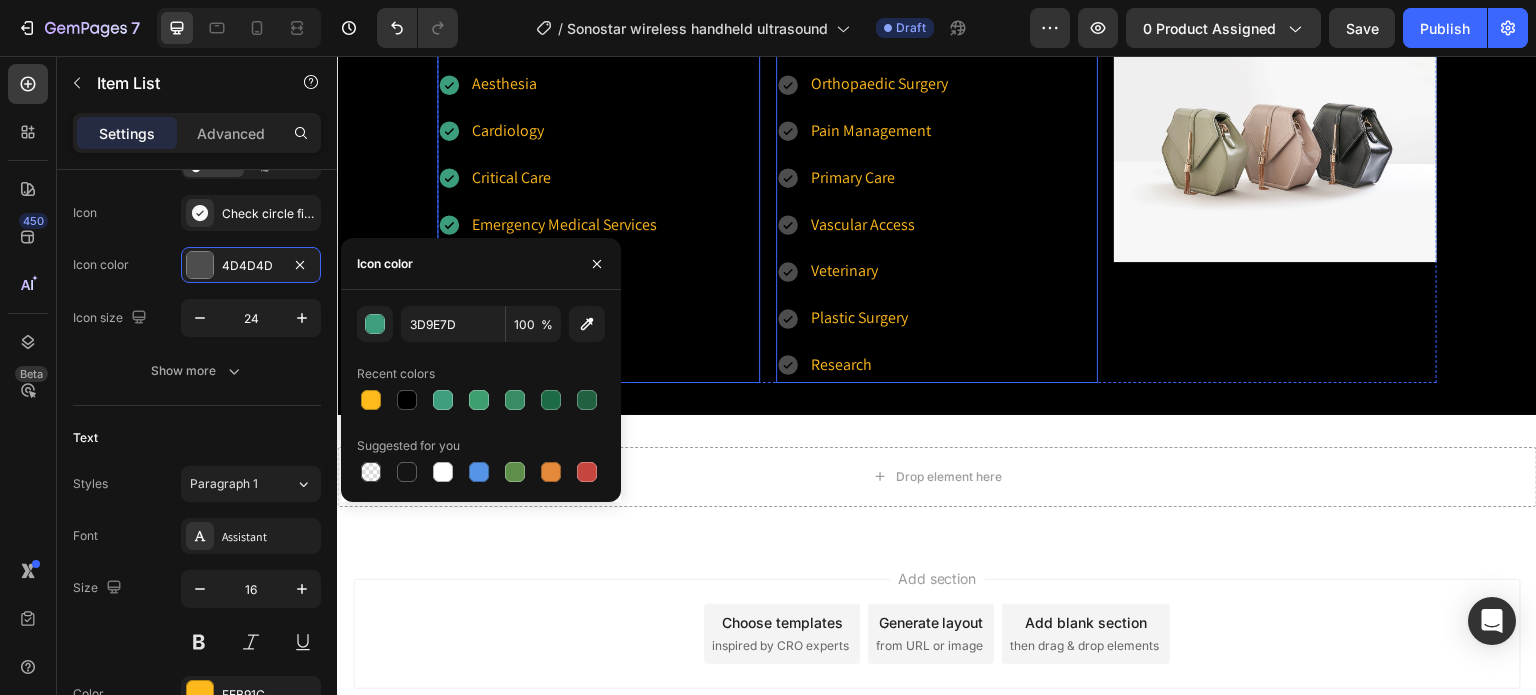 click 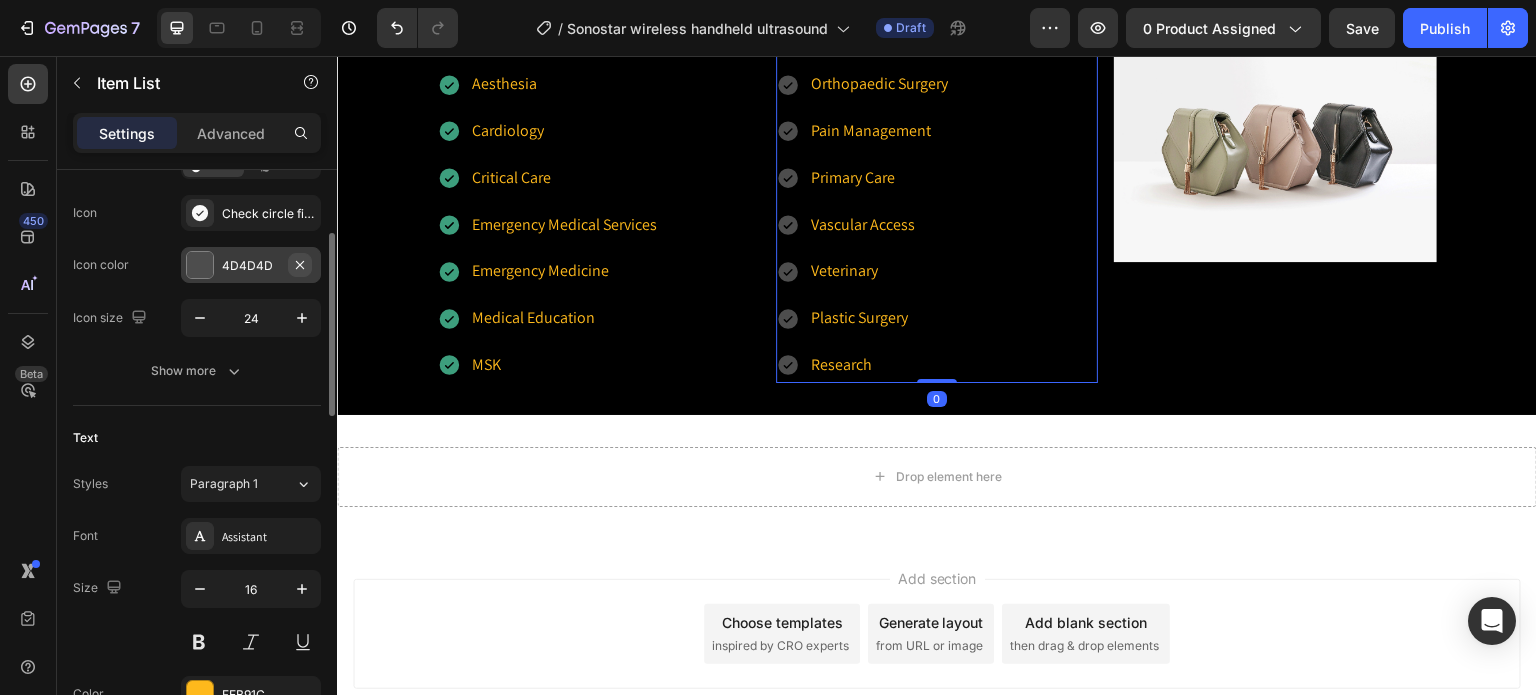 click 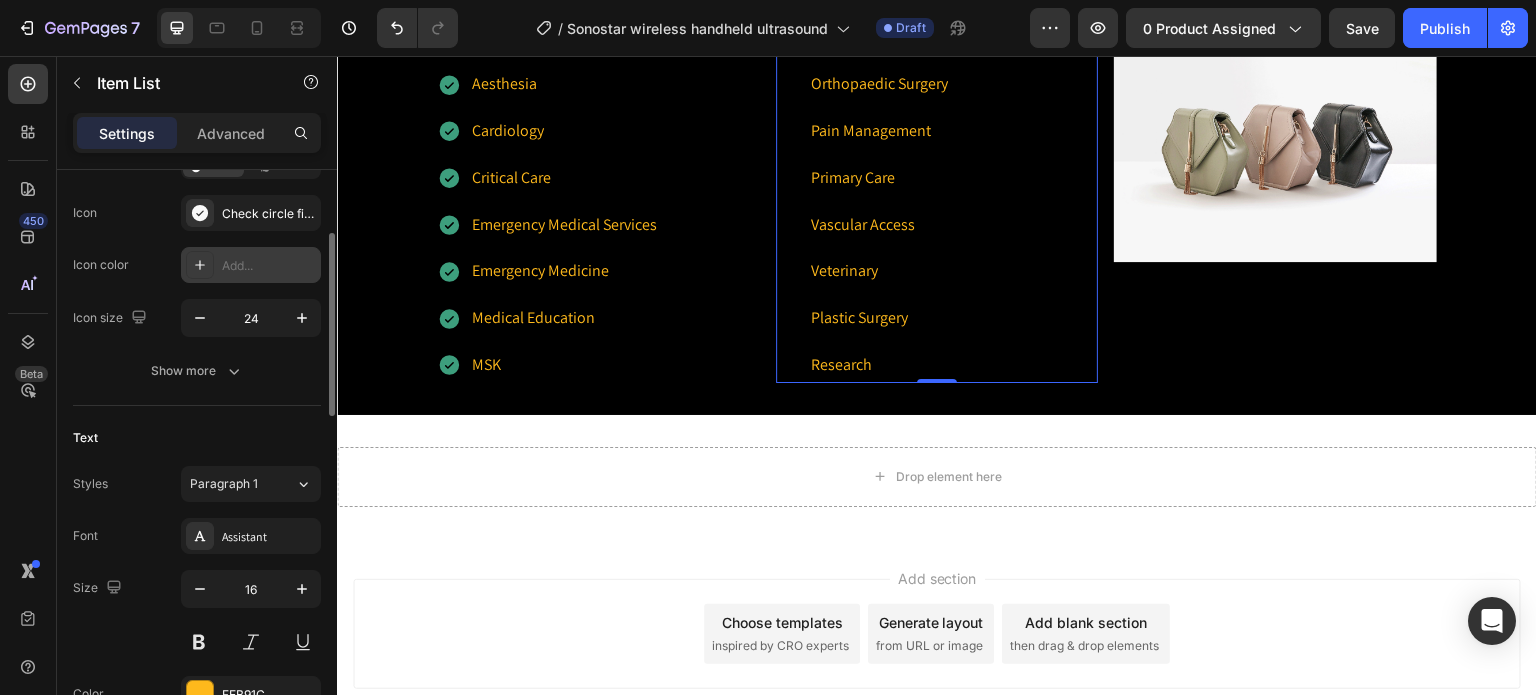 click on "Add..." at bounding box center (269, 266) 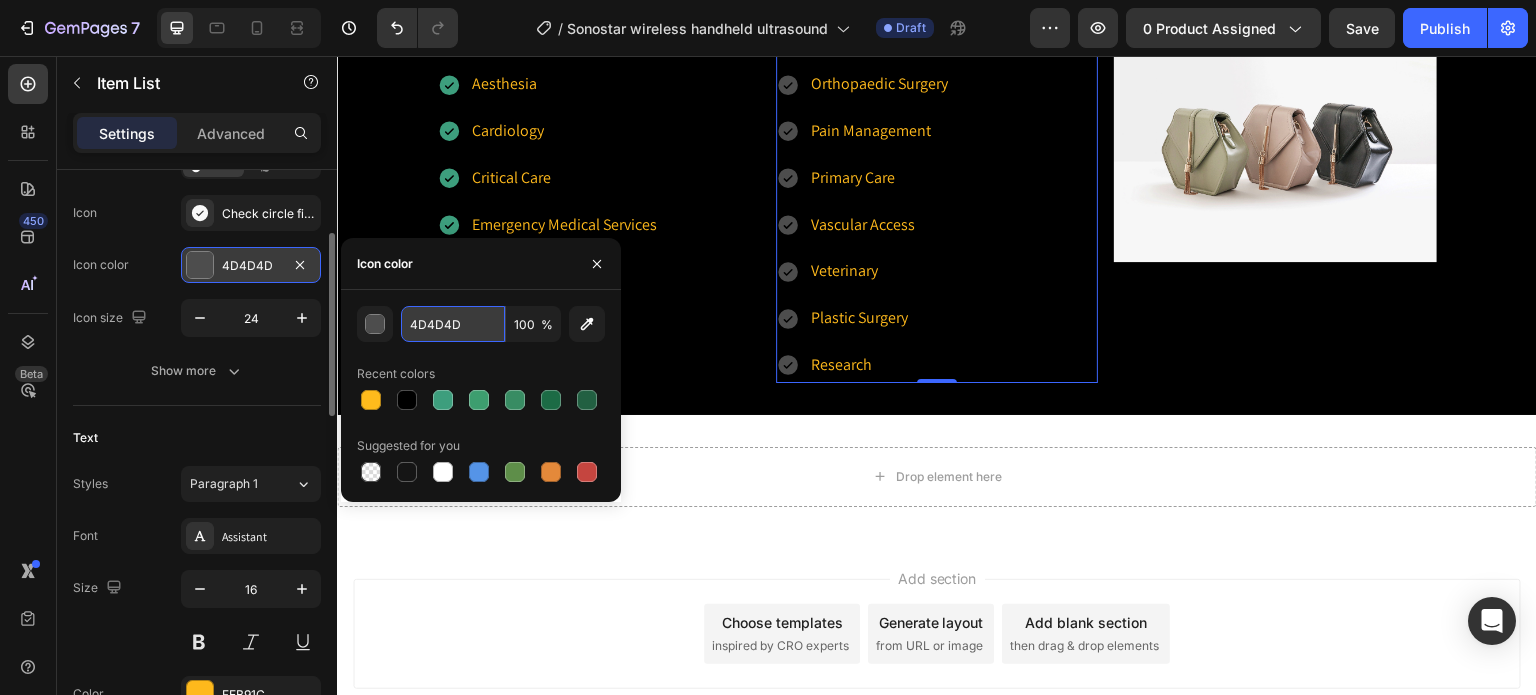 click on "4D4D4D" at bounding box center (453, 324) 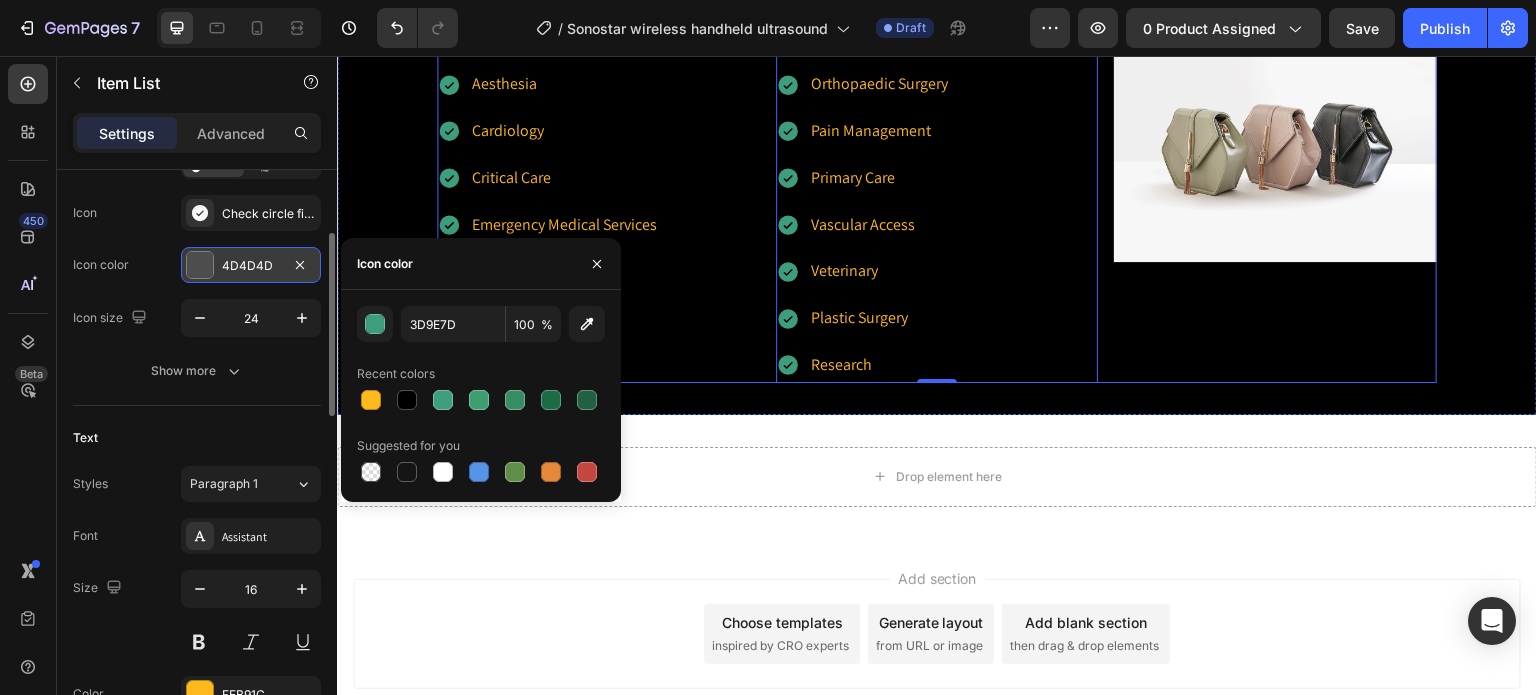 click on "Image" at bounding box center [1275, 201] 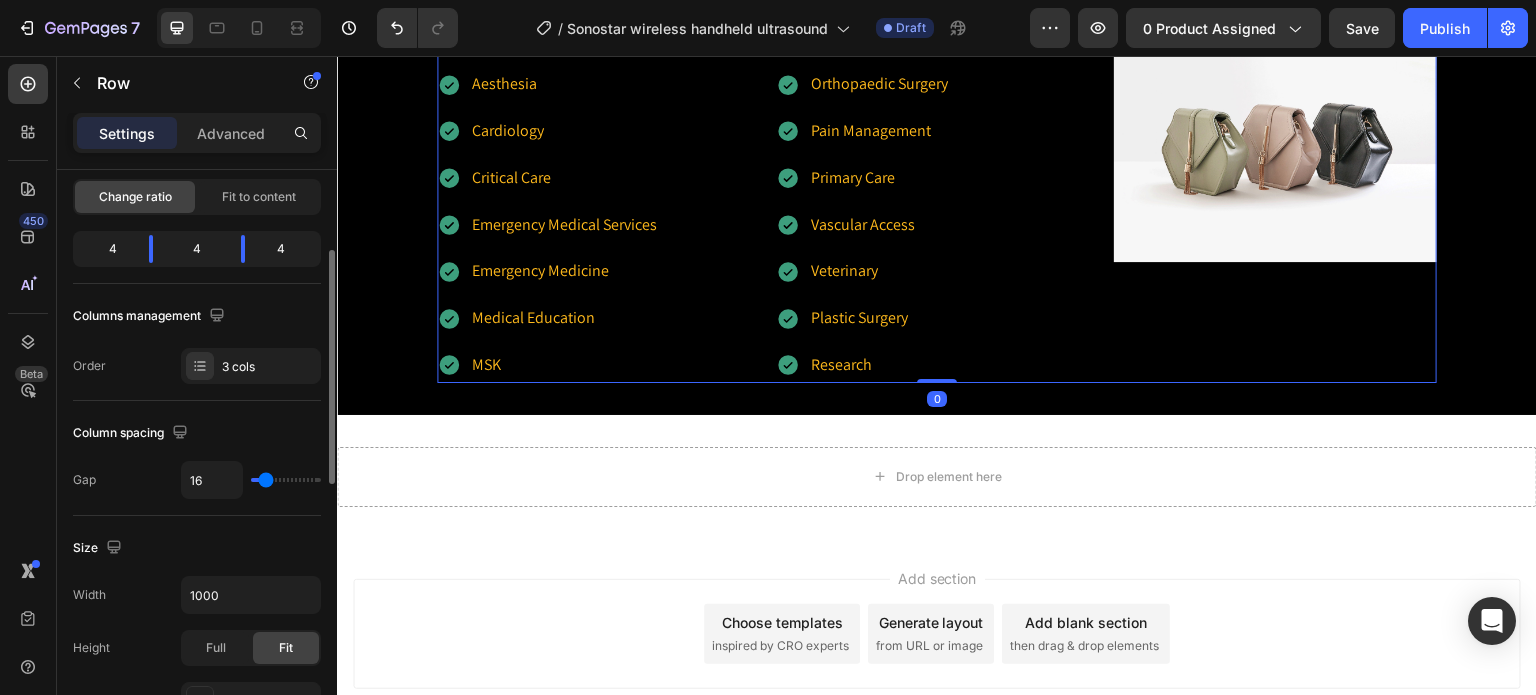 scroll, scrollTop: 0, scrollLeft: 0, axis: both 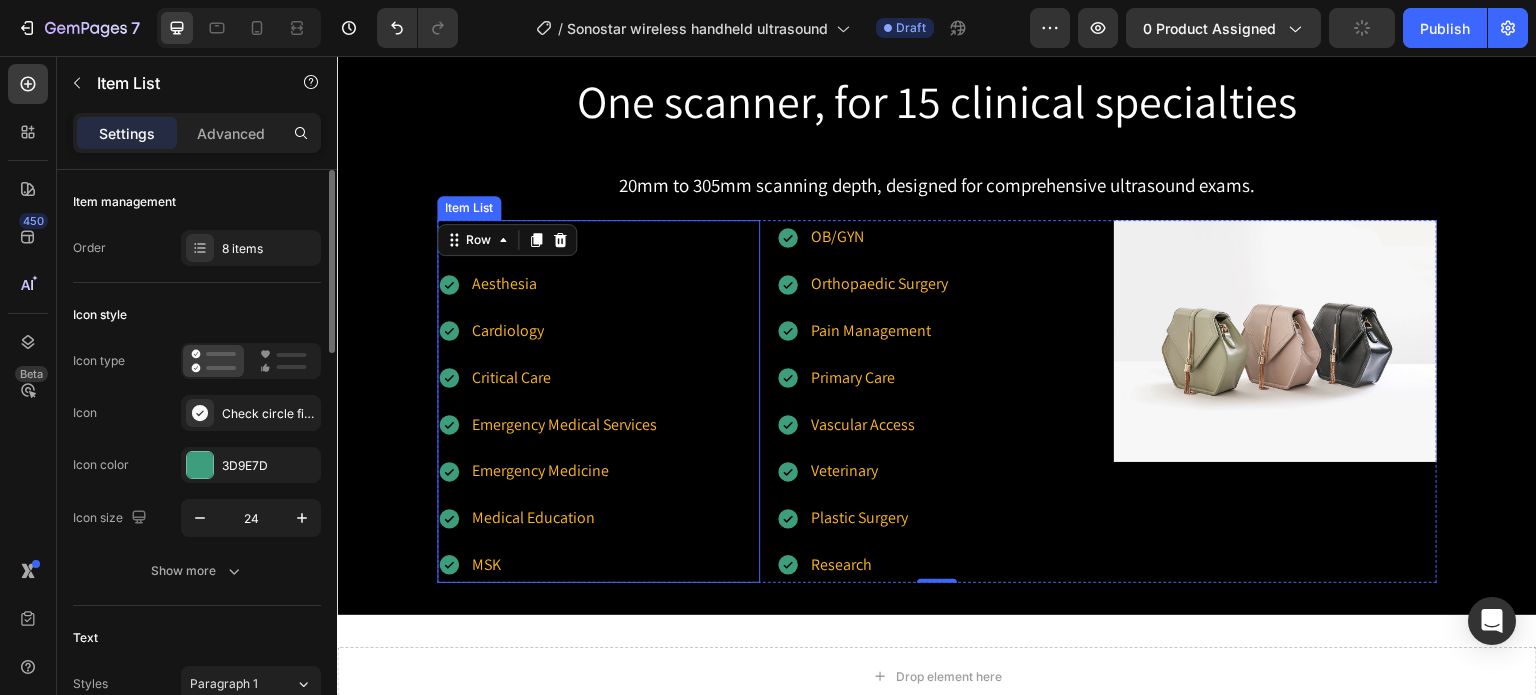 click on "Aesthesia" at bounding box center (564, 284) 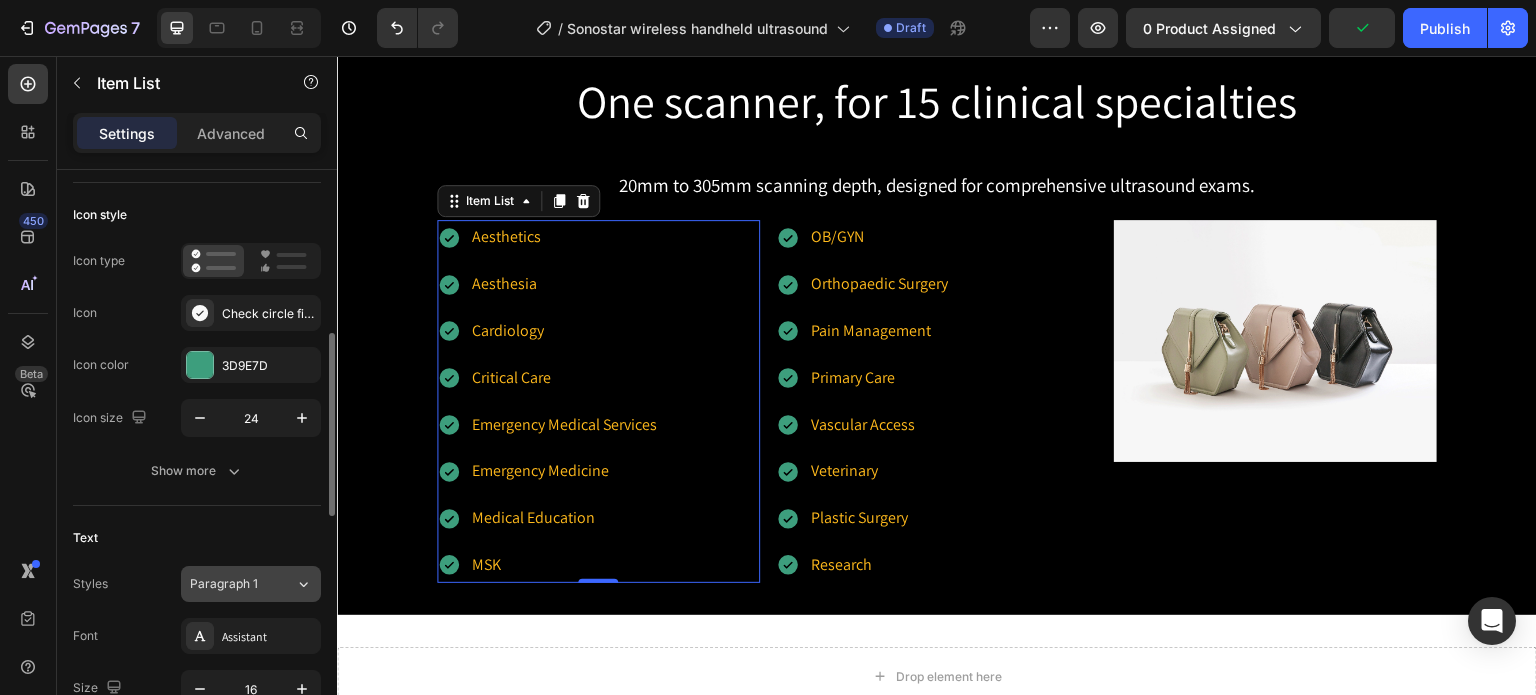 scroll, scrollTop: 200, scrollLeft: 0, axis: vertical 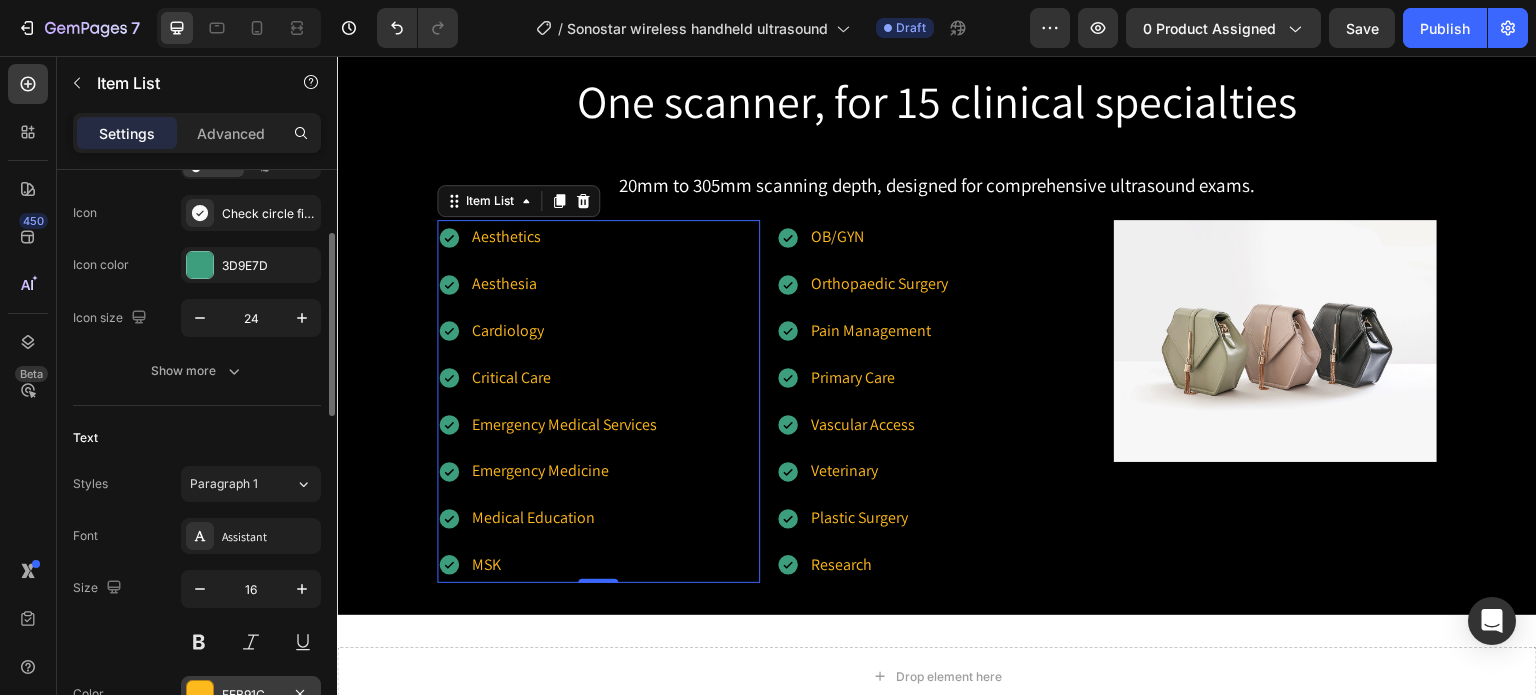click at bounding box center (200, 694) 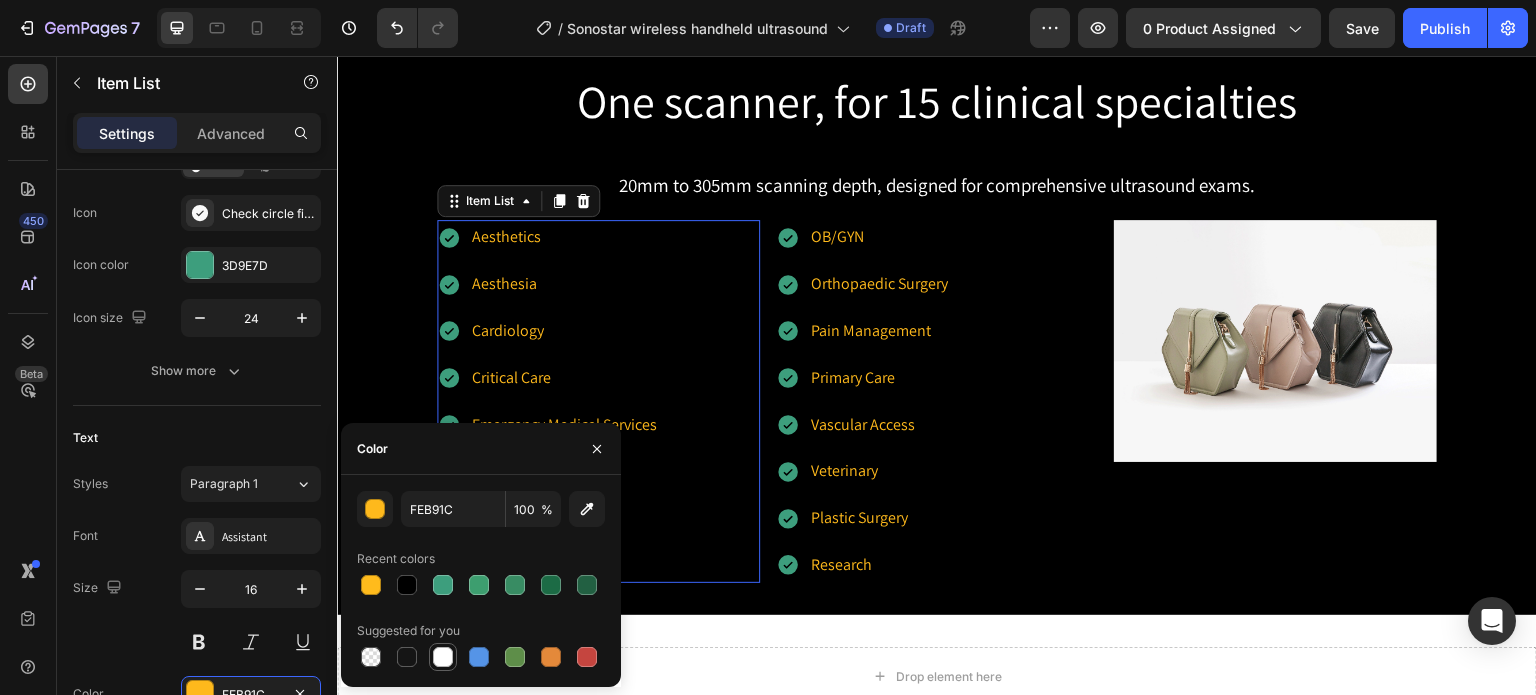 click at bounding box center (443, 657) 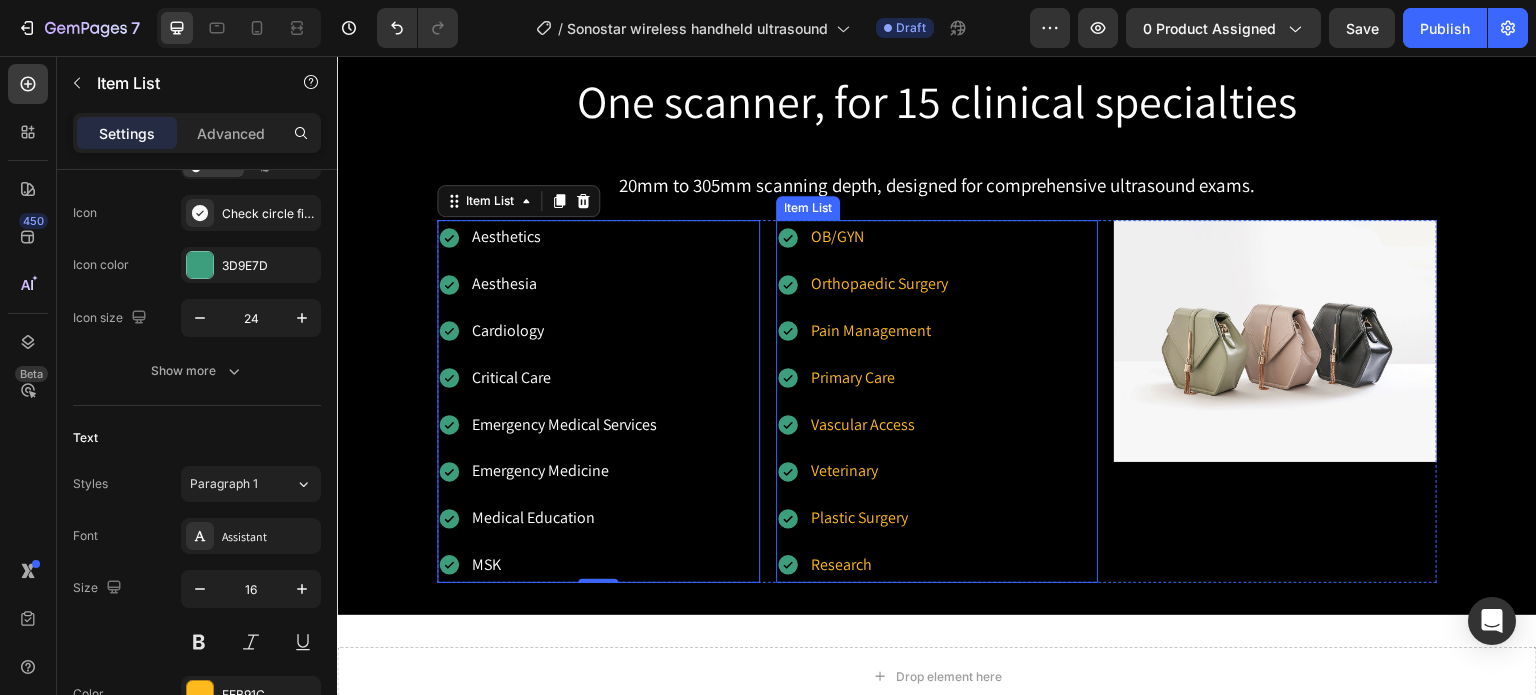 click on "OB/GYN" at bounding box center [879, 237] 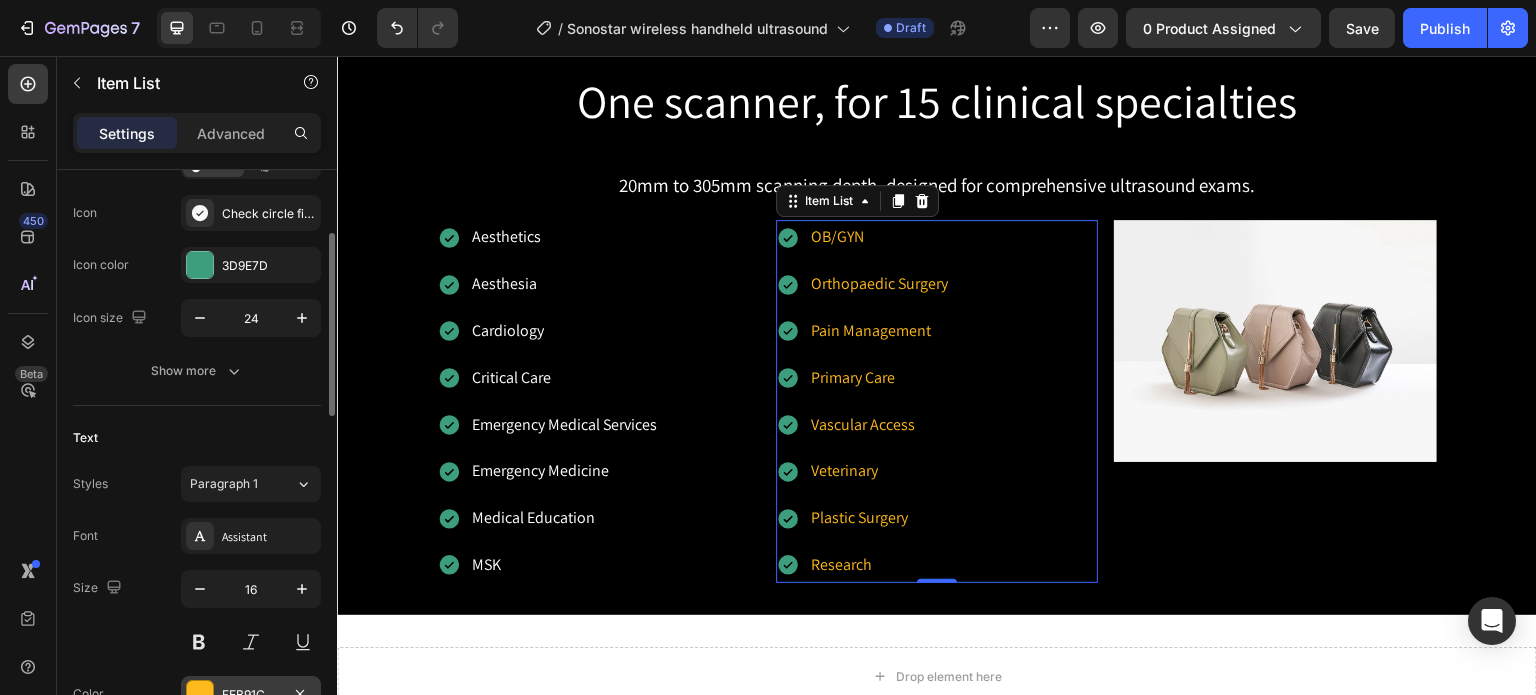click on "FEB91C" at bounding box center (251, 695) 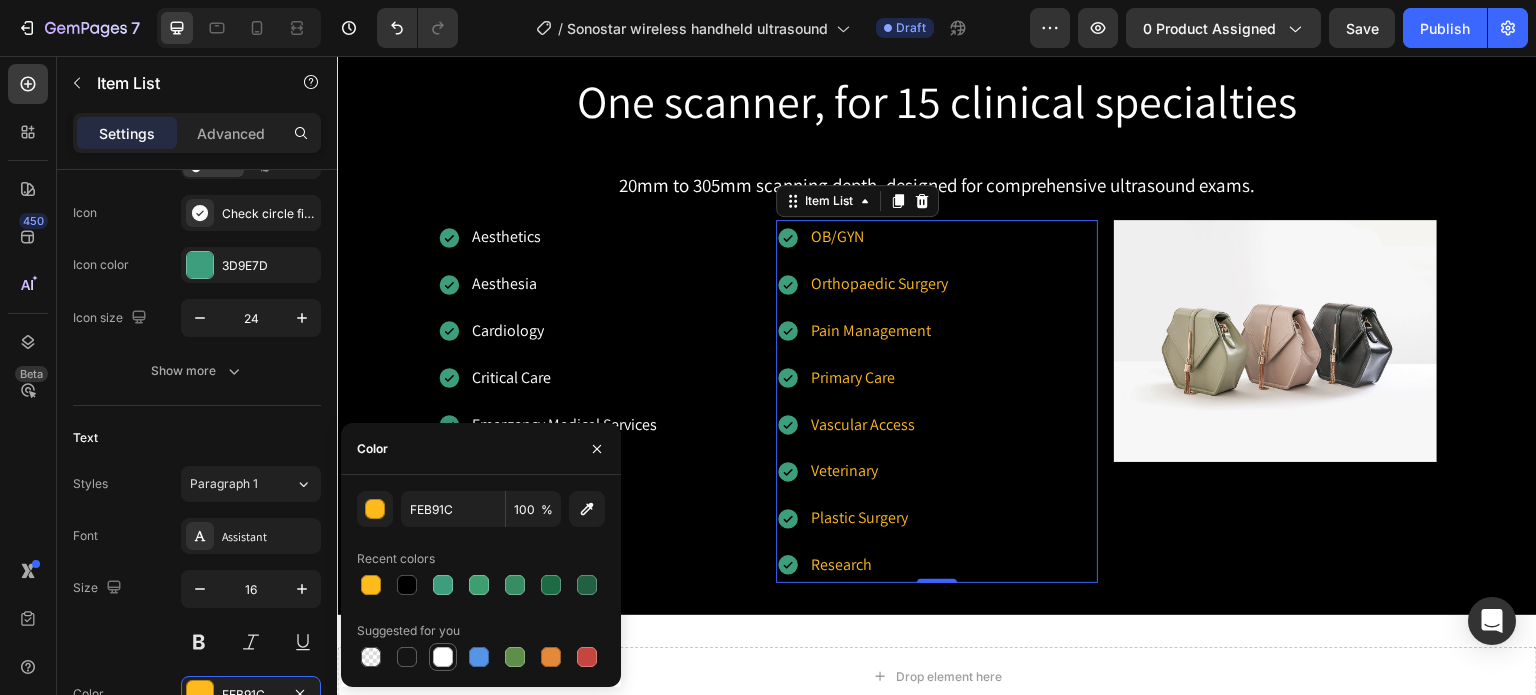 click at bounding box center [443, 657] 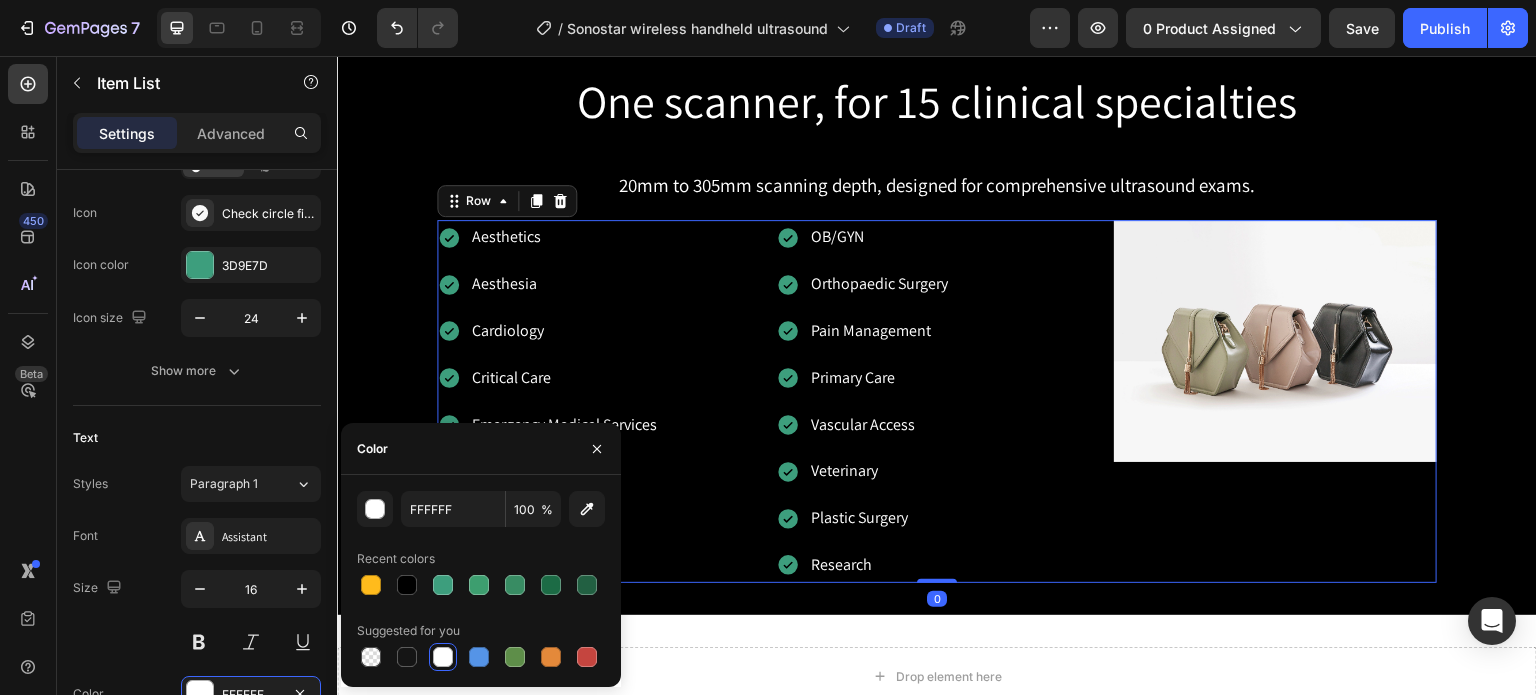 click on "Image" at bounding box center [1275, 401] 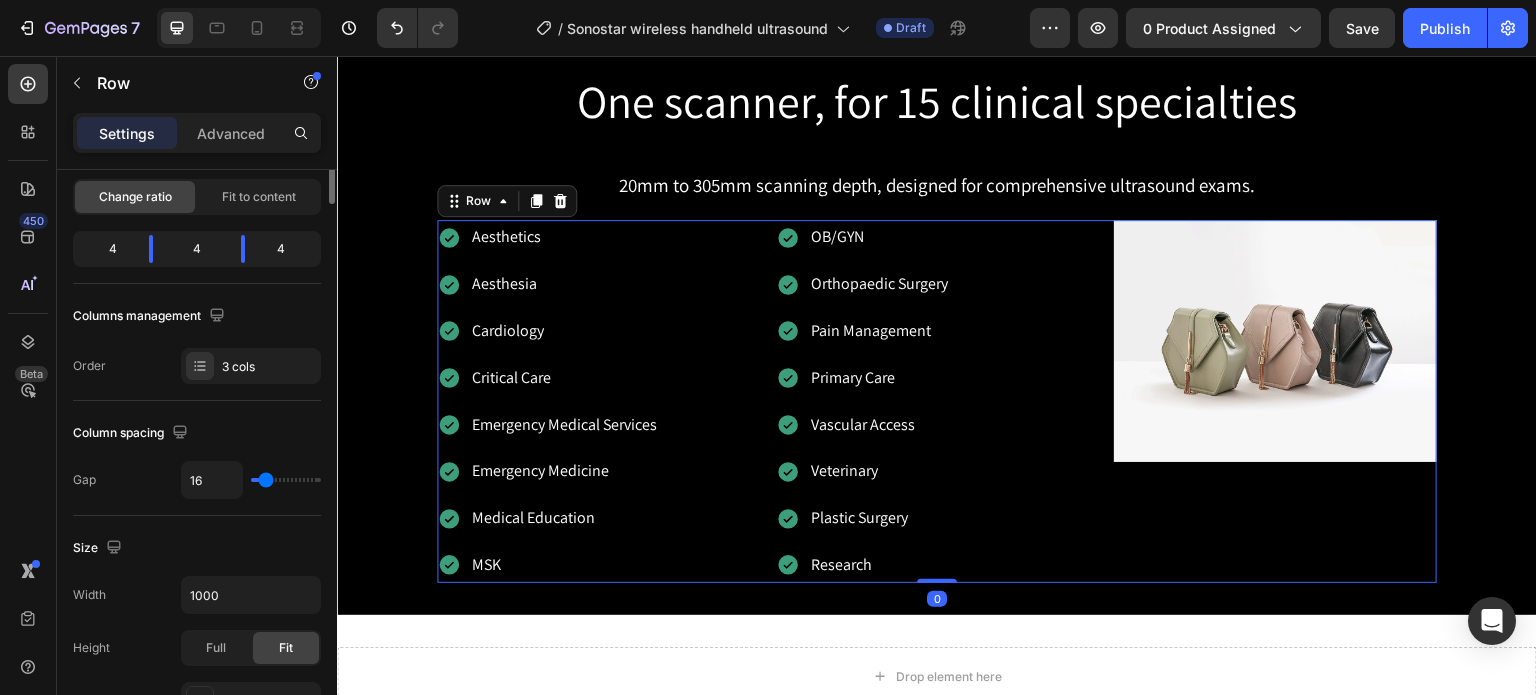 scroll, scrollTop: 0, scrollLeft: 0, axis: both 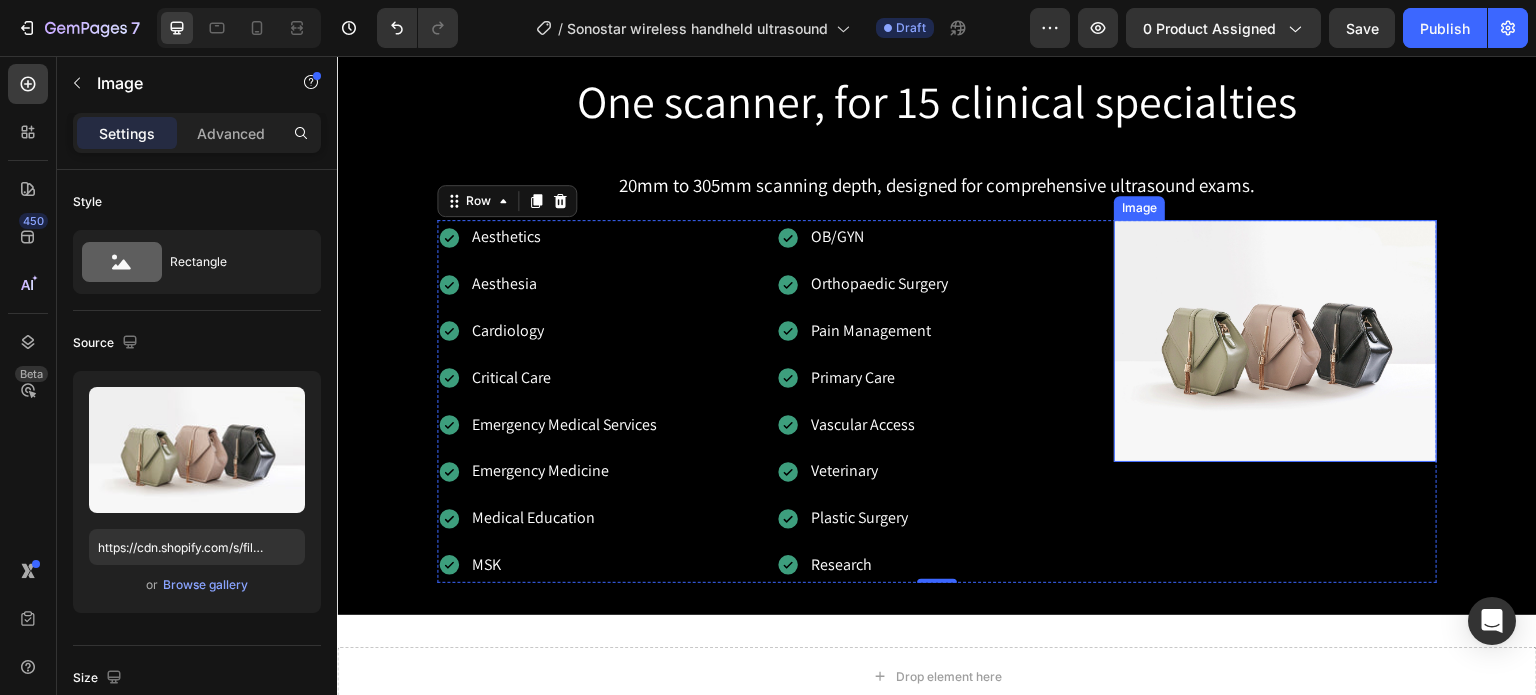 click at bounding box center [1275, 341] 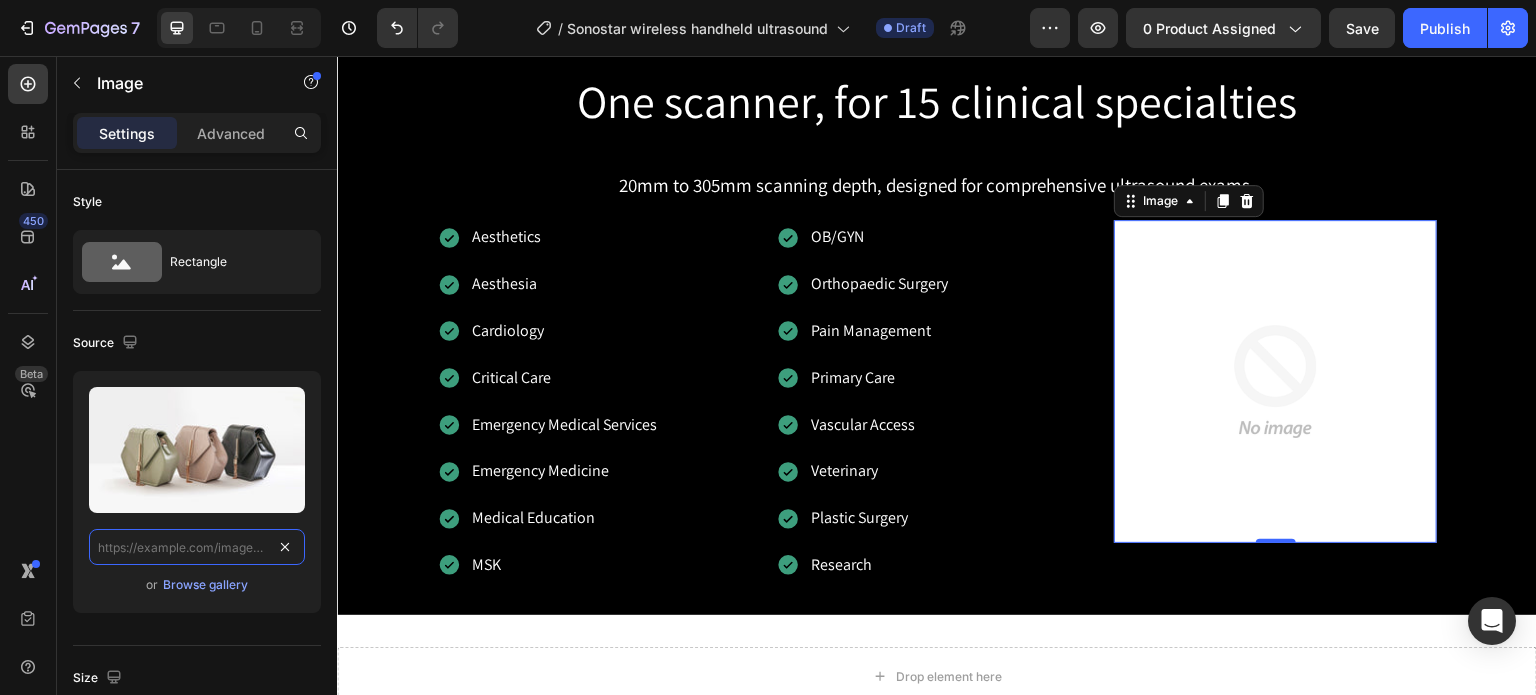 scroll, scrollTop: 0, scrollLeft: 0, axis: both 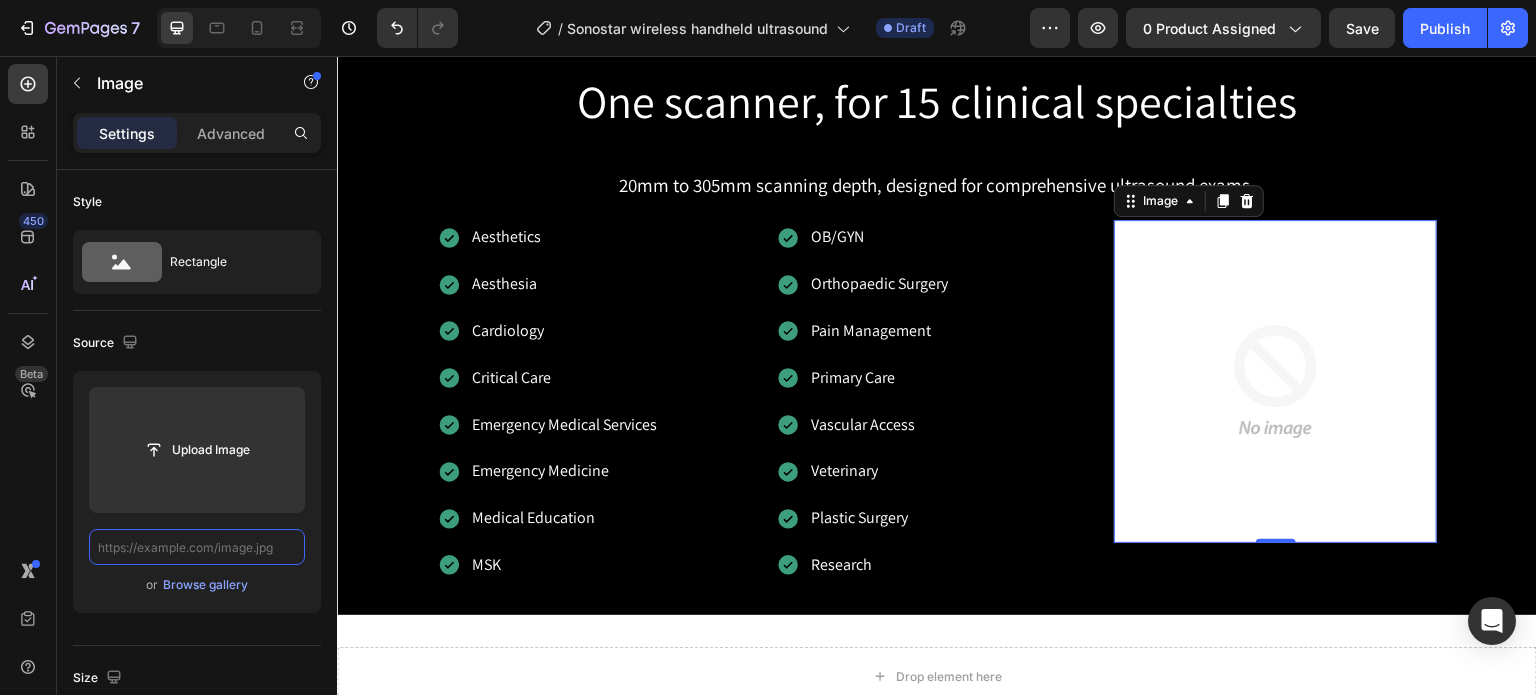 paste on "https://cdn.shopify.com/s/files/1/0717/9822/7245/files/Ultrasound_Imaging_specialty.gif?v=1754281765" 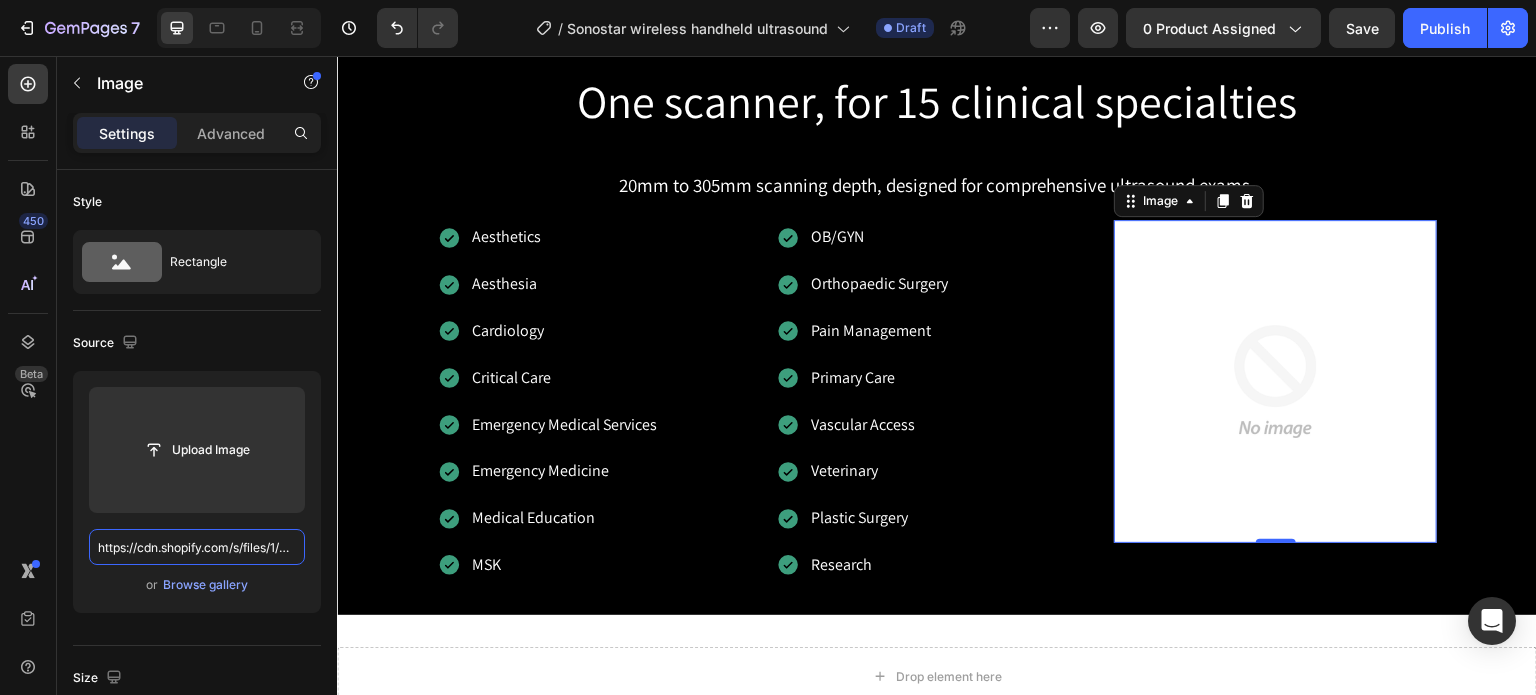 scroll, scrollTop: 0, scrollLeft: 420, axis: horizontal 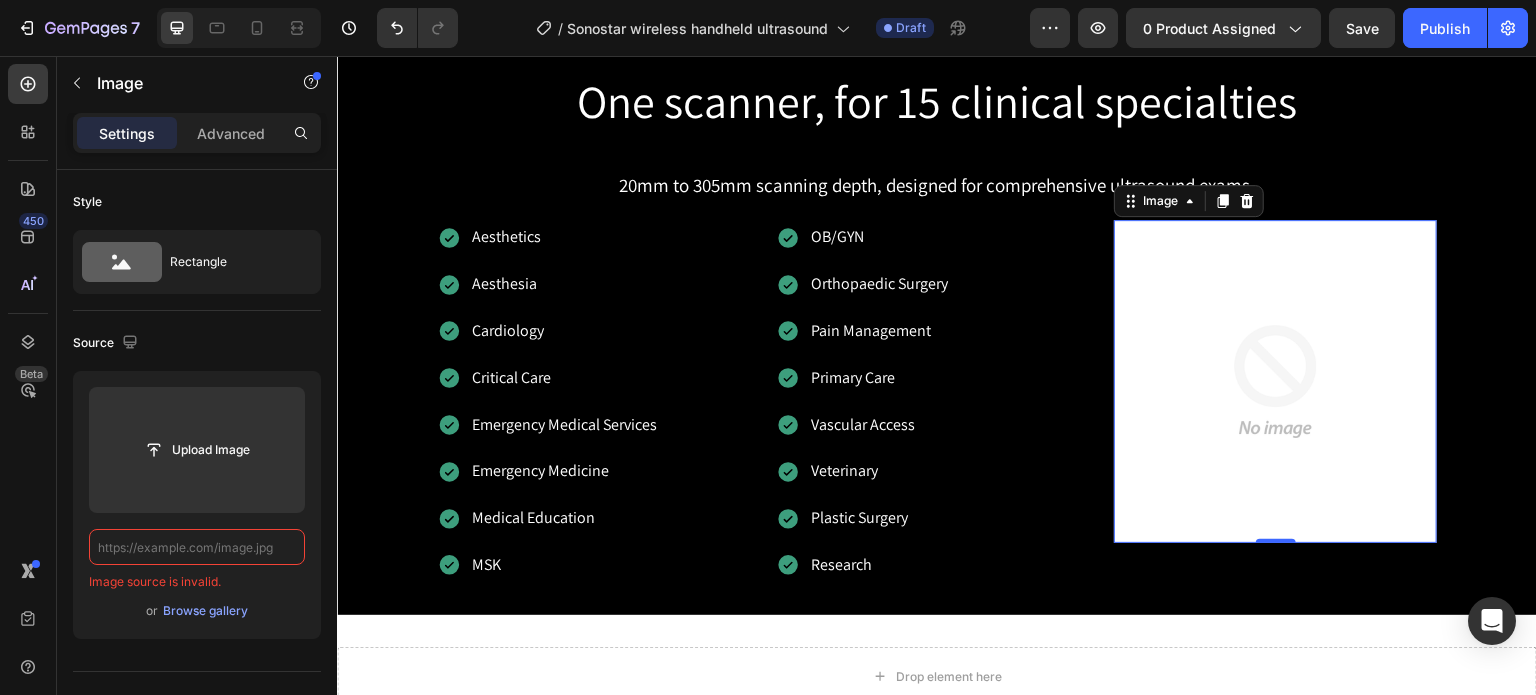 click at bounding box center (197, 547) 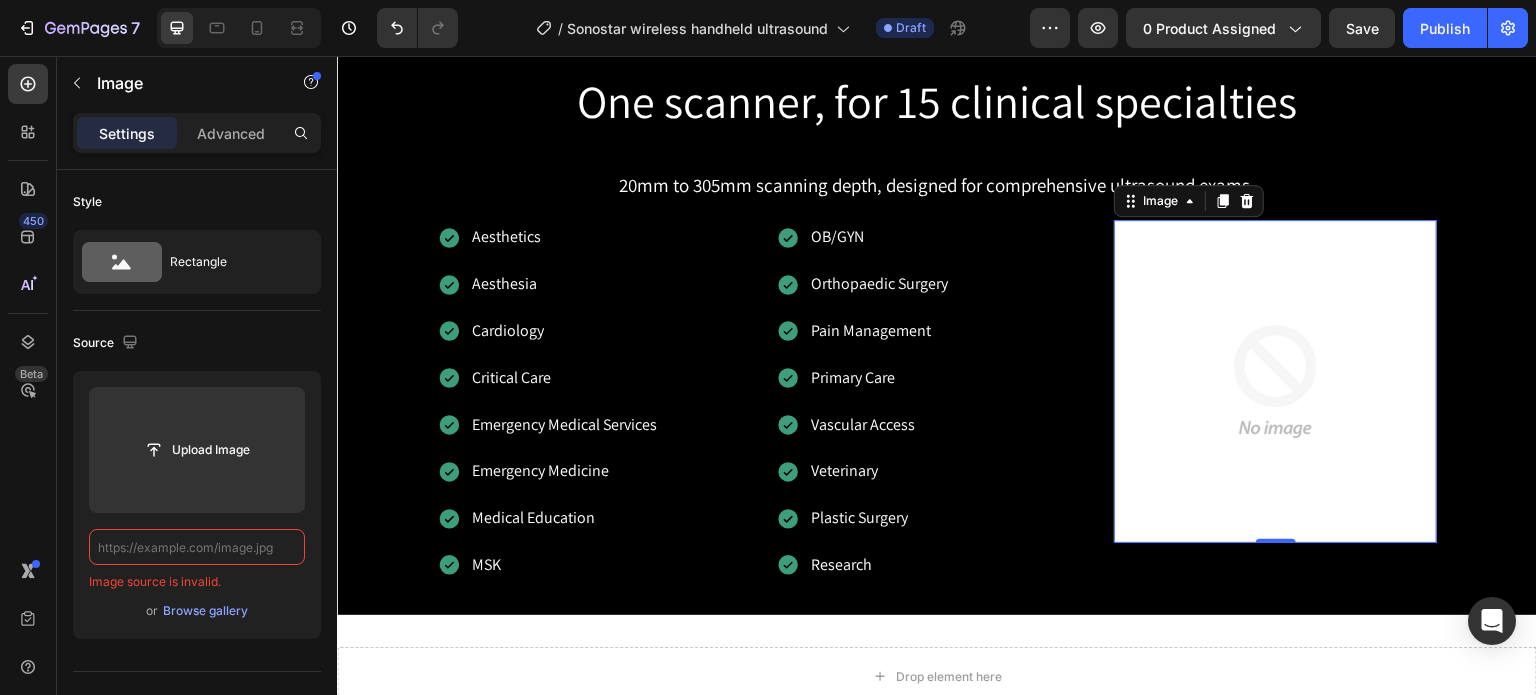 paste on "https://cdn.shopify.com/s/files/1/0717/9822/7245/files/Ultrasound_Imaging_specialty.gif?v=1754281765" 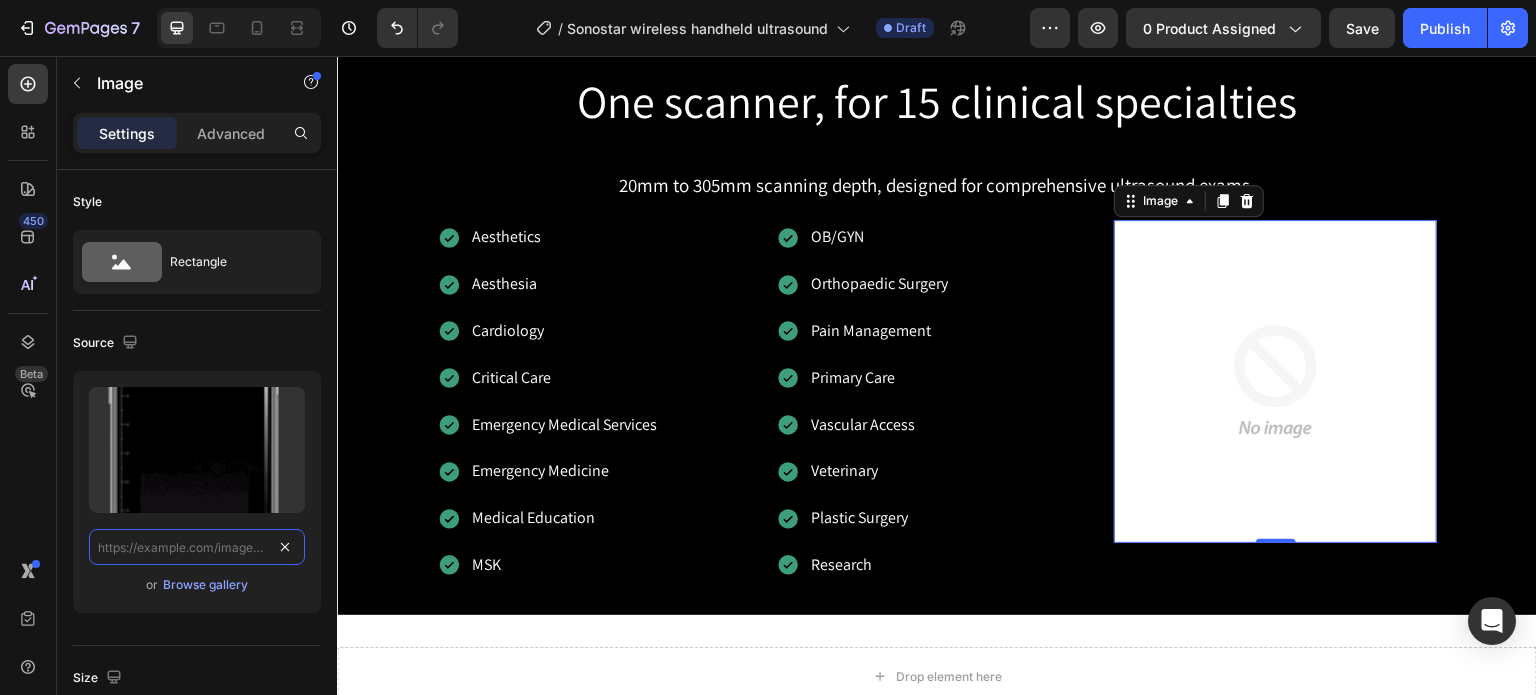 type on "https://cdn.shopify.com/s/files/1/0717/9822/7245/files/Ultrasound_Imaging_specialty.gif?v=1754281765" 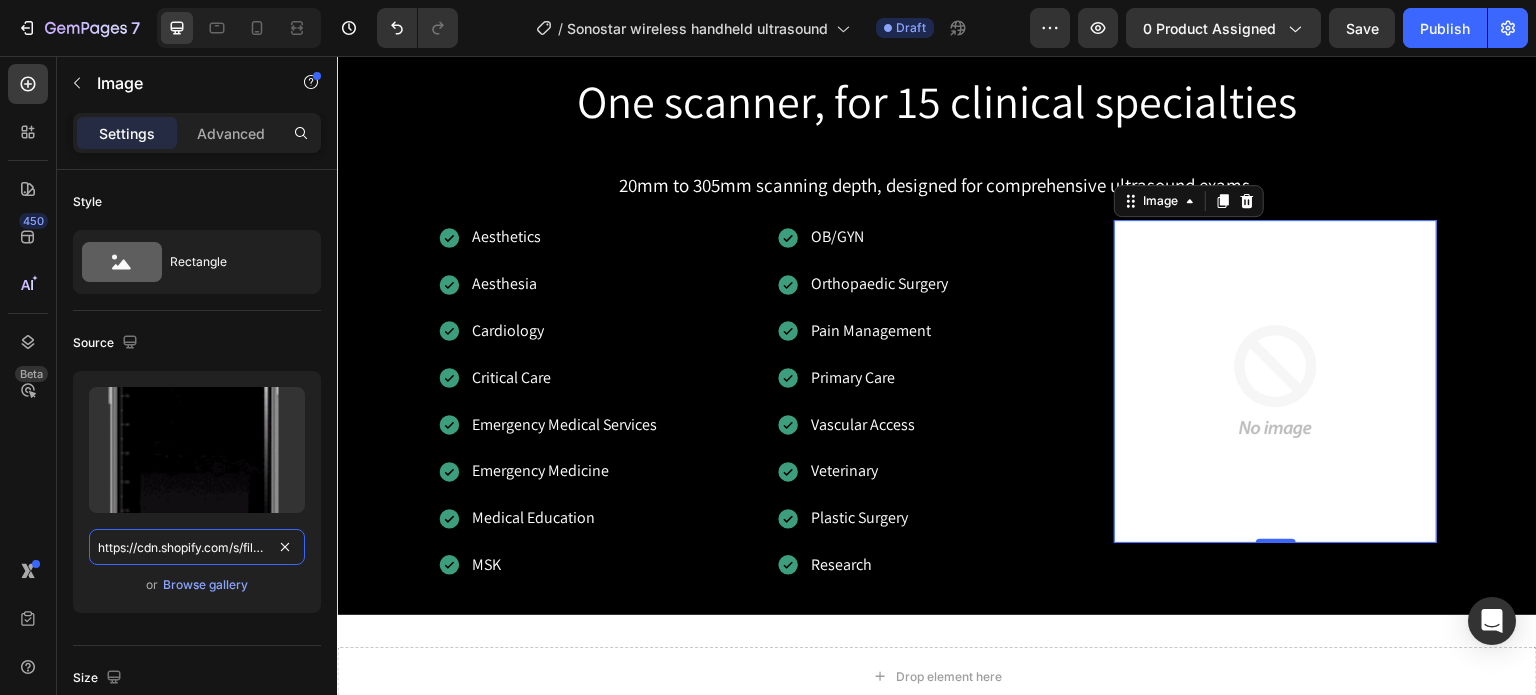 scroll, scrollTop: 0, scrollLeft: 420, axis: horizontal 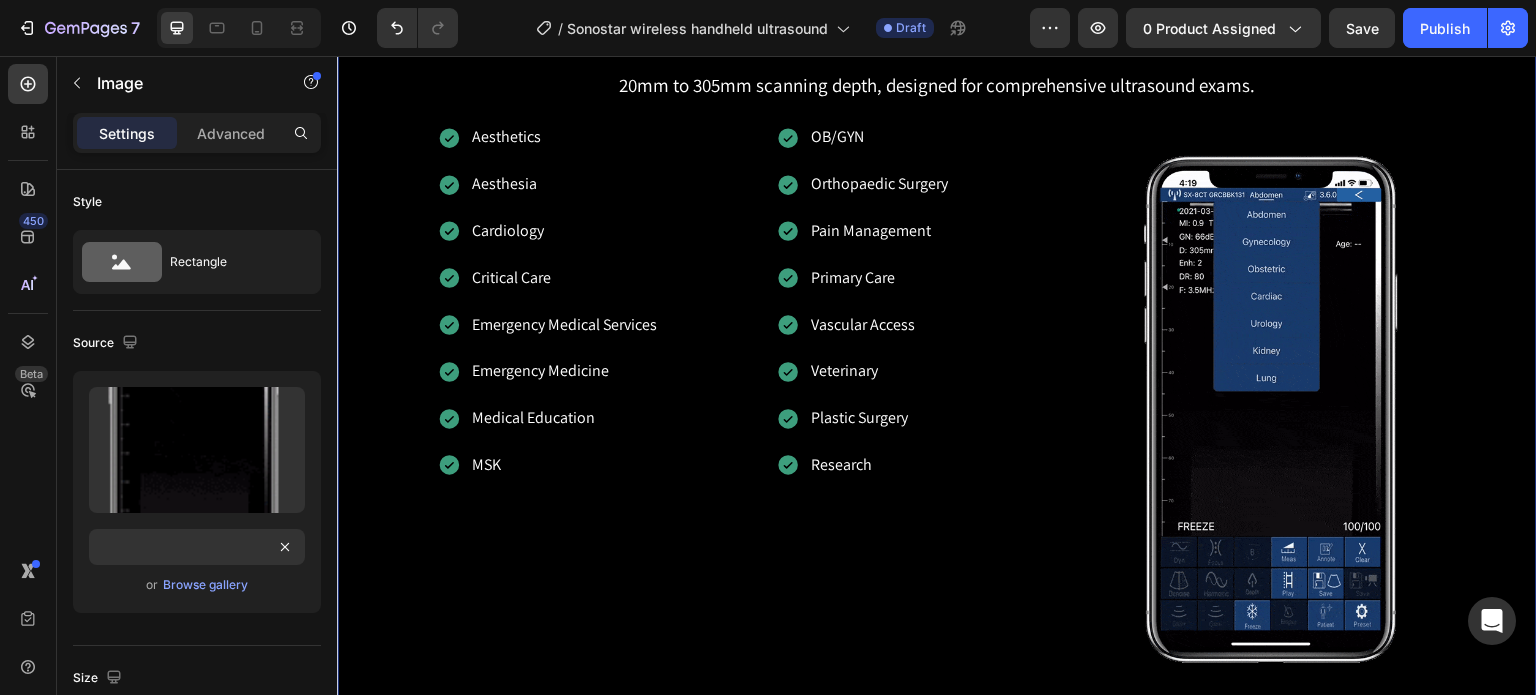 click on "One scanner, for 15 clinical specialties Heading Row 20mm to 305mm scanning depth, designed for comprehensive ultrasound exams. Text Block Row Aesthetics Aesthesia Cardiology Critical Care Emergency Medical Services Emergency Medicine Medical Education MSK Item List OB/GYN Orthopaedic Surgery Pain Management Primary Care Vascular Access Veterinary Plastic Surgery Research Item List Image Row" at bounding box center [937, 327] 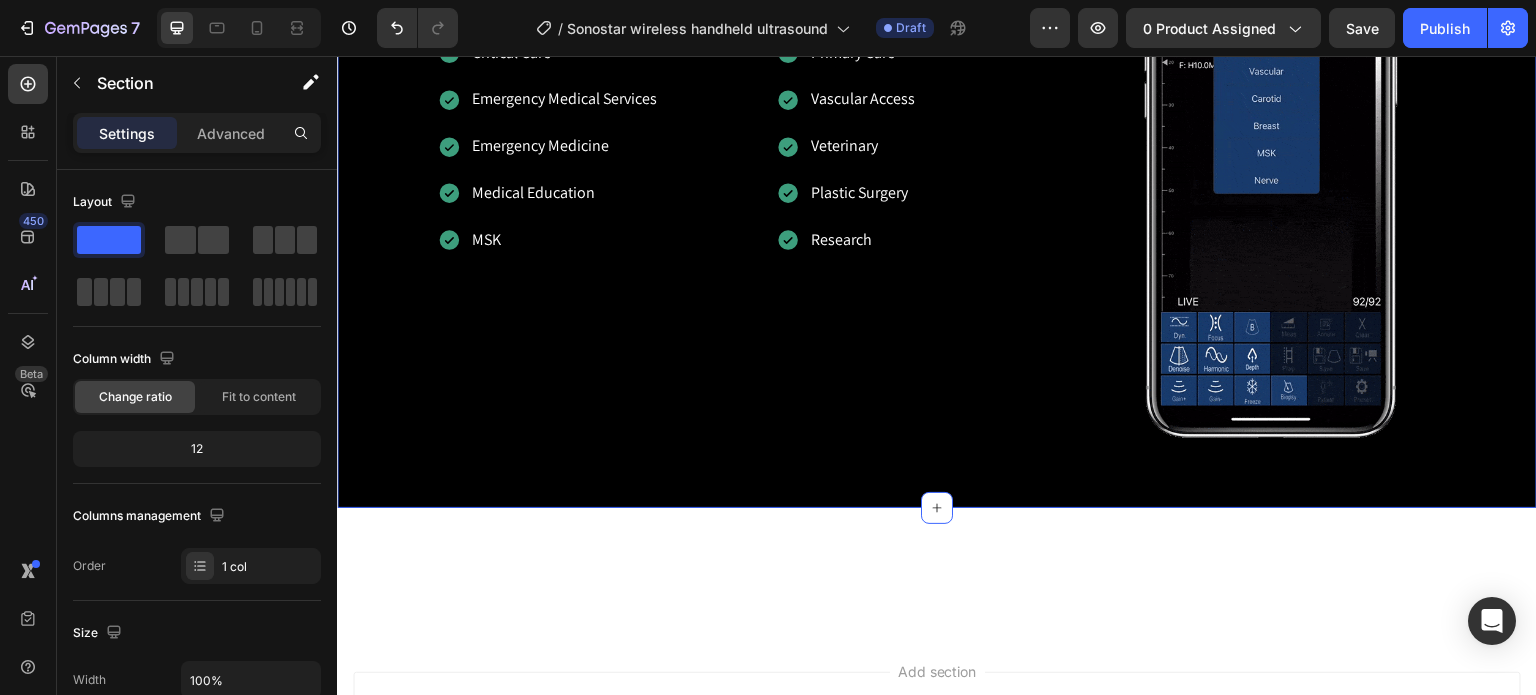 scroll, scrollTop: 3200, scrollLeft: 0, axis: vertical 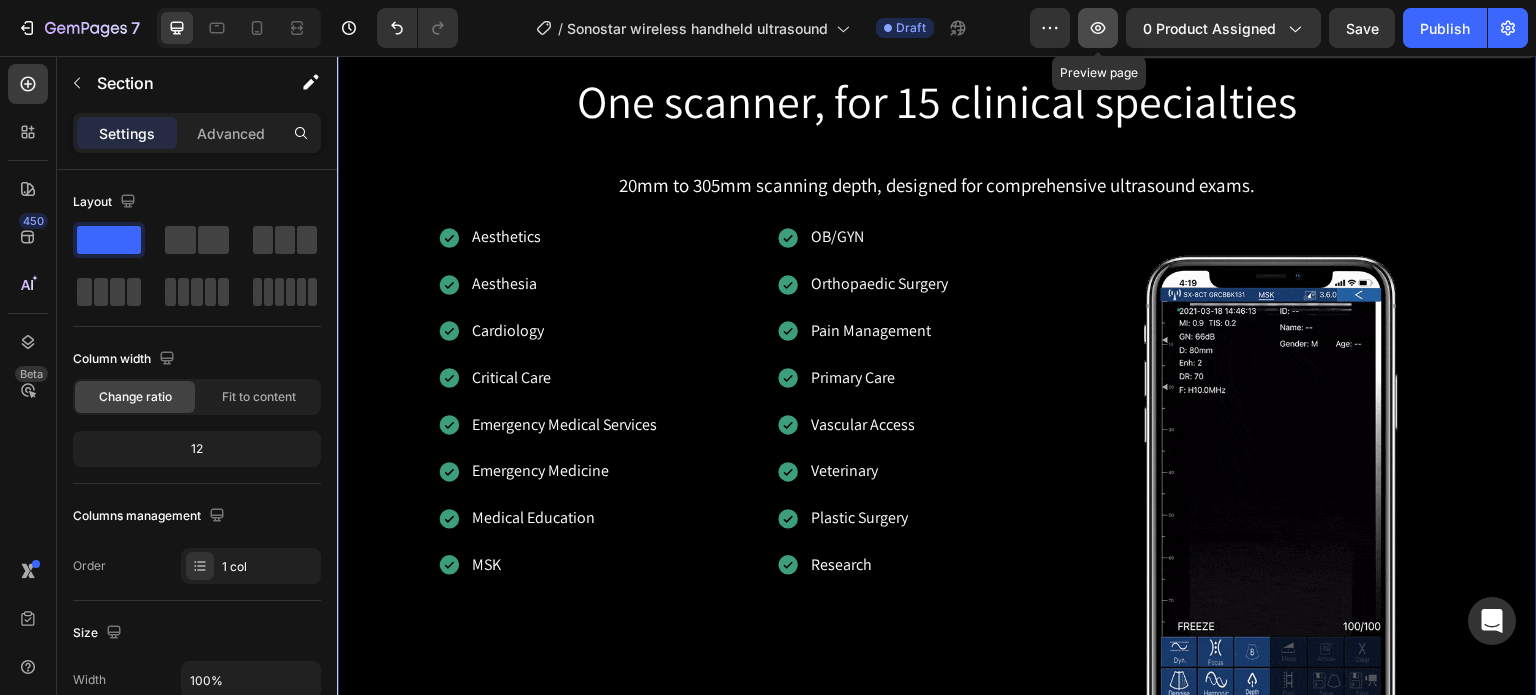 click 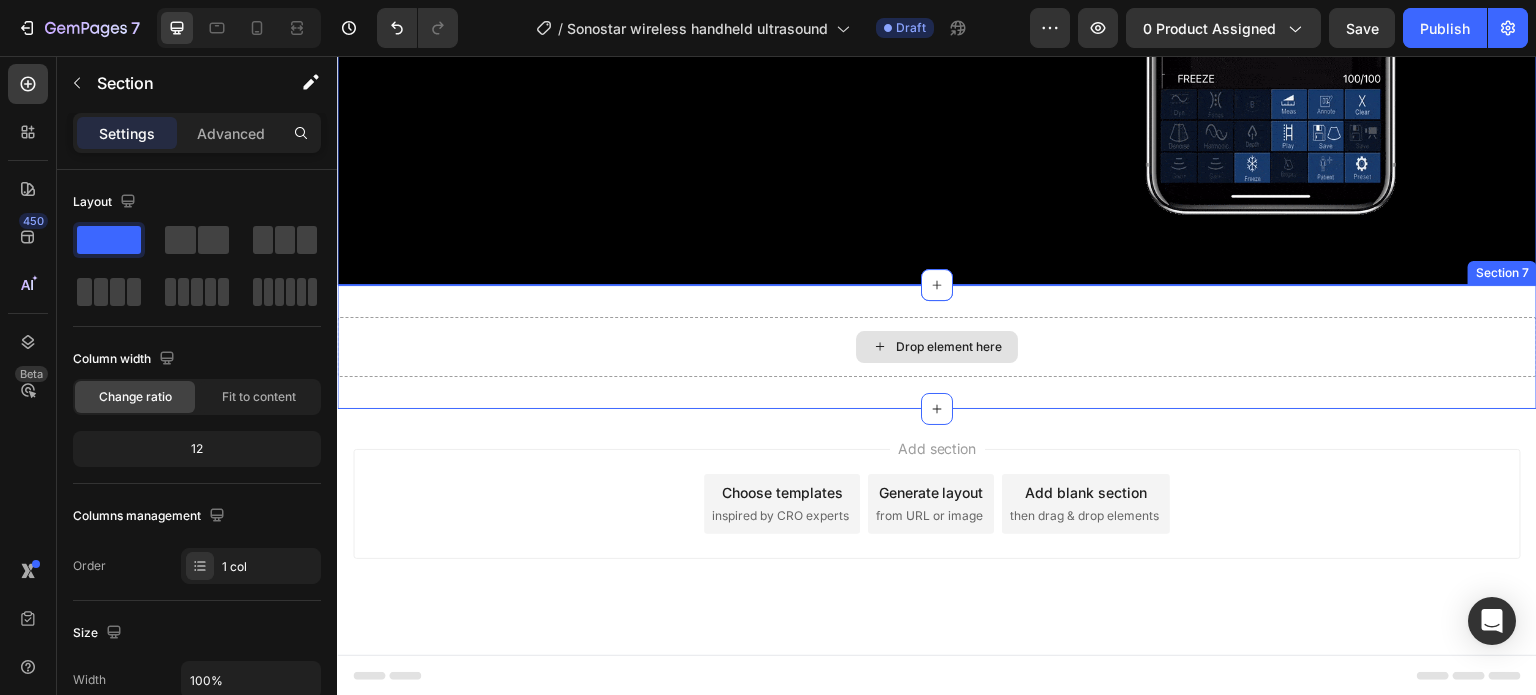 scroll, scrollTop: 3748, scrollLeft: 0, axis: vertical 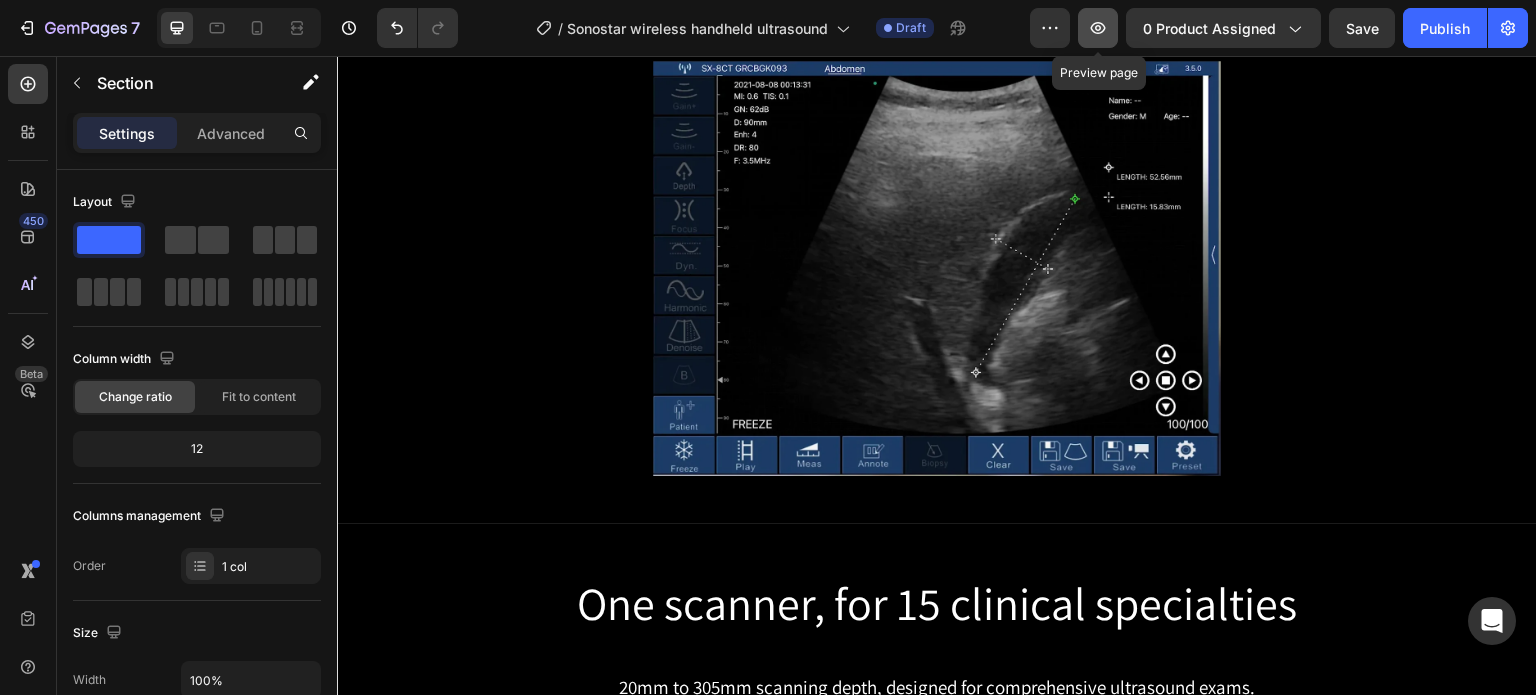click 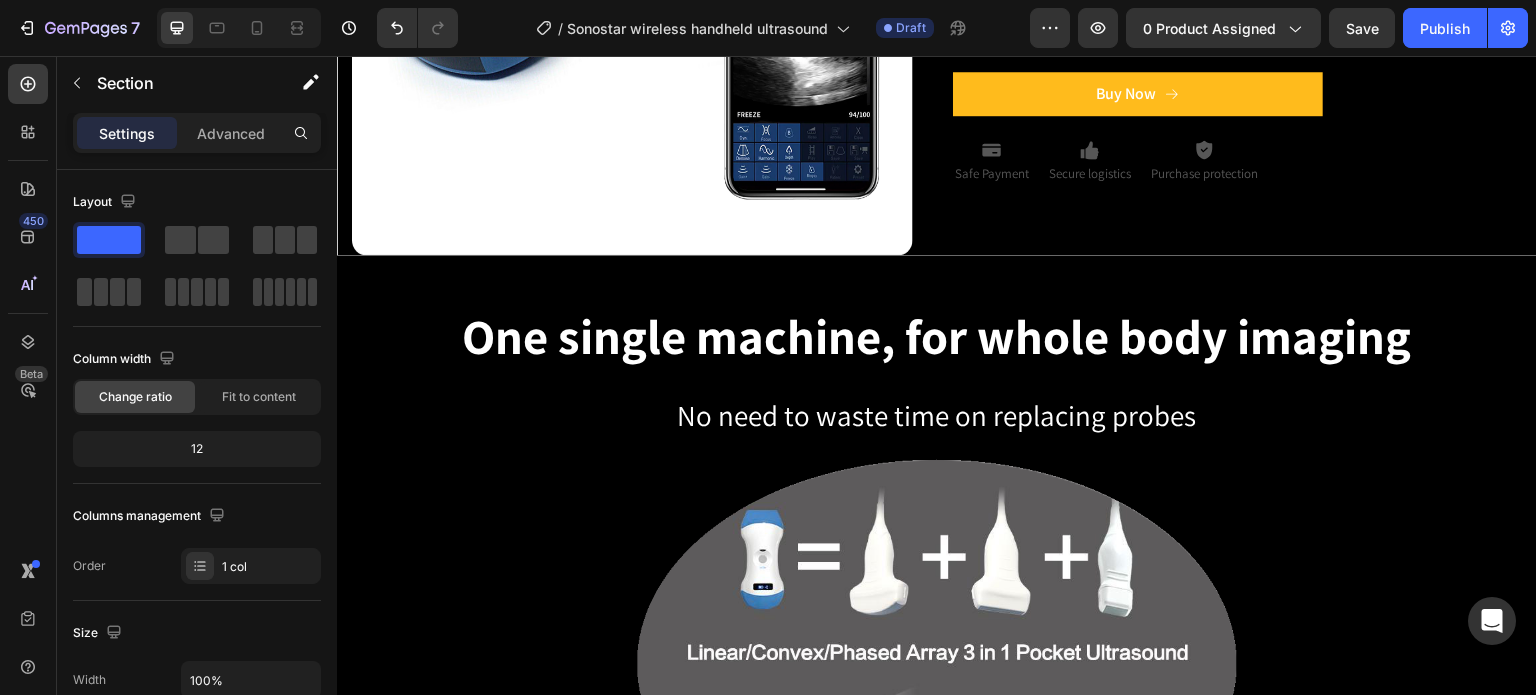 scroll, scrollTop: 0, scrollLeft: 0, axis: both 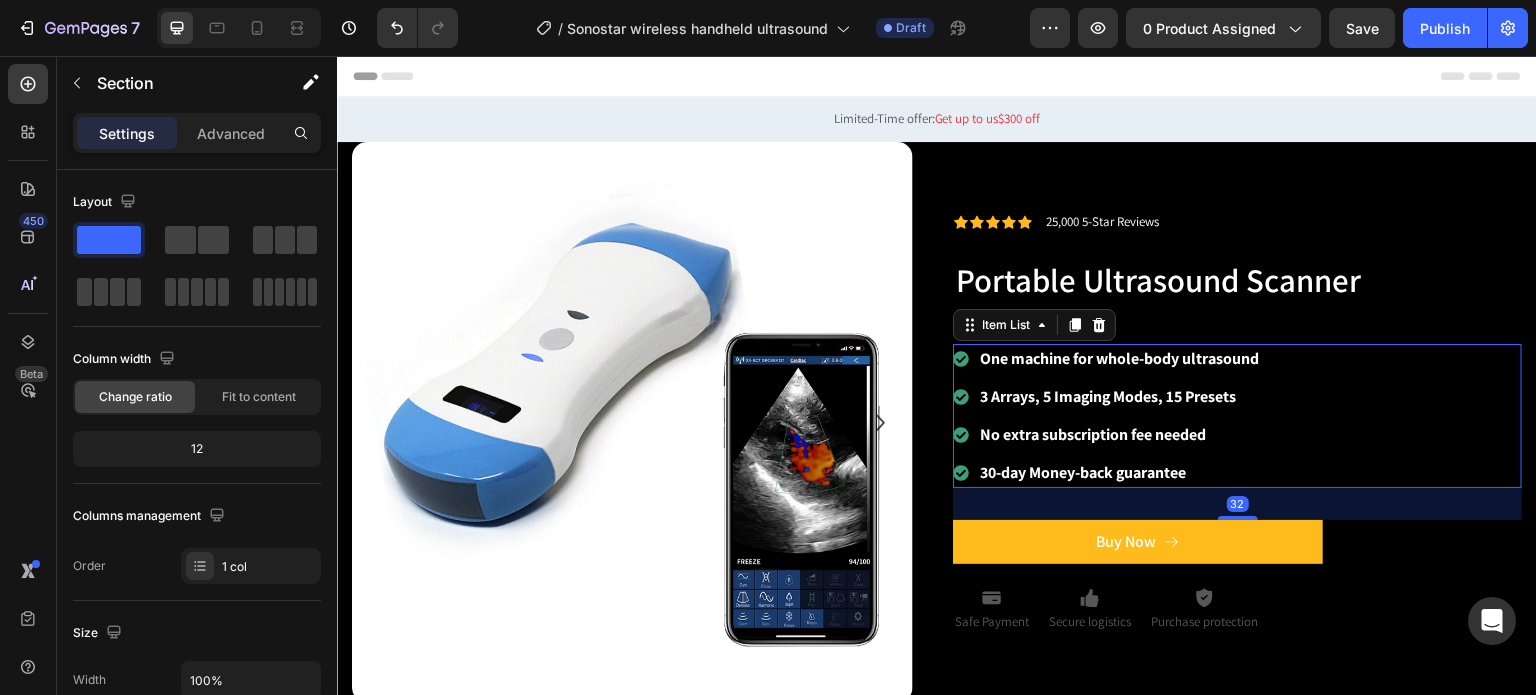 click on "One machine for whole-body ultrasound 3 Arrays, 5 Imaging Modes, 15 Presets No extra subscription fee needed 30-day Money-back guarantee" at bounding box center (1237, 416) 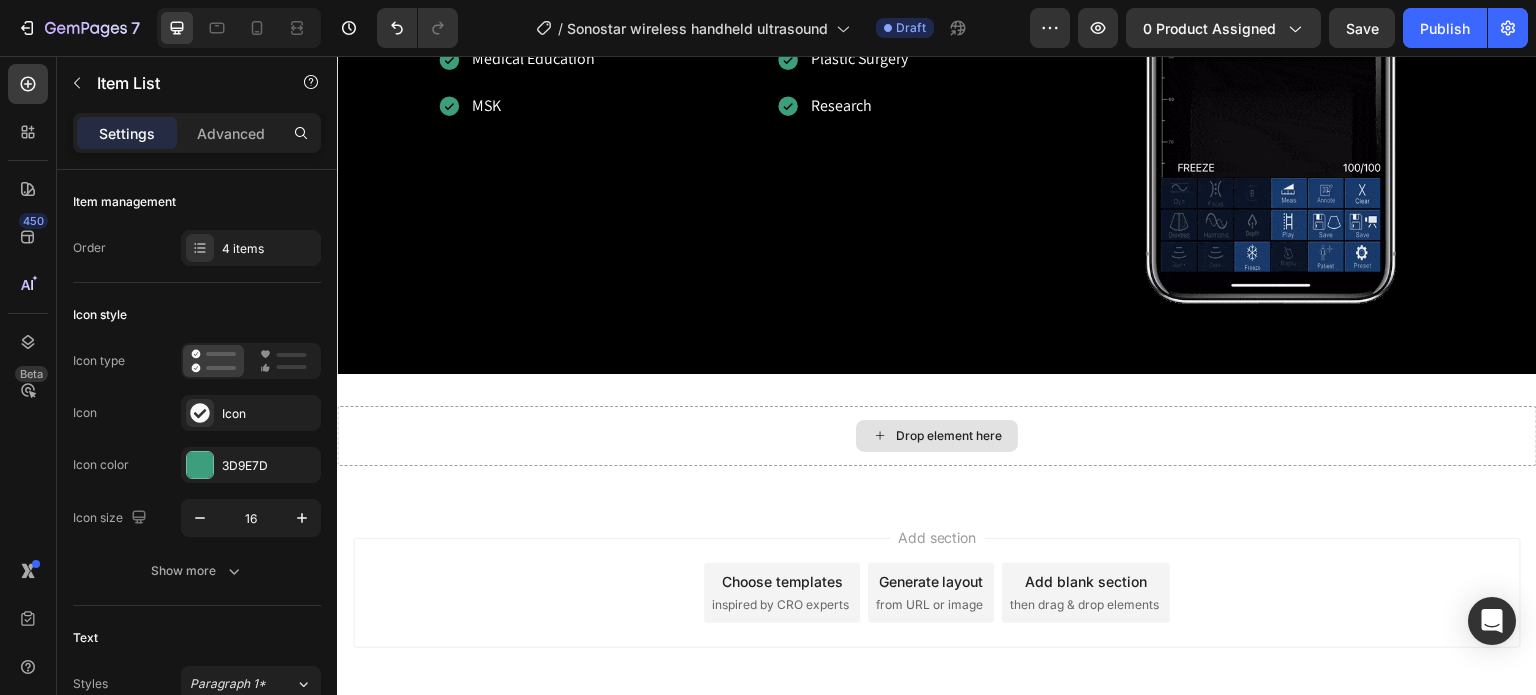scroll, scrollTop: 3748, scrollLeft: 0, axis: vertical 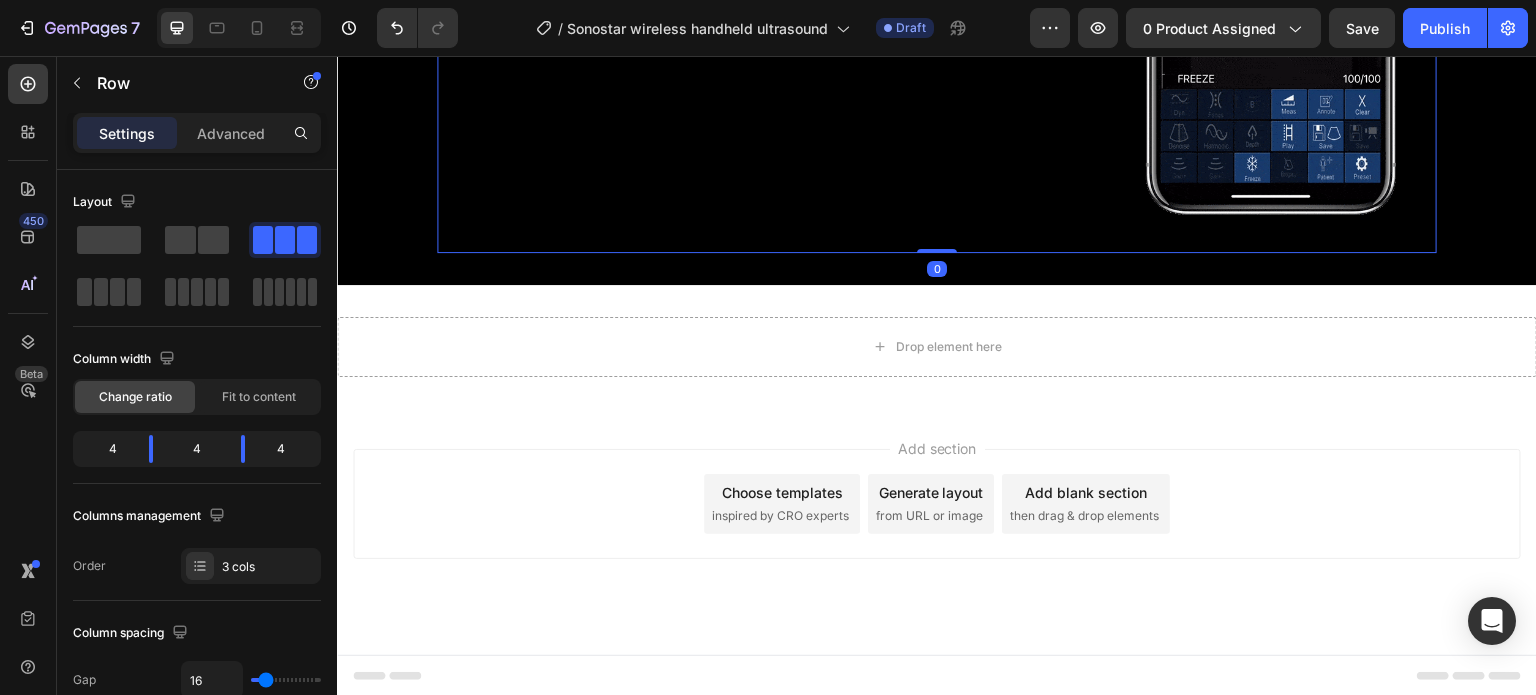 click on "OB/GYN Orthopaedic Surgery Pain Management Primary Care Vascular Access Veterinary Plastic Surgery Research Item List" at bounding box center [937, -38] 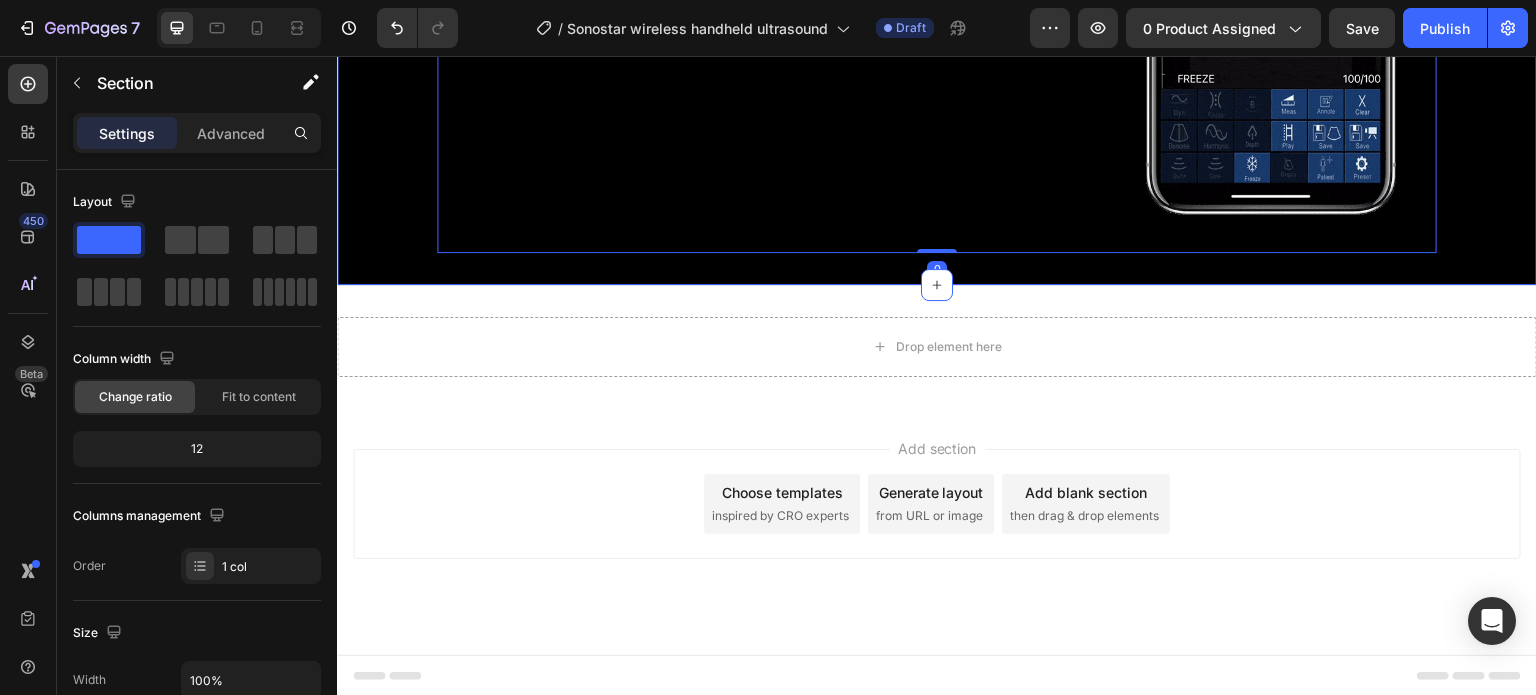 click on "One scanner, for 15 clinical specialties Heading Row 20mm to 305mm scanning depth, designed for comprehensive ultrasound exams. Text Block Row Aesthetics Aesthesia Cardiology Critical Care Emergency Medical Services Emergency Medicine Medical Education MSK Item List OB/GYN Orthopaedic Surgery Pain Management Primary Care Vascular Access Veterinary Plastic Surgery Research Item List Image Row   0" at bounding box center (937, -121) 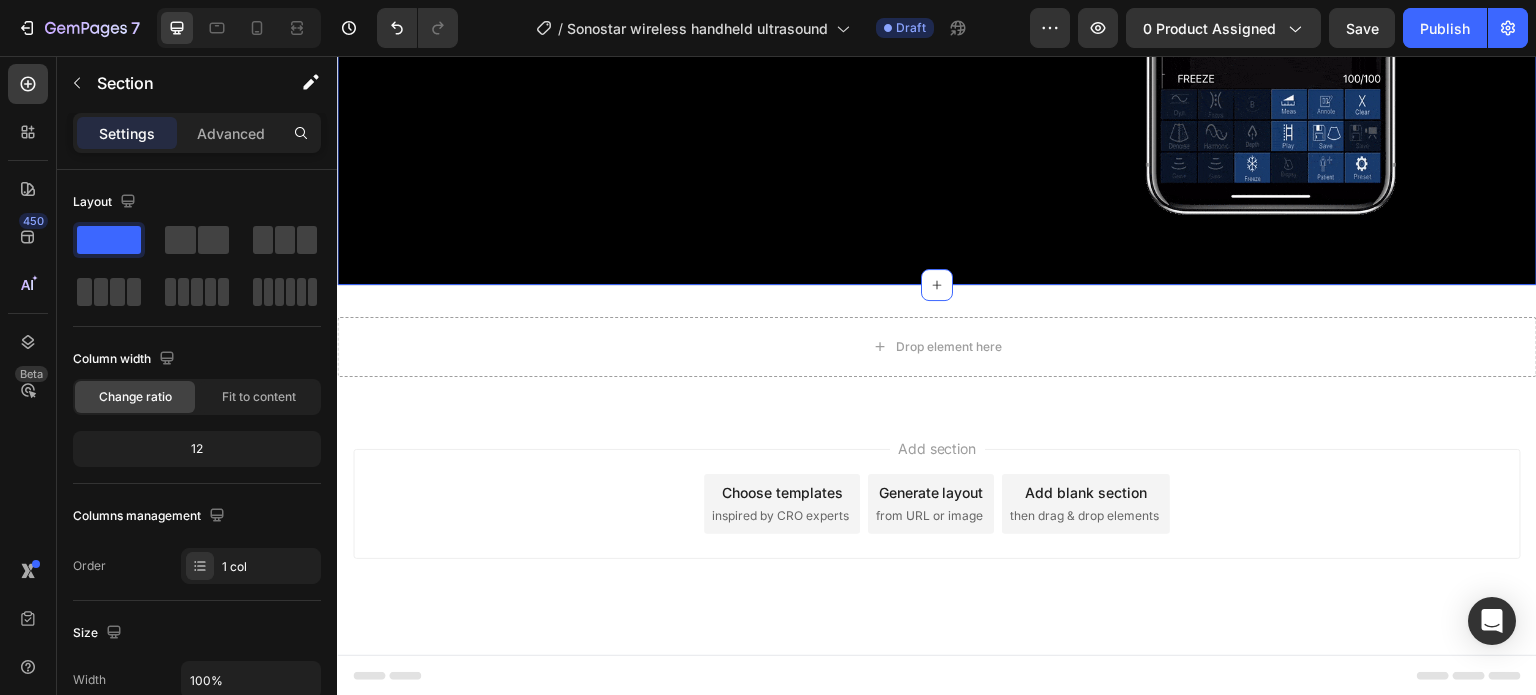 click on "One scanner, for 15 clinical specialties Heading Row 20mm to 305mm scanning depth, designed for comprehensive ultrasound exams. Text Block Row Aesthetics Aesthesia Cardiology Critical Care Emergency Medical Services Emergency Medicine Medical Education MSK Item List OB/GYN Orthopaedic Surgery Pain Management Primary Care Vascular Access Veterinary Plastic Surgery Research Item List Image Row" at bounding box center [937, -121] 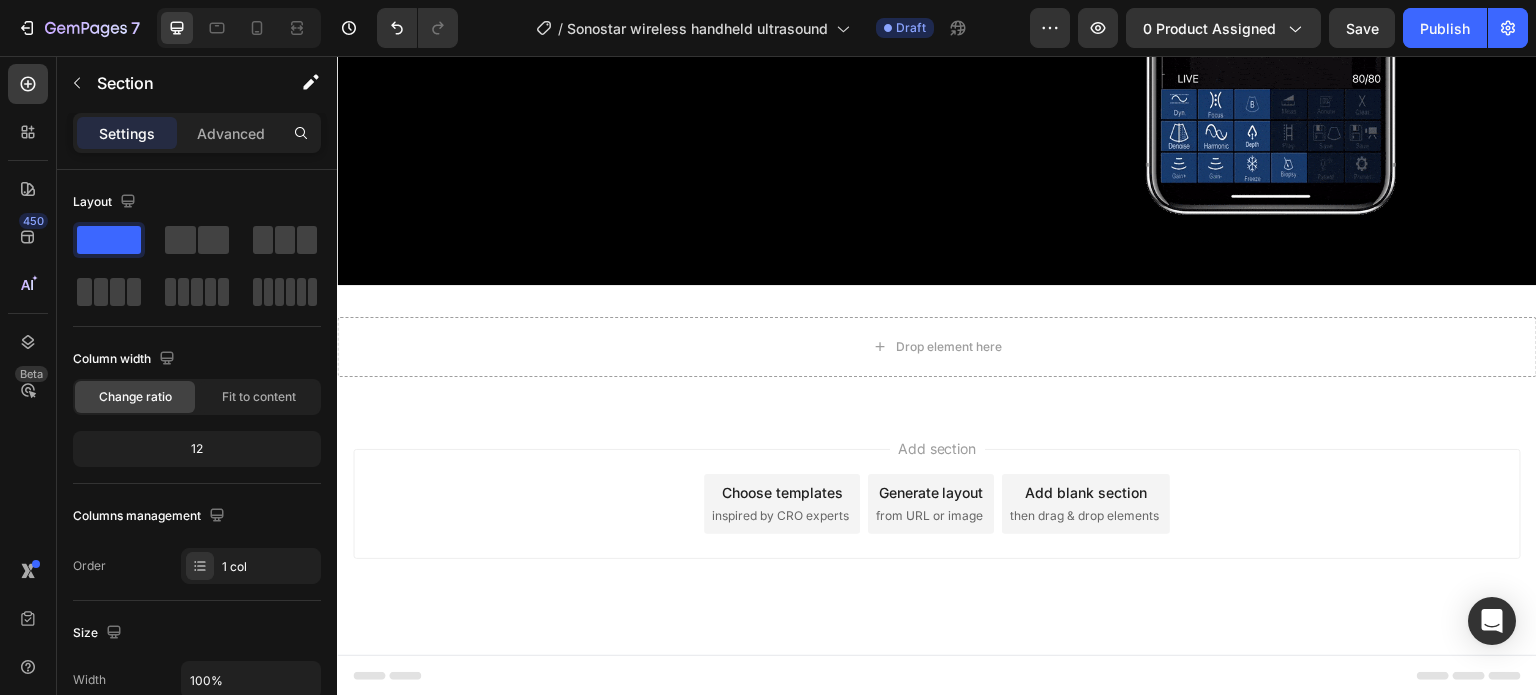 click on "Add section Choose templates inspired by CRO experts Generate layout from URL or image Add blank section then drag & drop elements" at bounding box center (937, 504) 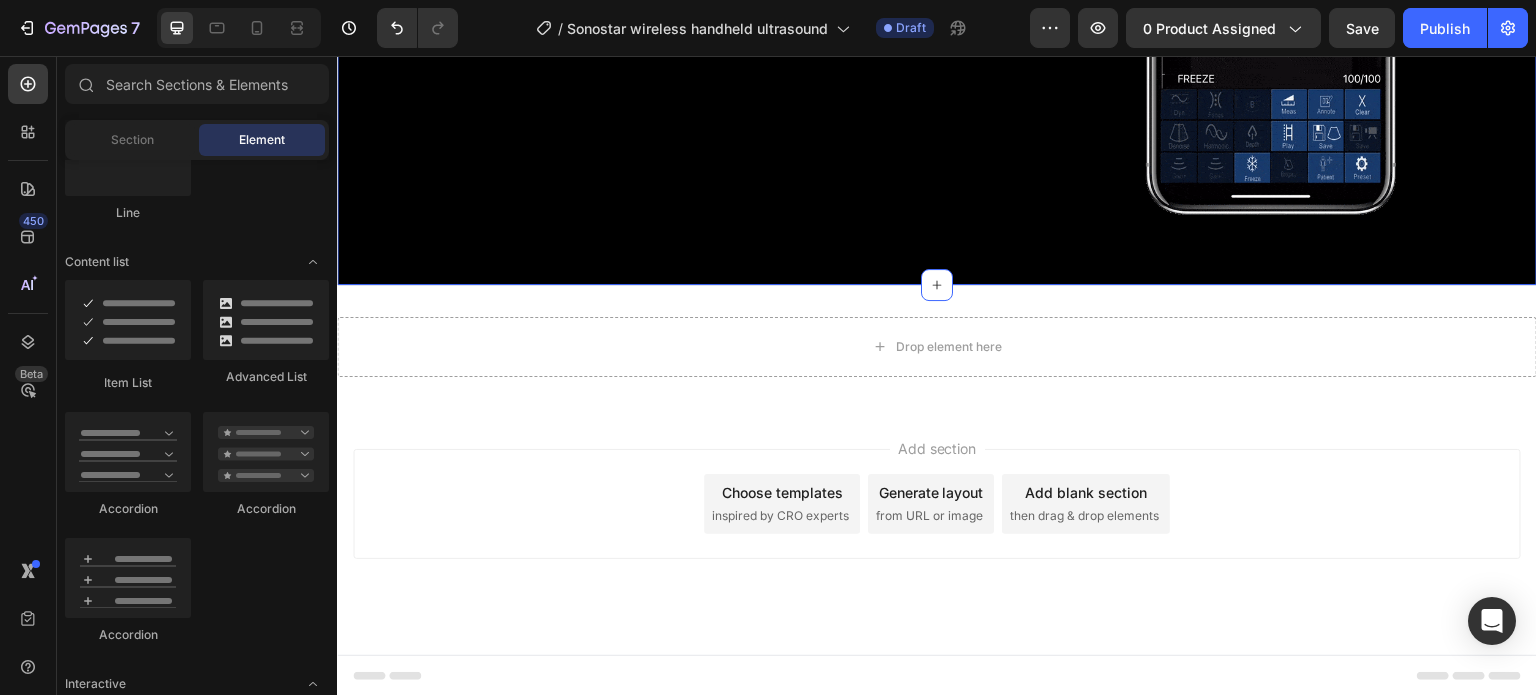 click on "One scanner, for 15 clinical specialties Heading Row 20mm to 305mm scanning depth, designed for comprehensive ultrasound exams. Text Block Row Aesthetics Aesthesia Cardiology Critical Care Emergency Medical Services Emergency Medicine Medical Education MSK Item List OB/GYN Orthopaedic Surgery Pain Management Primary Care Vascular Access Veterinary Plastic Surgery Research Item List Image Row" at bounding box center [937, -121] 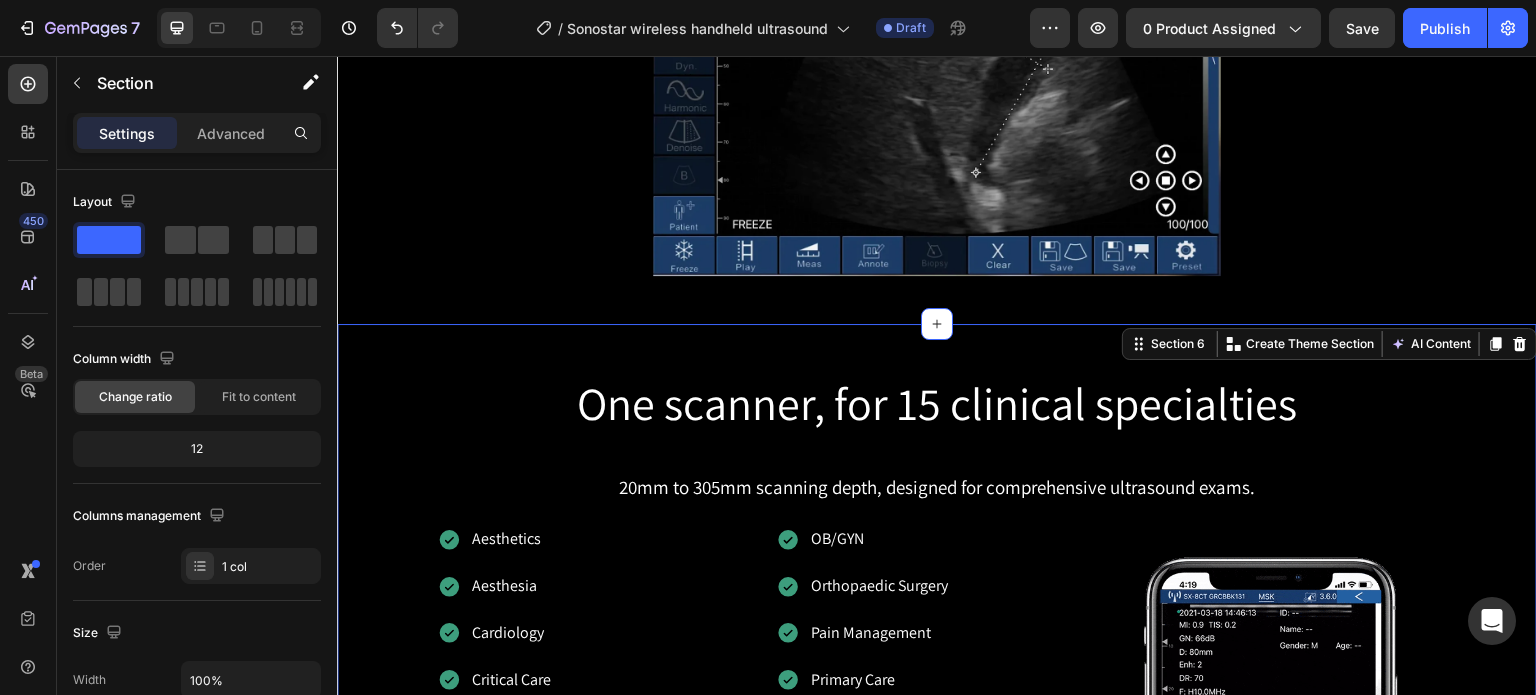 scroll, scrollTop: 2933, scrollLeft: 0, axis: vertical 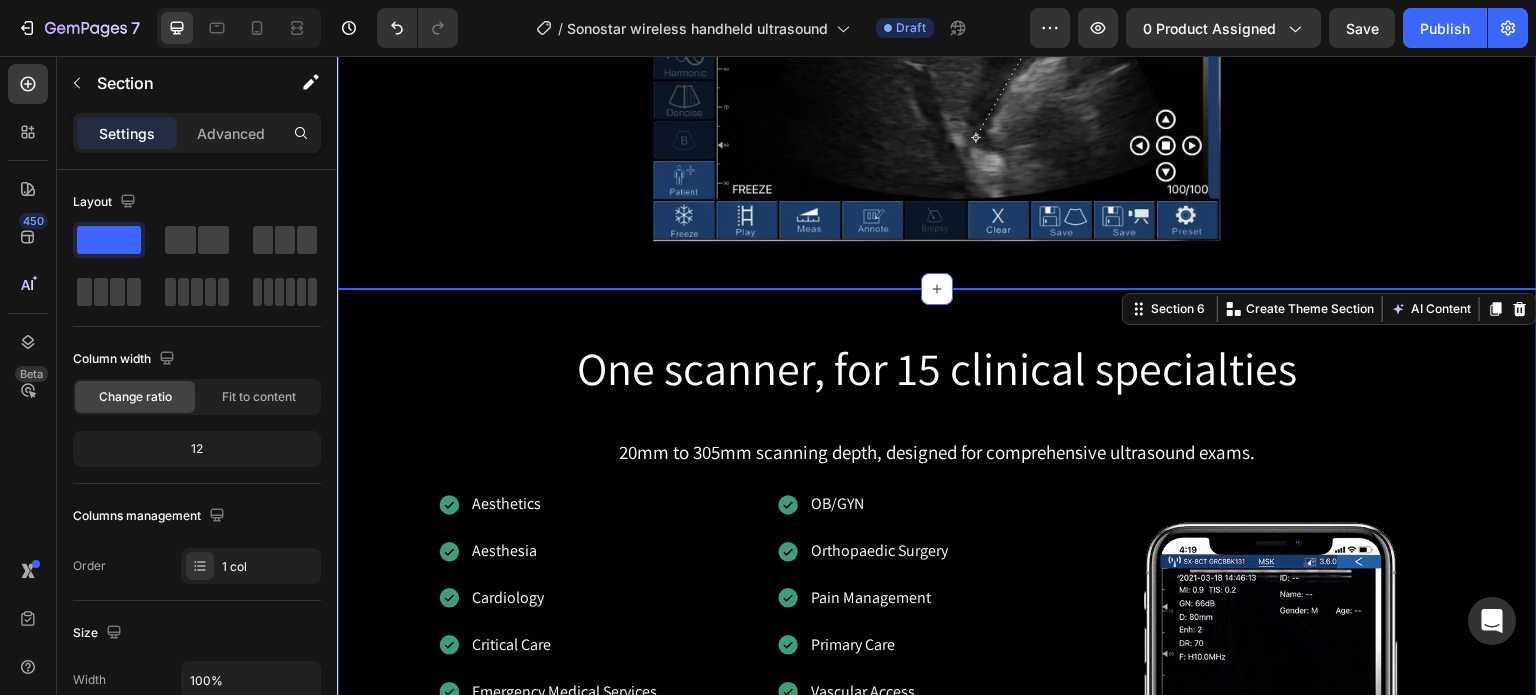click on "Instant on-screen measurements  Heading Quickly detect abnormalities and perform immediate measurements of length, angle, area, and trace with ease. Text Block Row Row Image Row" at bounding box center [937, -51] 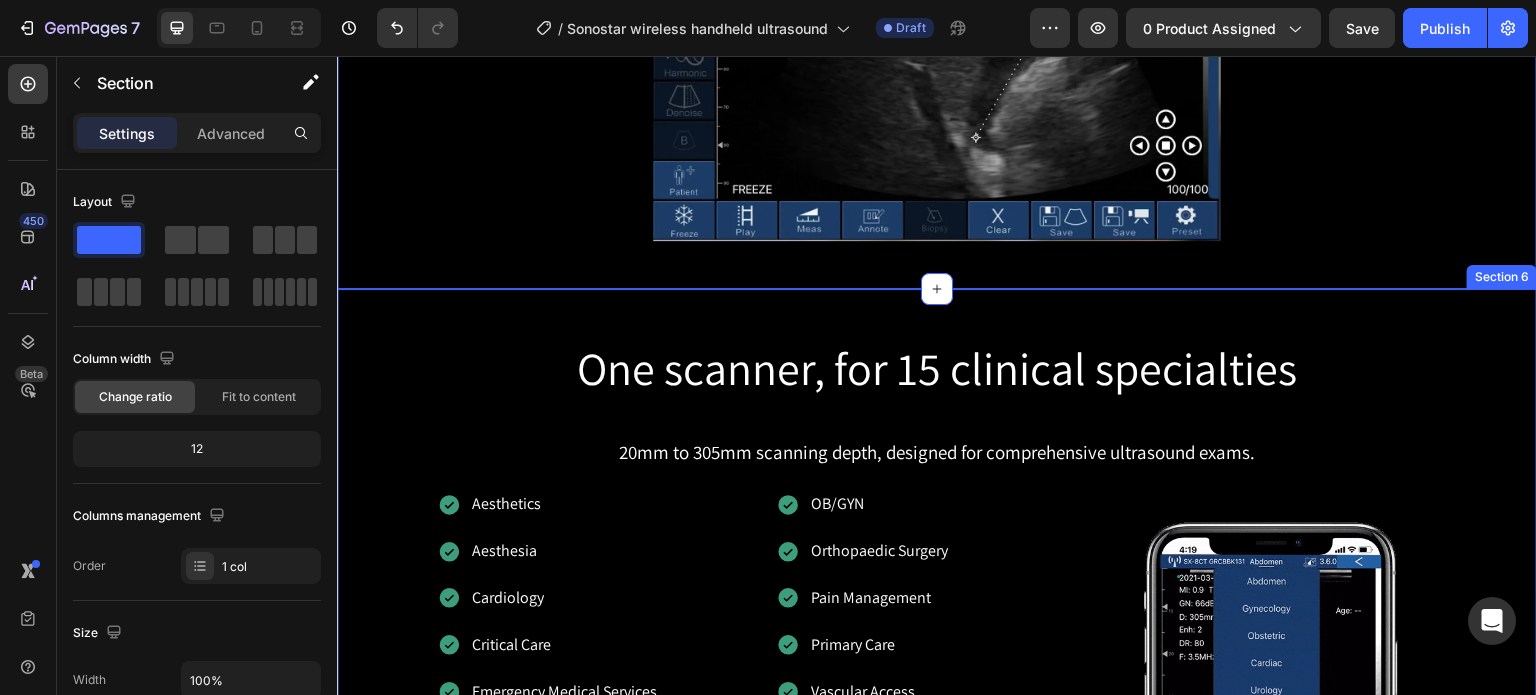 click on "One scanner, for 15 clinical specialties Heading Row 20mm to 305mm scanning depth, designed for comprehensive ultrasound exams. Text Block Row Aesthetics Aesthesia Cardiology Critical Care Emergency Medical Services Emergency Medicine Medical Education MSK Item List OB/GYN Orthopaedic Surgery Pain Management Primary Care Vascular Access Veterinary Plastic Surgery Research Item List Image Row" at bounding box center [937, 694] 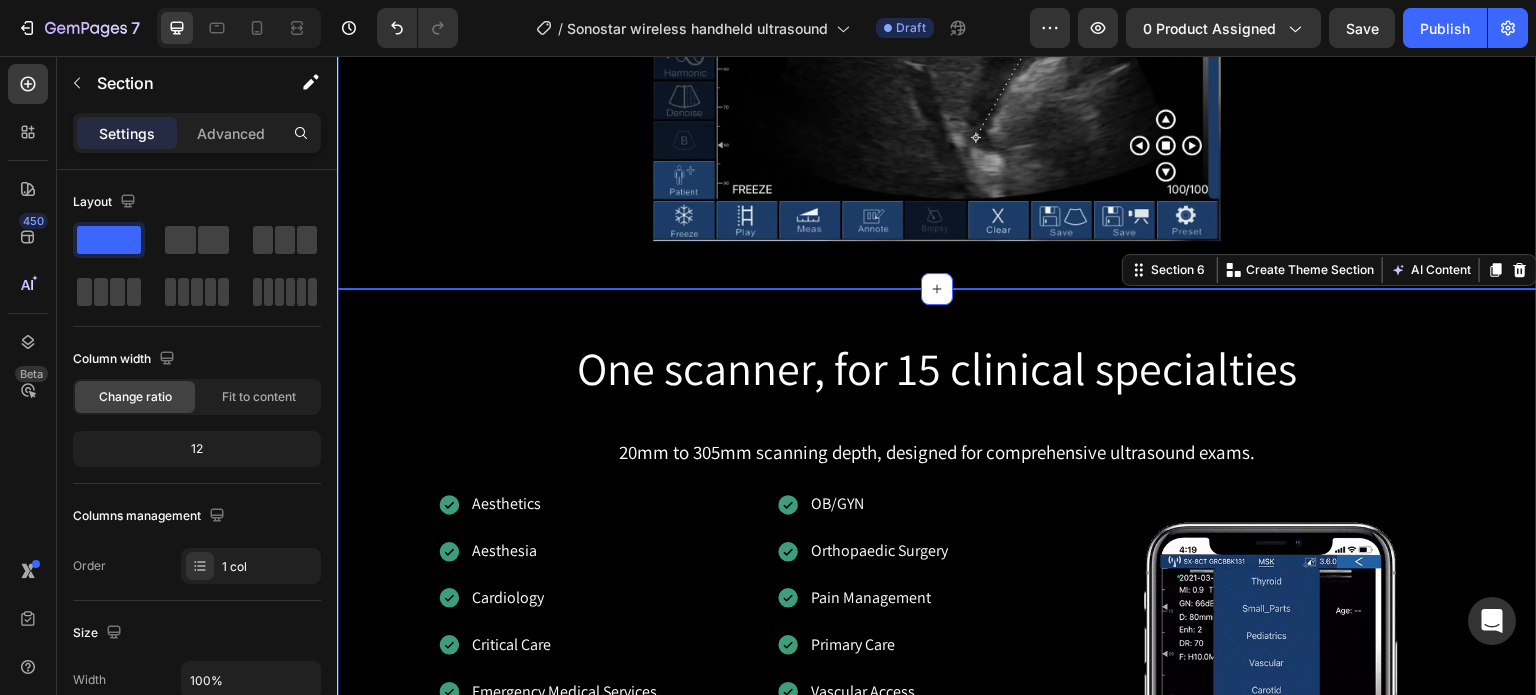 click on "Instant on-screen measurements  Heading Quickly detect abnormalities and perform immediate measurements of length, angle, area, and trace with ease. Text Block Row Row Image Row" at bounding box center [937, -51] 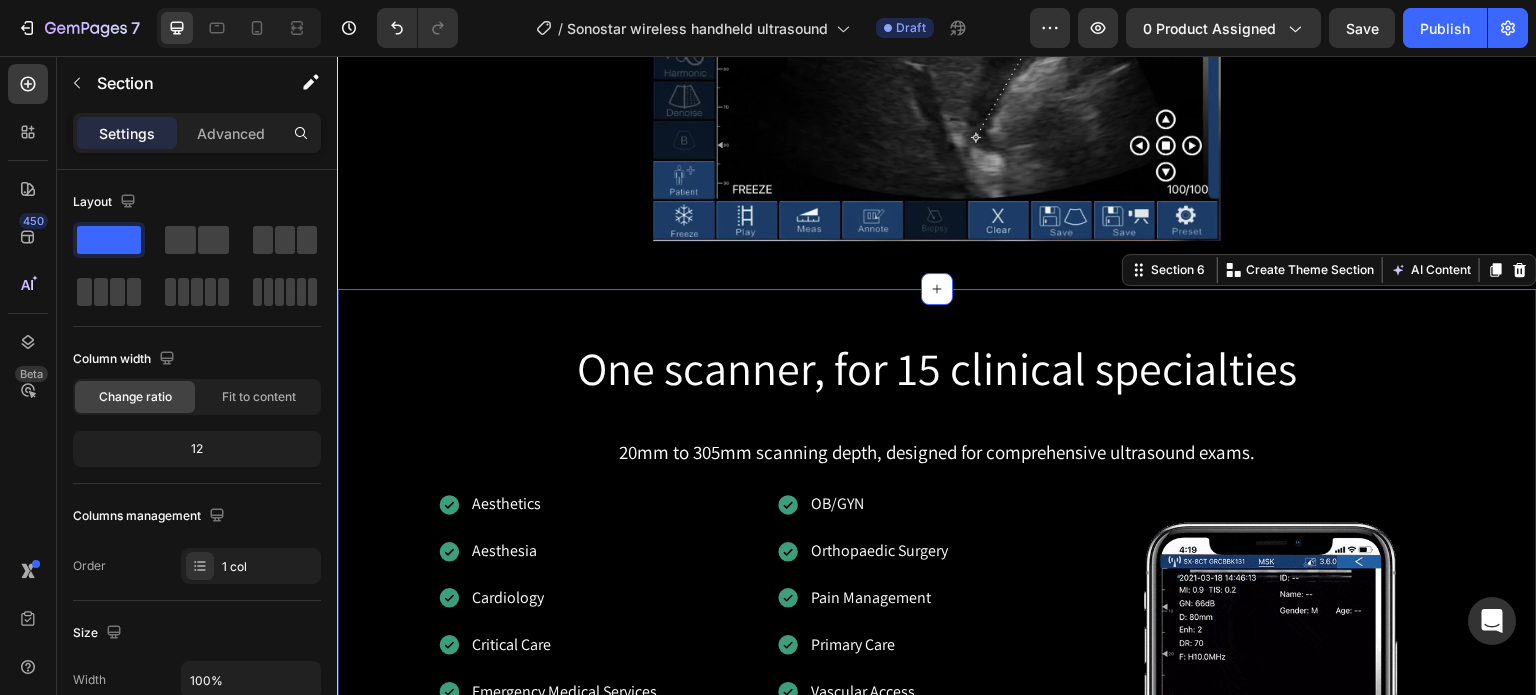click on "One scanner, for 15 clinical specialties Heading Row 20mm to 305mm scanning depth, designed for comprehensive ultrasound exams. Text Block Row Aesthetics Aesthesia Cardiology Critical Care Emergency Medical Services Emergency Medicine Medical Education MSK Item List OB/GYN Orthopaedic Surgery Pain Management Primary Care Vascular Access Veterinary Plastic Surgery Research Item List Image Row" at bounding box center [937, 694] 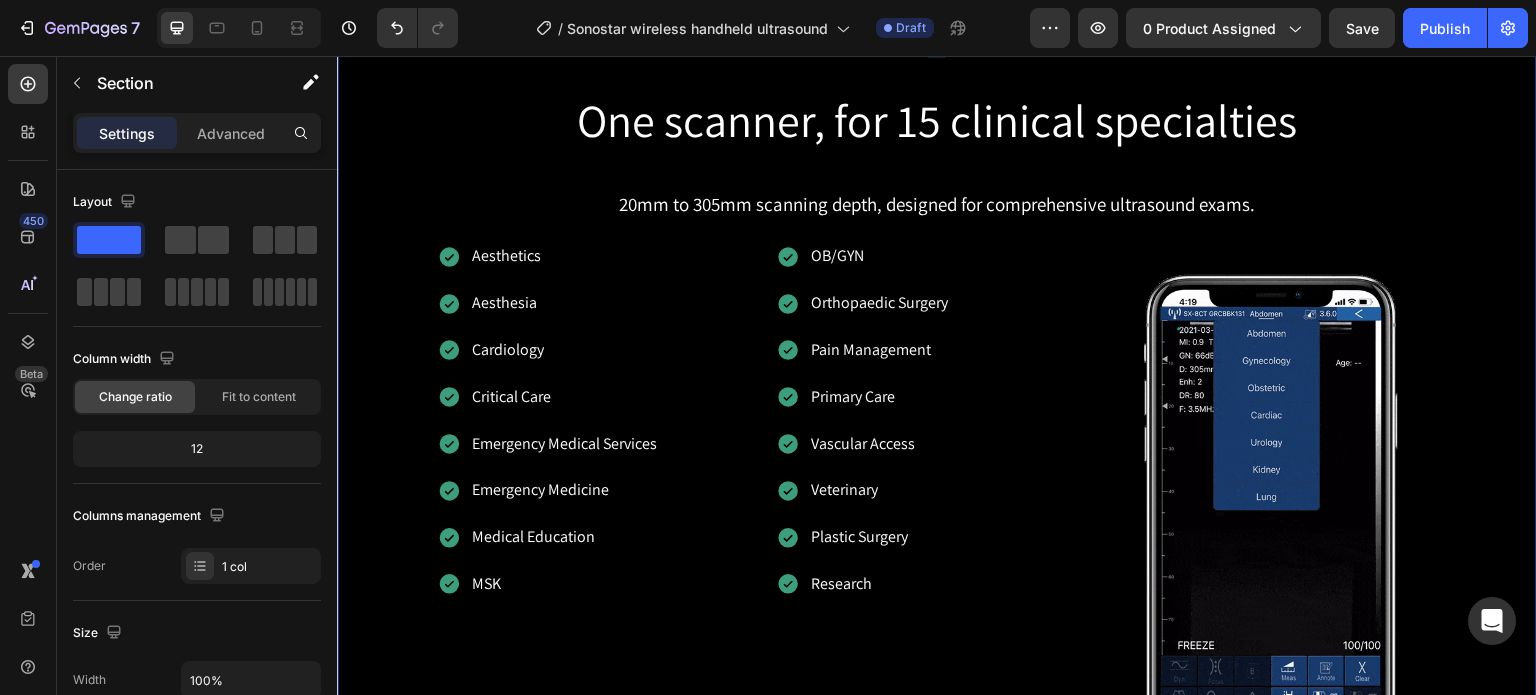 scroll, scrollTop: 3233, scrollLeft: 0, axis: vertical 